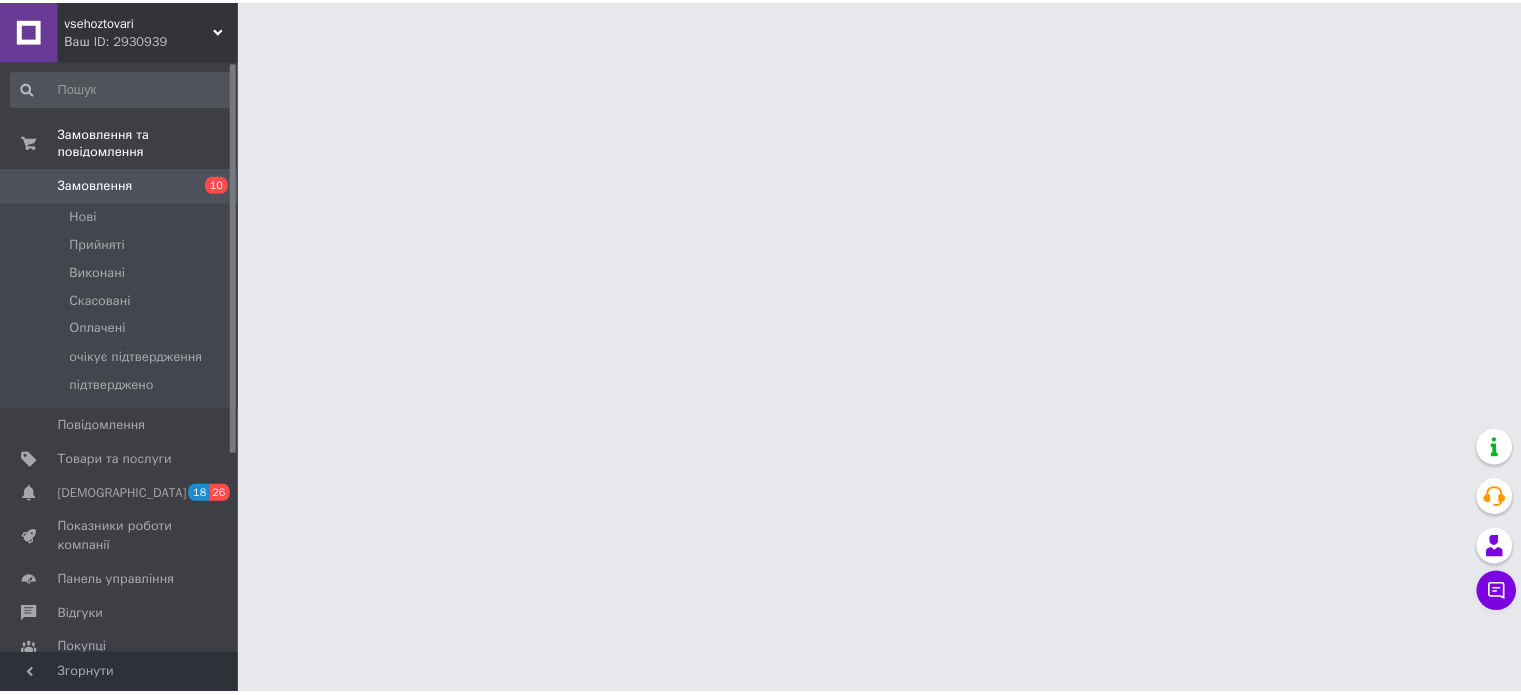 scroll, scrollTop: 0, scrollLeft: 0, axis: both 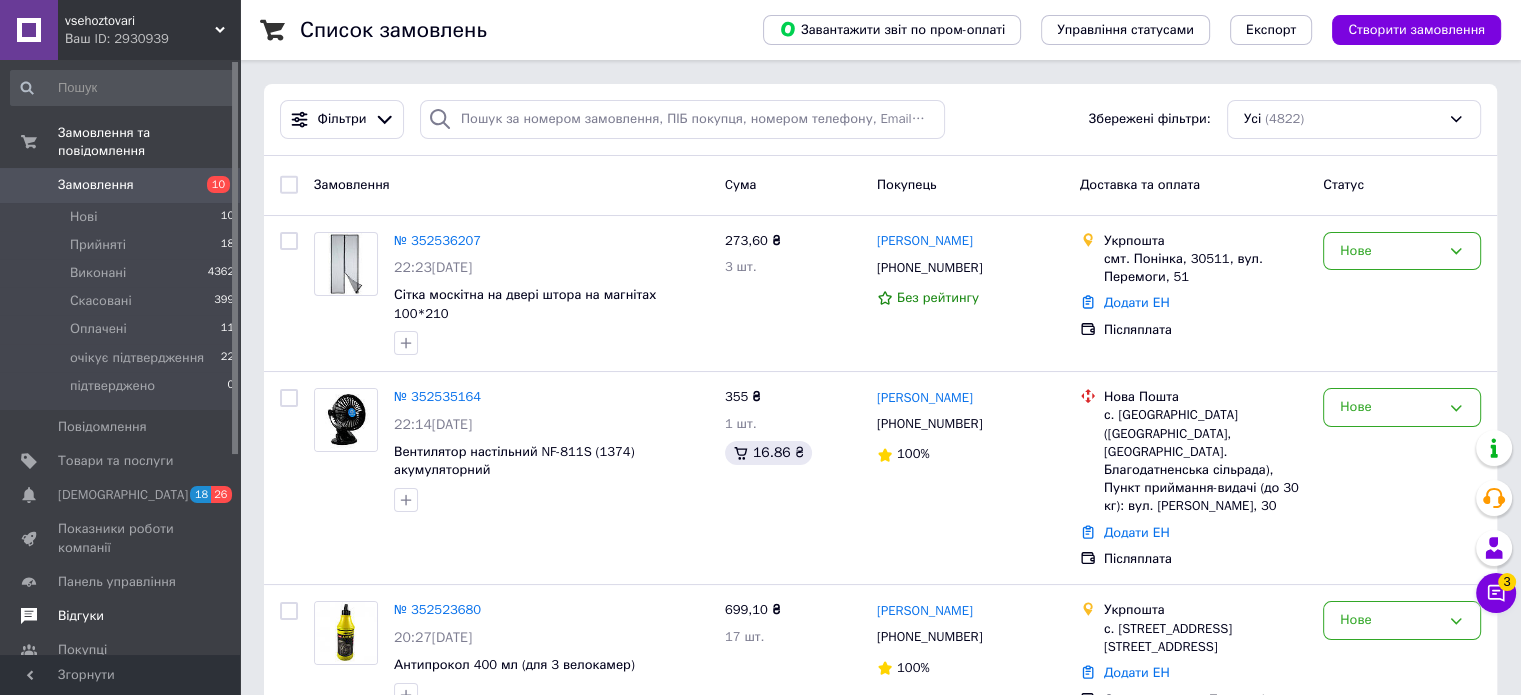 click on "Відгуки" at bounding box center [81, 616] 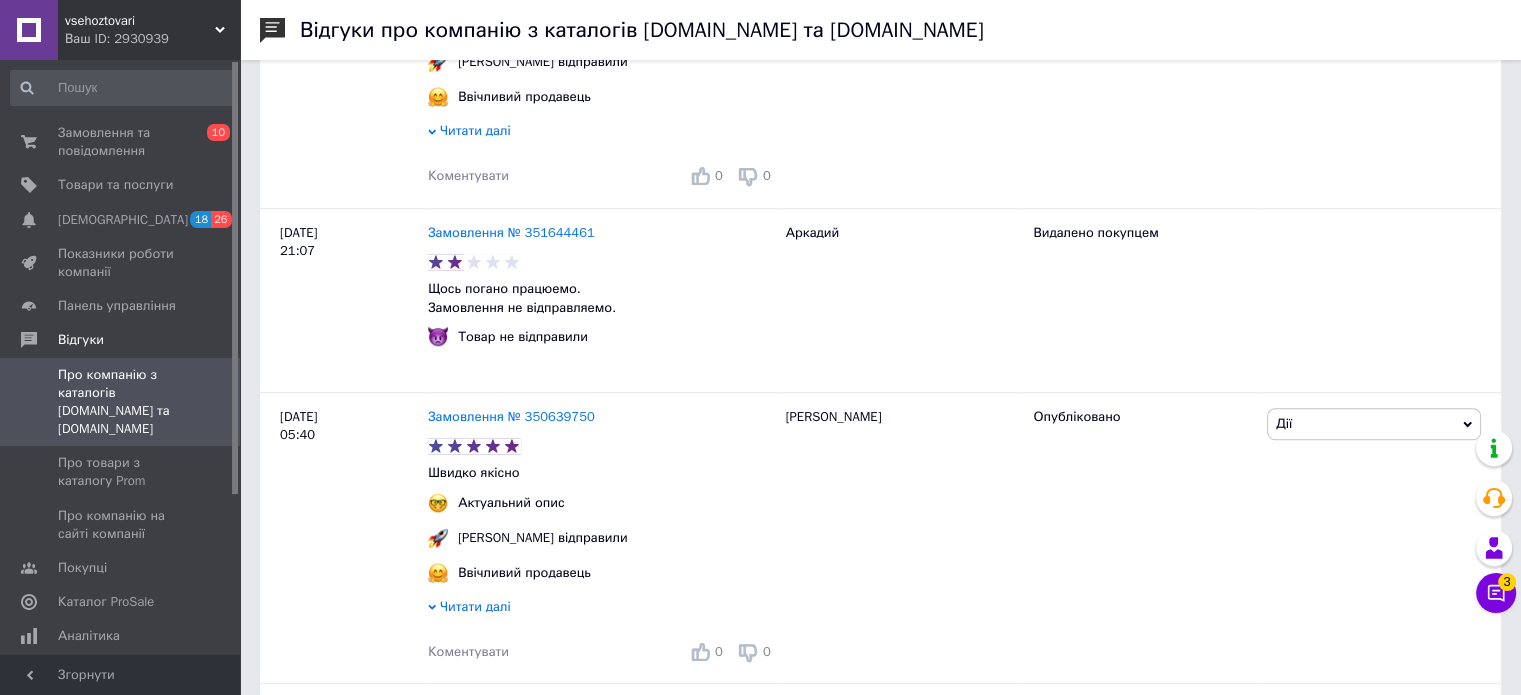 scroll, scrollTop: 1200, scrollLeft: 0, axis: vertical 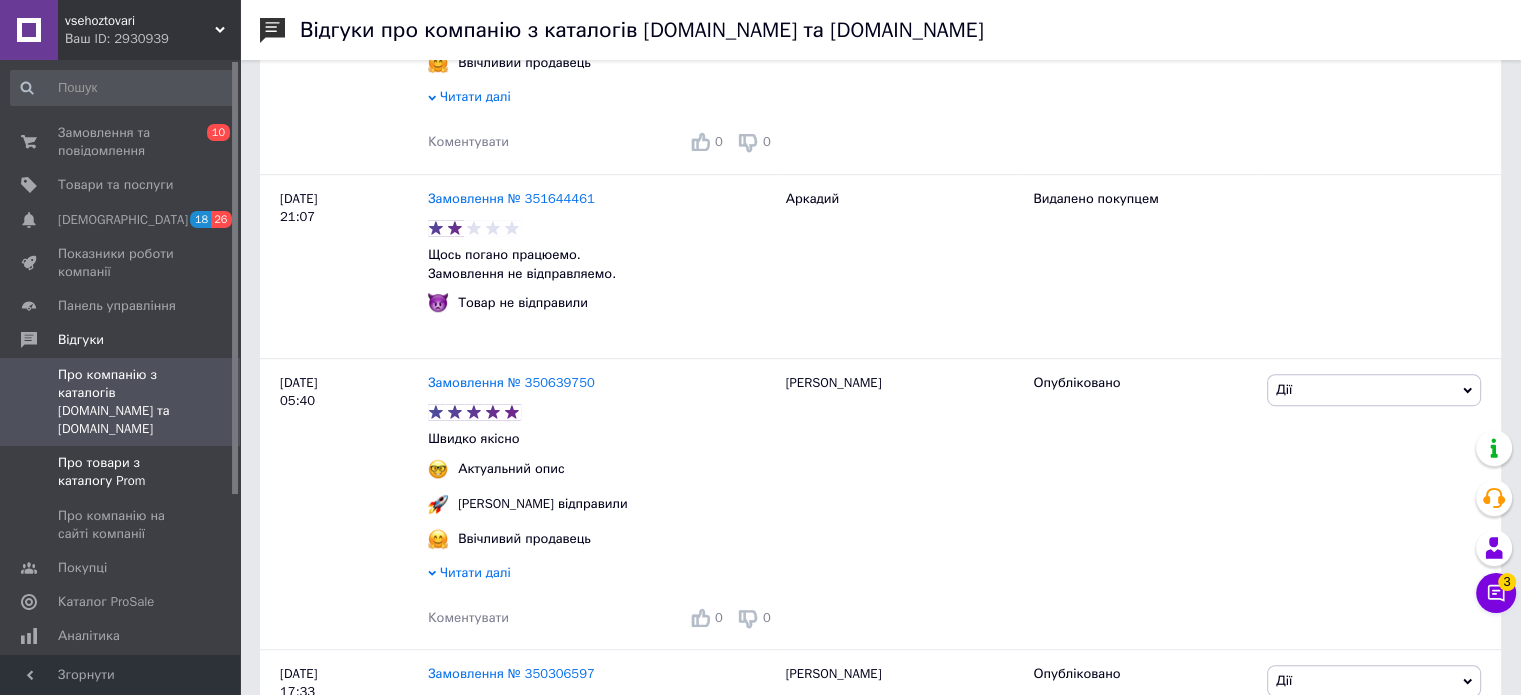 click on "Про товари з каталогу Prom" at bounding box center [121, 472] 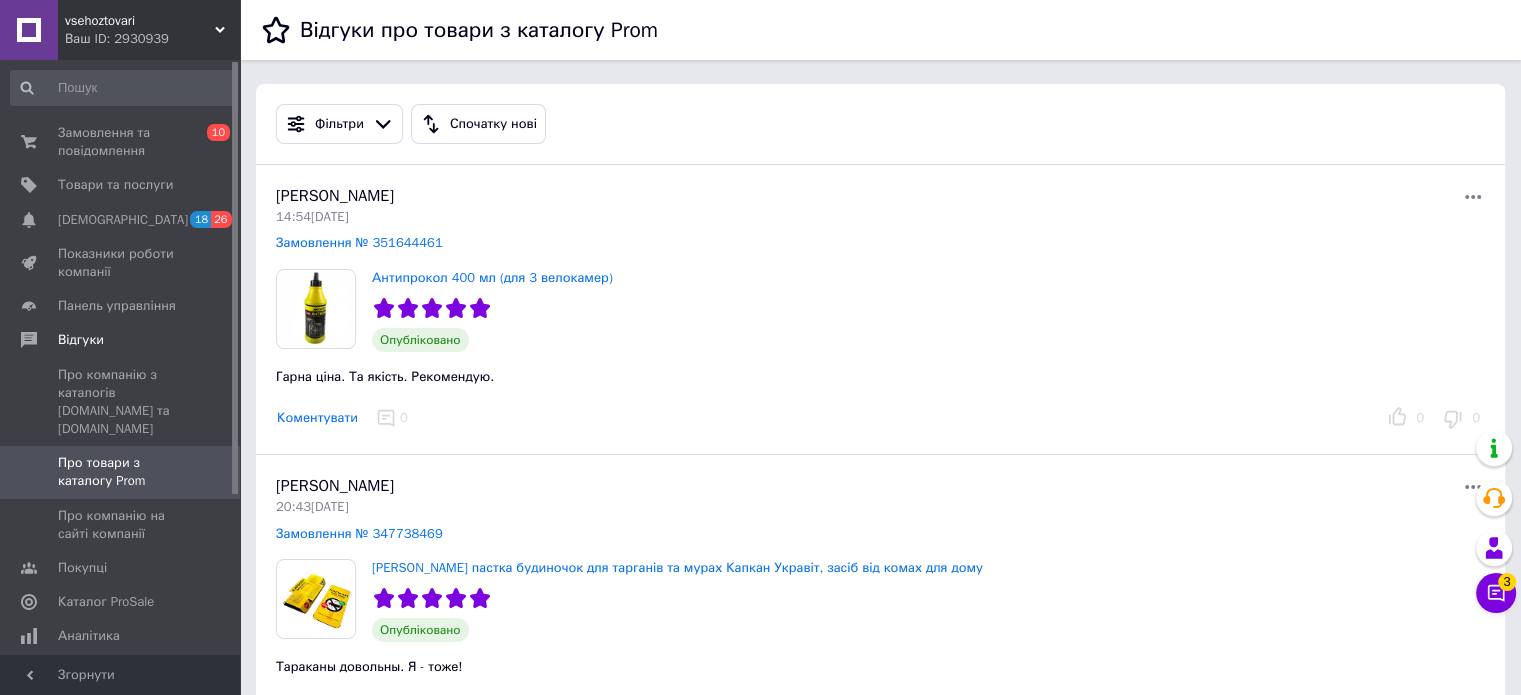 scroll, scrollTop: 200, scrollLeft: 0, axis: vertical 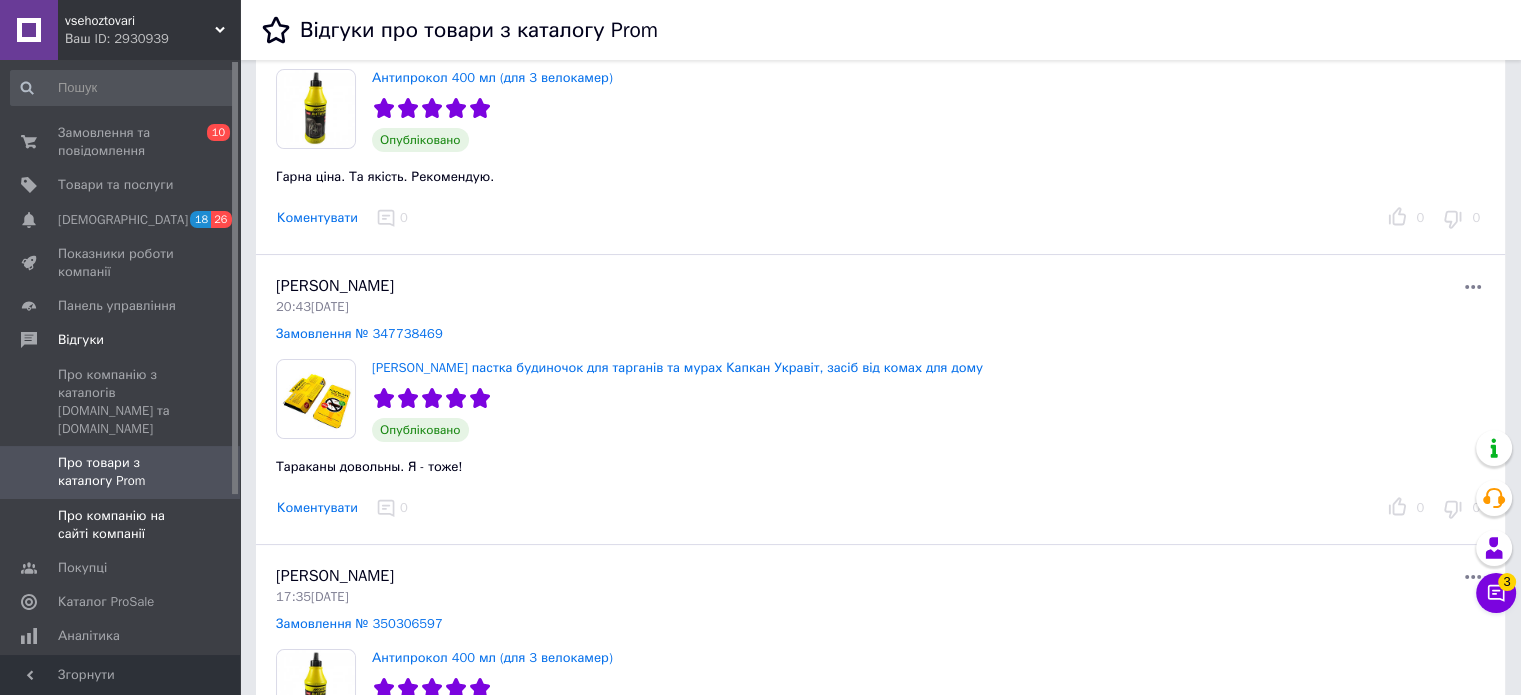 click on "Про компанію на сайті компанії" at bounding box center (121, 525) 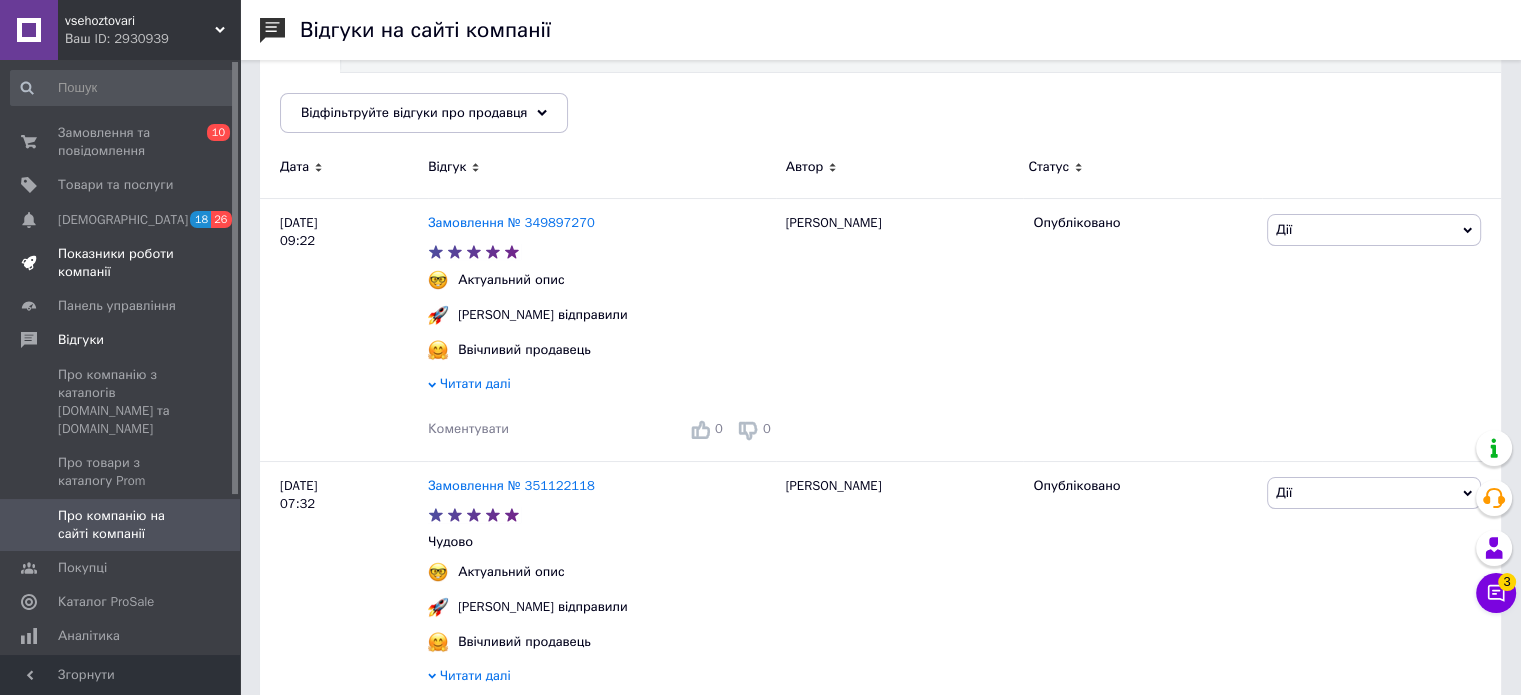scroll, scrollTop: 0, scrollLeft: 0, axis: both 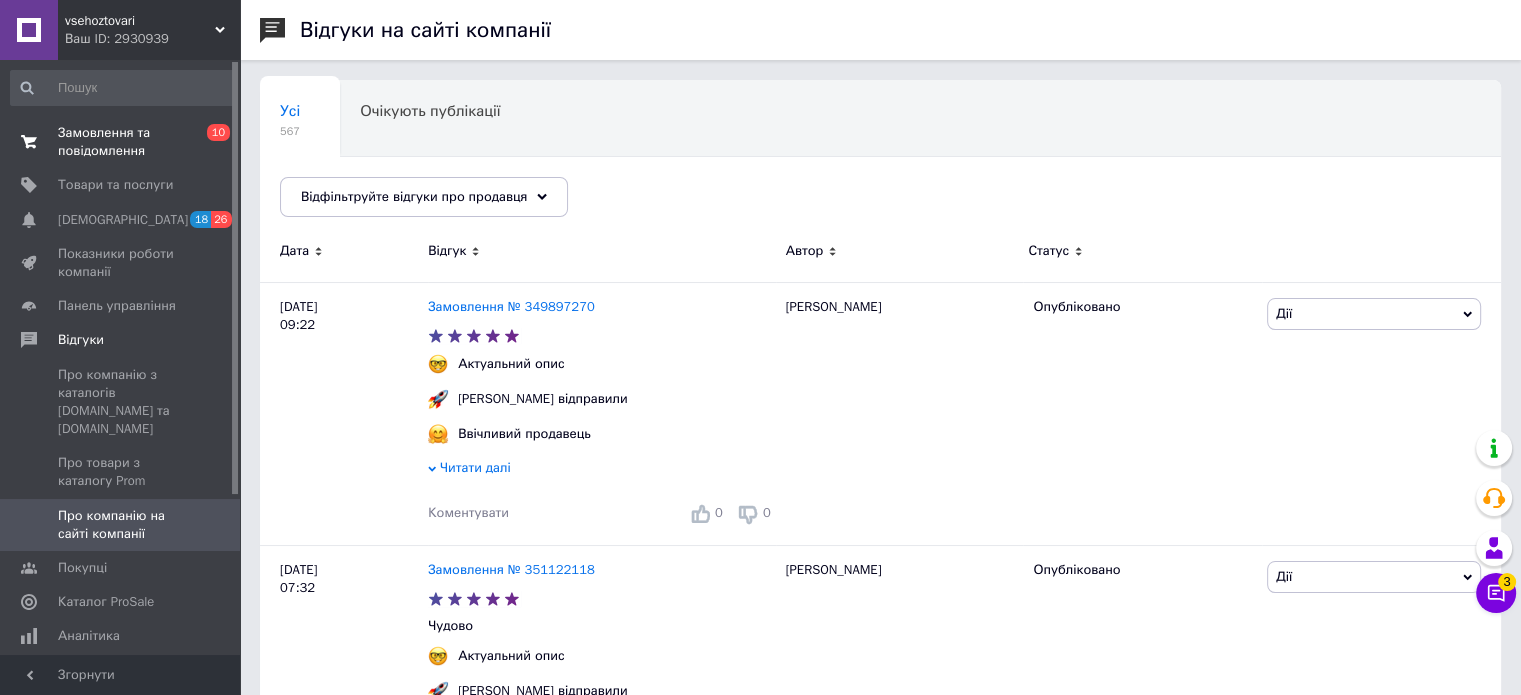 click on "Замовлення та повідомлення" at bounding box center (121, 142) 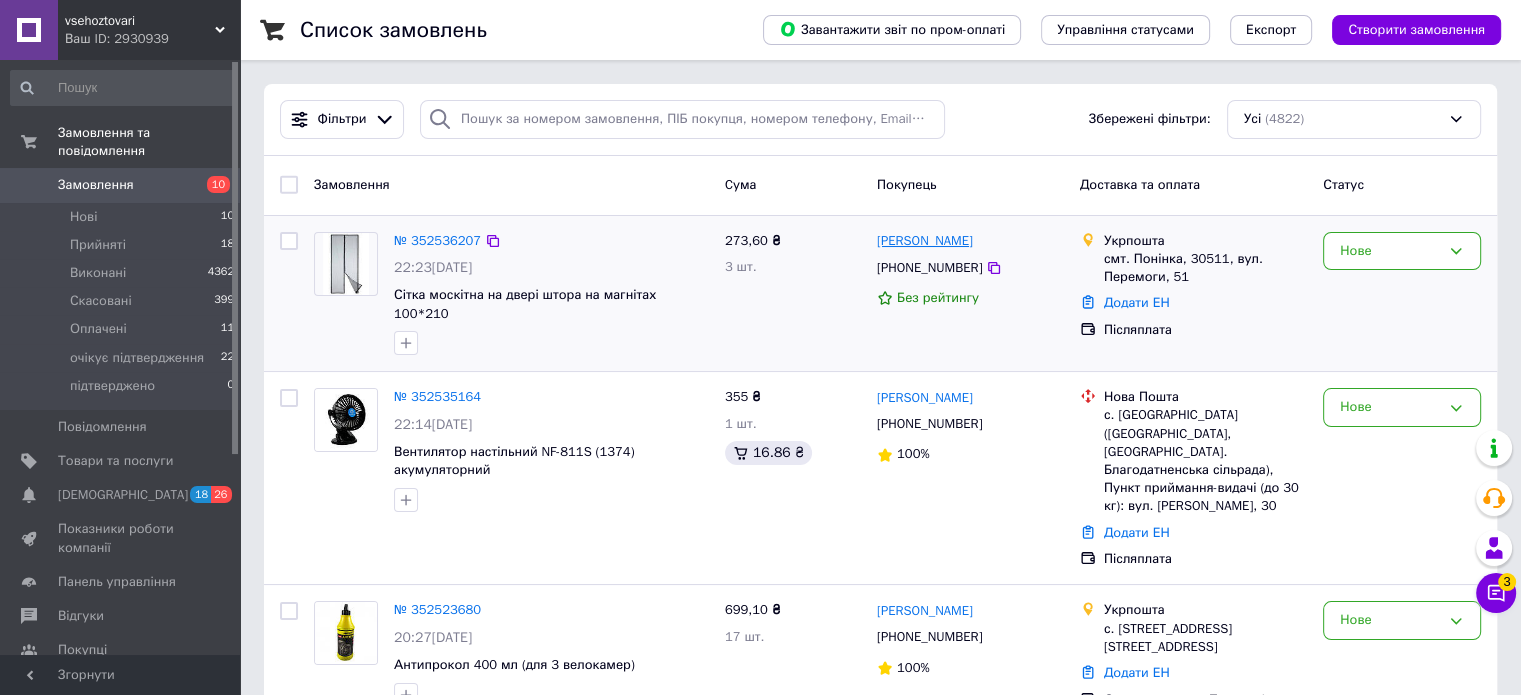 click on "[PERSON_NAME]" at bounding box center (925, 241) 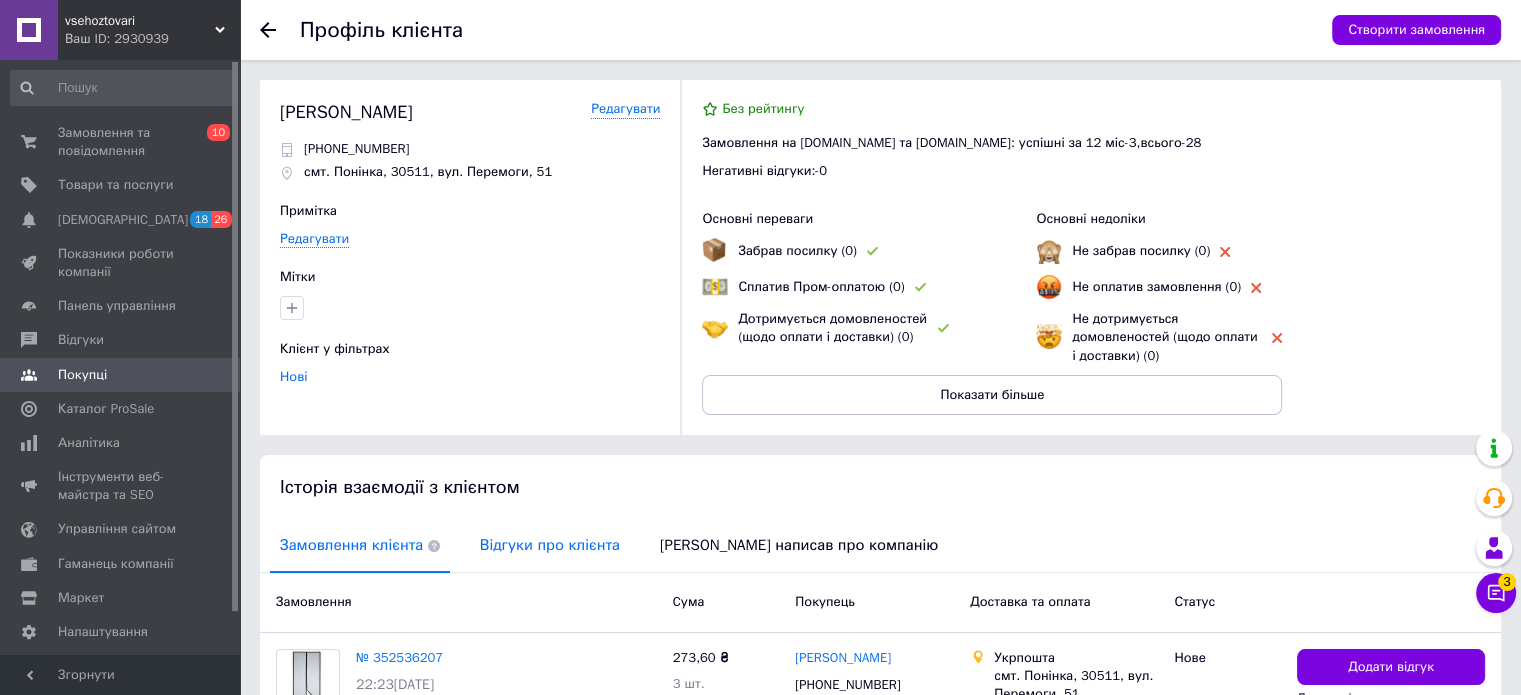 click on "Відгуки про клієнта" at bounding box center [550, 545] 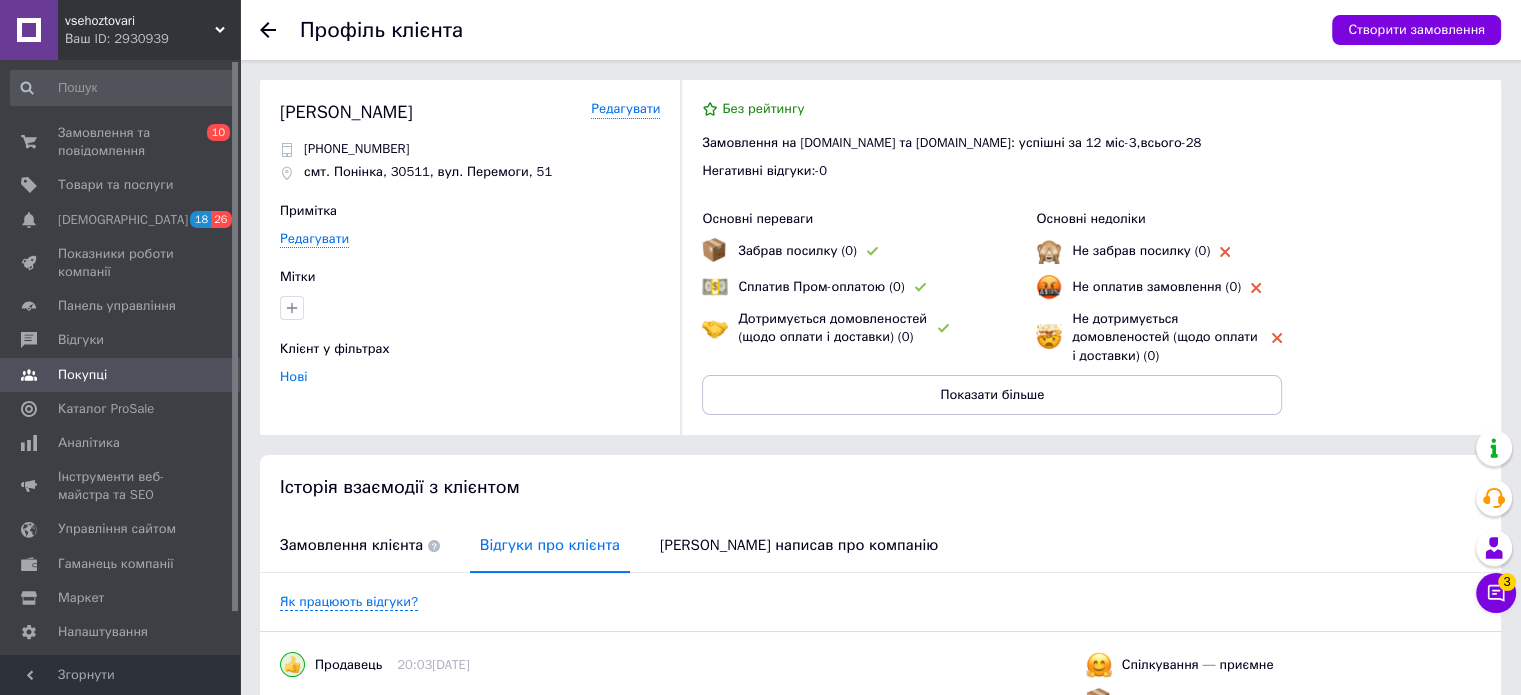 scroll, scrollTop: 200, scrollLeft: 0, axis: vertical 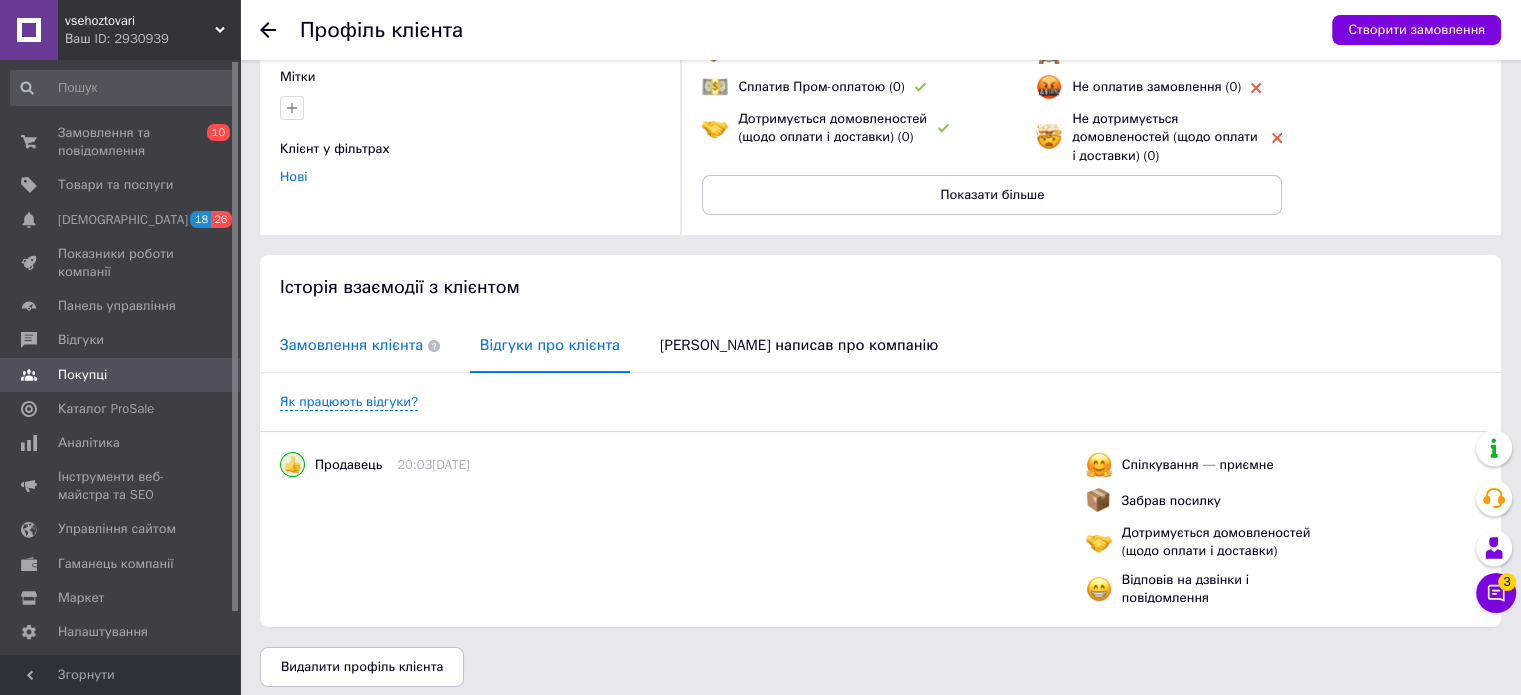 click on "Замовлення клієнта" at bounding box center [360, 345] 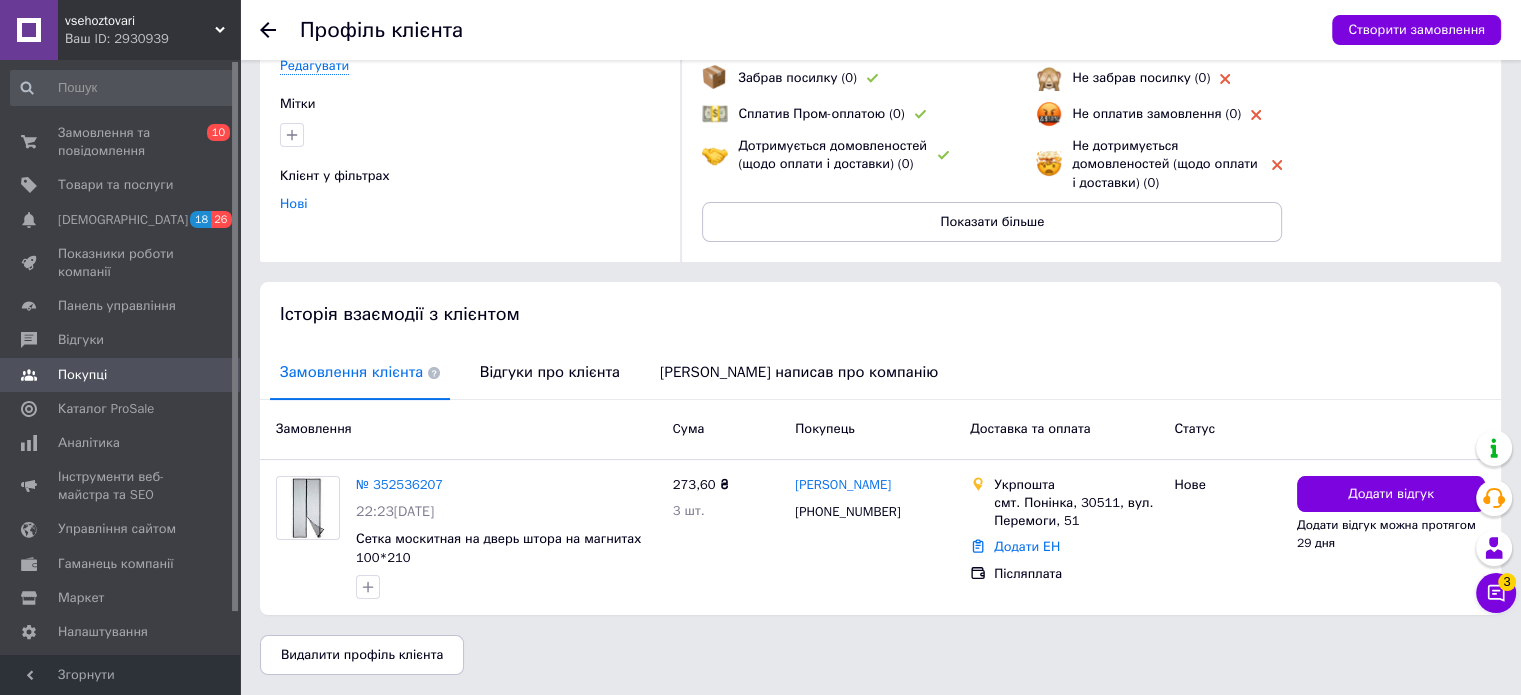 scroll, scrollTop: 172, scrollLeft: 0, axis: vertical 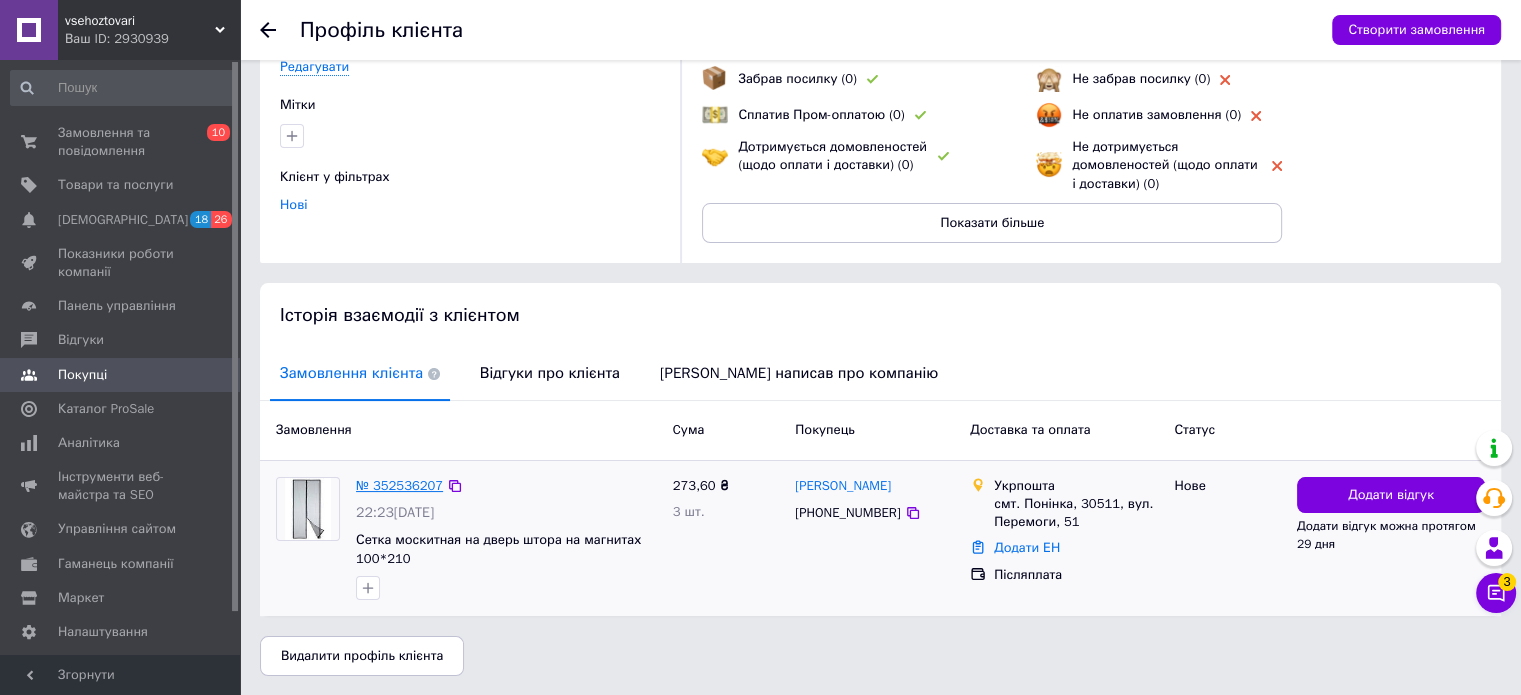 click on "№ 352536207" at bounding box center (399, 485) 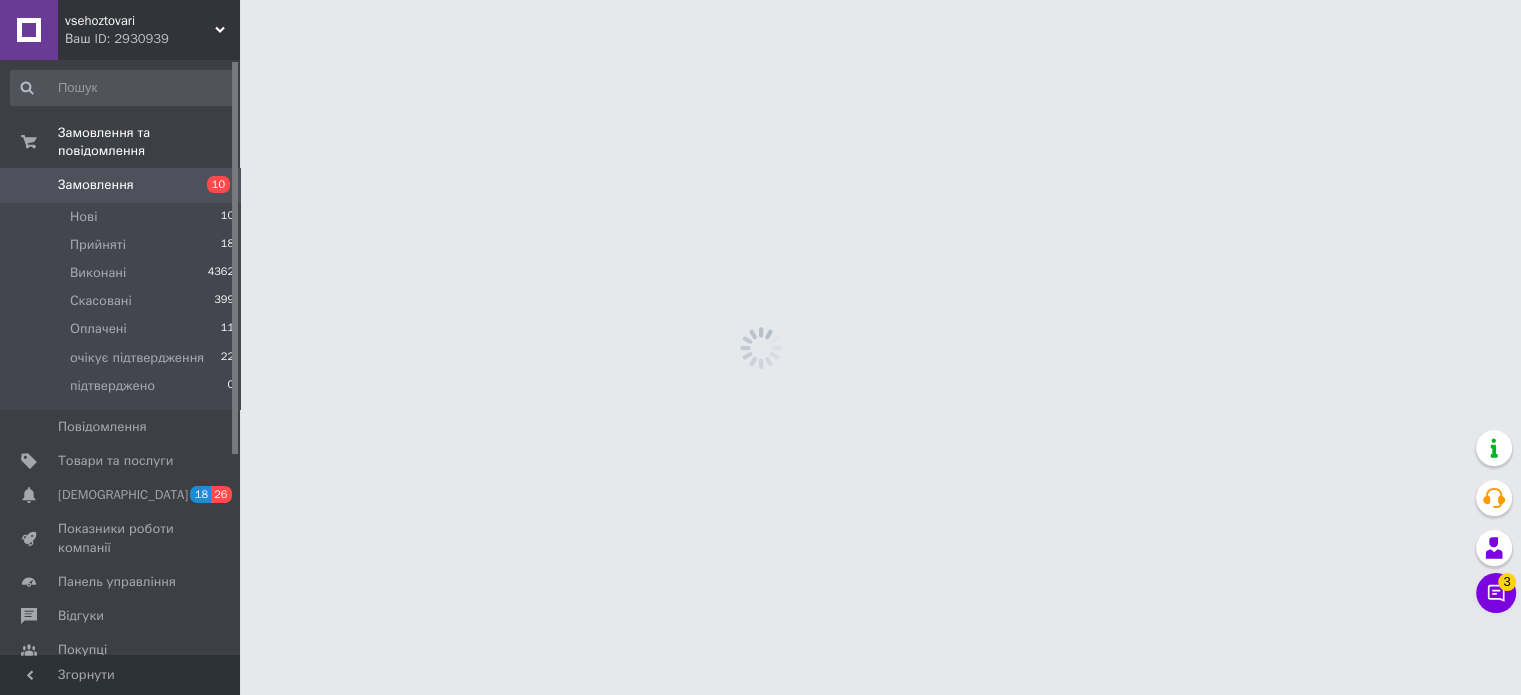scroll, scrollTop: 0, scrollLeft: 0, axis: both 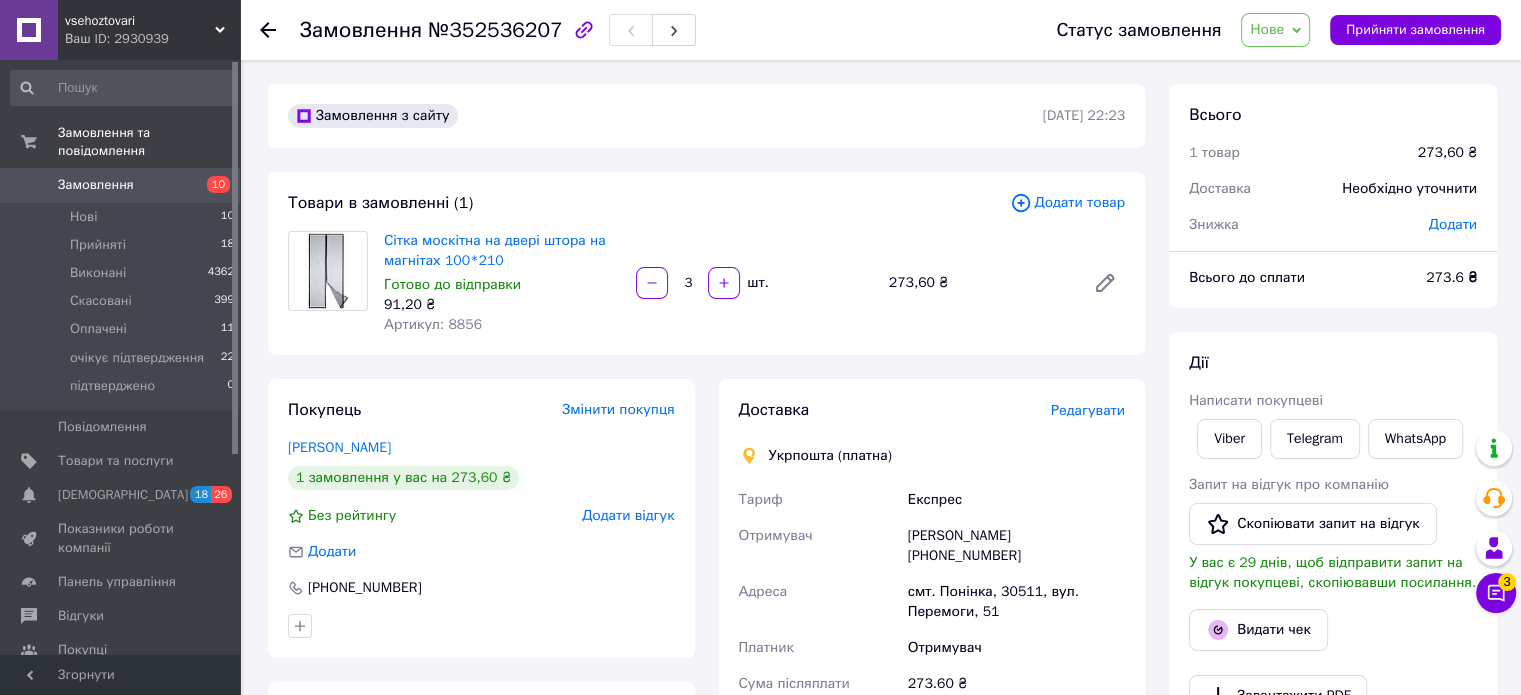 click on "Сітка москітна на двері штора на магнітах 100*210" at bounding box center [502, 251] 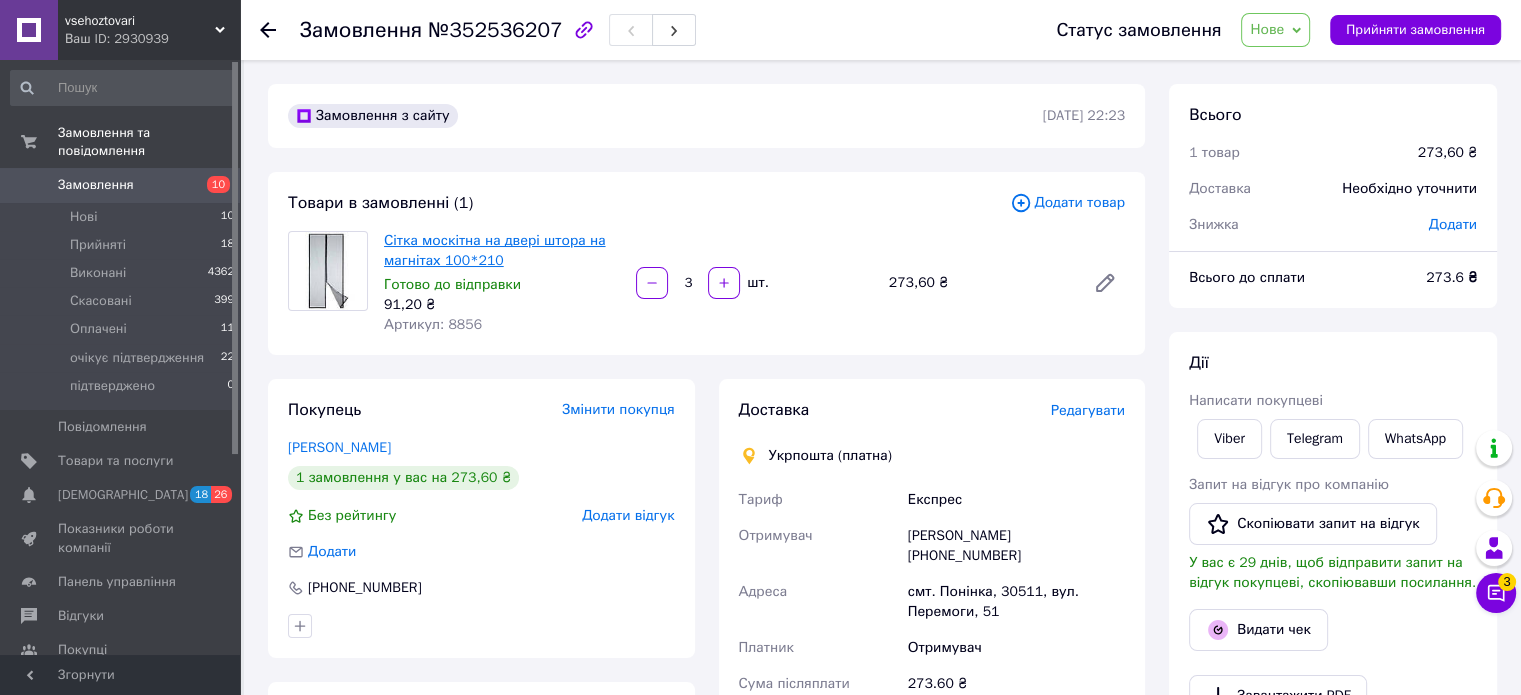 click on "Сітка москітна на двері штора на магнітах 100*210" at bounding box center [494, 250] 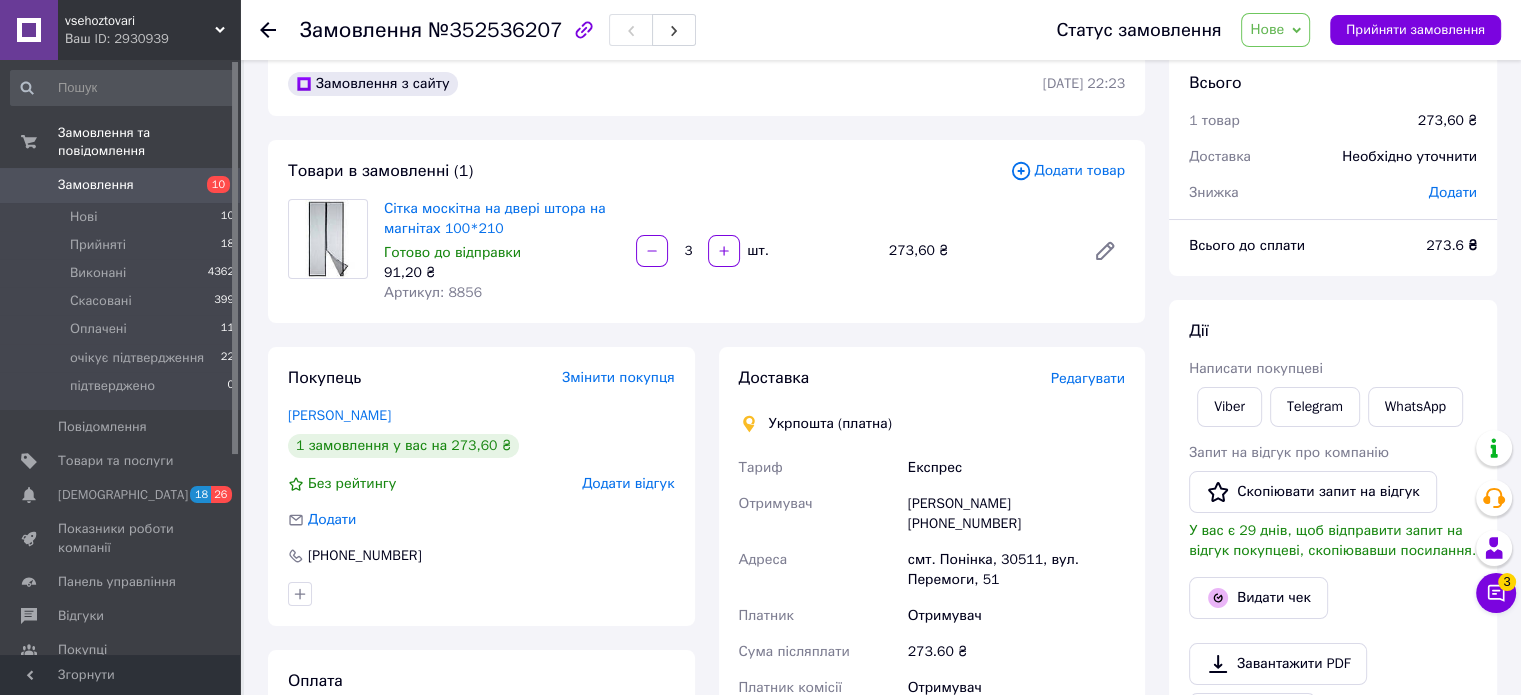 scroll, scrollTop: 0, scrollLeft: 0, axis: both 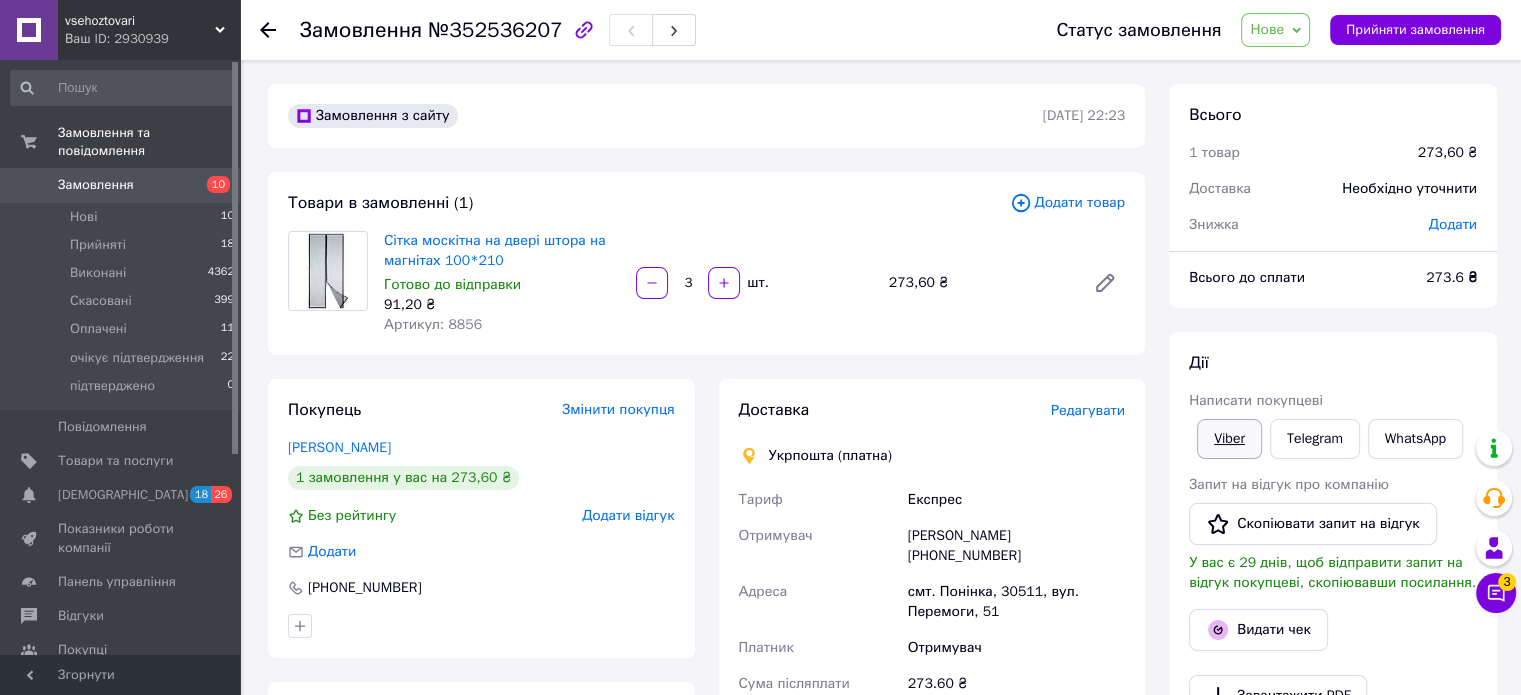 click on "Viber" at bounding box center [1229, 439] 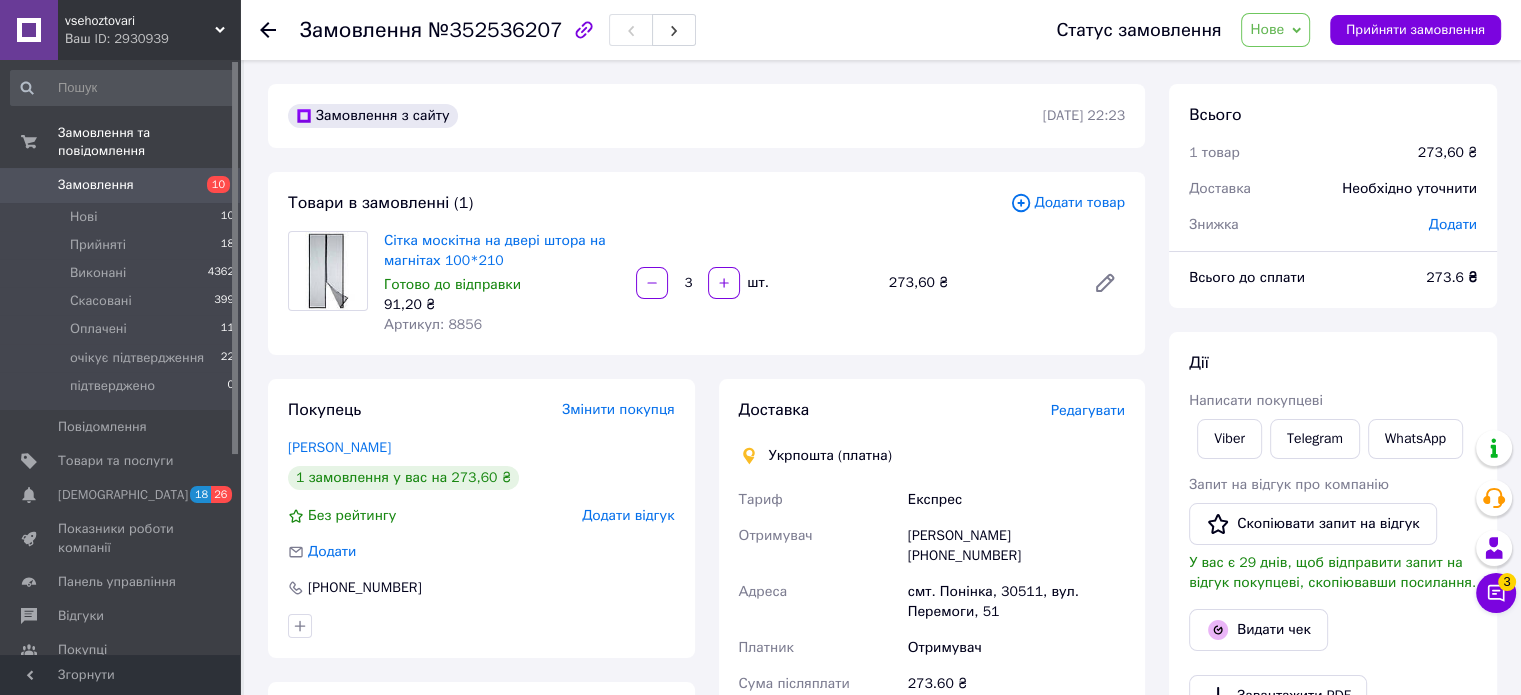 click 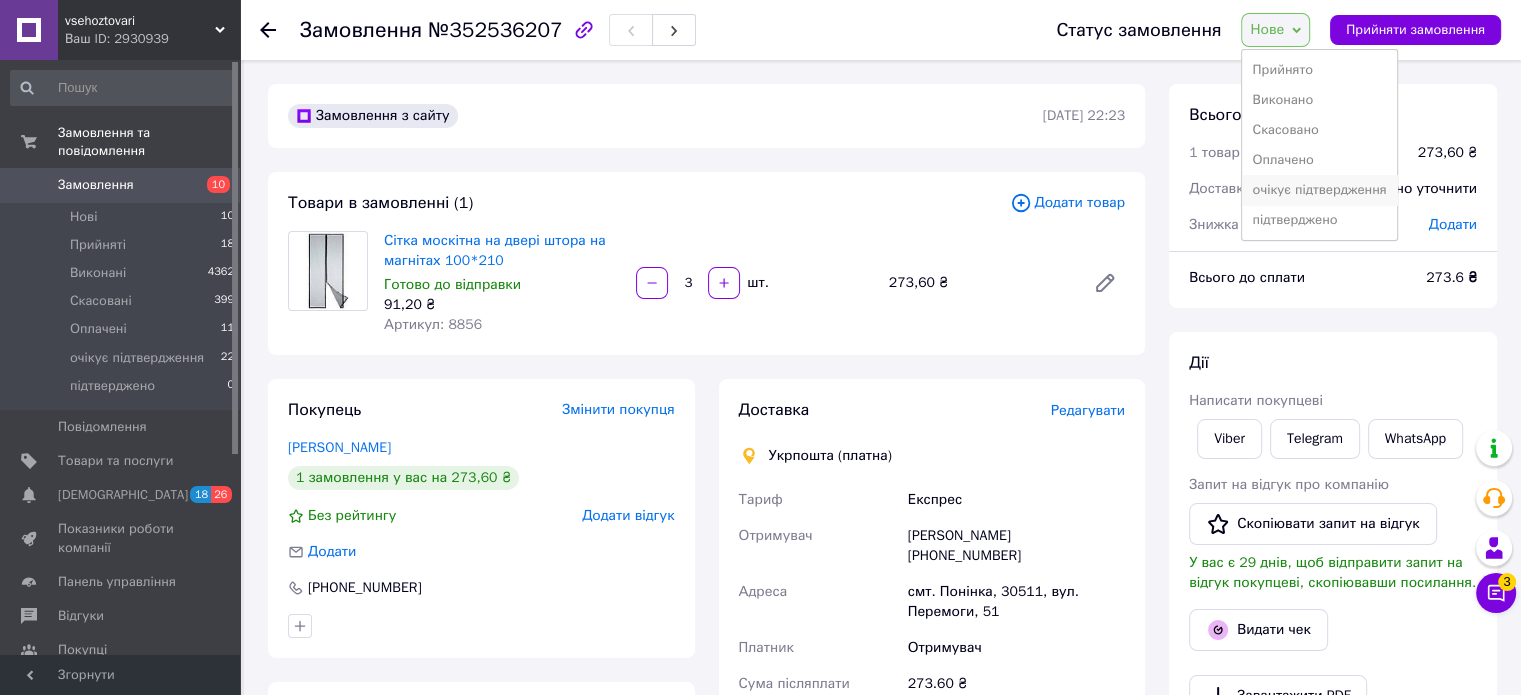 click on "очікує підтвердження" at bounding box center (1319, 190) 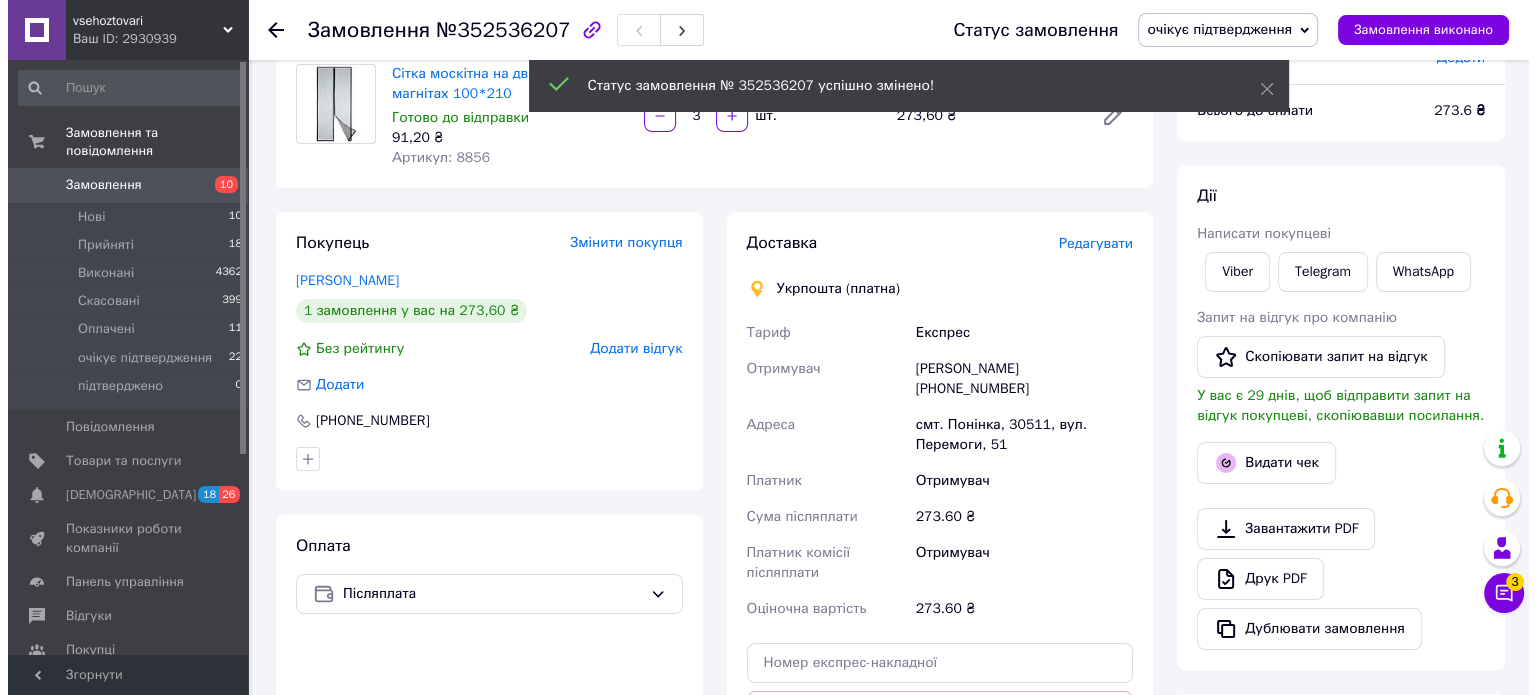 scroll, scrollTop: 200, scrollLeft: 0, axis: vertical 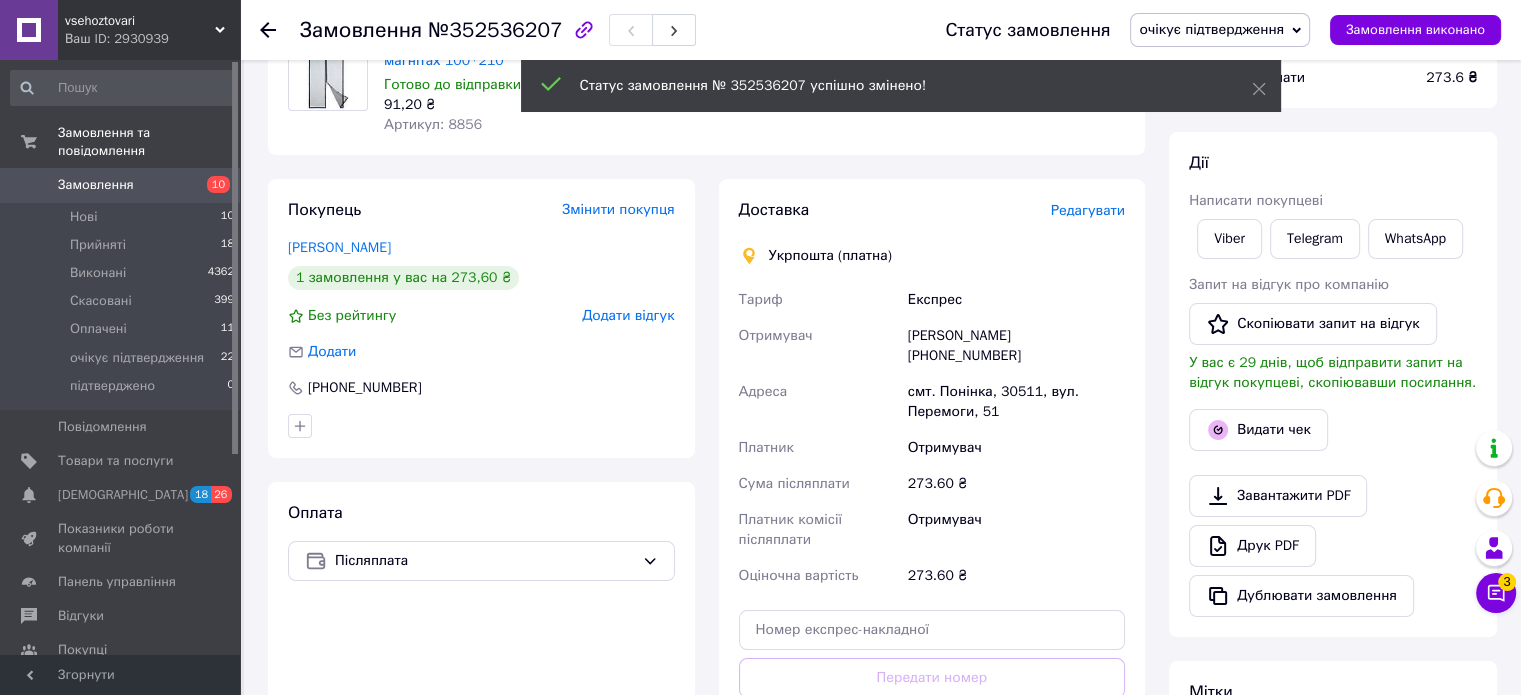 click on "Редагувати" at bounding box center [1088, 210] 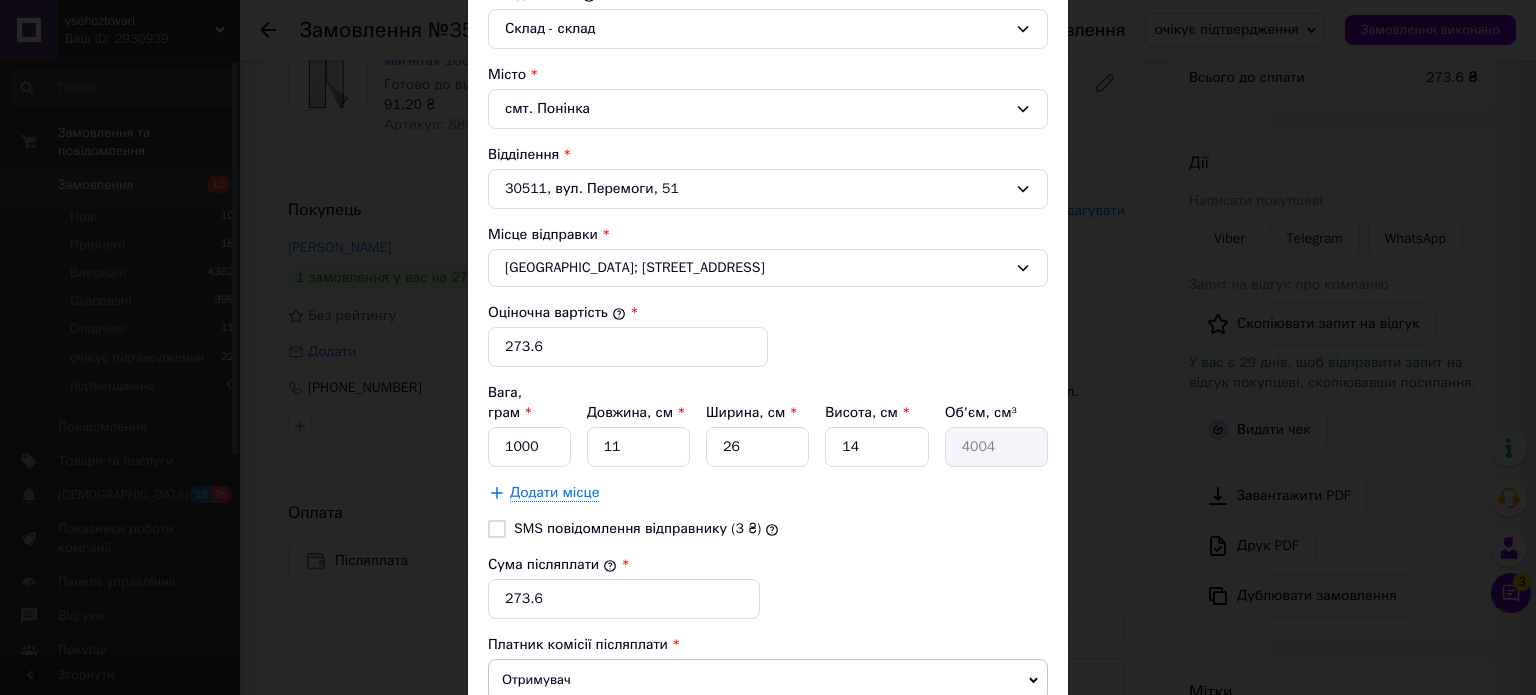 scroll, scrollTop: 600, scrollLeft: 0, axis: vertical 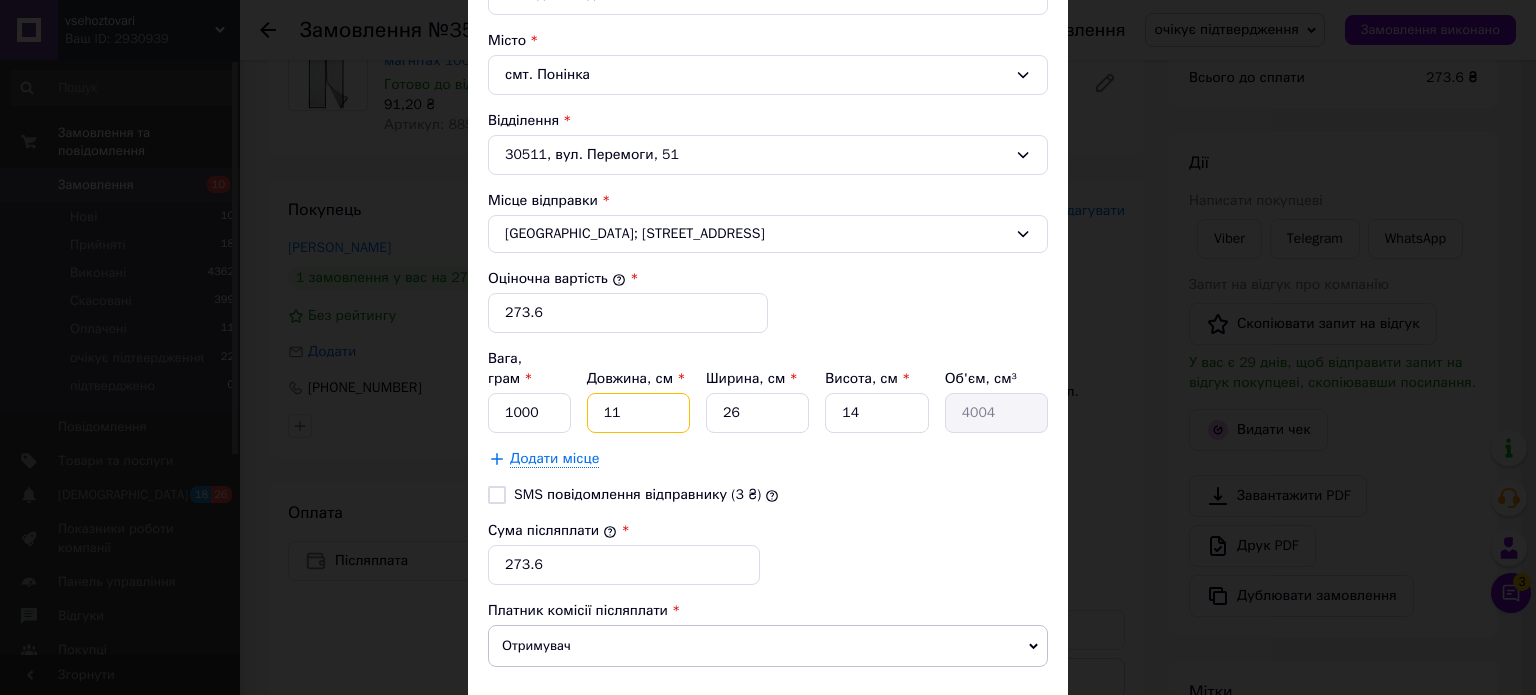click on "11" at bounding box center [638, 413] 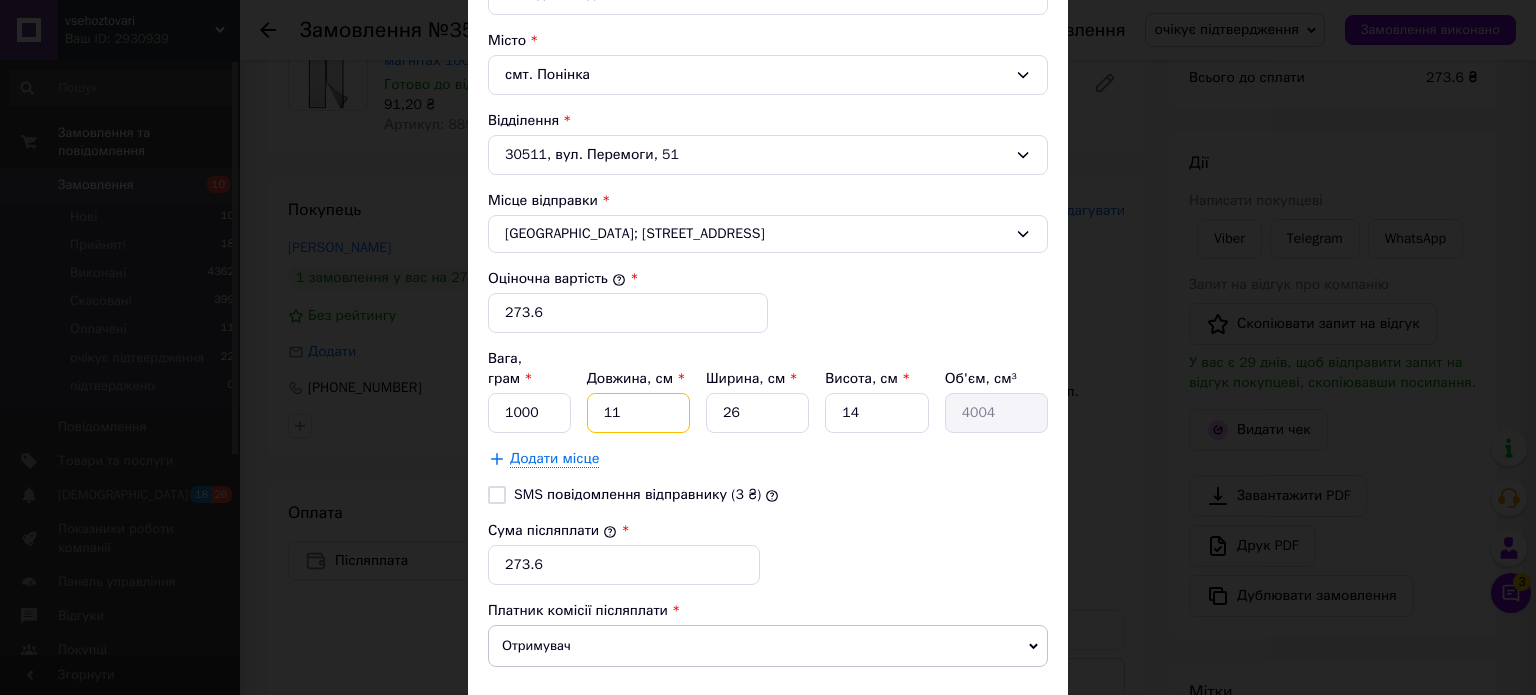 type on "1" 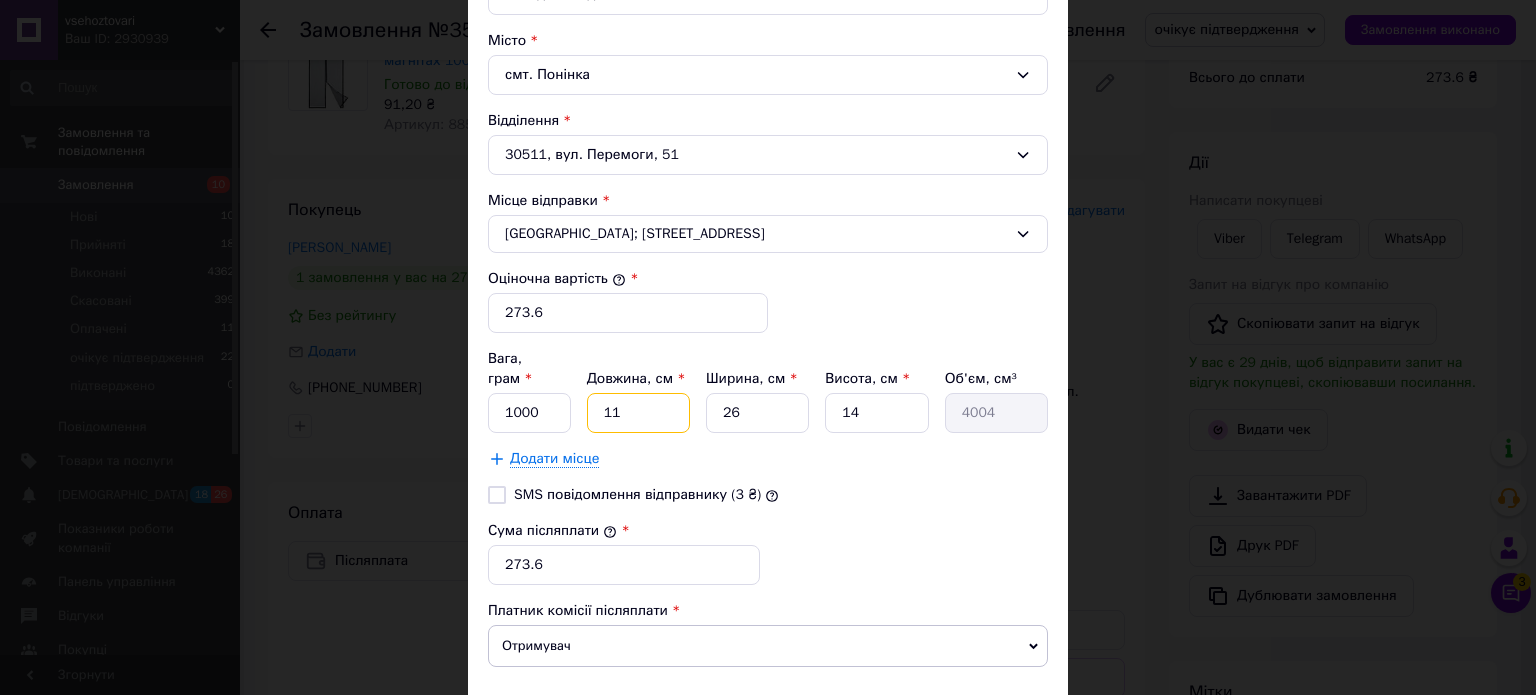type on "364" 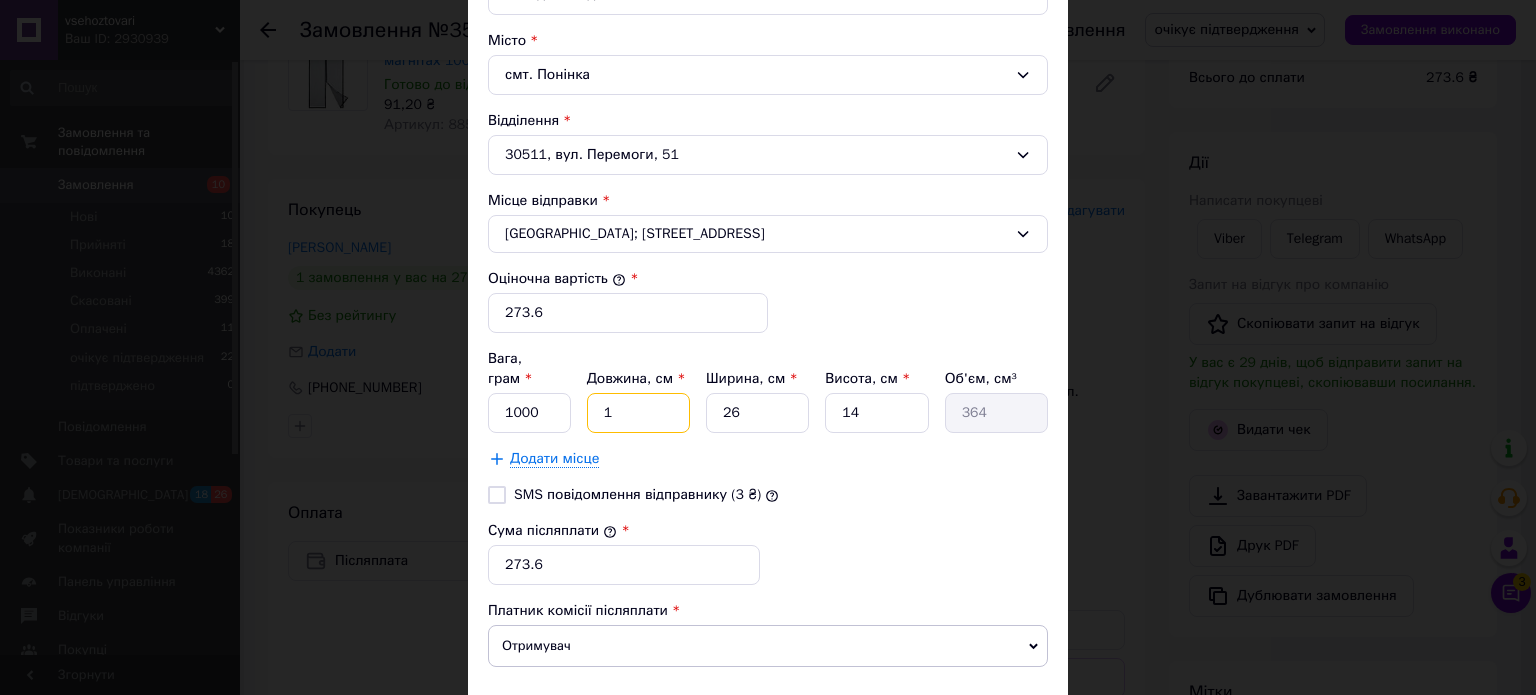 type 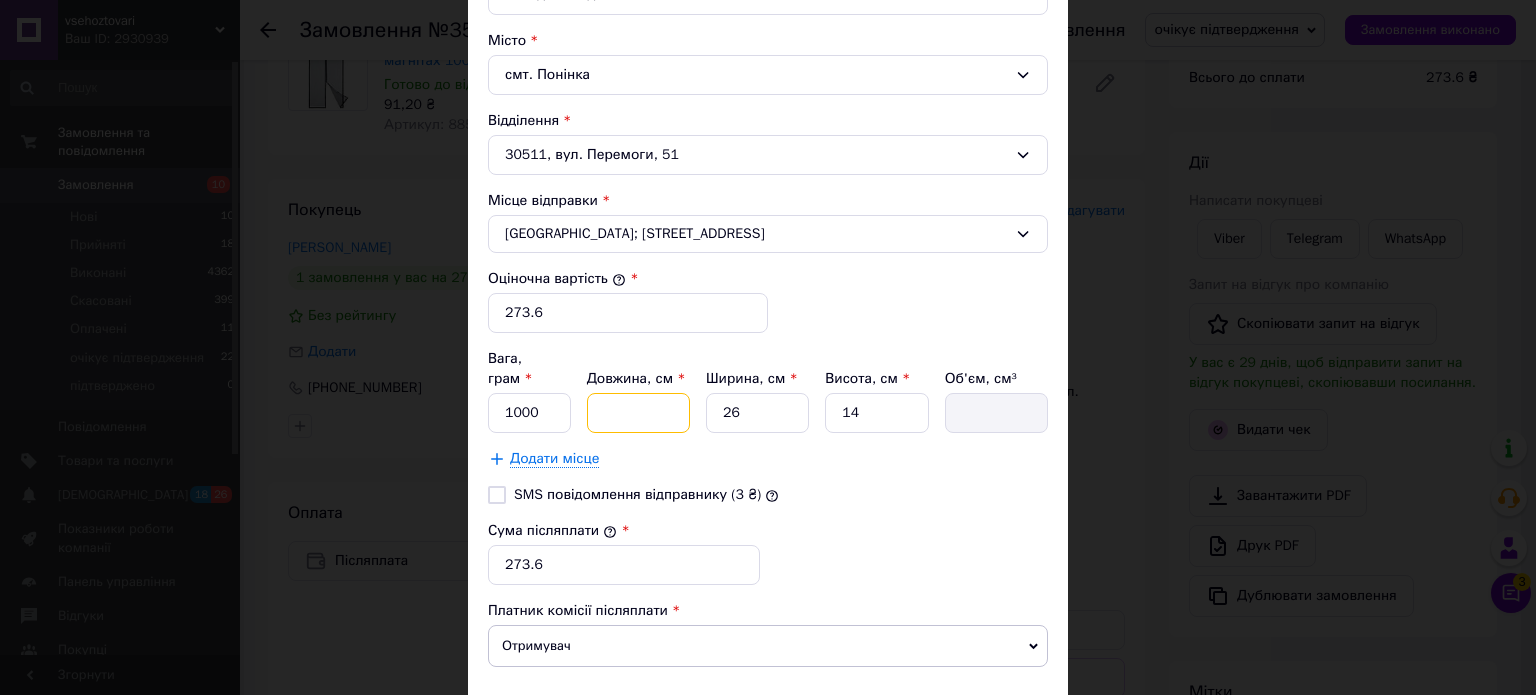 type on "2" 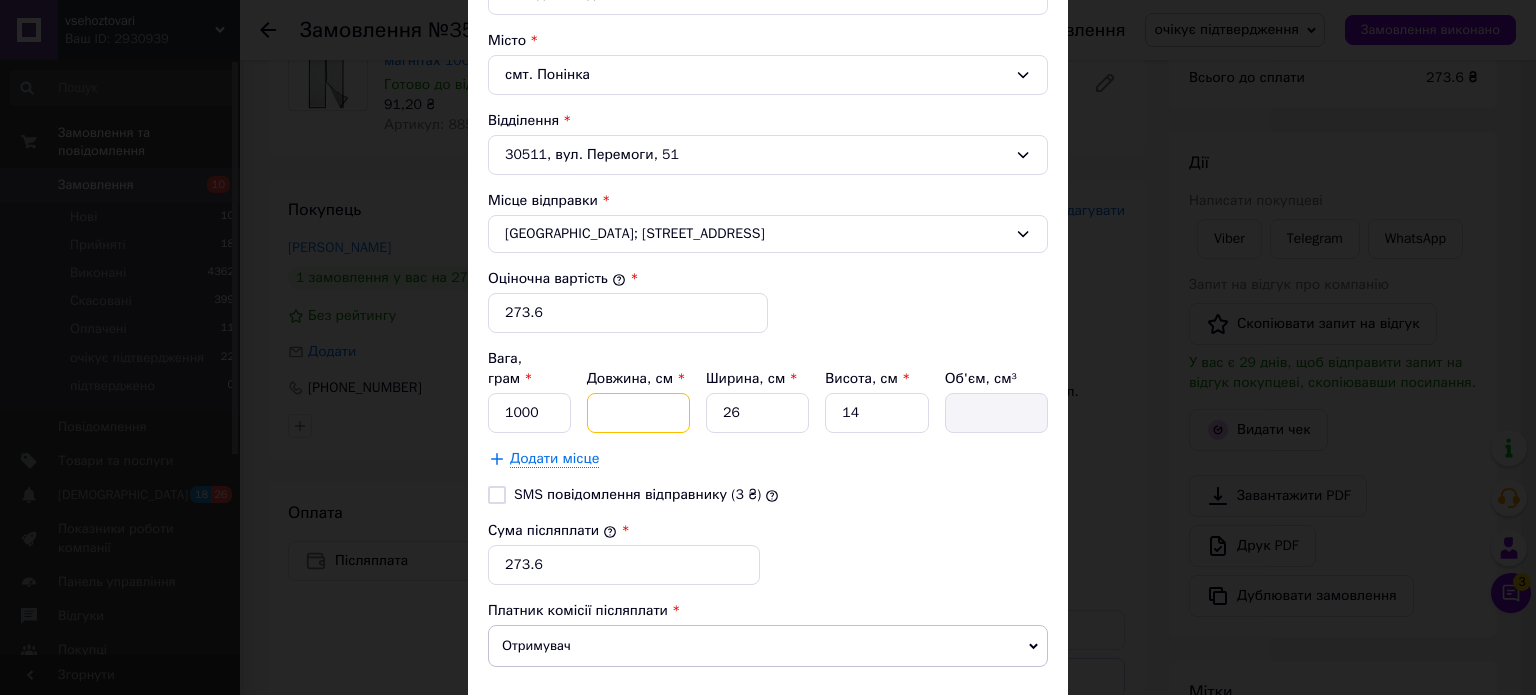 type on "728" 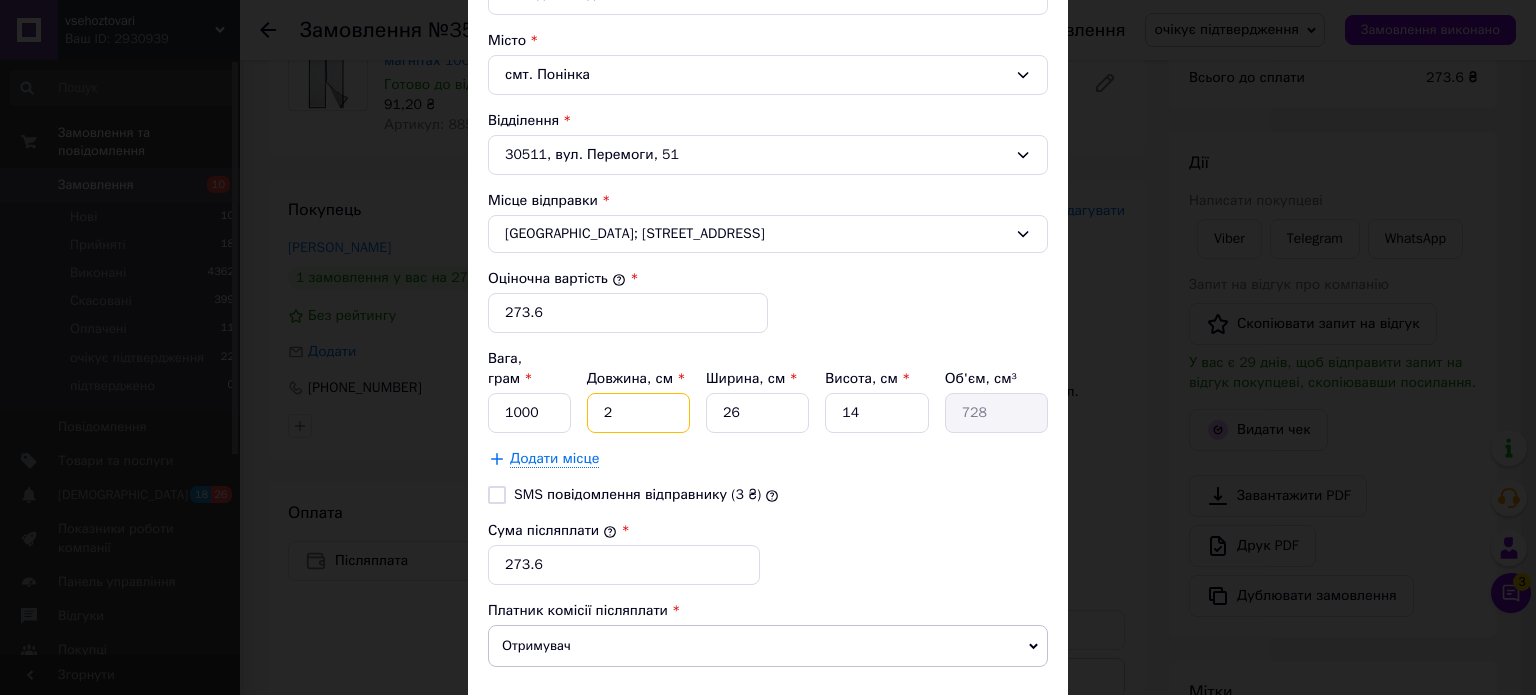 type on "20" 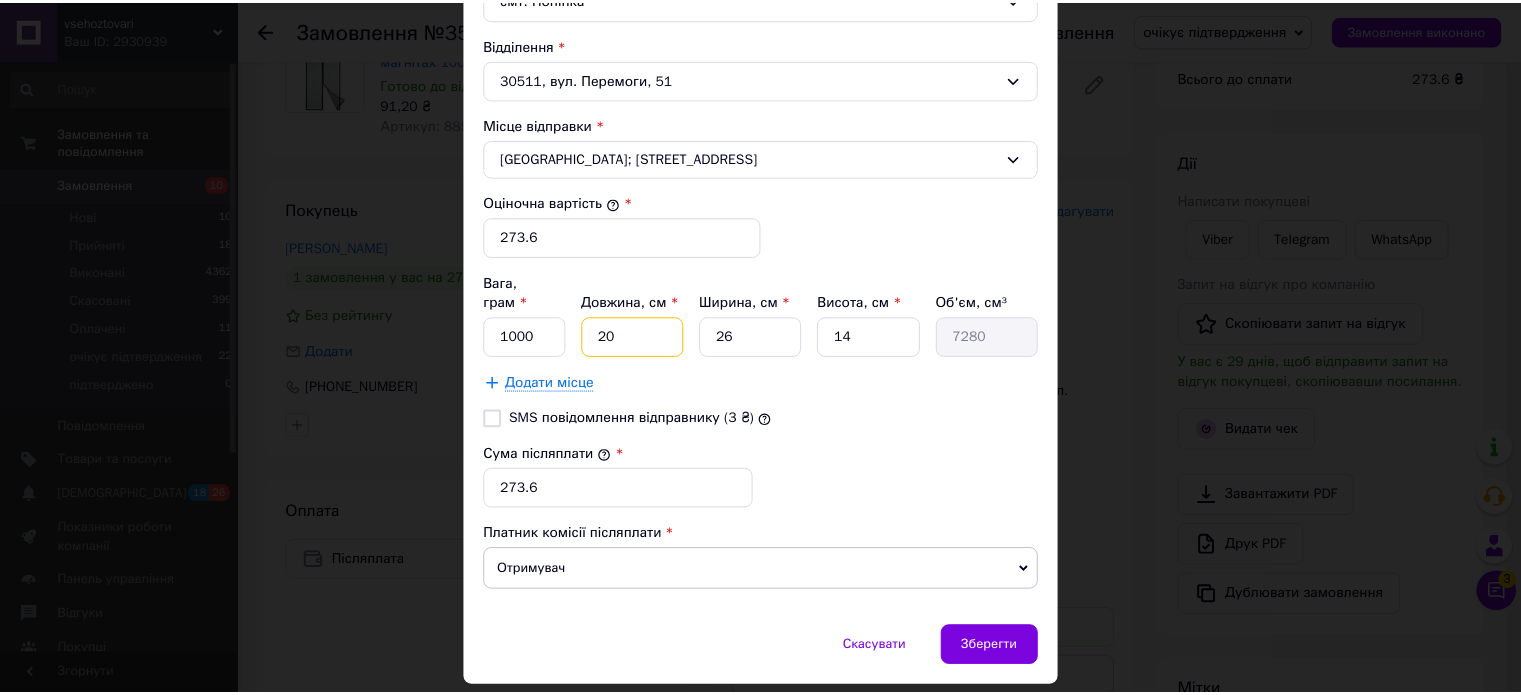scroll, scrollTop: 712, scrollLeft: 0, axis: vertical 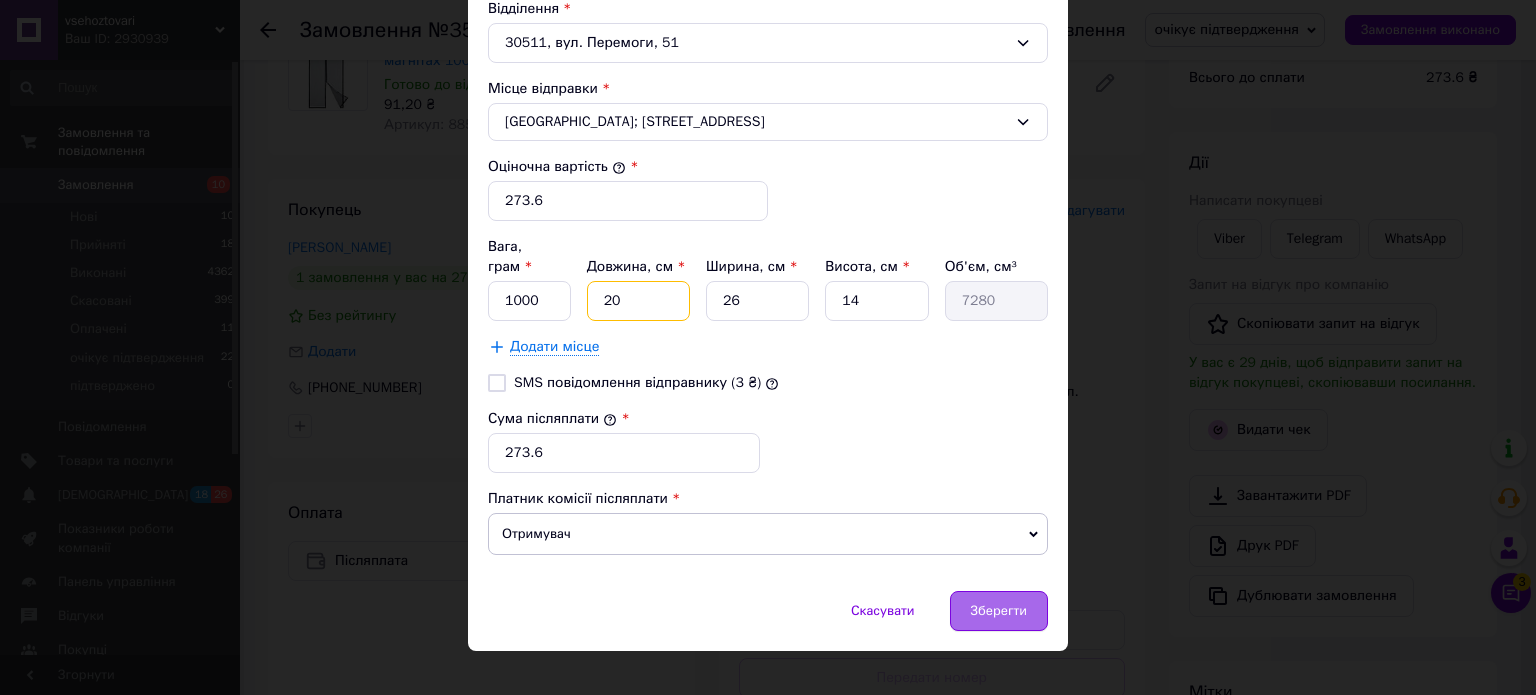 type on "20" 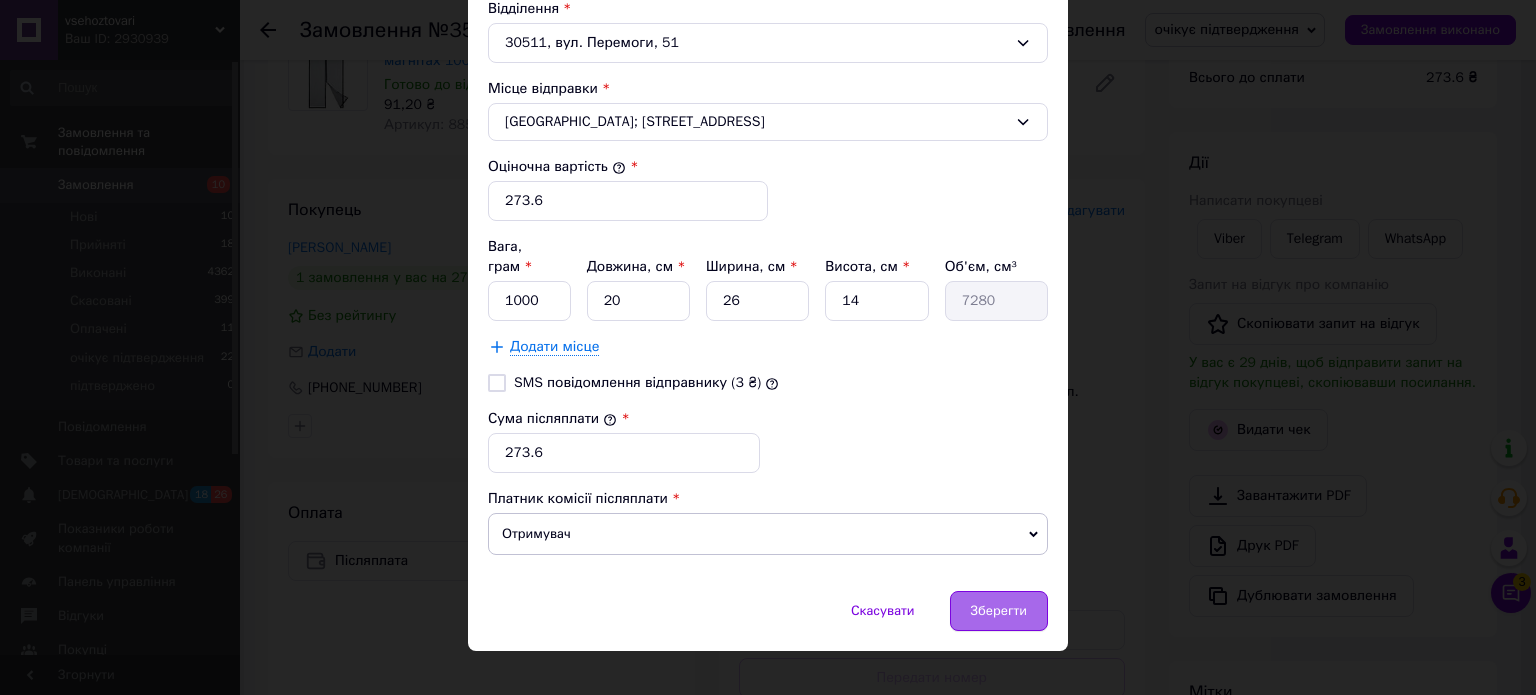 click on "Зберегти" at bounding box center [999, 611] 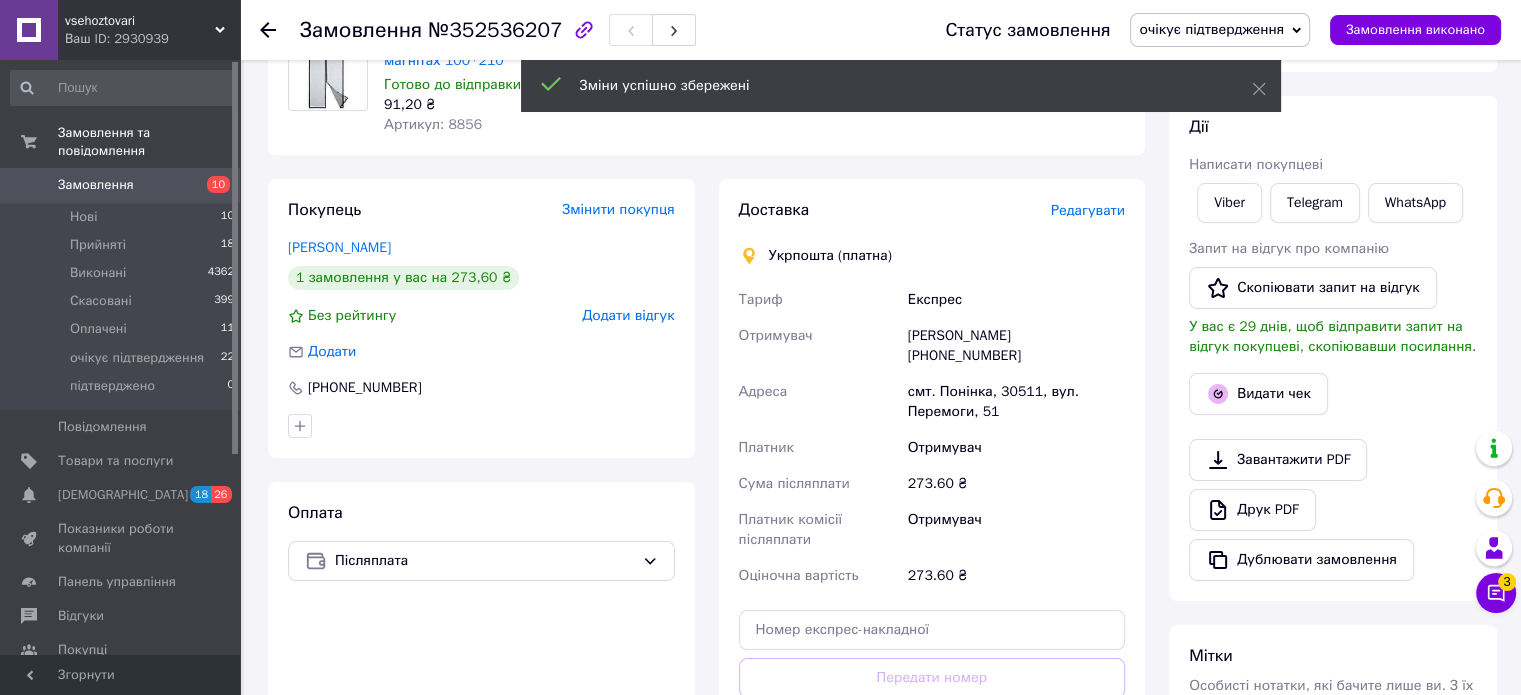 scroll, scrollTop: 400, scrollLeft: 0, axis: vertical 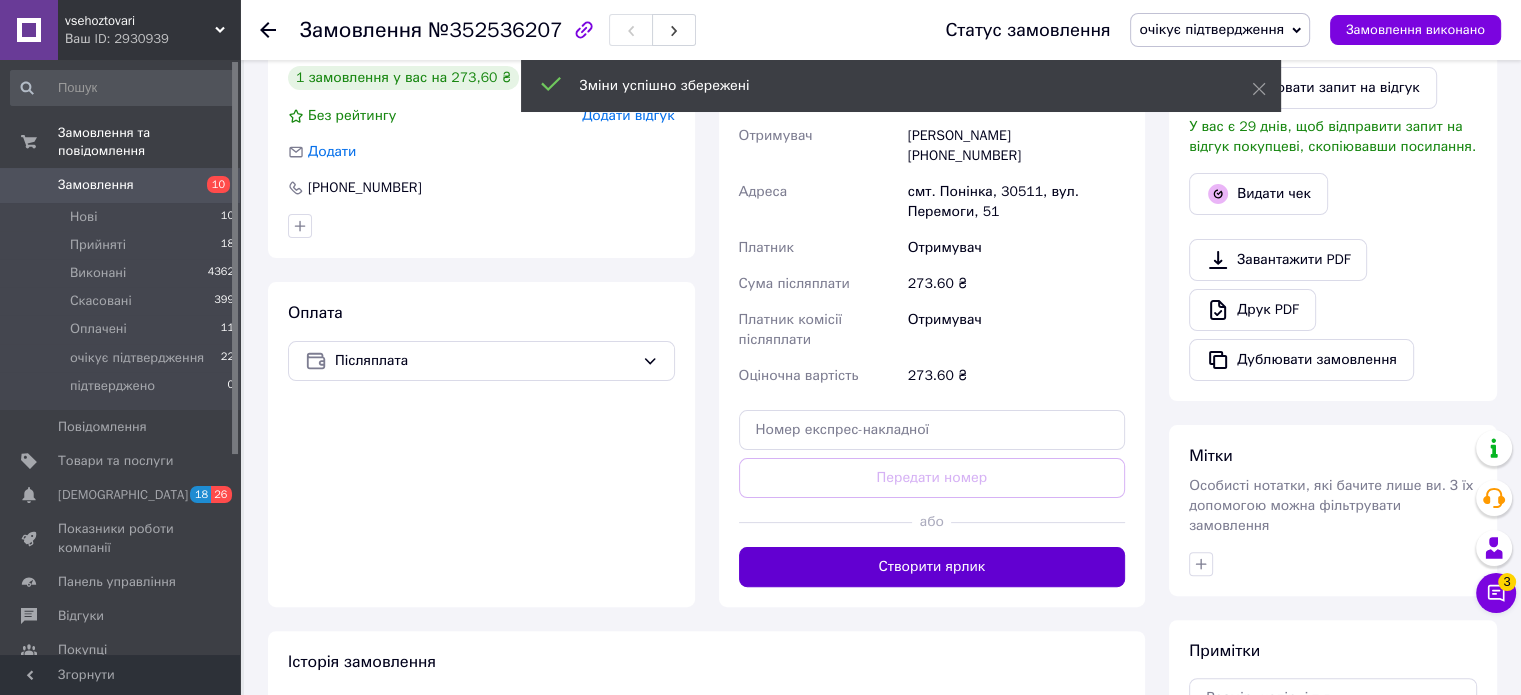 click on "Створити ярлик" at bounding box center (932, 567) 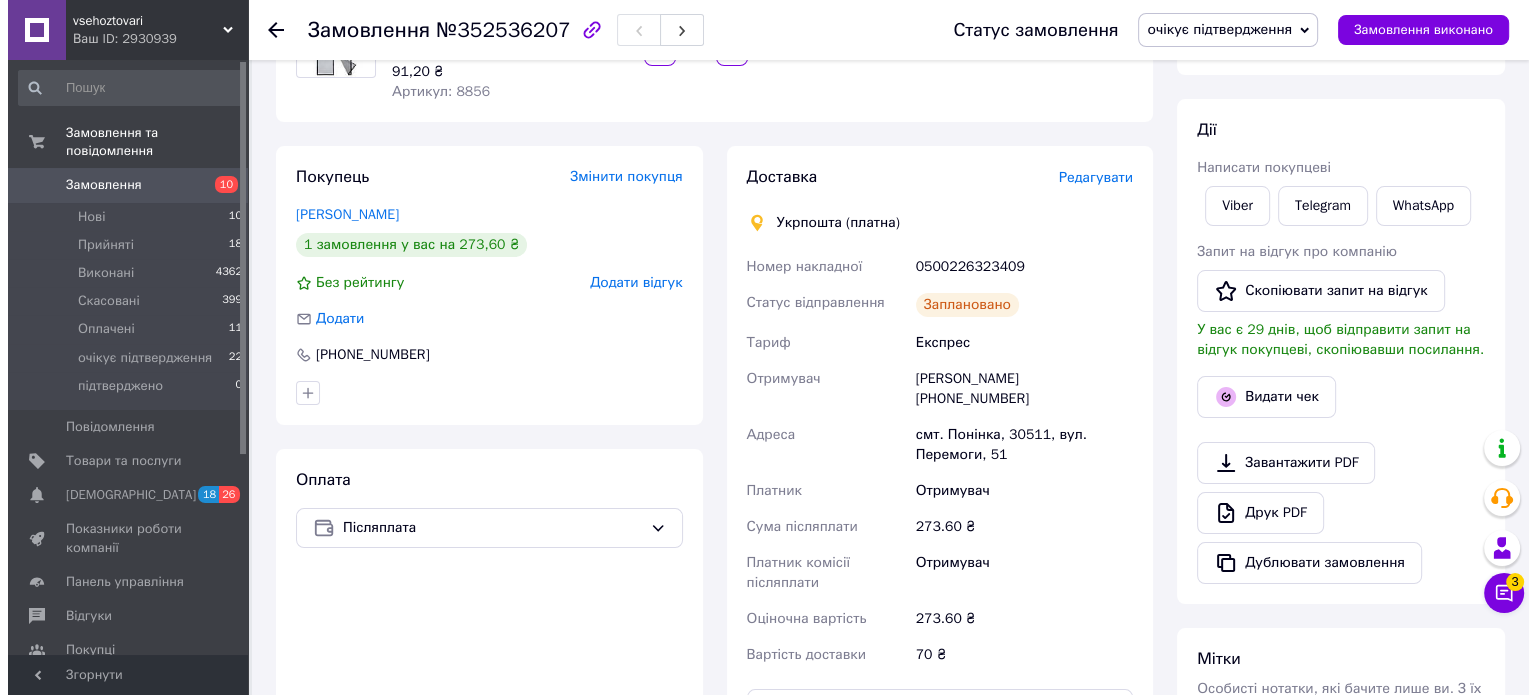 scroll, scrollTop: 200, scrollLeft: 0, axis: vertical 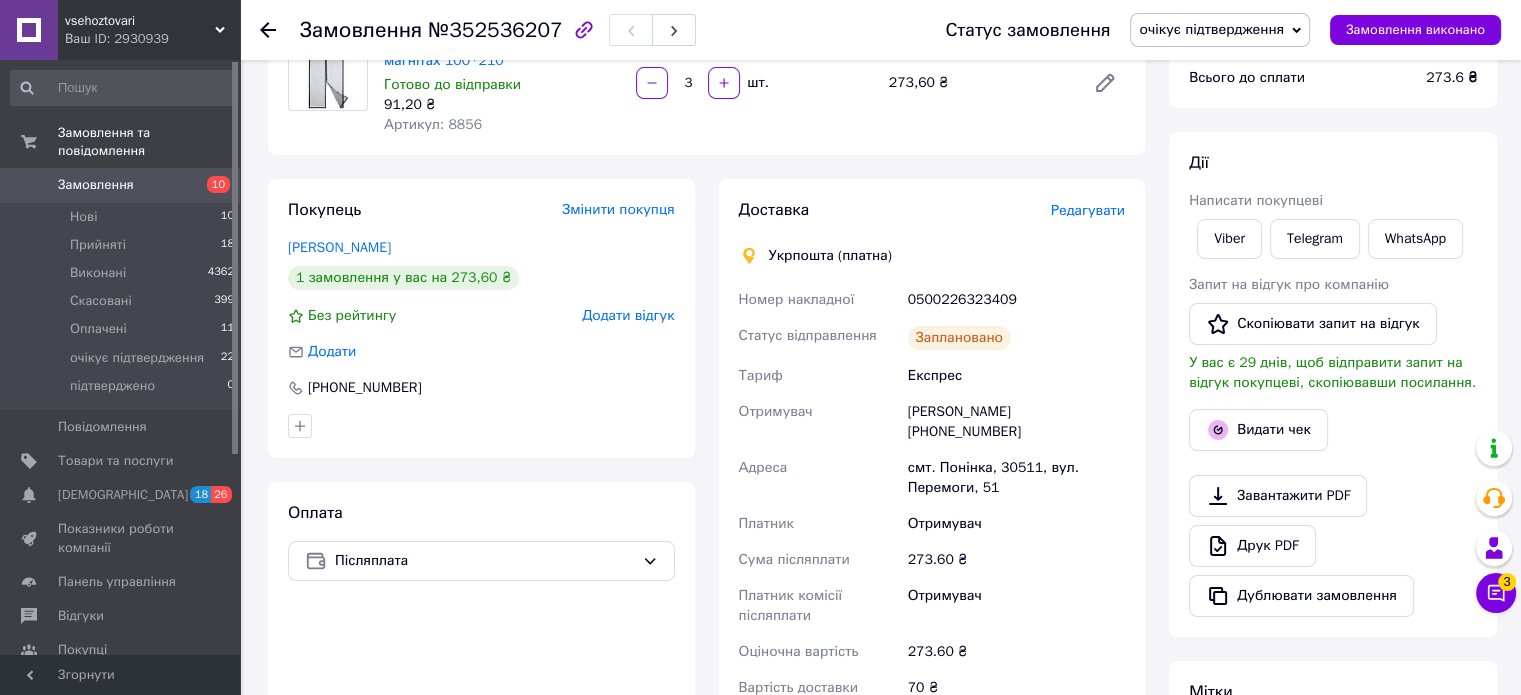click on "Редагувати" at bounding box center [1088, 210] 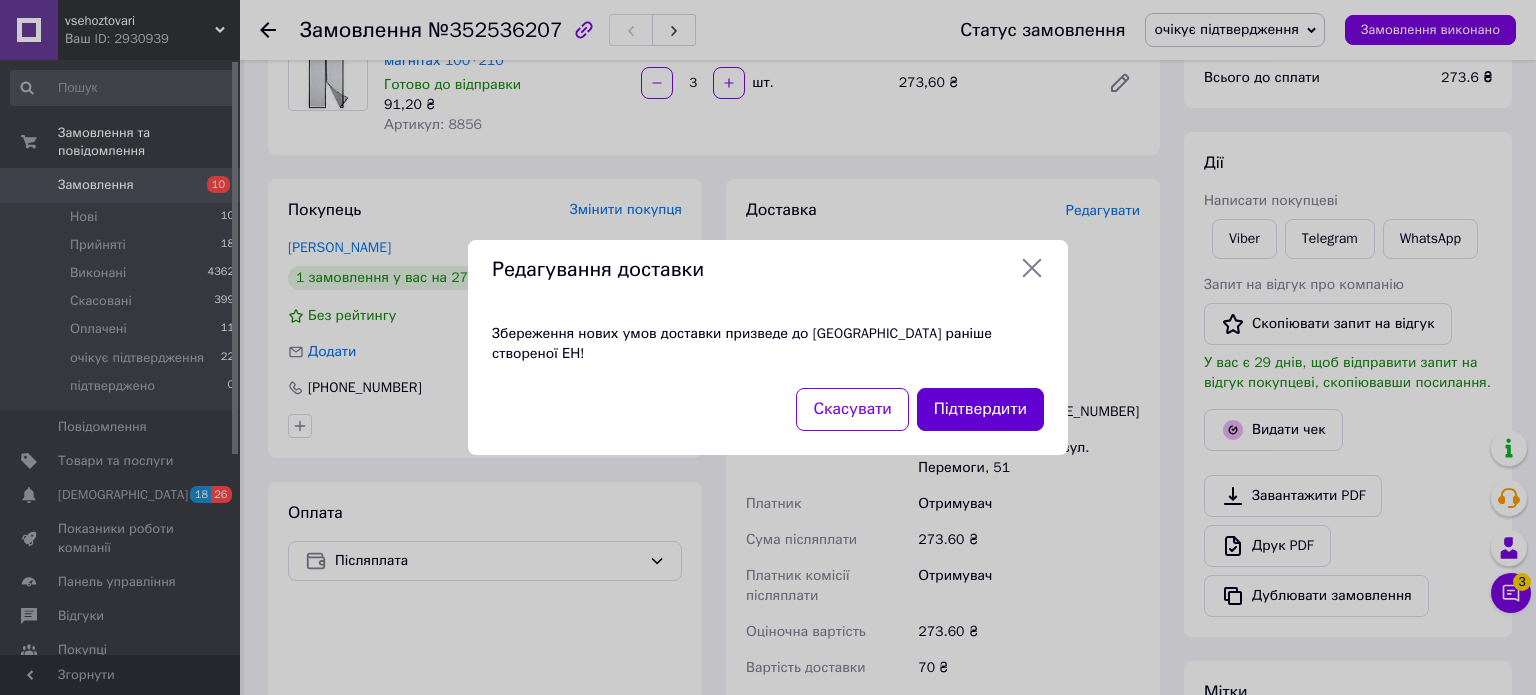 click on "Підтвердити" at bounding box center (980, 409) 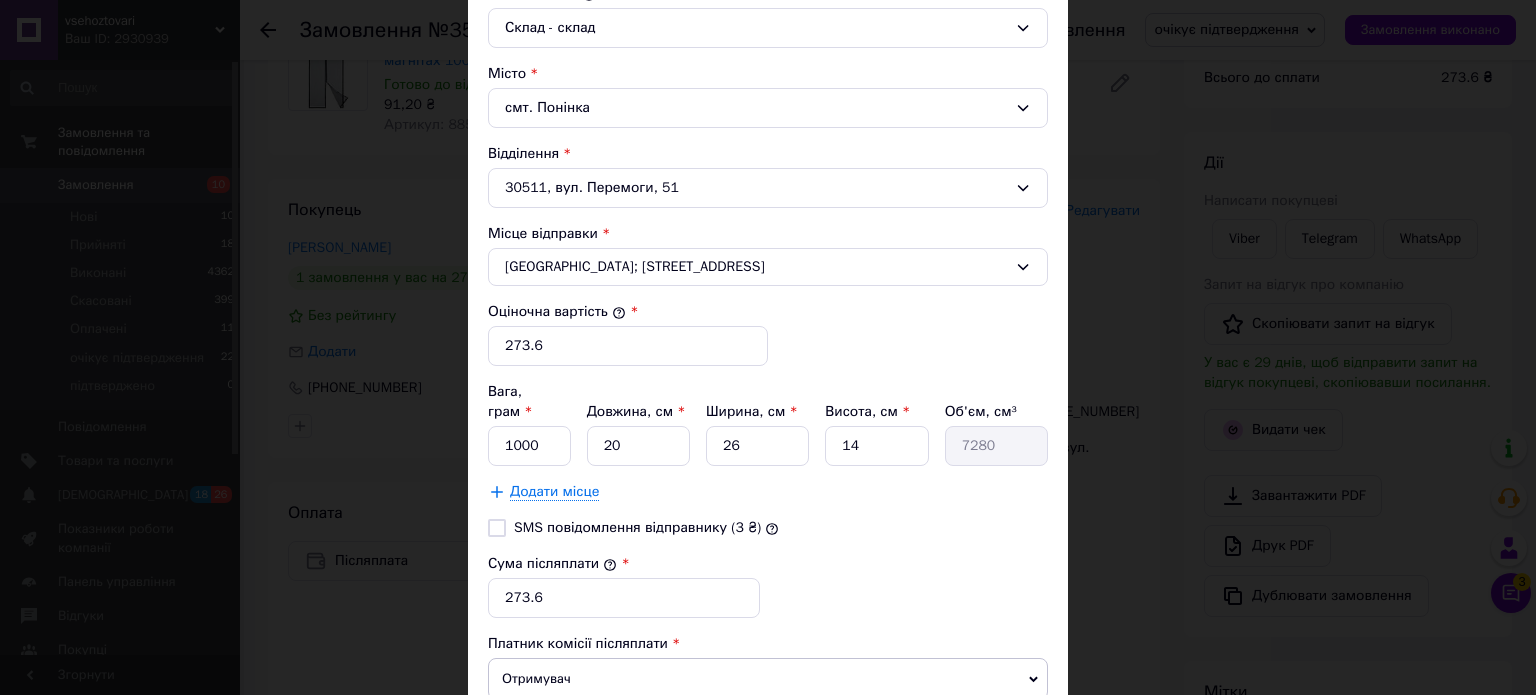 scroll, scrollTop: 600, scrollLeft: 0, axis: vertical 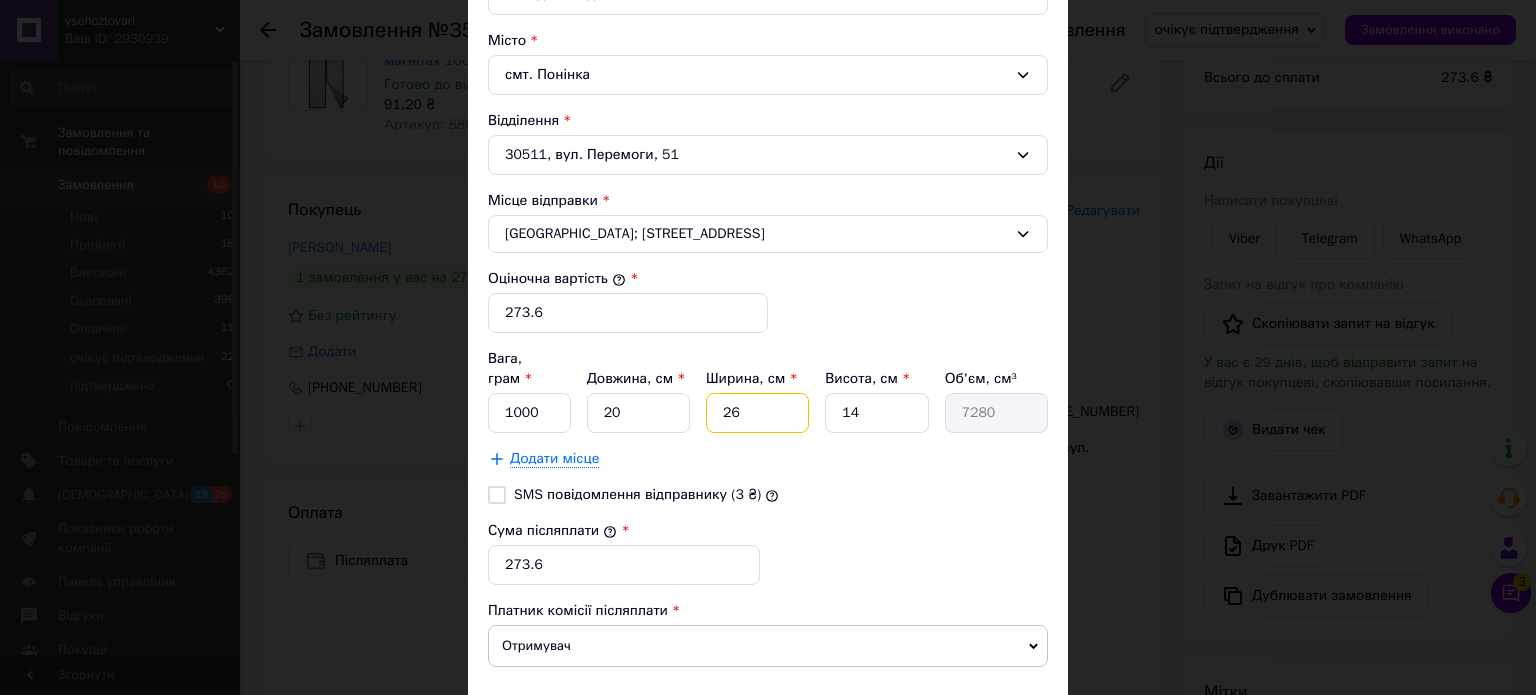 click on "26" at bounding box center [757, 413] 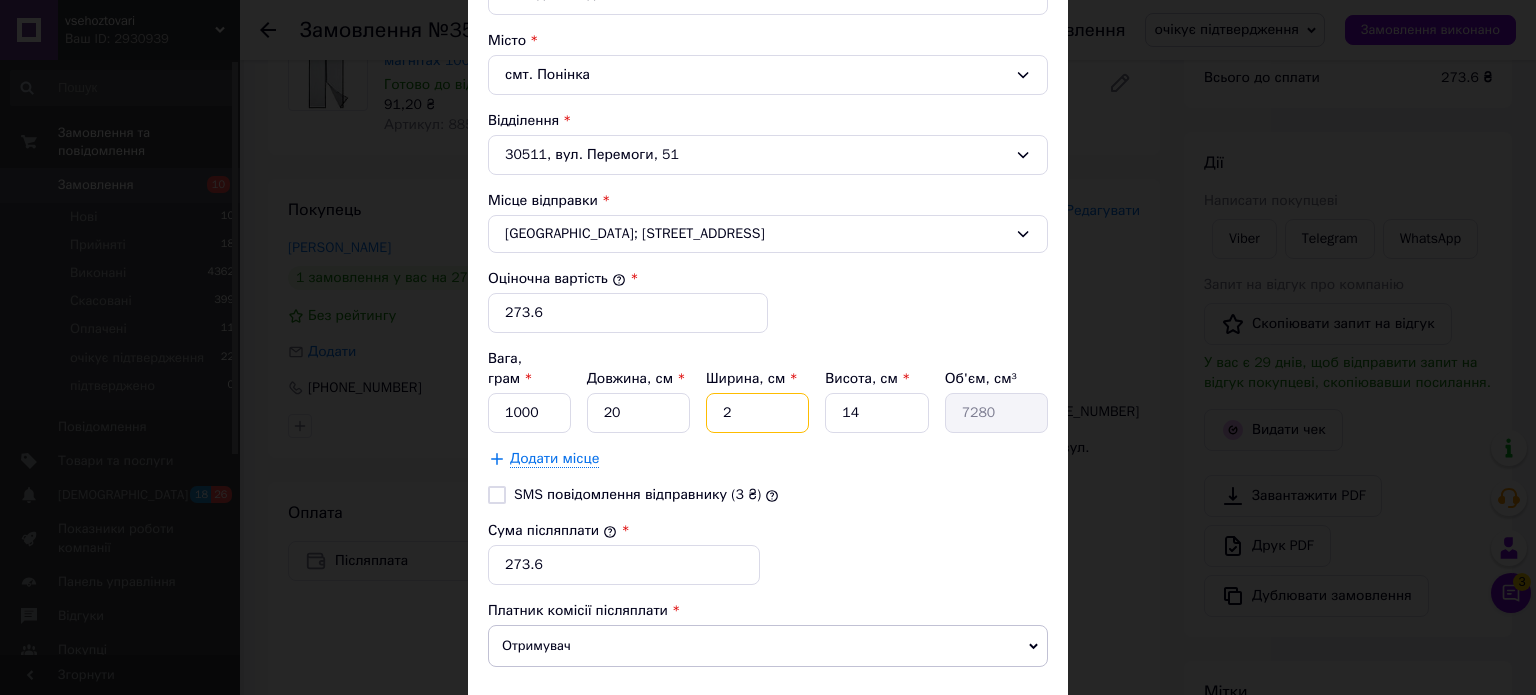 type on "560" 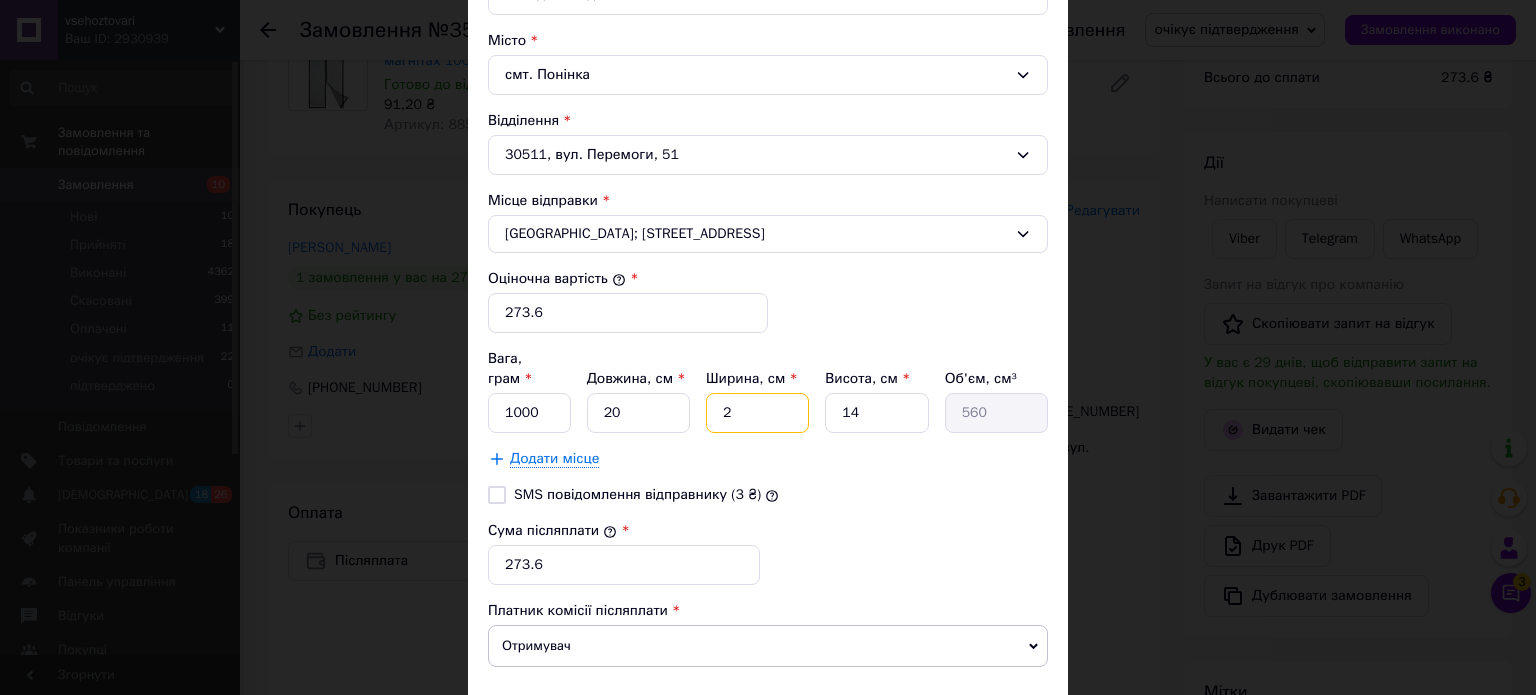 type on "20" 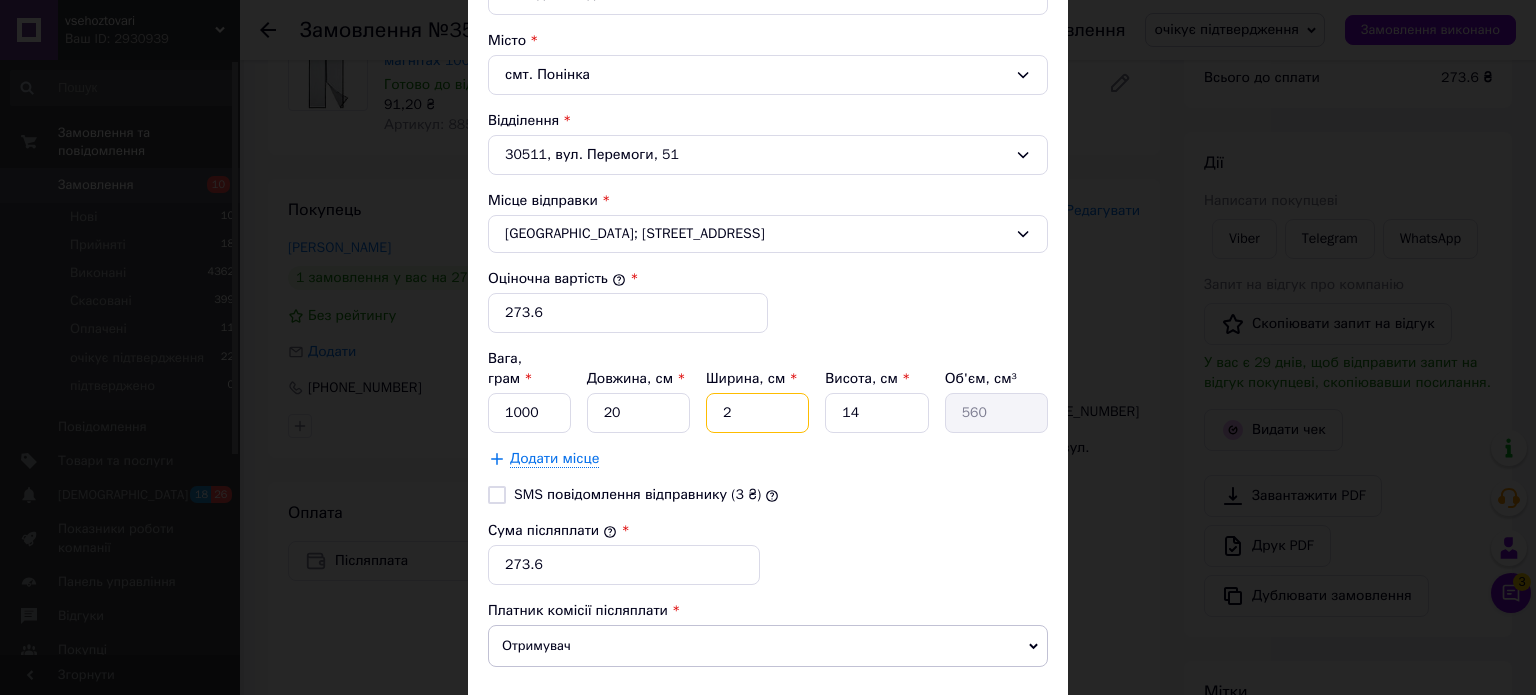 type on "5600" 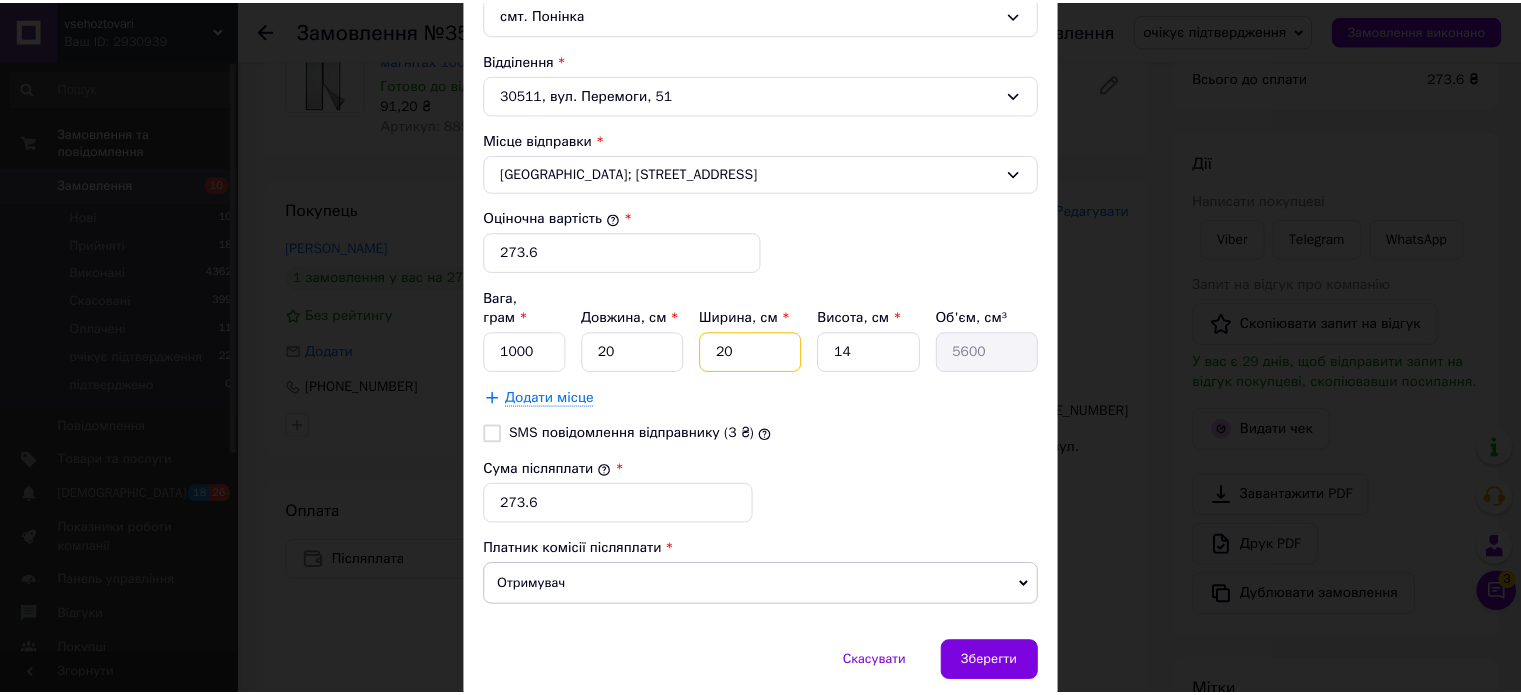 scroll, scrollTop: 712, scrollLeft: 0, axis: vertical 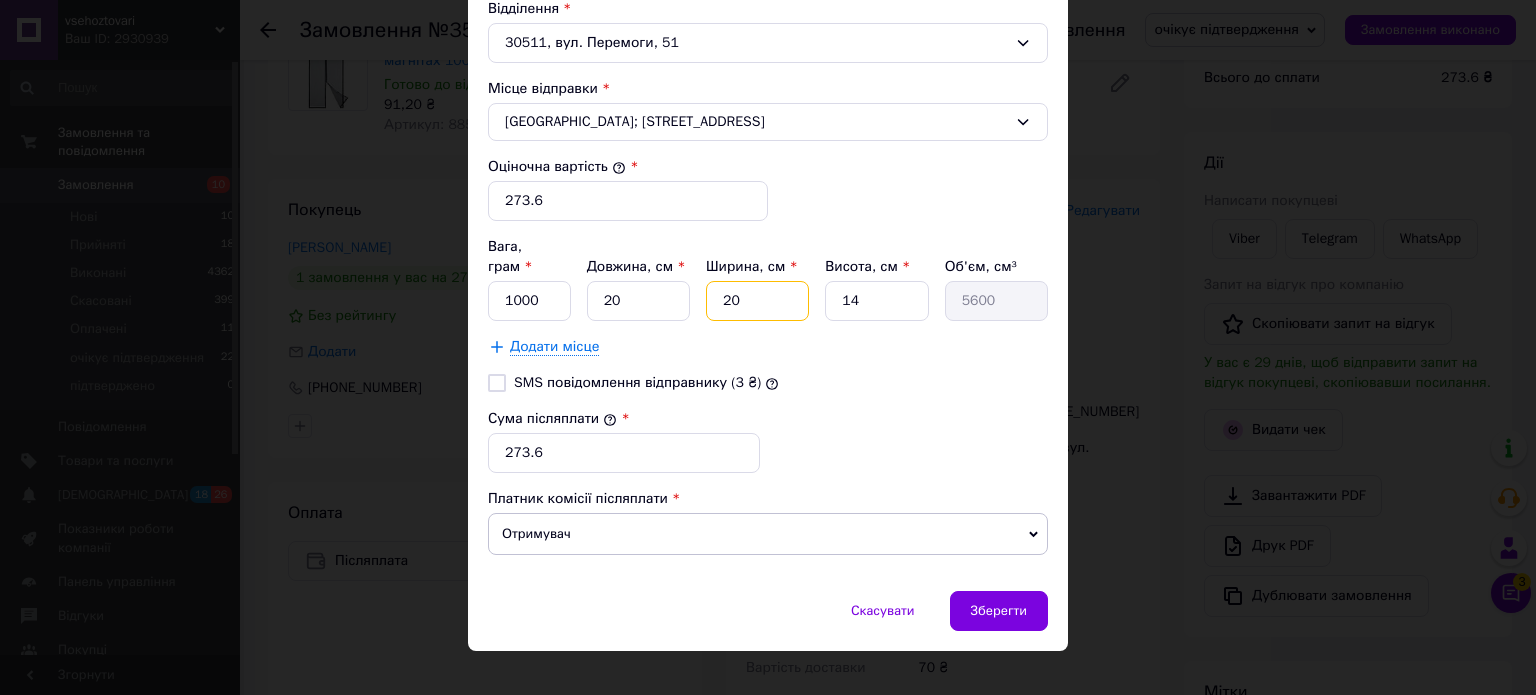 type on "20" 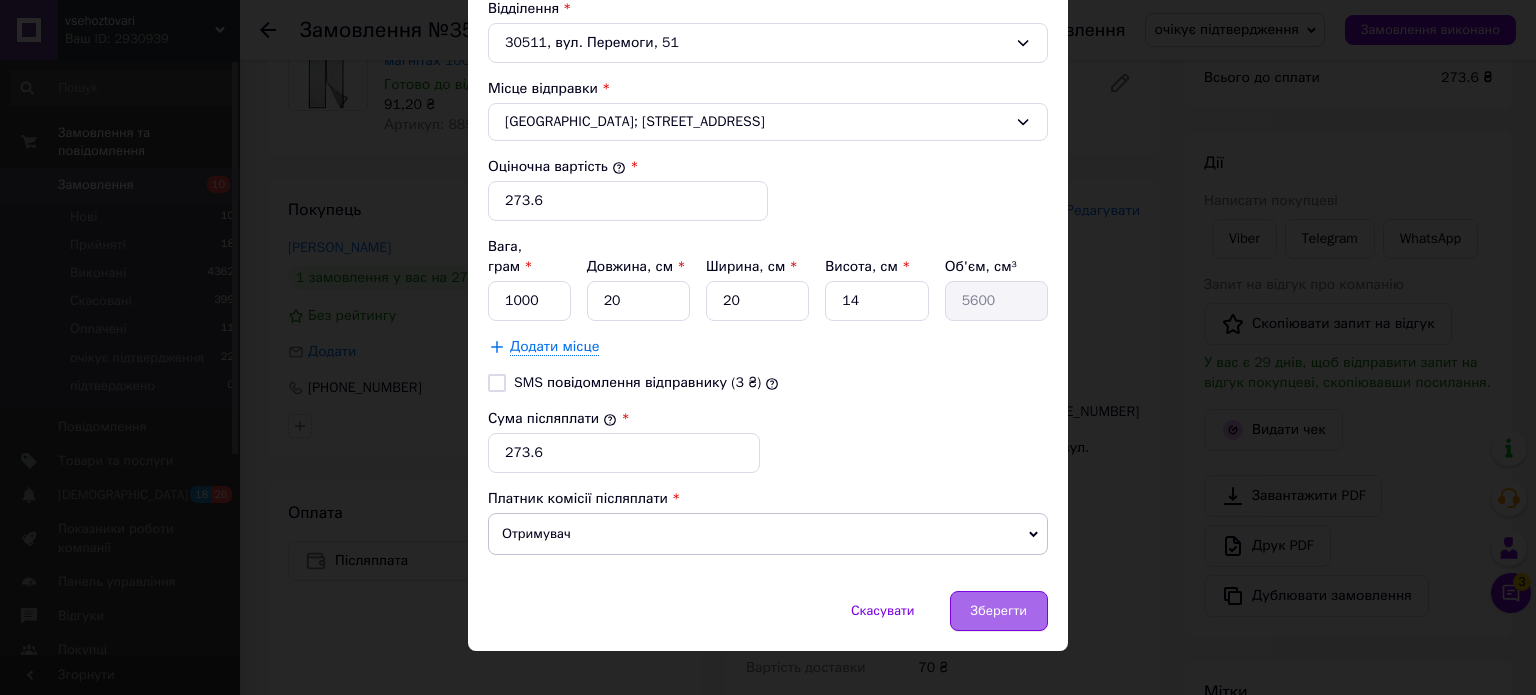 drag, startPoint x: 992, startPoint y: 607, endPoint x: 989, endPoint y: 597, distance: 10.440307 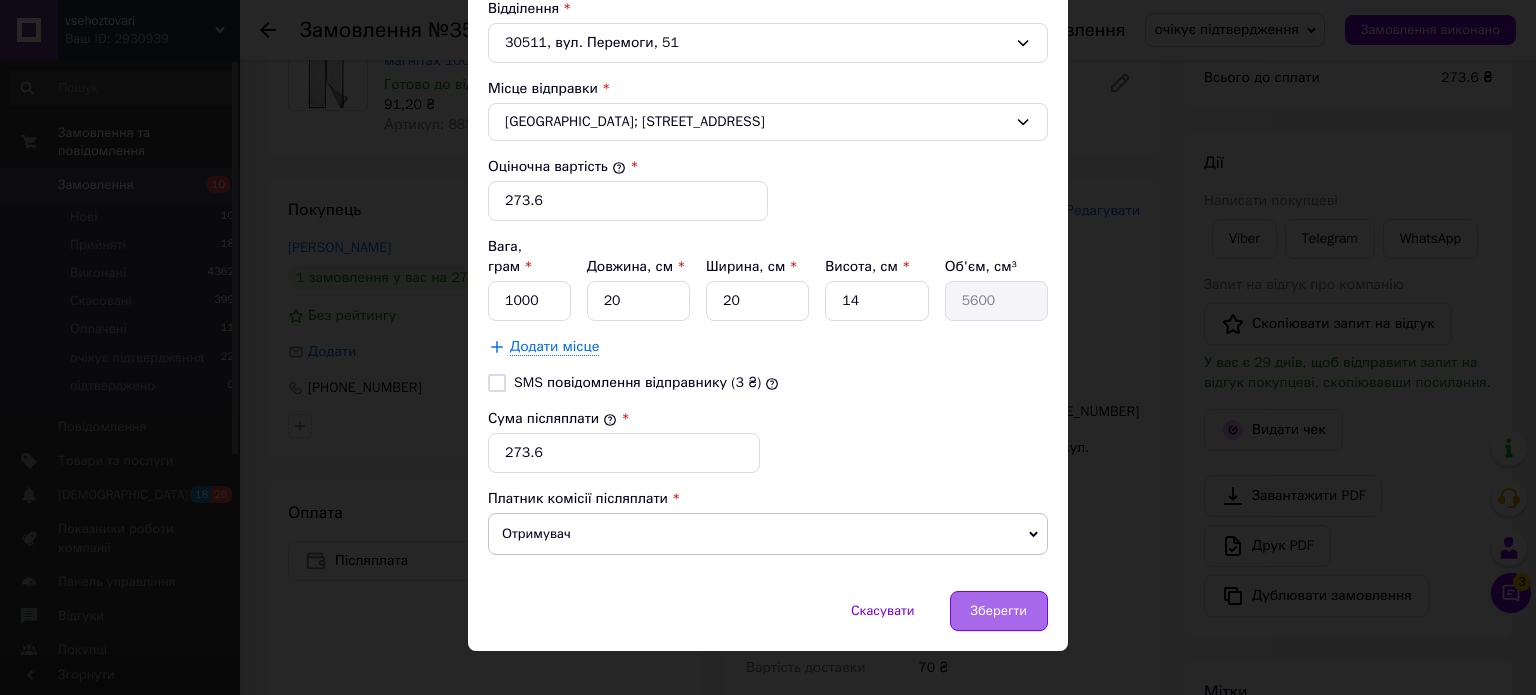 click on "Скасувати   Зберегти" at bounding box center (768, 621) 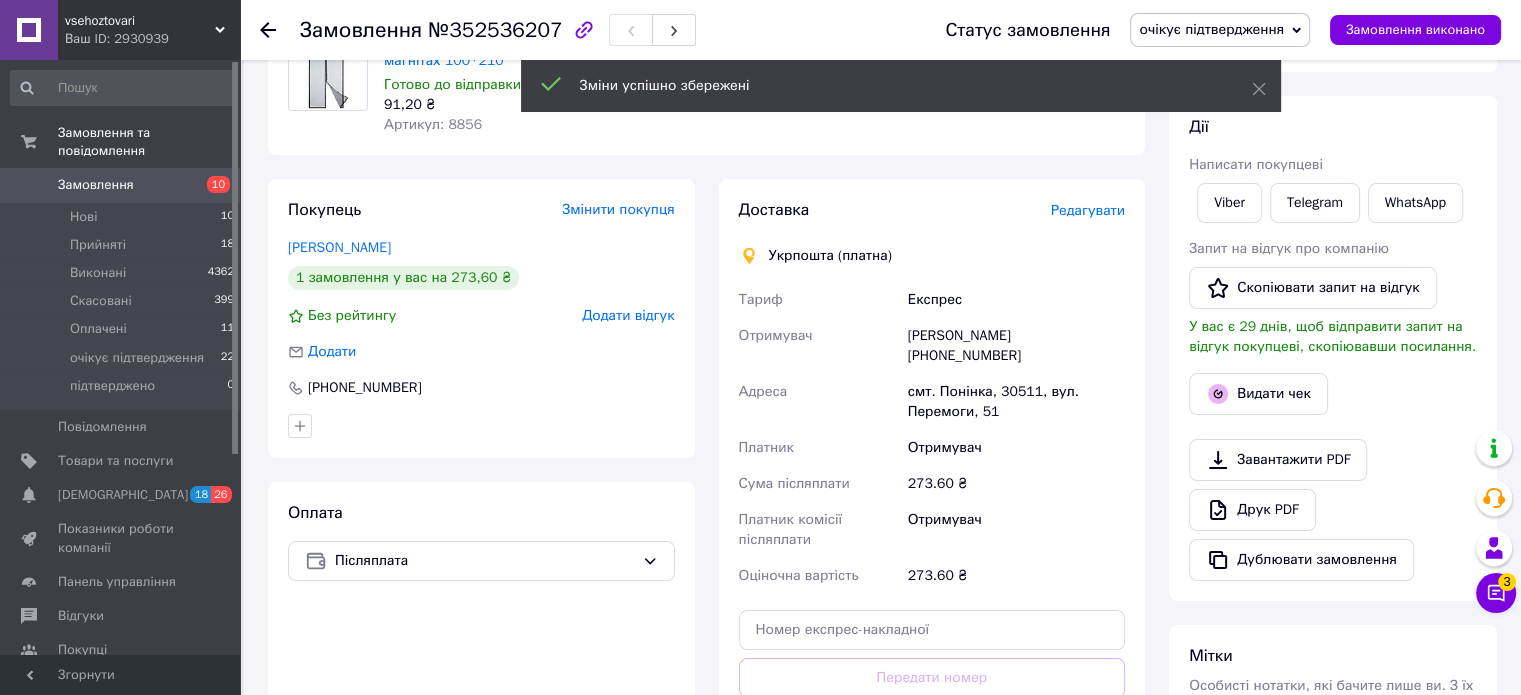 scroll, scrollTop: 400, scrollLeft: 0, axis: vertical 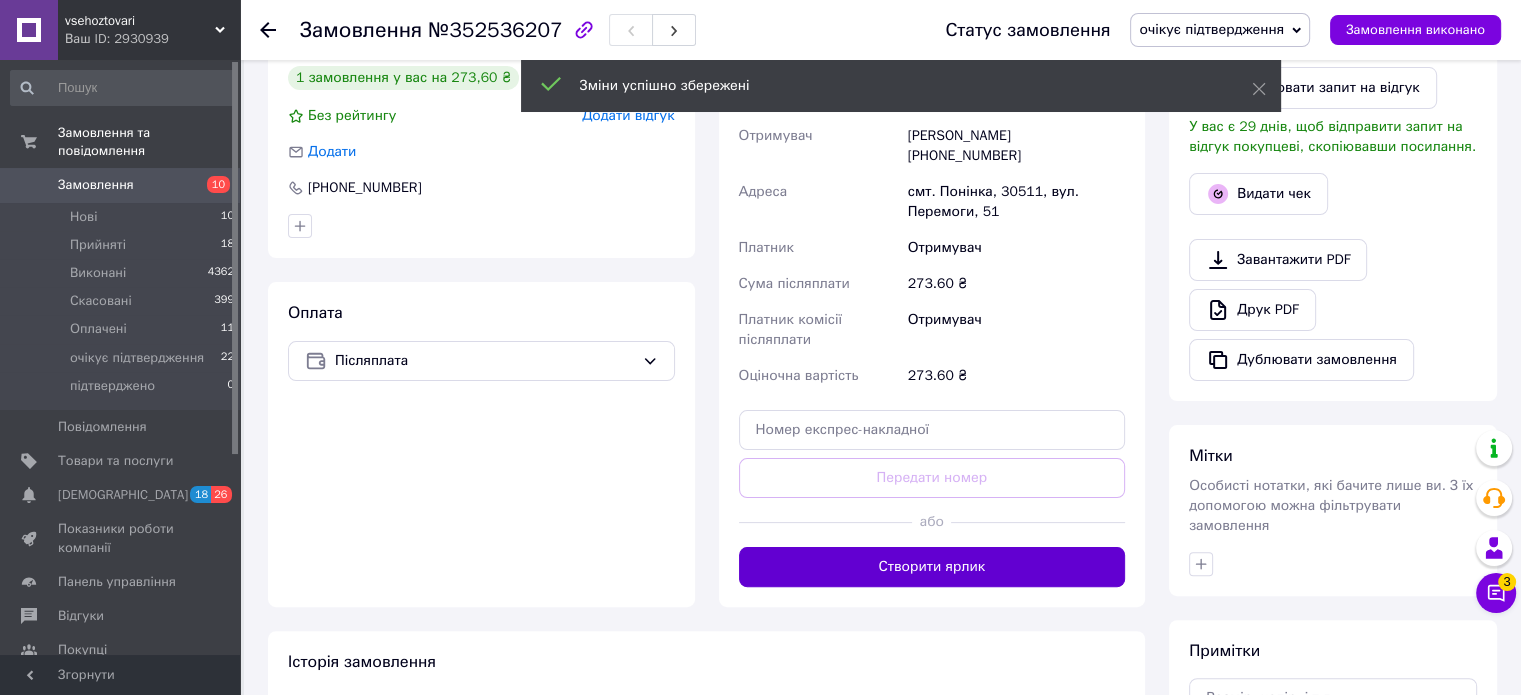 click on "Створити ярлик" at bounding box center [932, 567] 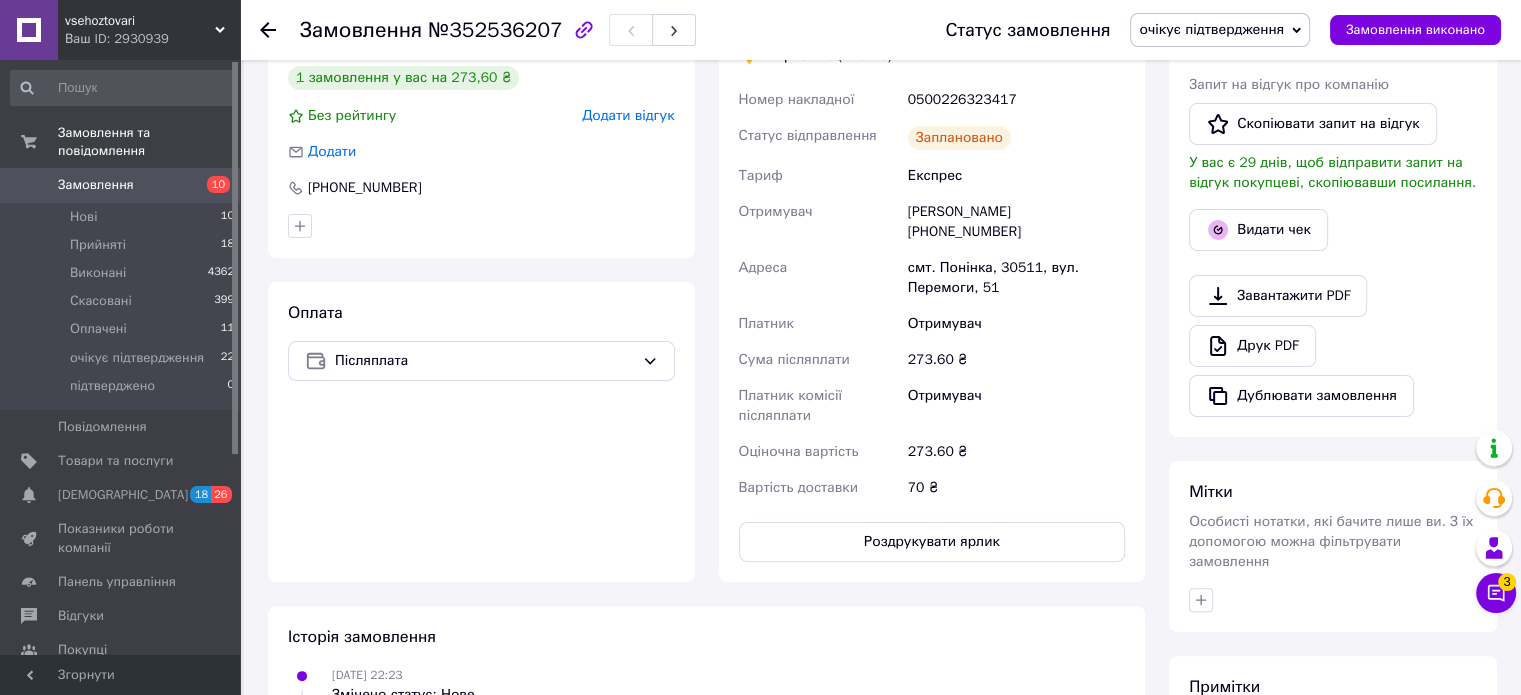 scroll, scrollTop: 600, scrollLeft: 0, axis: vertical 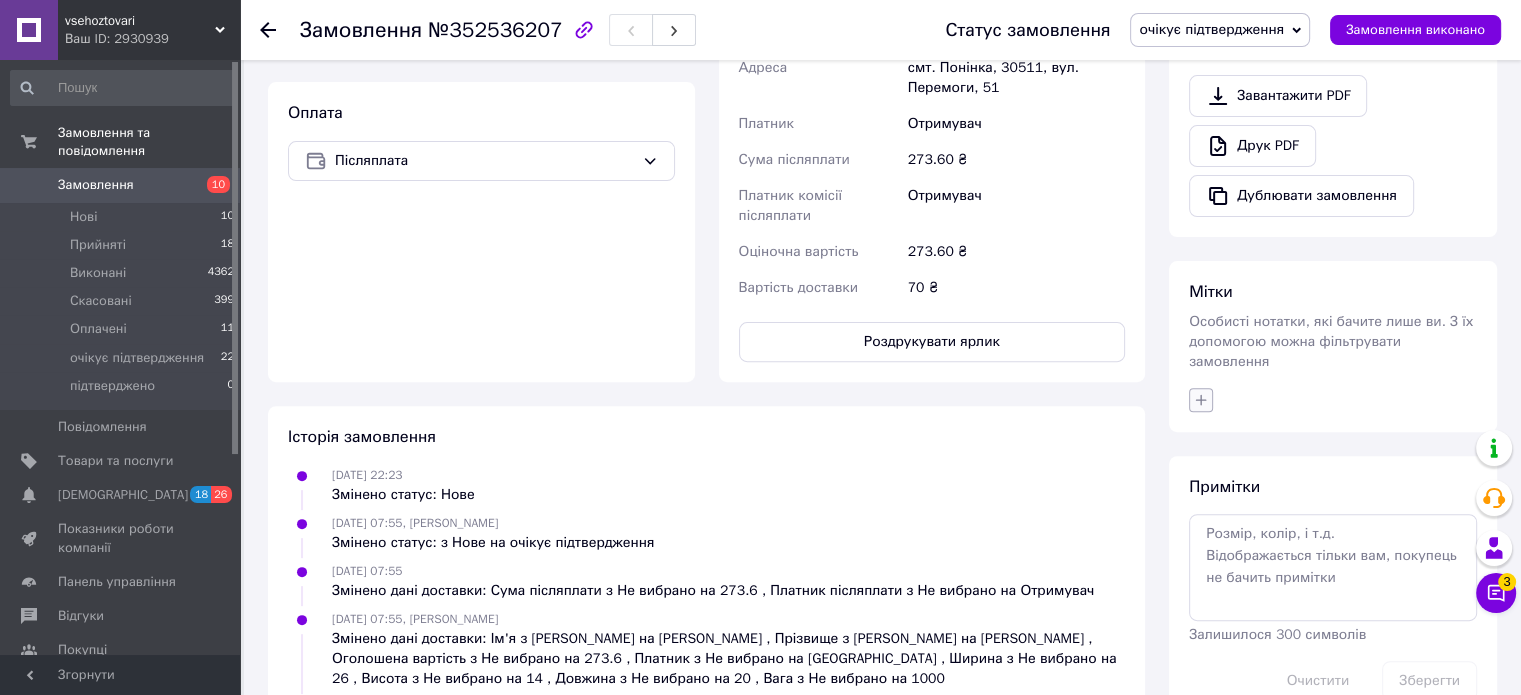 click 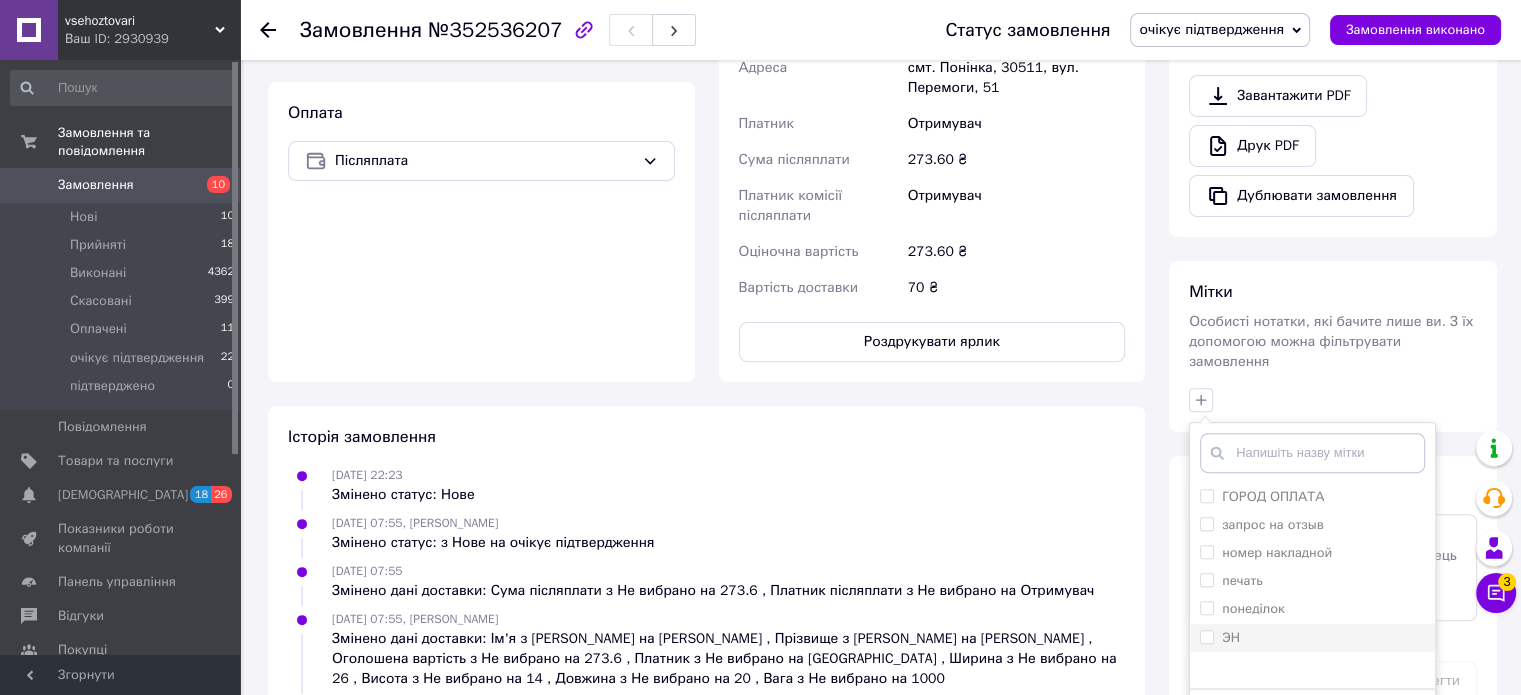 click on "ЭН" at bounding box center (1206, 636) 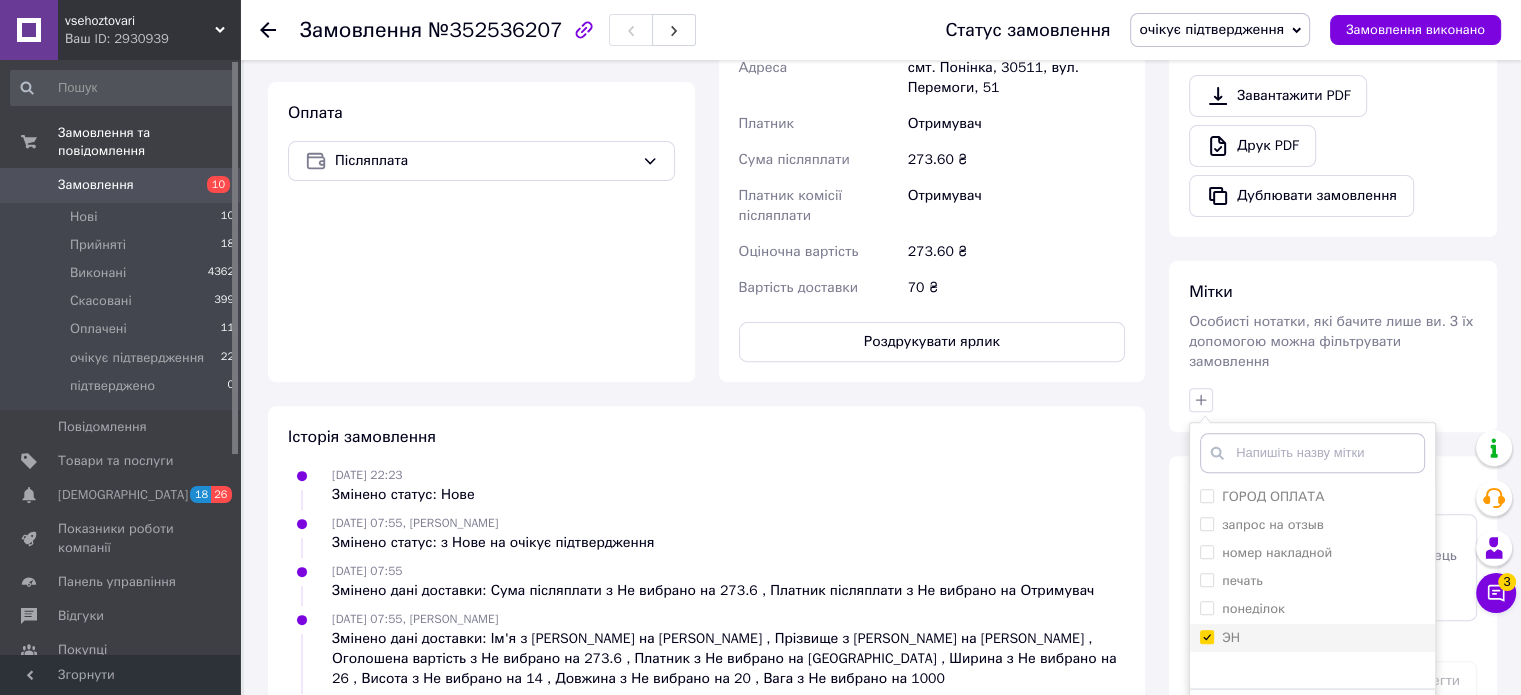 checkbox on "true" 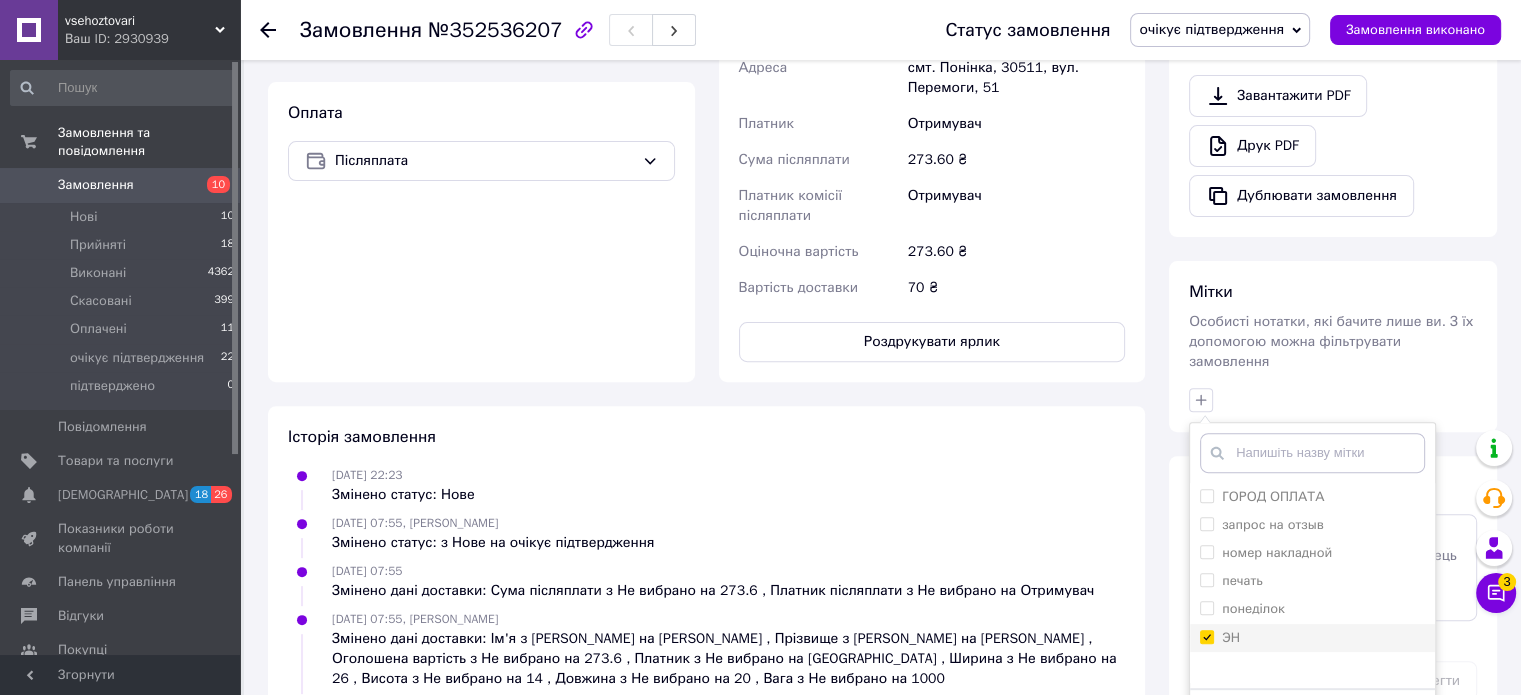scroll, scrollTop: 784, scrollLeft: 0, axis: vertical 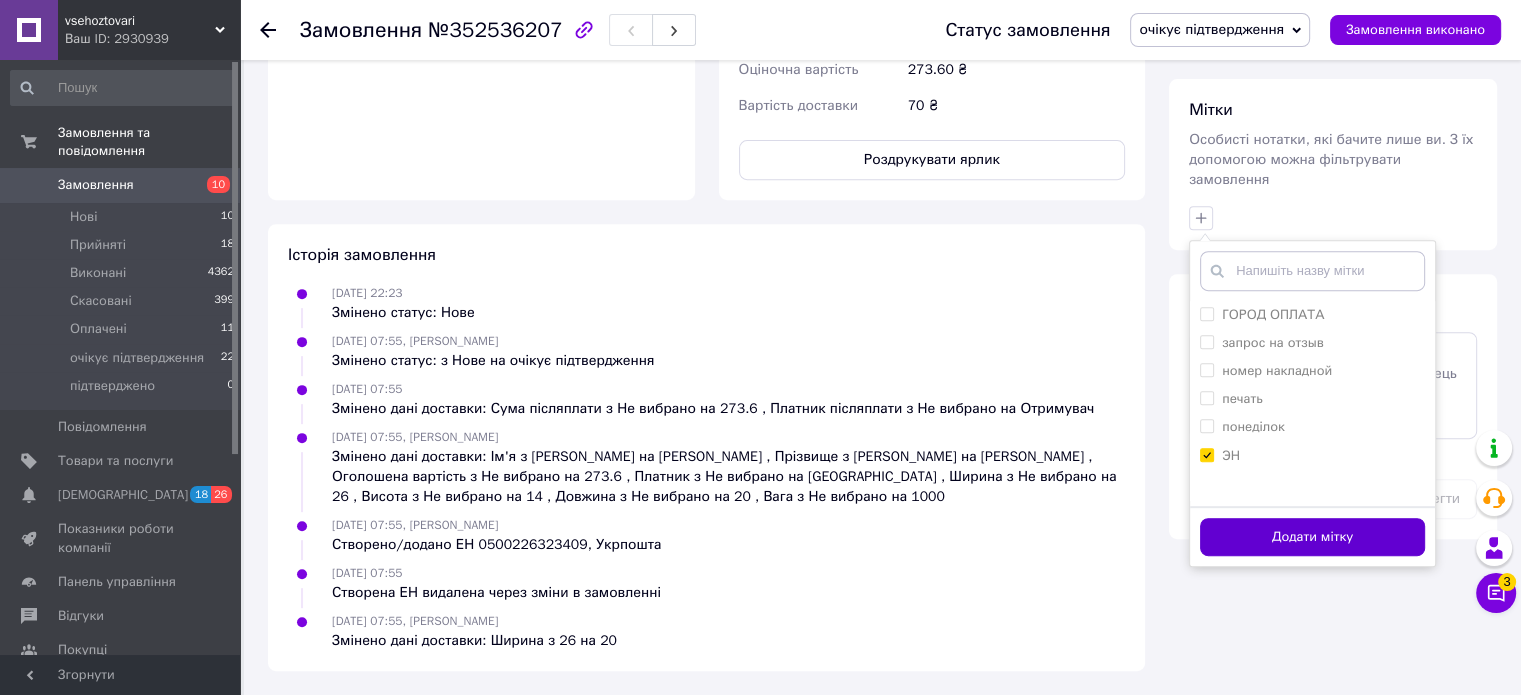 click on "Додати мітку" at bounding box center [1312, 537] 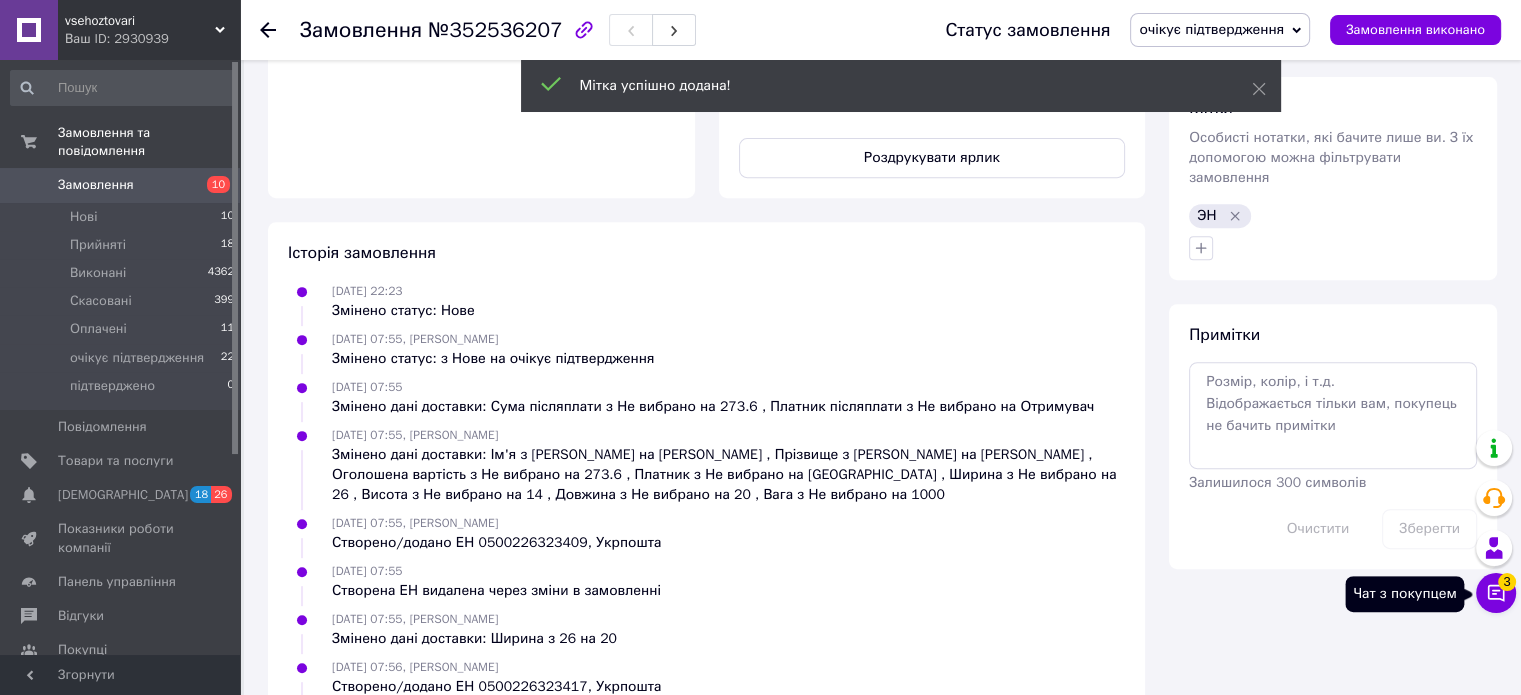 click 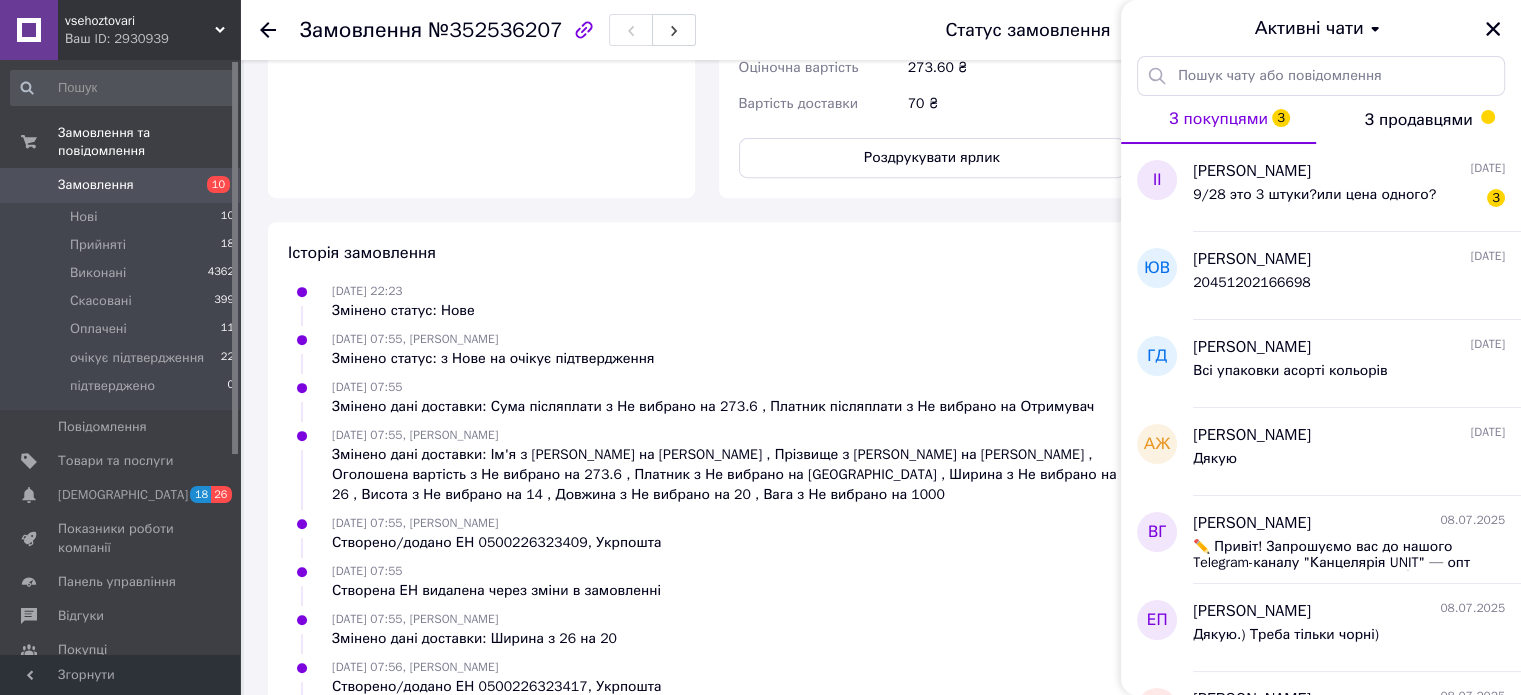 click on "Активні чати" at bounding box center (1321, 28) 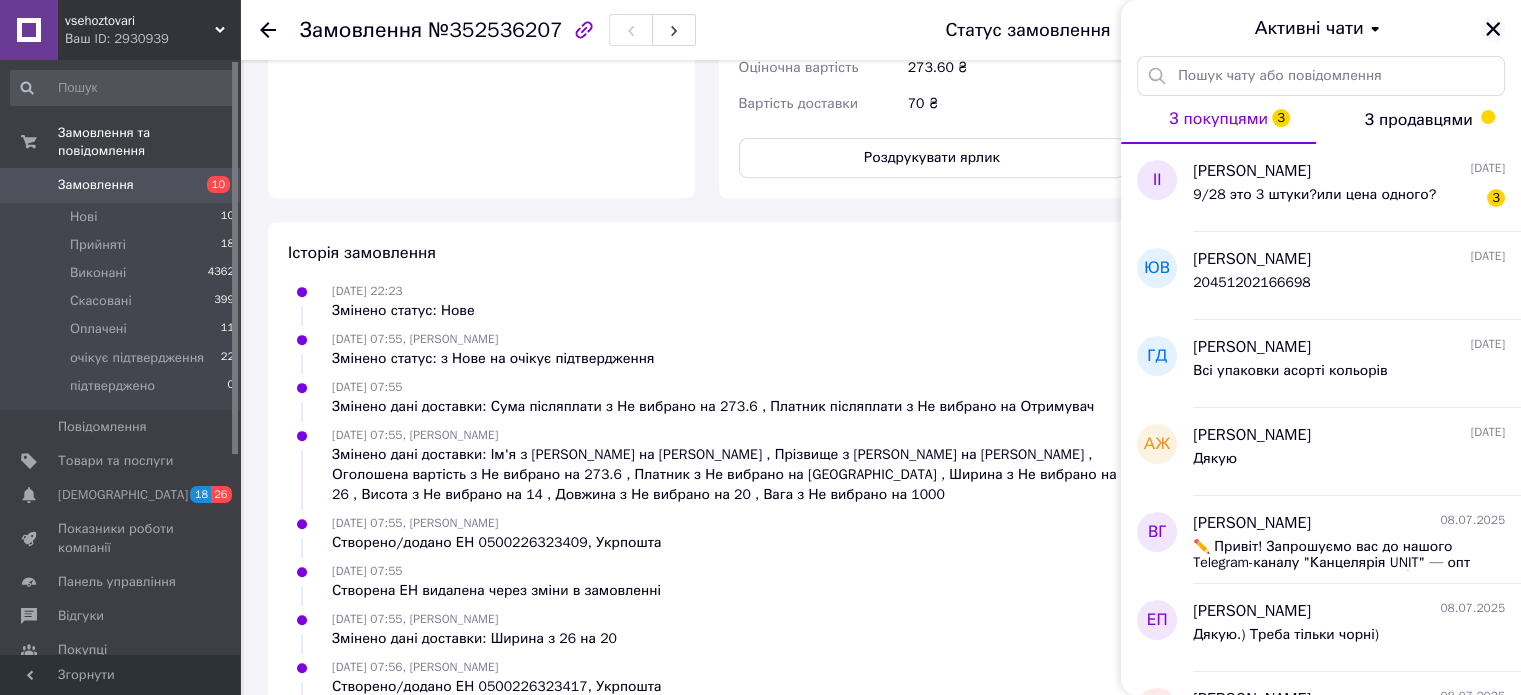 click 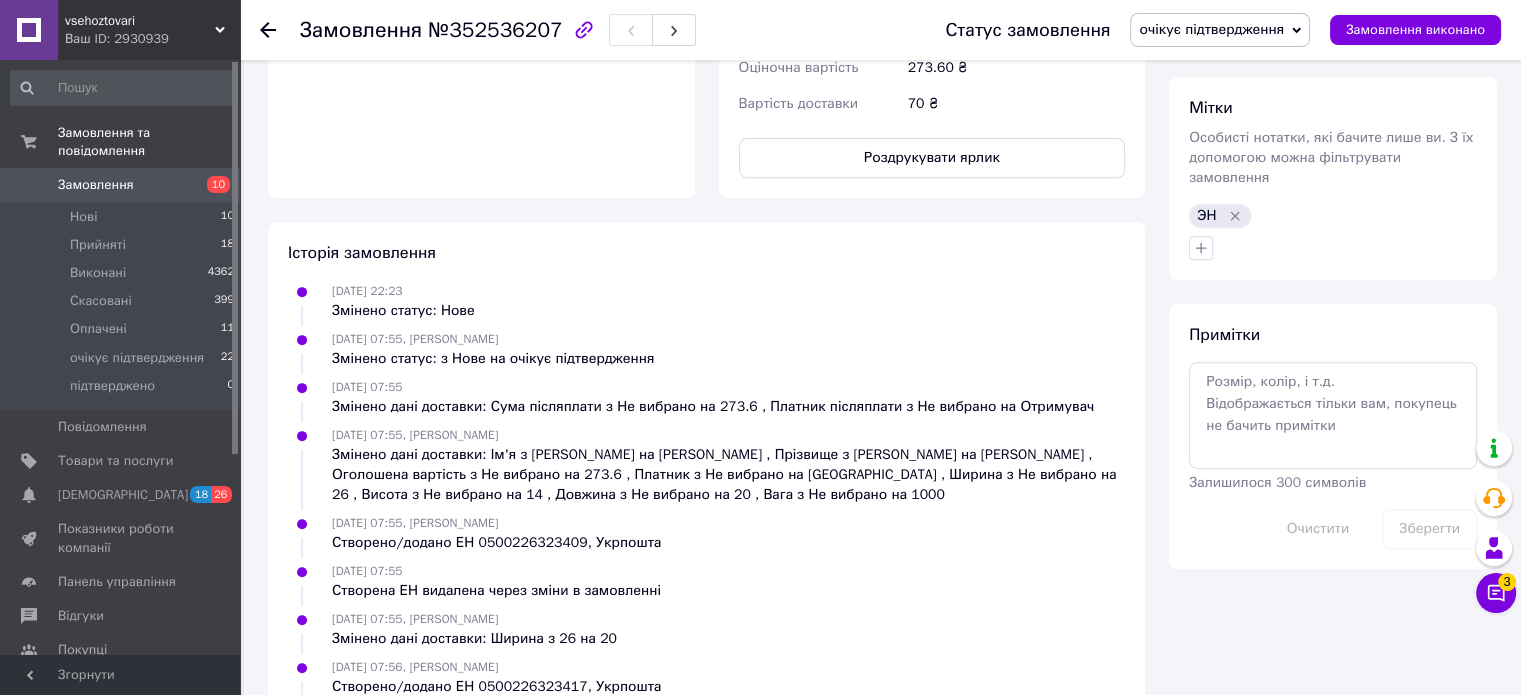 click 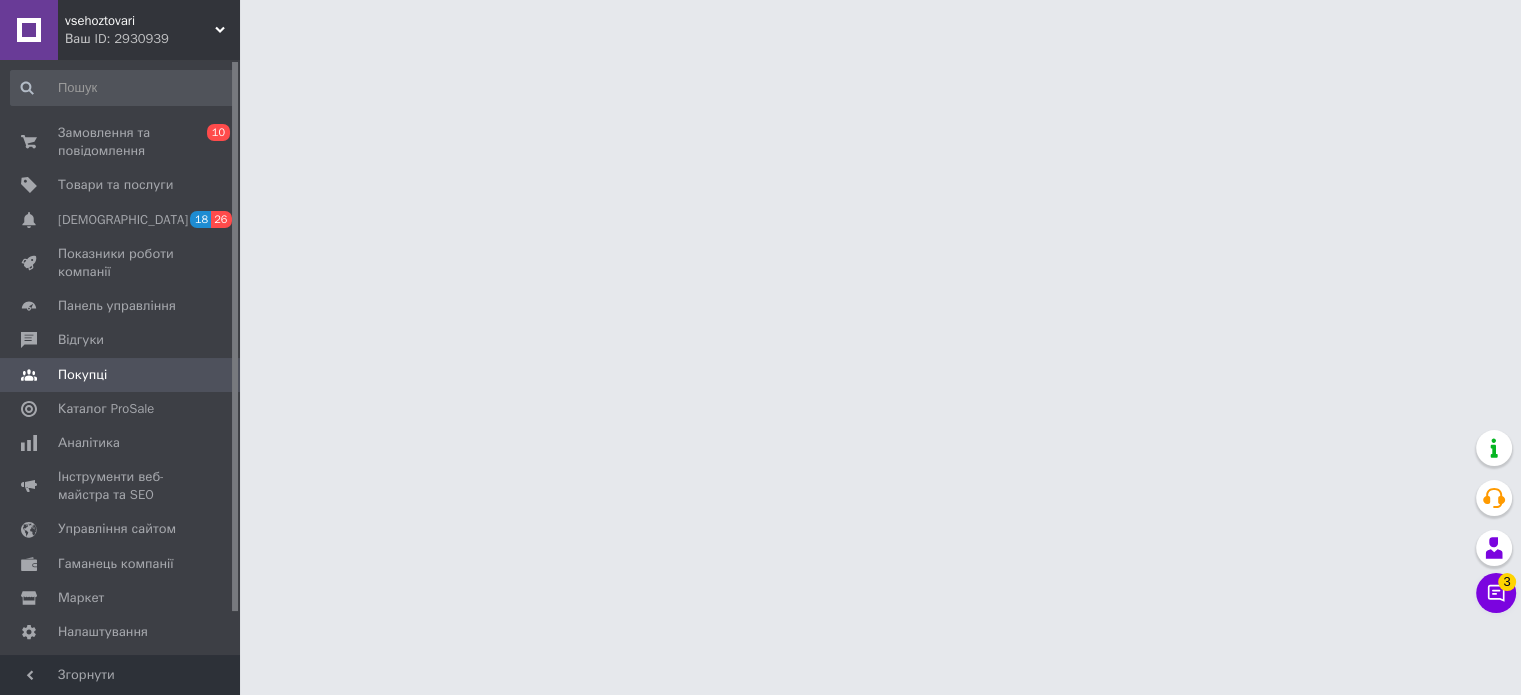 scroll, scrollTop: 0, scrollLeft: 0, axis: both 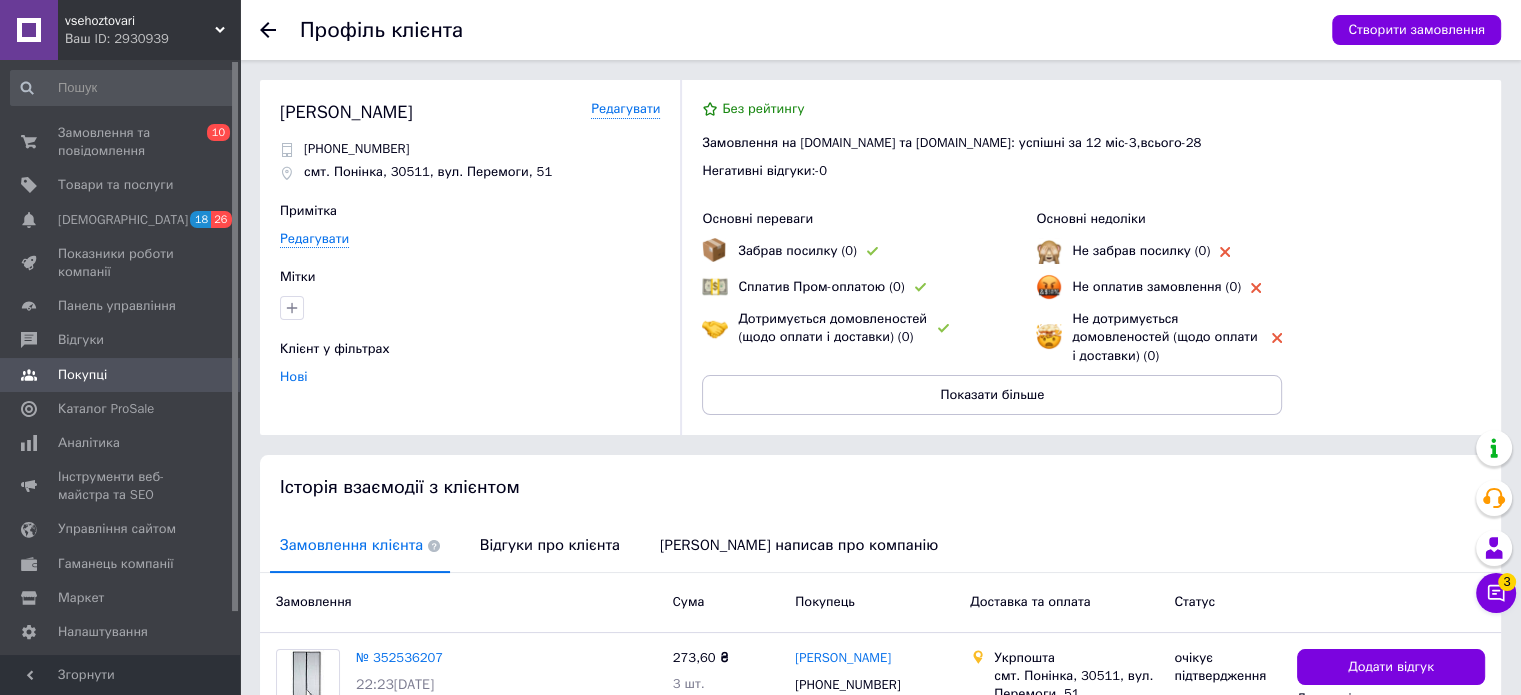 click 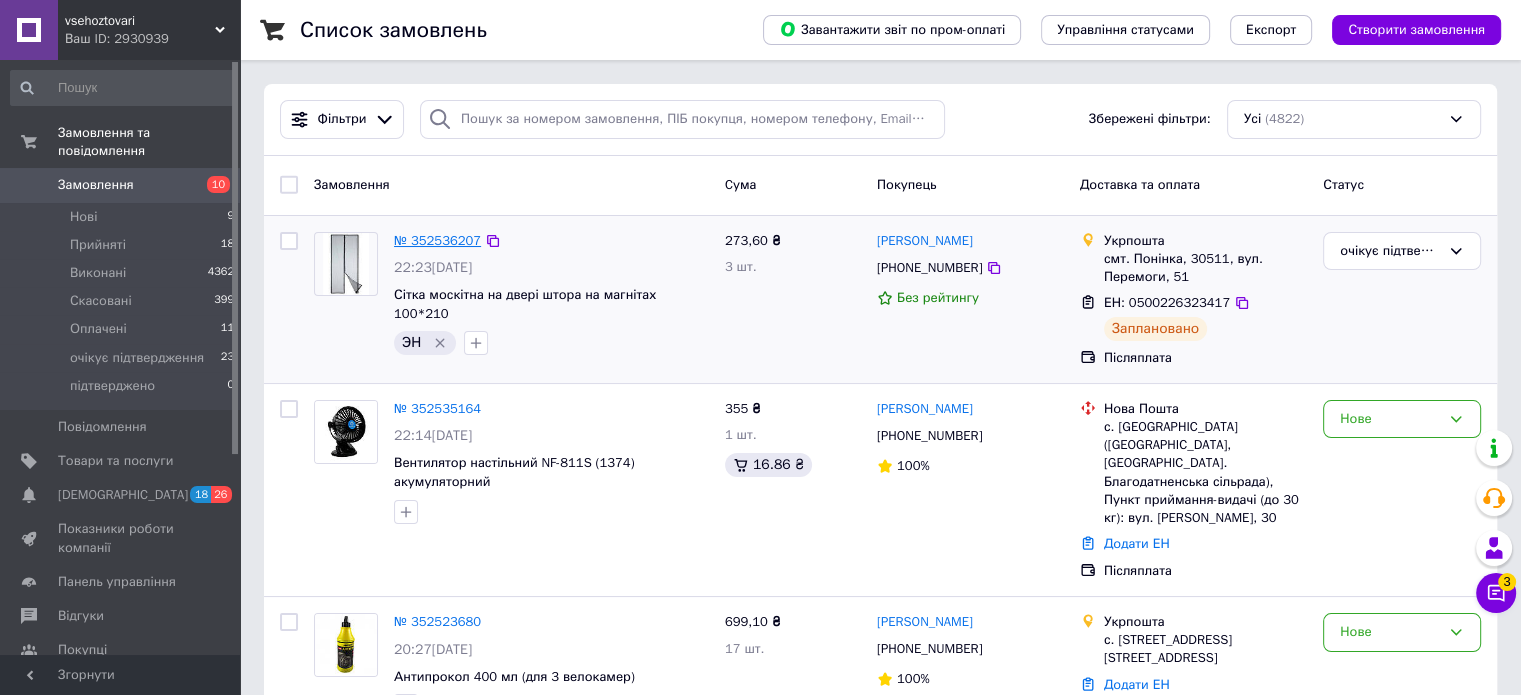 click on "№ 352536207" at bounding box center [437, 240] 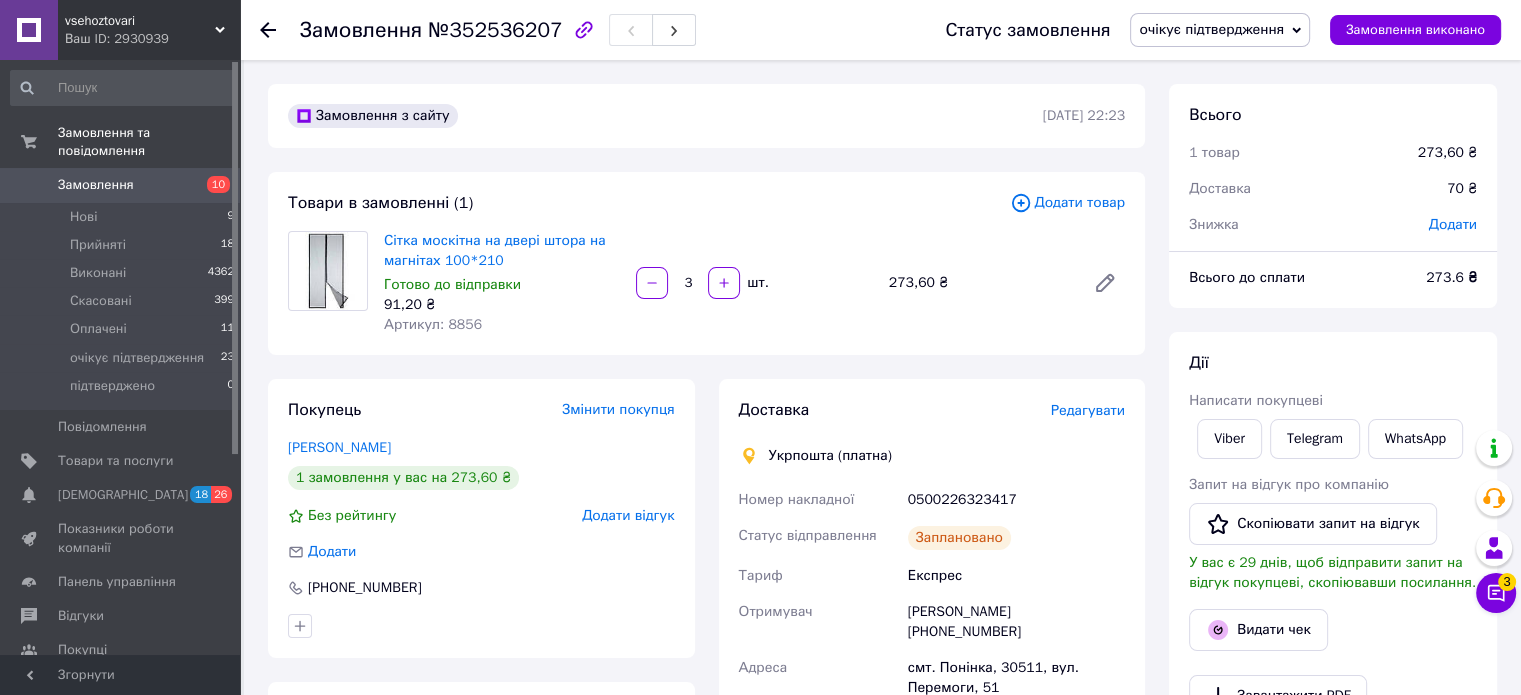 click 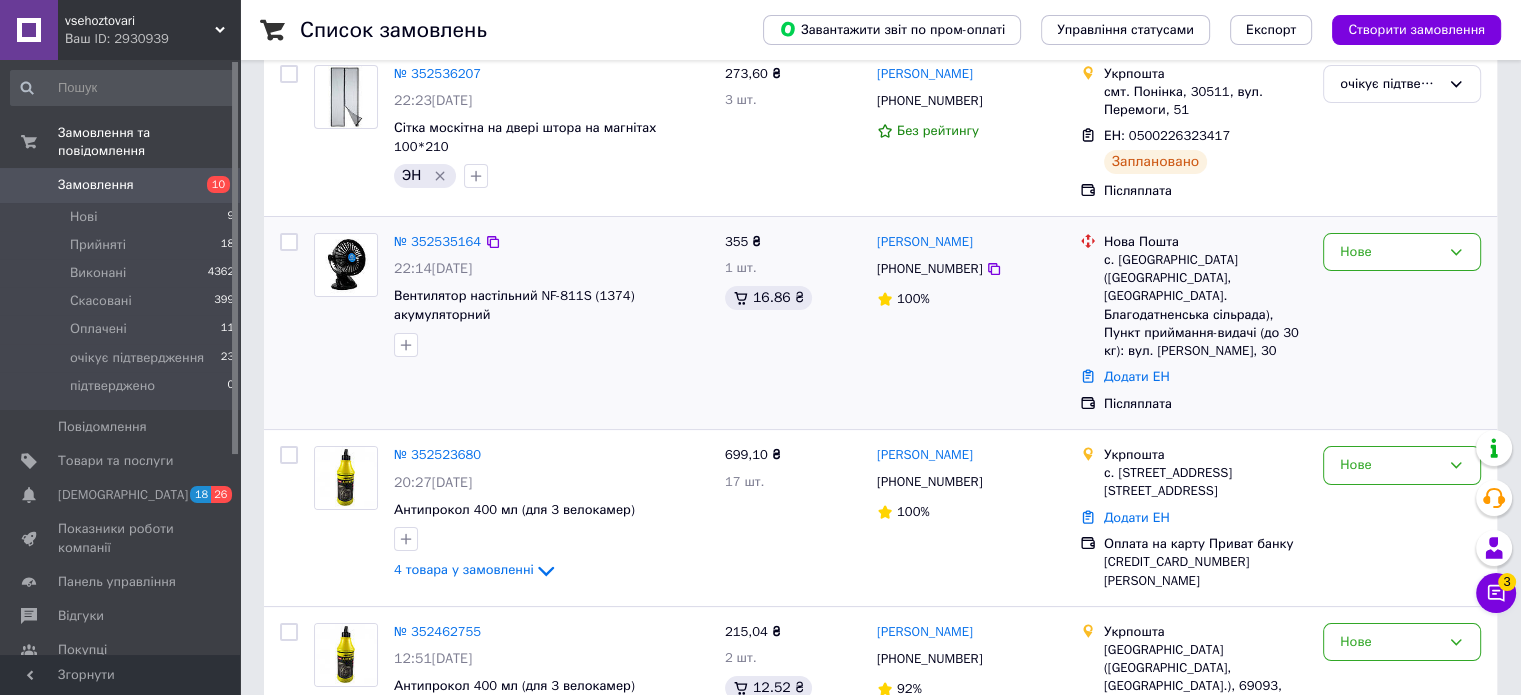 scroll, scrollTop: 200, scrollLeft: 0, axis: vertical 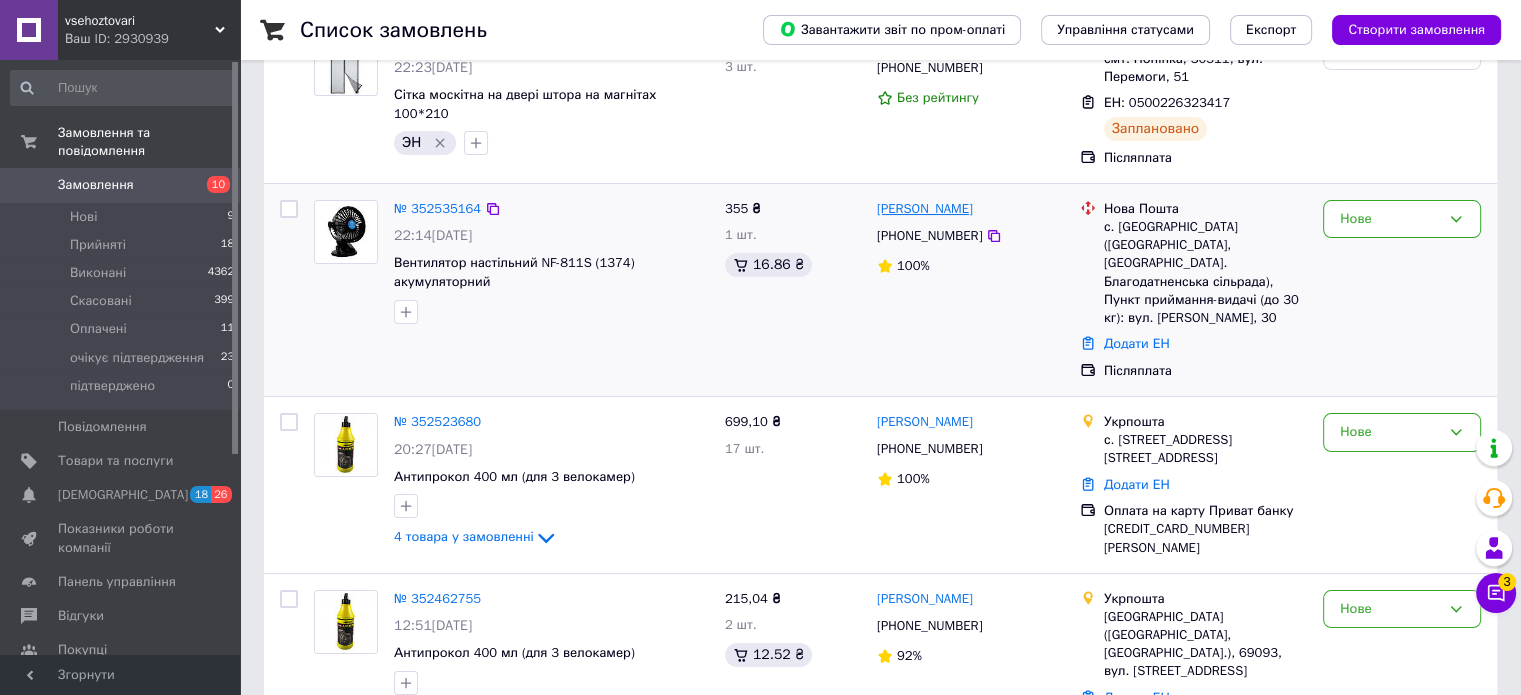 click on "[PERSON_NAME]" at bounding box center (925, 209) 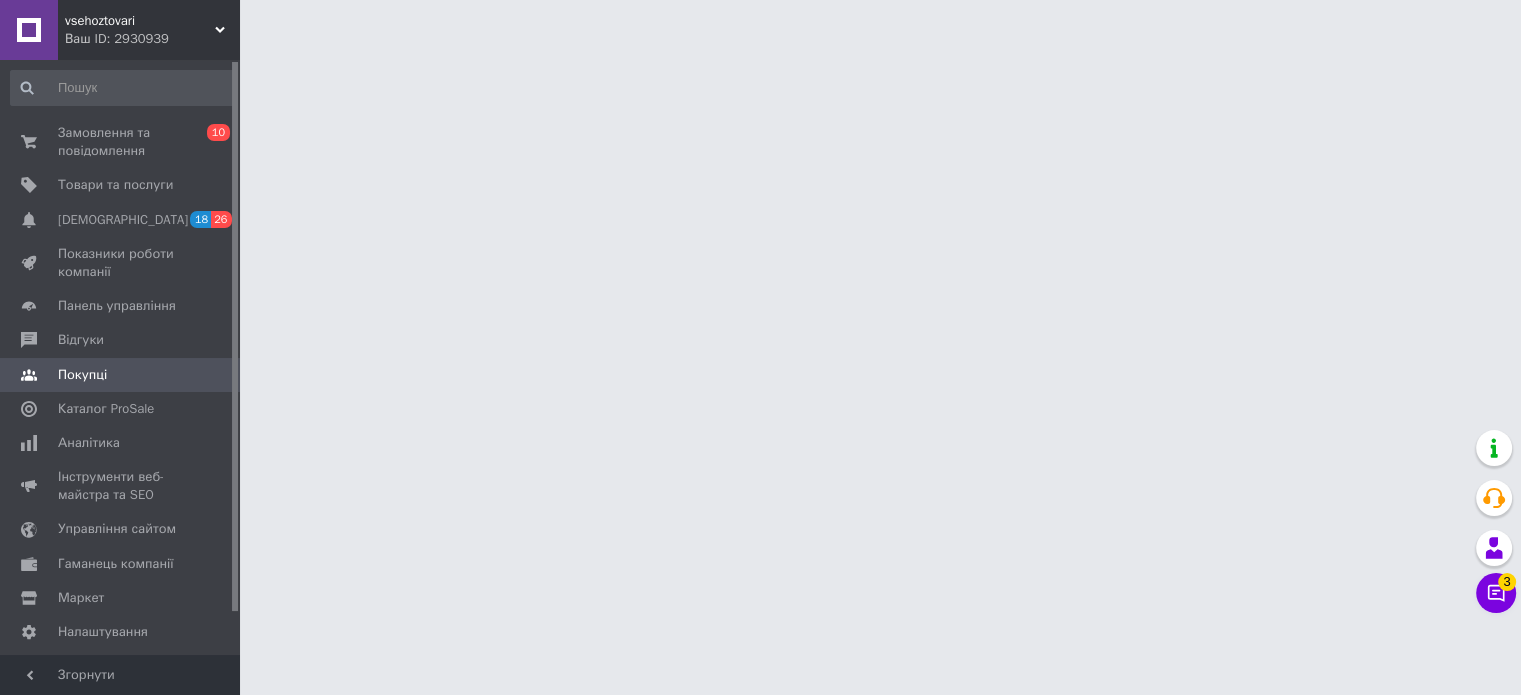 scroll, scrollTop: 0, scrollLeft: 0, axis: both 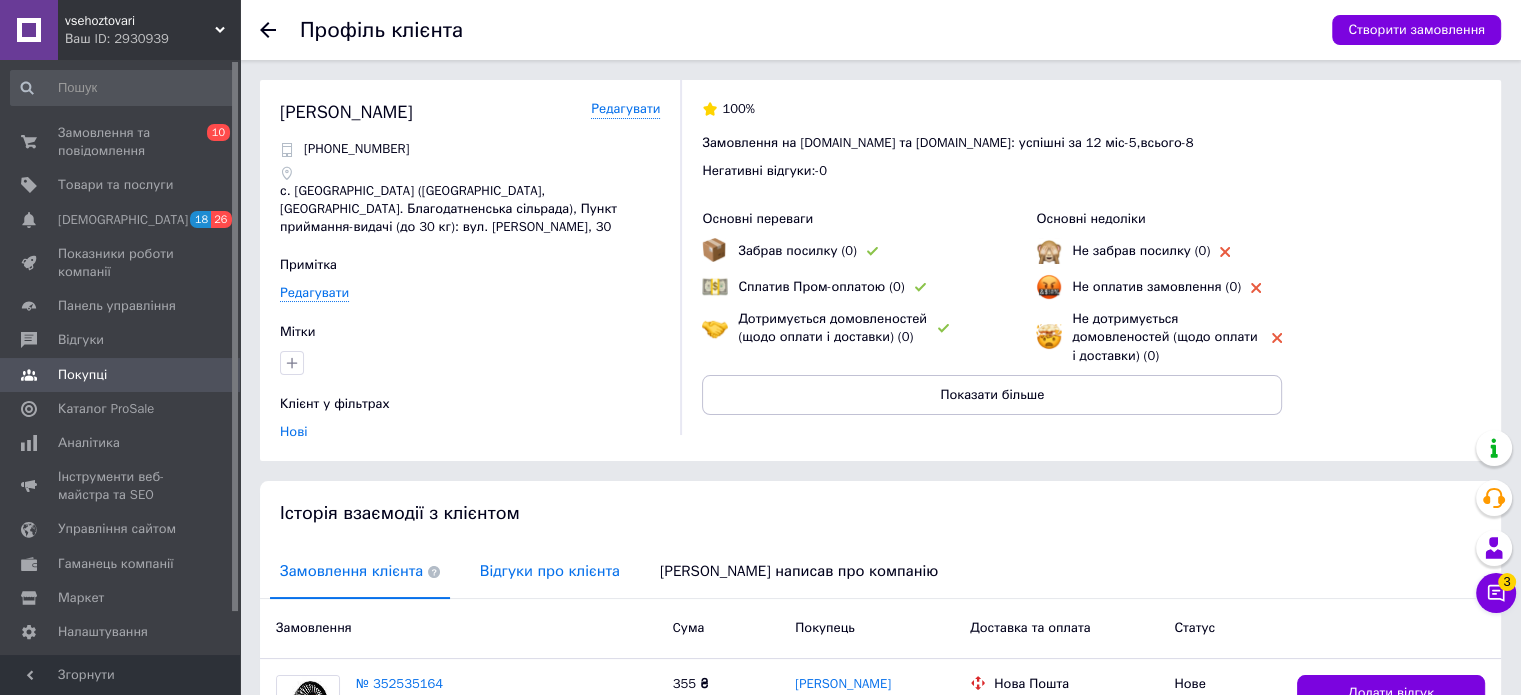 click on "Відгуки про клієнта" at bounding box center [550, 571] 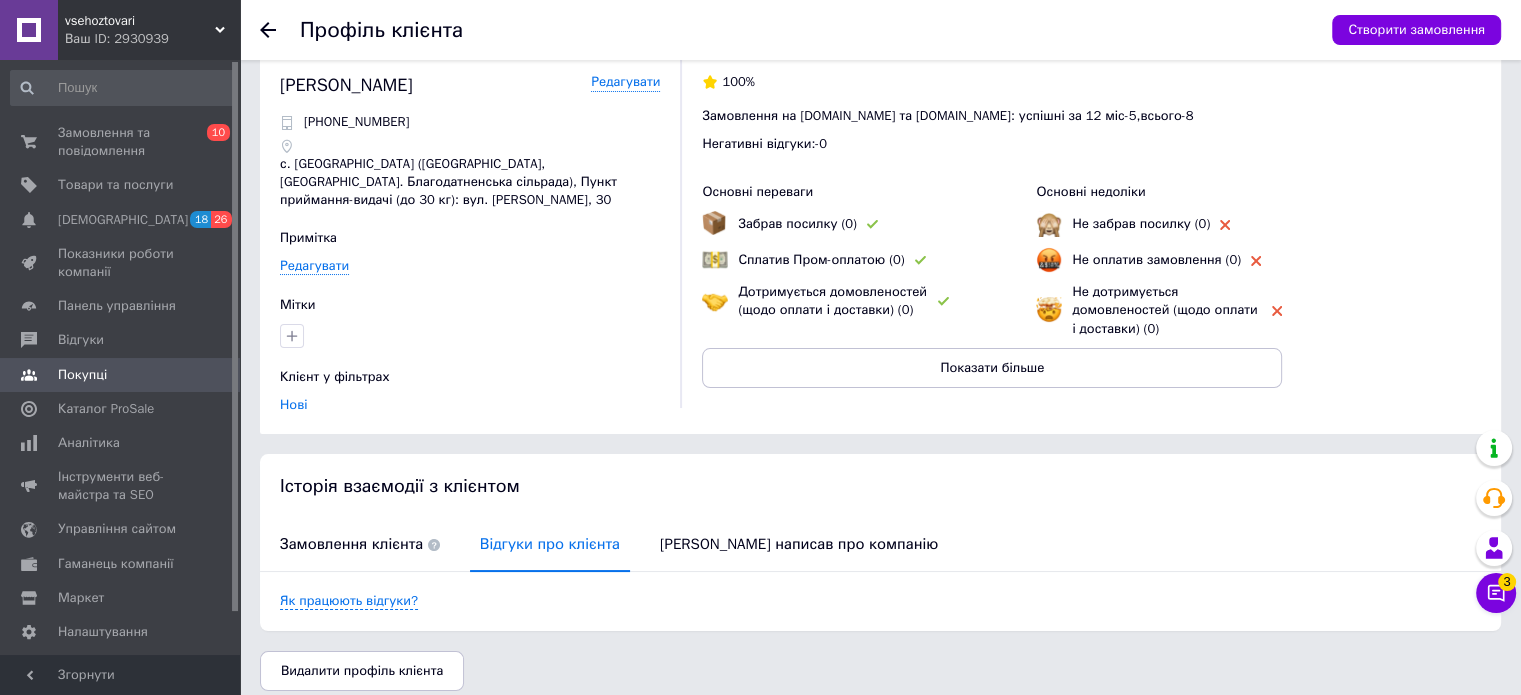 scroll, scrollTop: 41, scrollLeft: 0, axis: vertical 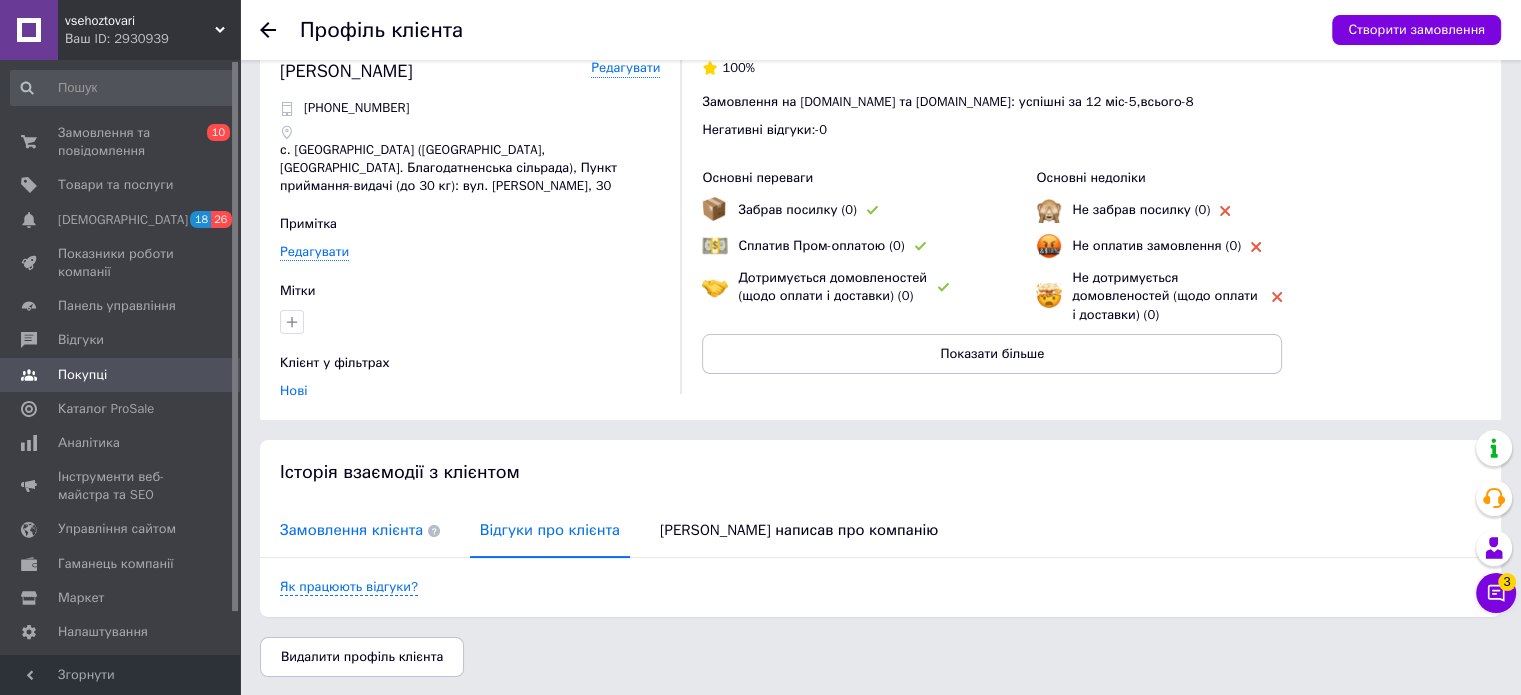 click on "Замовлення клієнта" at bounding box center (360, 530) 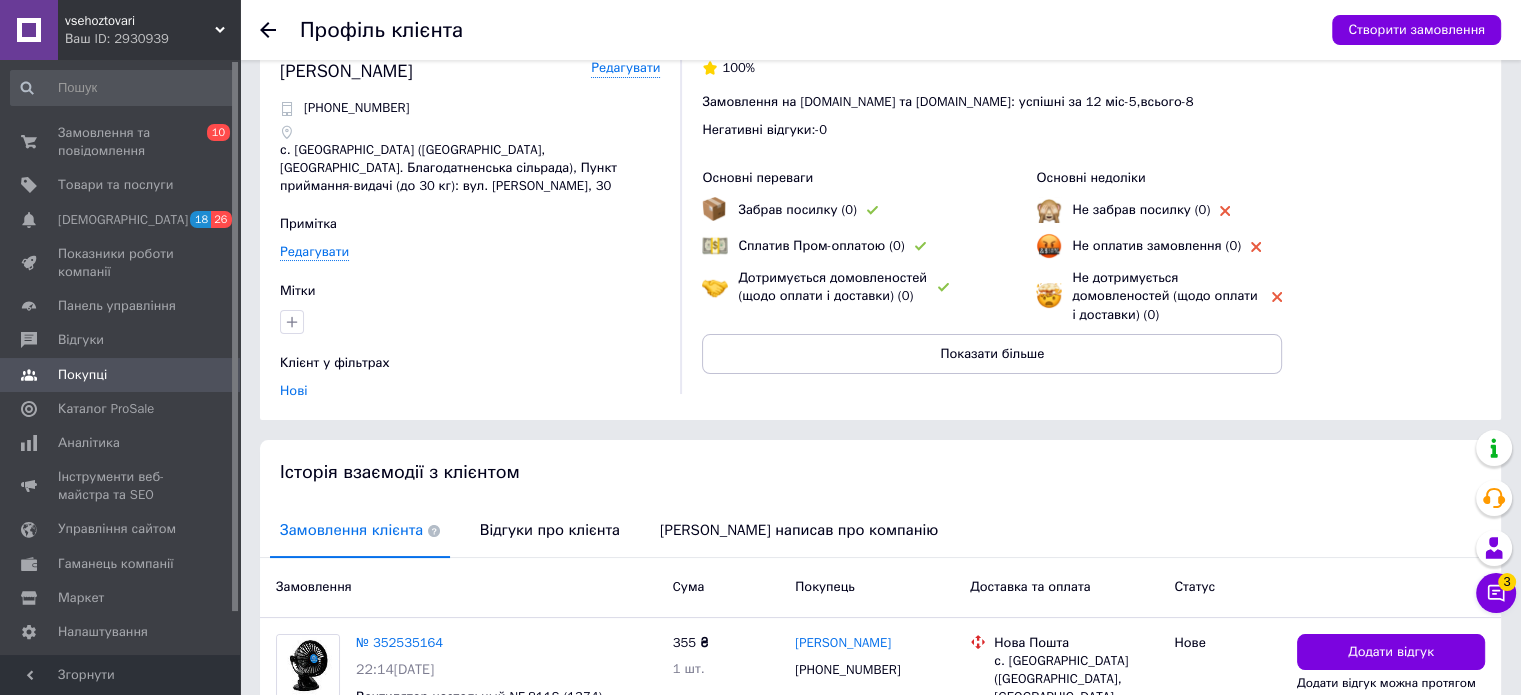 scroll, scrollTop: 236, scrollLeft: 0, axis: vertical 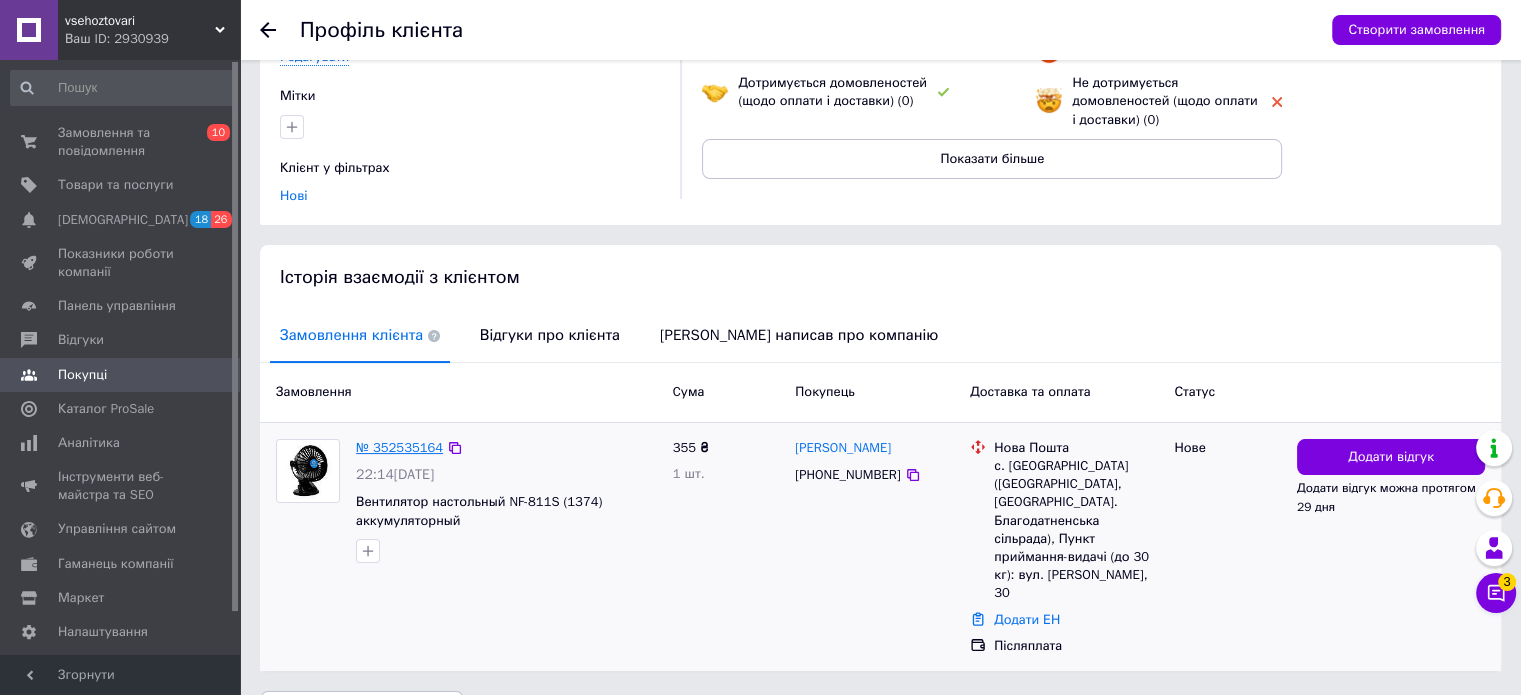click on "№ 352535164" at bounding box center (399, 447) 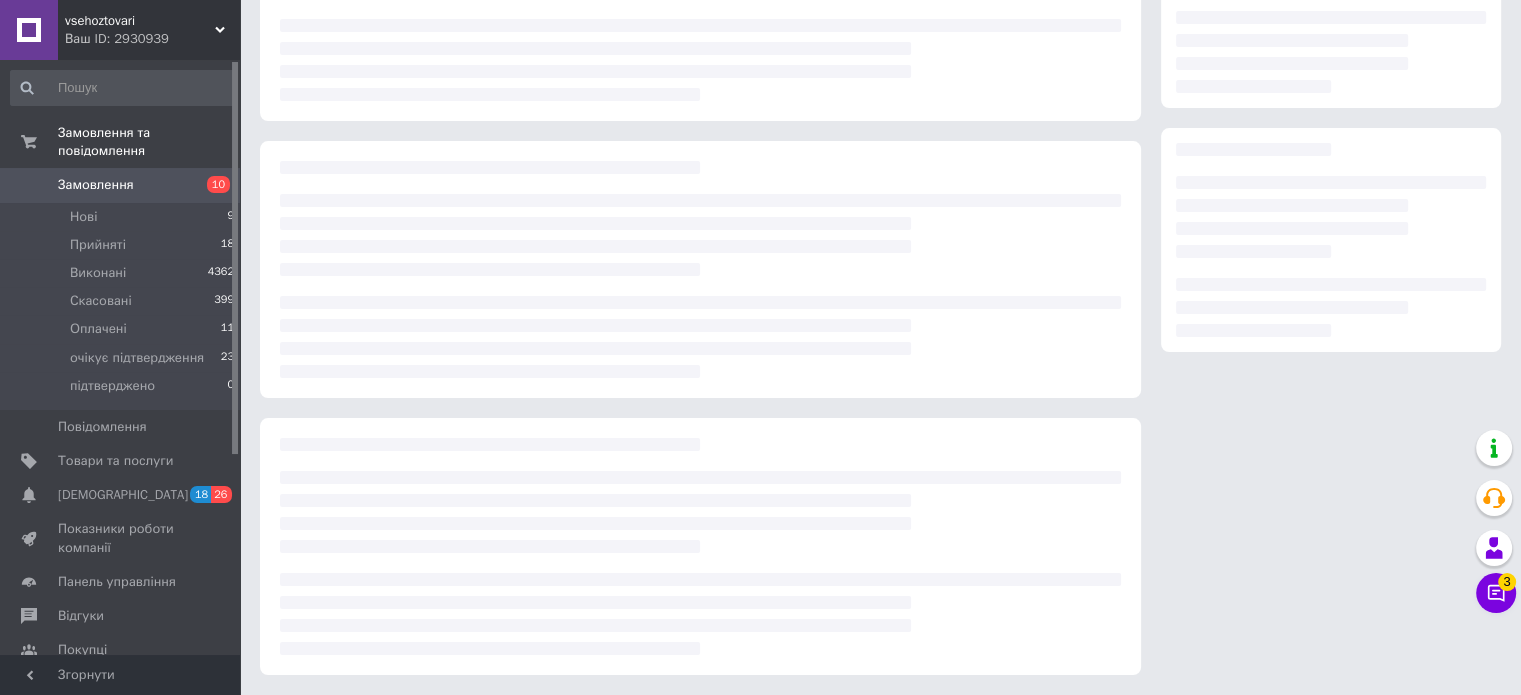 scroll, scrollTop: 0, scrollLeft: 0, axis: both 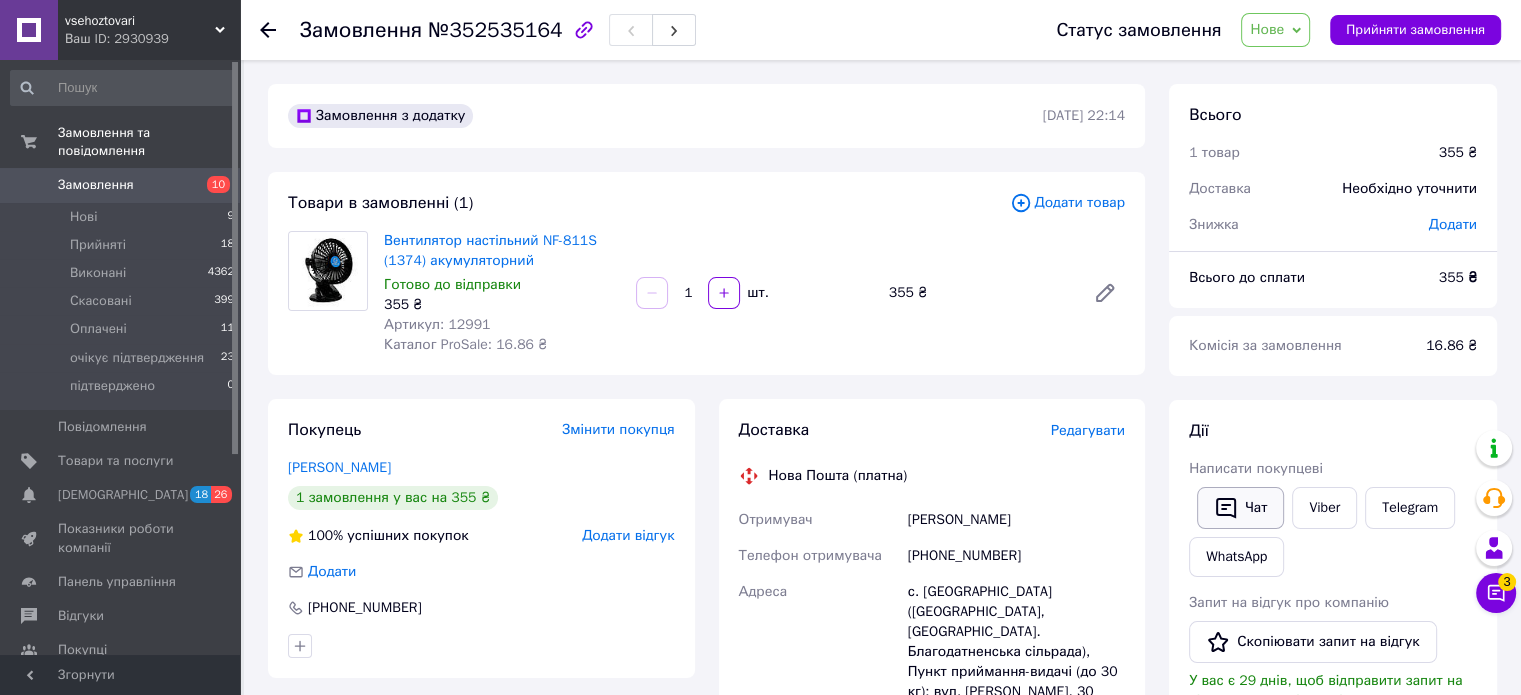 click on "Чат" at bounding box center [1240, 508] 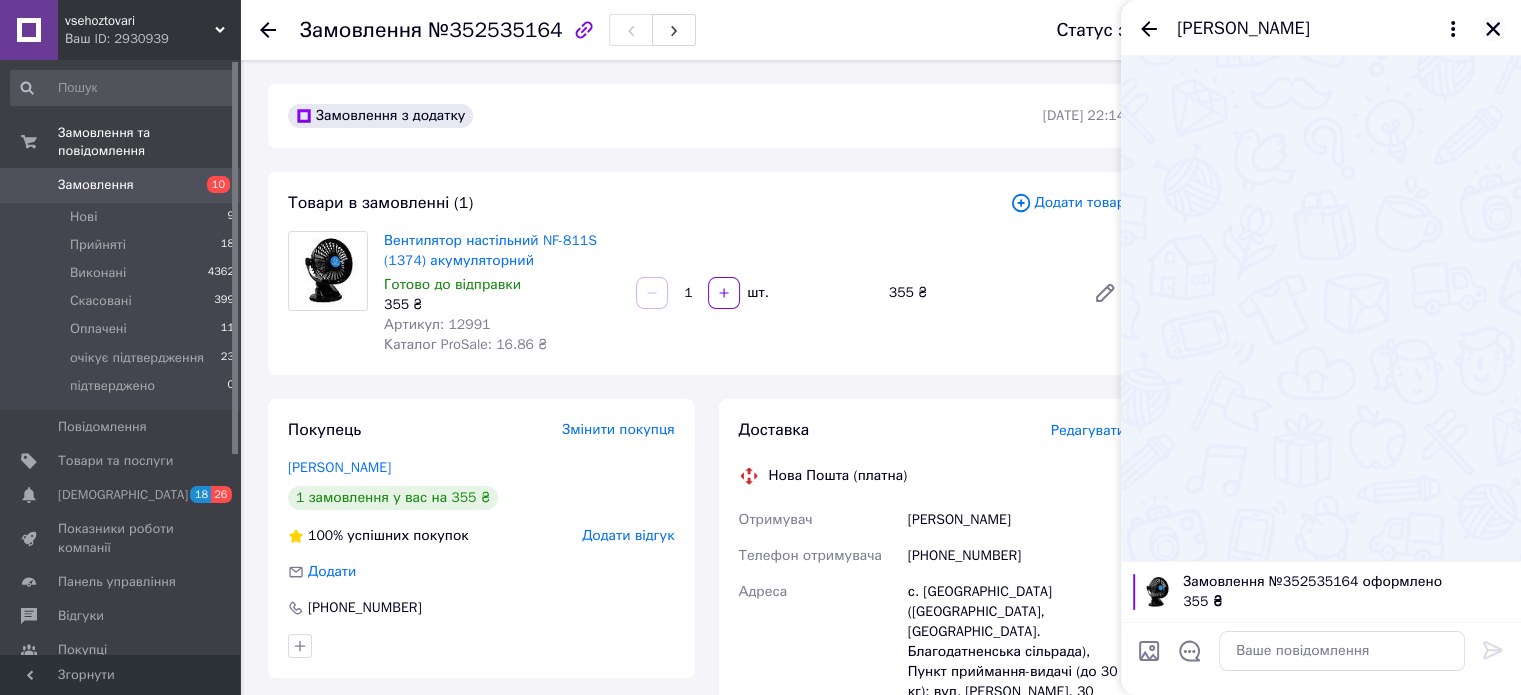 click 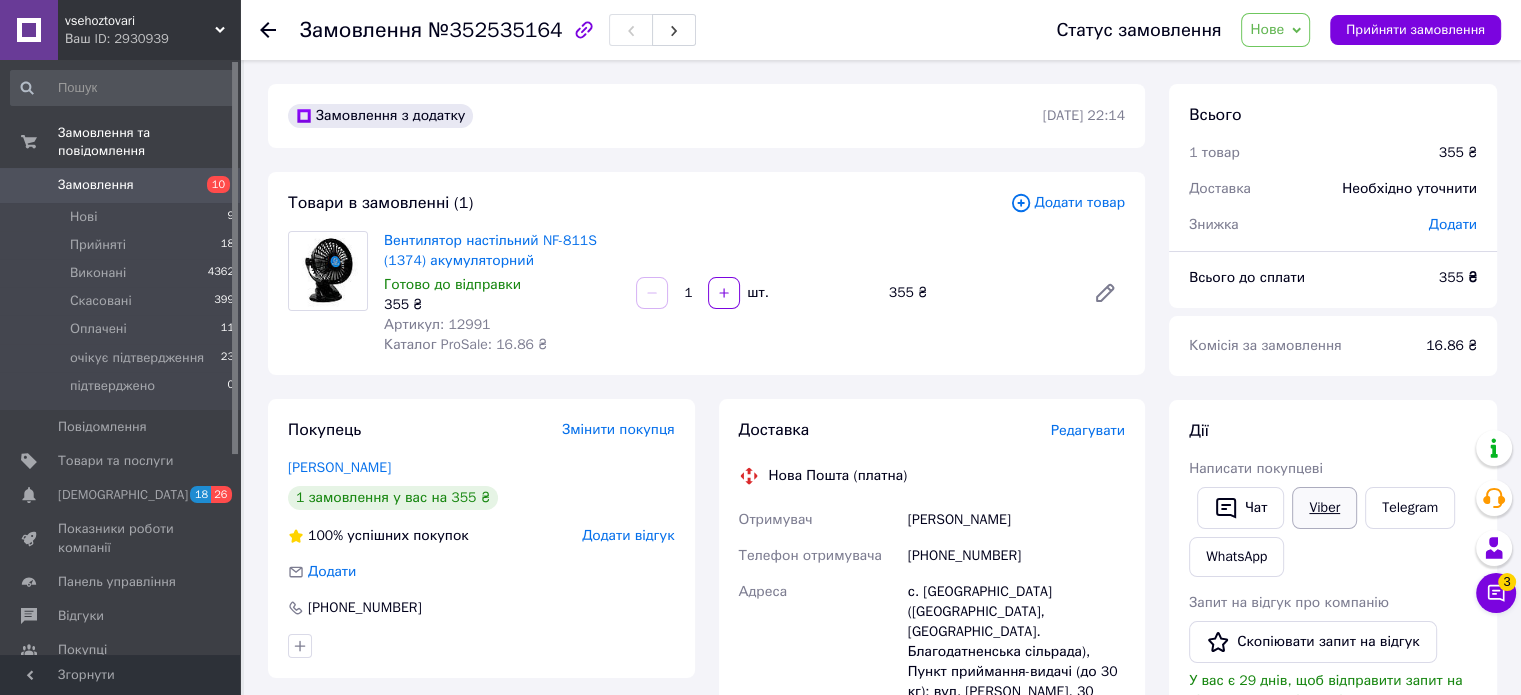 click on "Viber" at bounding box center (1324, 508) 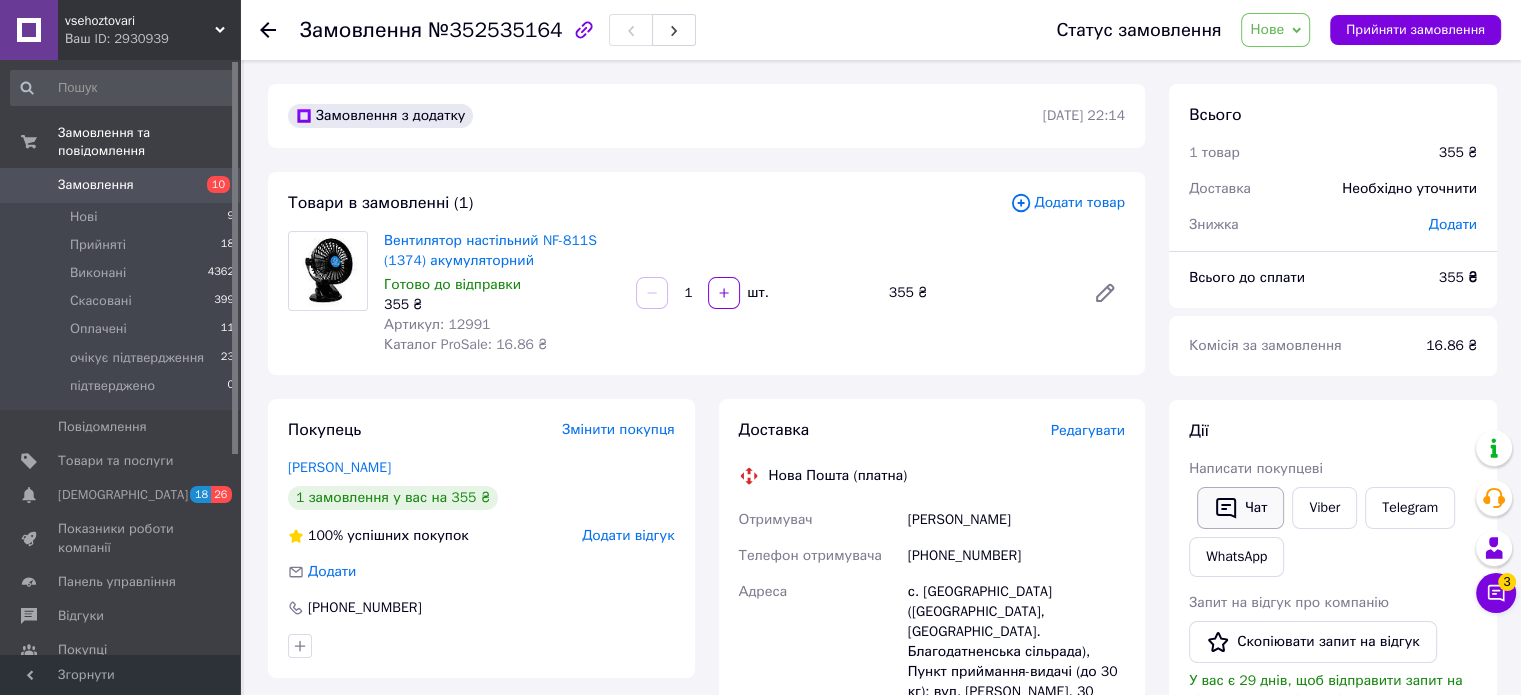 click on "Чат" at bounding box center (1240, 508) 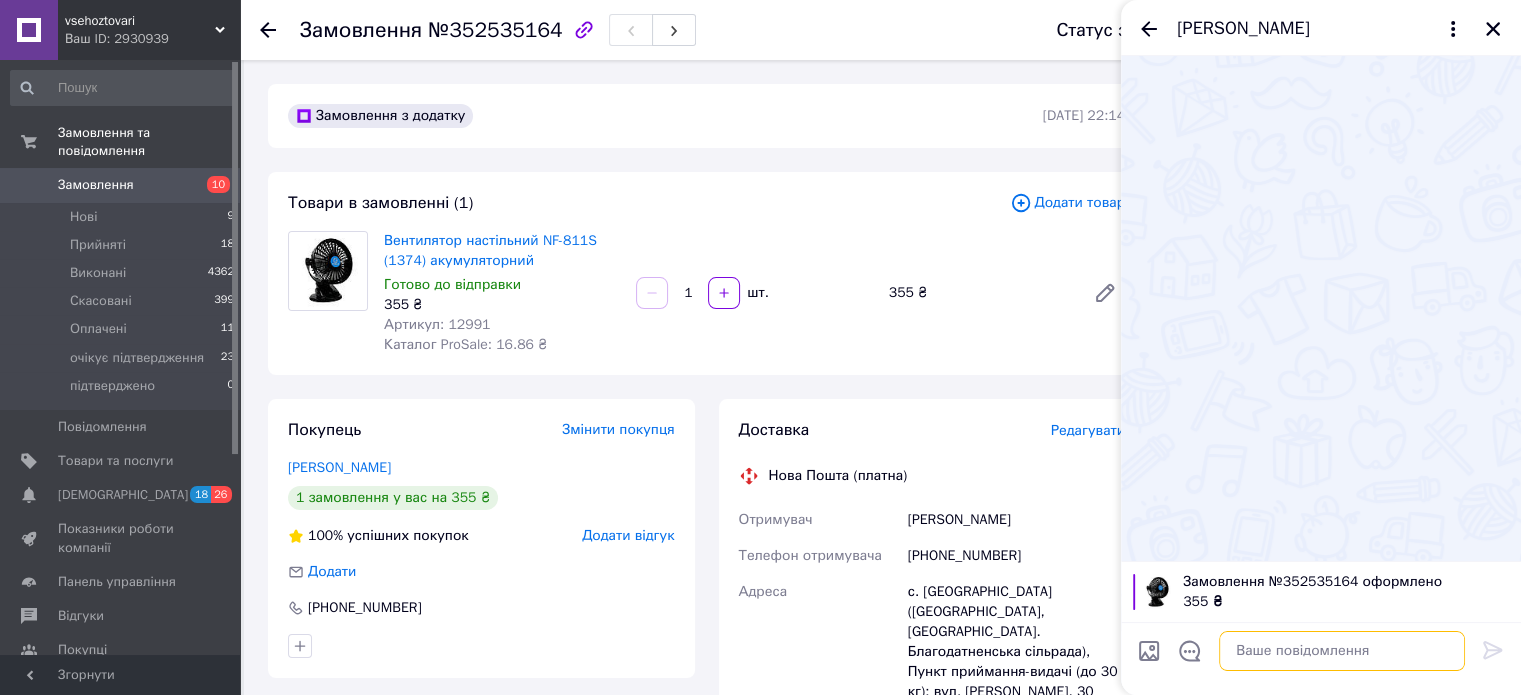 paste on "Добрий день
Інтернет магазин [DOMAIN_NAME]
Відправлення по вашому замовленню можливо в СЬОГОДНІ
Напишіть чи влаштовує або дочекайтесь дзвінка представника компанії" 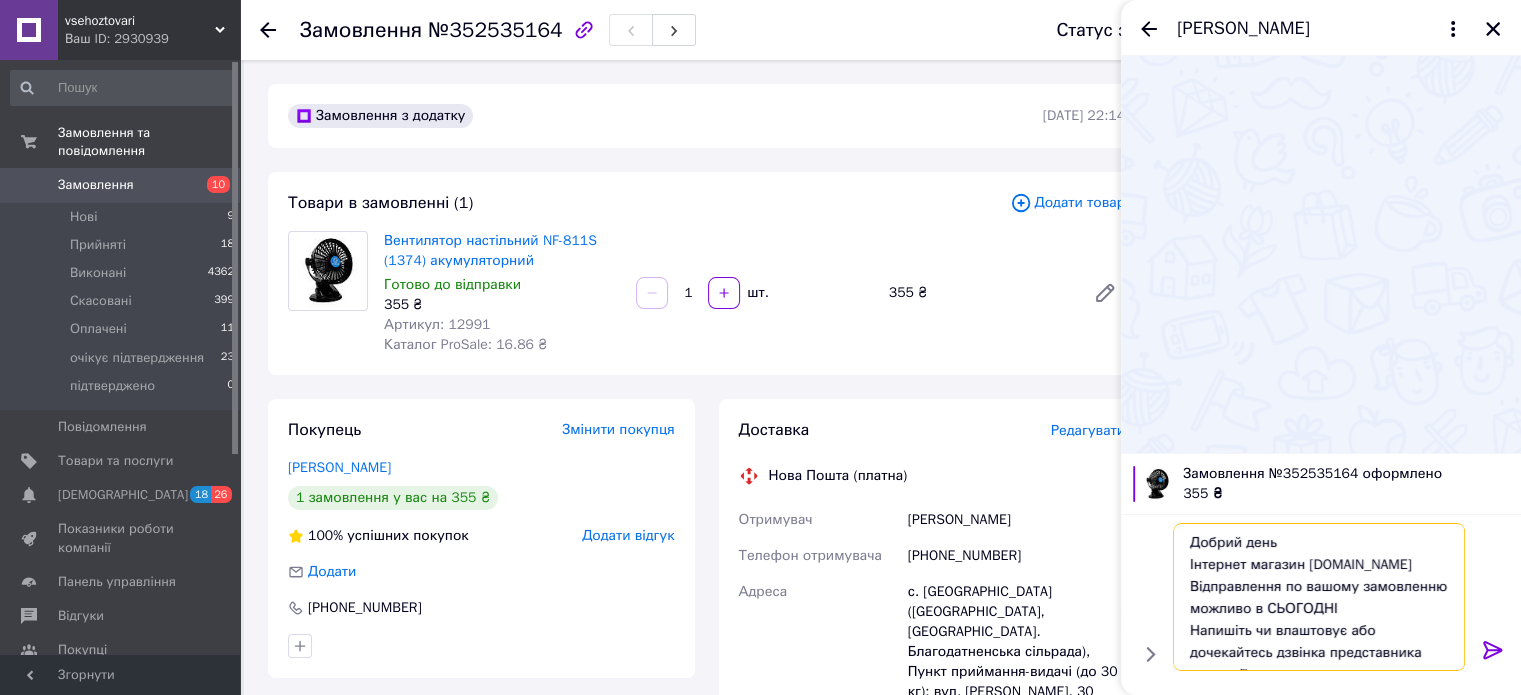 scroll, scrollTop: 24, scrollLeft: 0, axis: vertical 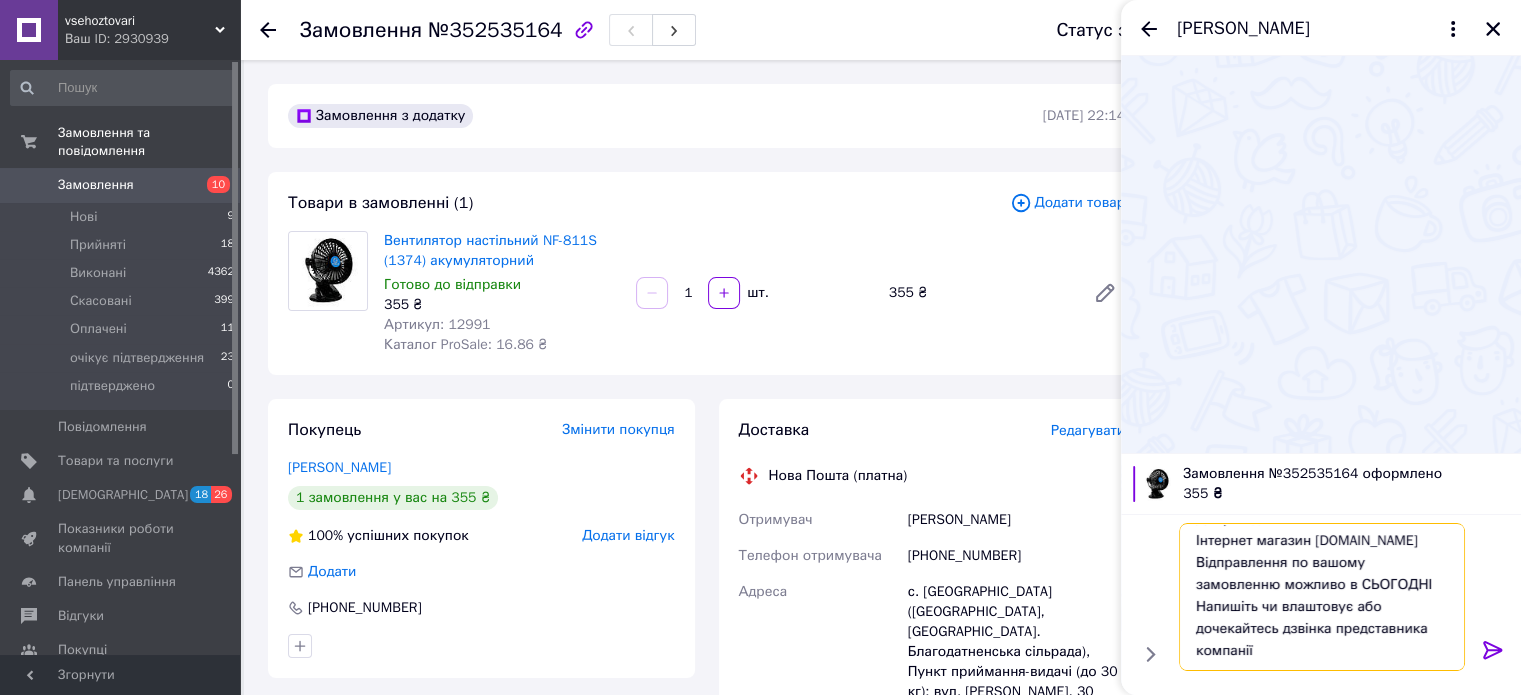 type on "Добрий день
Інтернет магазин [DOMAIN_NAME]
Відправлення по вашому замовленню можливо в СЬОГОДНІ
Напишіть чи влаштовує або дочекайтесь дзвінка представника компанії" 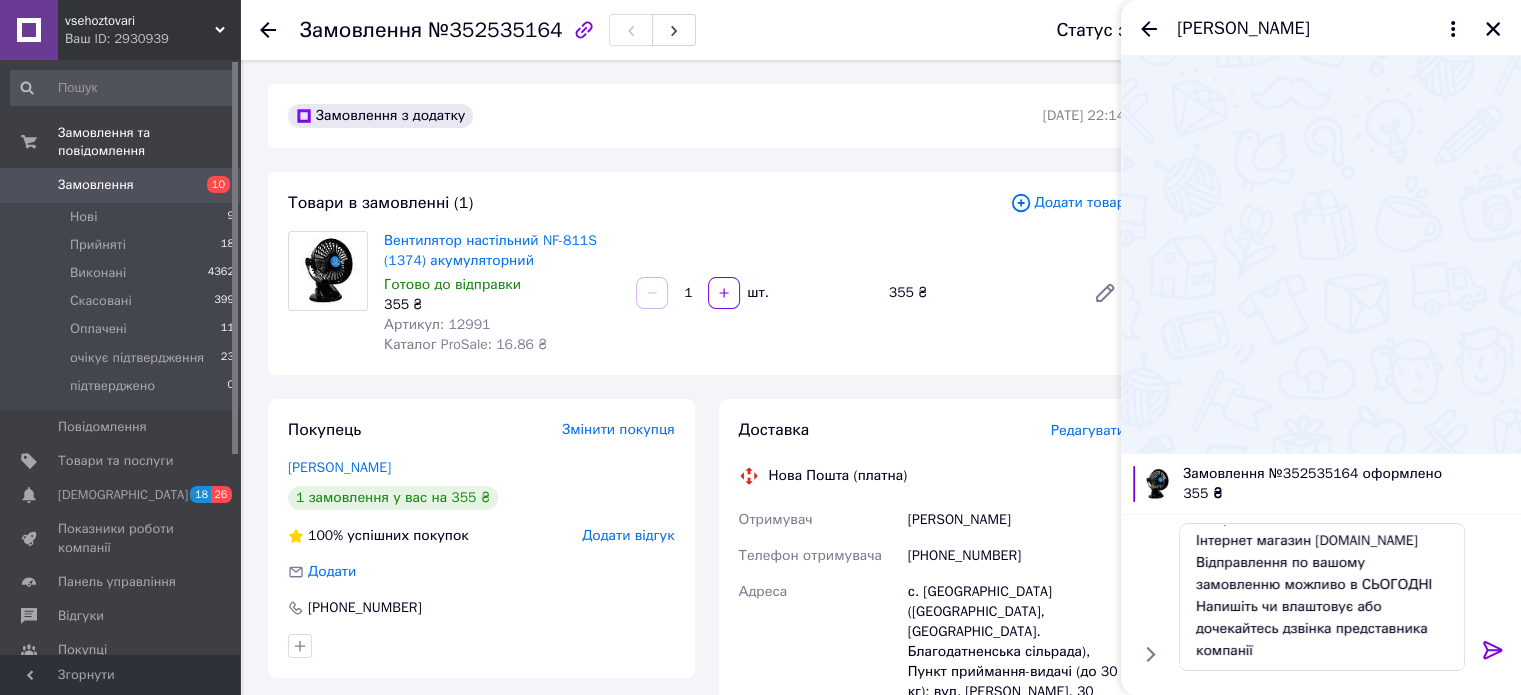 click 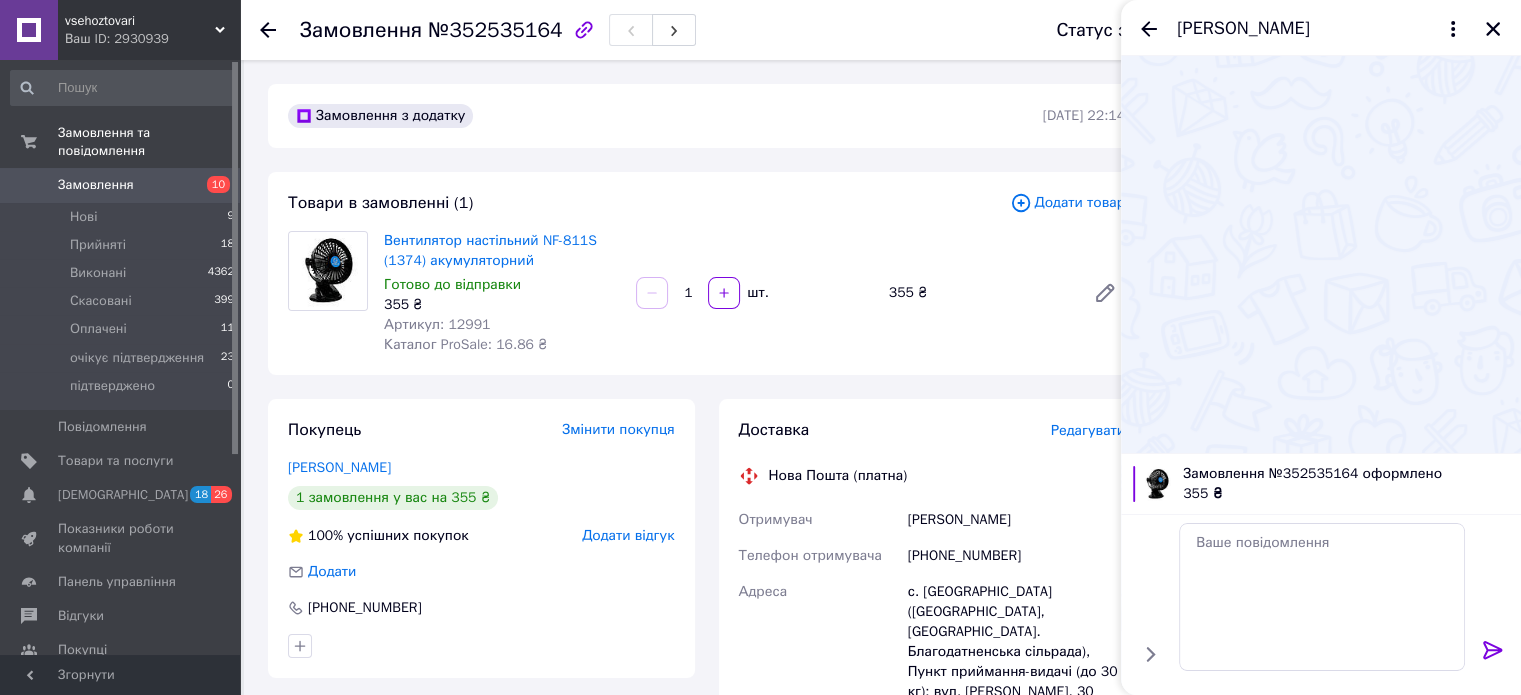 scroll, scrollTop: 0, scrollLeft: 0, axis: both 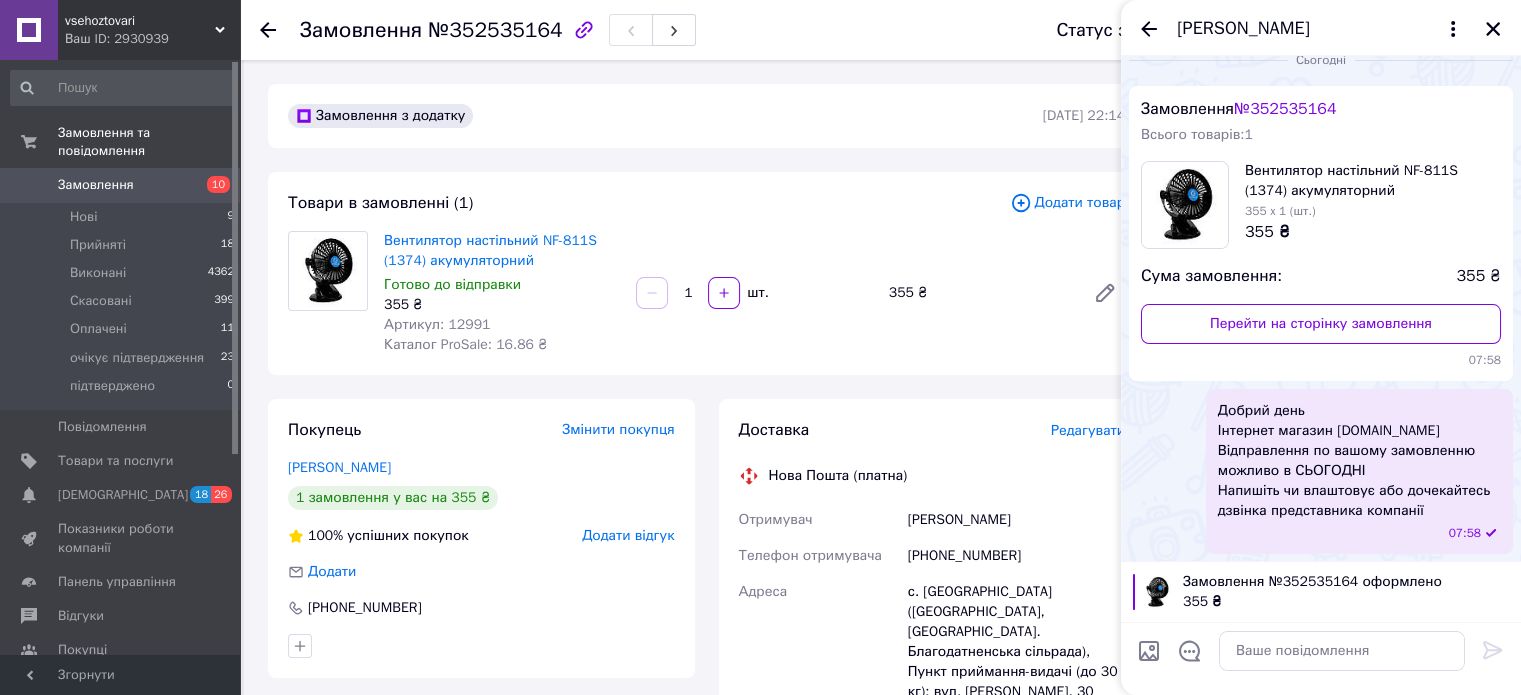 drag, startPoint x: 1500, startPoint y: 23, endPoint x: 1435, endPoint y: 38, distance: 66.70832 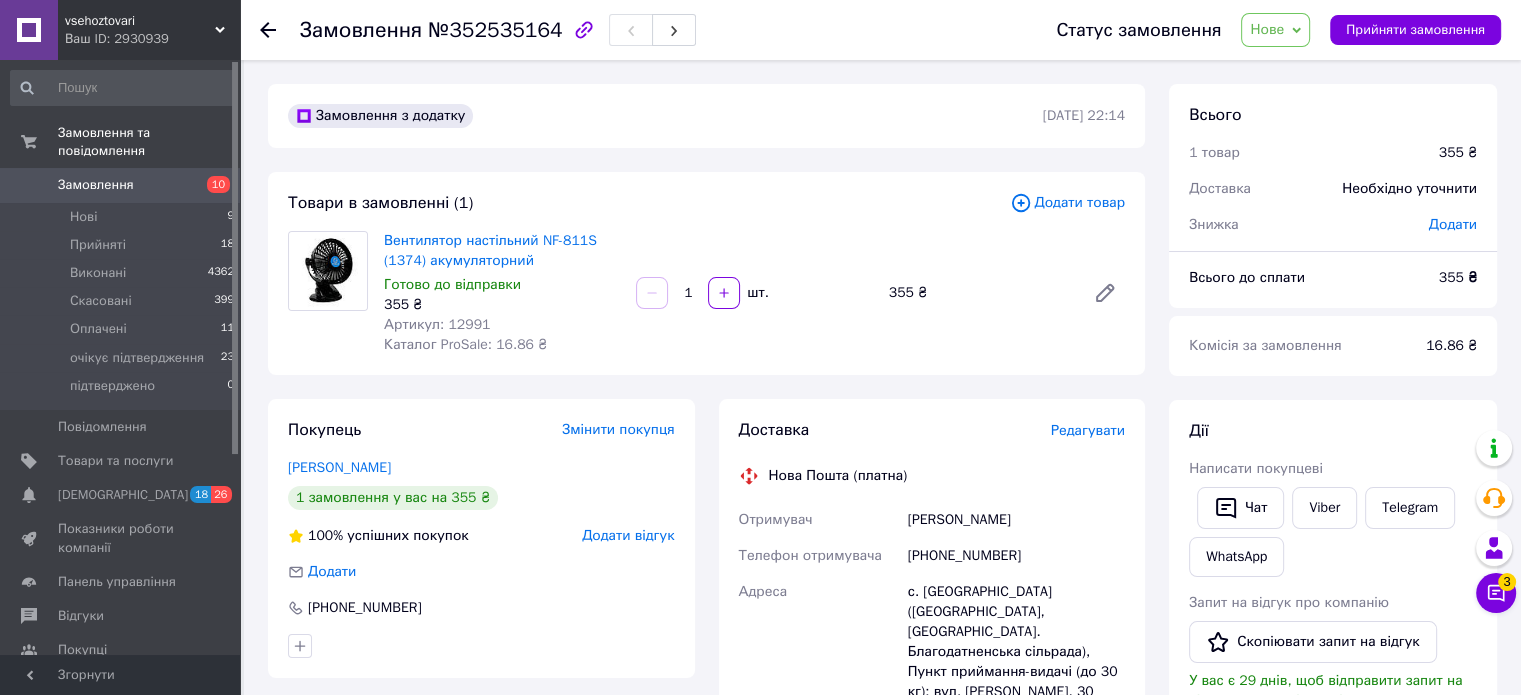 click on "Нове" at bounding box center (1275, 30) 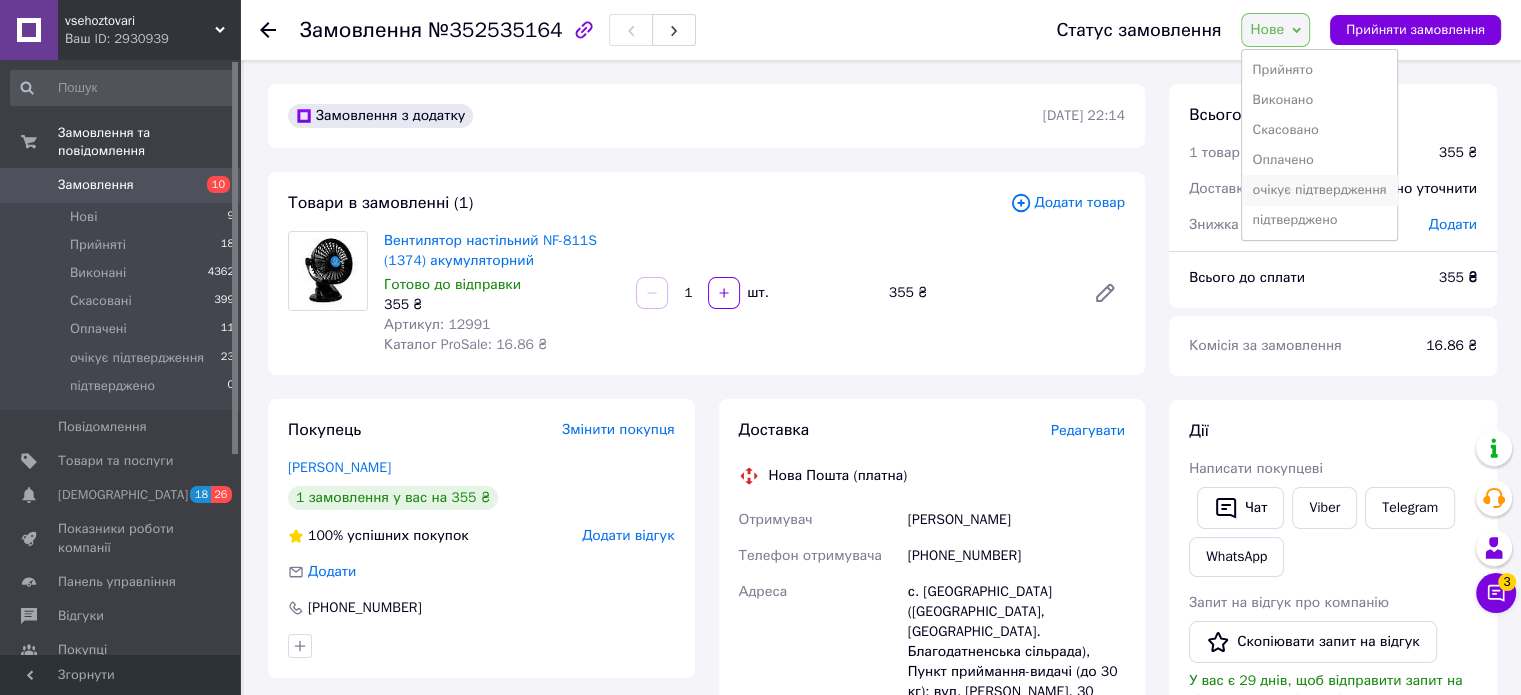 click on "очікує підтвердження" at bounding box center (1319, 190) 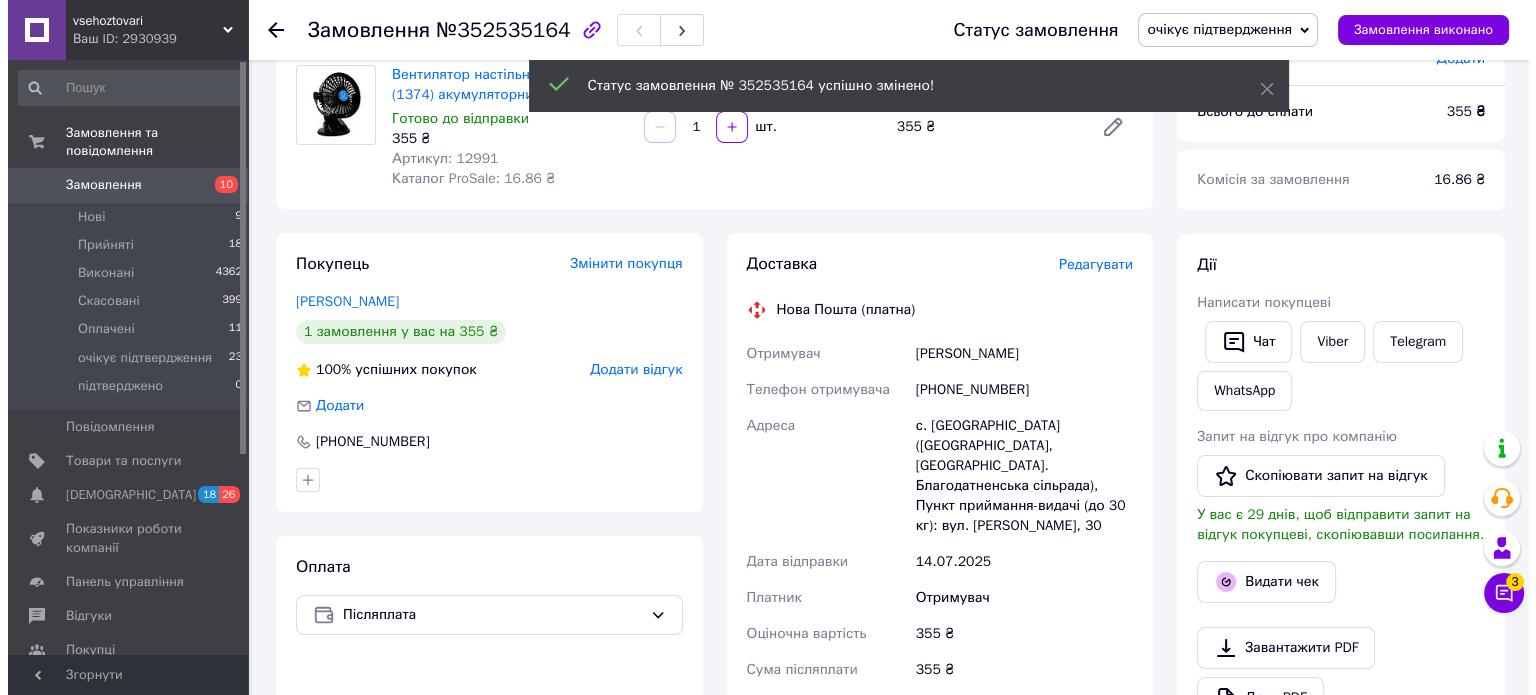 scroll, scrollTop: 200, scrollLeft: 0, axis: vertical 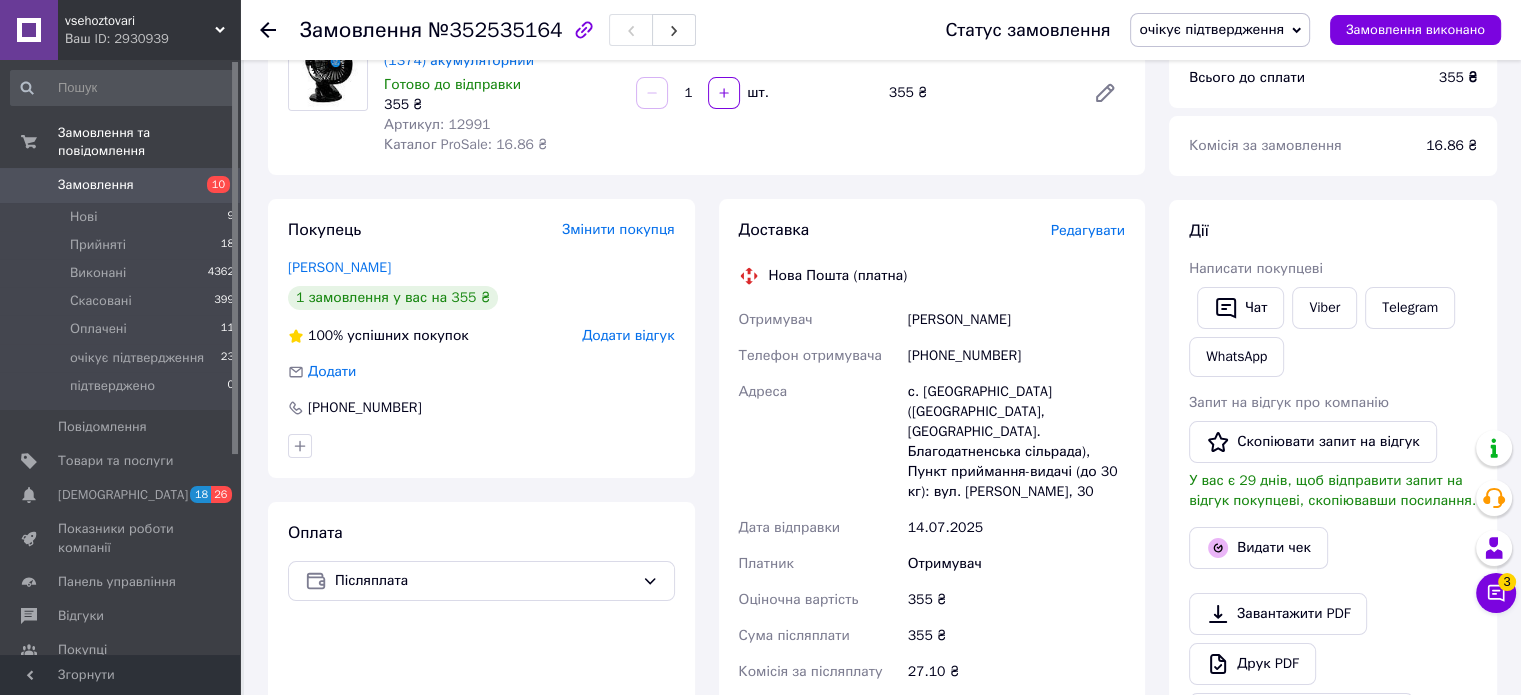 click on "Редагувати" at bounding box center [1088, 230] 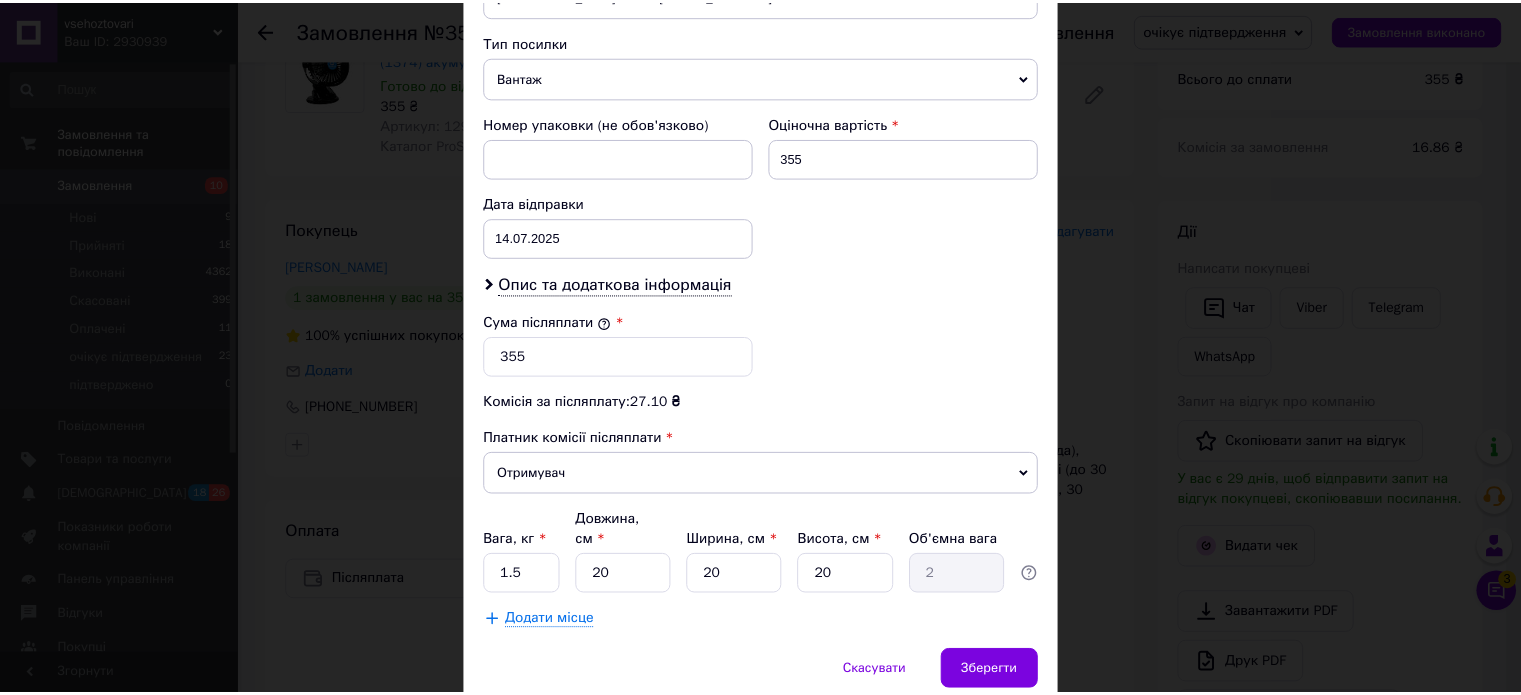scroll, scrollTop: 800, scrollLeft: 0, axis: vertical 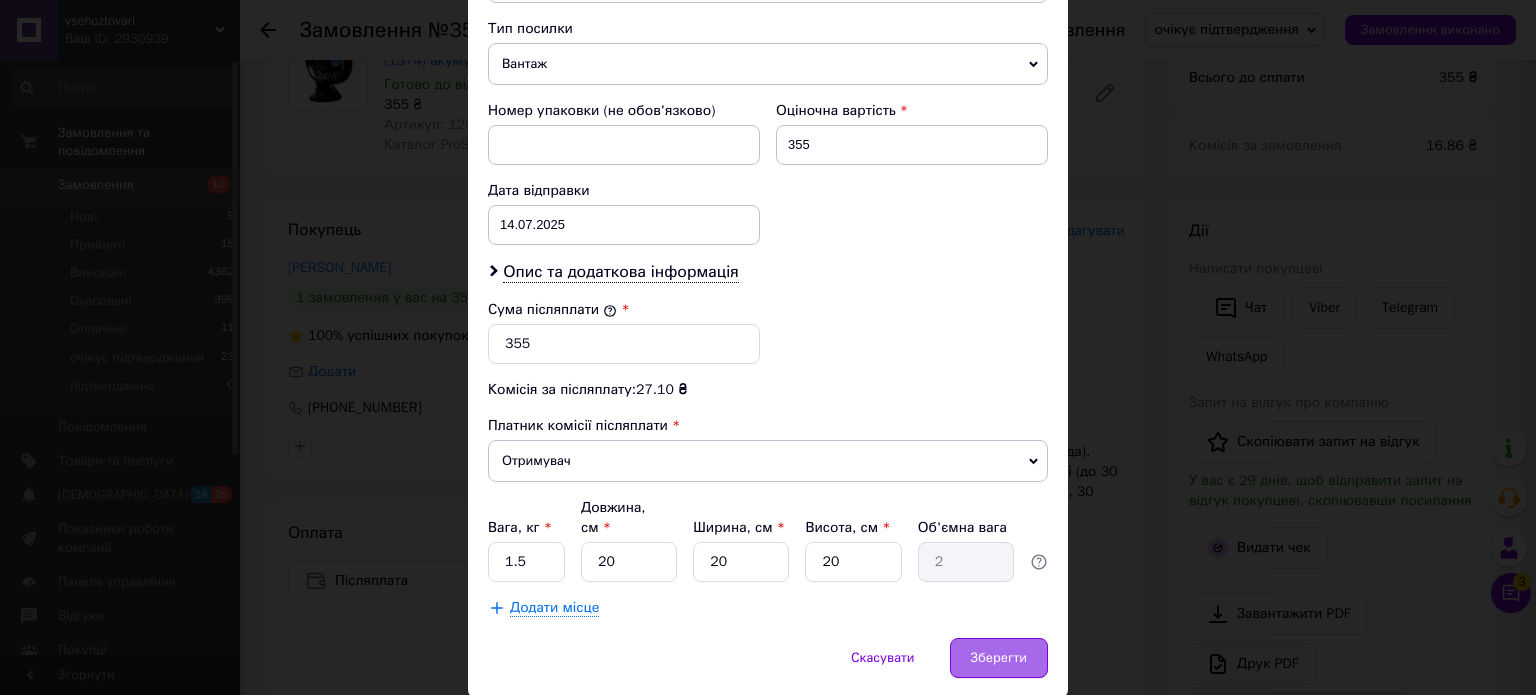 click on "Зберегти" at bounding box center [999, 658] 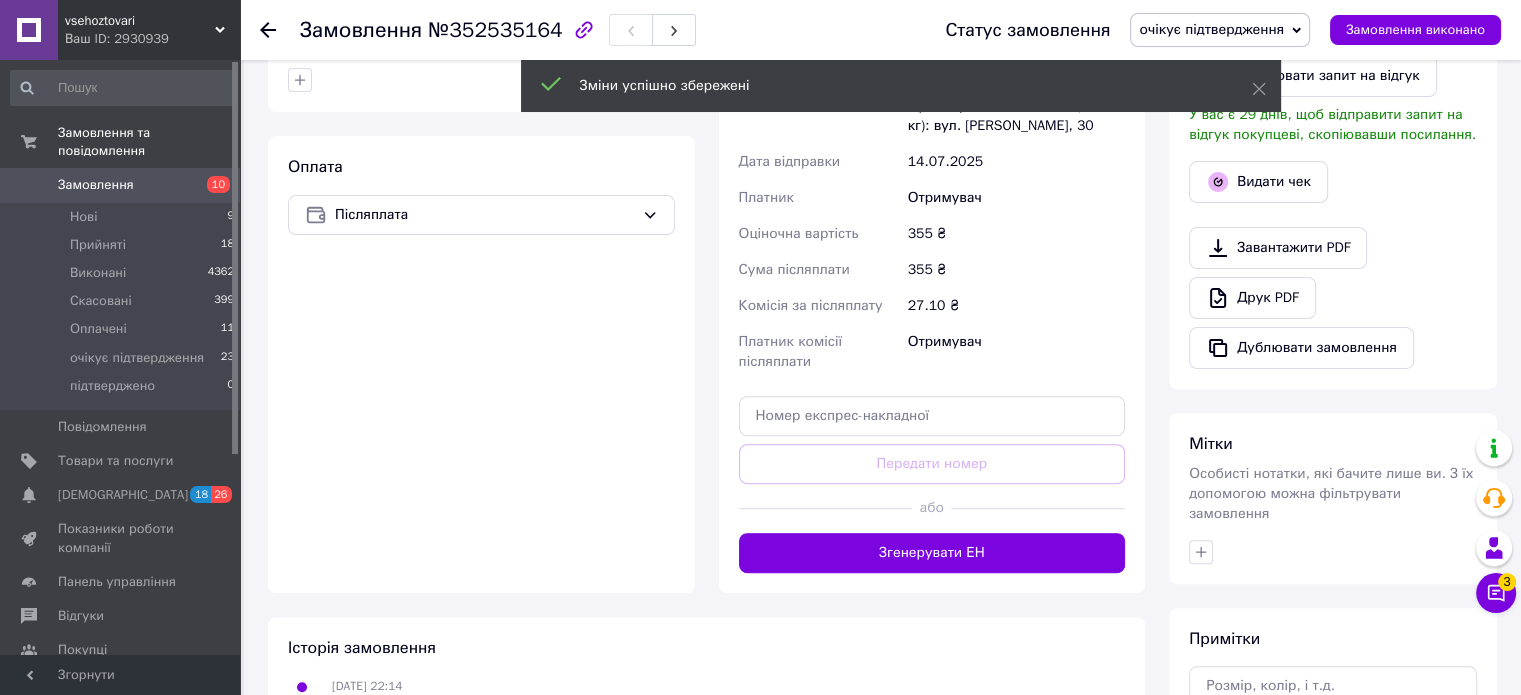 scroll, scrollTop: 600, scrollLeft: 0, axis: vertical 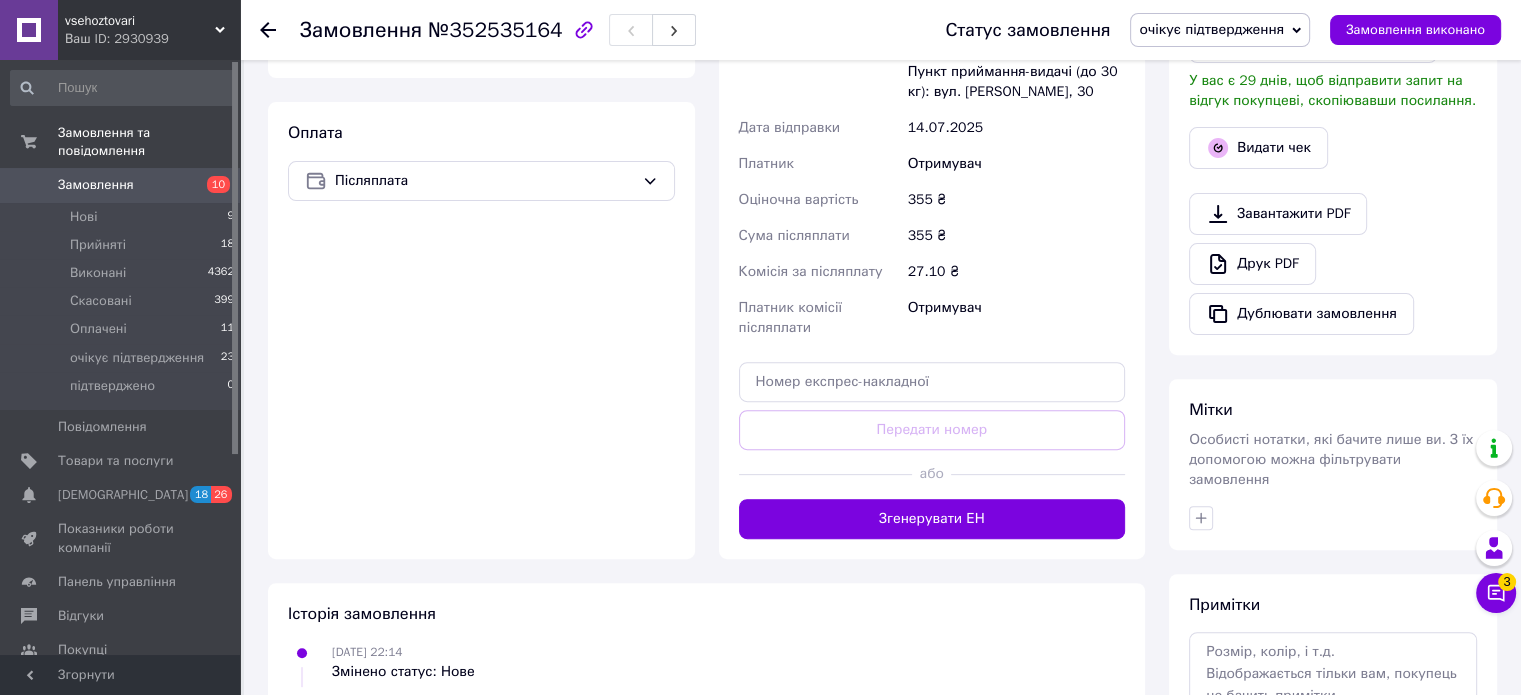 click on "Згенерувати ЕН" at bounding box center (932, 519) 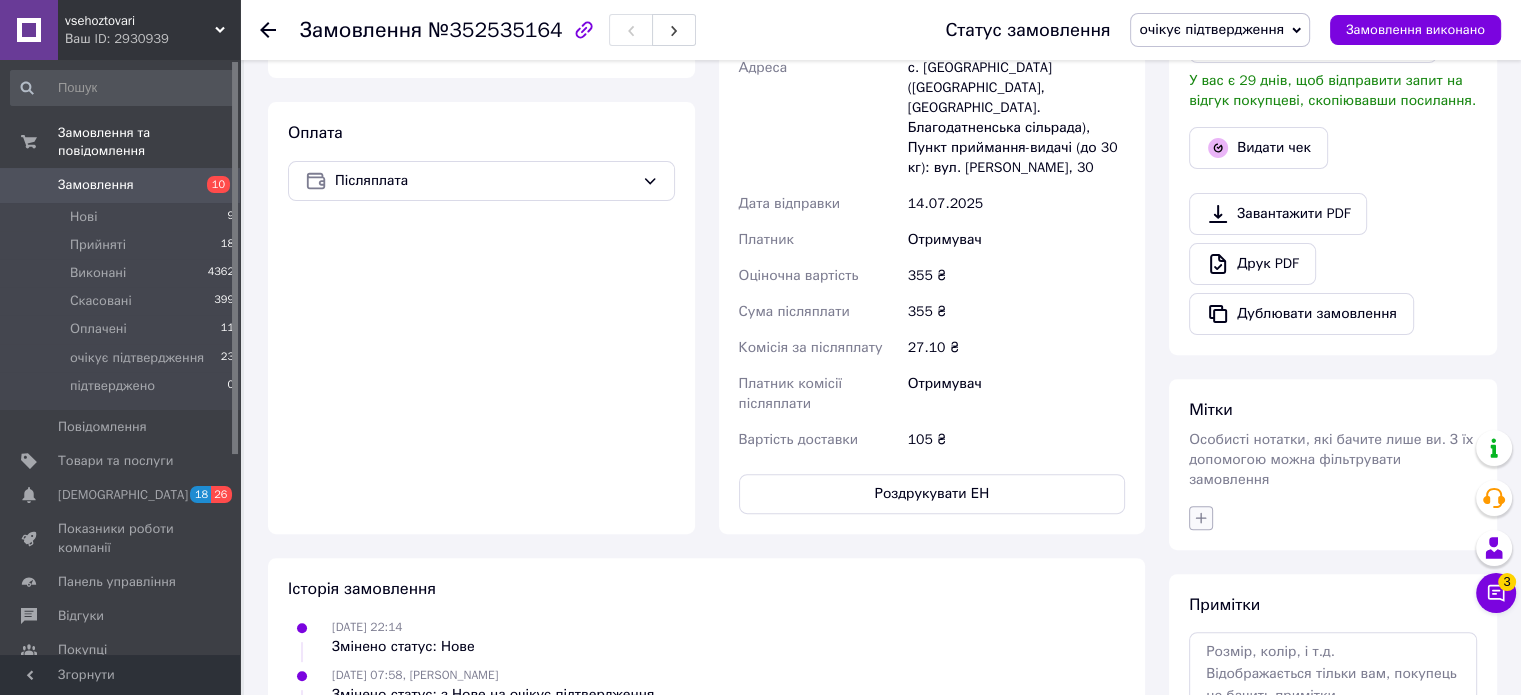 click 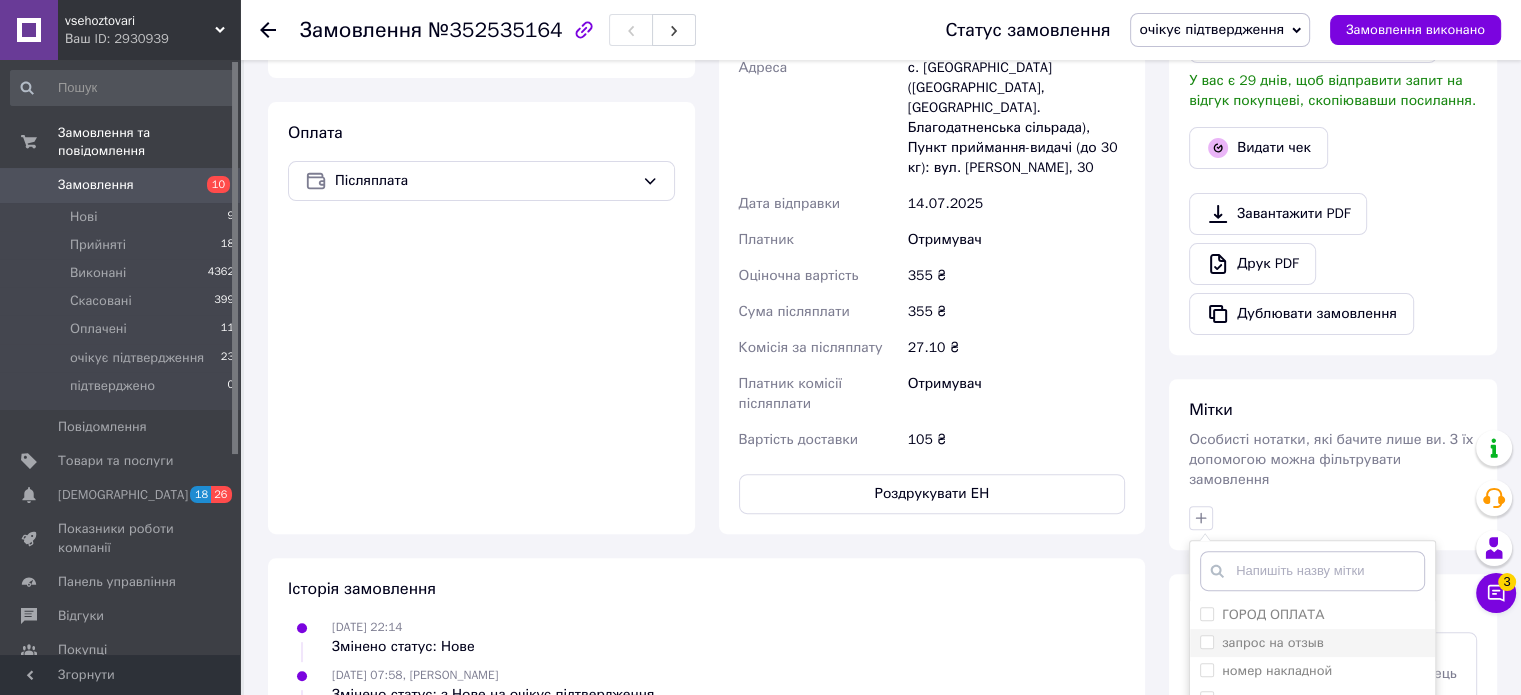scroll, scrollTop: 800, scrollLeft: 0, axis: vertical 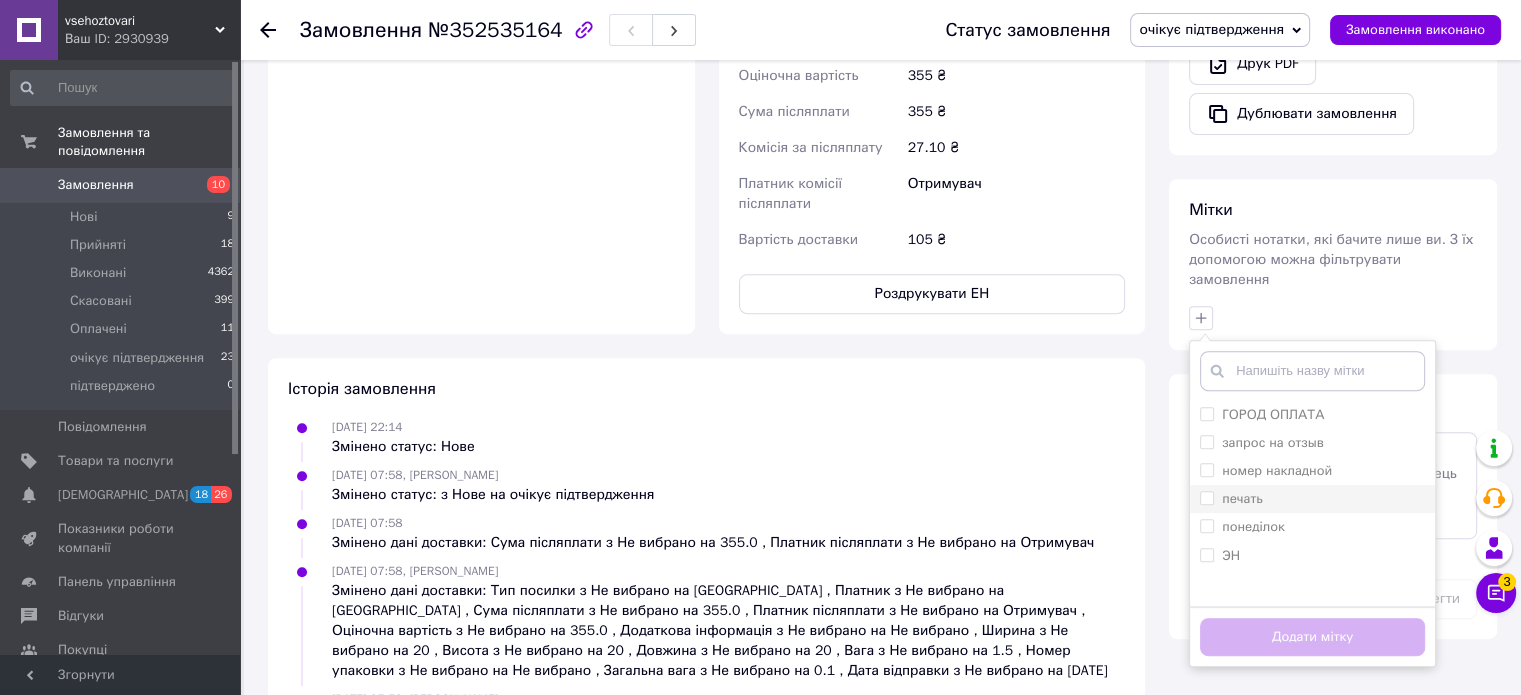 click on "печать" at bounding box center [1206, 497] 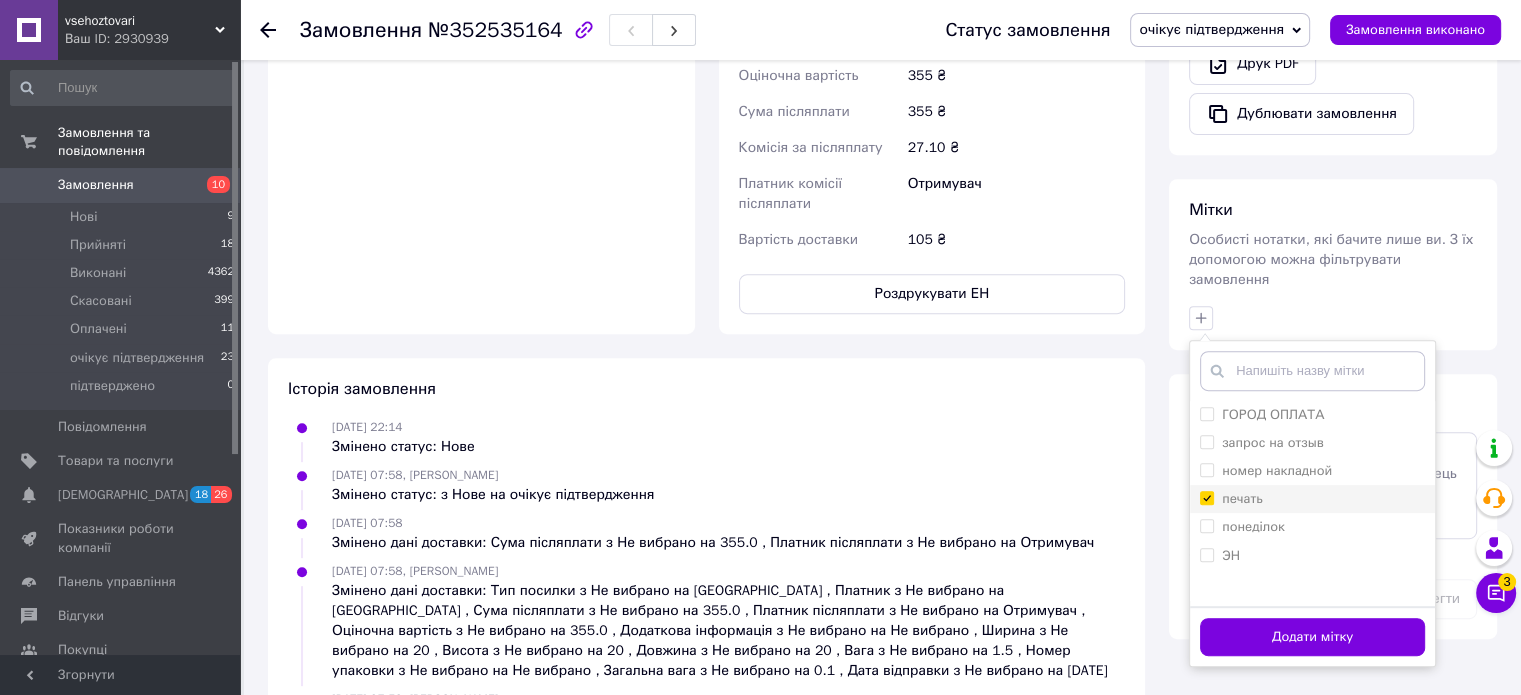 click on "печать" at bounding box center [1206, 497] 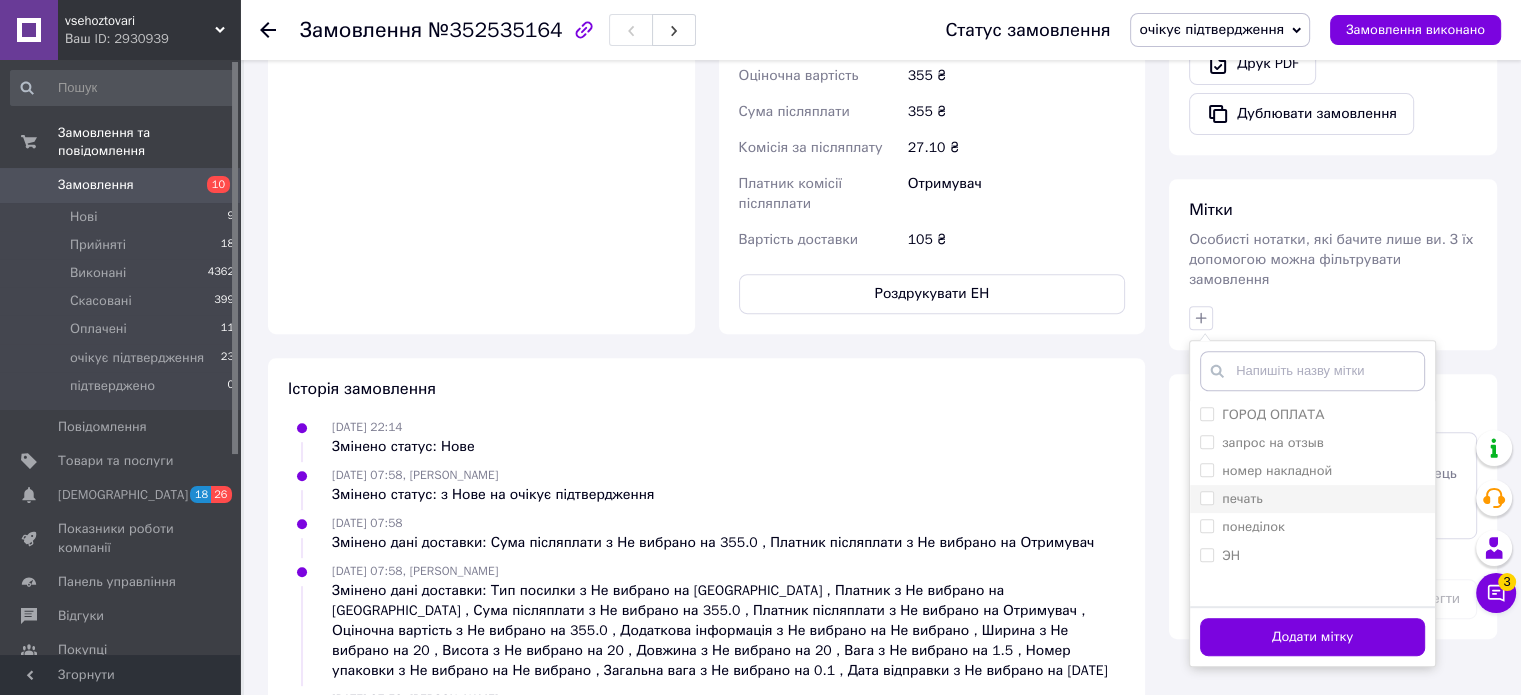 checkbox on "false" 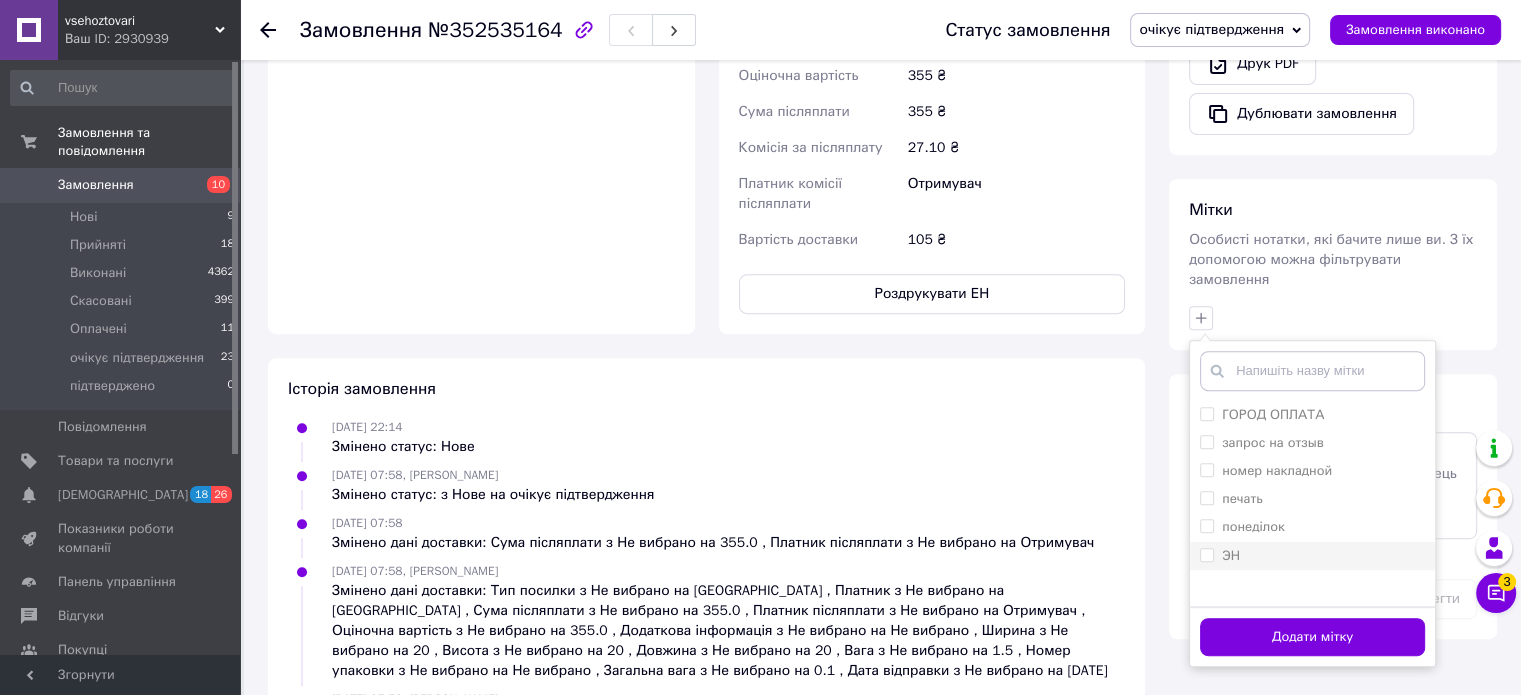click on "ЭН" at bounding box center (1206, 554) 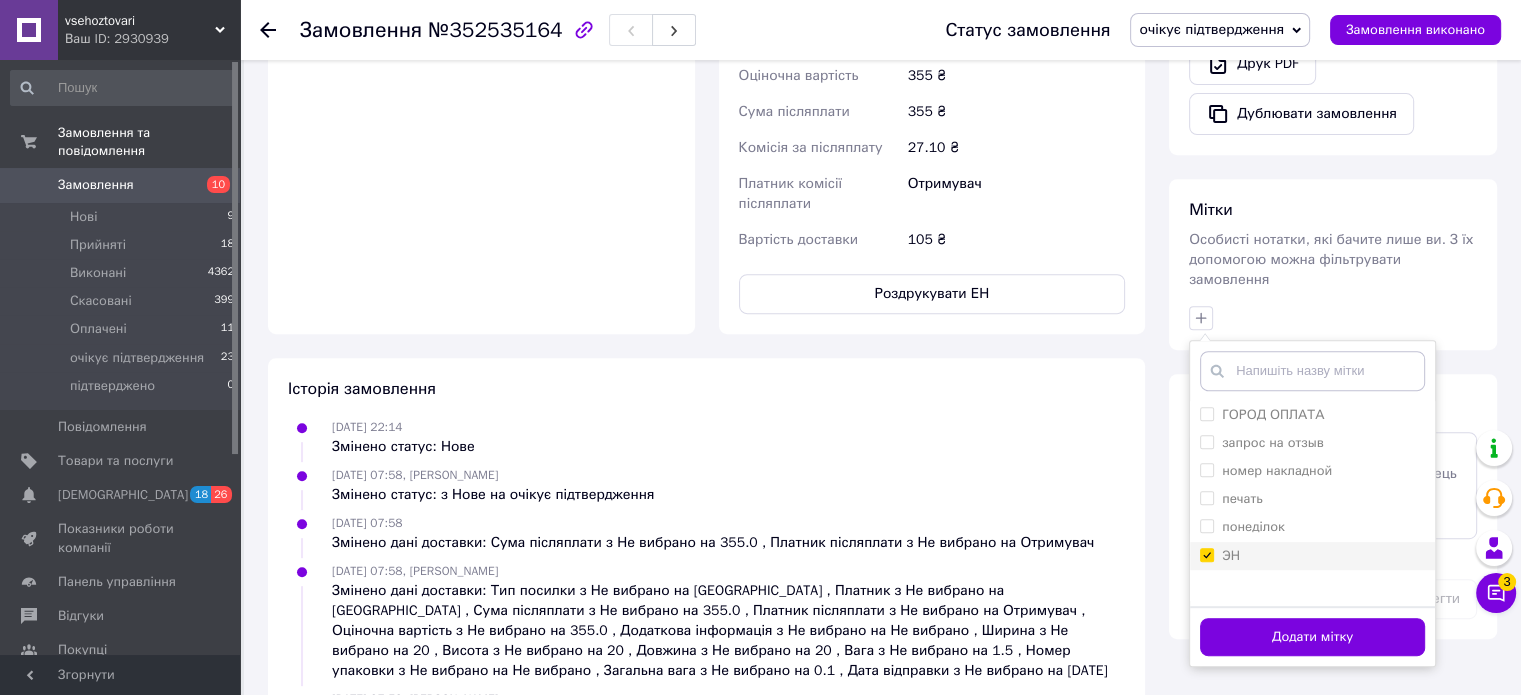 checkbox on "true" 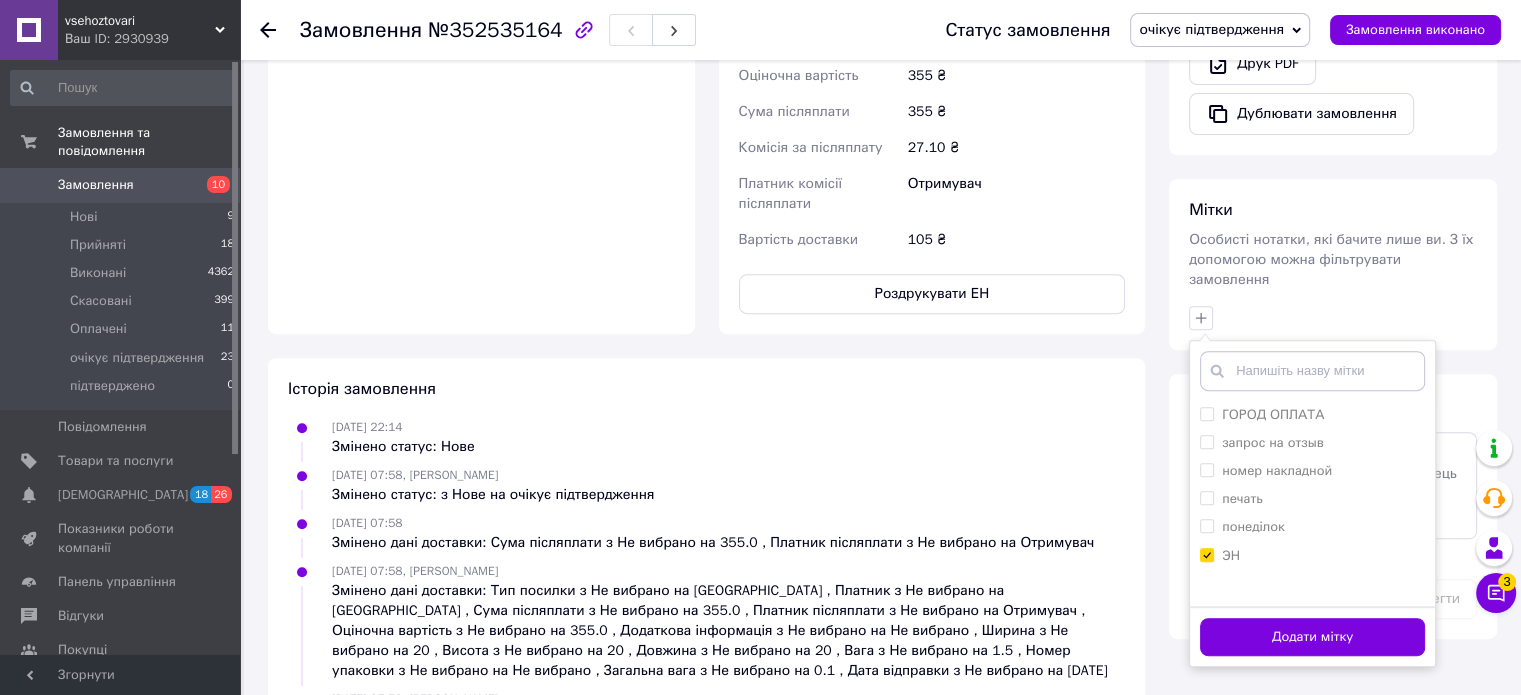 click on "Додати мітку" at bounding box center (1312, 637) 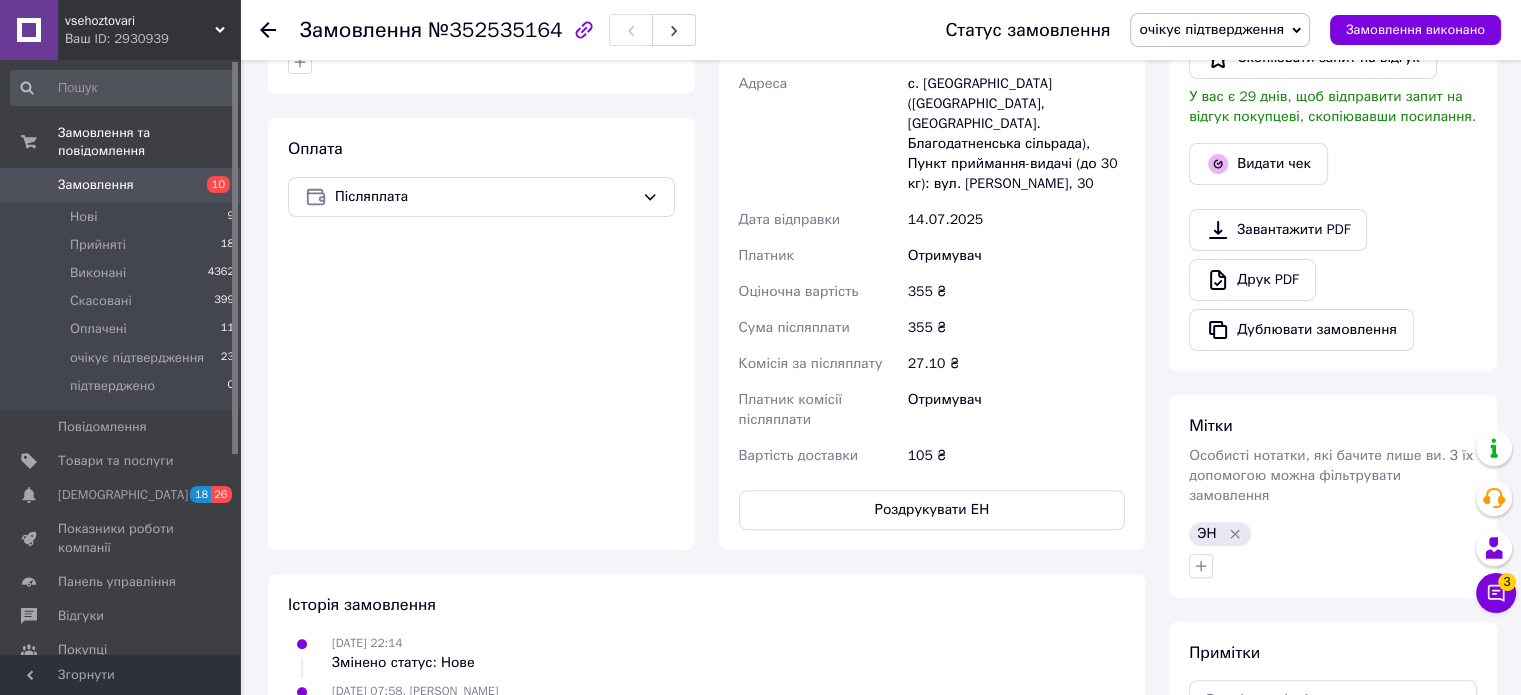 scroll, scrollTop: 600, scrollLeft: 0, axis: vertical 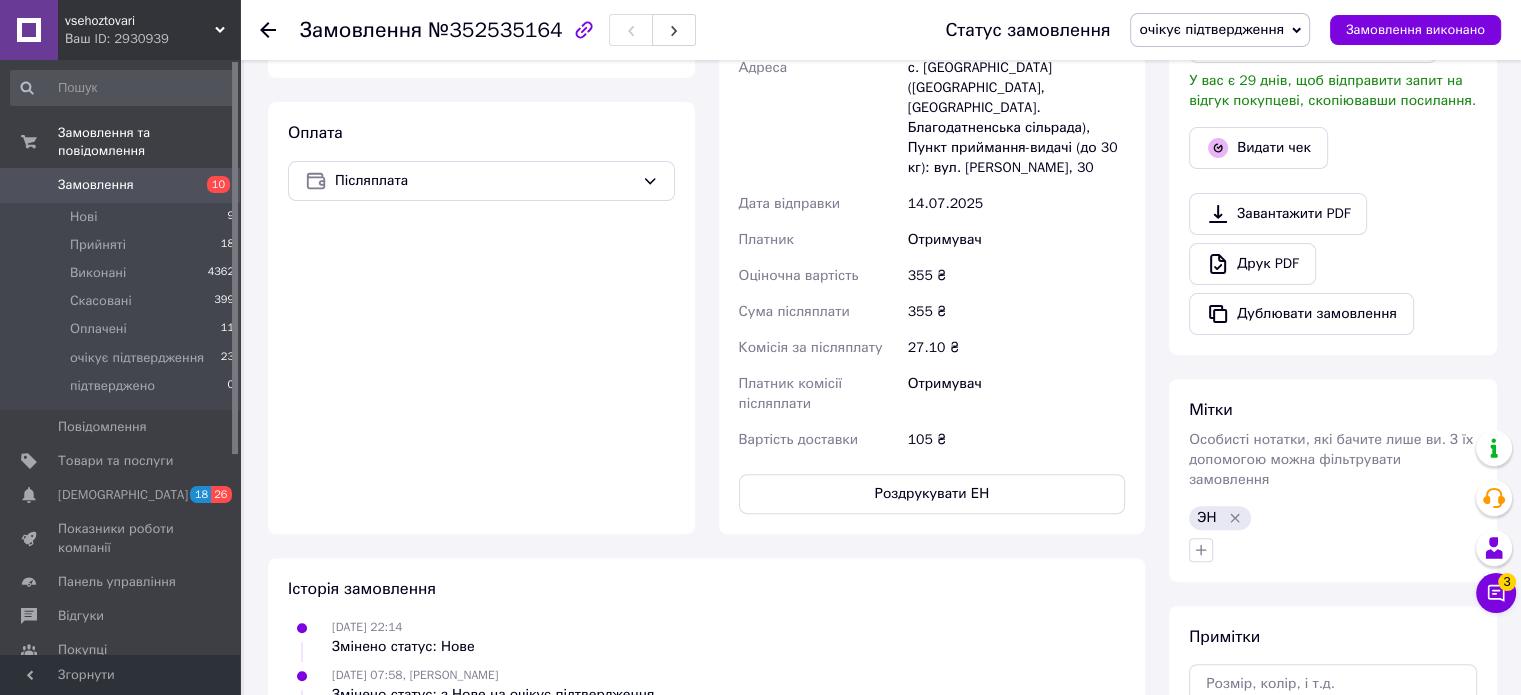 click 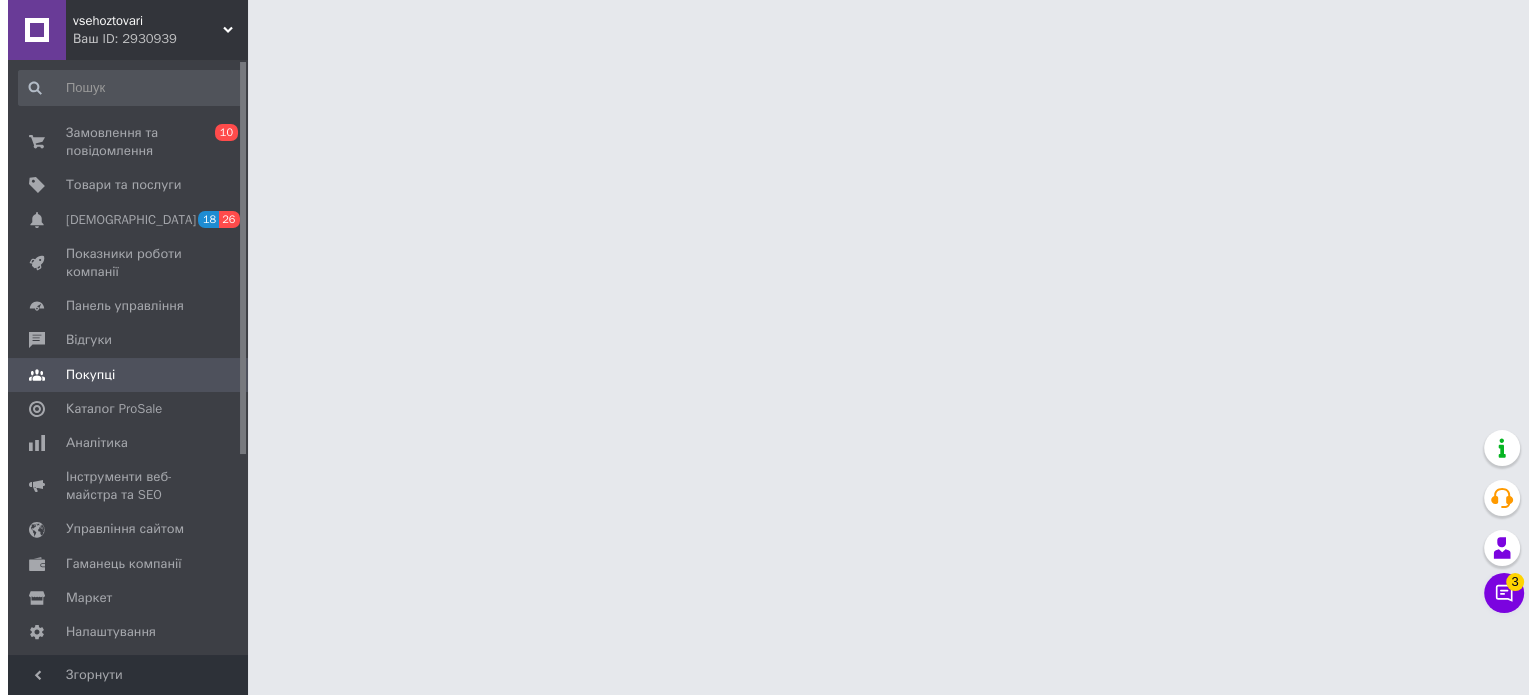 scroll, scrollTop: 0, scrollLeft: 0, axis: both 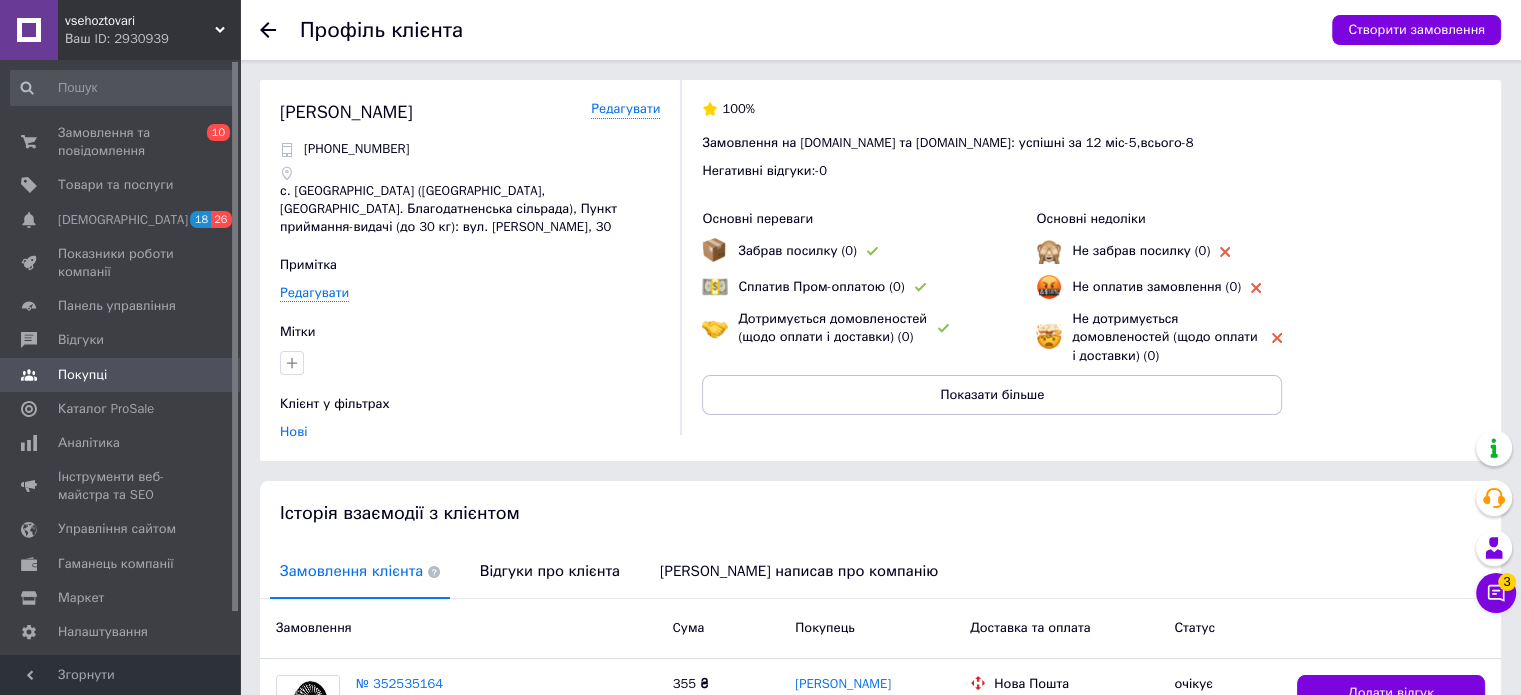 click 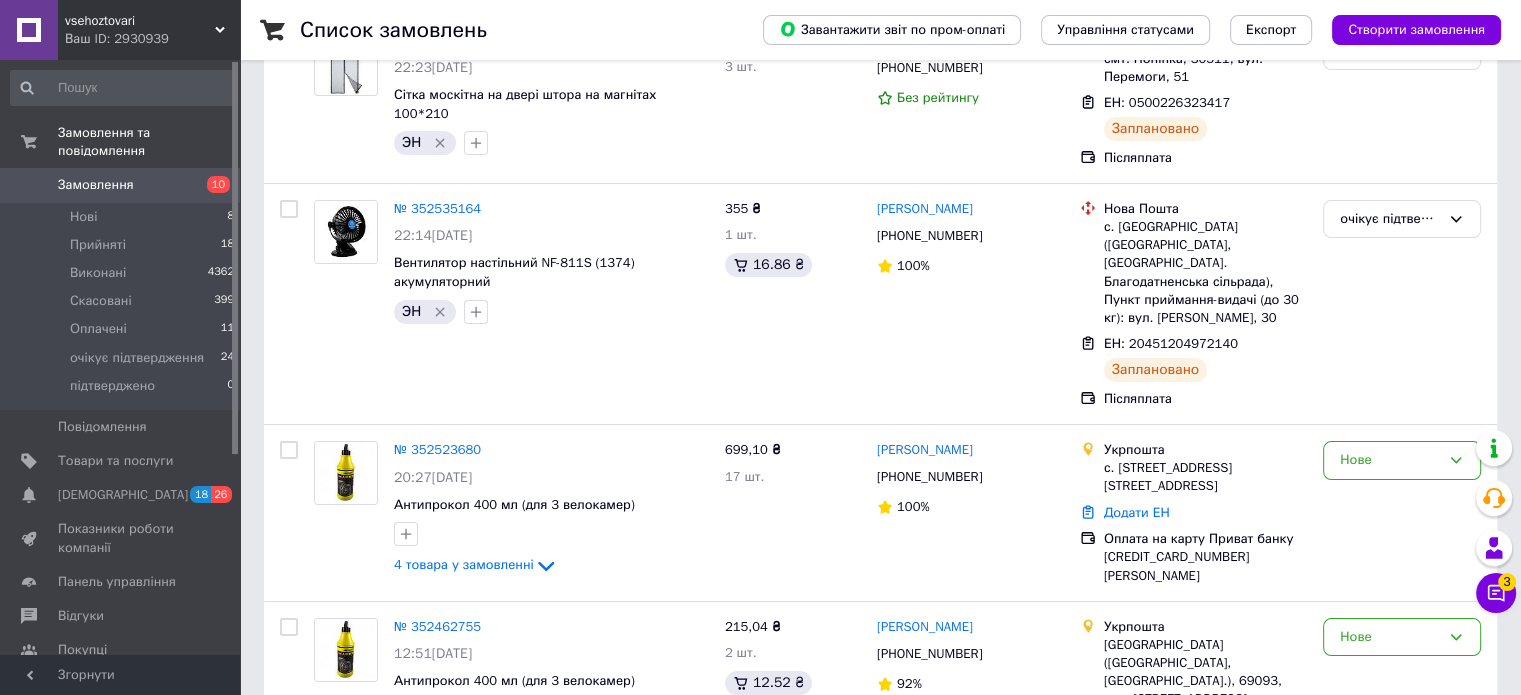 scroll, scrollTop: 400, scrollLeft: 0, axis: vertical 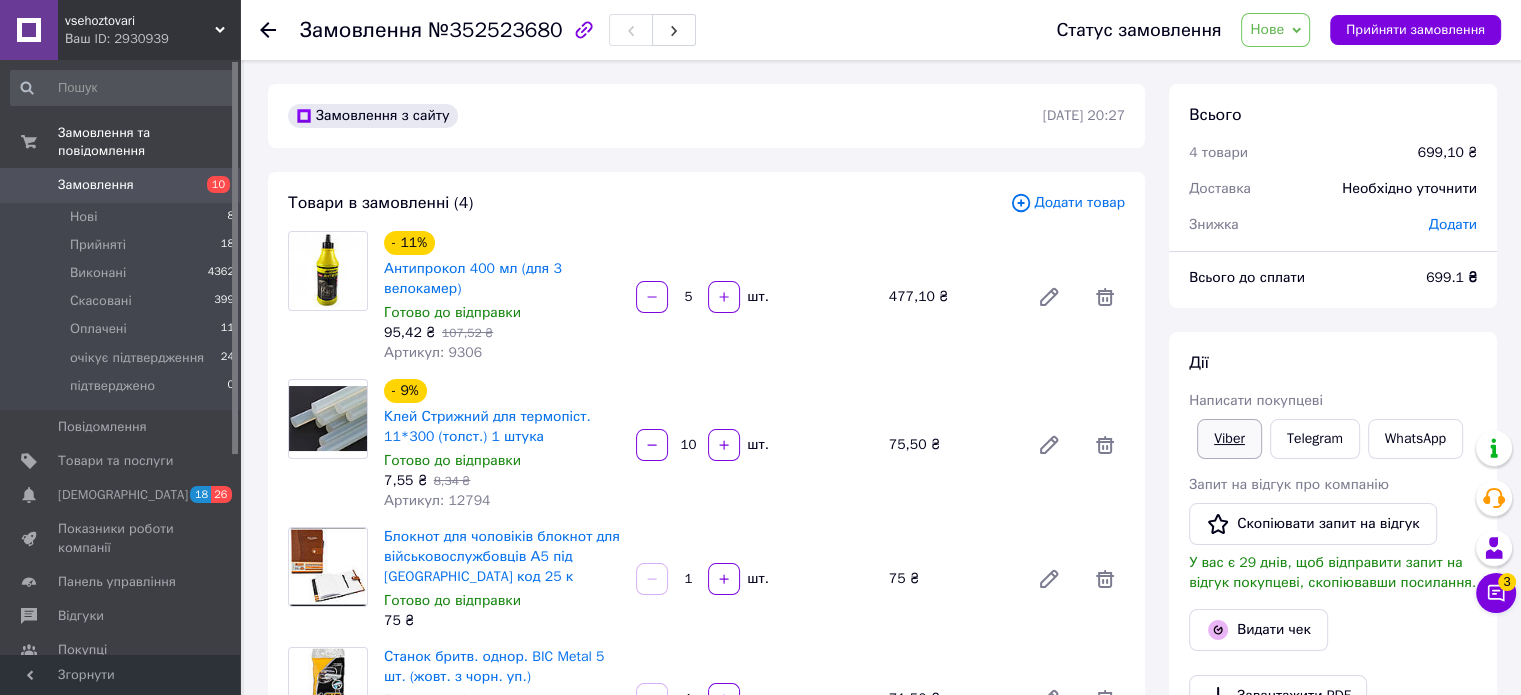 click on "Viber" at bounding box center [1229, 439] 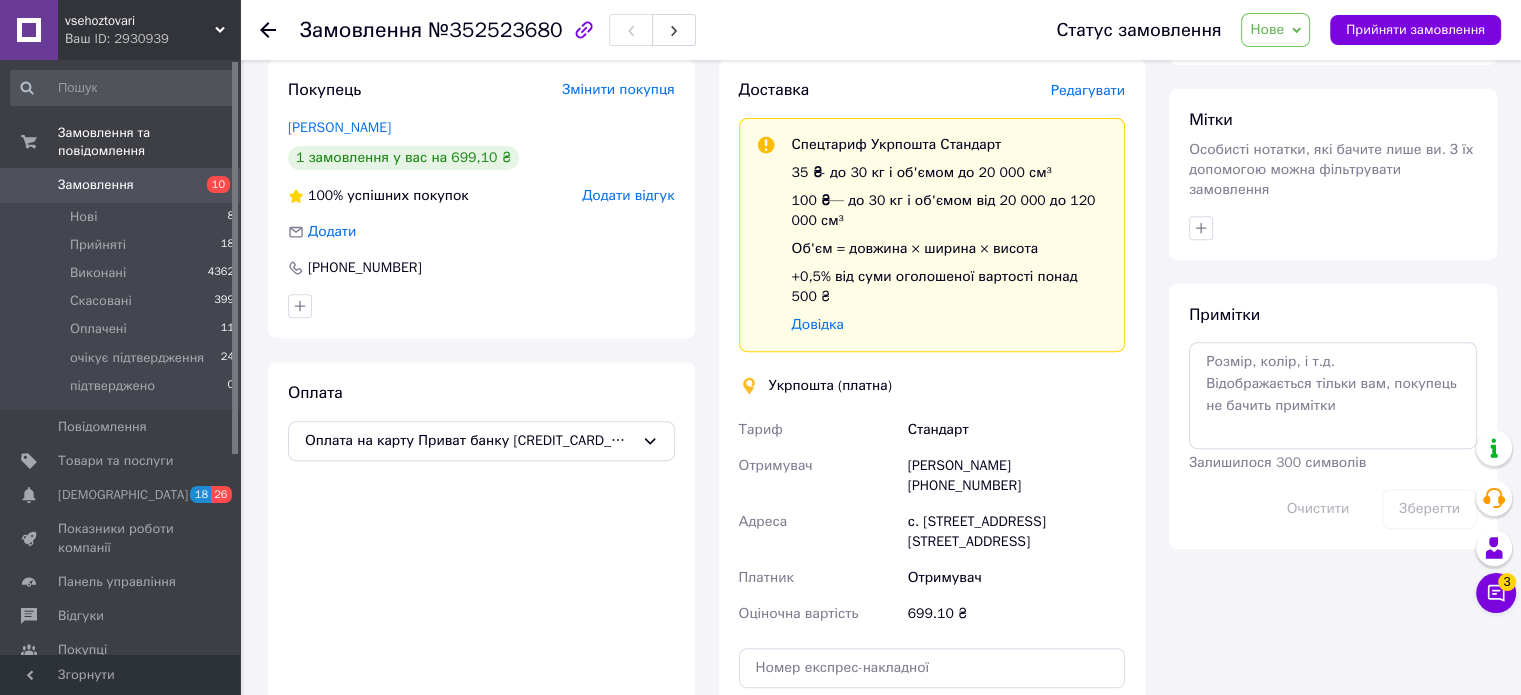 scroll, scrollTop: 800, scrollLeft: 0, axis: vertical 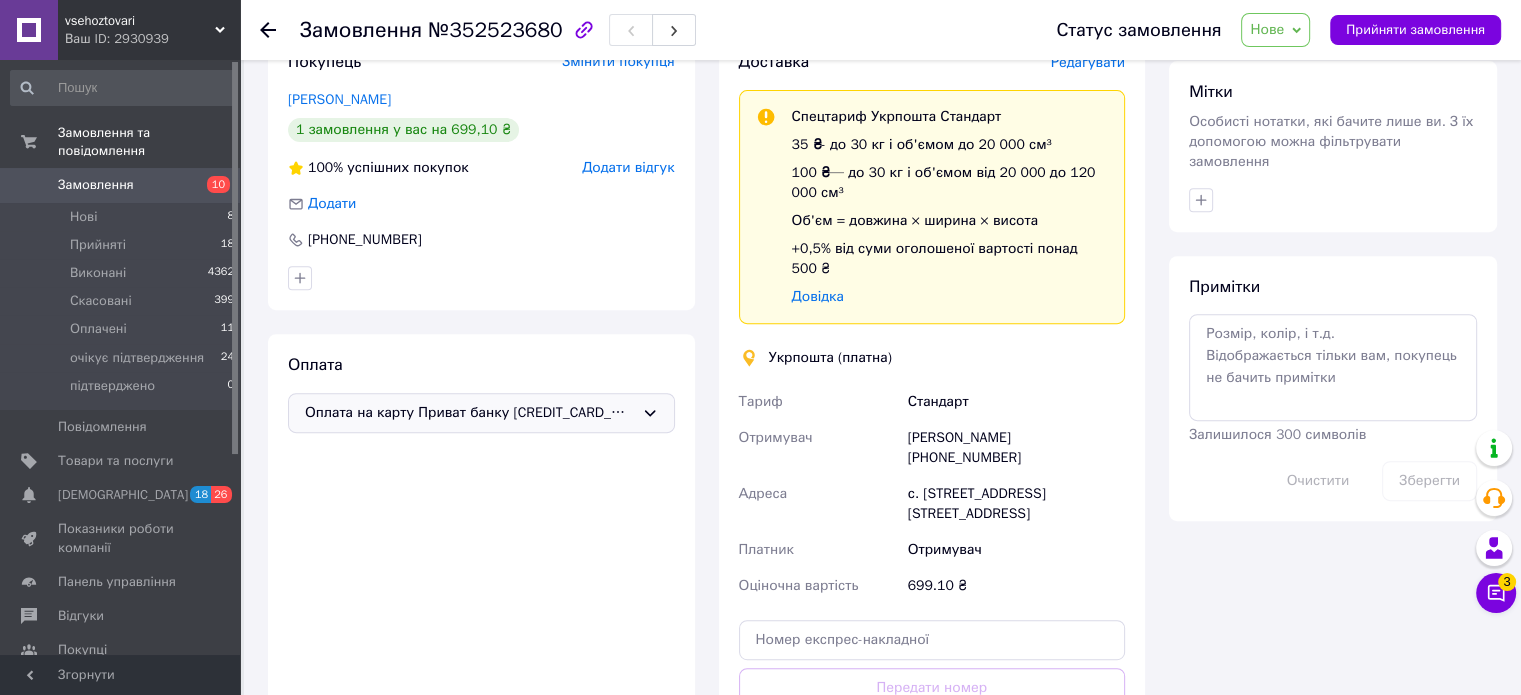 click 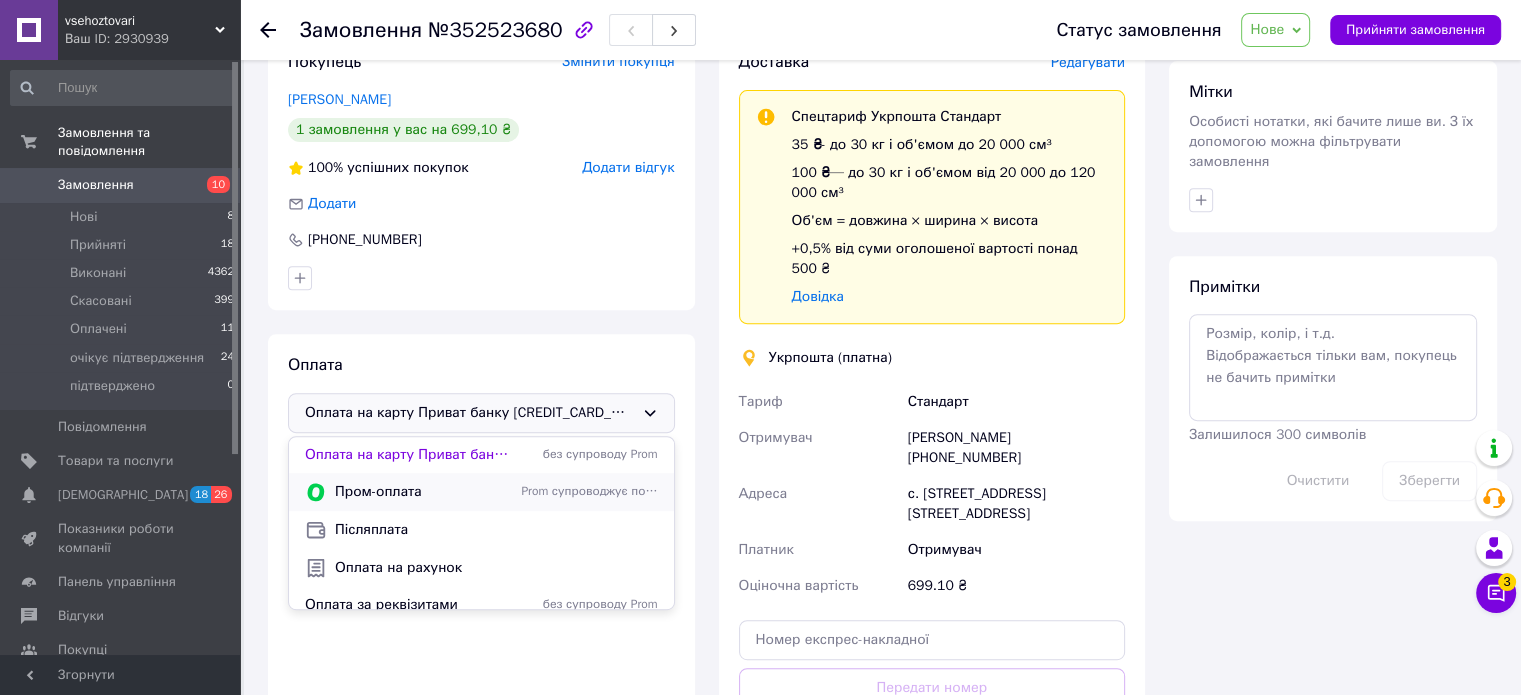 scroll, scrollTop: 50, scrollLeft: 0, axis: vertical 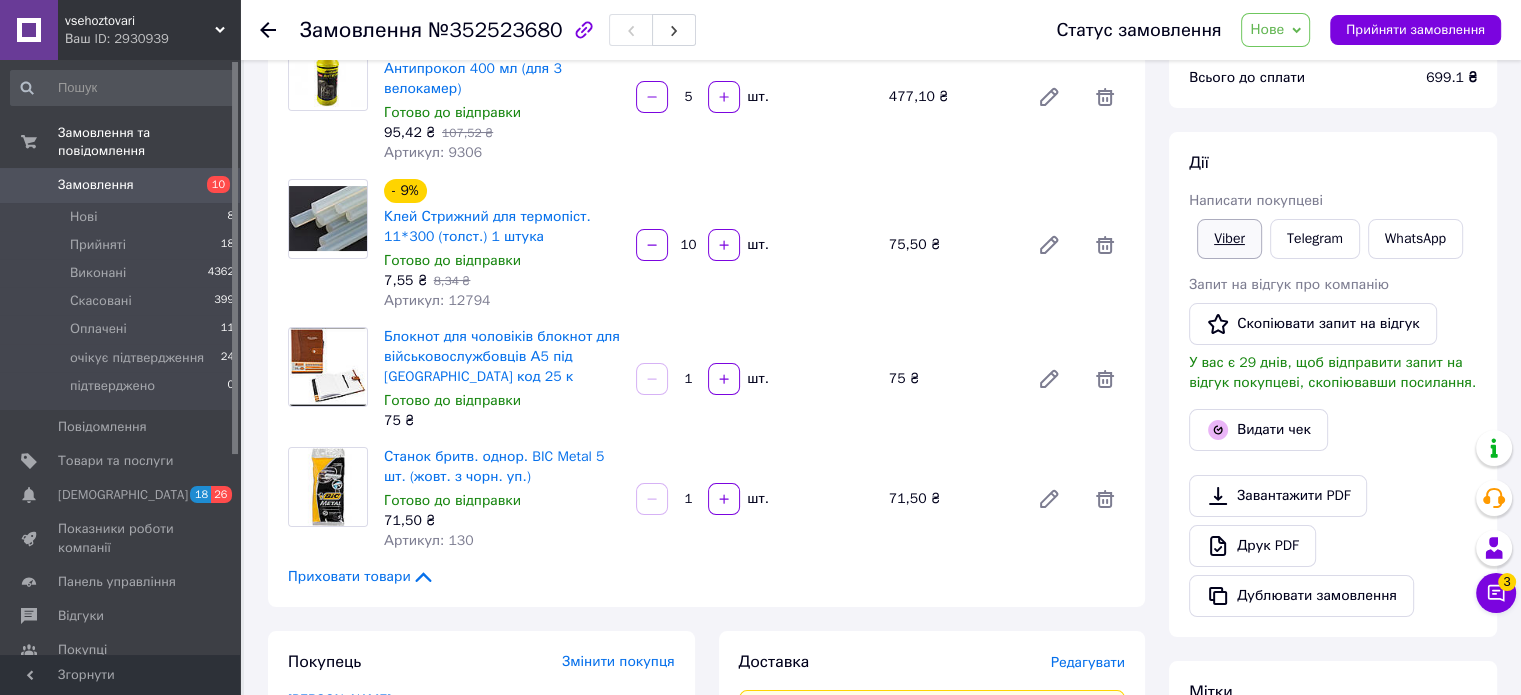 click on "Viber" at bounding box center (1229, 239) 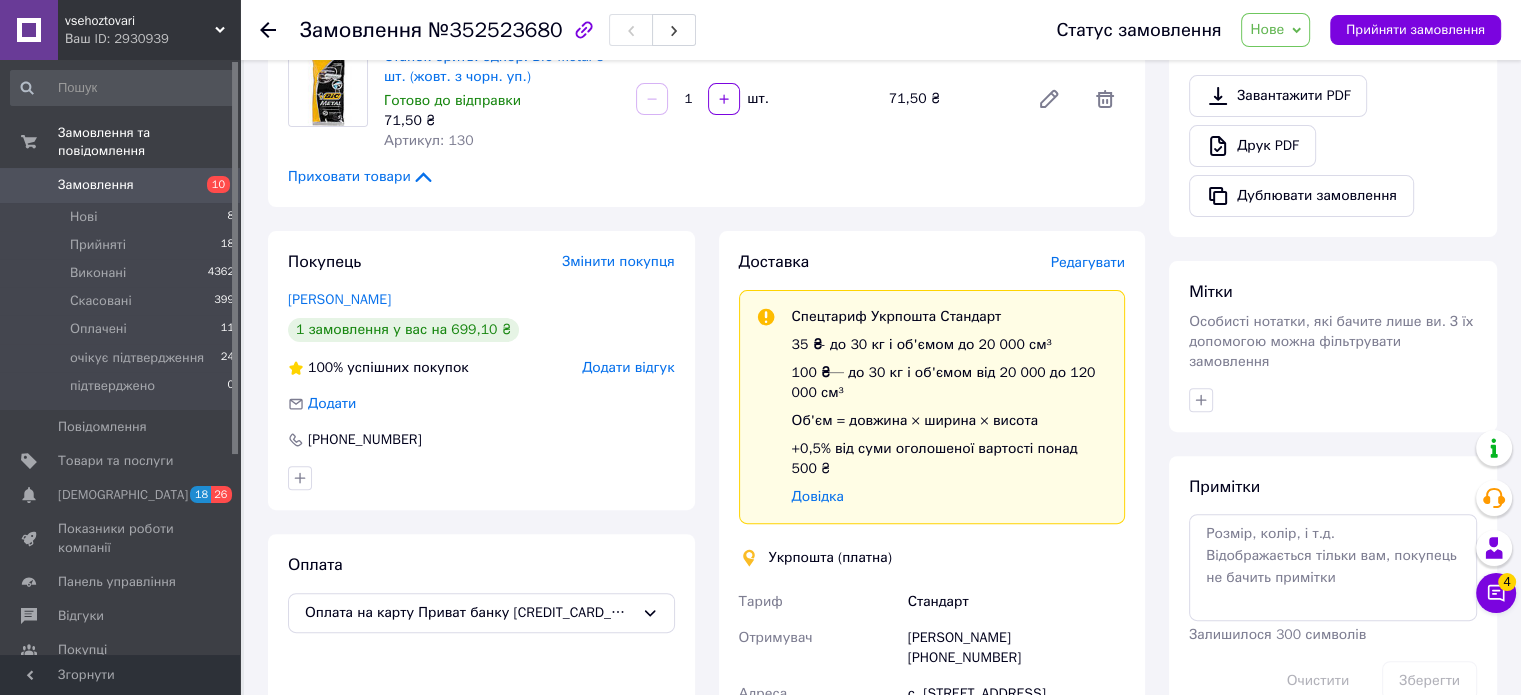 scroll, scrollTop: 200, scrollLeft: 0, axis: vertical 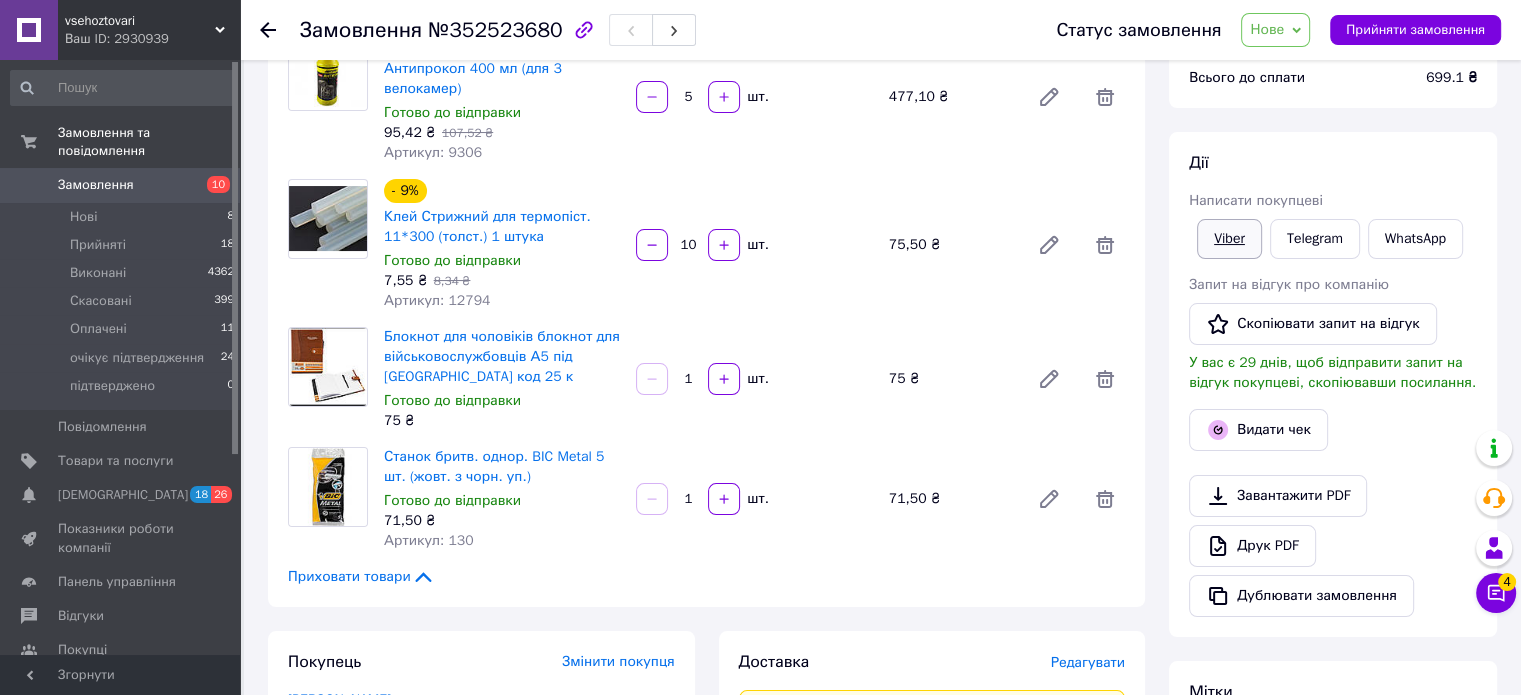 click on "Viber" at bounding box center (1229, 239) 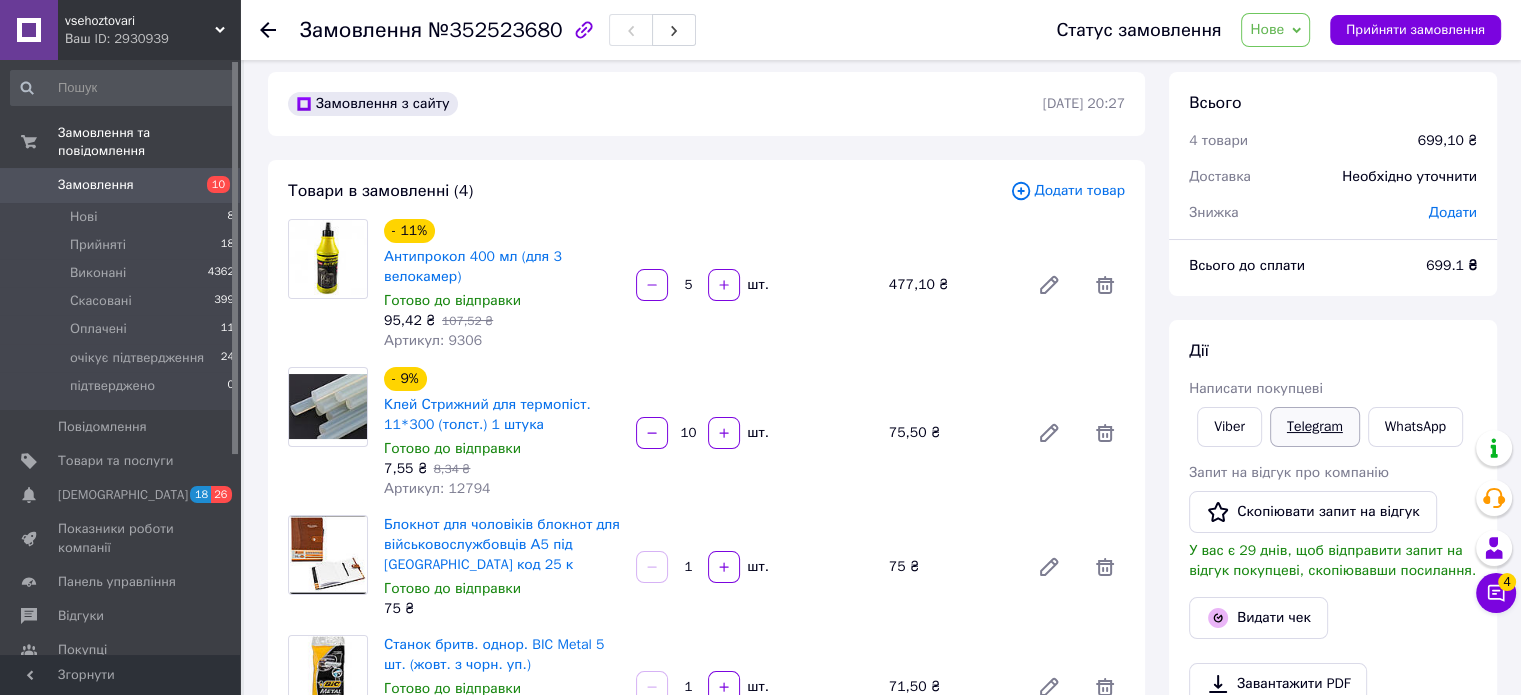 scroll, scrollTop: 0, scrollLeft: 0, axis: both 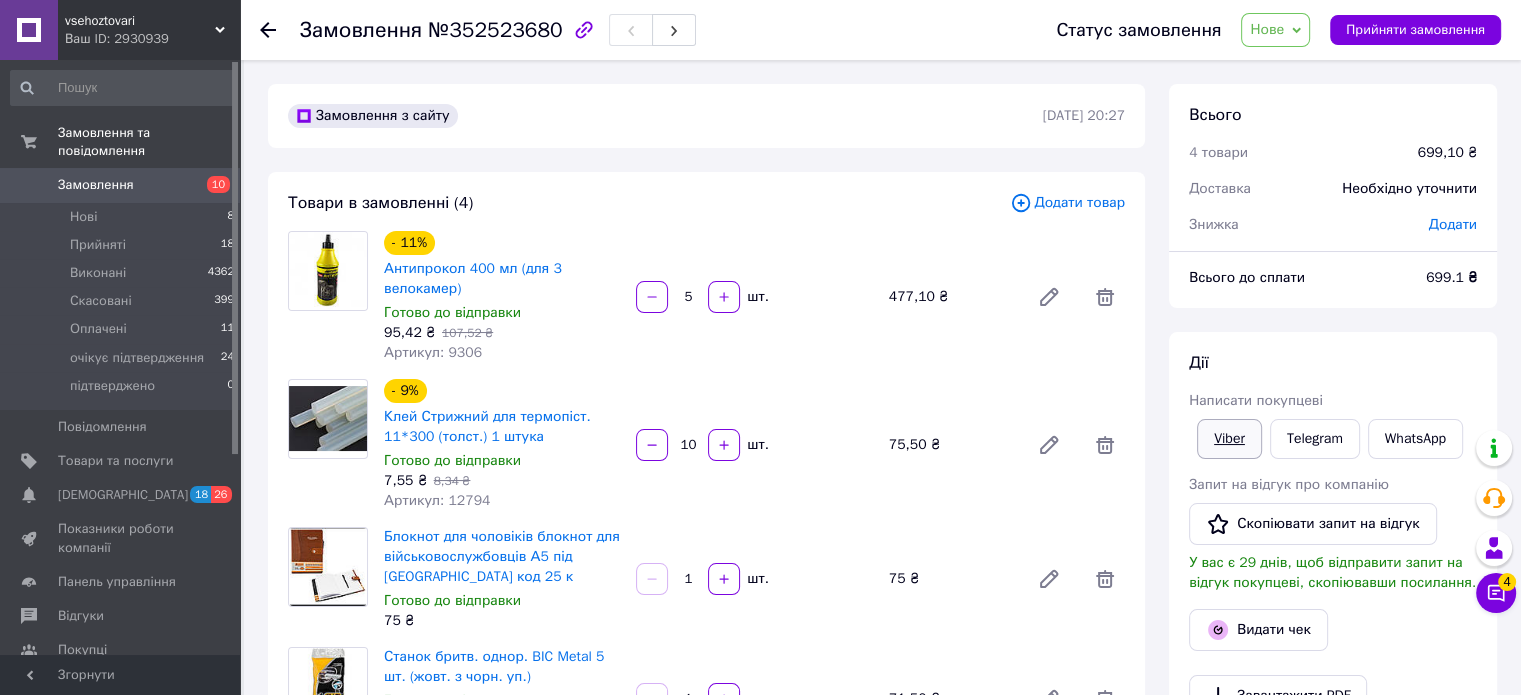 click on "Viber" at bounding box center [1229, 439] 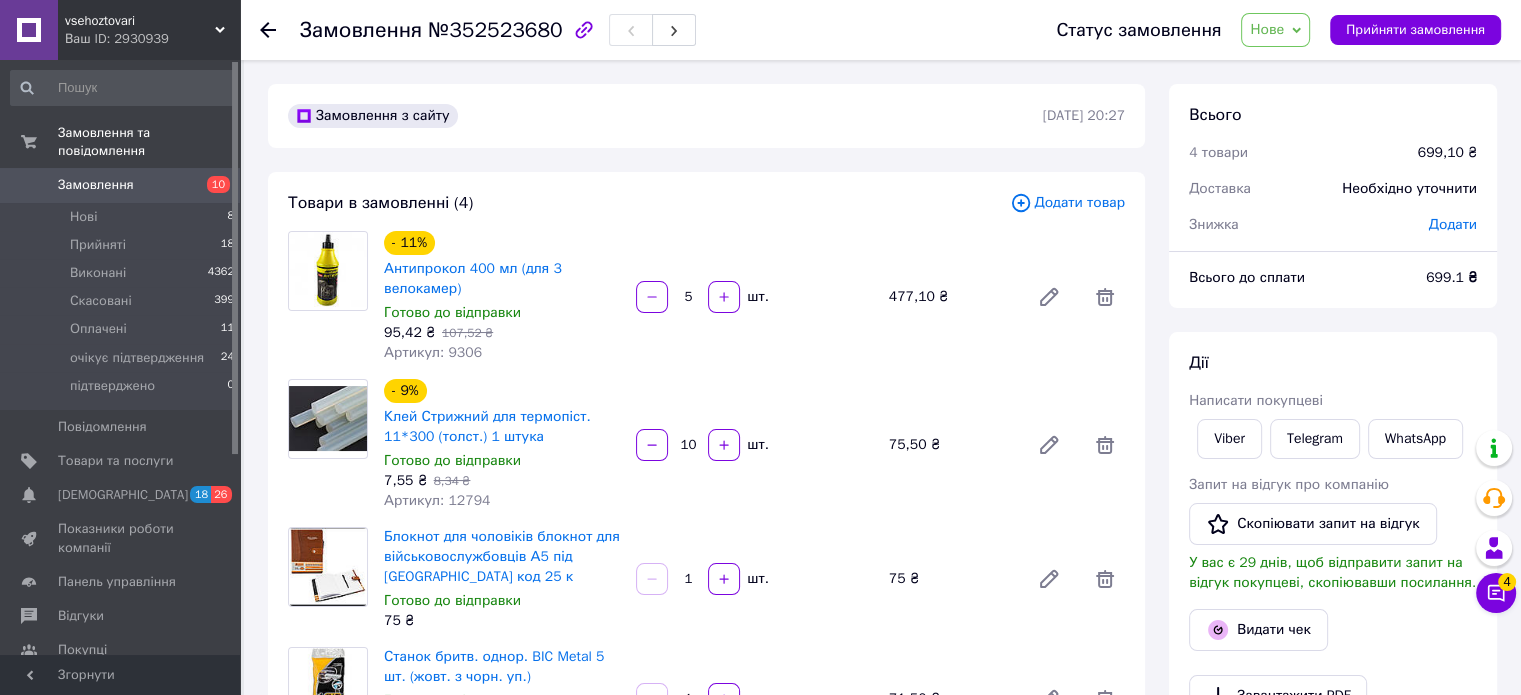 click on "Нове" at bounding box center (1275, 30) 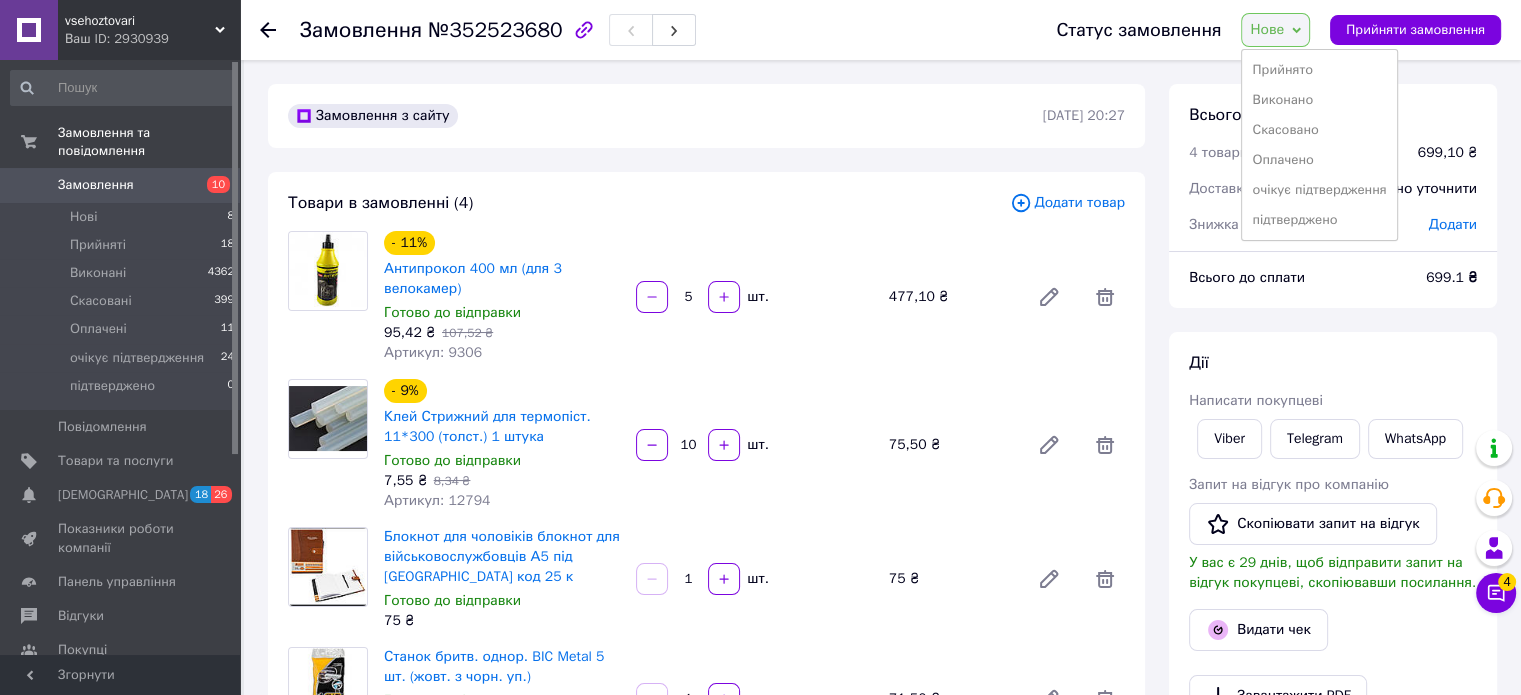 drag, startPoint x: 1336, startPoint y: 191, endPoint x: 1347, endPoint y: 191, distance: 11 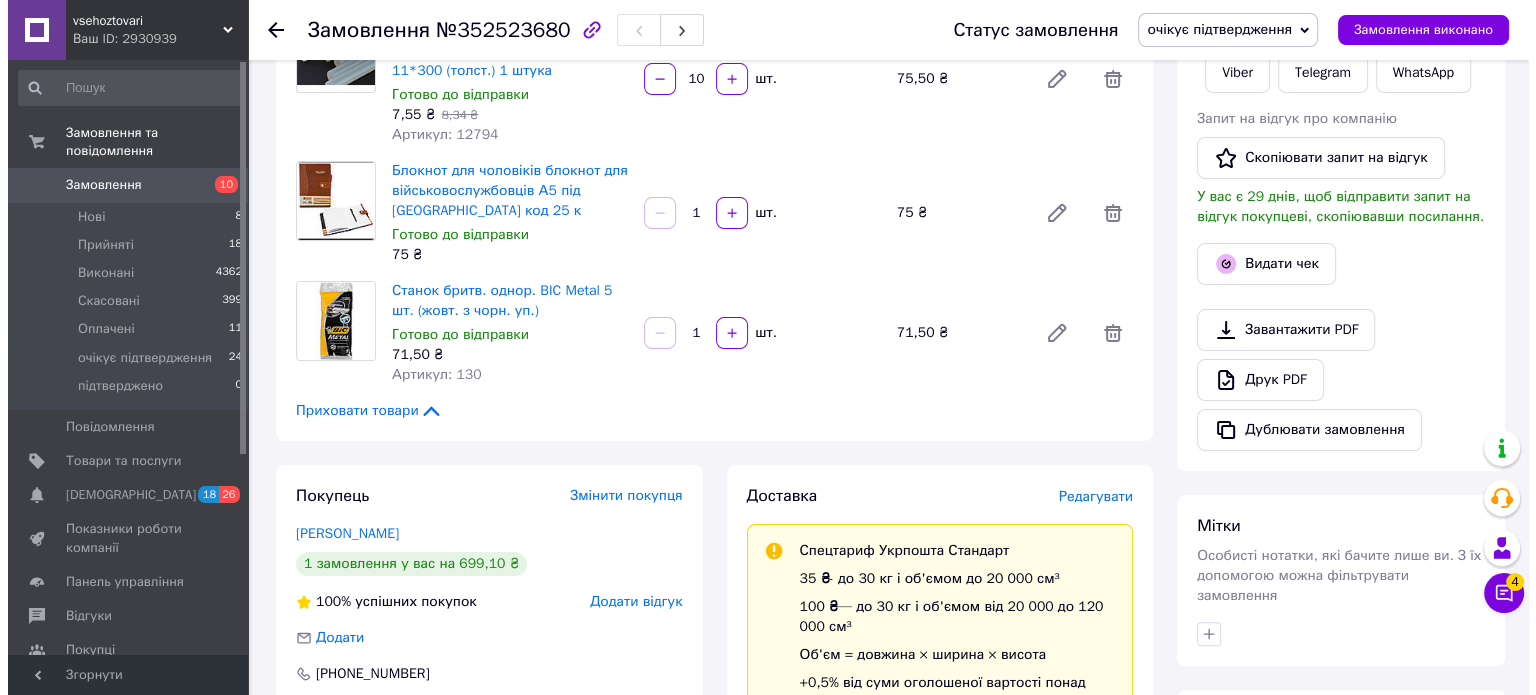 scroll, scrollTop: 400, scrollLeft: 0, axis: vertical 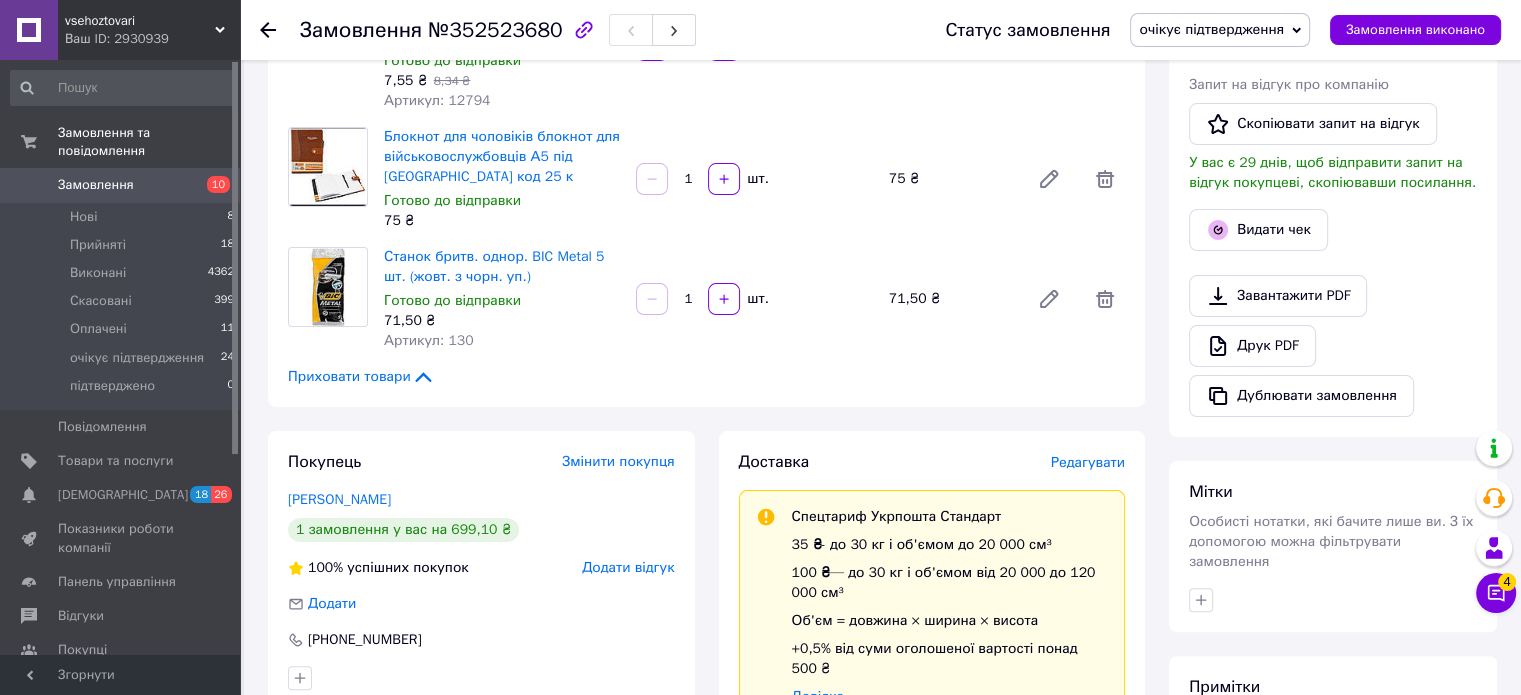 click on "Редагувати" at bounding box center [1088, 462] 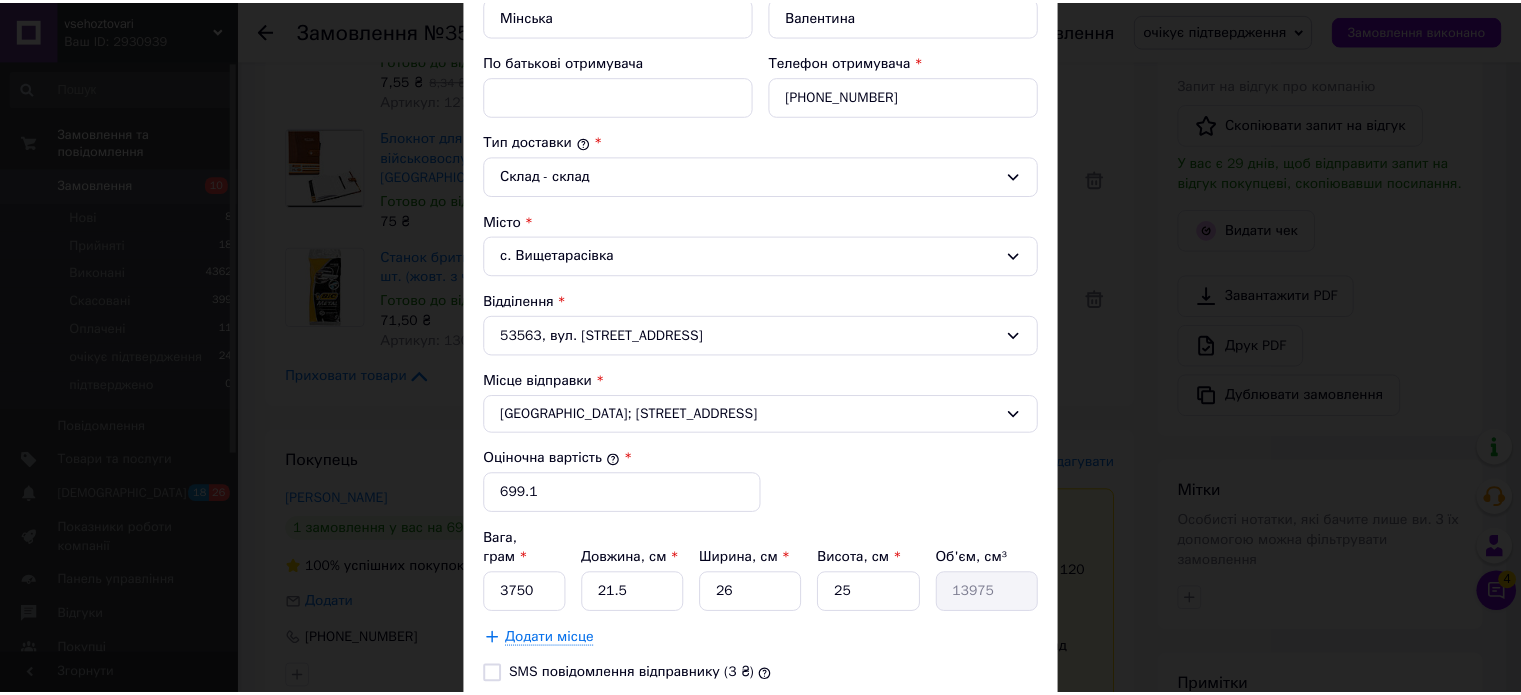 scroll, scrollTop: 600, scrollLeft: 0, axis: vertical 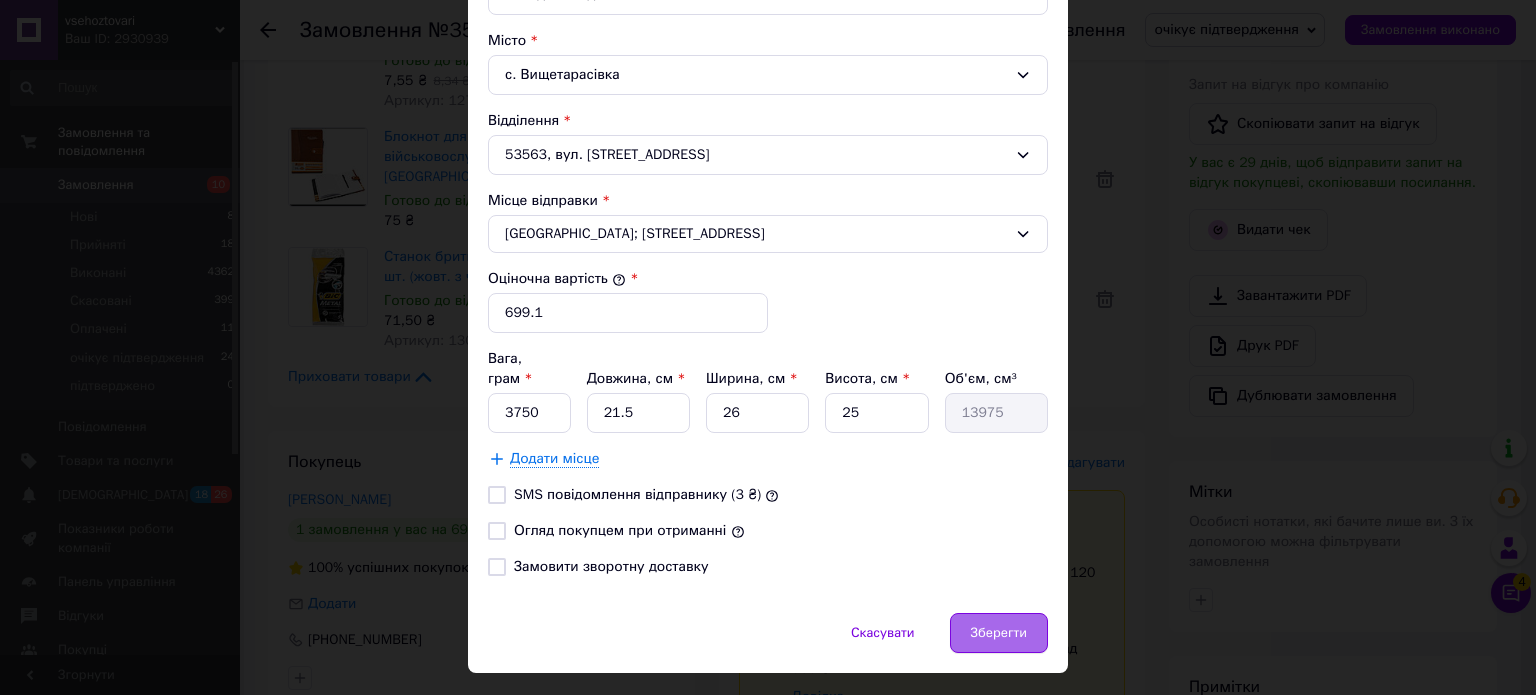 click on "Зберегти" at bounding box center [999, 633] 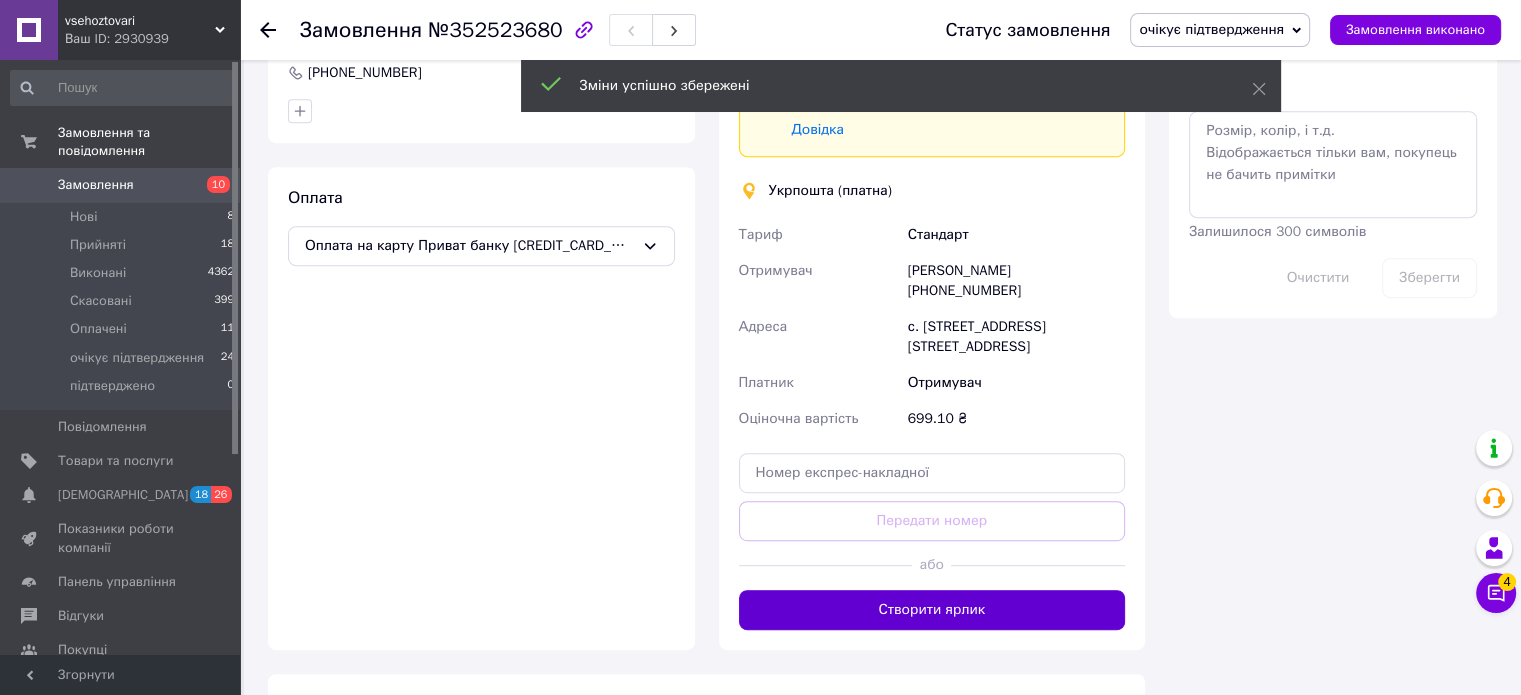 scroll, scrollTop: 1000, scrollLeft: 0, axis: vertical 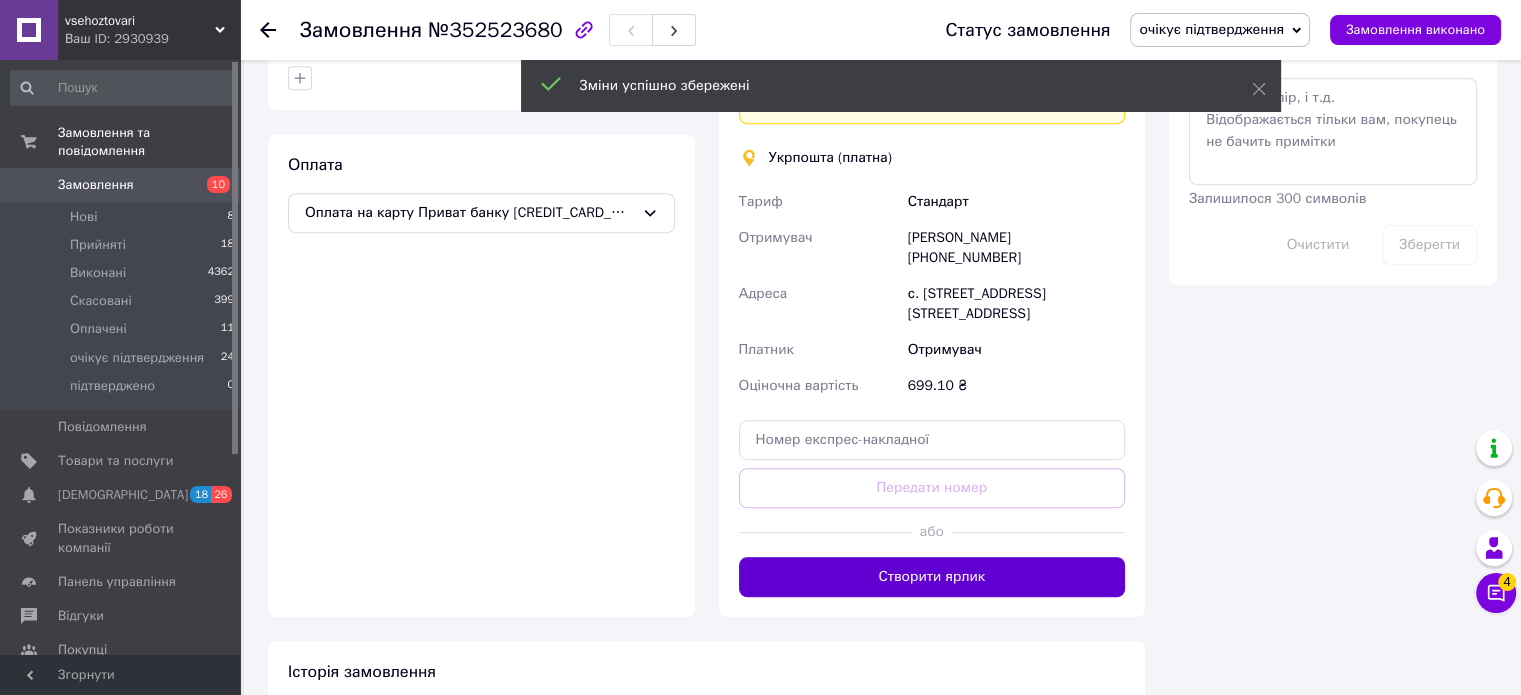 click on "Створити ярлик" at bounding box center [932, 577] 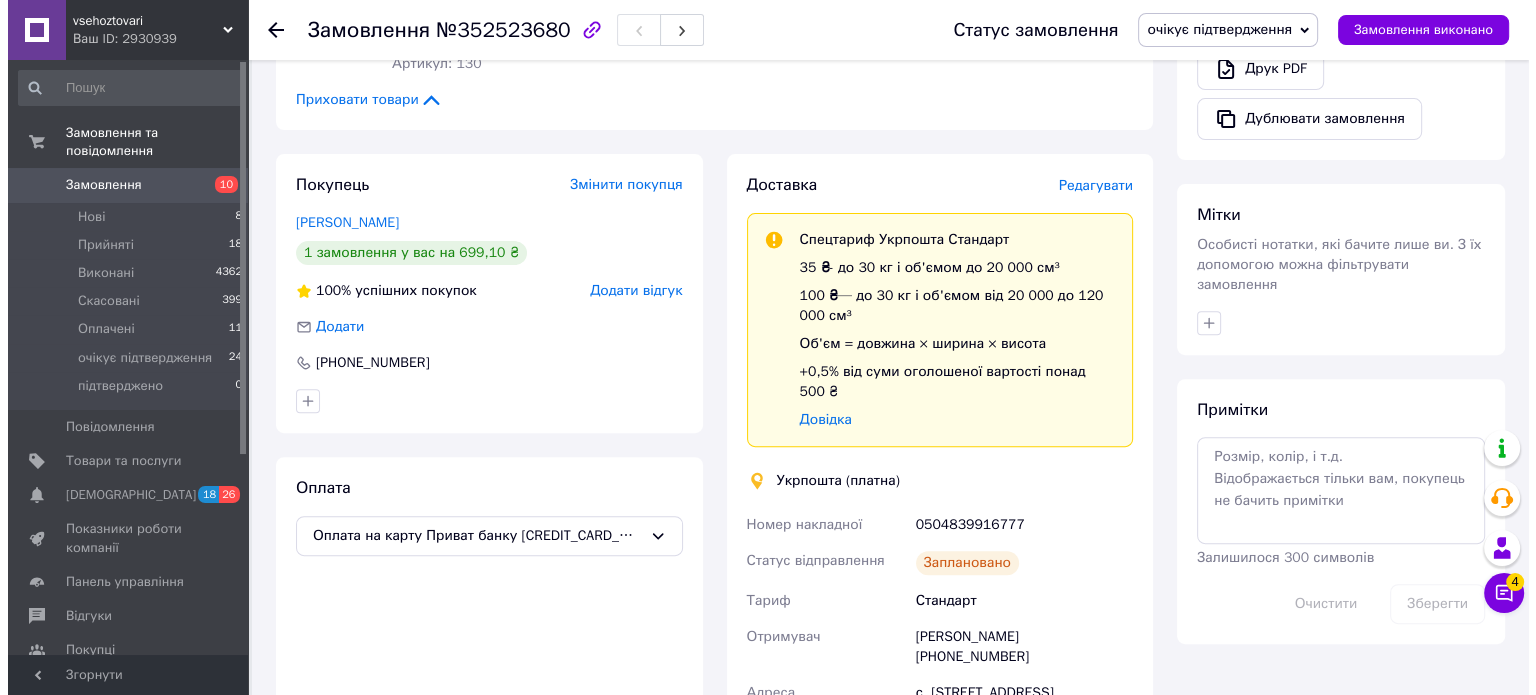 scroll, scrollTop: 600, scrollLeft: 0, axis: vertical 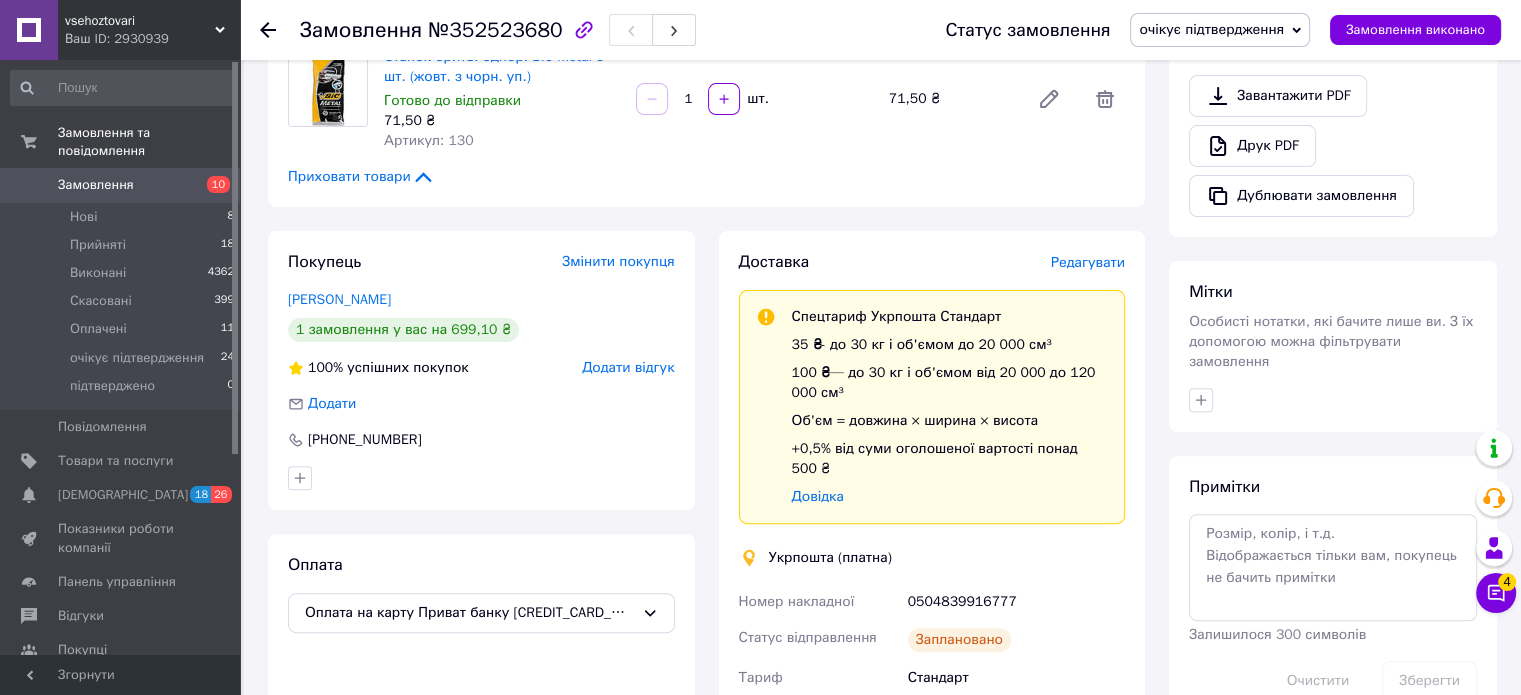 click on "Редагувати" at bounding box center (1088, 262) 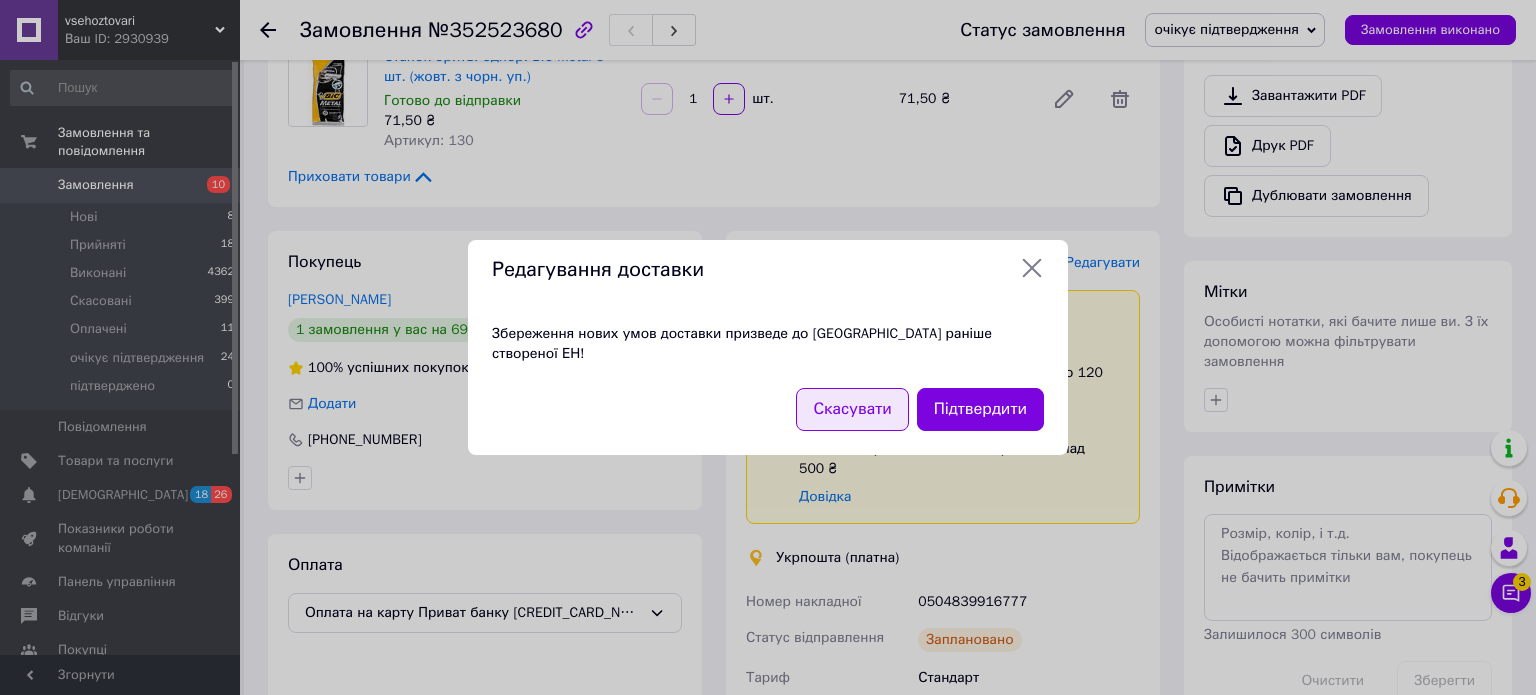 click on "Скасувати" at bounding box center [852, 409] 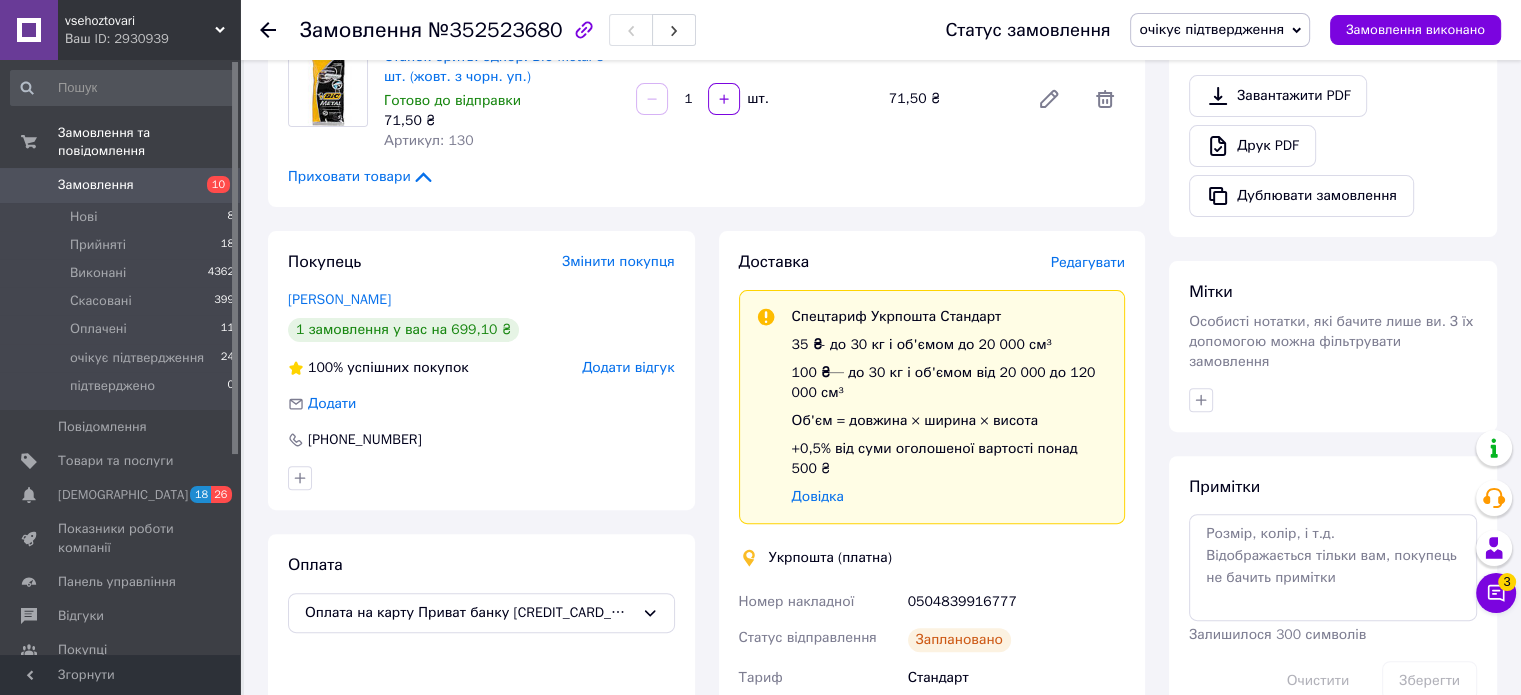 click on "Редагувати" at bounding box center [1088, 262] 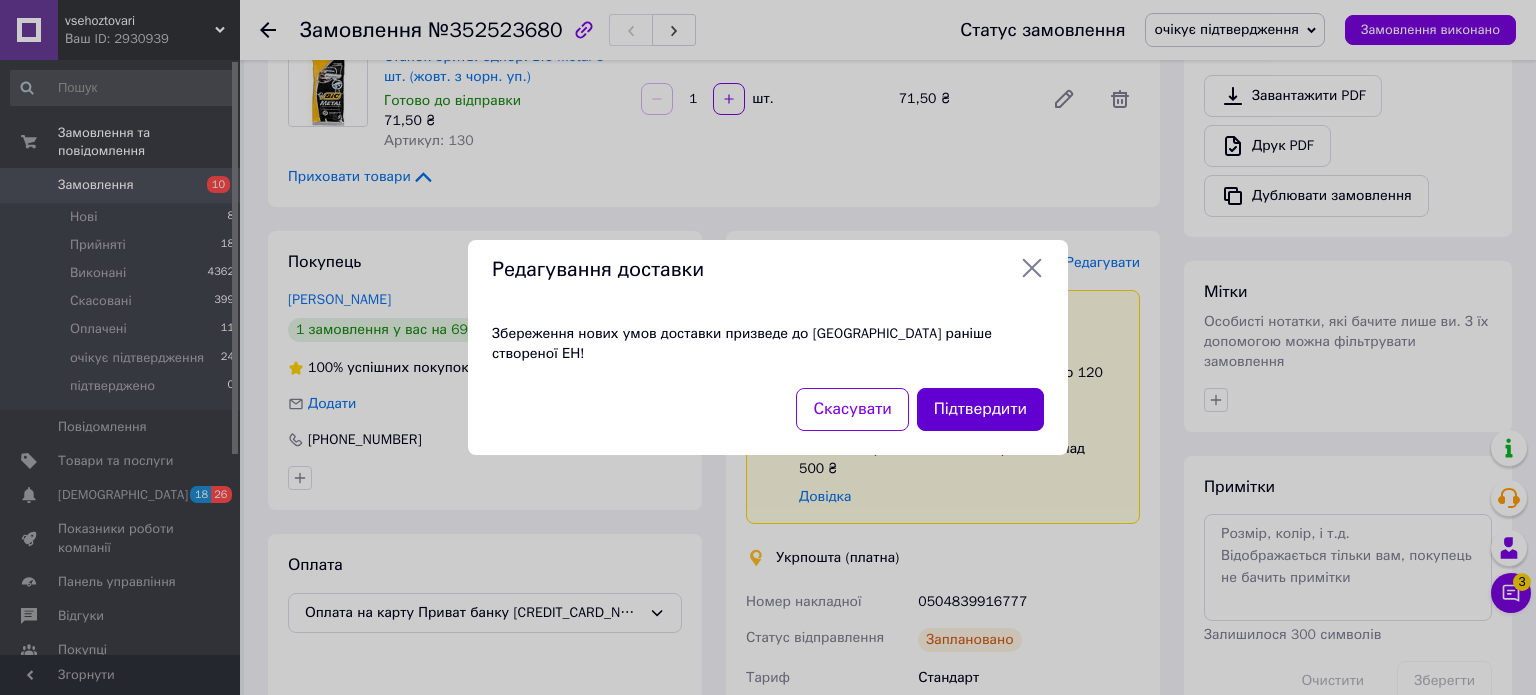 click on "Підтвердити" at bounding box center (980, 409) 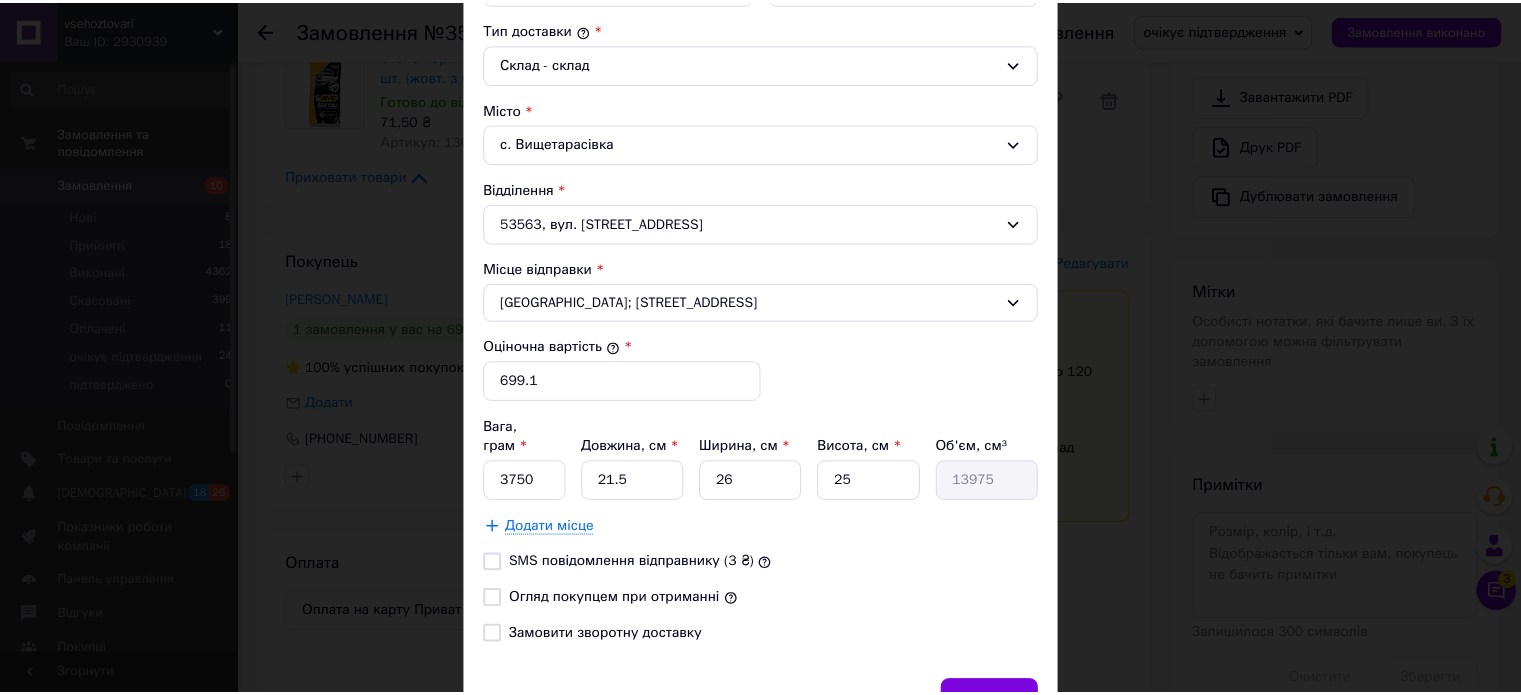 scroll, scrollTop: 623, scrollLeft: 0, axis: vertical 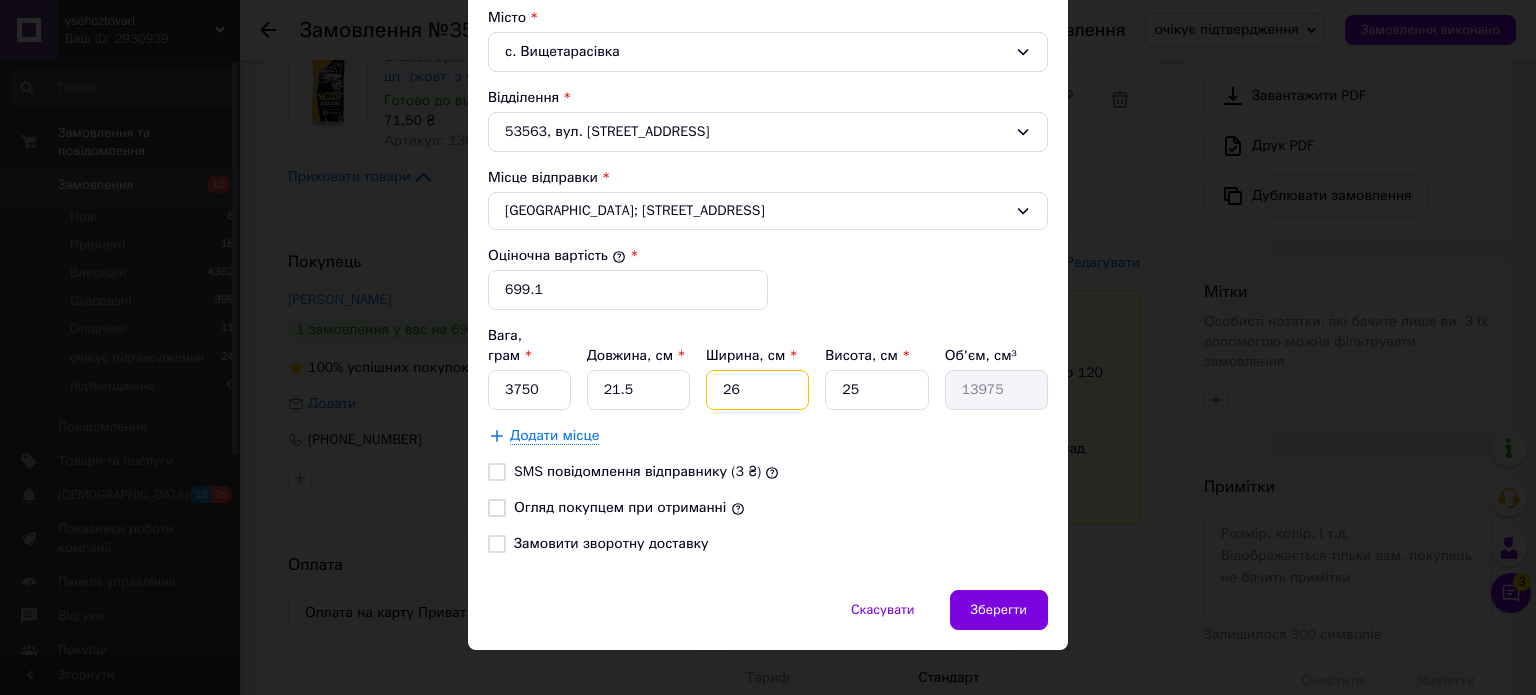 click on "26" at bounding box center [757, 390] 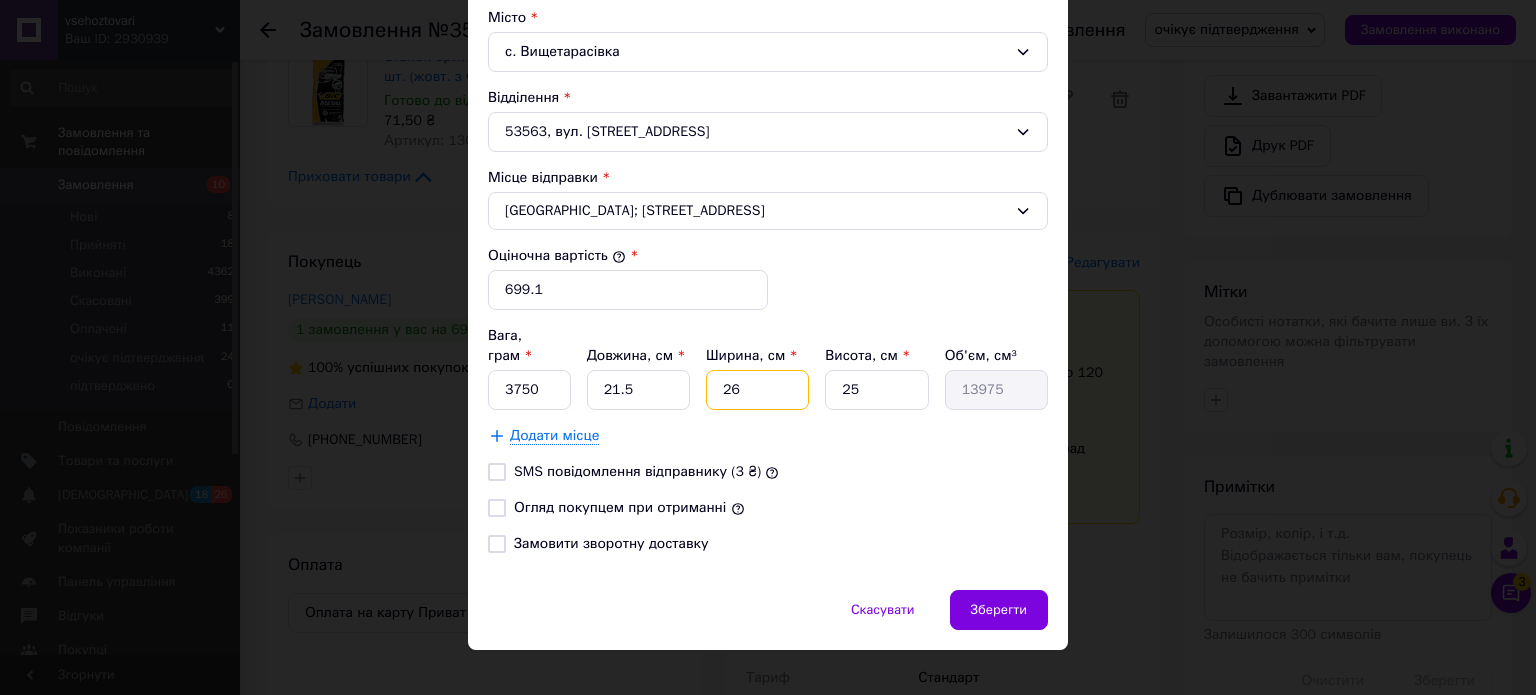 type on "2" 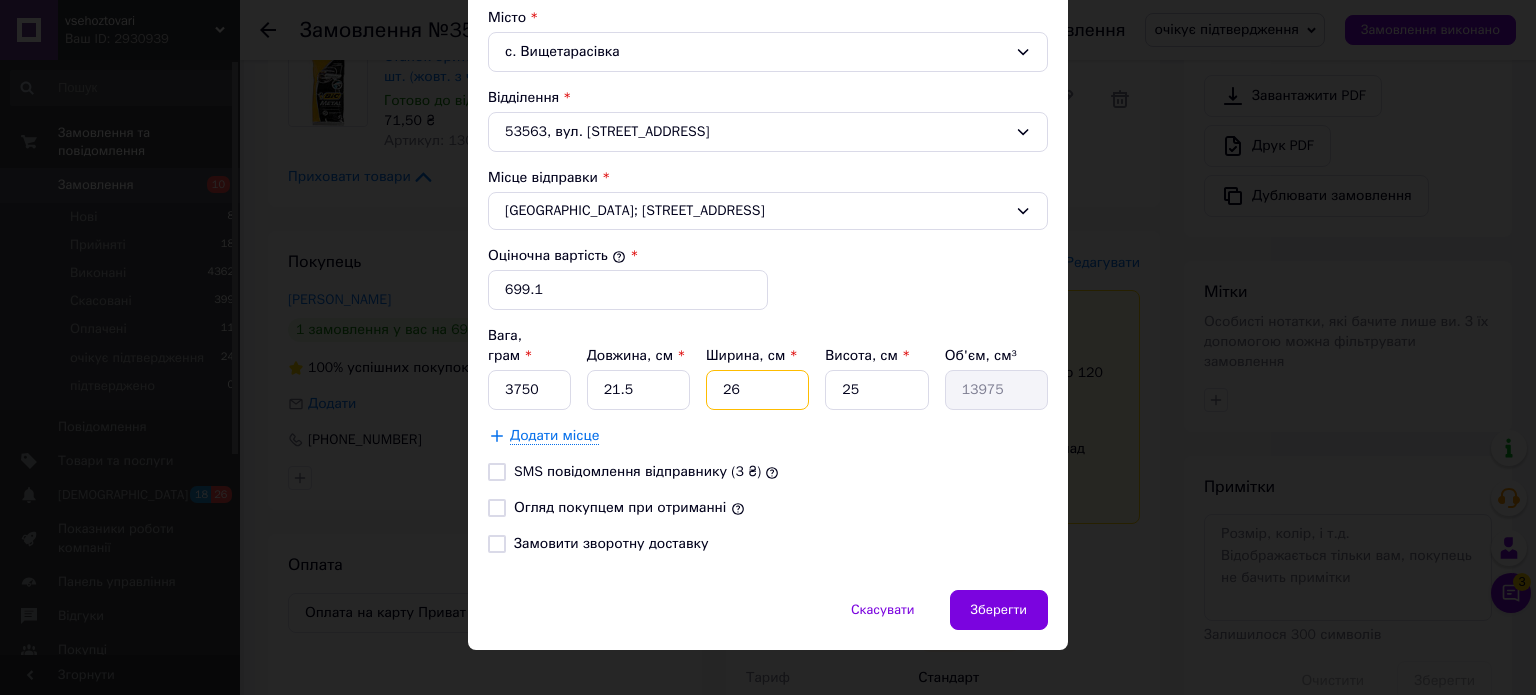 type on "1075" 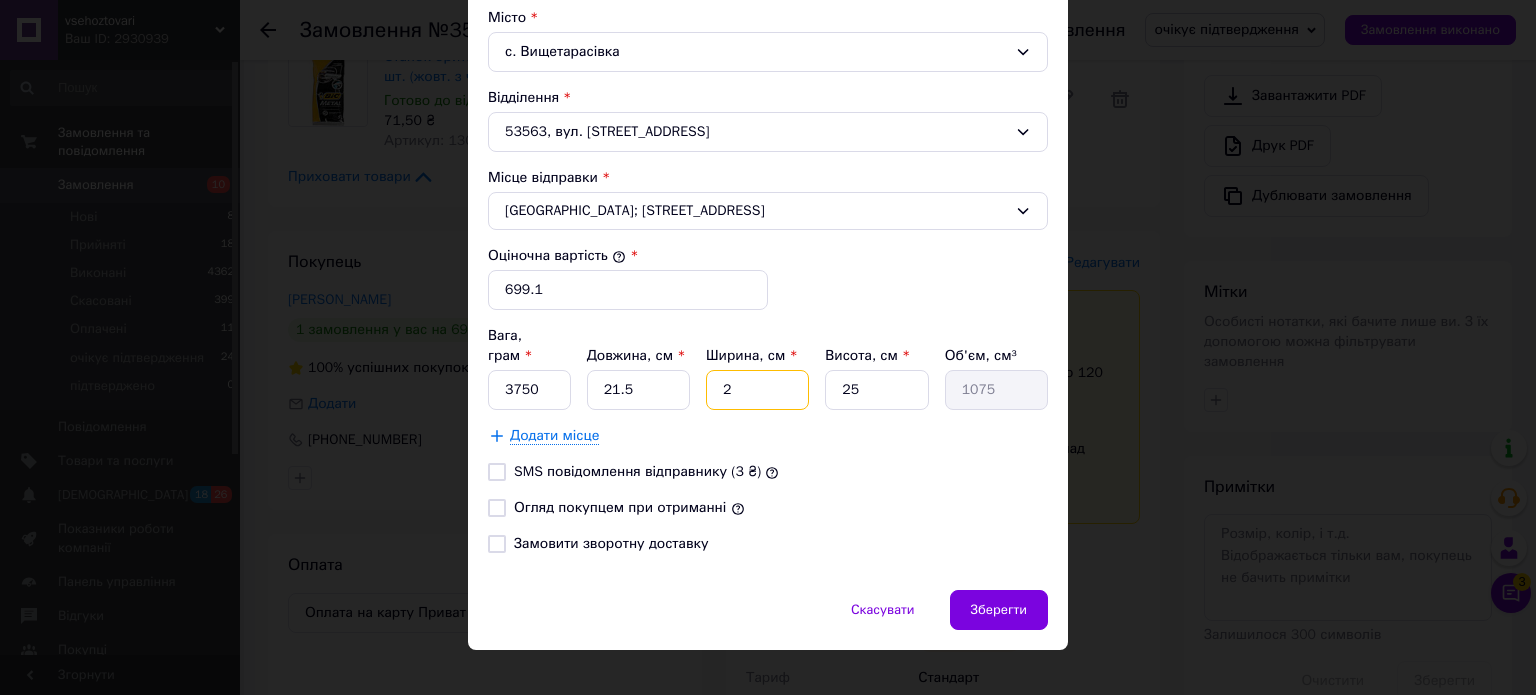 type on "20" 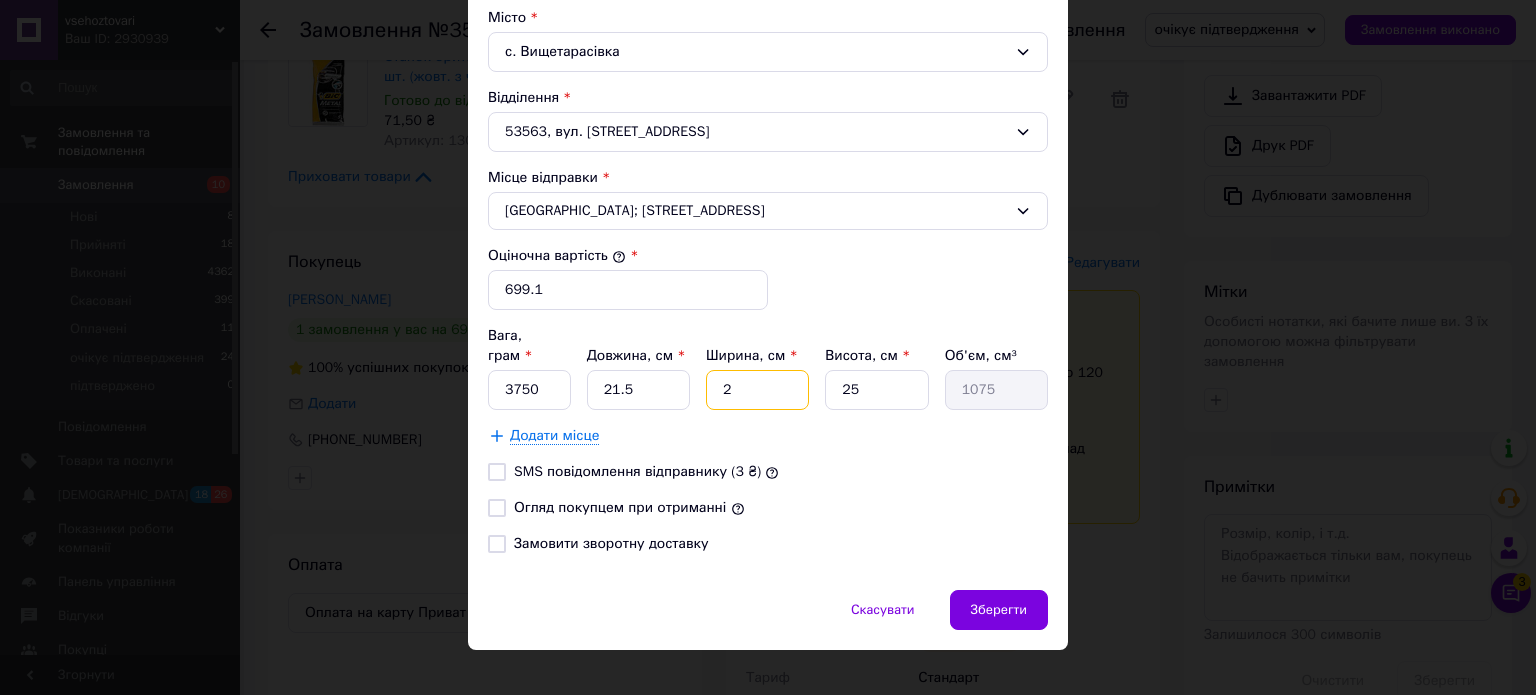 type on "10750" 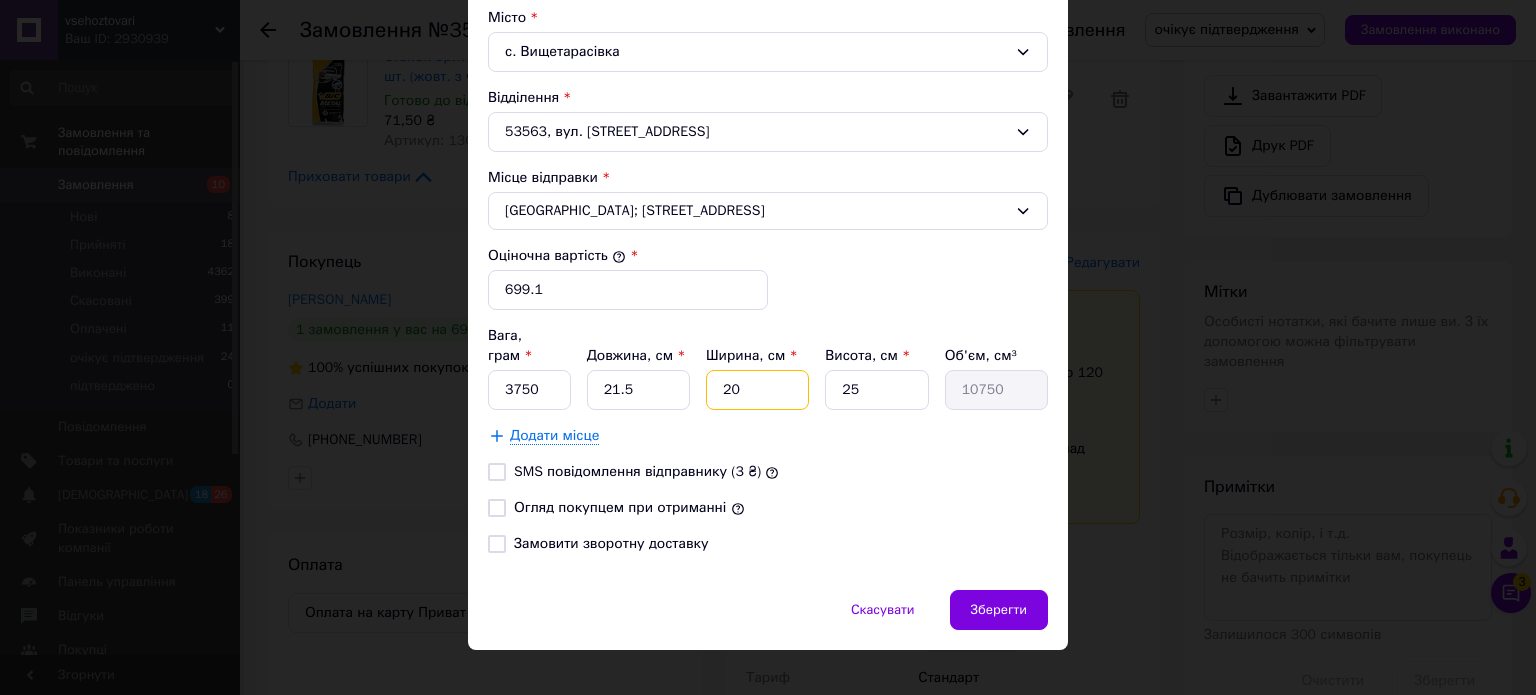 type on "20" 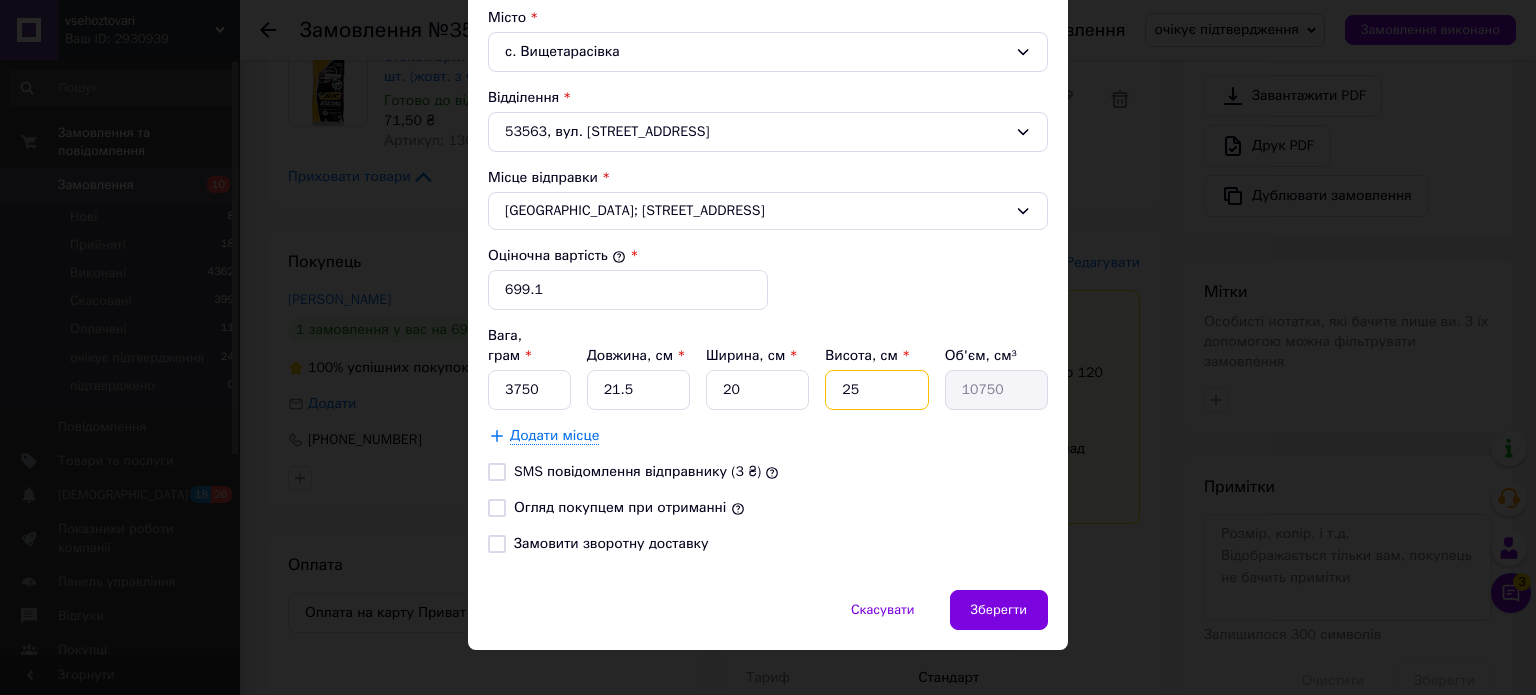 click on "25" at bounding box center [876, 390] 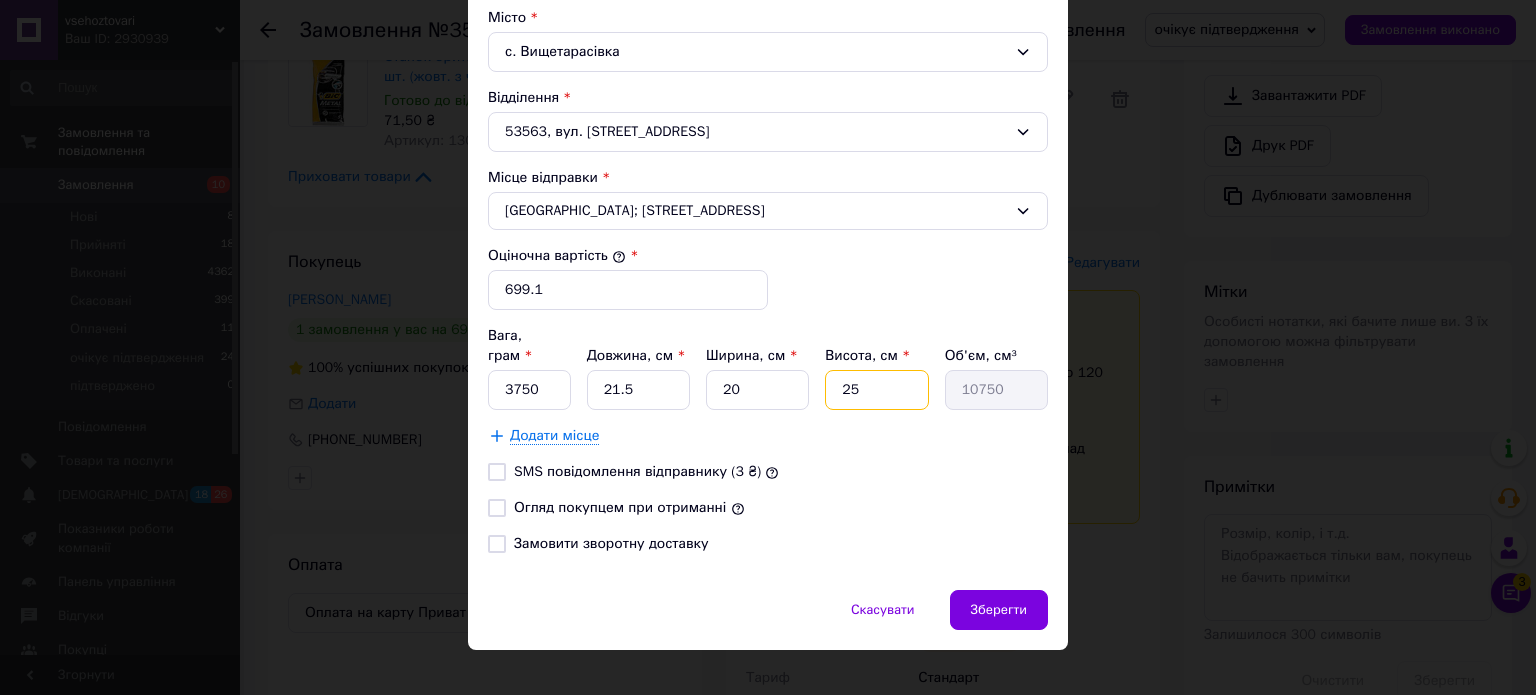 type on "2" 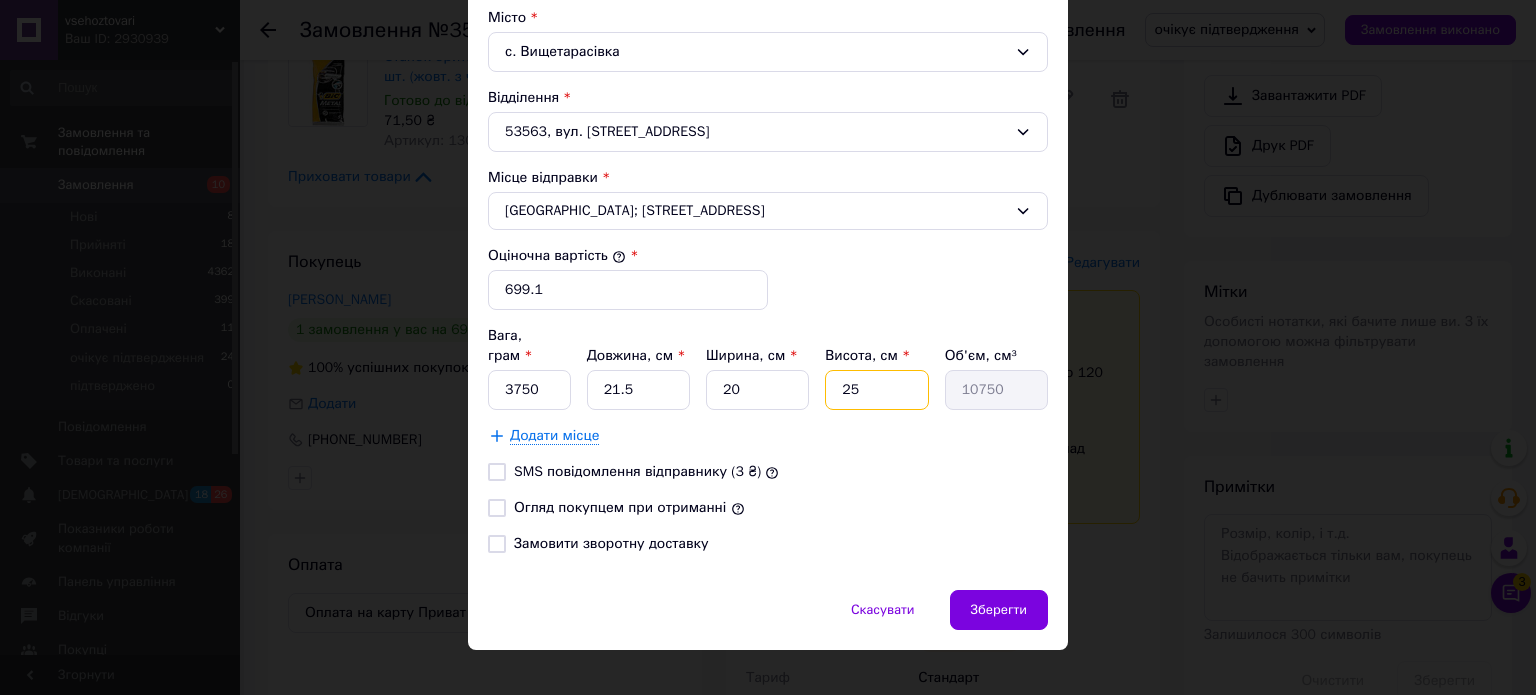 type on "860" 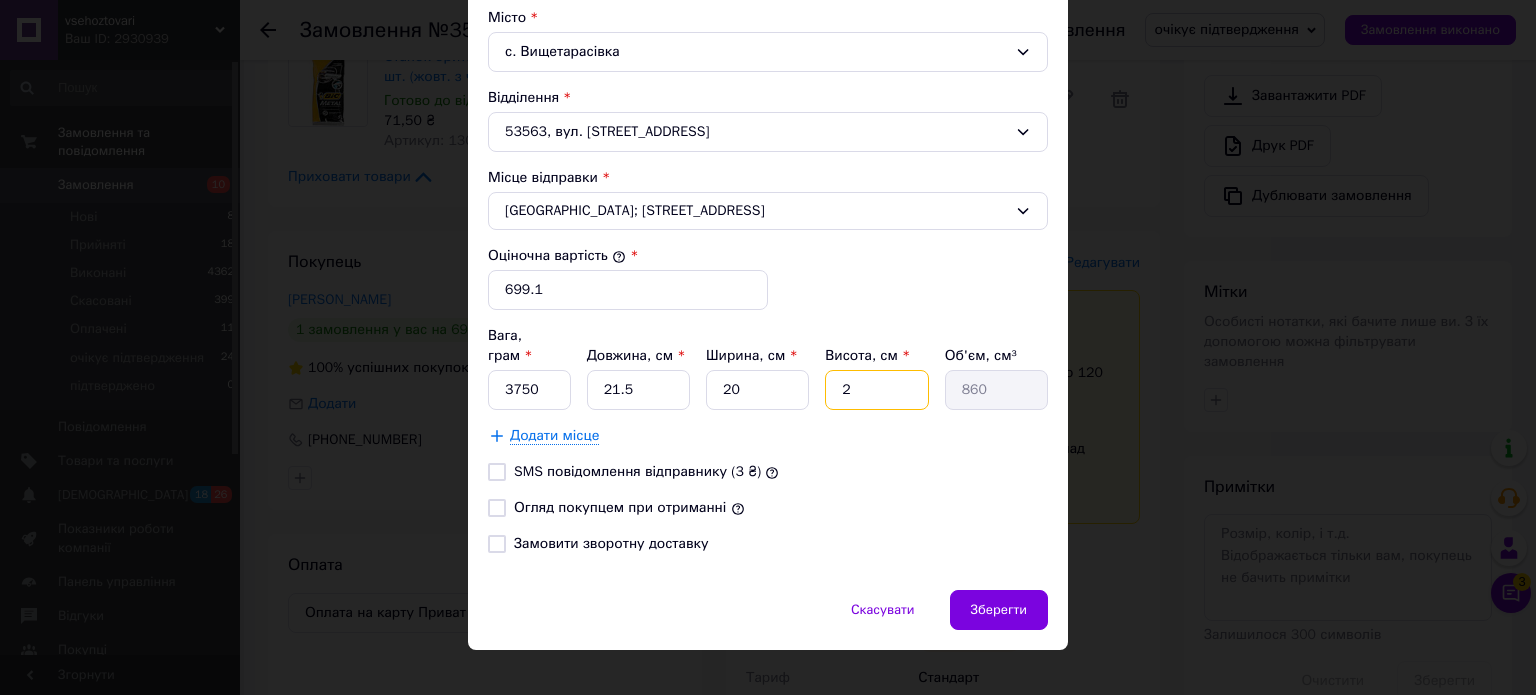 type on "20" 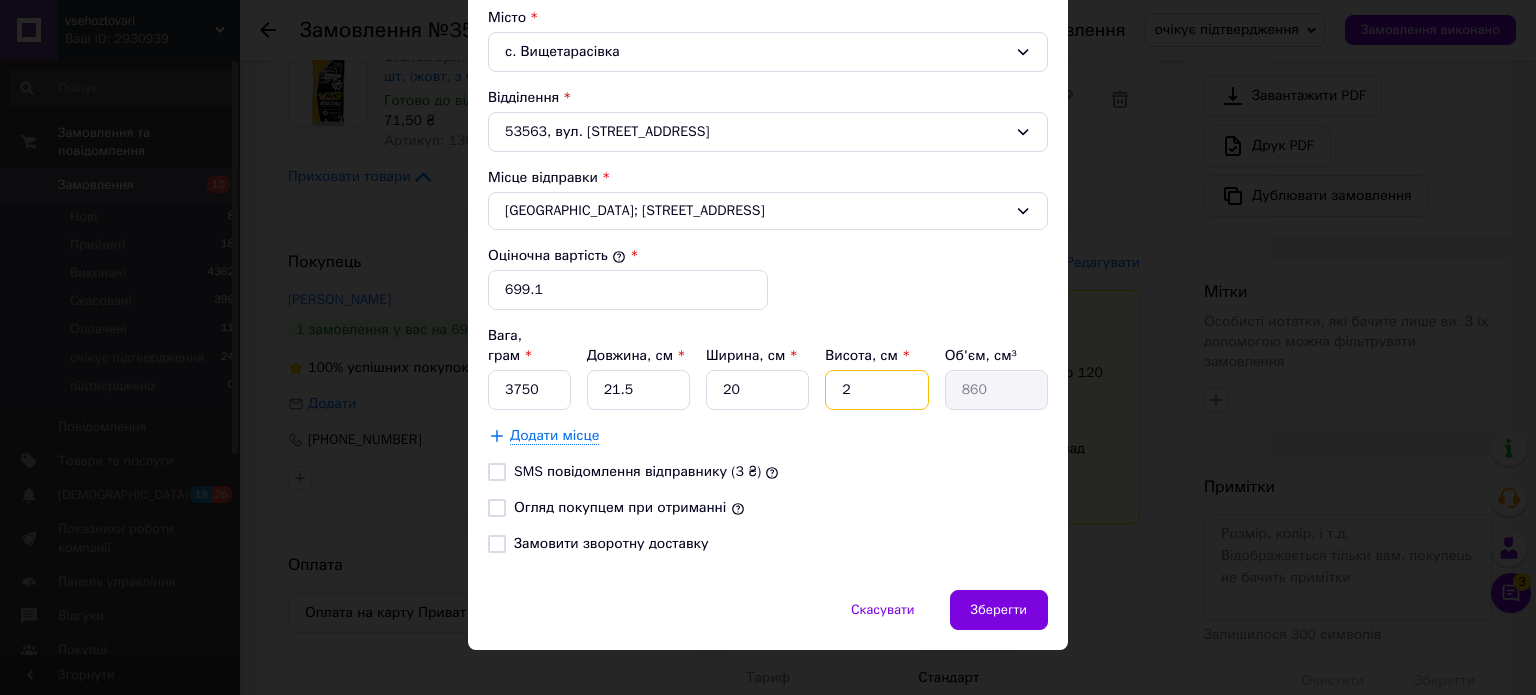type on "8600" 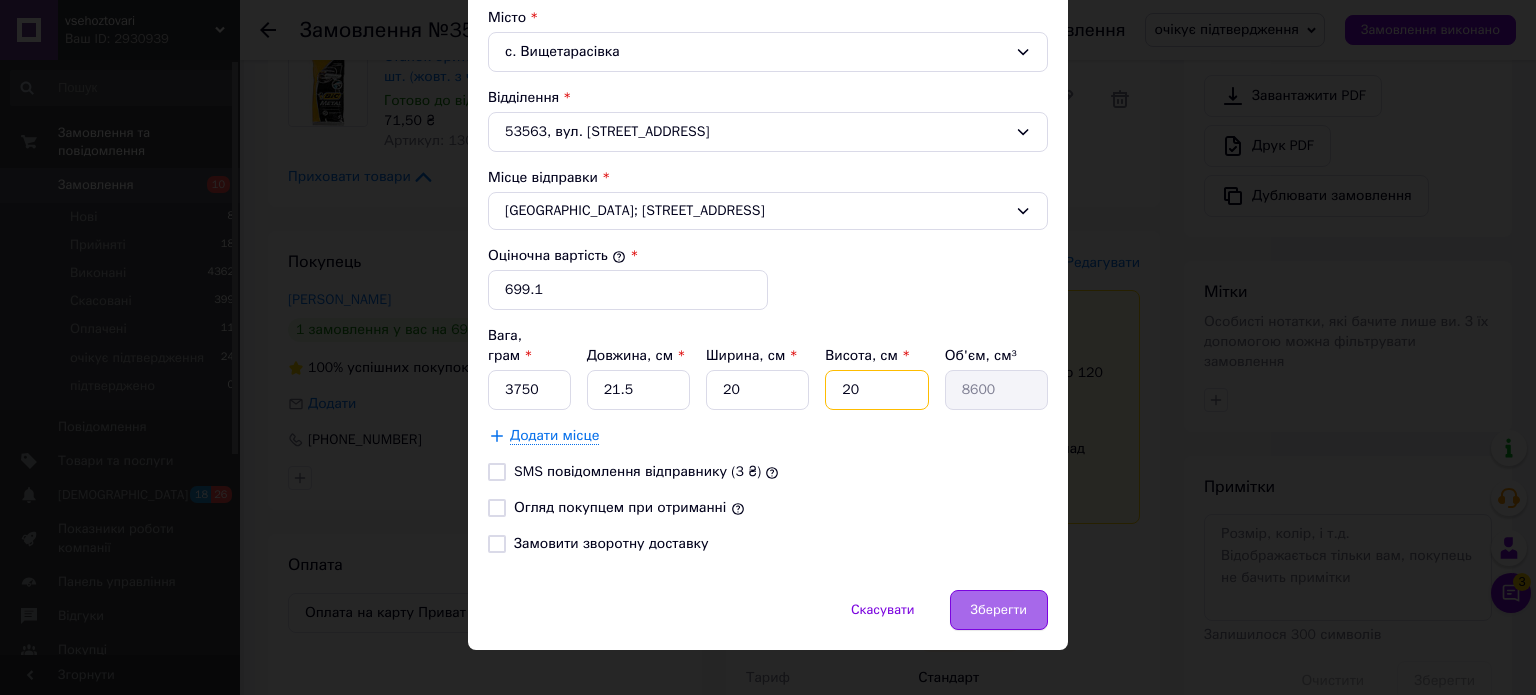 type on "20" 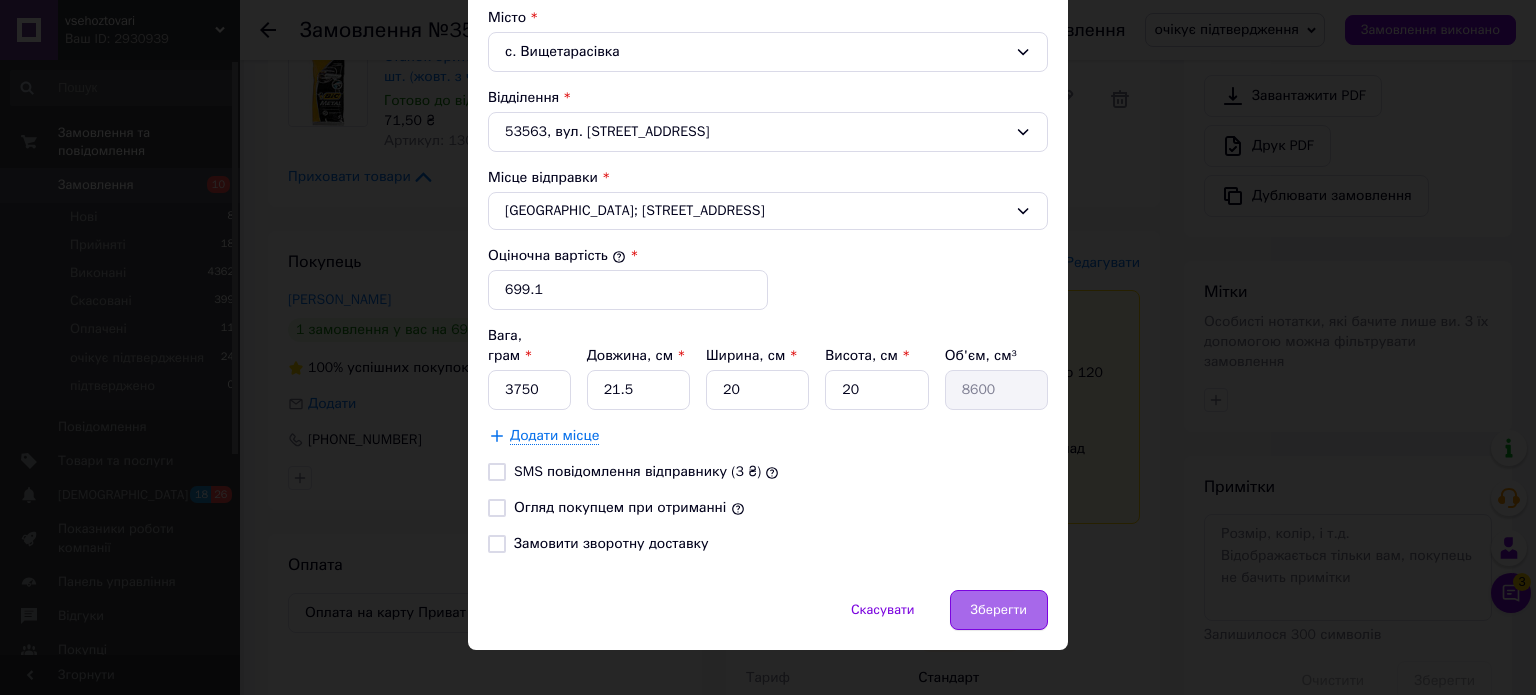click on "Зберегти" at bounding box center [999, 610] 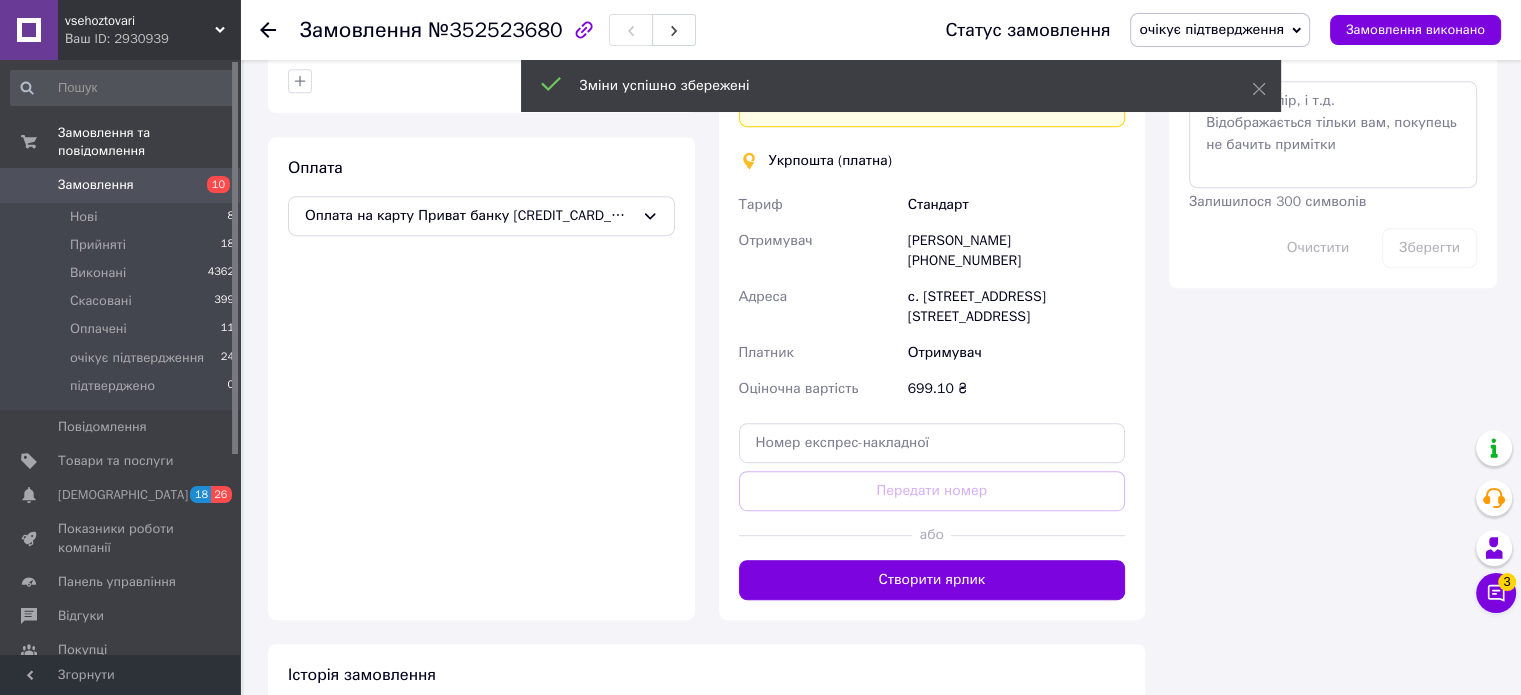 scroll, scrollTop: 1000, scrollLeft: 0, axis: vertical 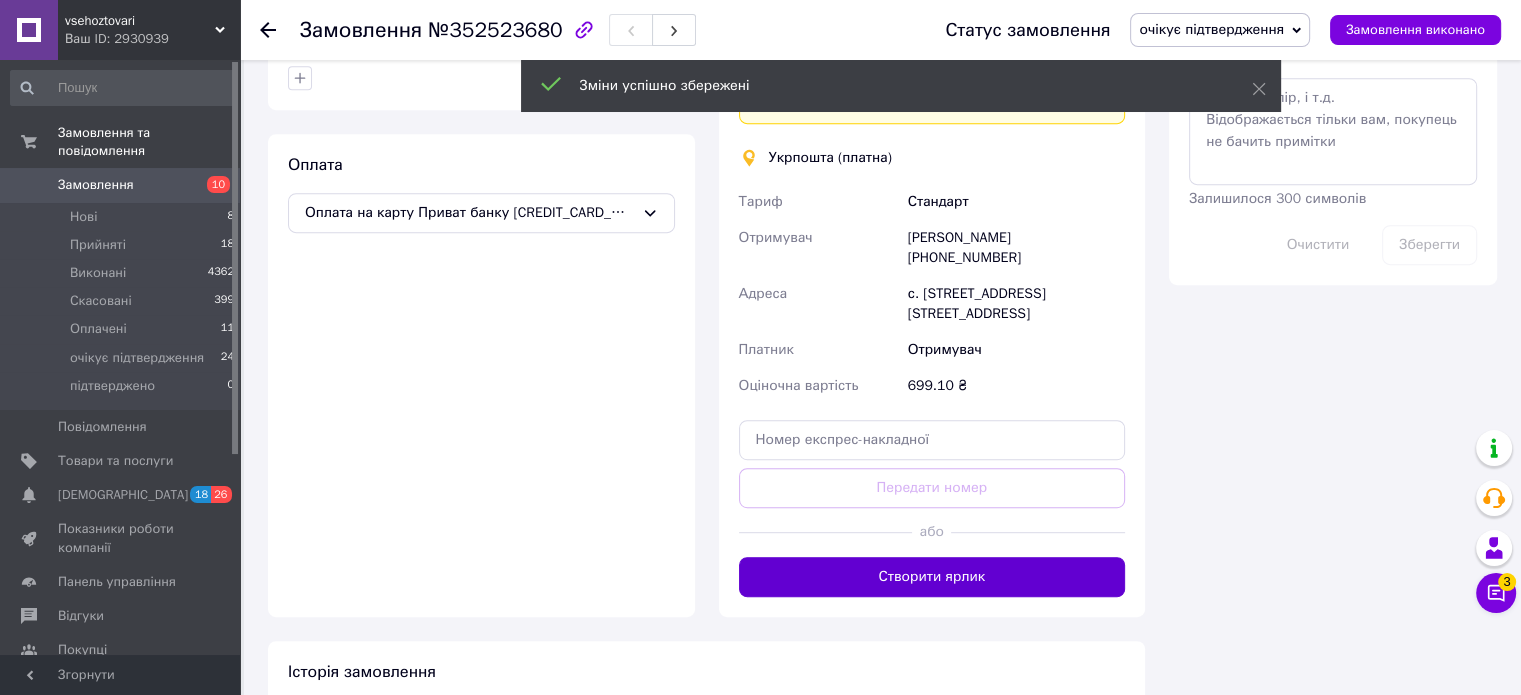 click on "Створити ярлик" at bounding box center [932, 577] 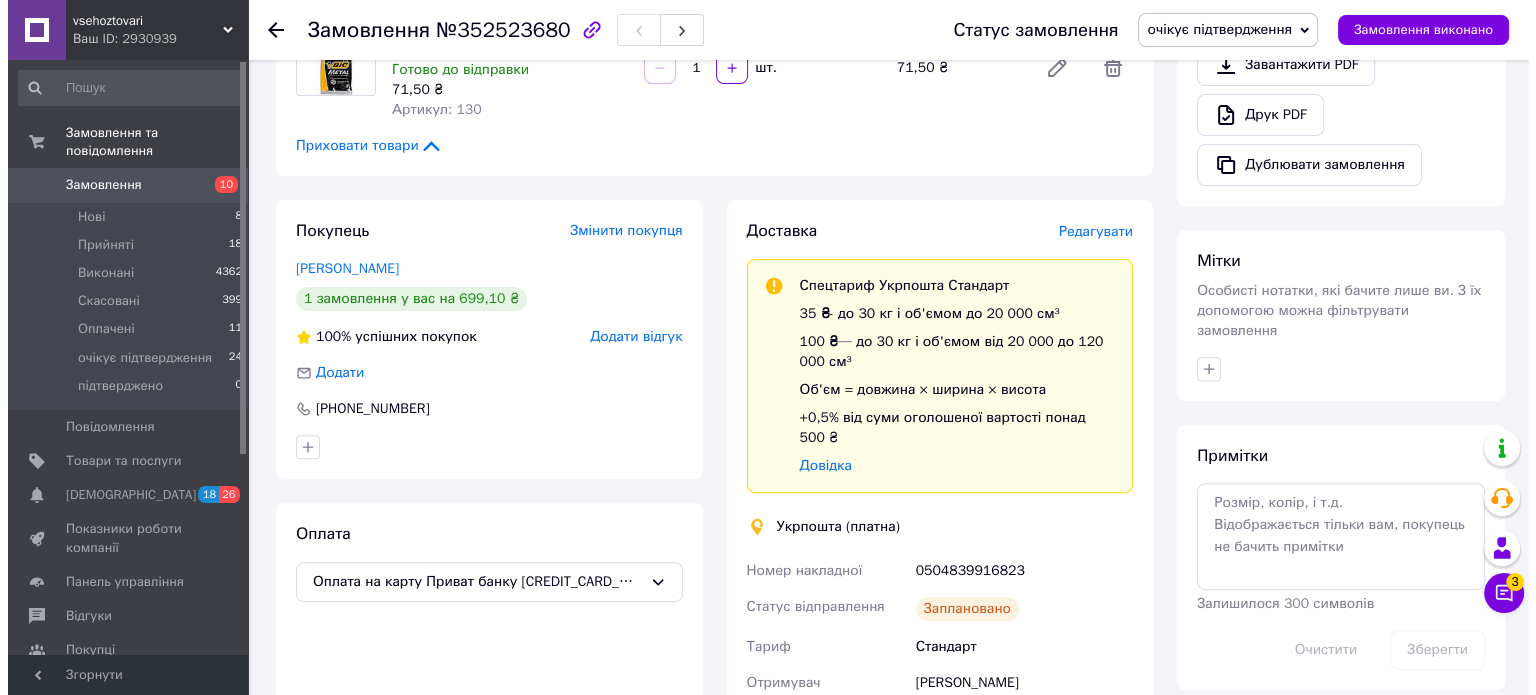 scroll, scrollTop: 600, scrollLeft: 0, axis: vertical 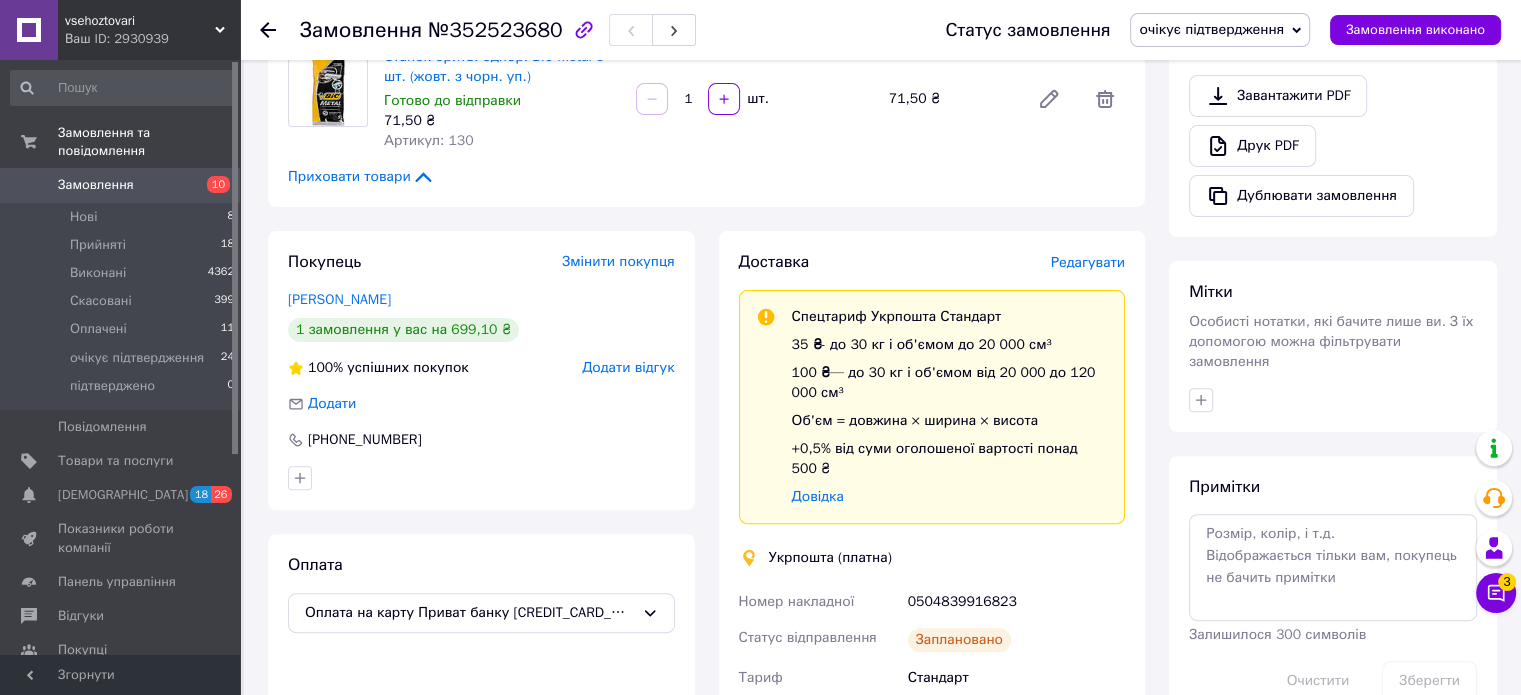 click on "Редагувати" at bounding box center [1088, 262] 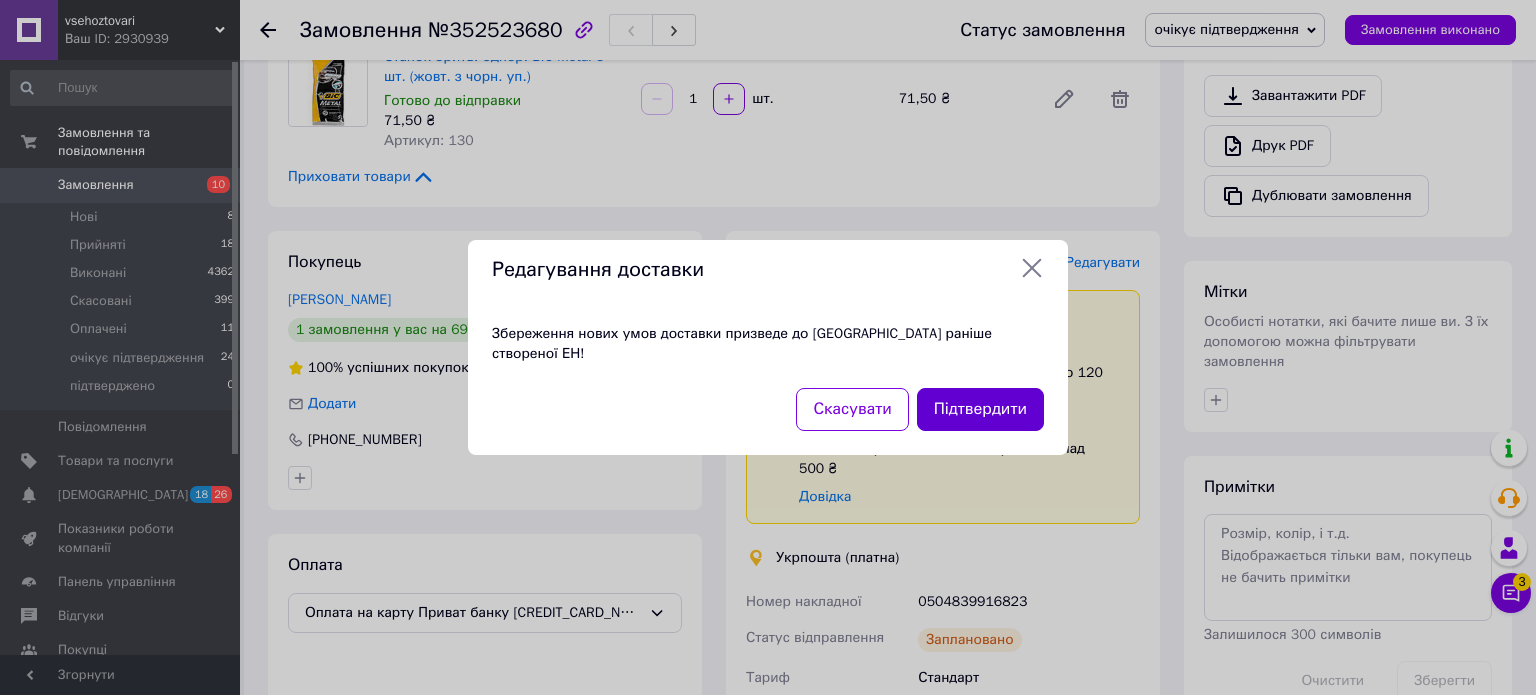 click on "Підтвердити" at bounding box center (980, 409) 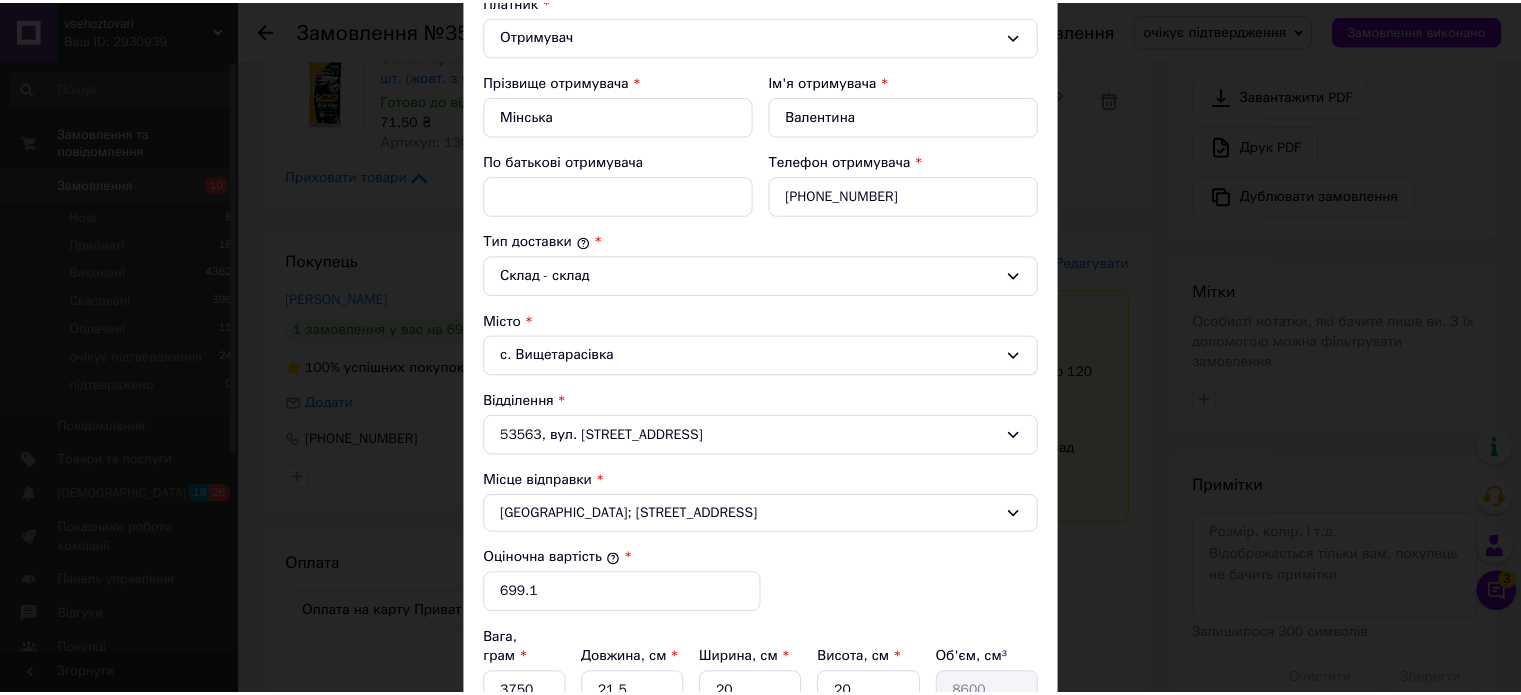 scroll, scrollTop: 623, scrollLeft: 0, axis: vertical 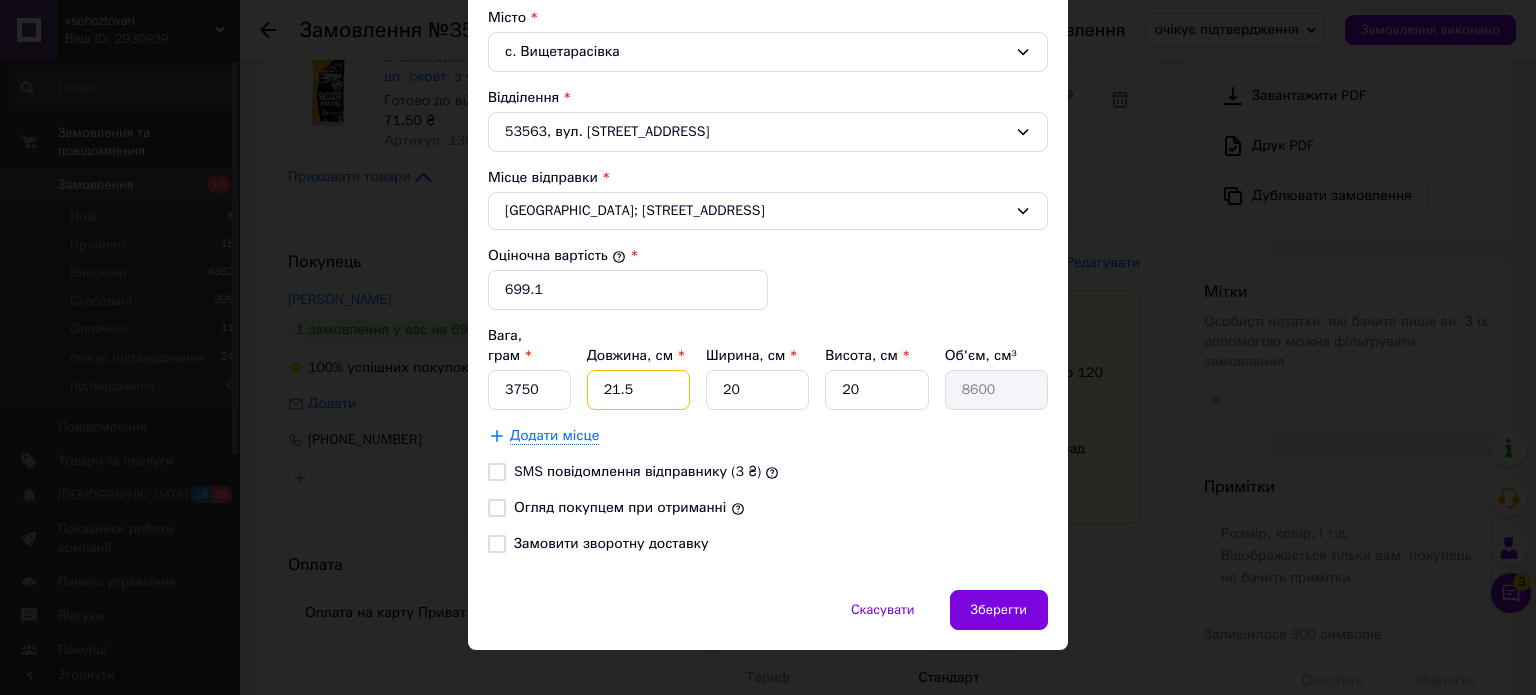 click on "21.5" at bounding box center [638, 390] 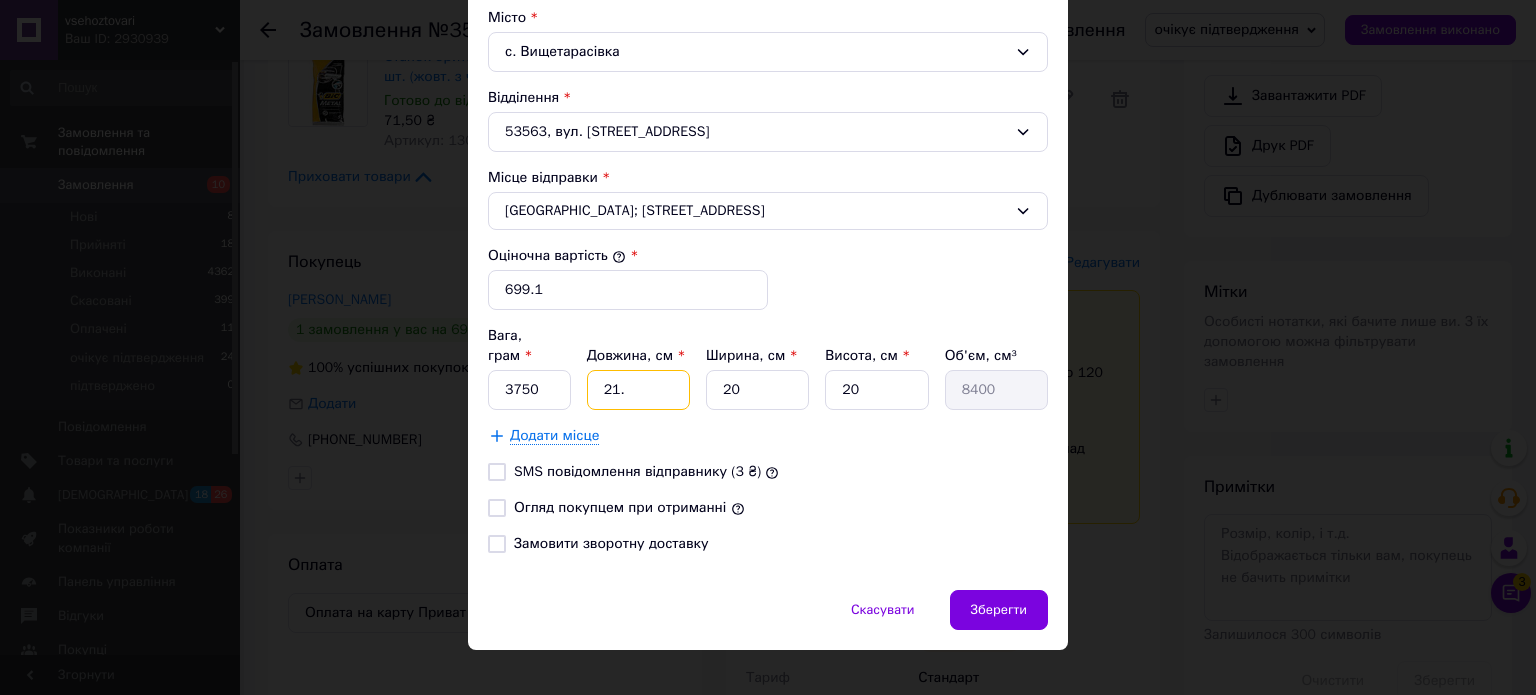 type on "21." 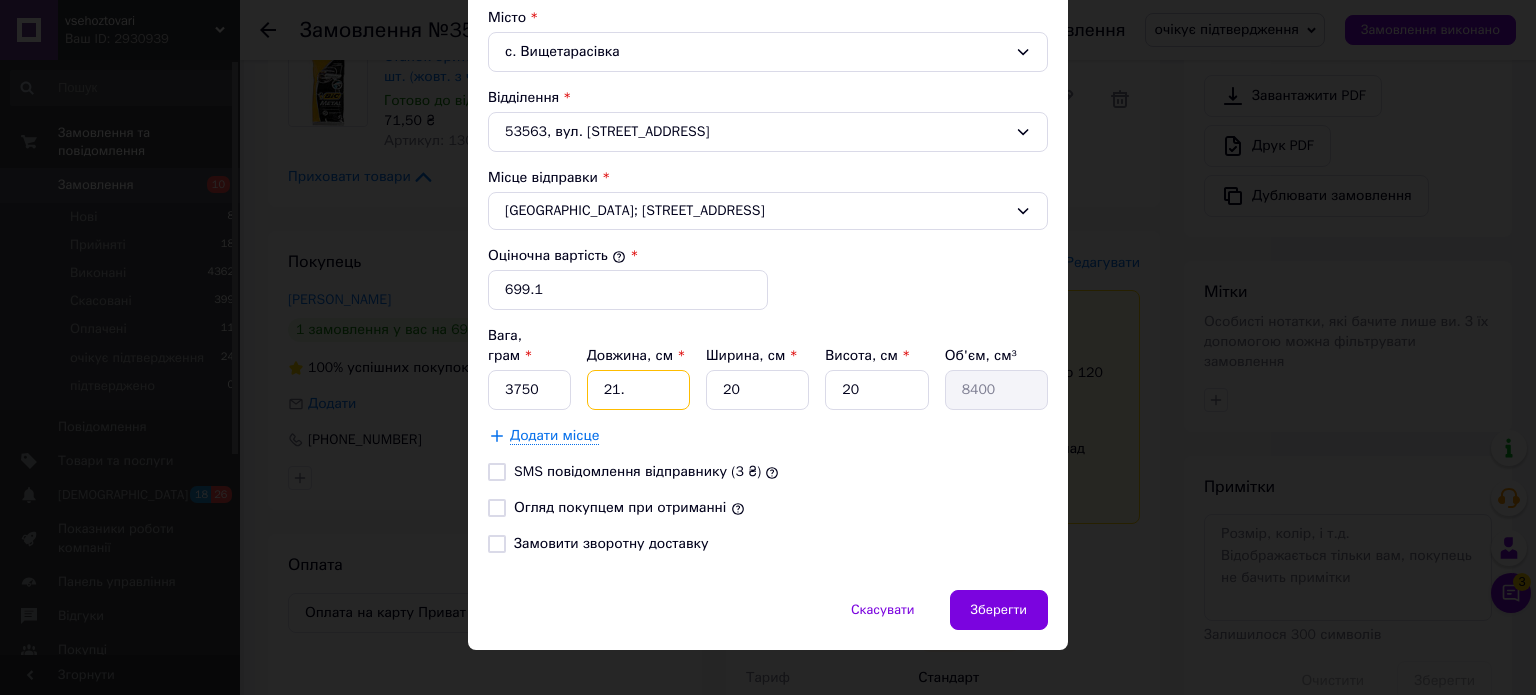 type on "8400" 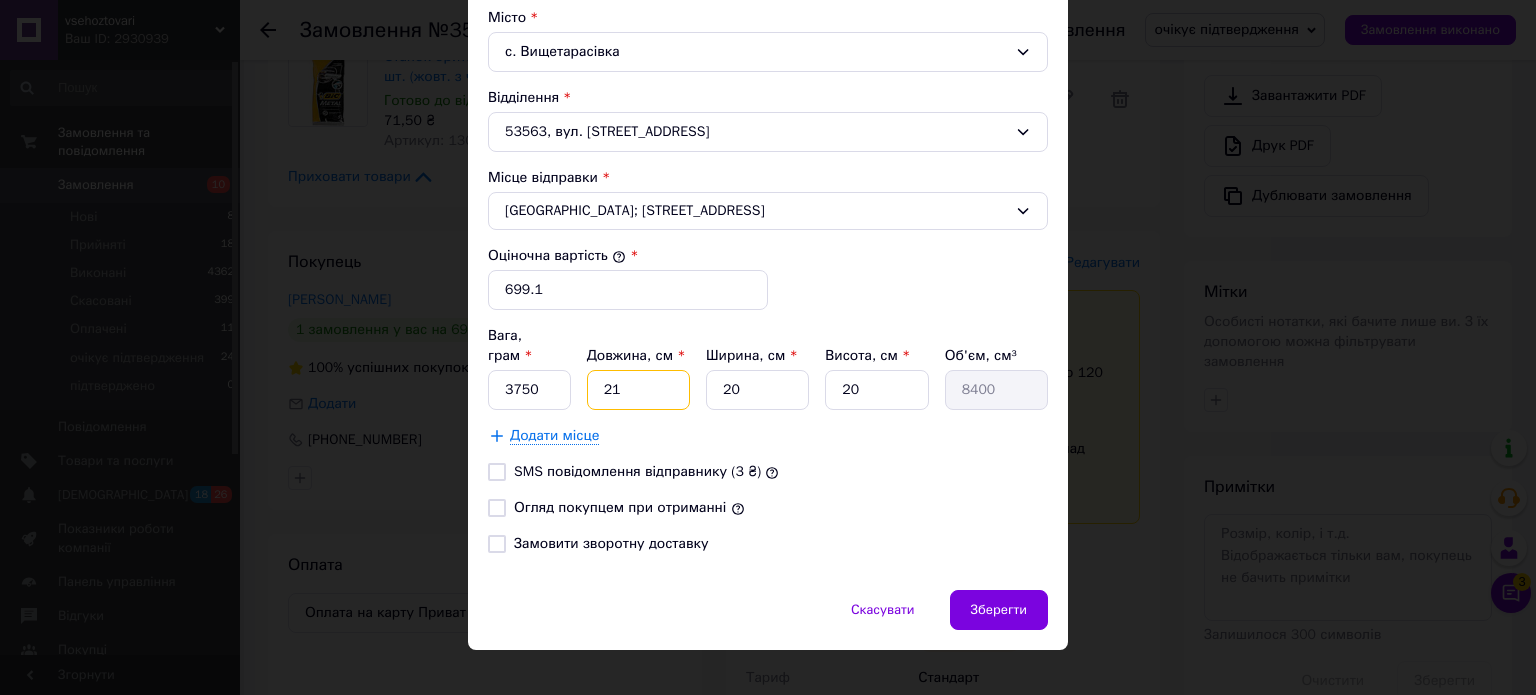 type on "2" 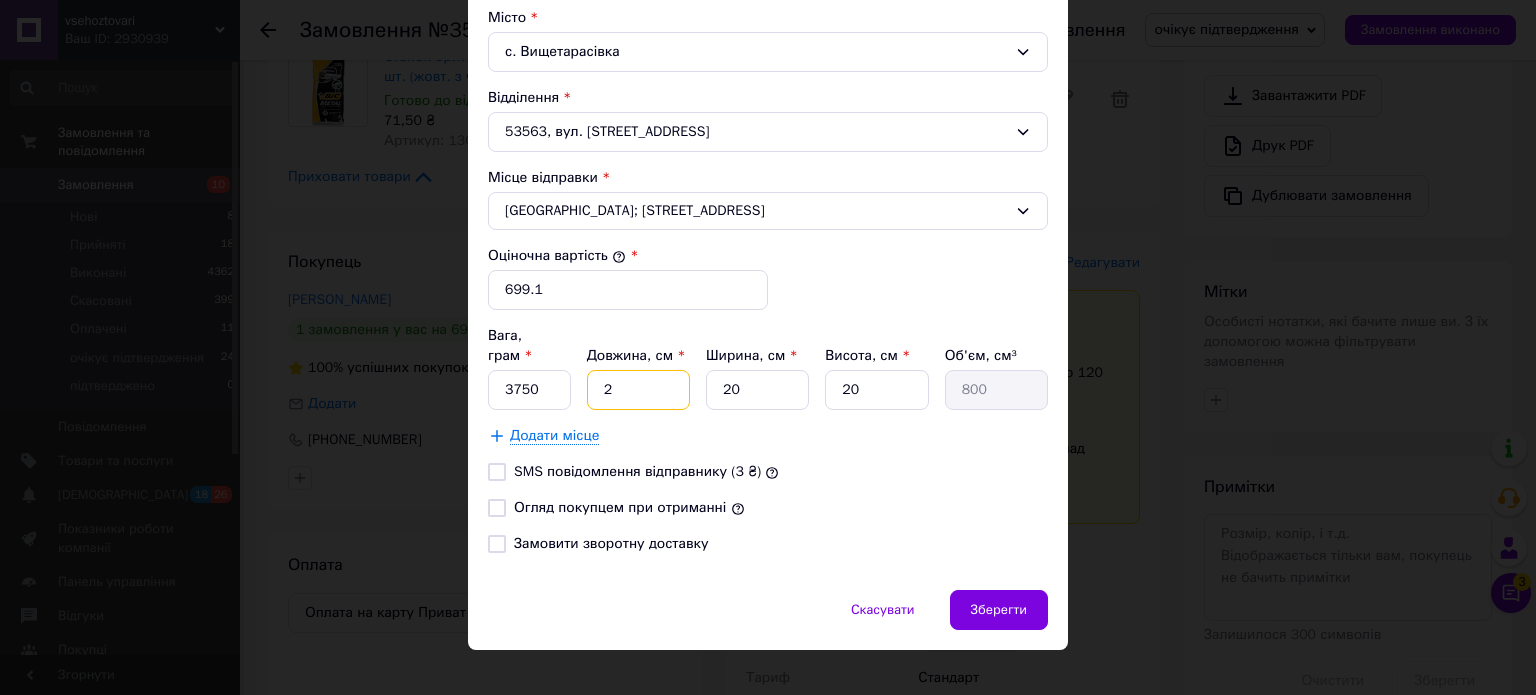 type on "20" 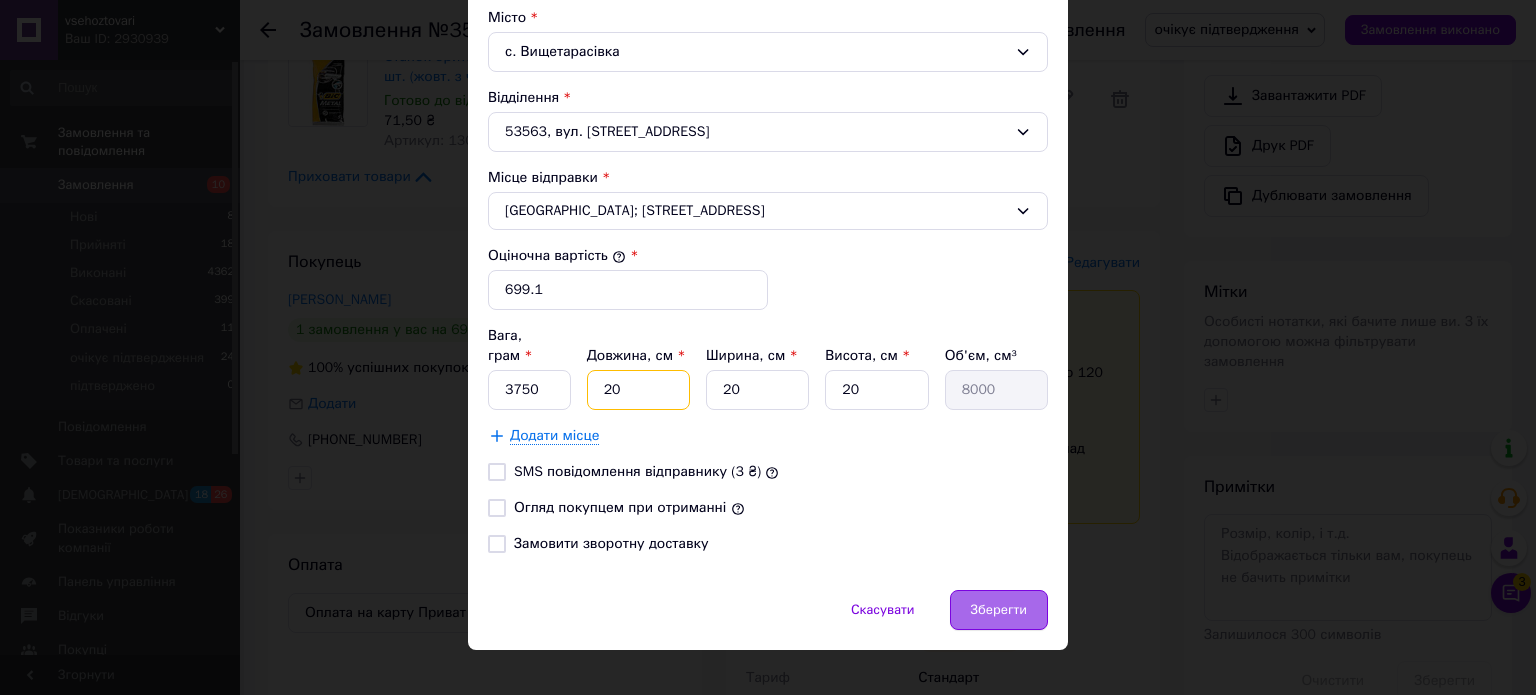 type on "20" 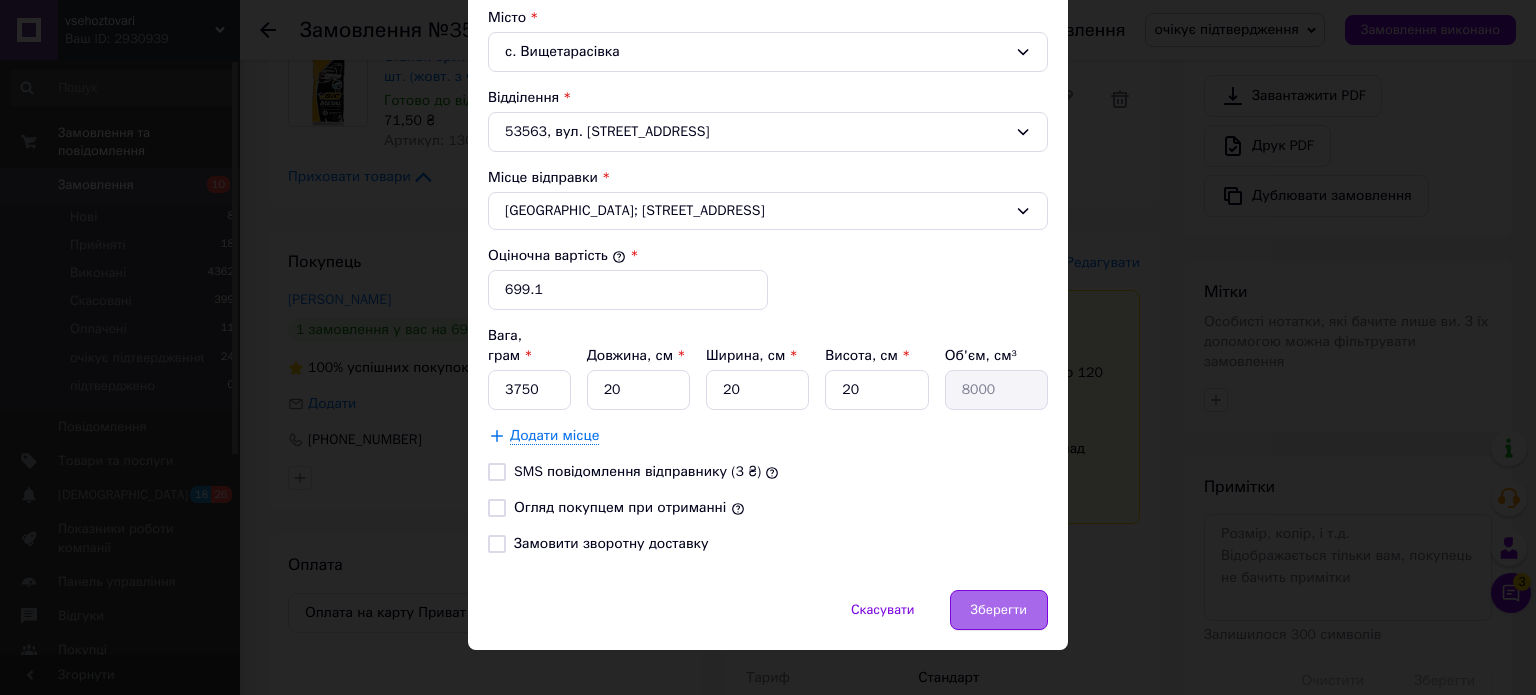 click on "Зберегти" at bounding box center [999, 610] 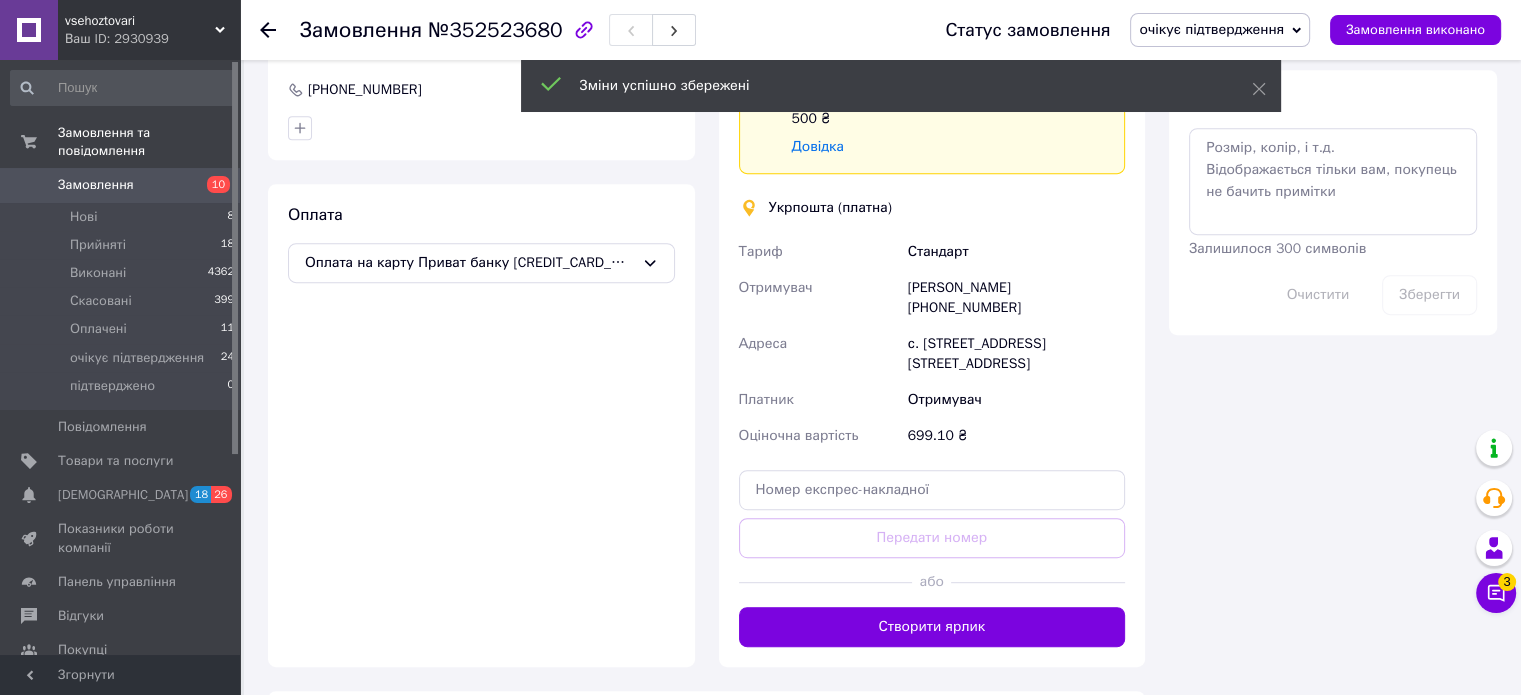 scroll, scrollTop: 1000, scrollLeft: 0, axis: vertical 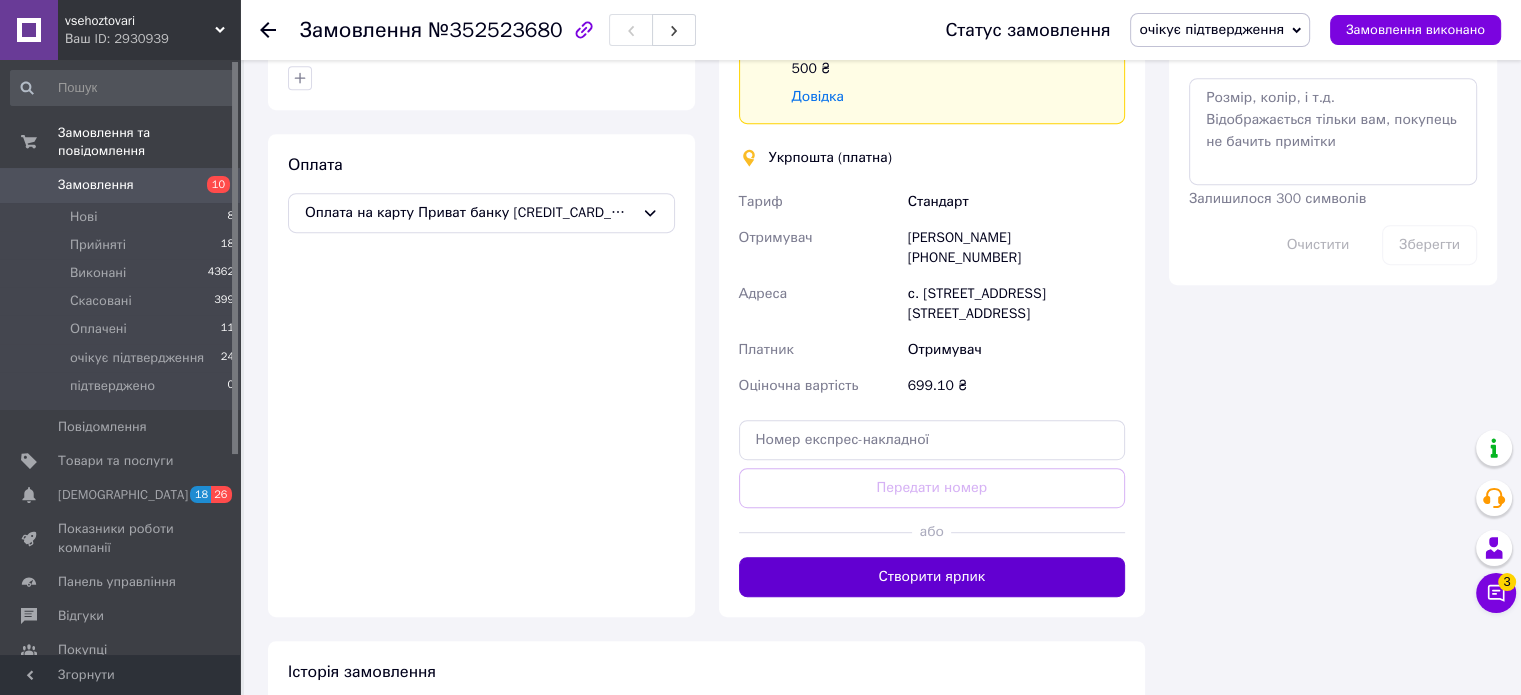 click on "Створити ярлик" at bounding box center (932, 577) 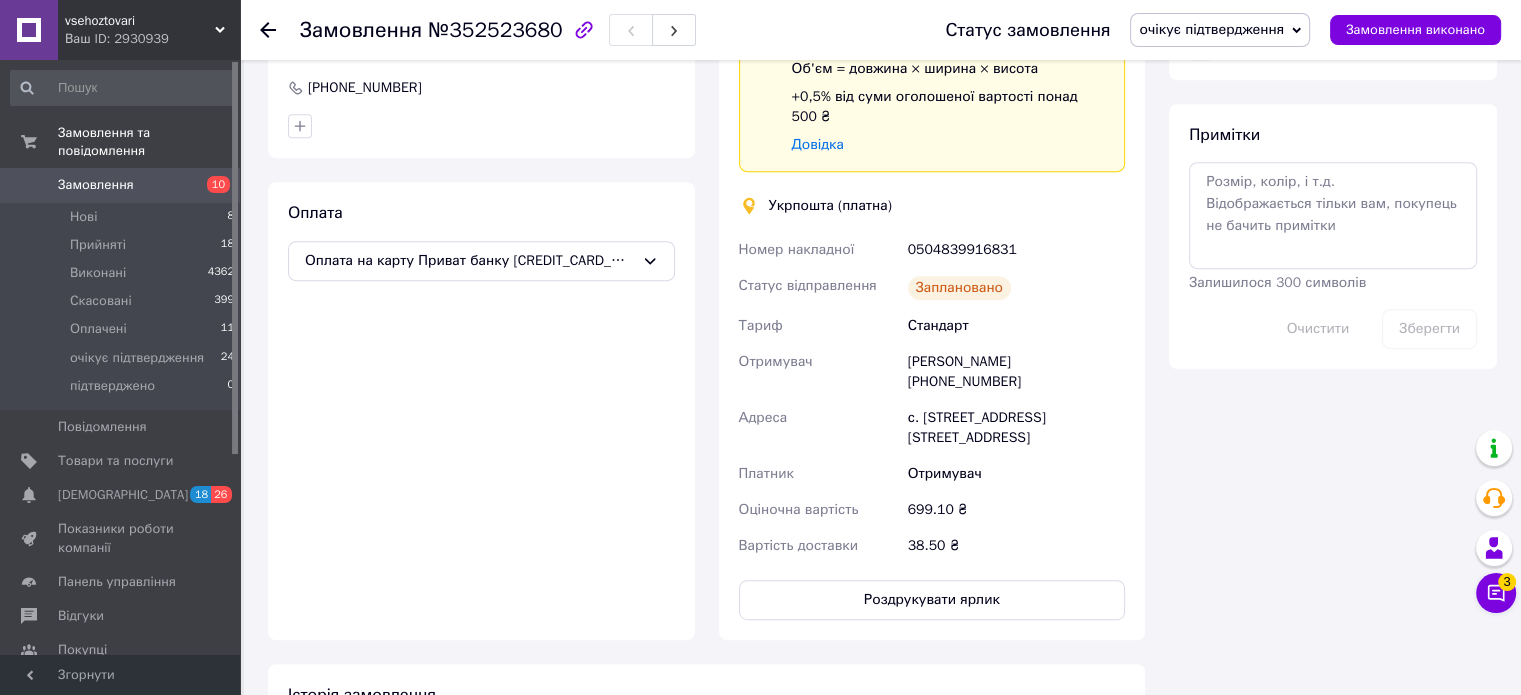 scroll, scrollTop: 800, scrollLeft: 0, axis: vertical 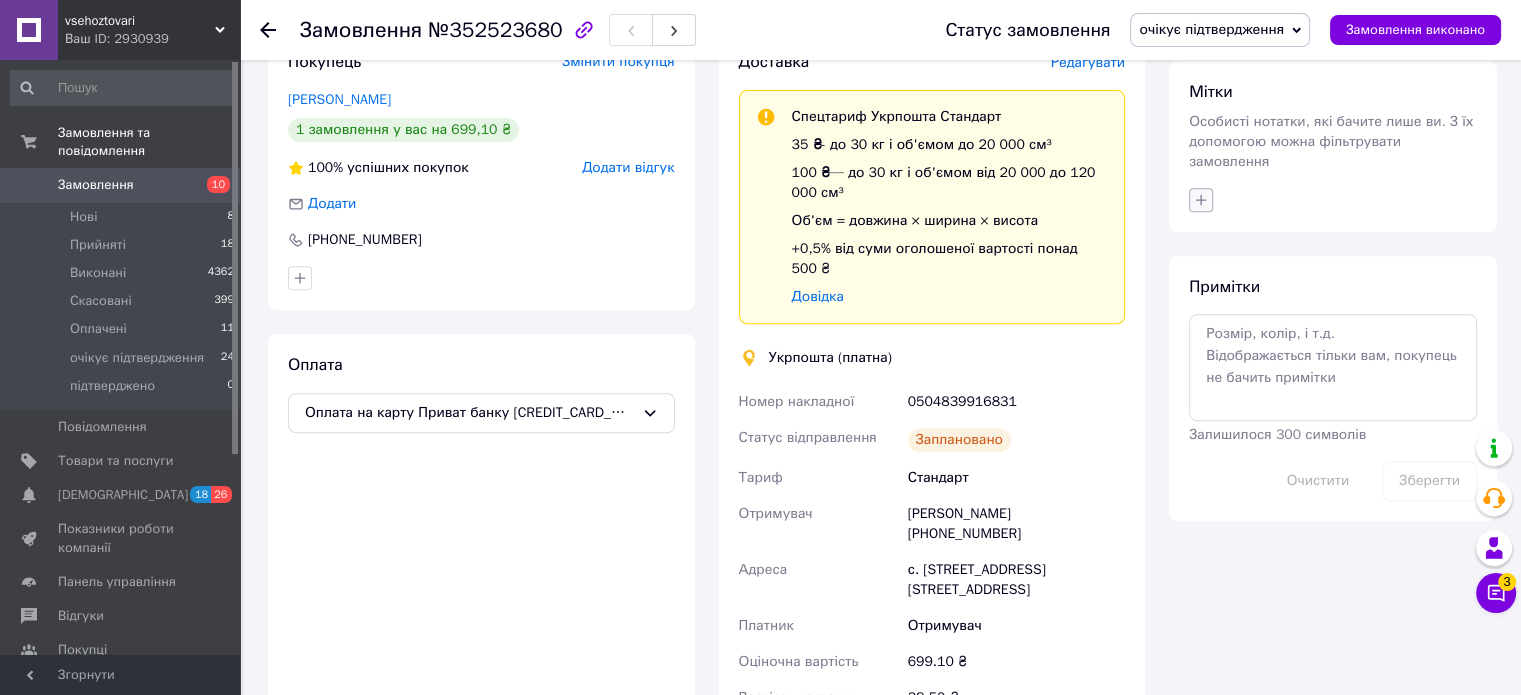 click 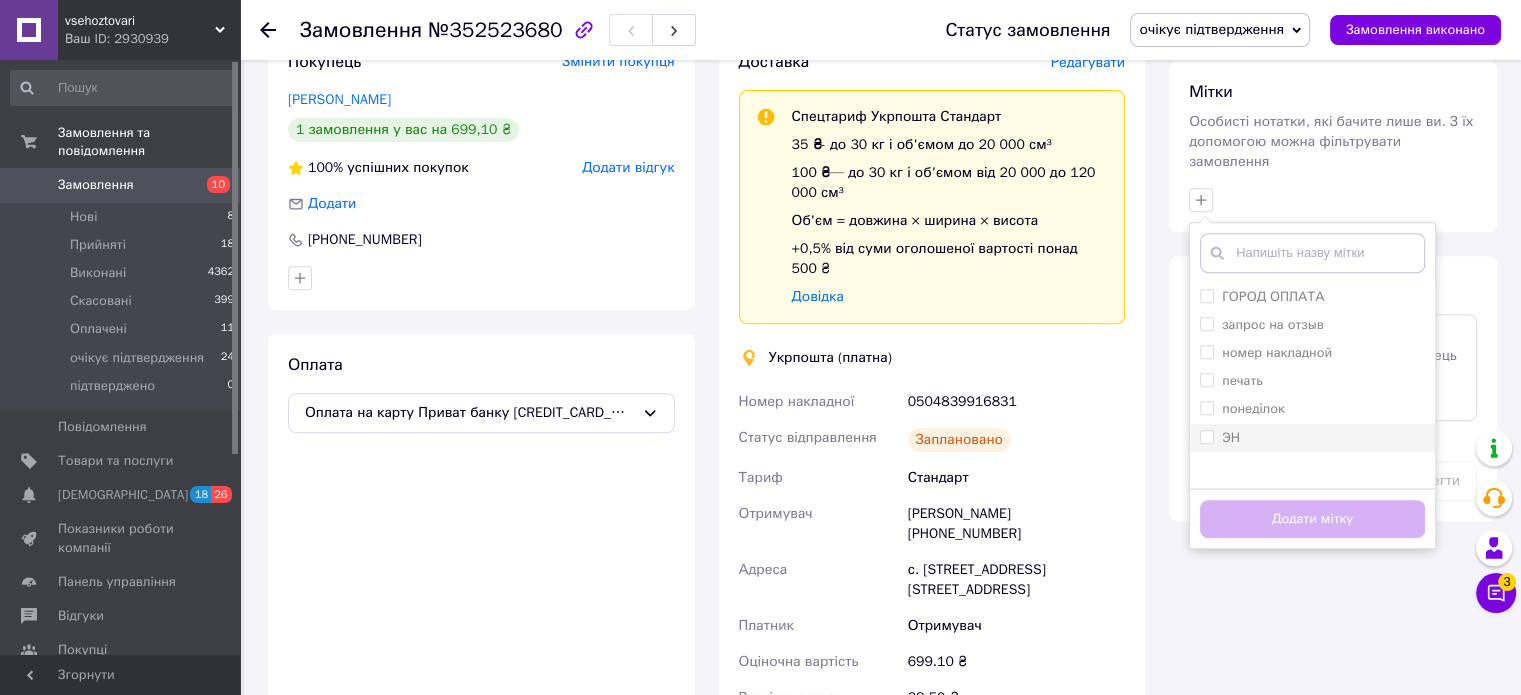 click on "ЭН" at bounding box center (1206, 436) 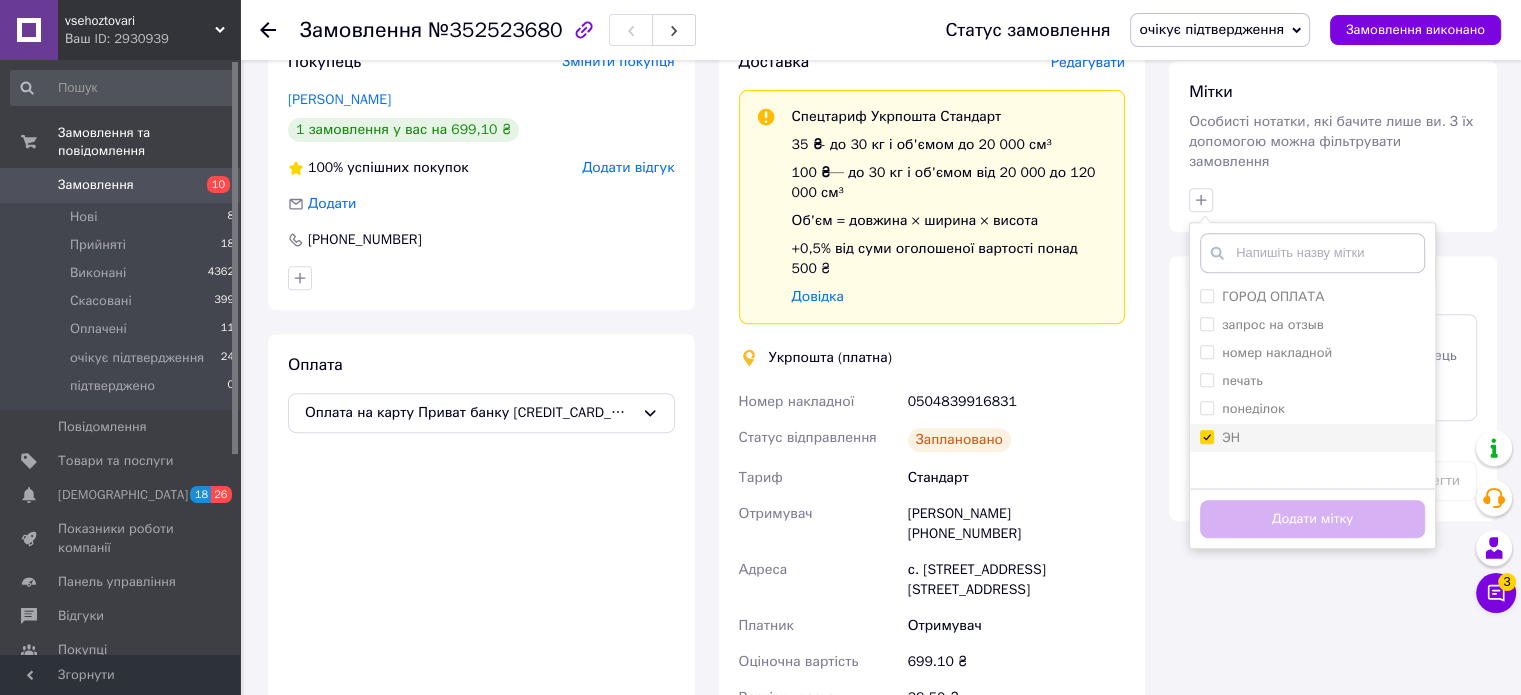 checkbox on "true" 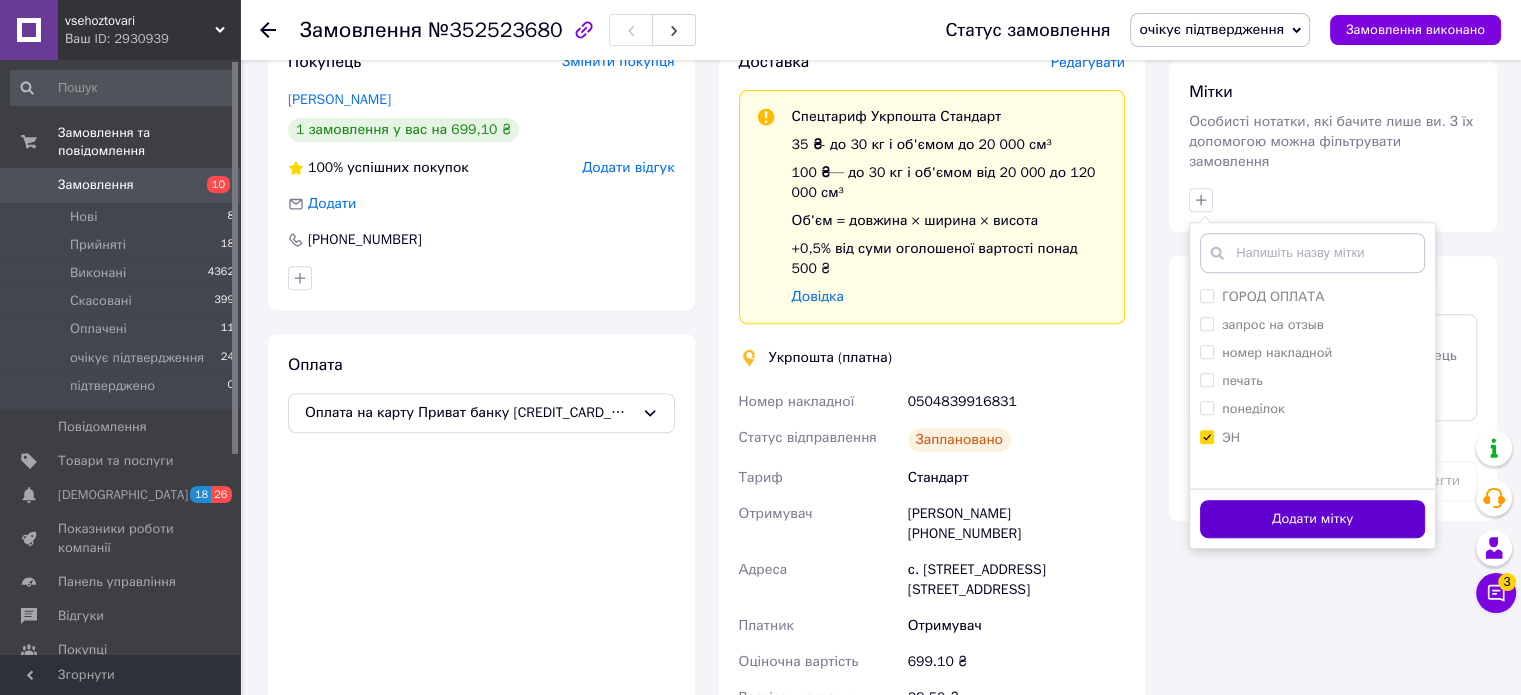click on "Додати мітку" at bounding box center [1312, 519] 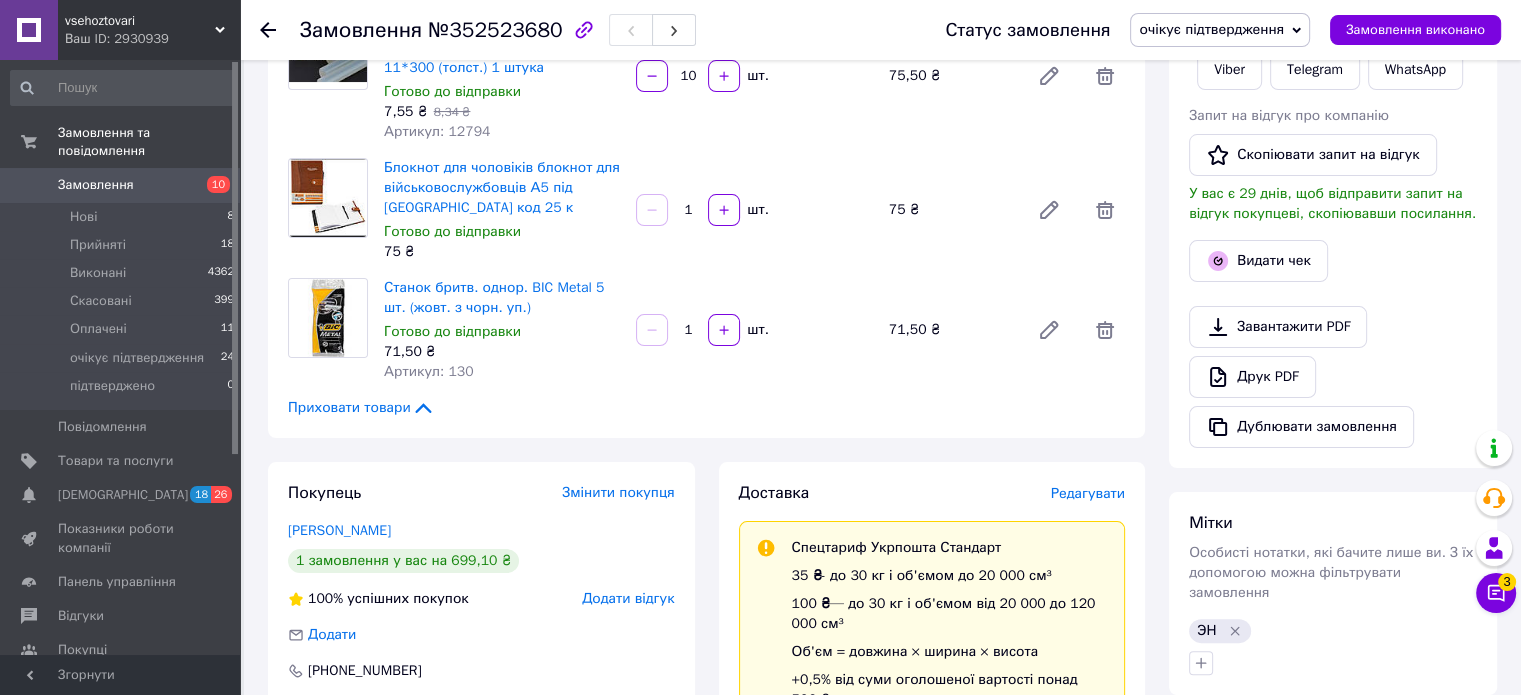 scroll, scrollTop: 600, scrollLeft: 0, axis: vertical 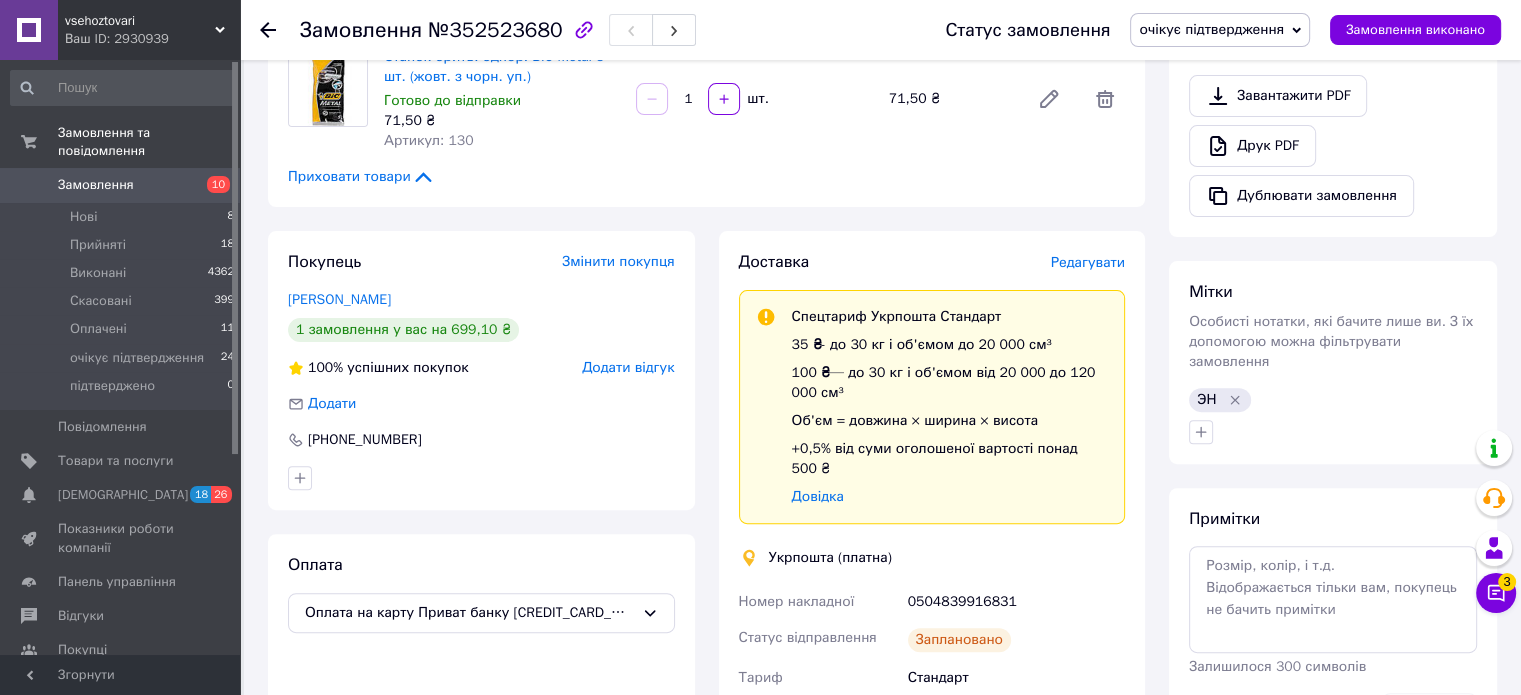 click 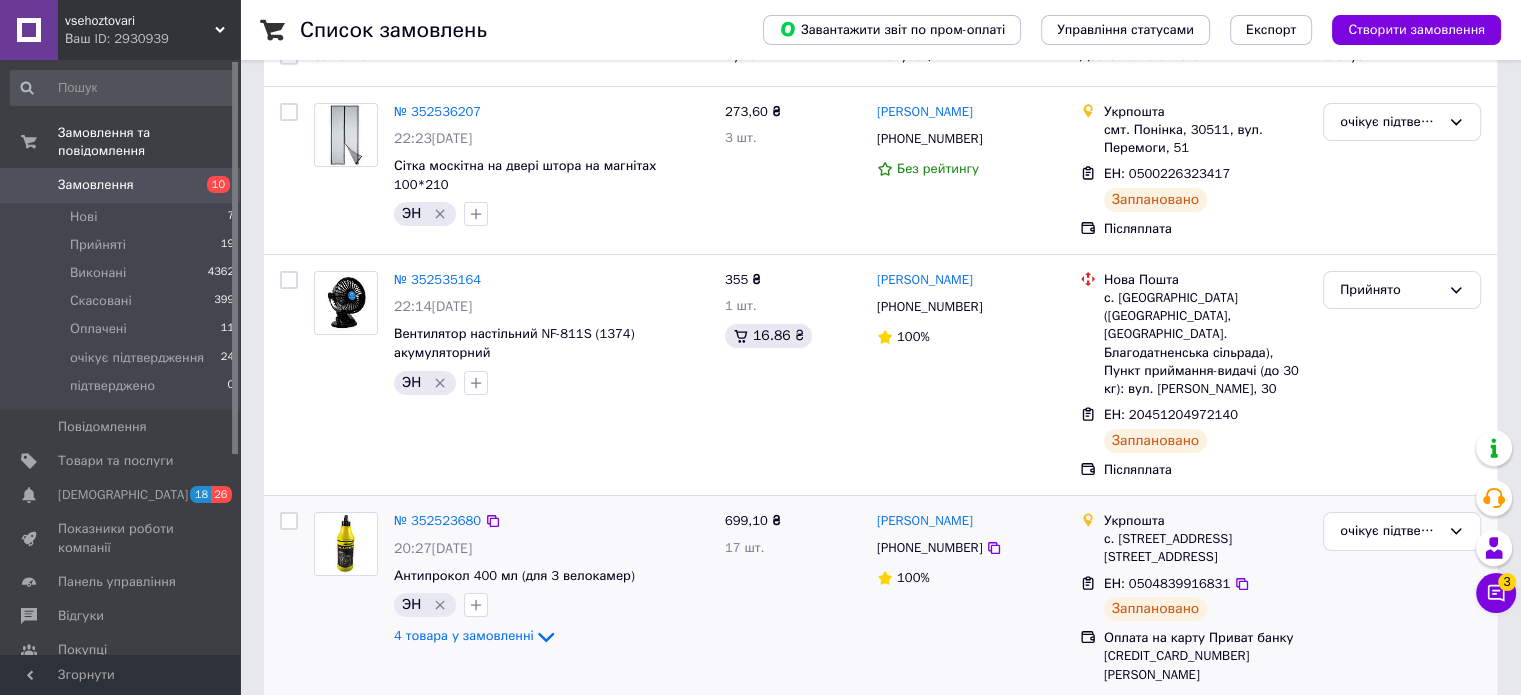 scroll, scrollTop: 400, scrollLeft: 0, axis: vertical 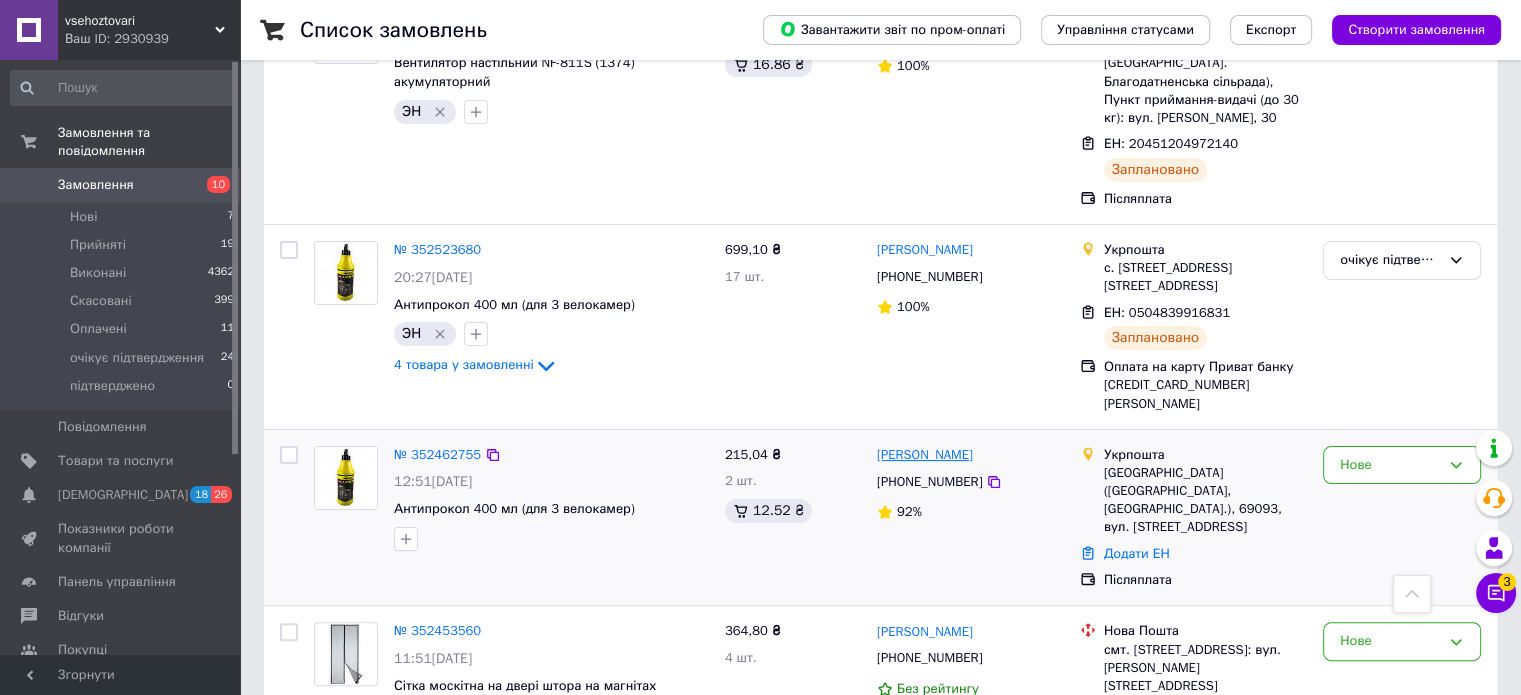 click on "[PERSON_NAME]" at bounding box center [925, 455] 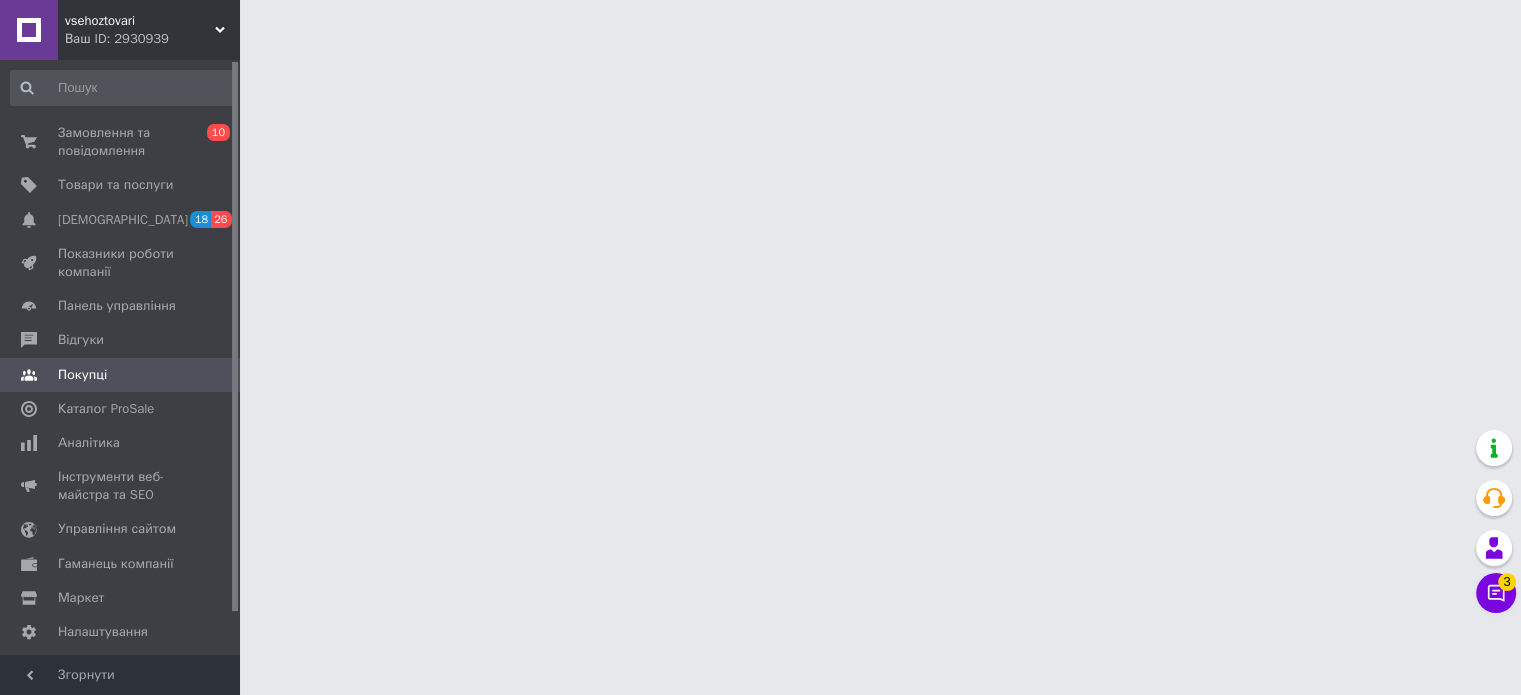scroll, scrollTop: 0, scrollLeft: 0, axis: both 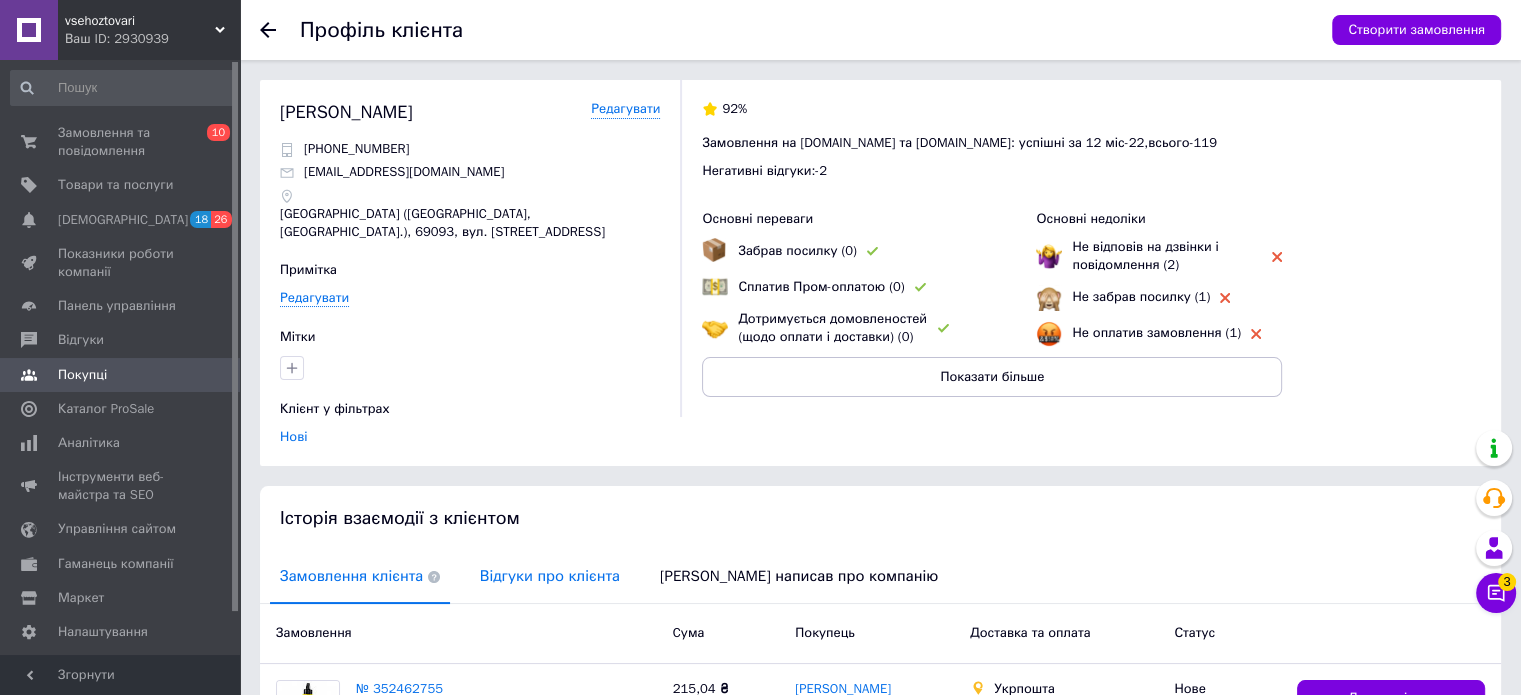 click on "Відгуки про клієнта" at bounding box center (550, 576) 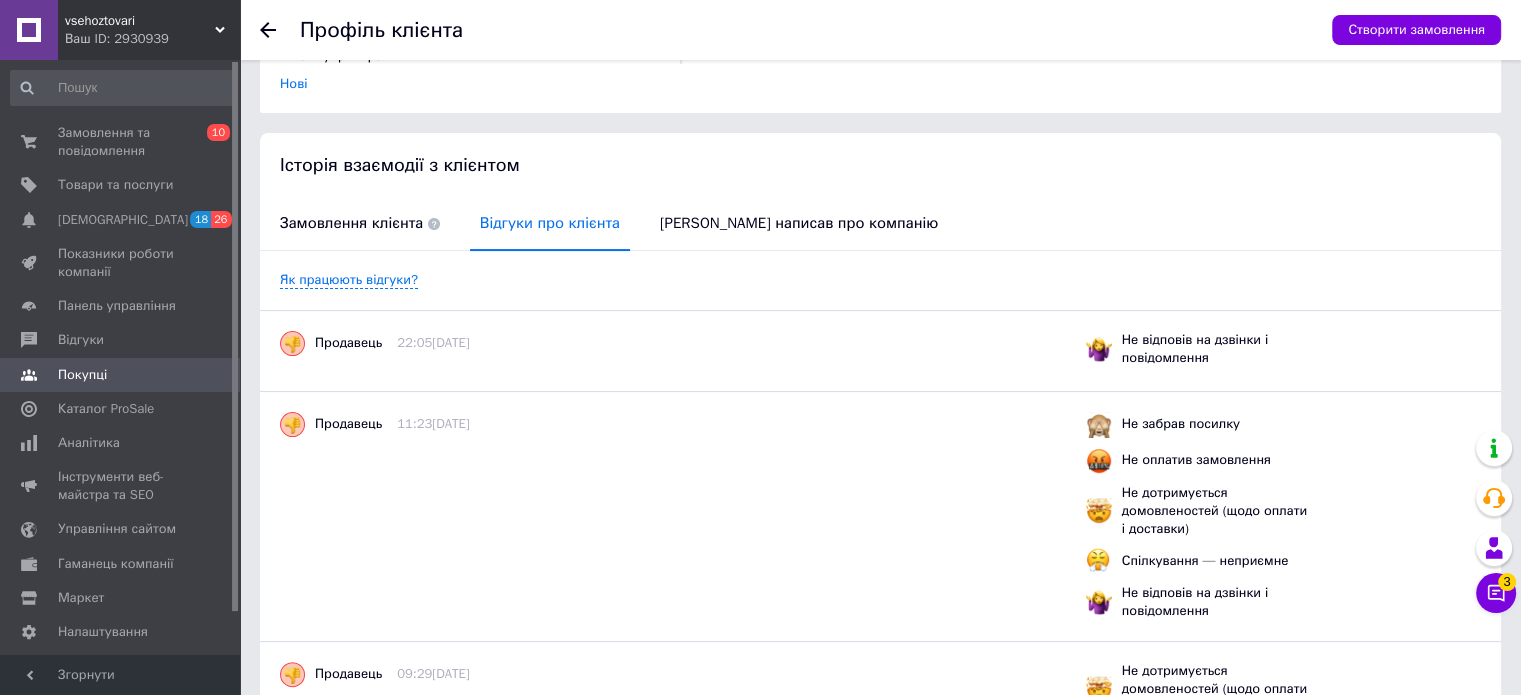 scroll, scrollTop: 153, scrollLeft: 0, axis: vertical 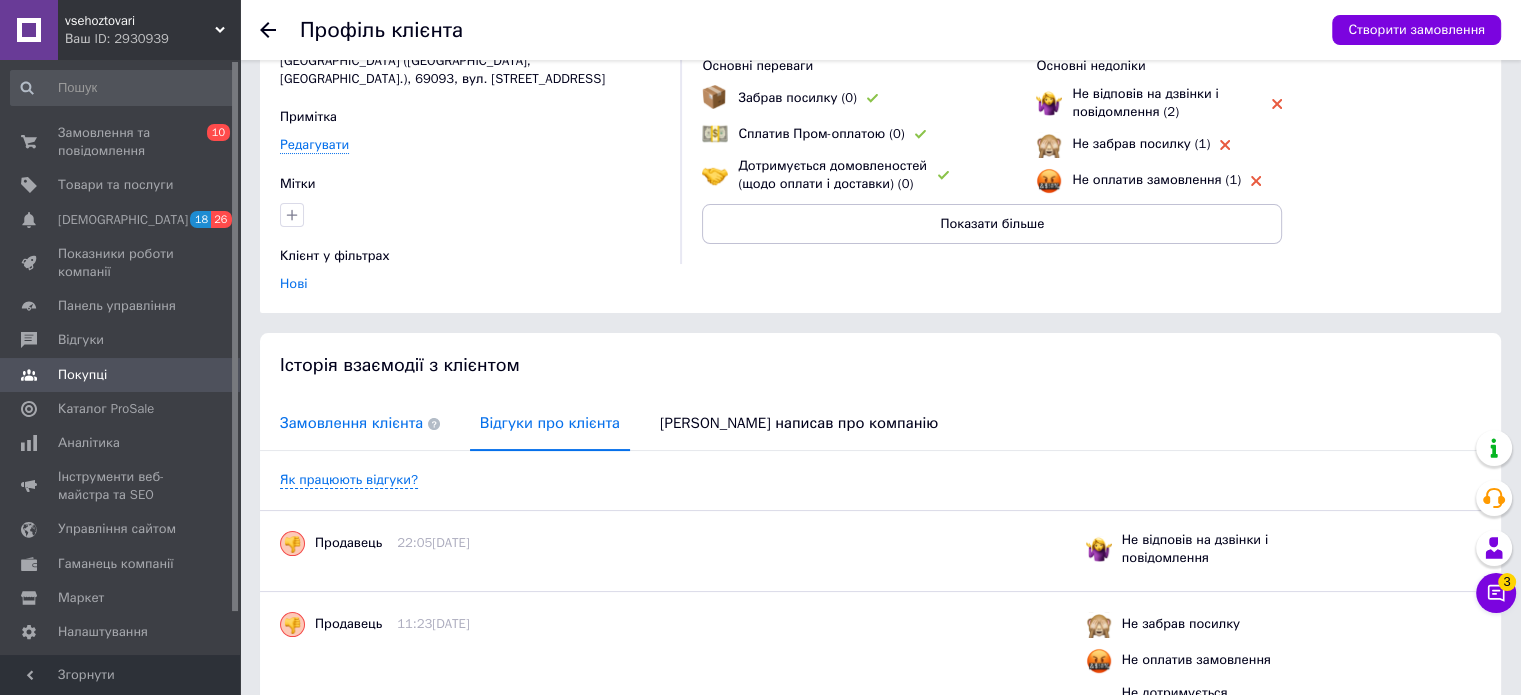 click on "Замовлення клієнта" at bounding box center [360, 423] 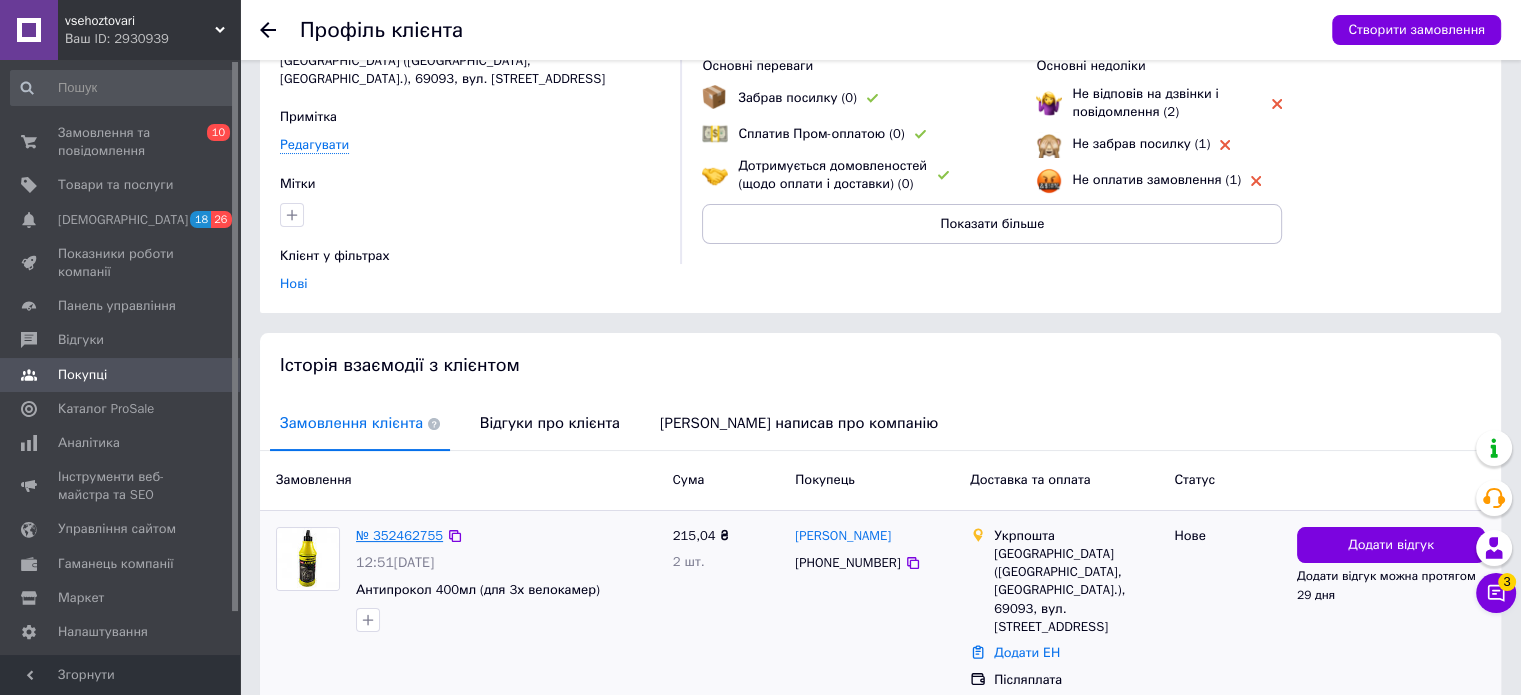 click on "№ 352462755" at bounding box center [399, 535] 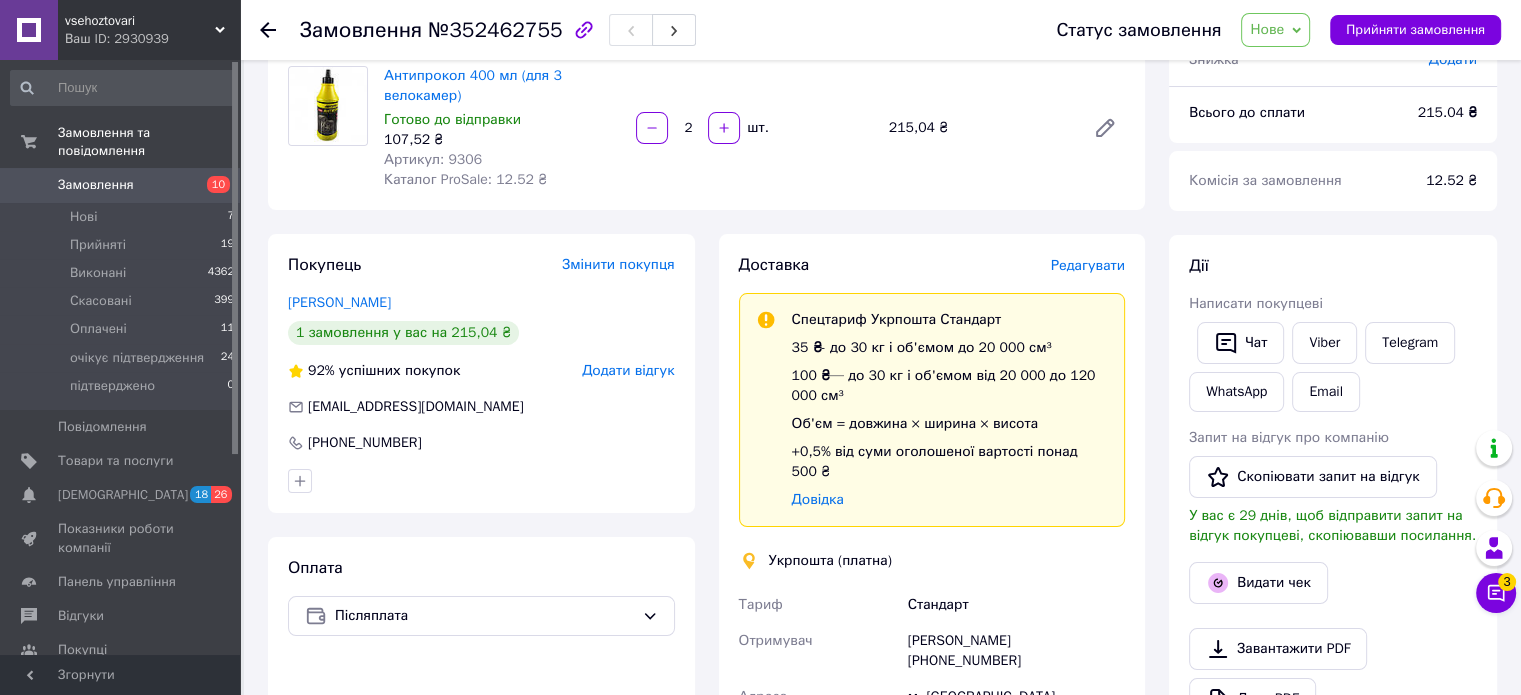 scroll, scrollTop: 200, scrollLeft: 0, axis: vertical 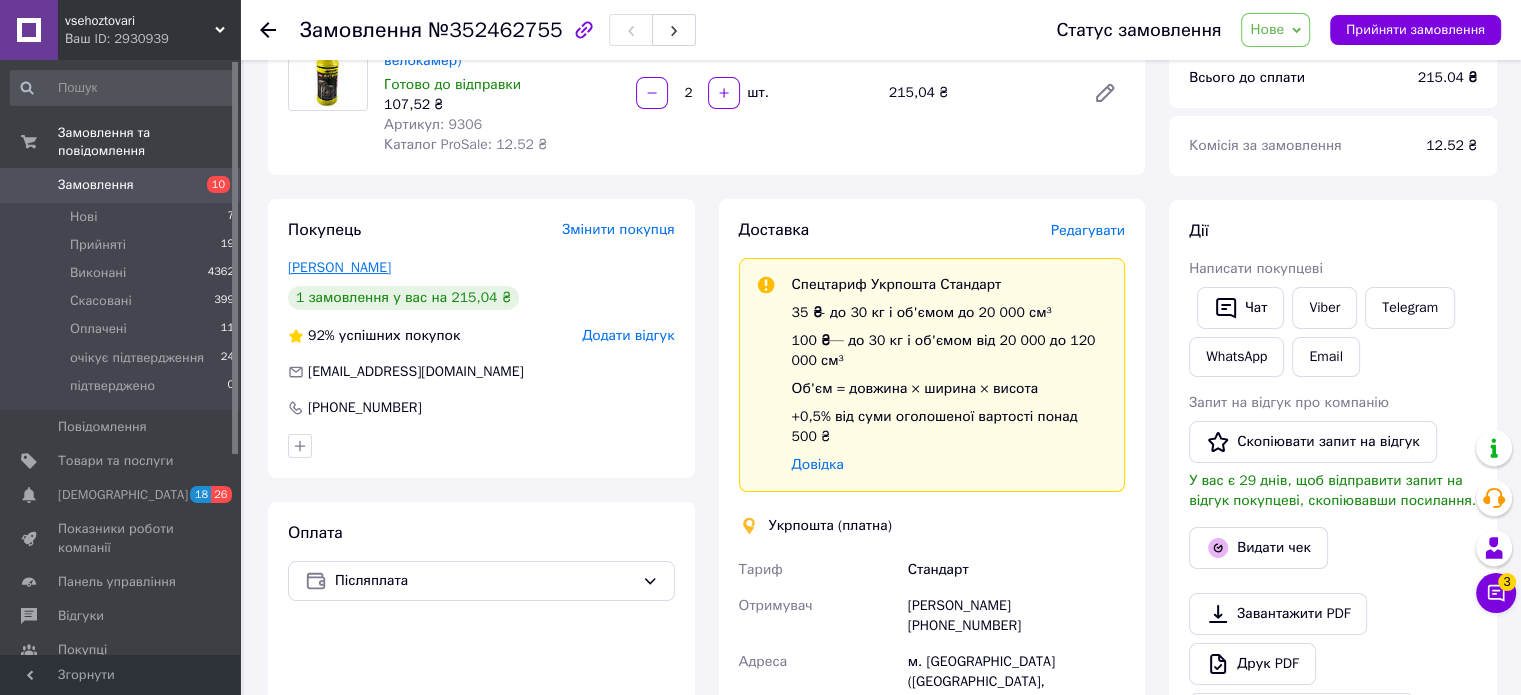 click on "[PERSON_NAME]" at bounding box center (339, 267) 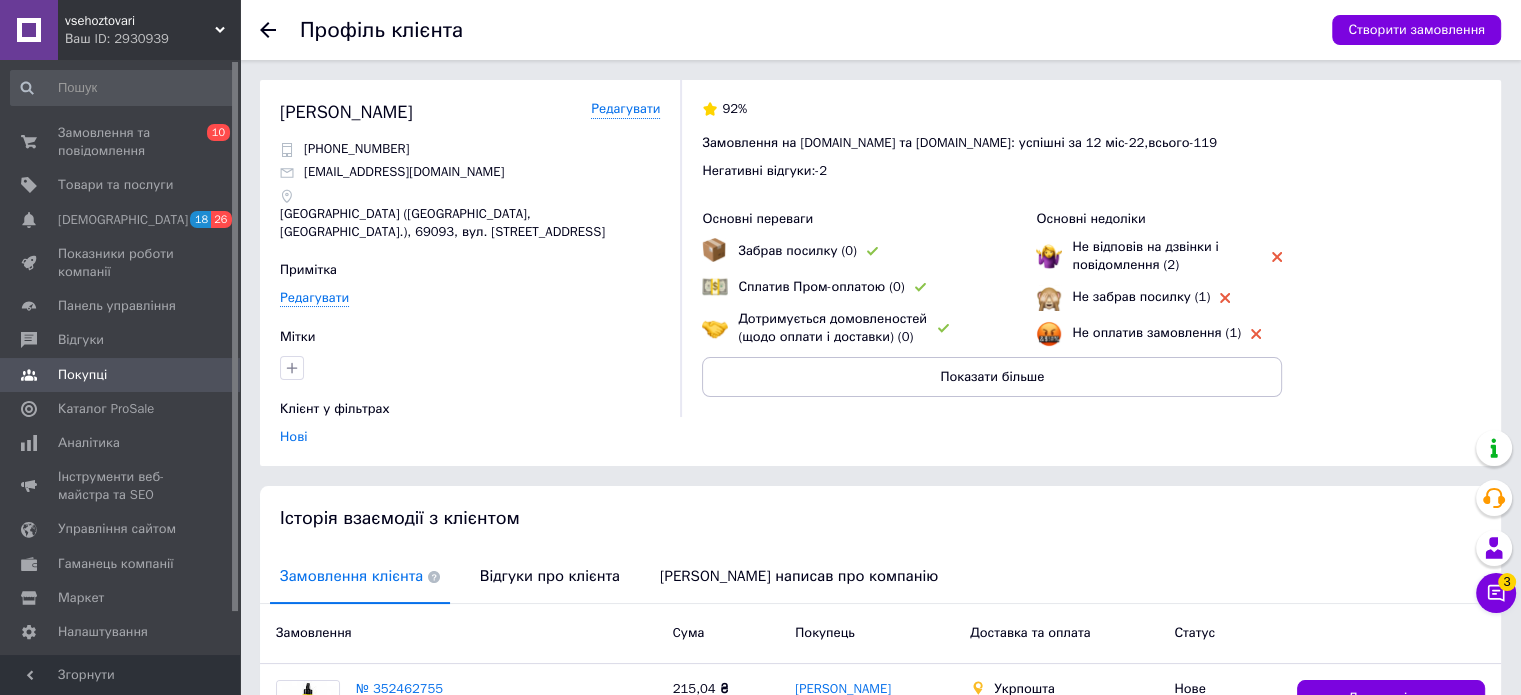 scroll, scrollTop: 200, scrollLeft: 0, axis: vertical 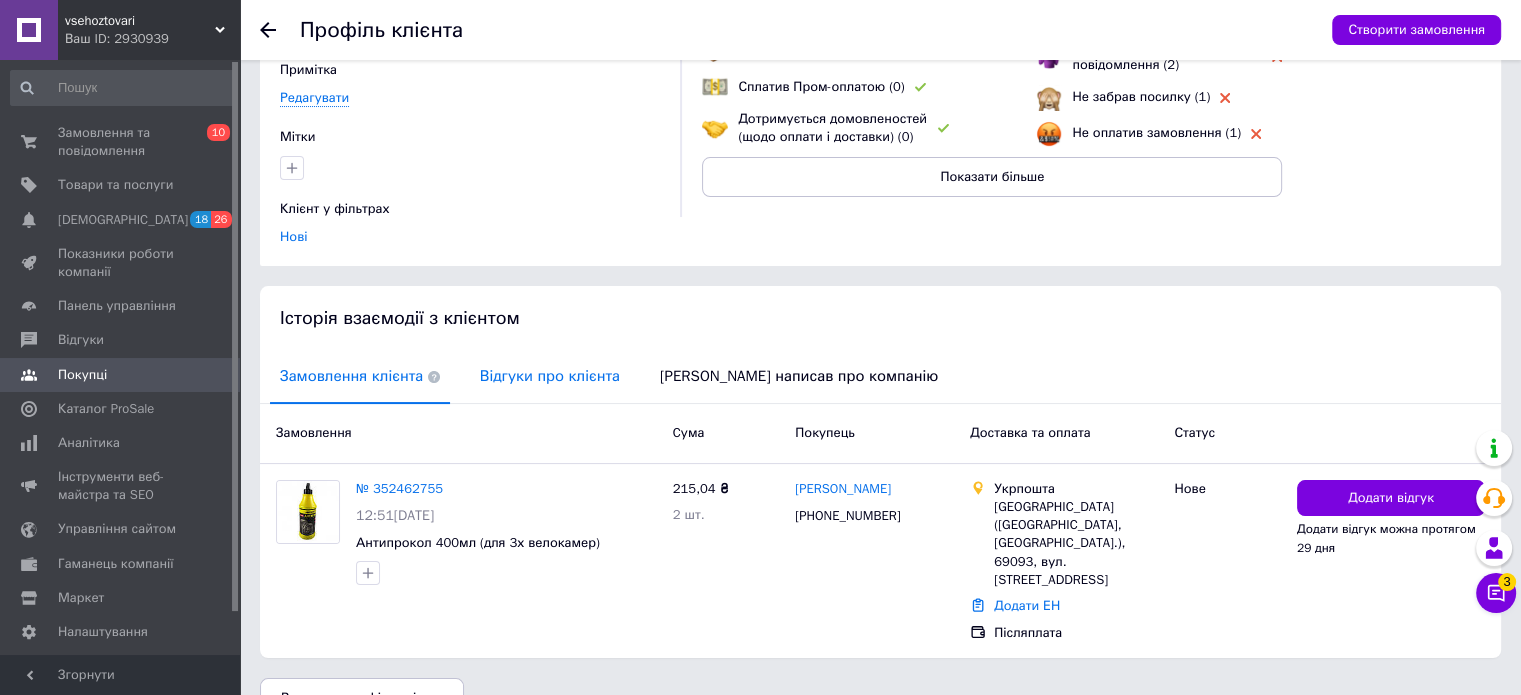 click on "Відгуки про клієнта" at bounding box center [550, 376] 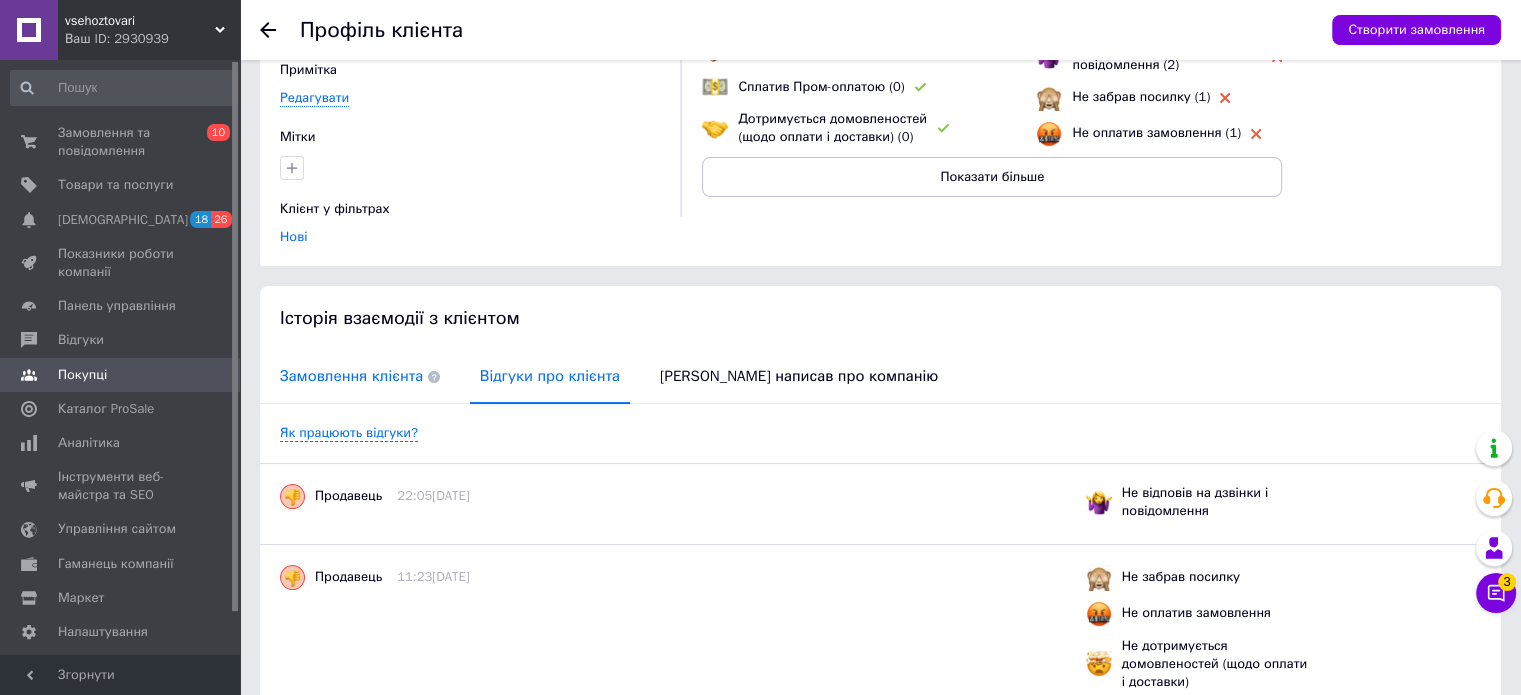 click on "Замовлення клієнта" at bounding box center [360, 376] 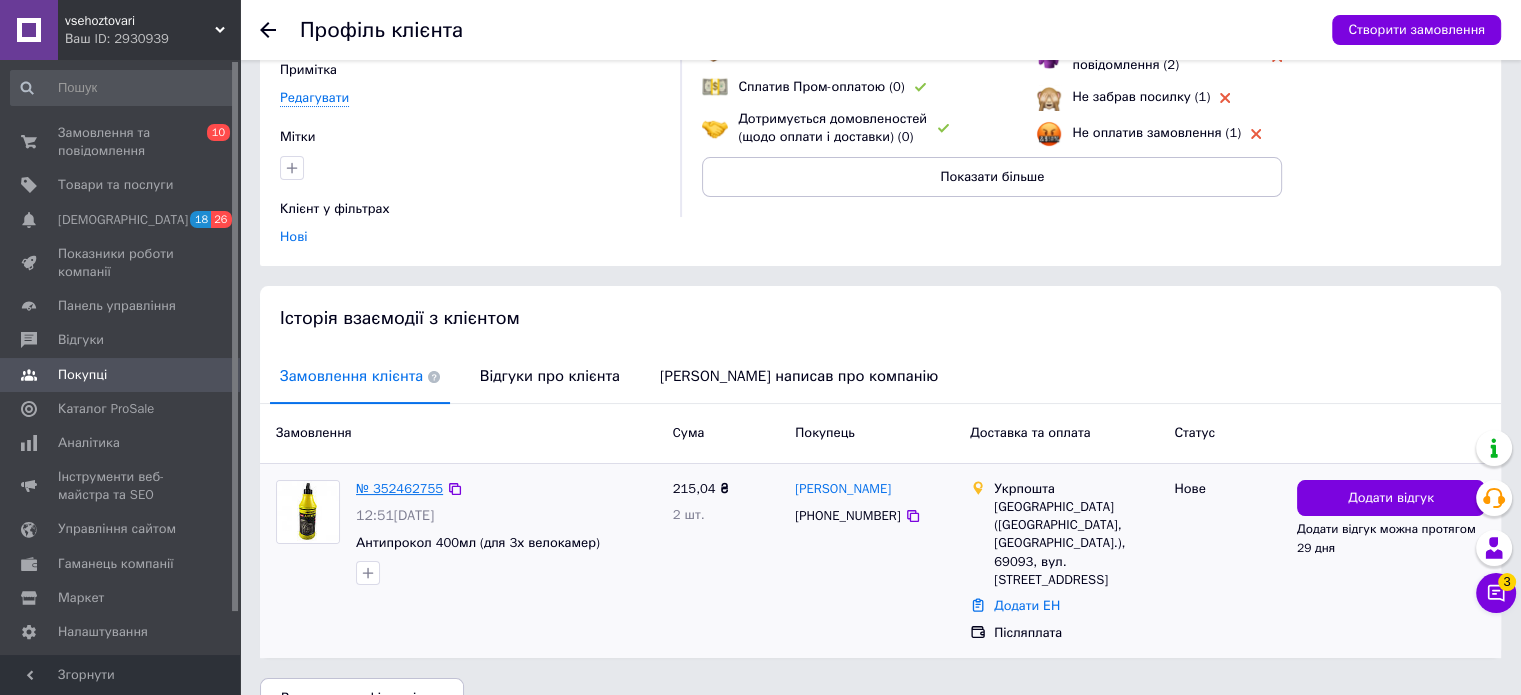 click on "№ 352462755" at bounding box center (399, 488) 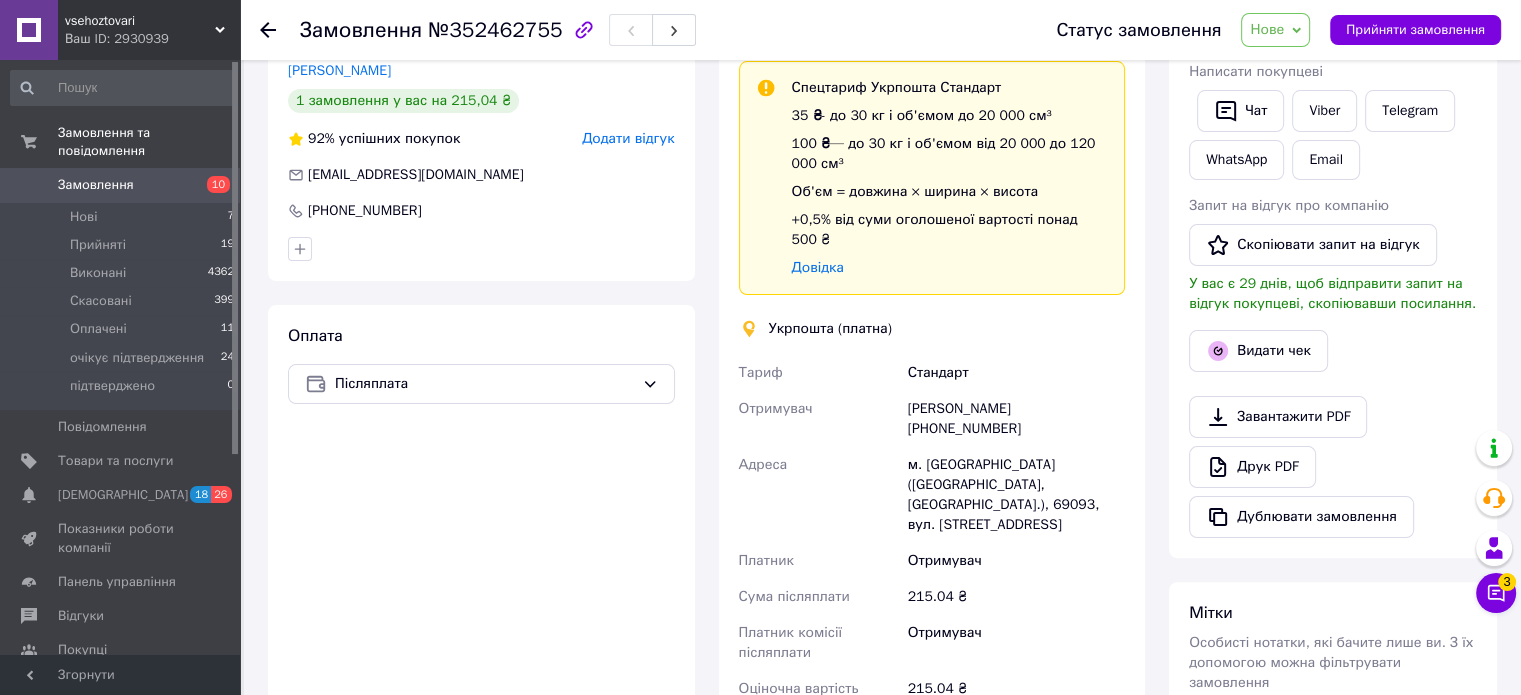 scroll, scrollTop: 400, scrollLeft: 0, axis: vertical 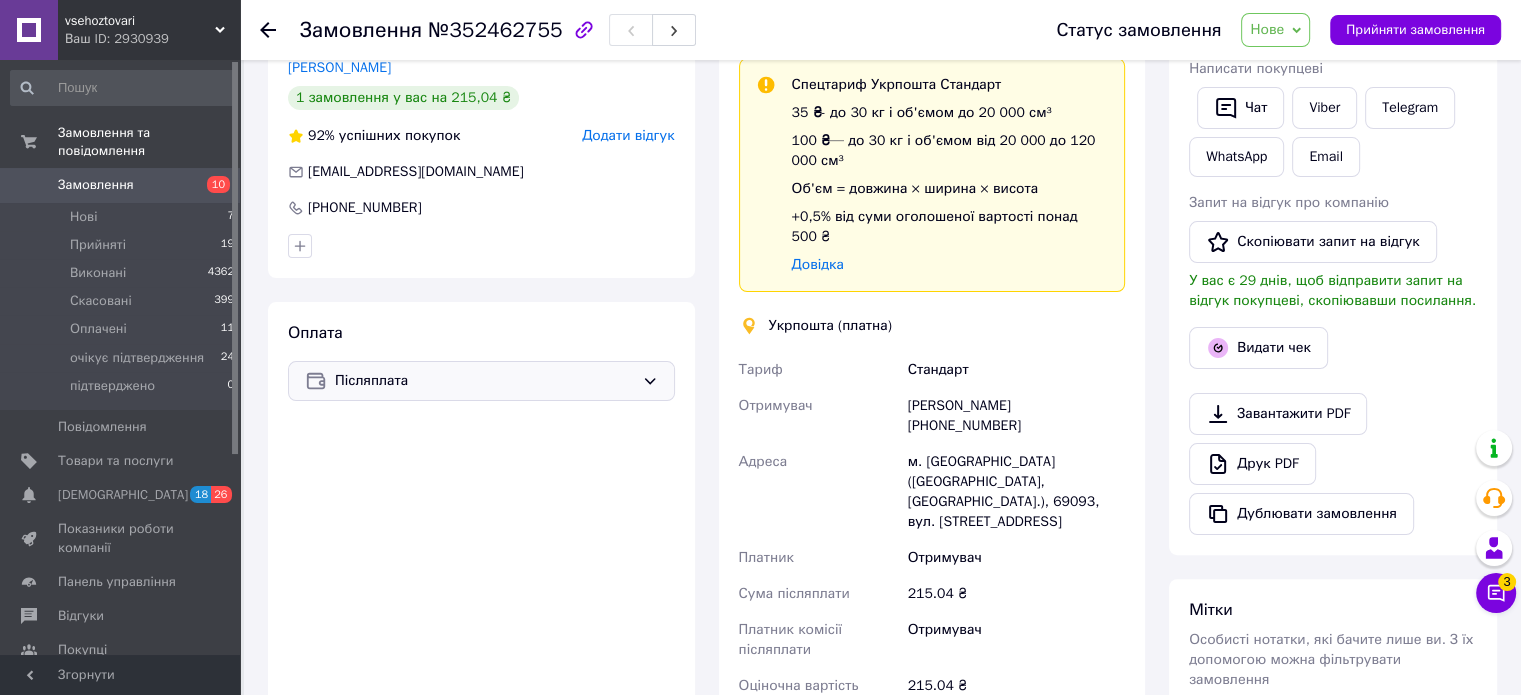 click 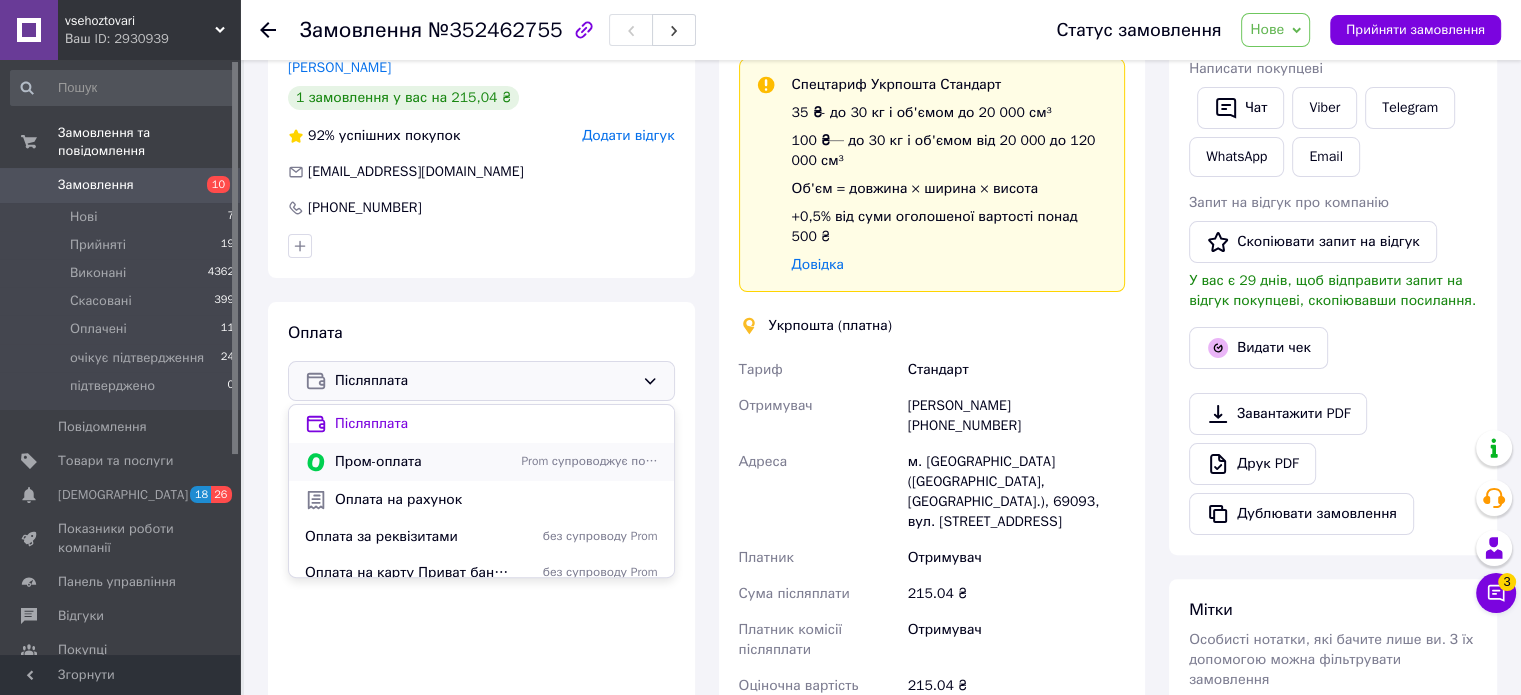 click on "Пром-оплата" at bounding box center (424, 462) 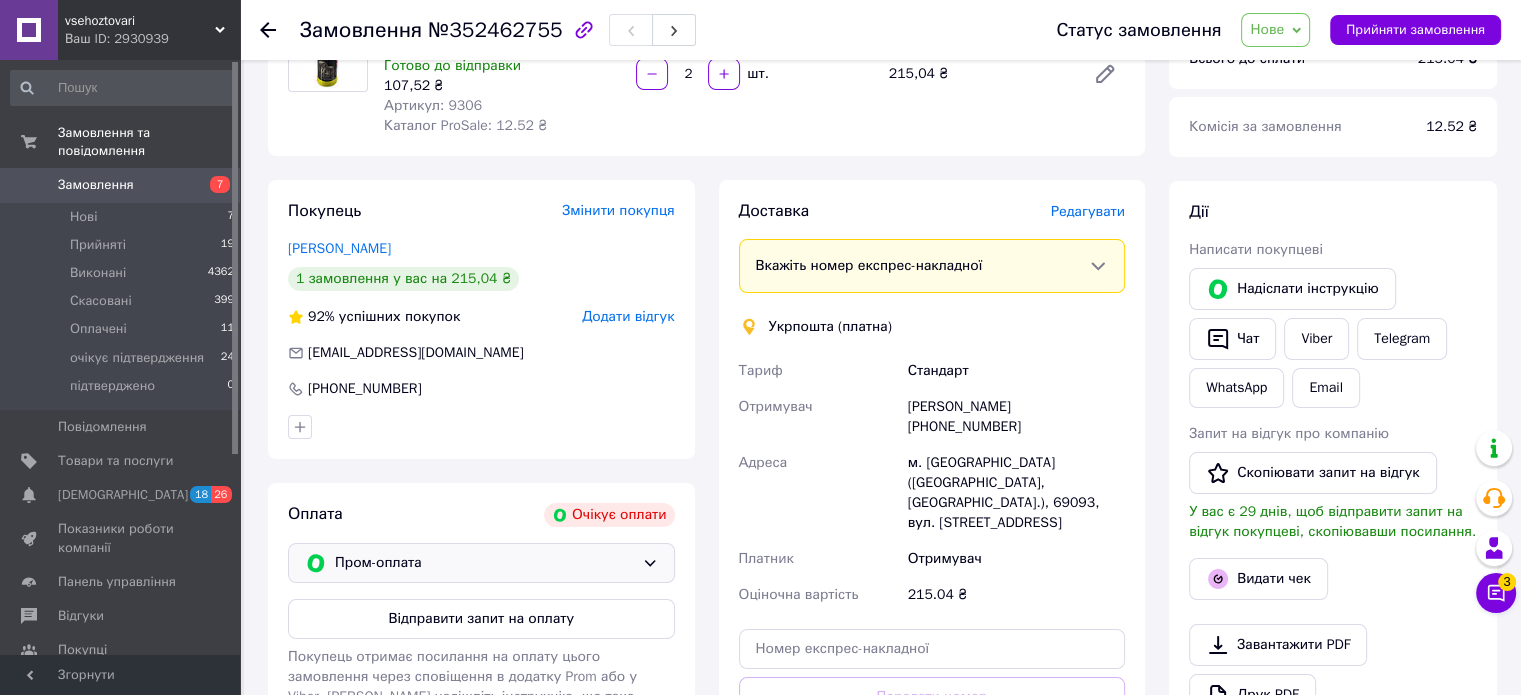 scroll, scrollTop: 419, scrollLeft: 0, axis: vertical 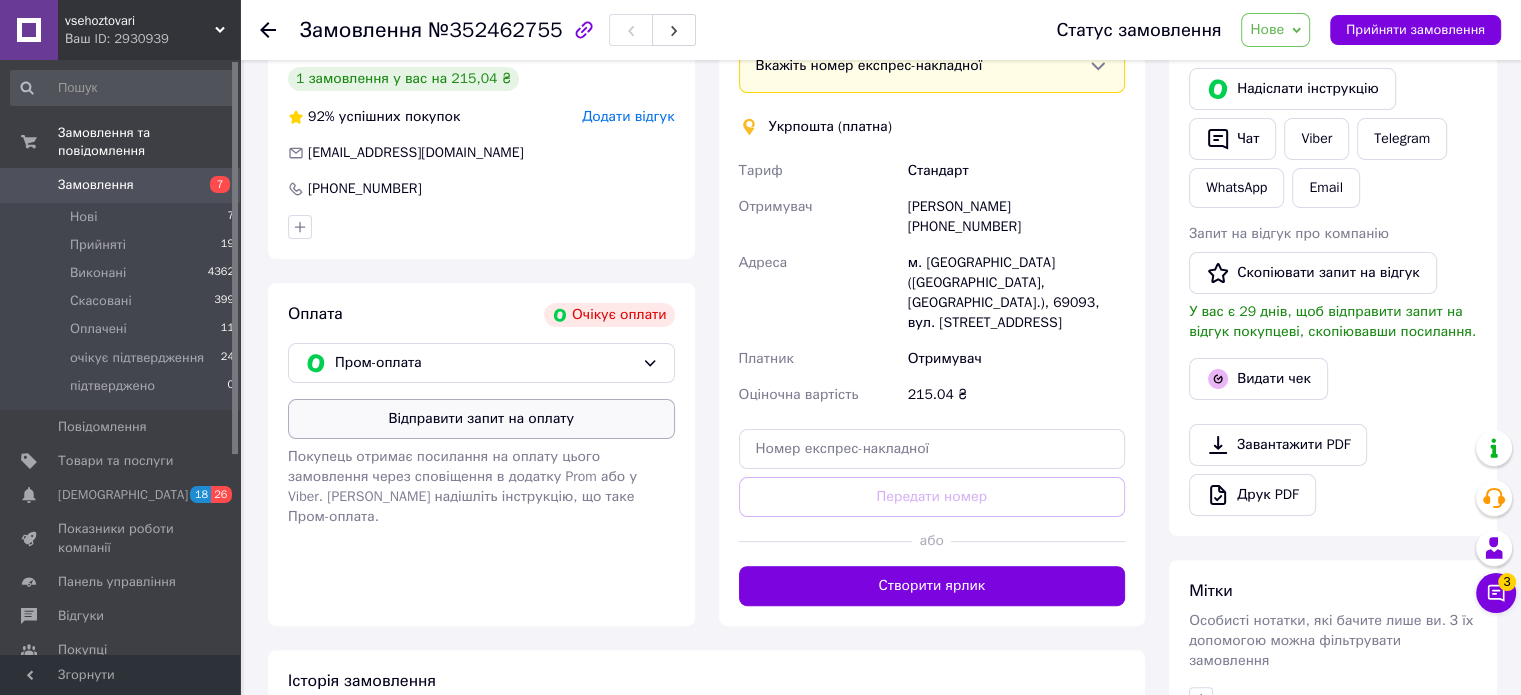 click on "Відправити запит на оплату" at bounding box center [481, 419] 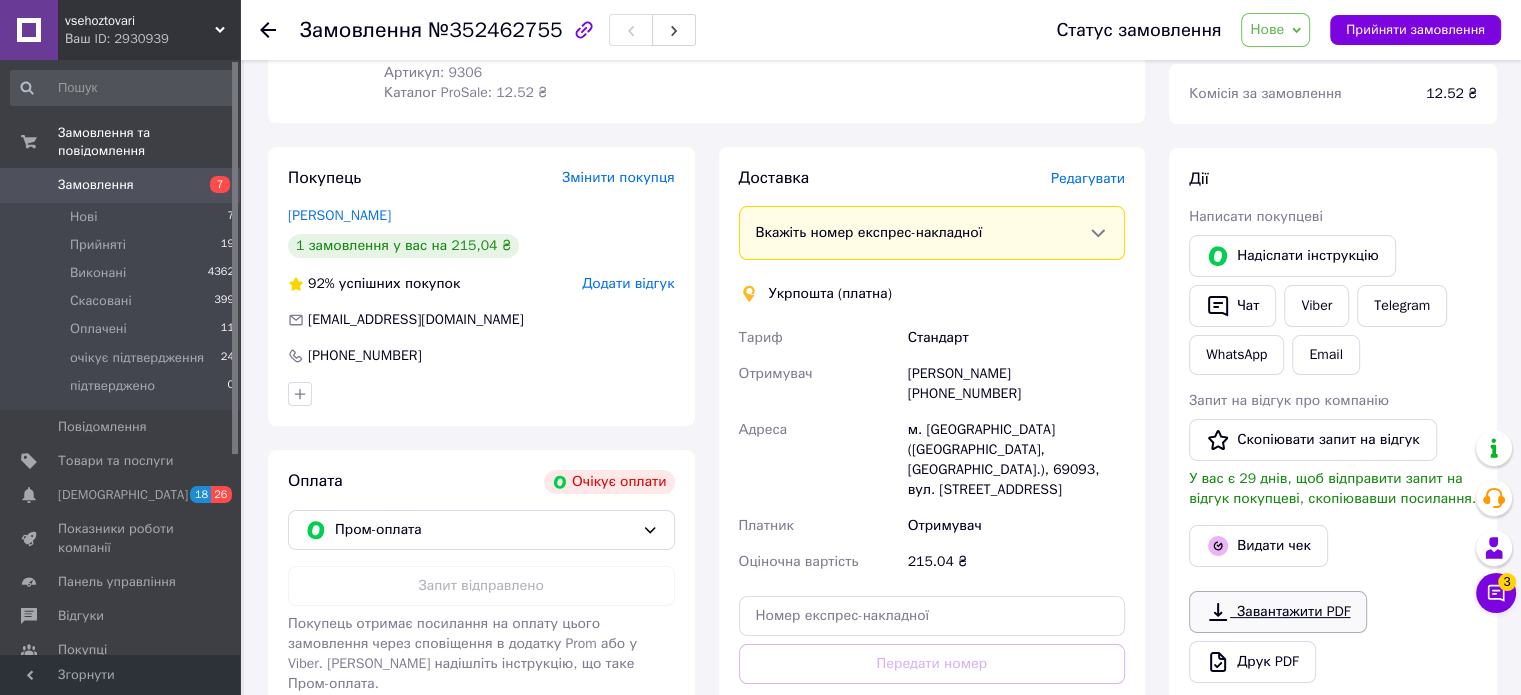 scroll, scrollTop: 219, scrollLeft: 0, axis: vertical 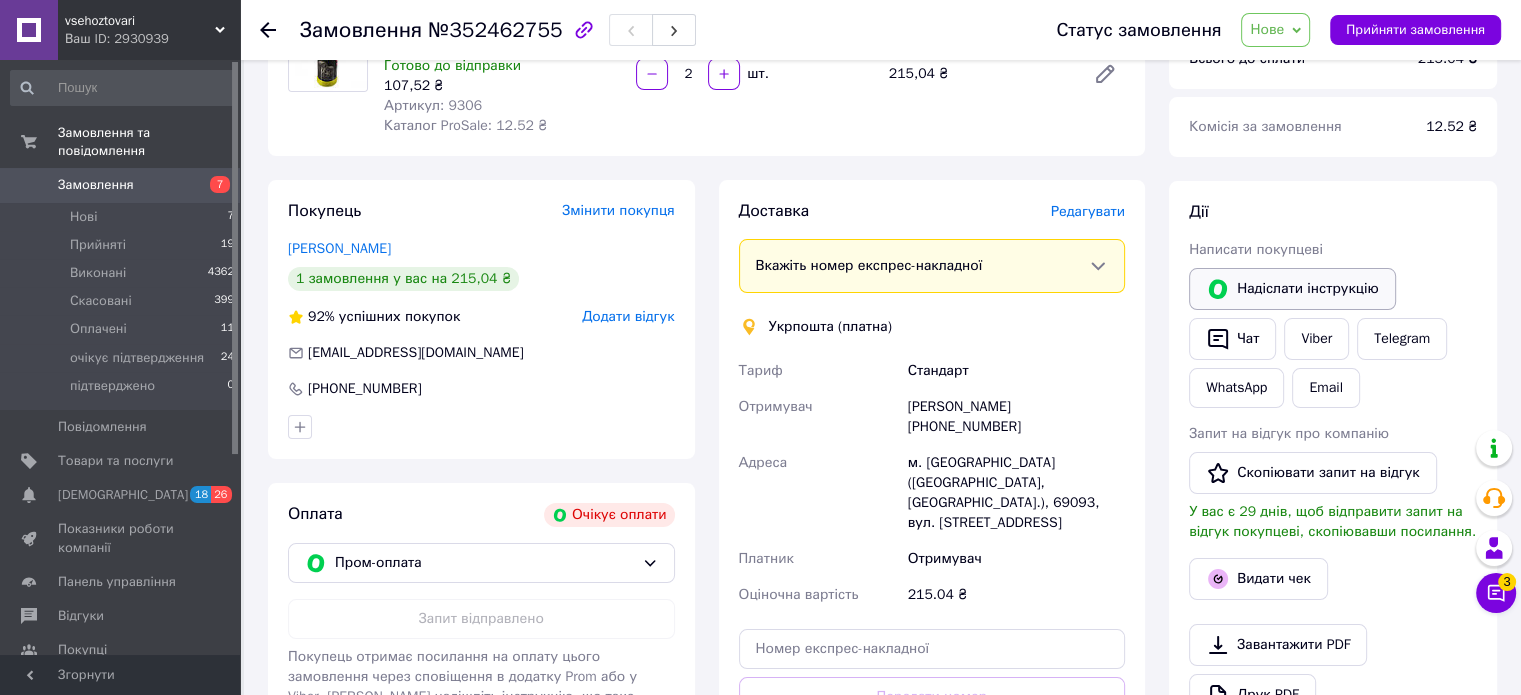 click on "Надіслати інструкцію" at bounding box center [1292, 289] 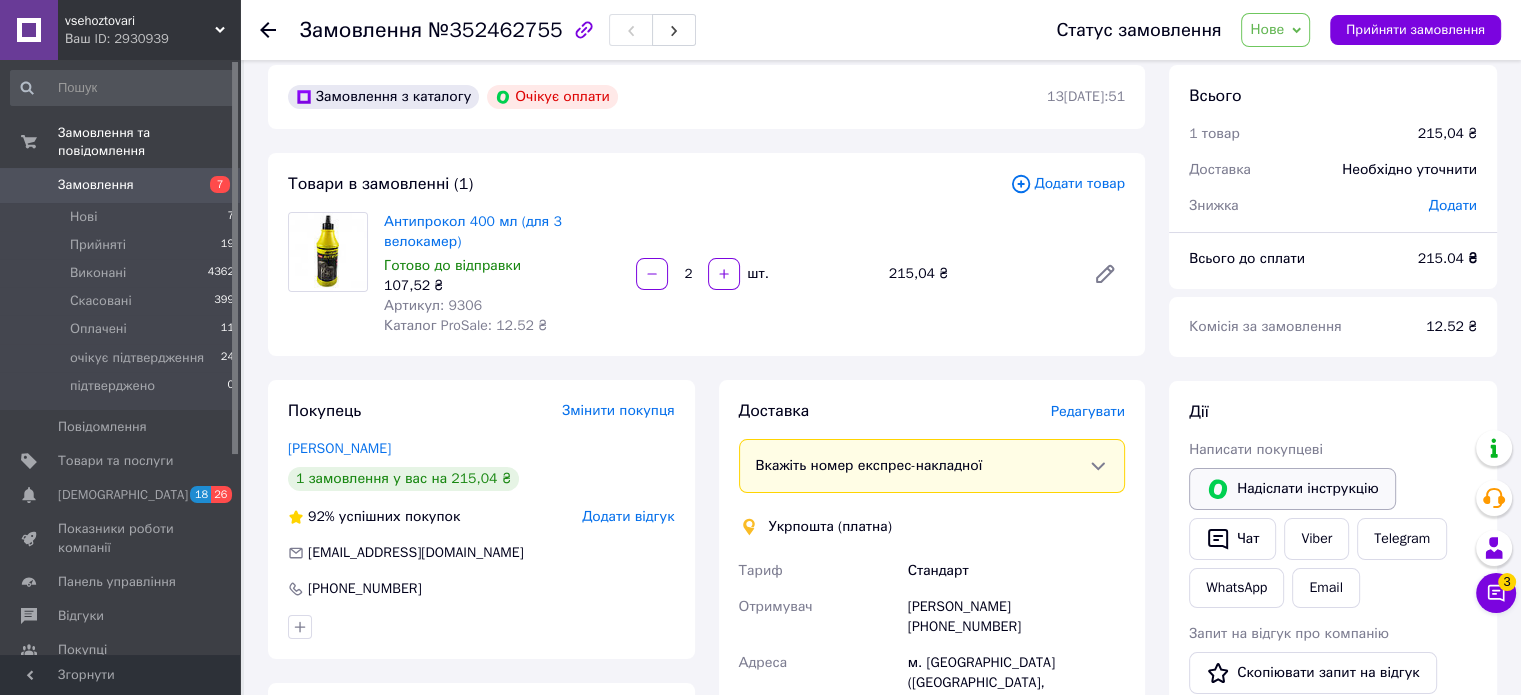 scroll, scrollTop: 0, scrollLeft: 0, axis: both 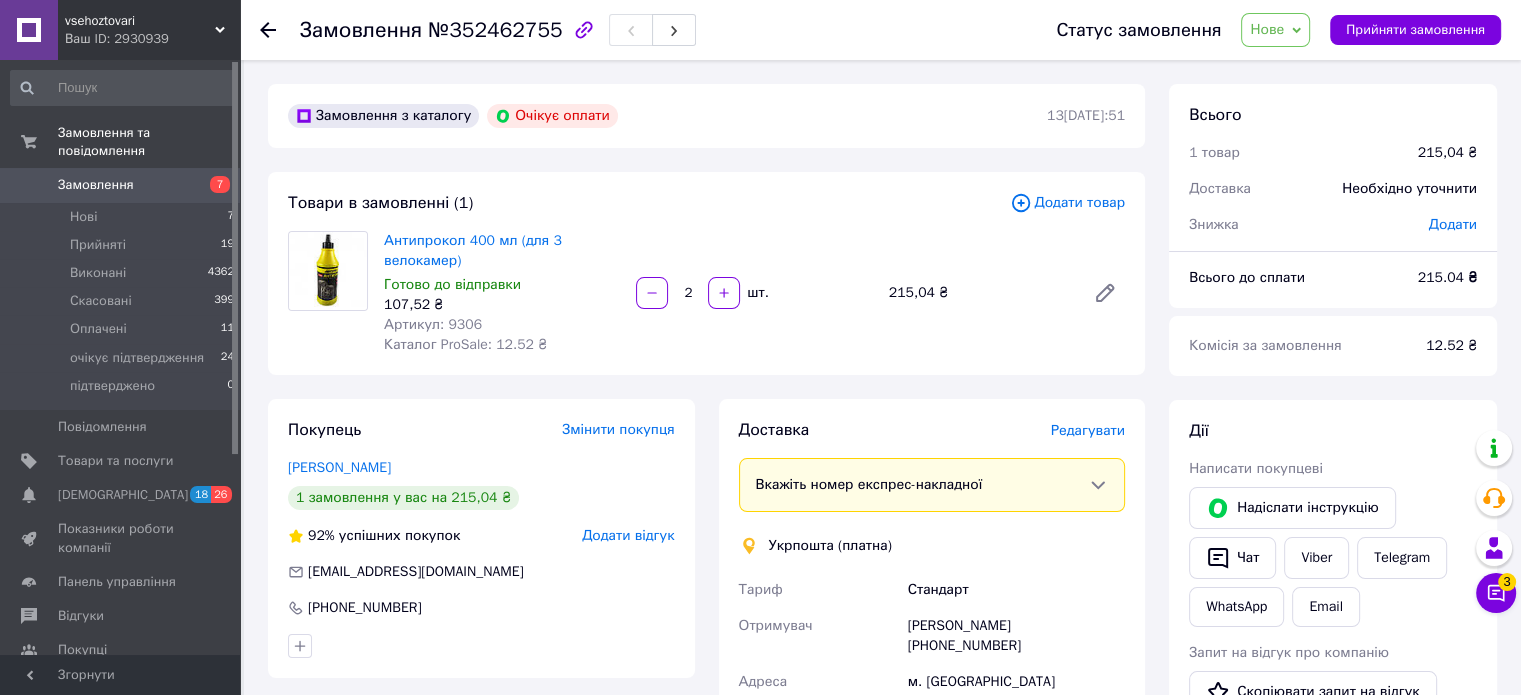 click 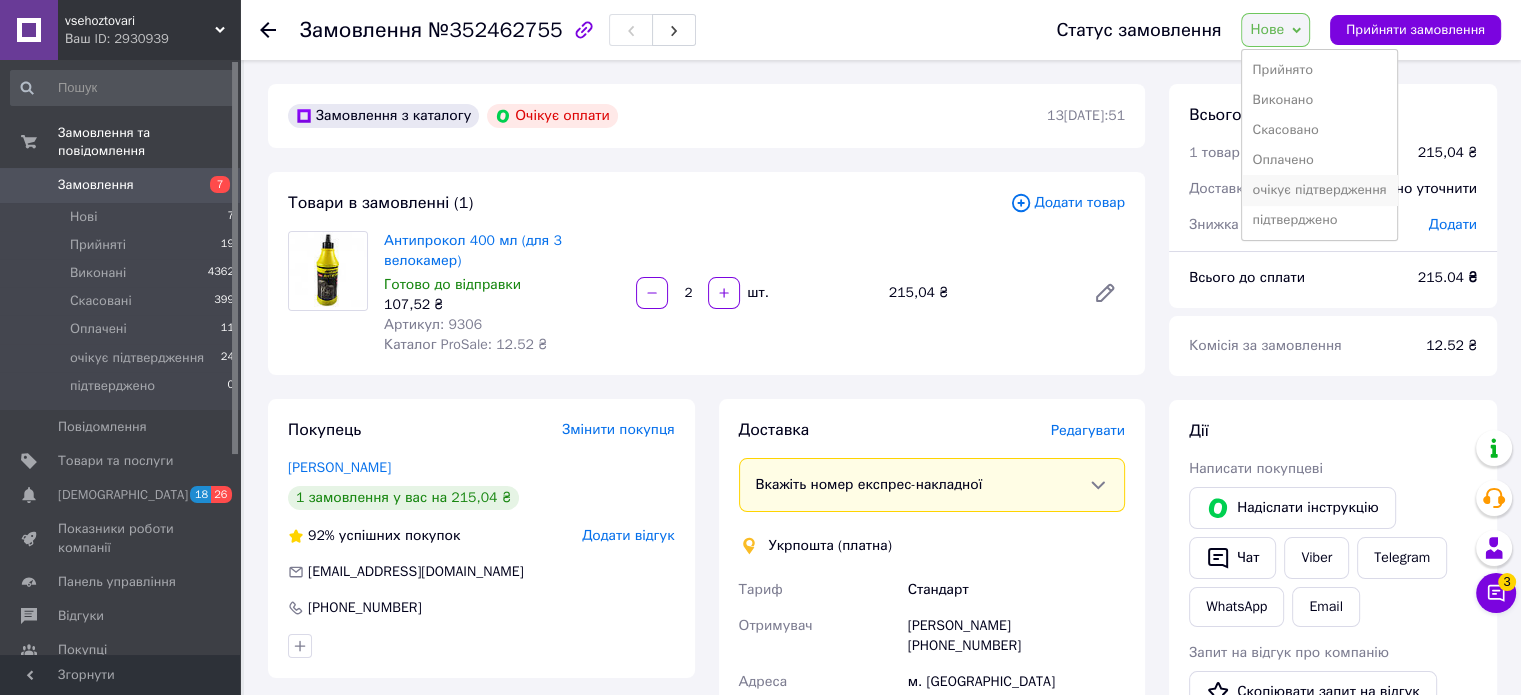 click on "очікує підтвердження" at bounding box center [1319, 190] 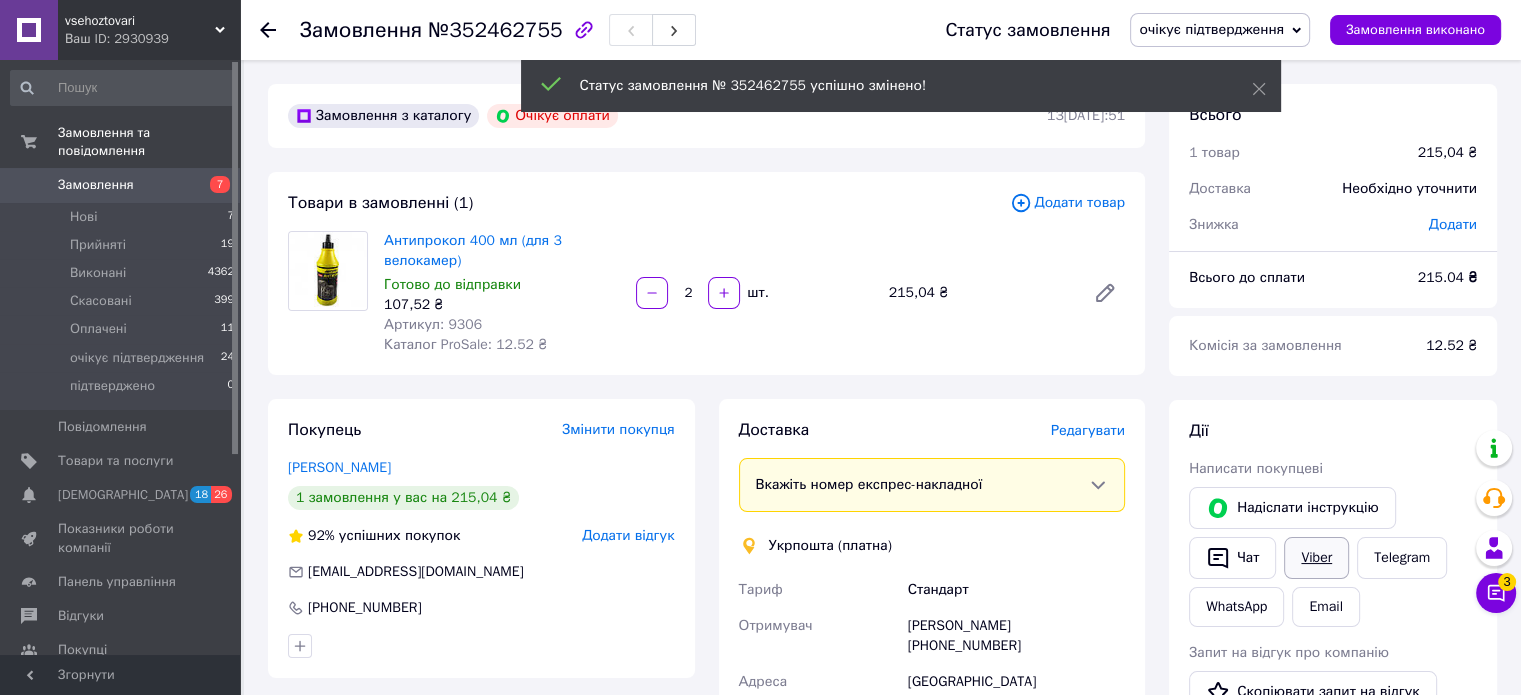 click on "Viber" at bounding box center (1316, 558) 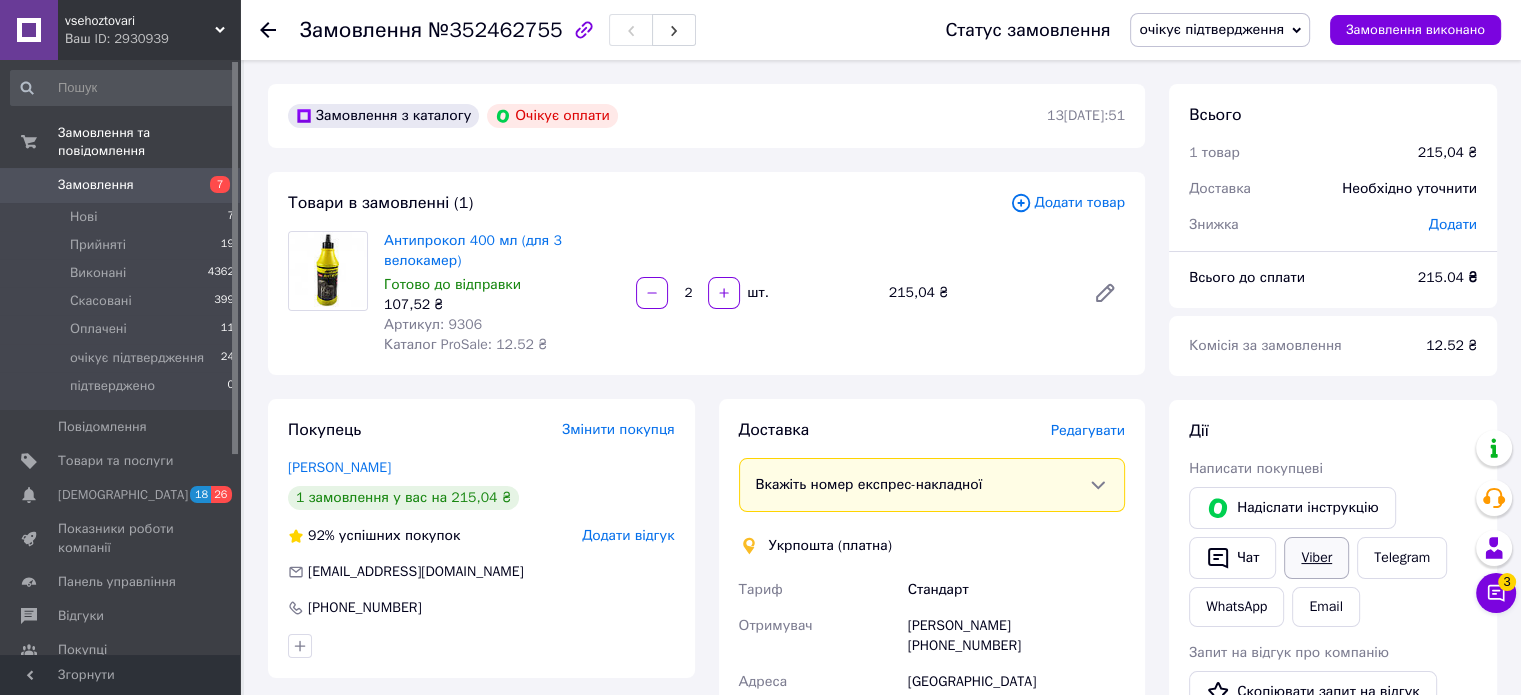 click on "Viber" at bounding box center [1316, 558] 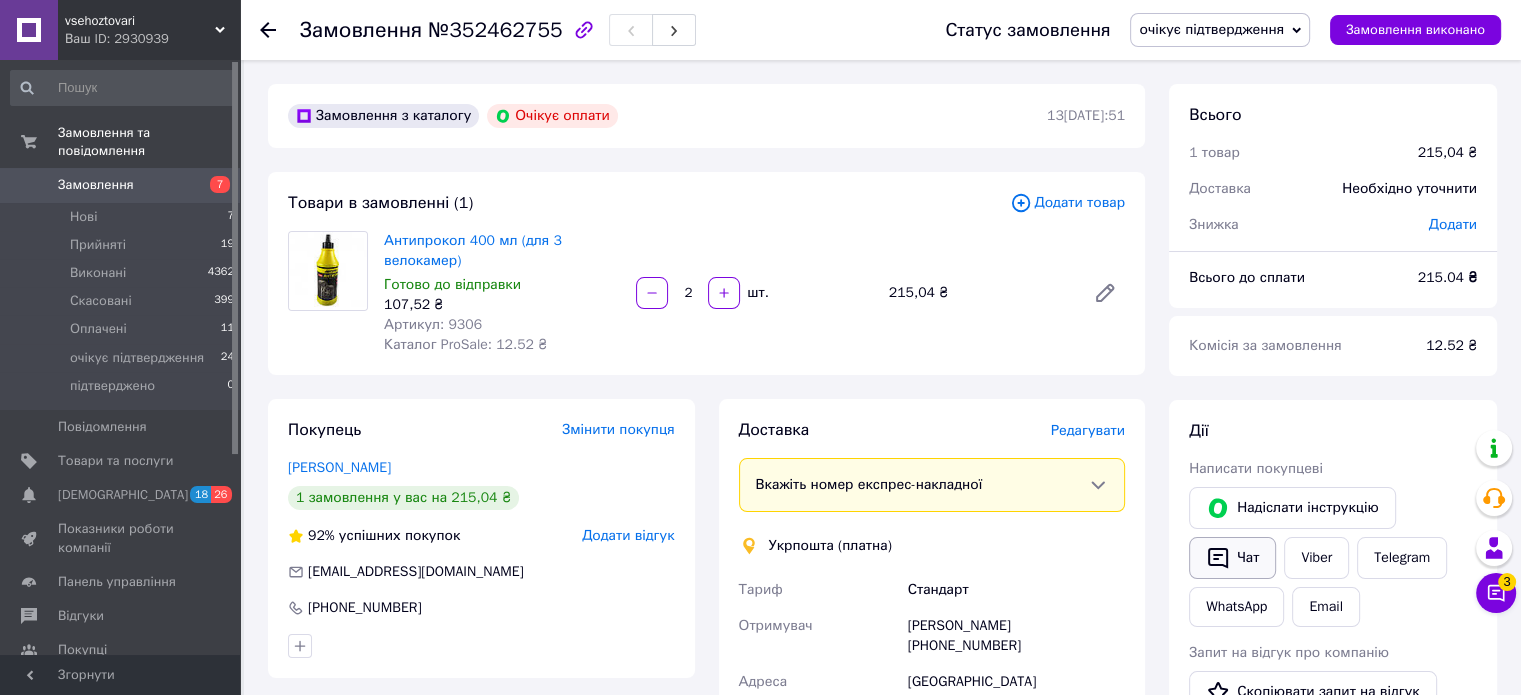 click on "Чат" at bounding box center [1232, 558] 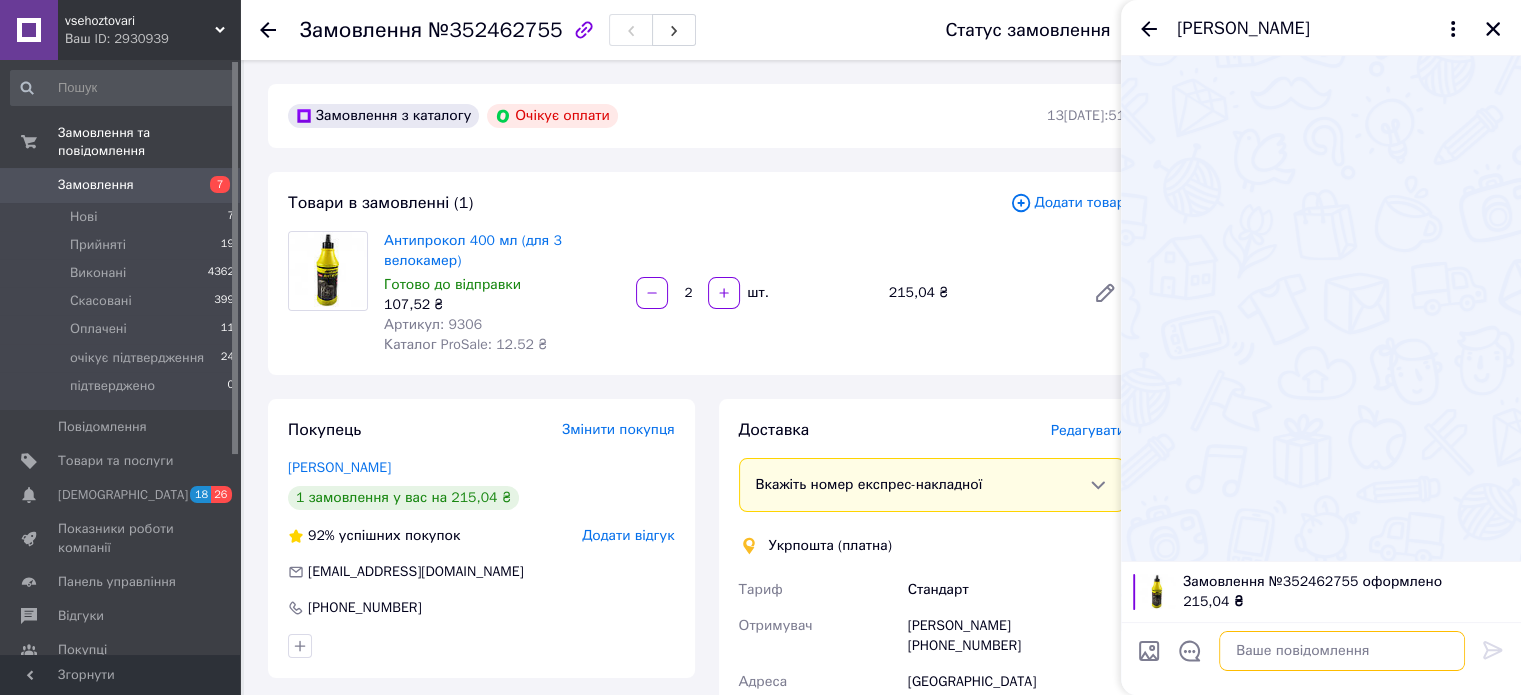paste on "Karta dlya oplaty zakaza:[CREDIT_CARD_NUMBER] monobank Na imya: [PERSON_NAME] [PERSON_NAME] telefon: [PHONE_NUMBER]
[DOMAIN_NAME]" 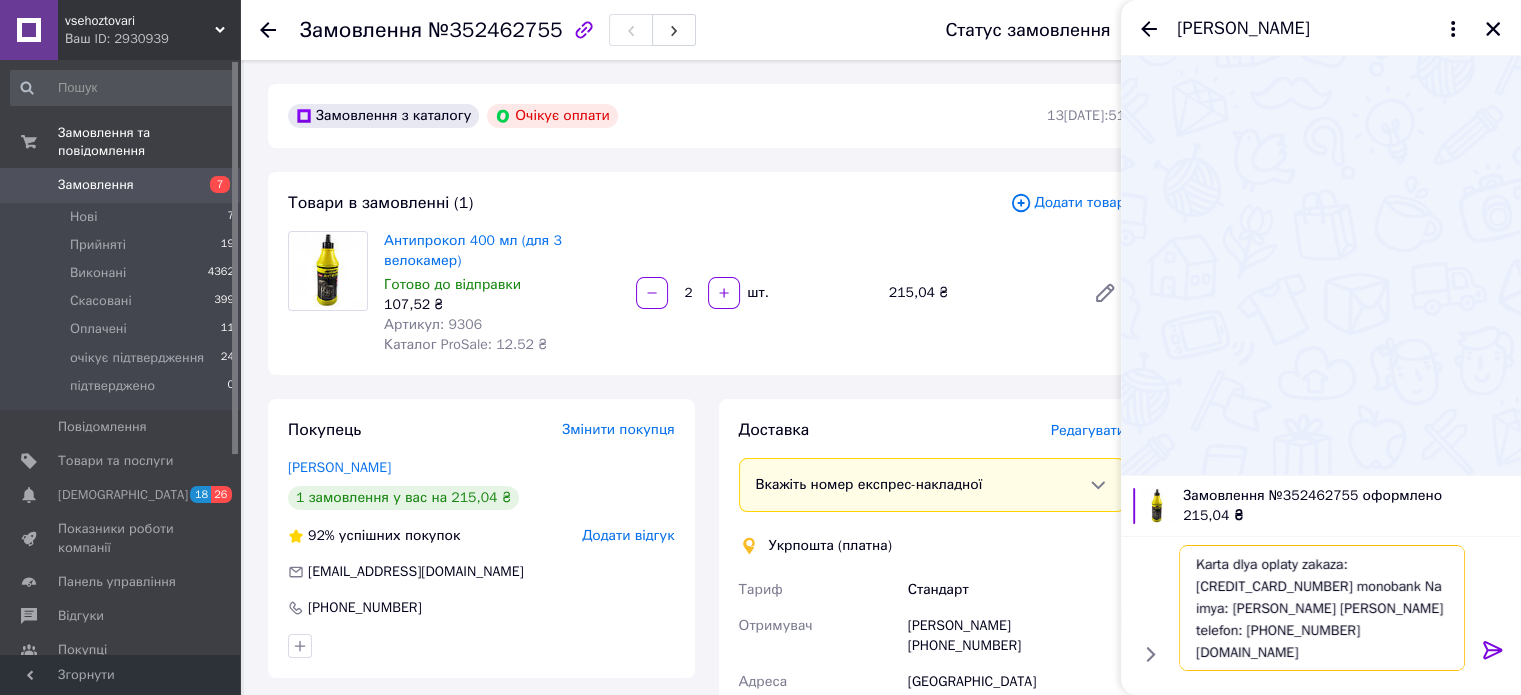 type on "Karta dlya oplaty zakaza:[CREDIT_CARD_NUMBER] monobank Na imya: [PERSON_NAME] [PERSON_NAME] telefon: [PHONE_NUMBER]
[DOMAIN_NAME]" 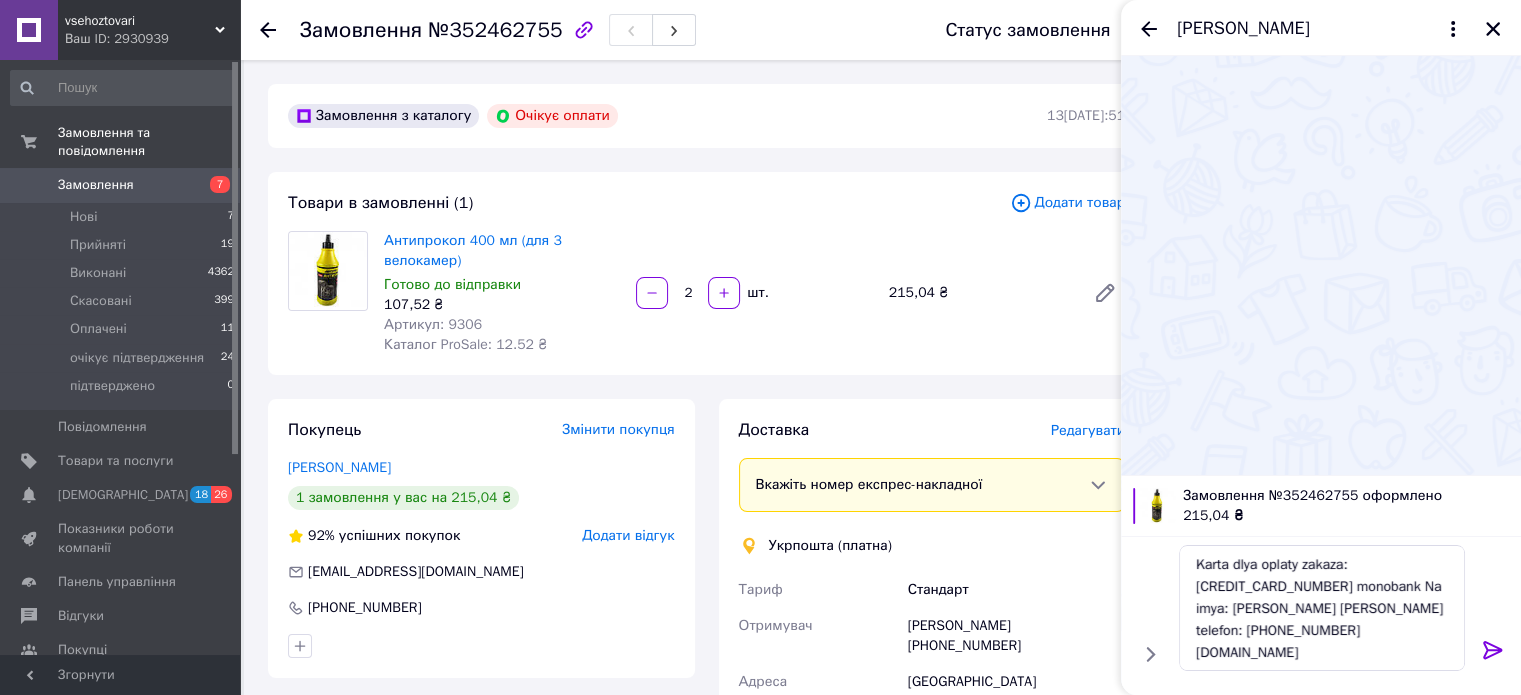 click 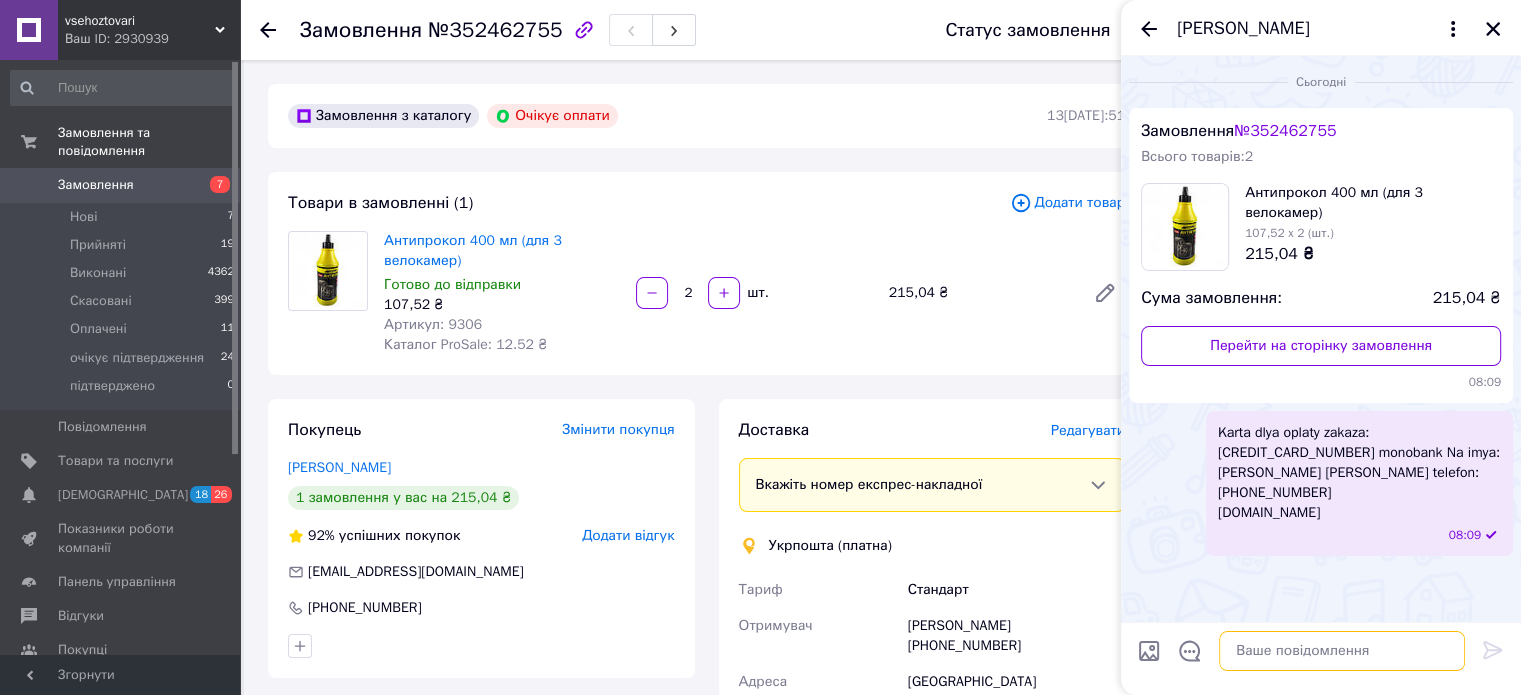 paste on "Відправили також запит на пром оплату якщо боїтесь на карту скидати або можна на карту 100грн страхова сума на випадок якщо не заберете товар" 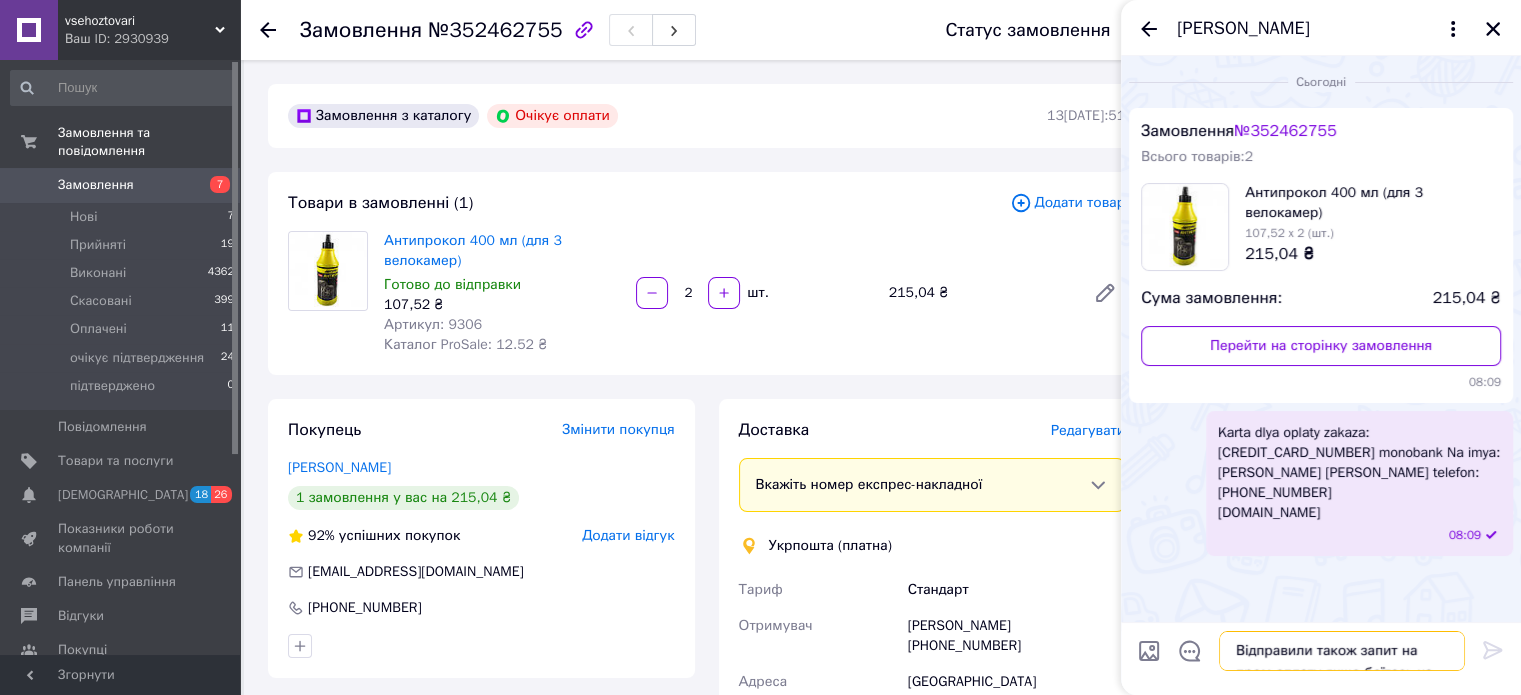 scroll, scrollTop: 1, scrollLeft: 0, axis: vertical 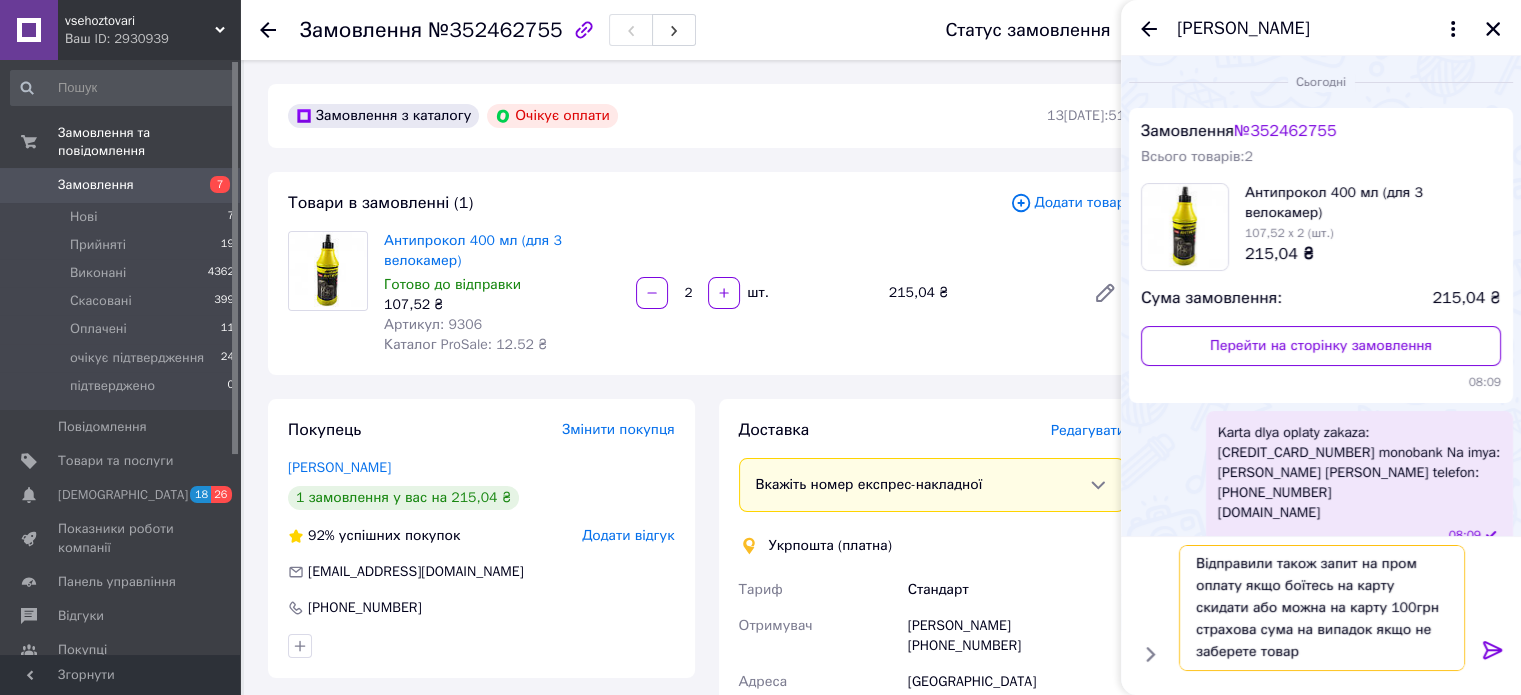 type on "Відправили також запит на пром оплату якщо боїтесь на карту скидати або можна на карту 100грн страхова сума на випадок якщо не заберете товар" 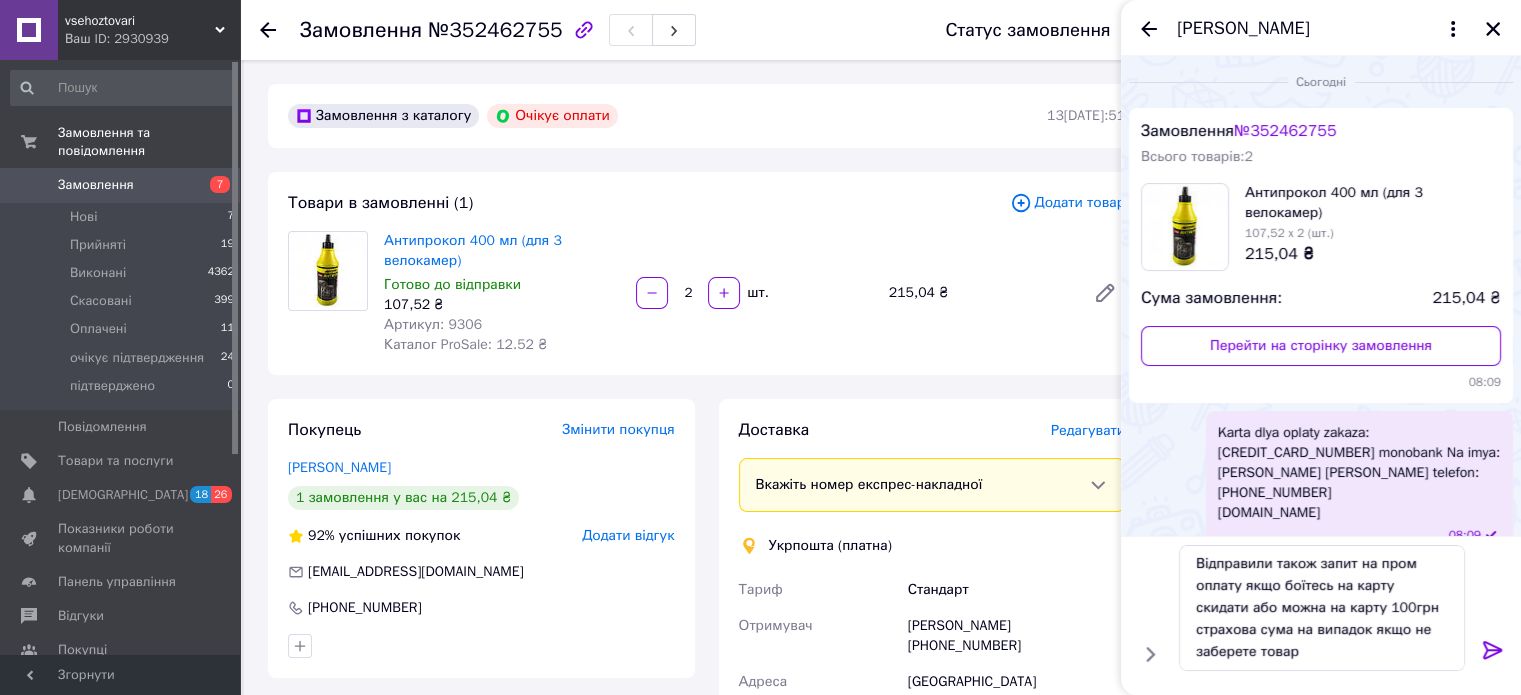 click 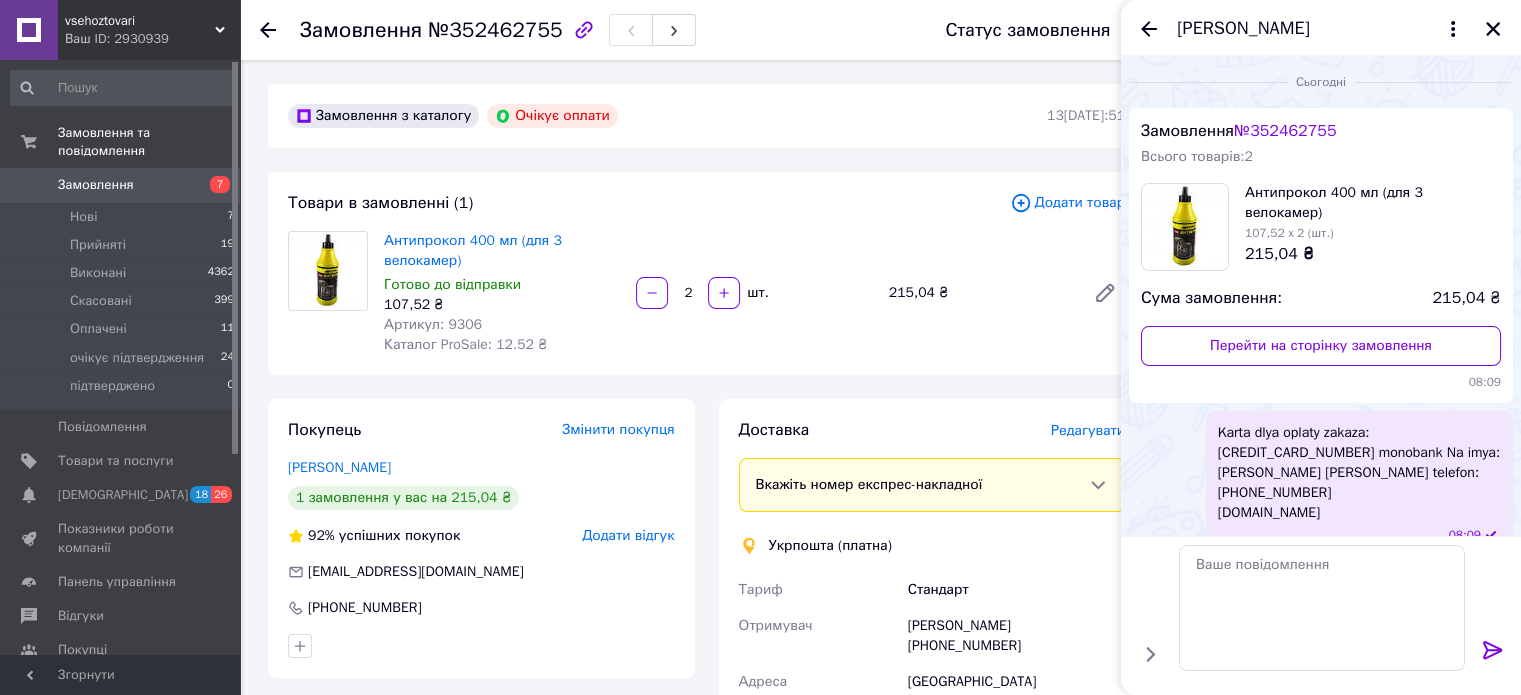 scroll, scrollTop: 0, scrollLeft: 0, axis: both 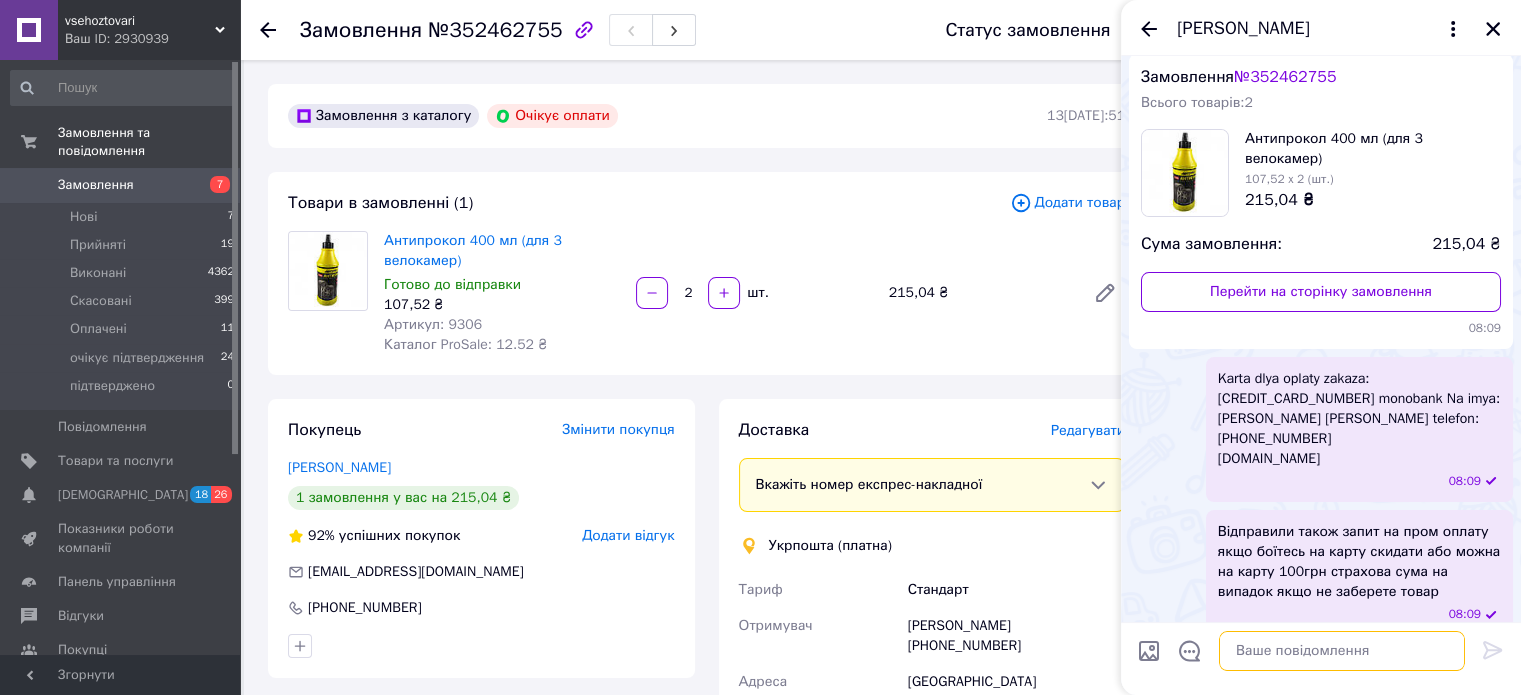 paste on "Добрий день
Інтернет магазин [DOMAIN_NAME]
Відправлення по вашому замовленню можливо в СЬОГОДНІ
Напишіть чи влаштовує або дочекайтесь дзвінка представника компанії" 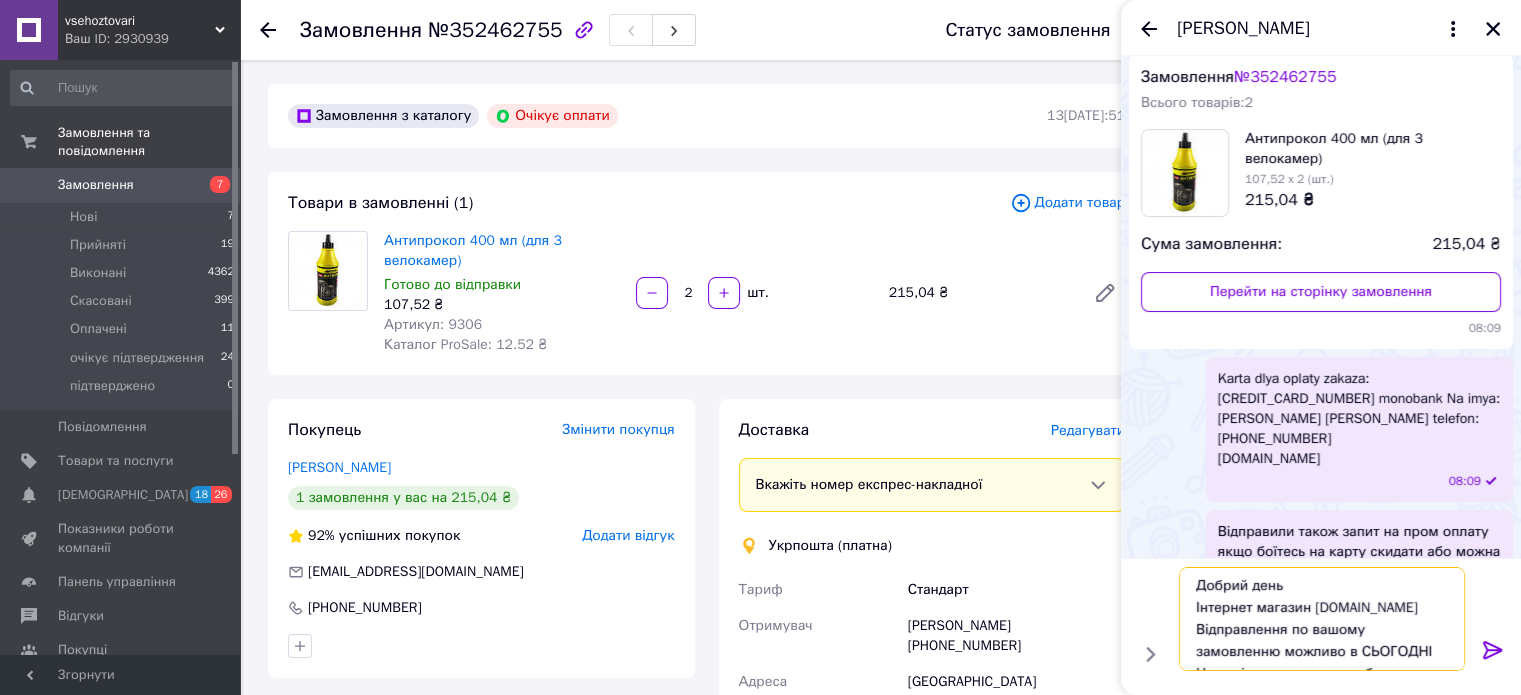 scroll, scrollTop: 13, scrollLeft: 0, axis: vertical 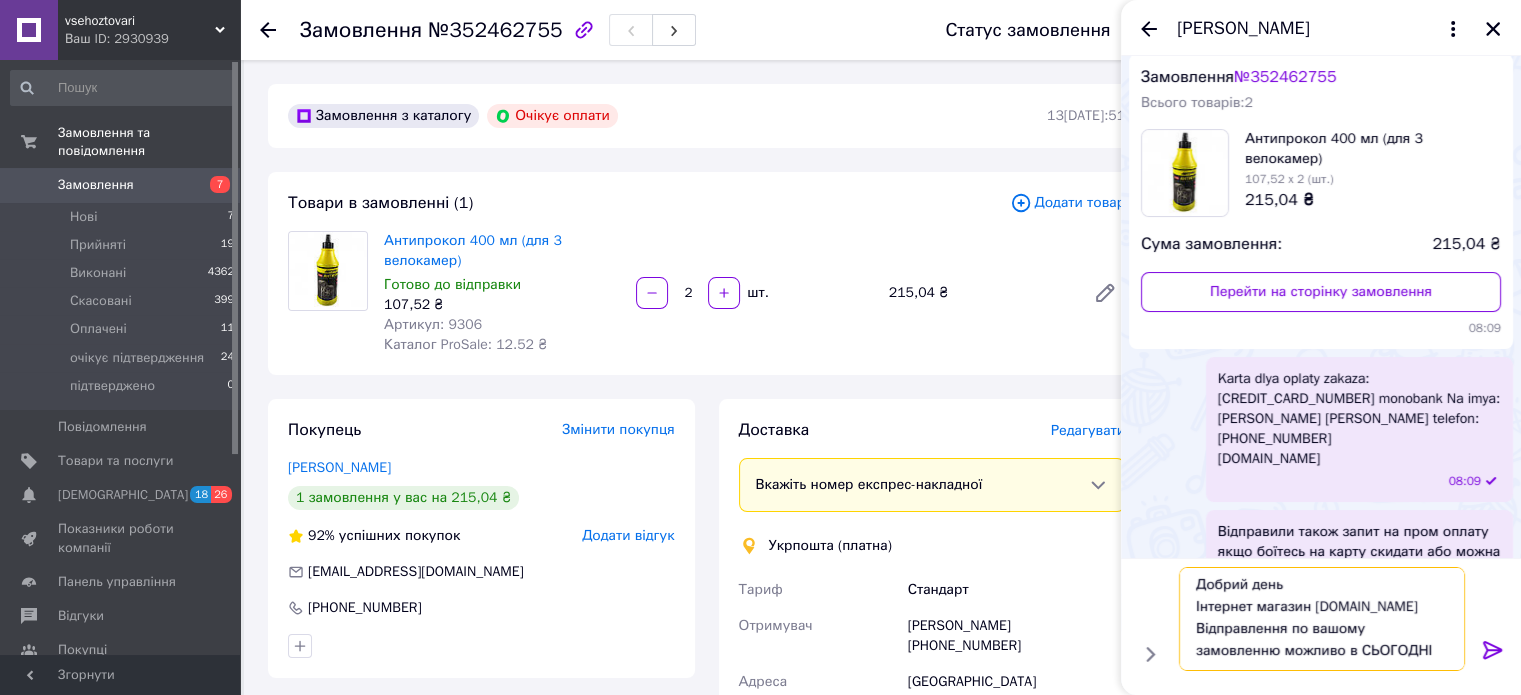 type on "Добрий день
Інтернет магазин [DOMAIN_NAME]
Відправлення по вашому замовленню можливо в СЬОГОДНІ" 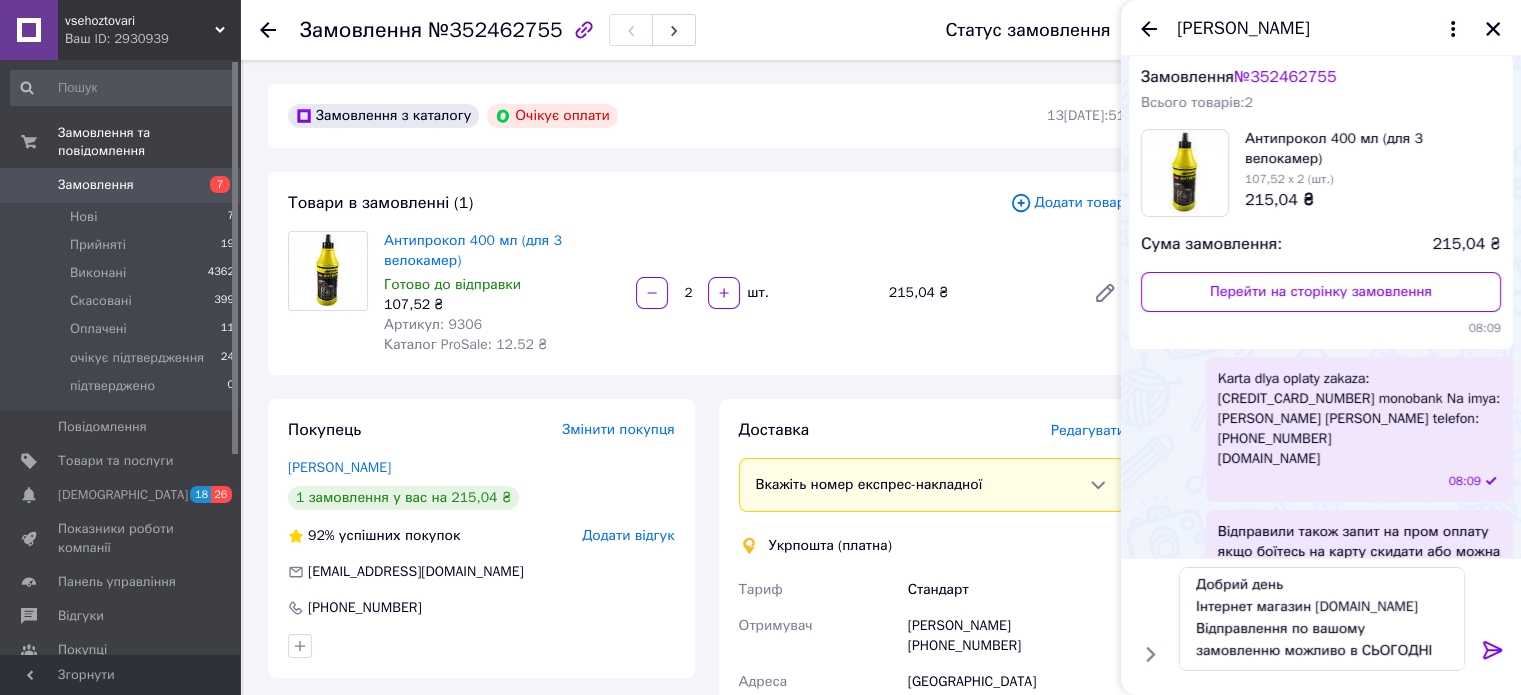 click 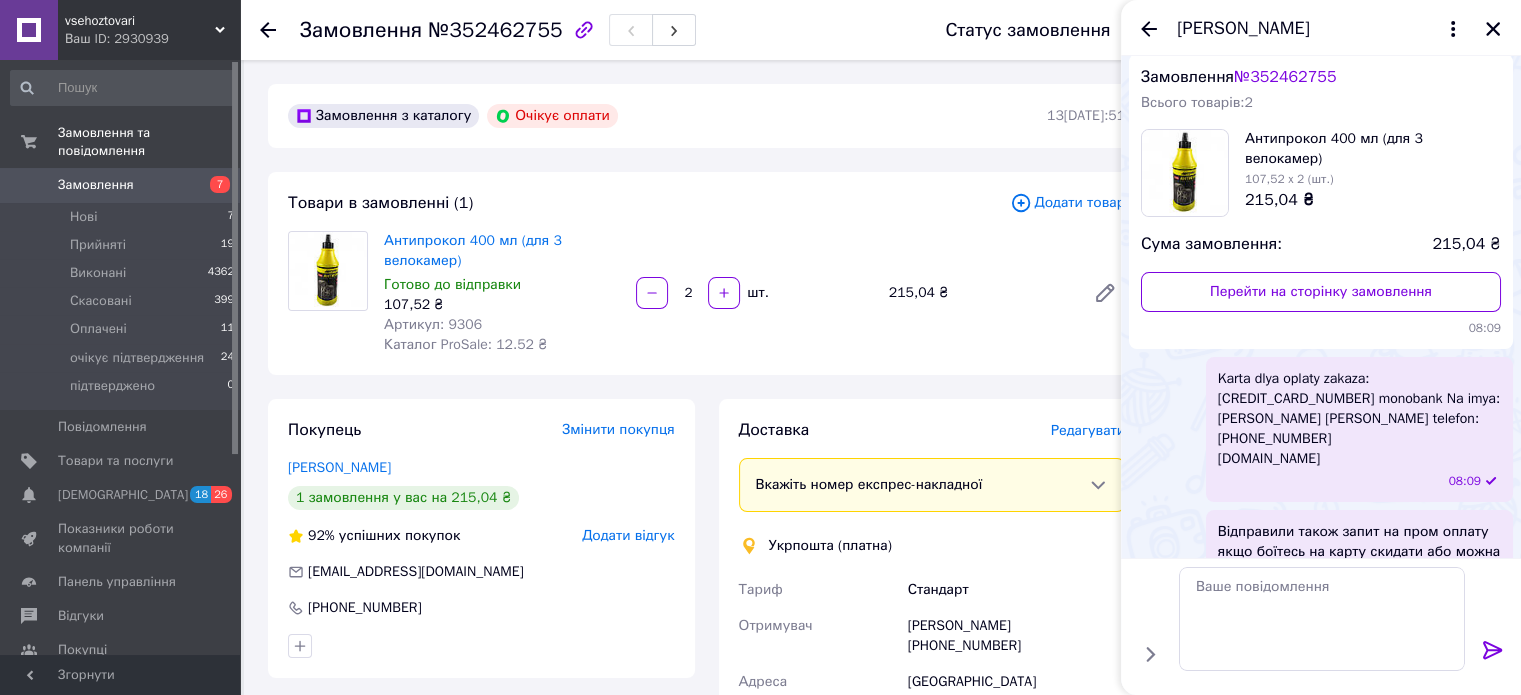 scroll, scrollTop: 0, scrollLeft: 0, axis: both 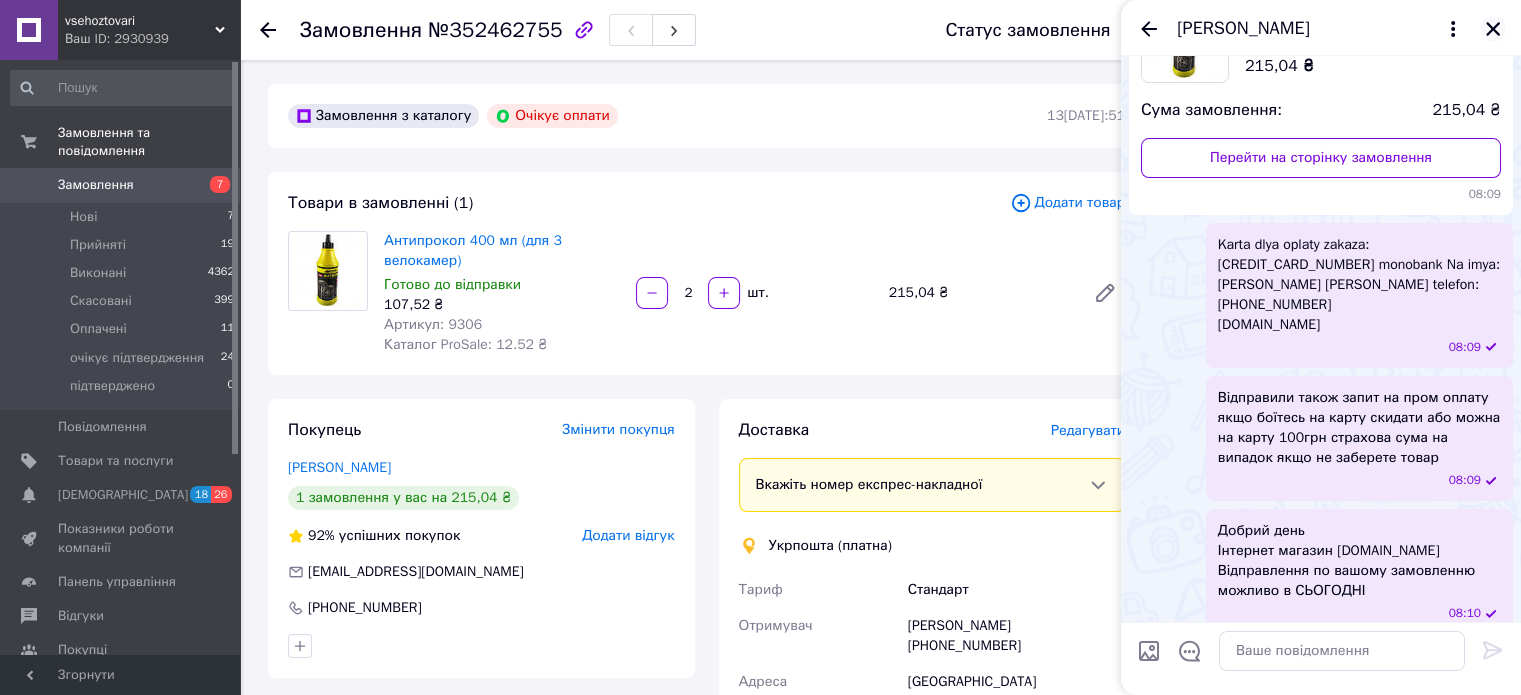 click 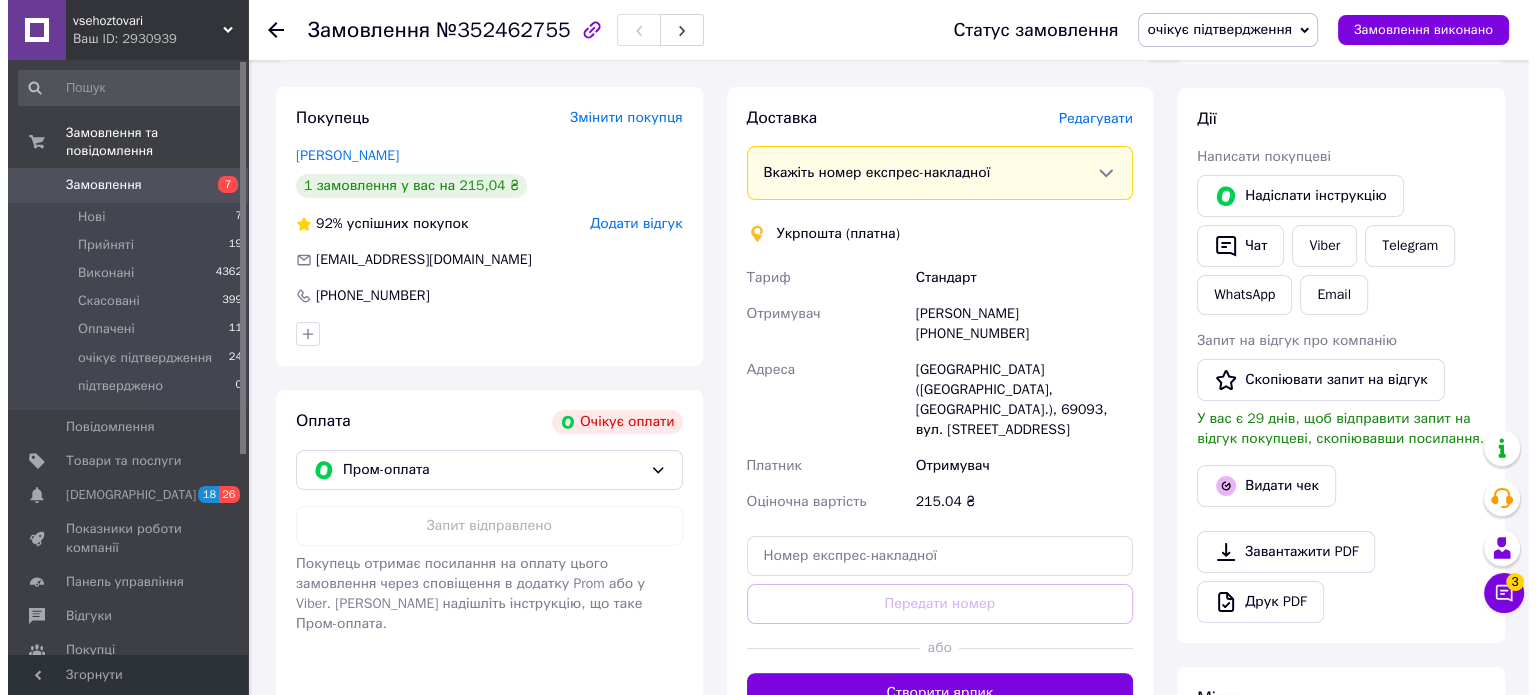 scroll, scrollTop: 144, scrollLeft: 0, axis: vertical 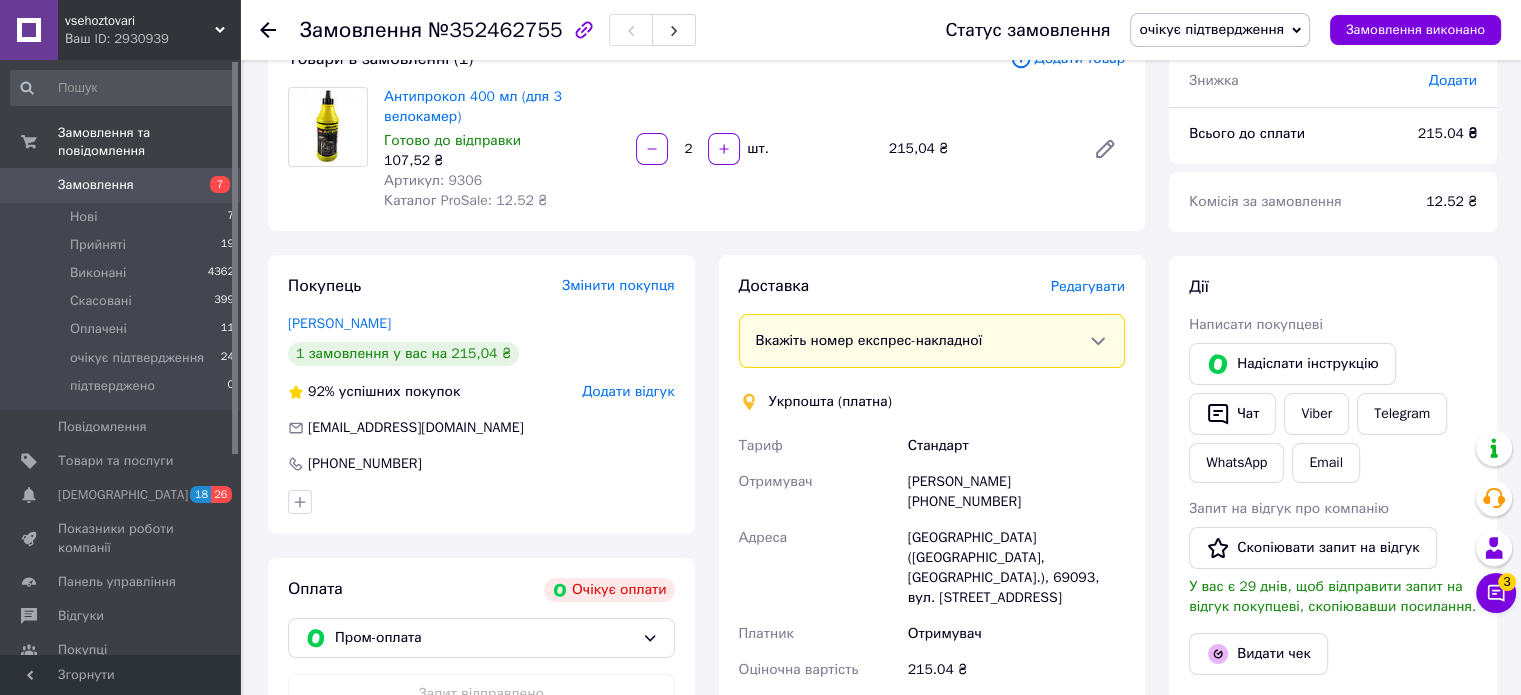 click on "Редагувати" at bounding box center [1088, 286] 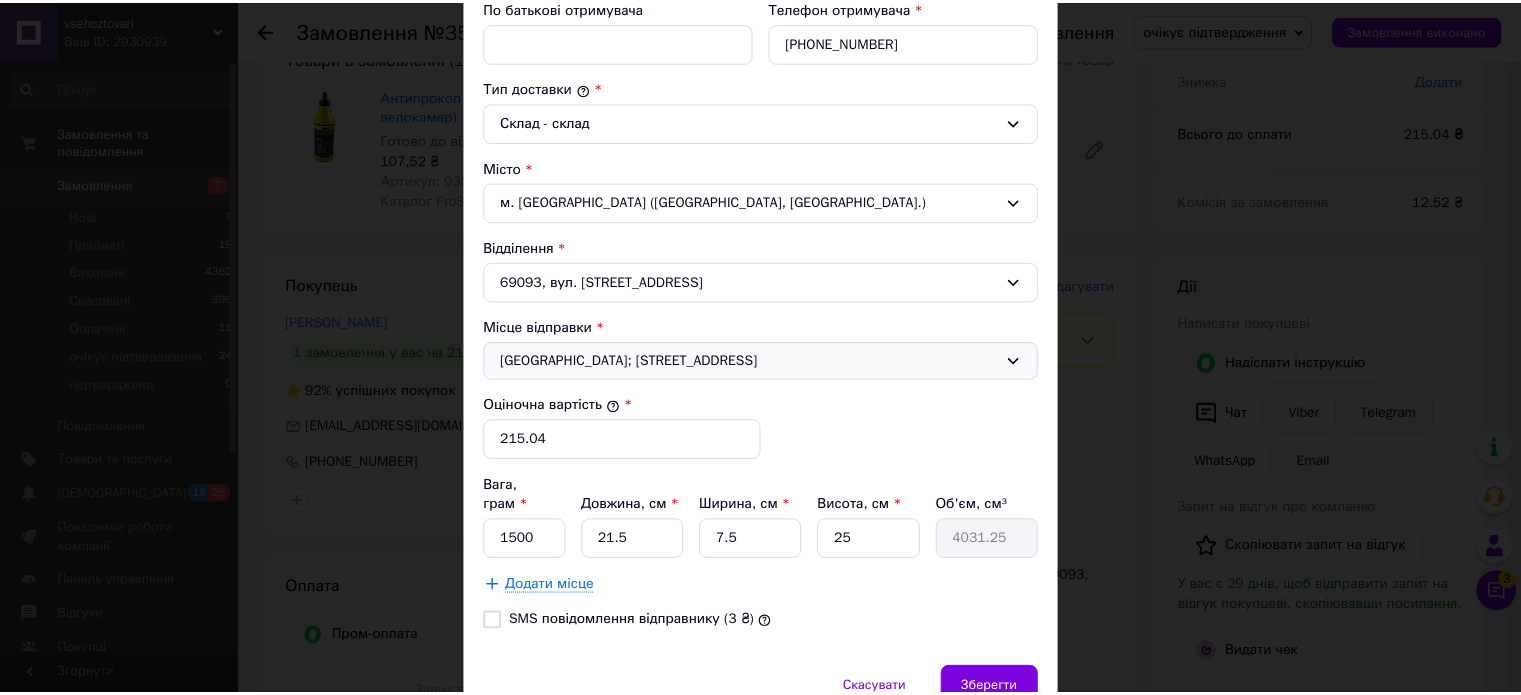 scroll, scrollTop: 551, scrollLeft: 0, axis: vertical 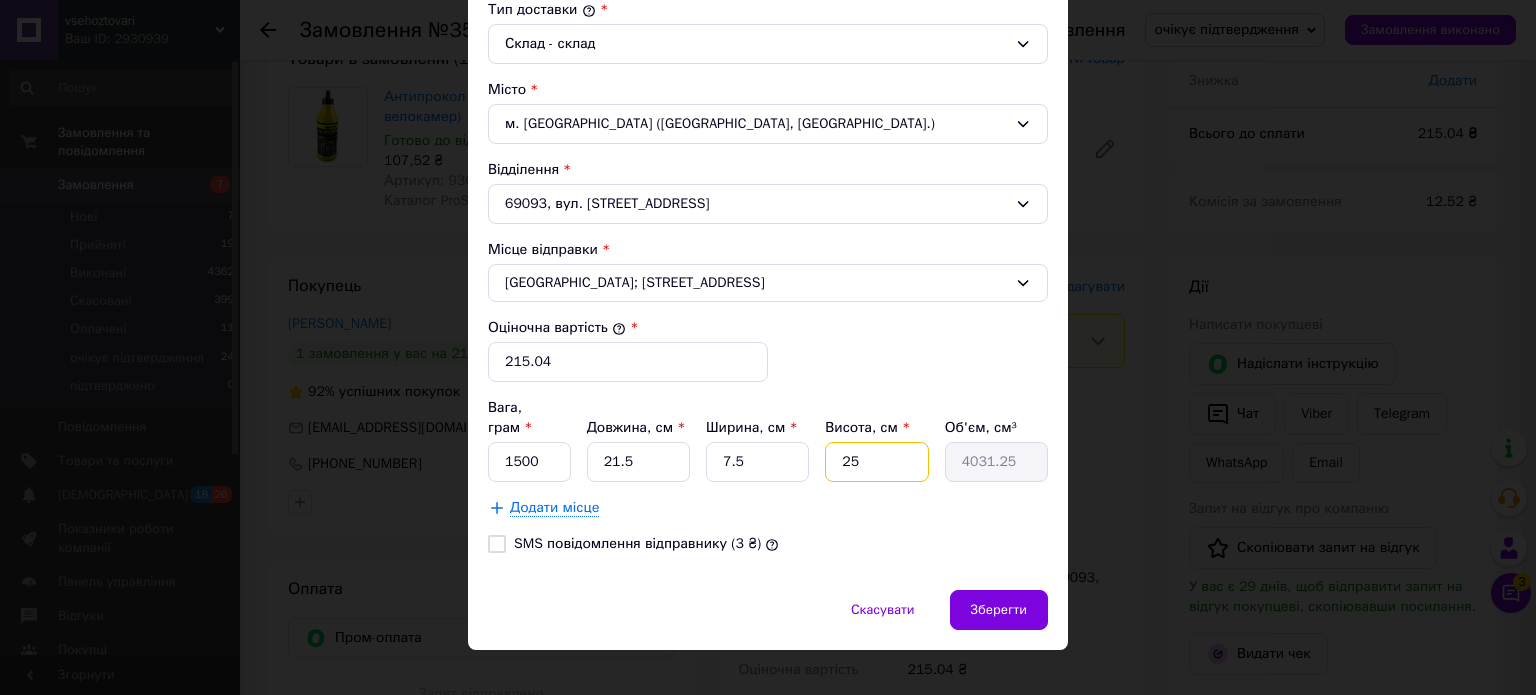 click on "25" at bounding box center [876, 462] 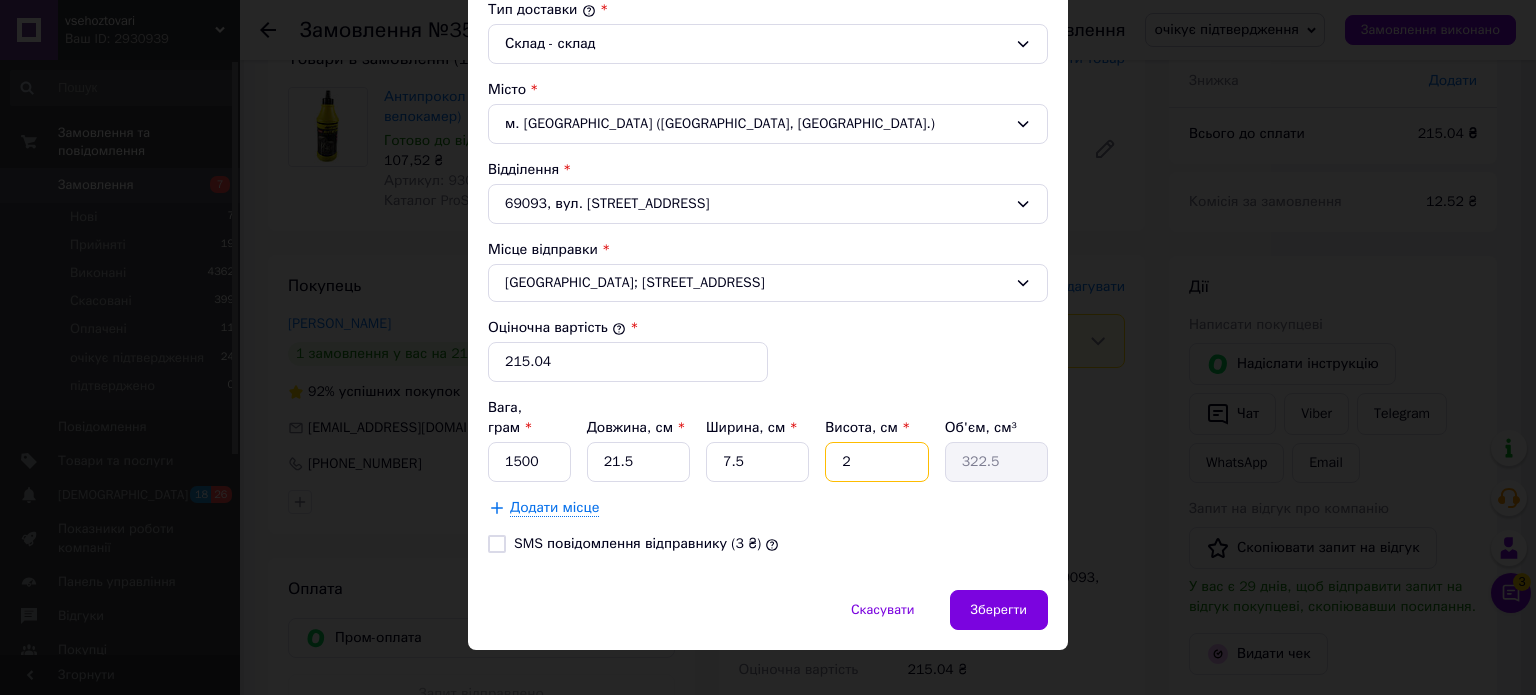 type on "20" 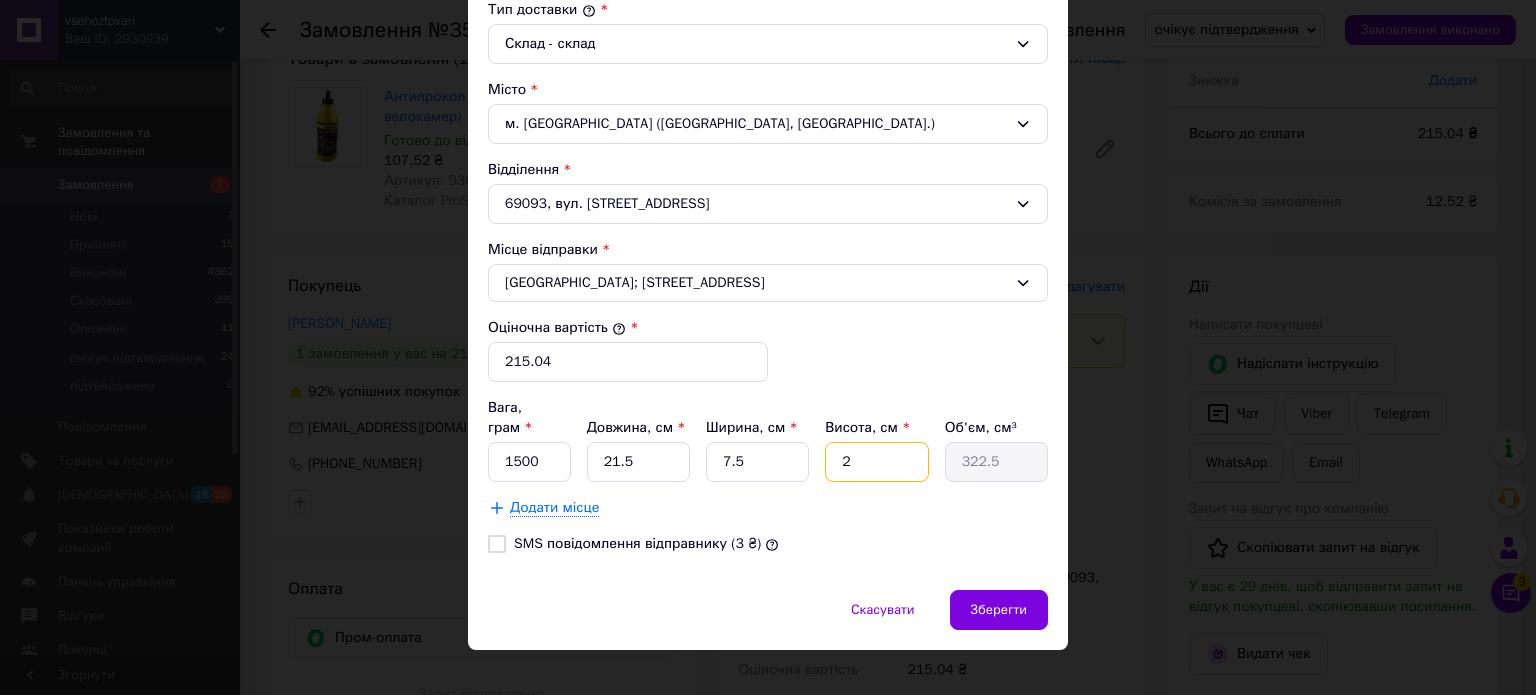 type on "3225" 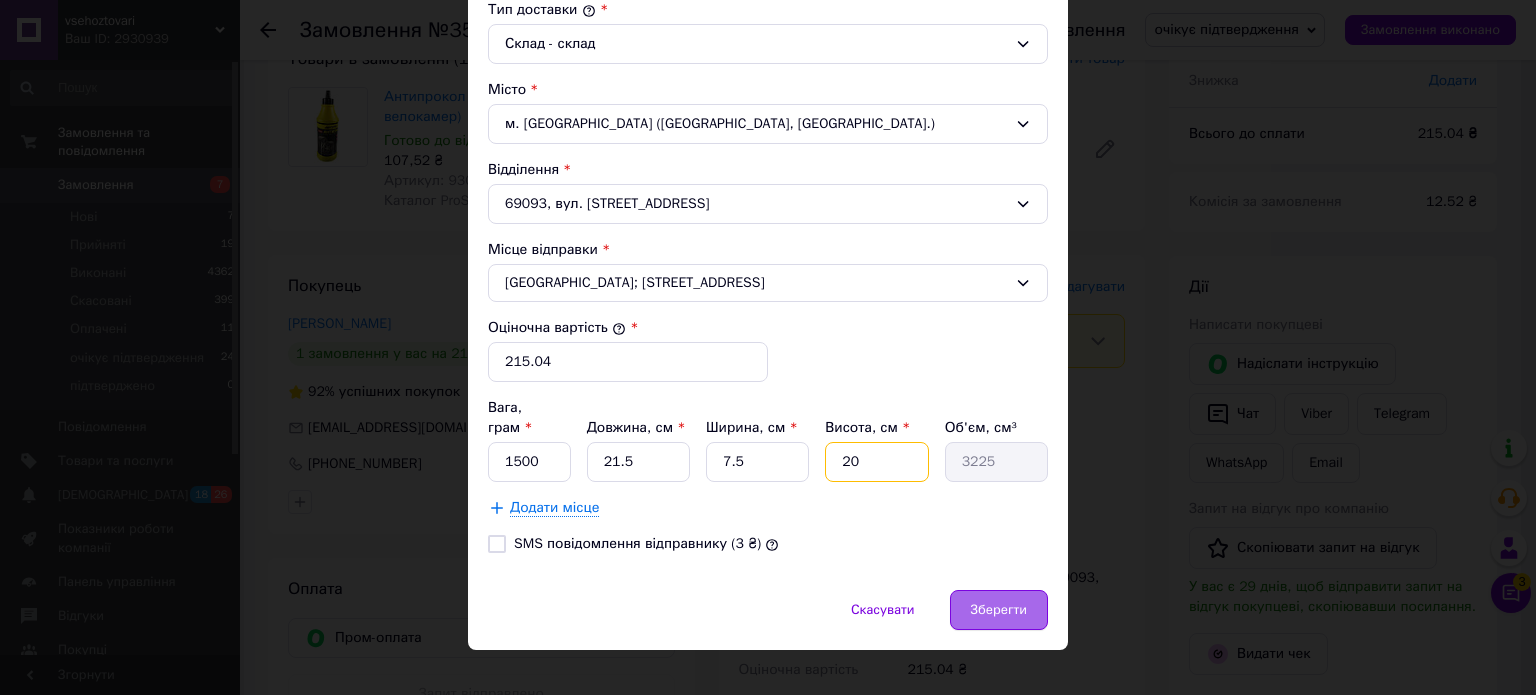 type on "20" 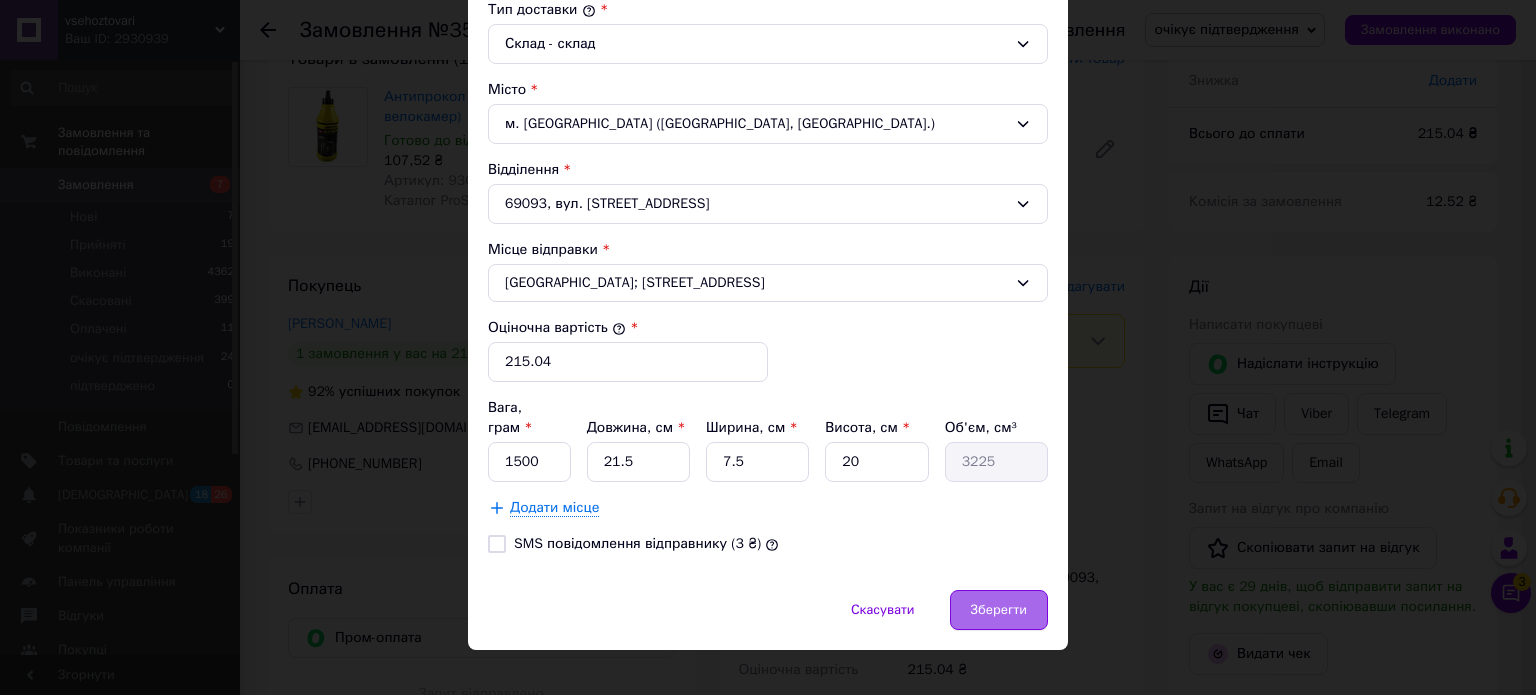 drag, startPoint x: 1034, startPoint y: 587, endPoint x: 1023, endPoint y: 583, distance: 11.7046995 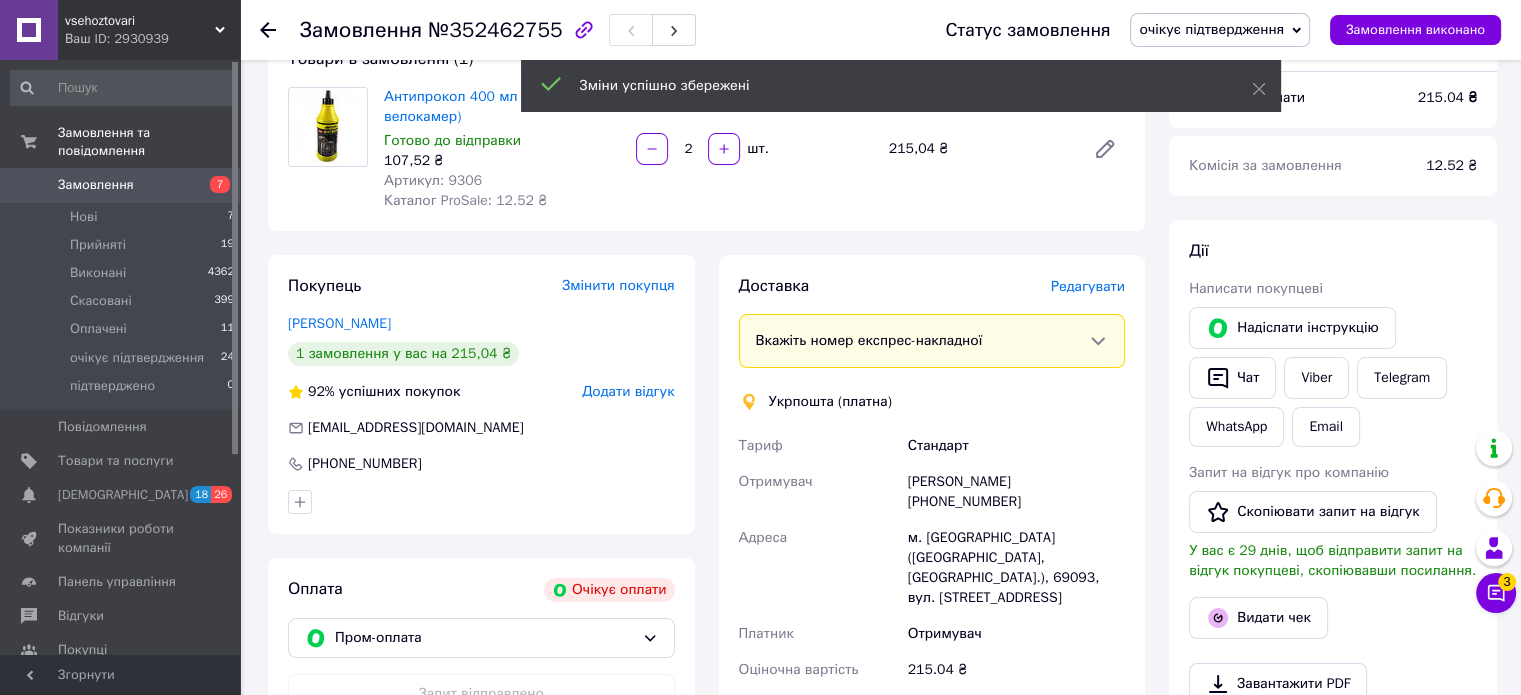 scroll, scrollTop: 344, scrollLeft: 0, axis: vertical 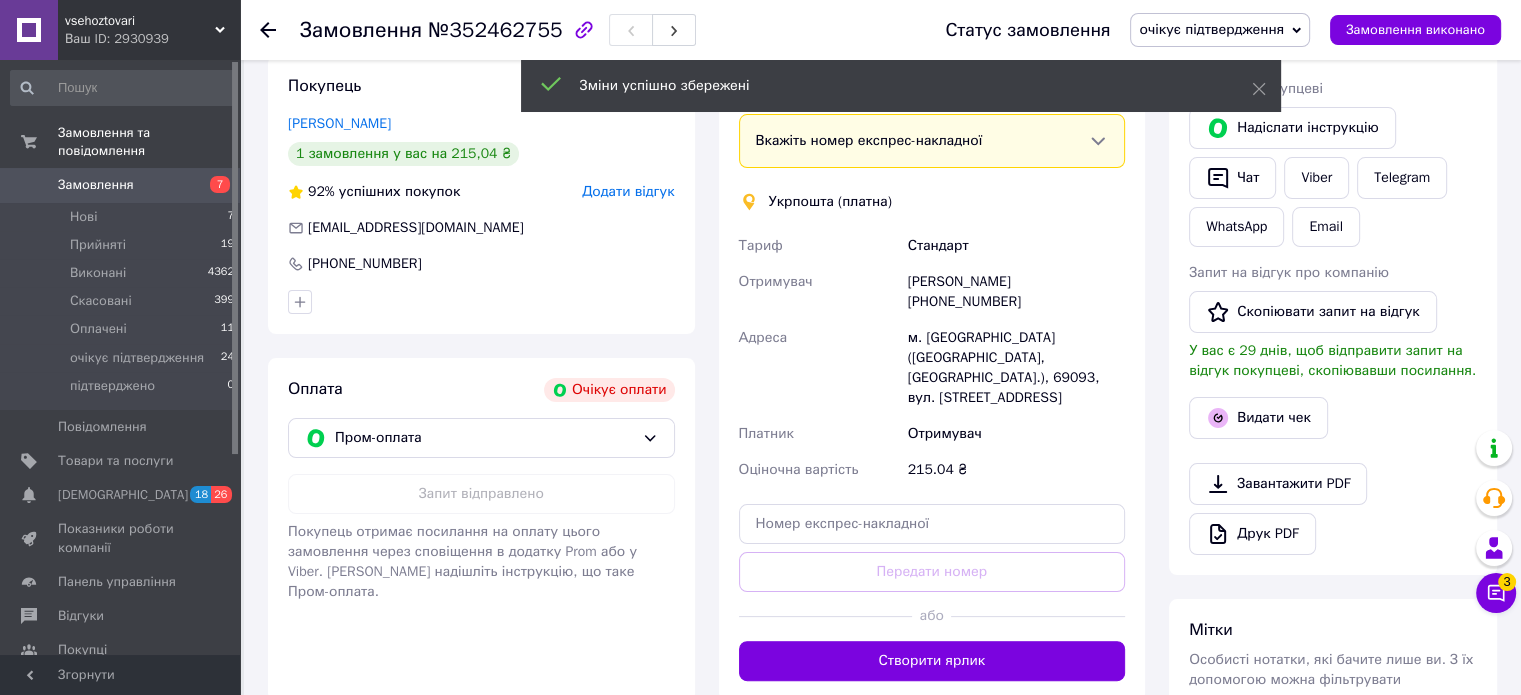 click on "Створити ярлик" at bounding box center (932, 661) 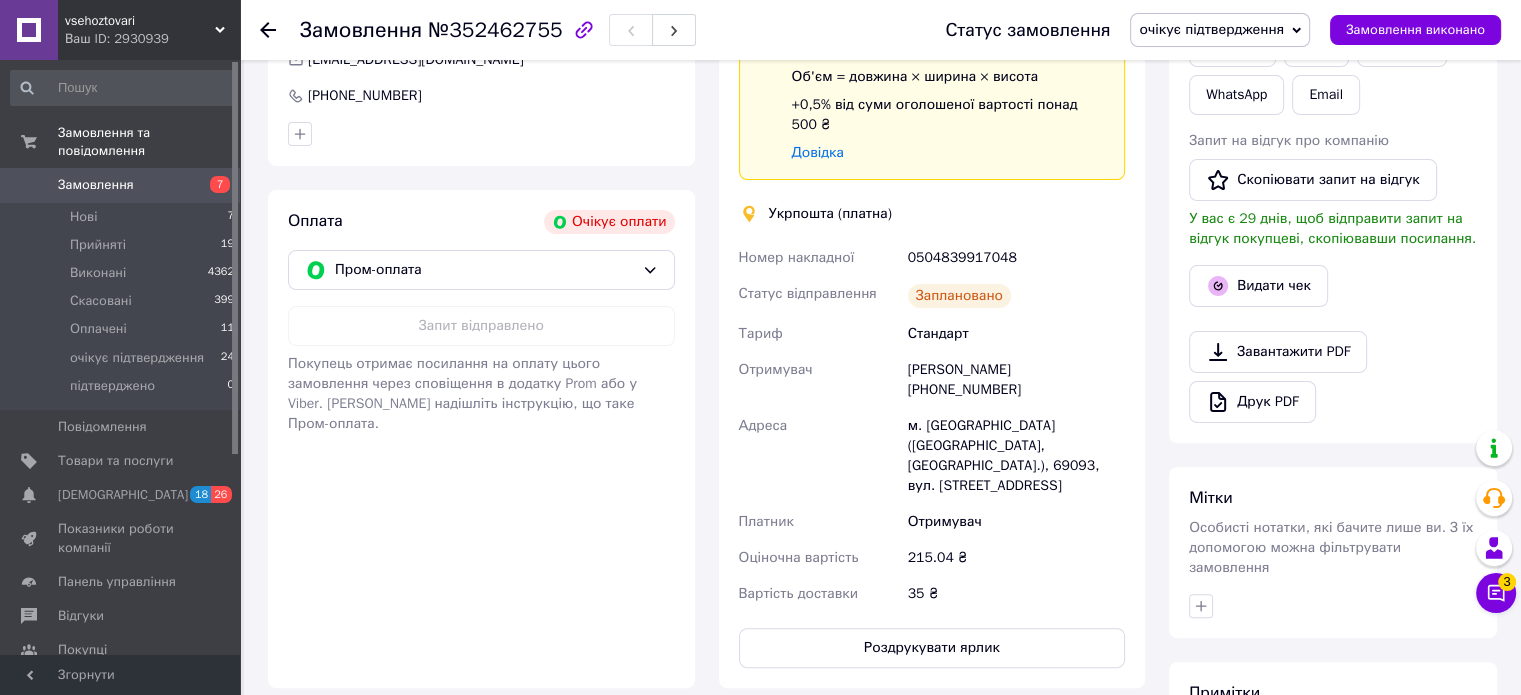 scroll, scrollTop: 544, scrollLeft: 0, axis: vertical 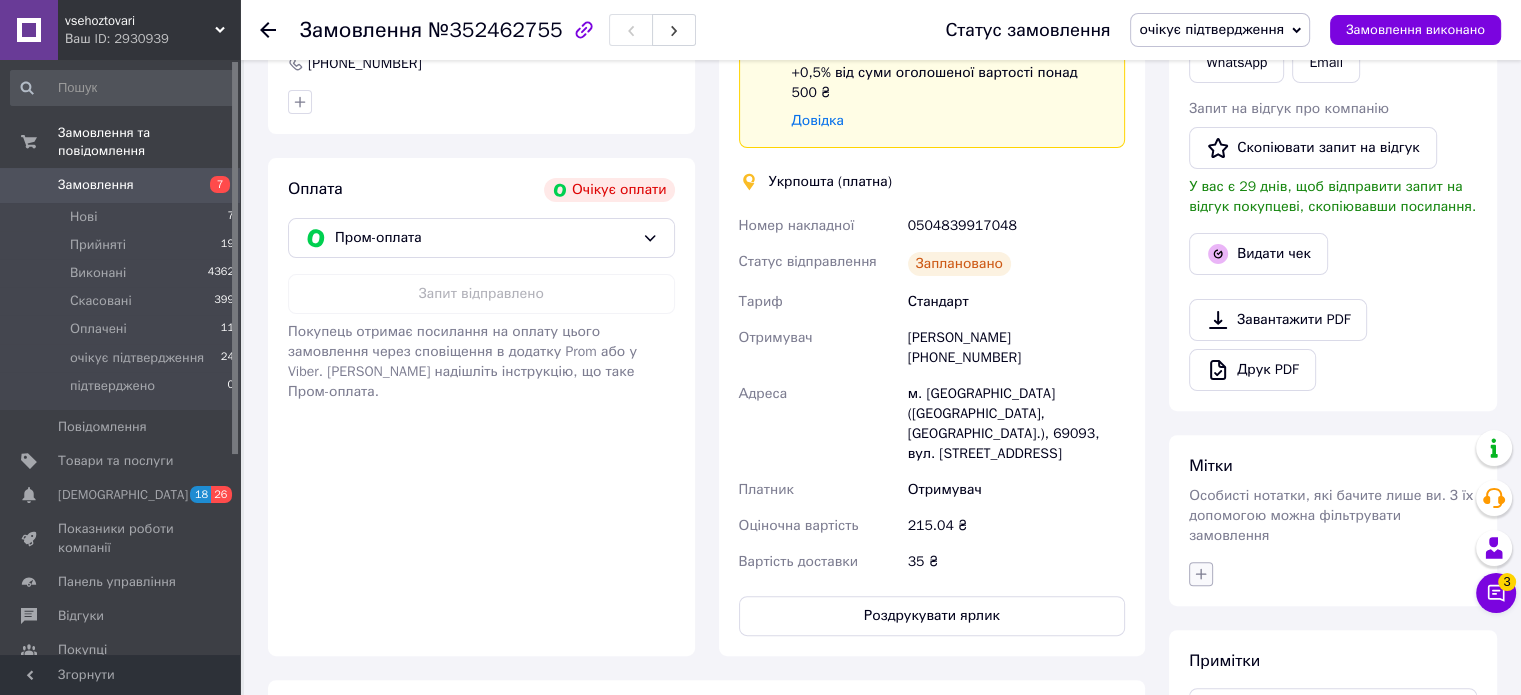 click 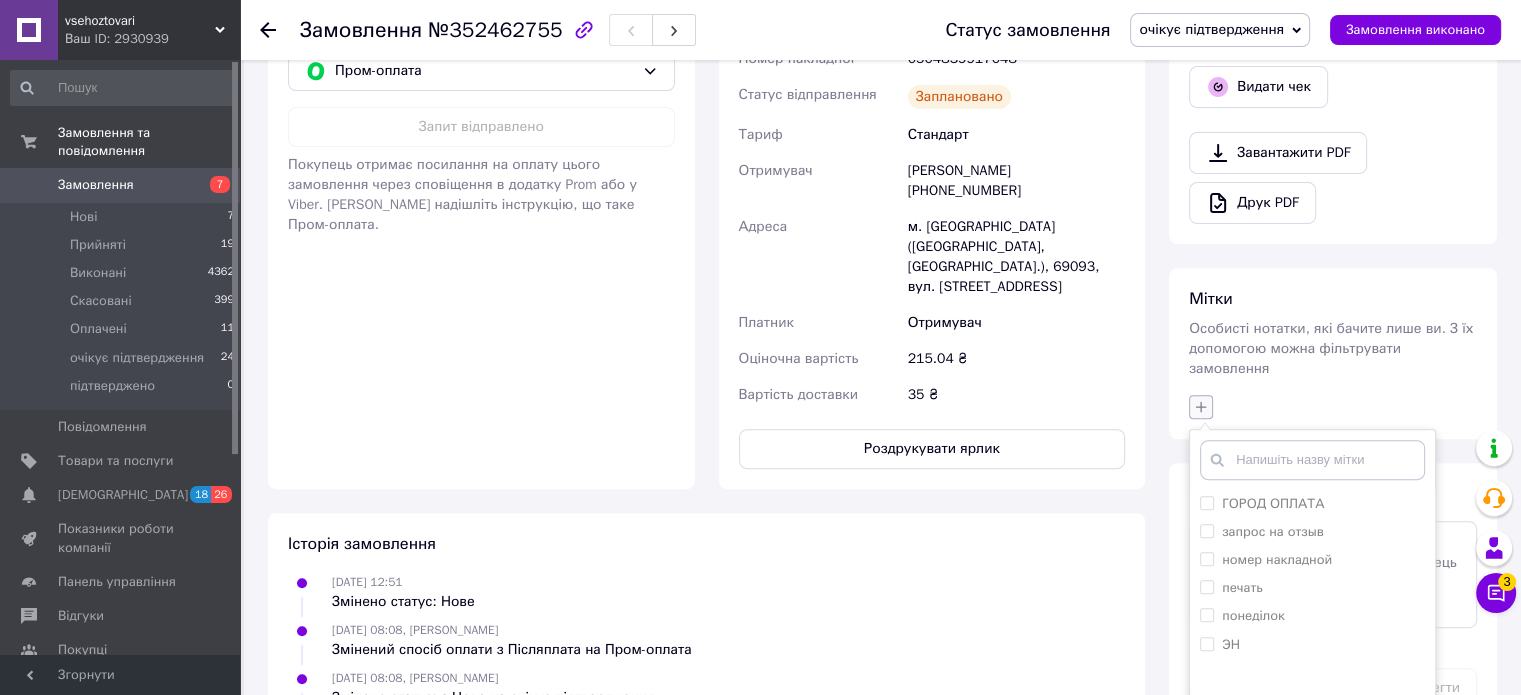 scroll, scrollTop: 744, scrollLeft: 0, axis: vertical 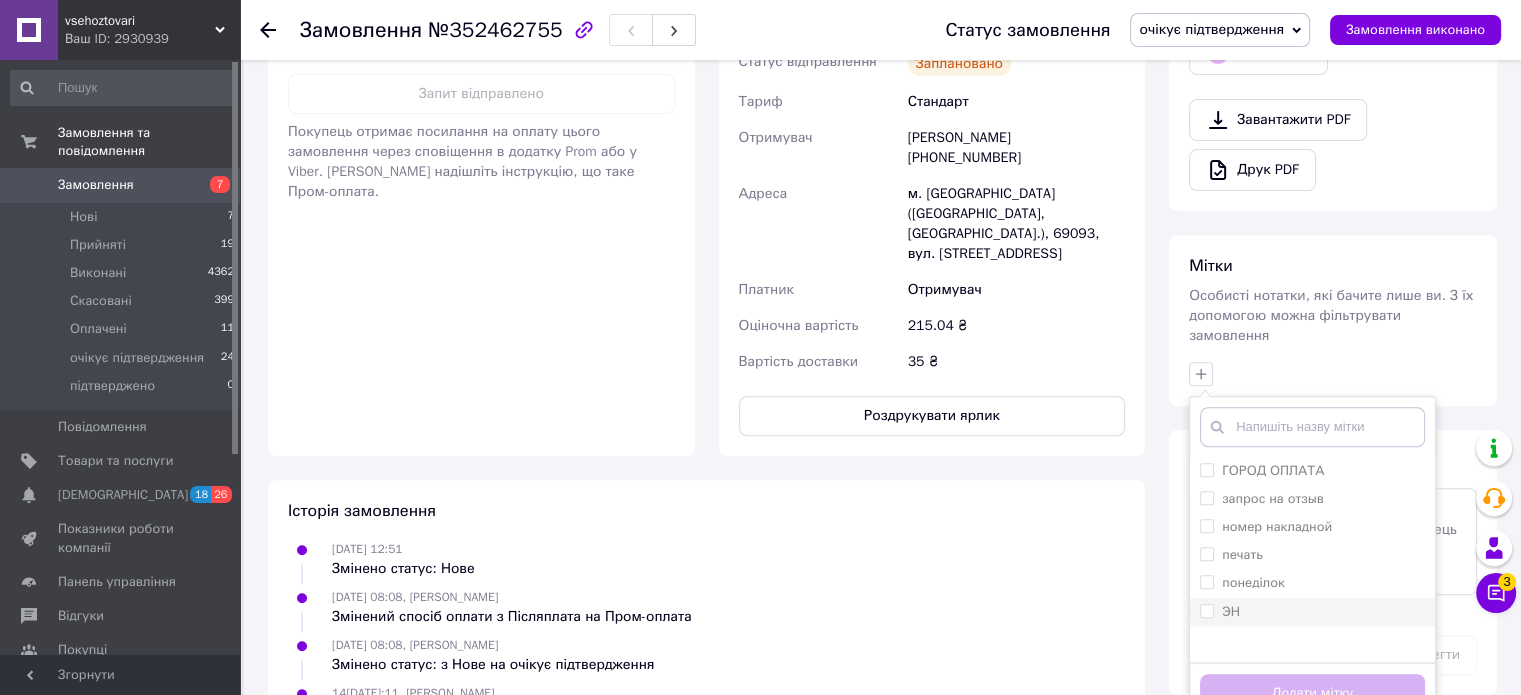 click on "ЭН" at bounding box center (1220, 612) 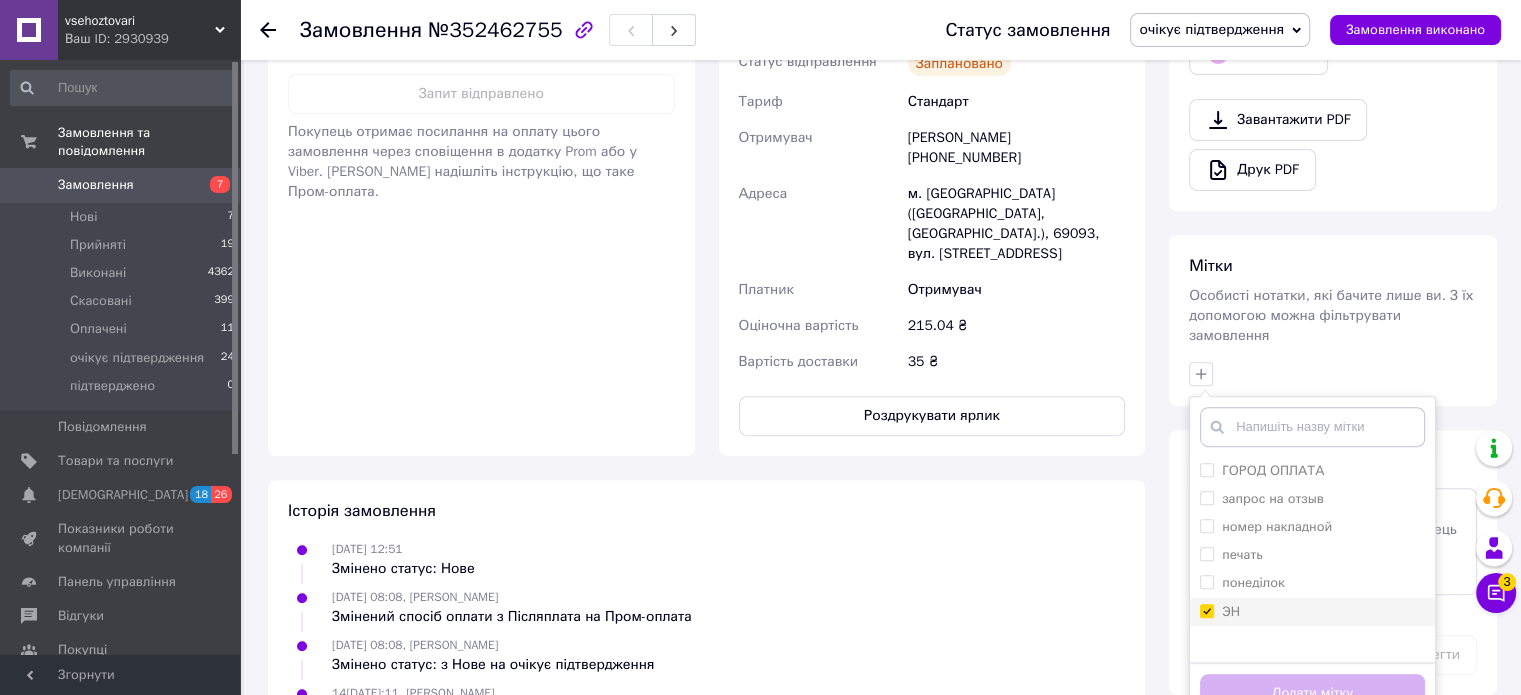 click on "ЭН" at bounding box center [1206, 610] 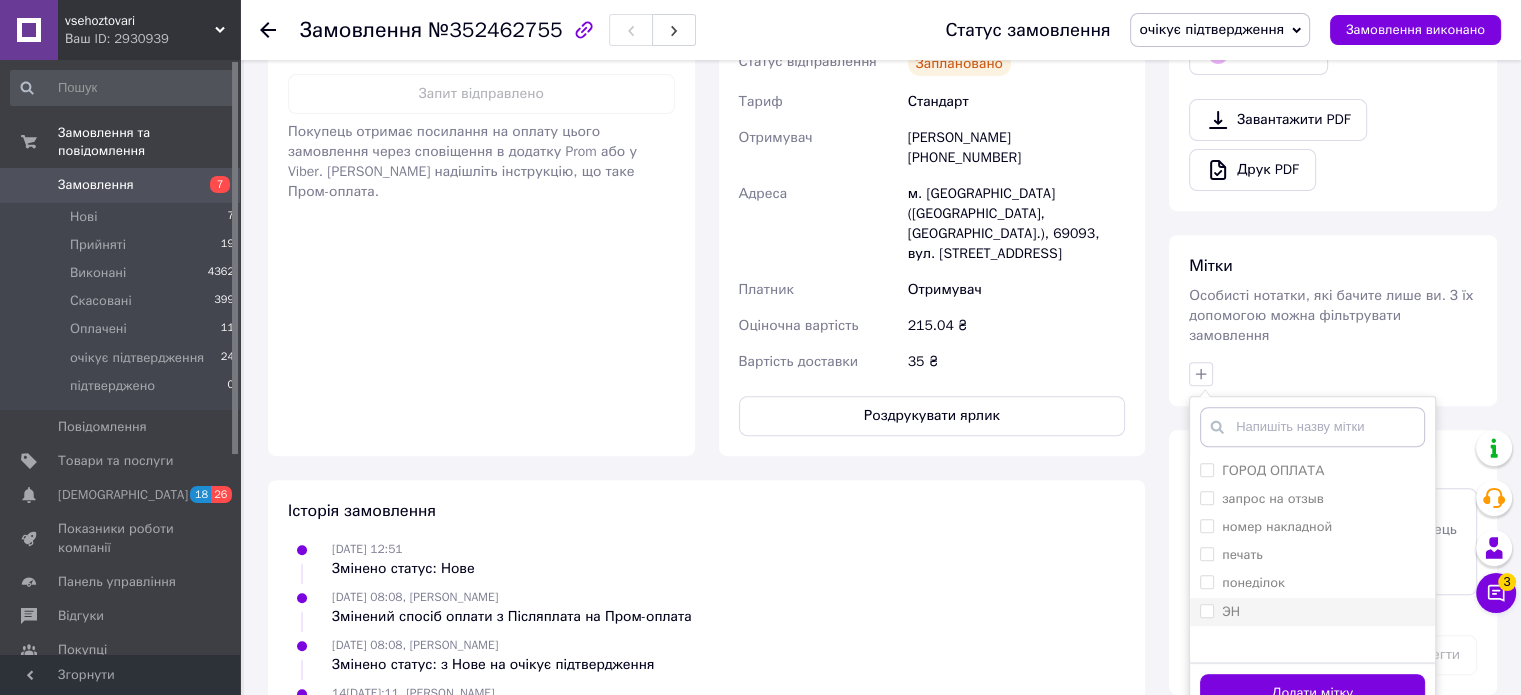 click on "ЭН" at bounding box center (1206, 610) 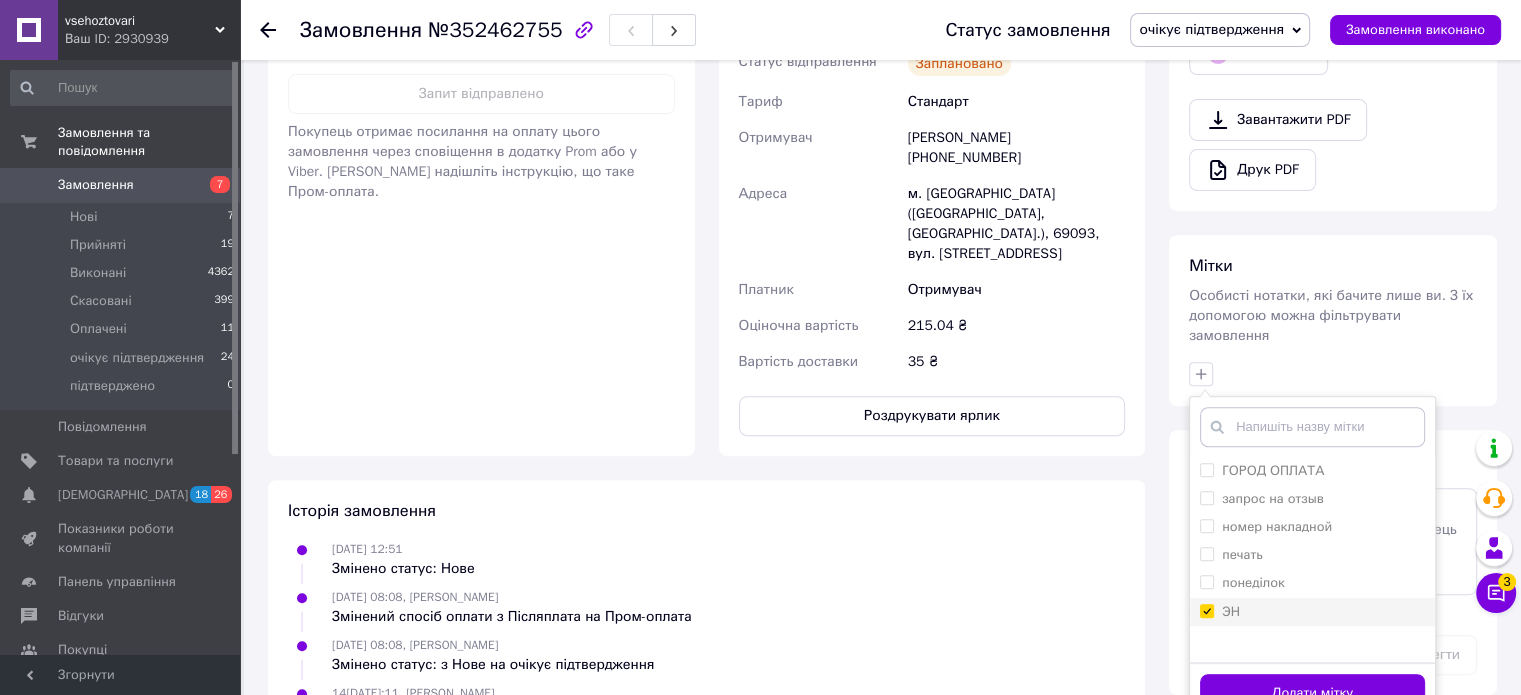 checkbox on "true" 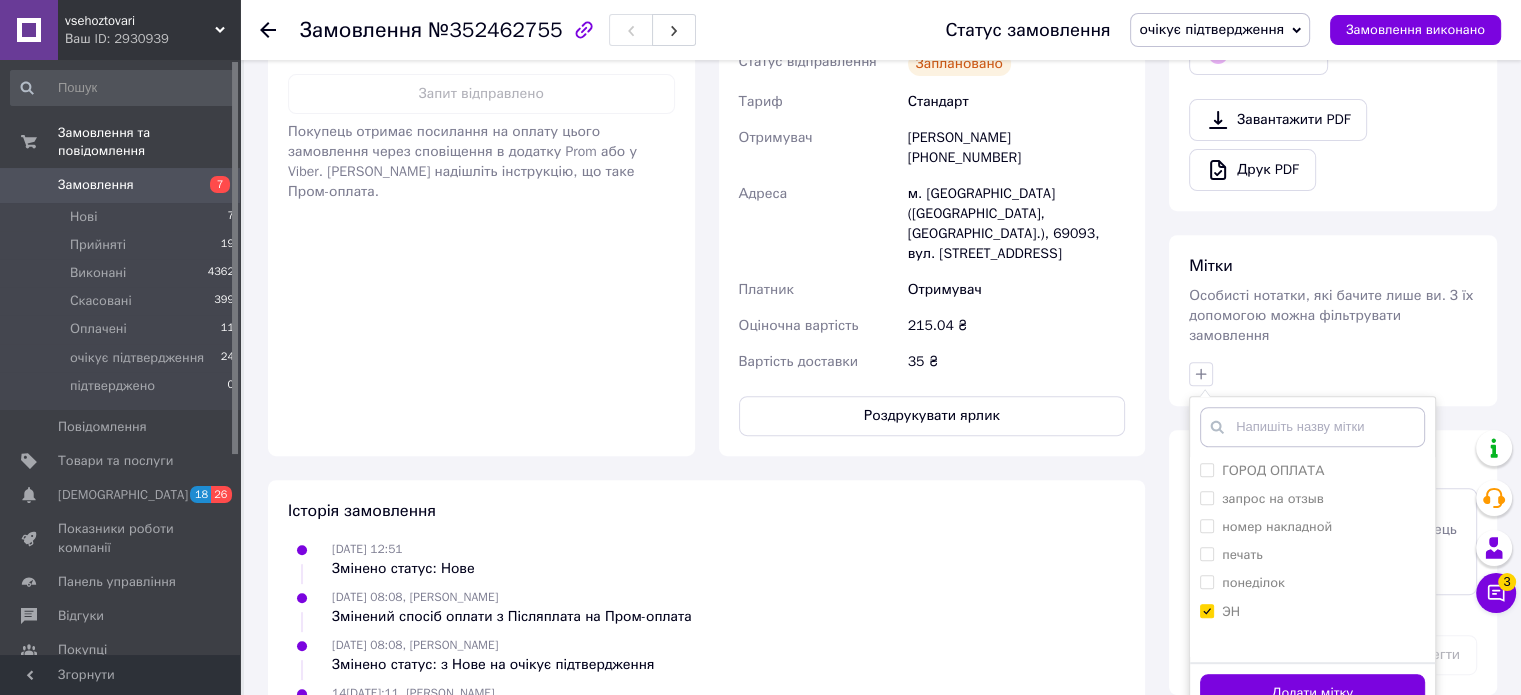 click on "Додати мітку" at bounding box center (1312, 693) 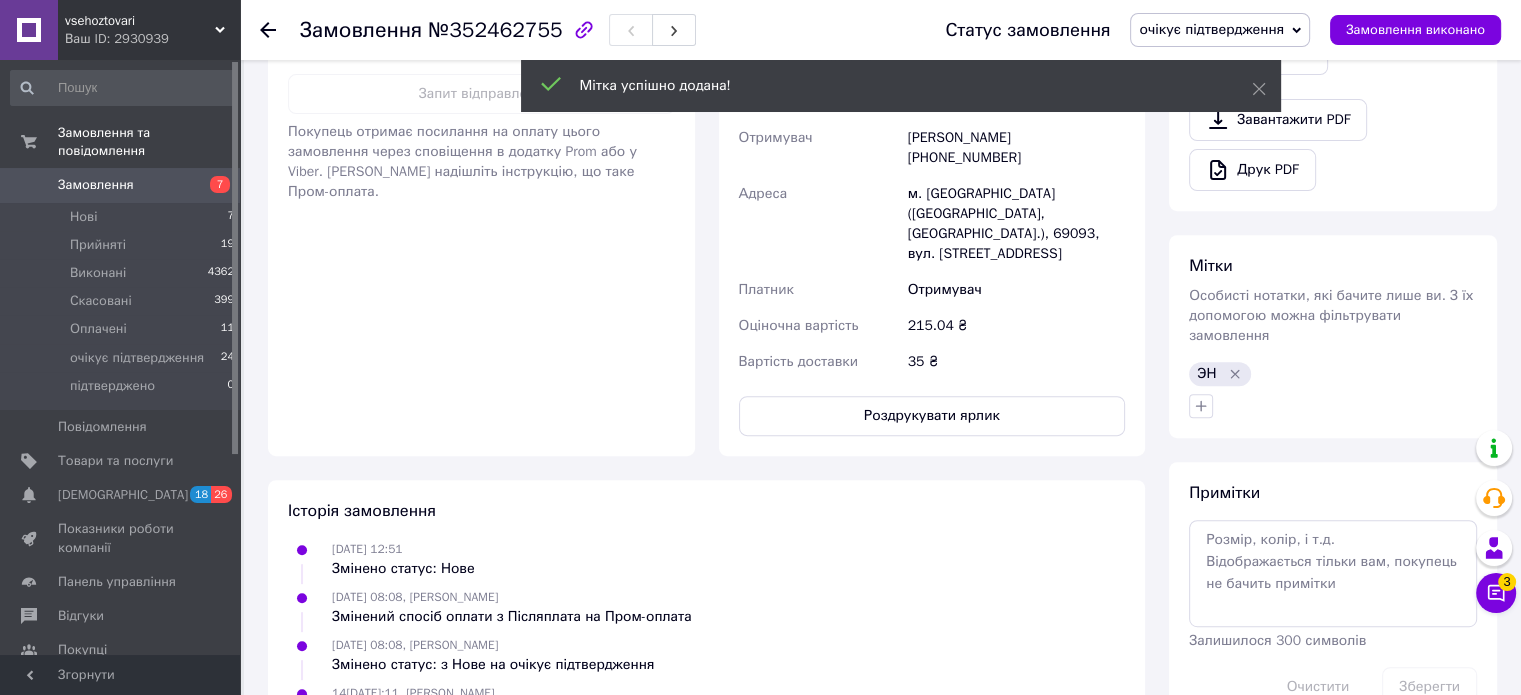 click 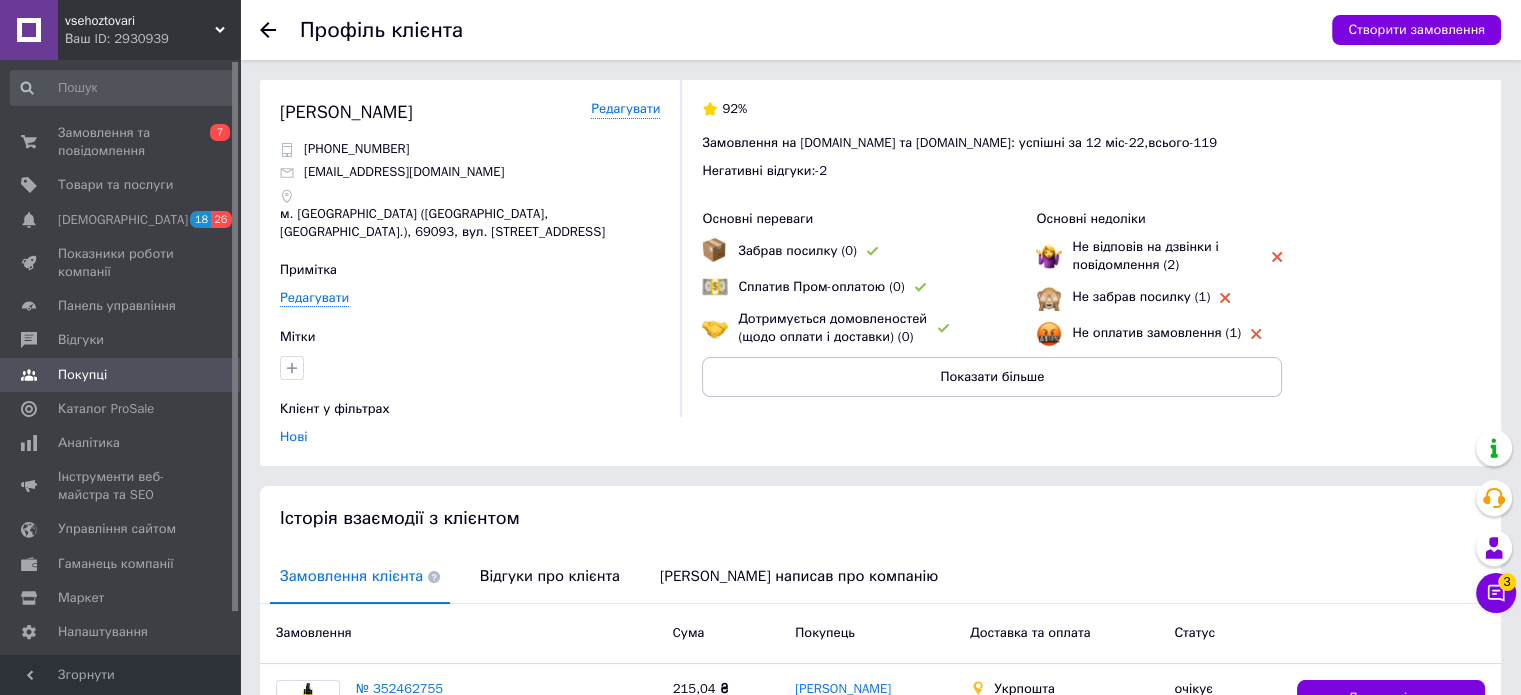 click 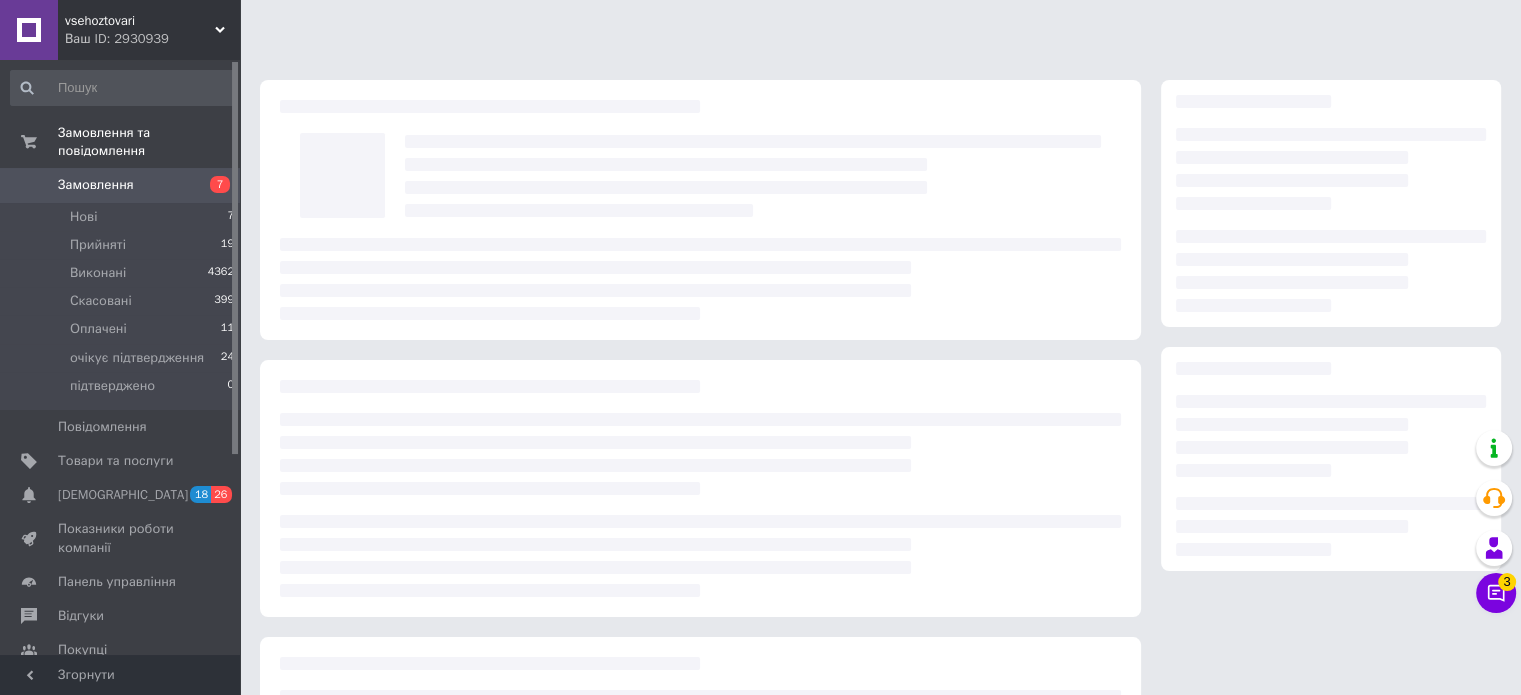 scroll, scrollTop: 200, scrollLeft: 0, axis: vertical 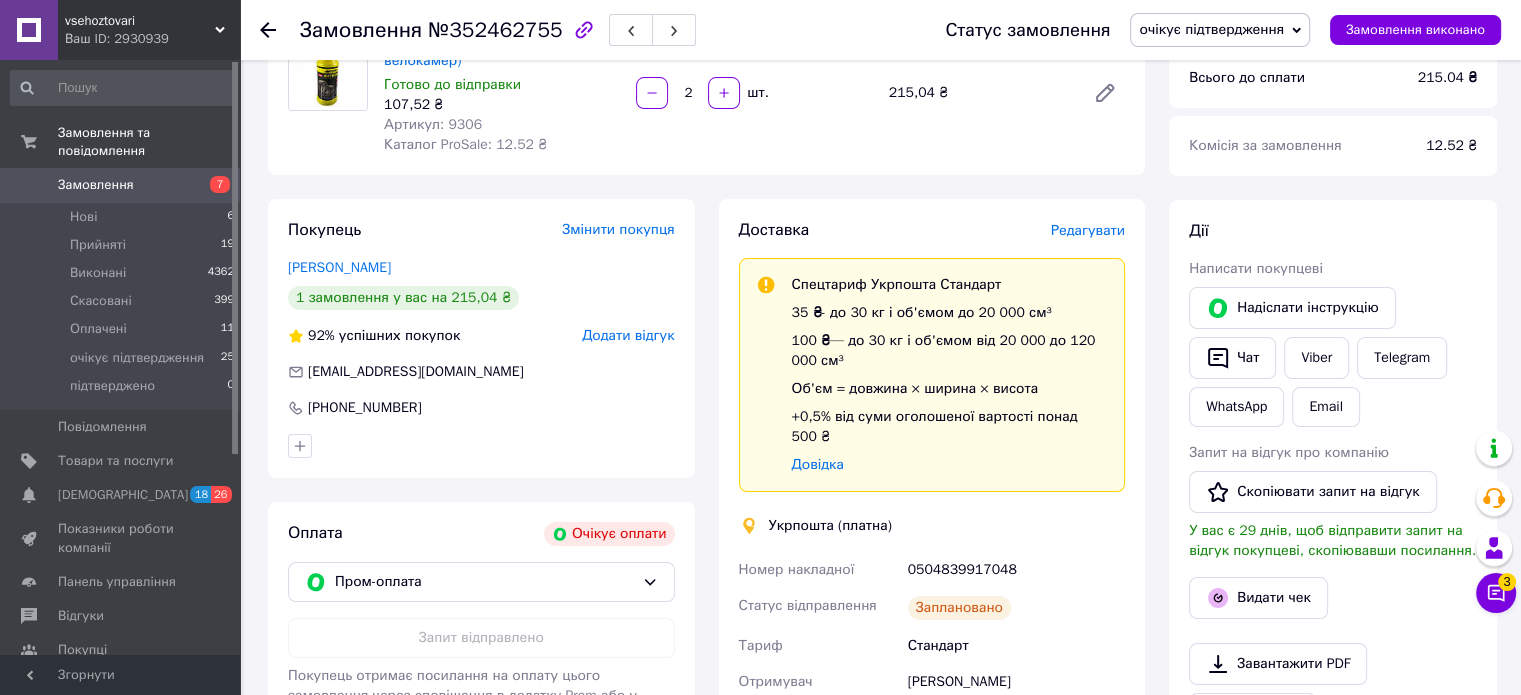 click 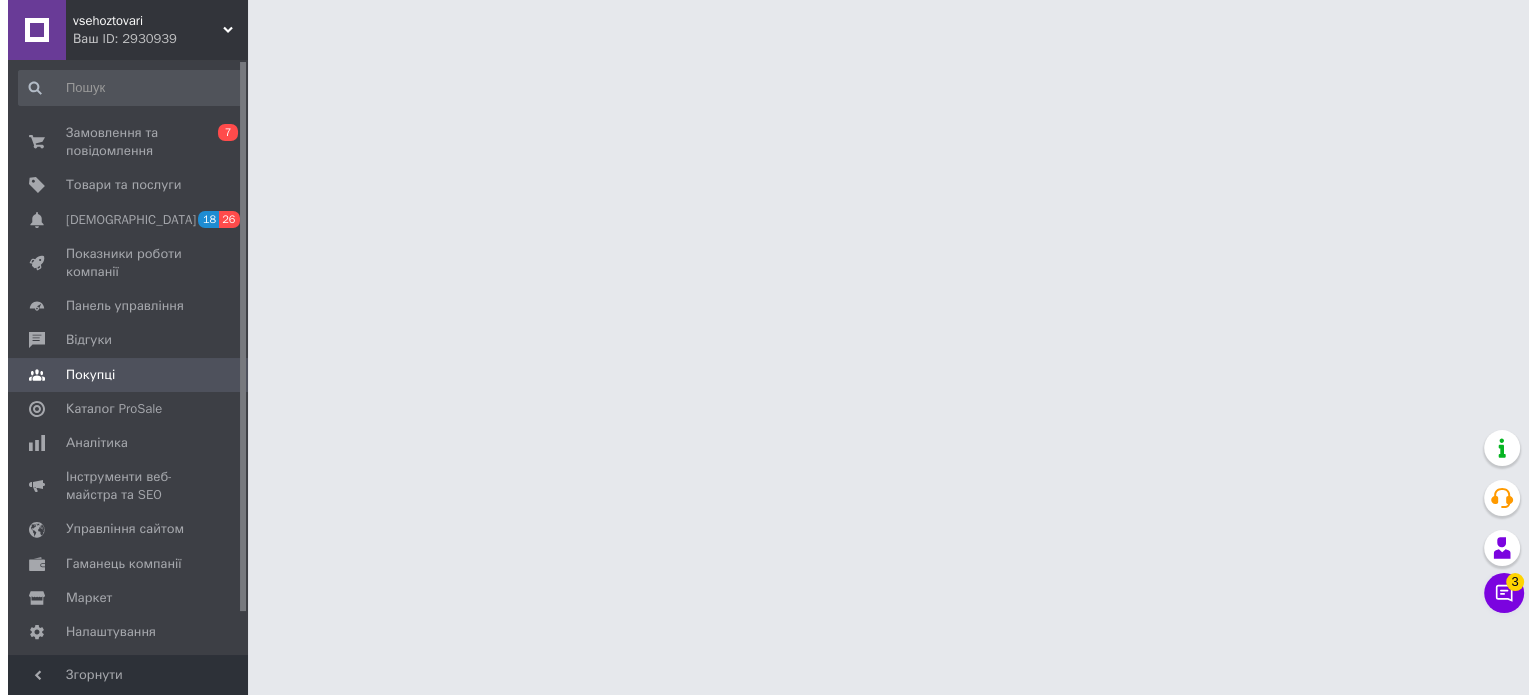 scroll, scrollTop: 0, scrollLeft: 0, axis: both 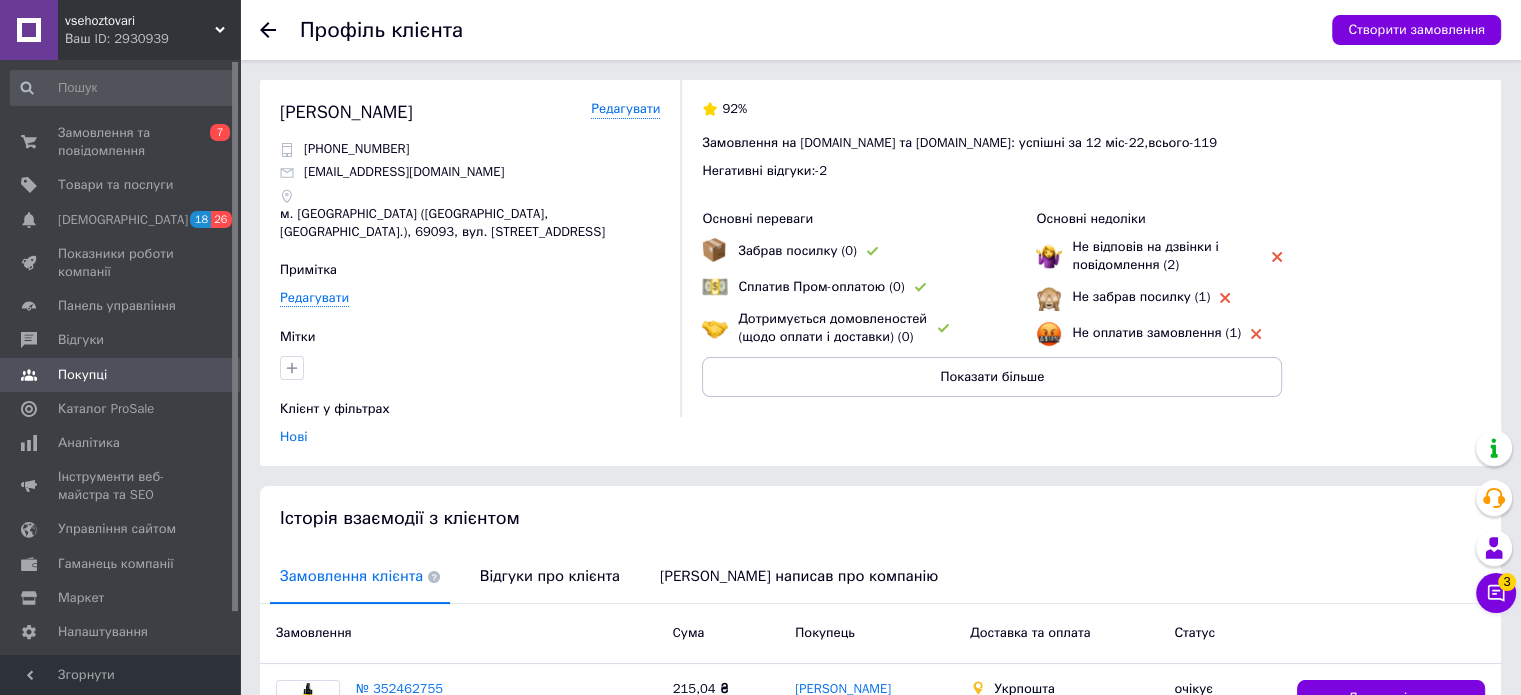 click 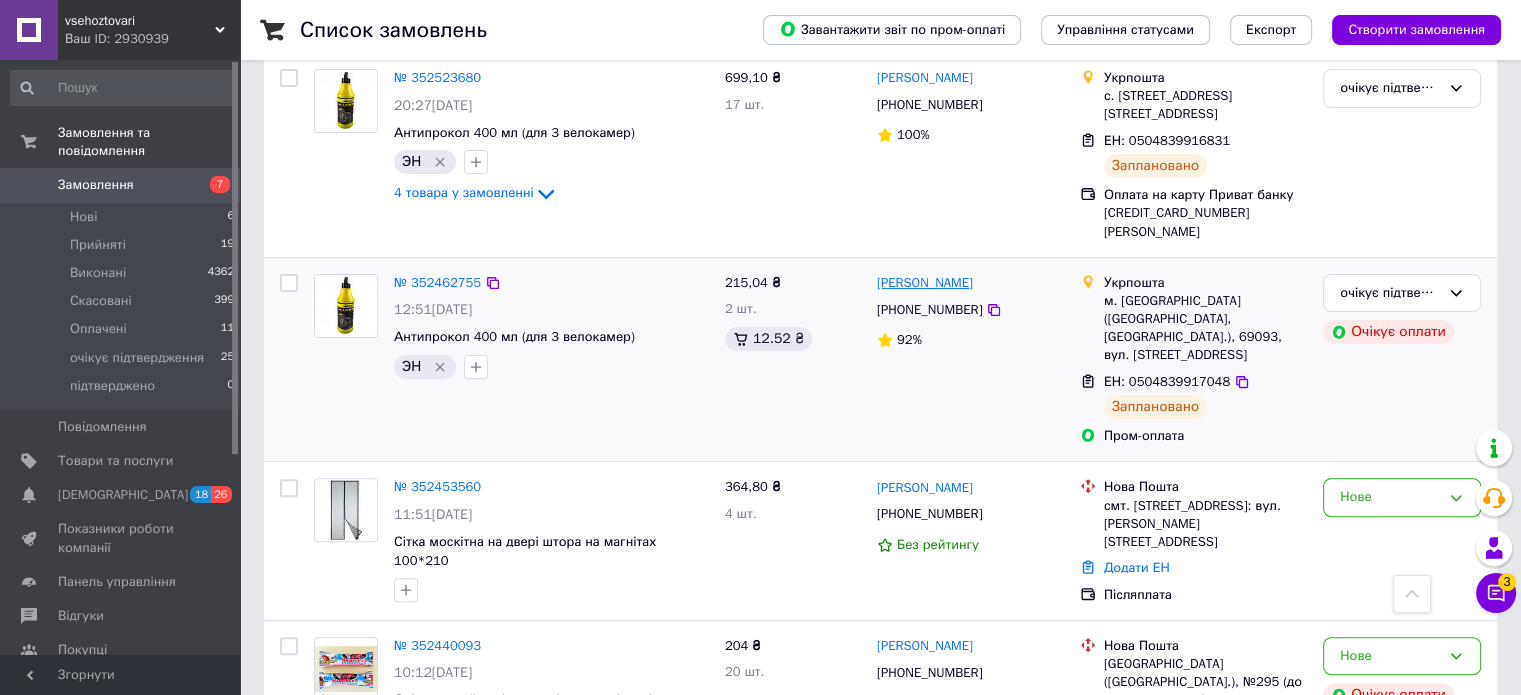 scroll, scrollTop: 600, scrollLeft: 0, axis: vertical 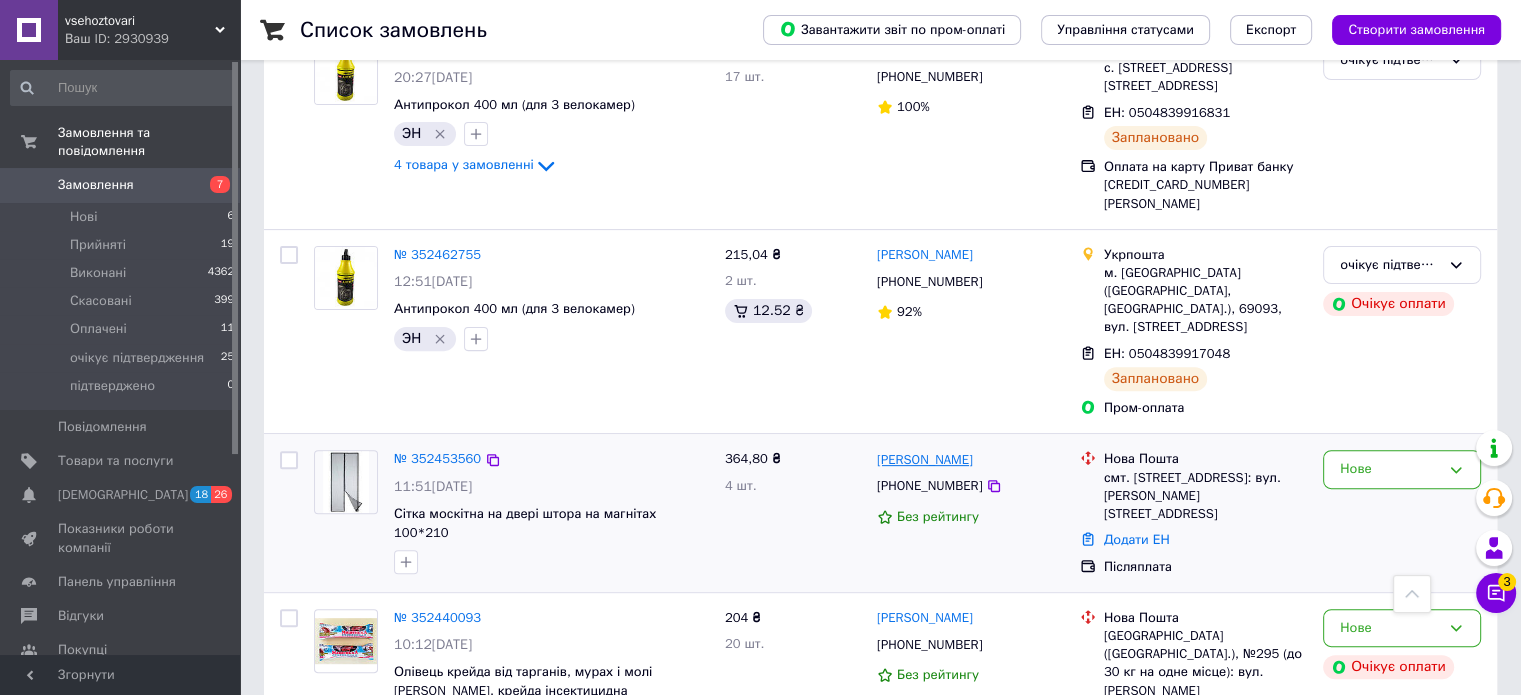 click on "[PERSON_NAME]" at bounding box center (925, 460) 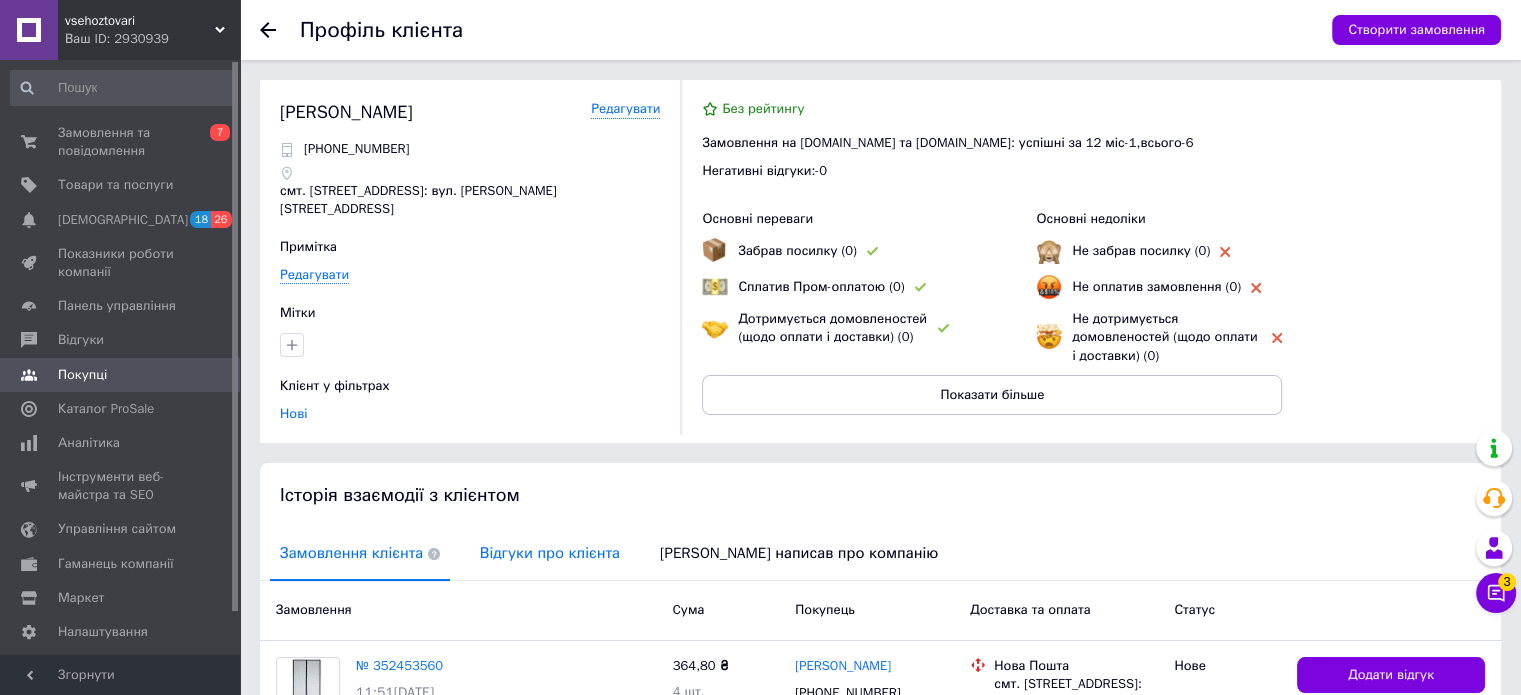 click on "Відгуки про клієнта" at bounding box center [550, 553] 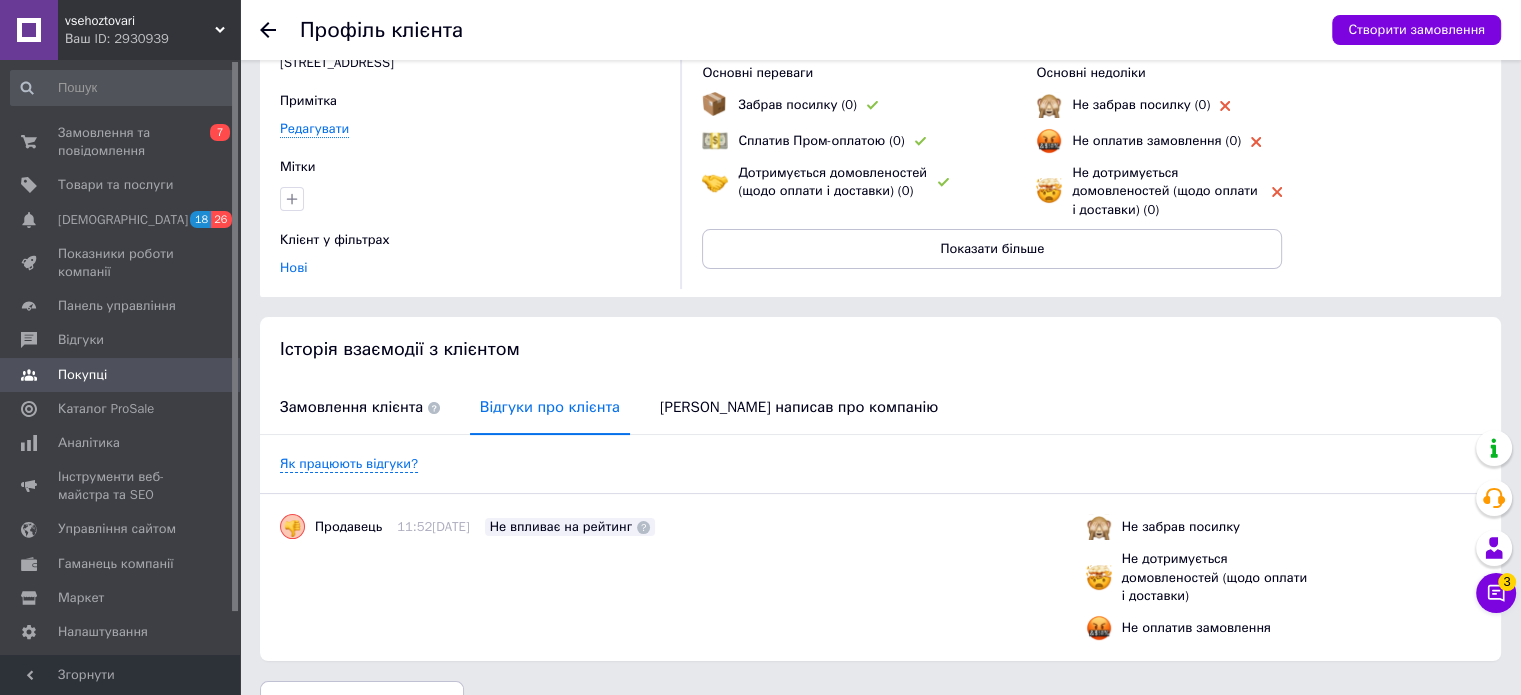 scroll, scrollTop: 182, scrollLeft: 0, axis: vertical 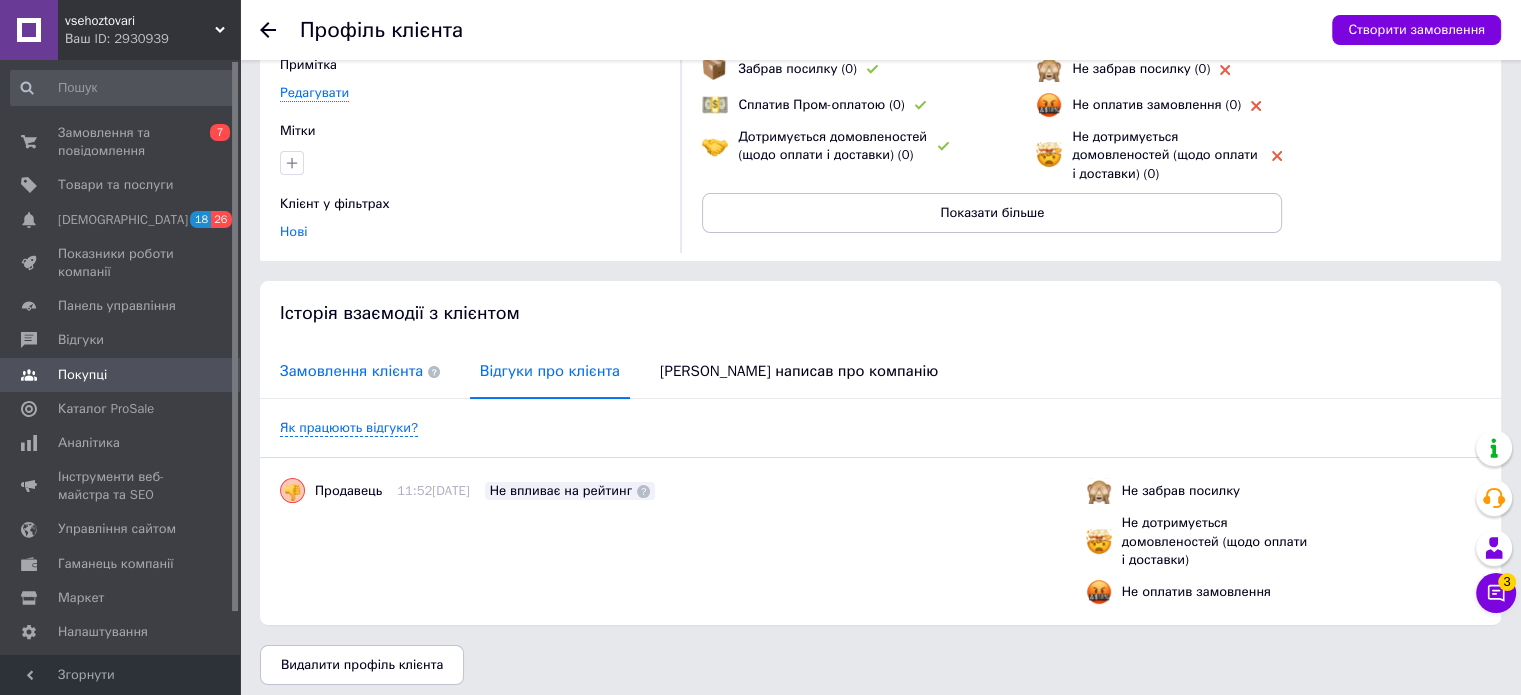 click on "Замовлення клієнта" at bounding box center [360, 371] 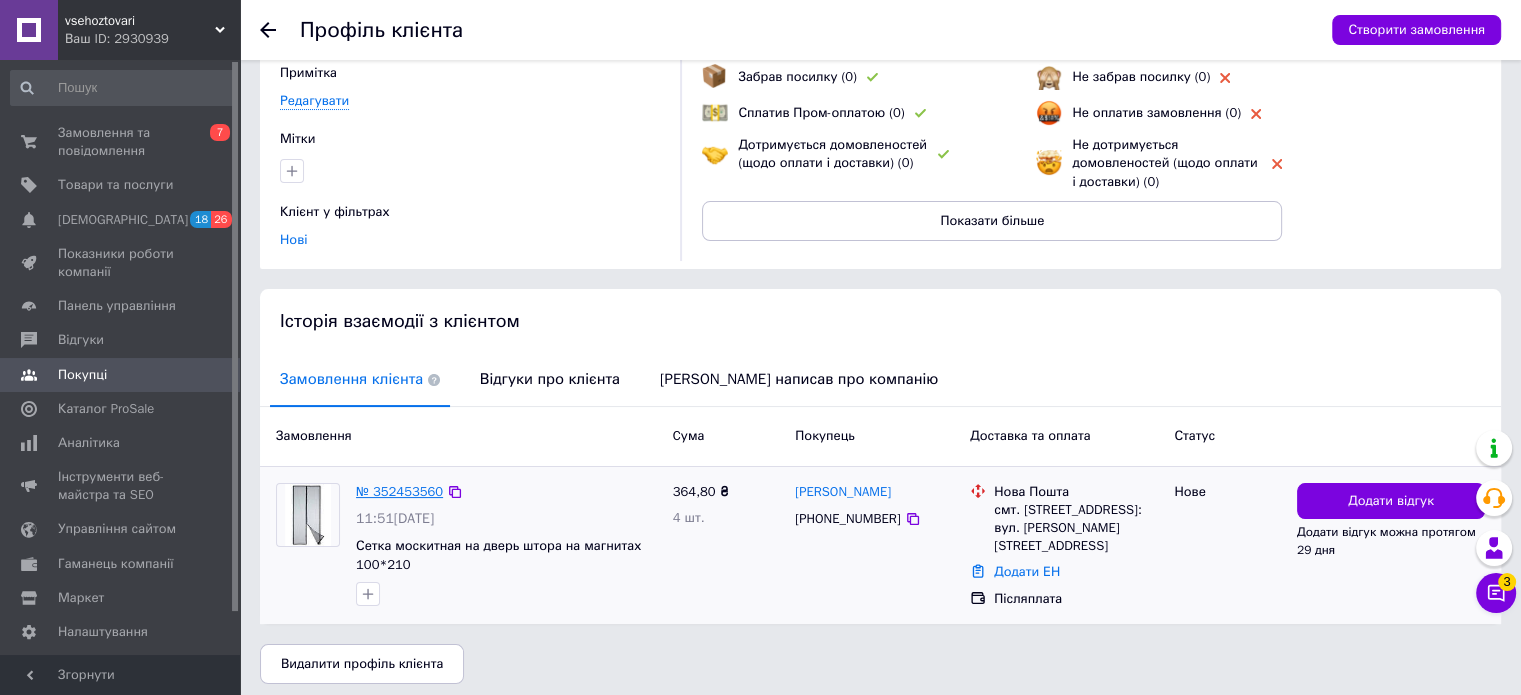 click on "№ 352453560" at bounding box center (399, 491) 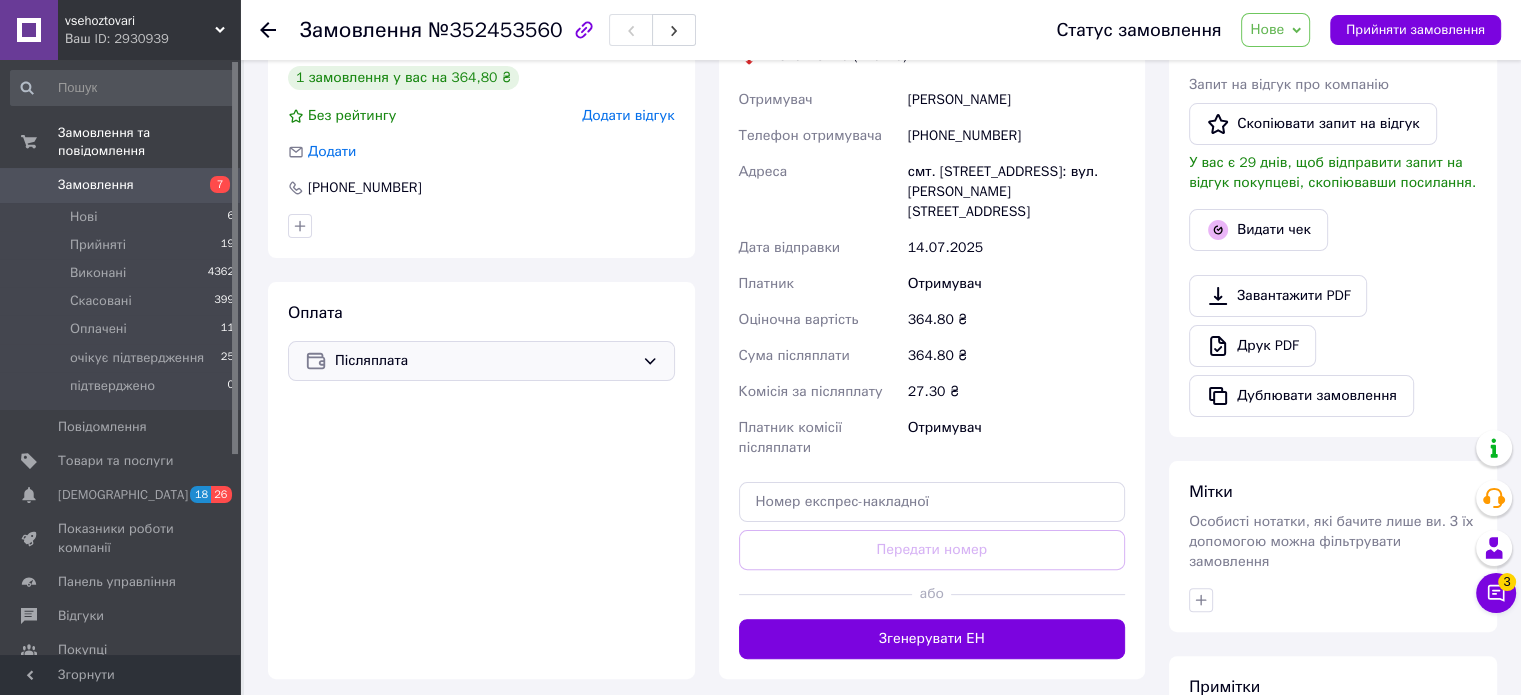 scroll, scrollTop: 200, scrollLeft: 0, axis: vertical 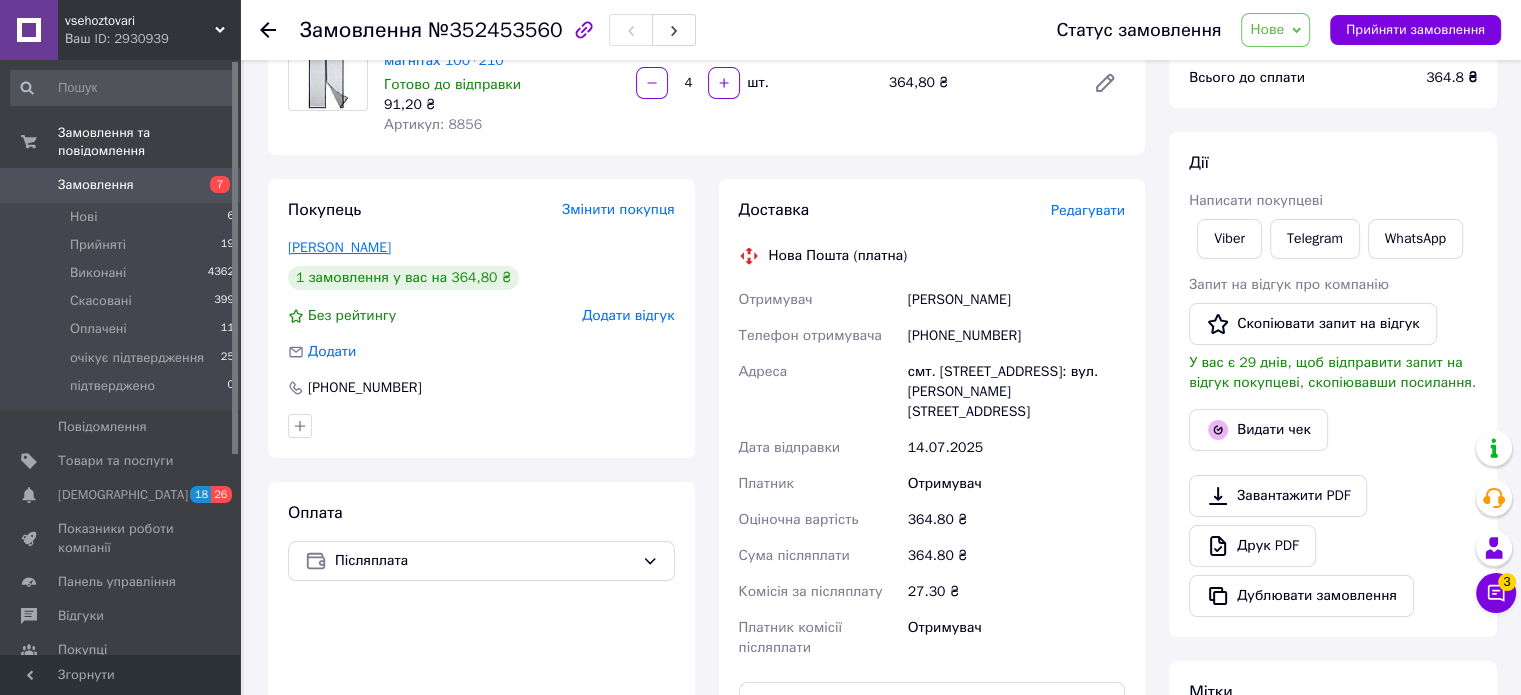 click on "[PERSON_NAME]" at bounding box center [339, 247] 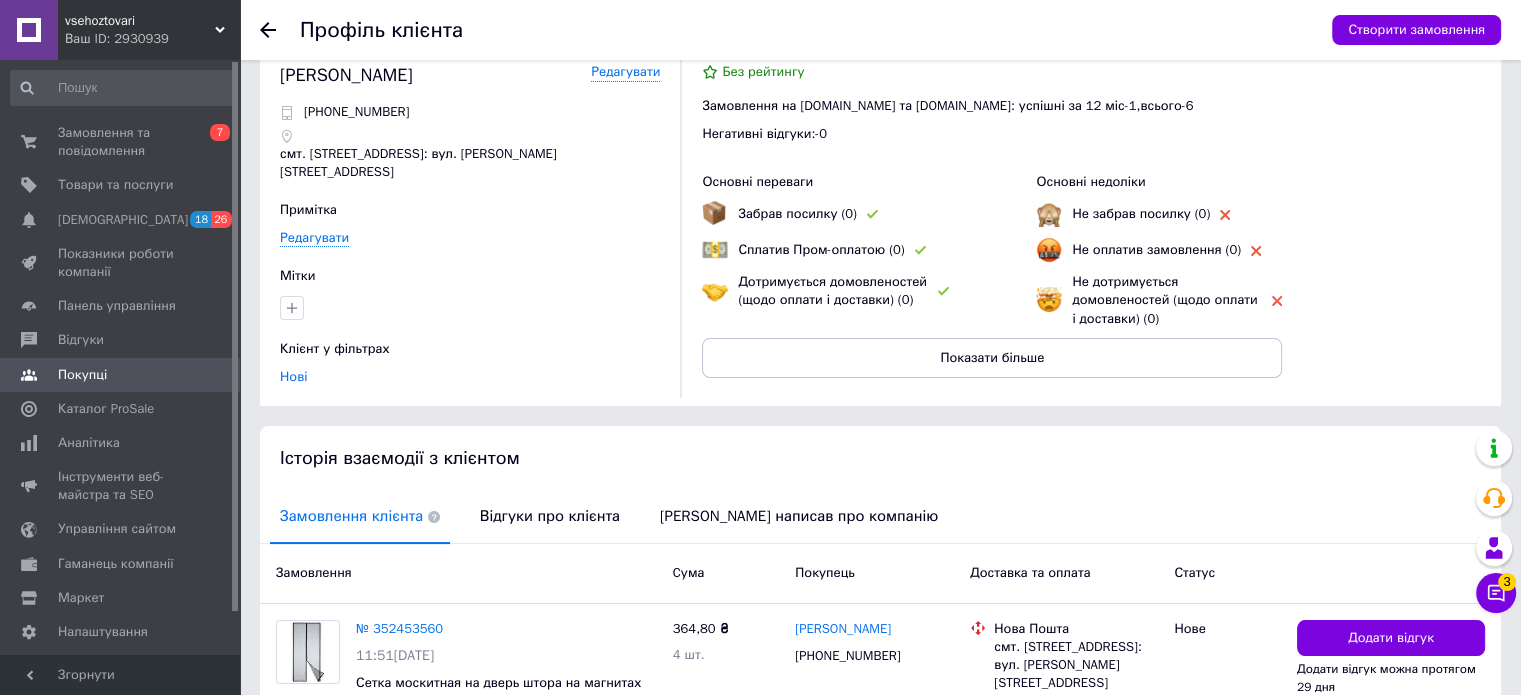 scroll, scrollTop: 0, scrollLeft: 0, axis: both 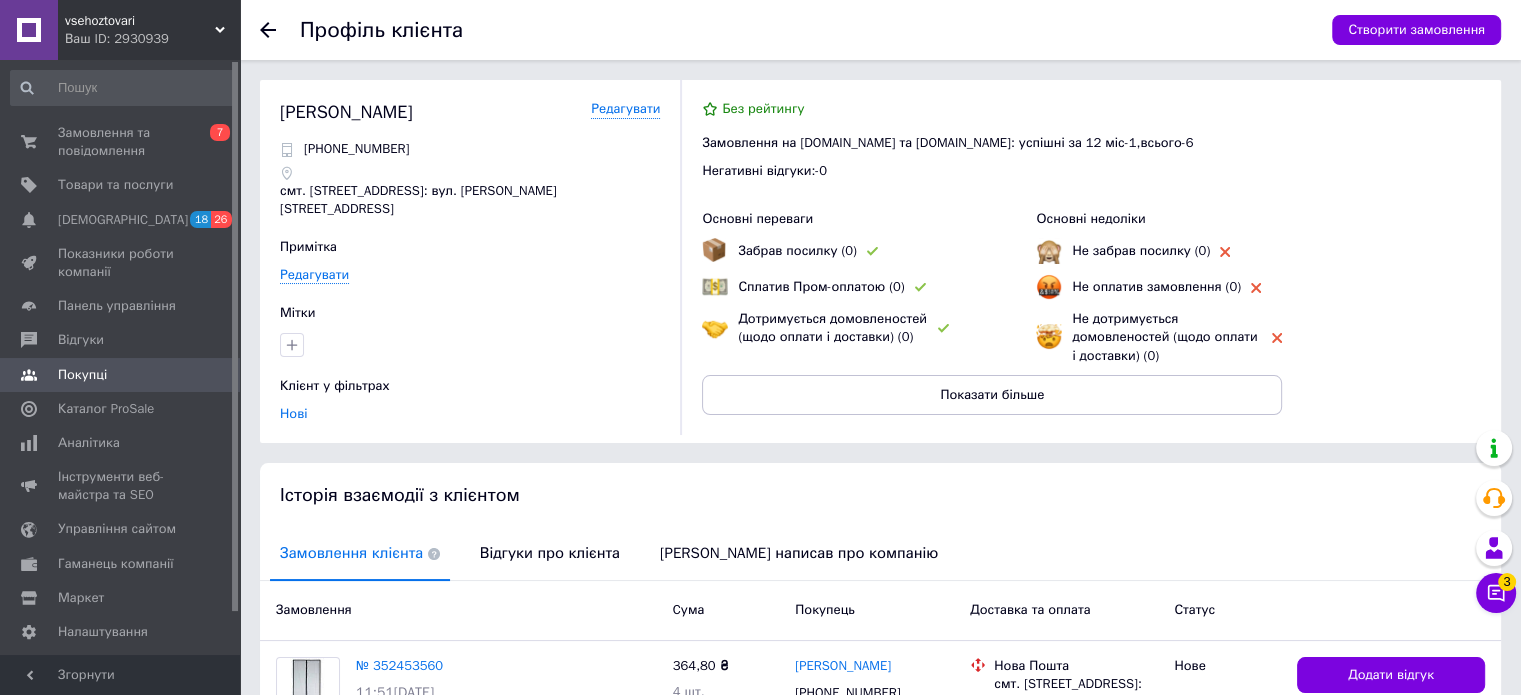 click 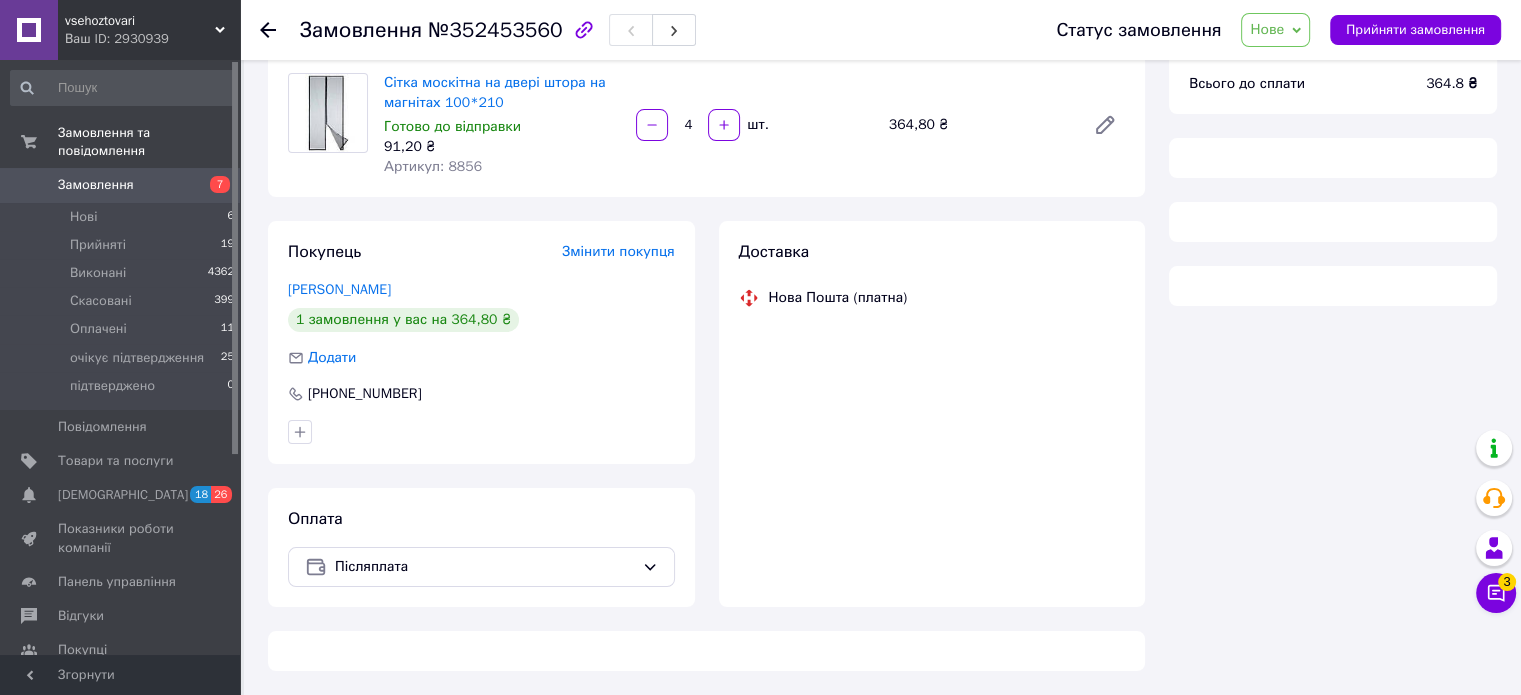 scroll, scrollTop: 200, scrollLeft: 0, axis: vertical 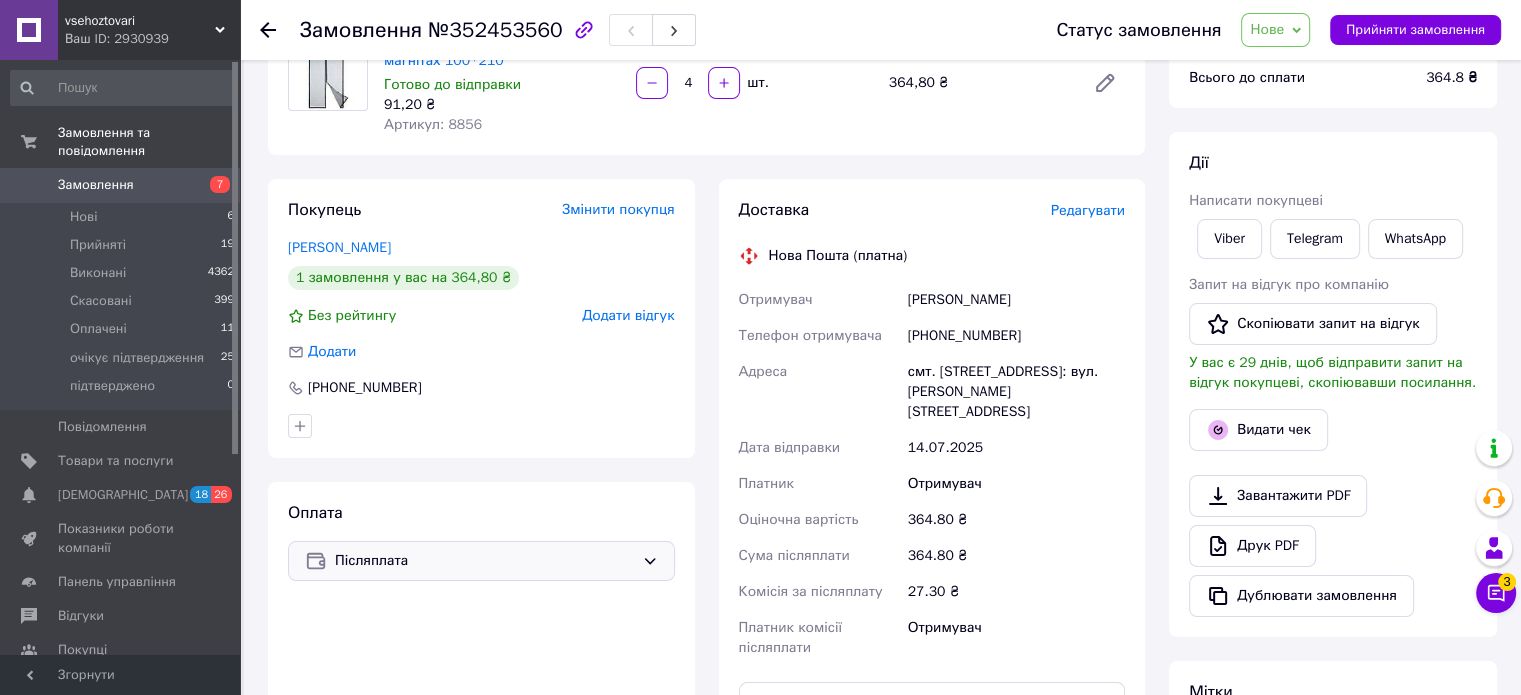 click 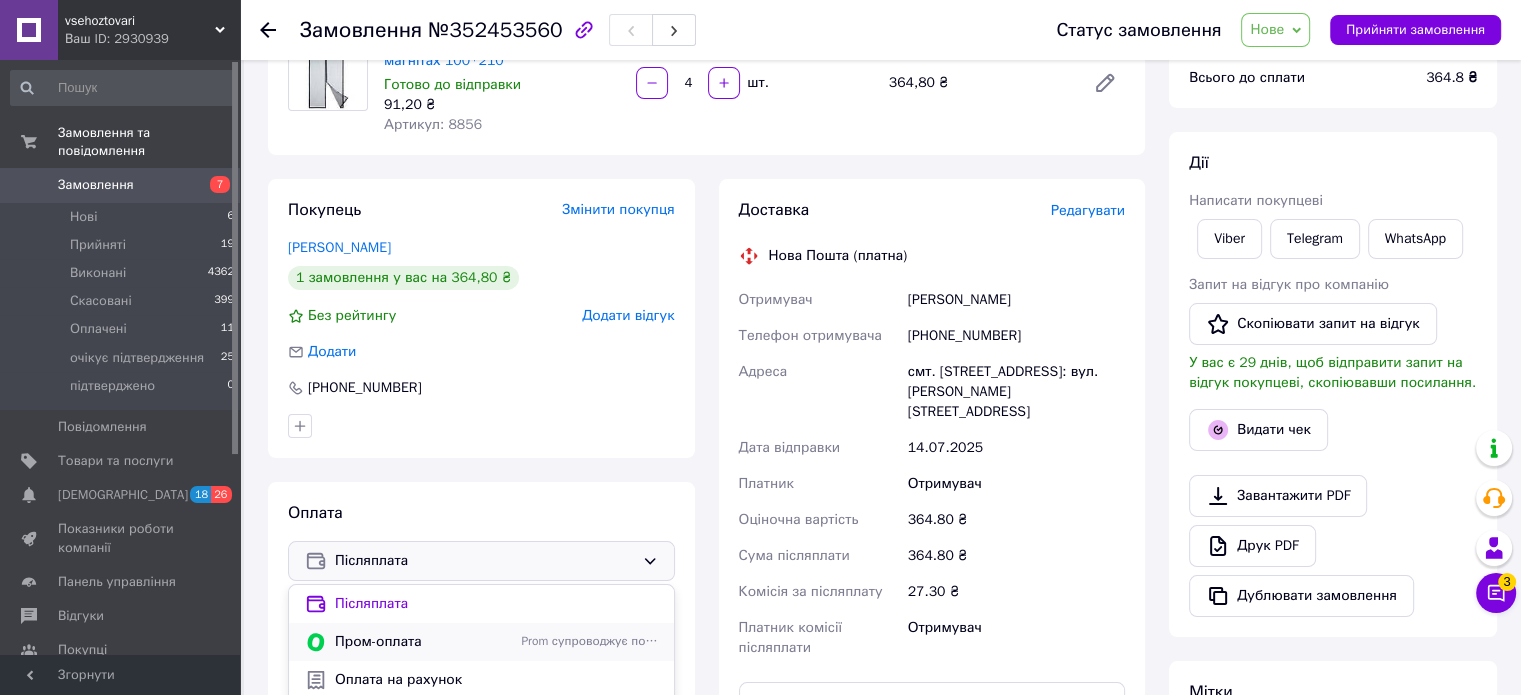 click on "Пром-оплата" at bounding box center [424, 642] 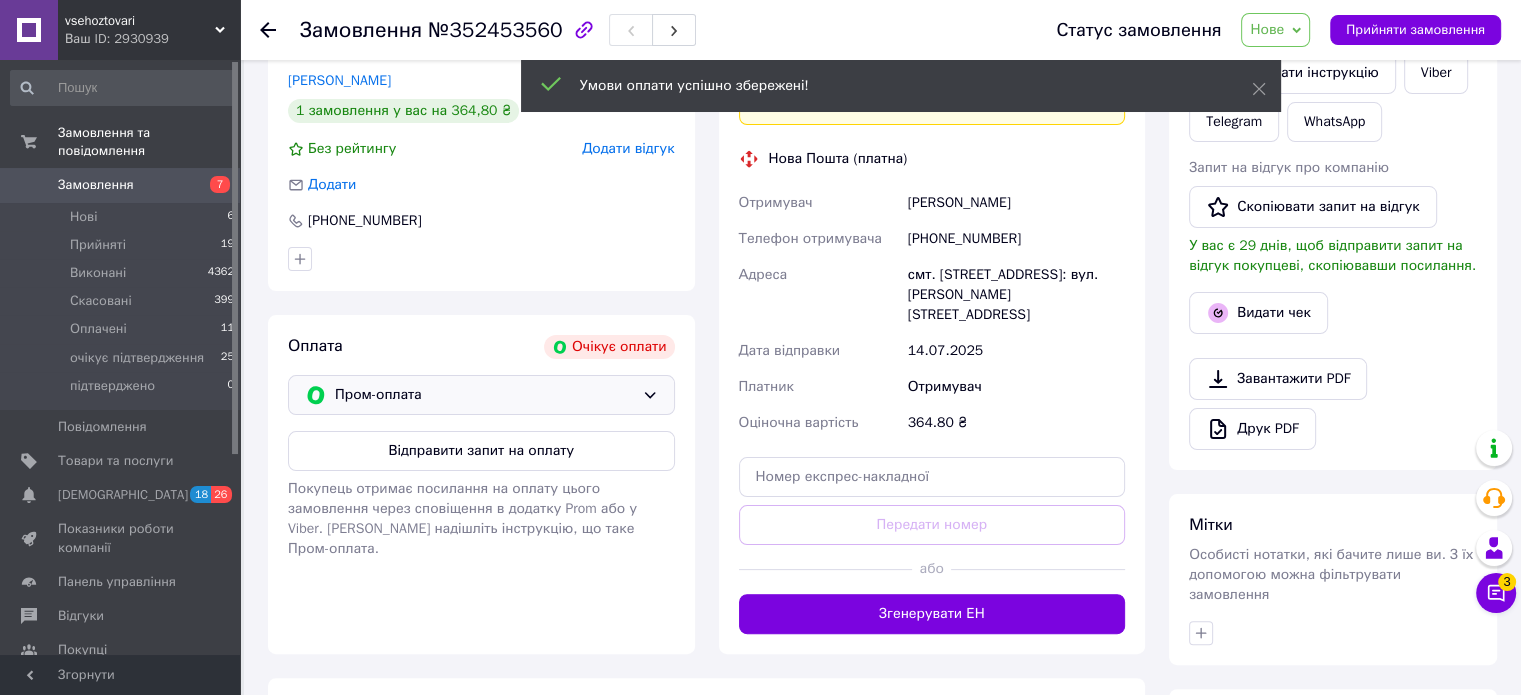 scroll, scrollTop: 400, scrollLeft: 0, axis: vertical 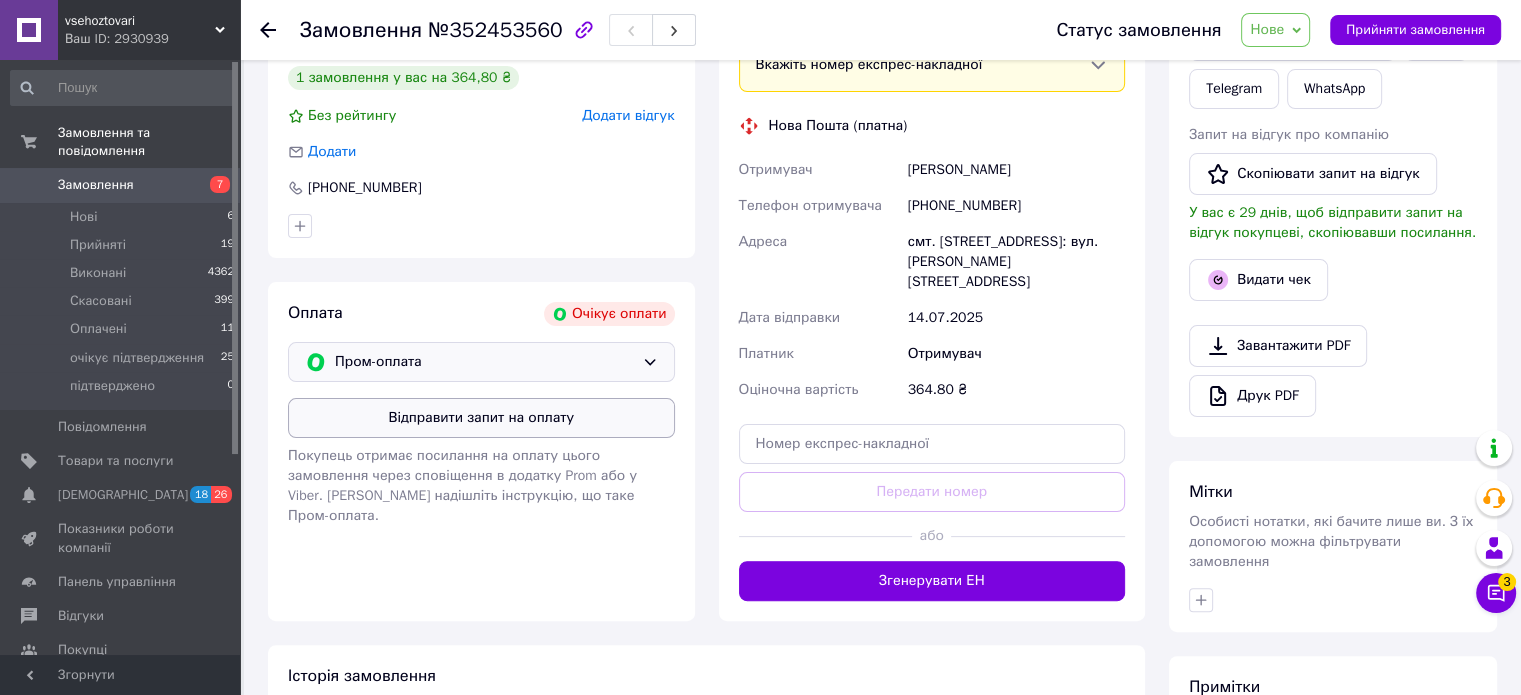 click on "Відправити запит на оплату" at bounding box center [481, 418] 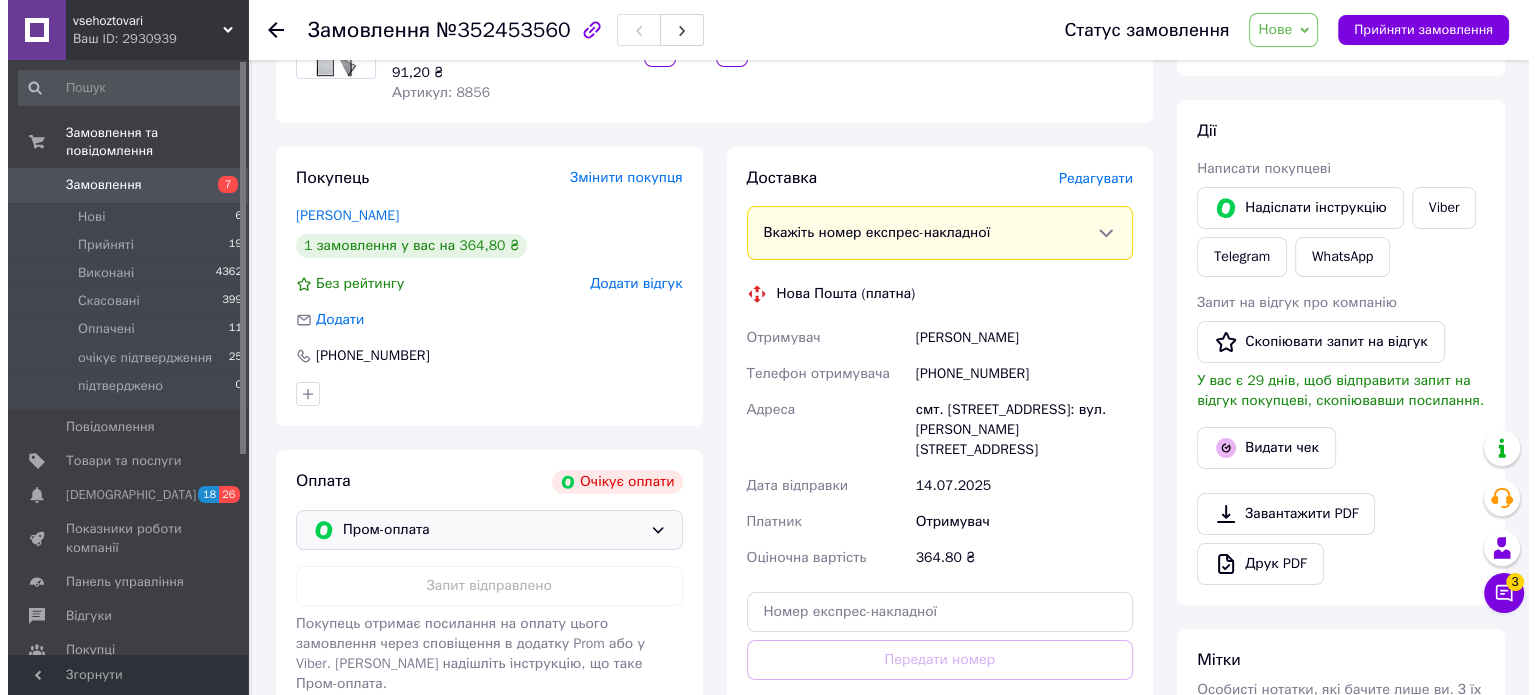 scroll, scrollTop: 200, scrollLeft: 0, axis: vertical 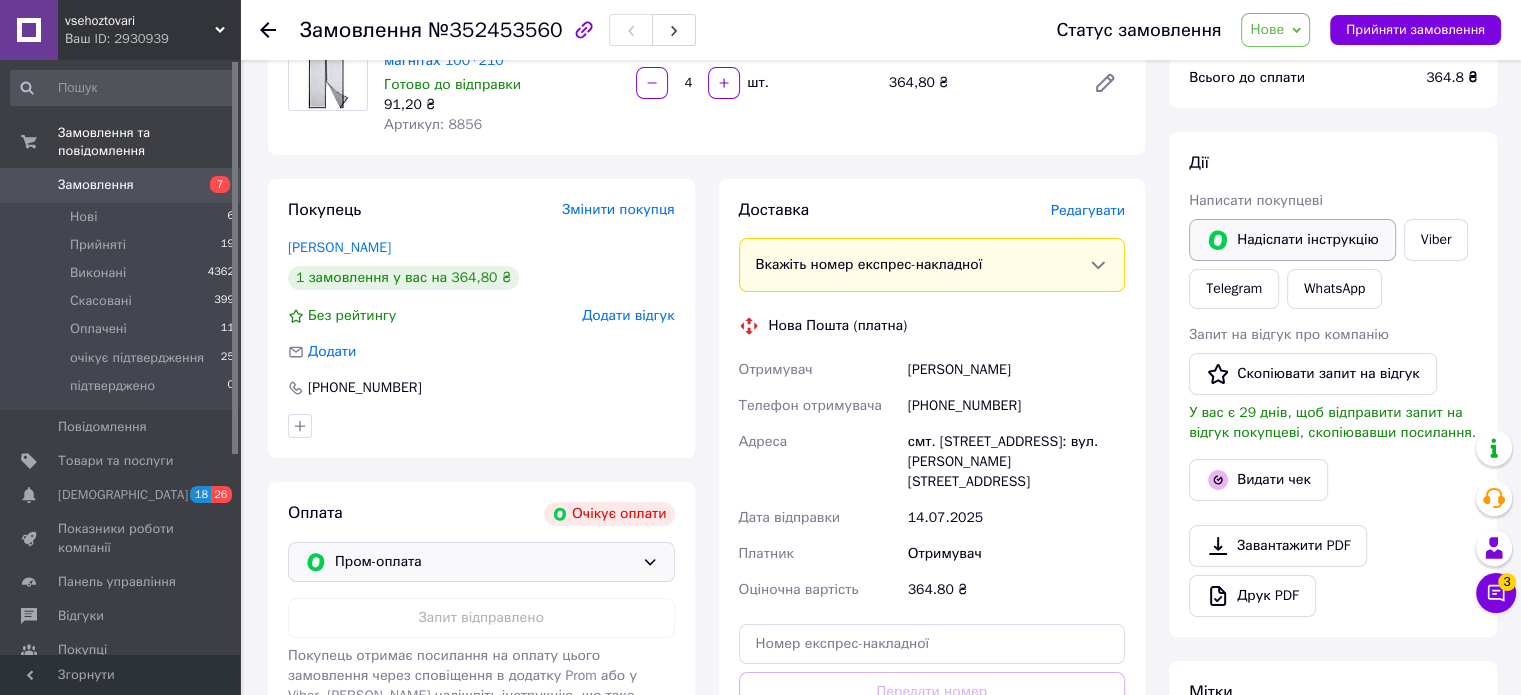 click on "Надіслати інструкцію" at bounding box center [1292, 240] 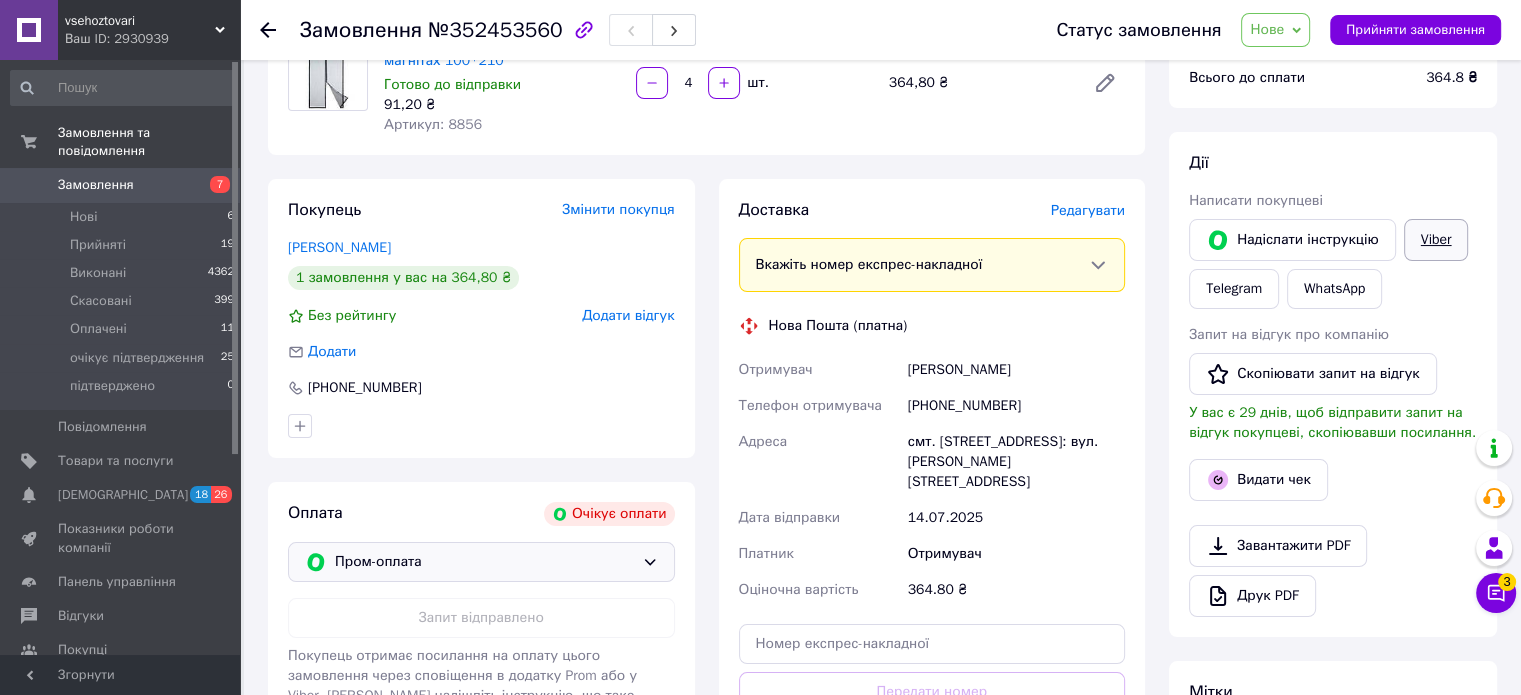 click on "Viber" at bounding box center (1436, 240) 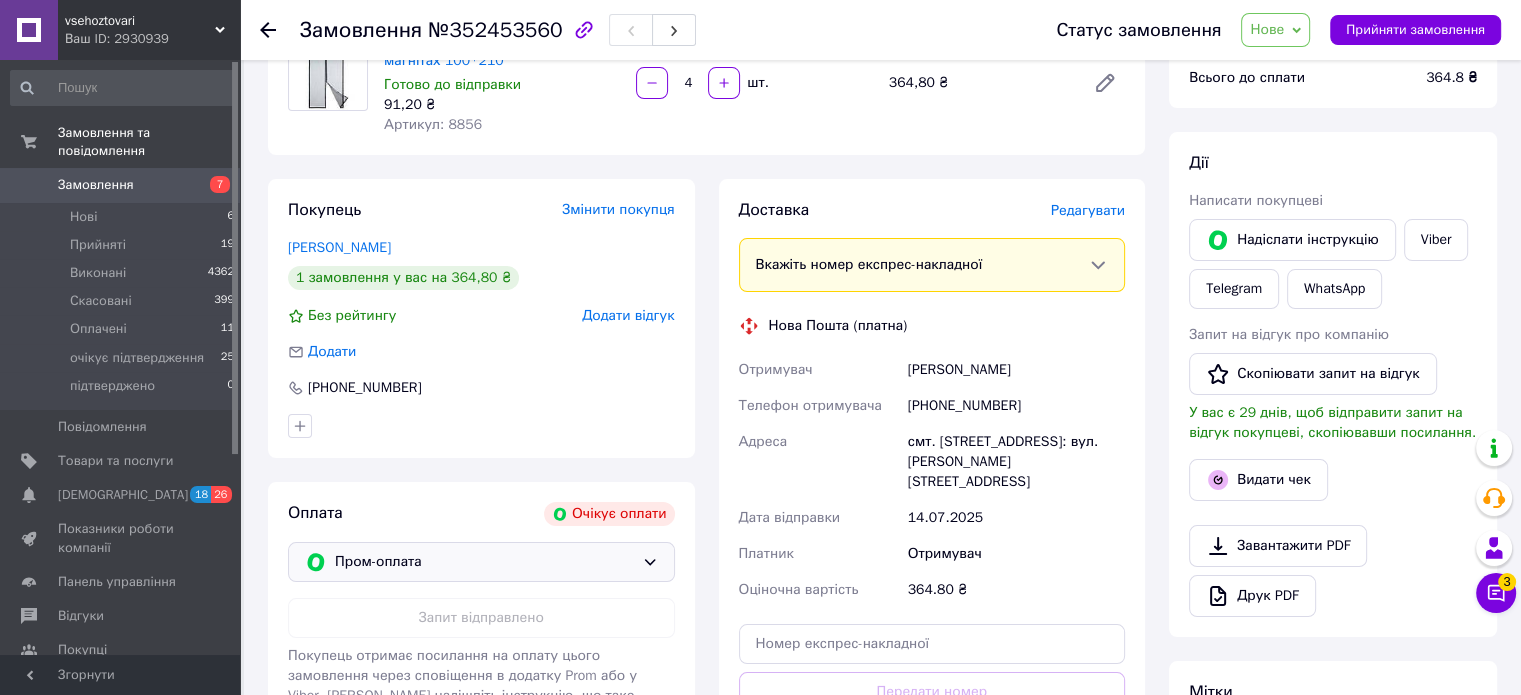 click 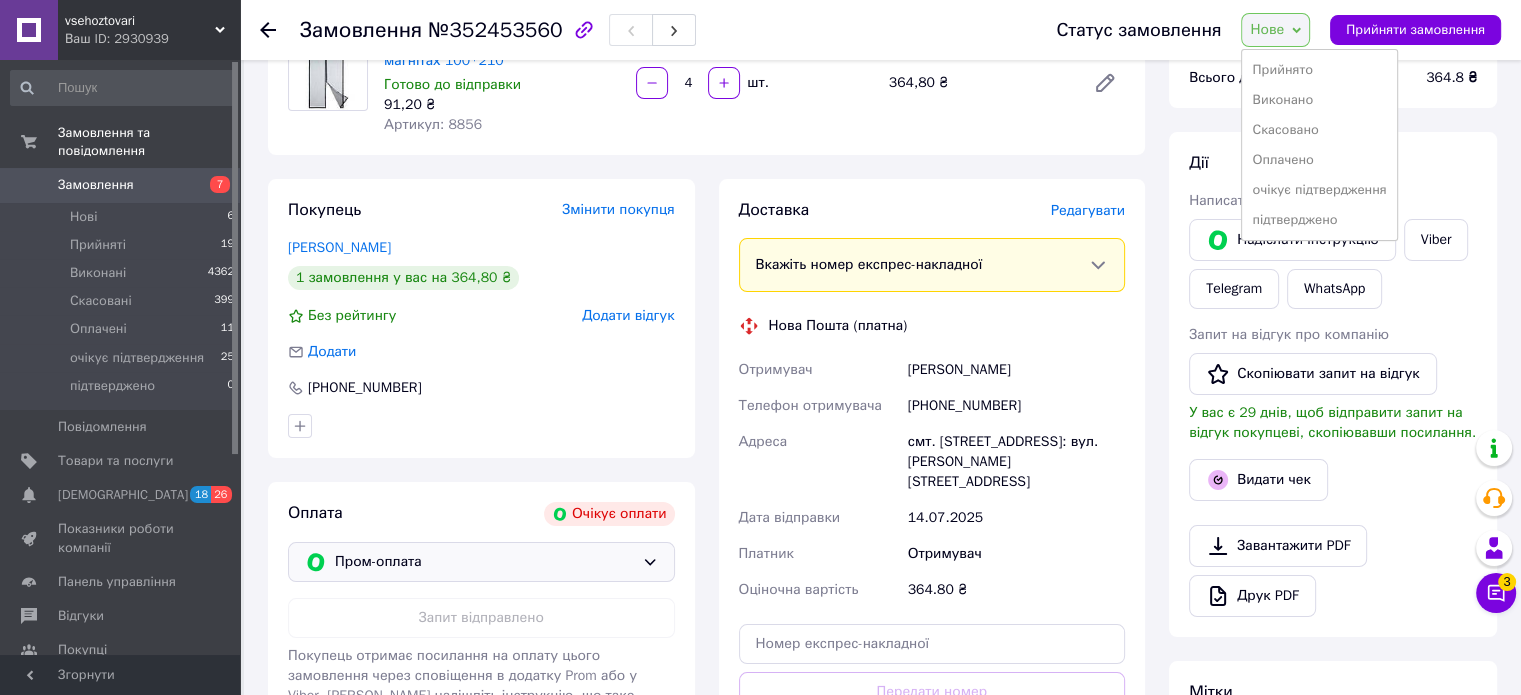 click on "очікує підтвердження" at bounding box center [1319, 190] 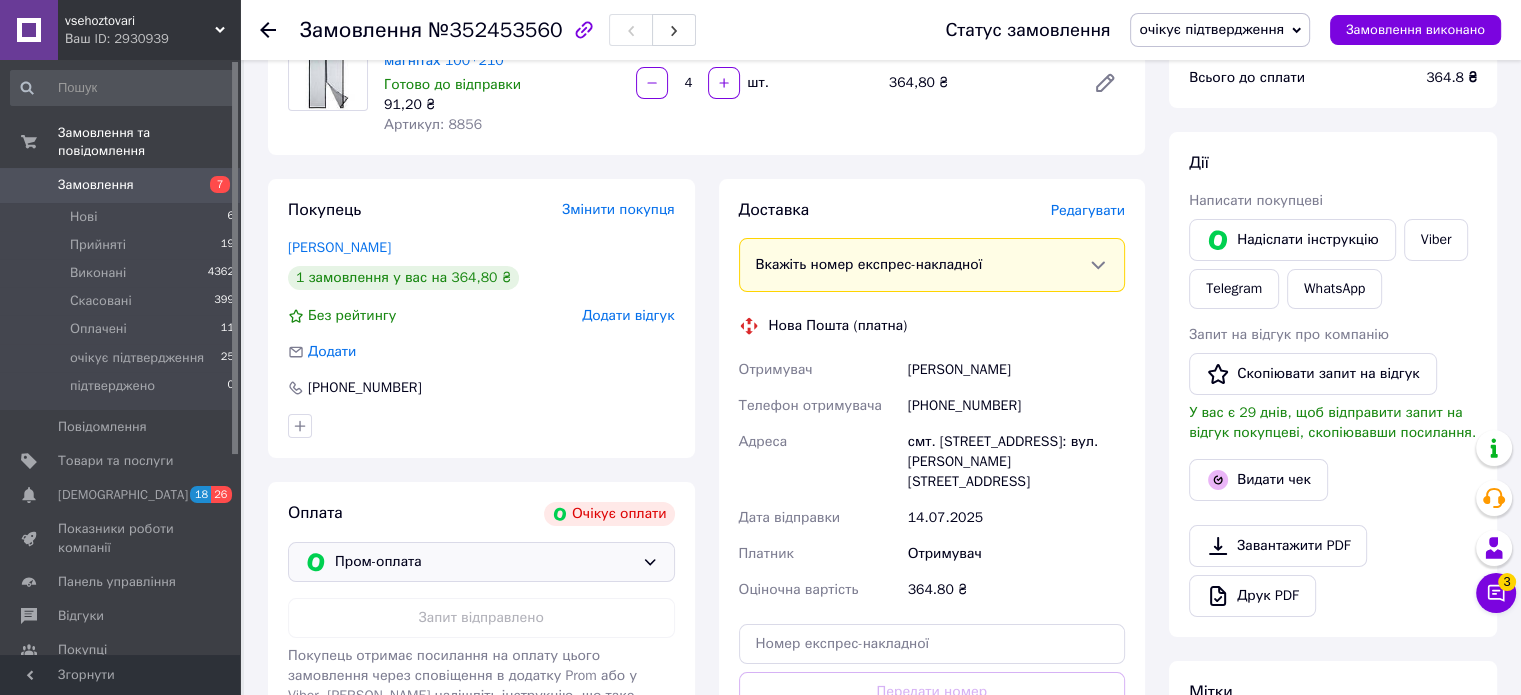 click on "Редагувати" at bounding box center (1088, 210) 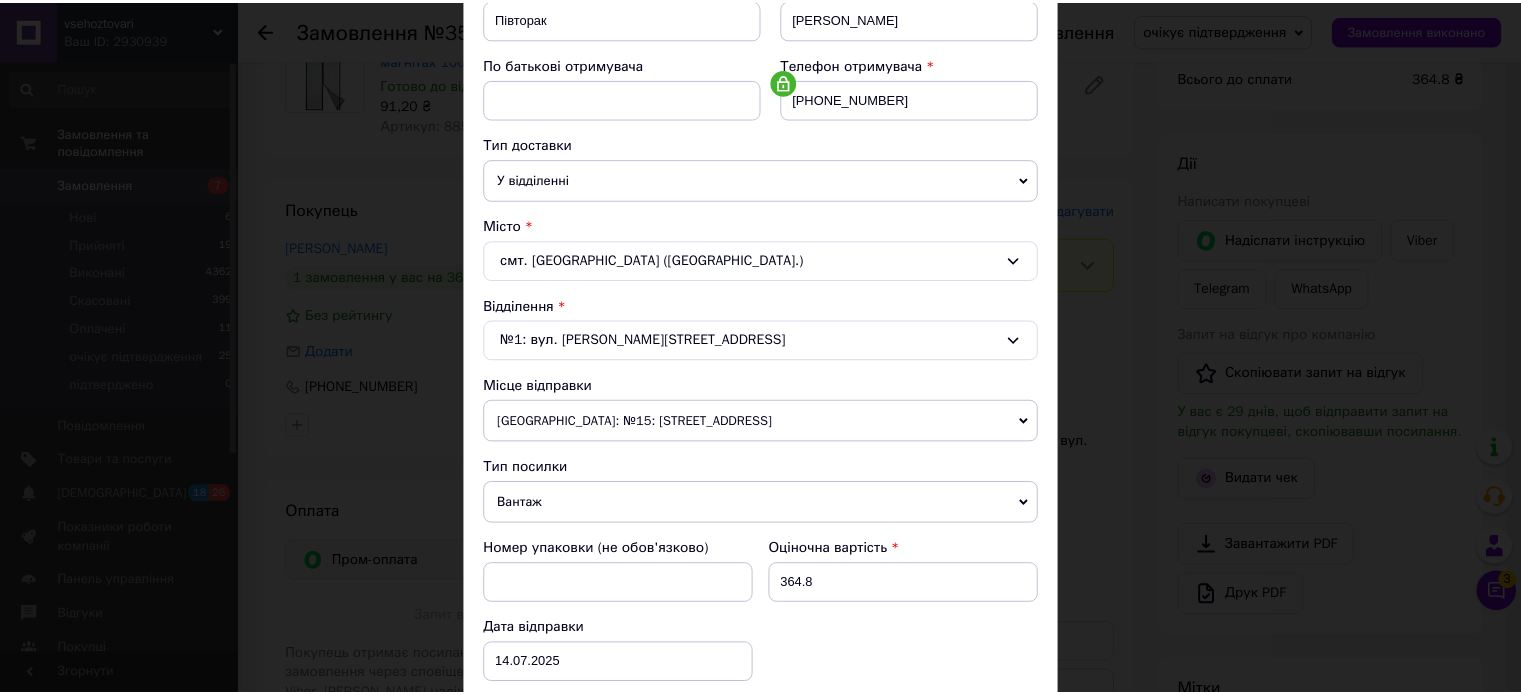 scroll, scrollTop: 627, scrollLeft: 0, axis: vertical 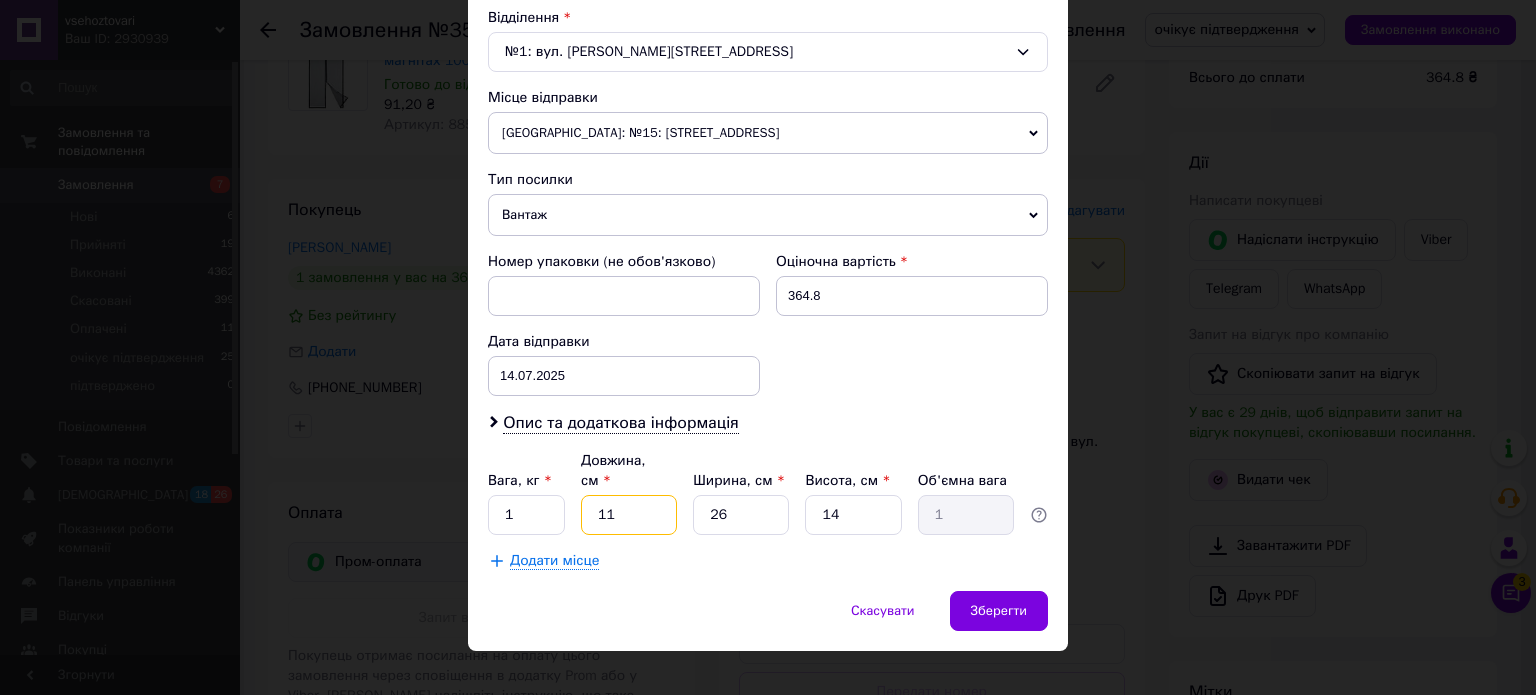 click on "11" at bounding box center [629, 515] 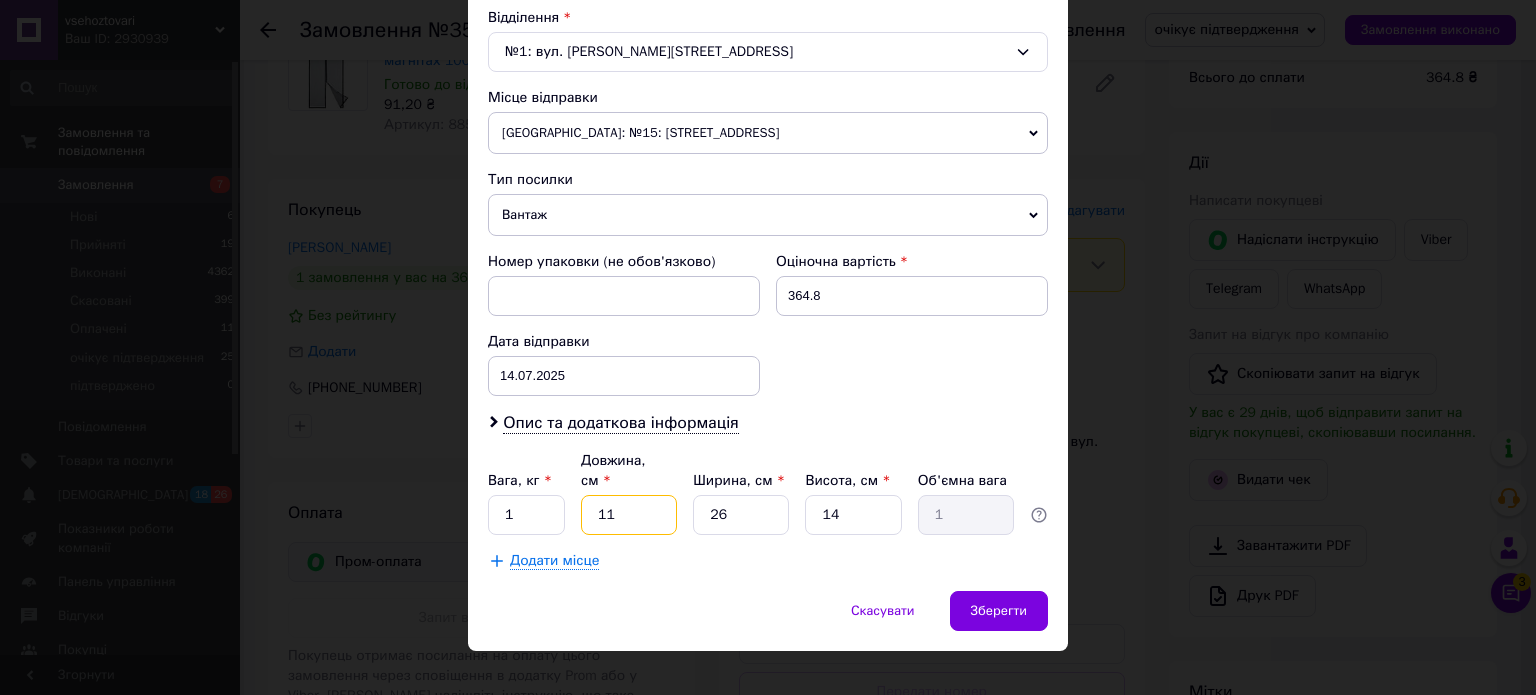 type on "1" 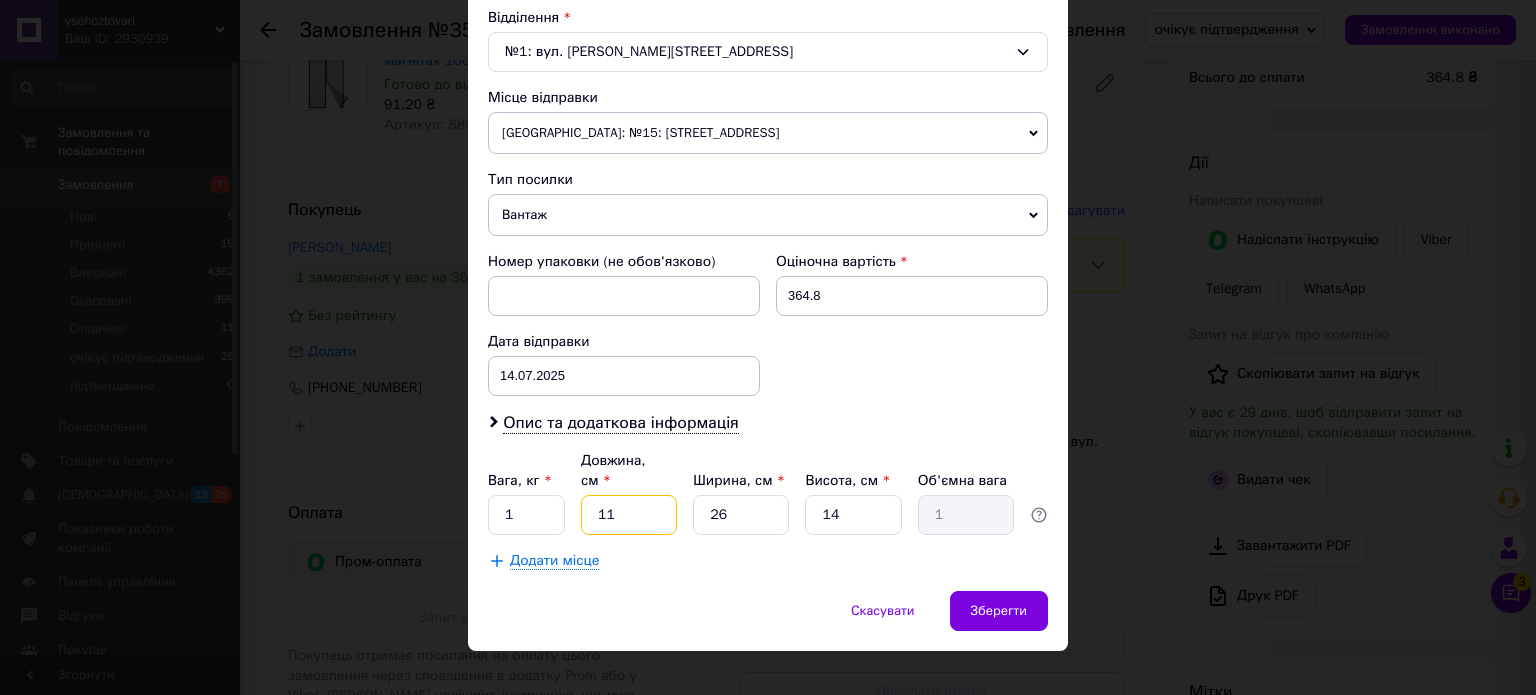 type on "0.1" 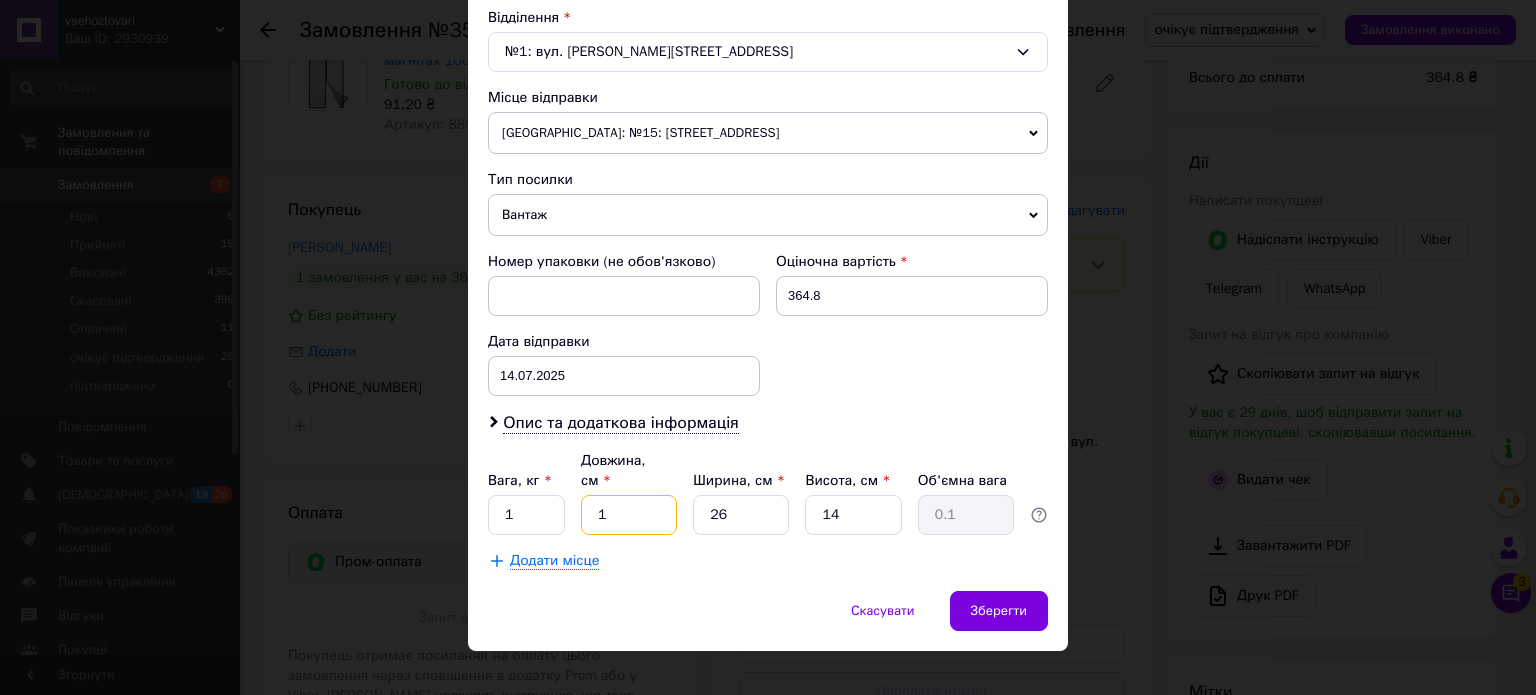 type 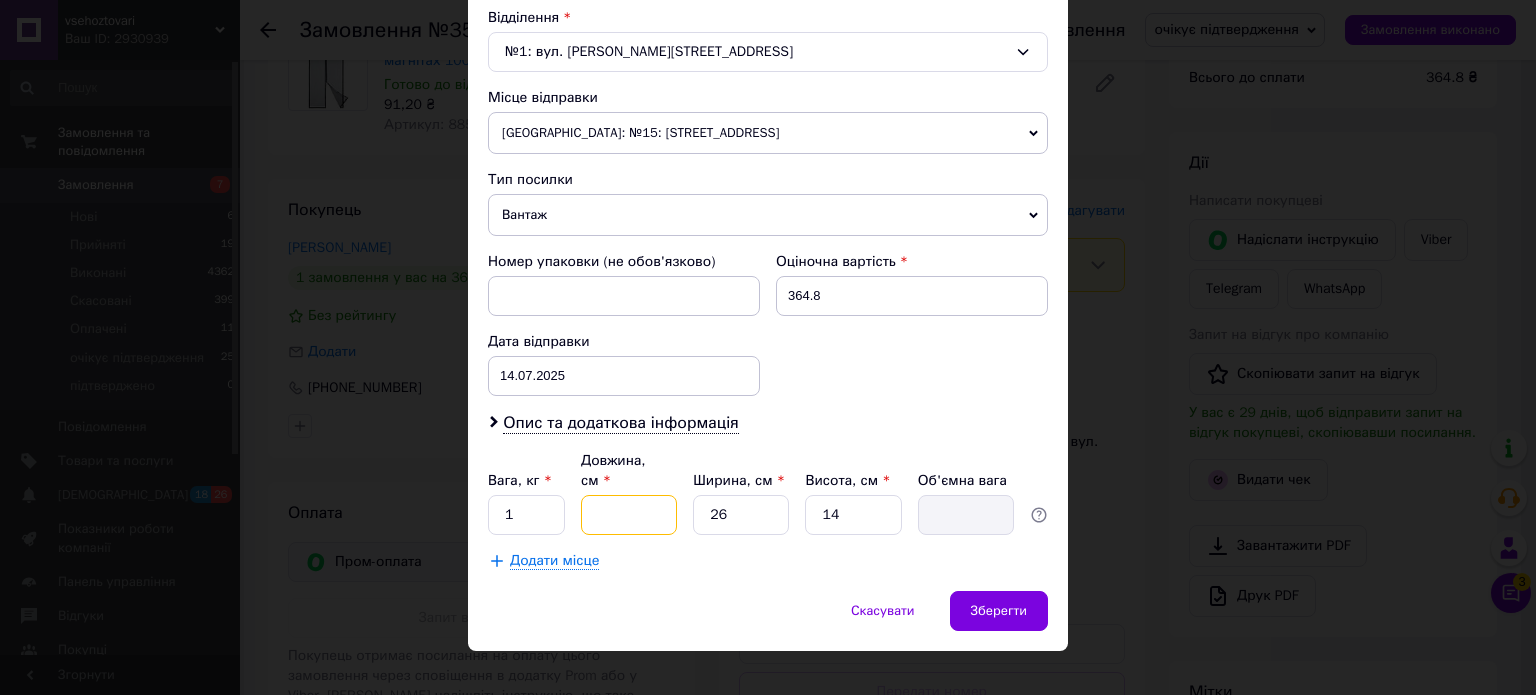type on "2" 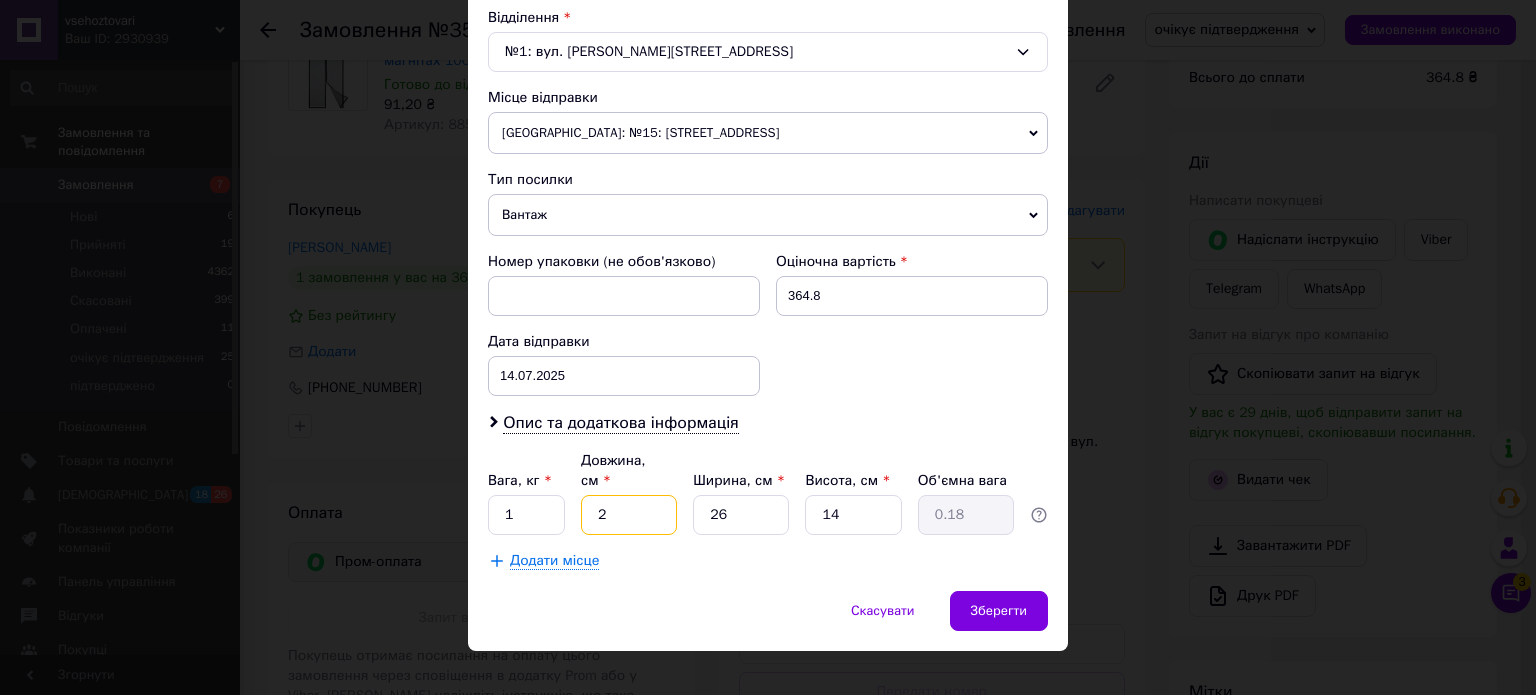 type on "20" 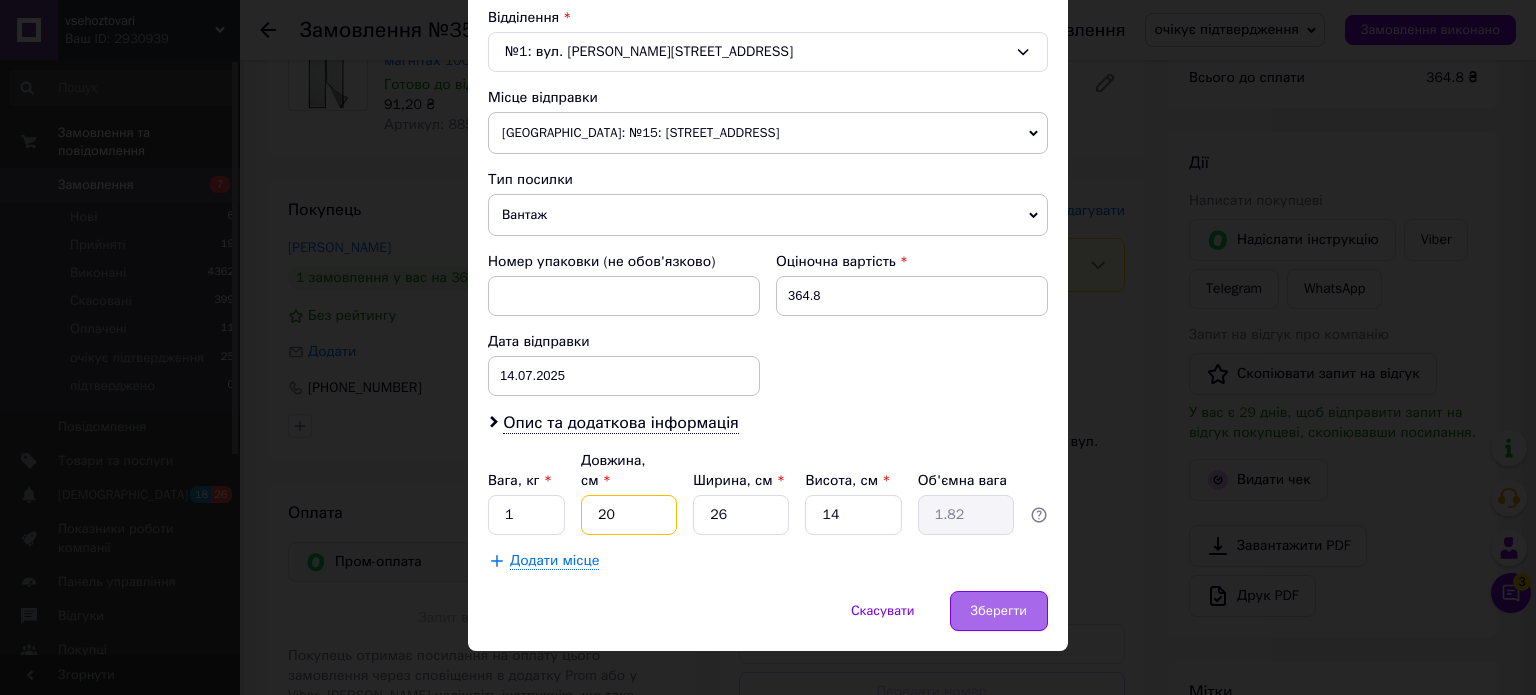 type on "20" 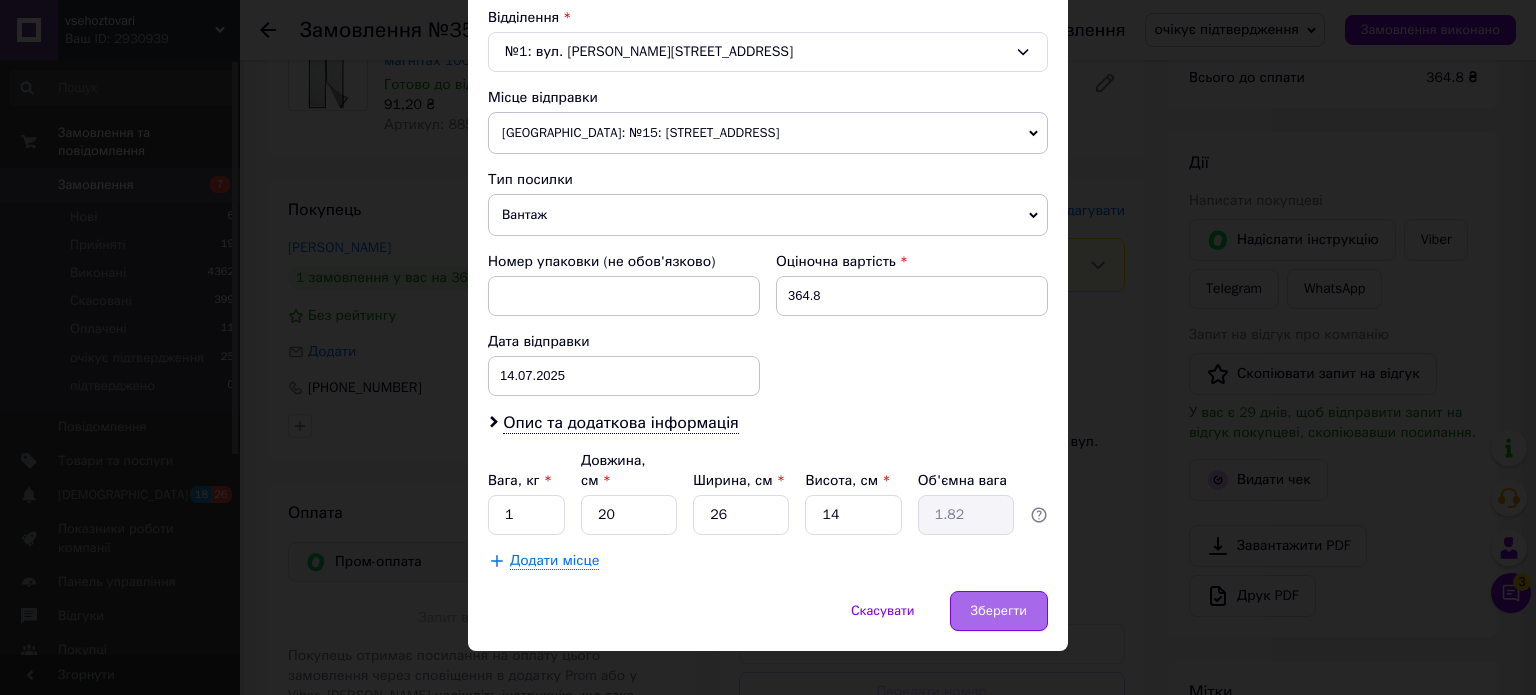 click on "Зберегти" at bounding box center (999, 611) 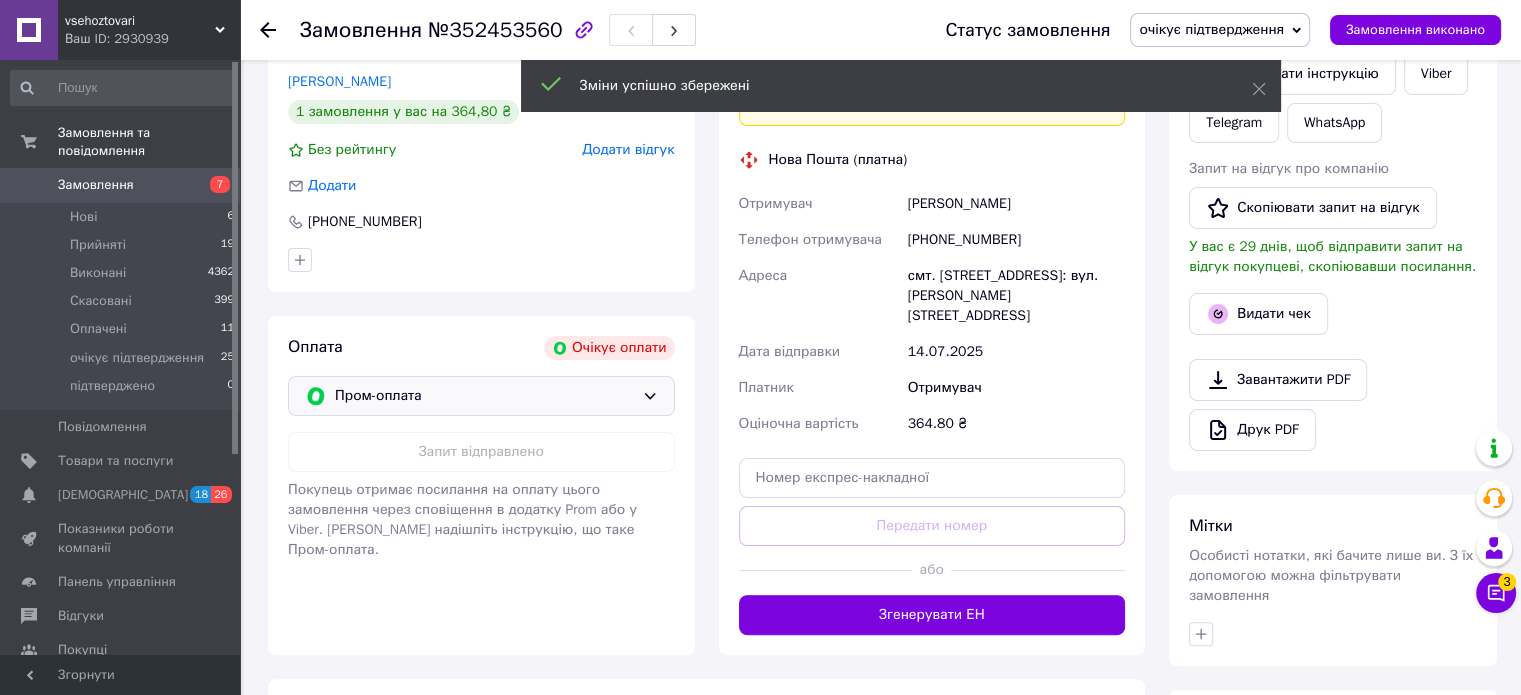 scroll, scrollTop: 400, scrollLeft: 0, axis: vertical 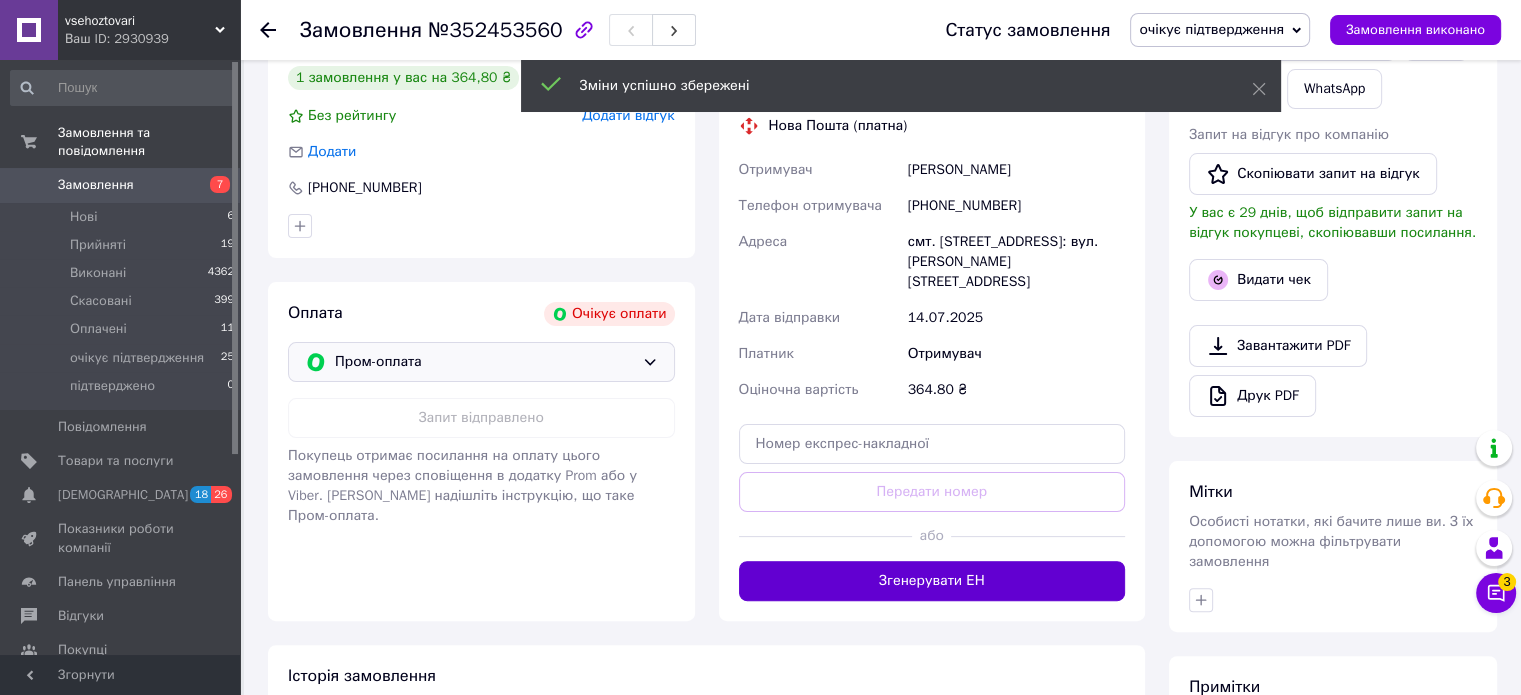 click on "Згенерувати ЕН" at bounding box center [932, 581] 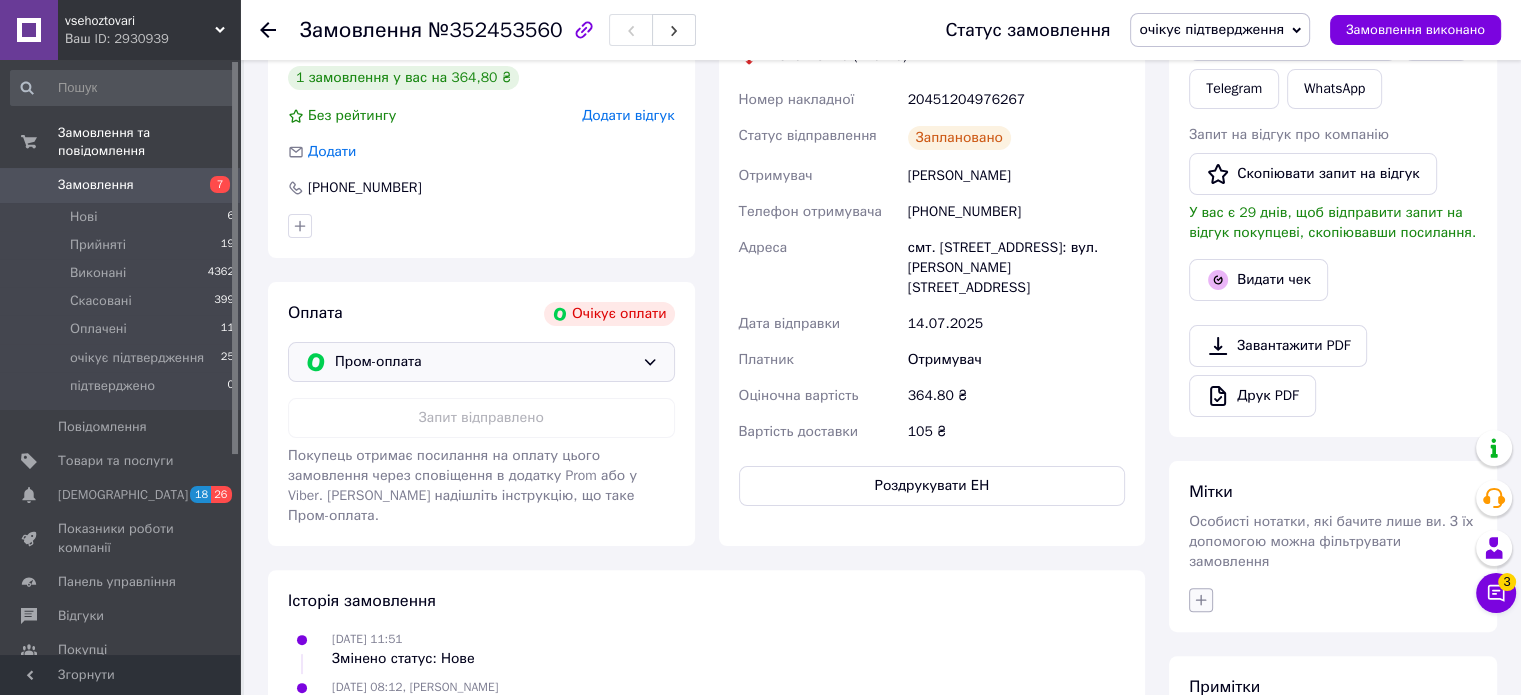 click 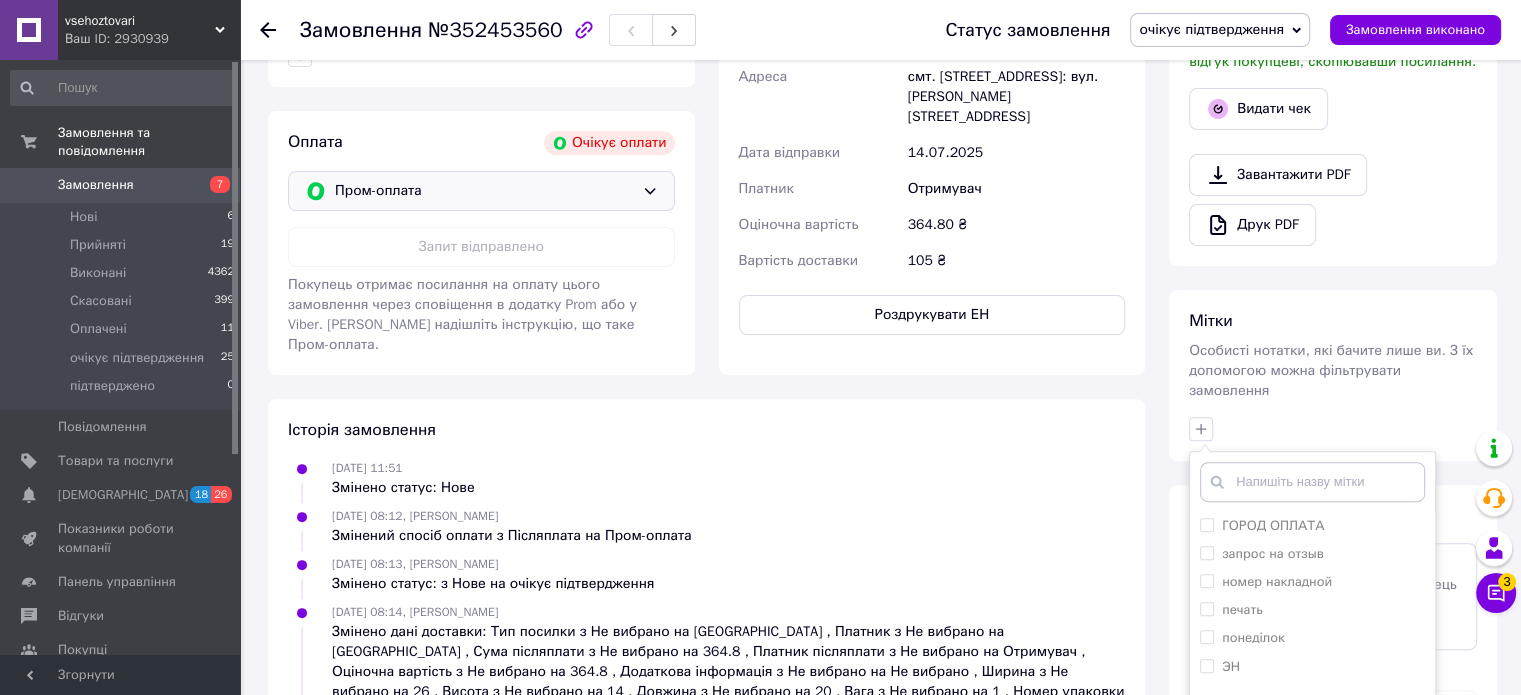 scroll, scrollTop: 672, scrollLeft: 0, axis: vertical 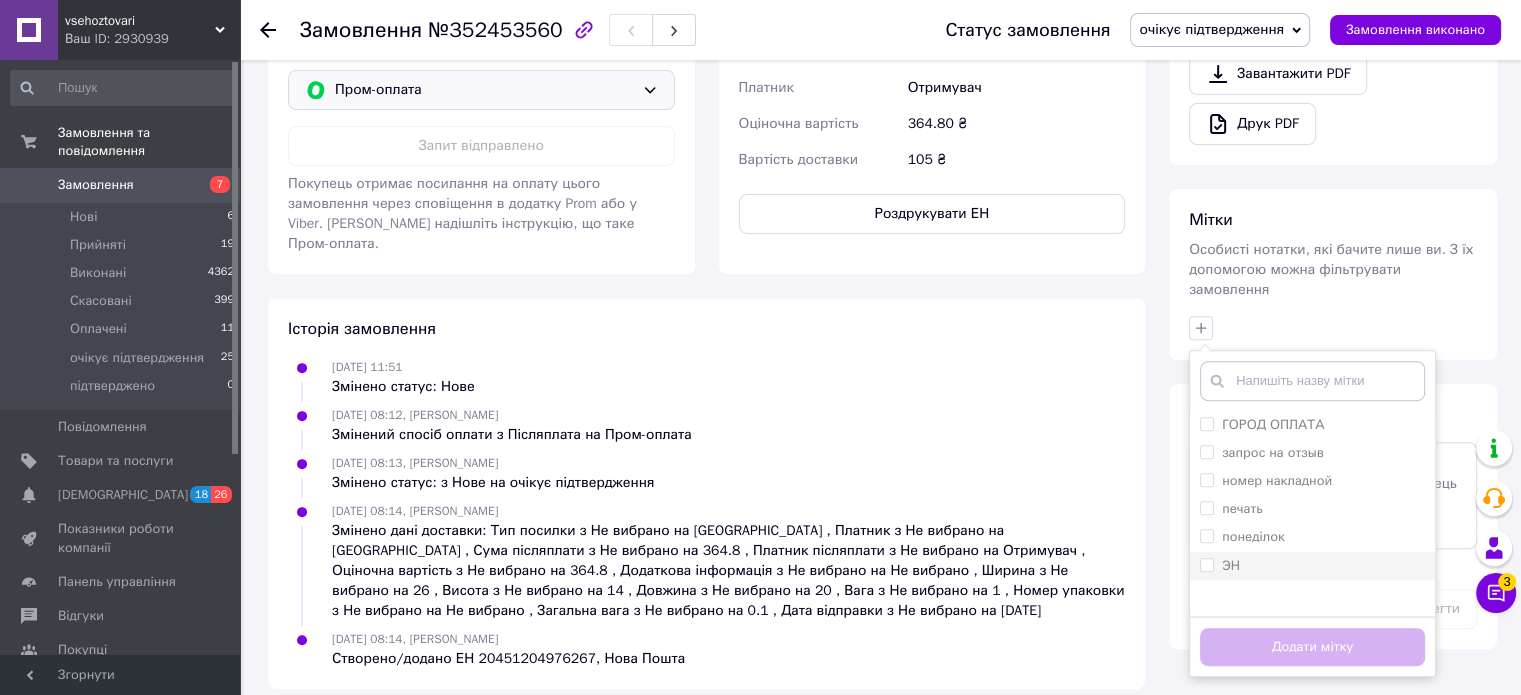 click on "ЭН" at bounding box center (1206, 564) 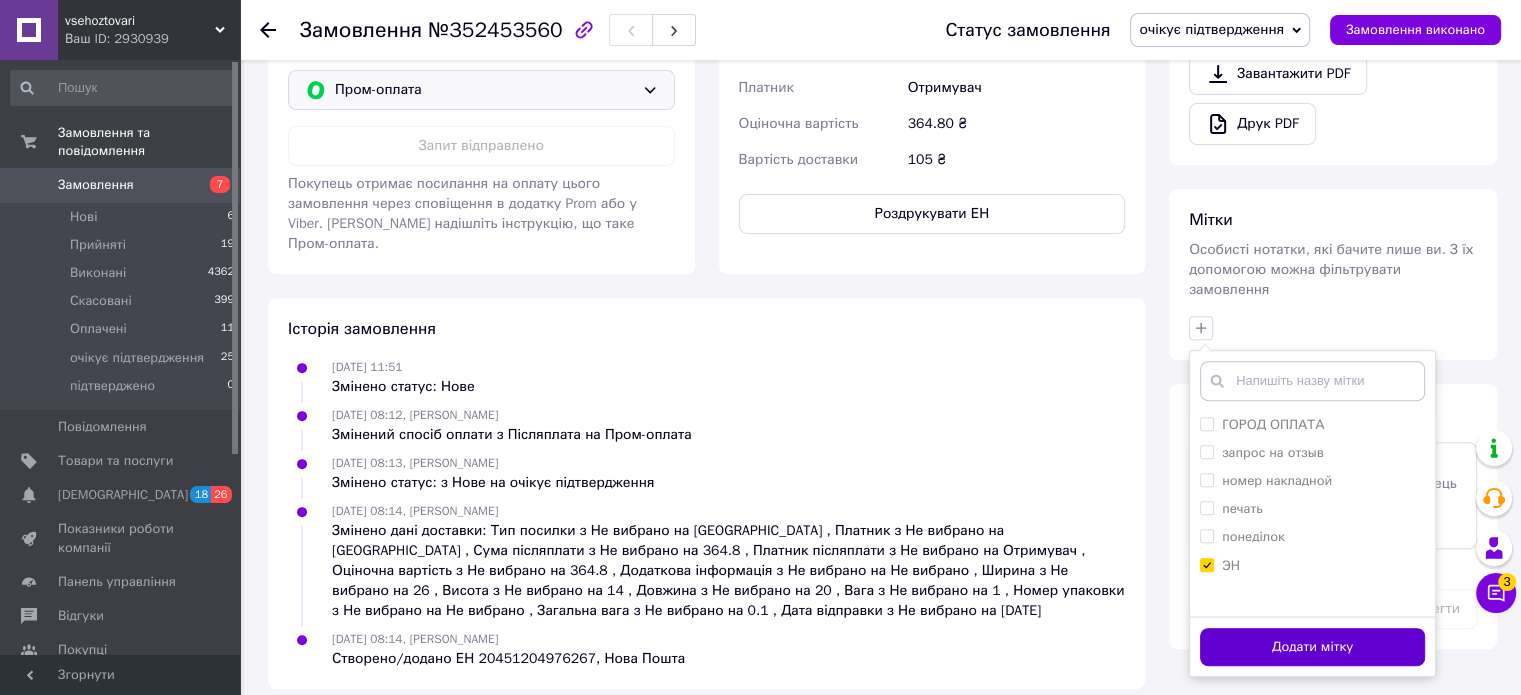 click on "Додати мітку" at bounding box center (1312, 647) 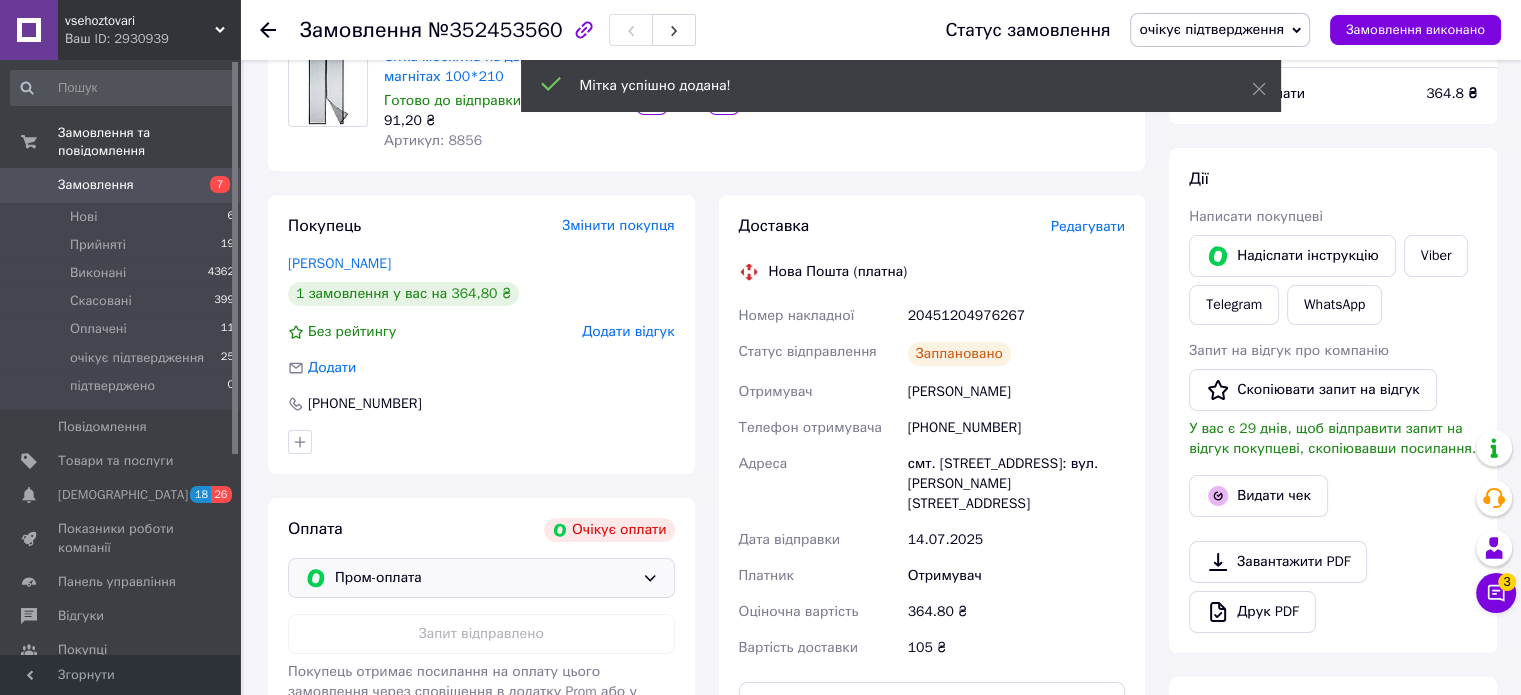 scroll, scrollTop: 72, scrollLeft: 0, axis: vertical 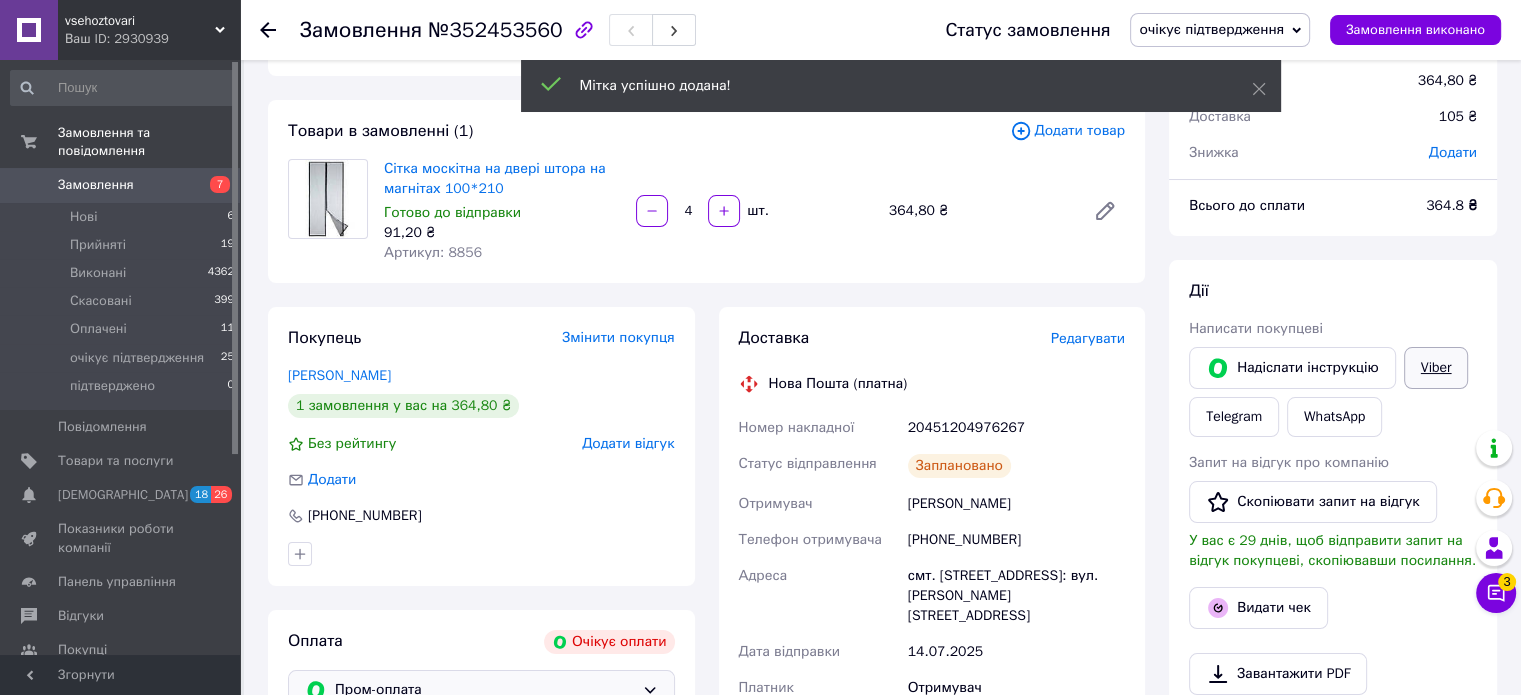 click on "Viber" at bounding box center (1436, 368) 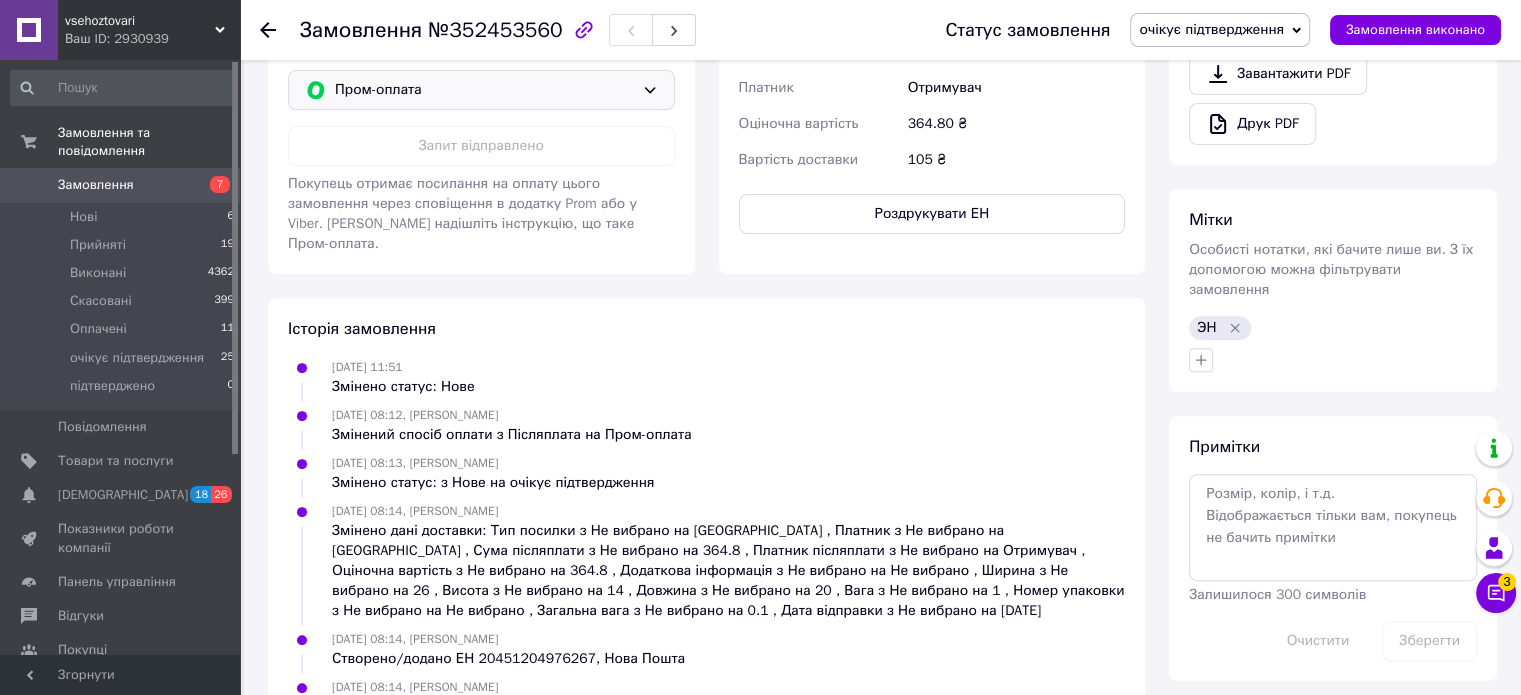 scroll, scrollTop: 72, scrollLeft: 0, axis: vertical 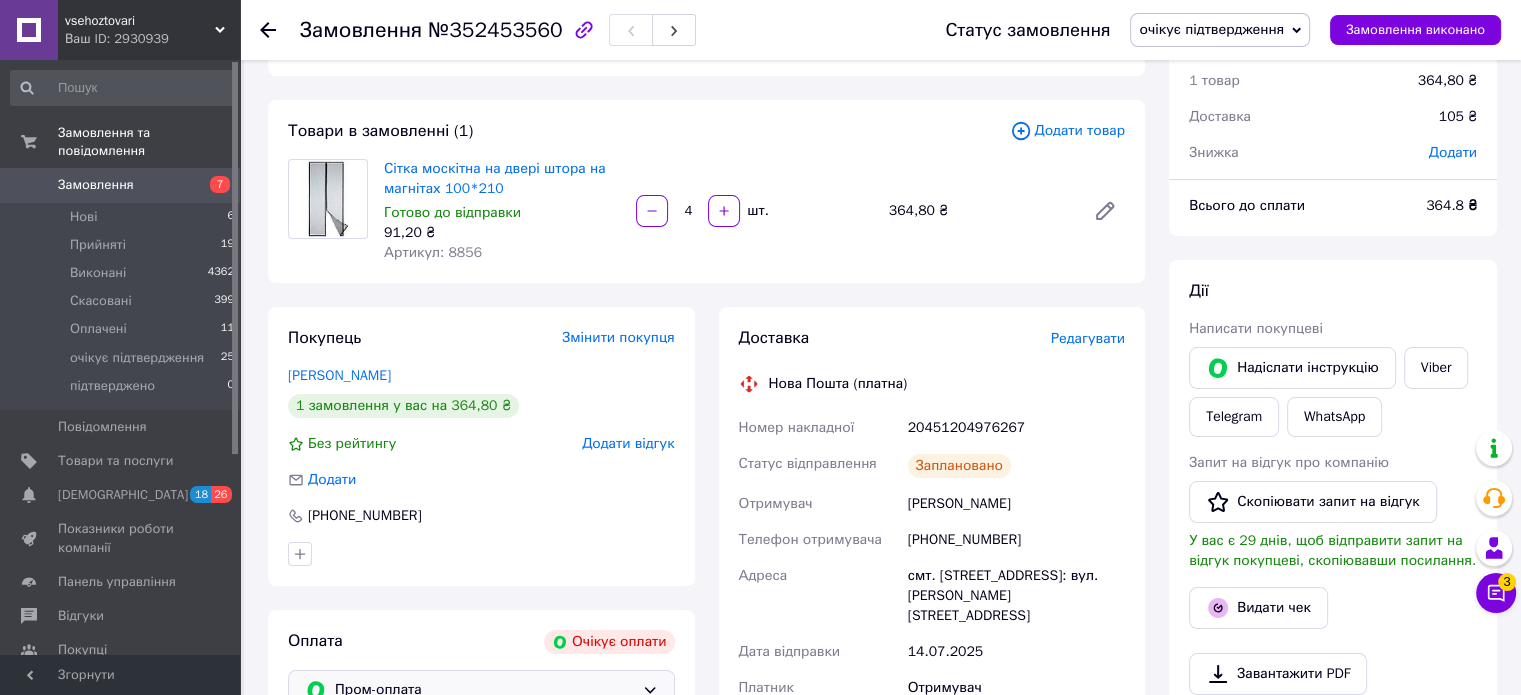 click 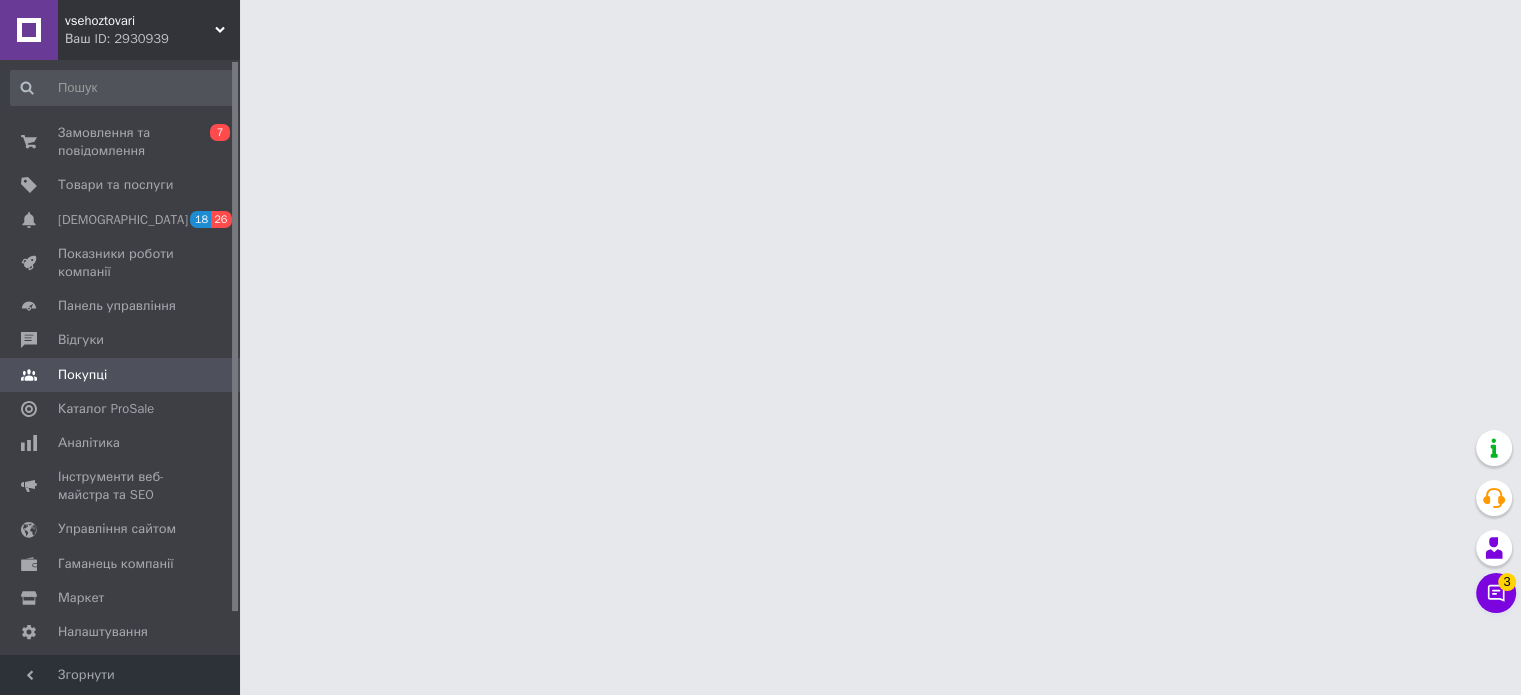 scroll, scrollTop: 0, scrollLeft: 0, axis: both 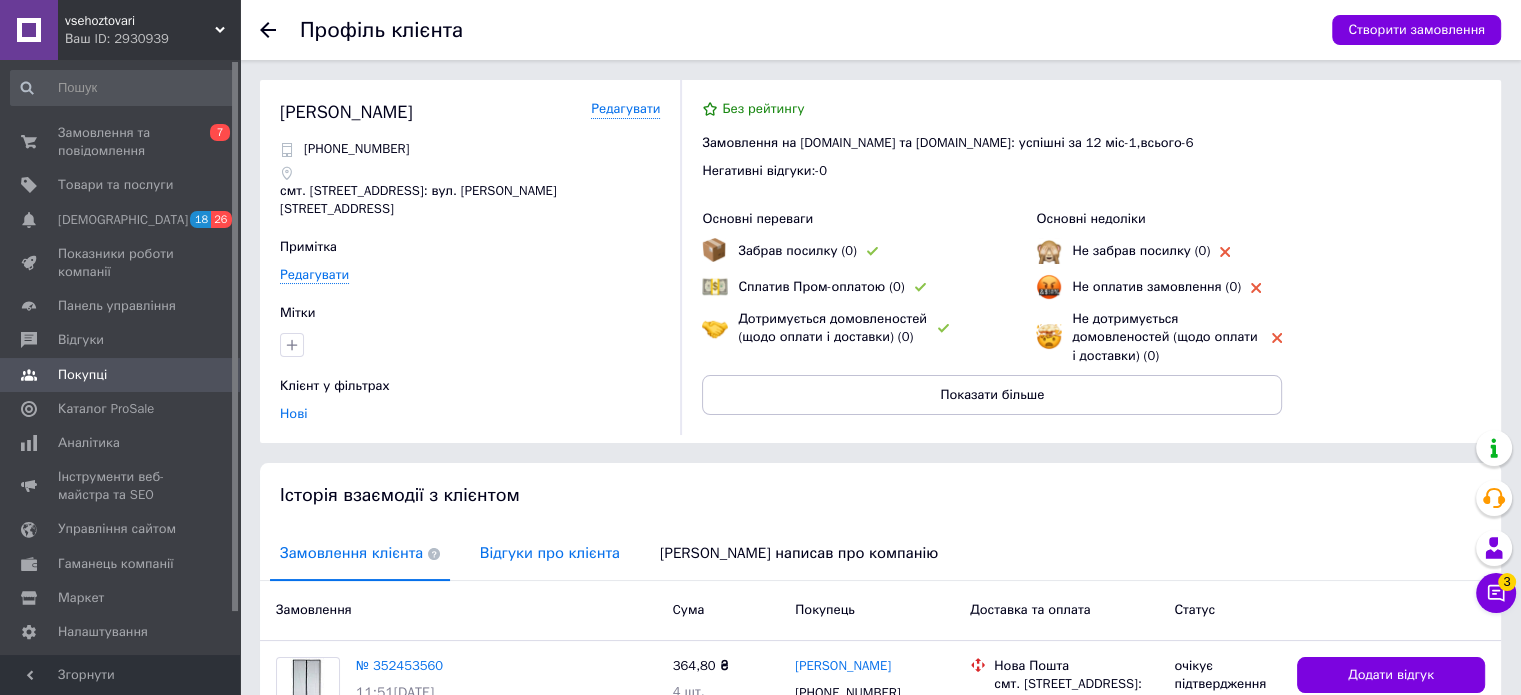 click on "Відгуки про клієнта" at bounding box center [550, 553] 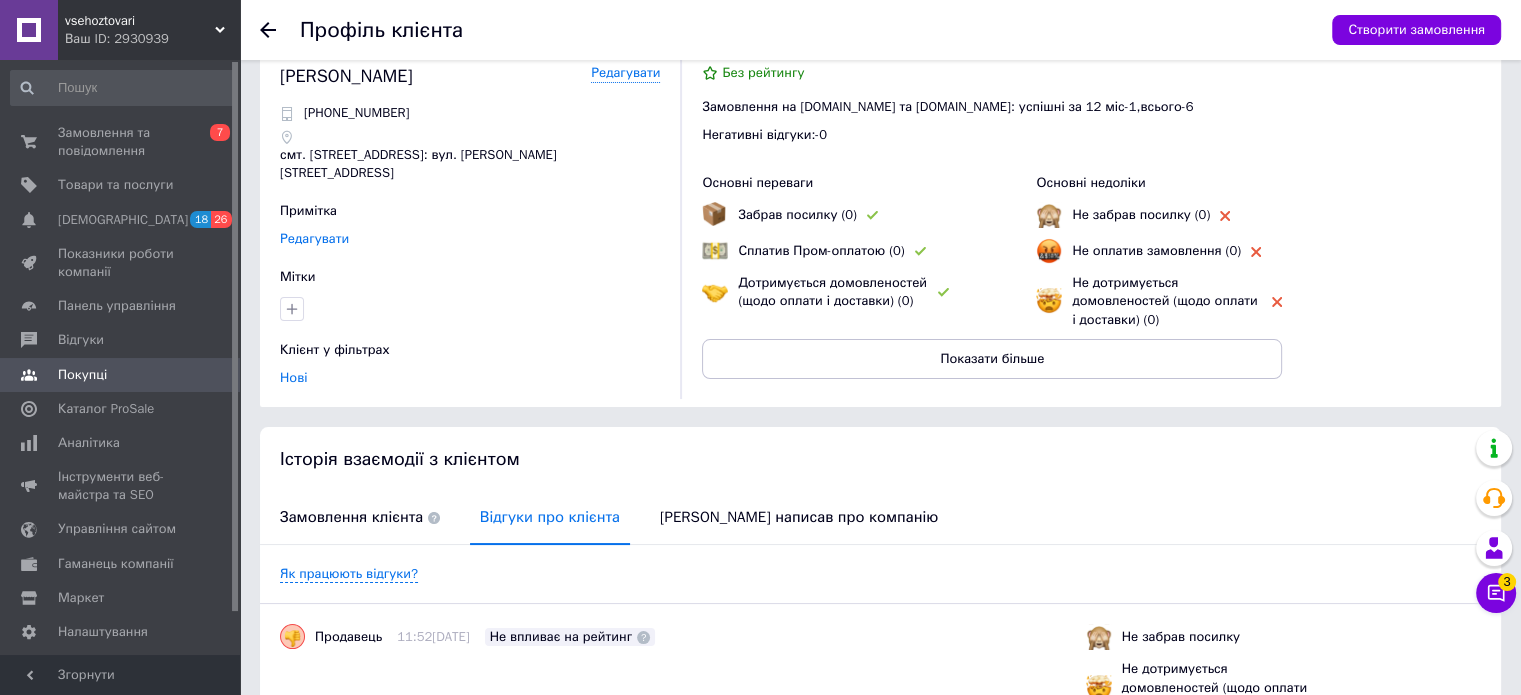 scroll, scrollTop: 0, scrollLeft: 0, axis: both 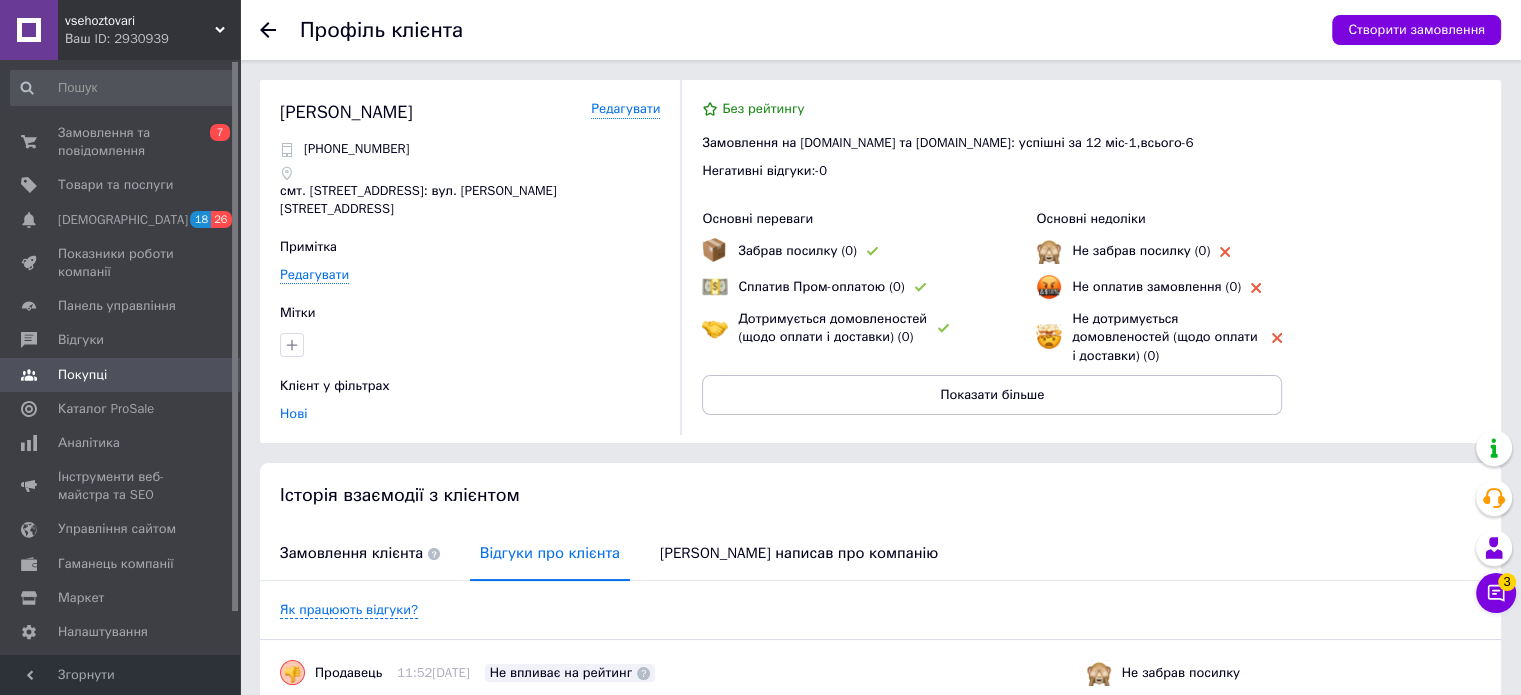 click 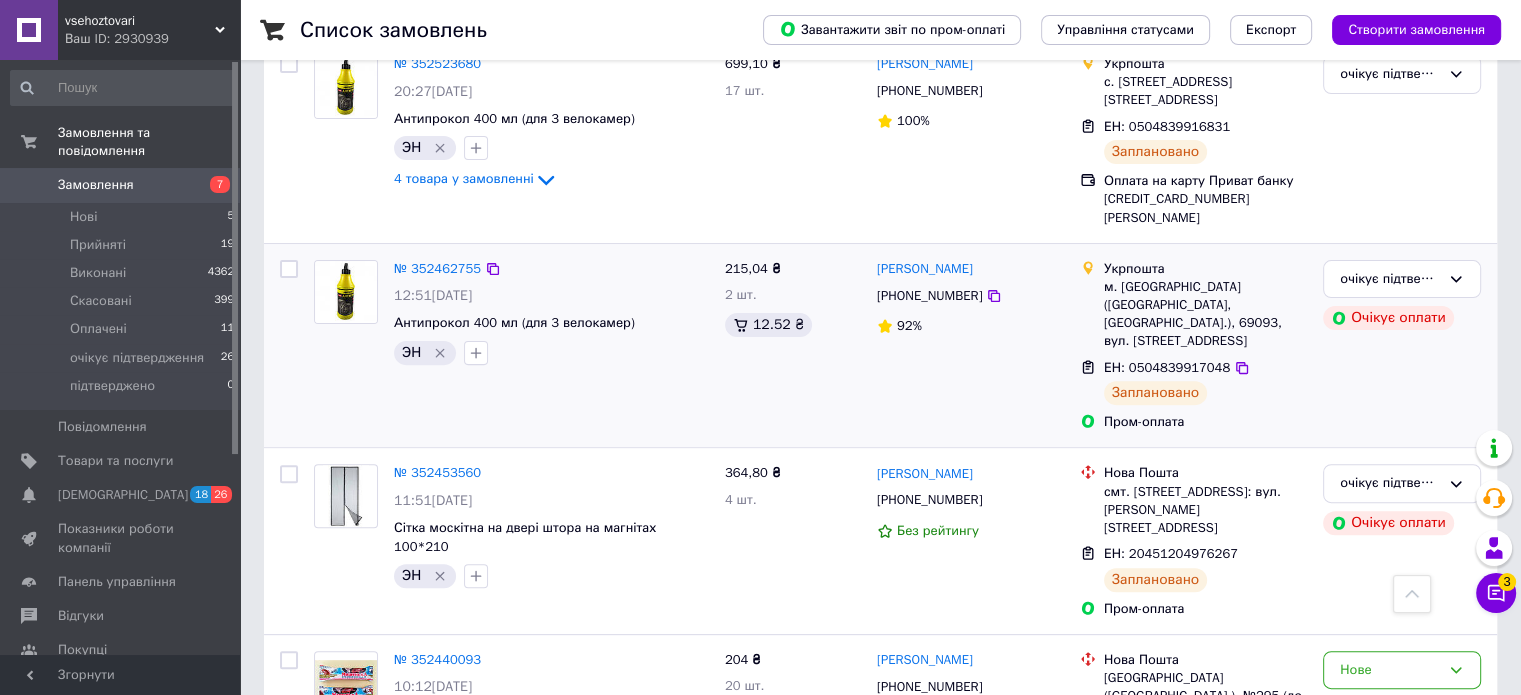 scroll, scrollTop: 800, scrollLeft: 0, axis: vertical 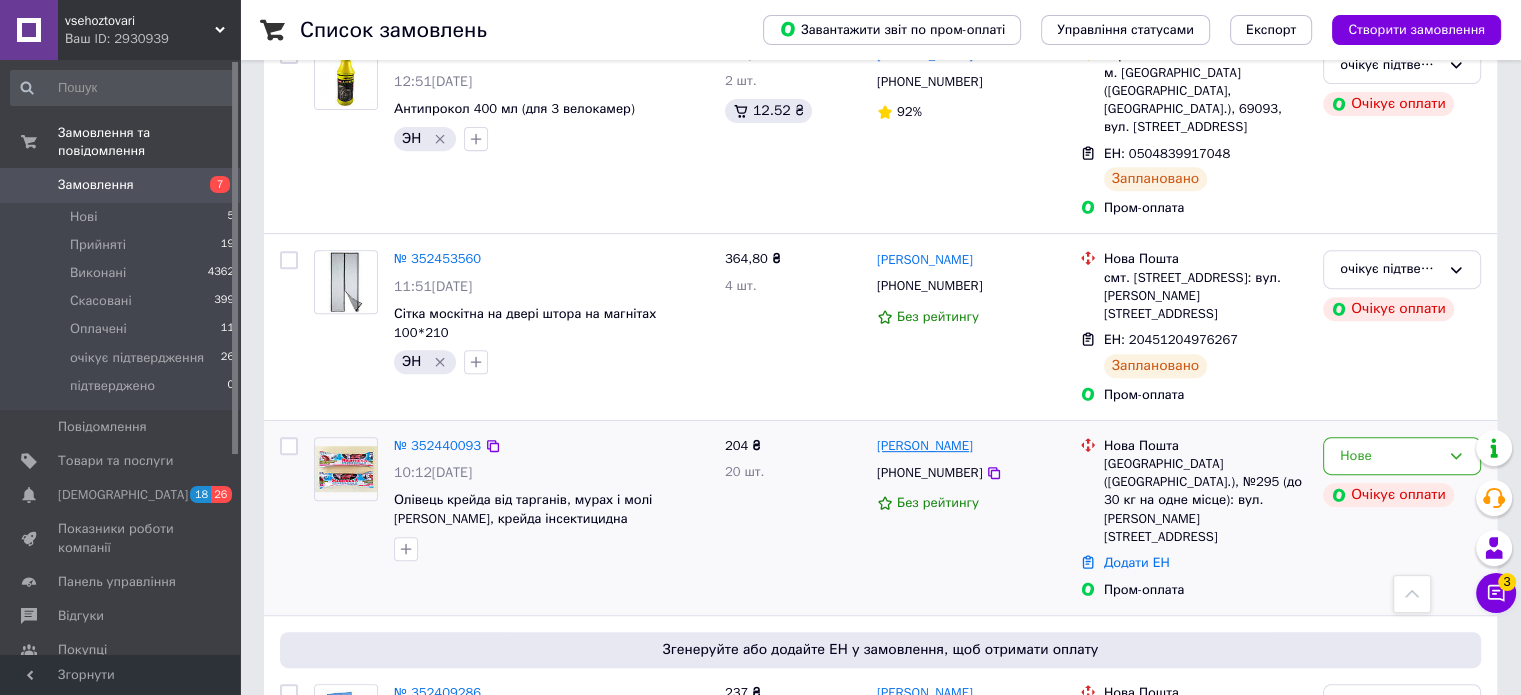 click on "[PERSON_NAME]" at bounding box center (925, 446) 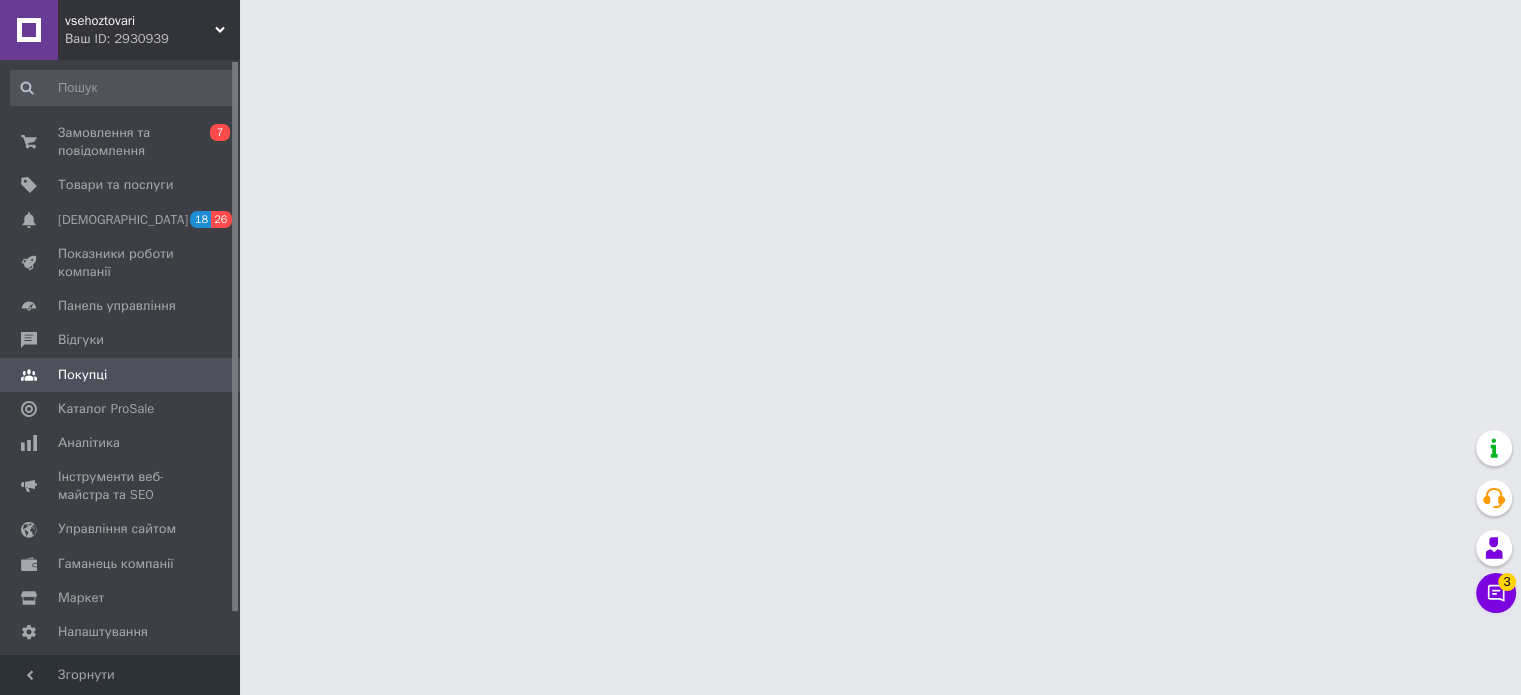 scroll, scrollTop: 0, scrollLeft: 0, axis: both 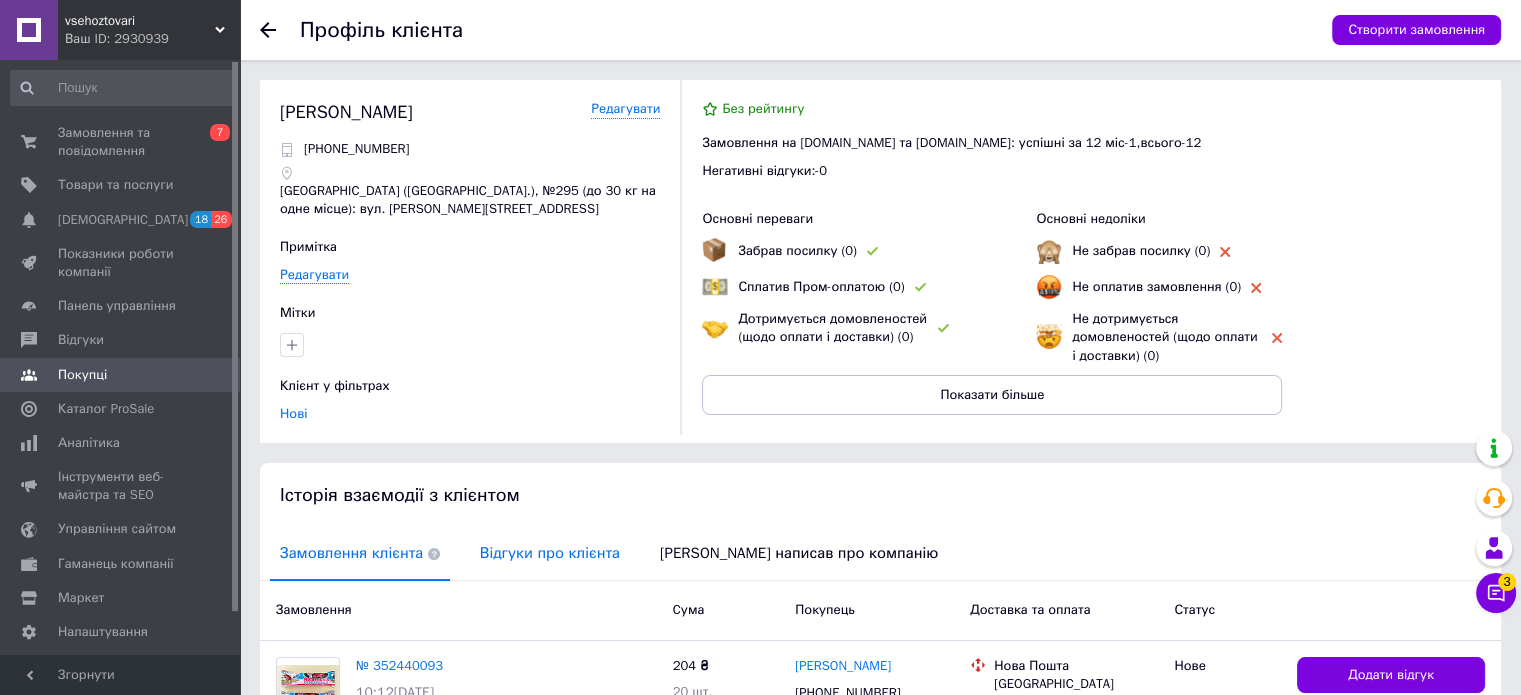 click on "Відгуки про клієнта" at bounding box center (550, 553) 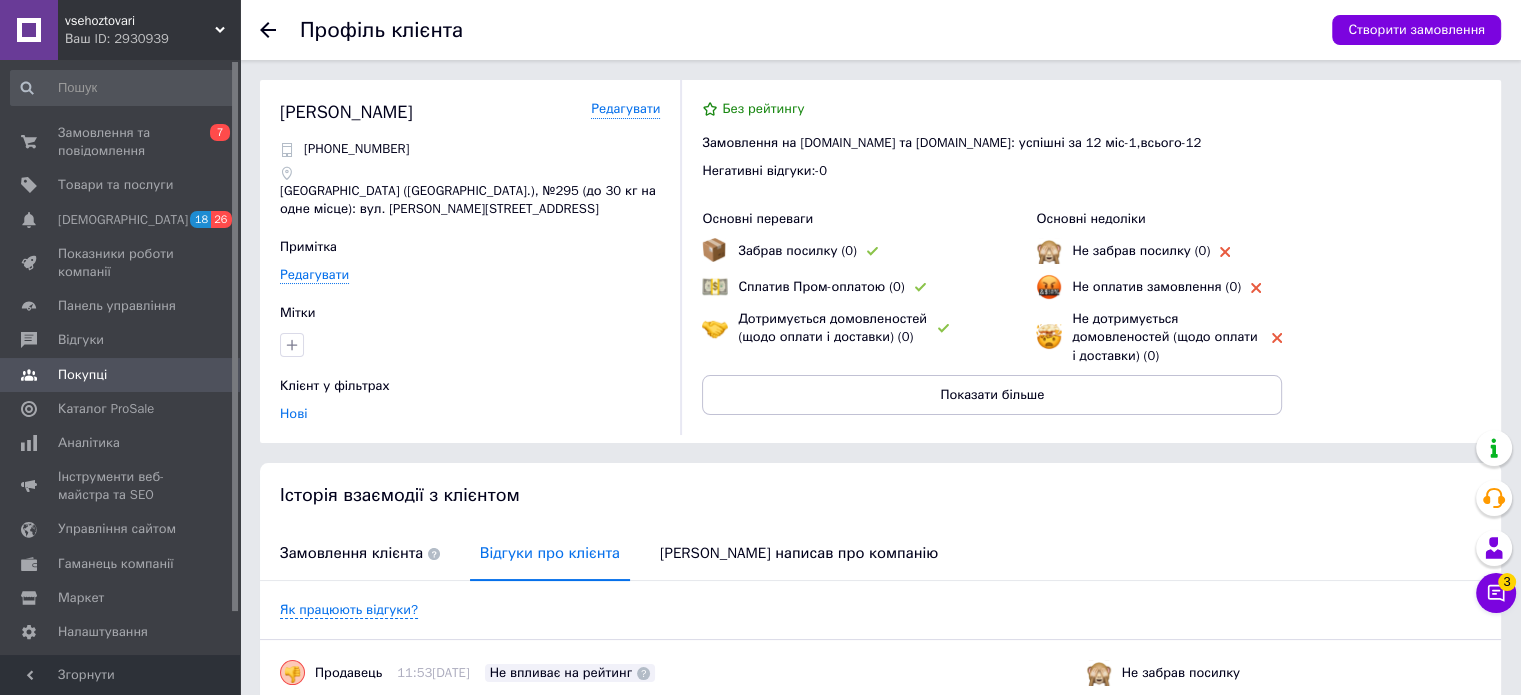 scroll, scrollTop: 185, scrollLeft: 0, axis: vertical 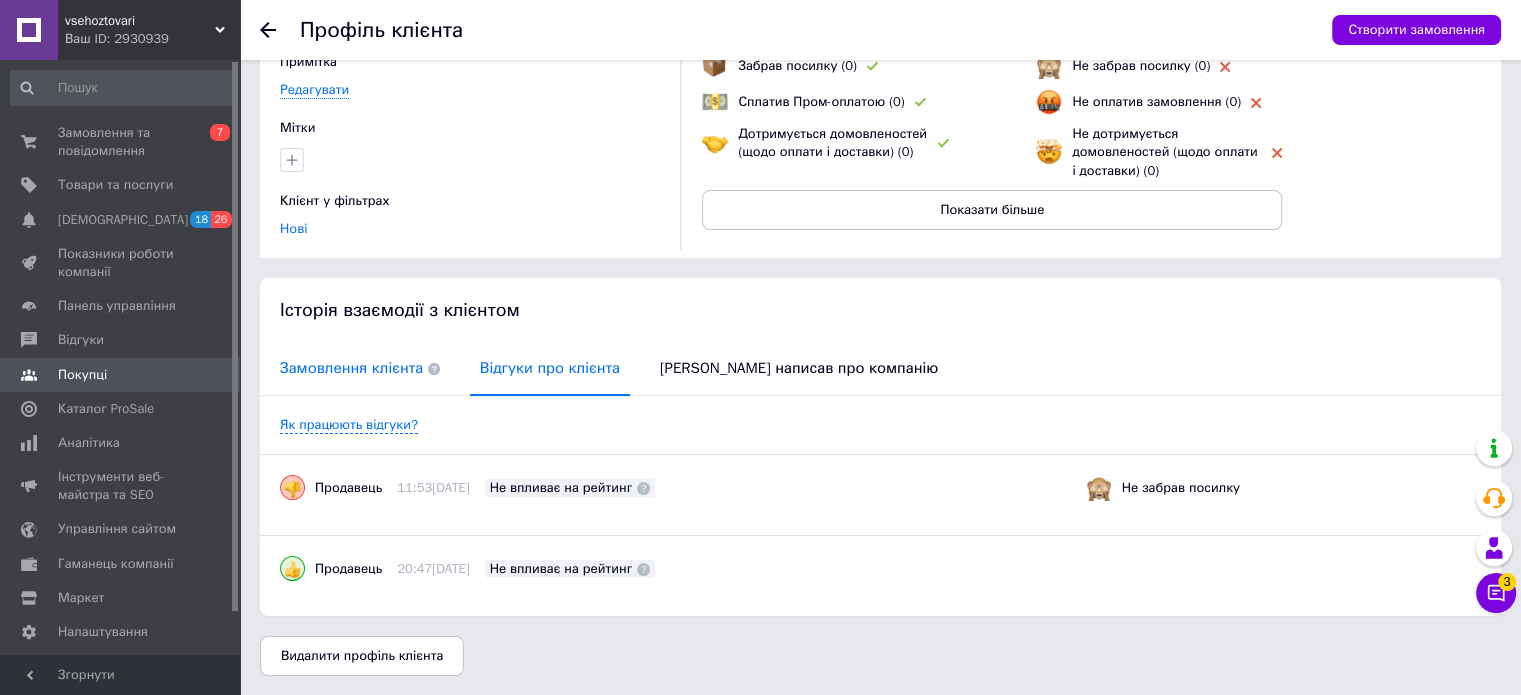 click on "Замовлення клієнта" at bounding box center (360, 368) 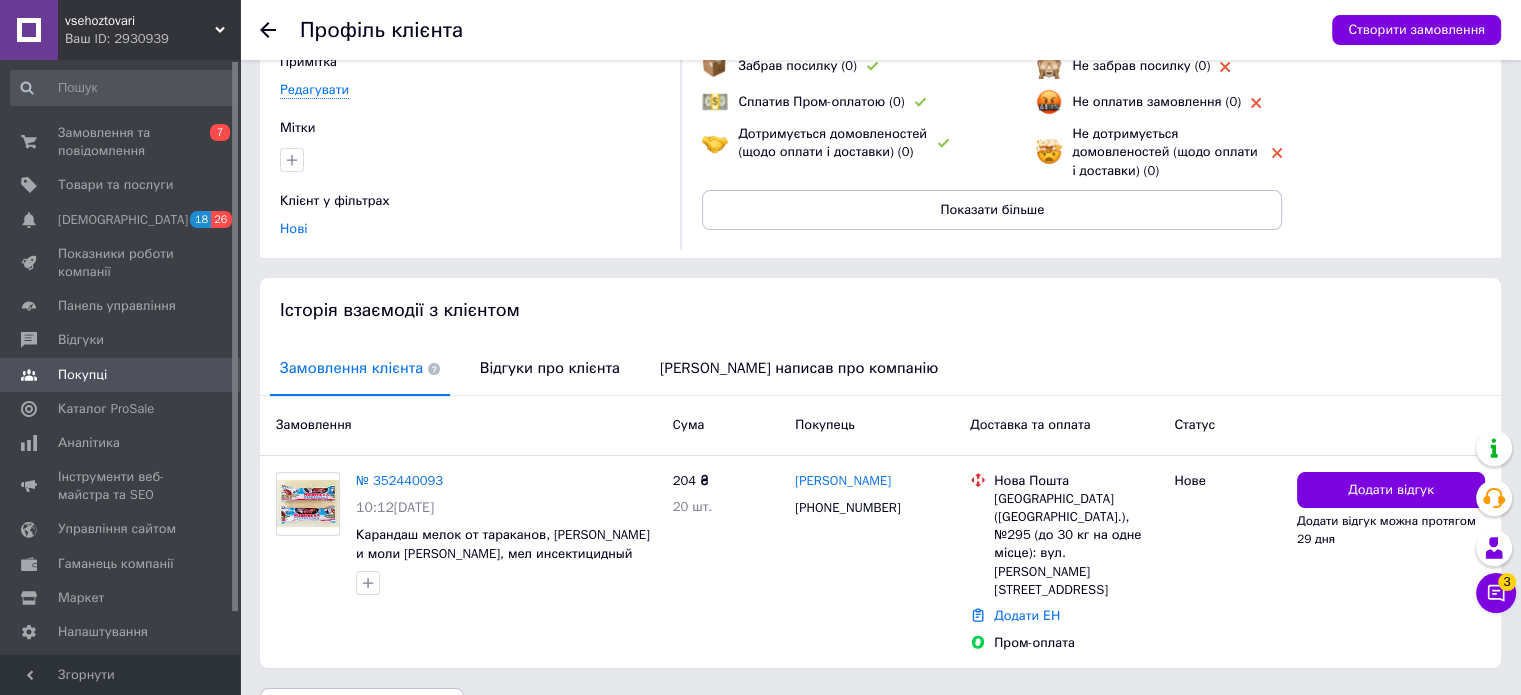 scroll, scrollTop: 182, scrollLeft: 0, axis: vertical 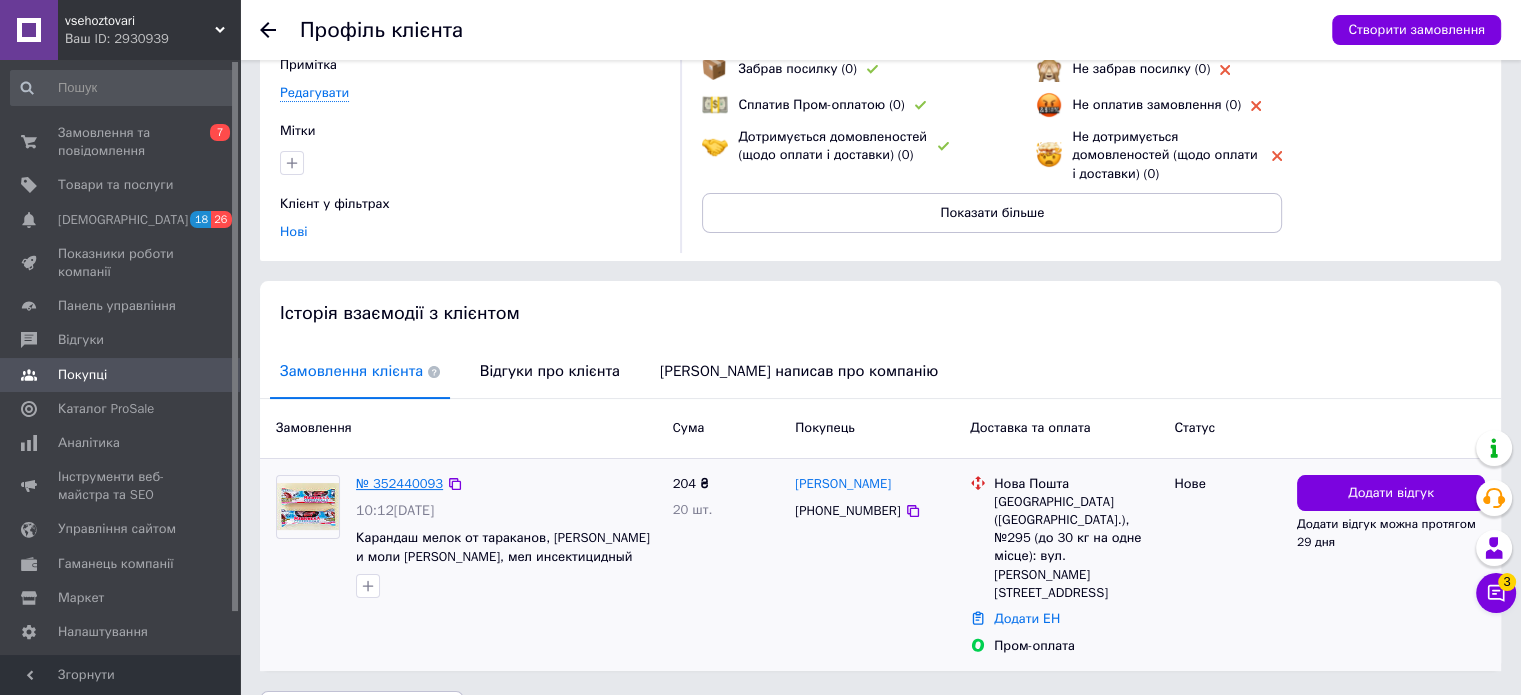 click on "№ 352440093" at bounding box center (399, 483) 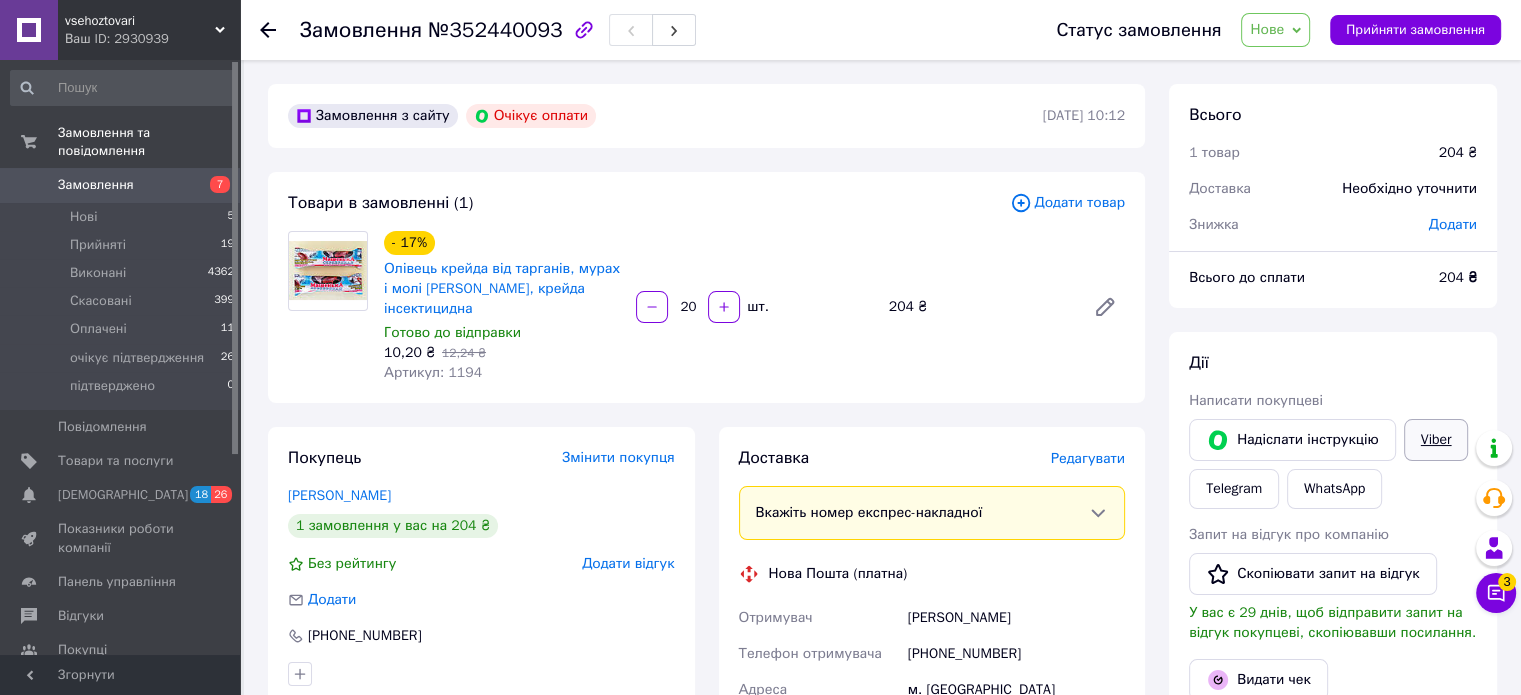 click on "Viber" at bounding box center [1436, 440] 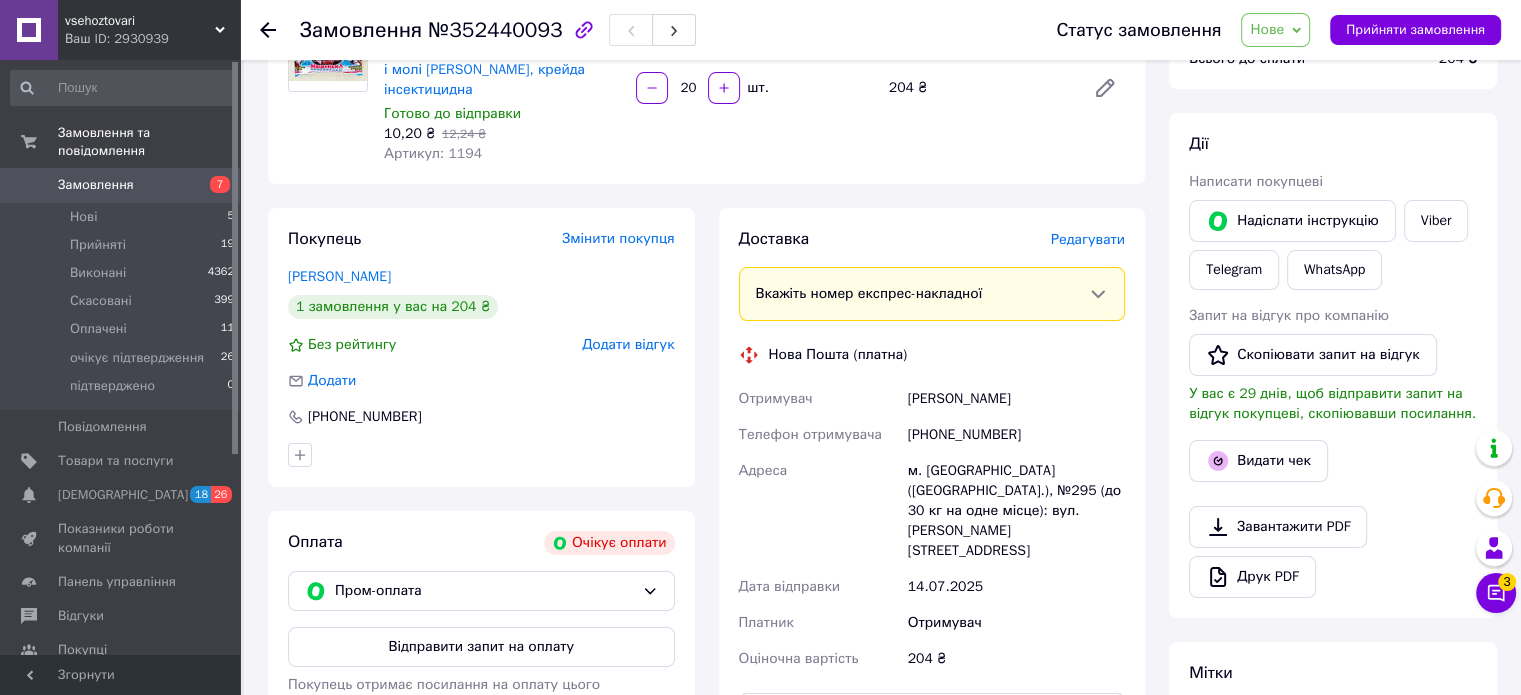 scroll, scrollTop: 400, scrollLeft: 0, axis: vertical 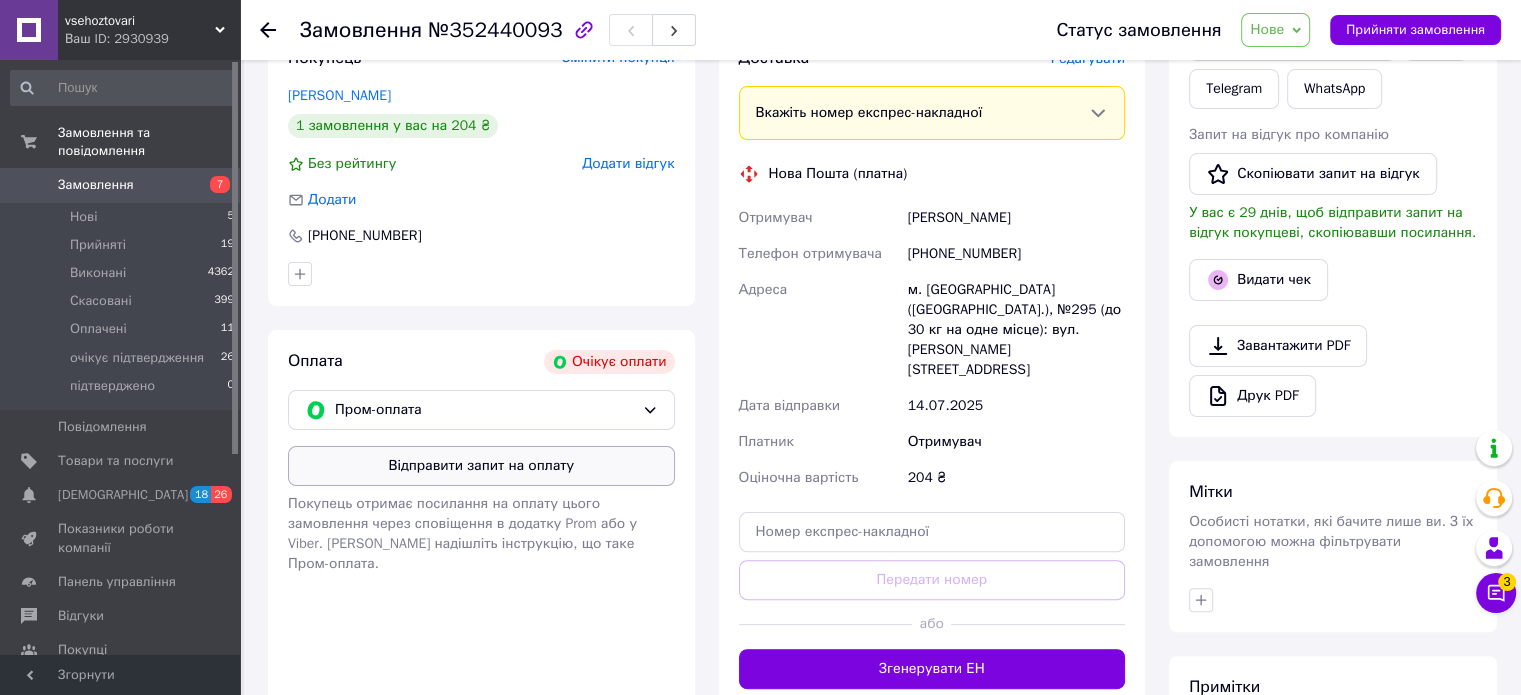 click on "Відправити запит на оплату" at bounding box center (481, 466) 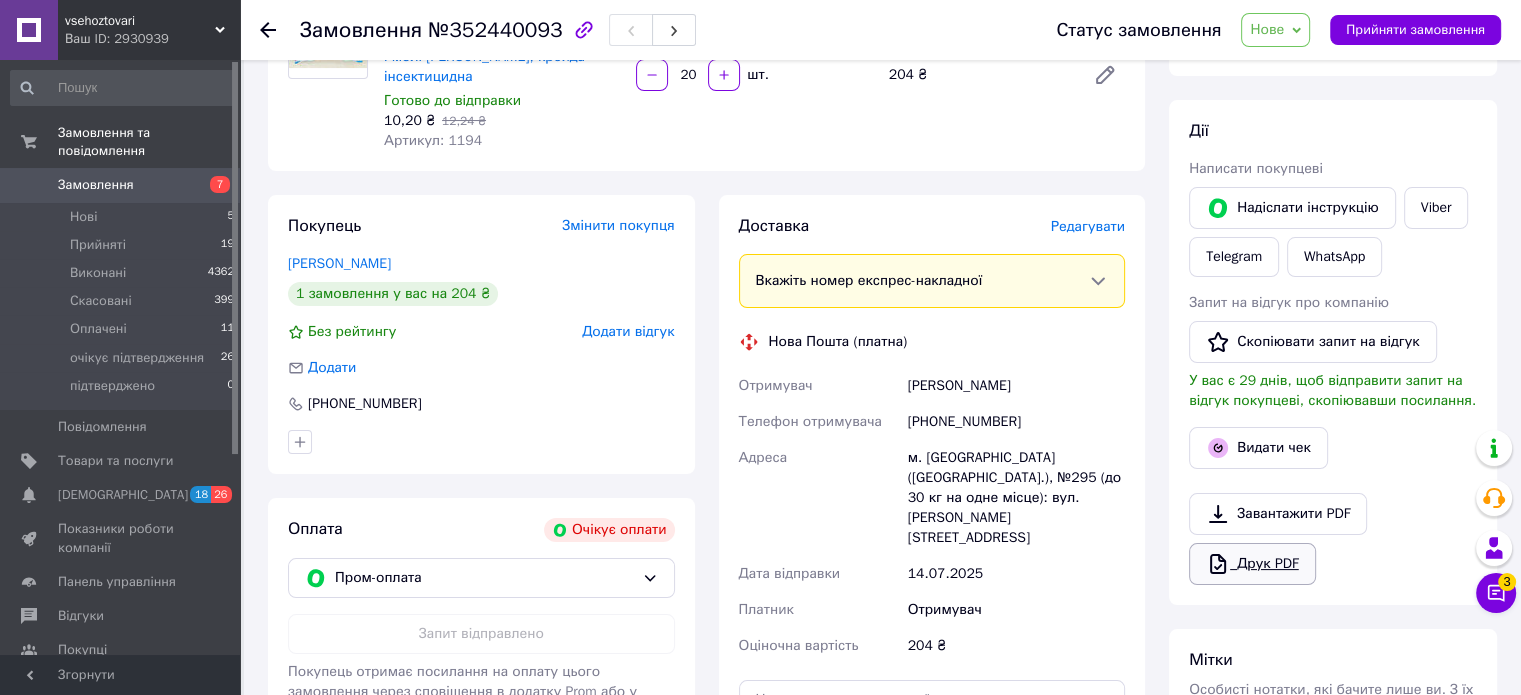 scroll, scrollTop: 200, scrollLeft: 0, axis: vertical 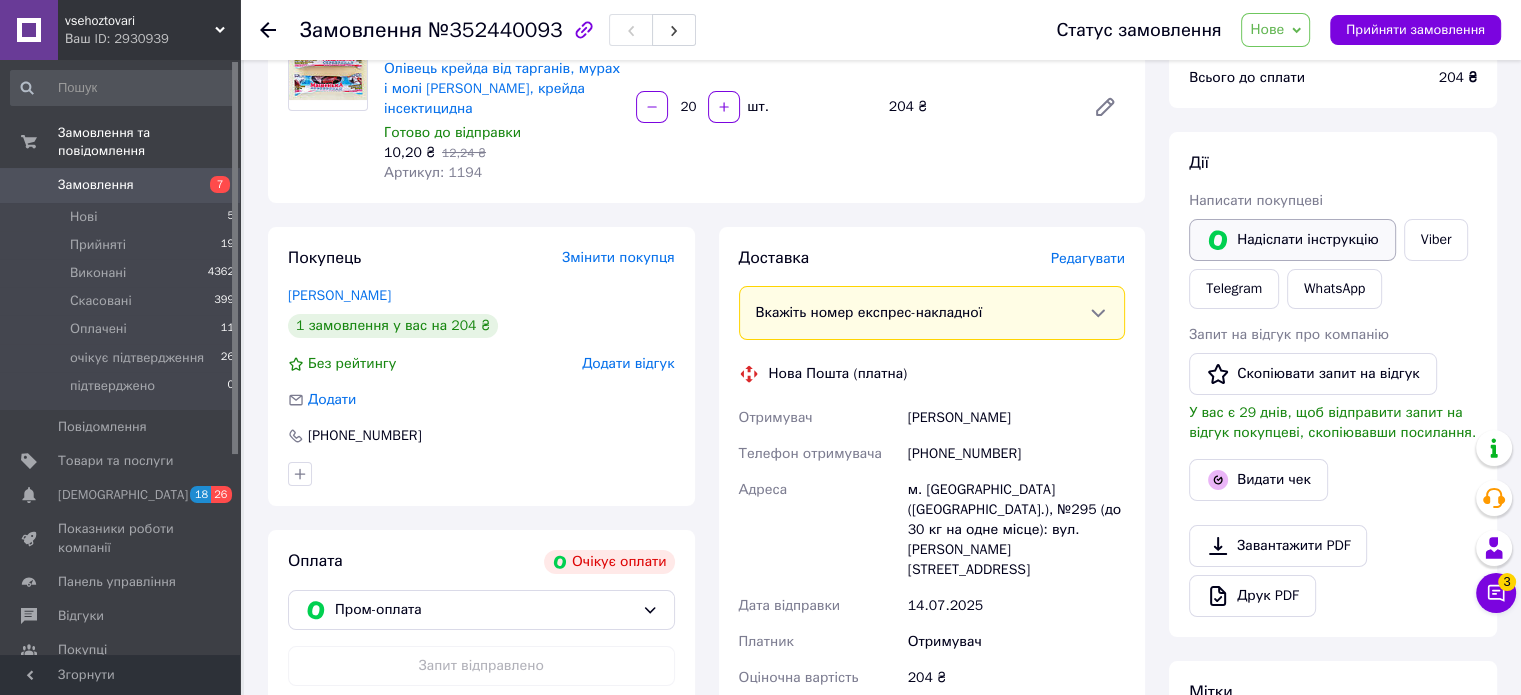 click on "Надіслати інструкцію" at bounding box center [1292, 240] 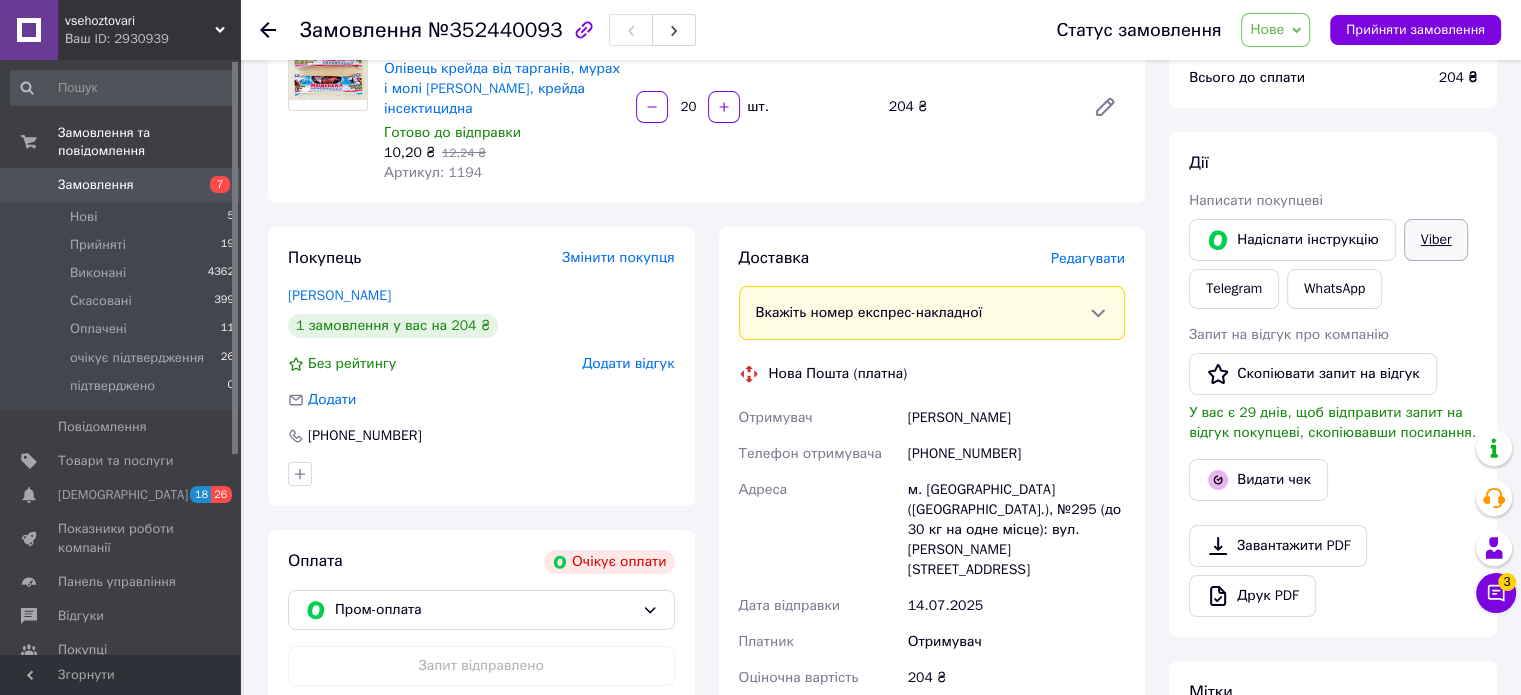 click on "Viber" at bounding box center (1436, 240) 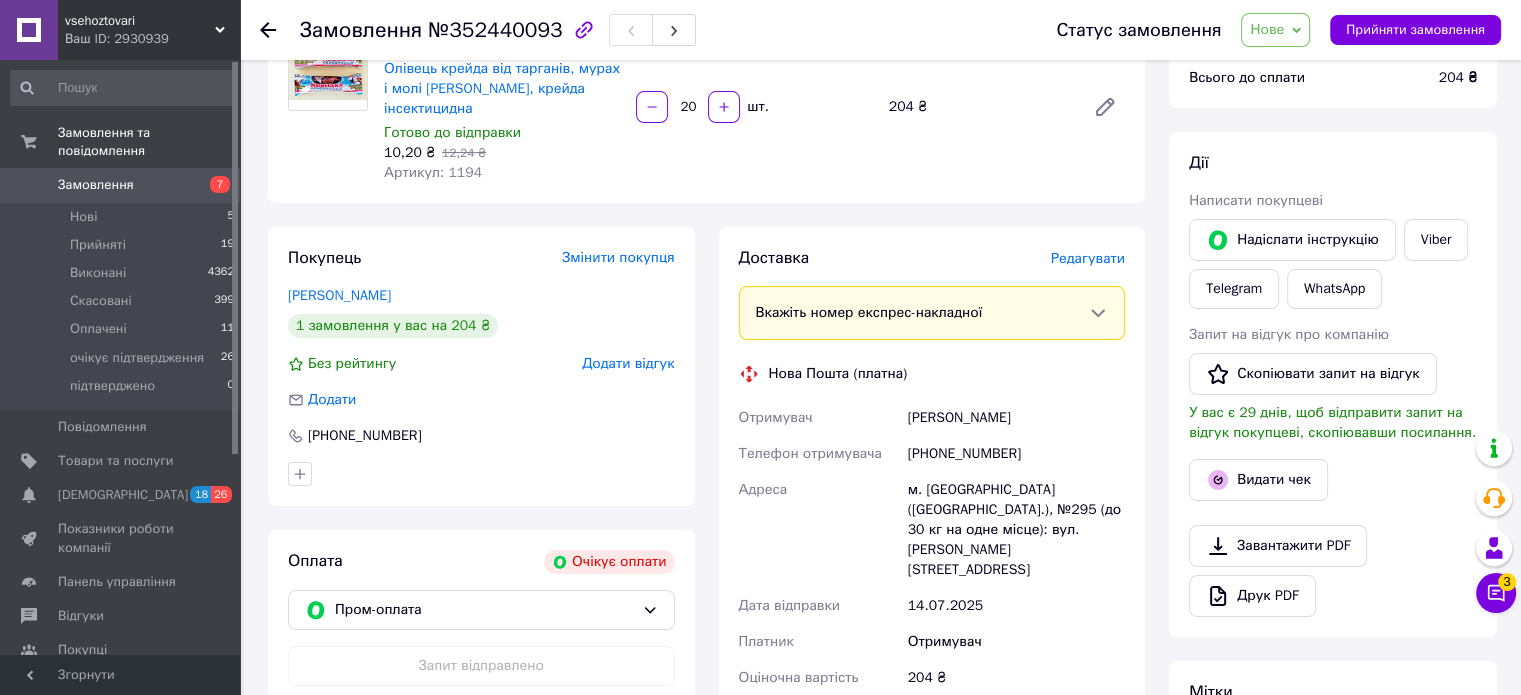 scroll, scrollTop: 0, scrollLeft: 0, axis: both 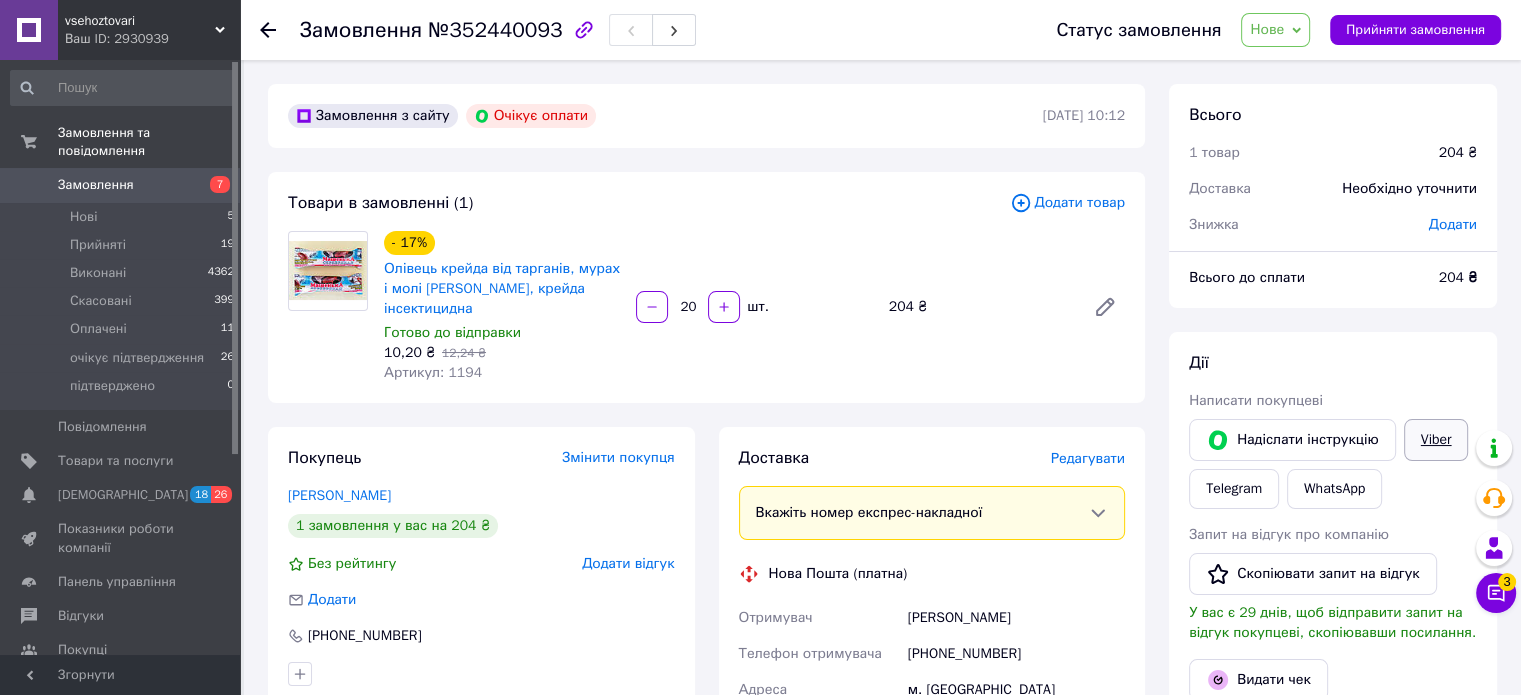 click on "Viber" at bounding box center (1436, 440) 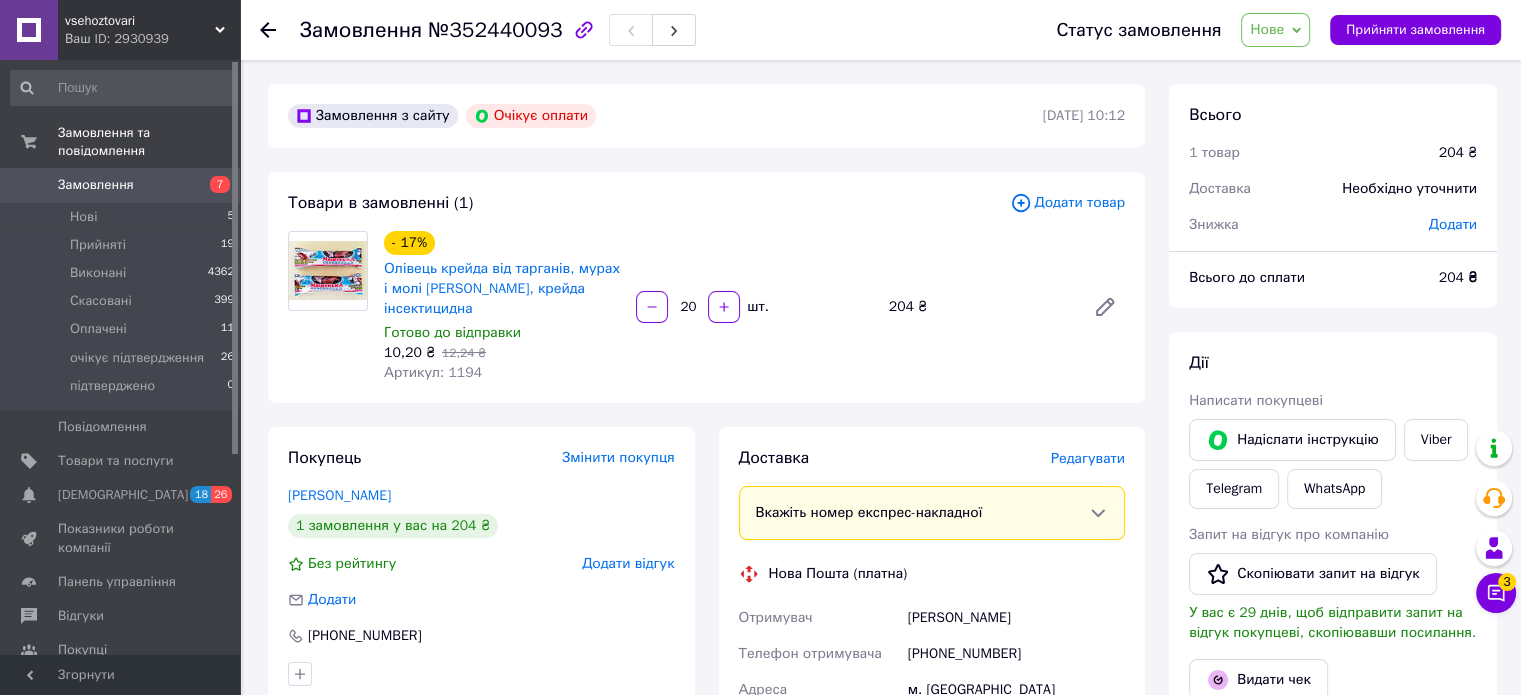 click on "Нове" at bounding box center [1267, 29] 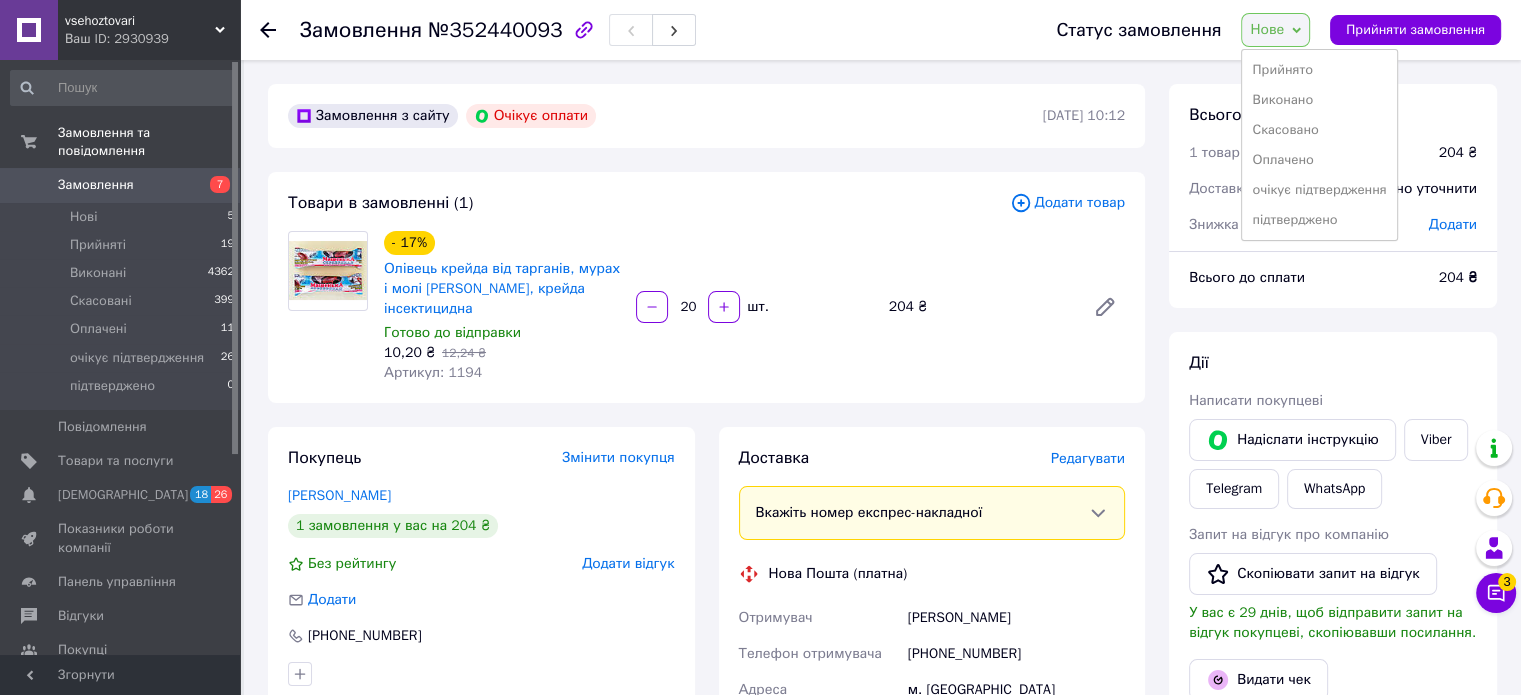 click on "очікує підтвердження" at bounding box center [1319, 190] 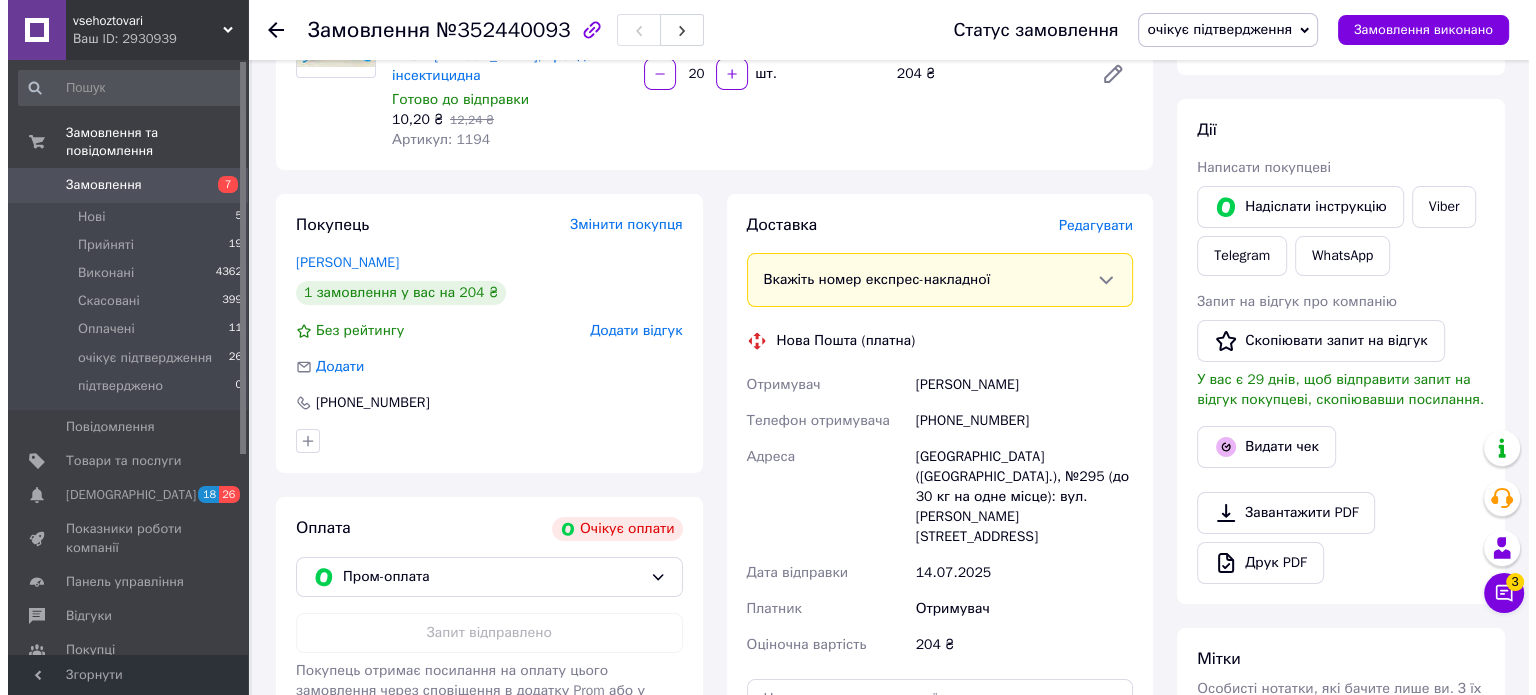 scroll, scrollTop: 200, scrollLeft: 0, axis: vertical 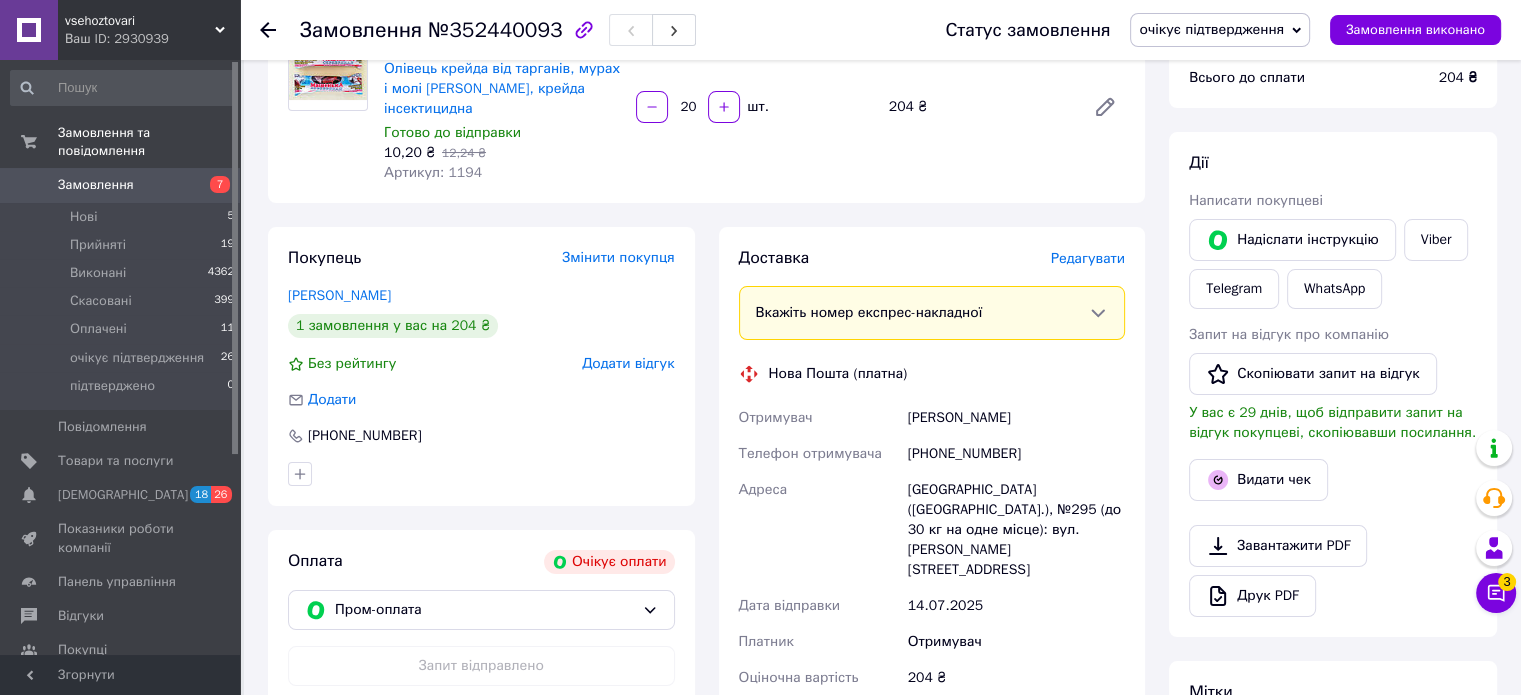 click on "Редагувати" at bounding box center (1088, 258) 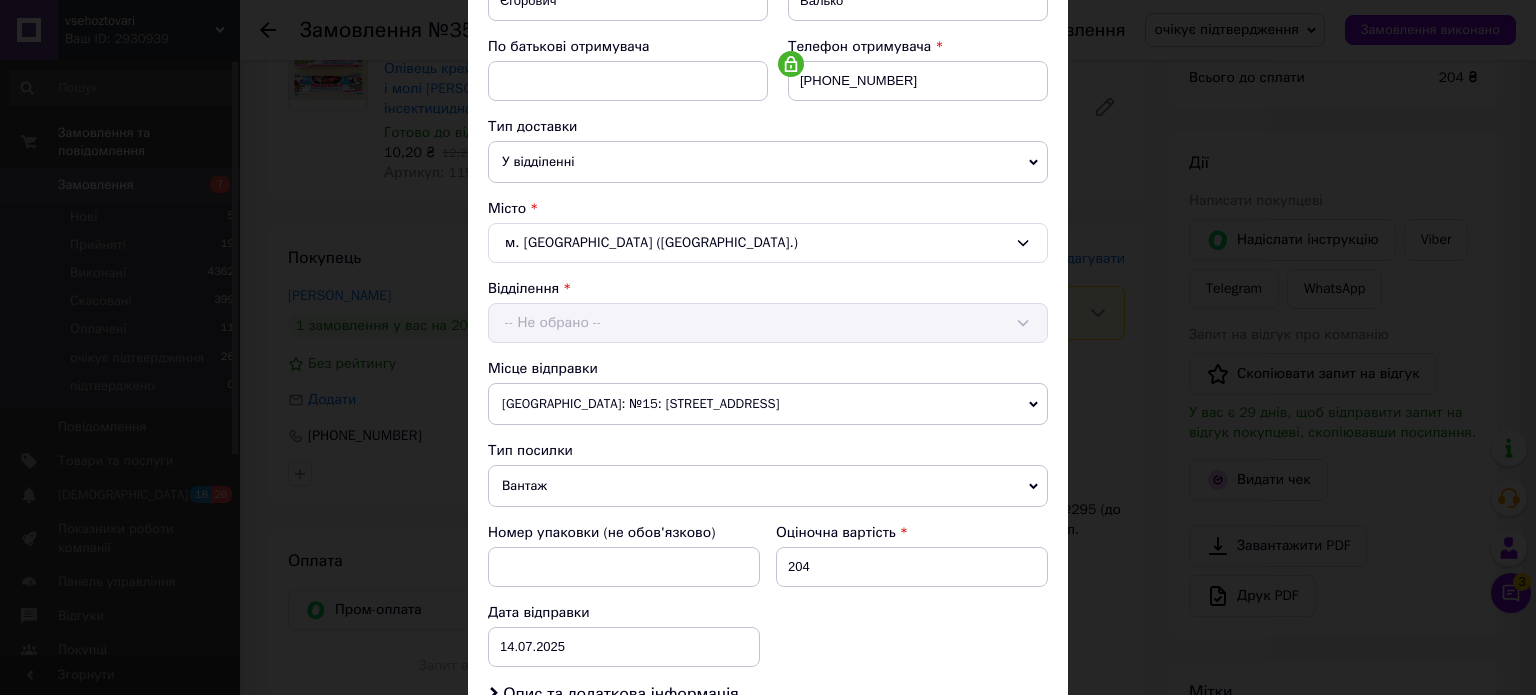 scroll, scrollTop: 627, scrollLeft: 0, axis: vertical 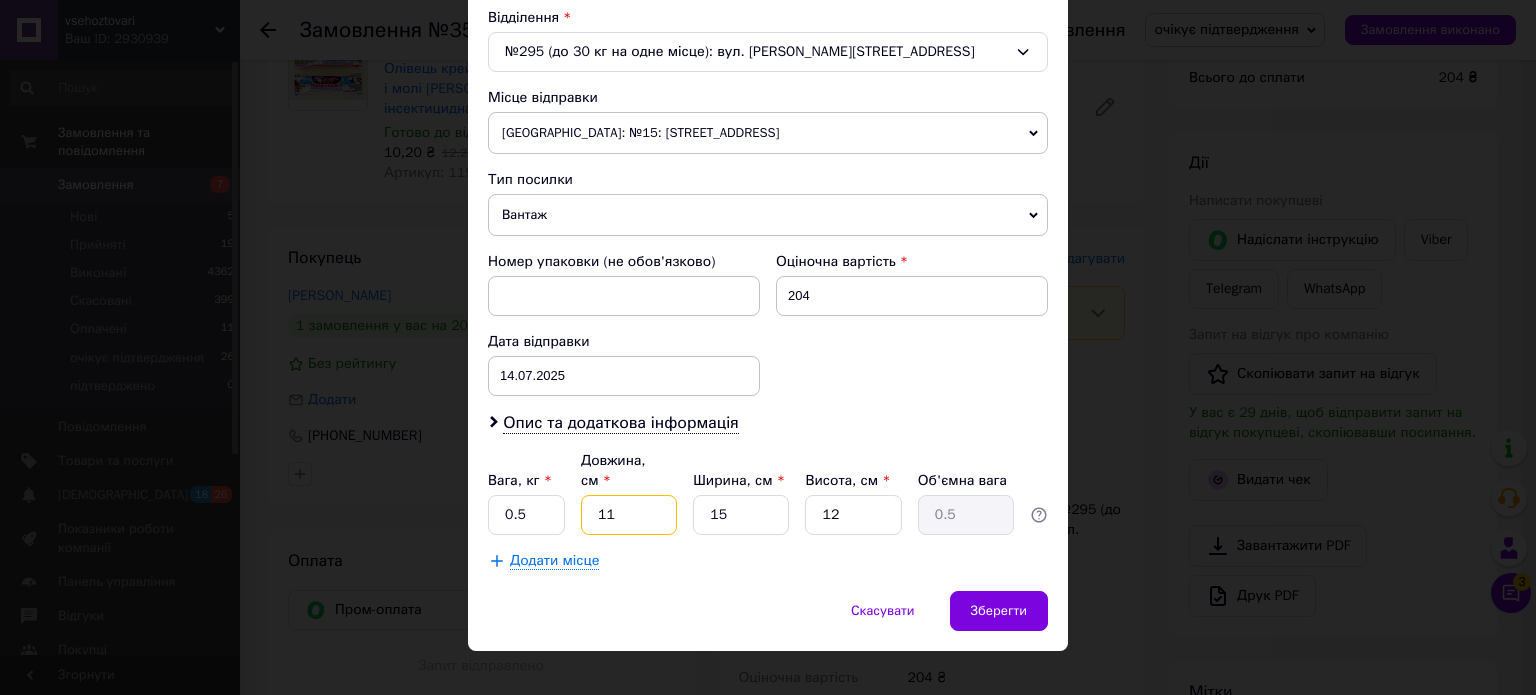 click on "11" at bounding box center (629, 515) 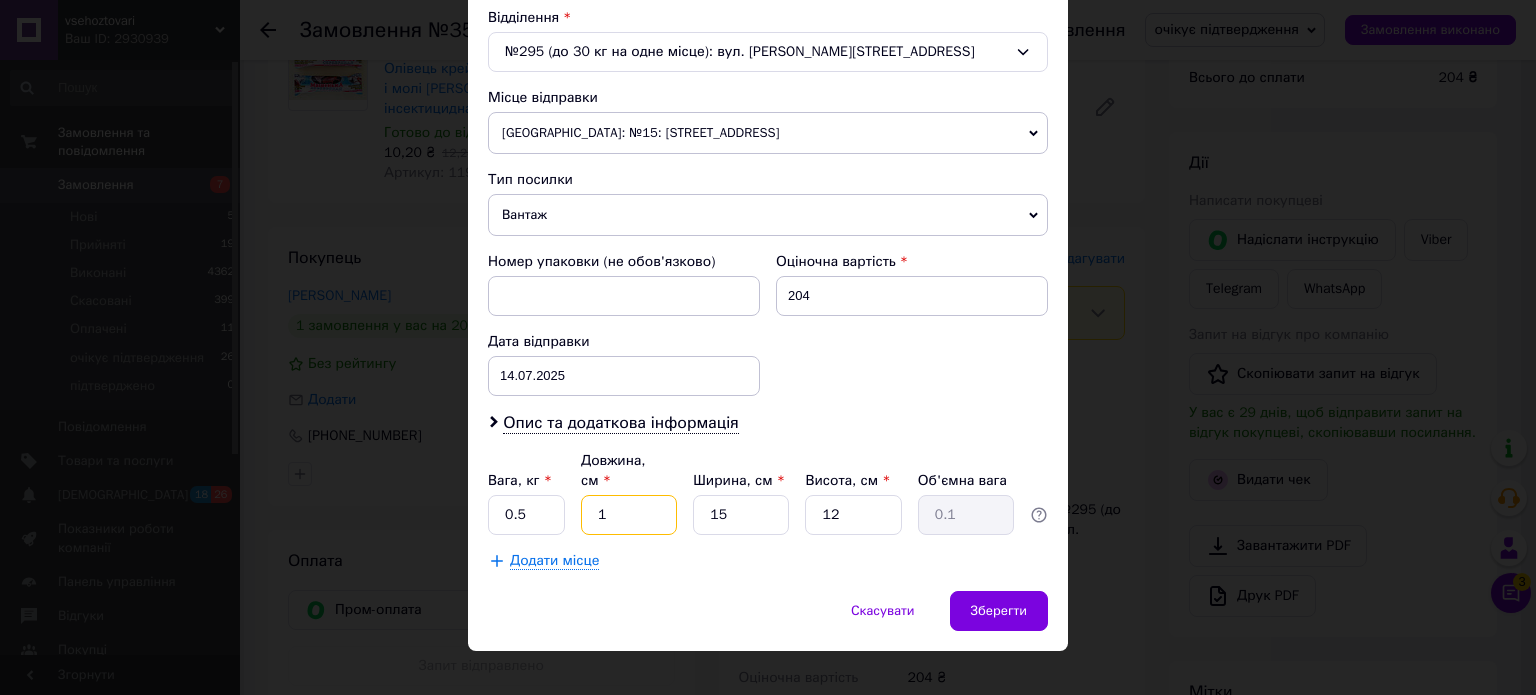type 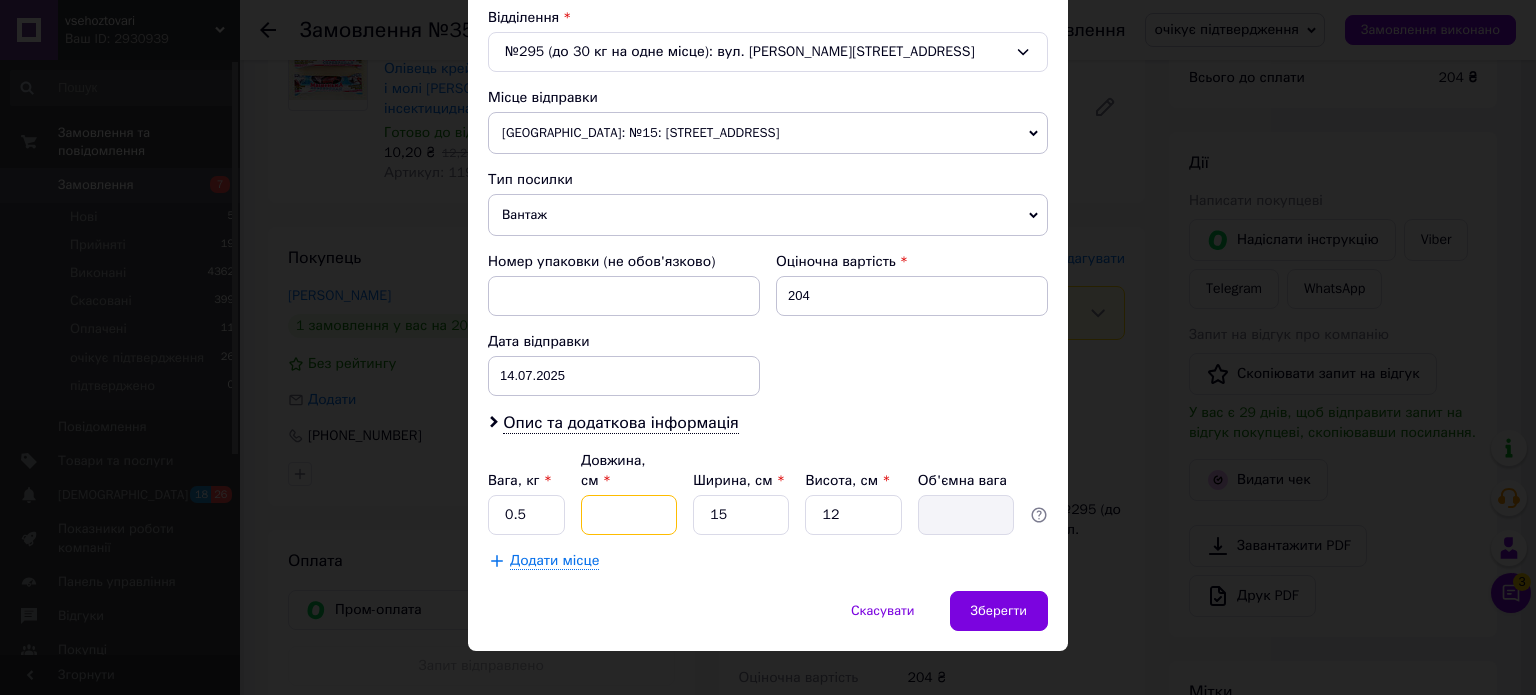 type on "1" 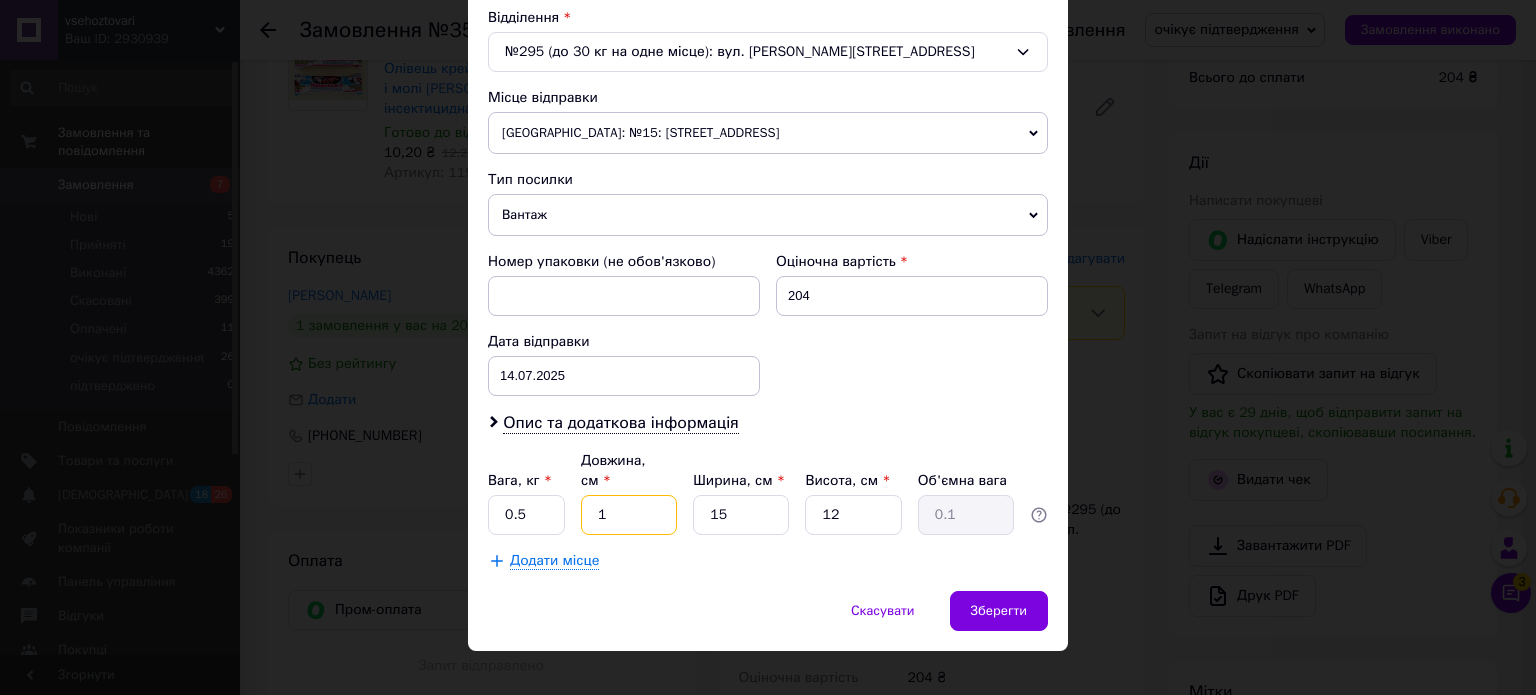 type on "15" 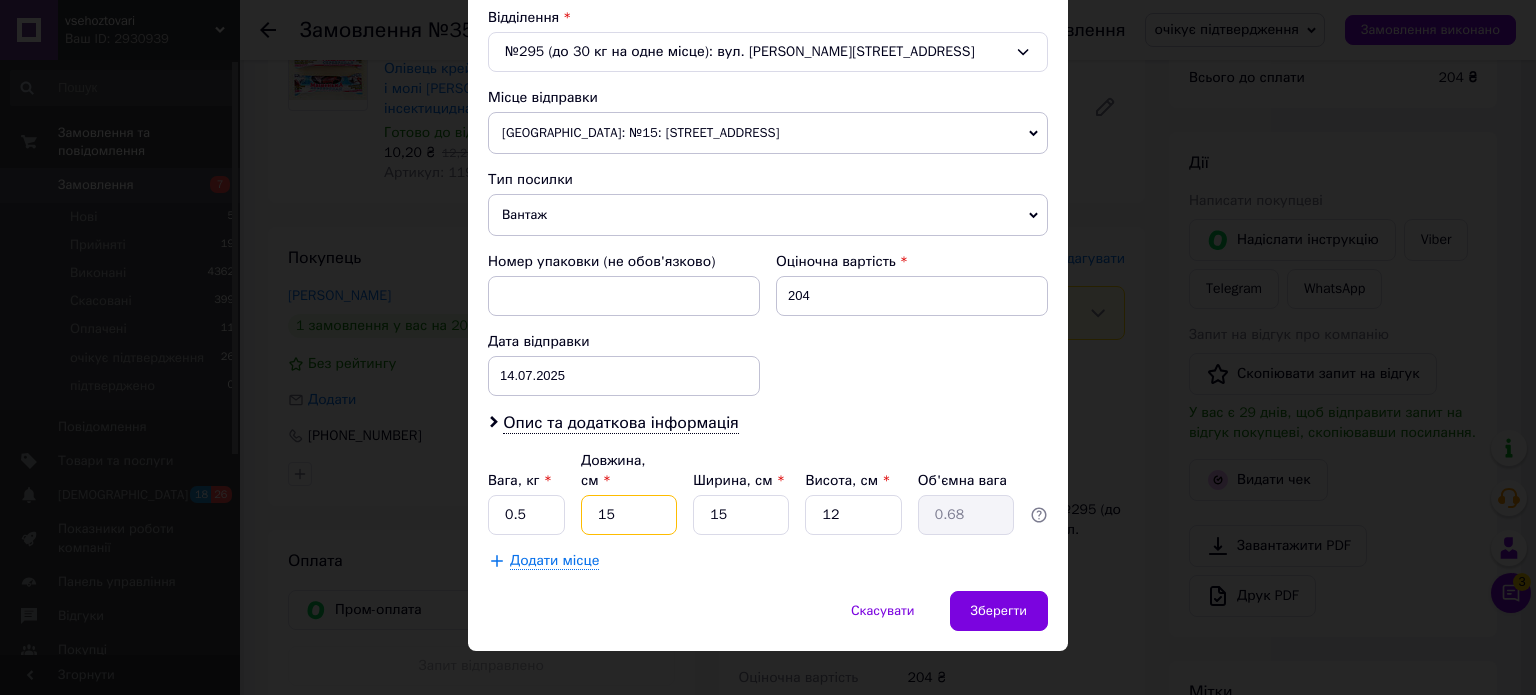 type on "15" 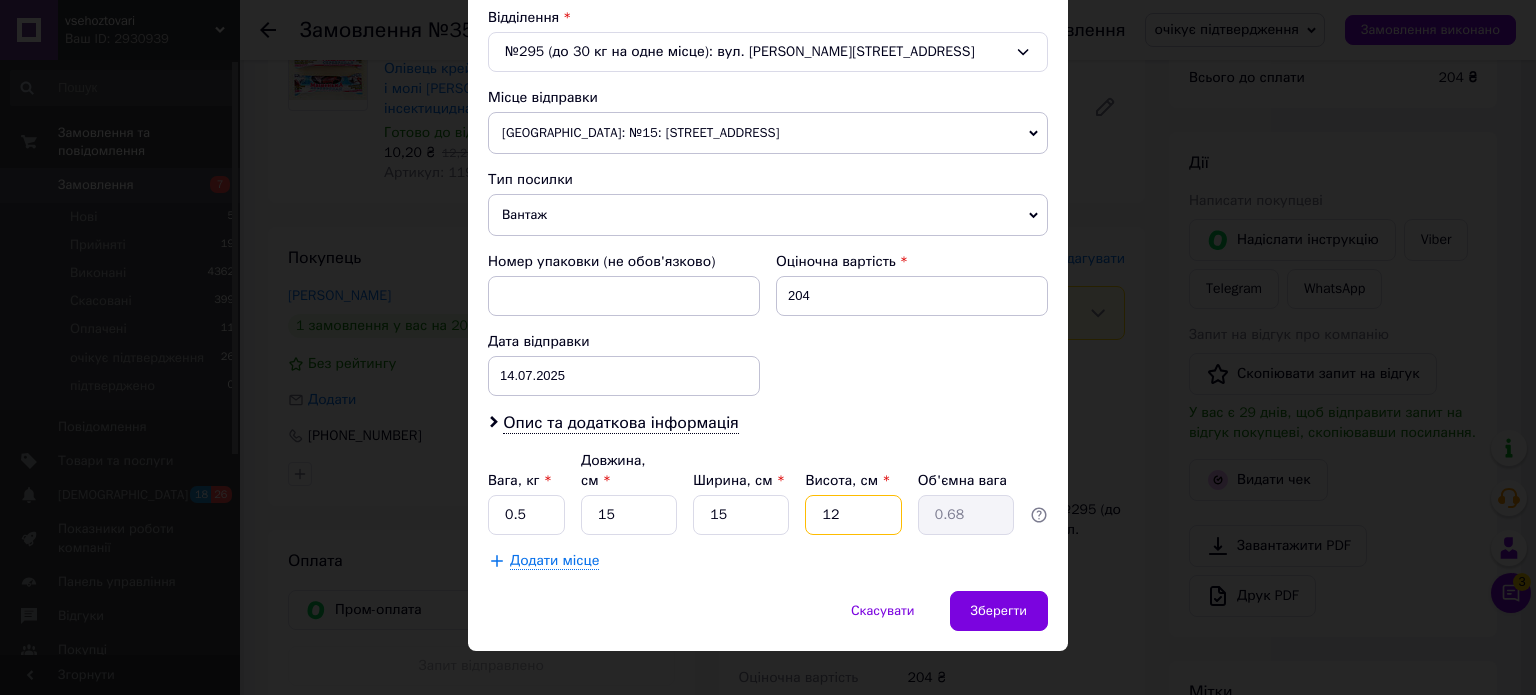 click on "12" at bounding box center [853, 515] 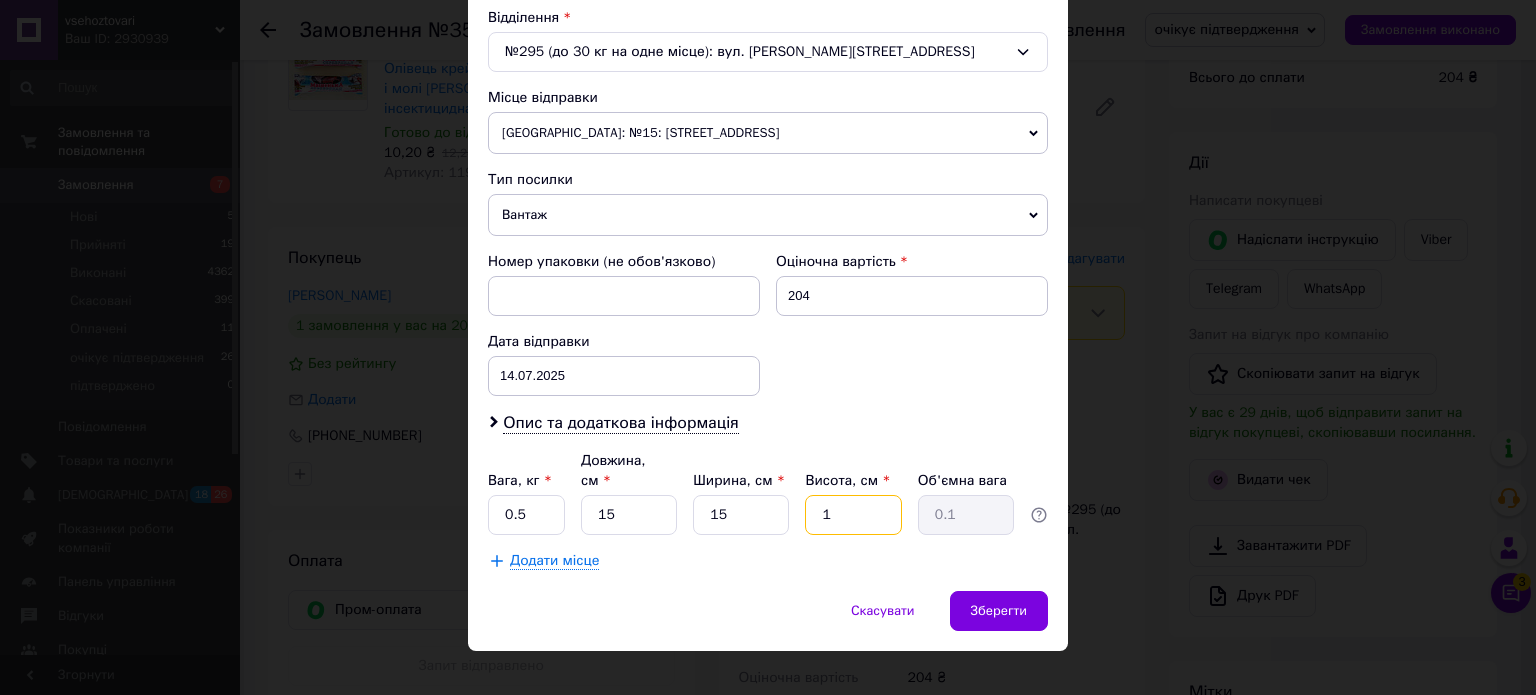 type on "15" 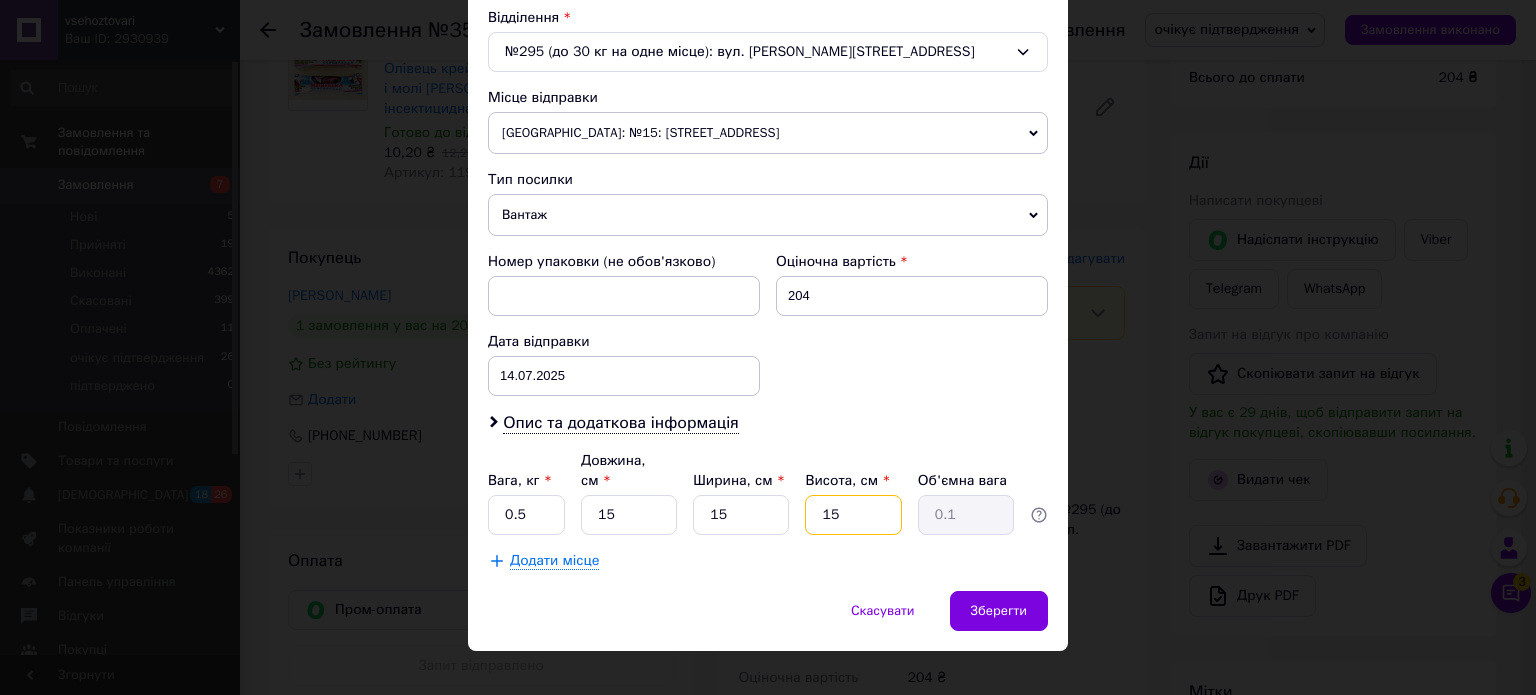 type on "0.84" 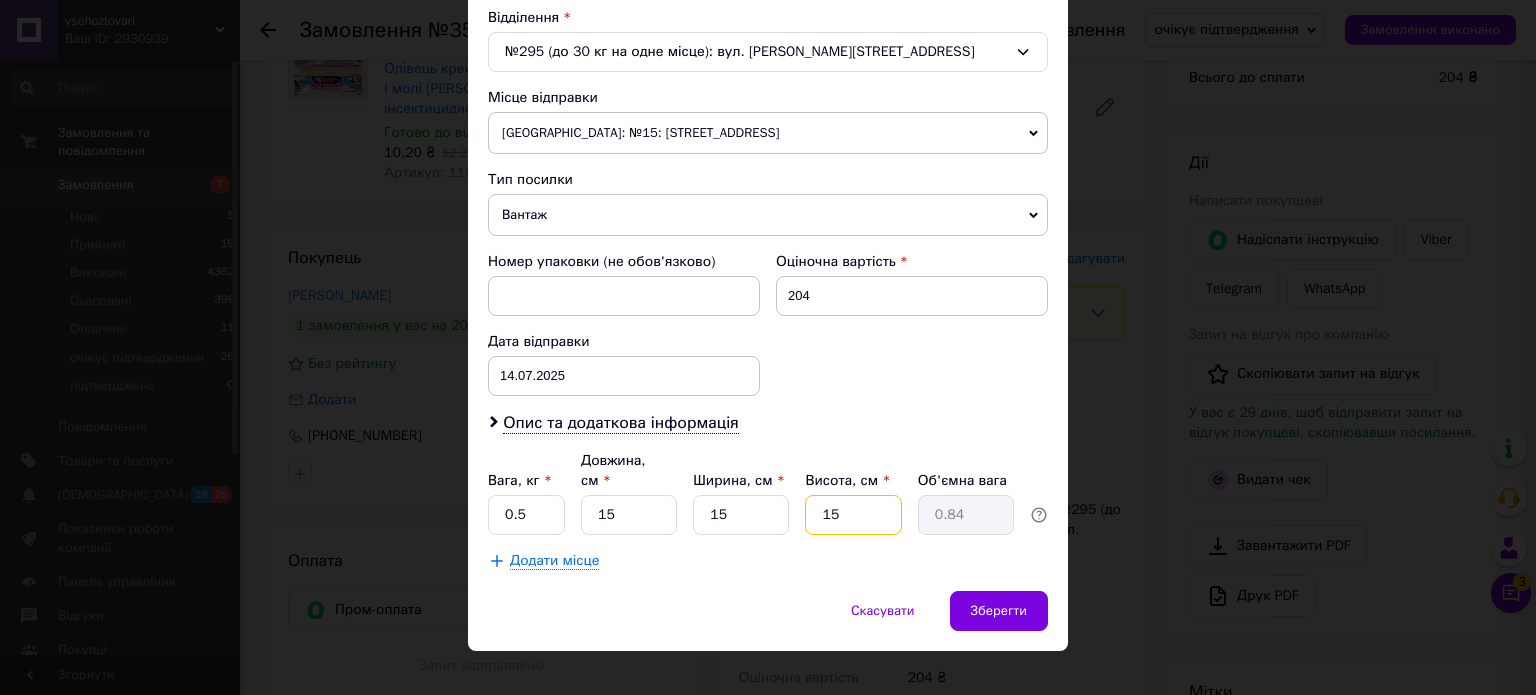 type on "15" 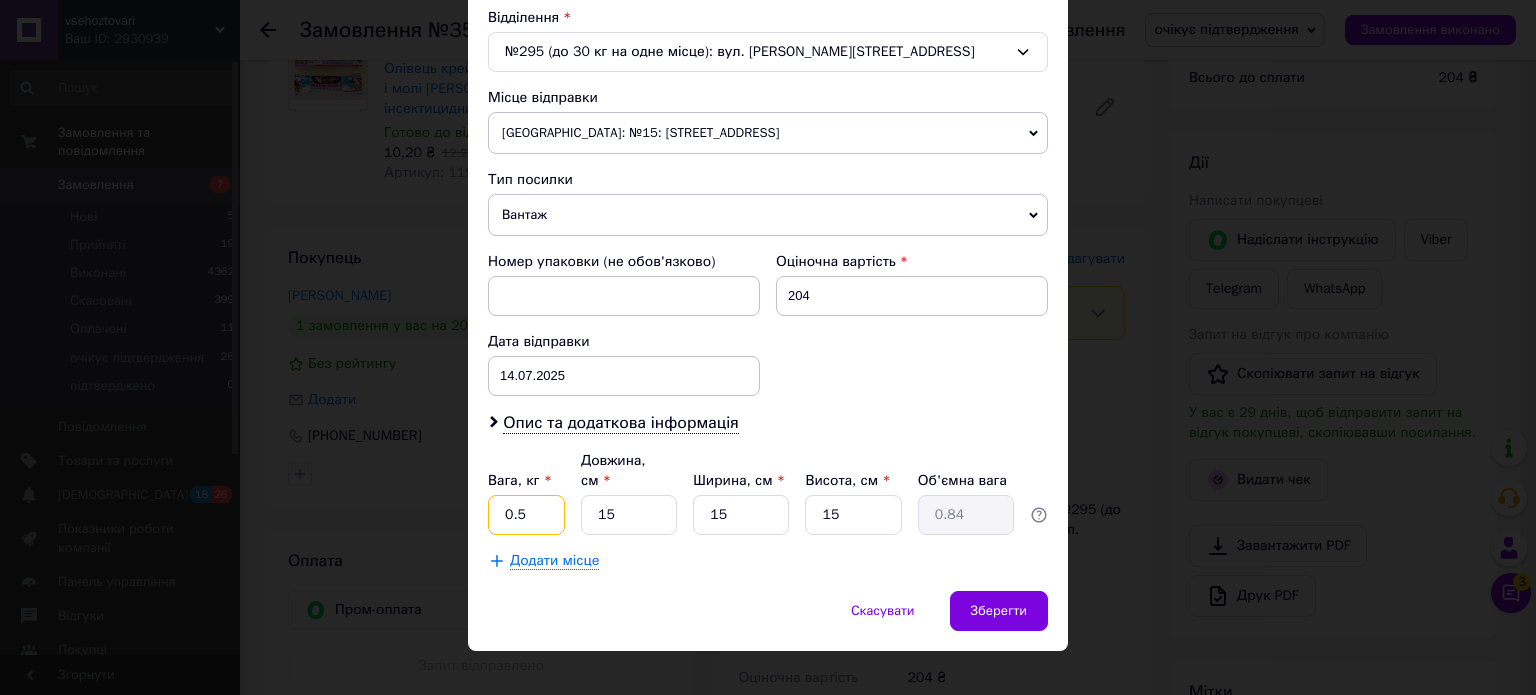 drag, startPoint x: 525, startPoint y: 494, endPoint x: 463, endPoint y: 499, distance: 62.201286 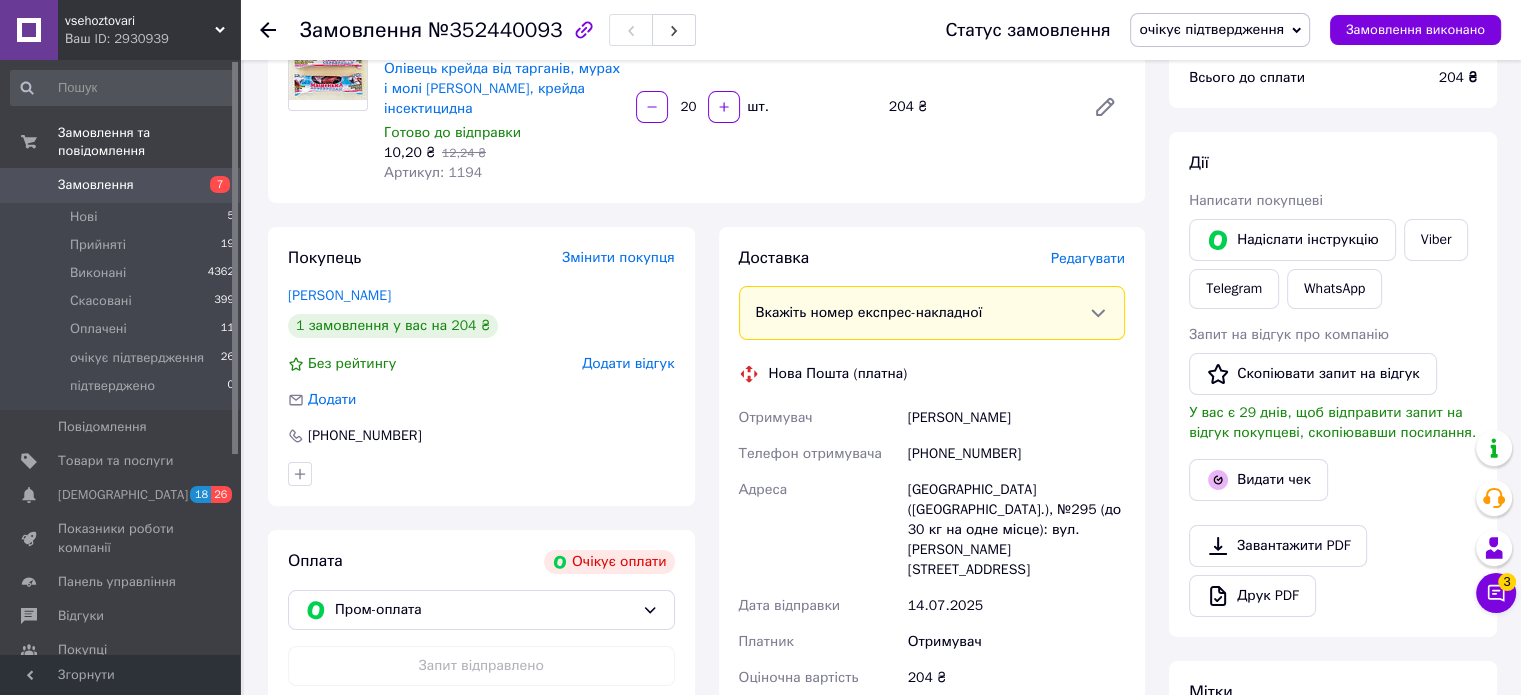 click on "Редагувати" at bounding box center (1088, 258) 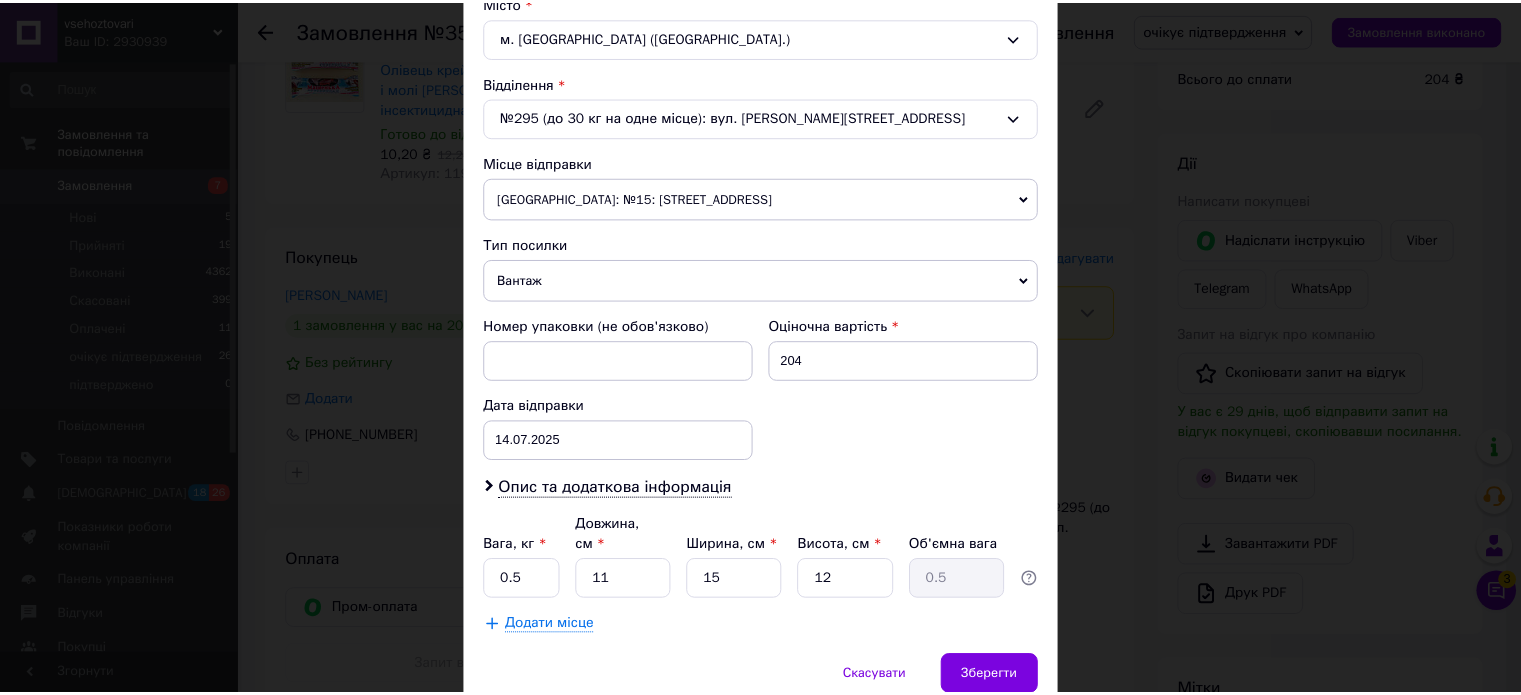 scroll, scrollTop: 627, scrollLeft: 0, axis: vertical 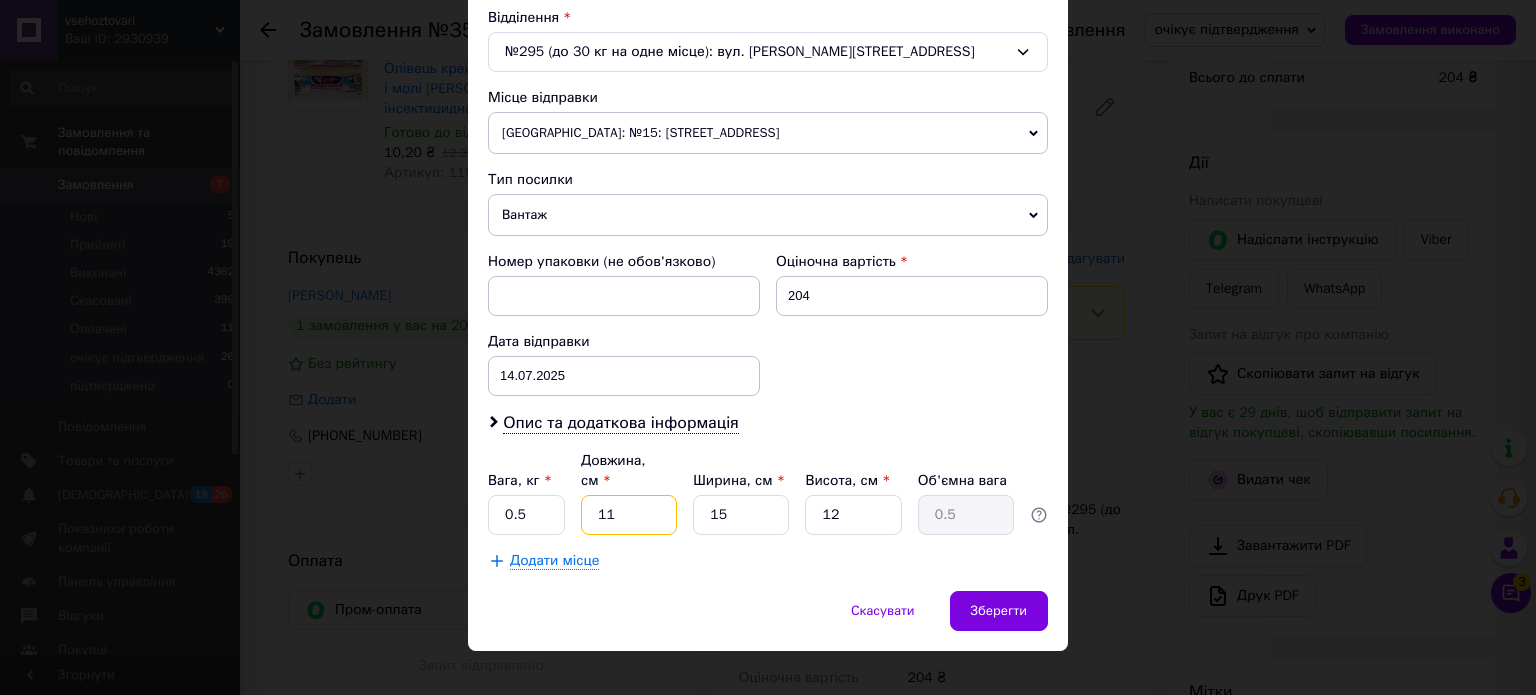 click on "11" at bounding box center (629, 515) 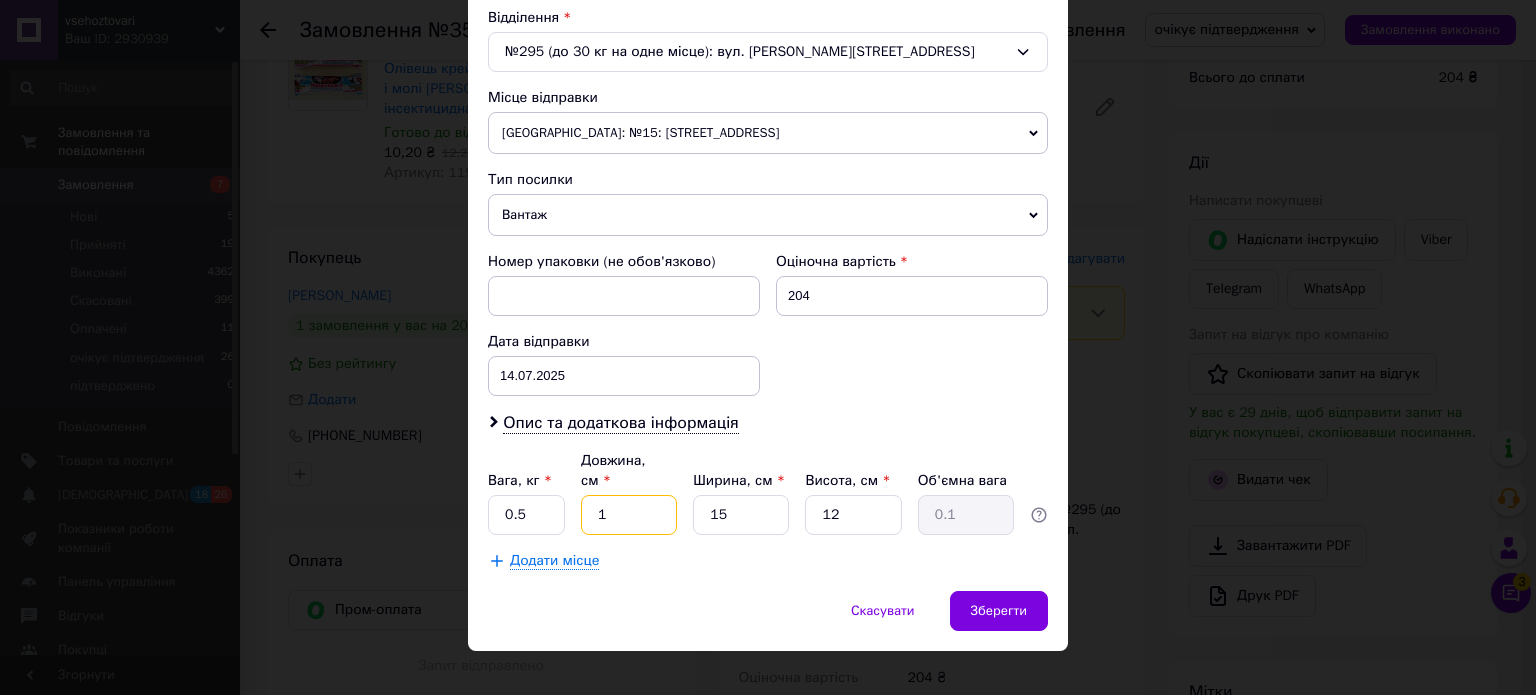 type on "15" 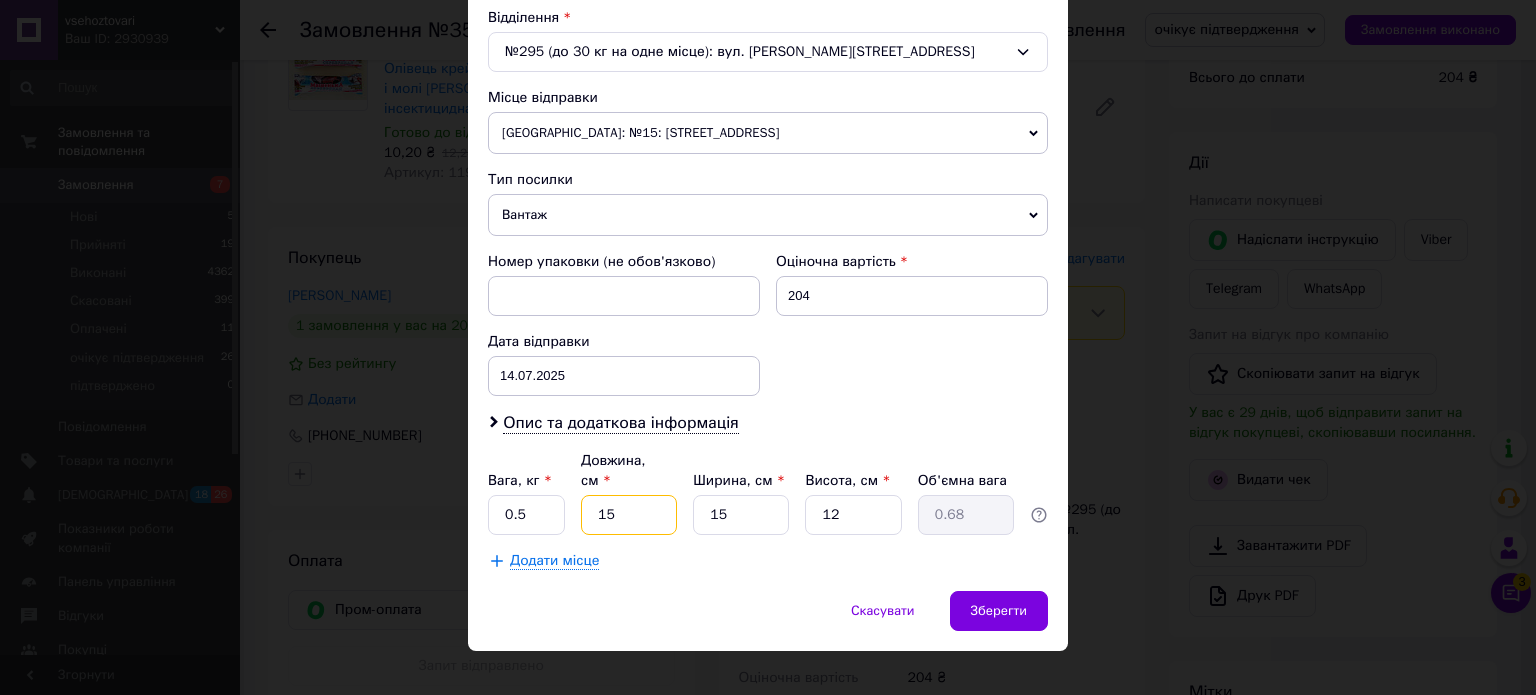 type on "15" 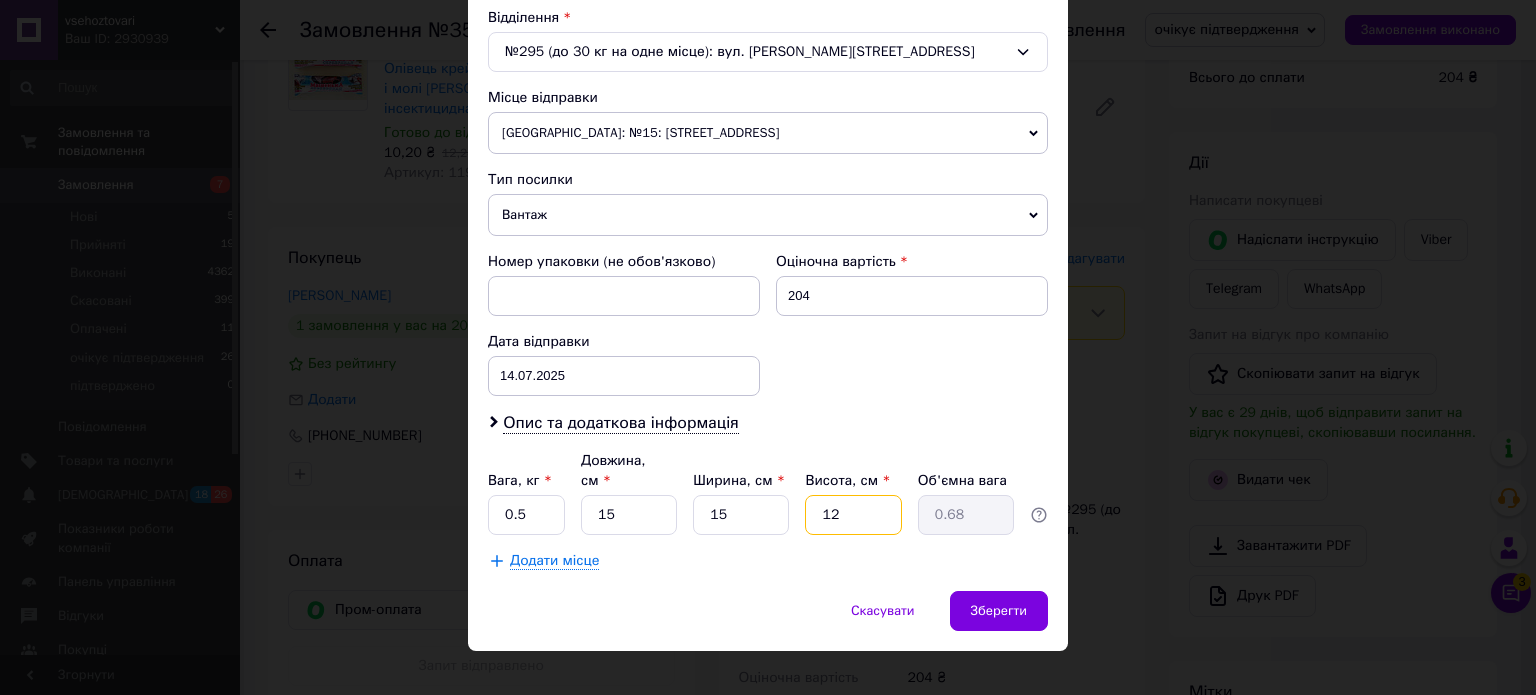 click on "12" at bounding box center [853, 515] 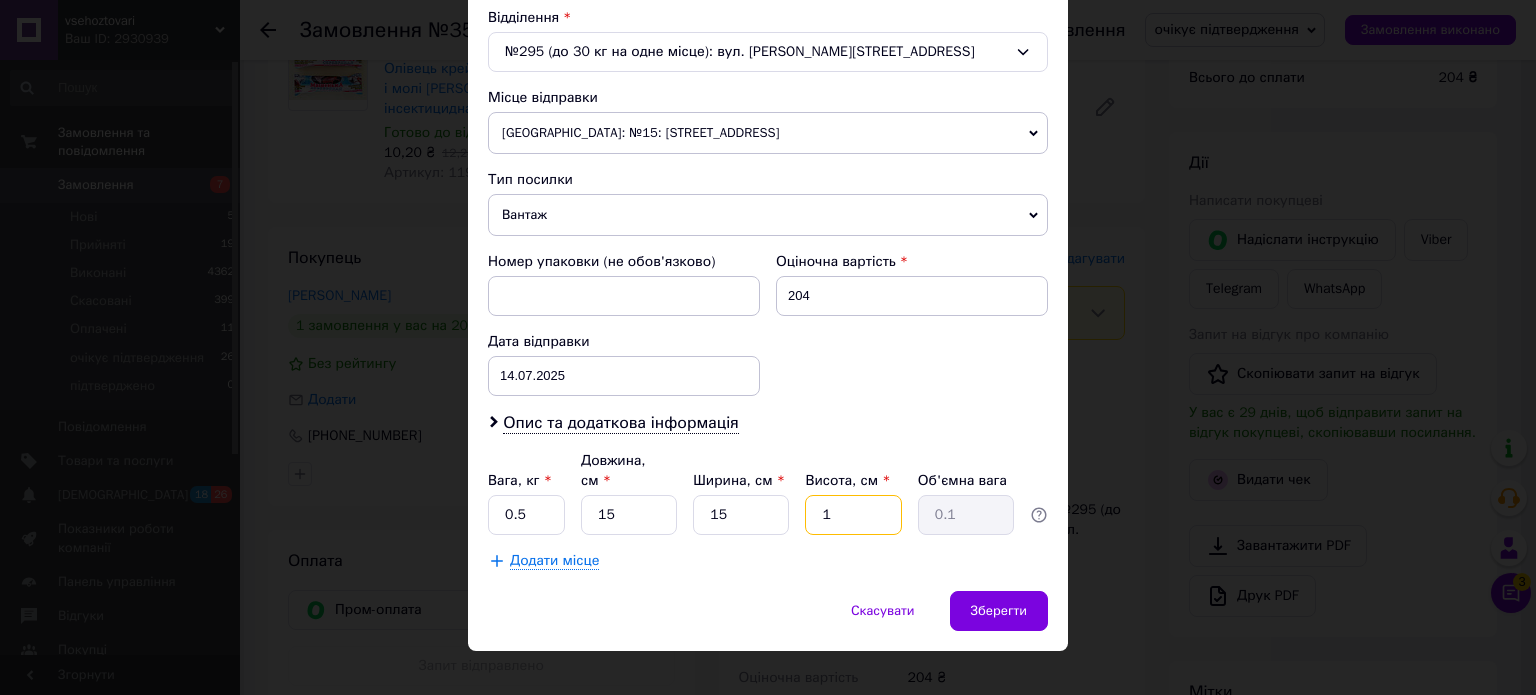type on "15" 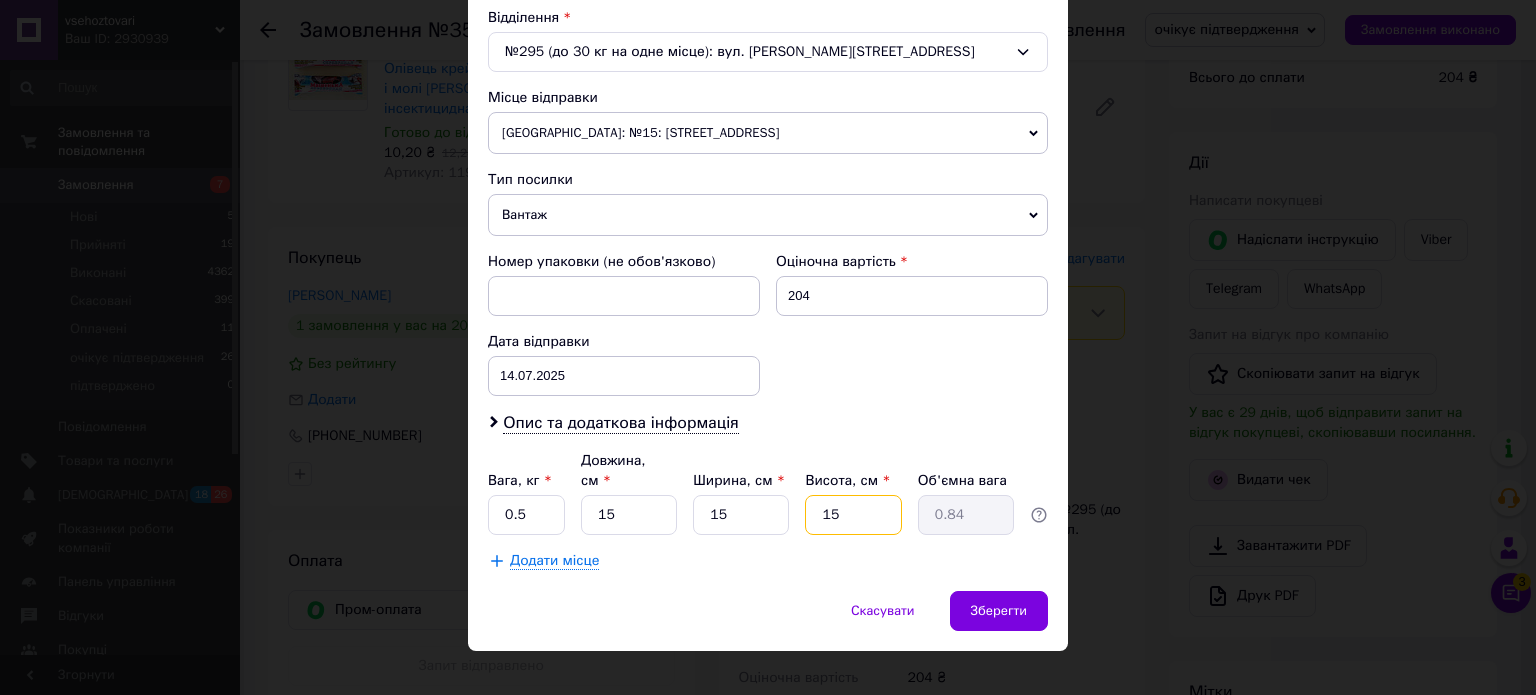 type on "15" 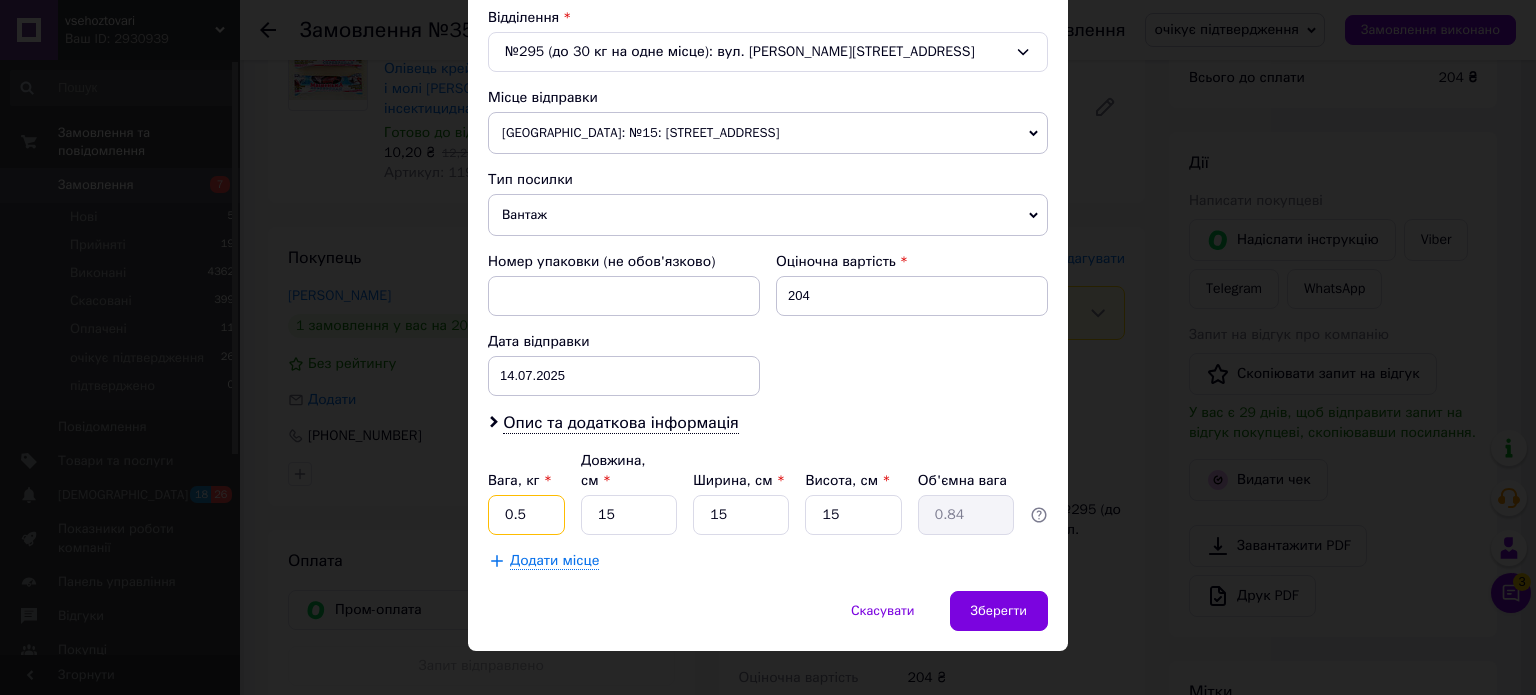 click on "0.5" at bounding box center [526, 515] 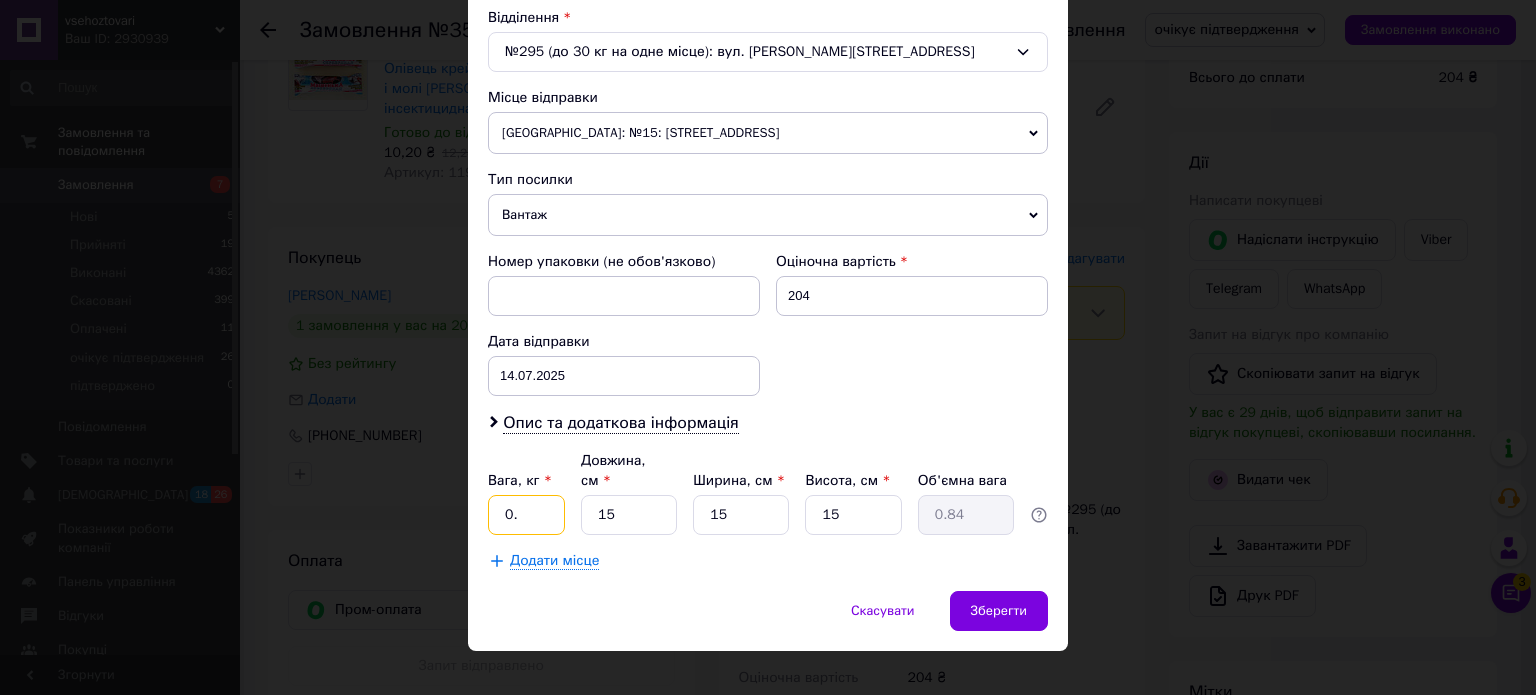 type on "0" 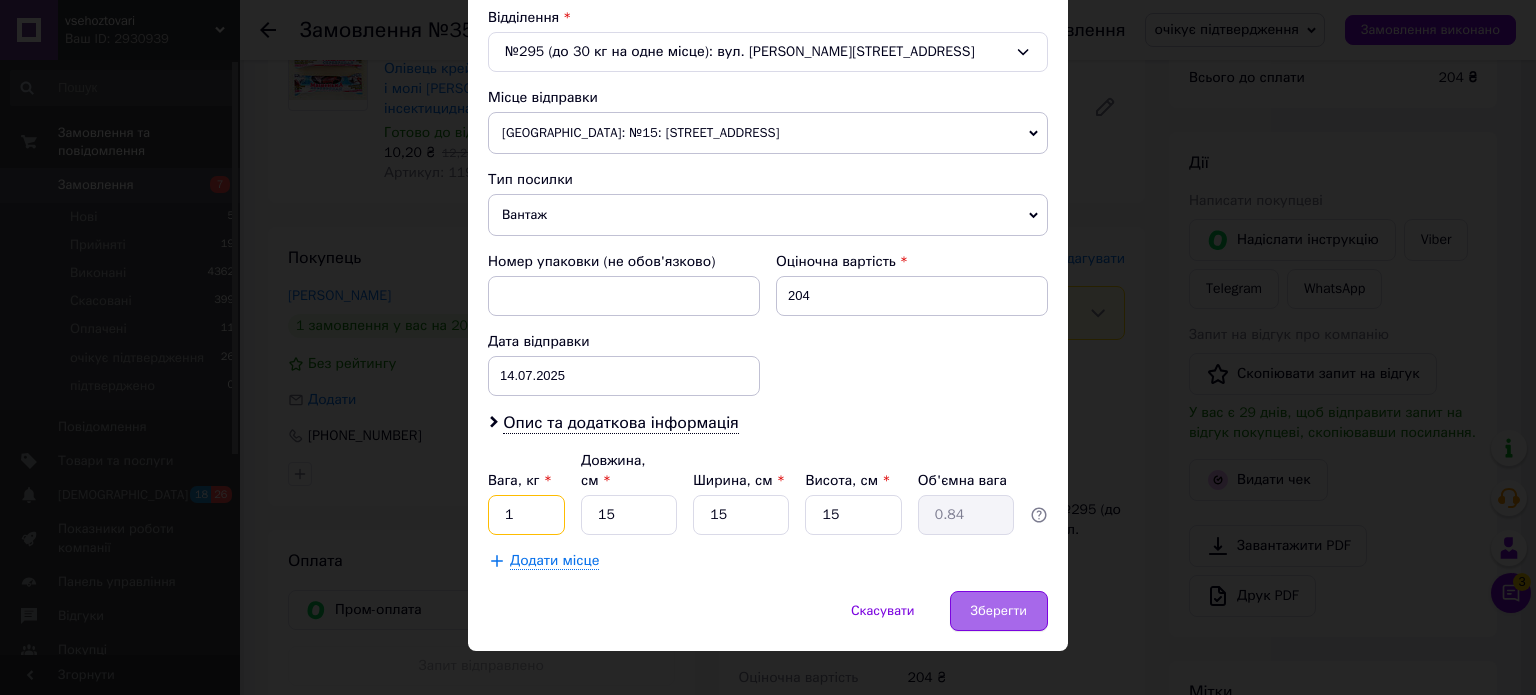 type on "1" 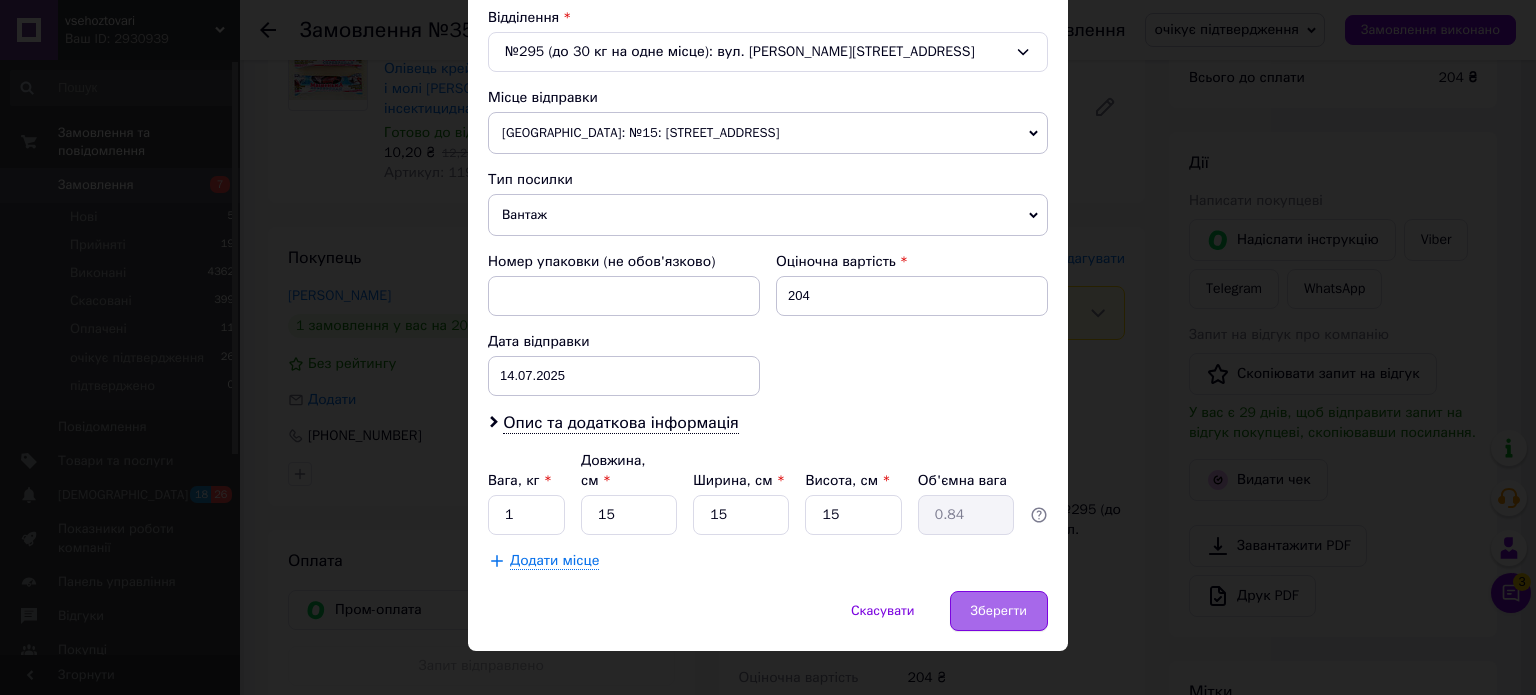 click on "Зберегти" at bounding box center (999, 611) 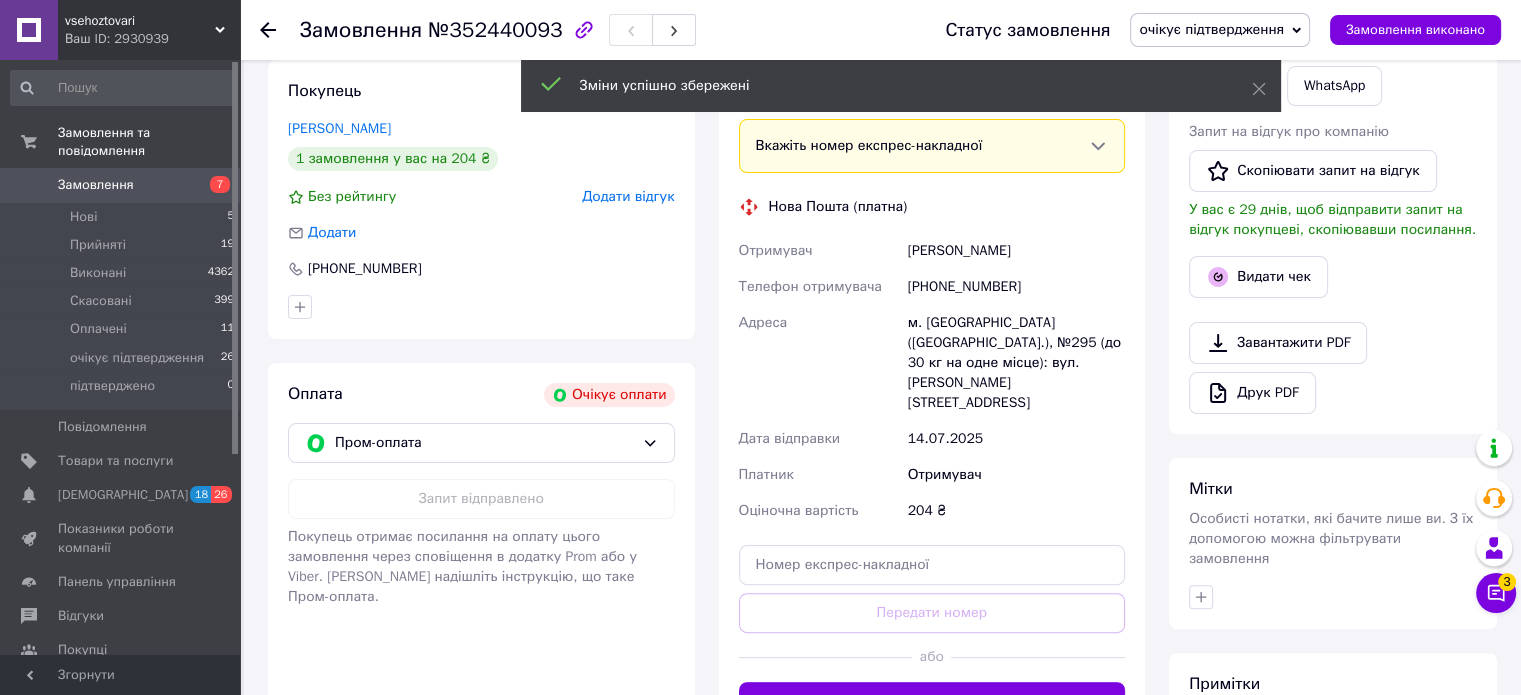 scroll, scrollTop: 400, scrollLeft: 0, axis: vertical 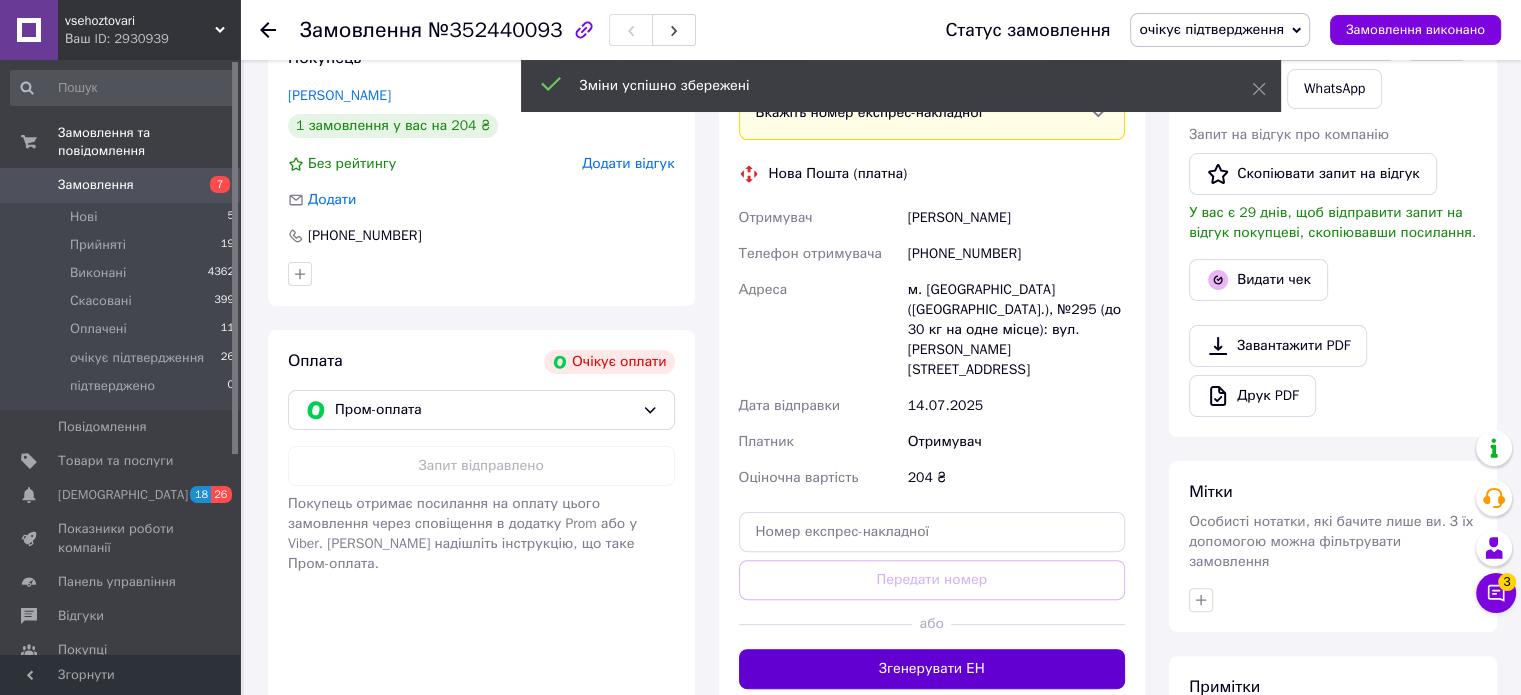 click on "Згенерувати ЕН" at bounding box center [932, 669] 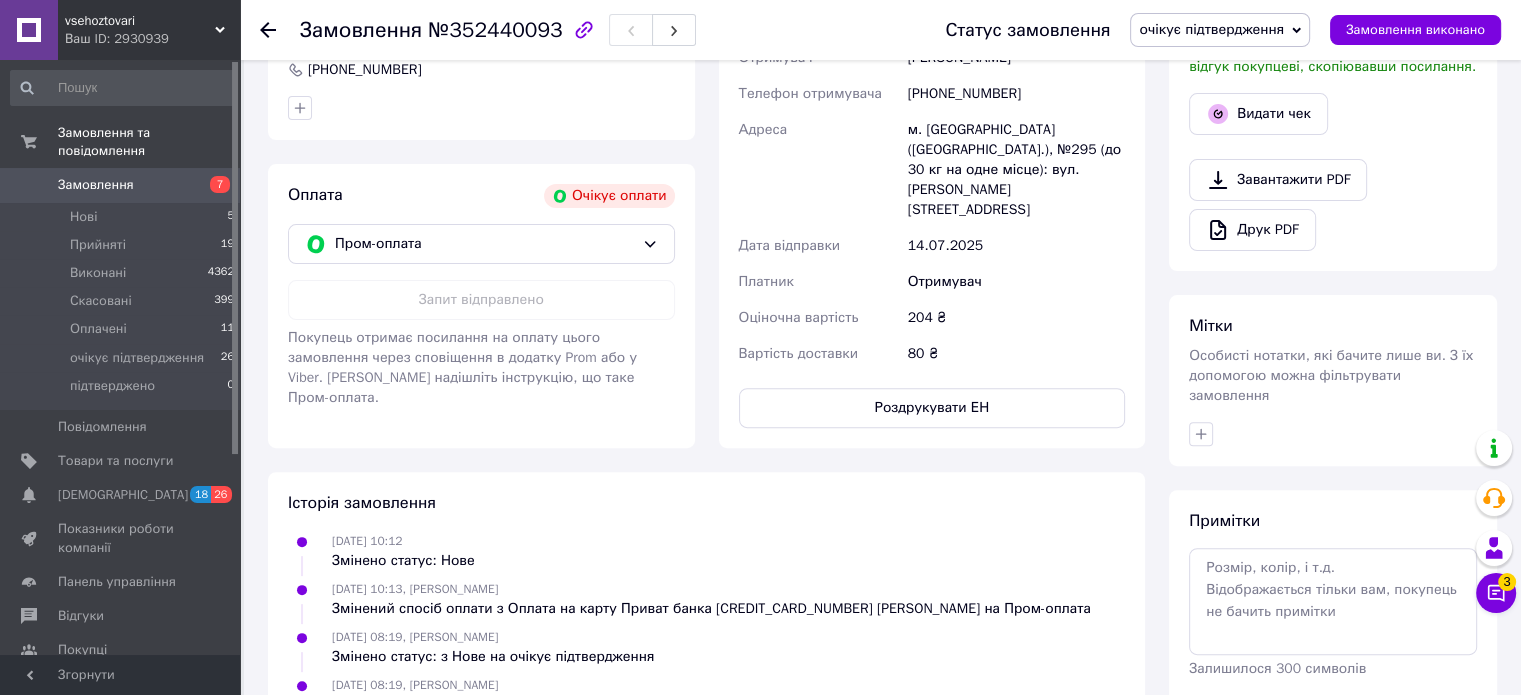 scroll, scrollTop: 600, scrollLeft: 0, axis: vertical 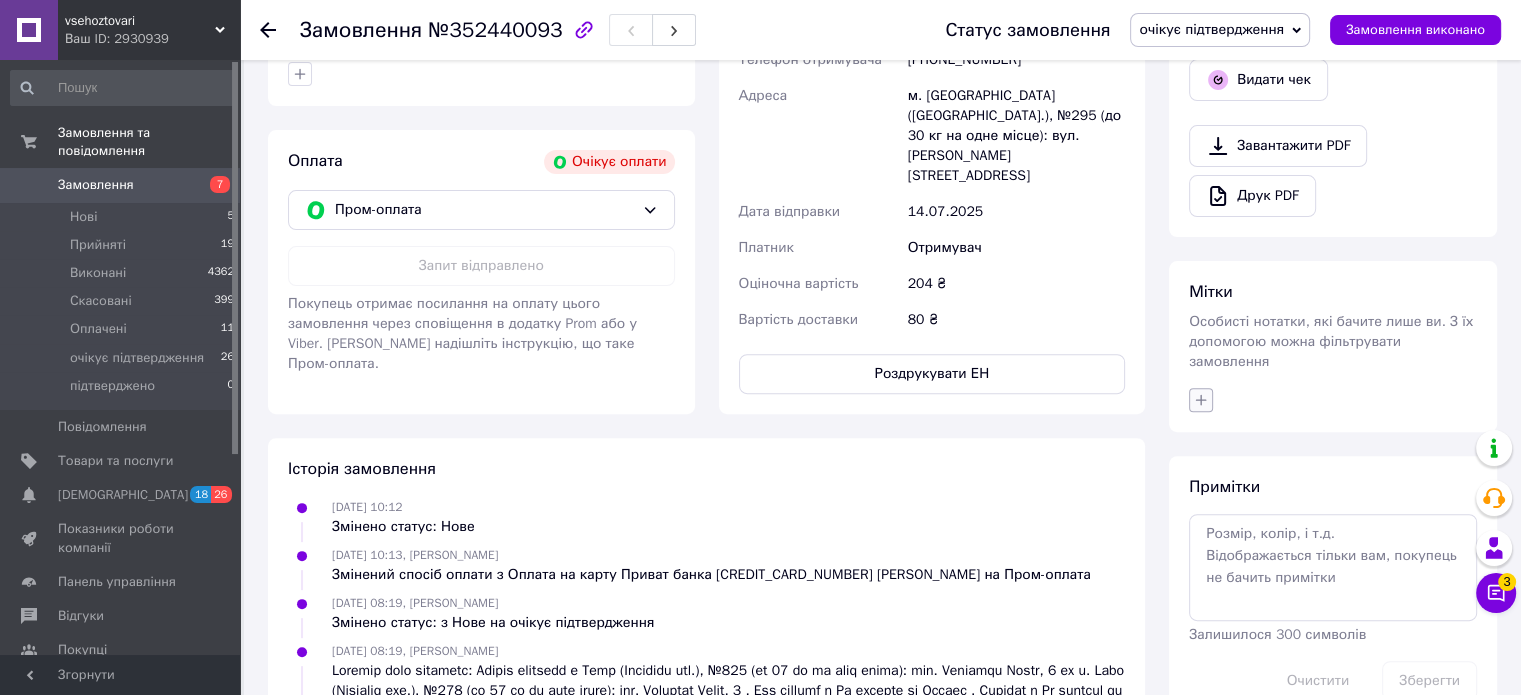 click 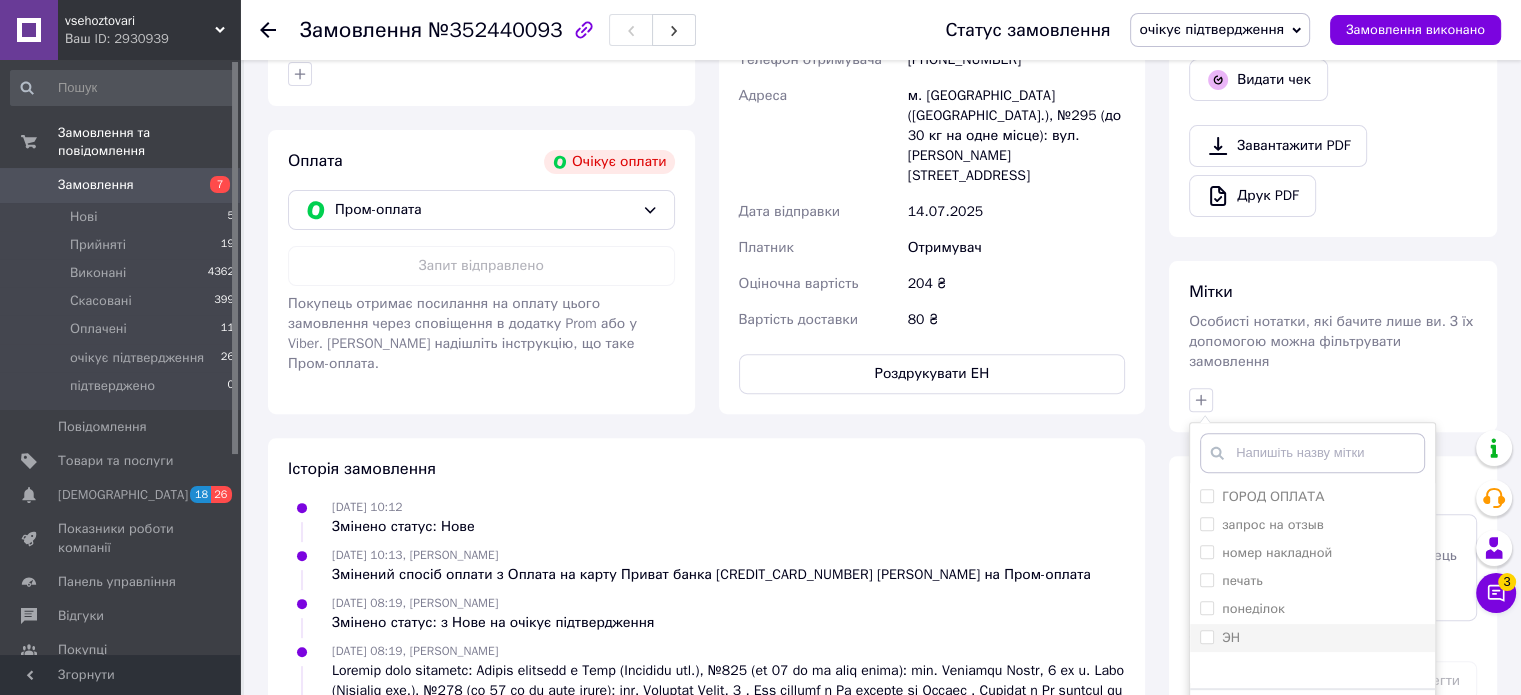 click on "ЭН" at bounding box center [1206, 636] 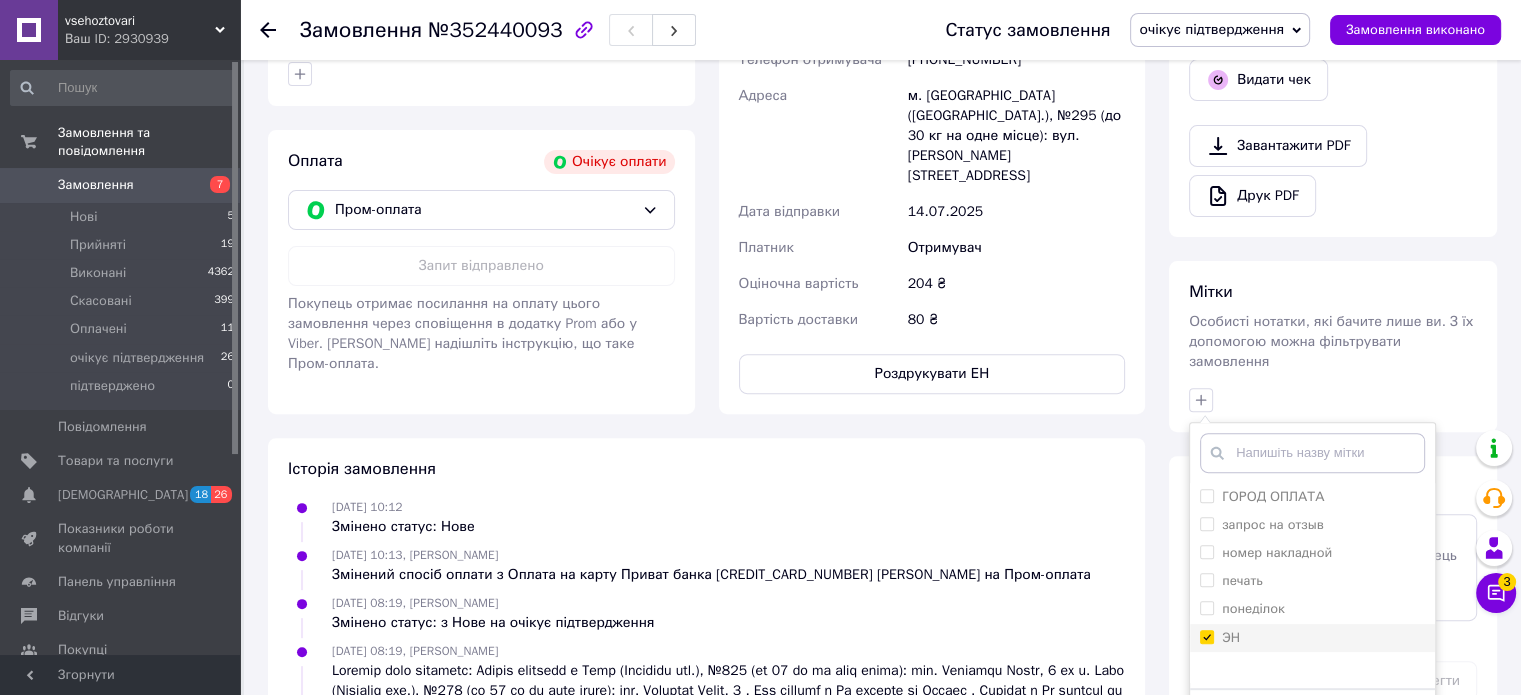 checkbox on "true" 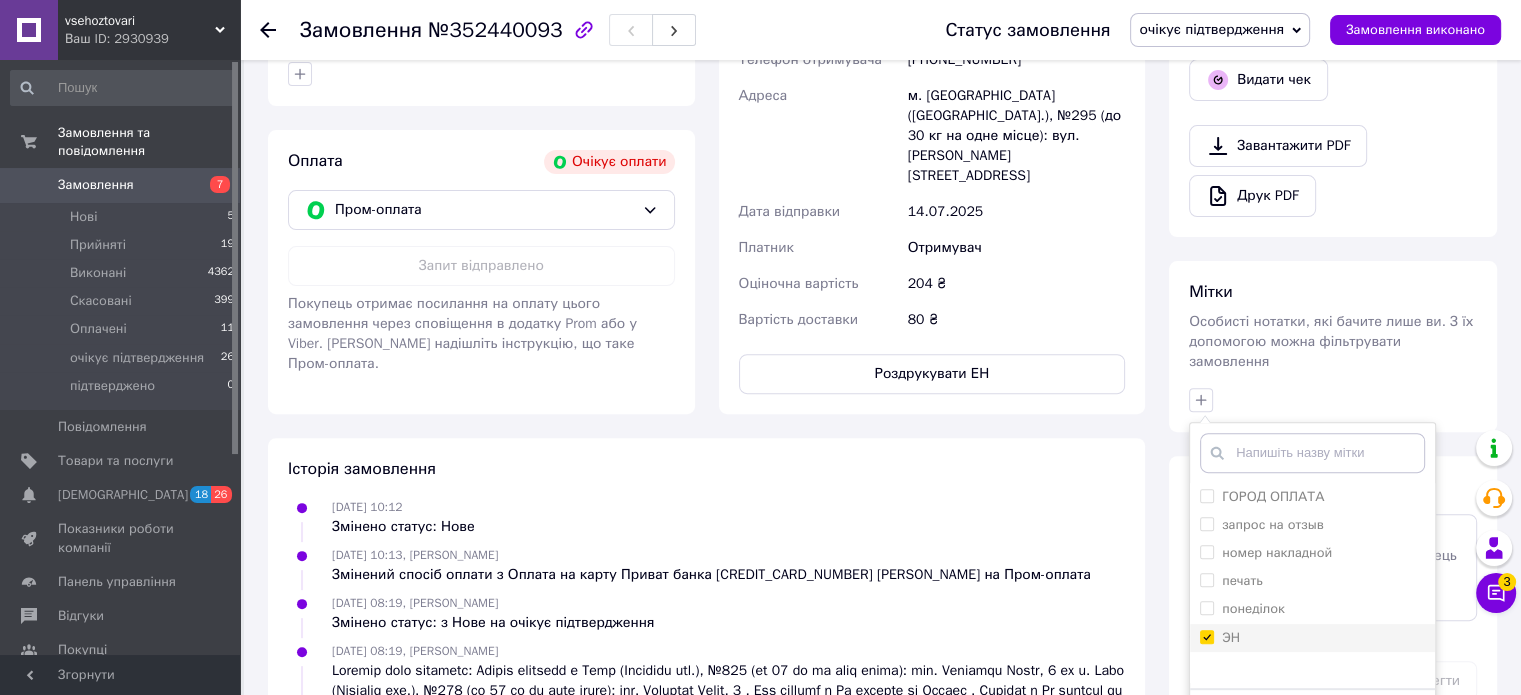 scroll, scrollTop: 740, scrollLeft: 0, axis: vertical 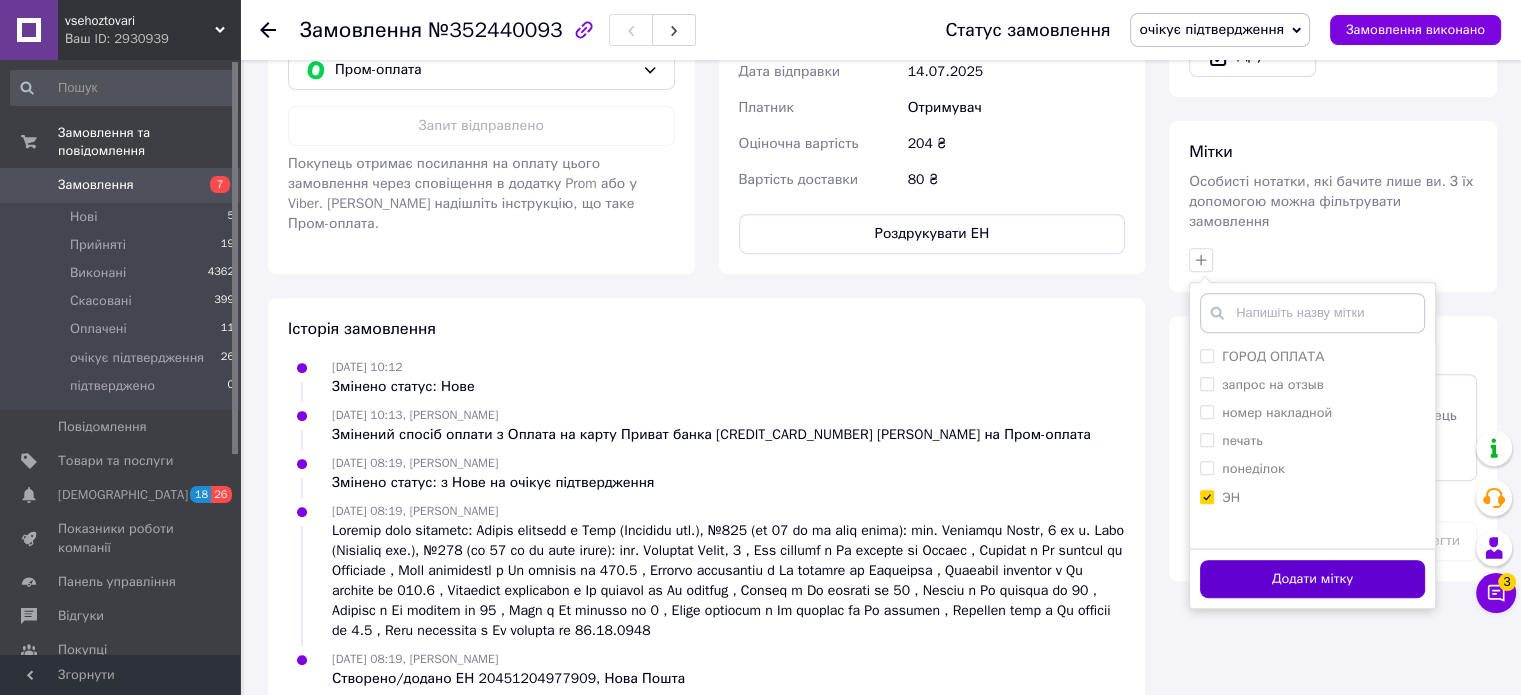 click on "Додати мітку" at bounding box center (1312, 579) 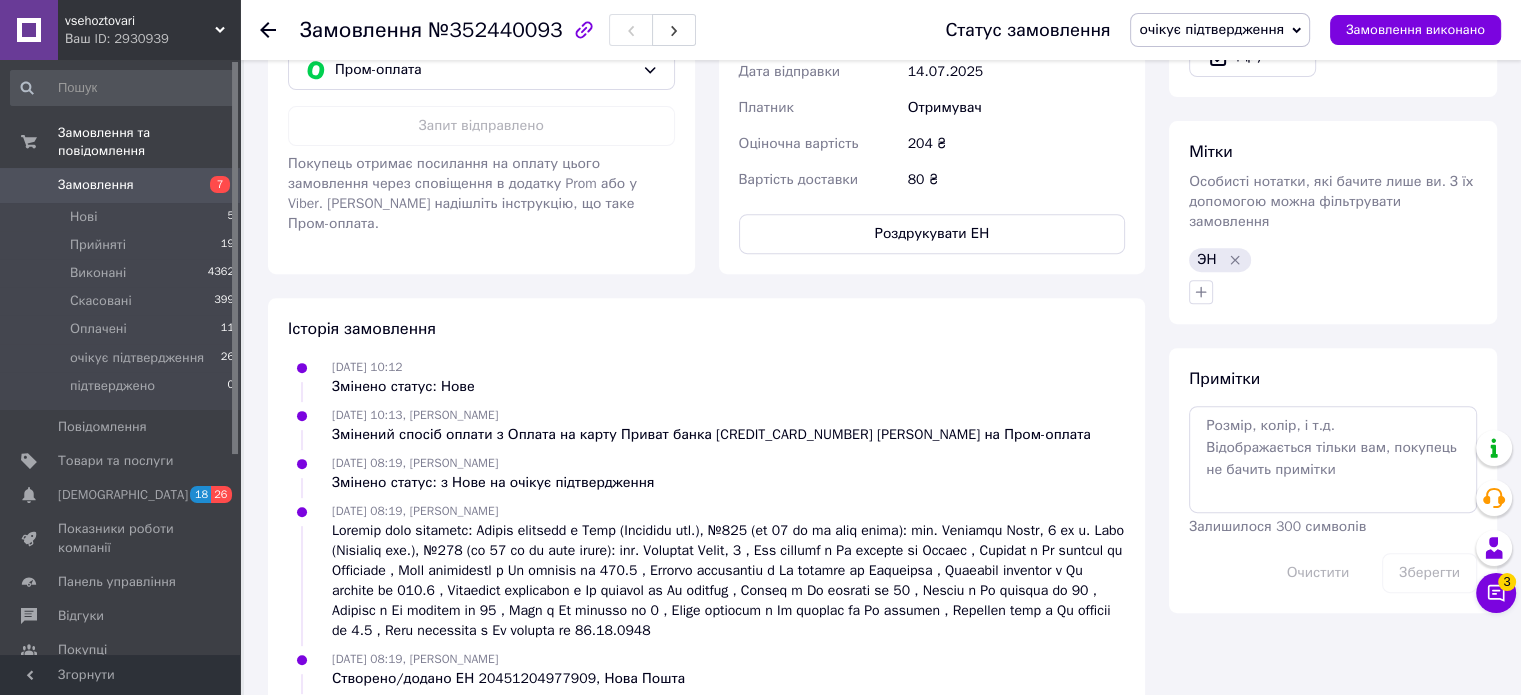 click 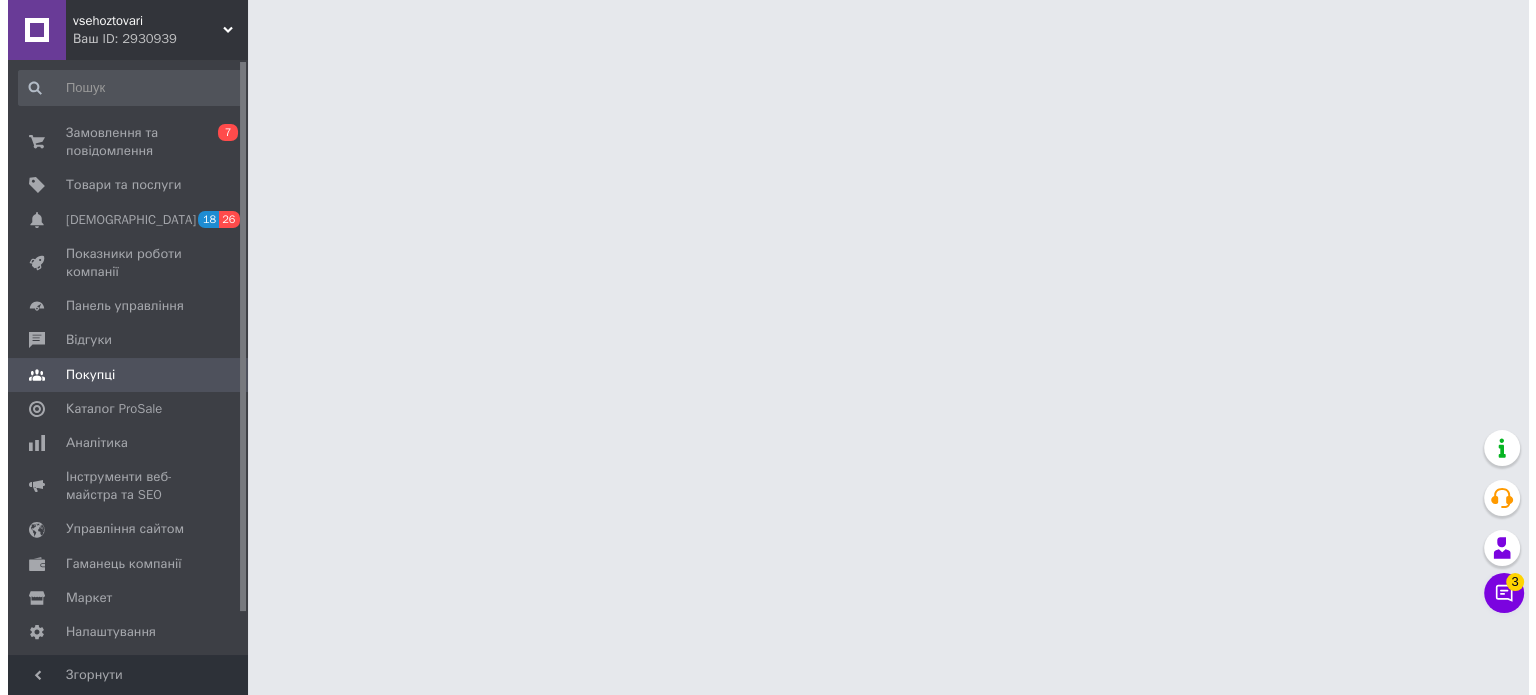scroll, scrollTop: 0, scrollLeft: 0, axis: both 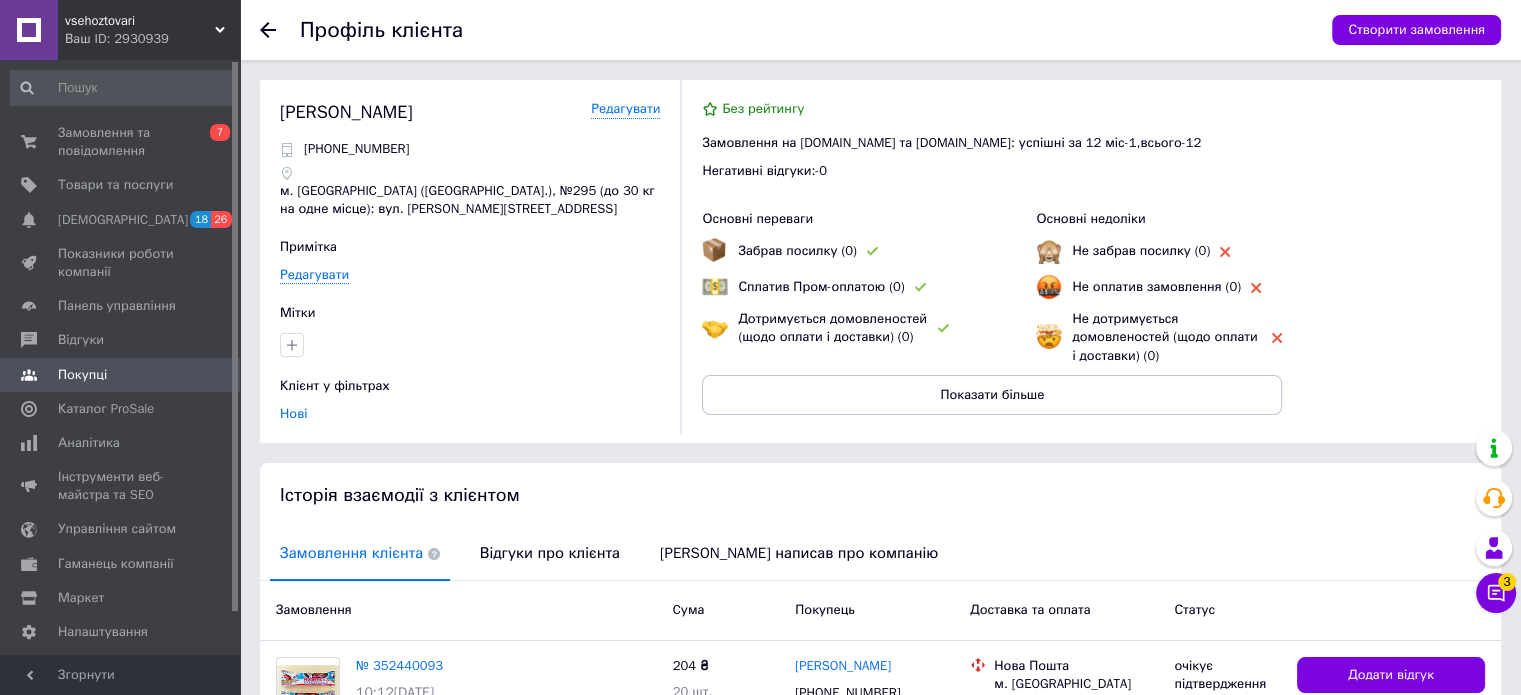 click 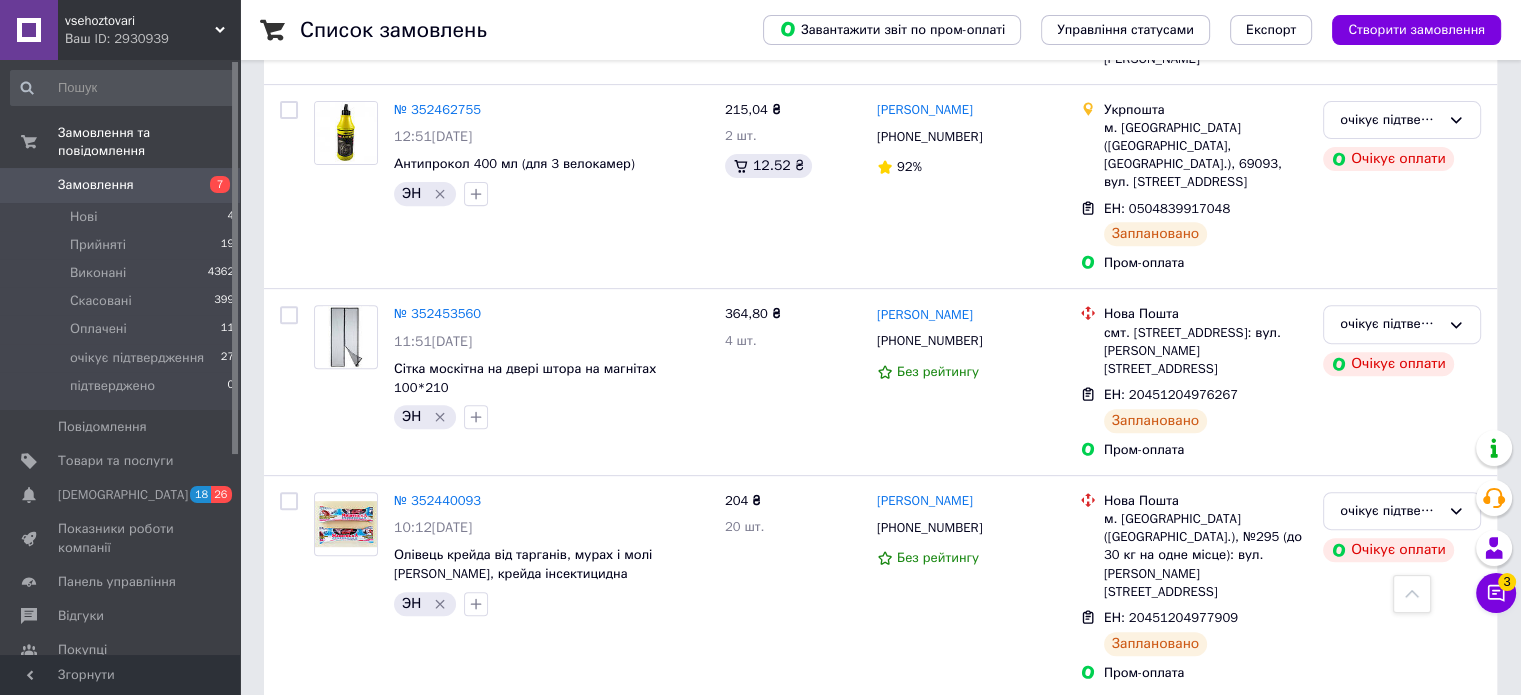 scroll, scrollTop: 800, scrollLeft: 0, axis: vertical 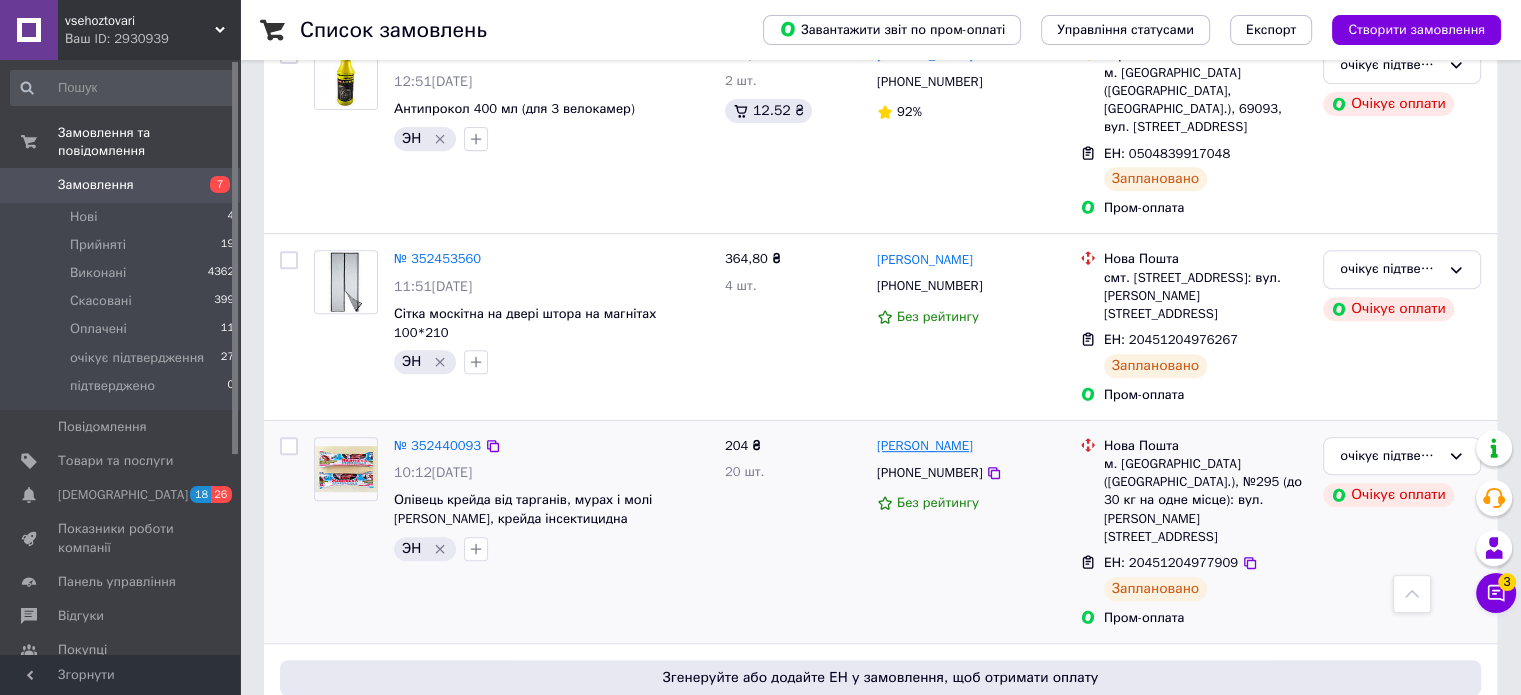 click on "[PERSON_NAME]" at bounding box center (925, 446) 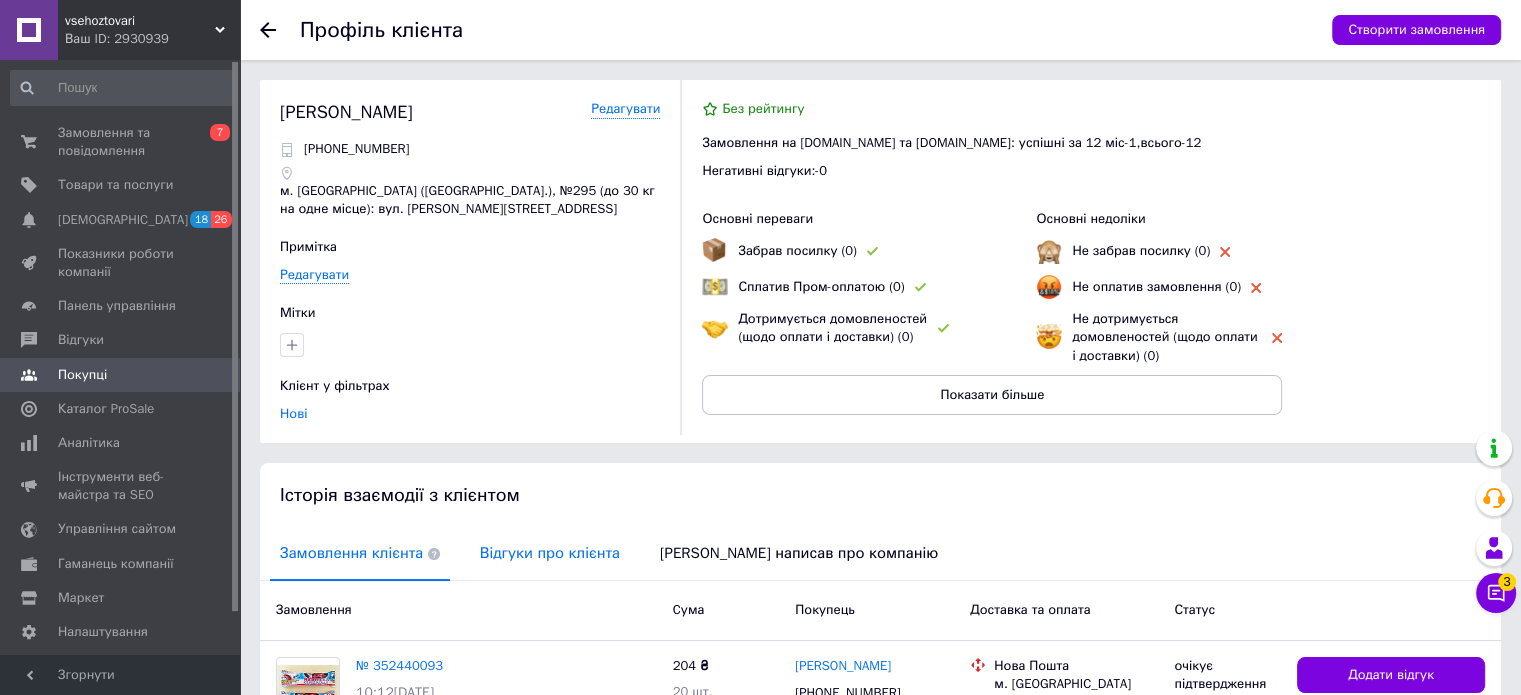 click on "Відгуки про клієнта" at bounding box center (550, 553) 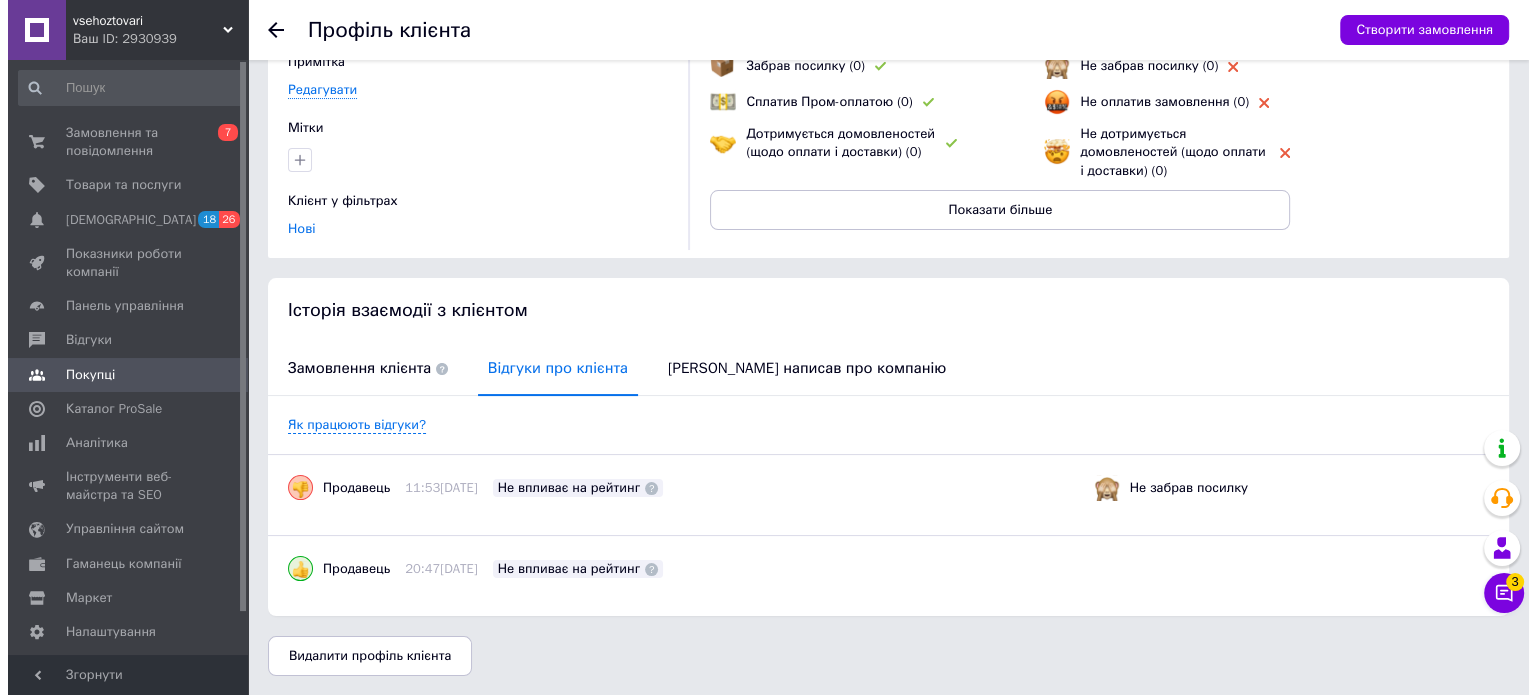 scroll, scrollTop: 0, scrollLeft: 0, axis: both 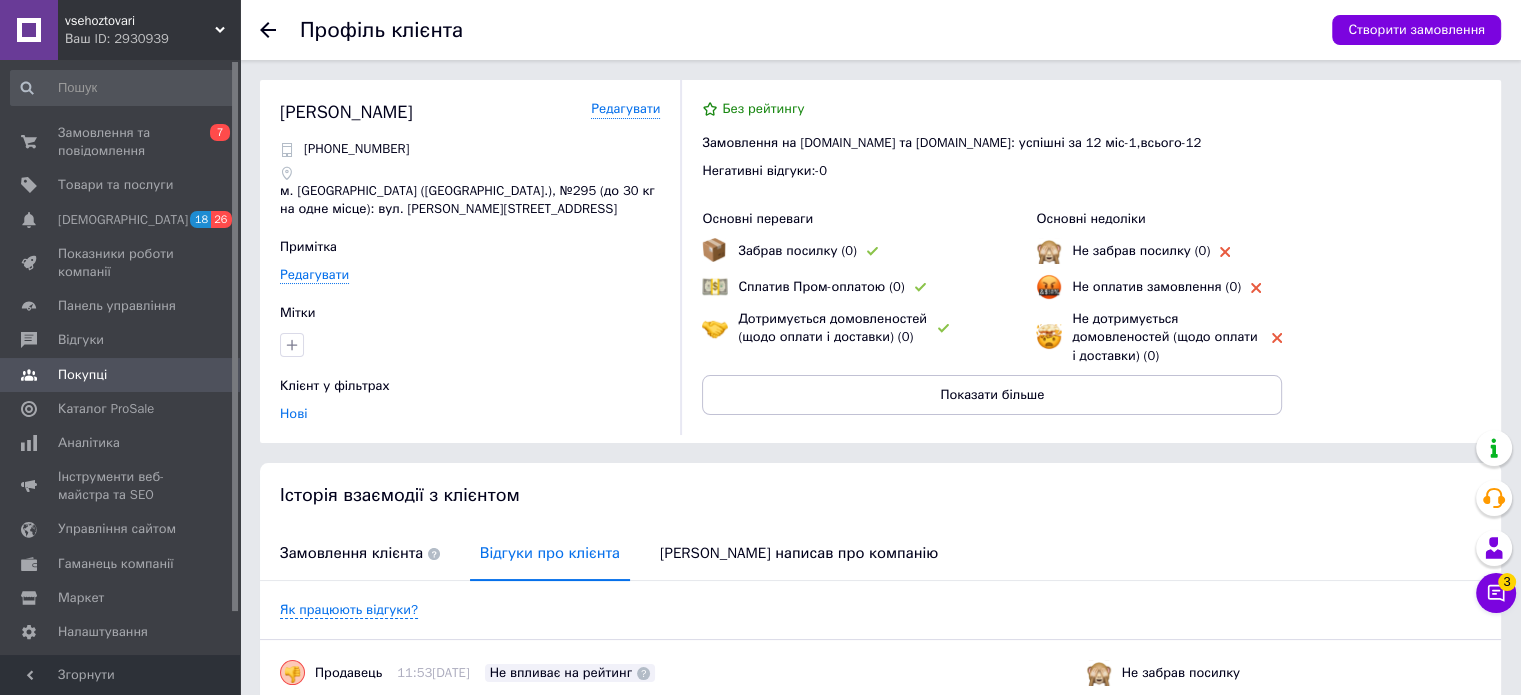 click 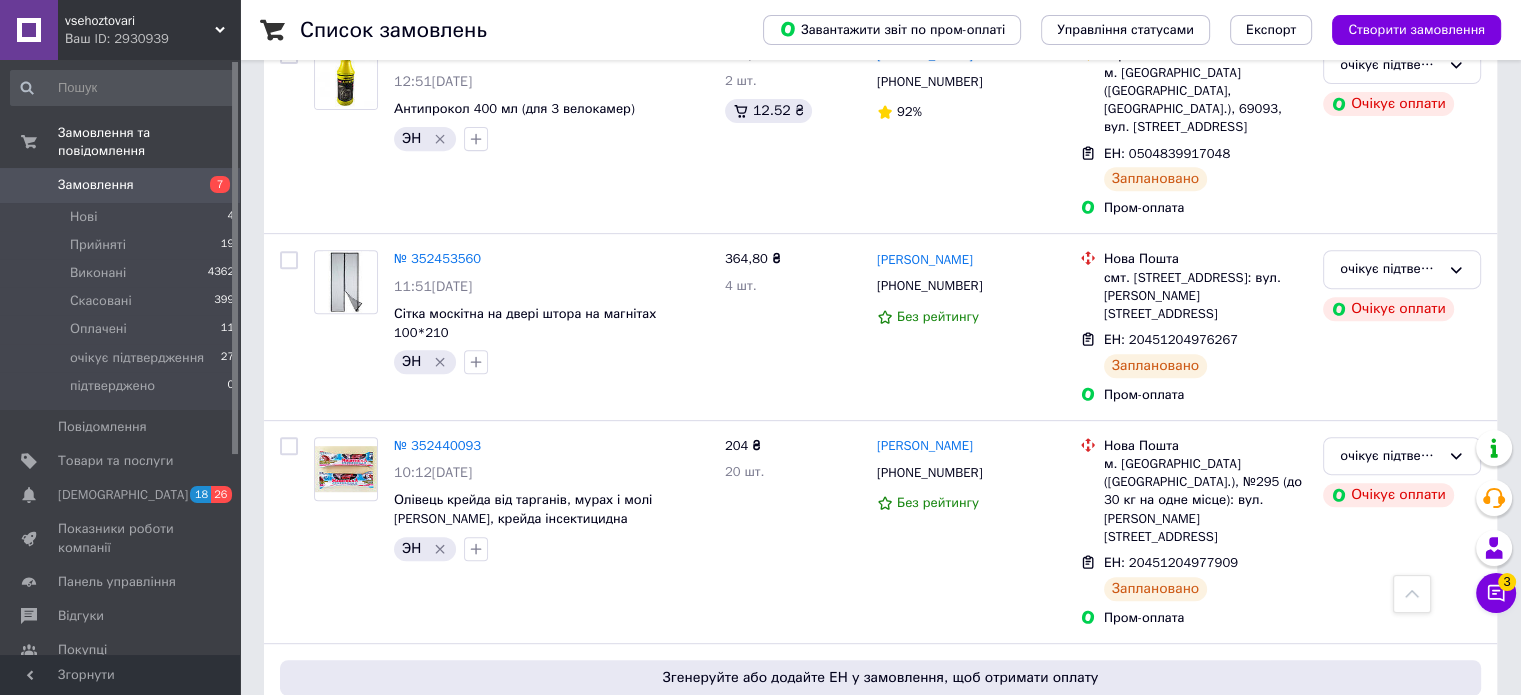 scroll, scrollTop: 1000, scrollLeft: 0, axis: vertical 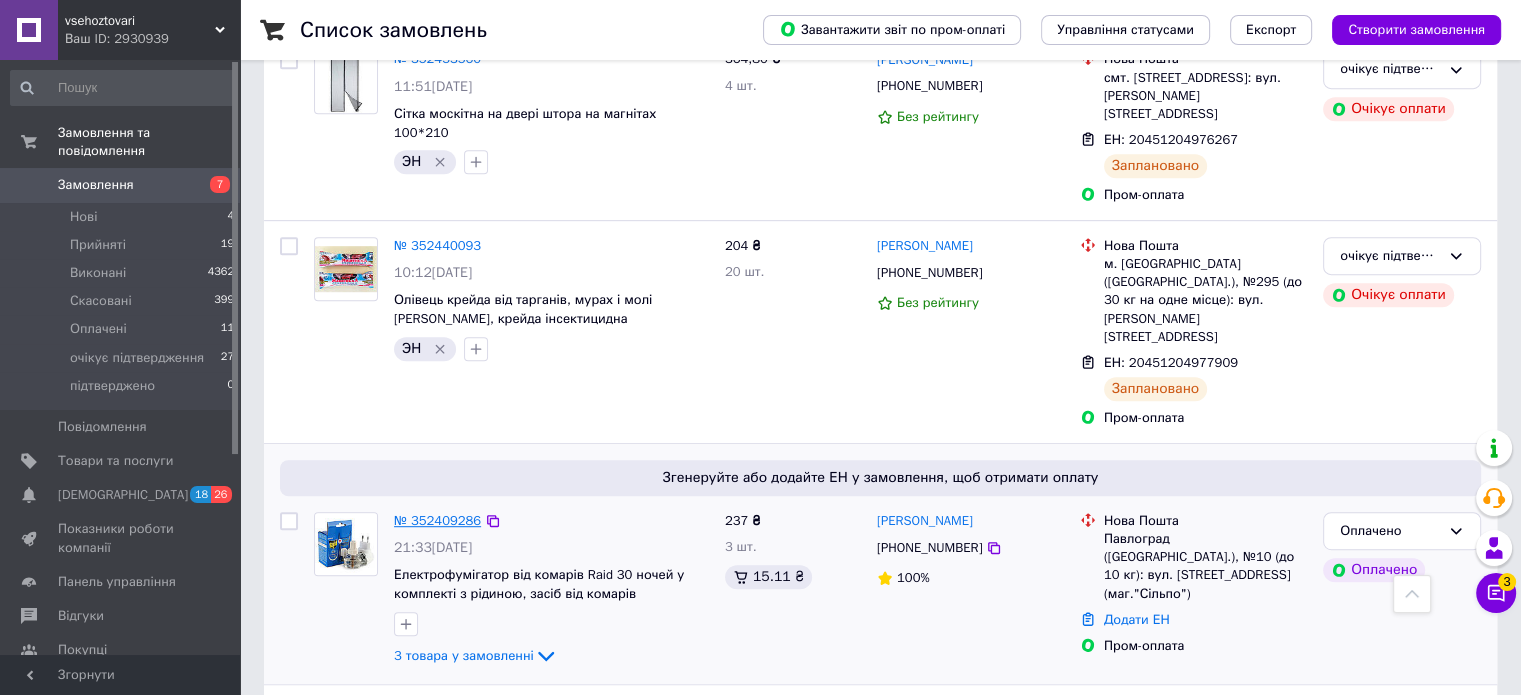 click on "№ 352409286" at bounding box center [437, 520] 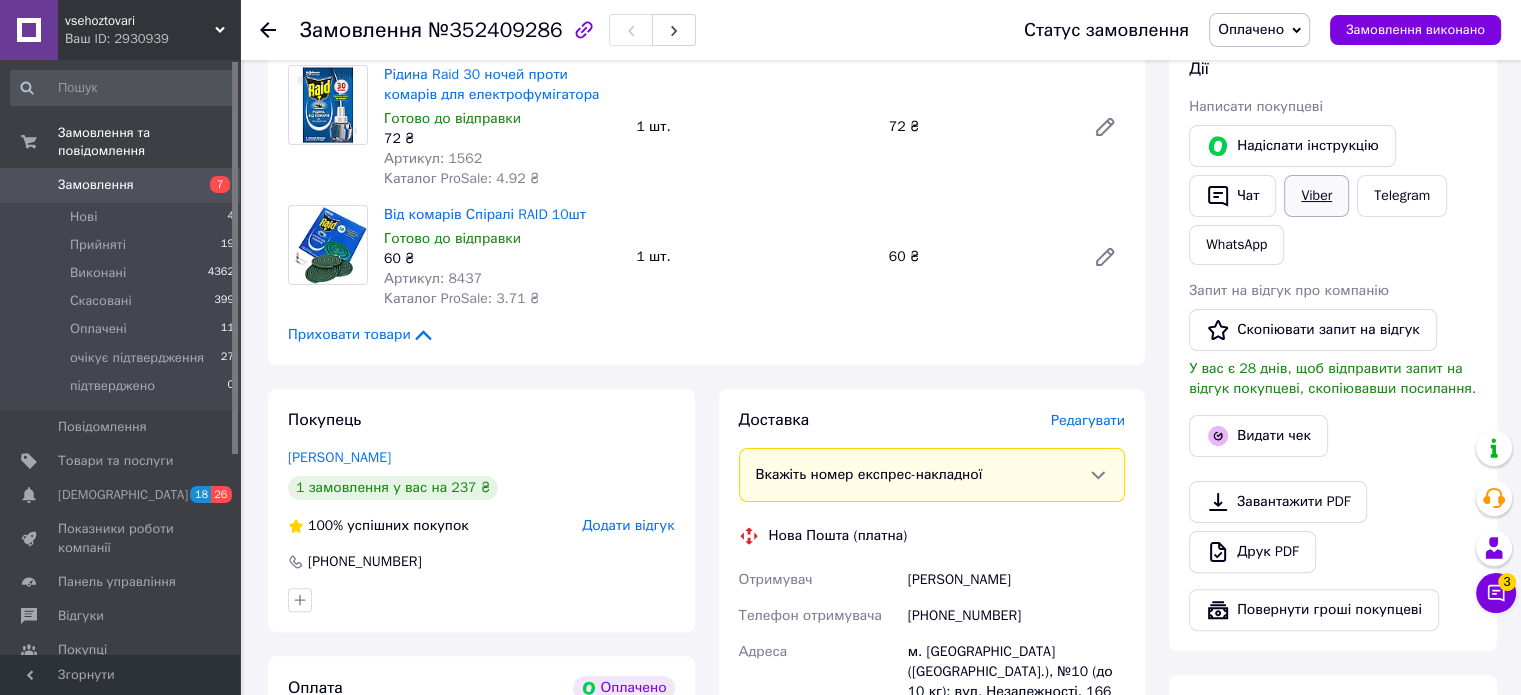 scroll, scrollTop: 188, scrollLeft: 0, axis: vertical 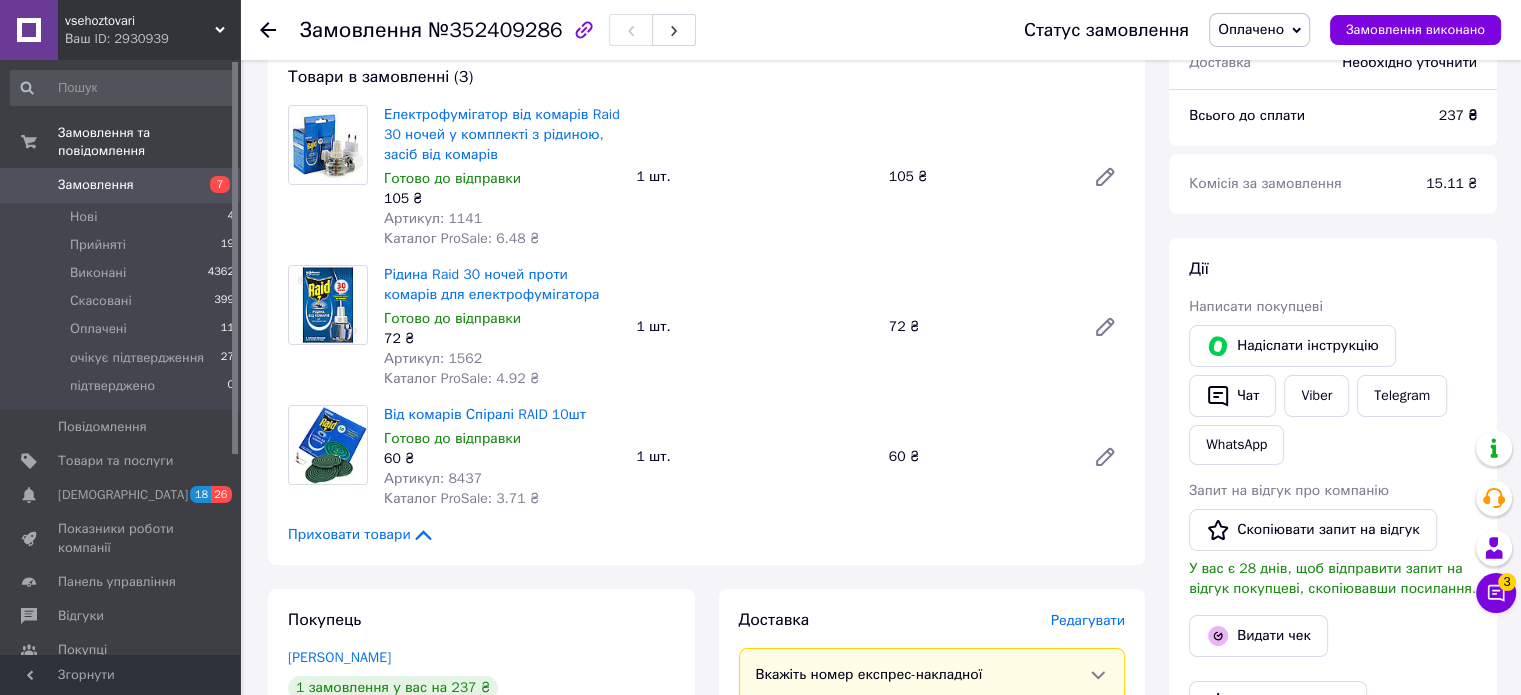 click 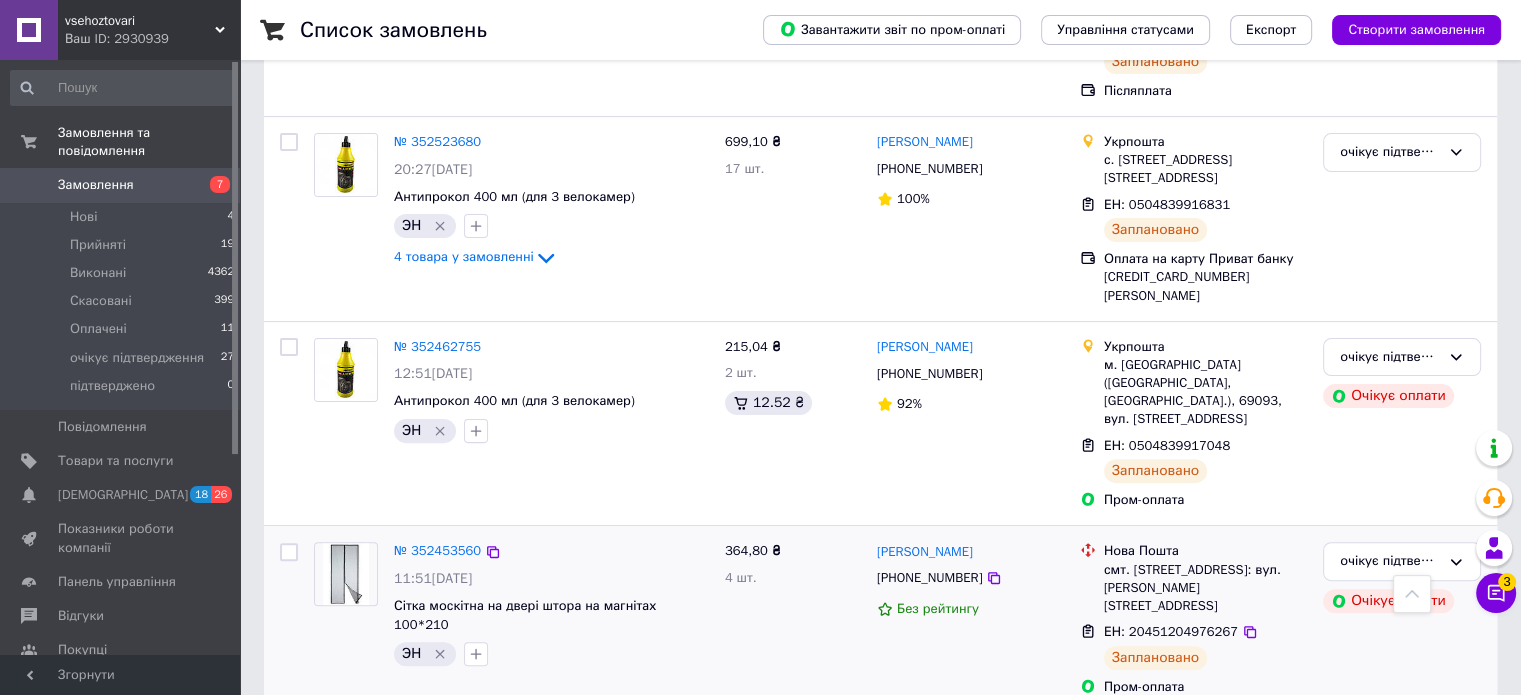 scroll, scrollTop: 800, scrollLeft: 0, axis: vertical 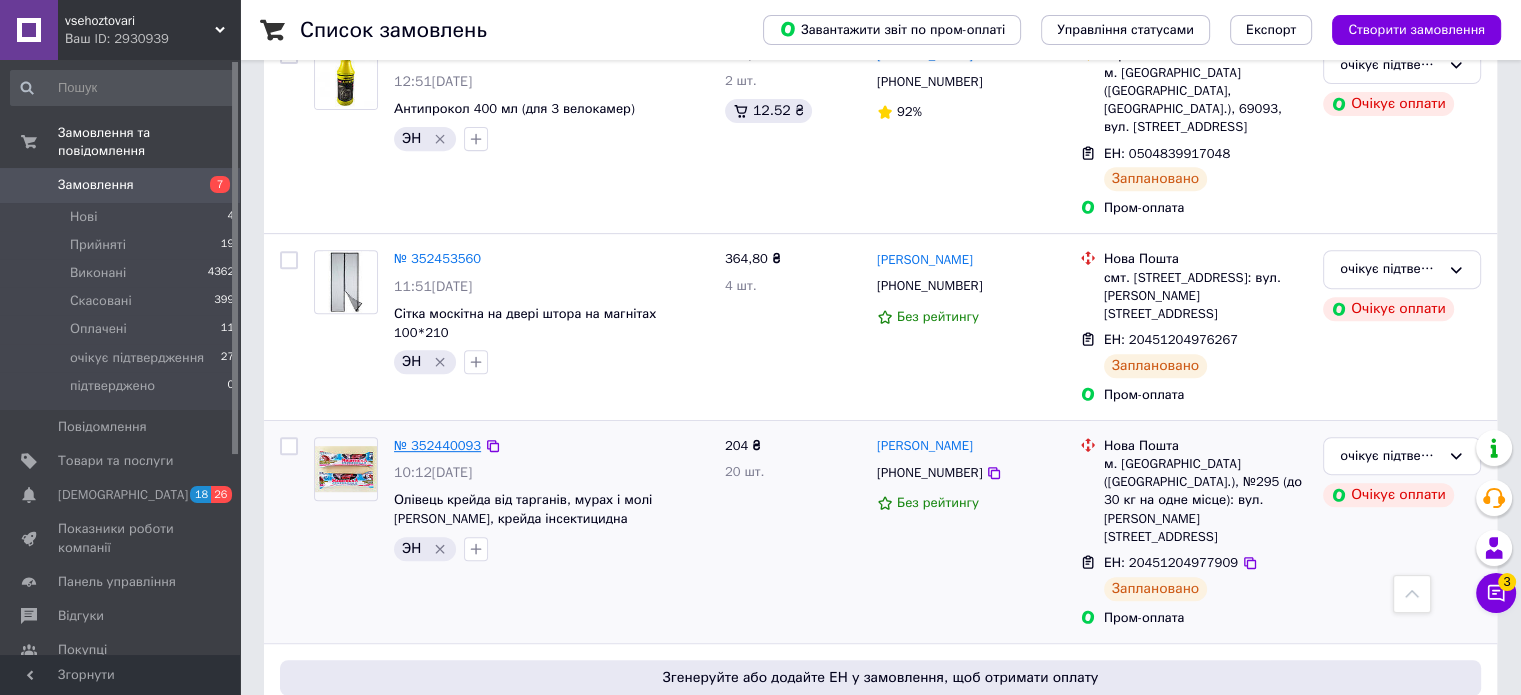 click on "№ 352440093" at bounding box center (437, 445) 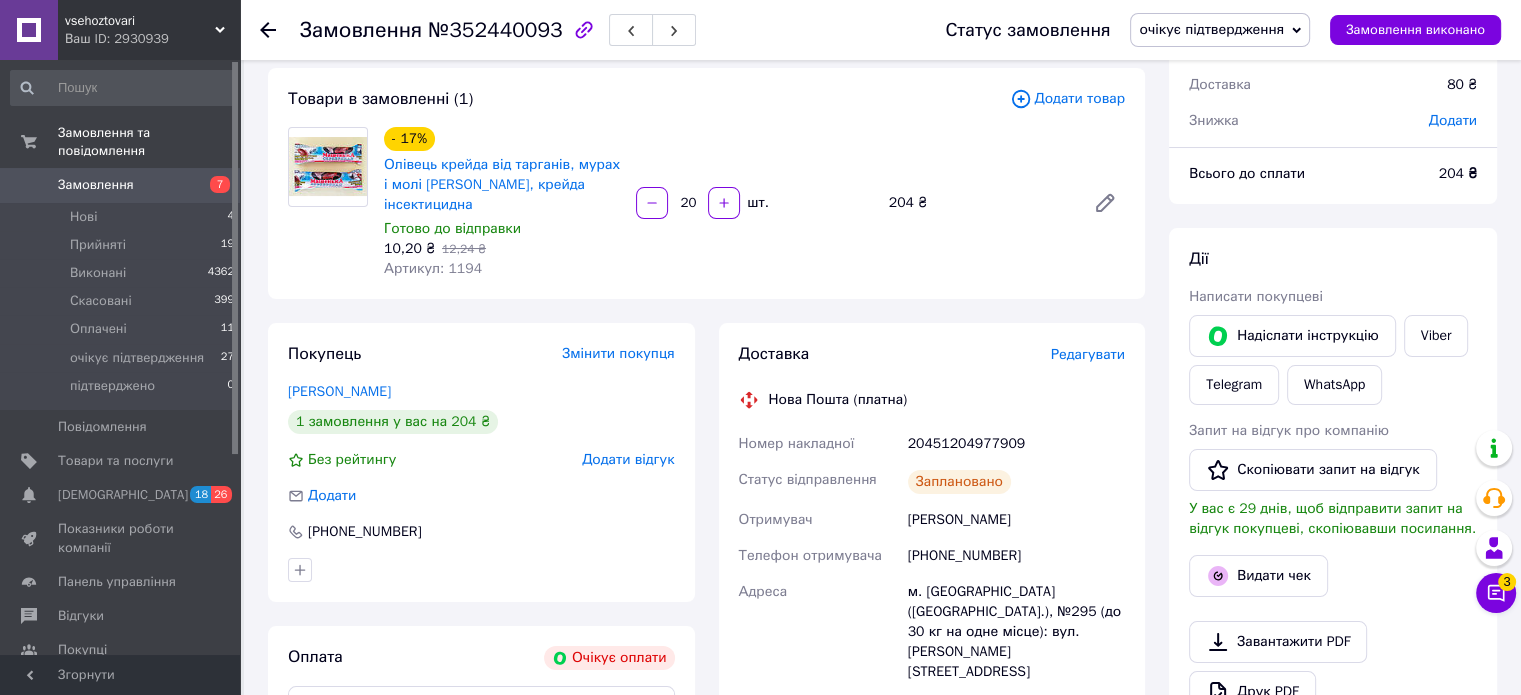 scroll, scrollTop: 200, scrollLeft: 0, axis: vertical 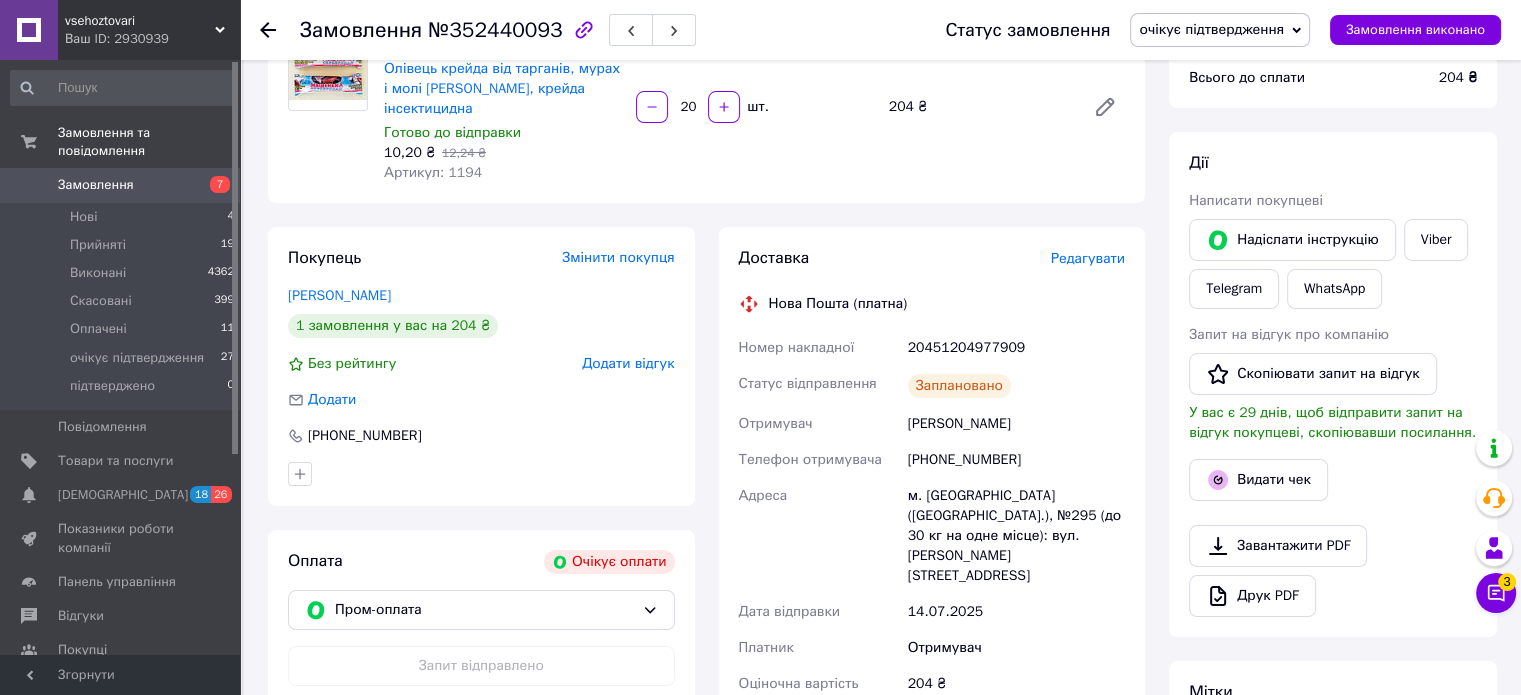 click 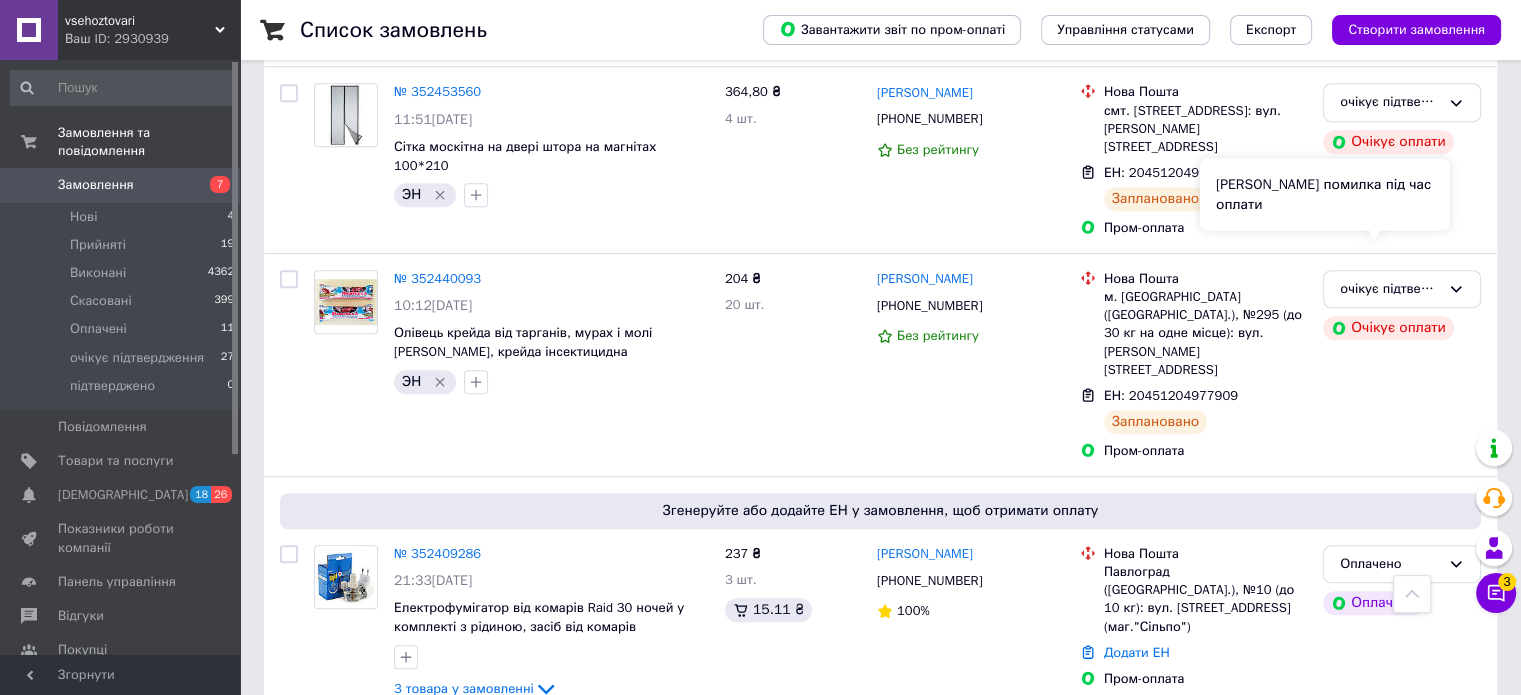 scroll, scrollTop: 1000, scrollLeft: 0, axis: vertical 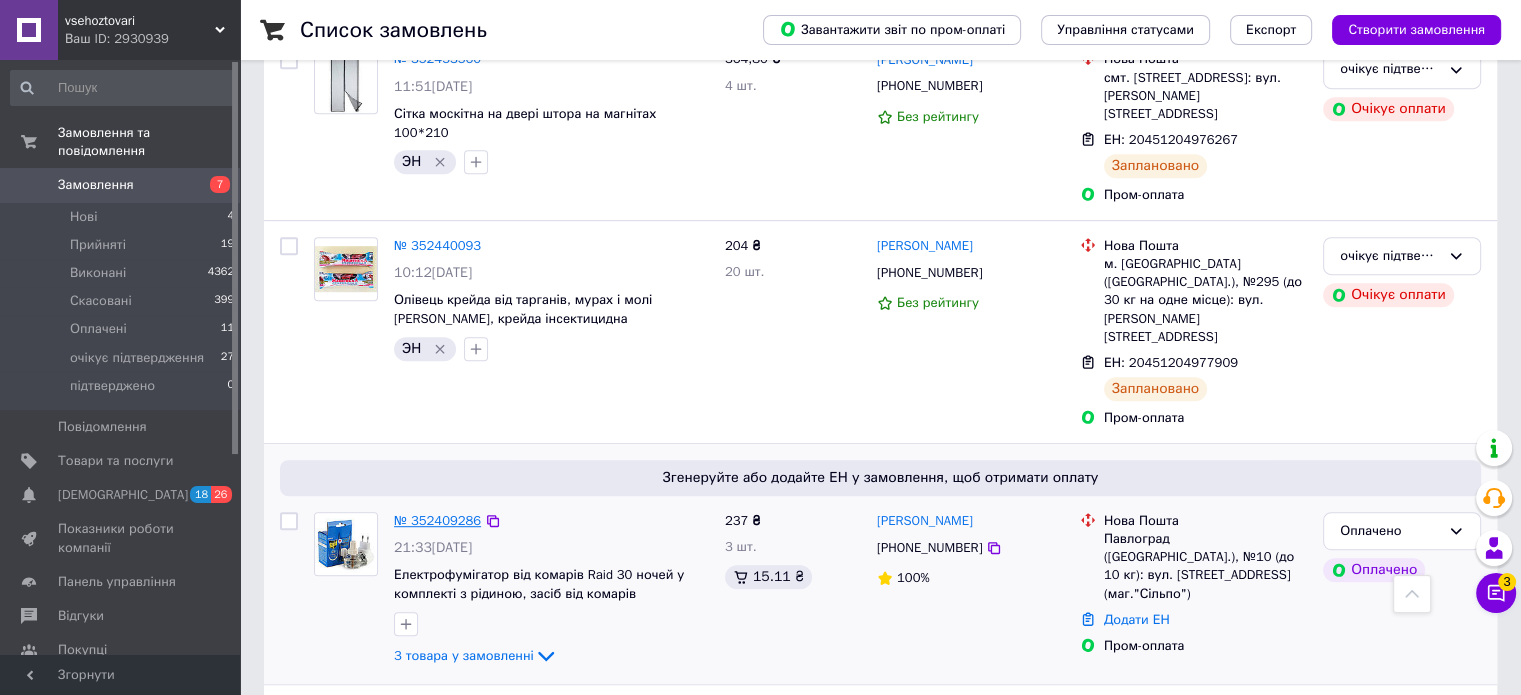 click on "№ 352409286" at bounding box center (437, 520) 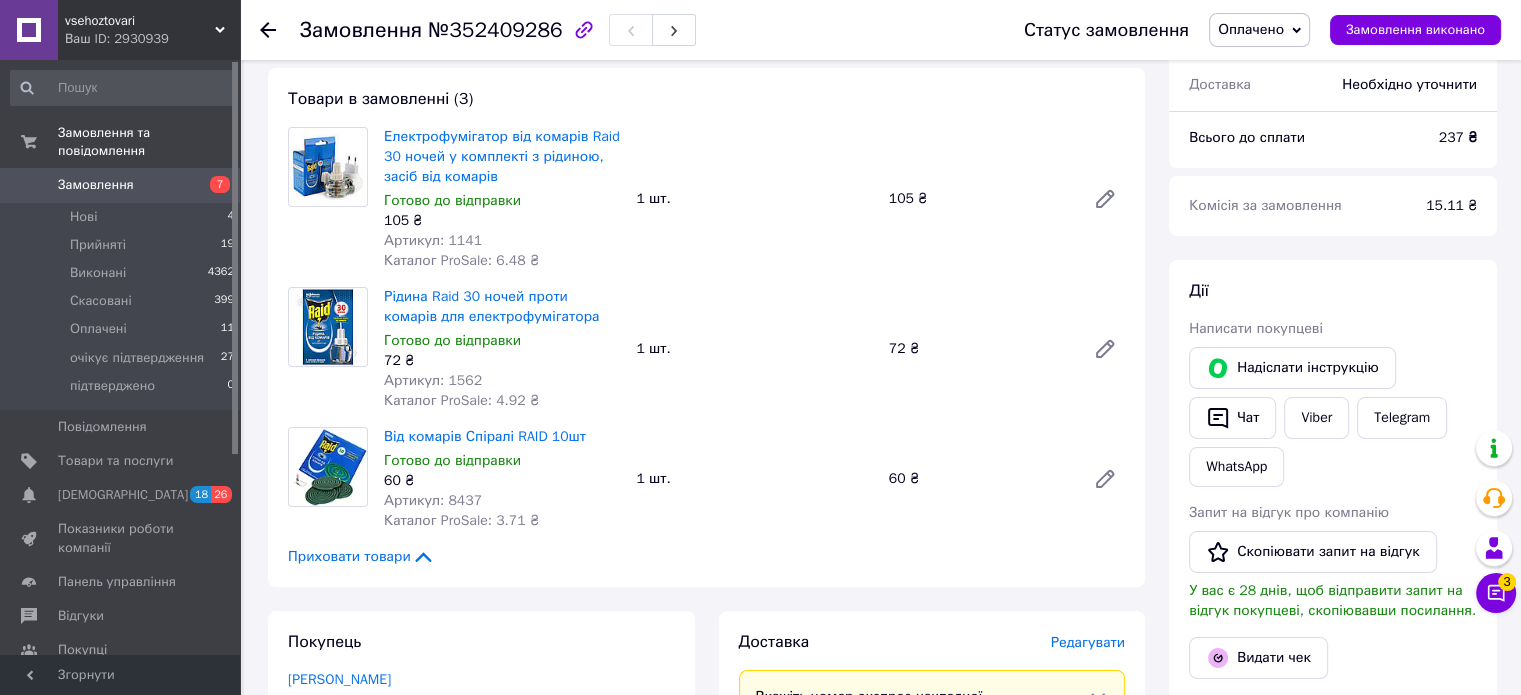 scroll, scrollTop: 200, scrollLeft: 0, axis: vertical 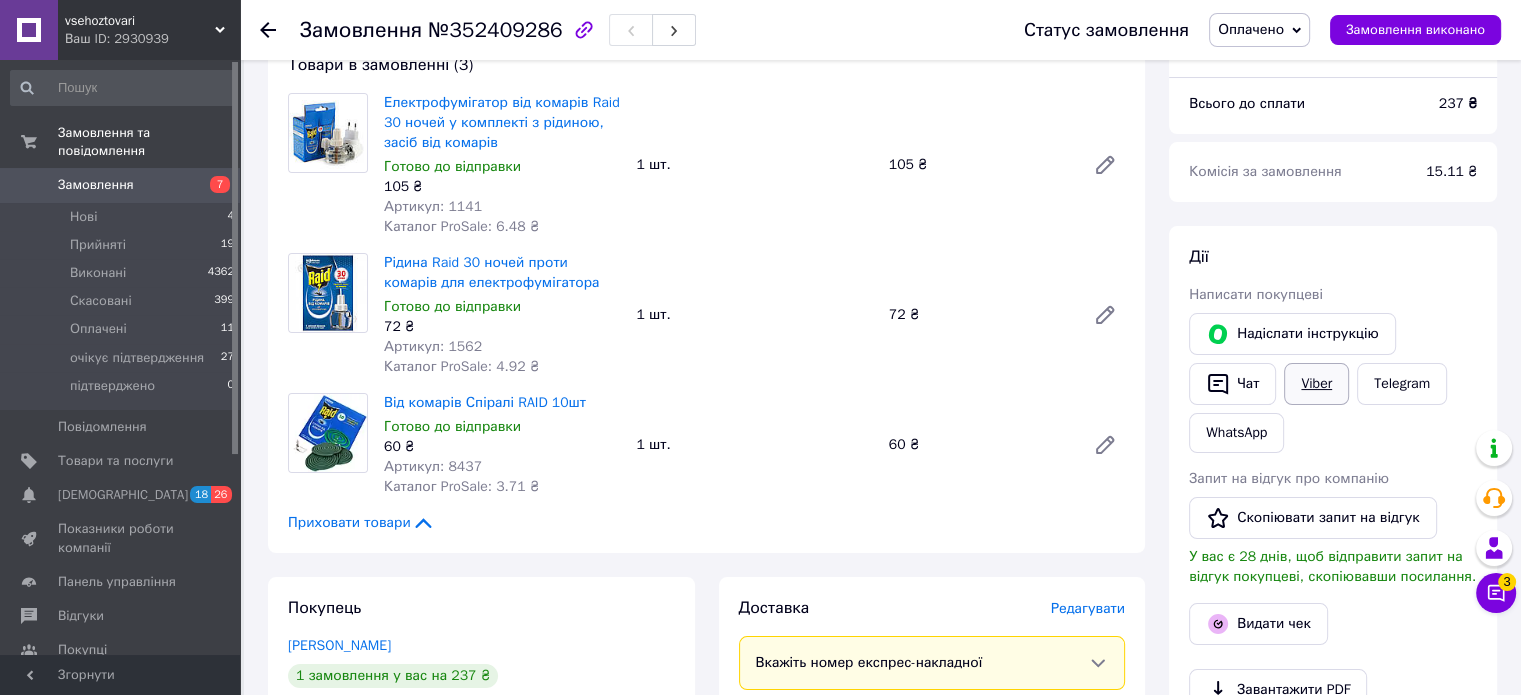 click on "Viber" at bounding box center (1316, 384) 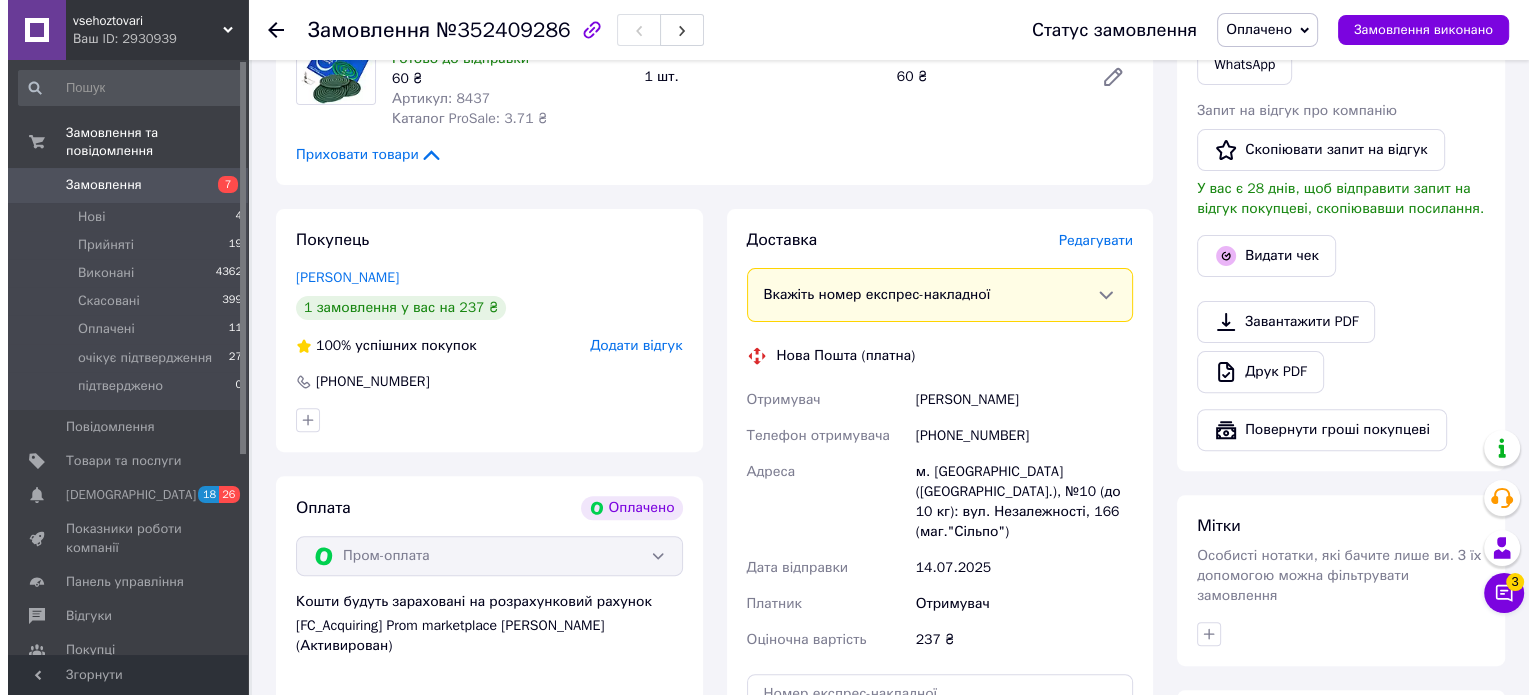 scroll, scrollTop: 600, scrollLeft: 0, axis: vertical 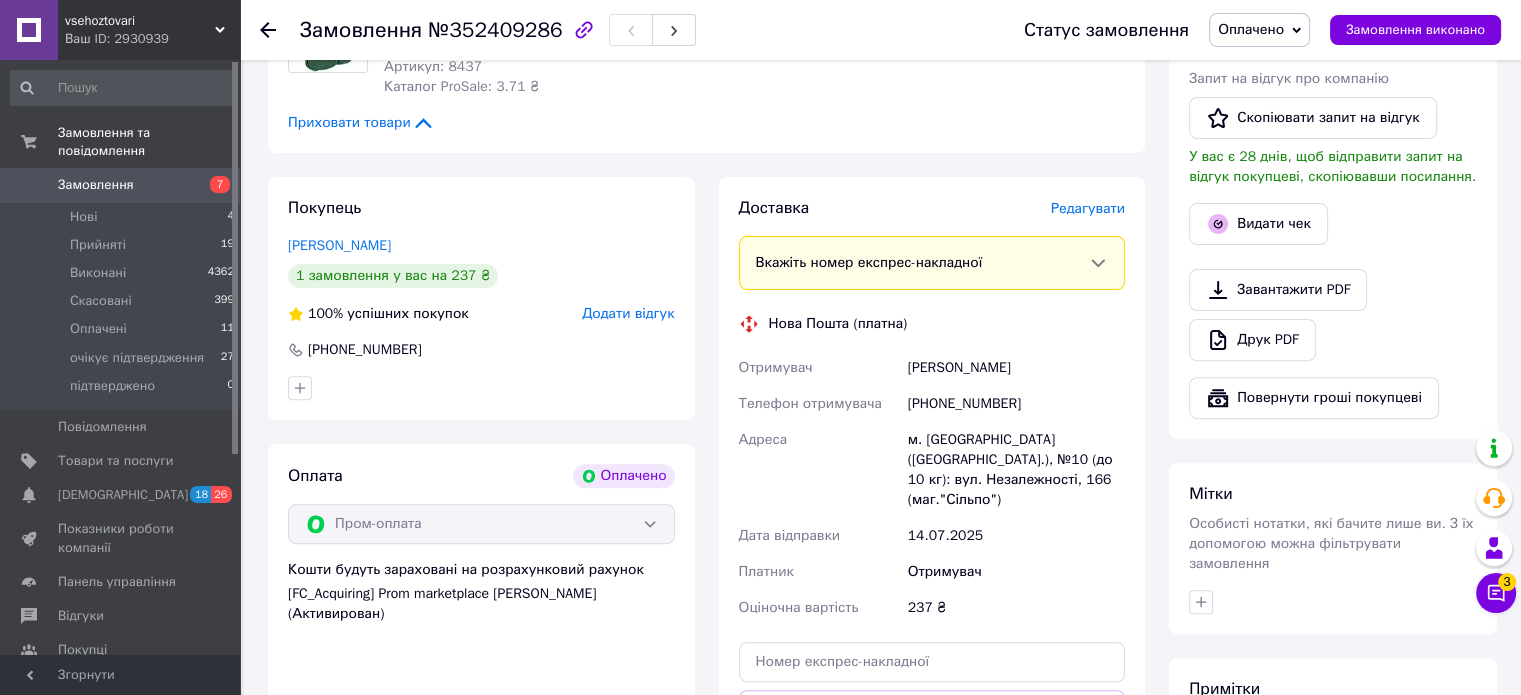 click on "Редагувати" at bounding box center (1088, 208) 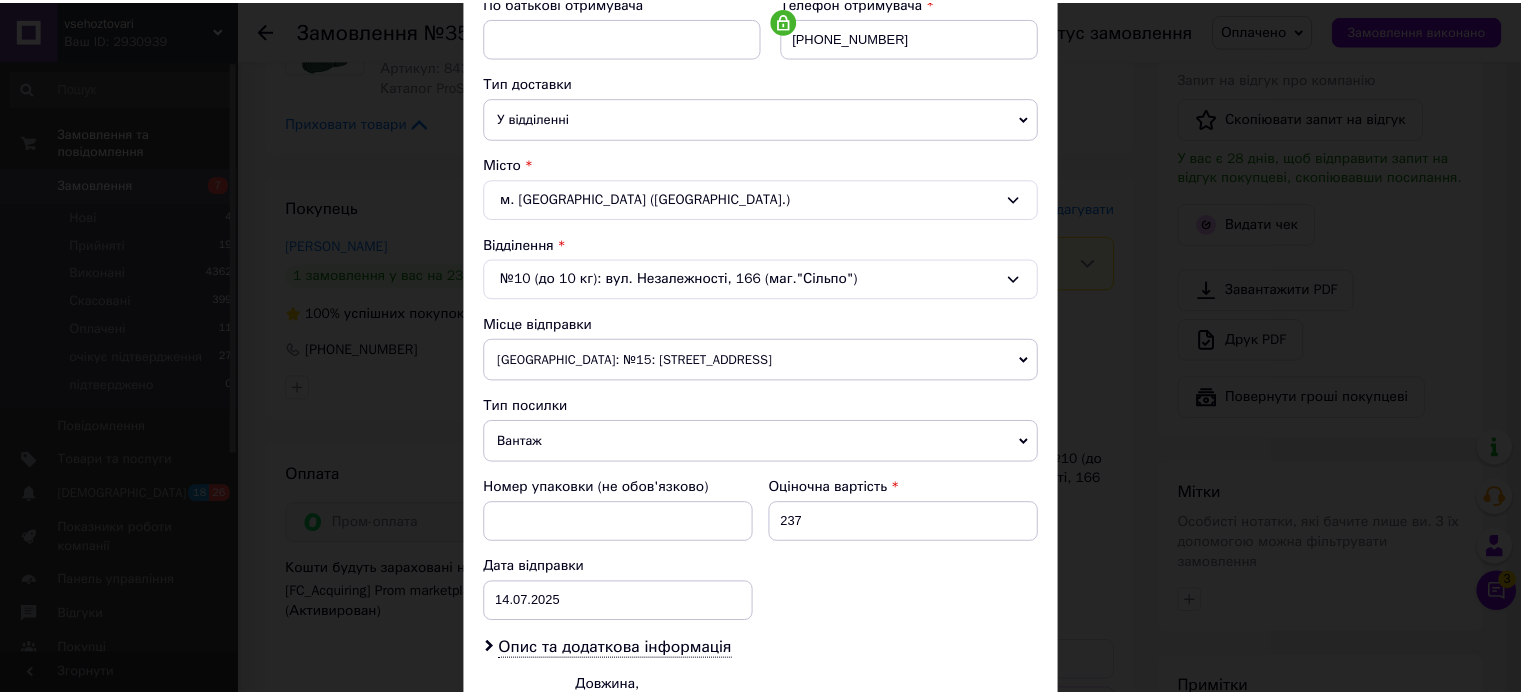 scroll, scrollTop: 600, scrollLeft: 0, axis: vertical 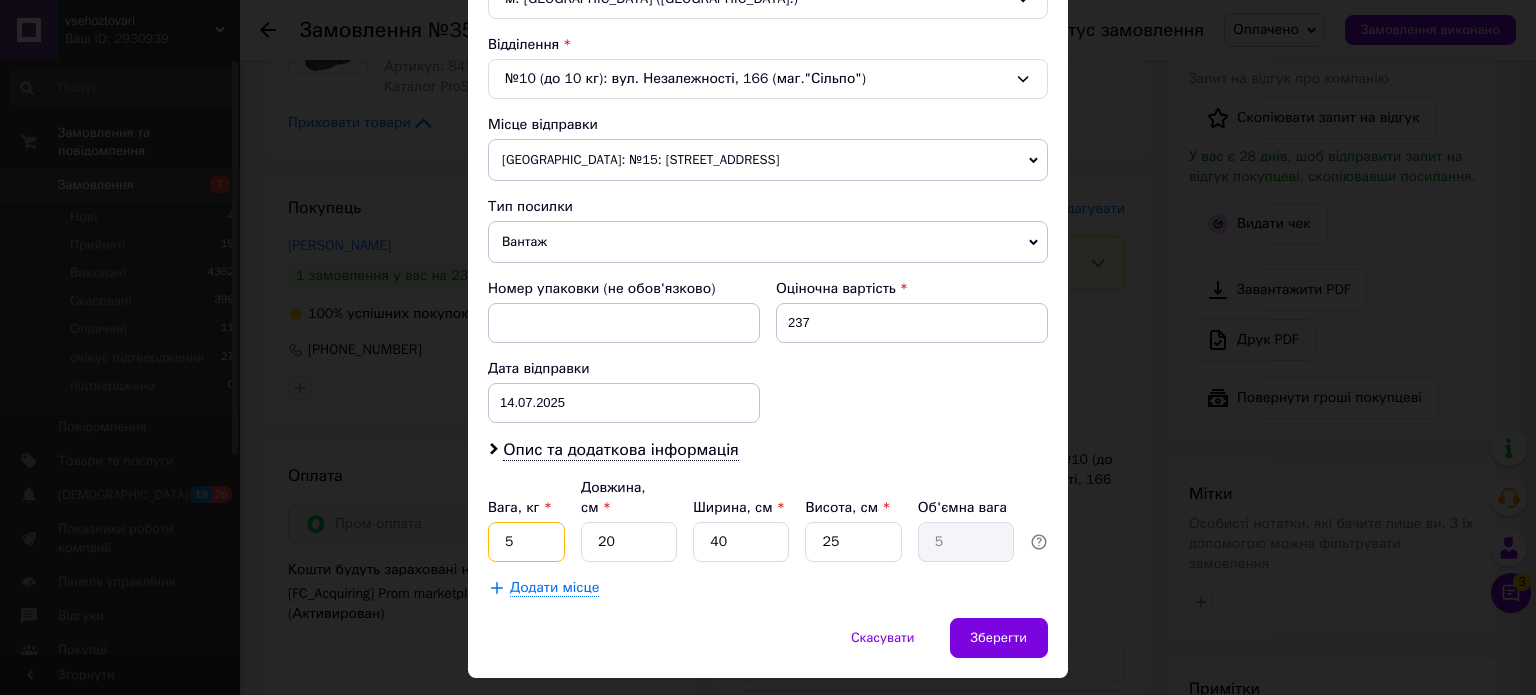 click on "5" at bounding box center (526, 542) 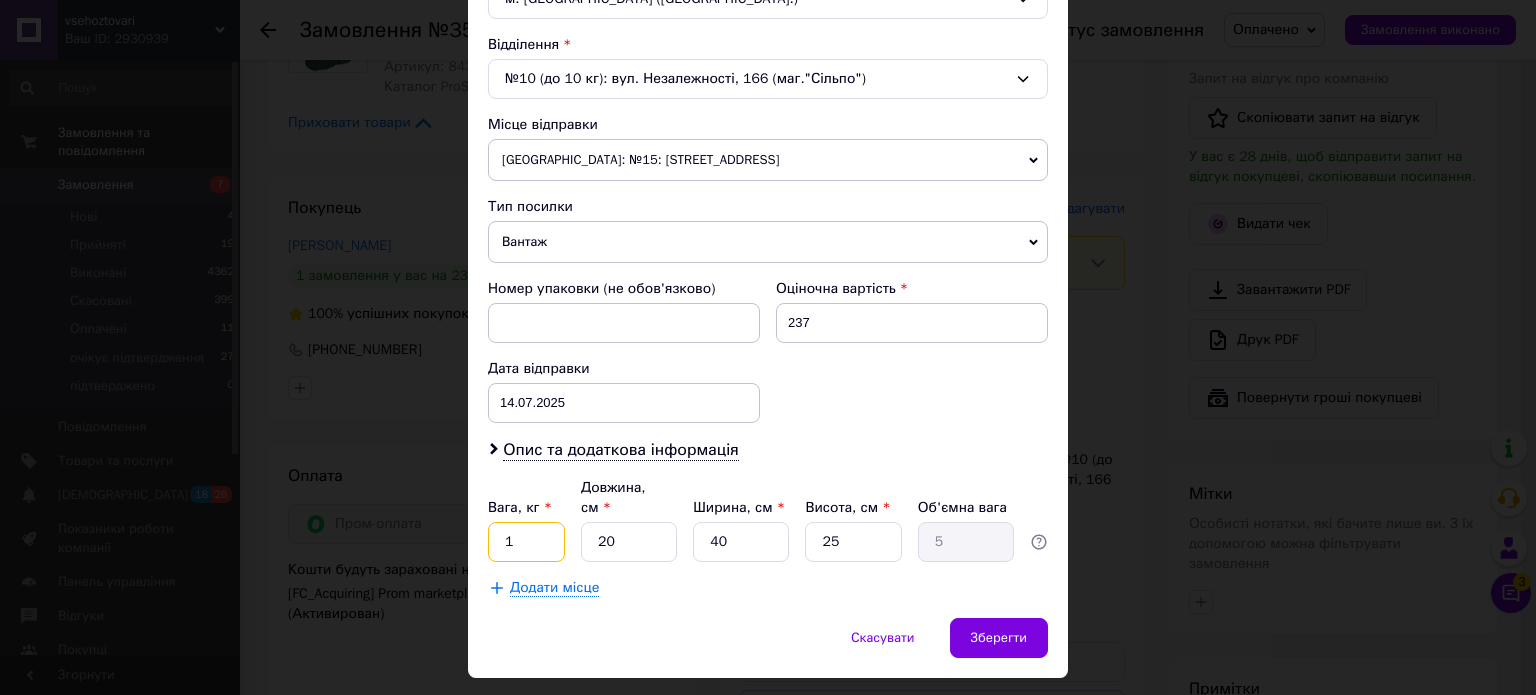 type on "1" 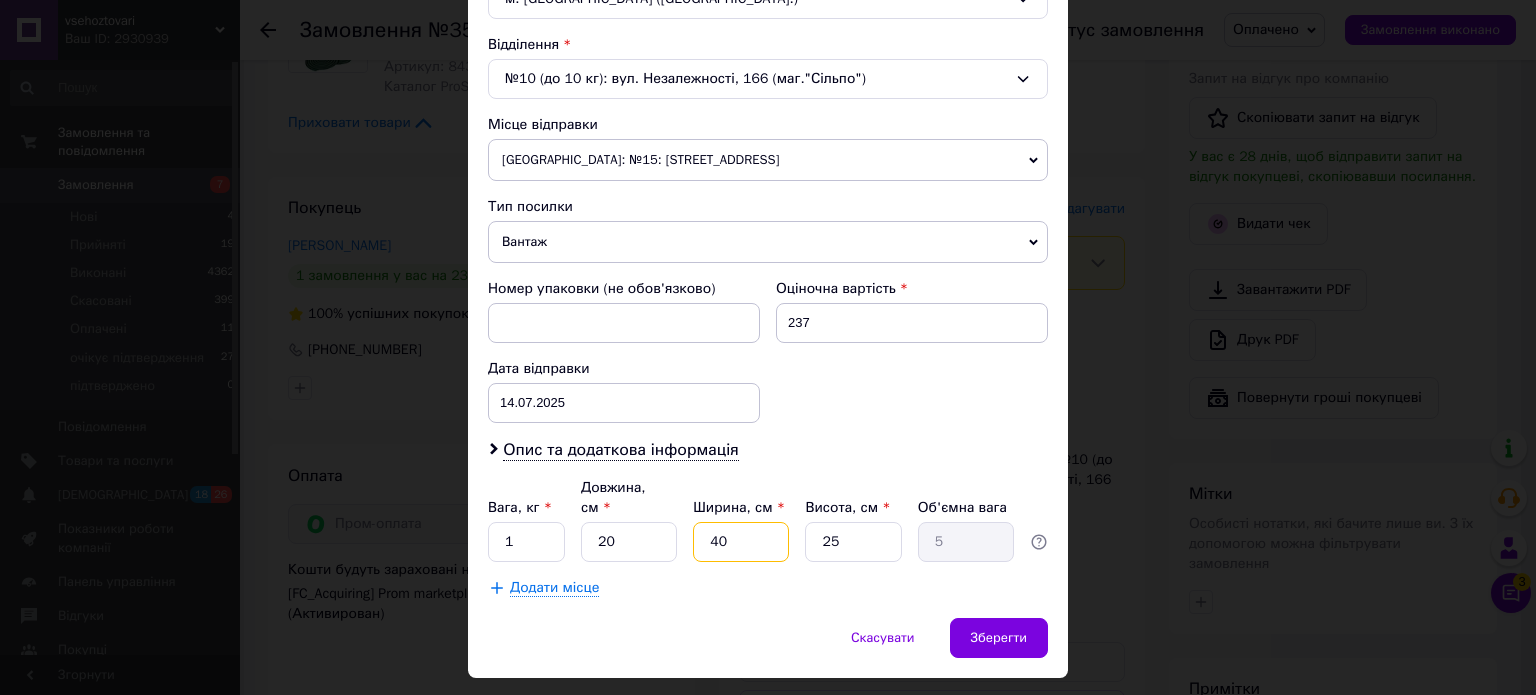click on "40" at bounding box center (741, 542) 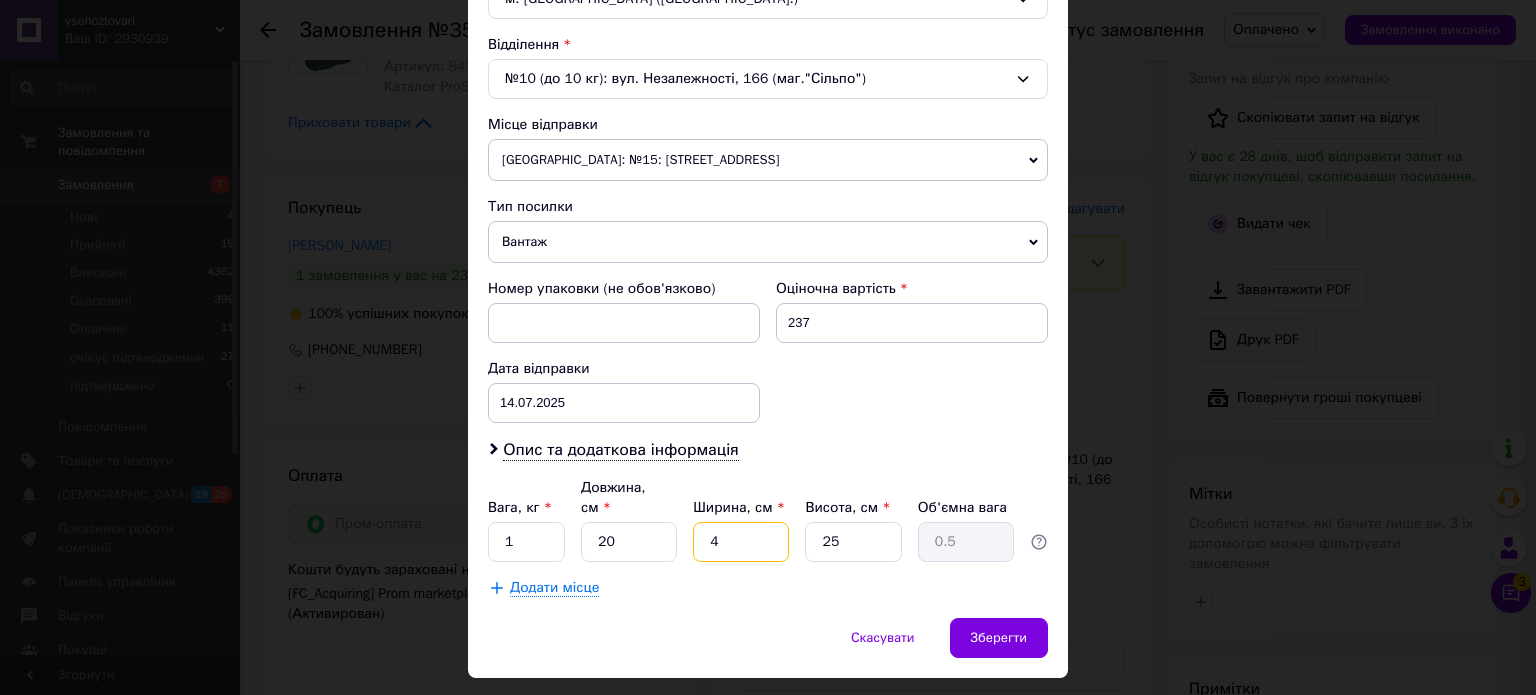 type on "4" 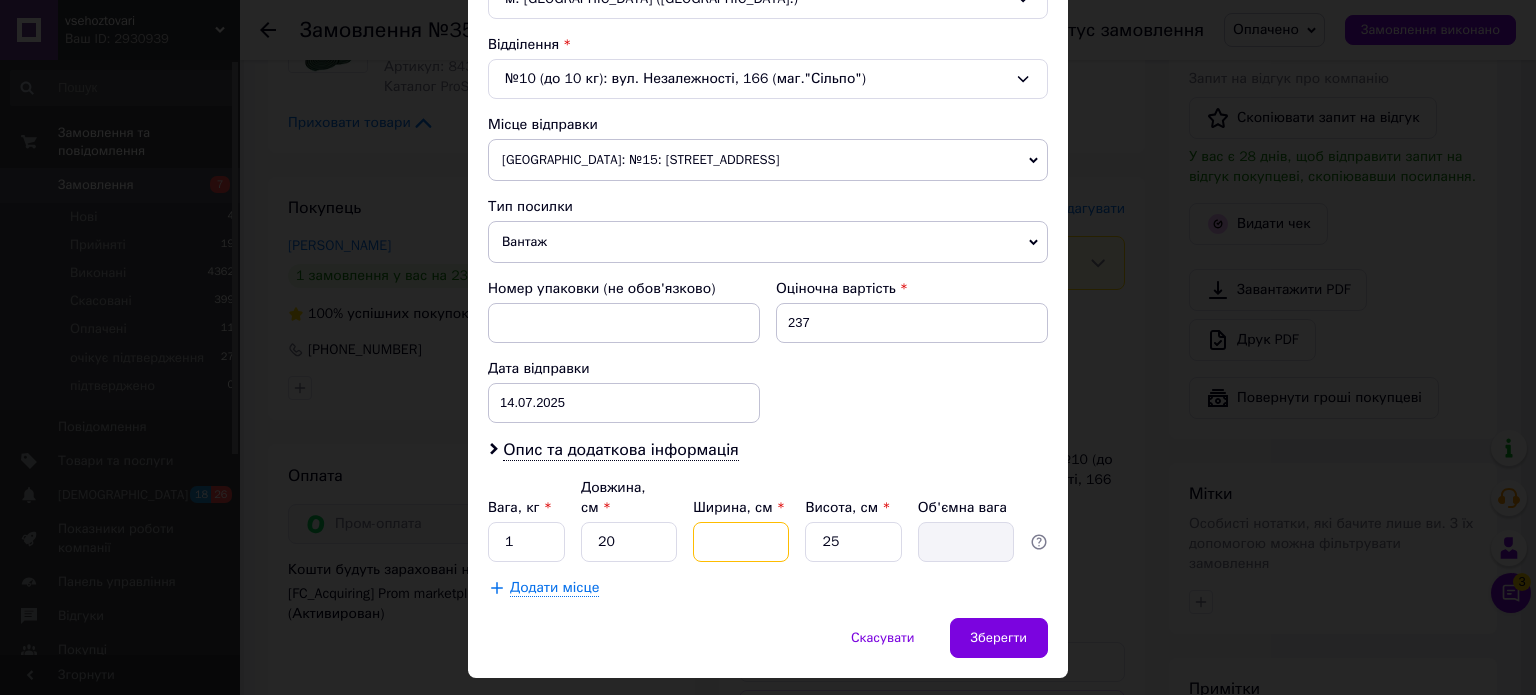 type on "2" 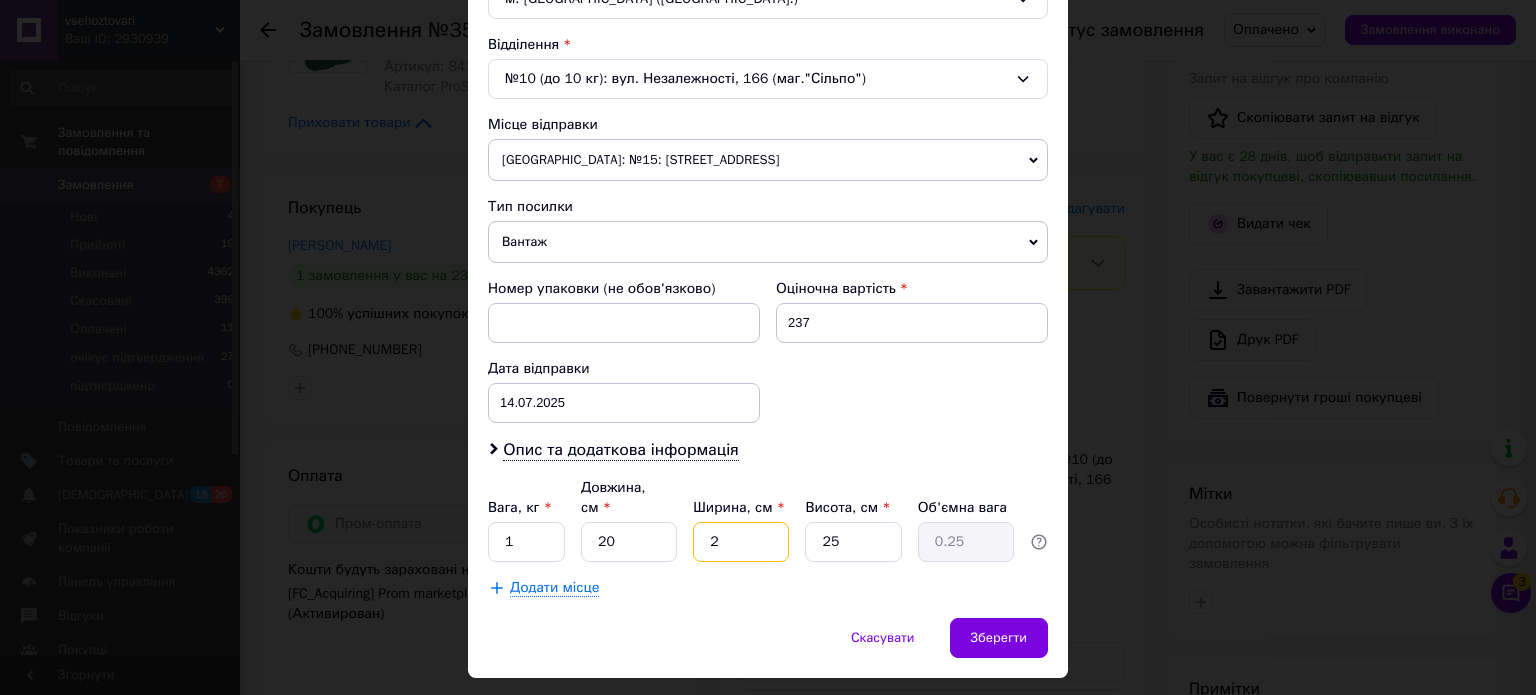 type on "20" 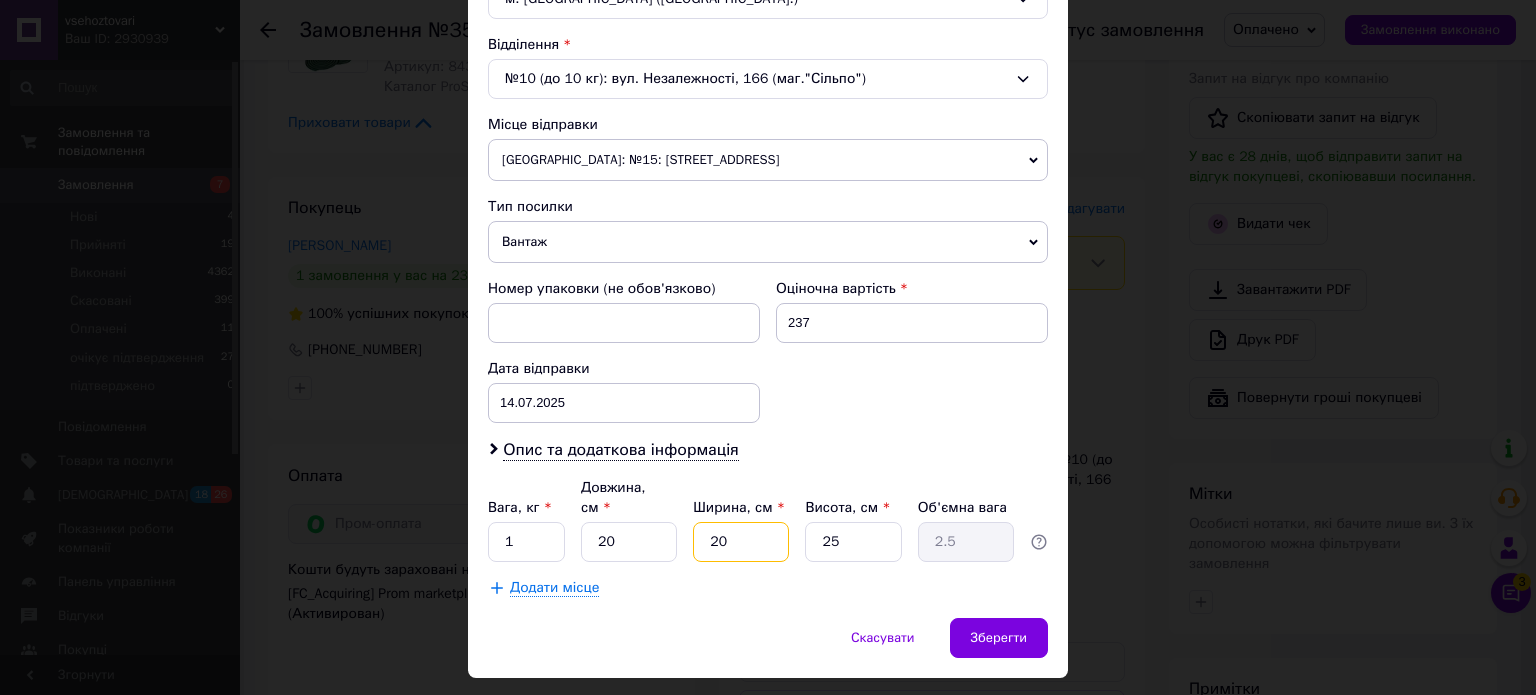 type on "20" 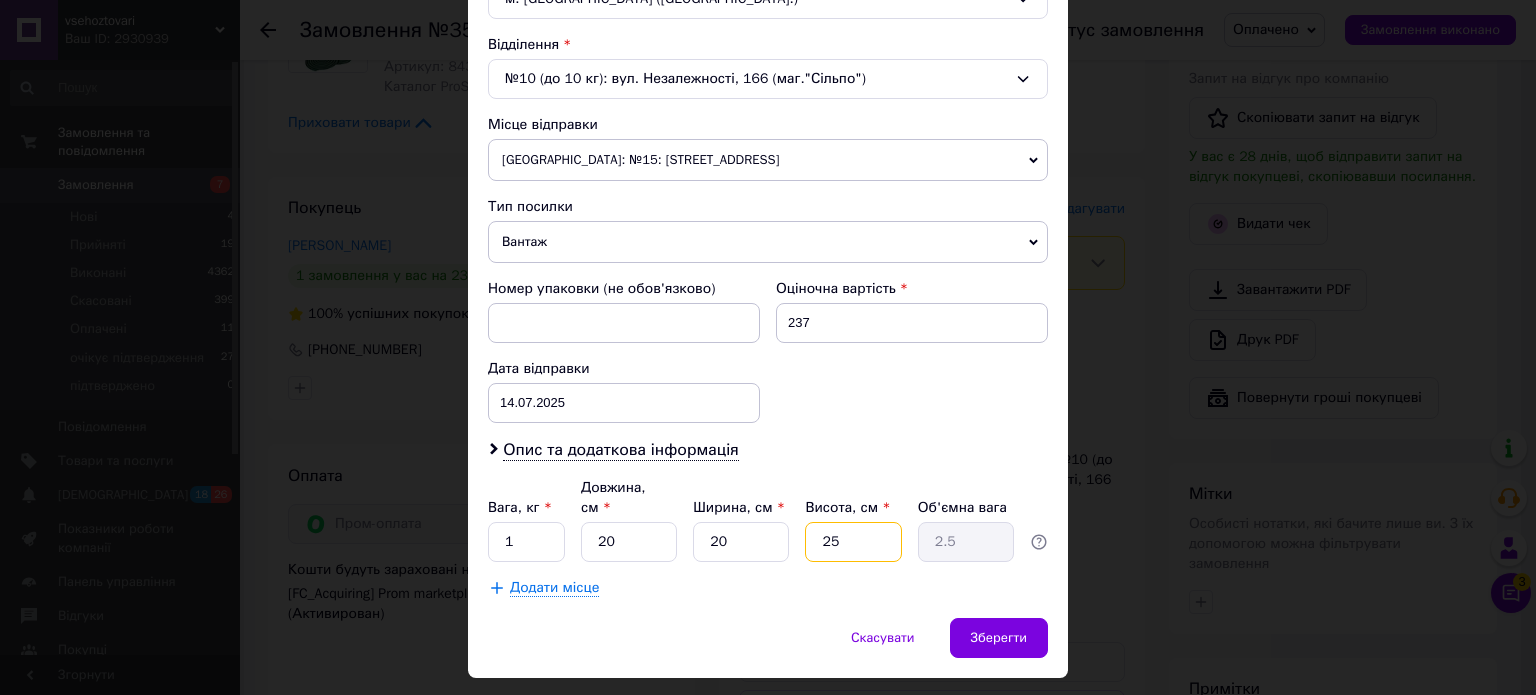click on "25" at bounding box center [853, 542] 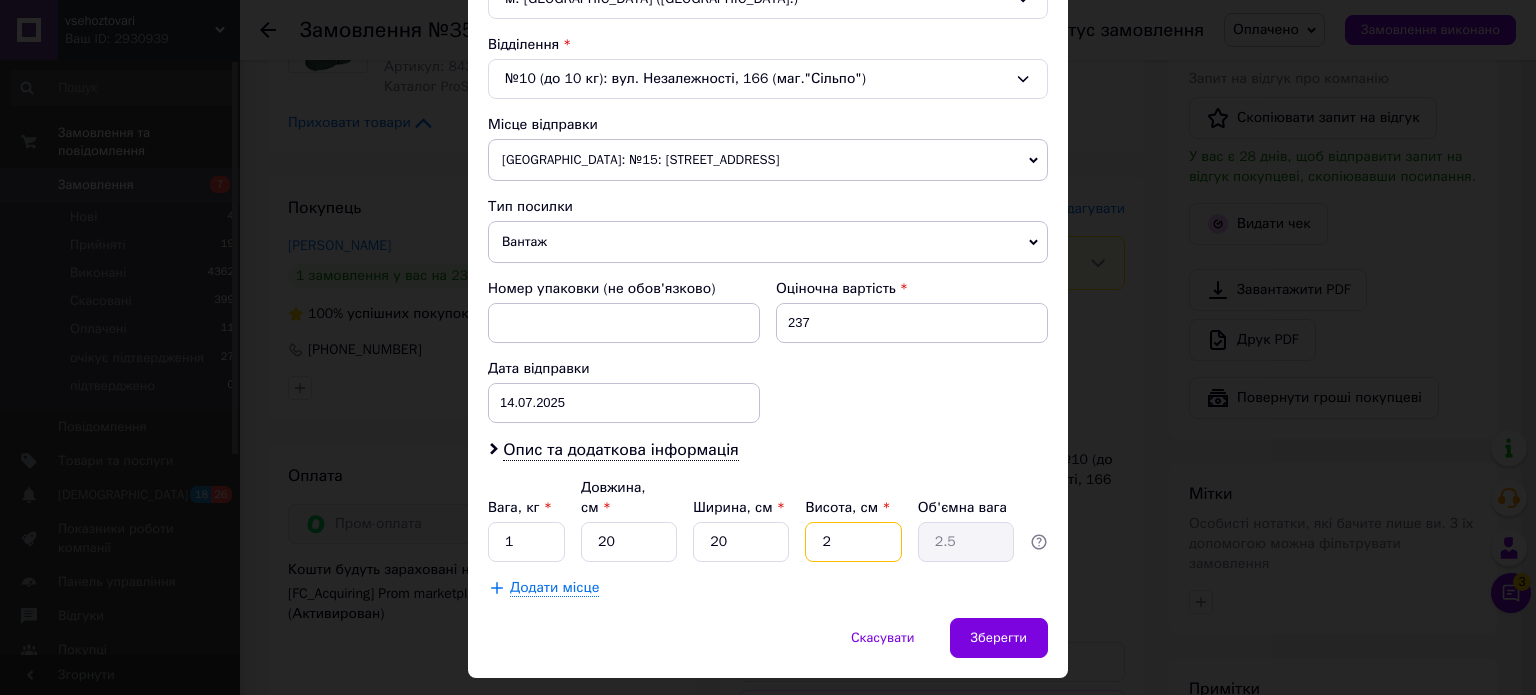 type on "0.2" 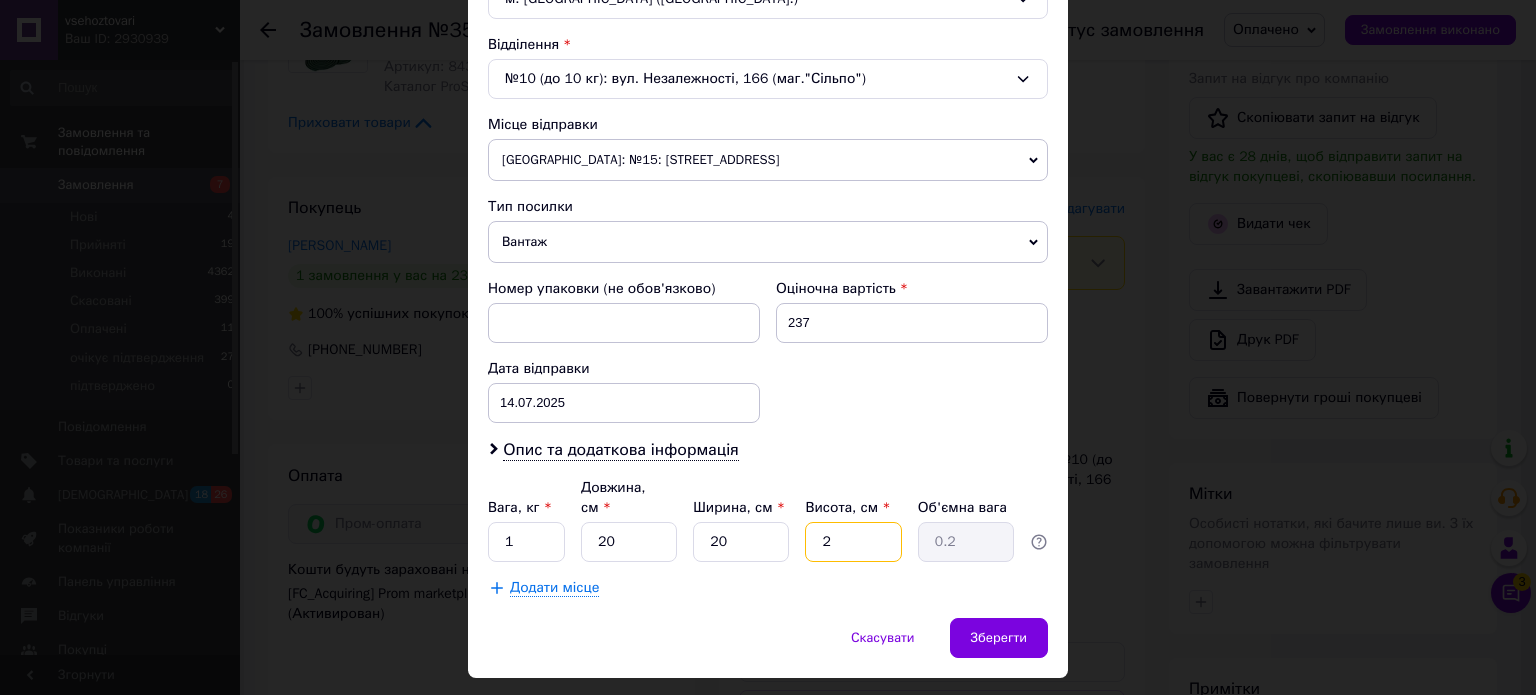 type on "20" 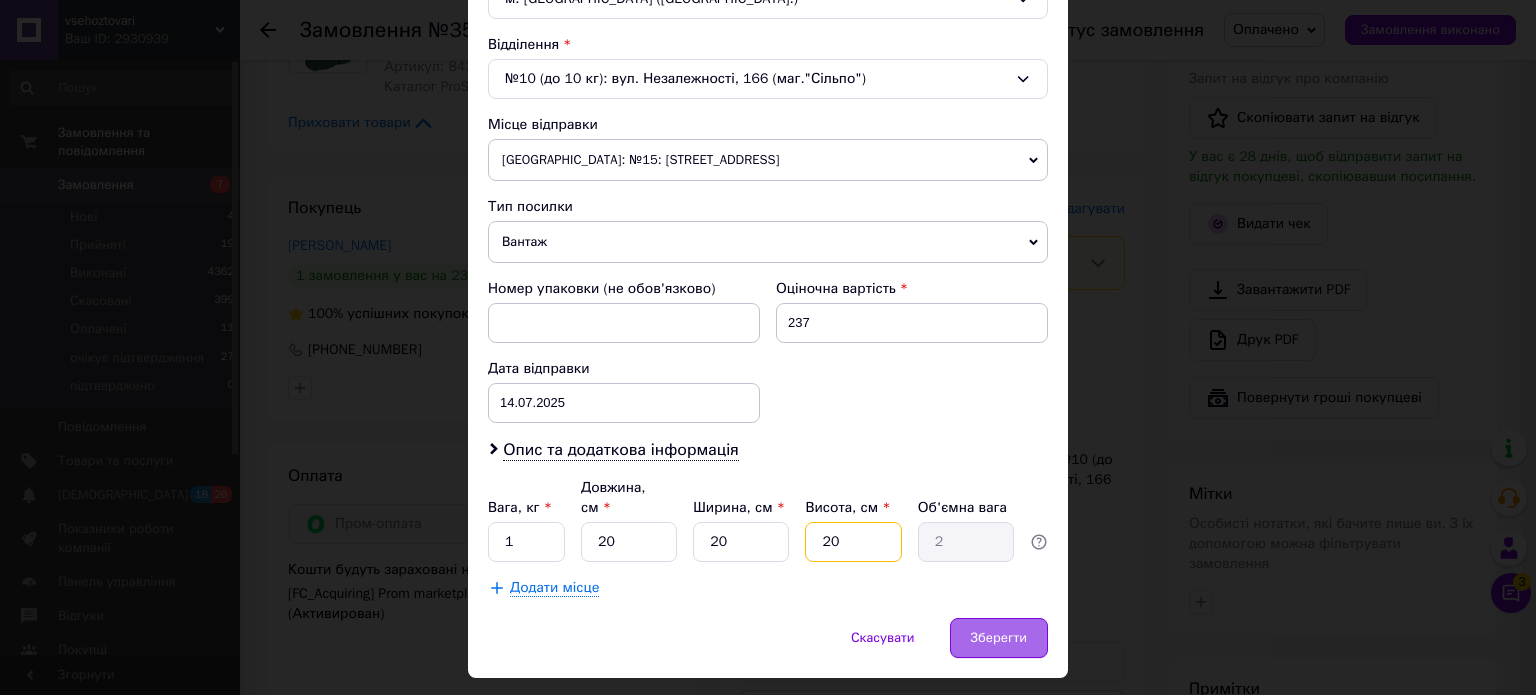 type on "20" 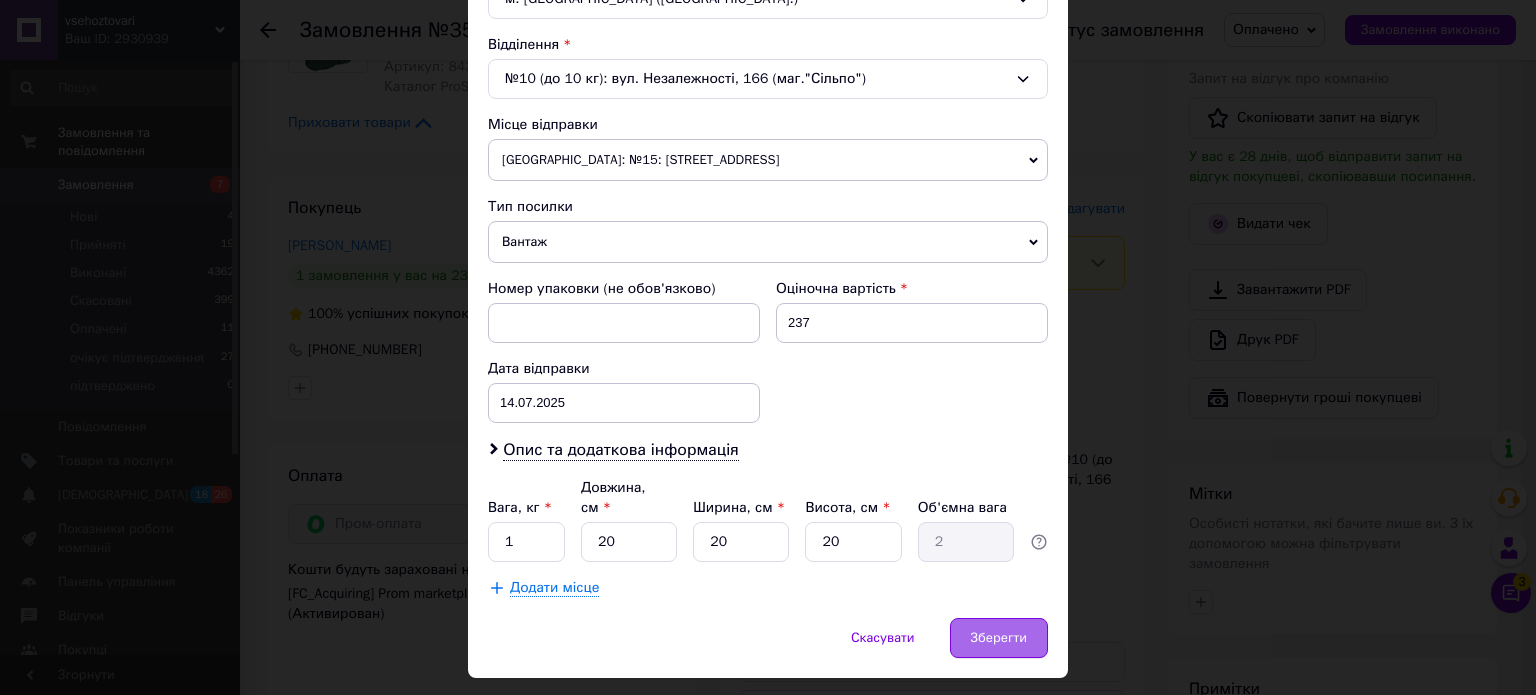 click on "Зберегти" at bounding box center [999, 638] 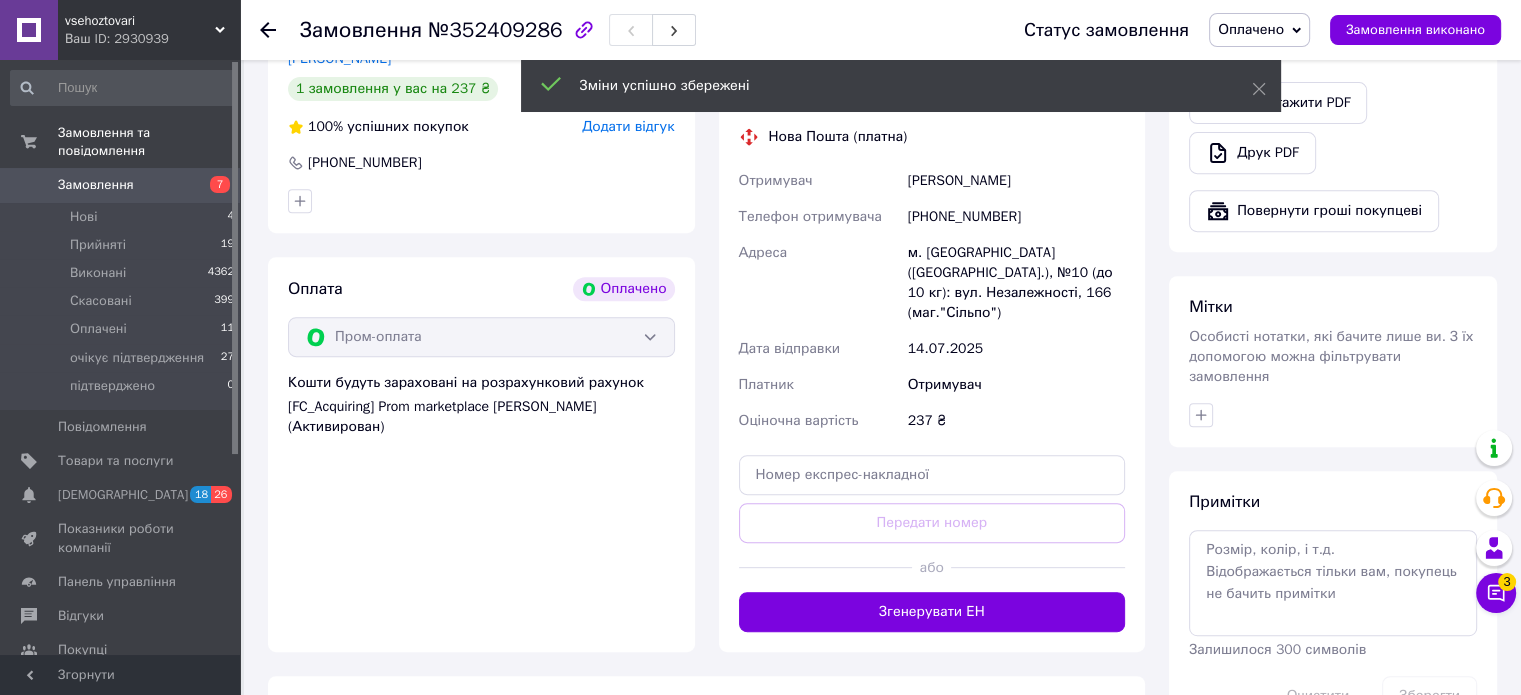 scroll, scrollTop: 800, scrollLeft: 0, axis: vertical 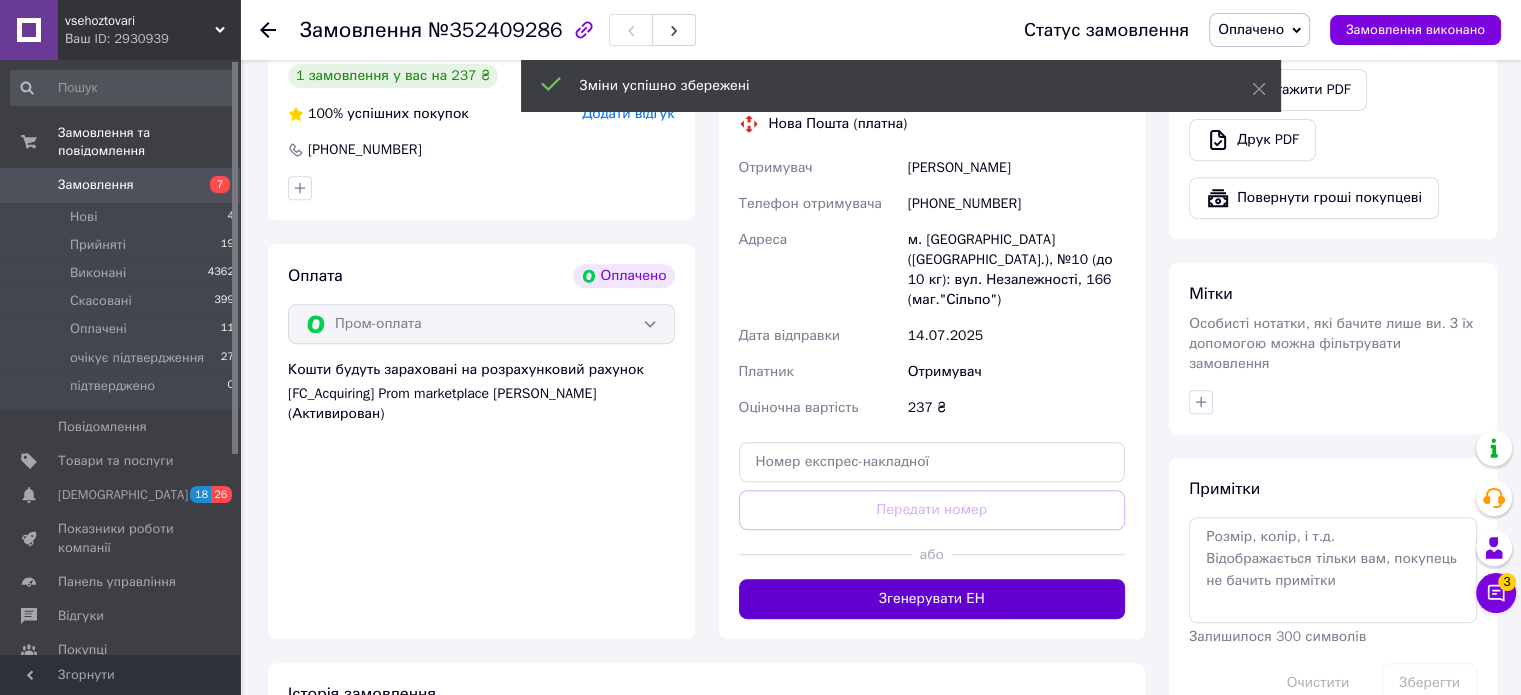click on "Згенерувати ЕН" at bounding box center (932, 599) 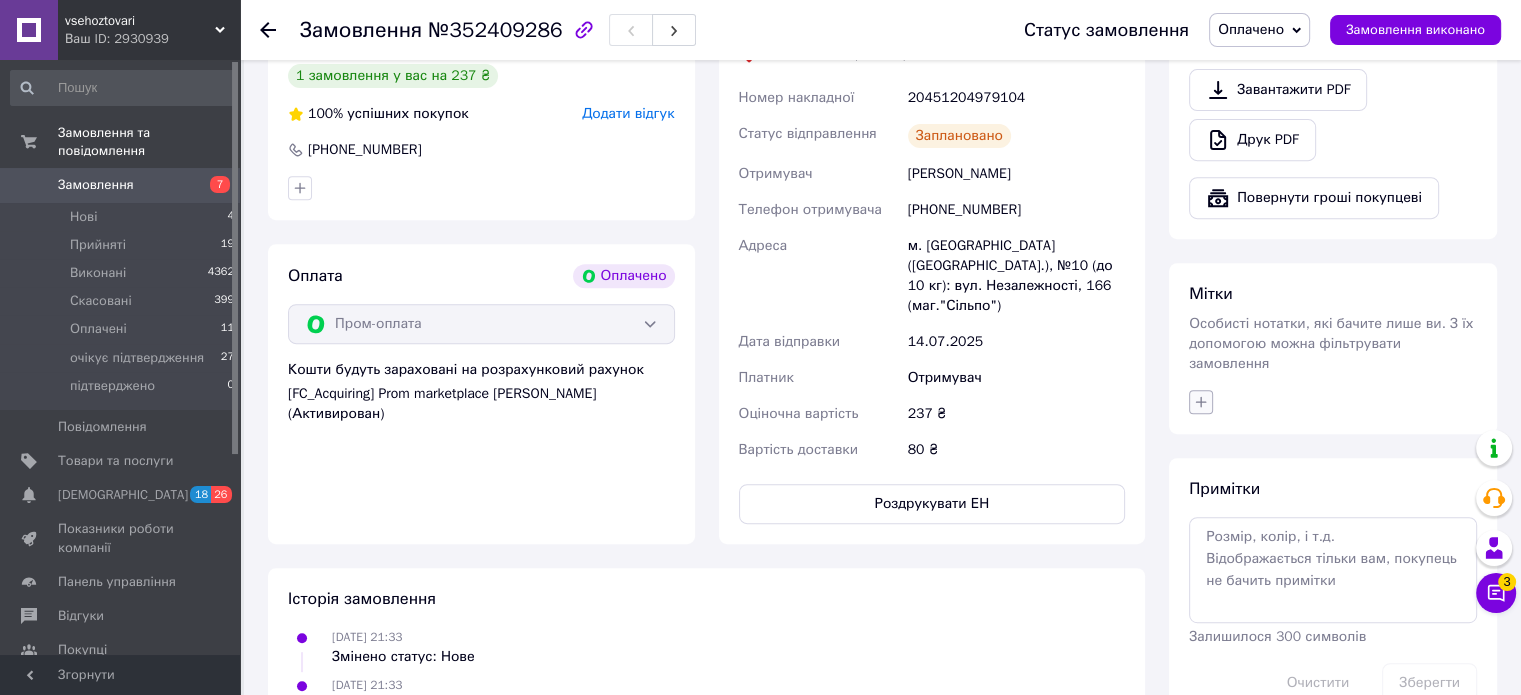 click 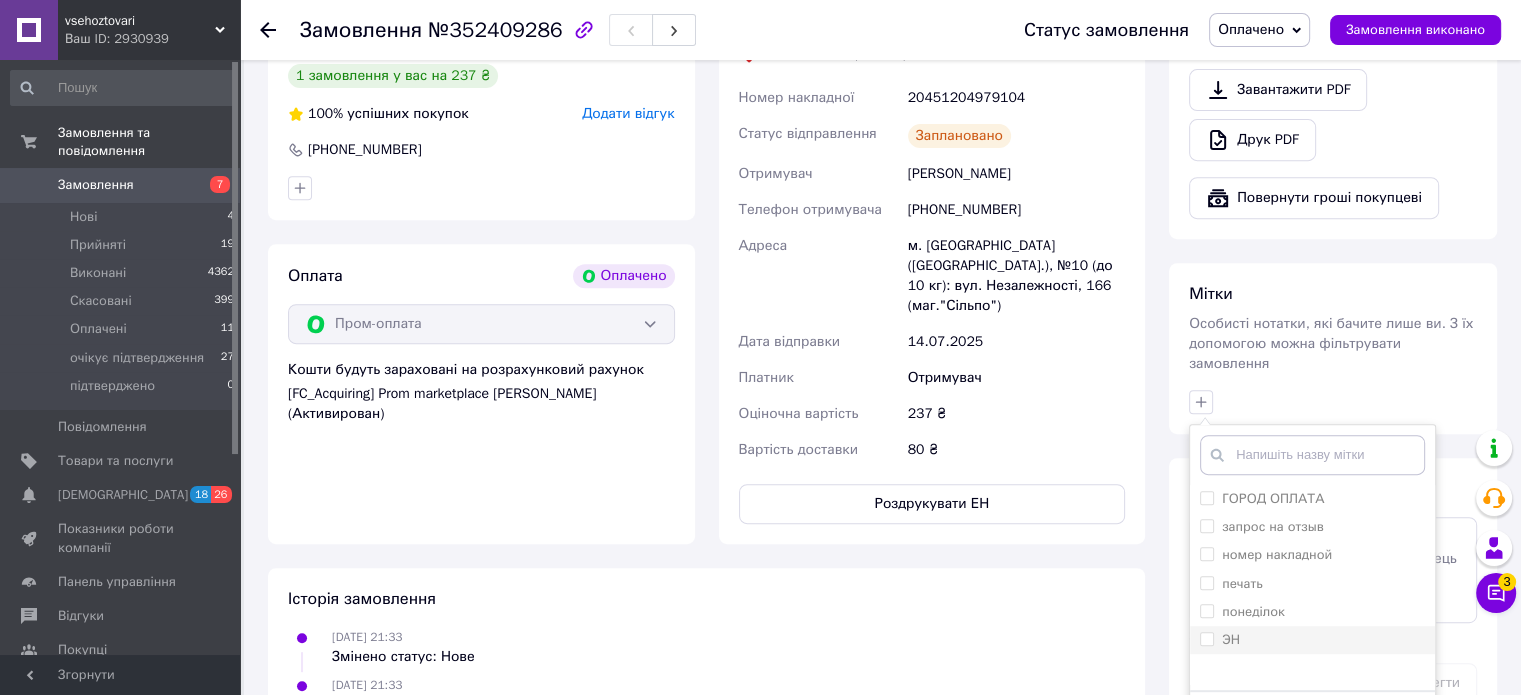 click on "ЭН" at bounding box center (1206, 638) 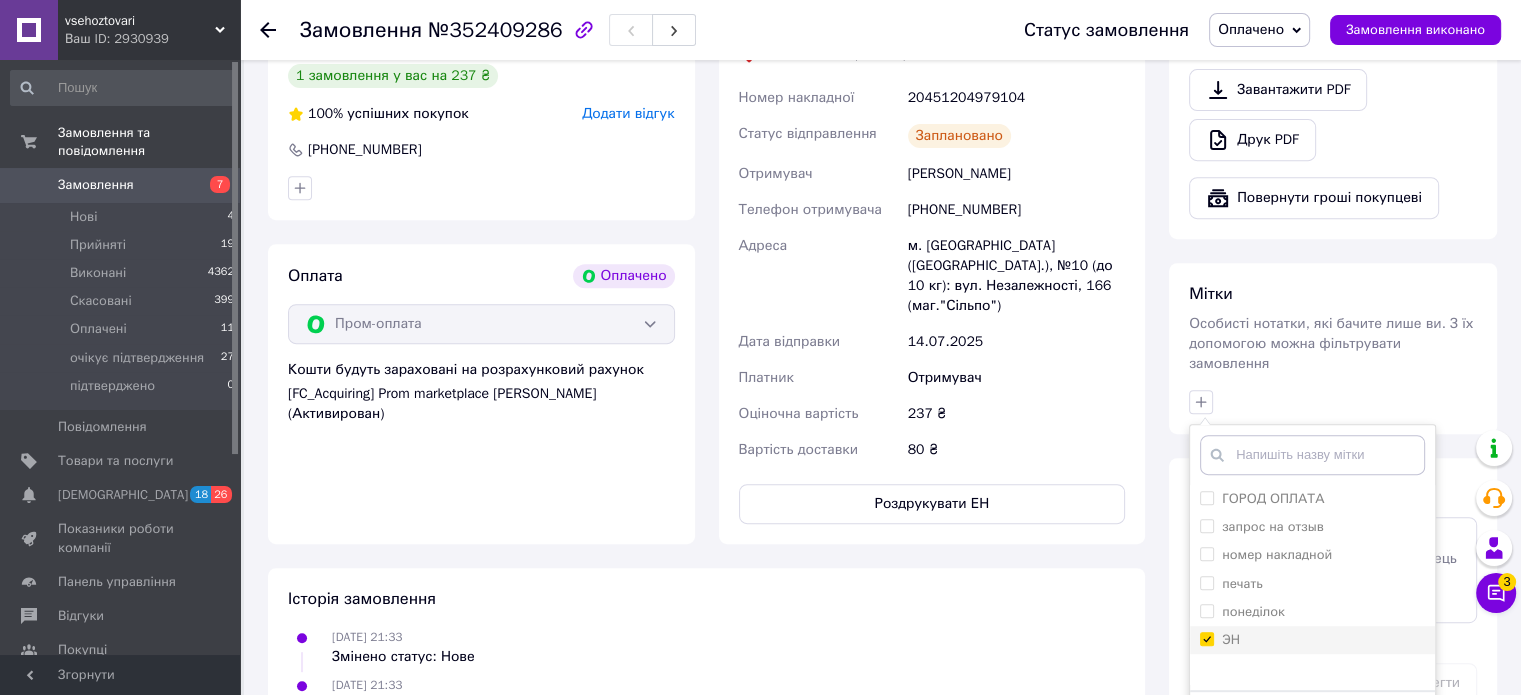 checkbox on "true" 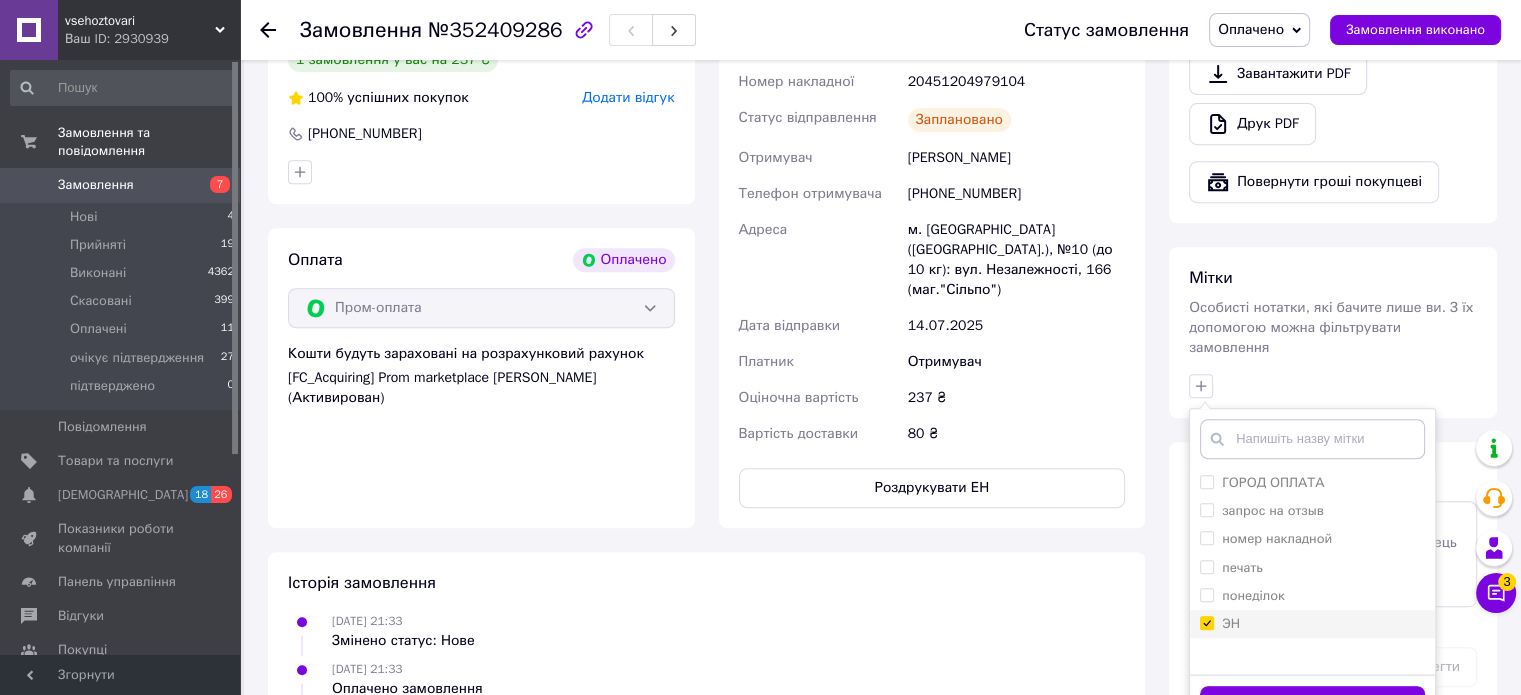 scroll, scrollTop: 1000, scrollLeft: 0, axis: vertical 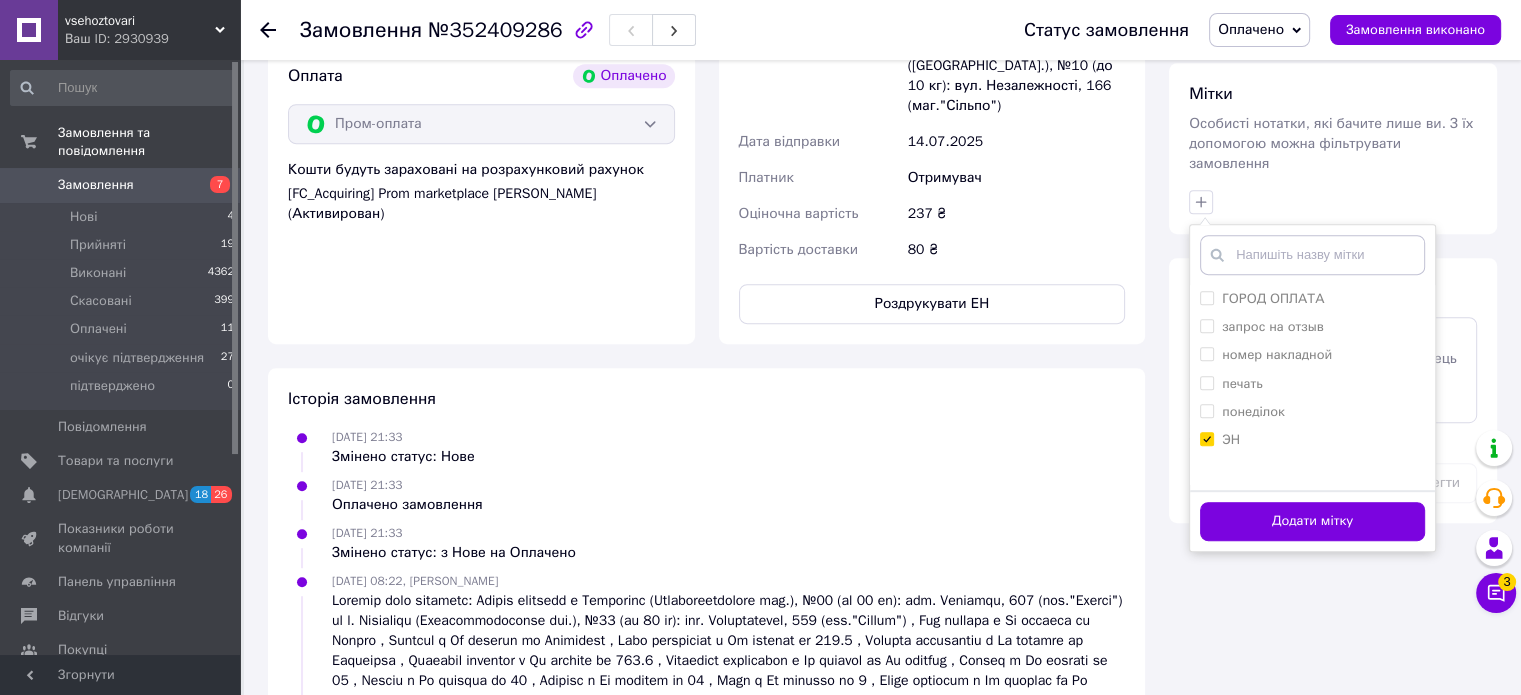 click on "Додати мітку" at bounding box center (1312, 521) 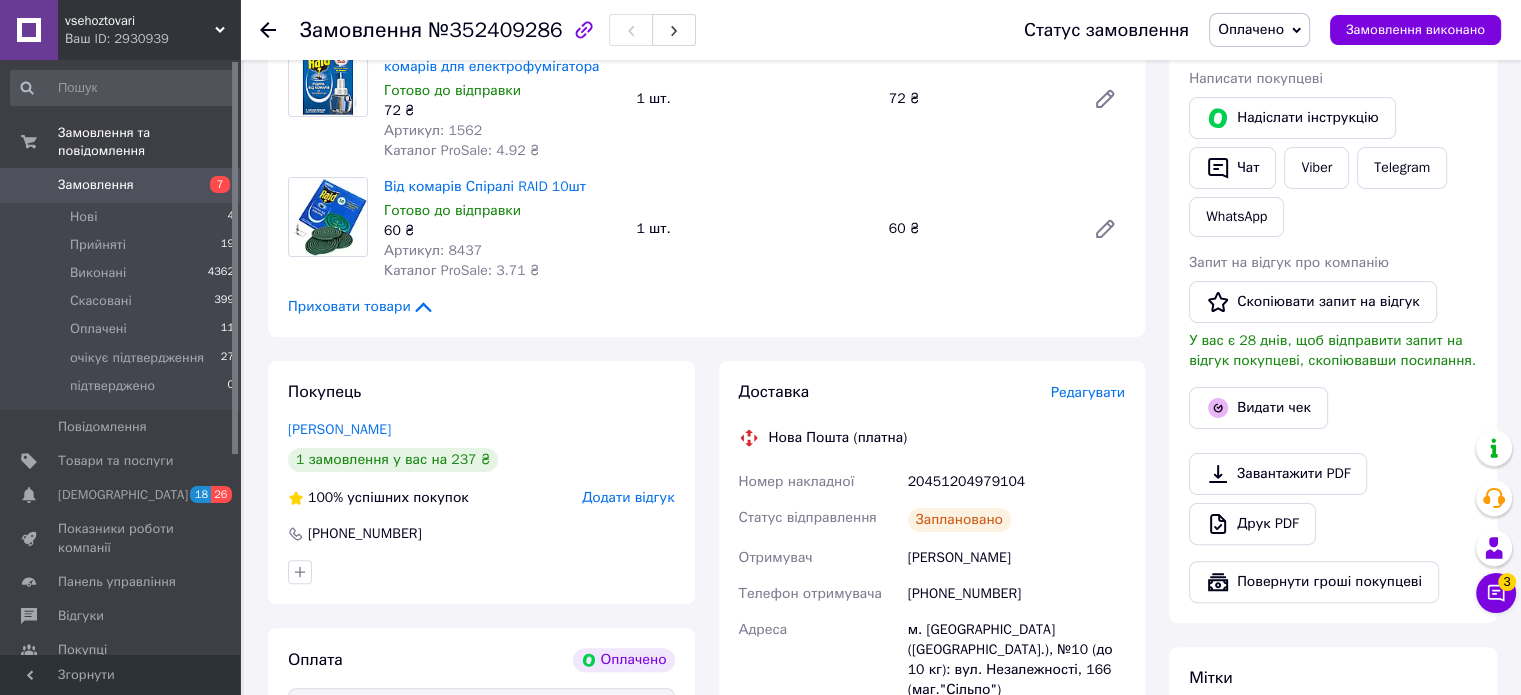 scroll, scrollTop: 600, scrollLeft: 0, axis: vertical 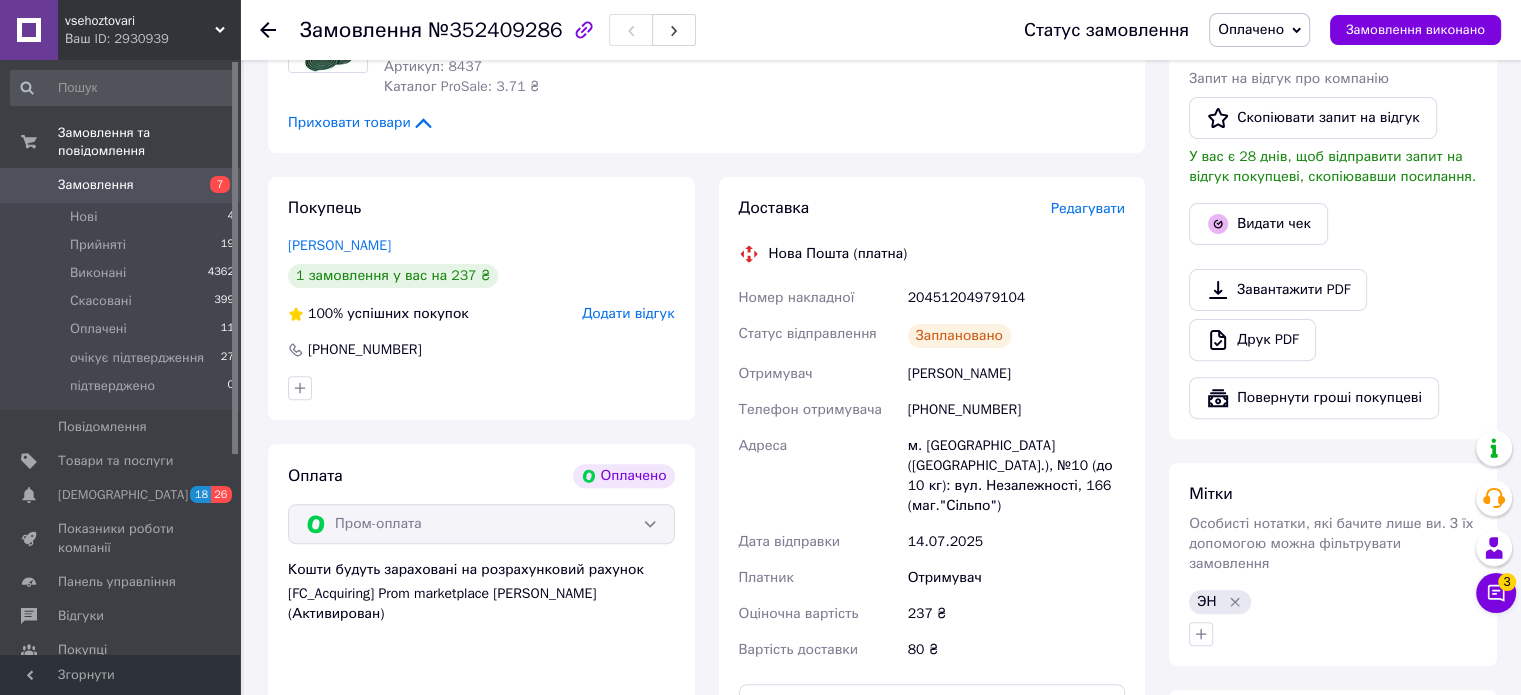 click 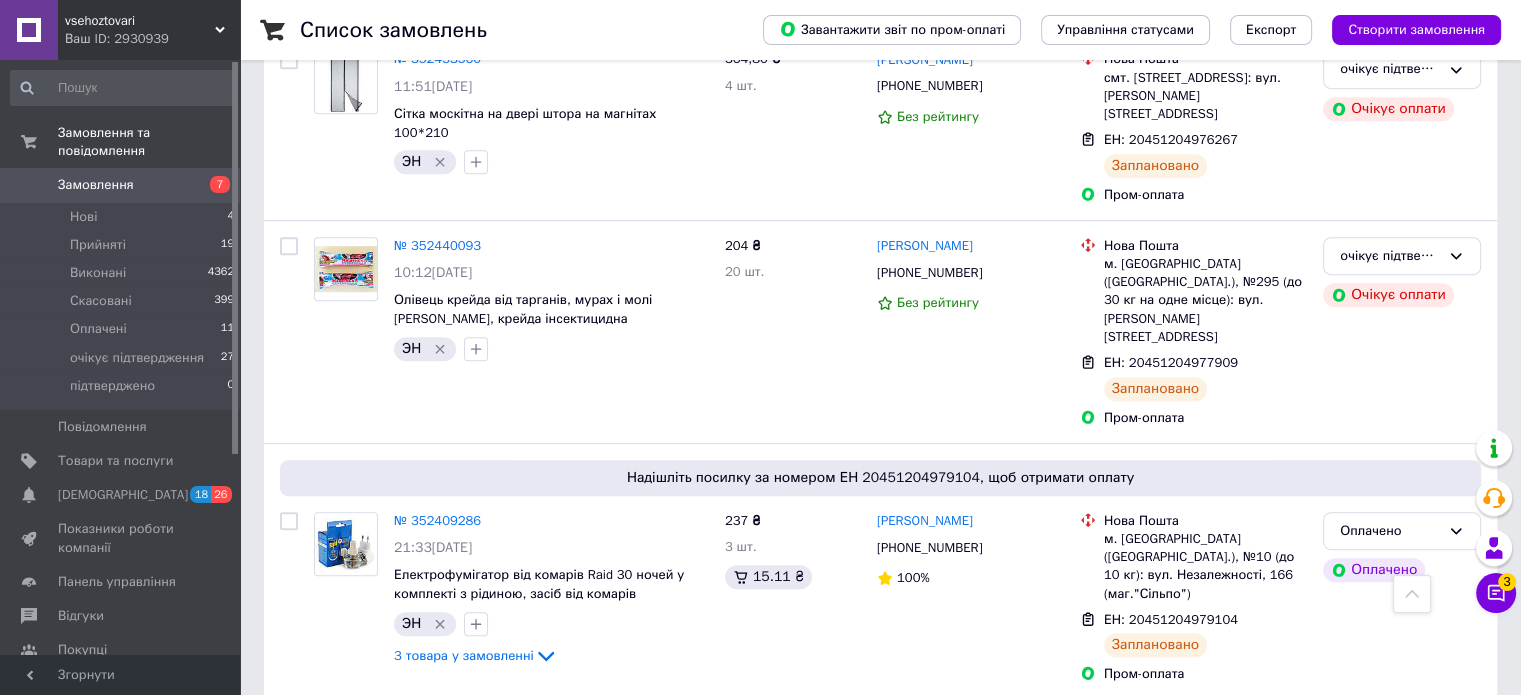 scroll, scrollTop: 1200, scrollLeft: 0, axis: vertical 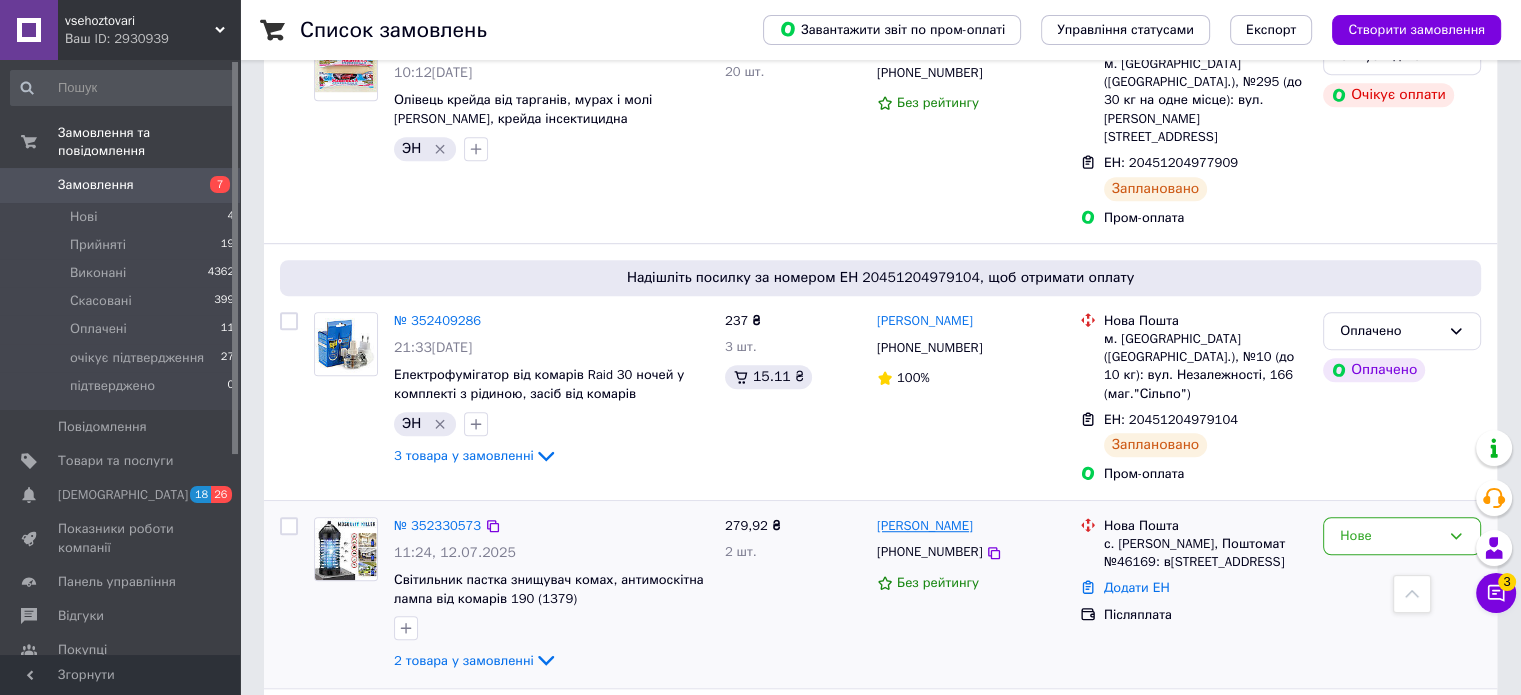 click on "[PERSON_NAME]" at bounding box center [925, 526] 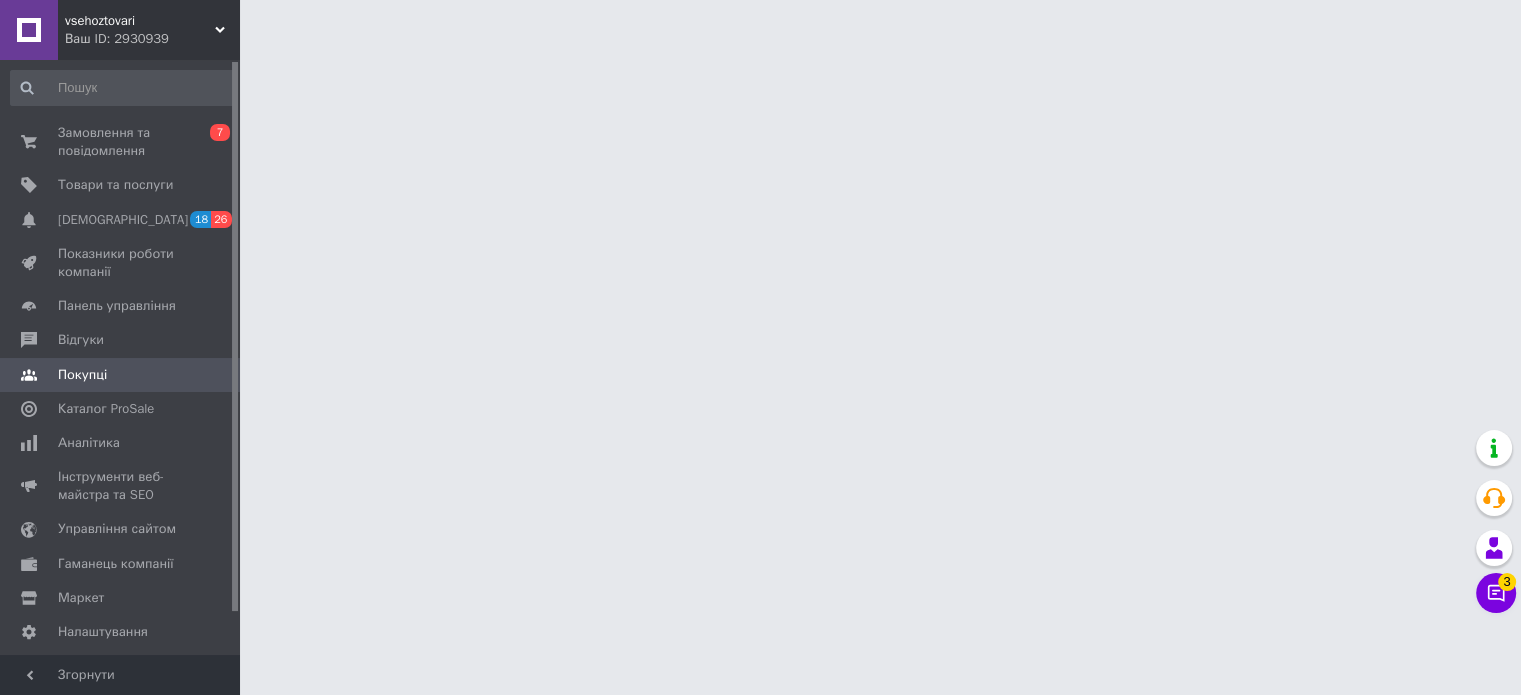 scroll, scrollTop: 0, scrollLeft: 0, axis: both 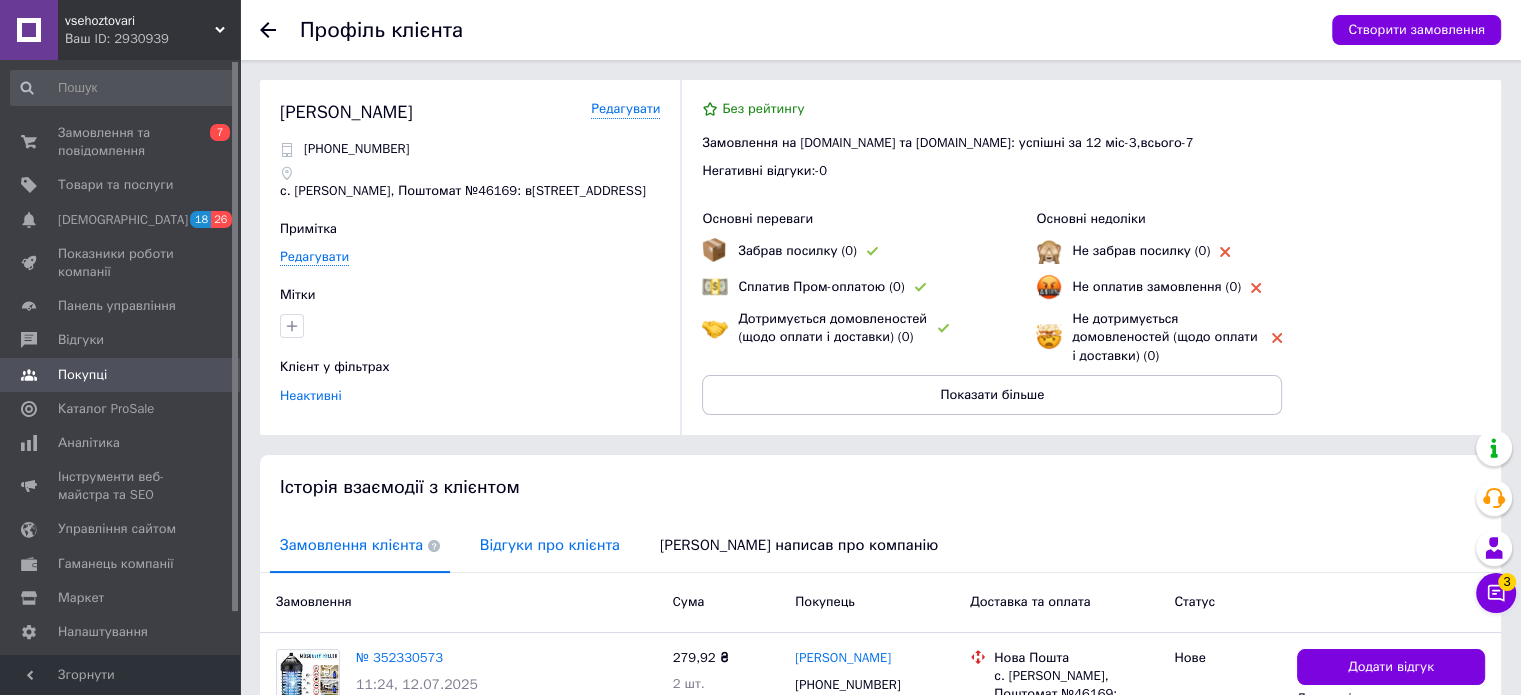 click on "Відгуки про клієнта" at bounding box center (550, 545) 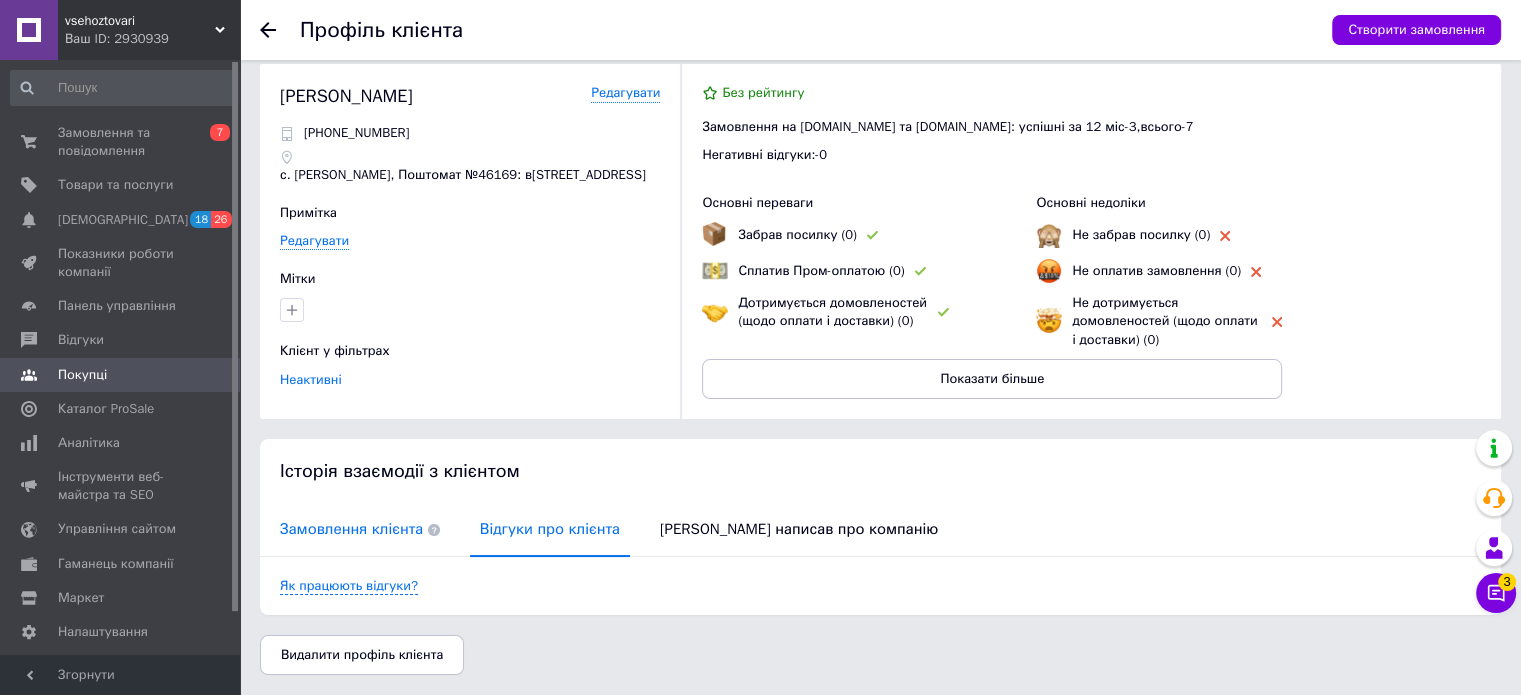 scroll, scrollTop: 24, scrollLeft: 0, axis: vertical 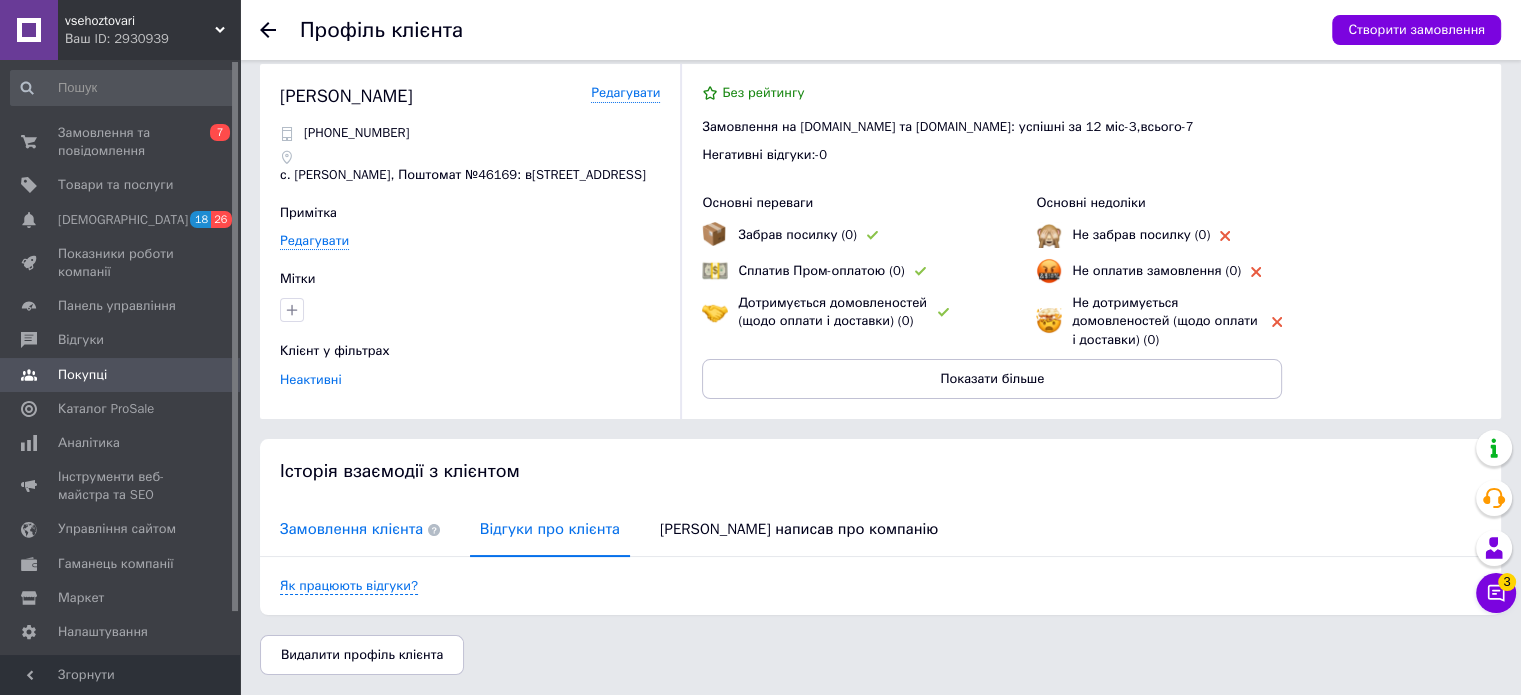 click on "Замовлення клієнта" at bounding box center (360, 529) 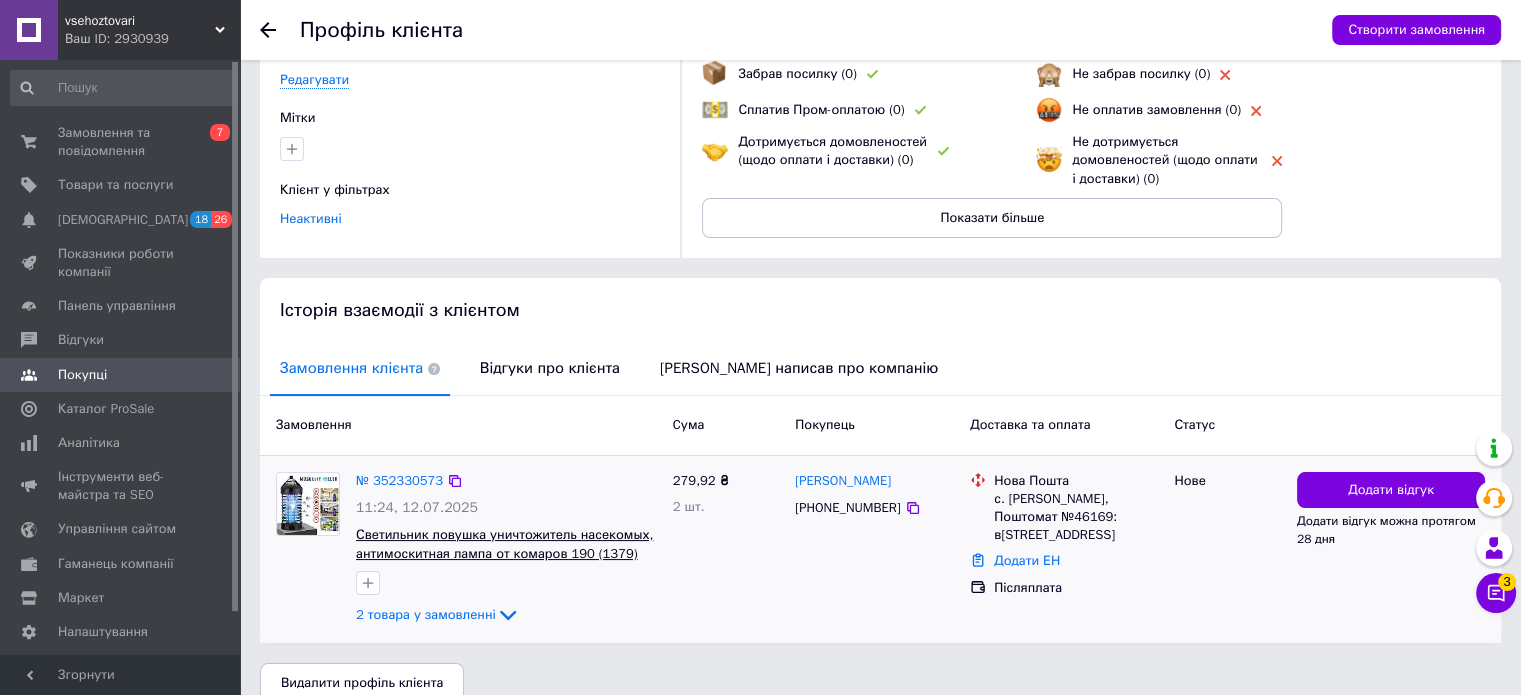 scroll, scrollTop: 212, scrollLeft: 0, axis: vertical 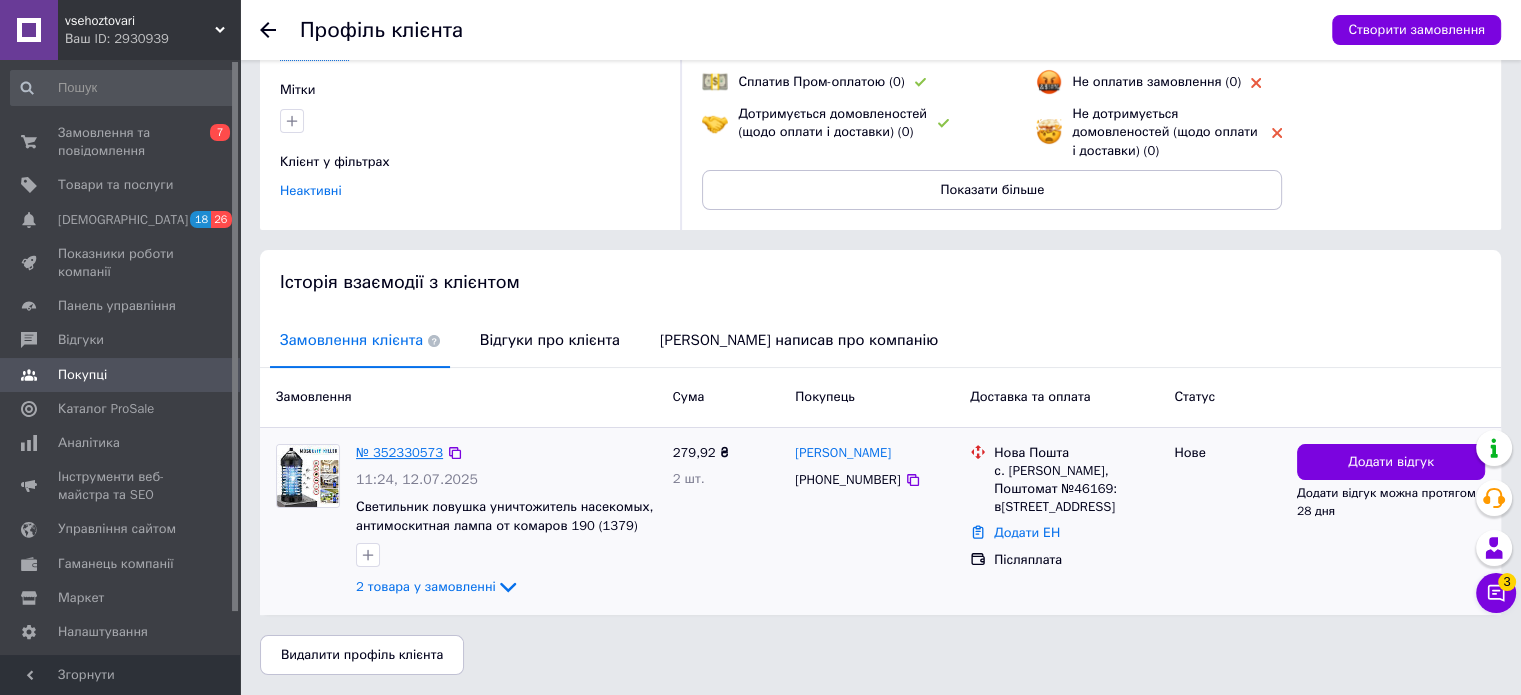 click on "№ 352330573" at bounding box center [399, 452] 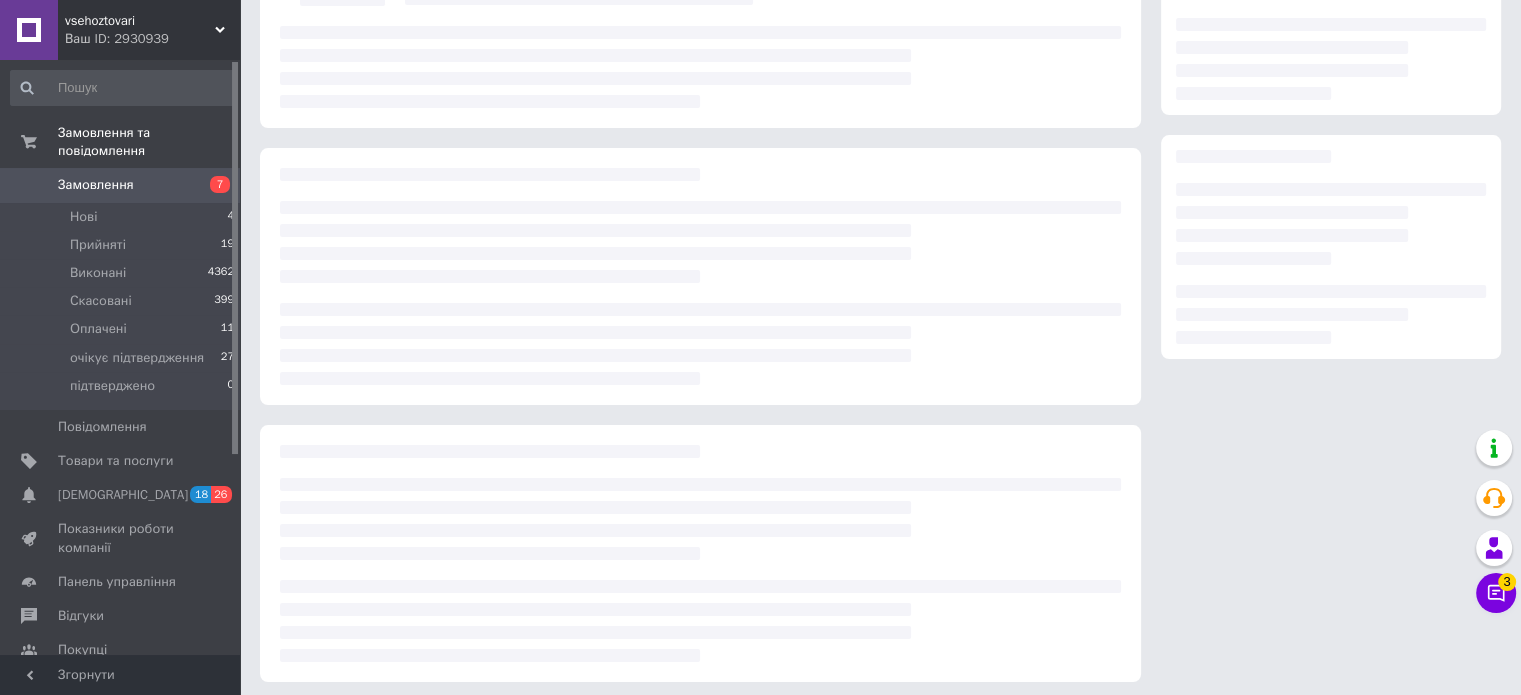 scroll, scrollTop: 0, scrollLeft: 0, axis: both 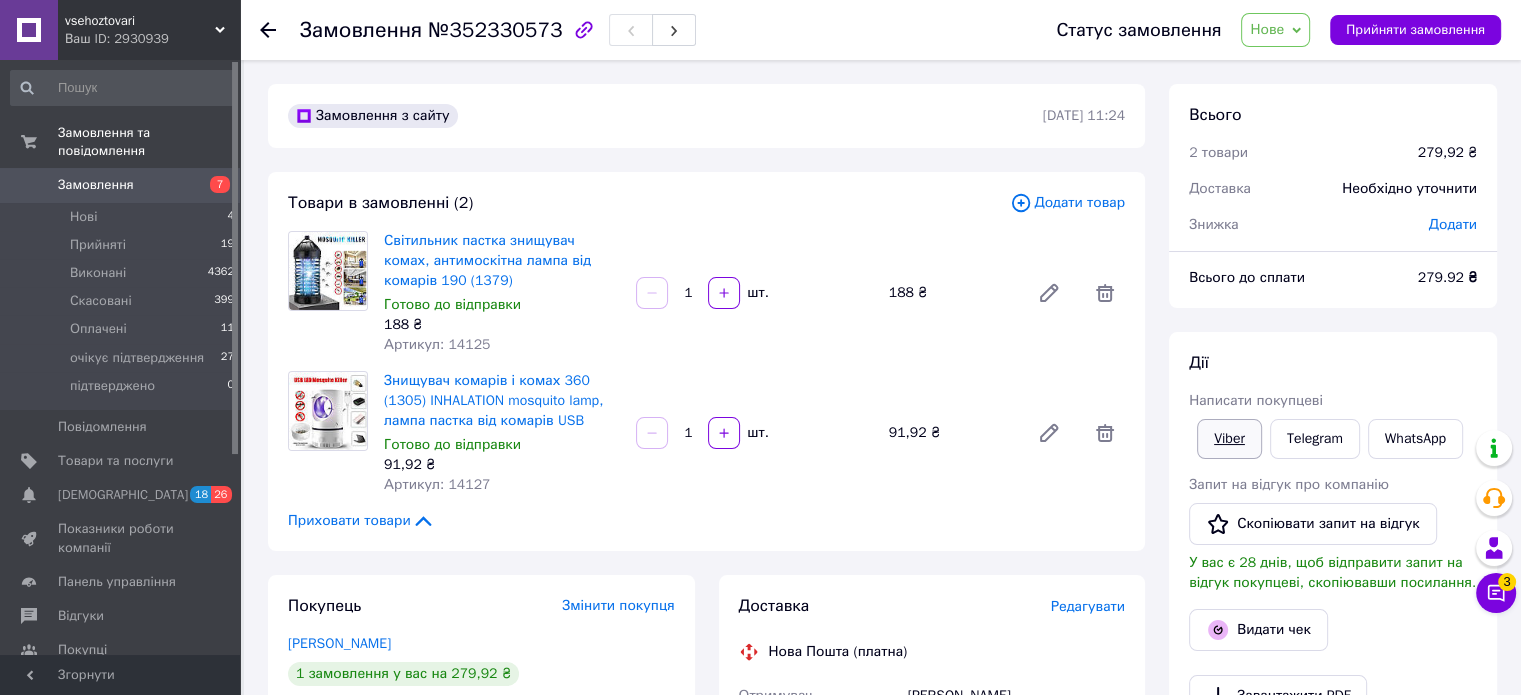 click on "Viber" at bounding box center (1229, 439) 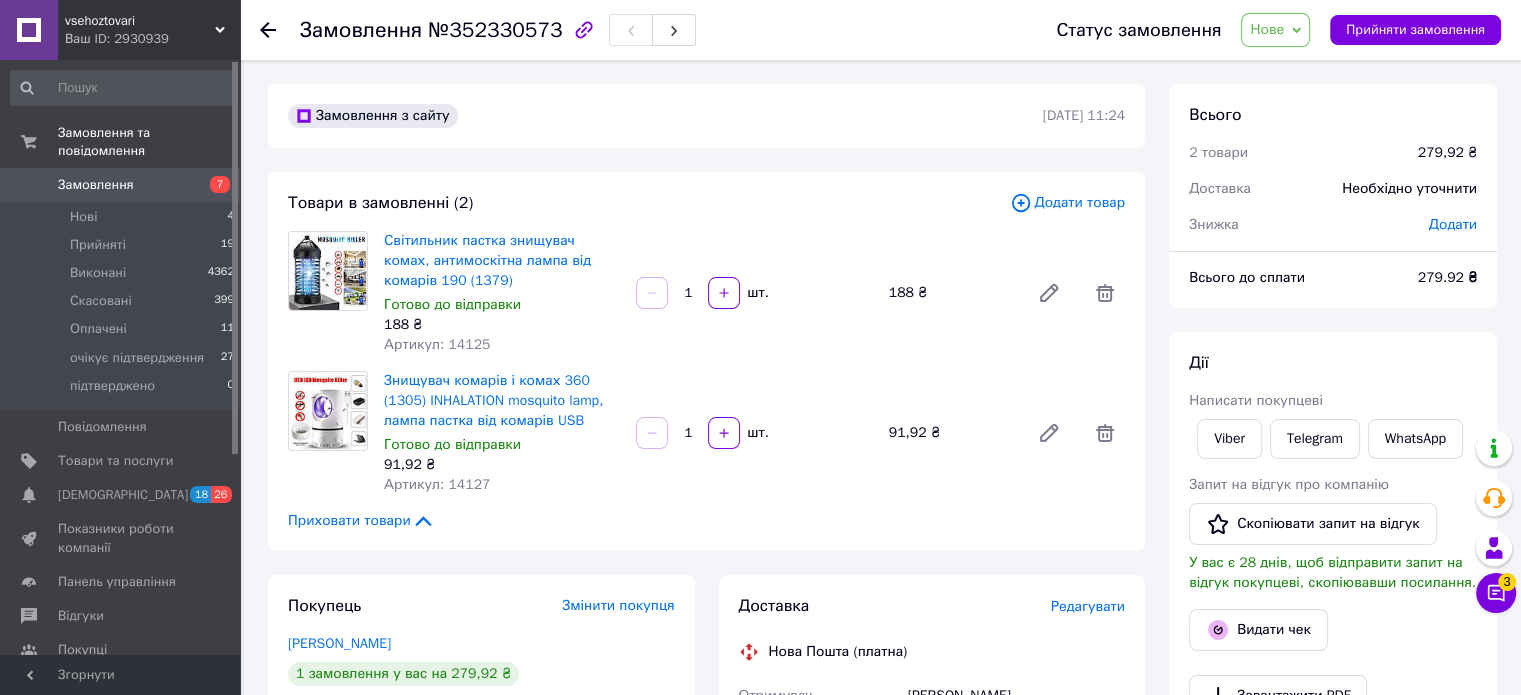 drag, startPoint x: 1292, startPoint y: 31, endPoint x: 1279, endPoint y: 20, distance: 17.029387 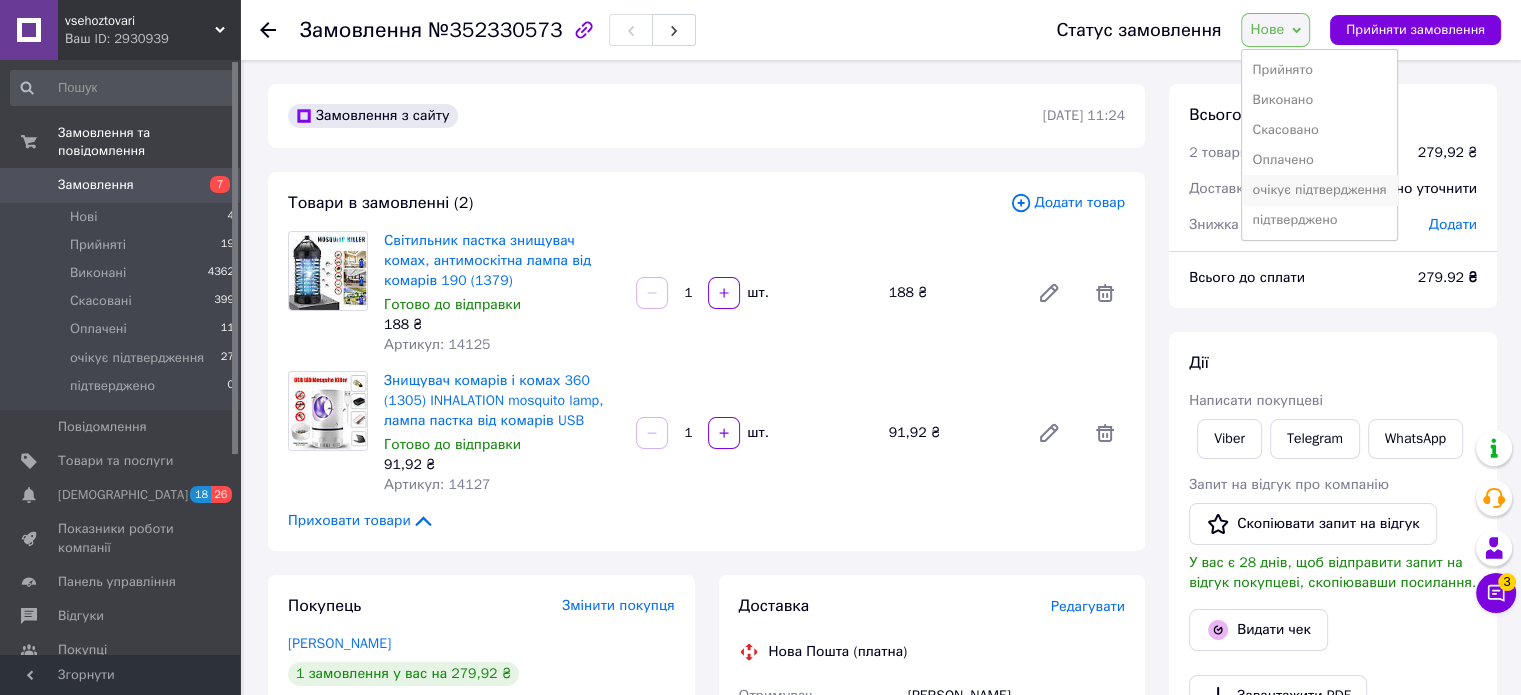 click on "очікує підтвердження" at bounding box center (1319, 190) 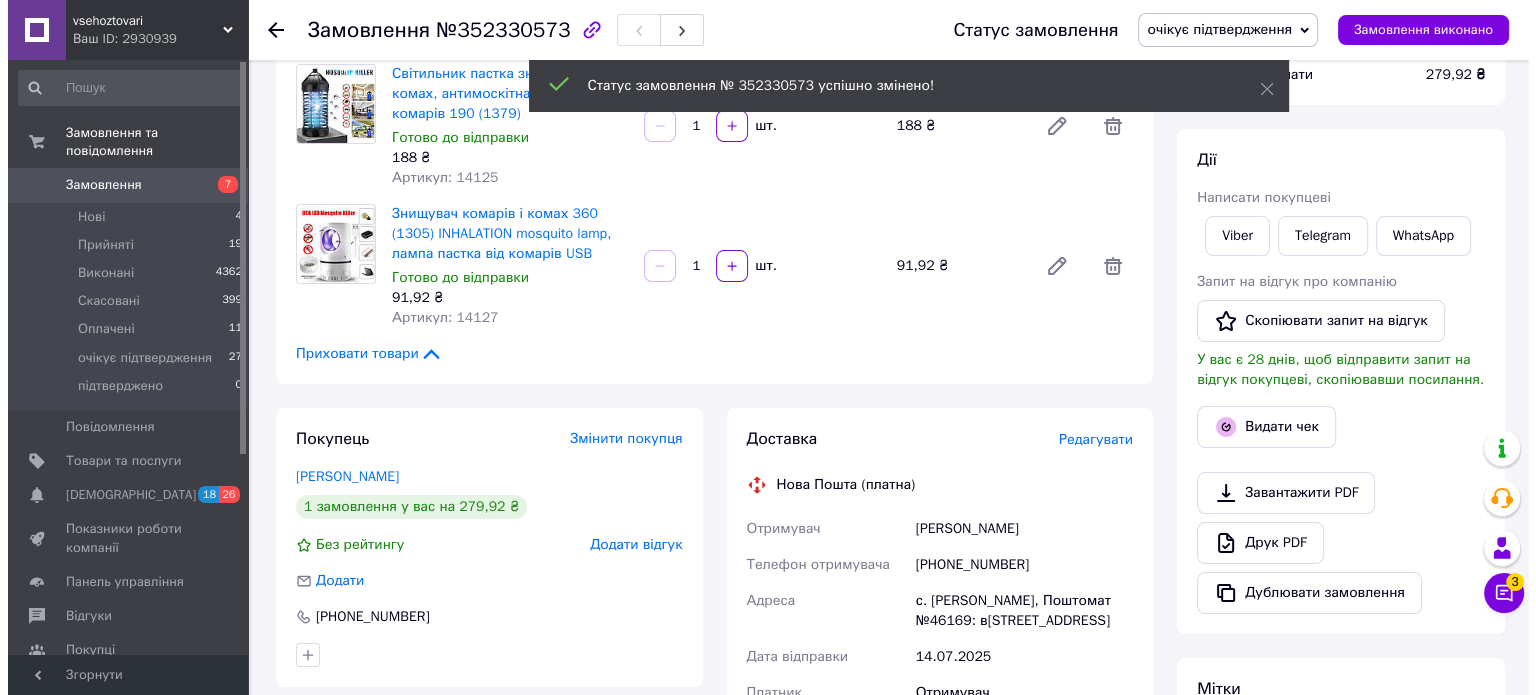 scroll, scrollTop: 200, scrollLeft: 0, axis: vertical 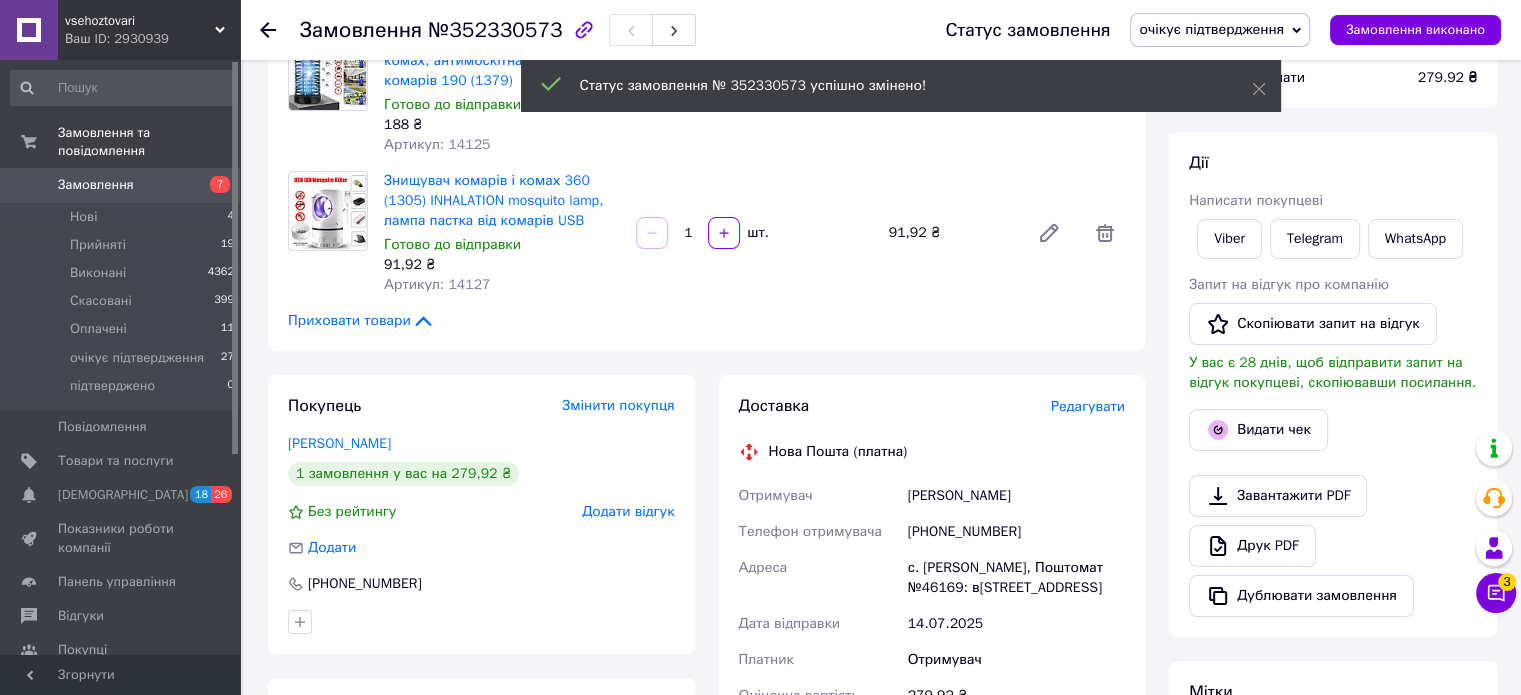 click on "Редагувати" at bounding box center (1088, 406) 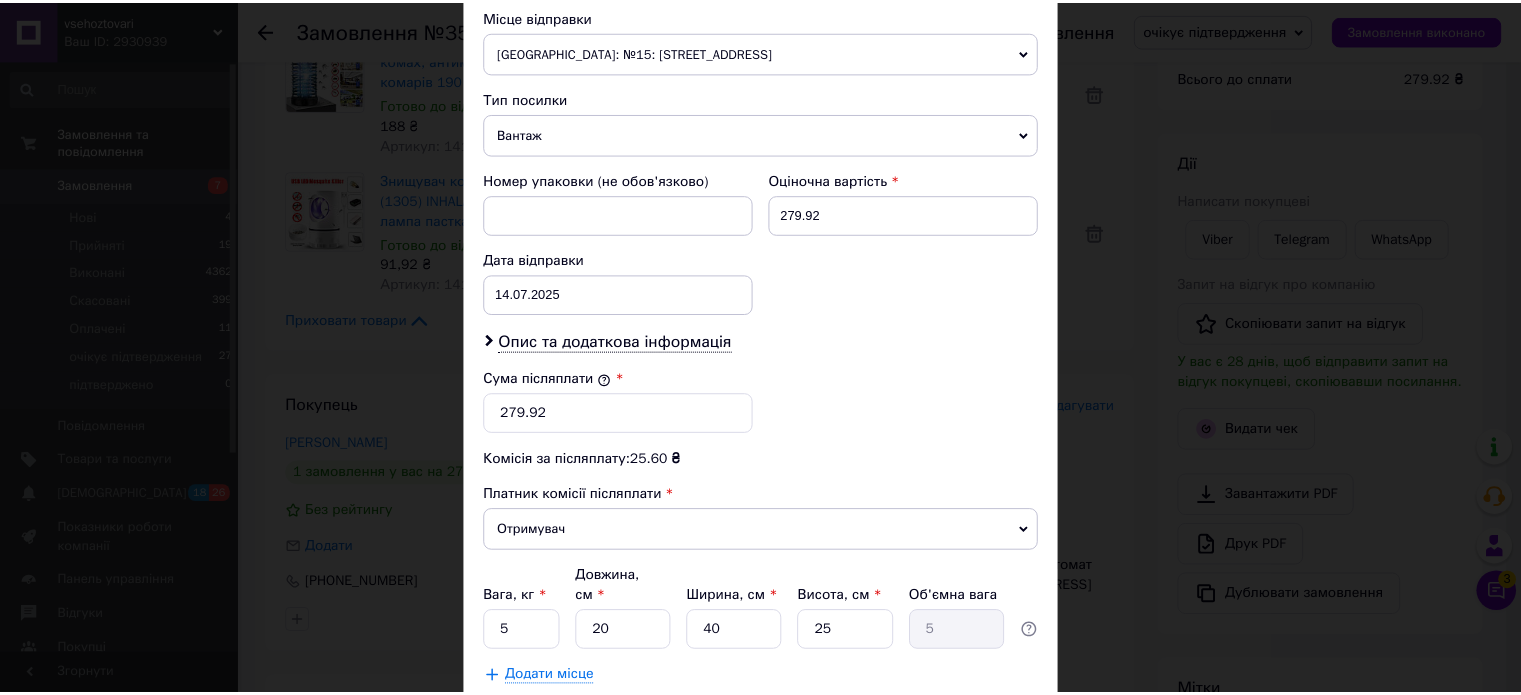 scroll, scrollTop: 800, scrollLeft: 0, axis: vertical 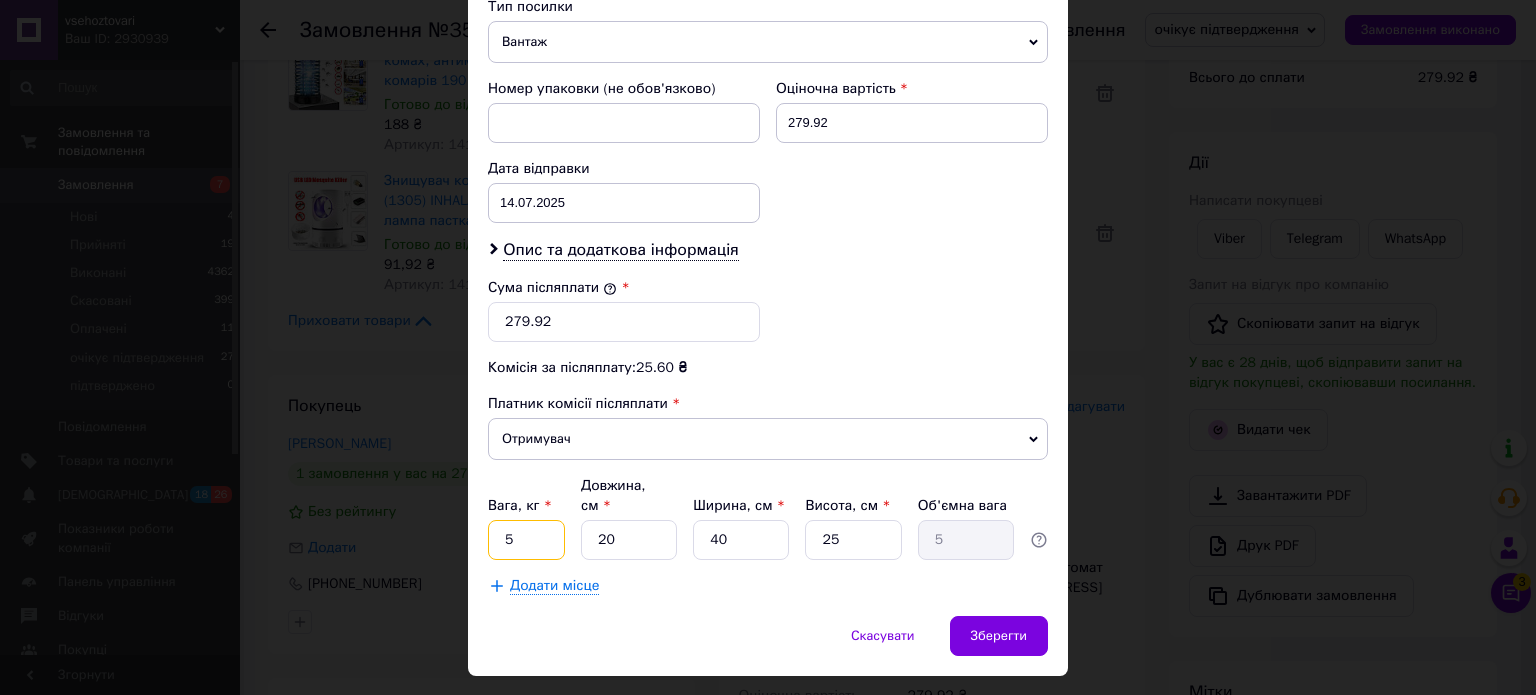 click on "5" at bounding box center (526, 540) 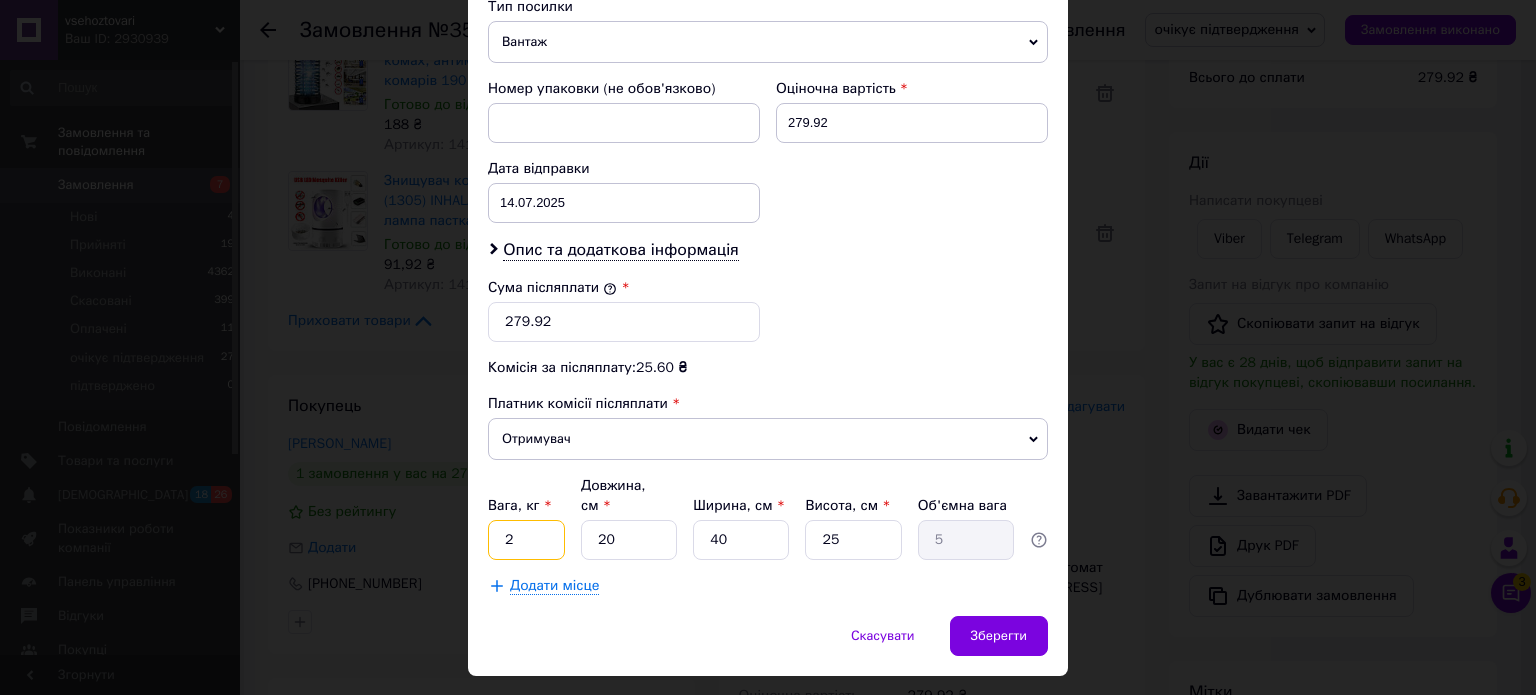 type on "2" 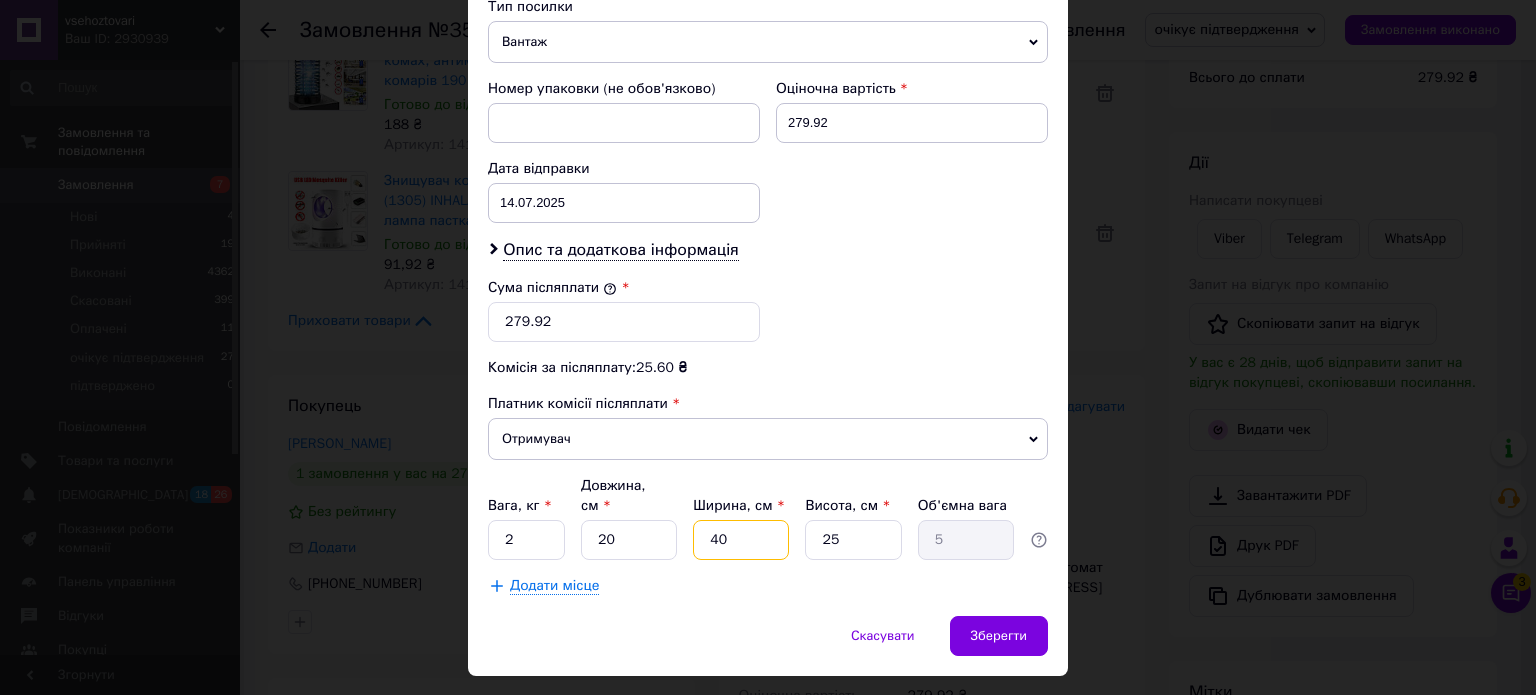 click on "40" at bounding box center (741, 540) 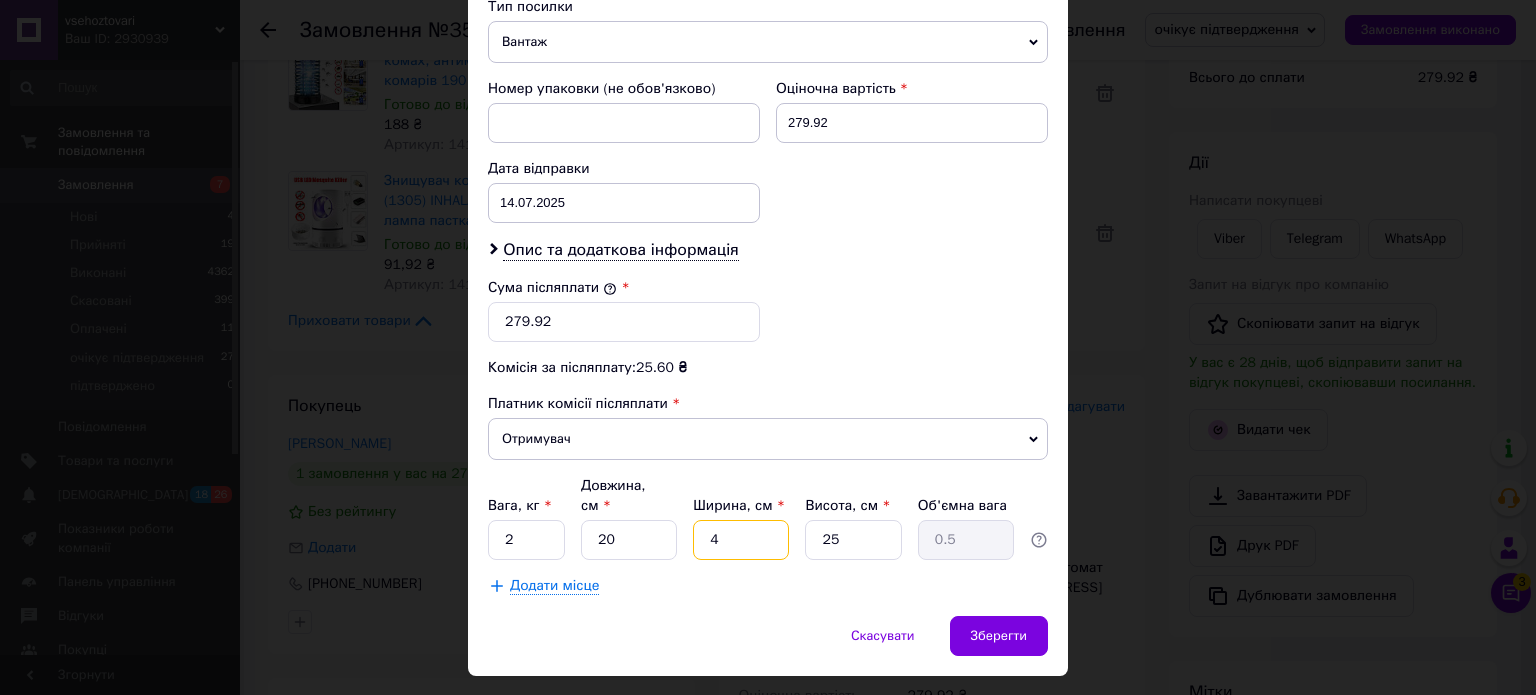 type 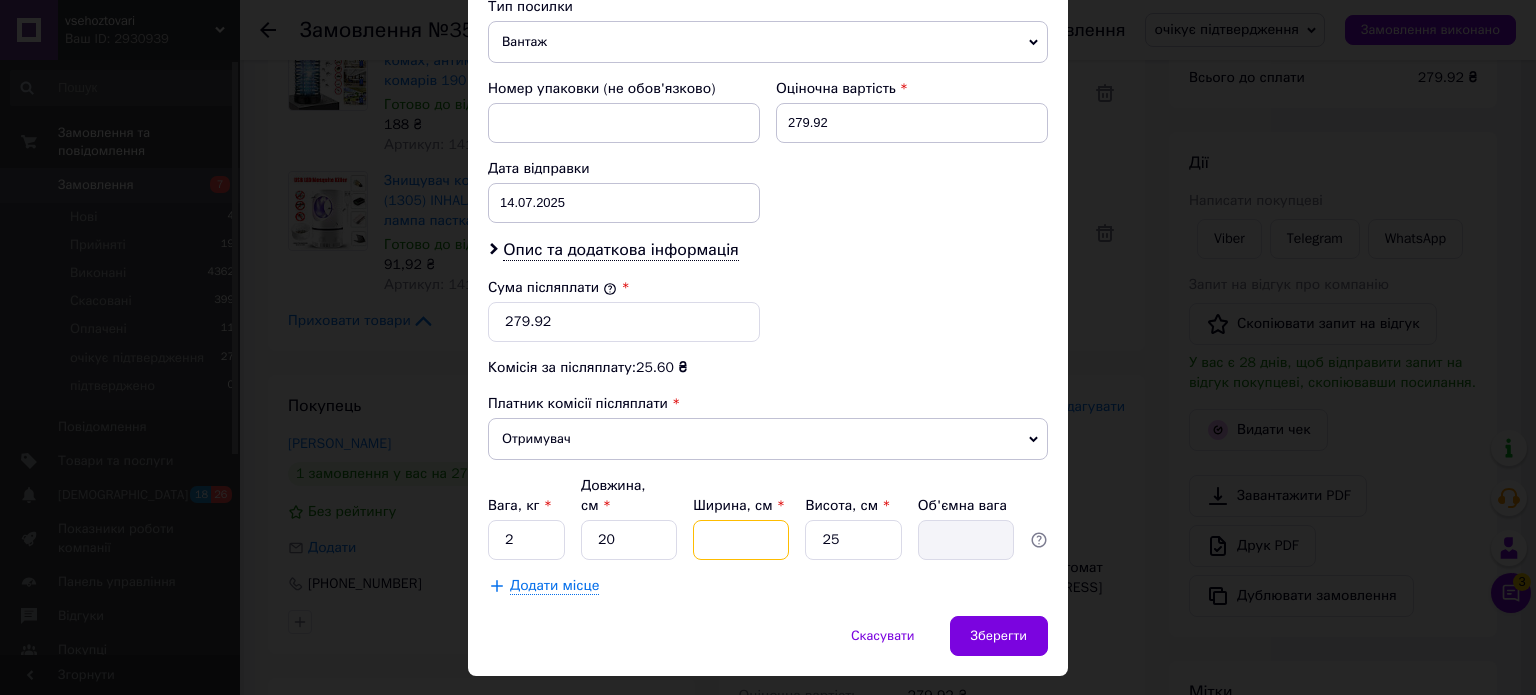 type on "2" 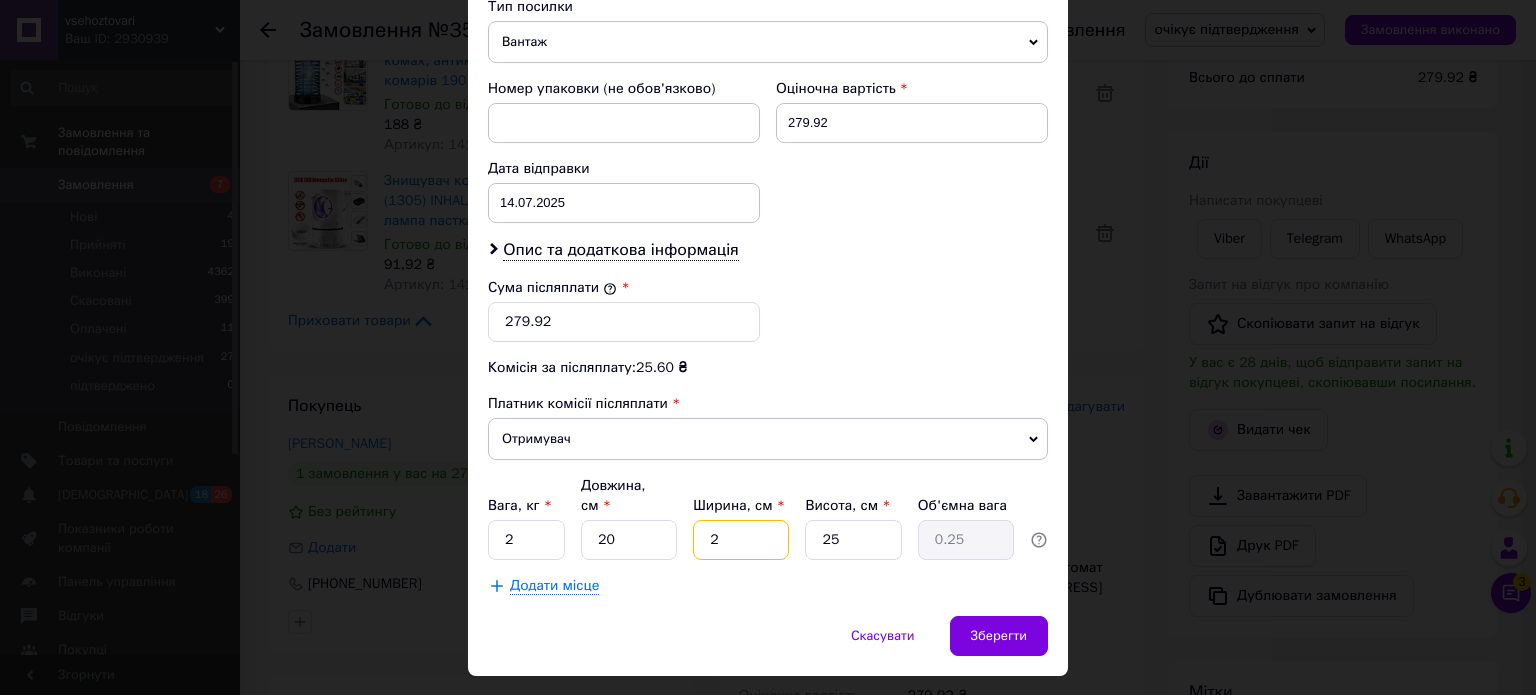 type on "20" 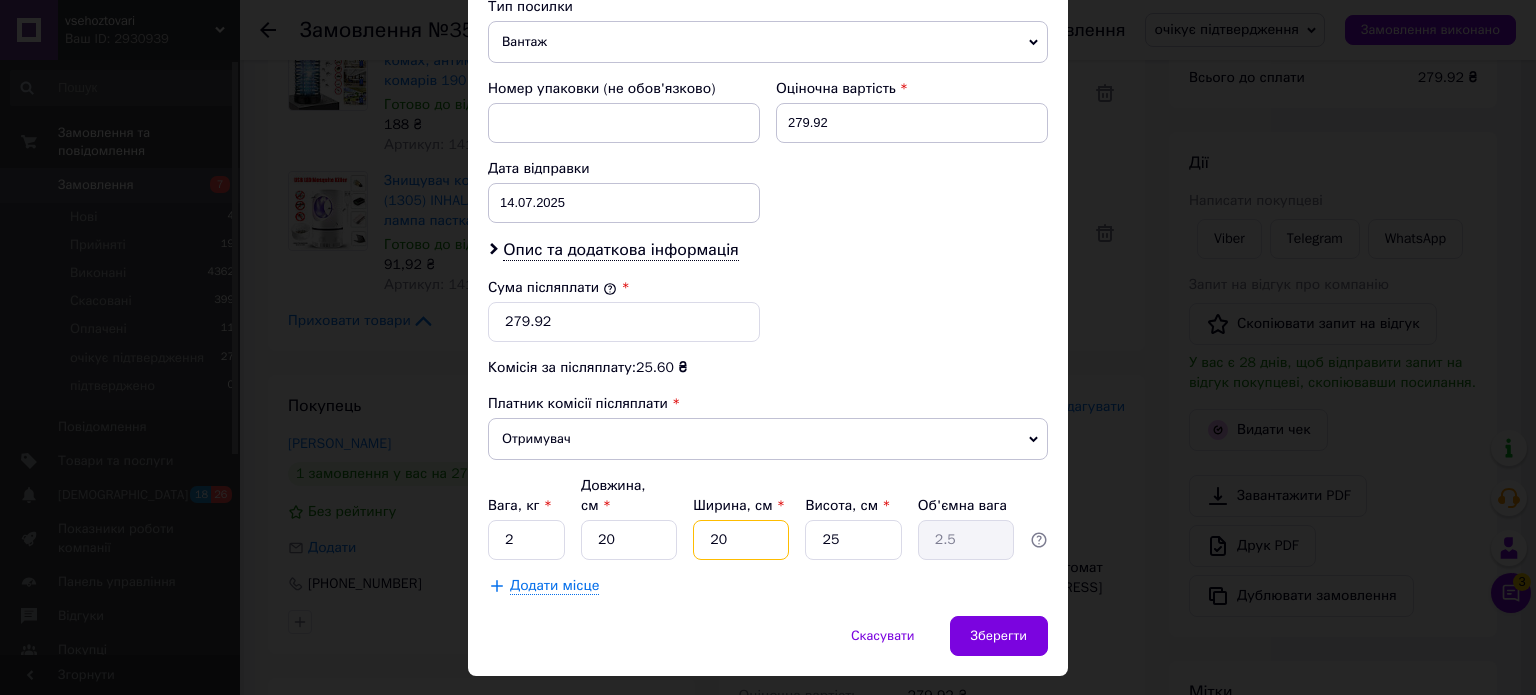 type on "20" 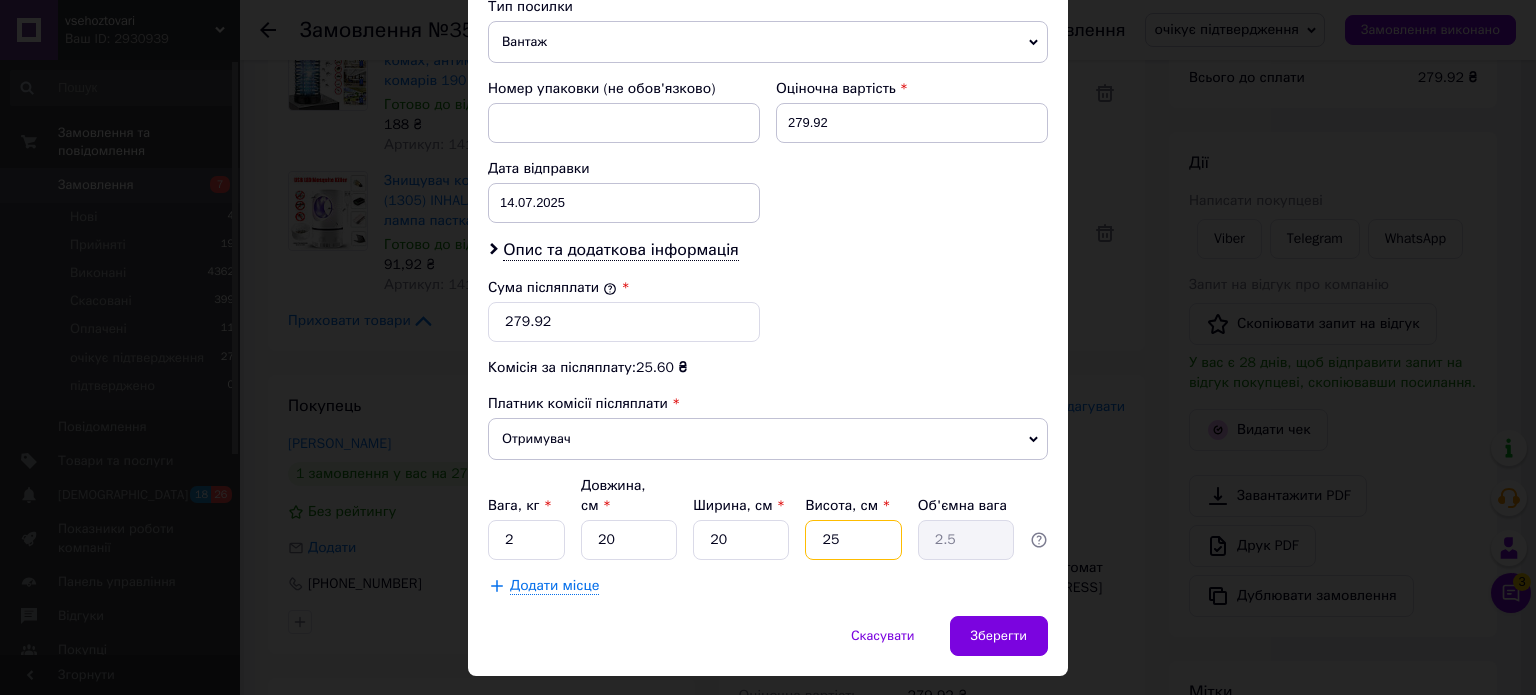 click on "25" at bounding box center [853, 540] 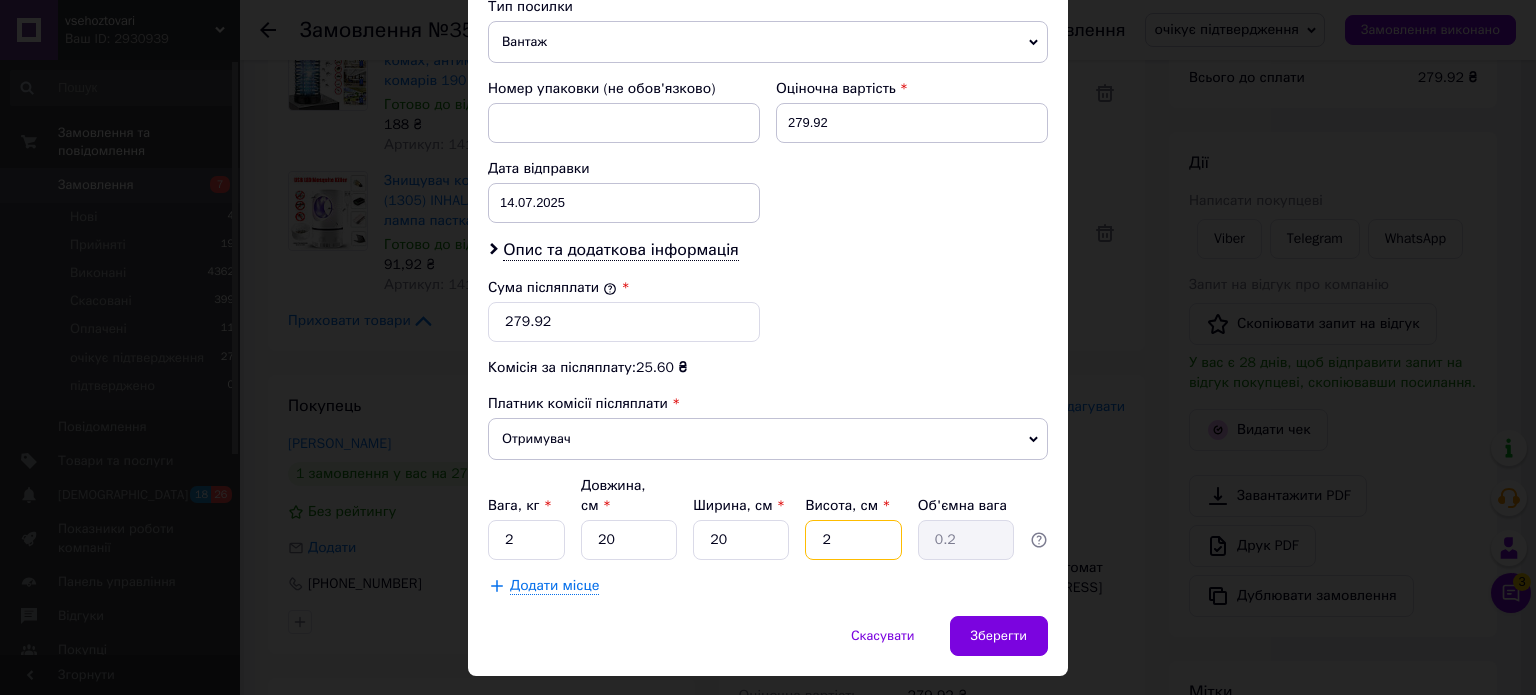 type on "20" 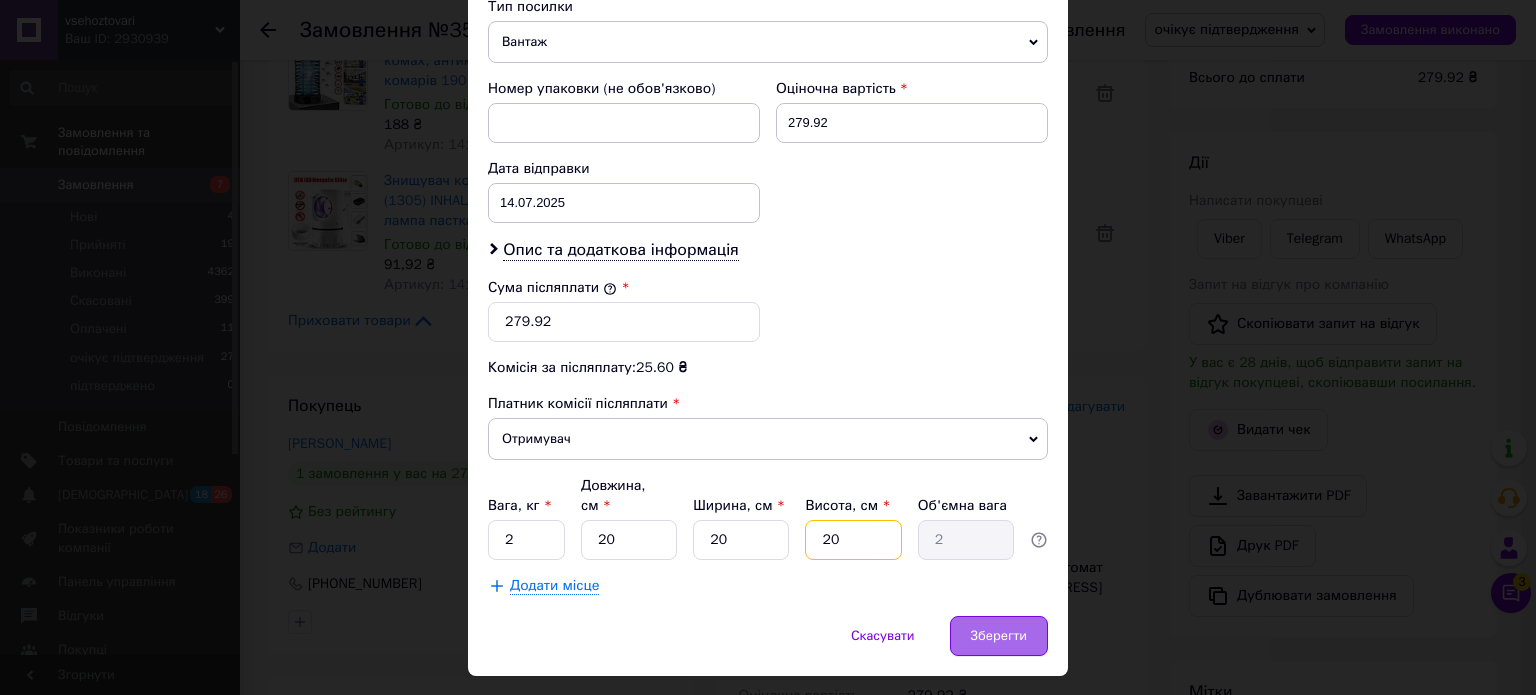 type on "20" 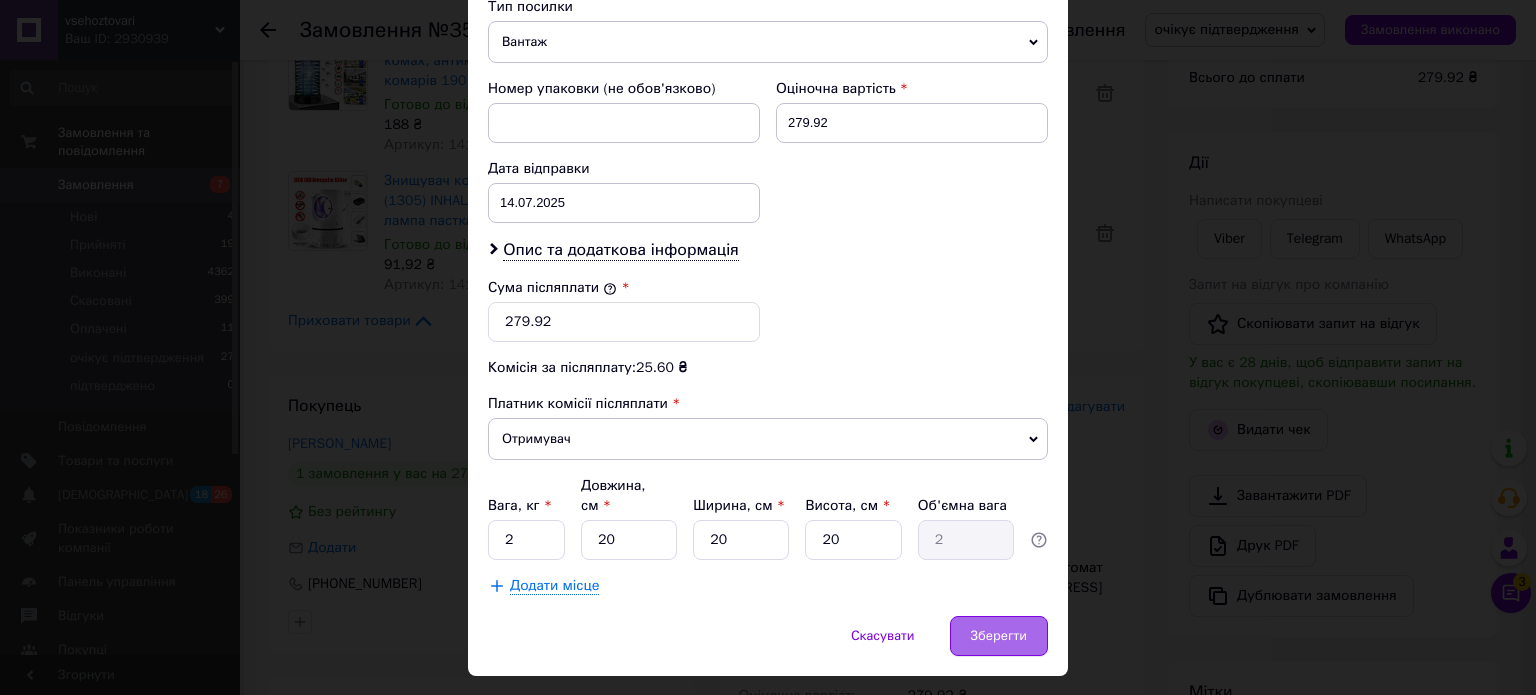 click on "Зберегти" at bounding box center (999, 636) 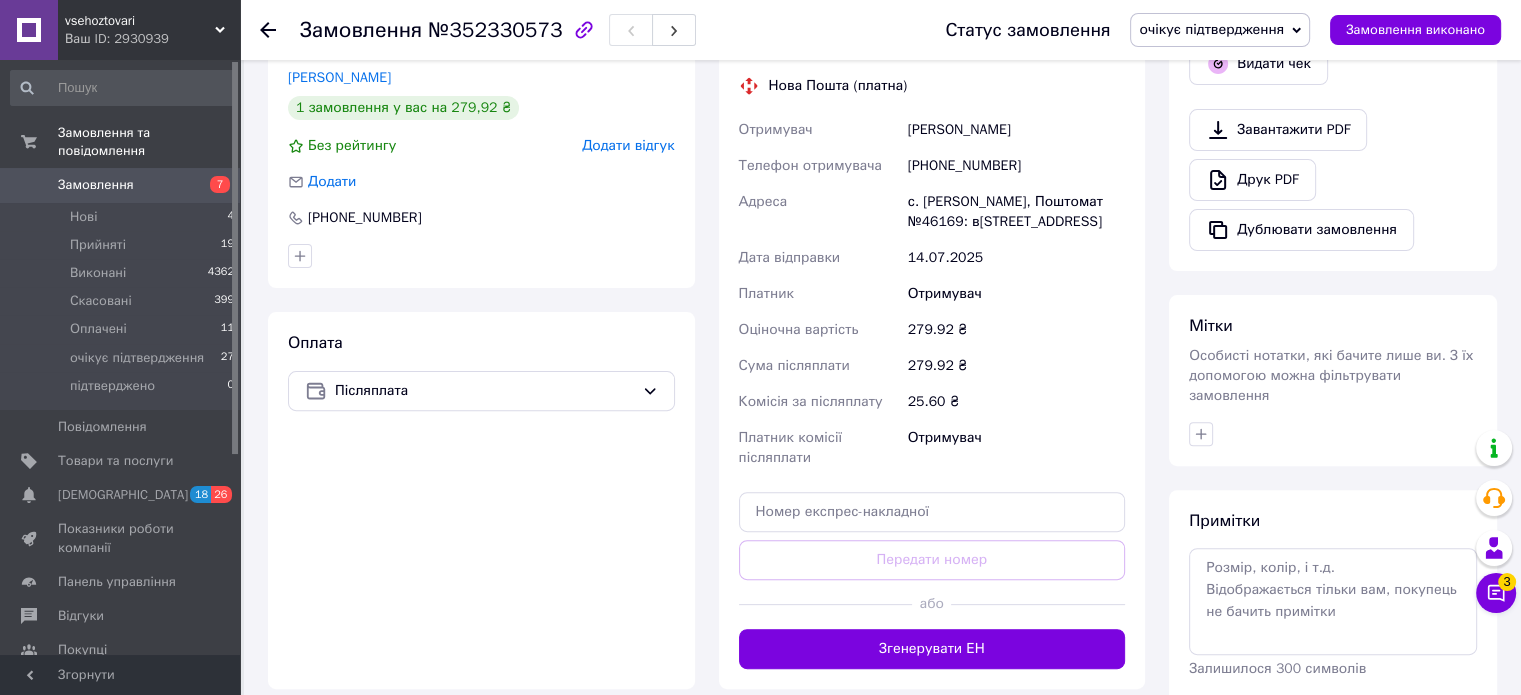 scroll, scrollTop: 600, scrollLeft: 0, axis: vertical 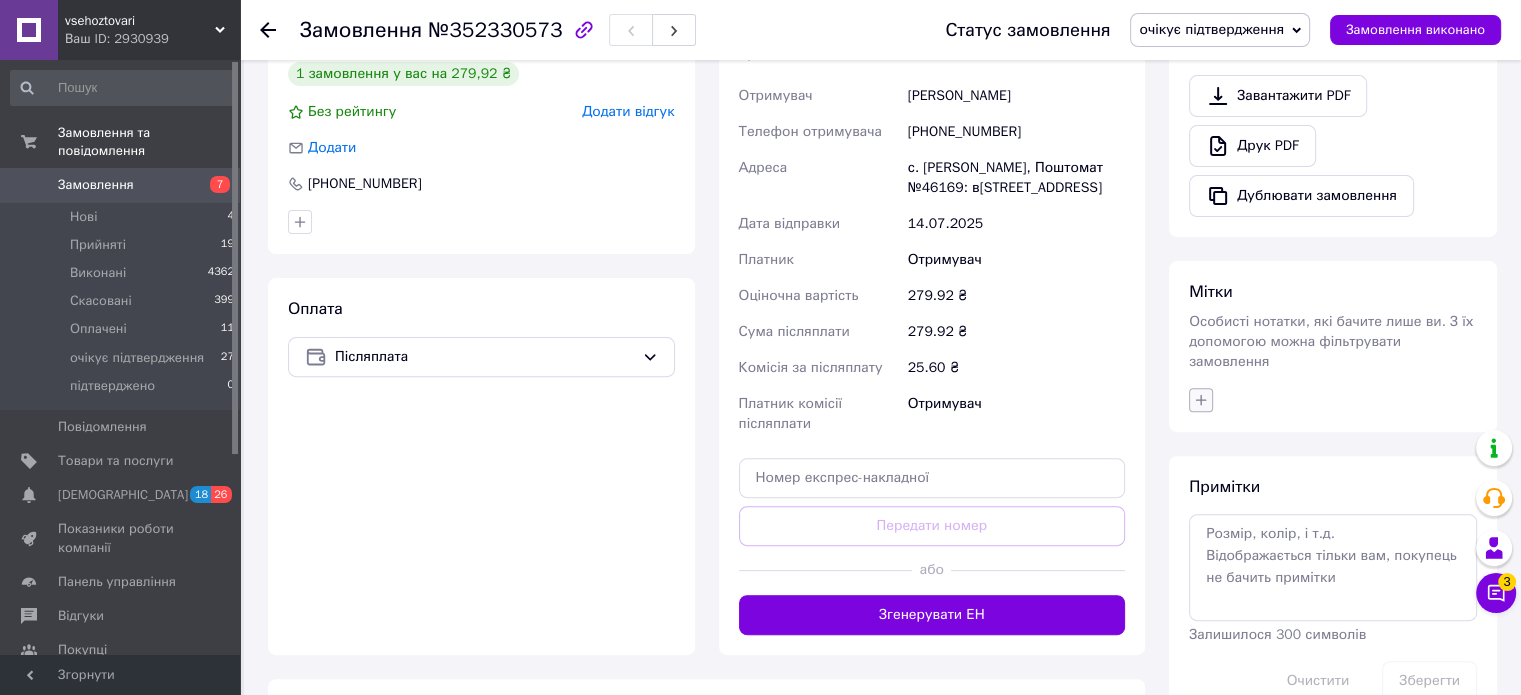 click 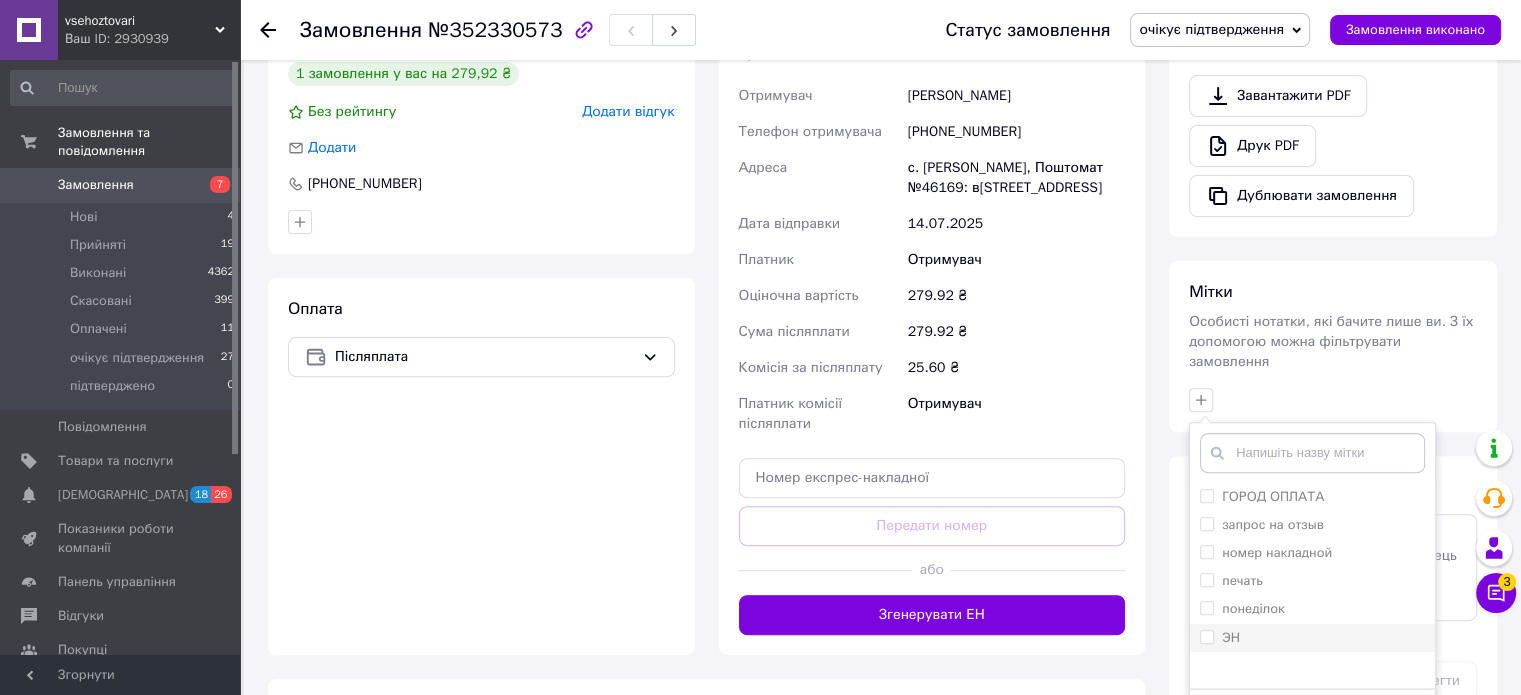 click on "ЭН" at bounding box center (1206, 636) 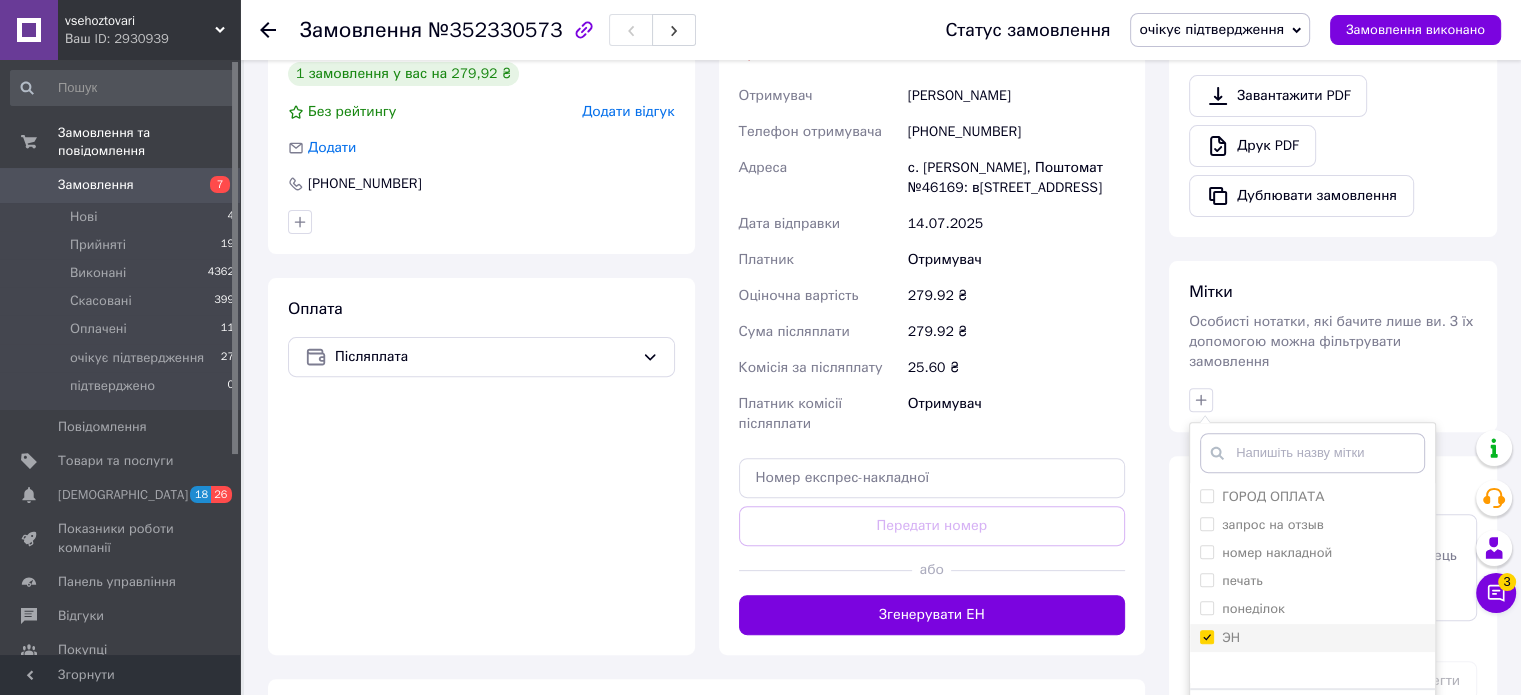 checkbox on "true" 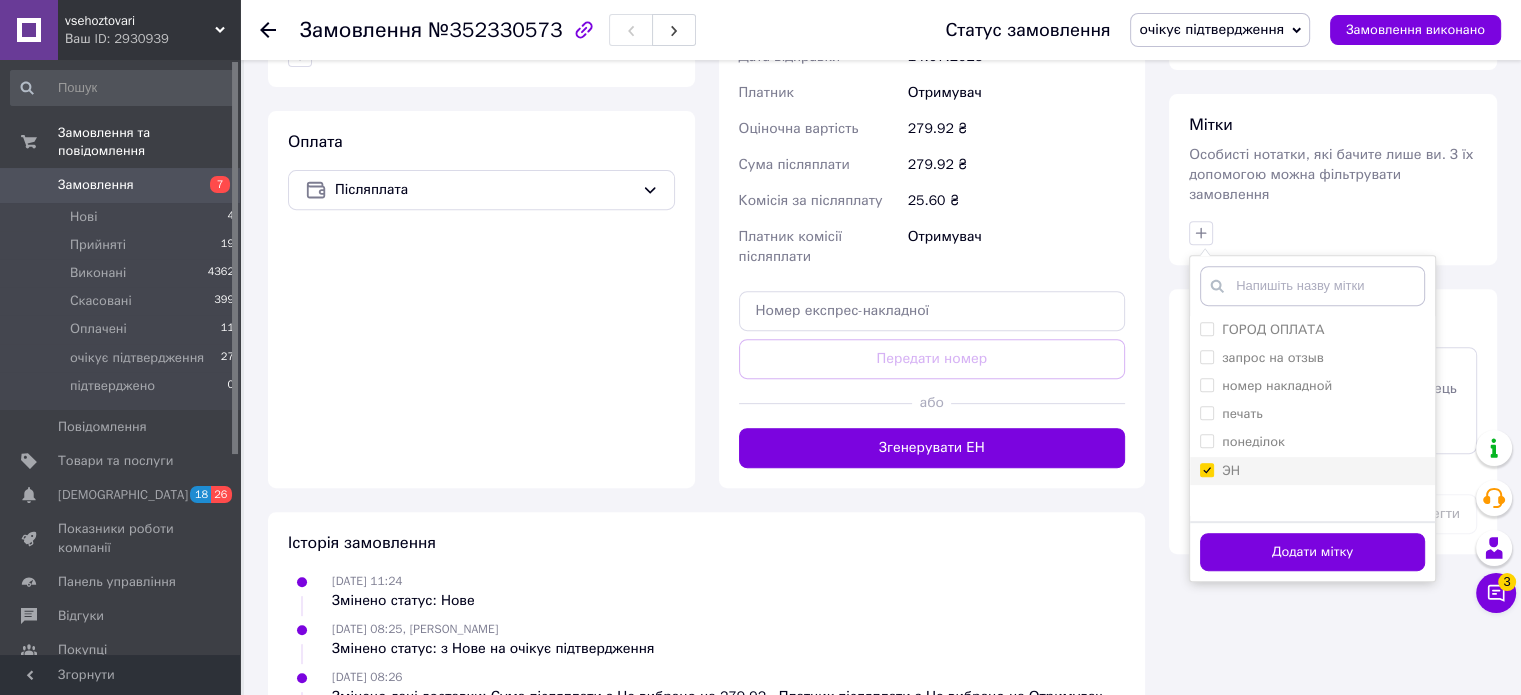 scroll, scrollTop: 800, scrollLeft: 0, axis: vertical 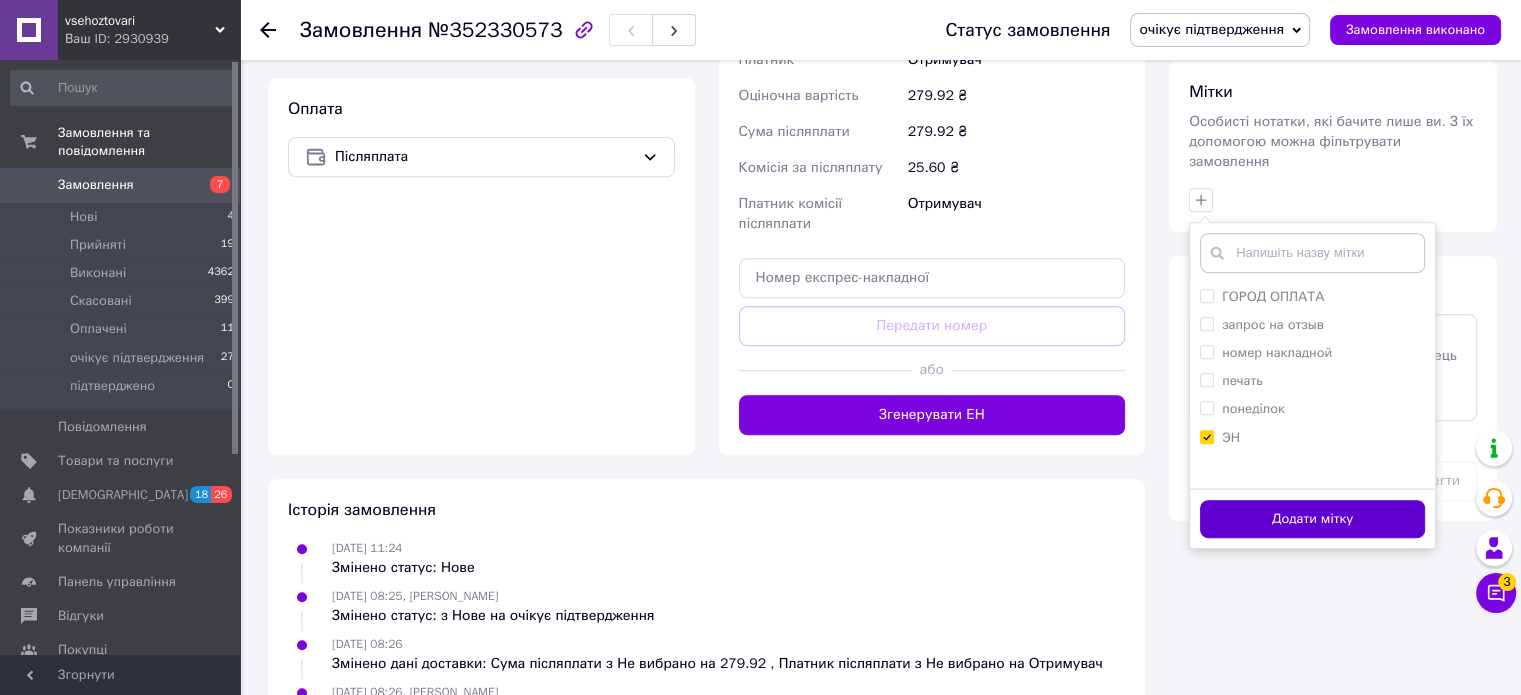 click on "Додати мітку" at bounding box center [1312, 519] 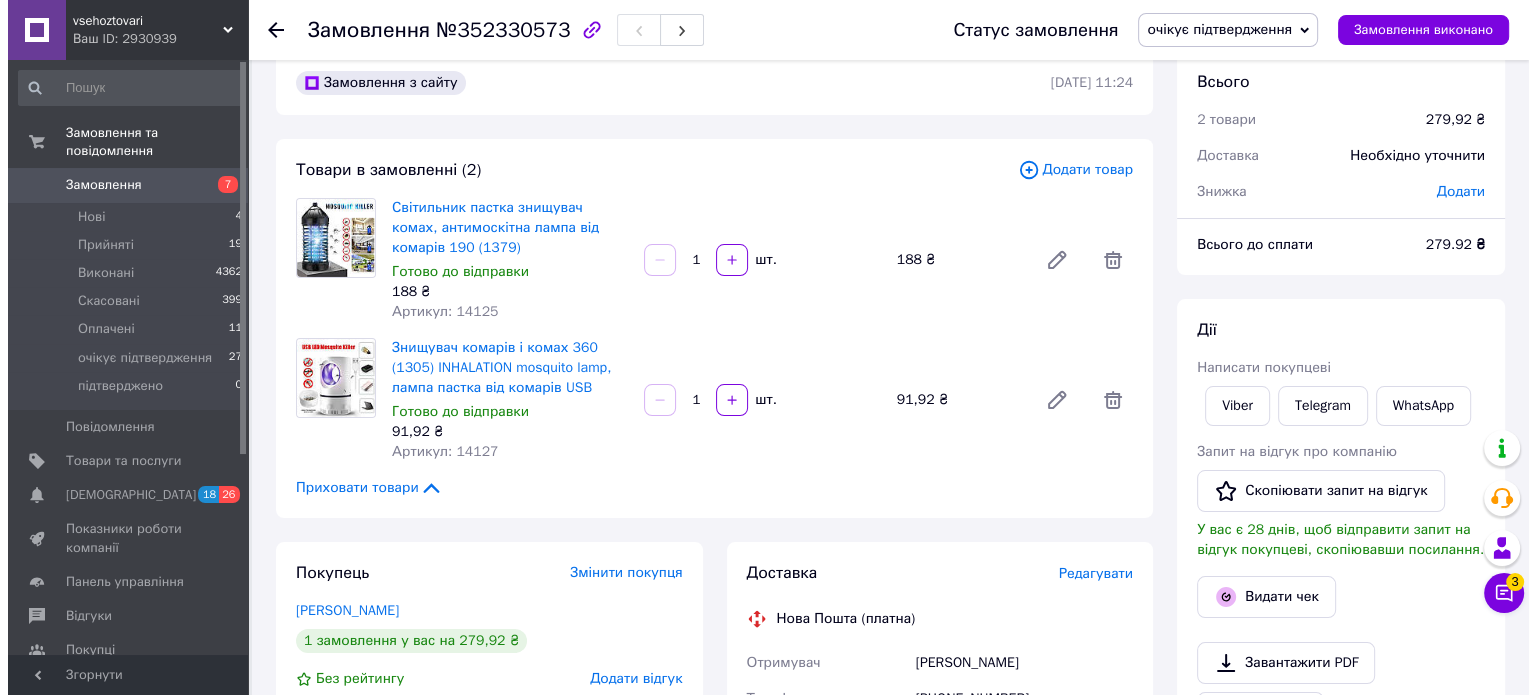 scroll, scrollTop: 0, scrollLeft: 0, axis: both 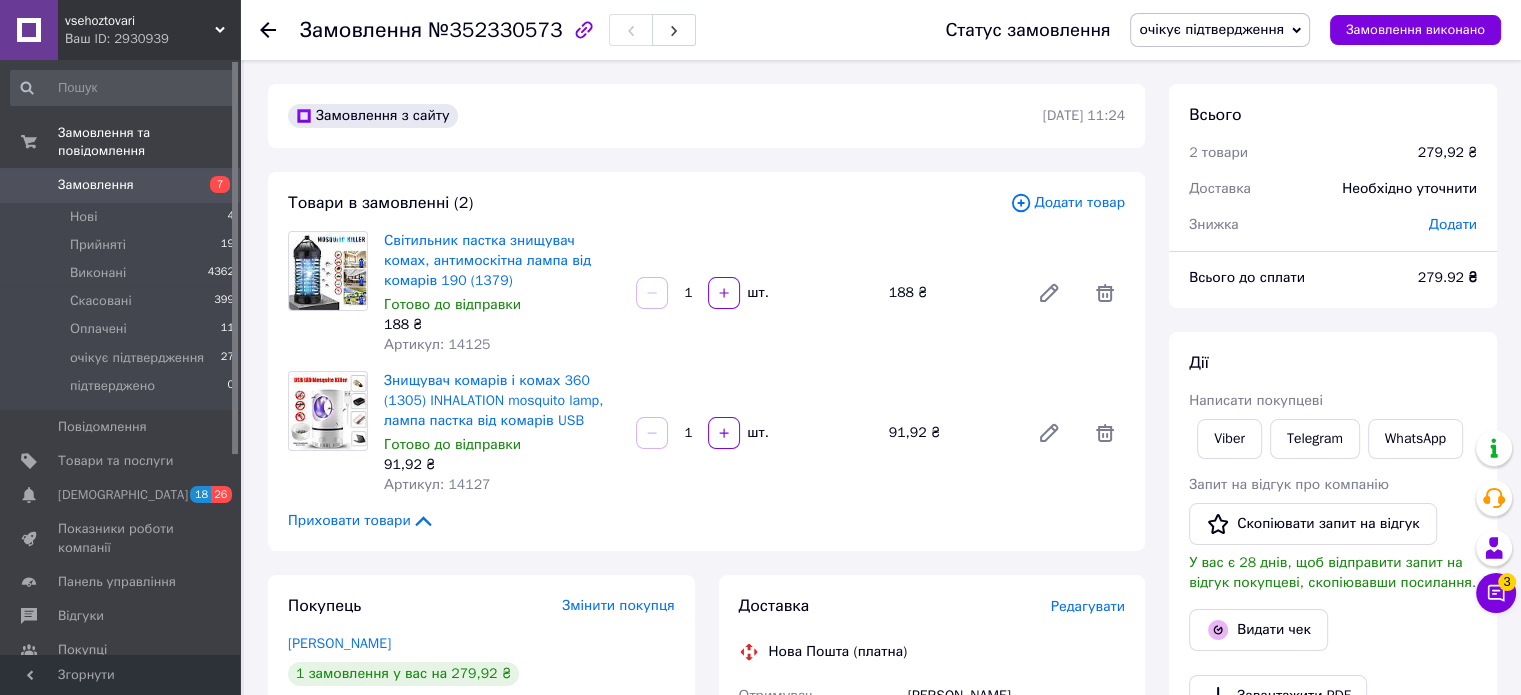 click 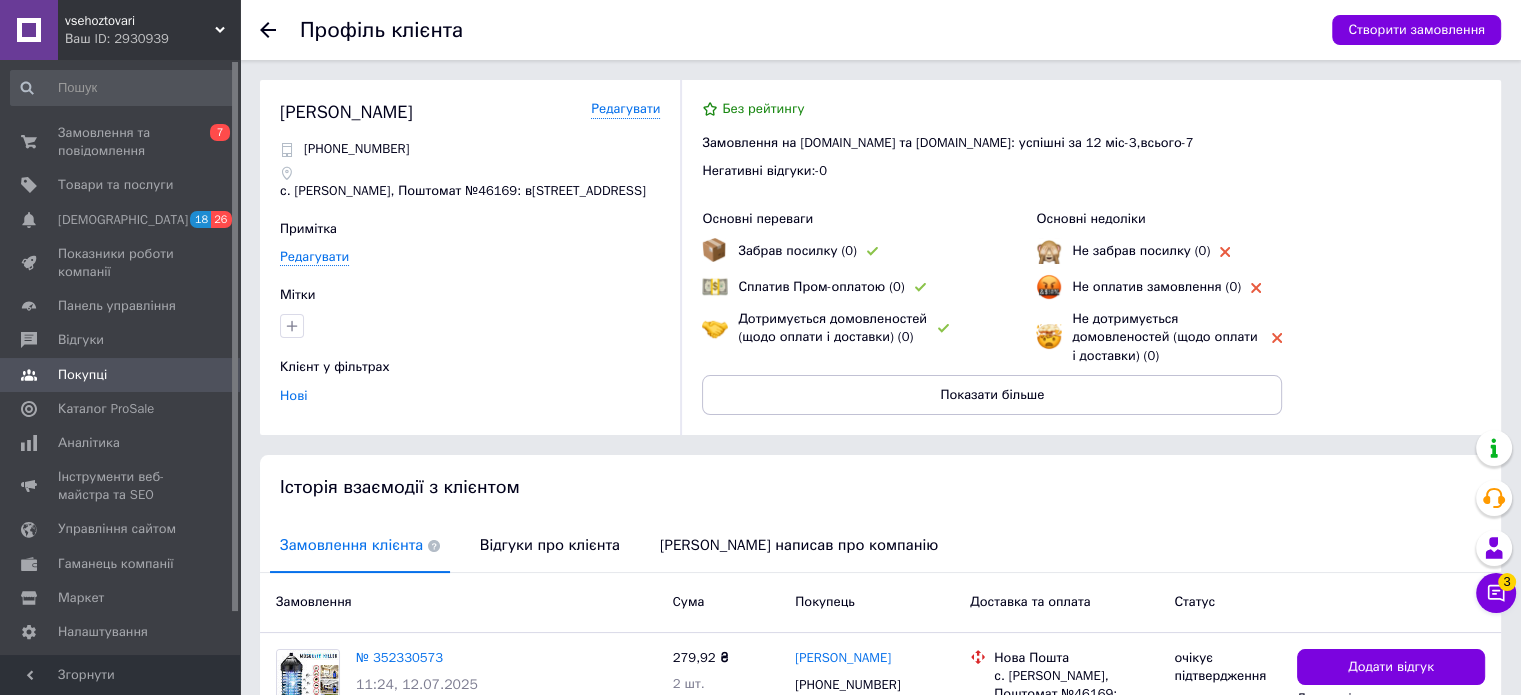 click 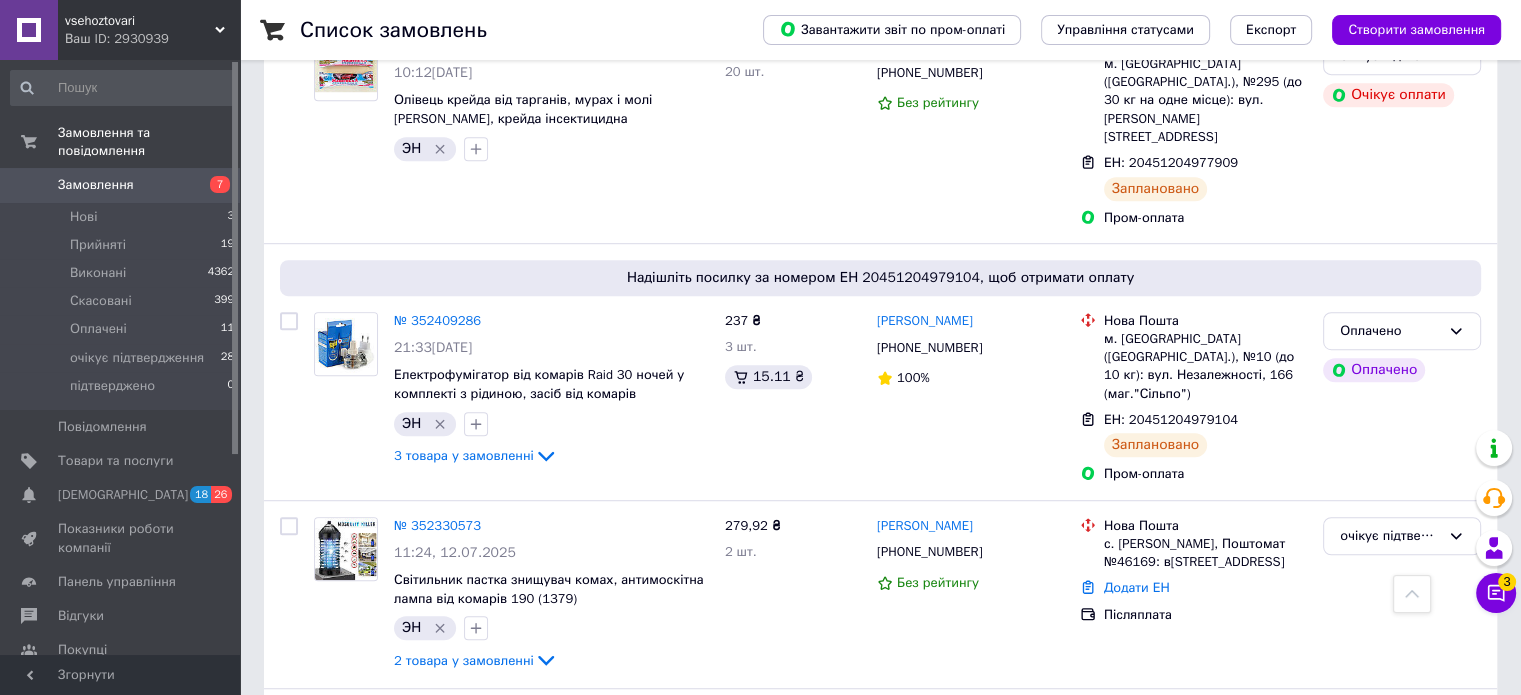 scroll, scrollTop: 1400, scrollLeft: 0, axis: vertical 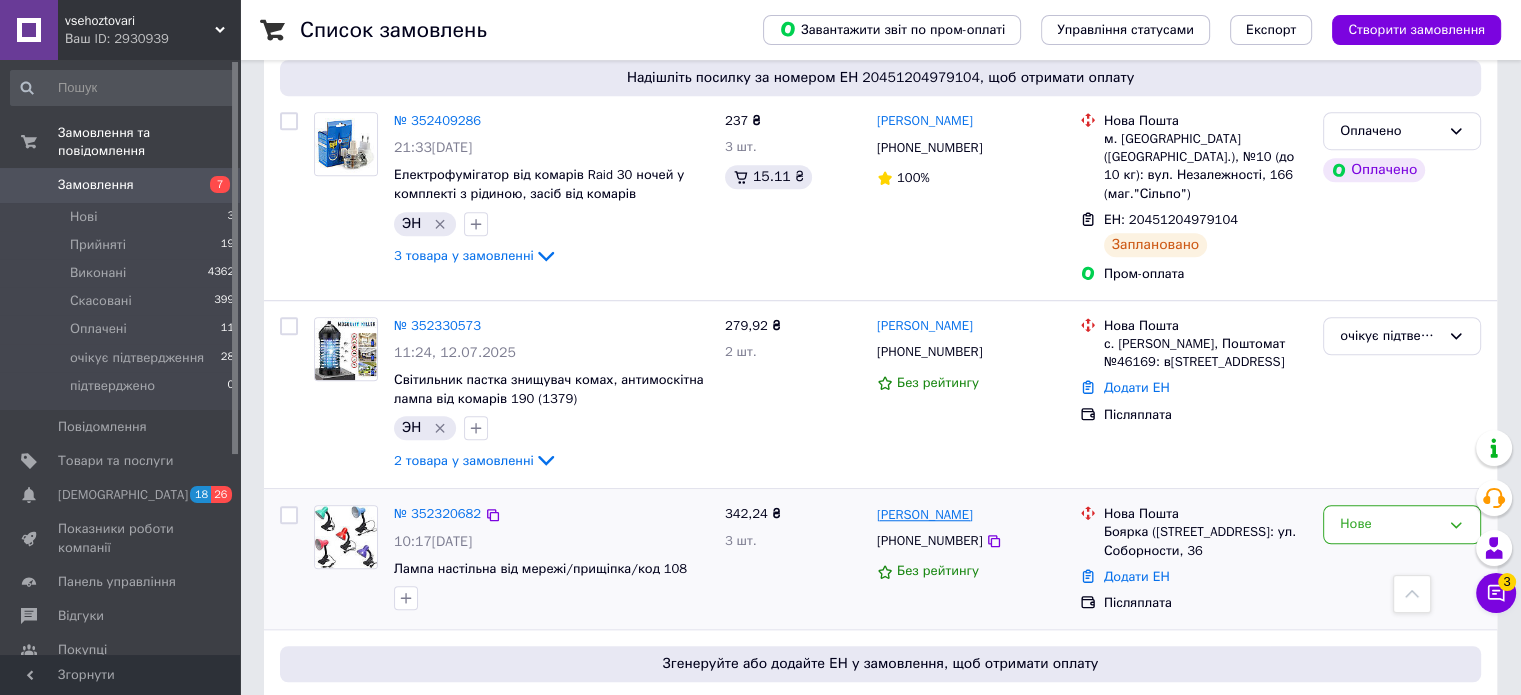 click on "[PERSON_NAME]" at bounding box center [925, 515] 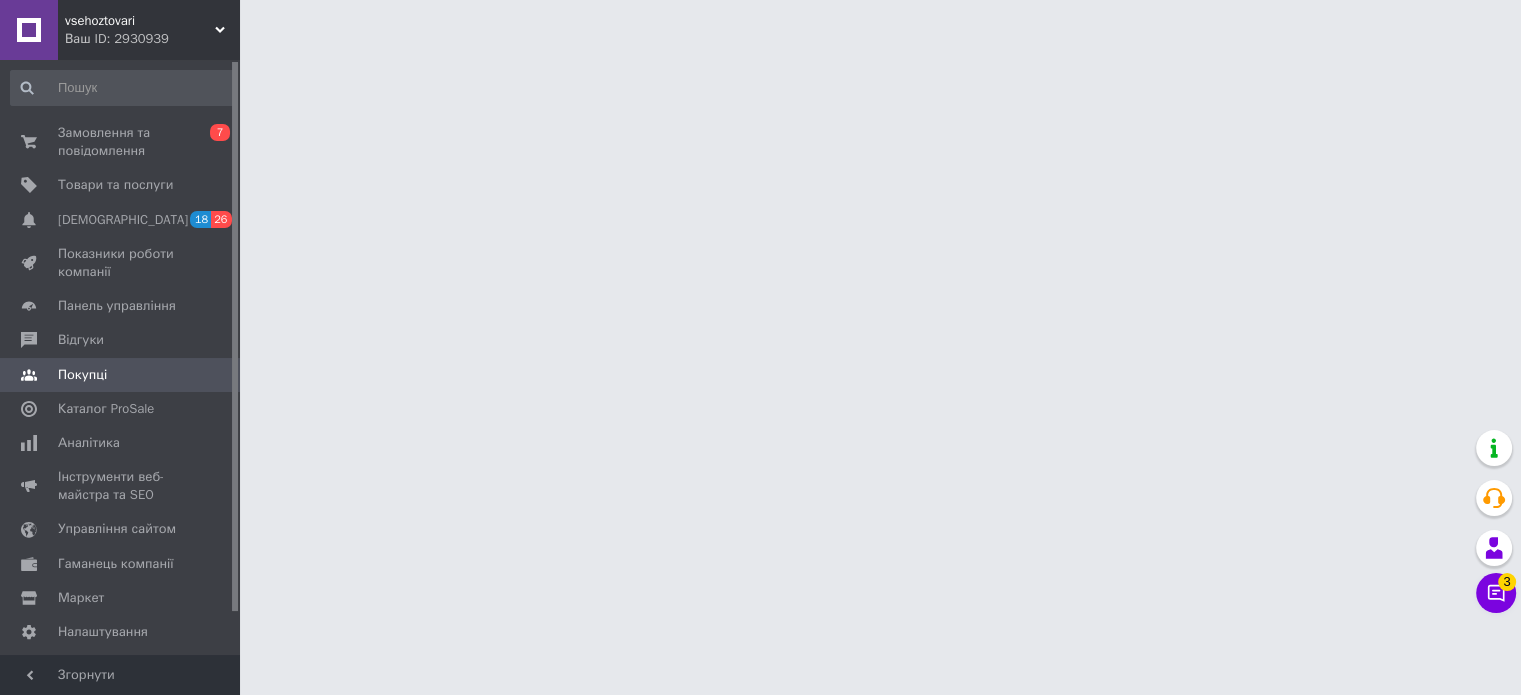 scroll, scrollTop: 0, scrollLeft: 0, axis: both 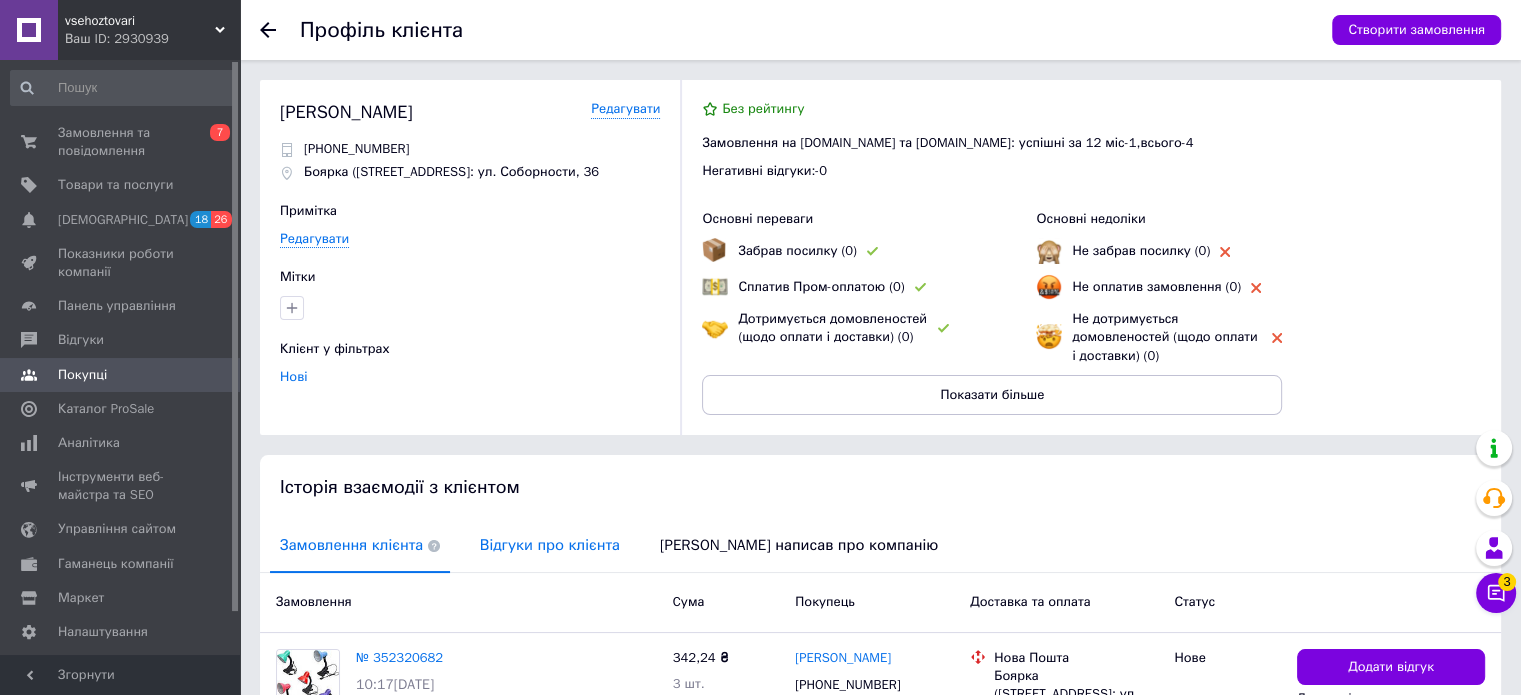 click on "Відгуки про клієнта" at bounding box center [550, 545] 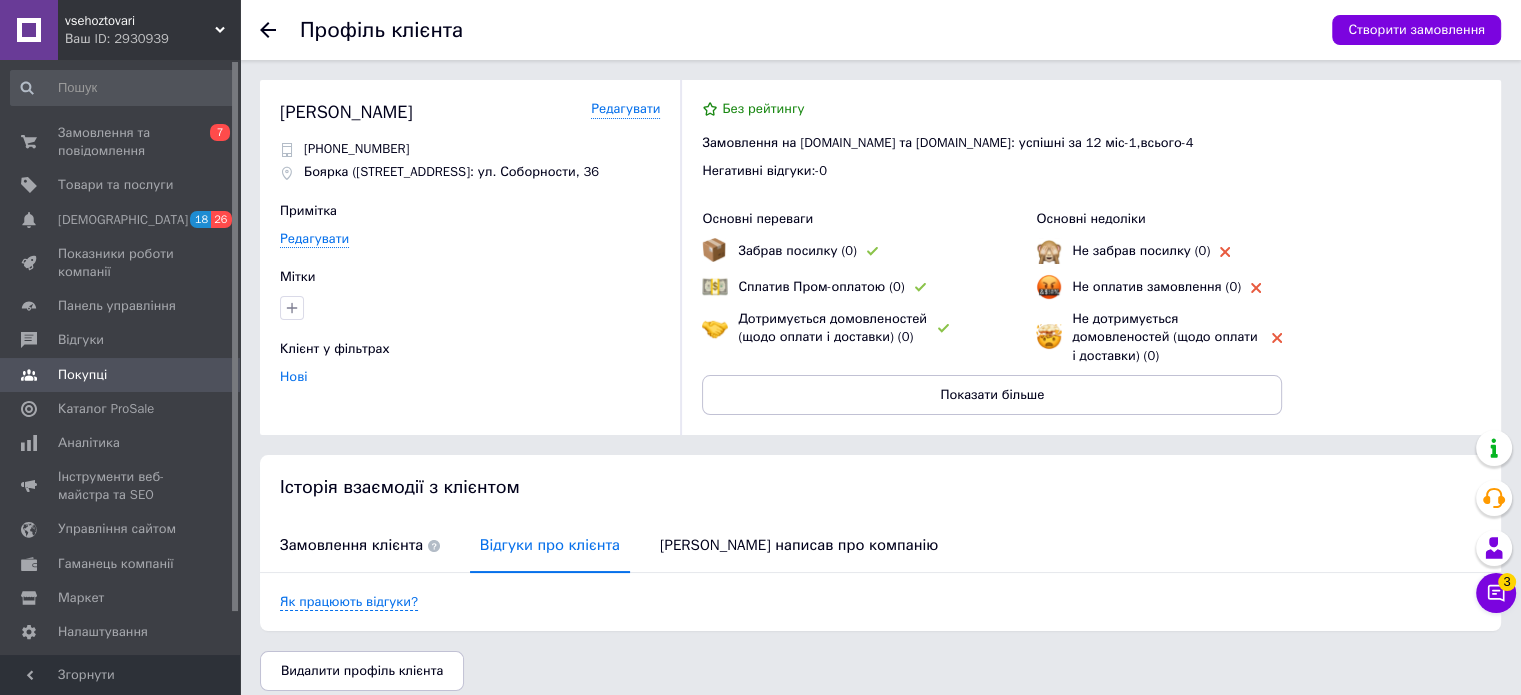 scroll, scrollTop: 15, scrollLeft: 0, axis: vertical 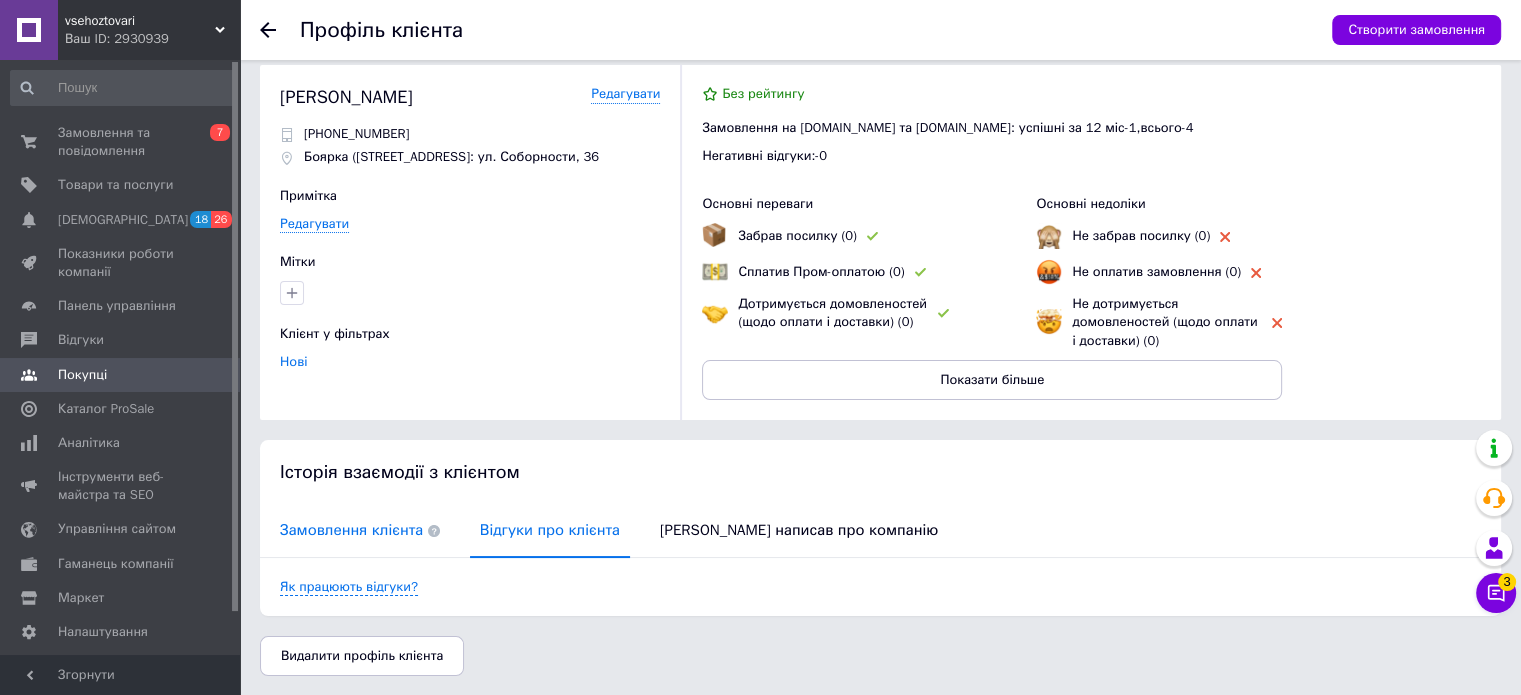 click on "Замовлення клієнта" at bounding box center [360, 530] 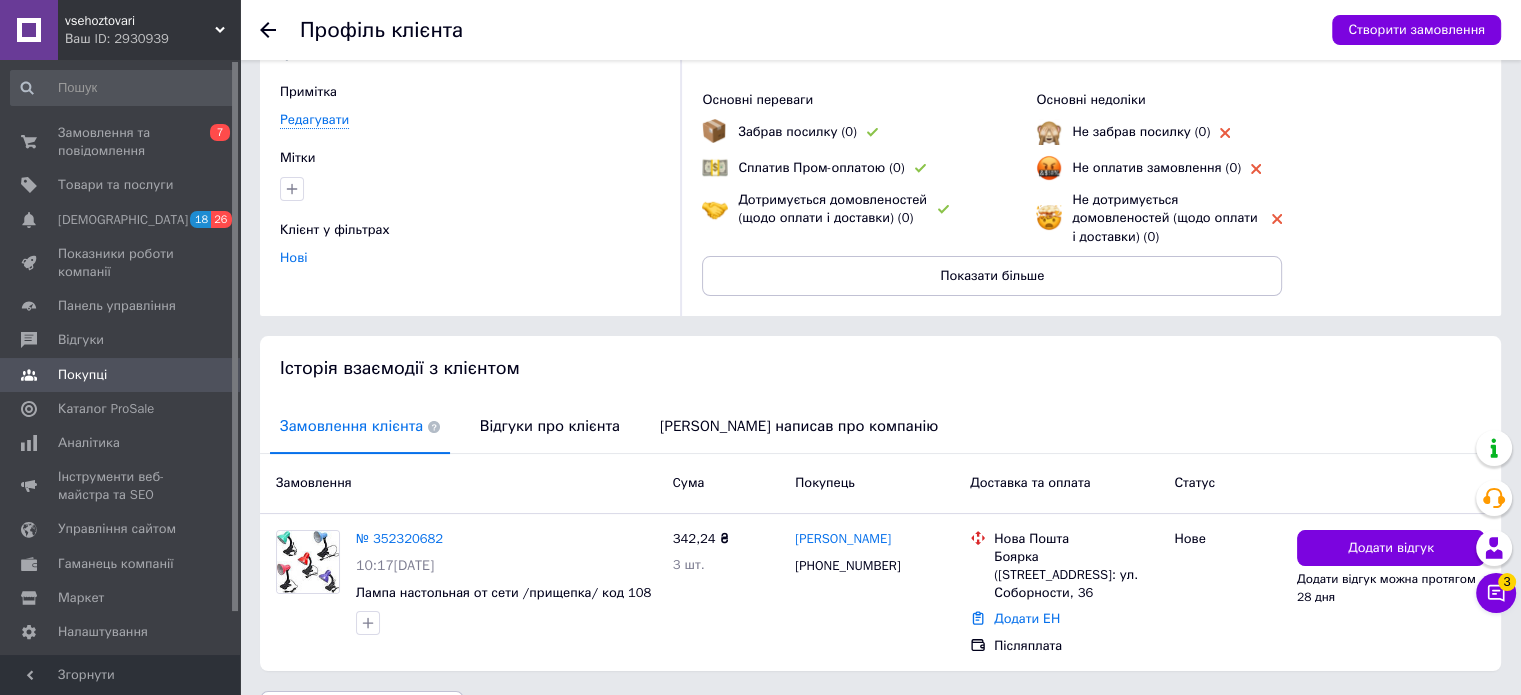 scroll, scrollTop: 156, scrollLeft: 0, axis: vertical 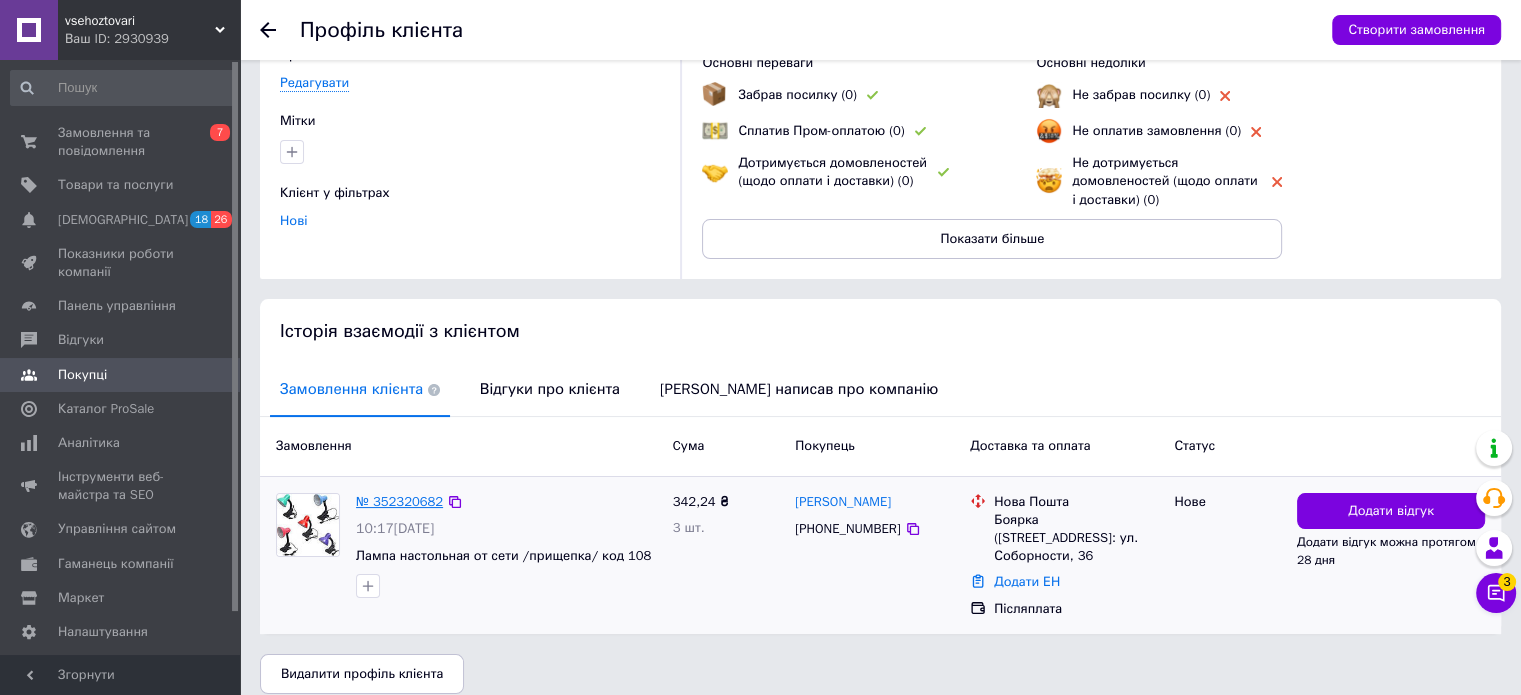 click on "№ 352320682" at bounding box center [399, 501] 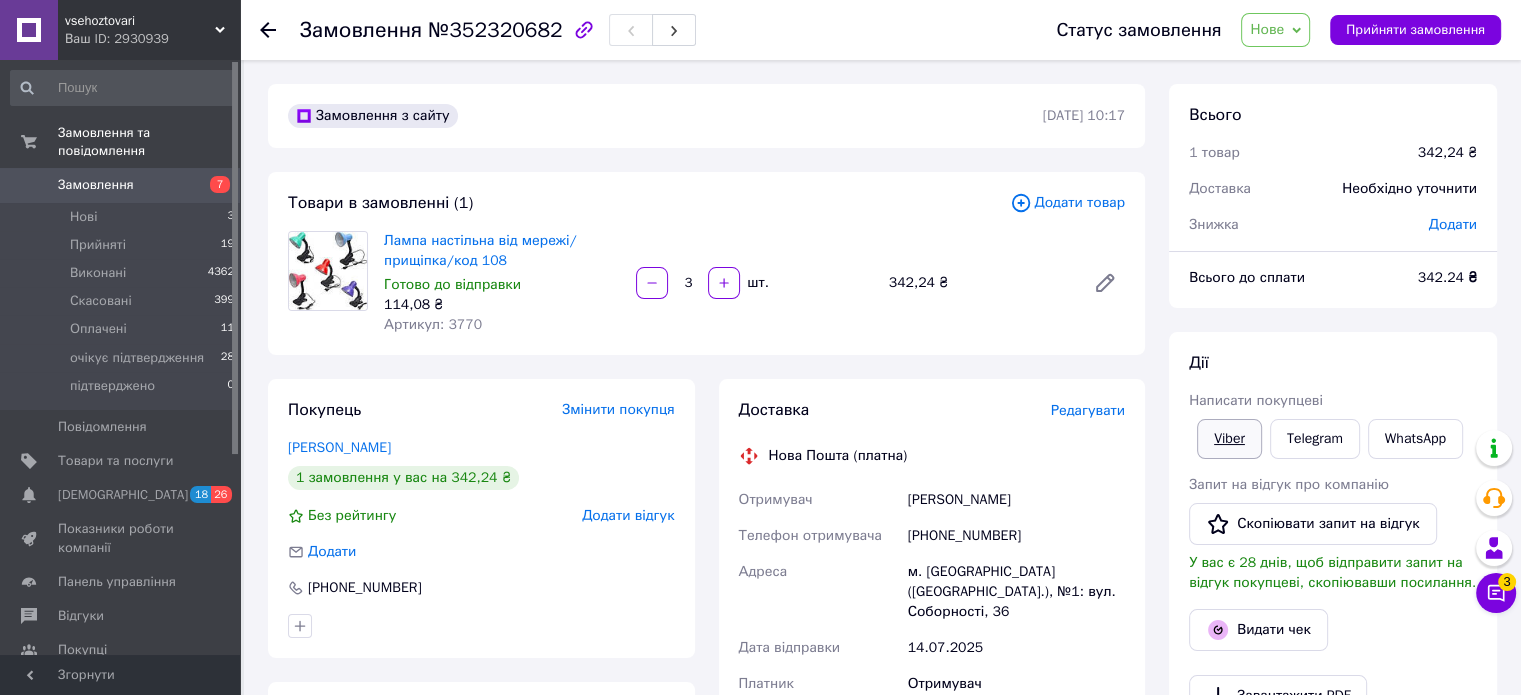 click on "Viber" at bounding box center (1229, 439) 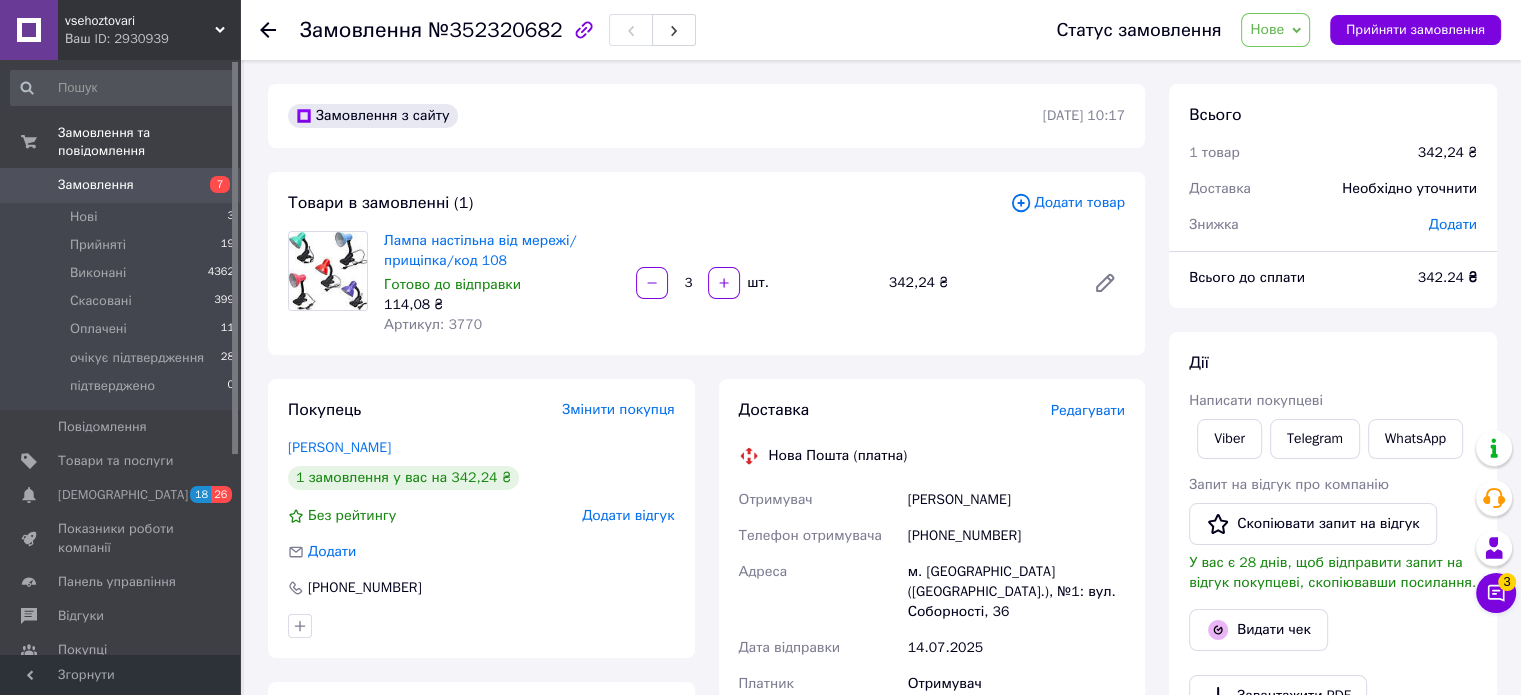 click 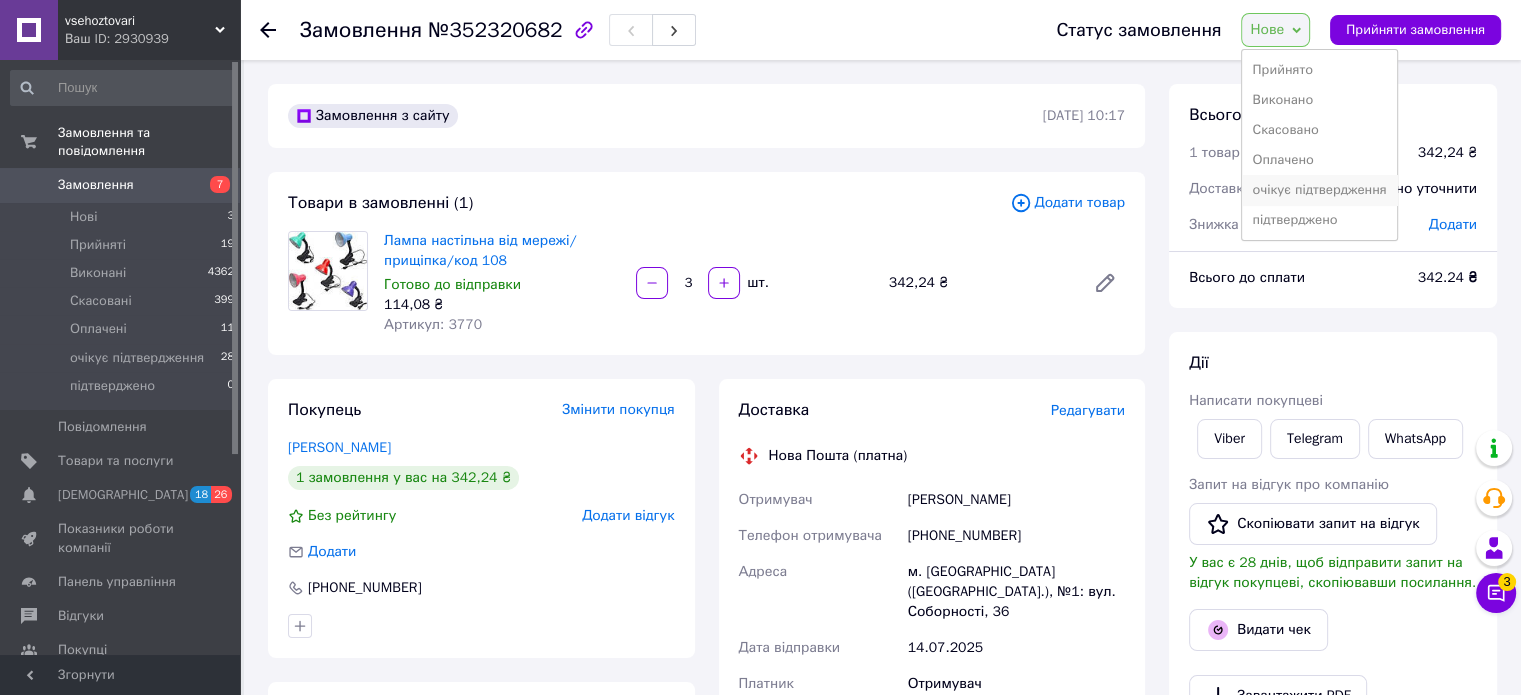 click on "очікує підтвердження" at bounding box center (1319, 190) 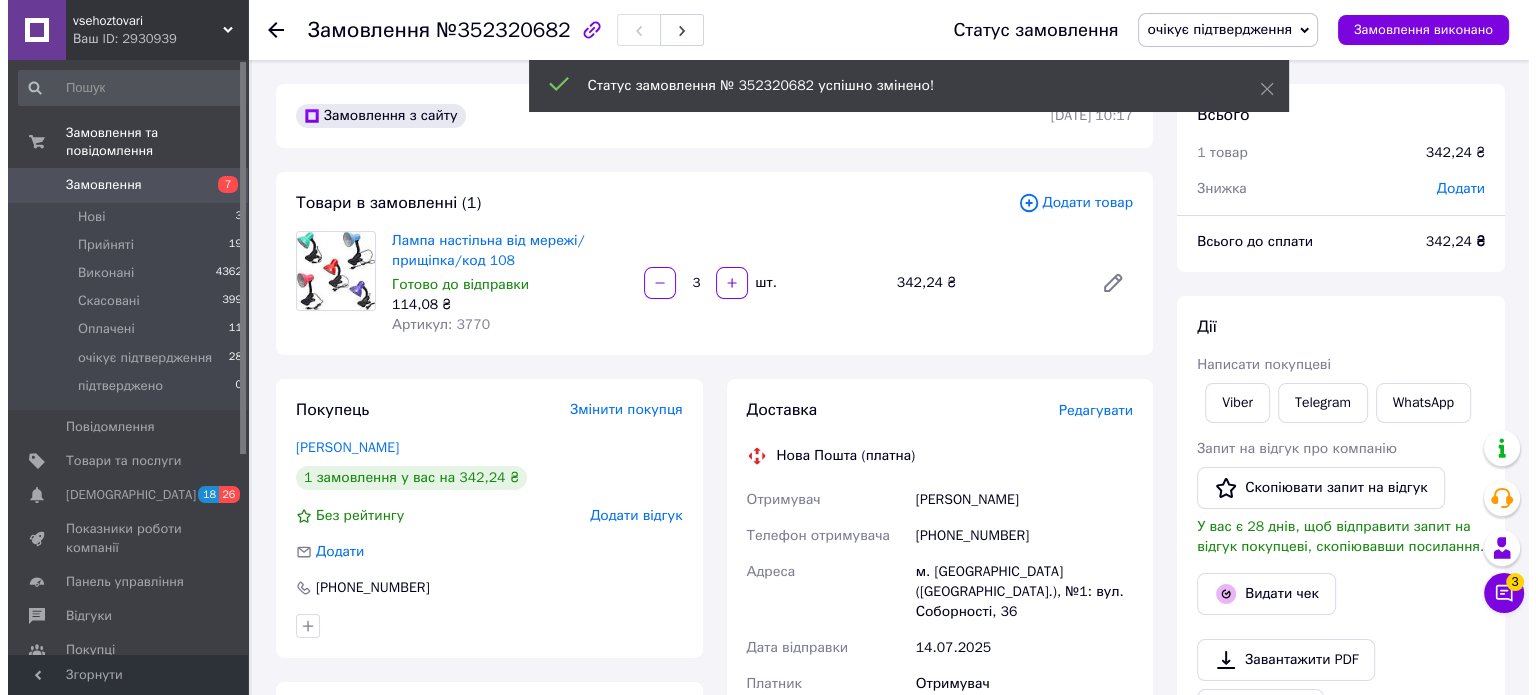 scroll, scrollTop: 200, scrollLeft: 0, axis: vertical 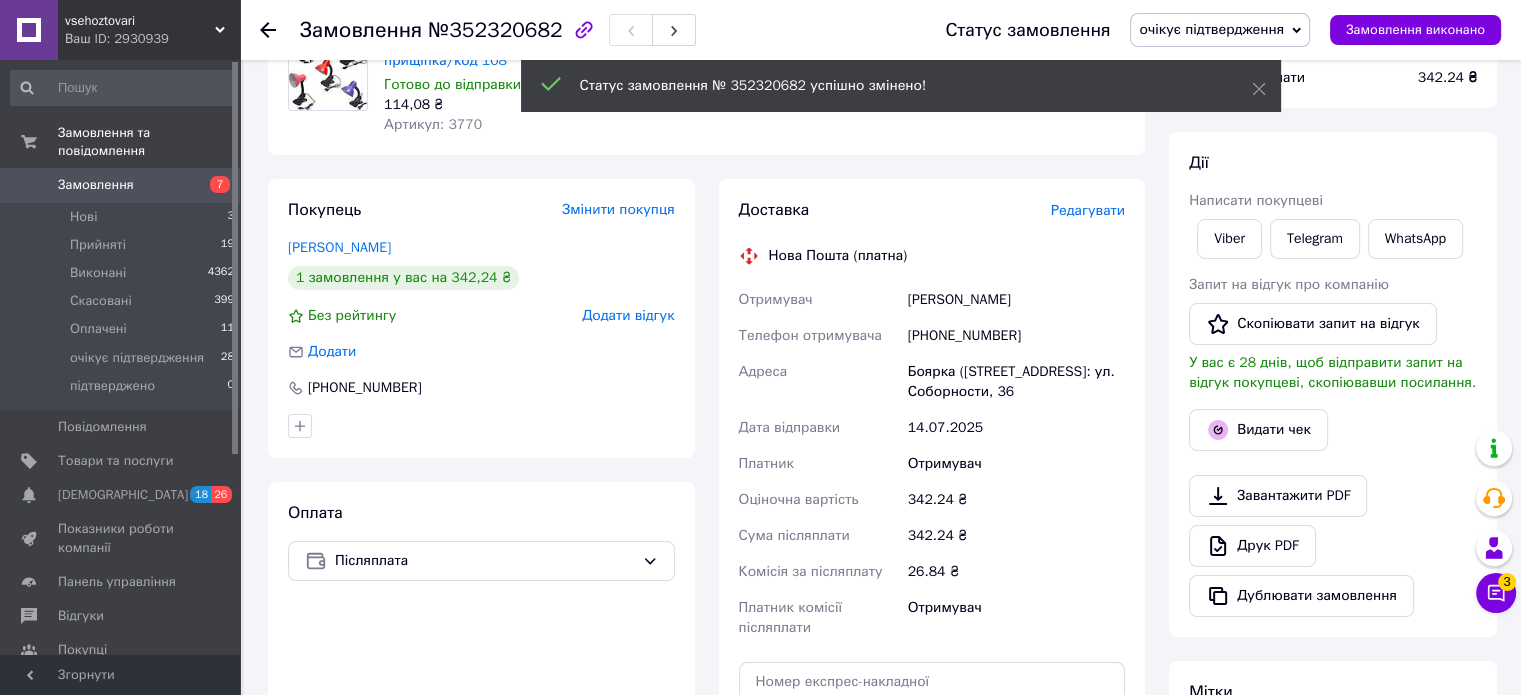 click on "Редагувати" at bounding box center [1088, 210] 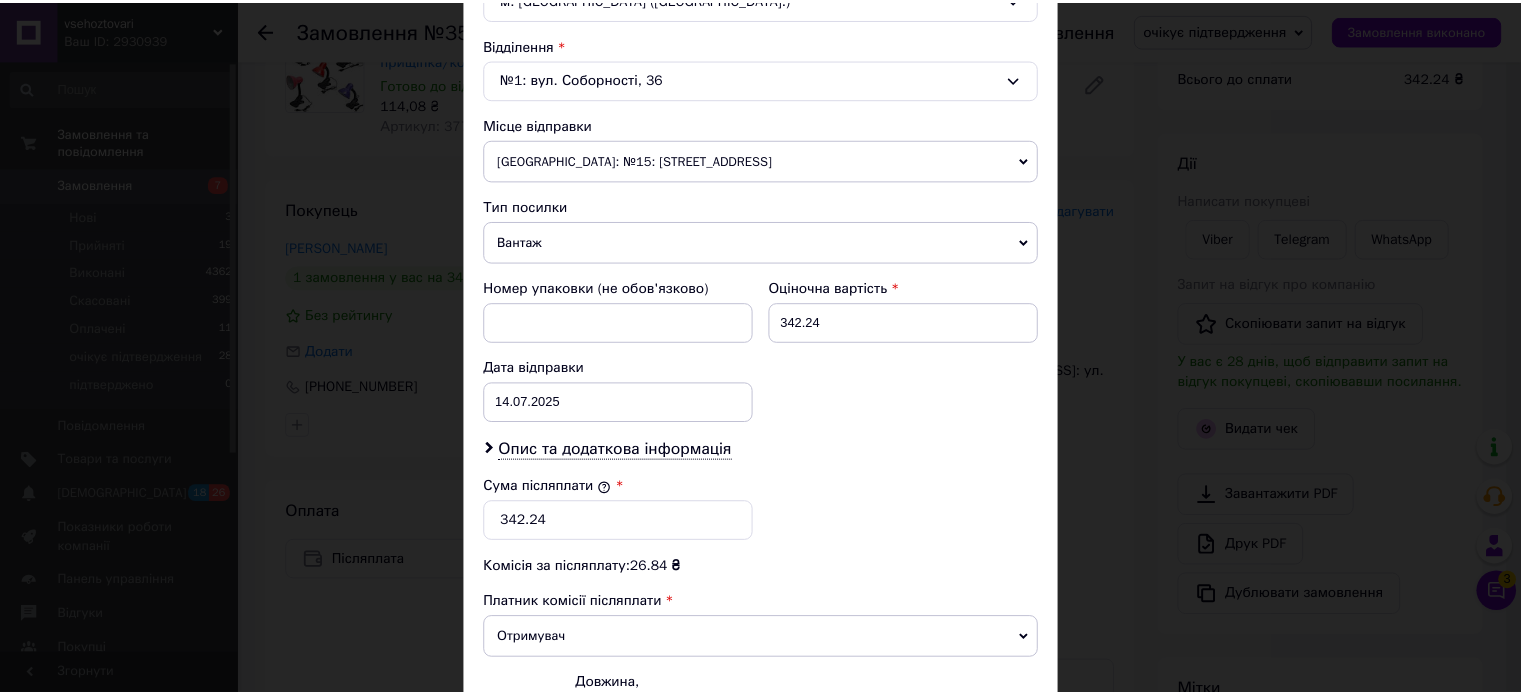 scroll, scrollTop: 800, scrollLeft: 0, axis: vertical 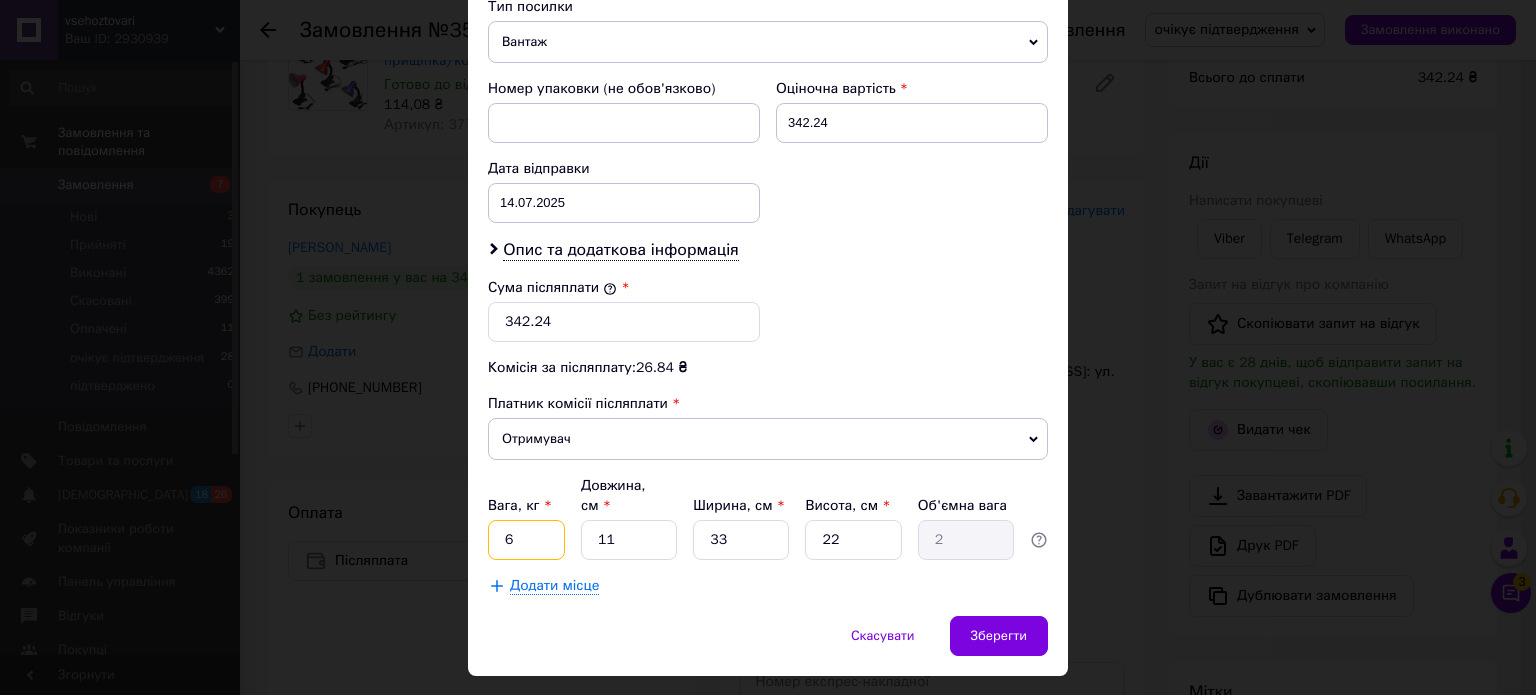 click on "6" at bounding box center [526, 540] 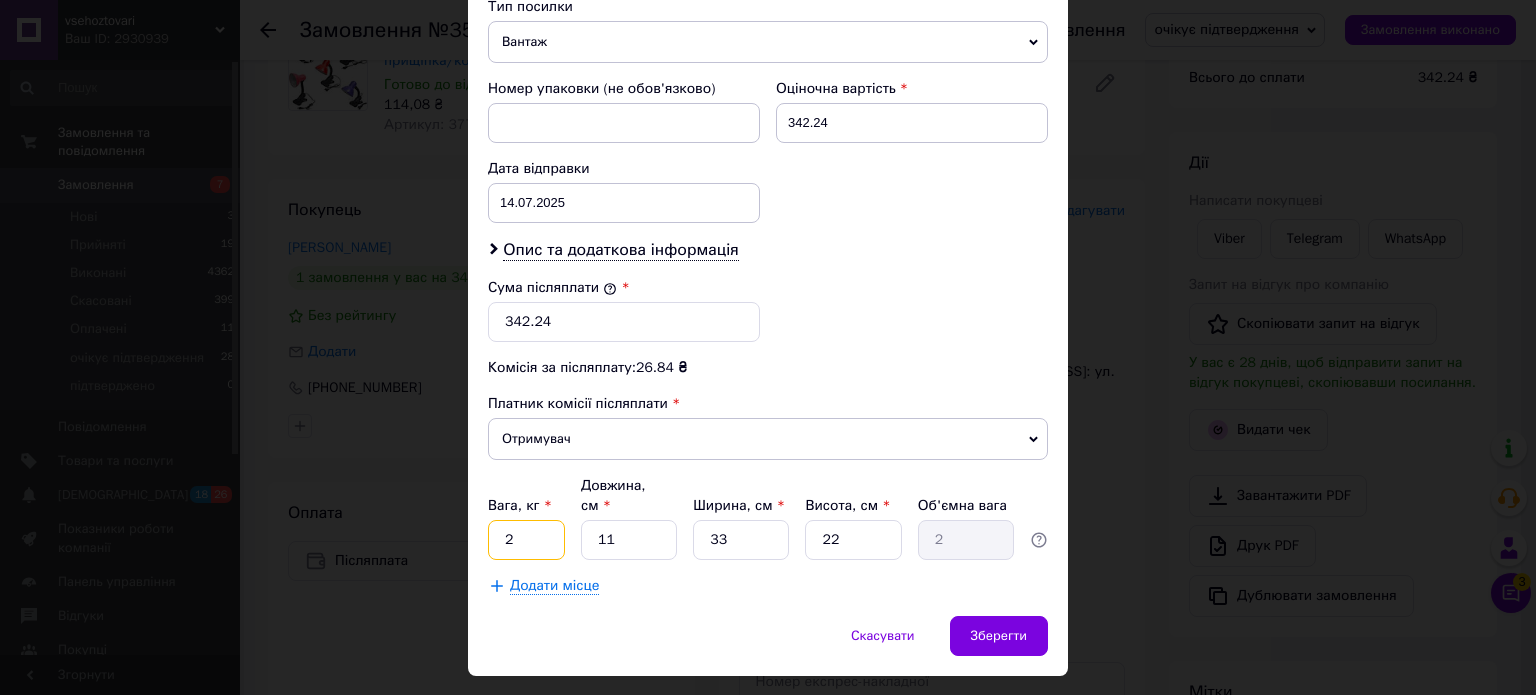 type on "2" 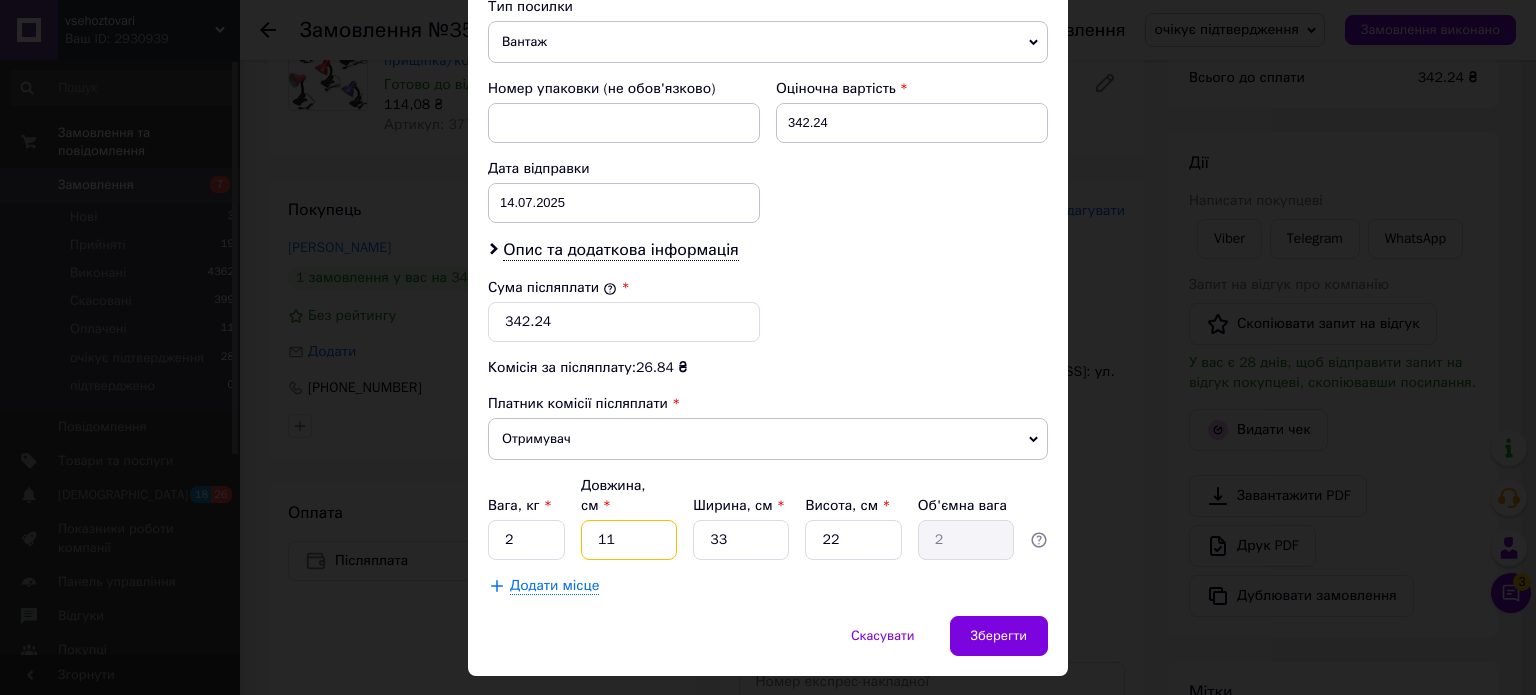 click on "11" at bounding box center [629, 540] 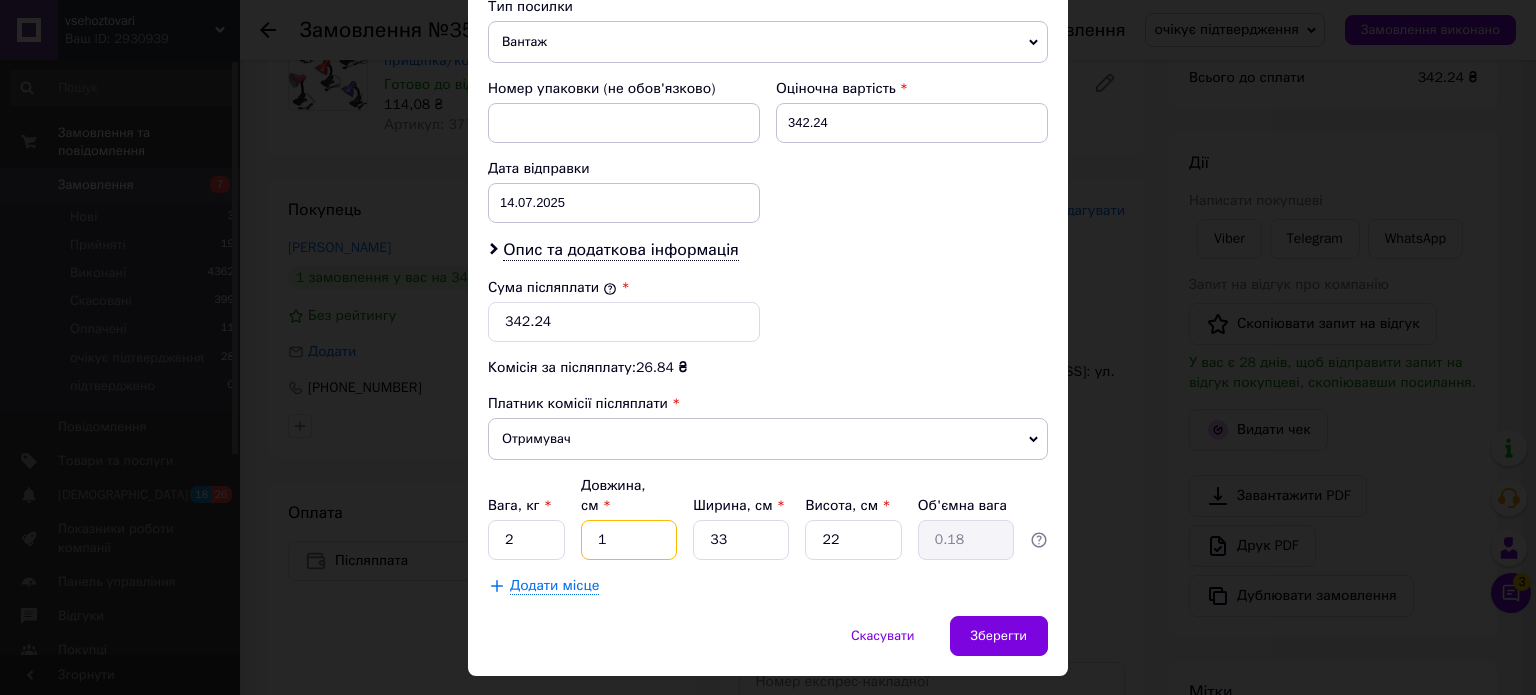 type 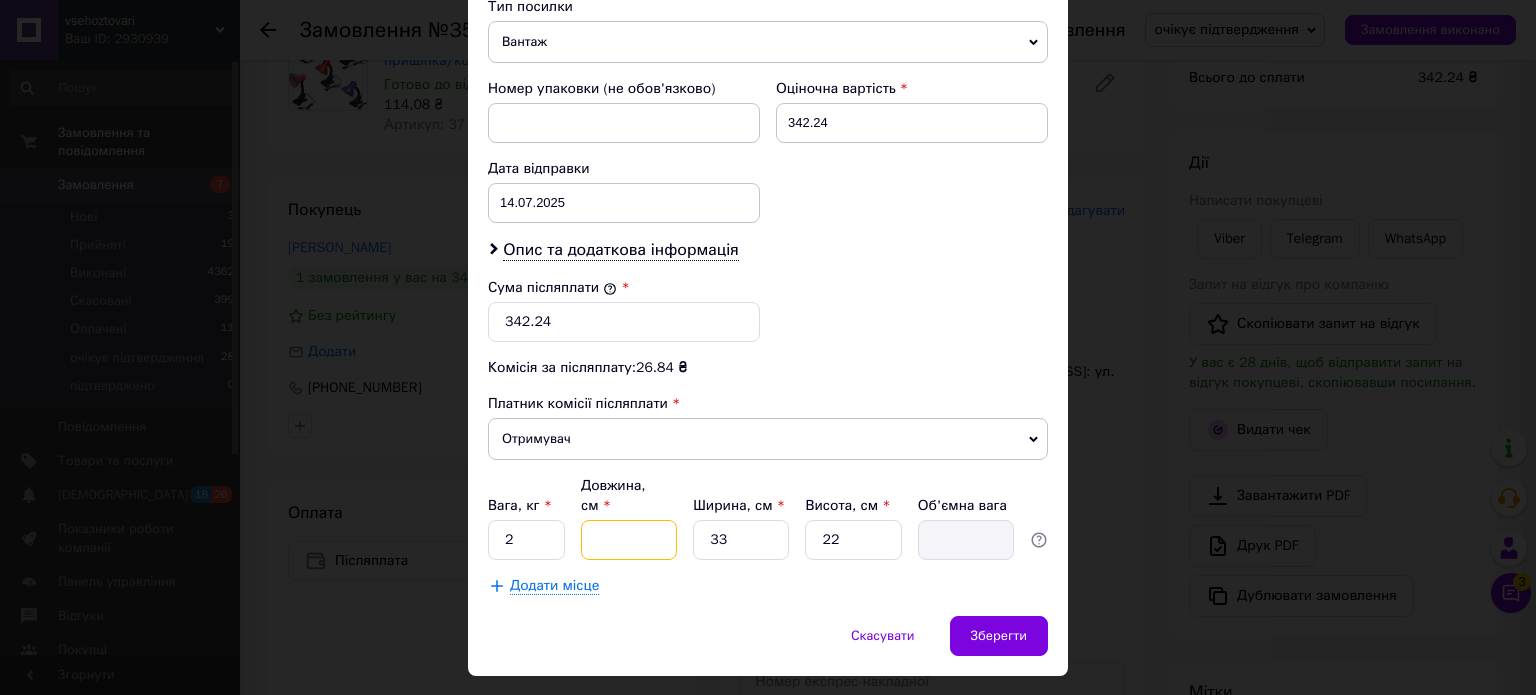 type on "2" 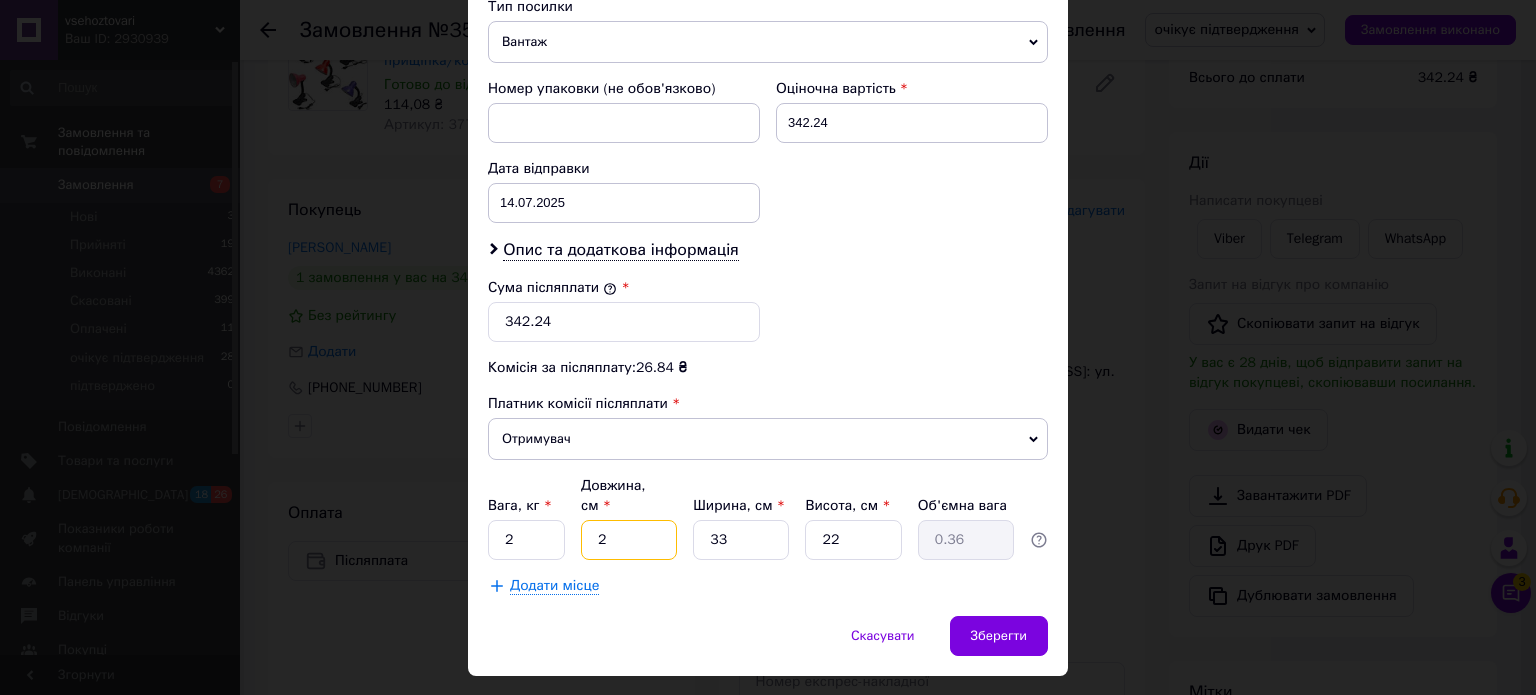 type on "20" 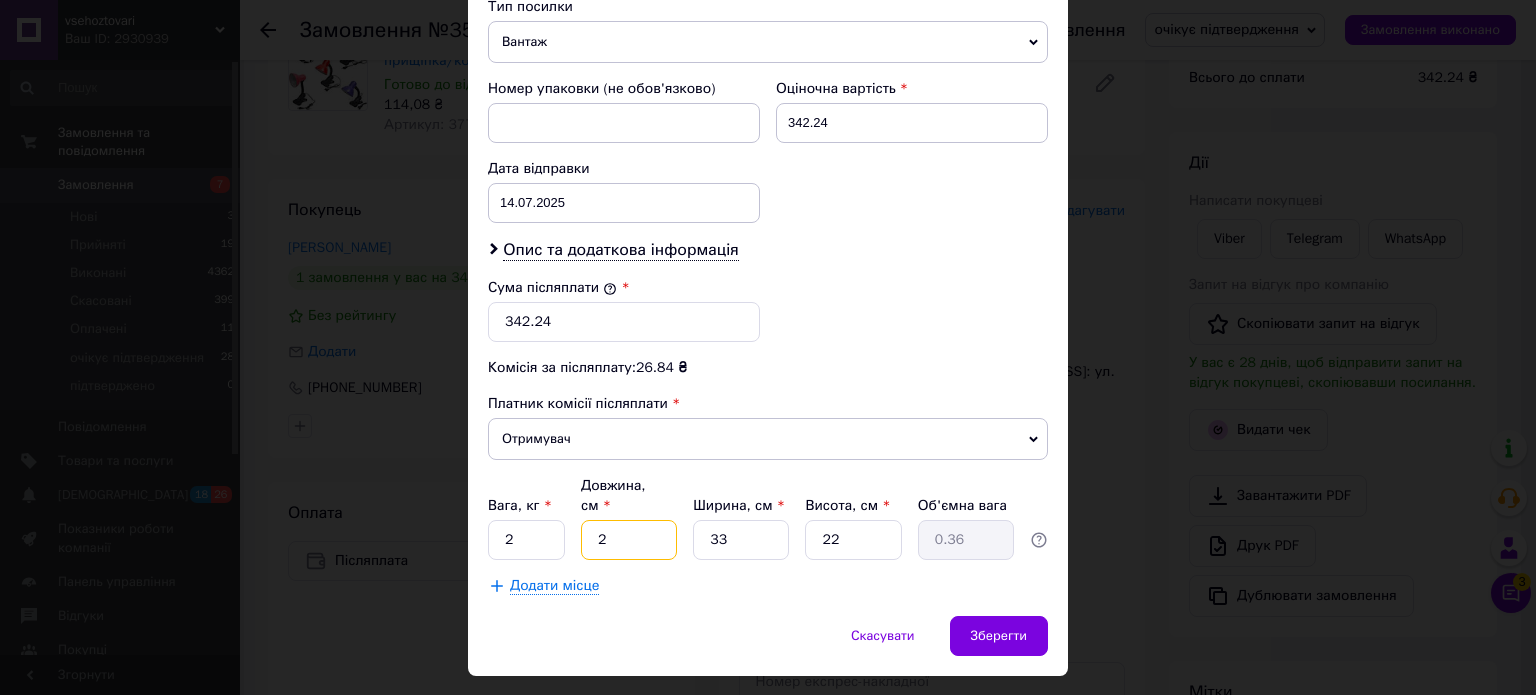 type on "3.63" 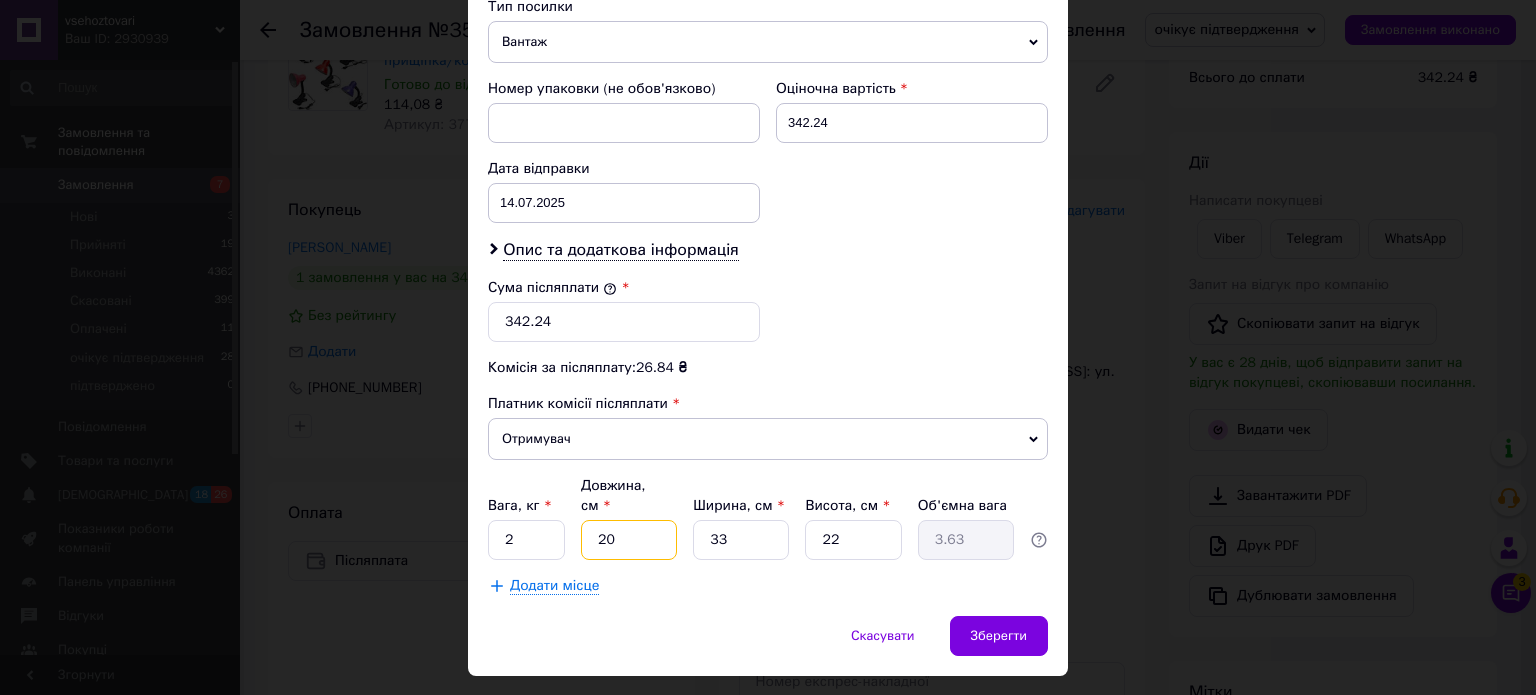 type on "20" 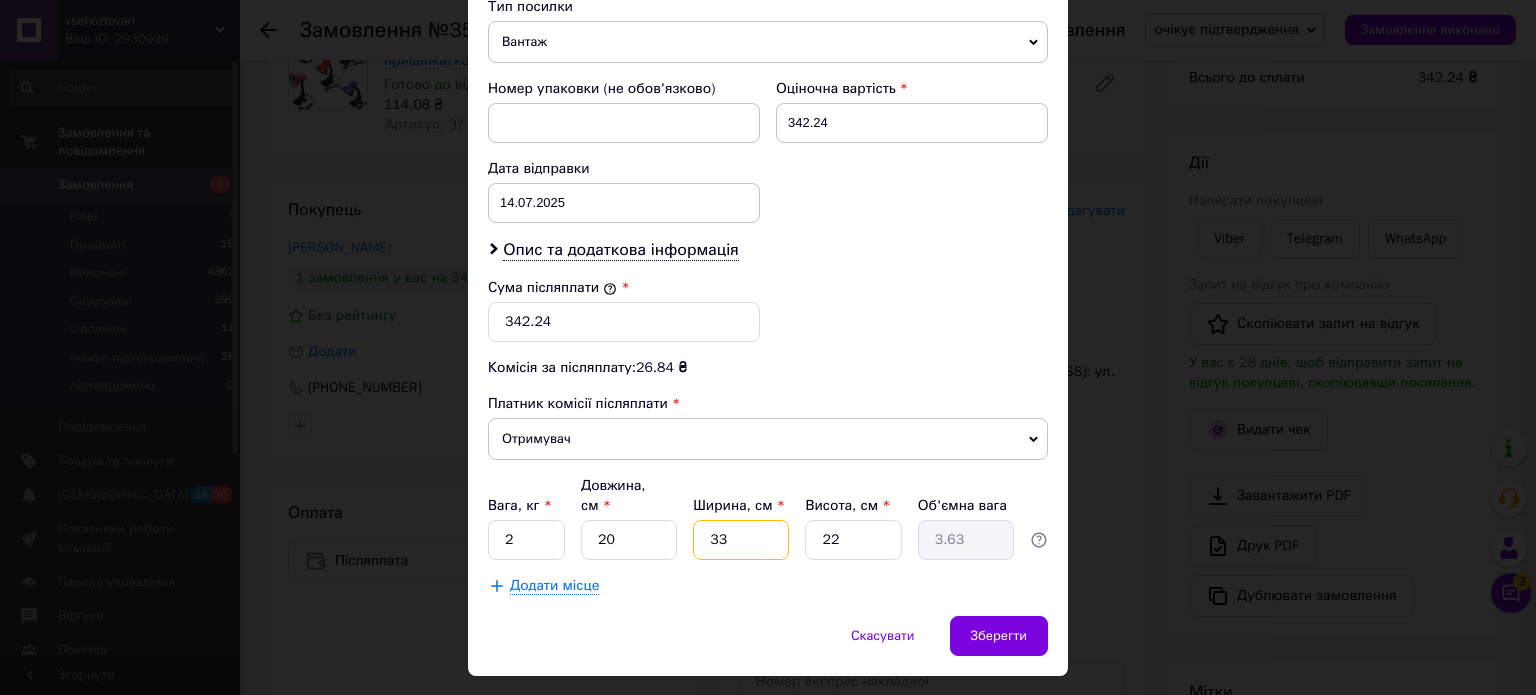 click on "33" at bounding box center [741, 540] 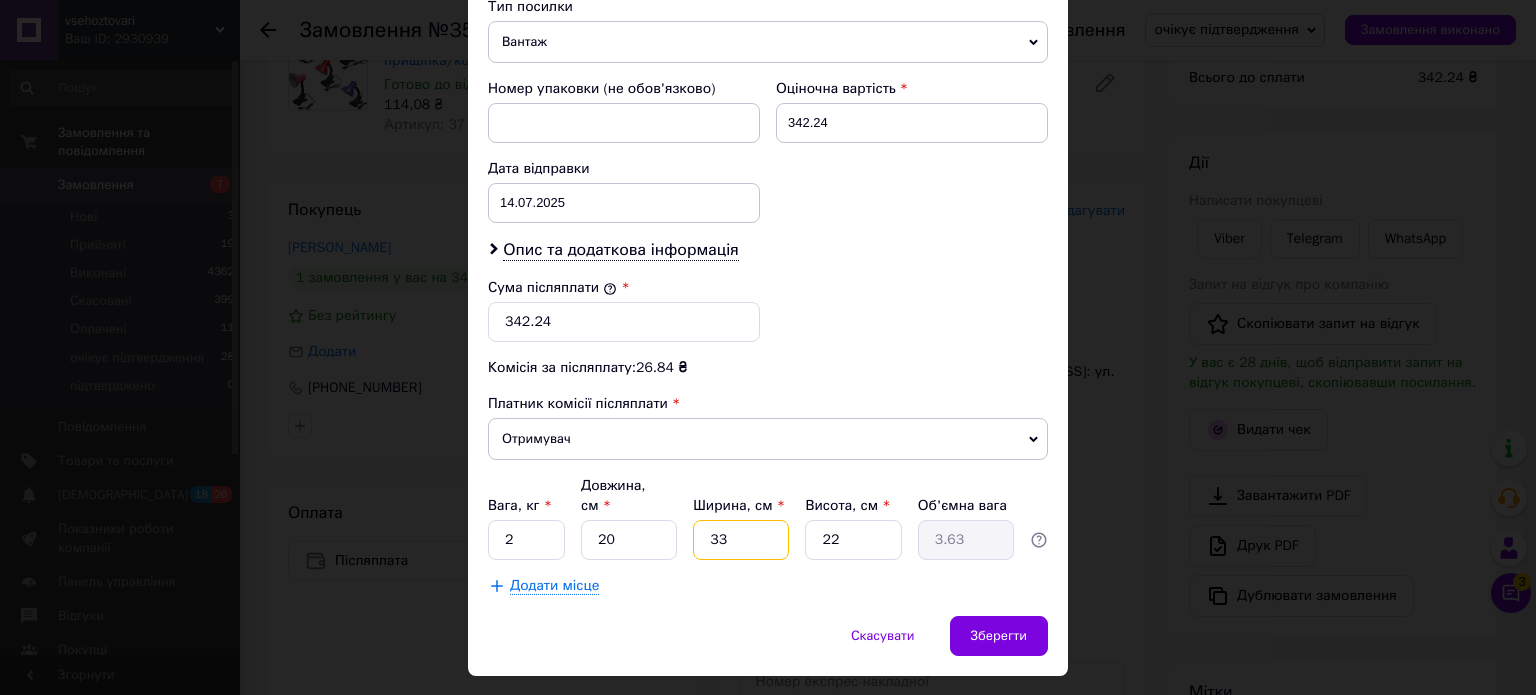 type on "3" 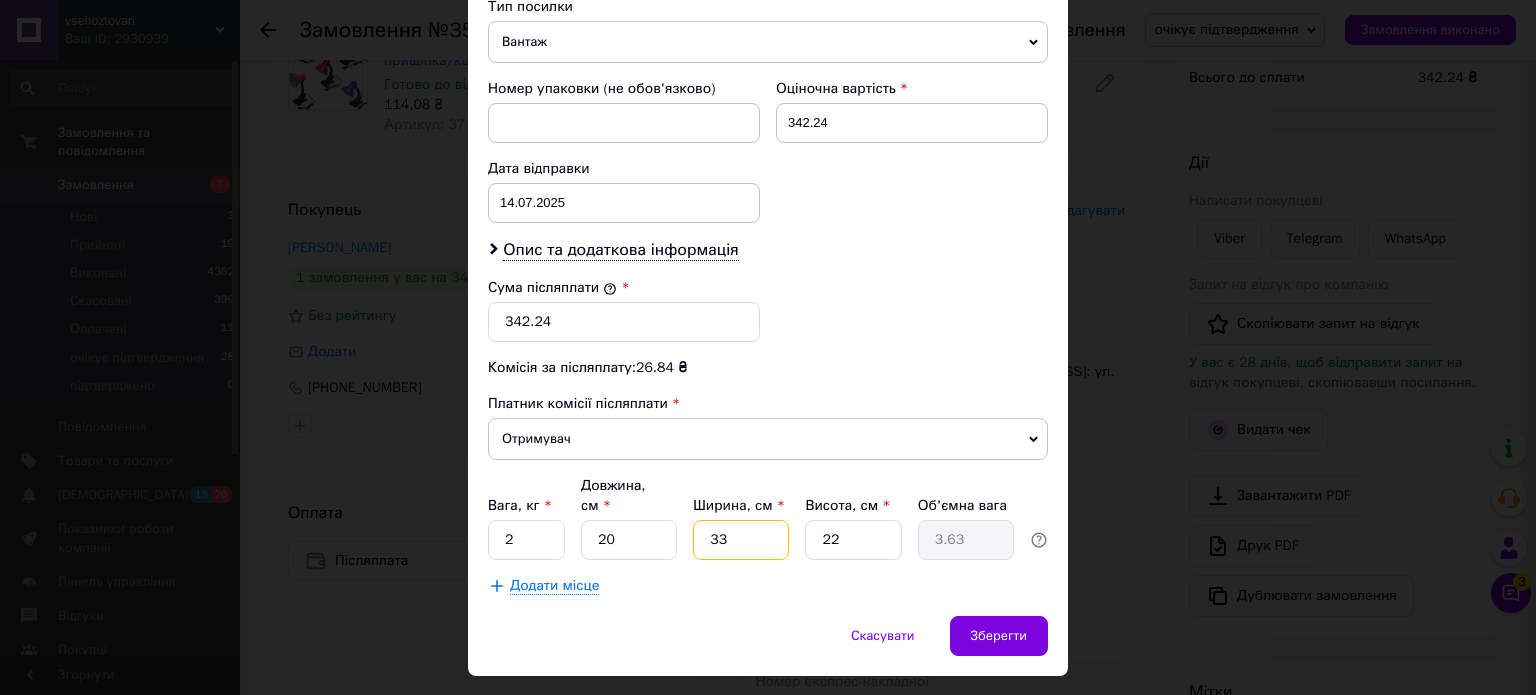 type on "0.33" 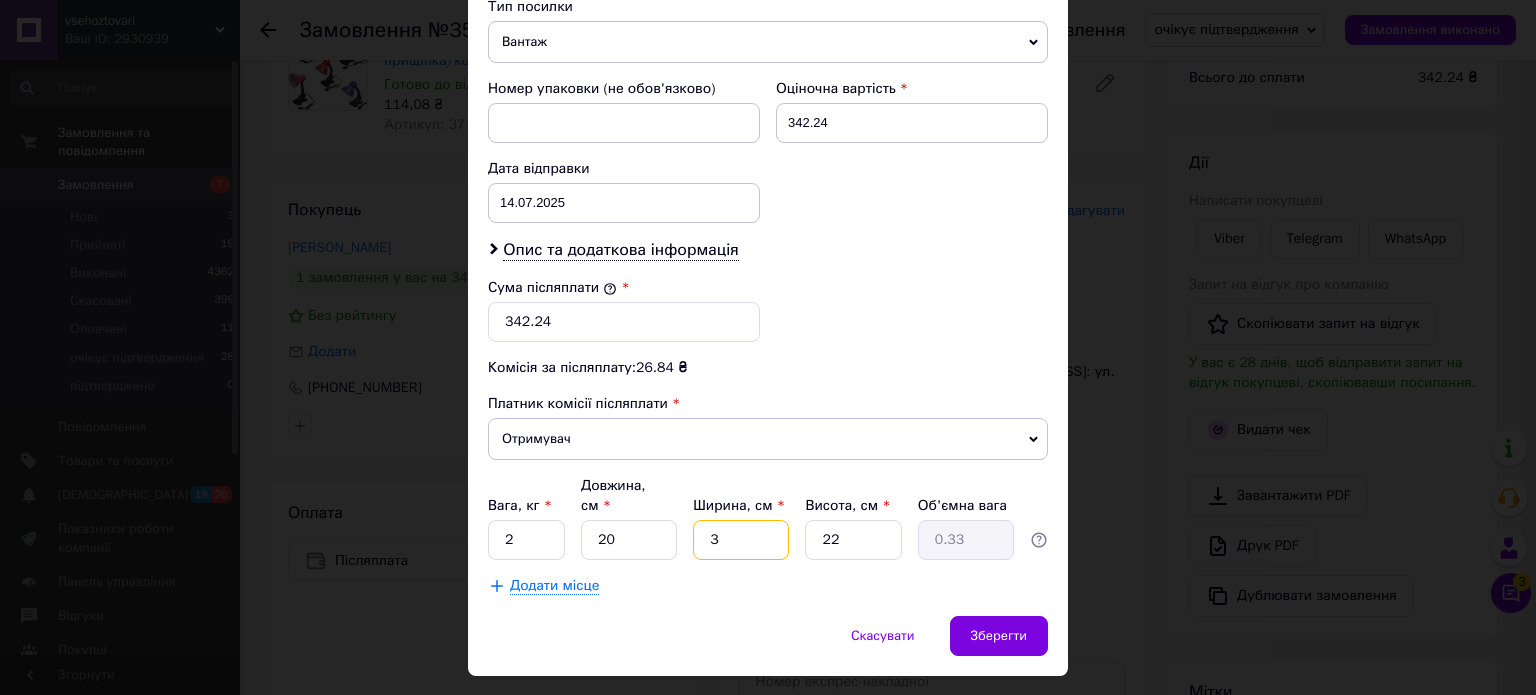 type 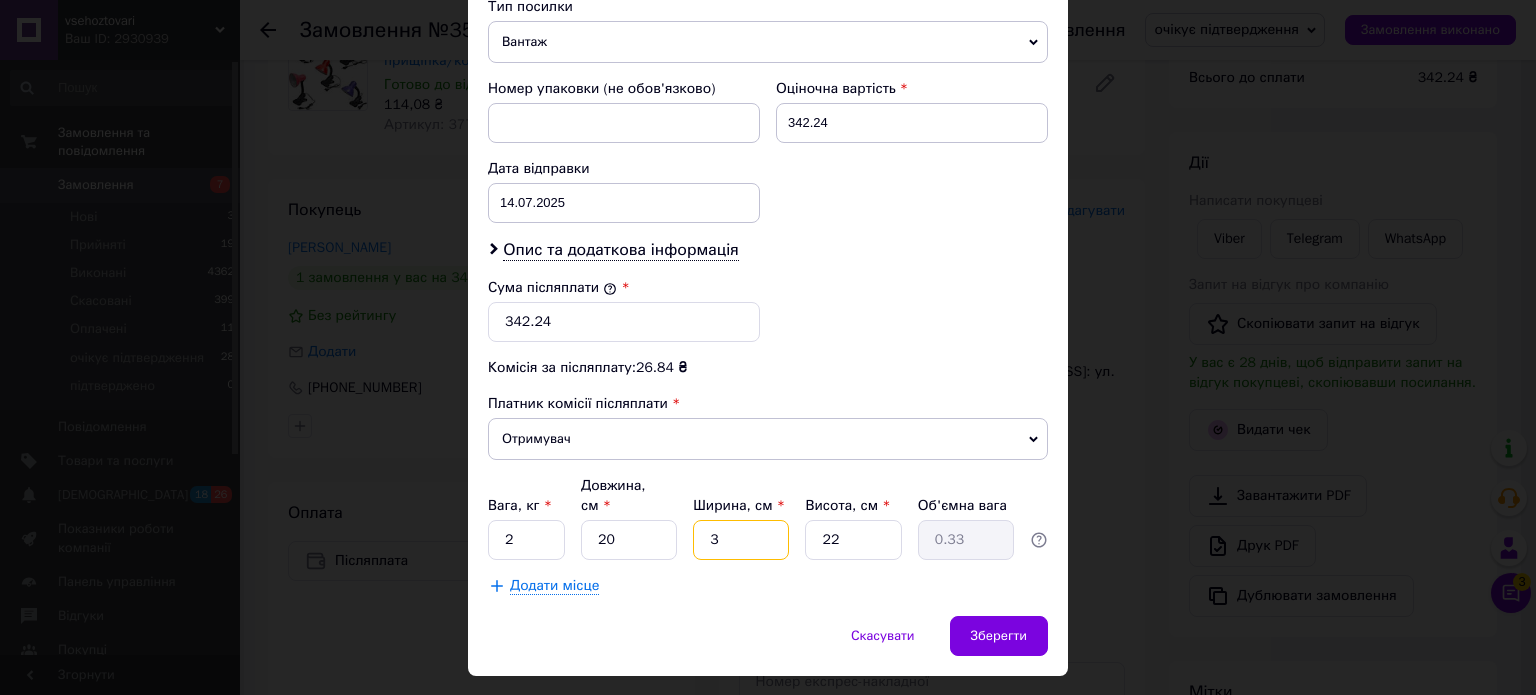 type 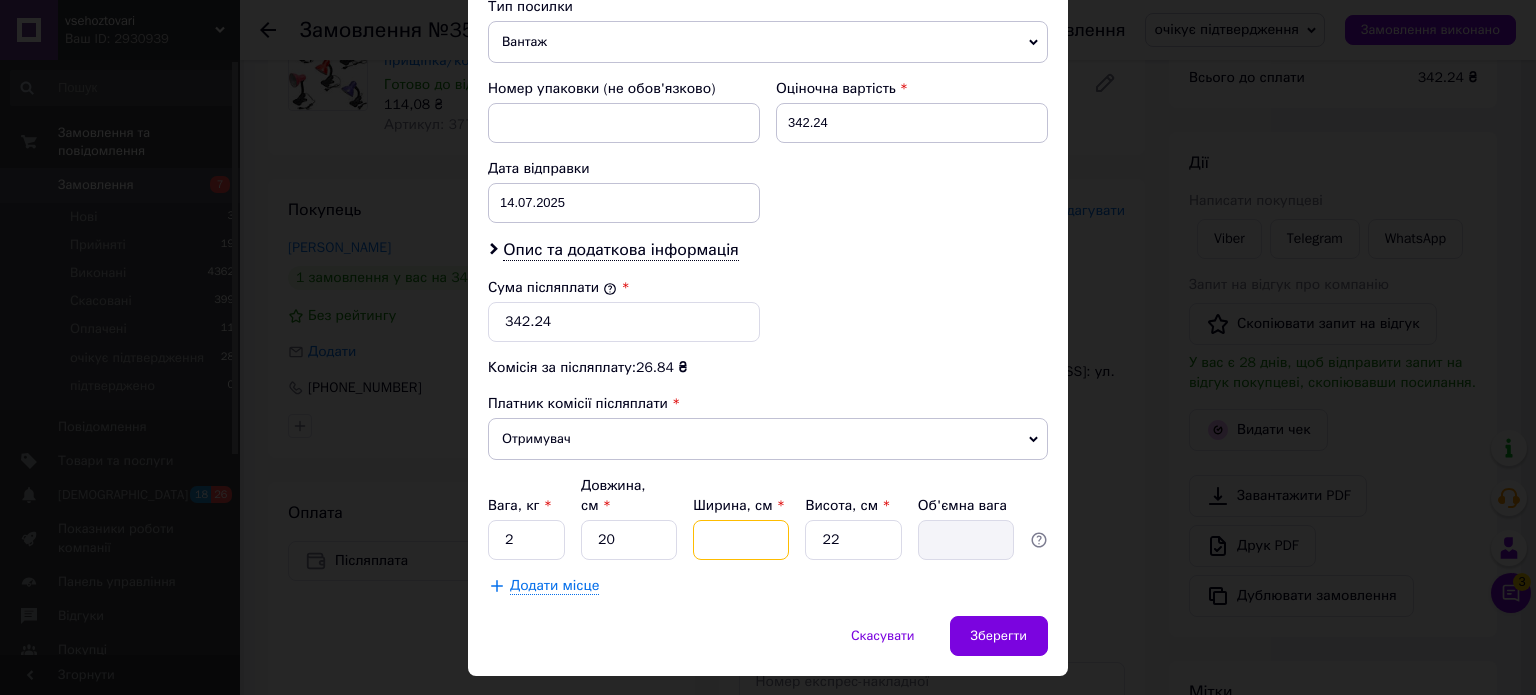 type on "2" 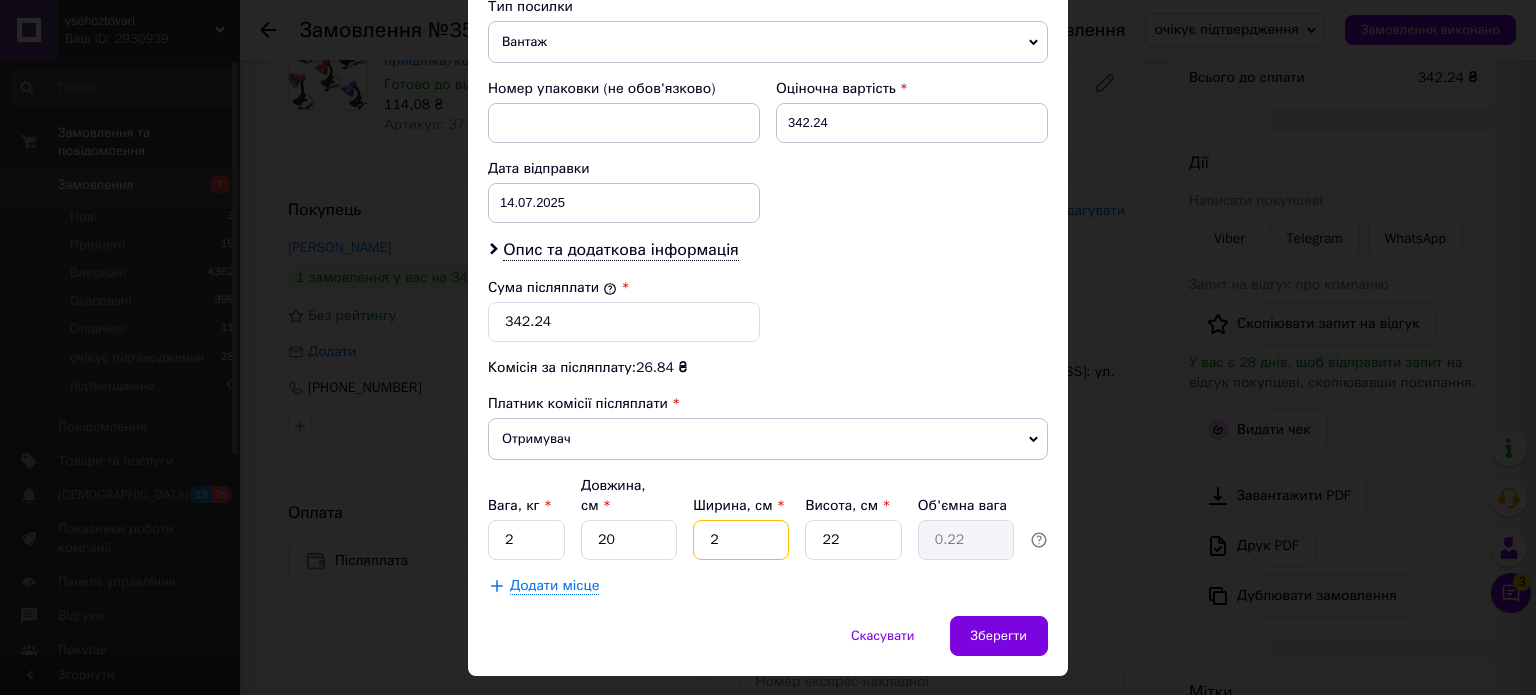 type on "20" 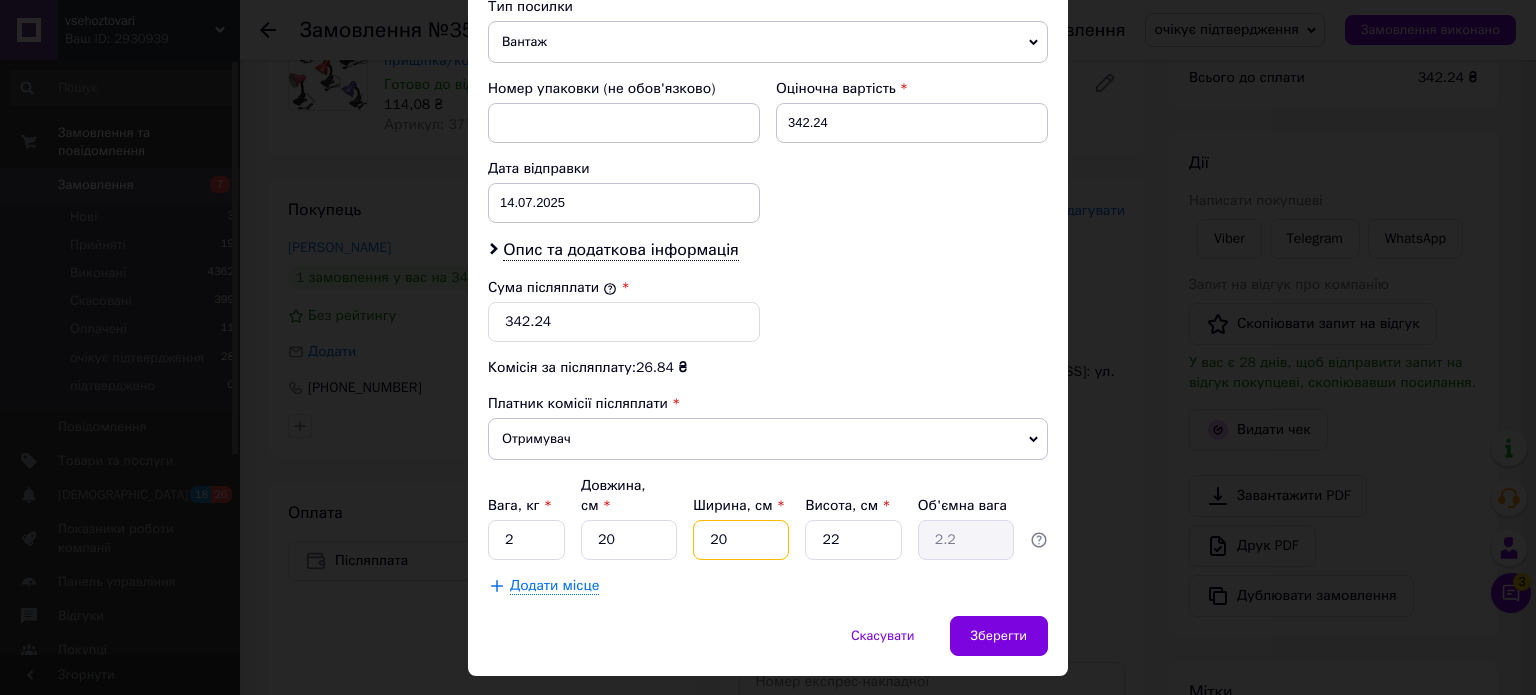 type on "20" 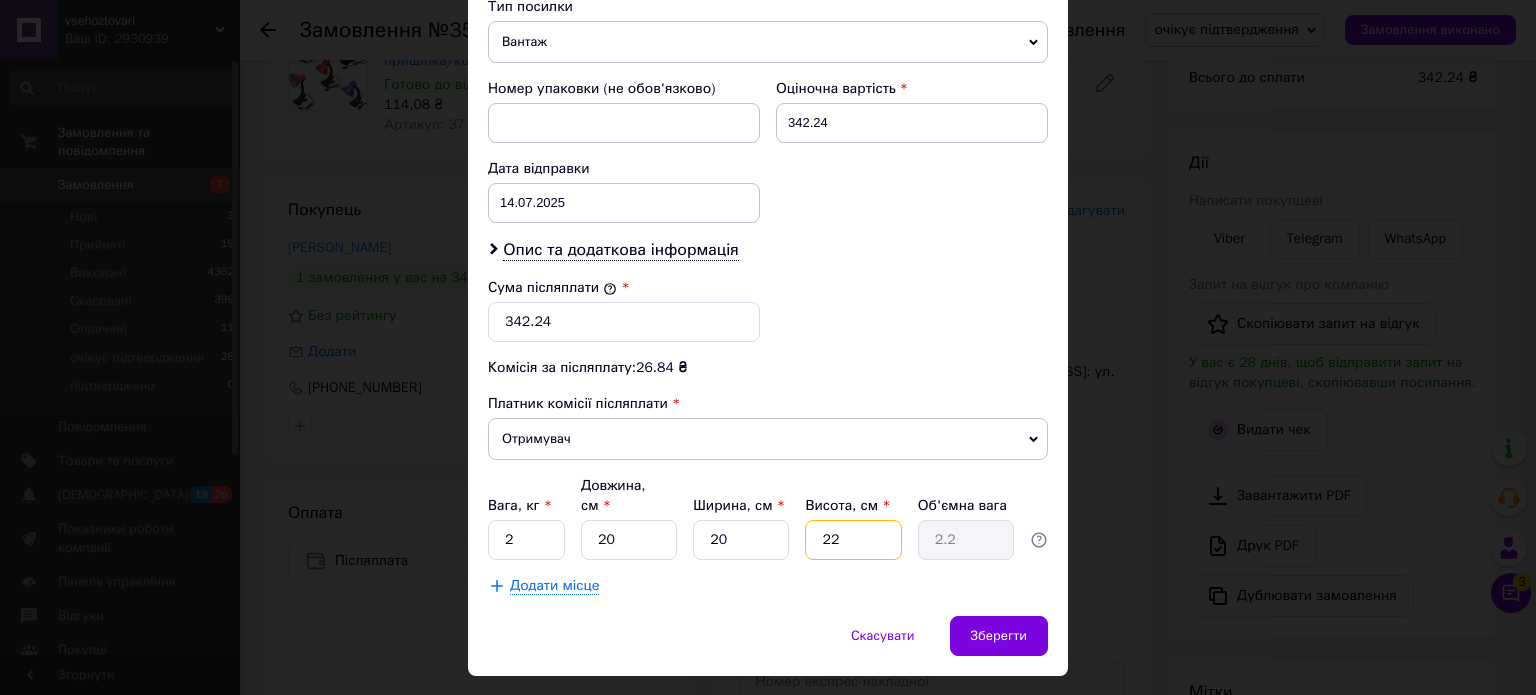 click on "22" at bounding box center (853, 540) 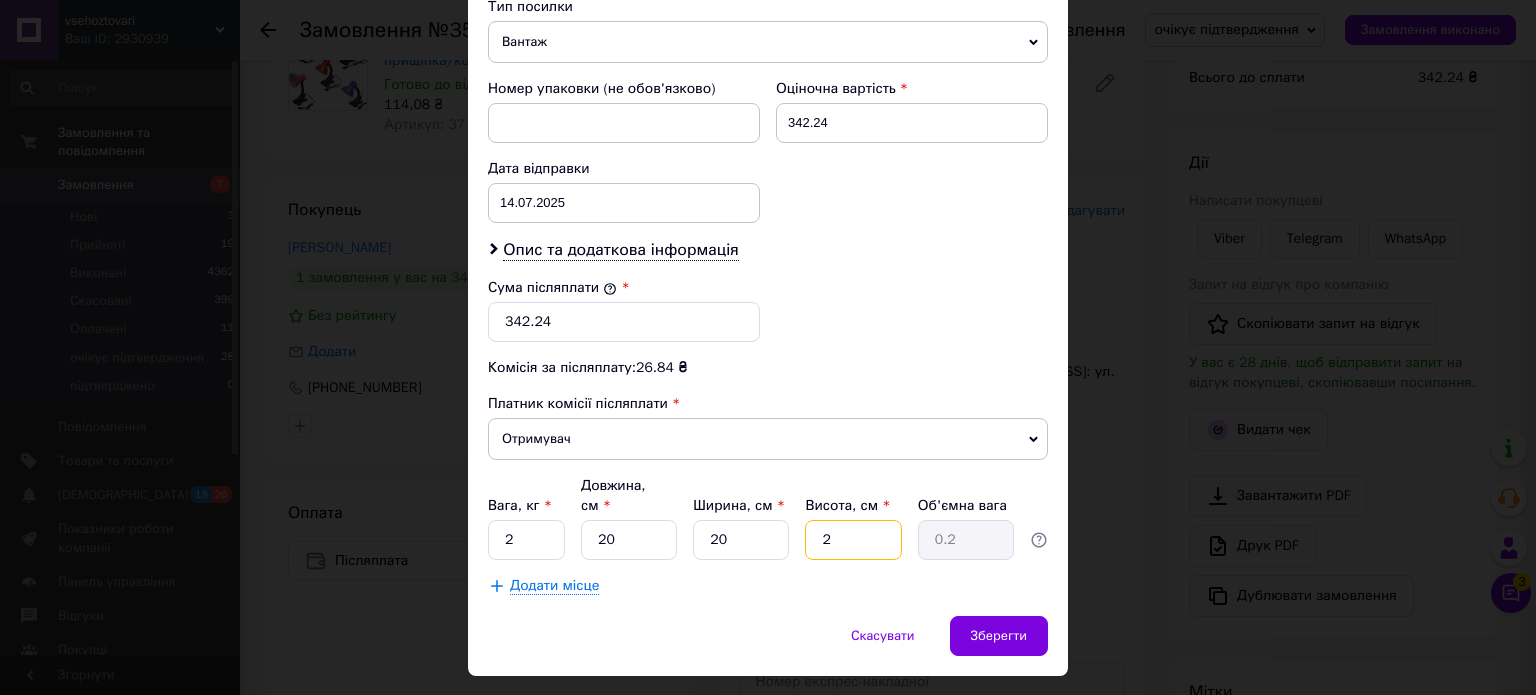 type on "20" 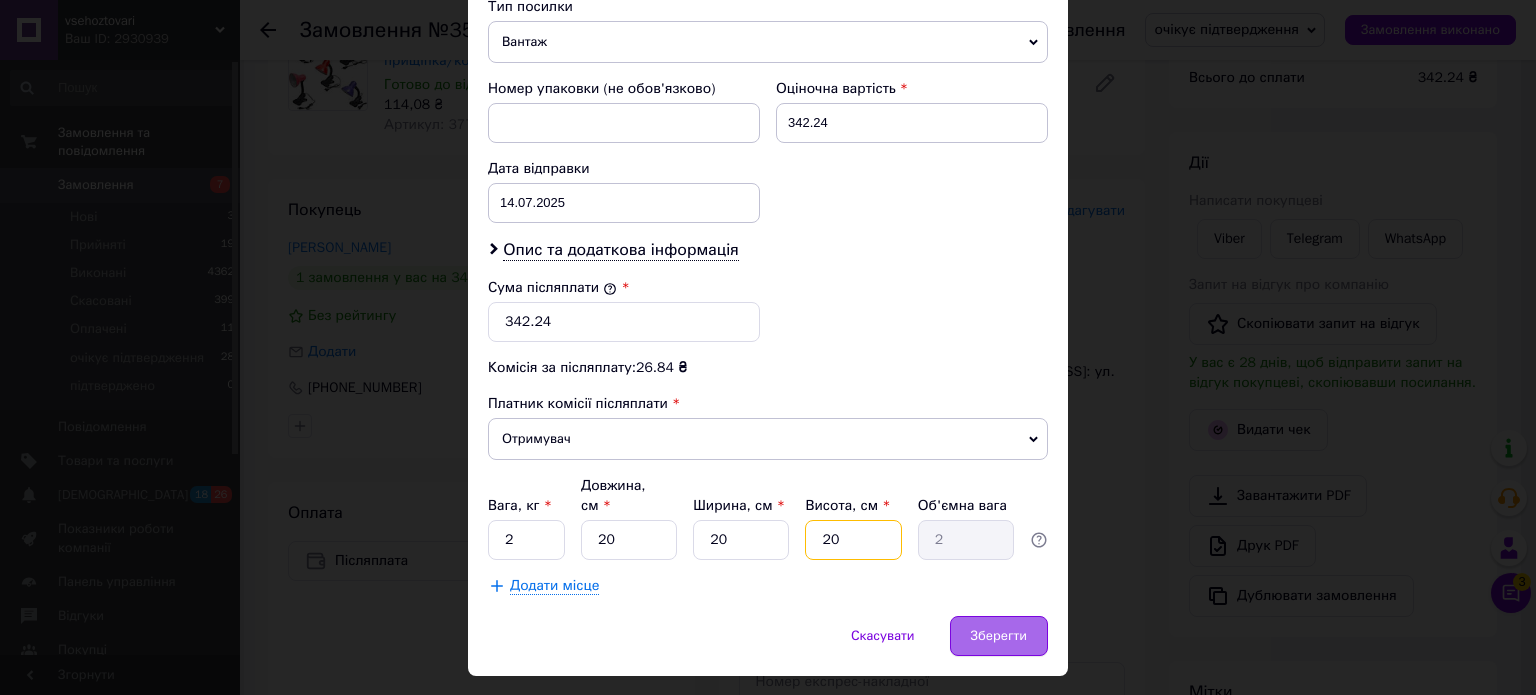 type on "20" 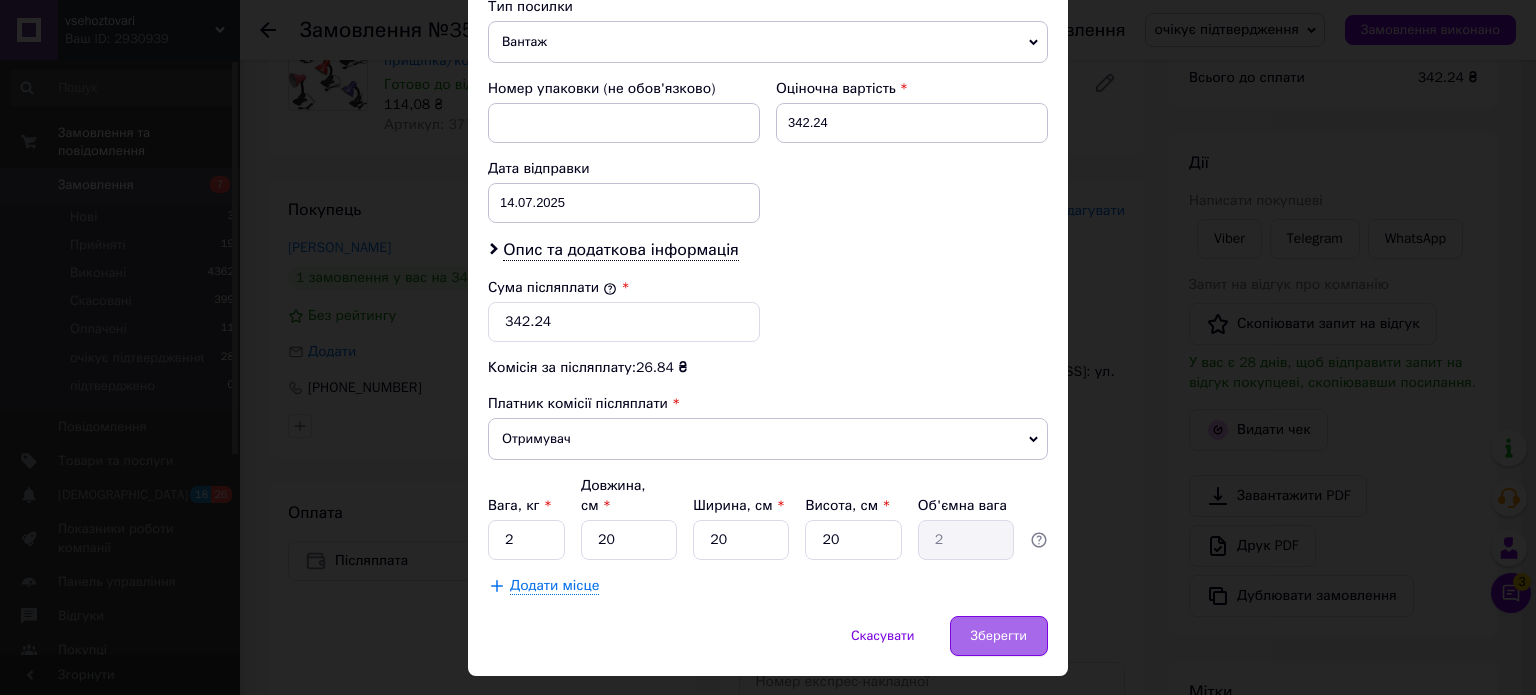click on "Зберегти" at bounding box center (999, 636) 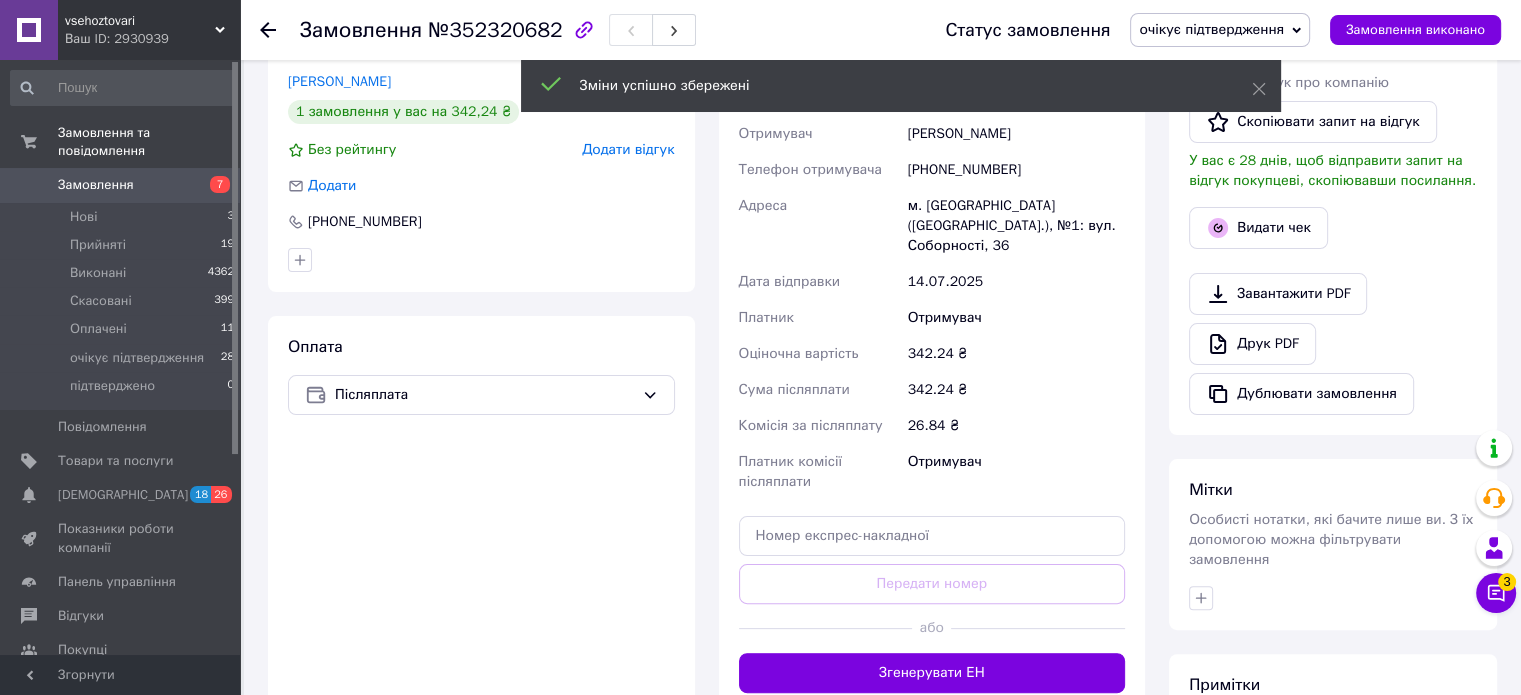 scroll, scrollTop: 400, scrollLeft: 0, axis: vertical 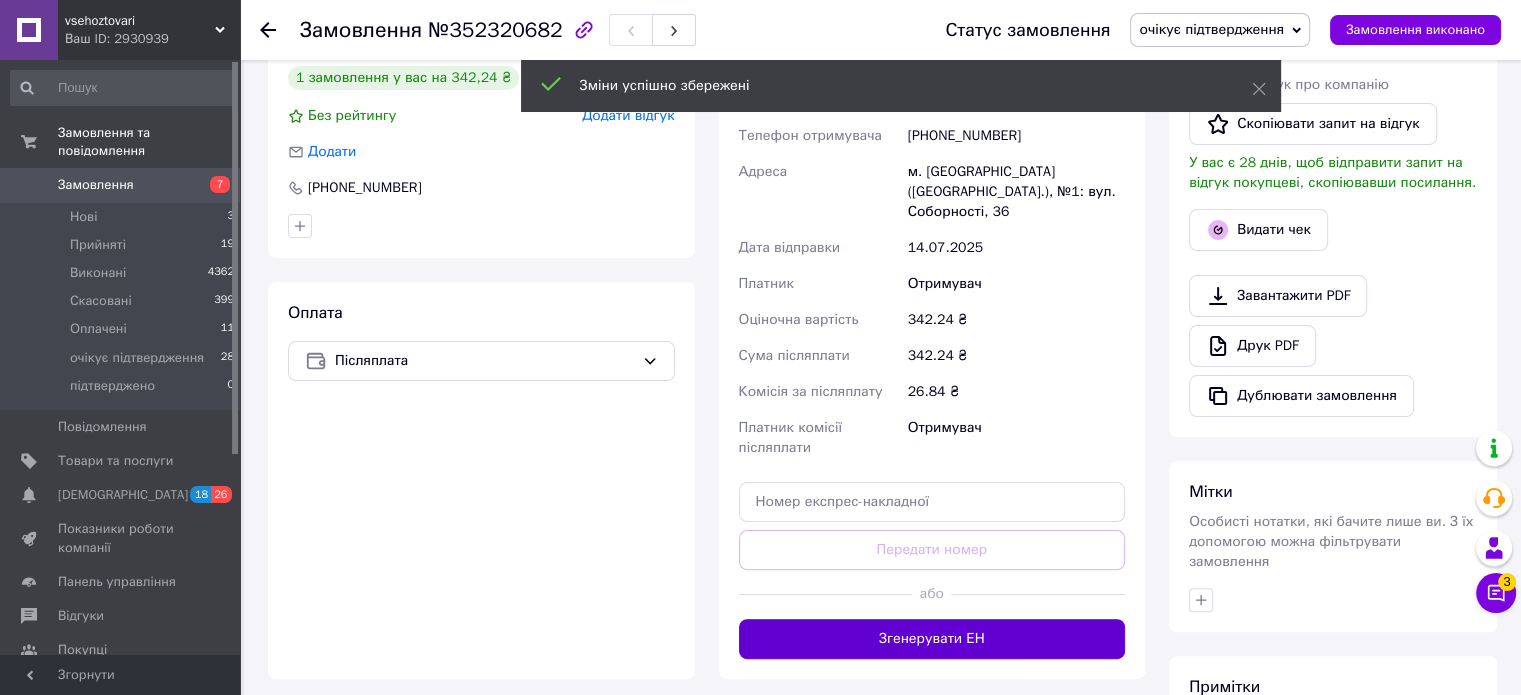 click on "Згенерувати ЕН" at bounding box center (932, 639) 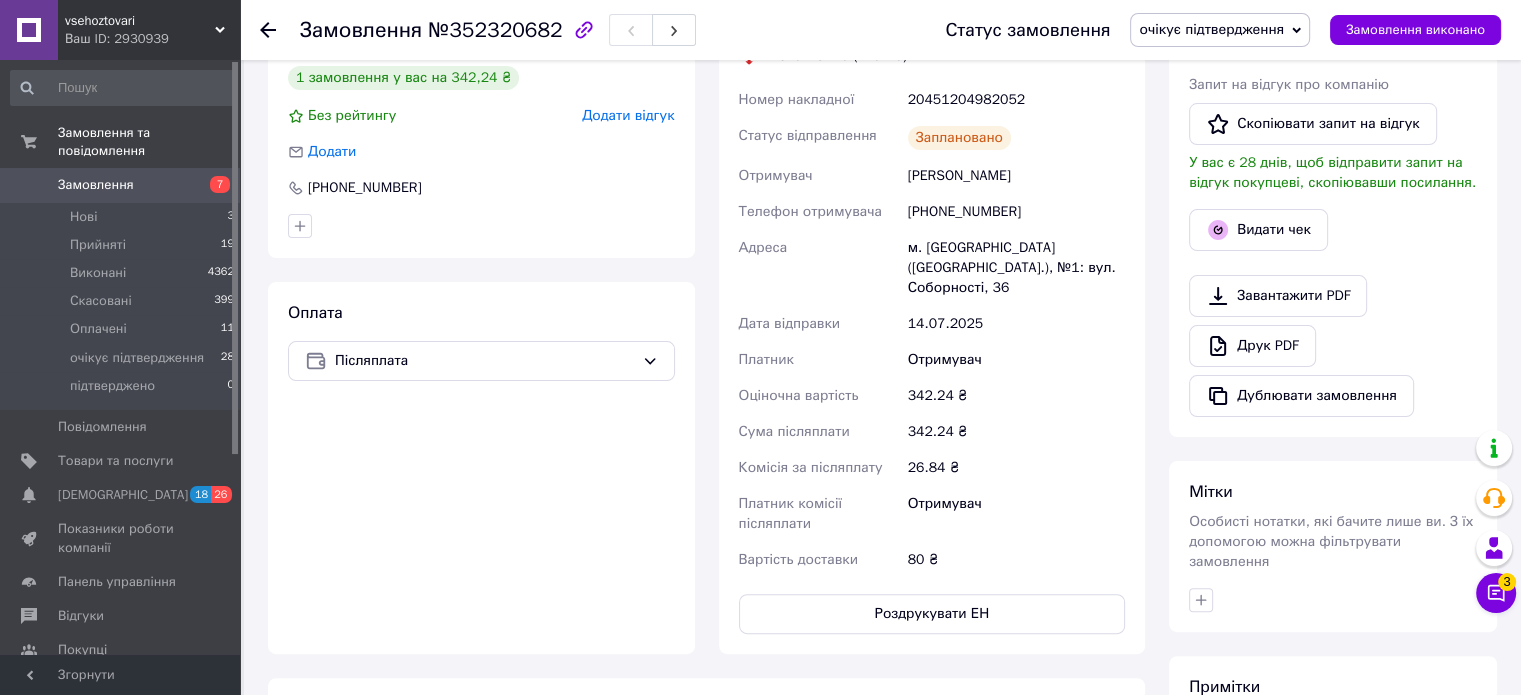 scroll, scrollTop: 600, scrollLeft: 0, axis: vertical 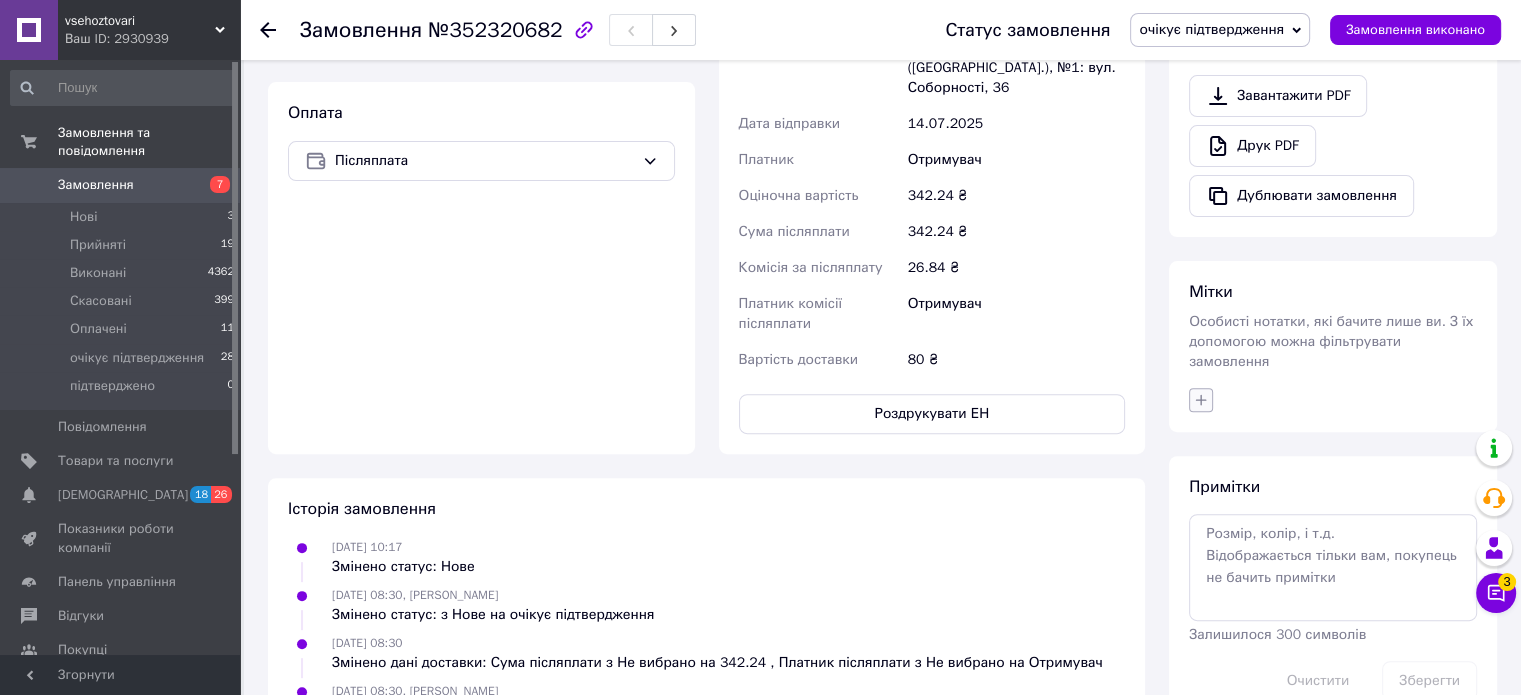 click 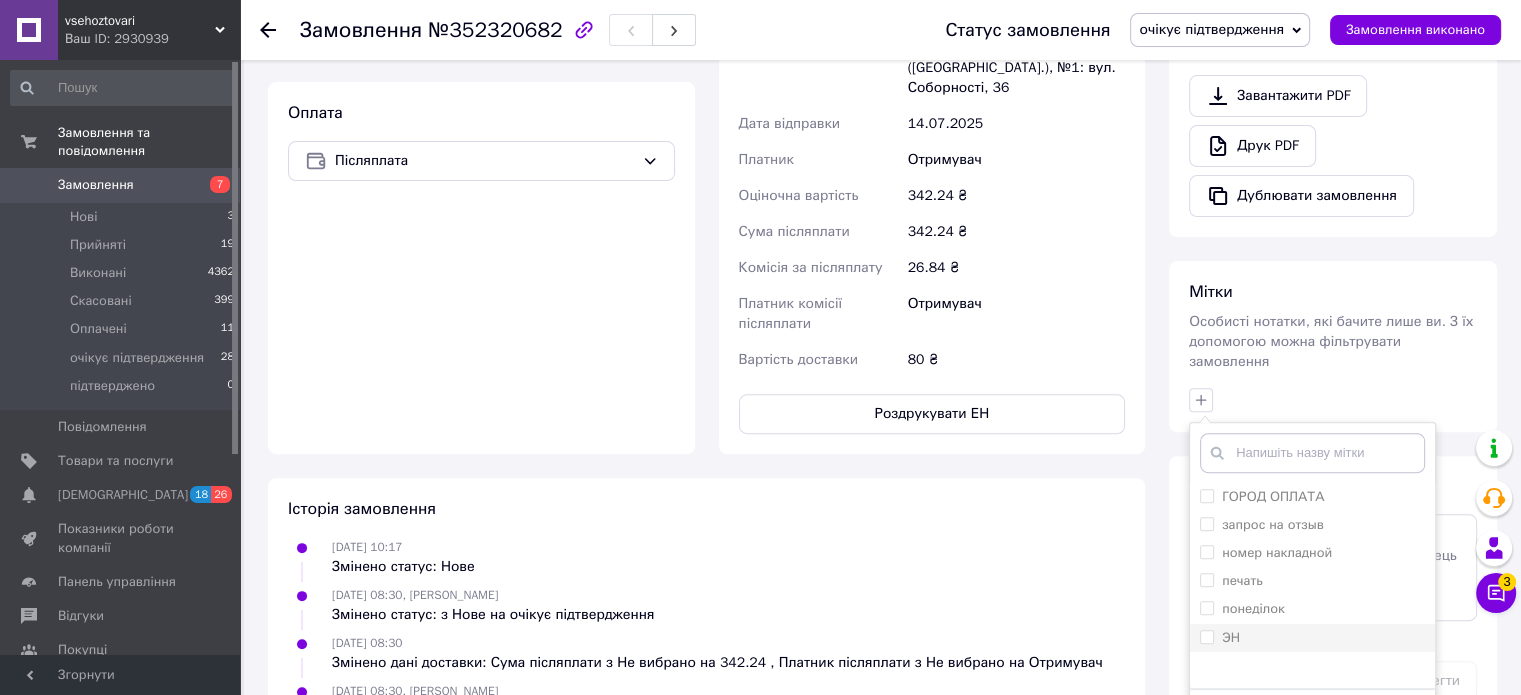 click on "ЭН" at bounding box center (1206, 636) 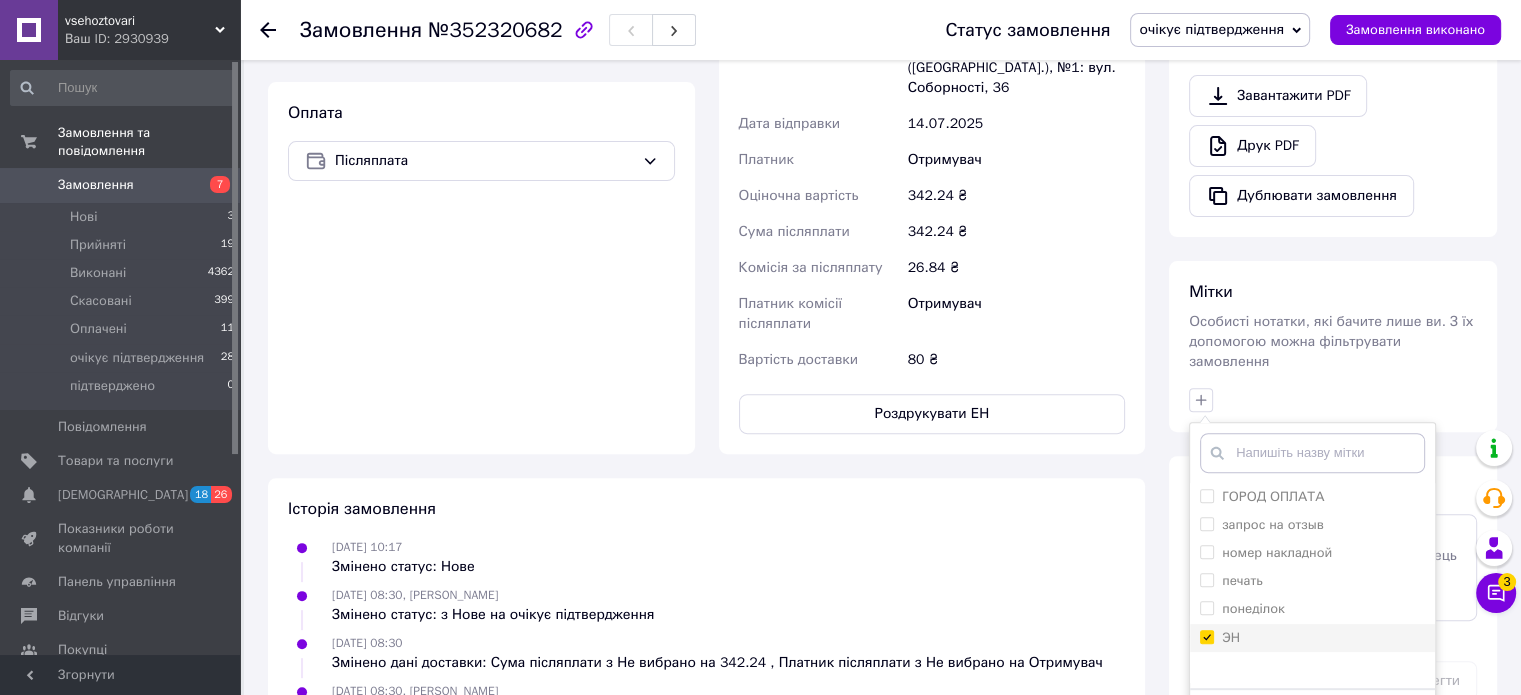 checkbox on "true" 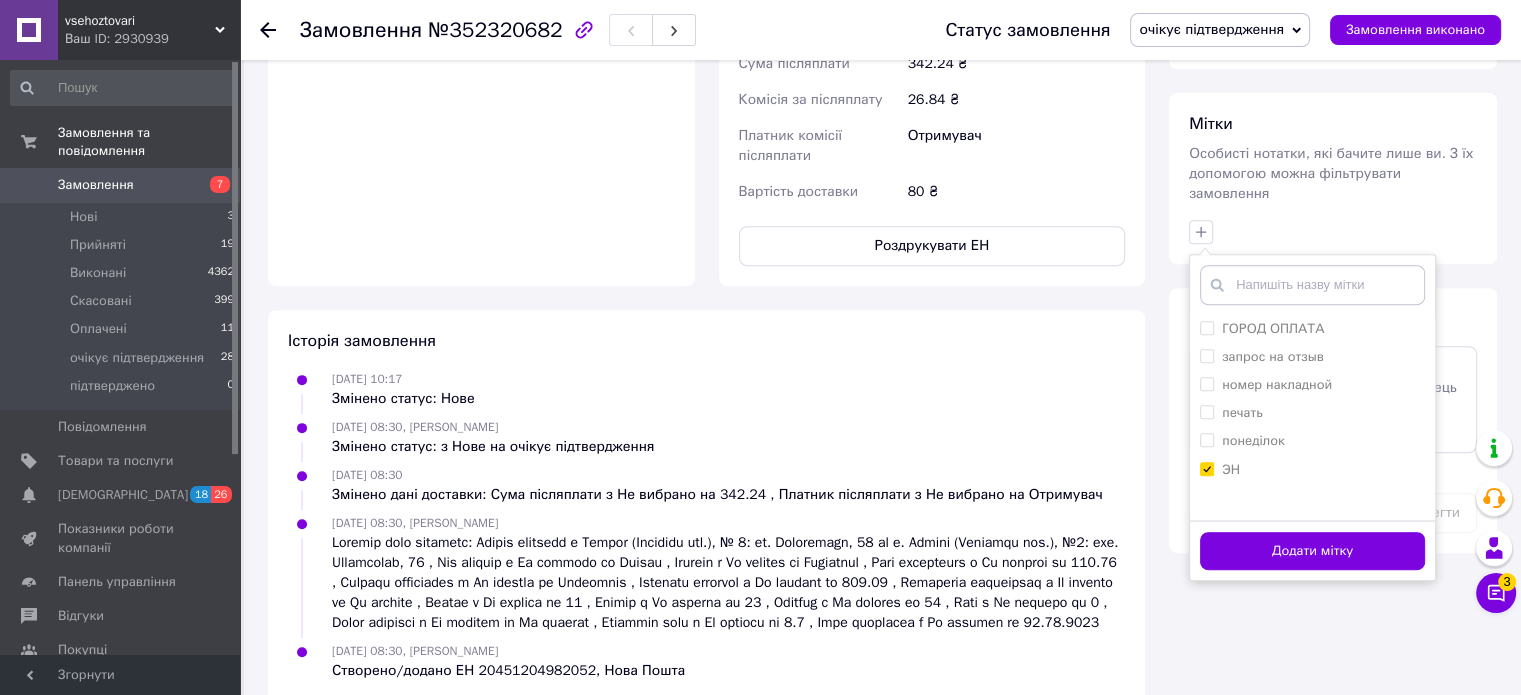 scroll, scrollTop: 800, scrollLeft: 0, axis: vertical 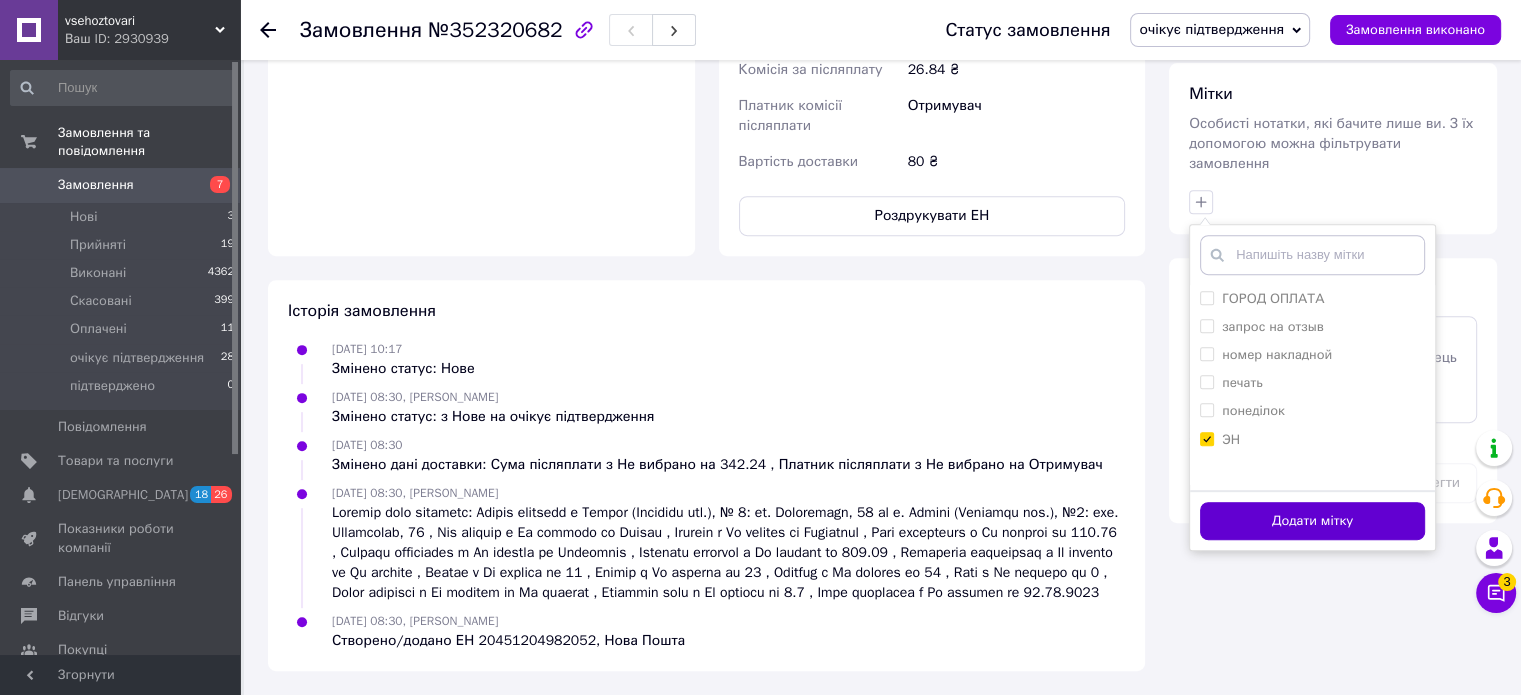 click on "Додати мітку" at bounding box center [1312, 521] 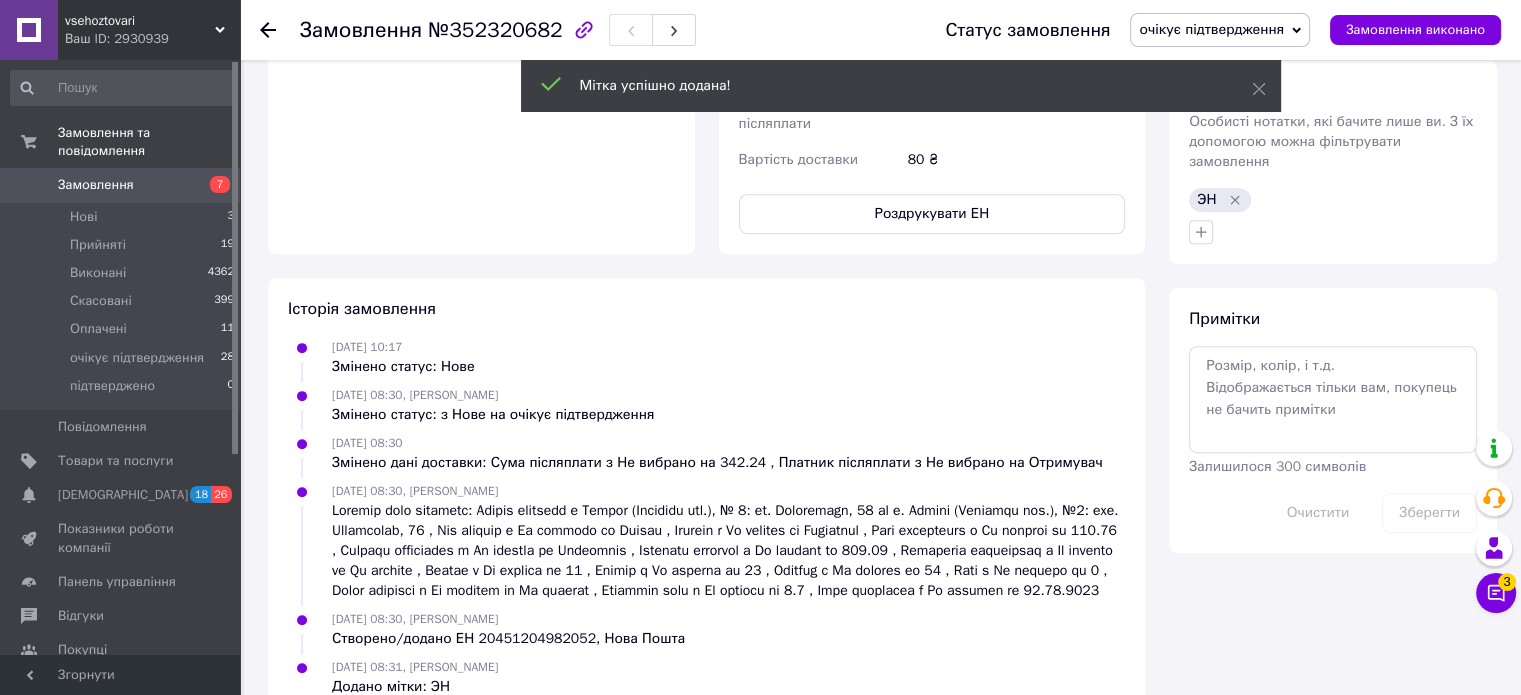 click 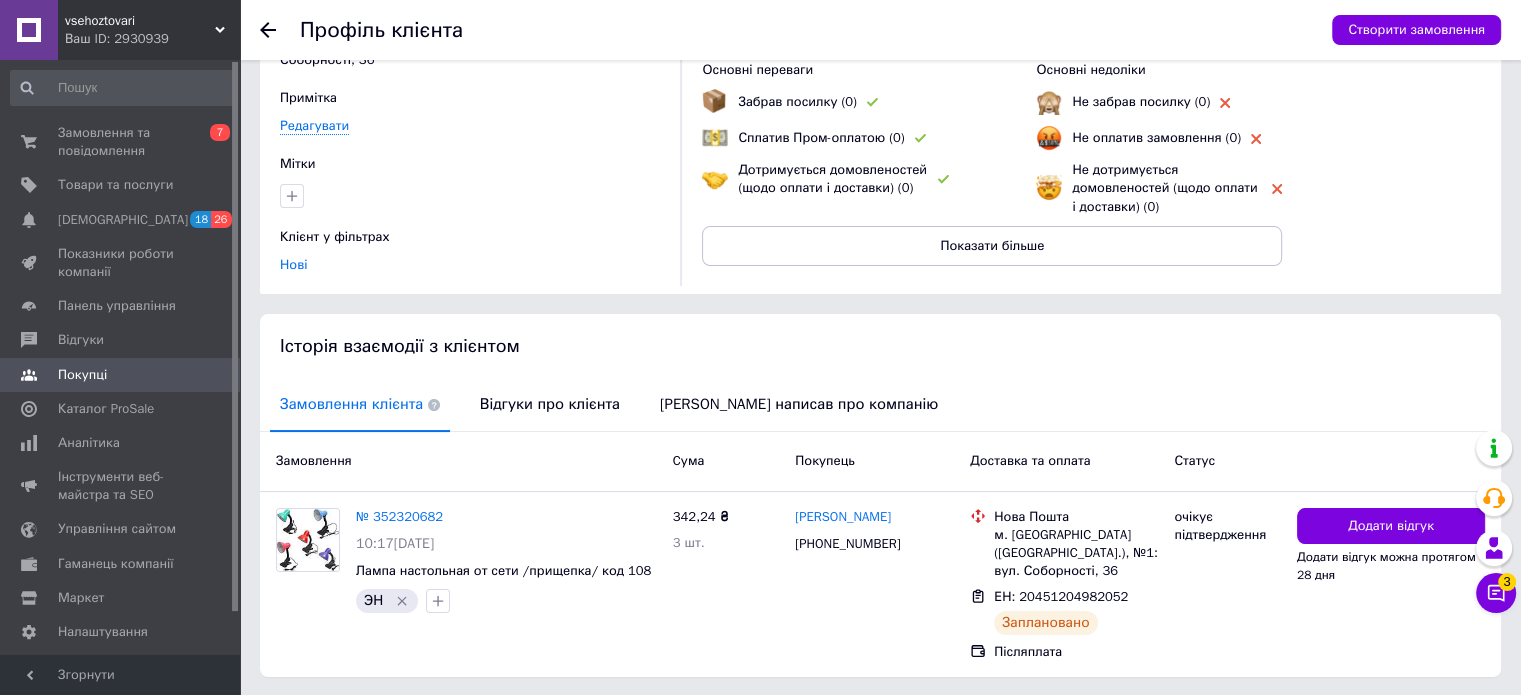 scroll, scrollTop: 184, scrollLeft: 0, axis: vertical 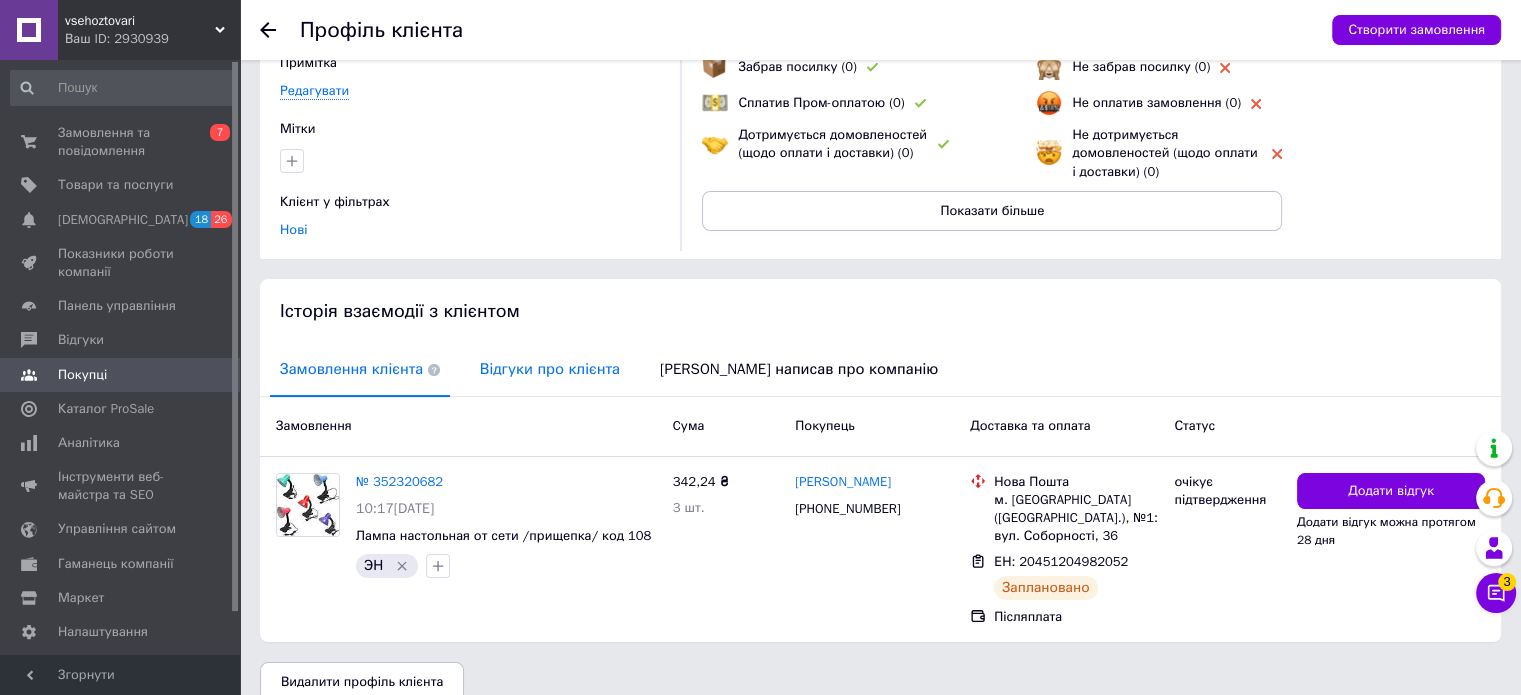 click on "Відгуки про клієнта" at bounding box center [550, 369] 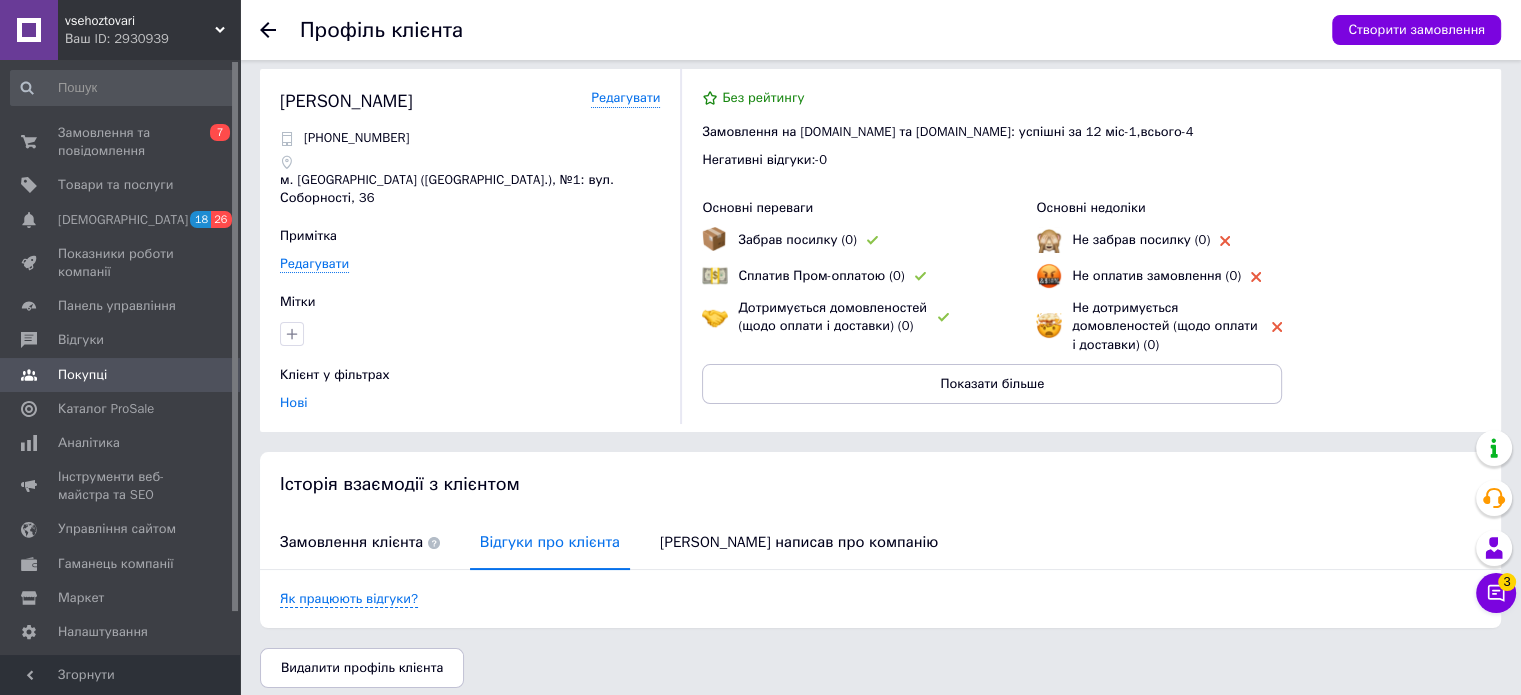 scroll, scrollTop: 0, scrollLeft: 0, axis: both 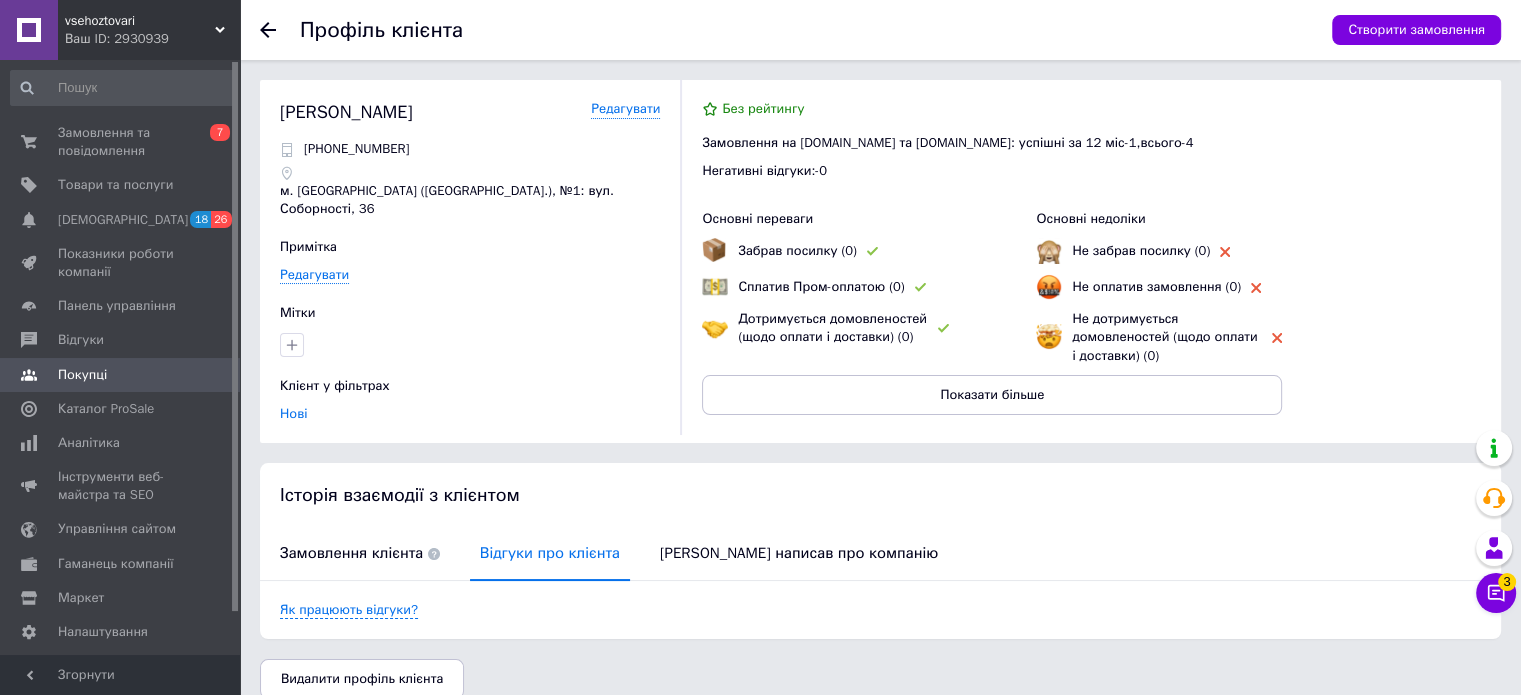 click 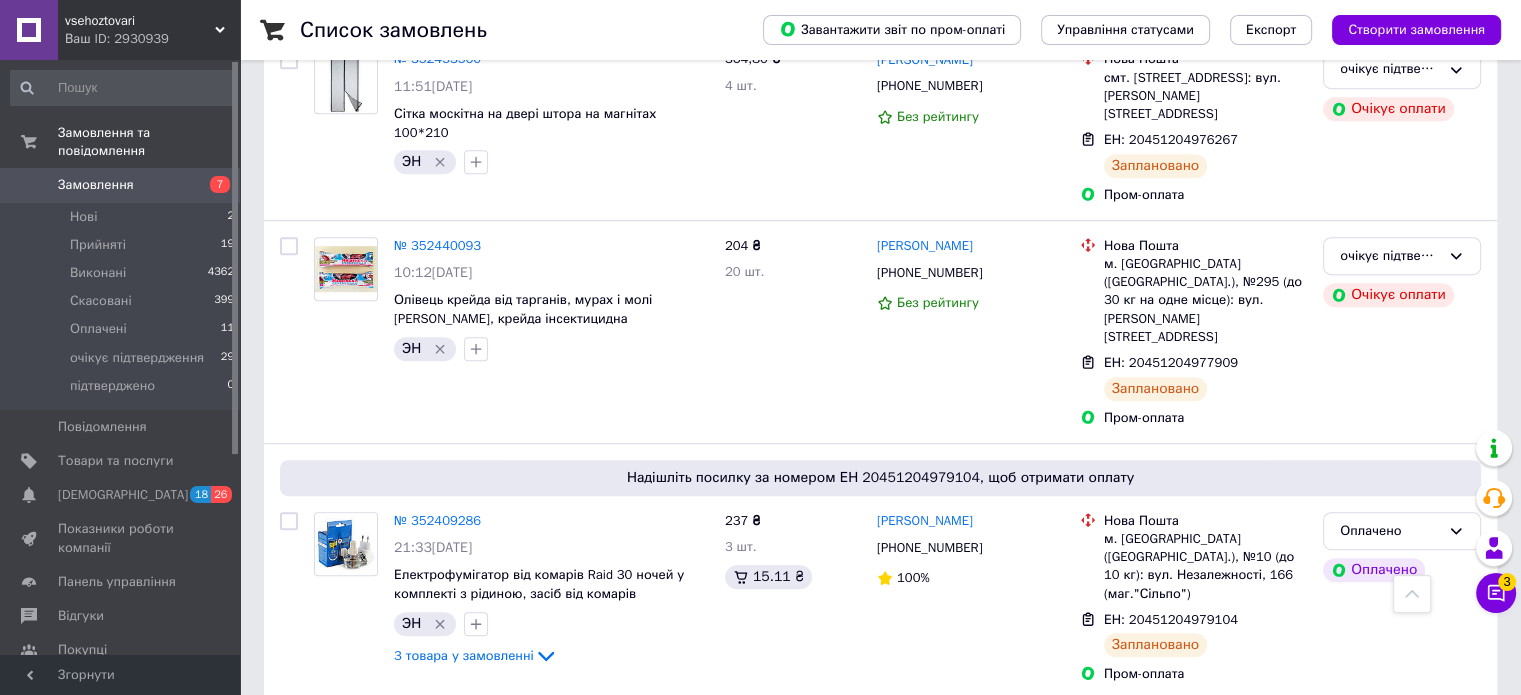 scroll, scrollTop: 1200, scrollLeft: 0, axis: vertical 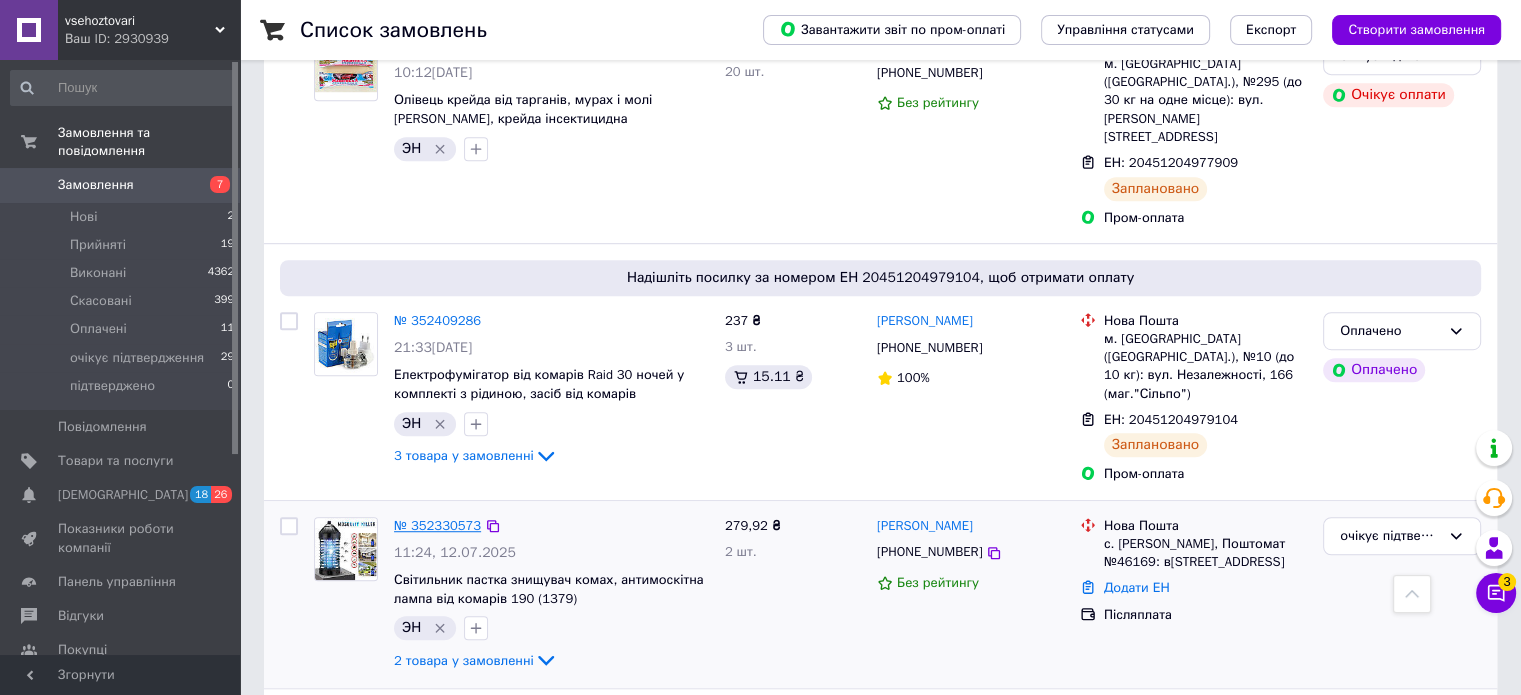 click on "№ 352330573" at bounding box center [437, 525] 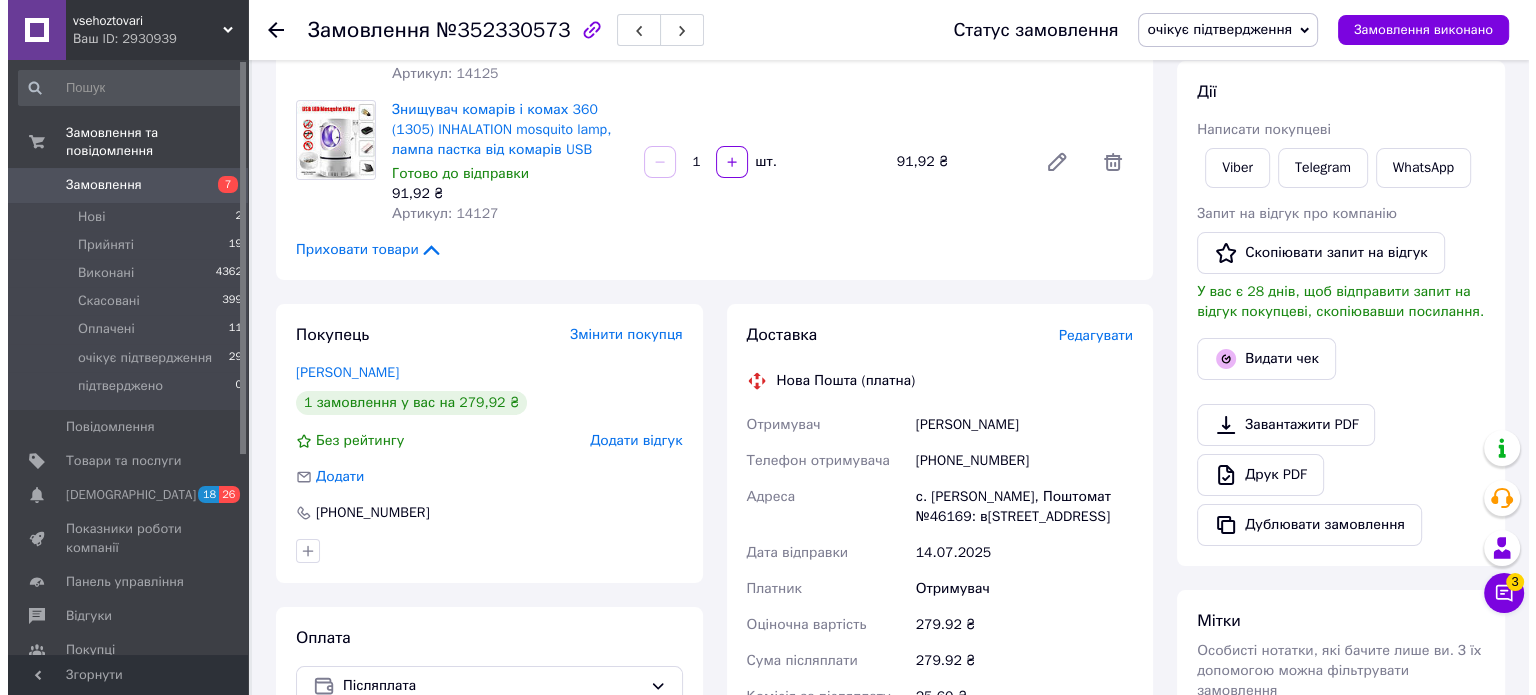 scroll, scrollTop: 219, scrollLeft: 0, axis: vertical 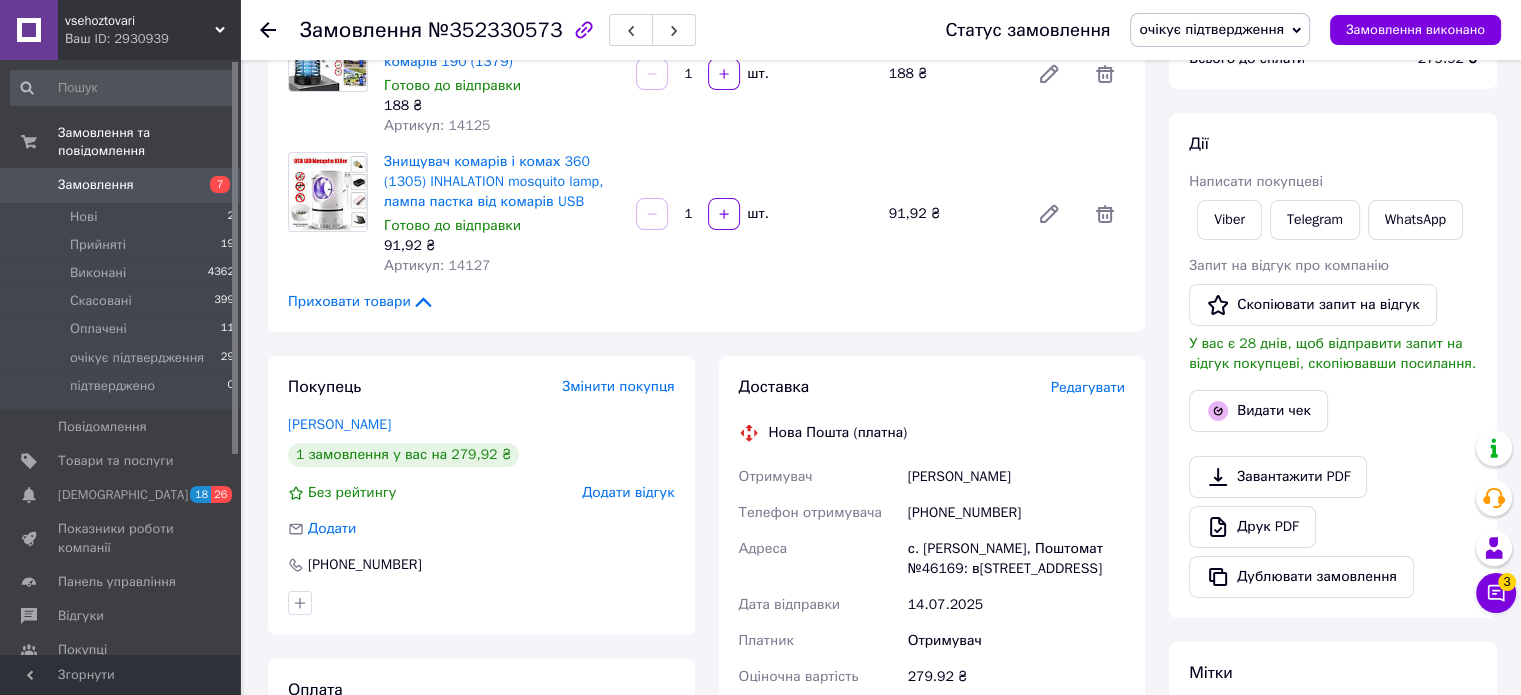 click on "Редагувати" at bounding box center (1088, 387) 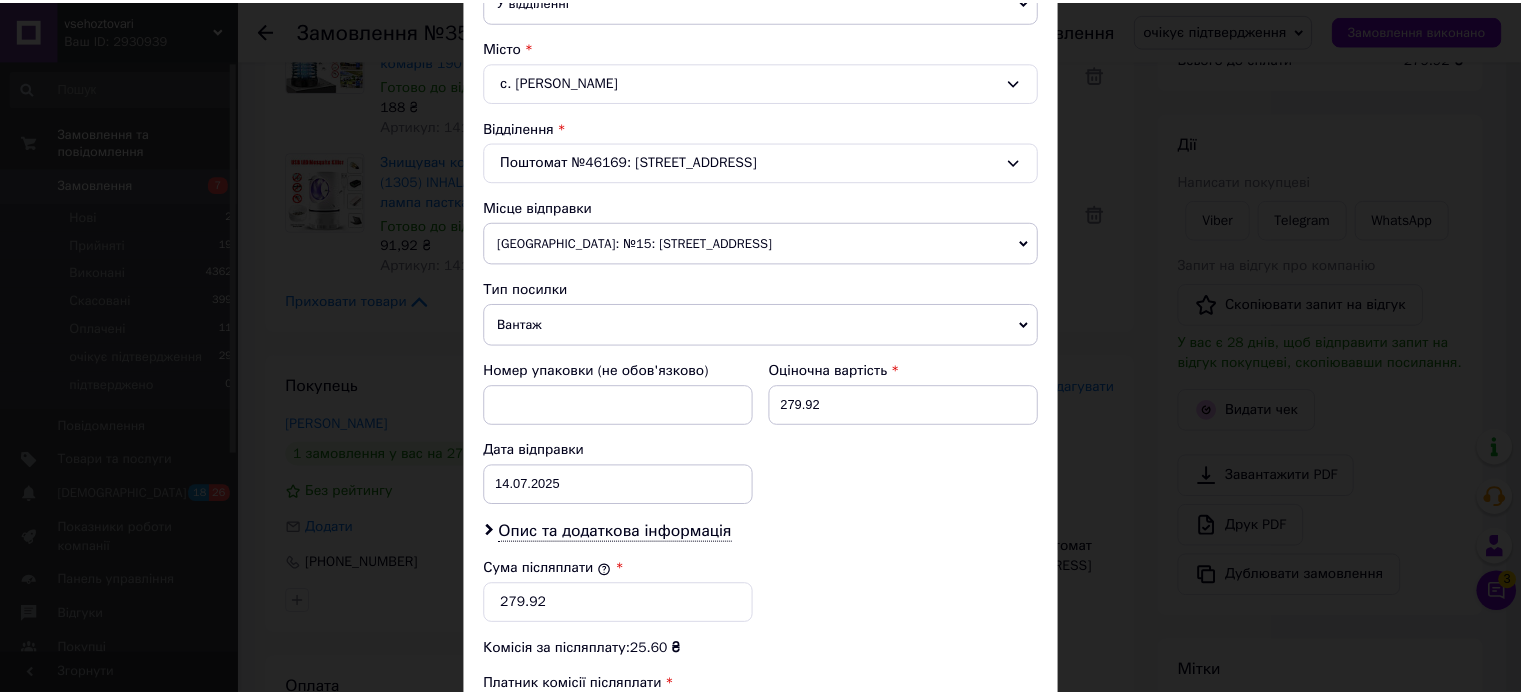 scroll, scrollTop: 824, scrollLeft: 0, axis: vertical 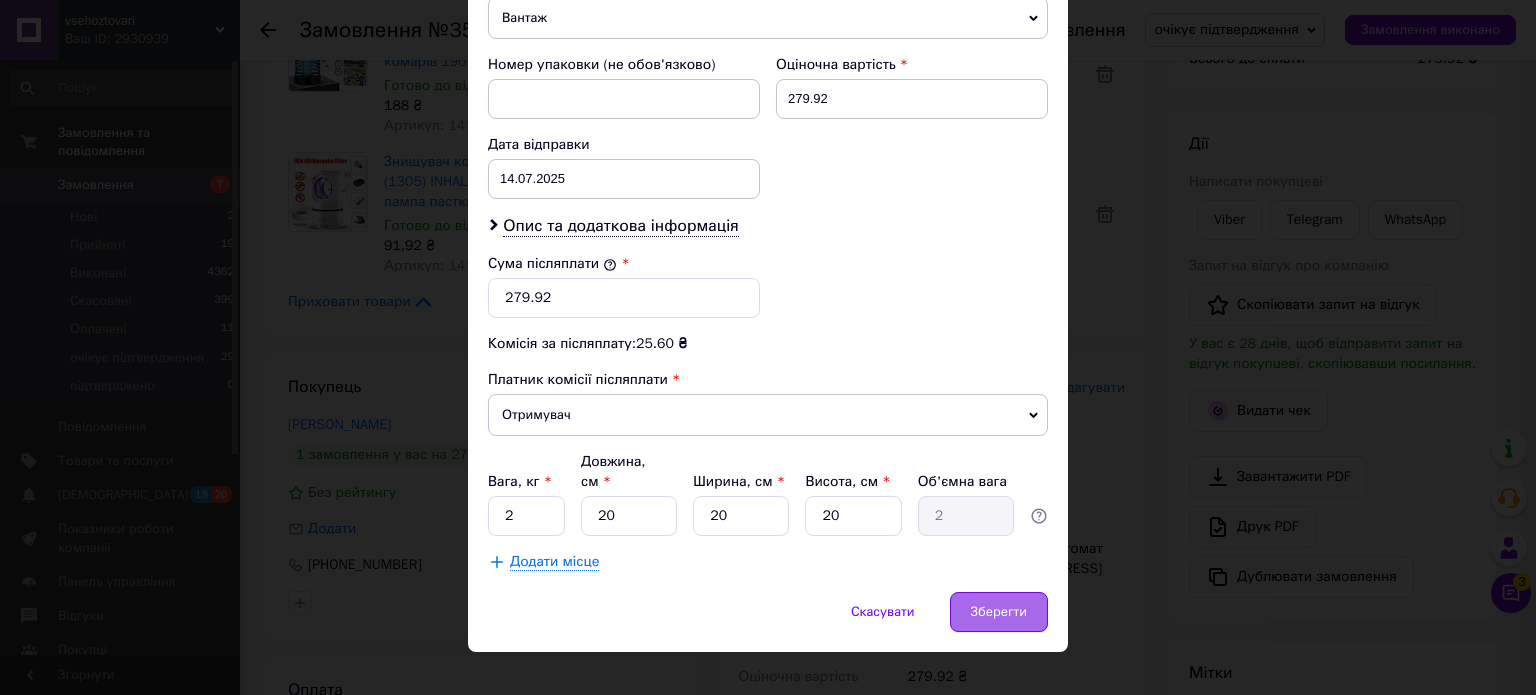 click on "Зберегти" at bounding box center (999, 612) 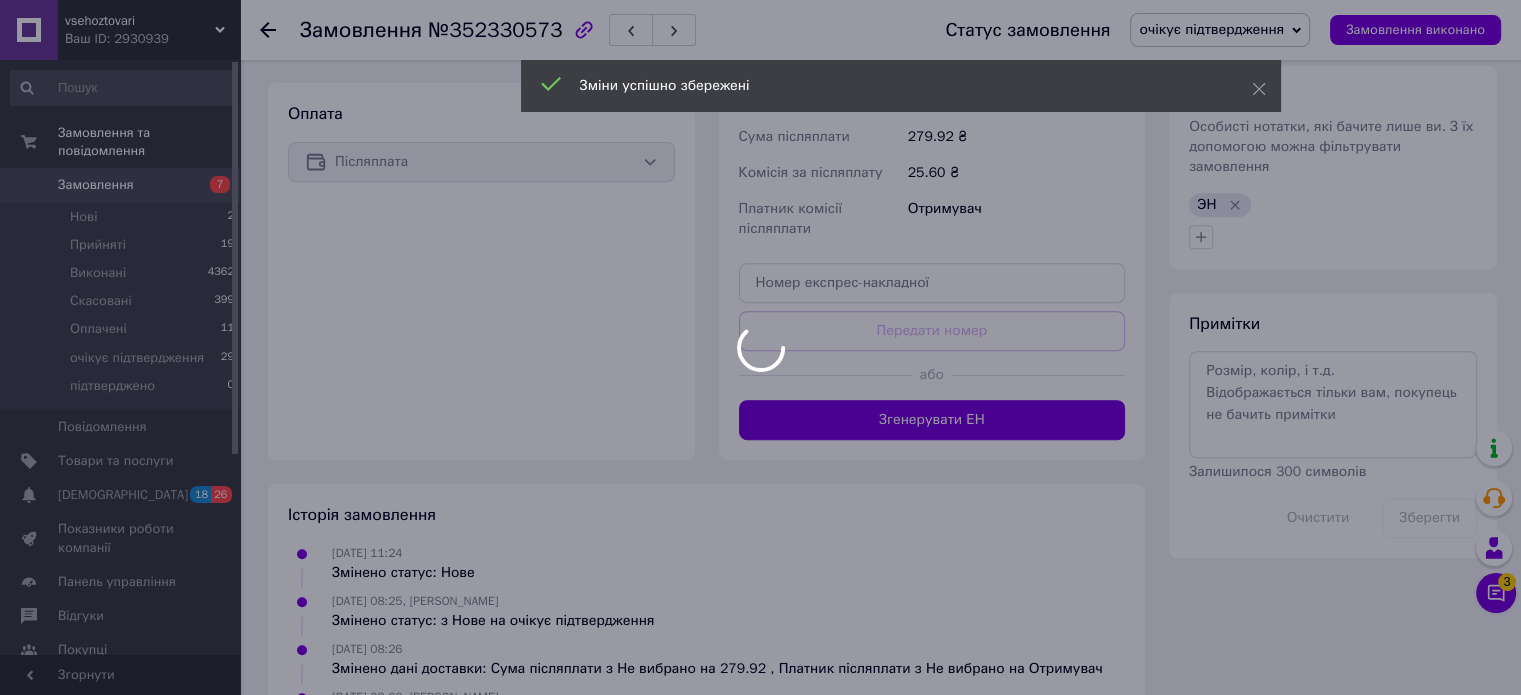 scroll, scrollTop: 819, scrollLeft: 0, axis: vertical 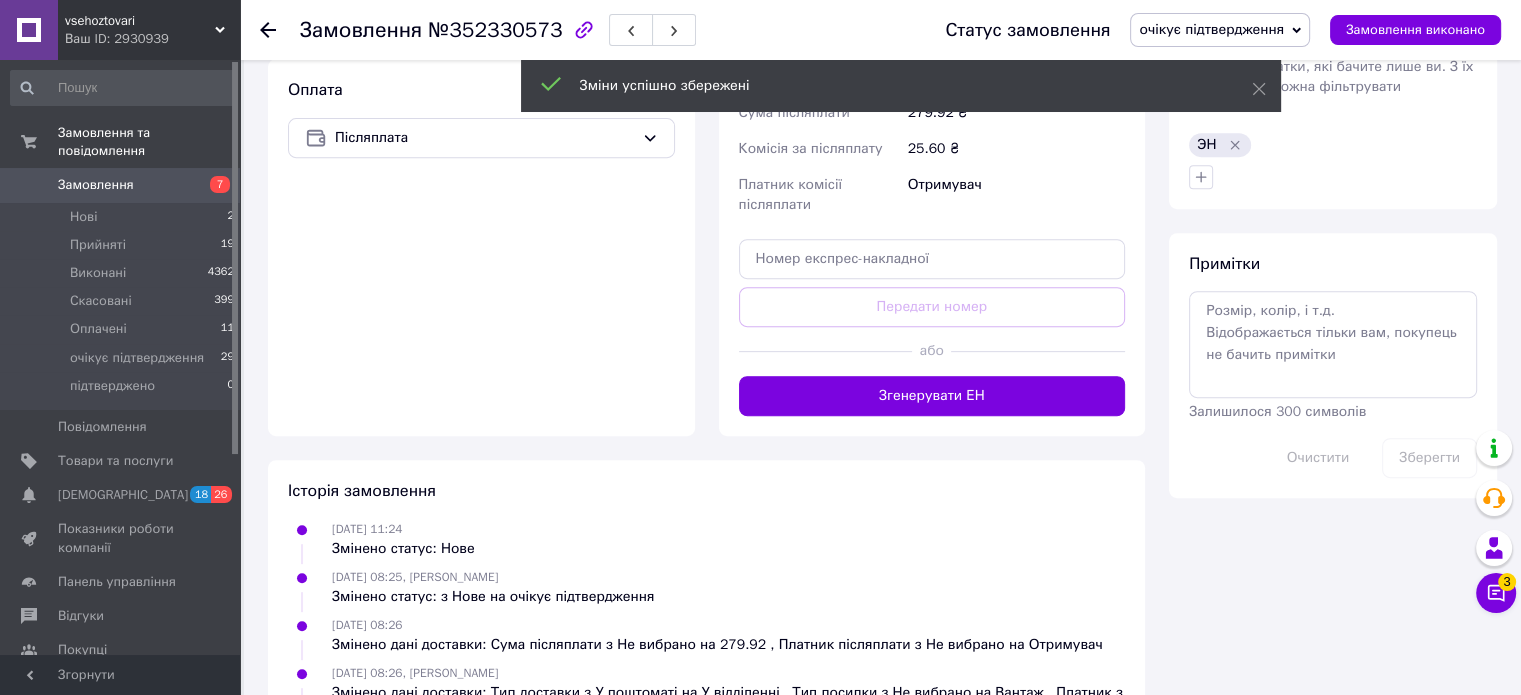 click on "Згенерувати ЕН" at bounding box center [932, 396] 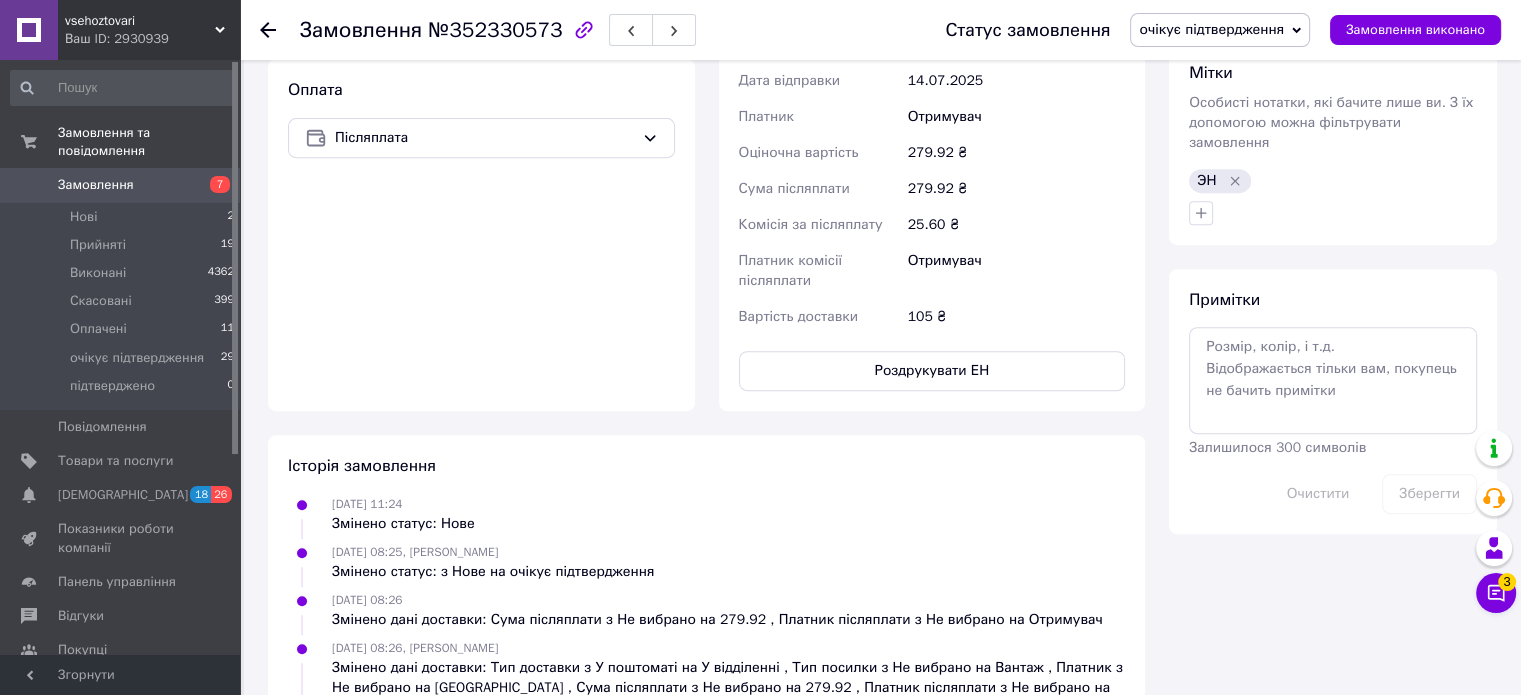 click 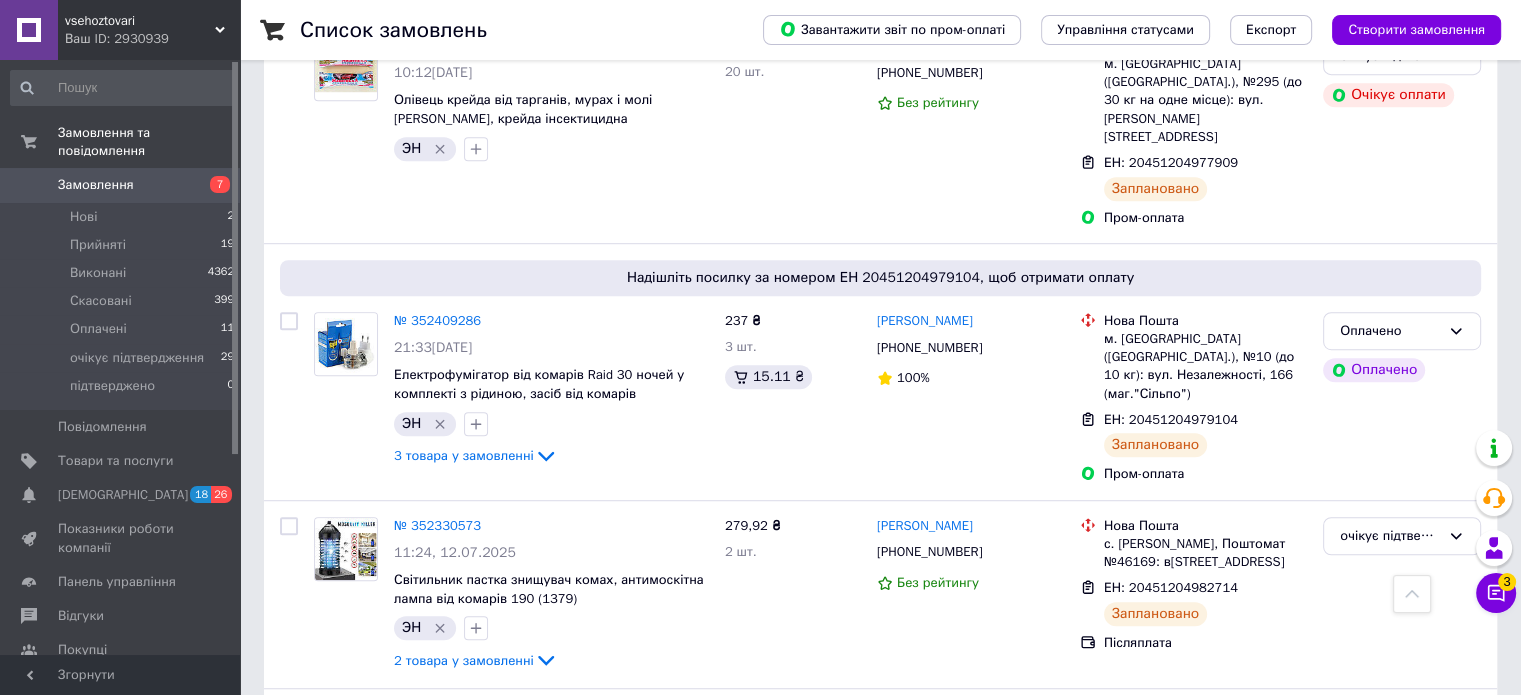 scroll, scrollTop: 1400, scrollLeft: 0, axis: vertical 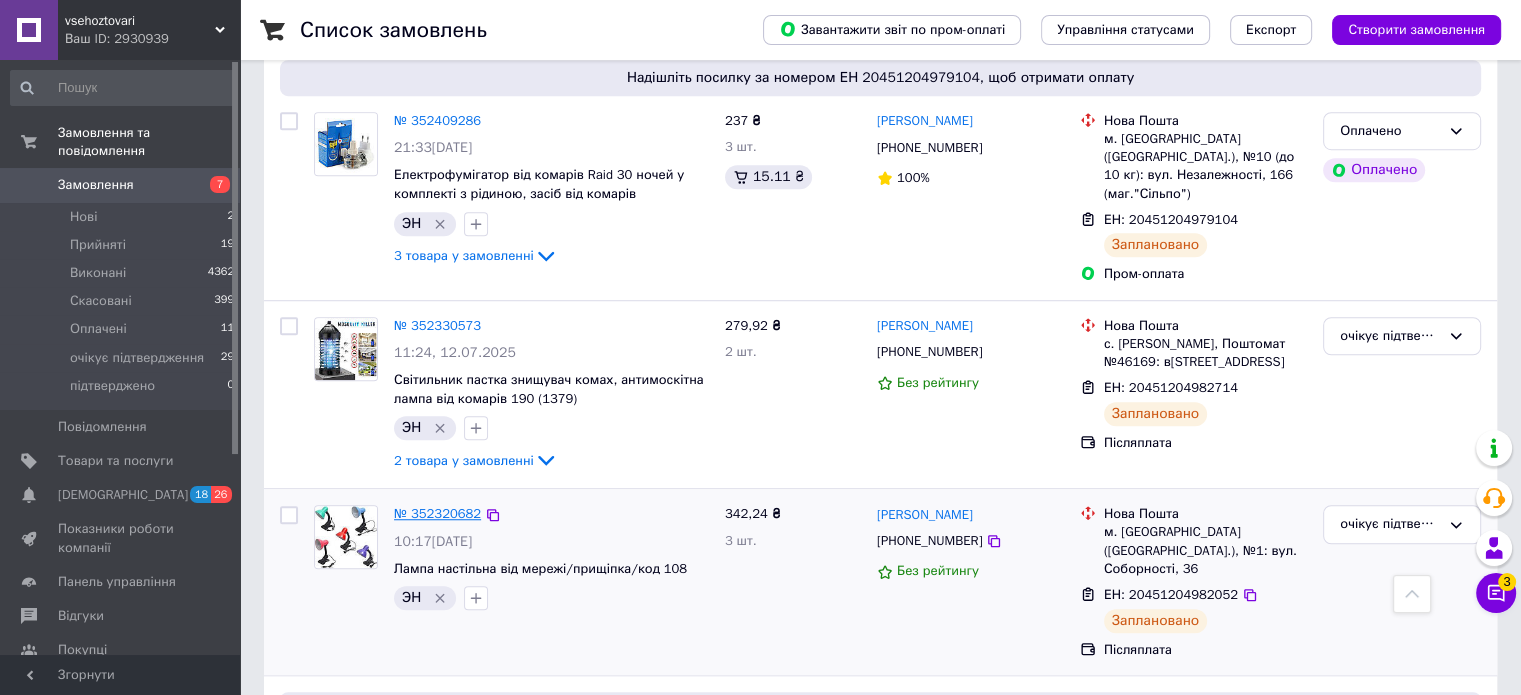 click on "№ 352320682" at bounding box center (437, 513) 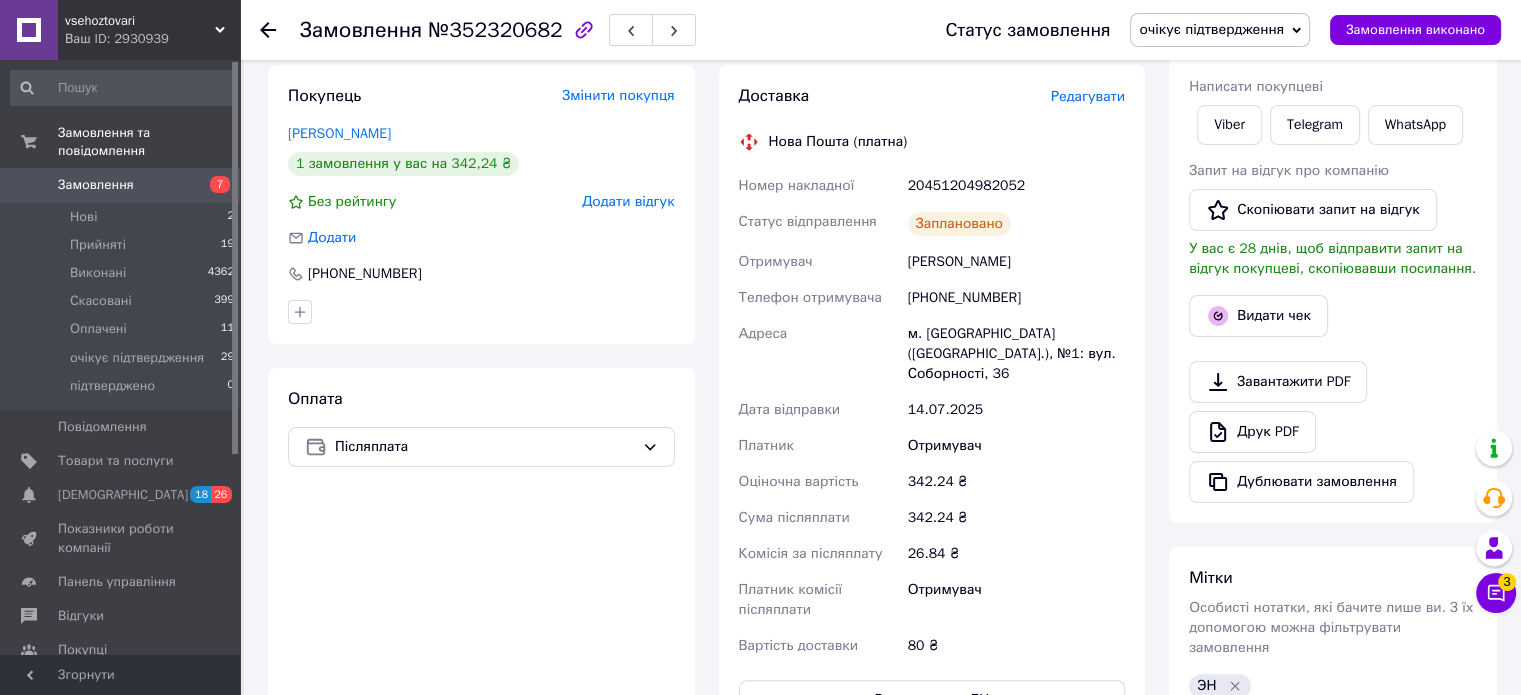scroll, scrollTop: 248, scrollLeft: 0, axis: vertical 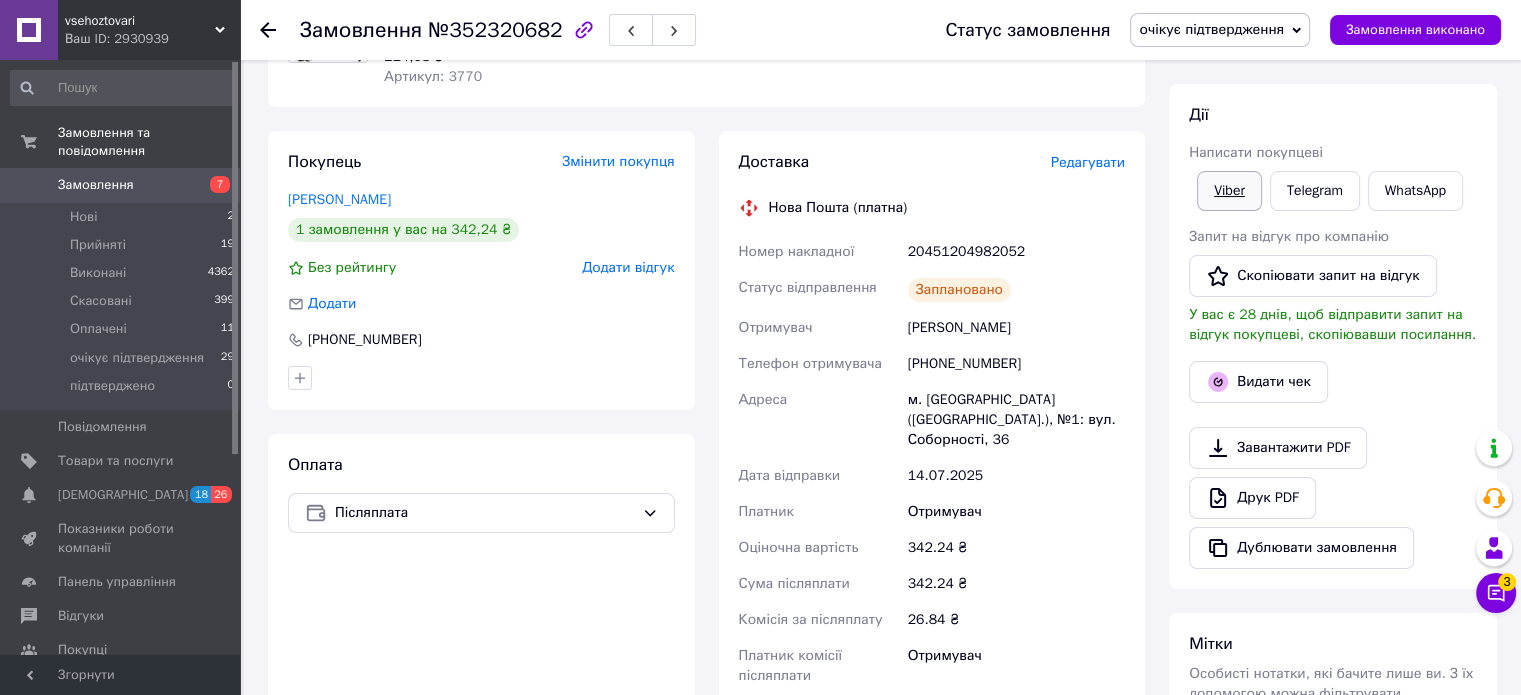 click on "Viber" at bounding box center (1229, 191) 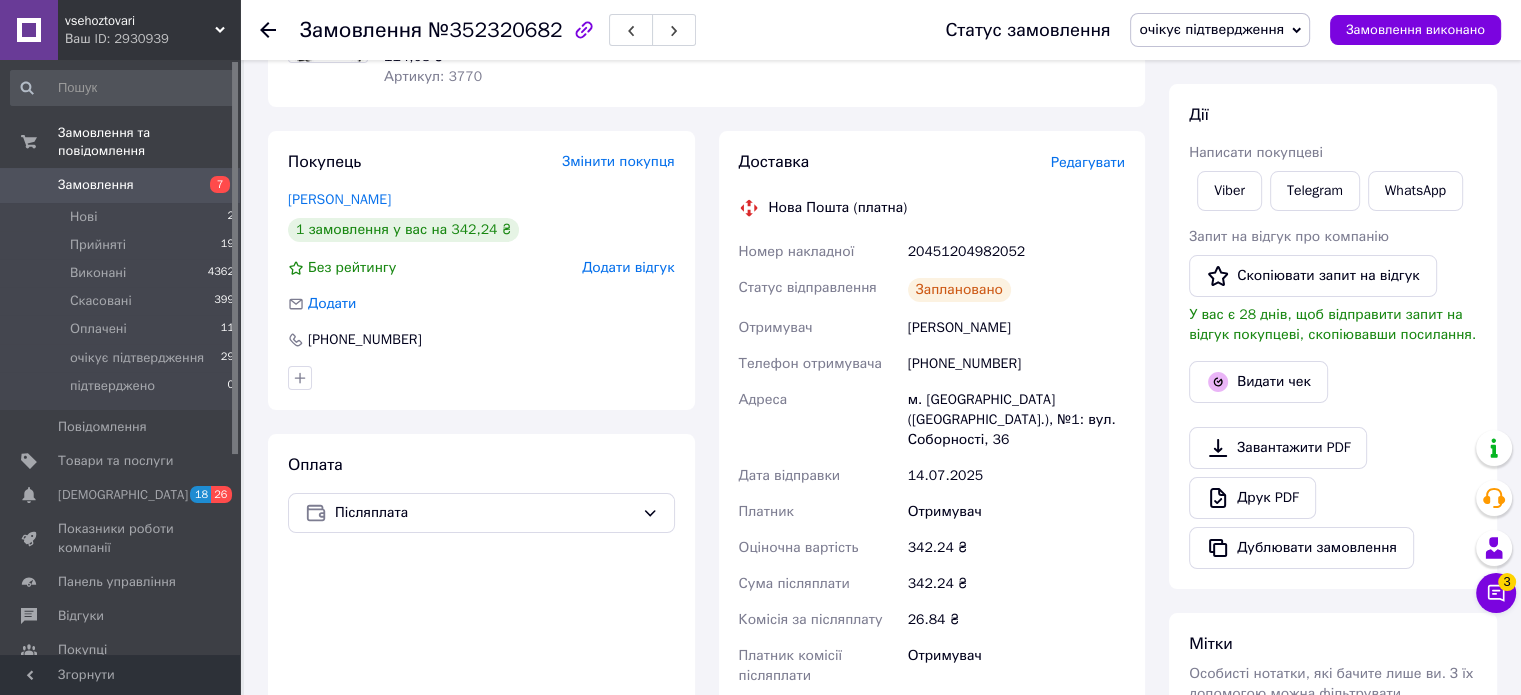 click 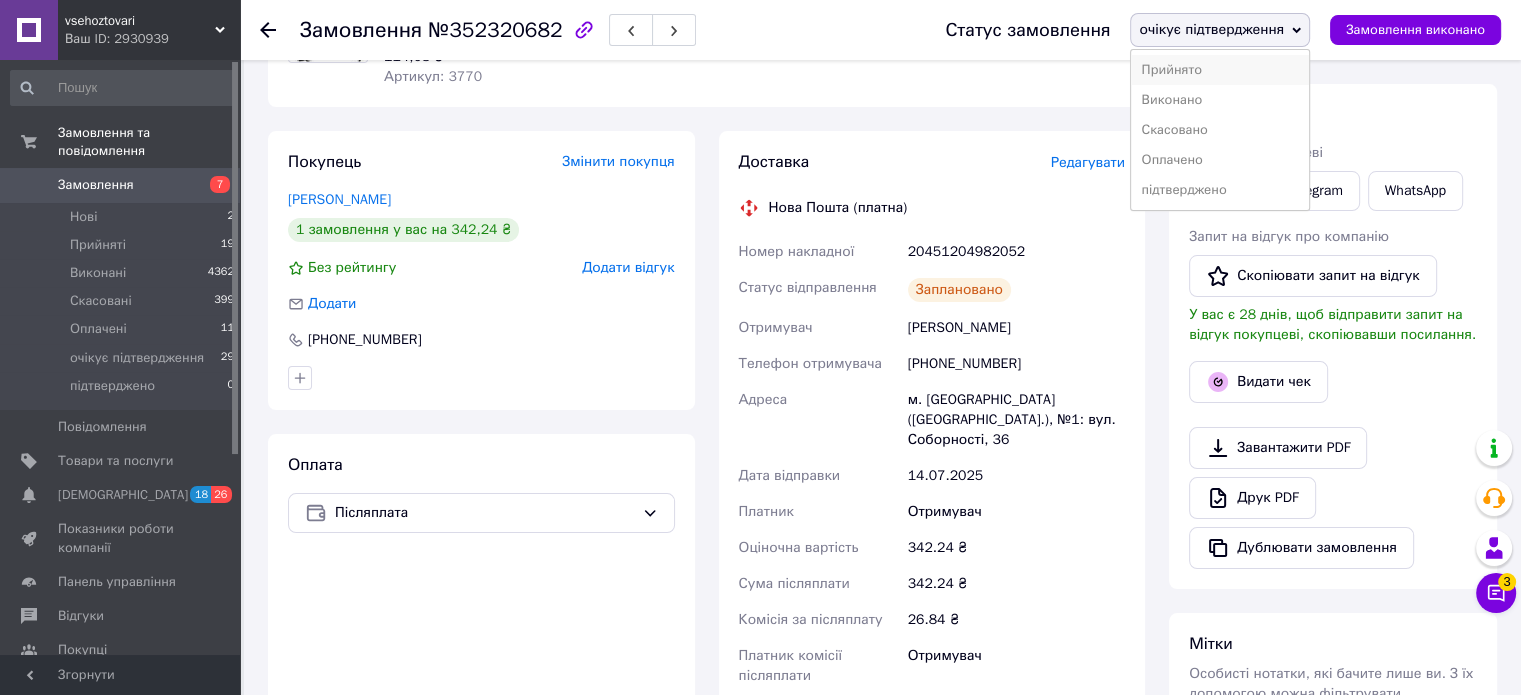 click on "Прийнято" at bounding box center (1220, 70) 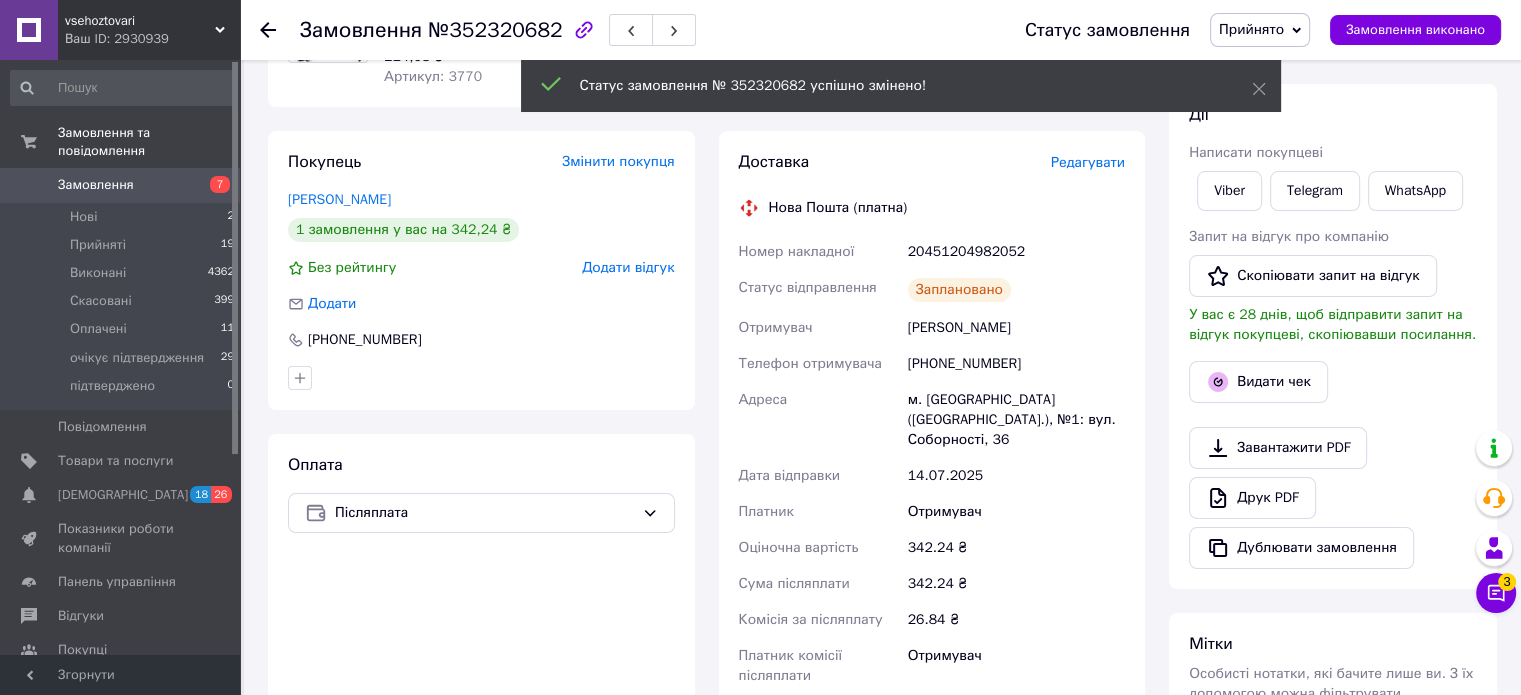 click 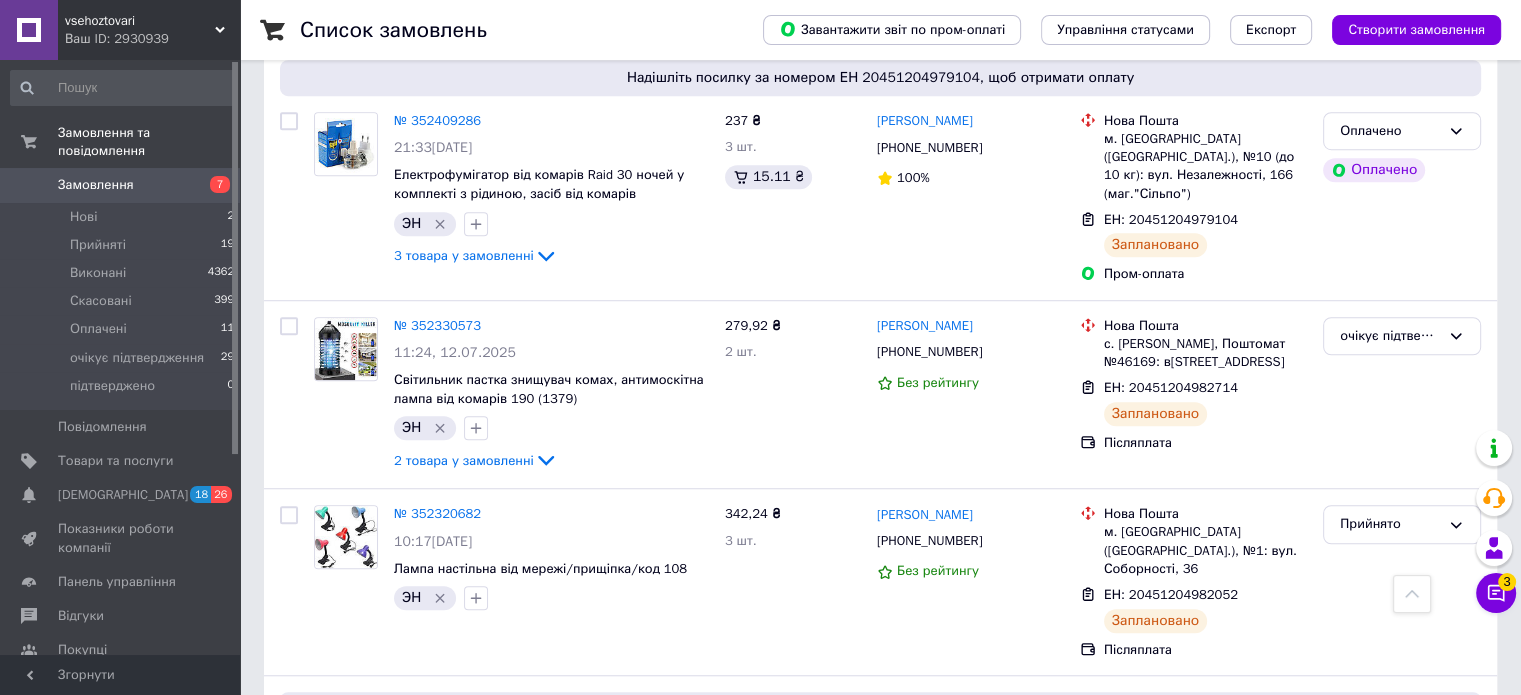 scroll, scrollTop: 1600, scrollLeft: 0, axis: vertical 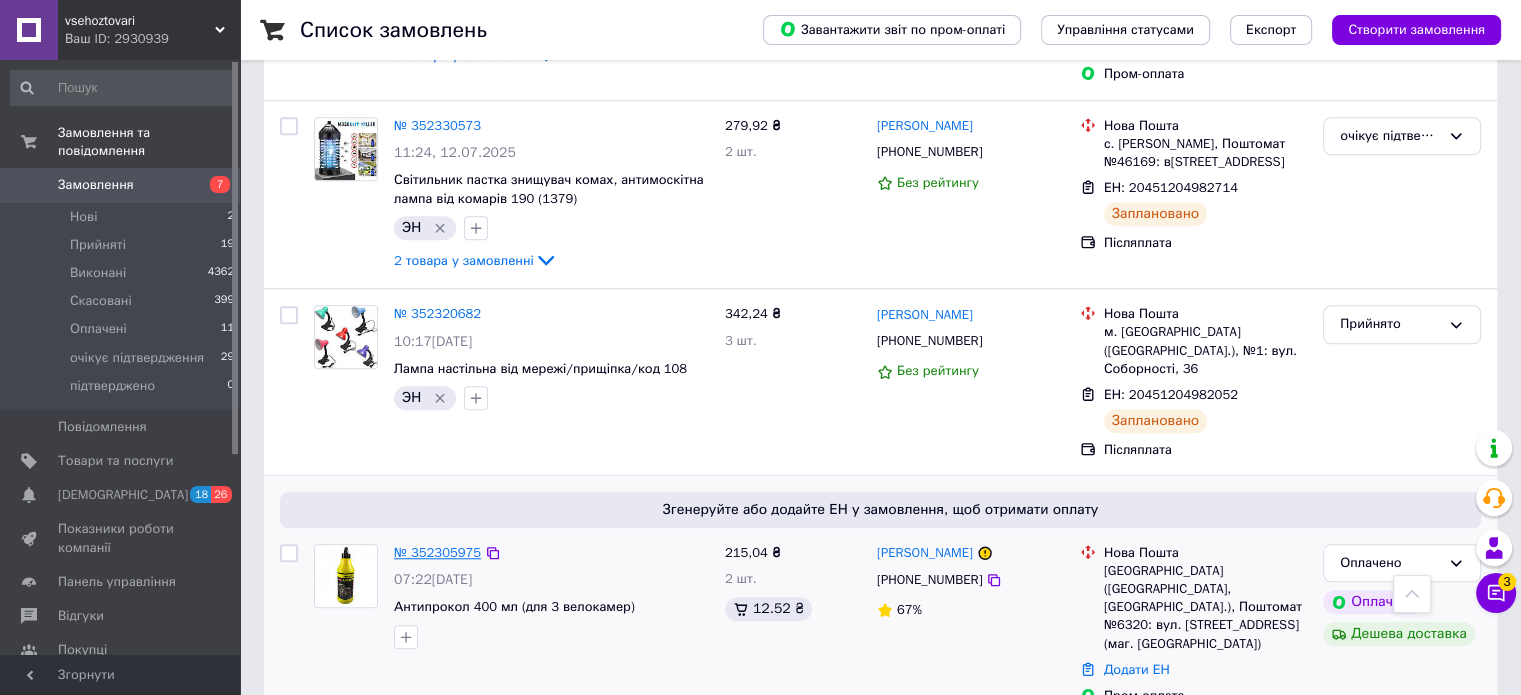 click on "№ 352305975" at bounding box center (437, 552) 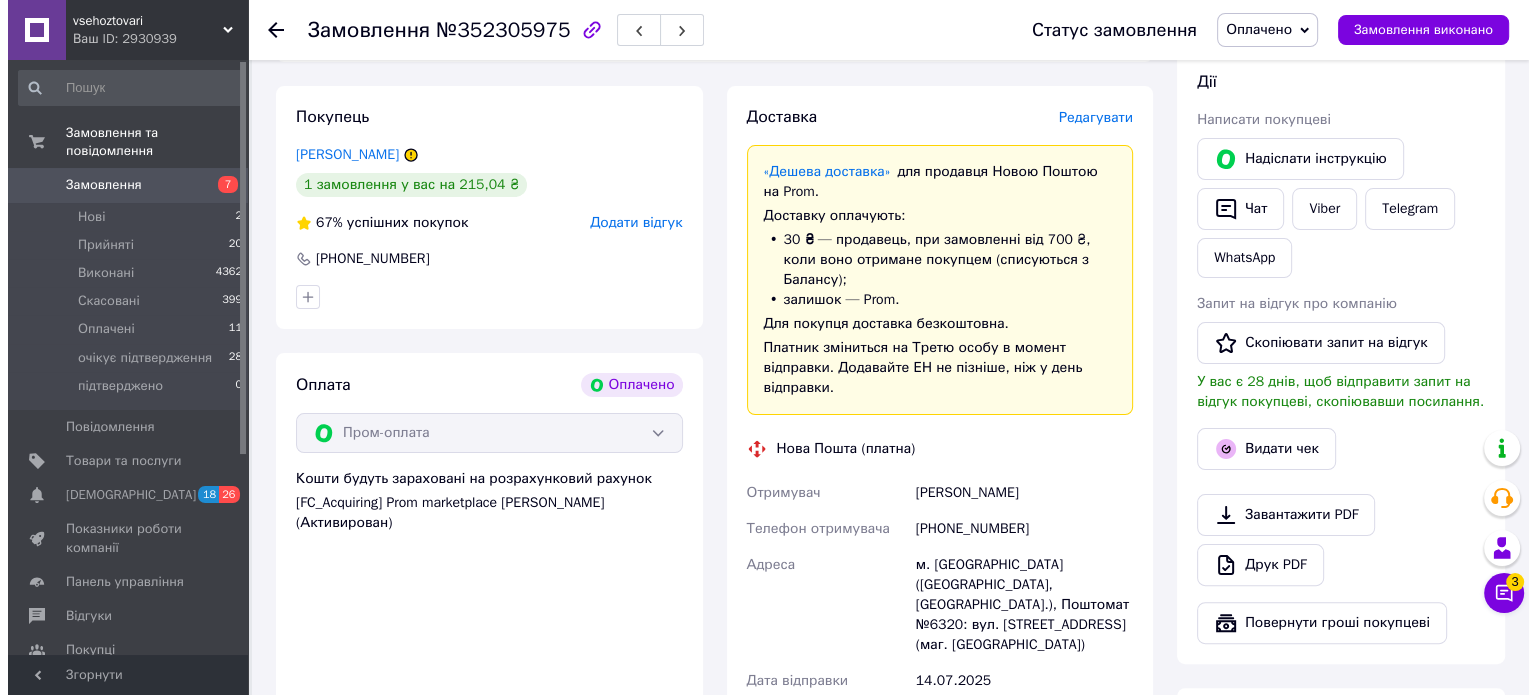 scroll, scrollTop: 288, scrollLeft: 0, axis: vertical 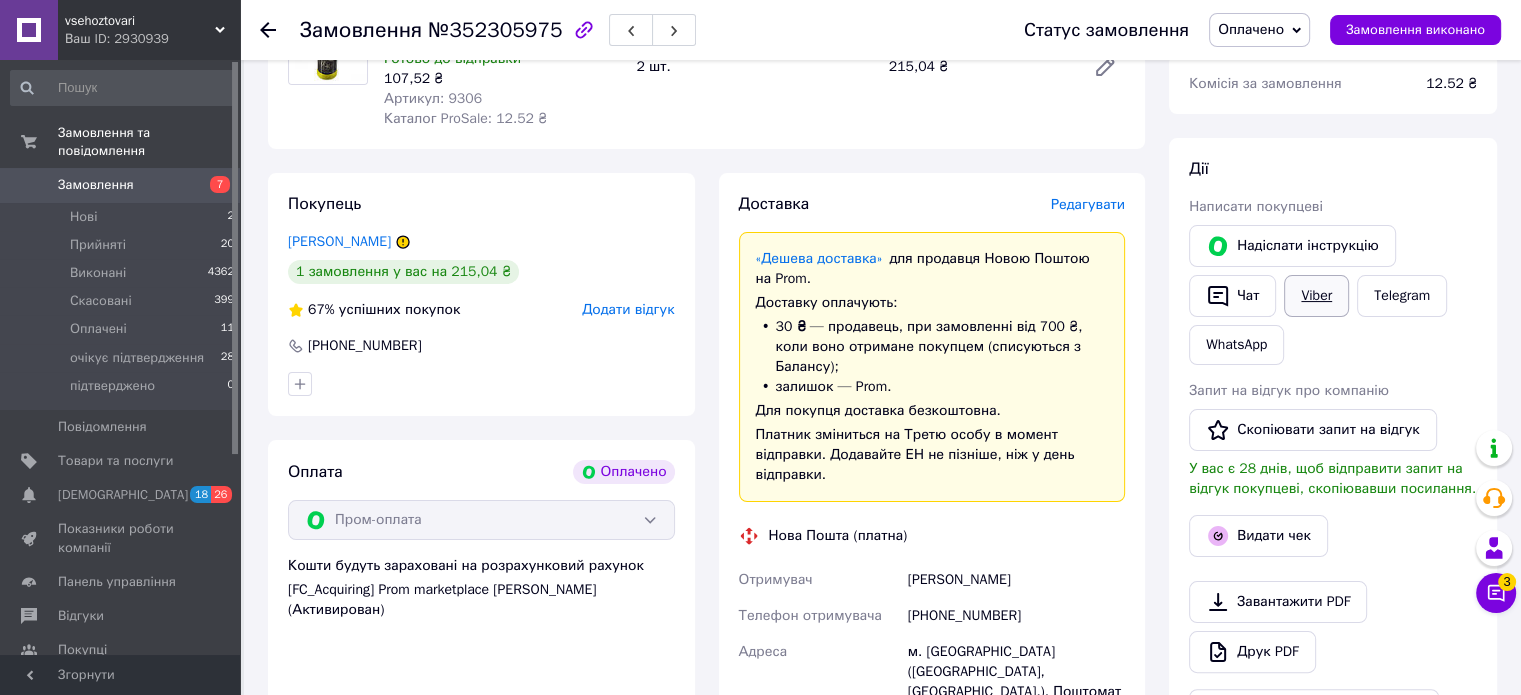 click on "Viber" at bounding box center (1316, 296) 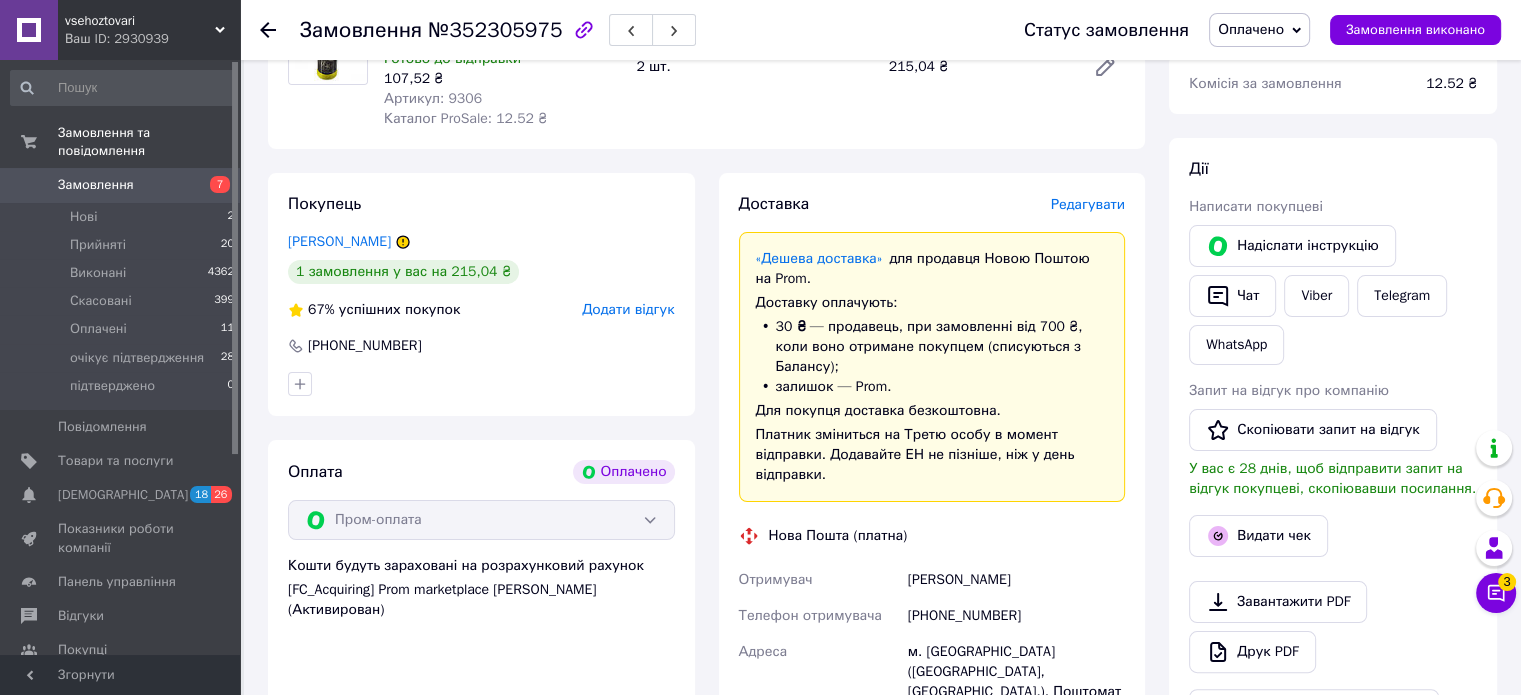 click on "Редагувати" at bounding box center [1088, 204] 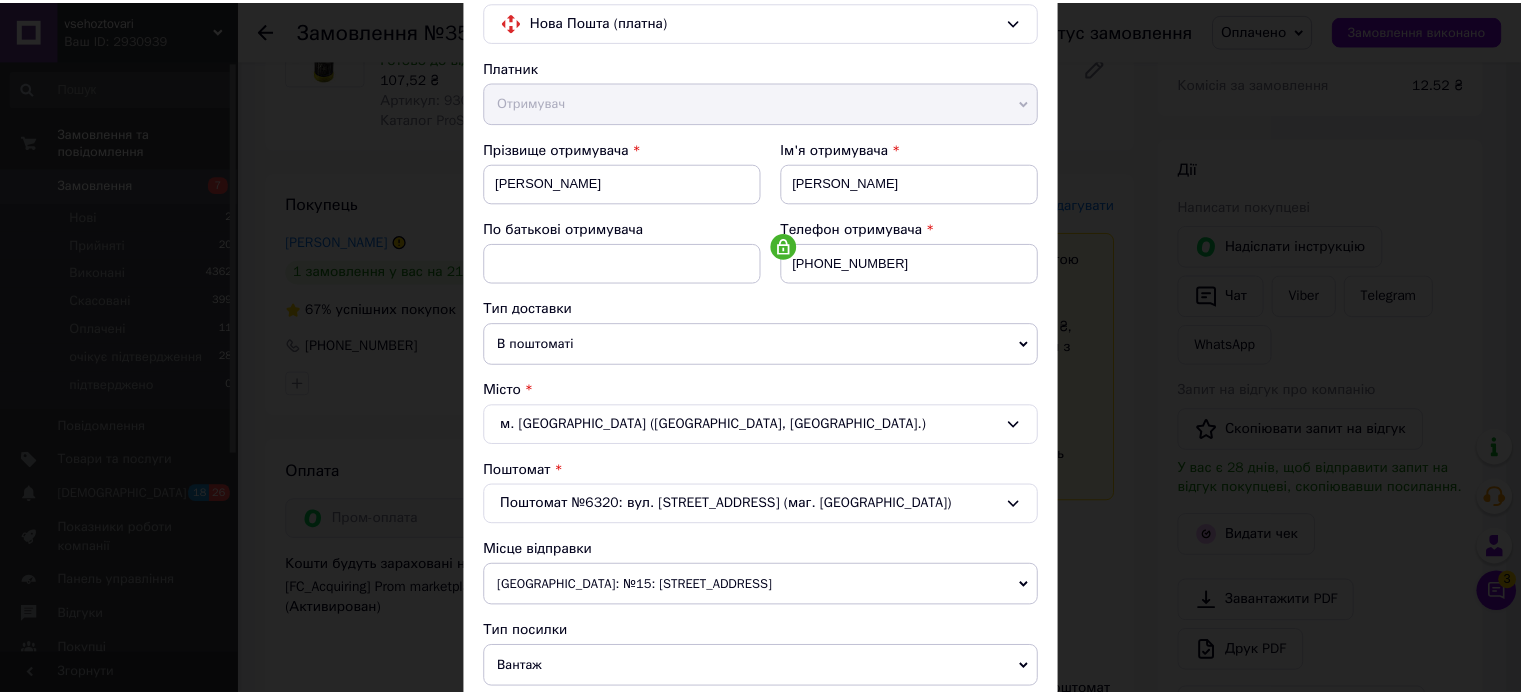 scroll, scrollTop: 600, scrollLeft: 0, axis: vertical 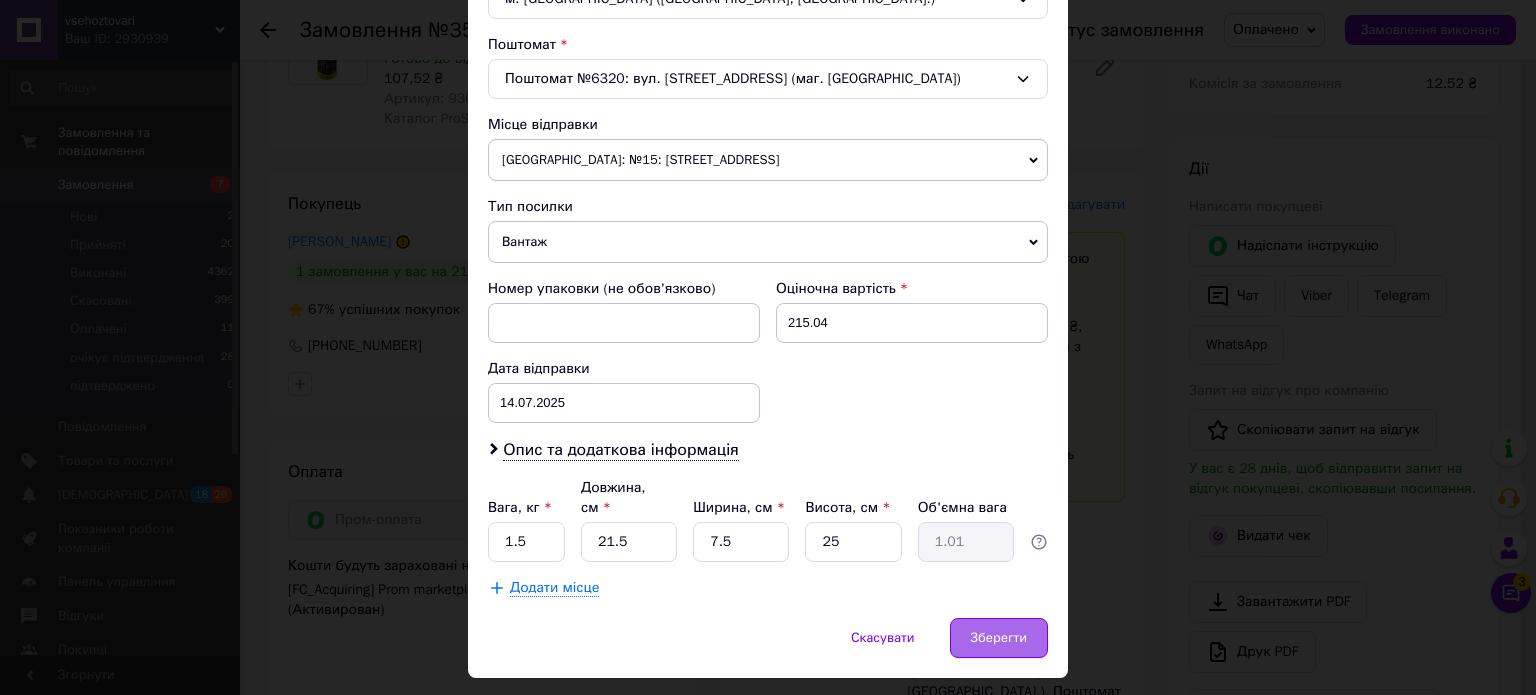 click on "Зберегти" at bounding box center (999, 638) 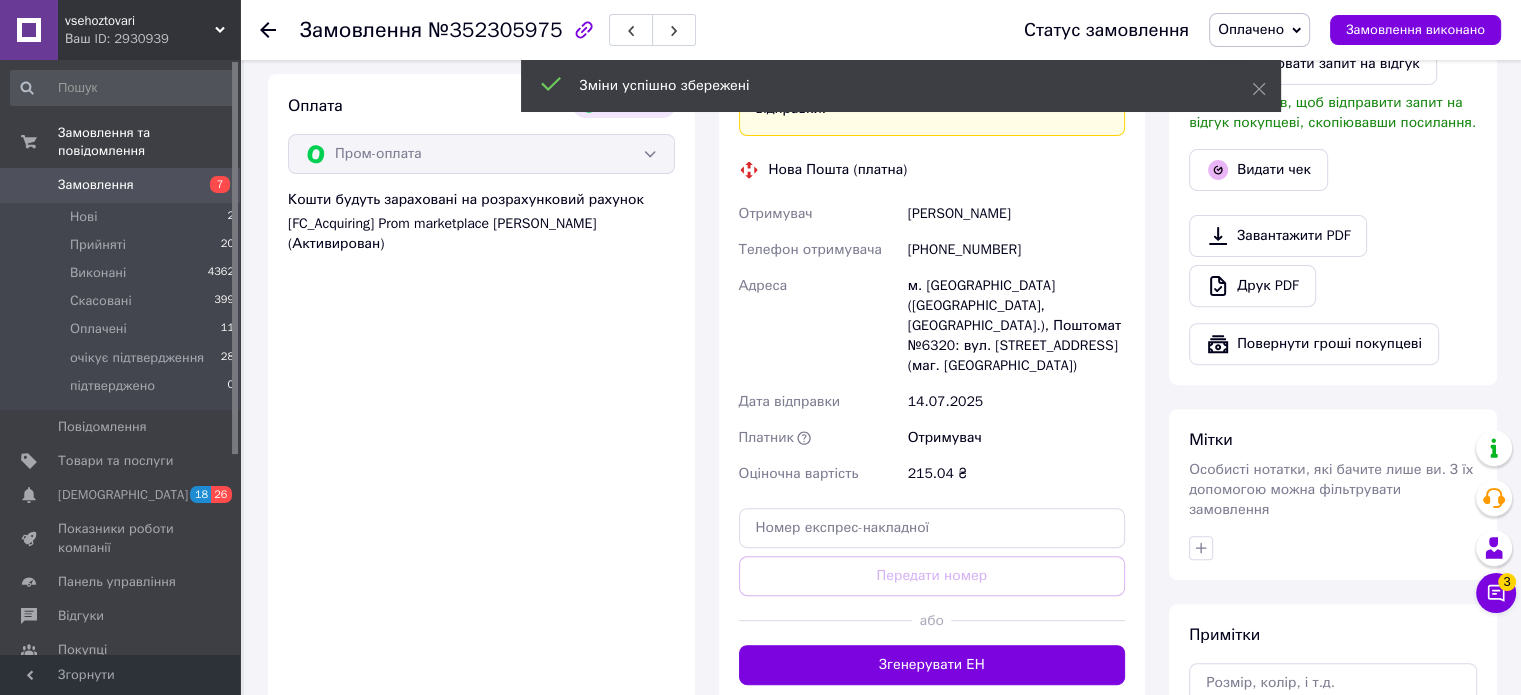 scroll, scrollTop: 688, scrollLeft: 0, axis: vertical 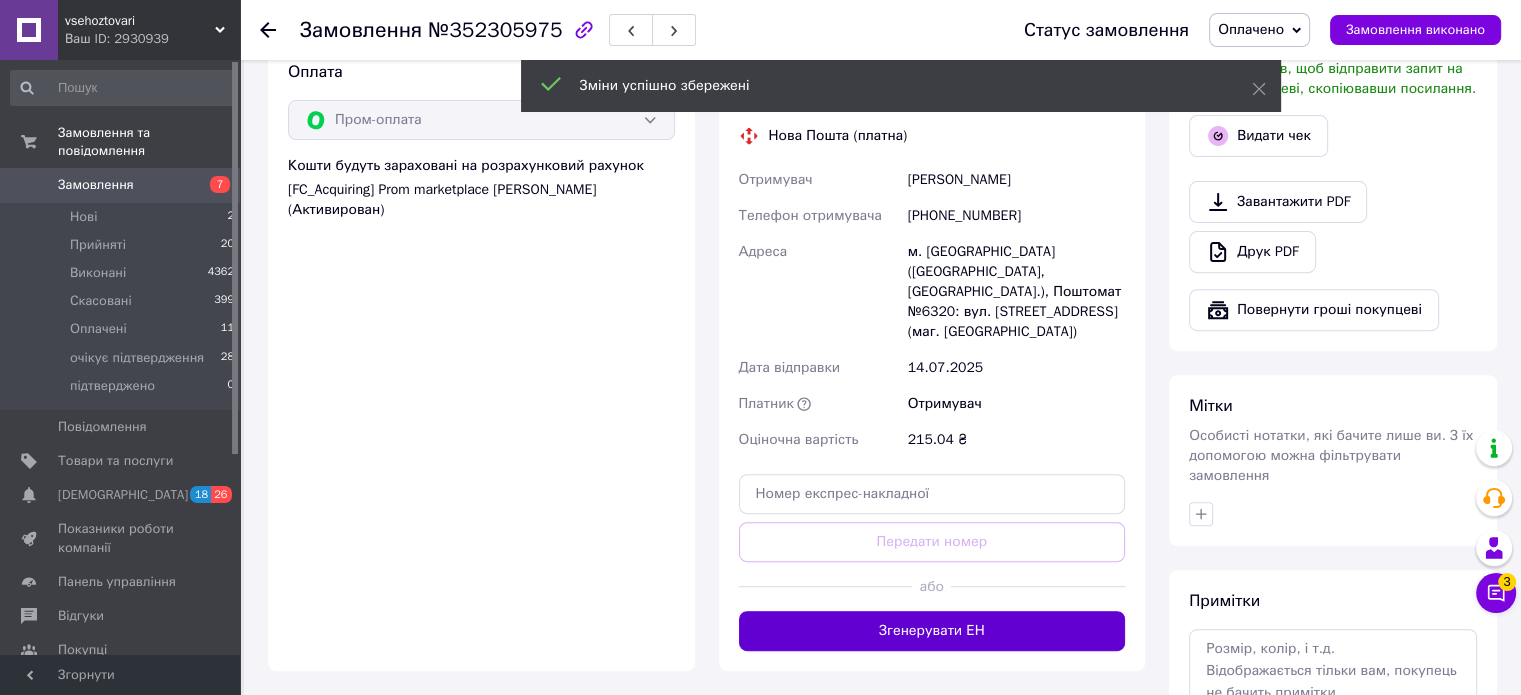 click on "Згенерувати ЕН" at bounding box center [932, 631] 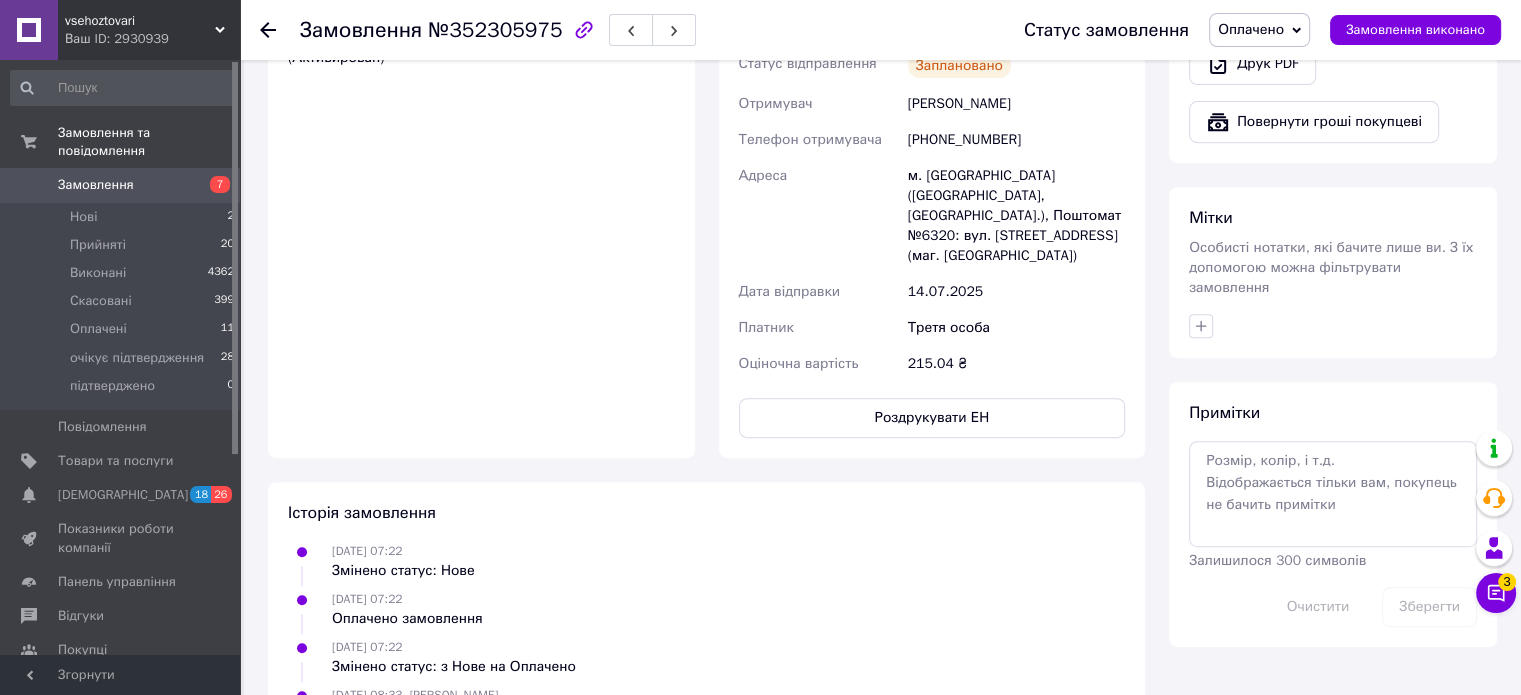 scroll, scrollTop: 888, scrollLeft: 0, axis: vertical 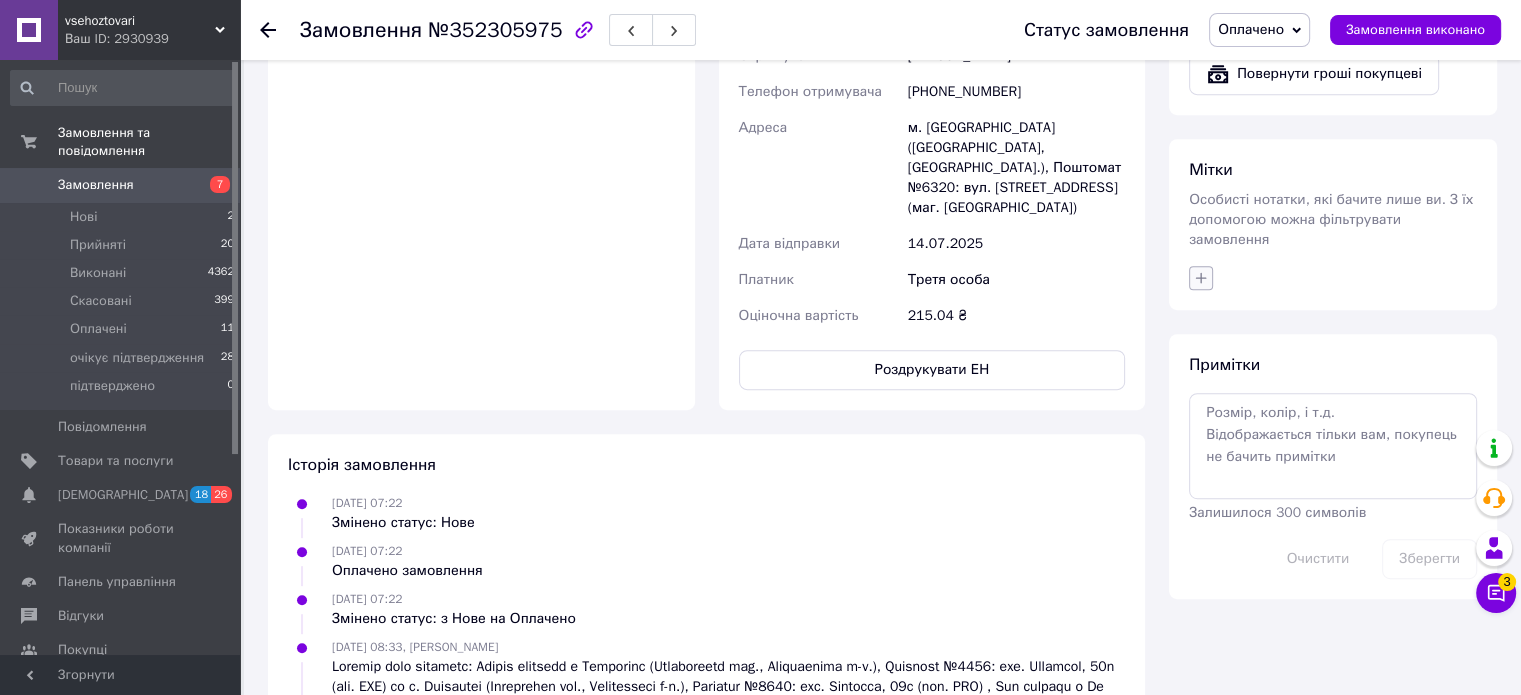 click 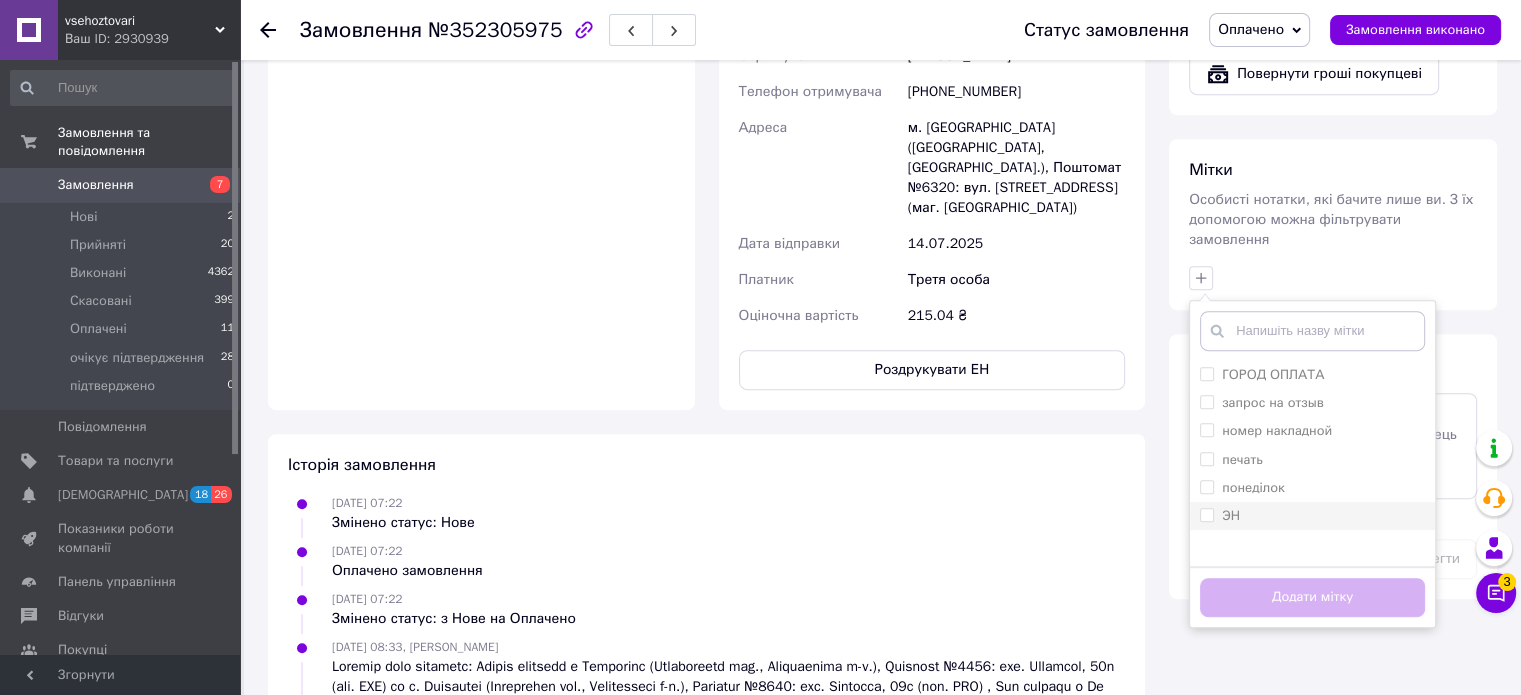 click on "ЭН" at bounding box center (1206, 514) 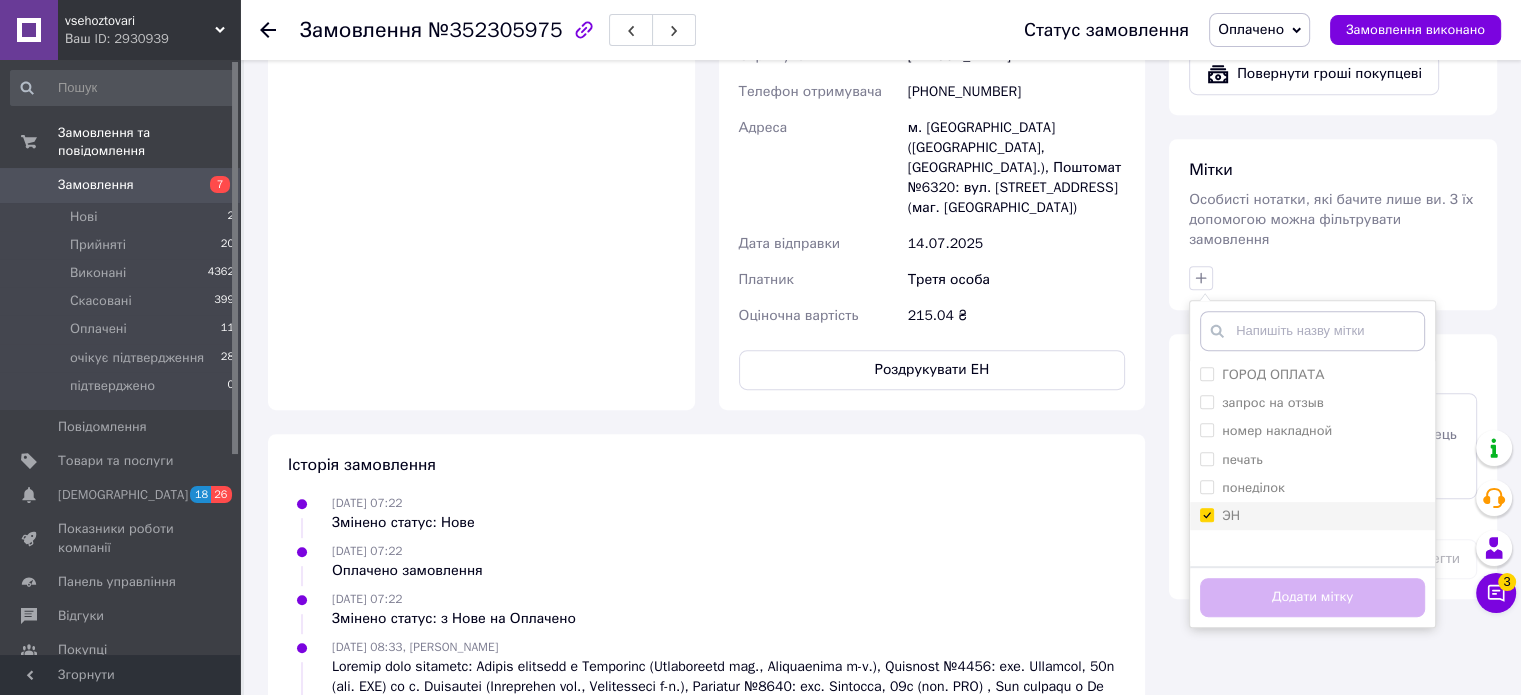 checkbox on "true" 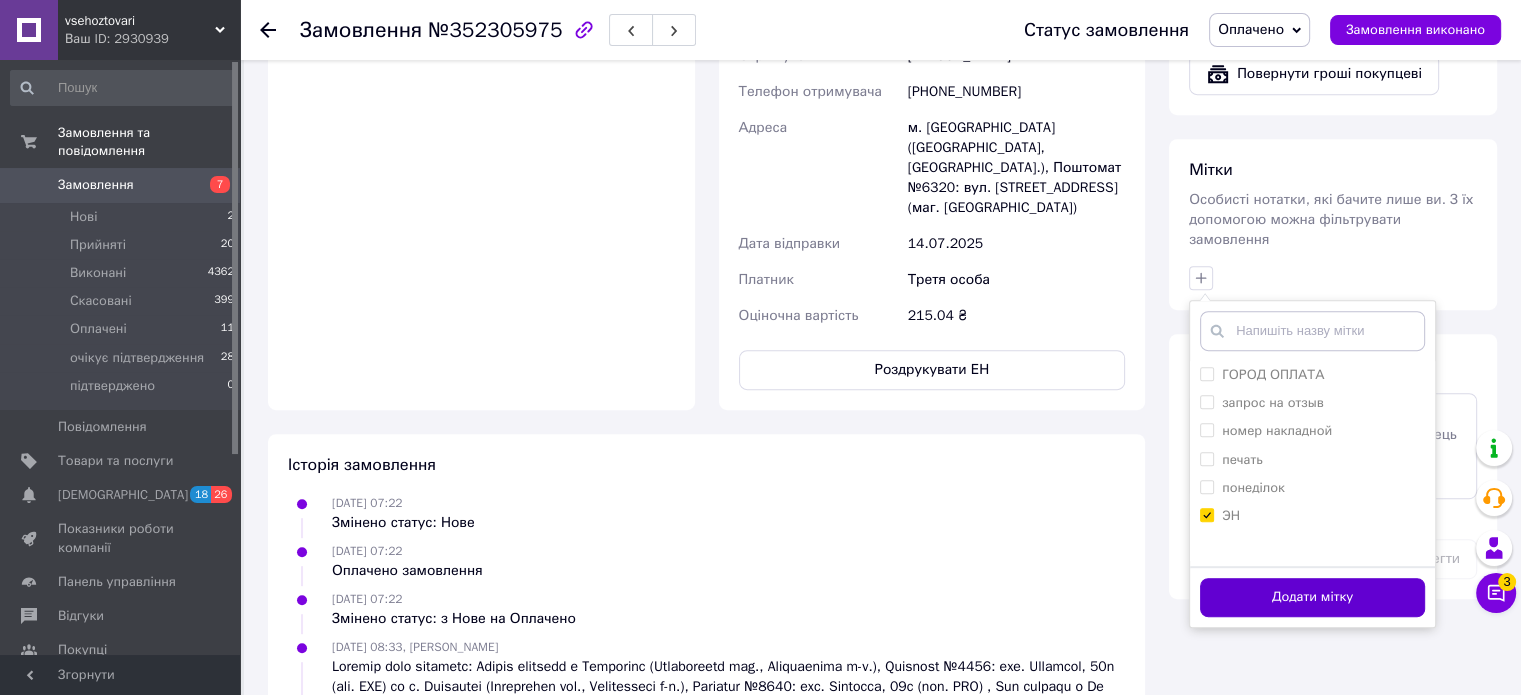 click on "Додати мітку" at bounding box center [1312, 597] 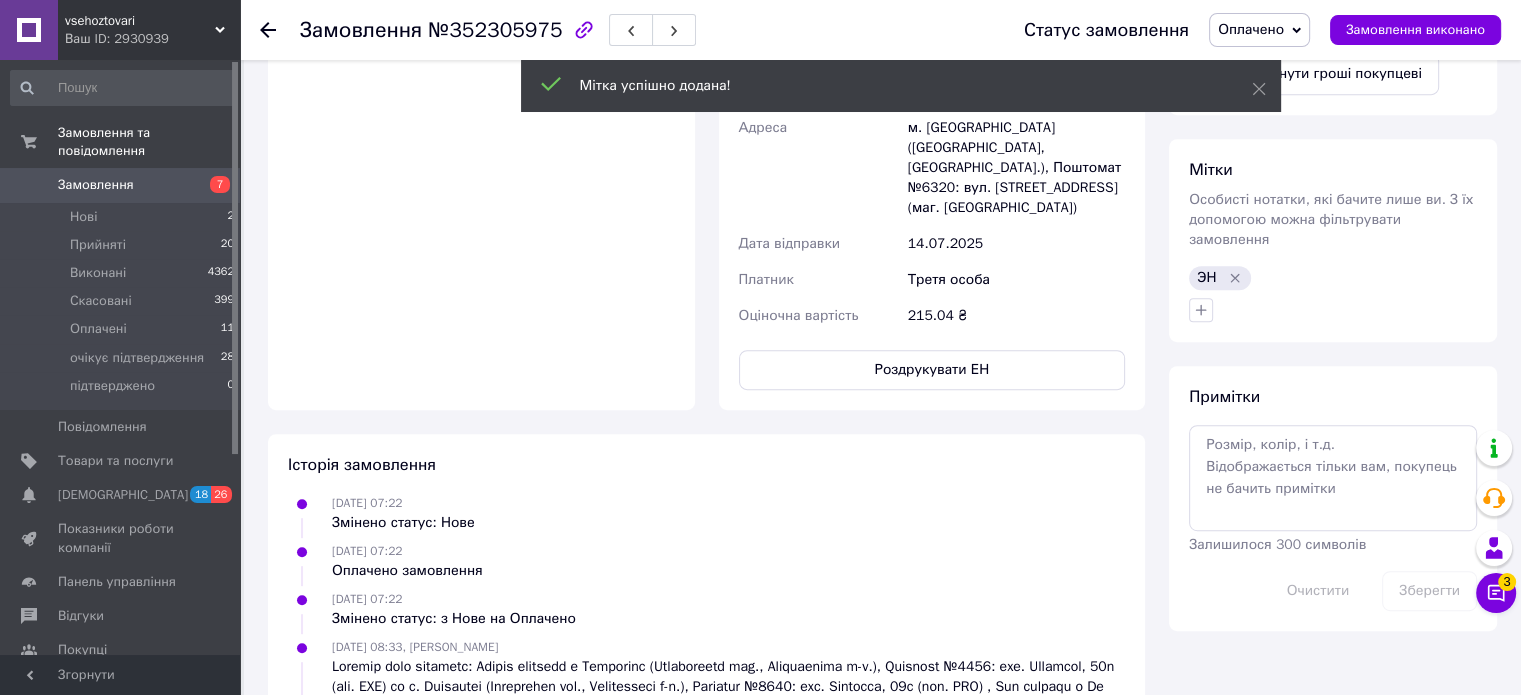 click 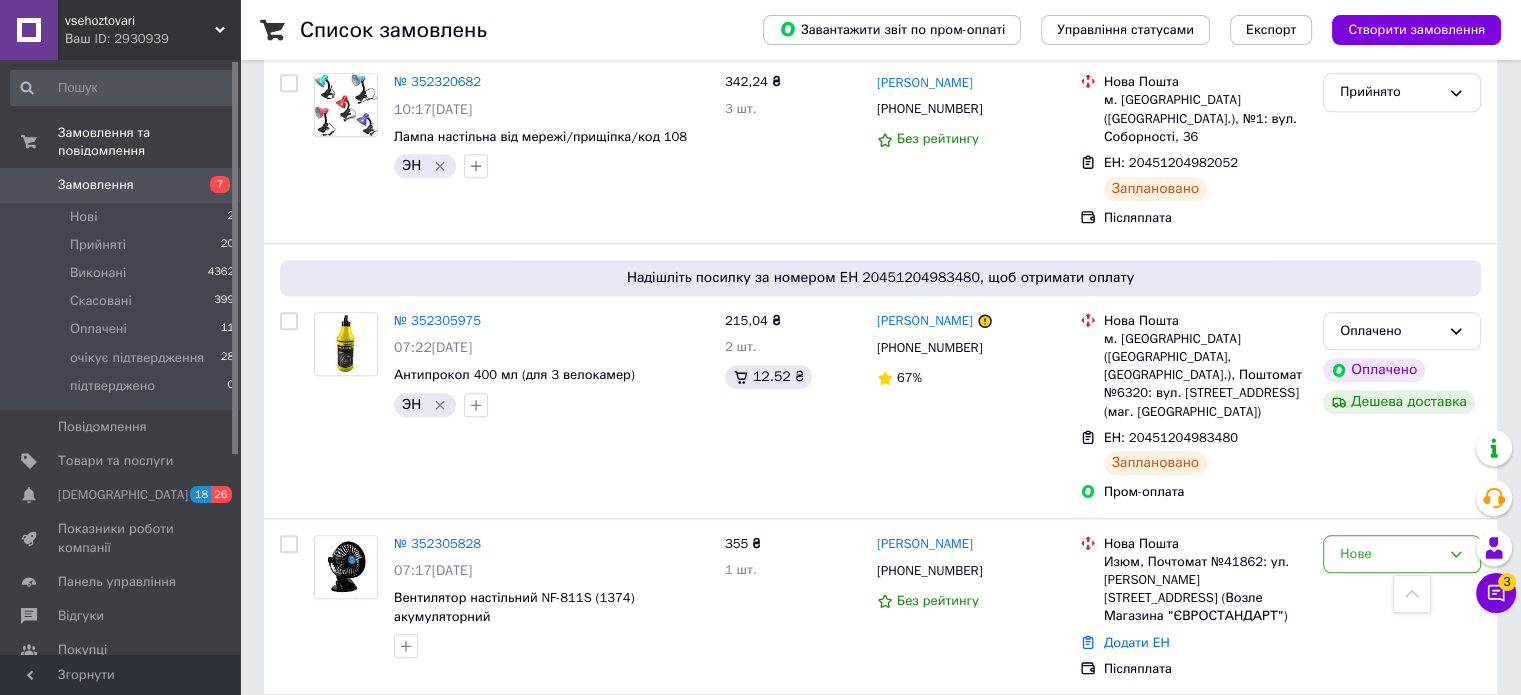 scroll, scrollTop: 1800, scrollLeft: 0, axis: vertical 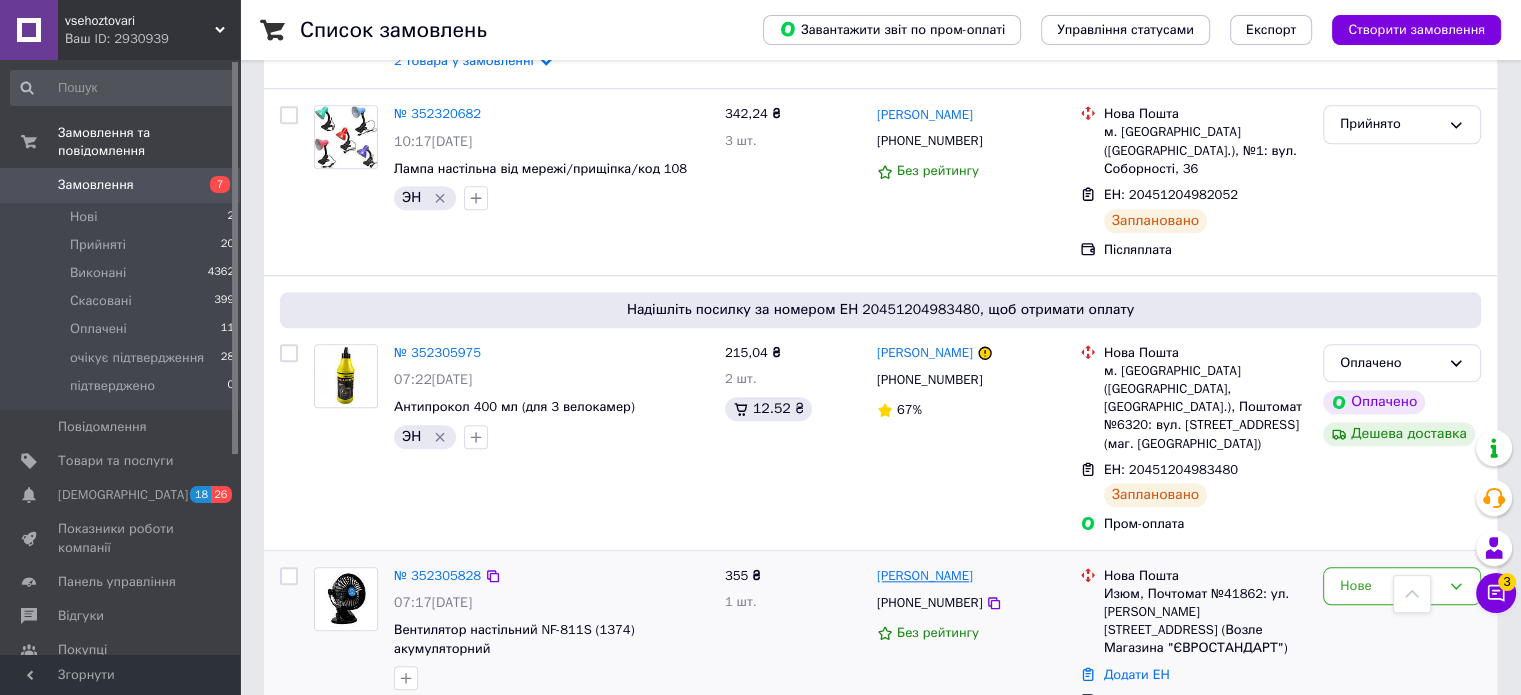 click on "[PERSON_NAME]" at bounding box center (925, 576) 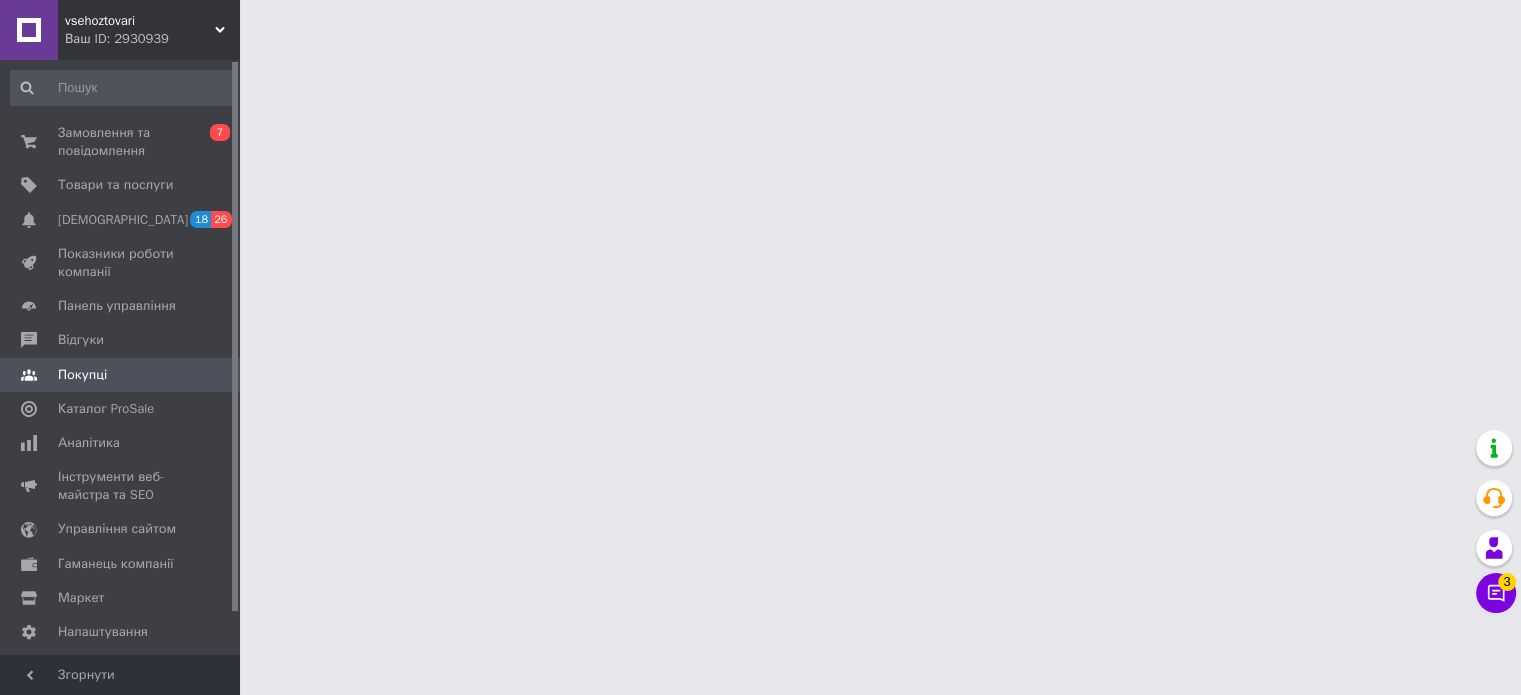 scroll, scrollTop: 0, scrollLeft: 0, axis: both 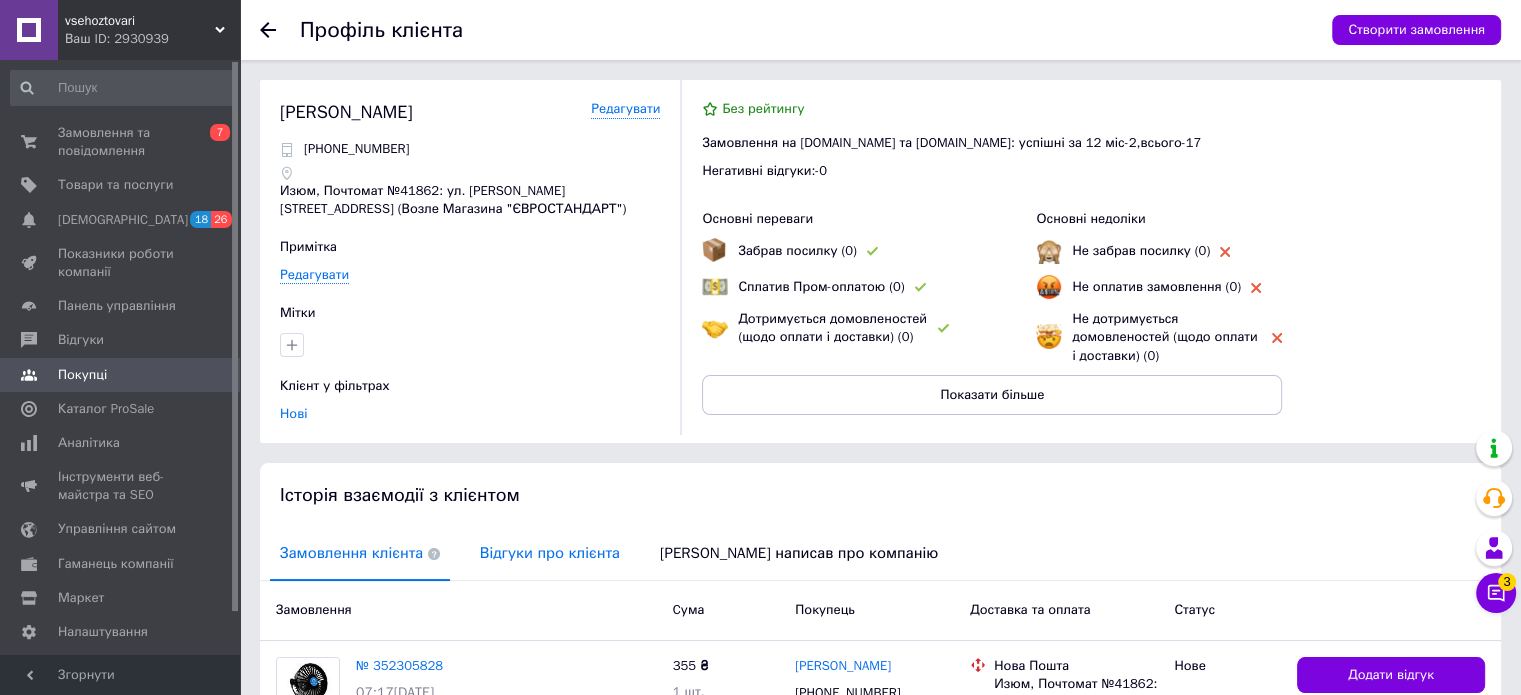 click on "Відгуки про клієнта" at bounding box center [550, 553] 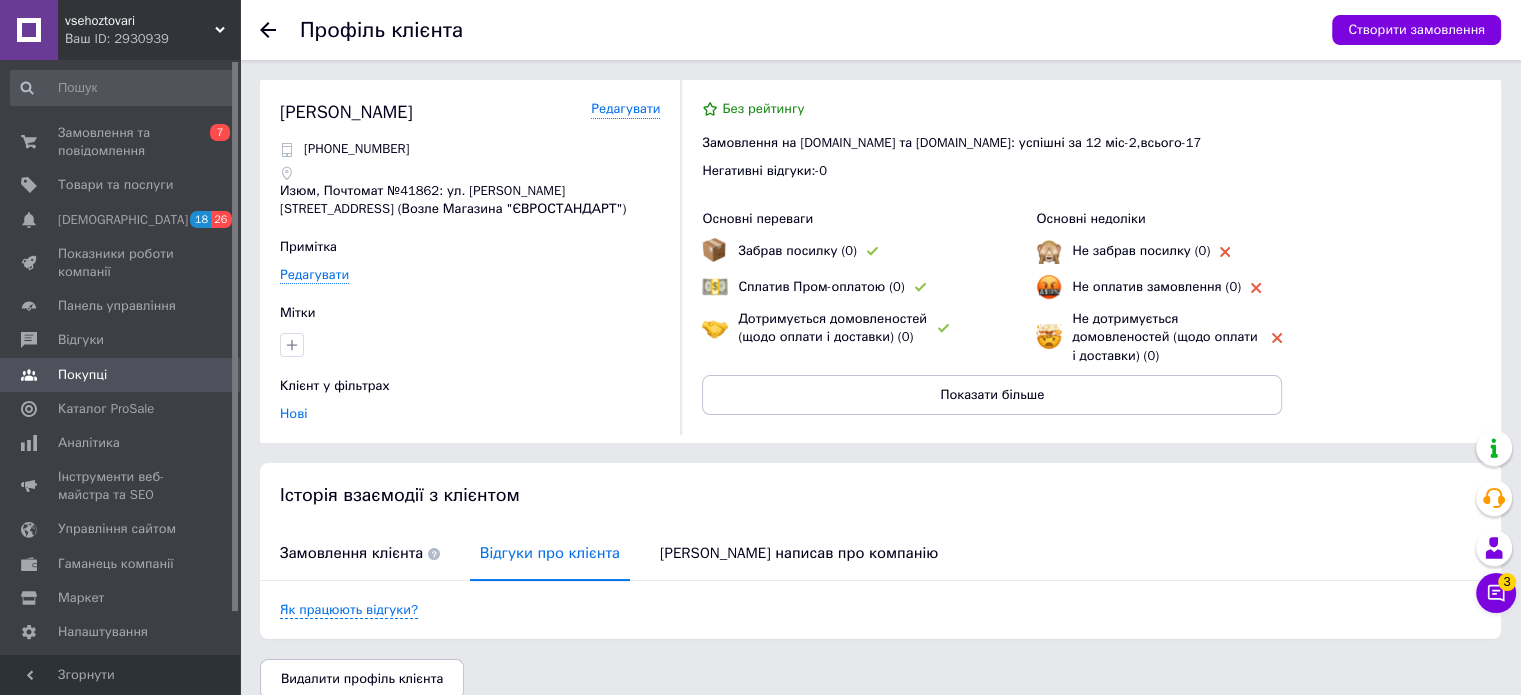 scroll, scrollTop: 24, scrollLeft: 0, axis: vertical 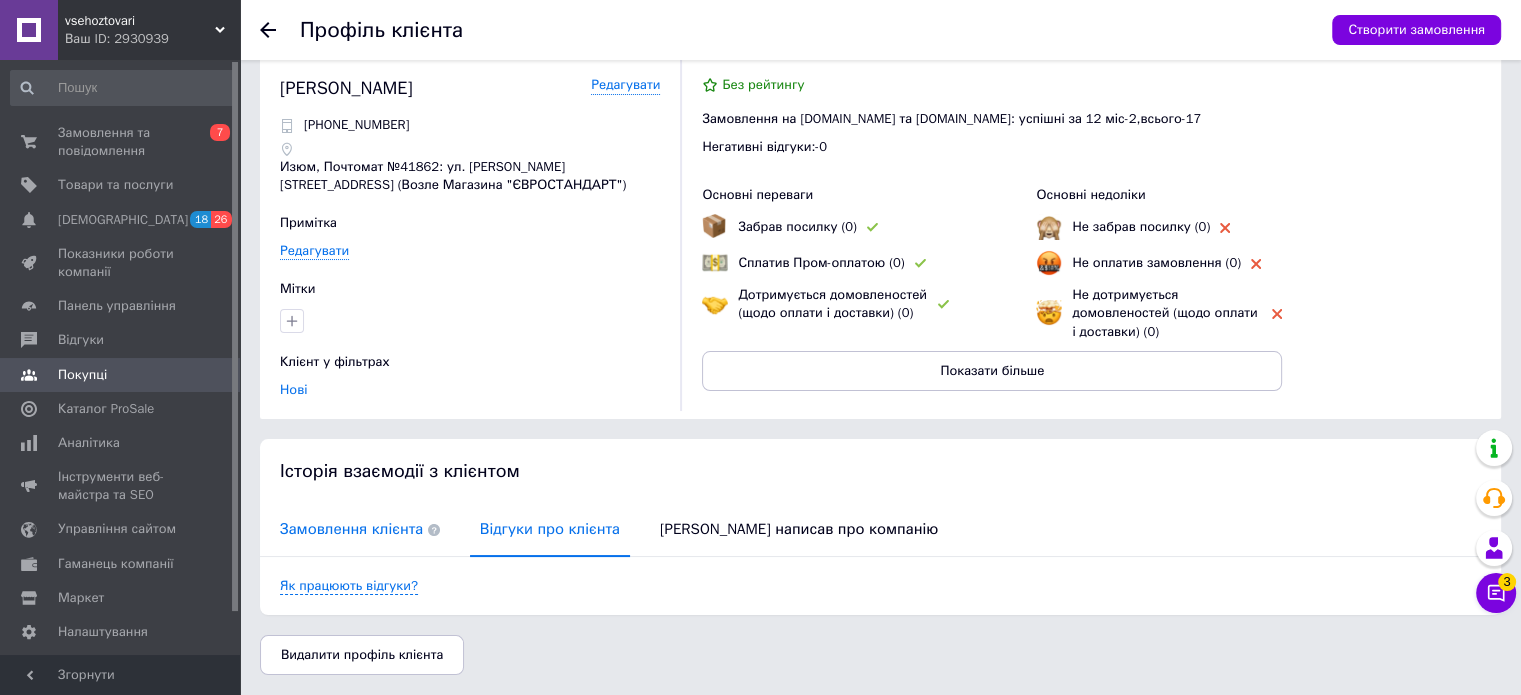 click on "Замовлення клієнта" at bounding box center (360, 529) 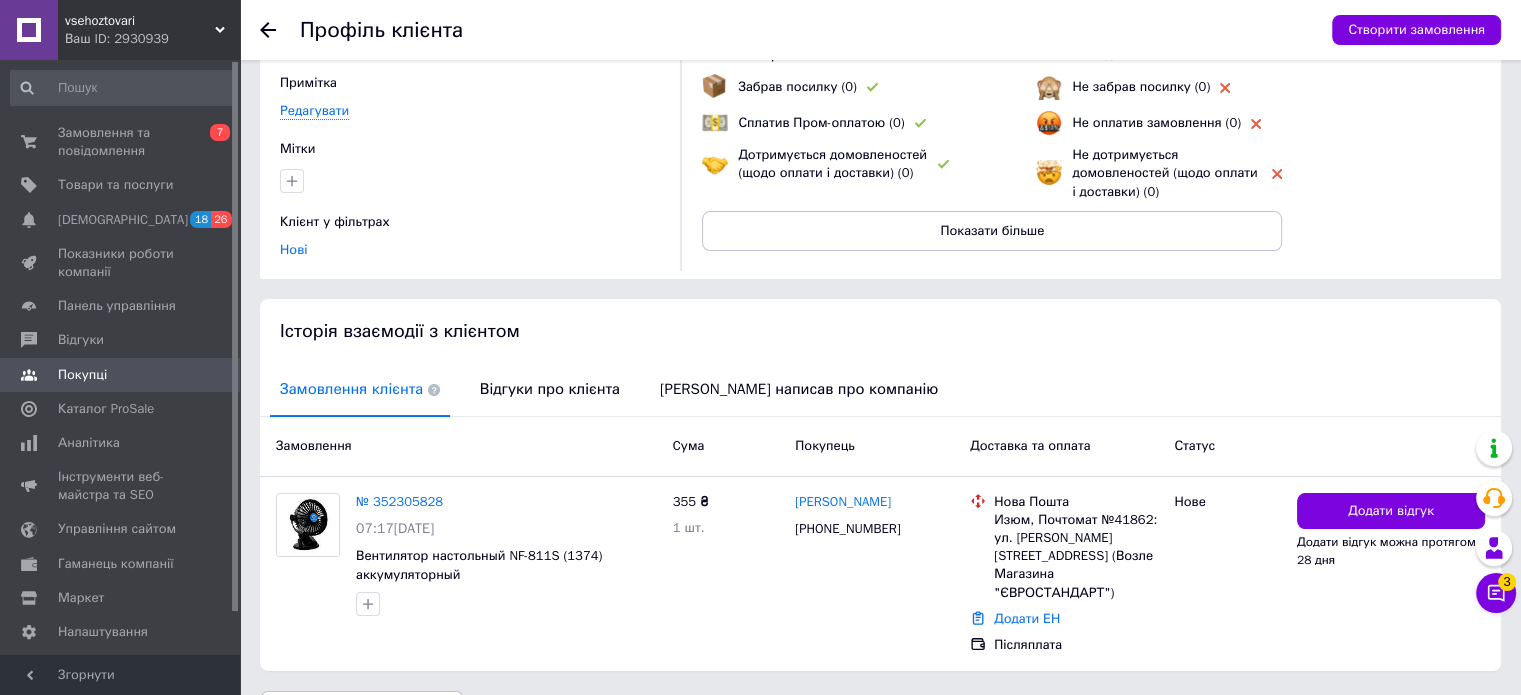scroll, scrollTop: 200, scrollLeft: 0, axis: vertical 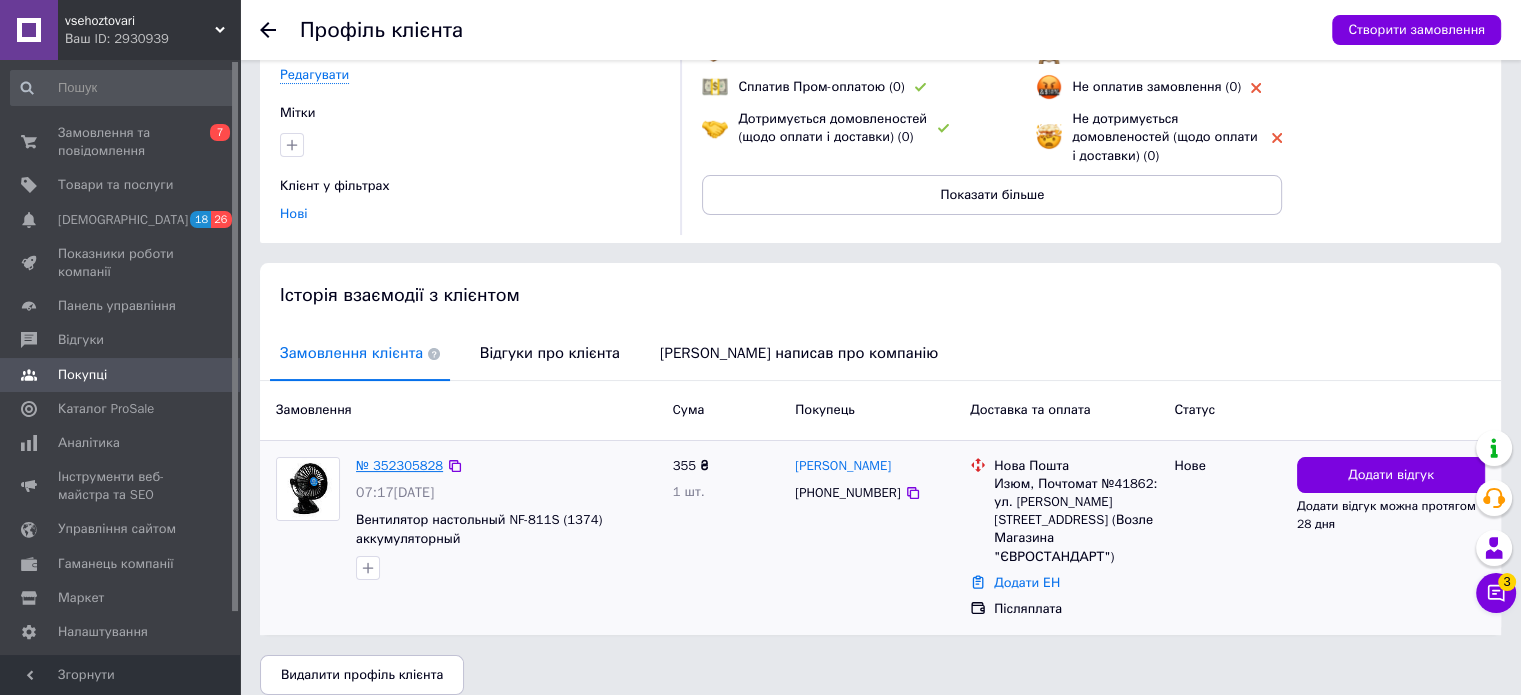 click on "№ 352305828" at bounding box center [399, 465] 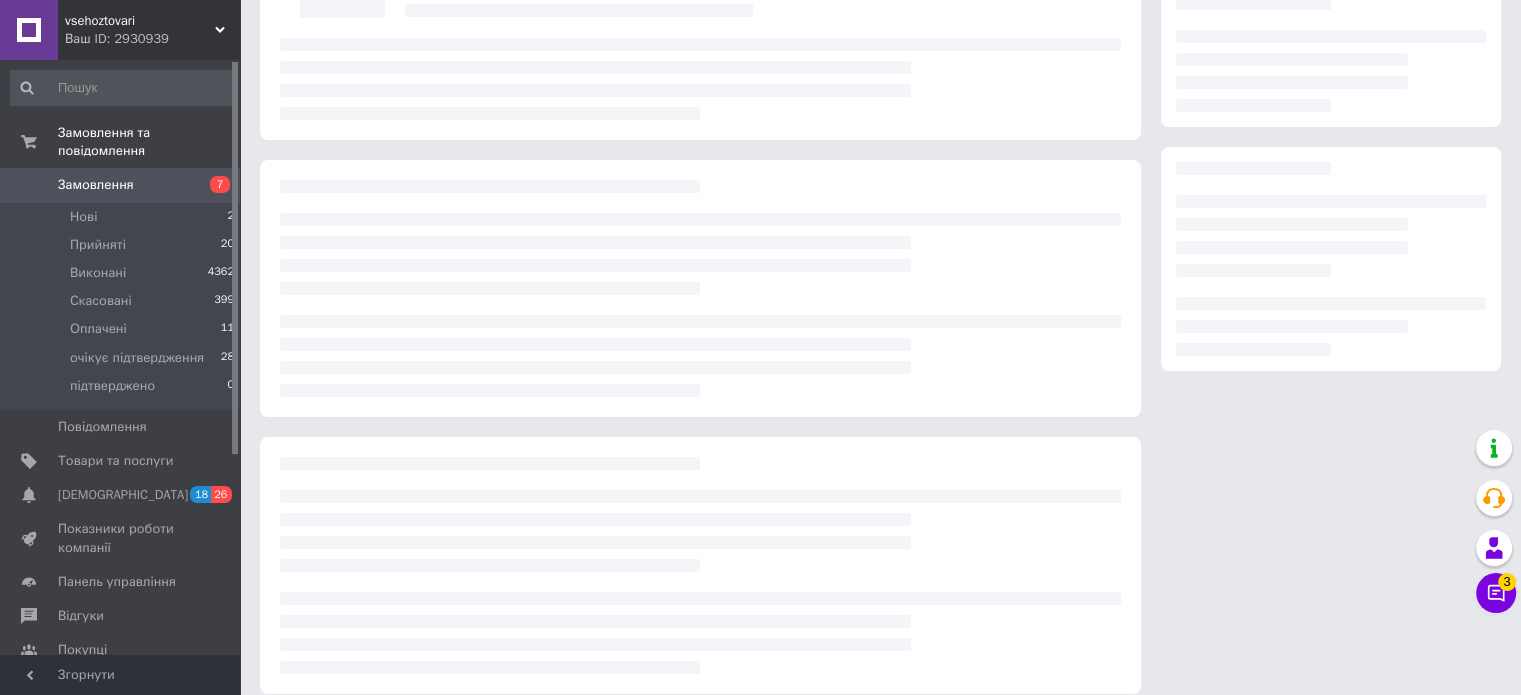 scroll, scrollTop: 0, scrollLeft: 0, axis: both 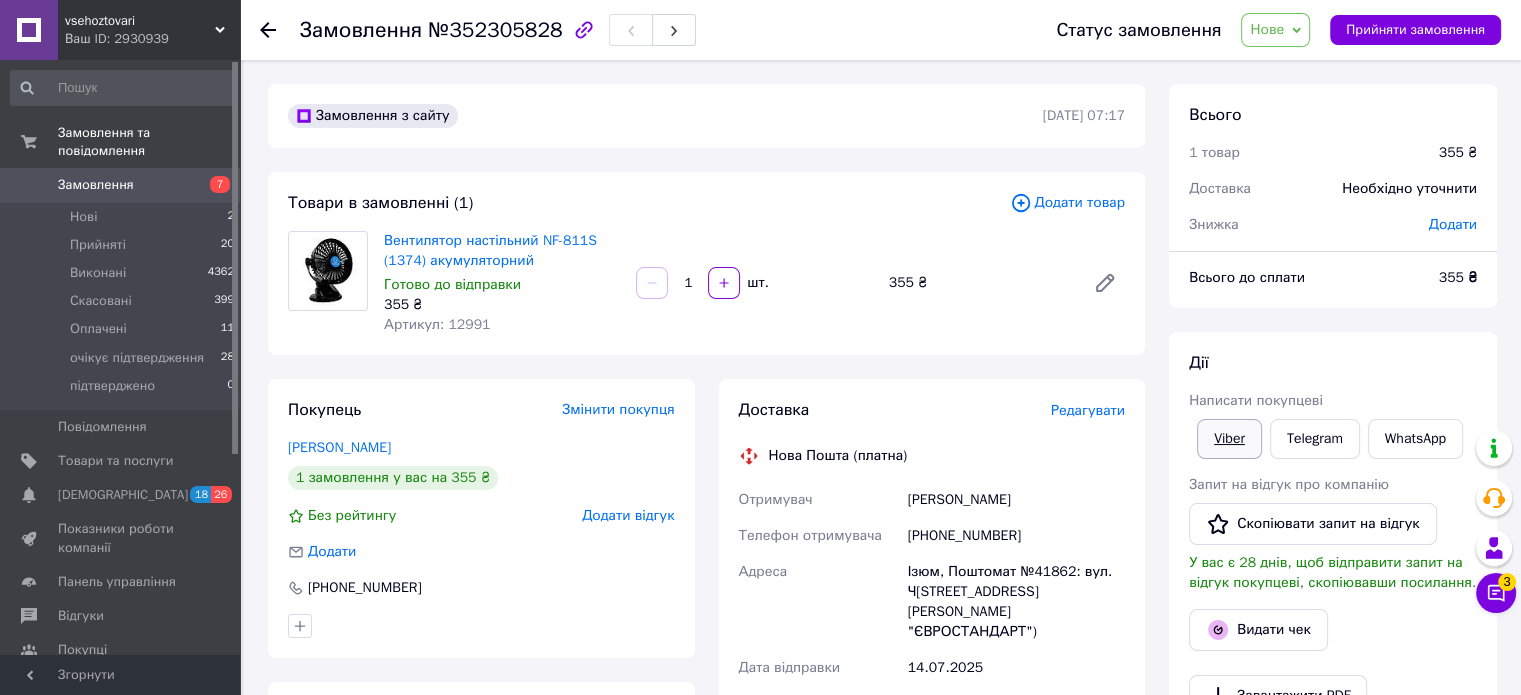 click on "Viber" at bounding box center (1229, 439) 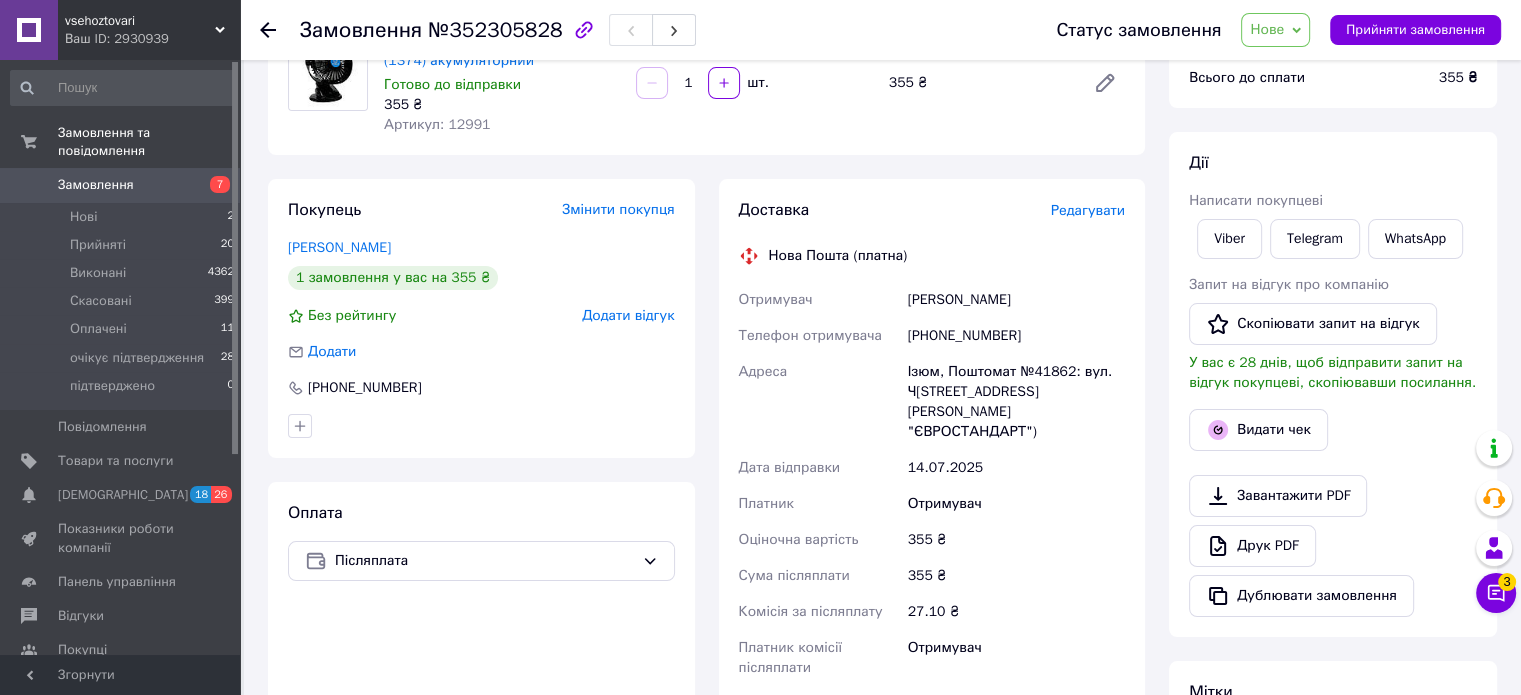 scroll, scrollTop: 0, scrollLeft: 0, axis: both 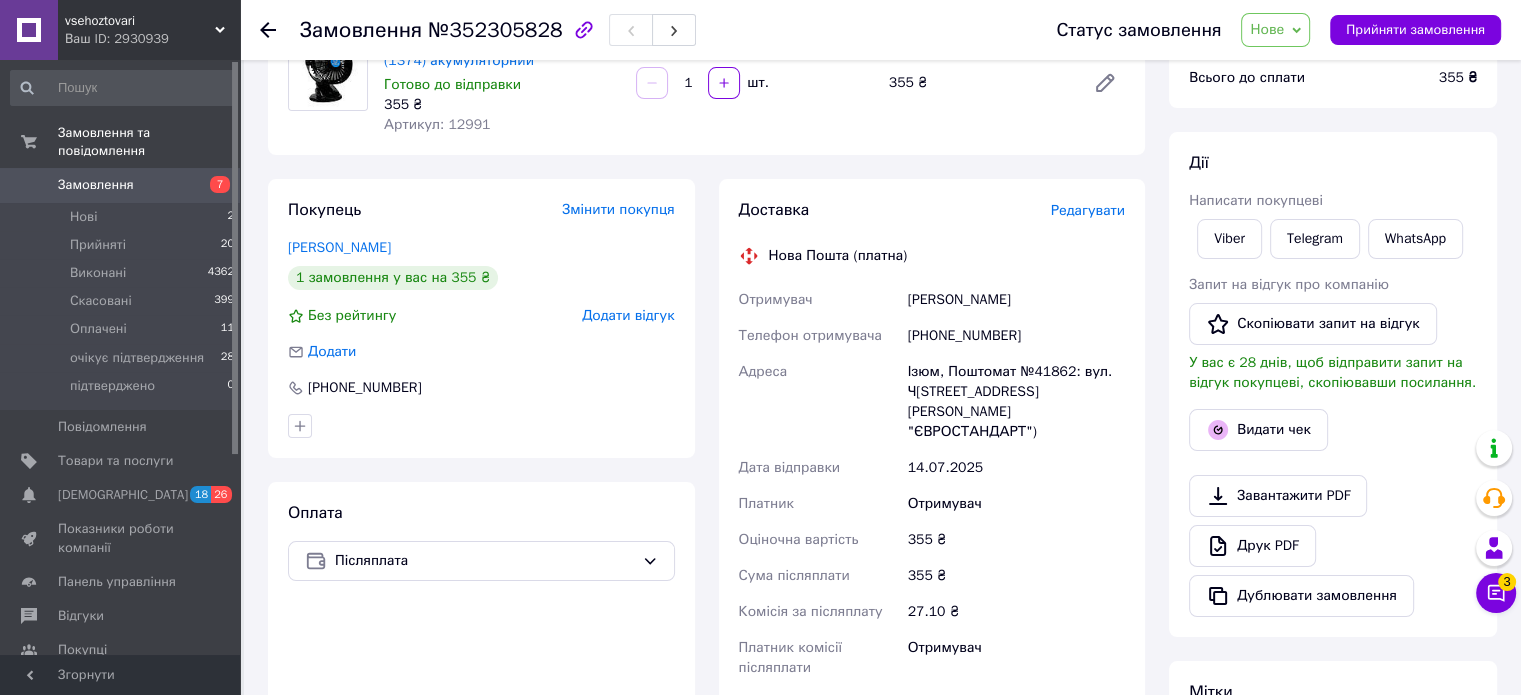 click on "Редагувати" at bounding box center [1088, 210] 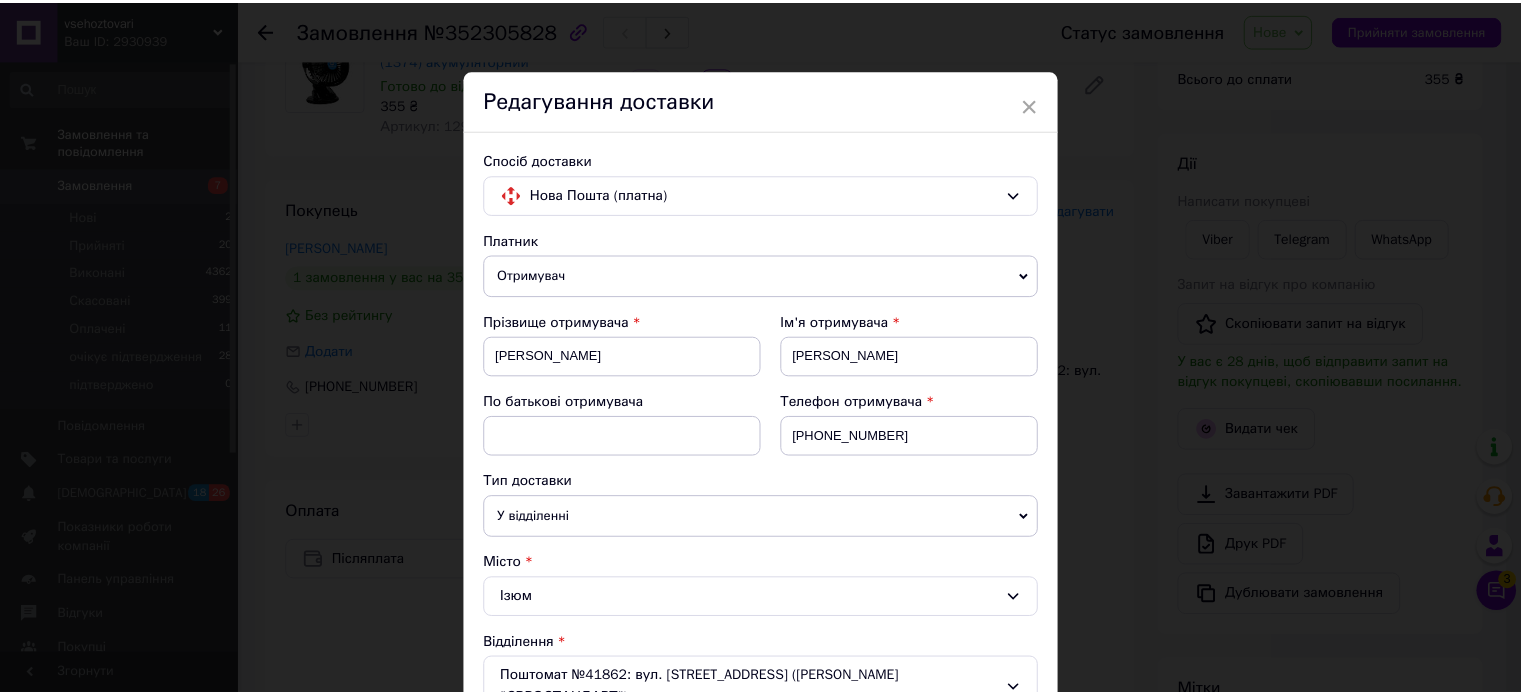 scroll, scrollTop: 824, scrollLeft: 0, axis: vertical 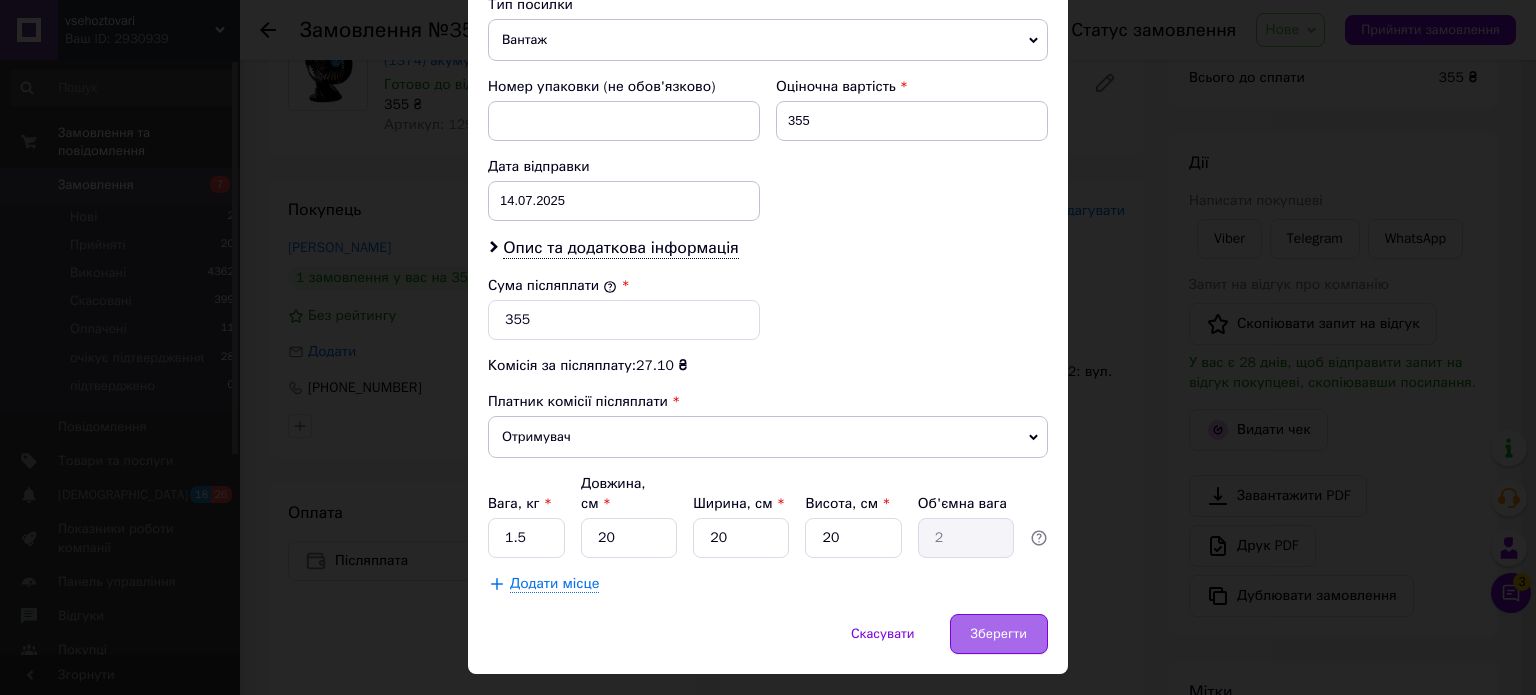 click on "Зберегти" at bounding box center (999, 634) 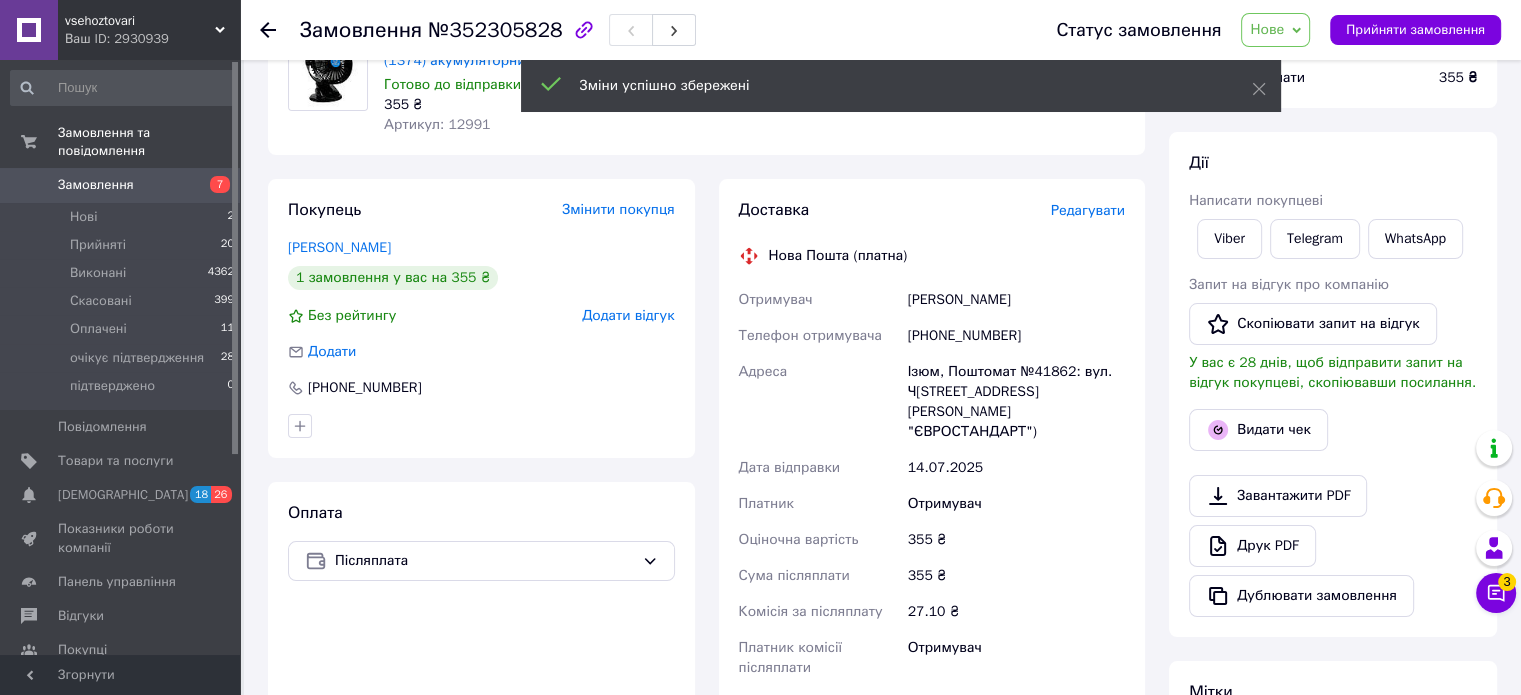 scroll, scrollTop: 400, scrollLeft: 0, axis: vertical 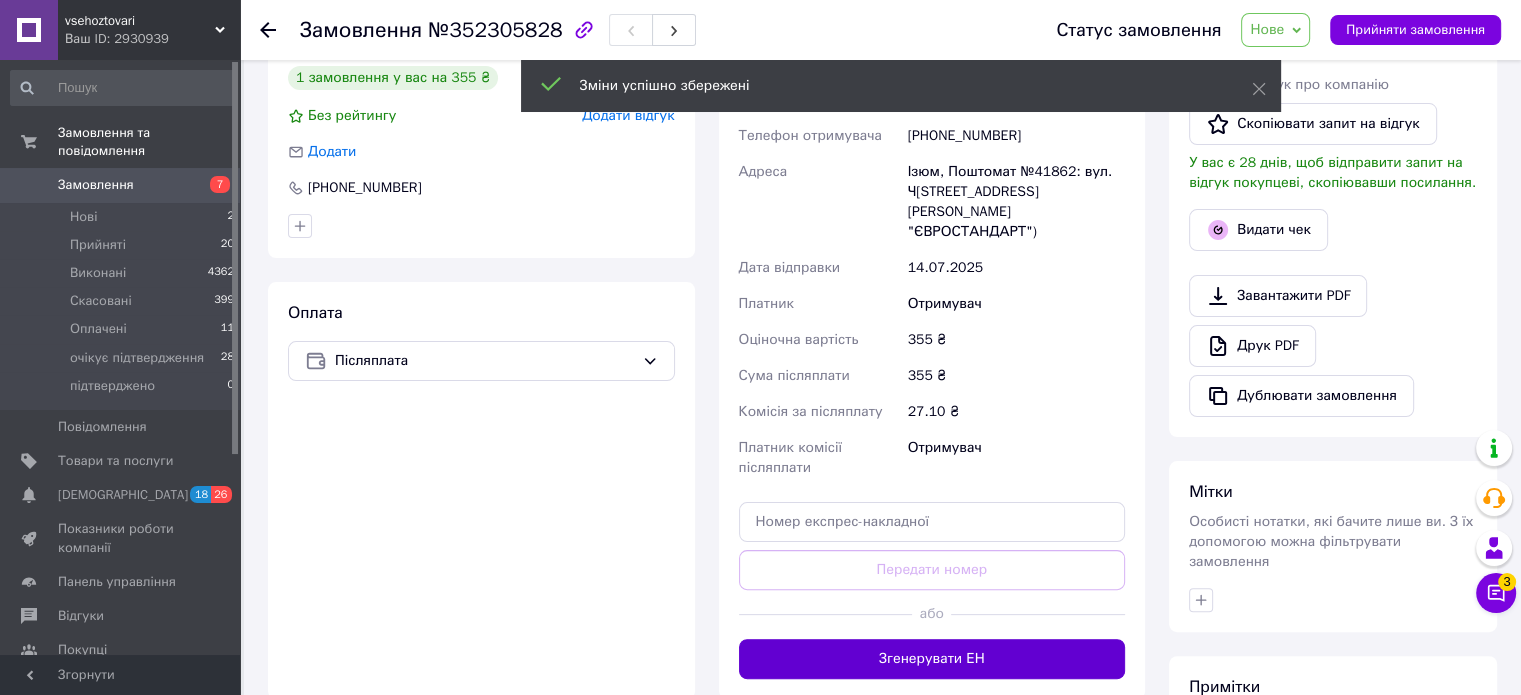 click on "Згенерувати ЕН" at bounding box center (932, 659) 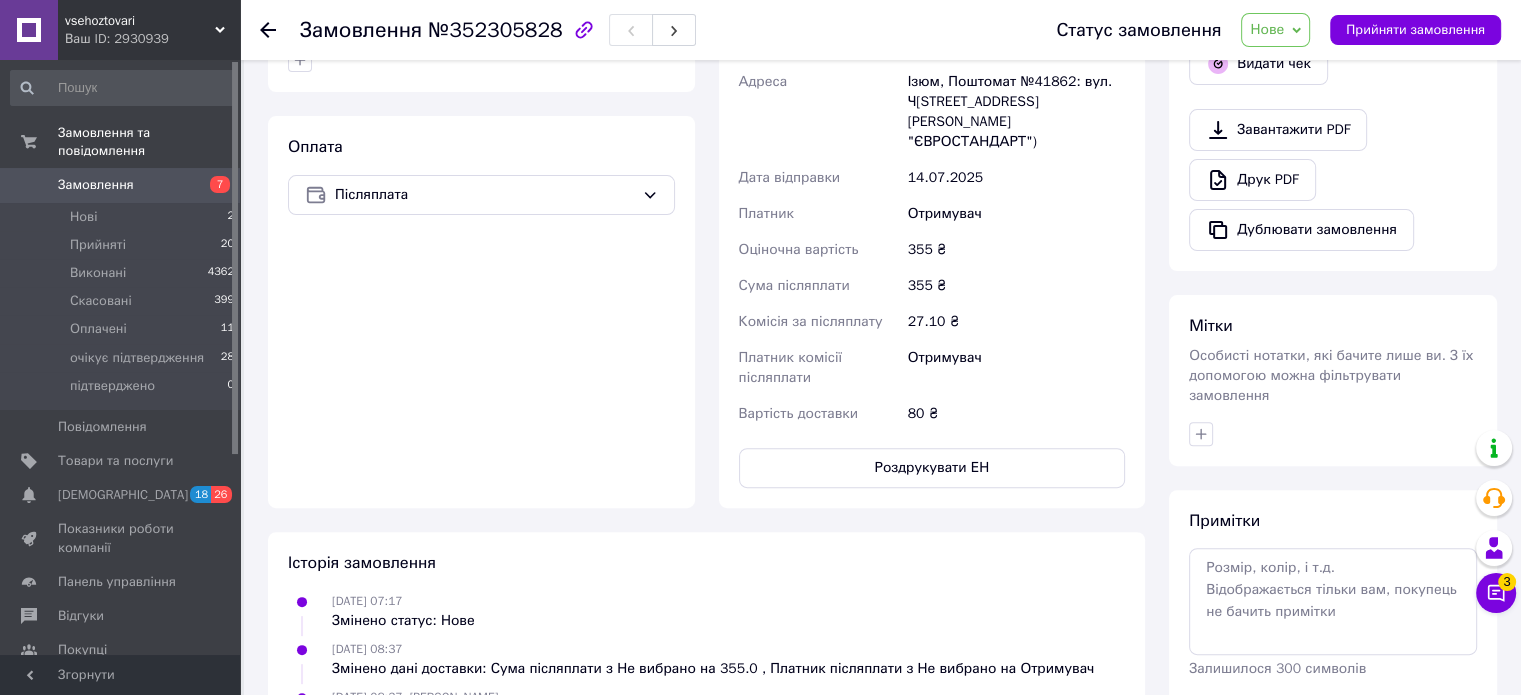 scroll, scrollTop: 600, scrollLeft: 0, axis: vertical 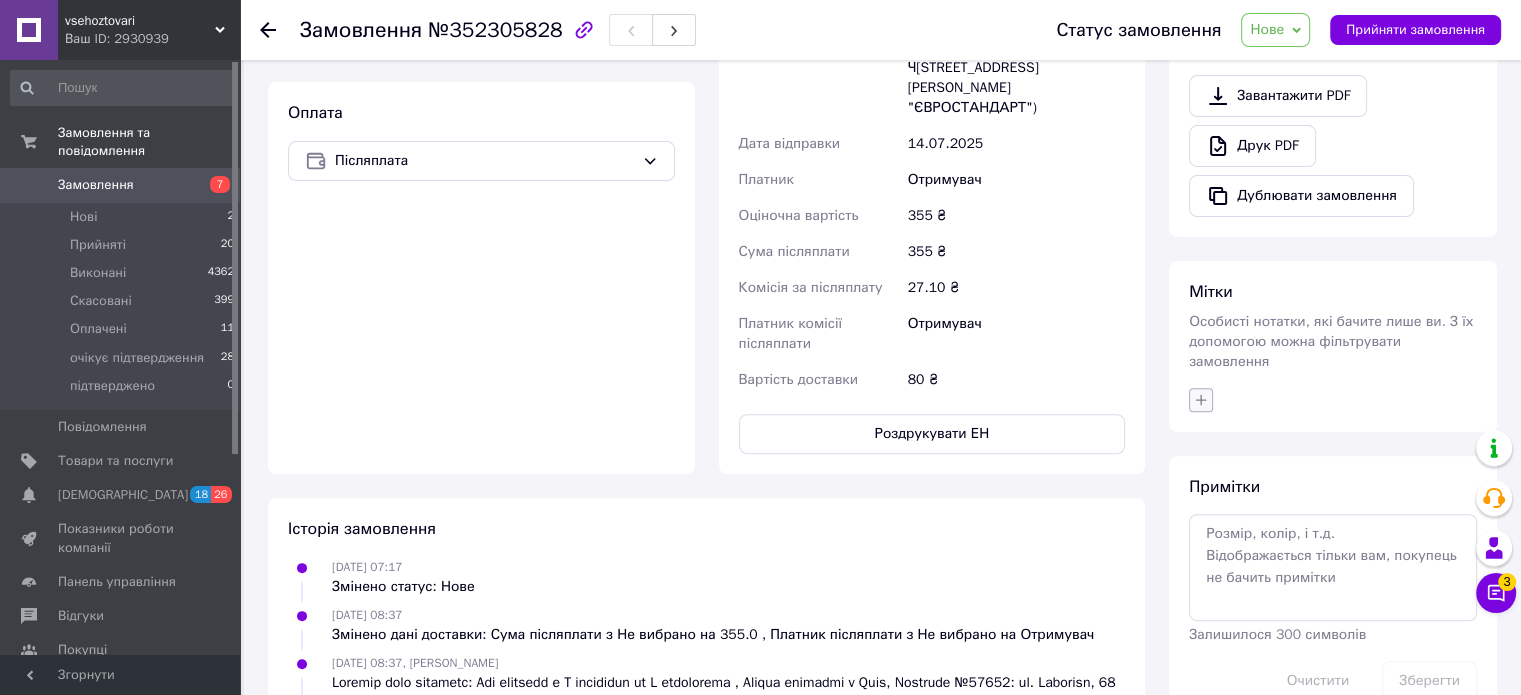 click 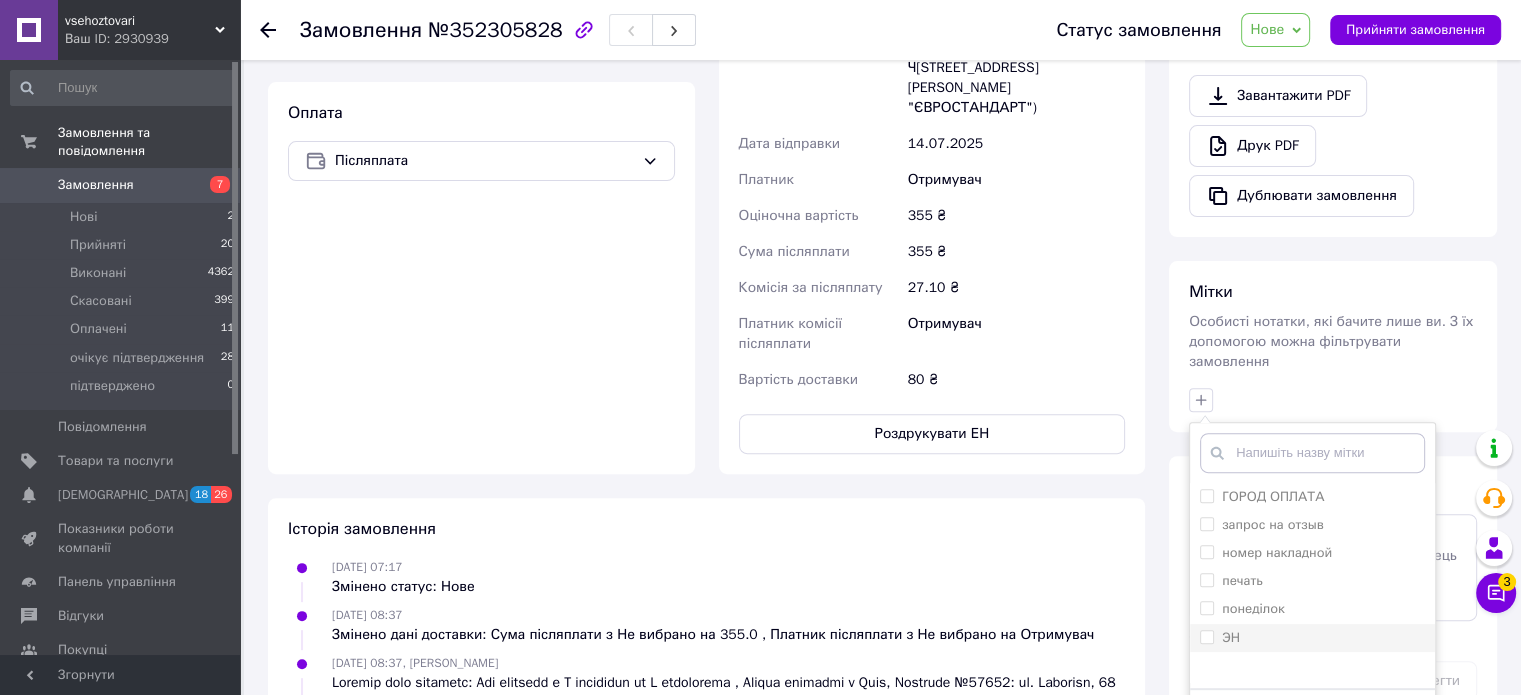 click on "ЭН" at bounding box center [1206, 636] 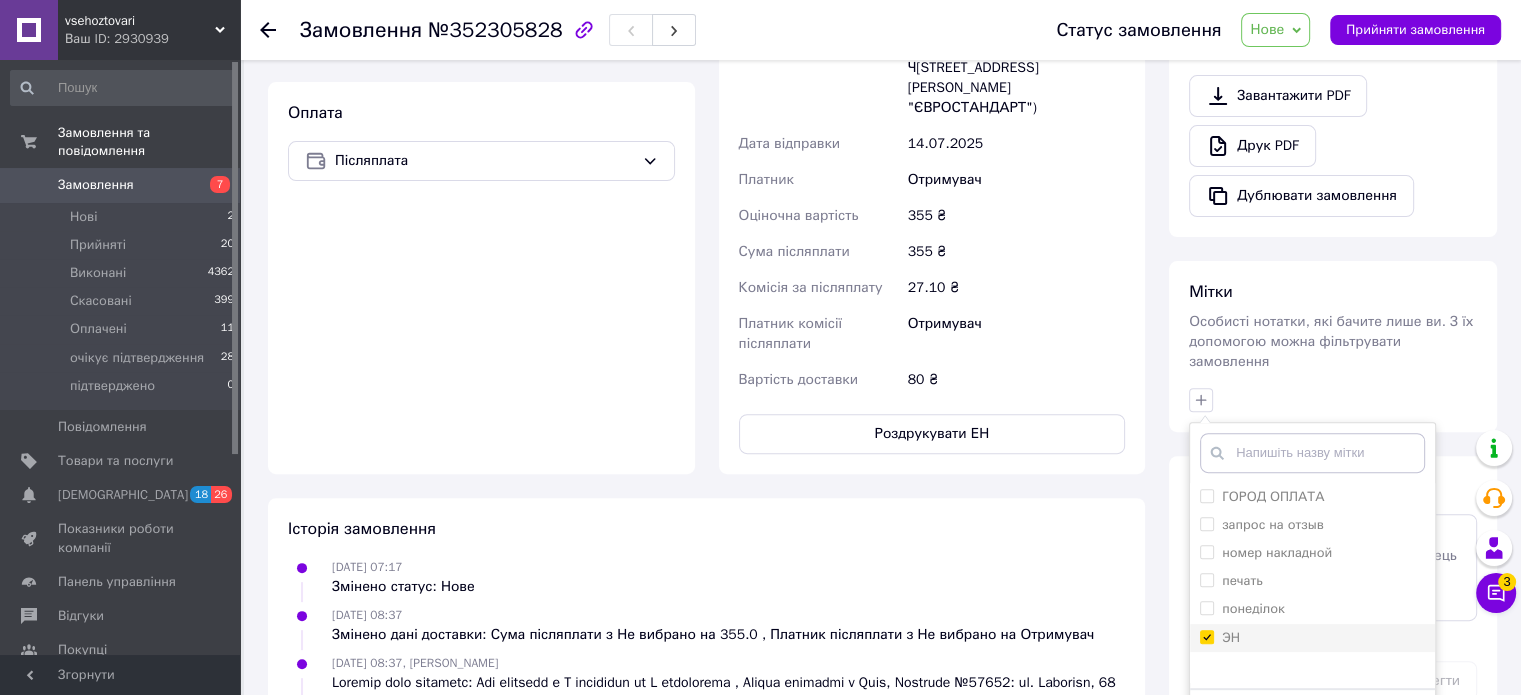 checkbox on "true" 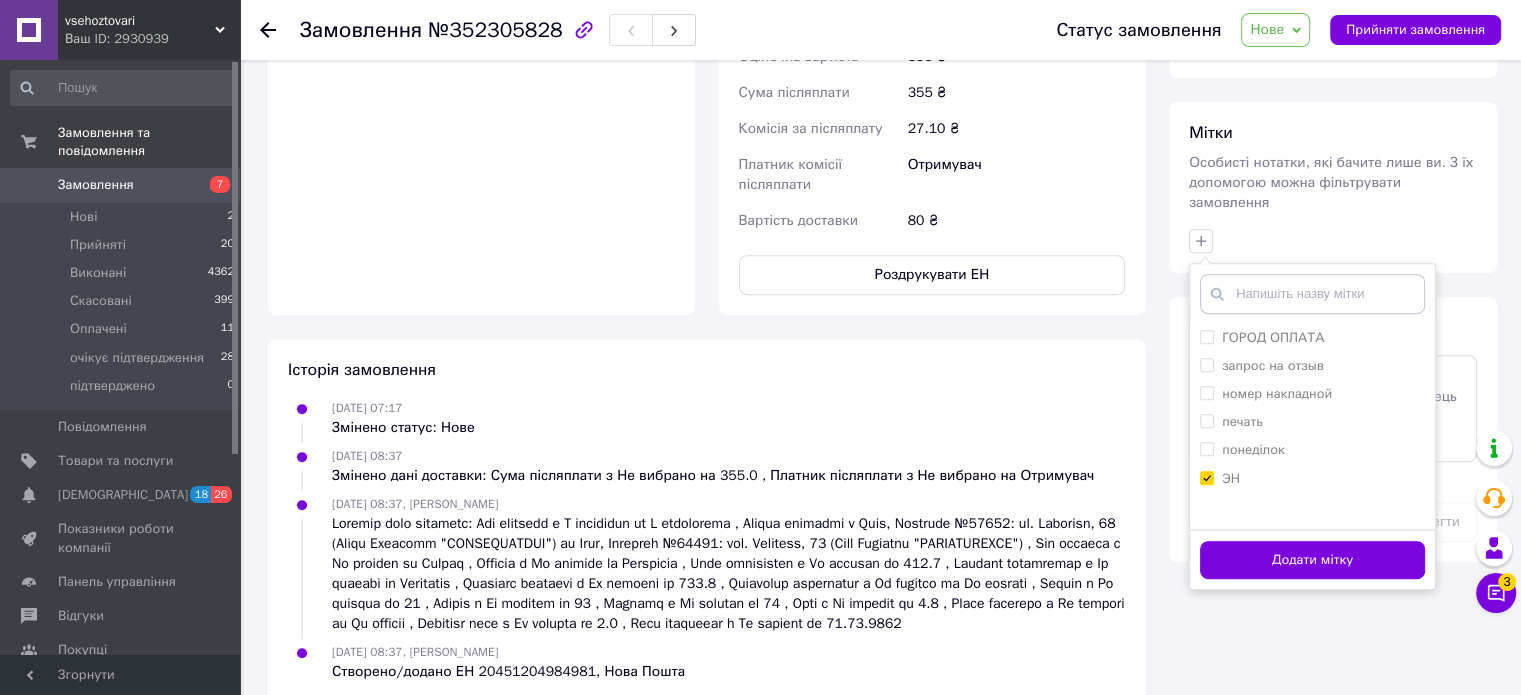 scroll, scrollTop: 791, scrollLeft: 0, axis: vertical 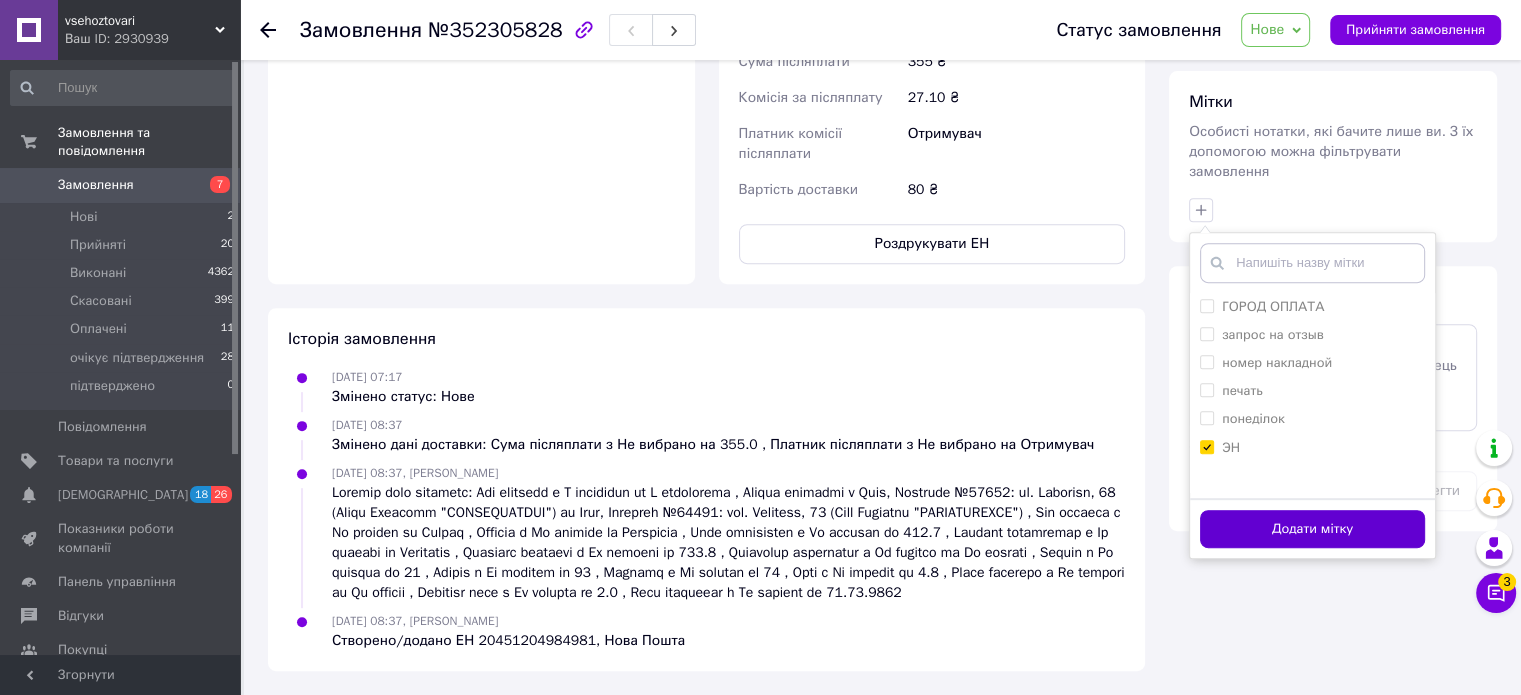 click on "Додати мітку" at bounding box center (1312, 529) 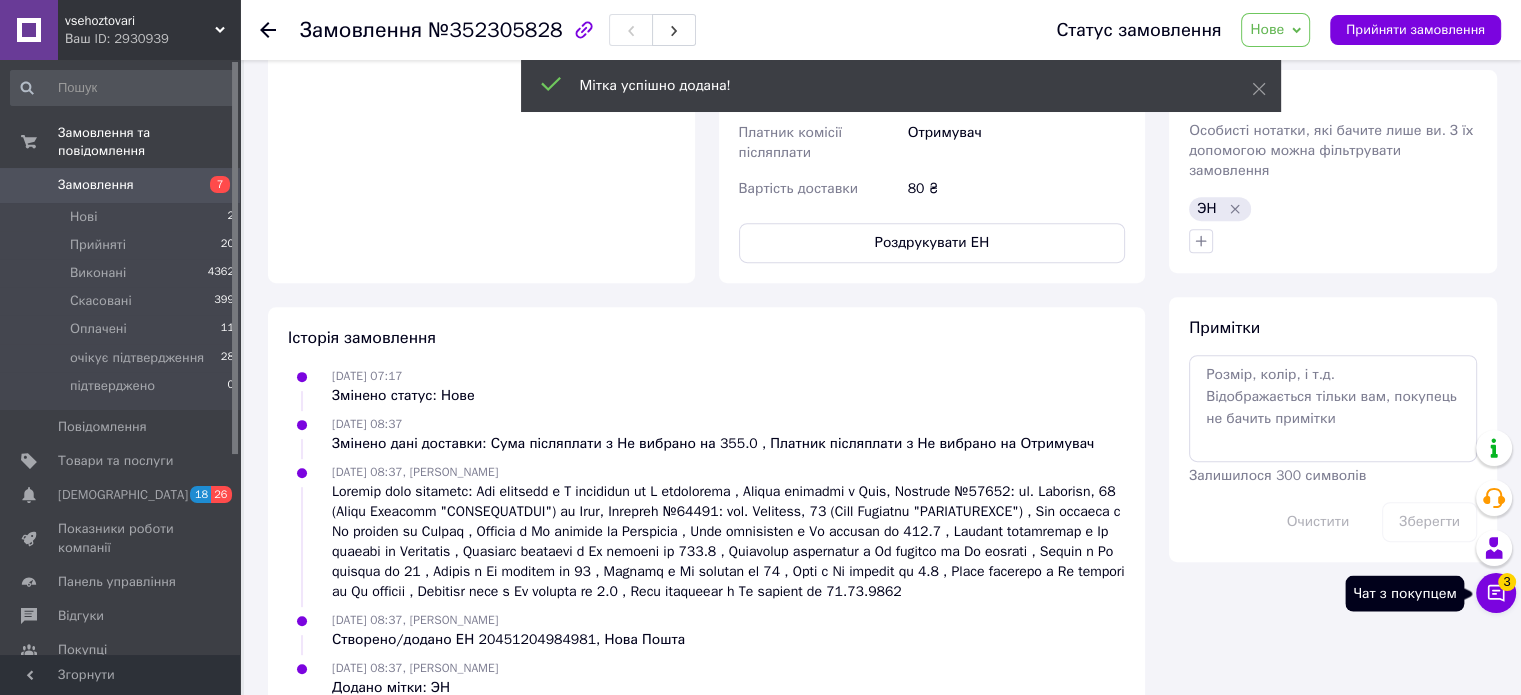 click 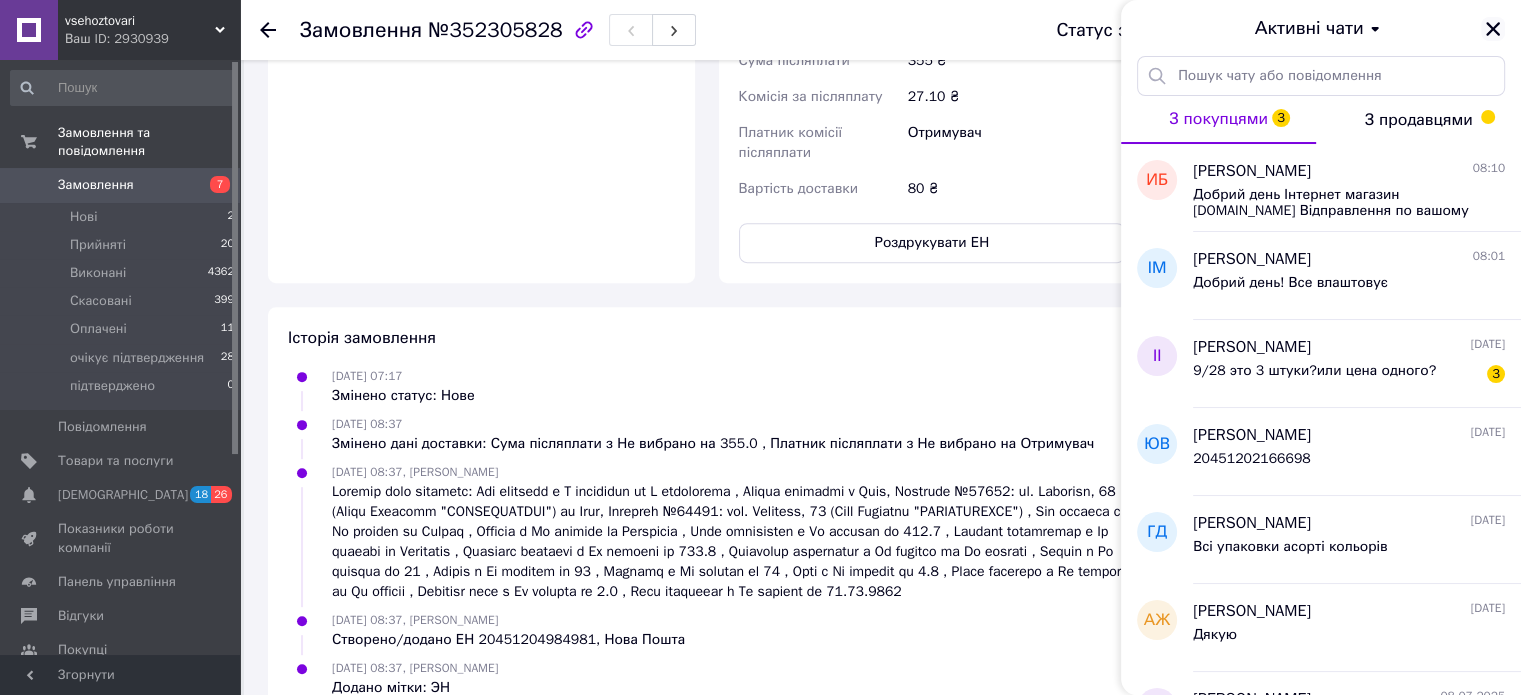 click 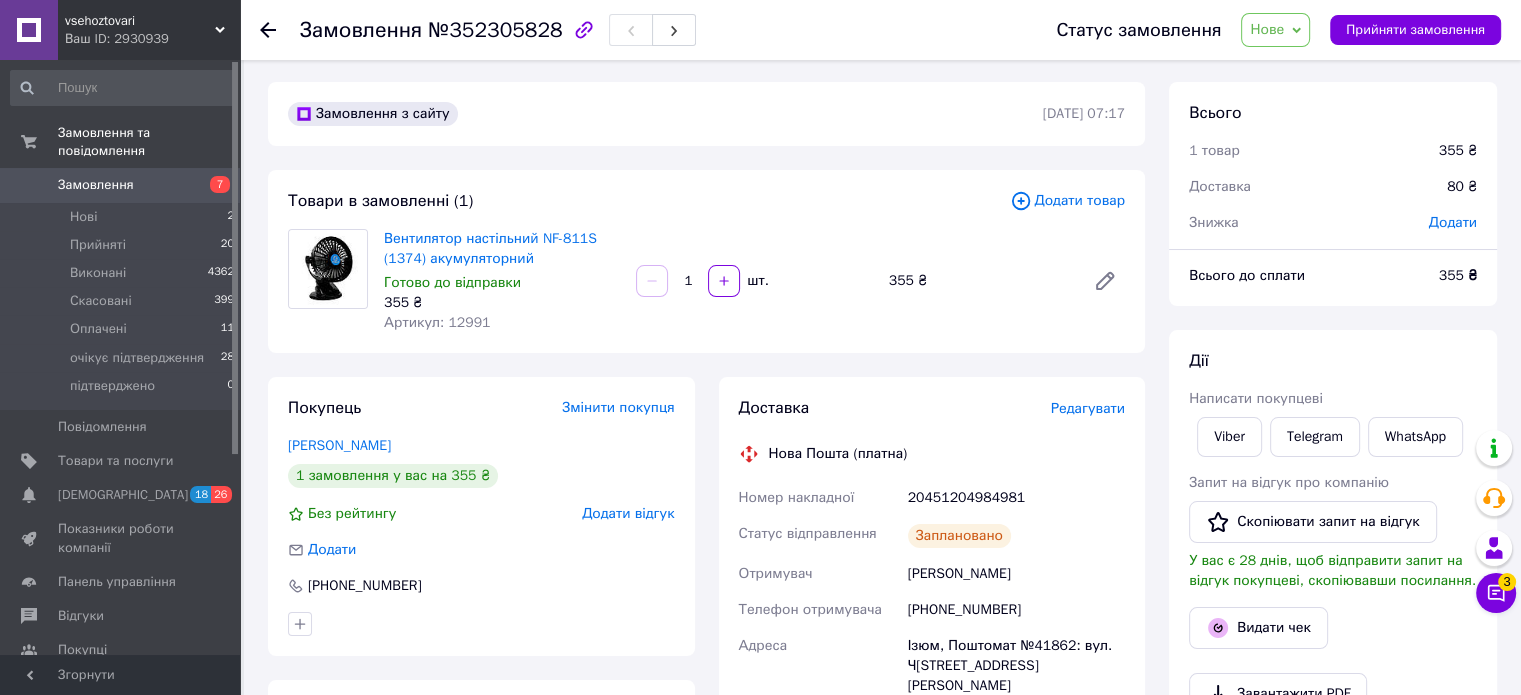 scroll, scrollTop: 0, scrollLeft: 0, axis: both 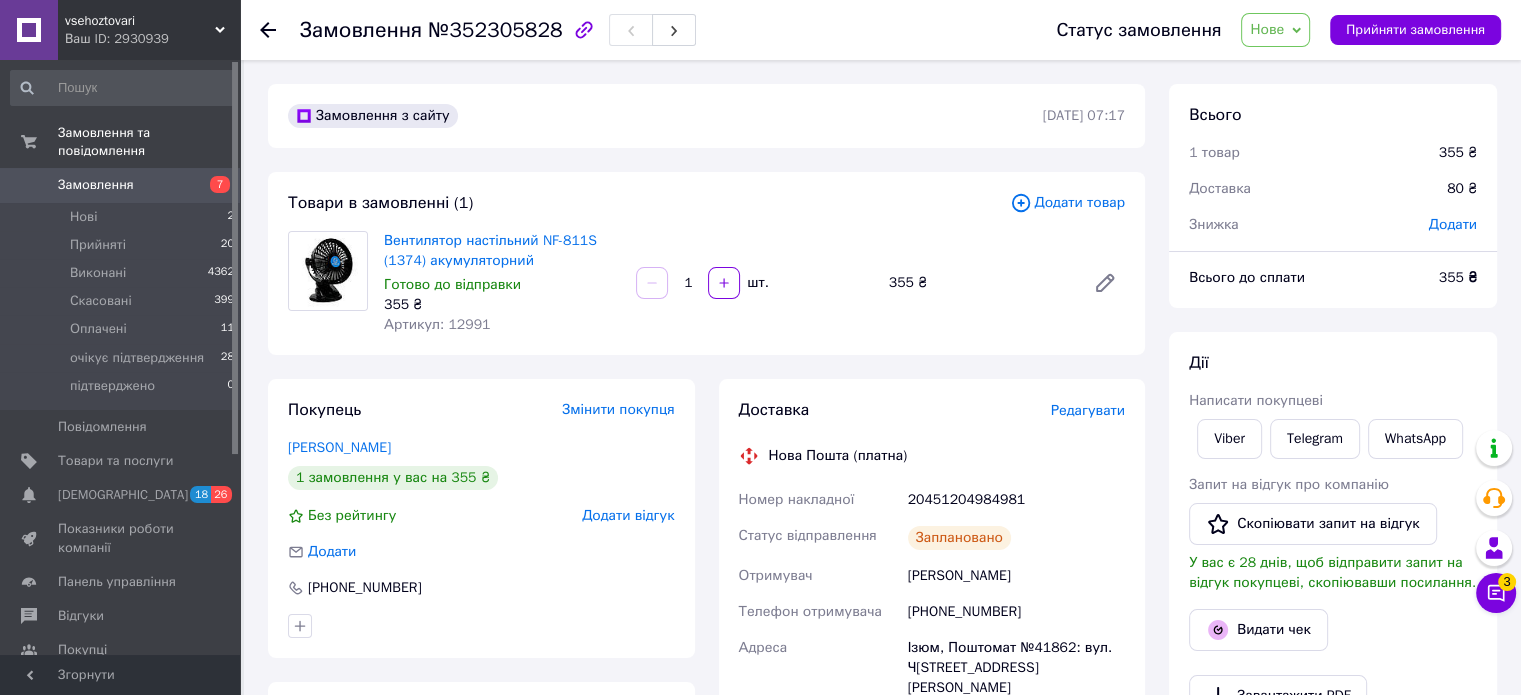click 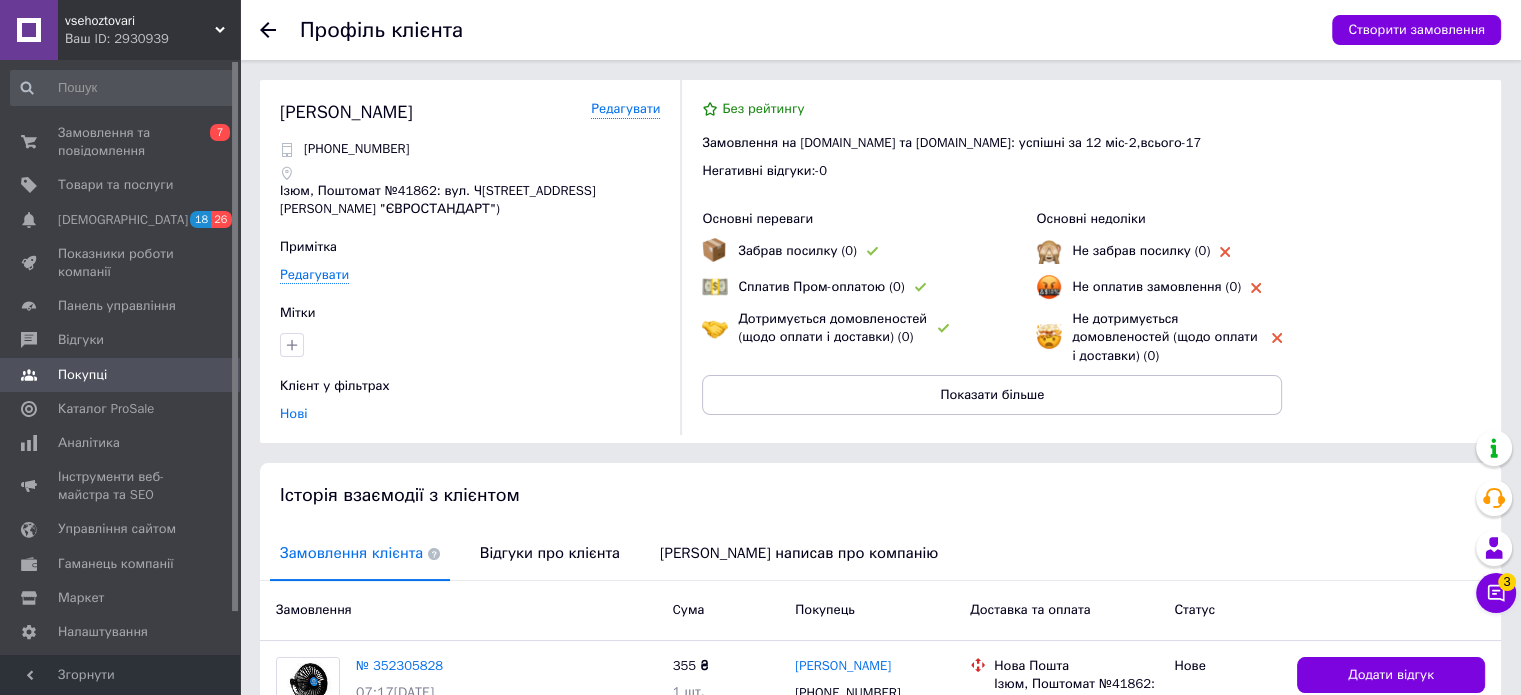 click 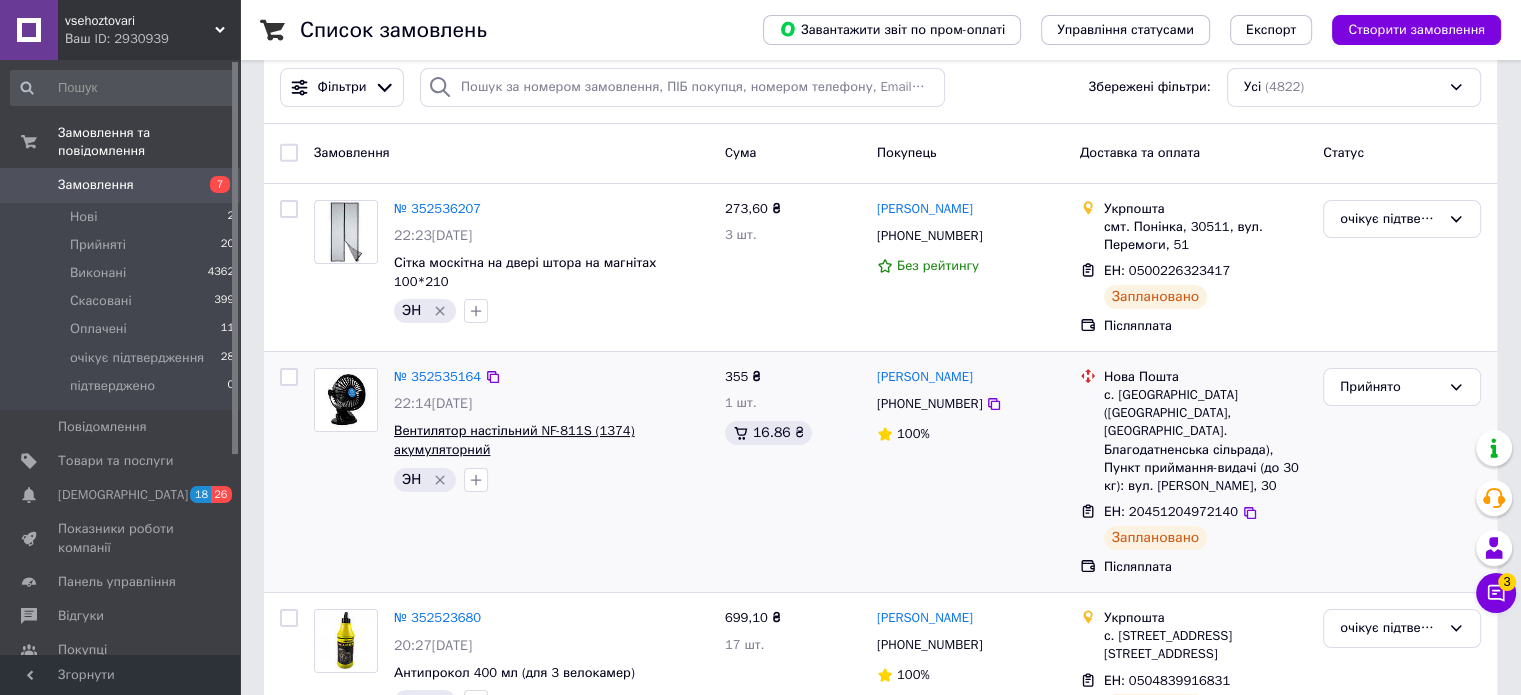 scroll, scrollTop: 0, scrollLeft: 0, axis: both 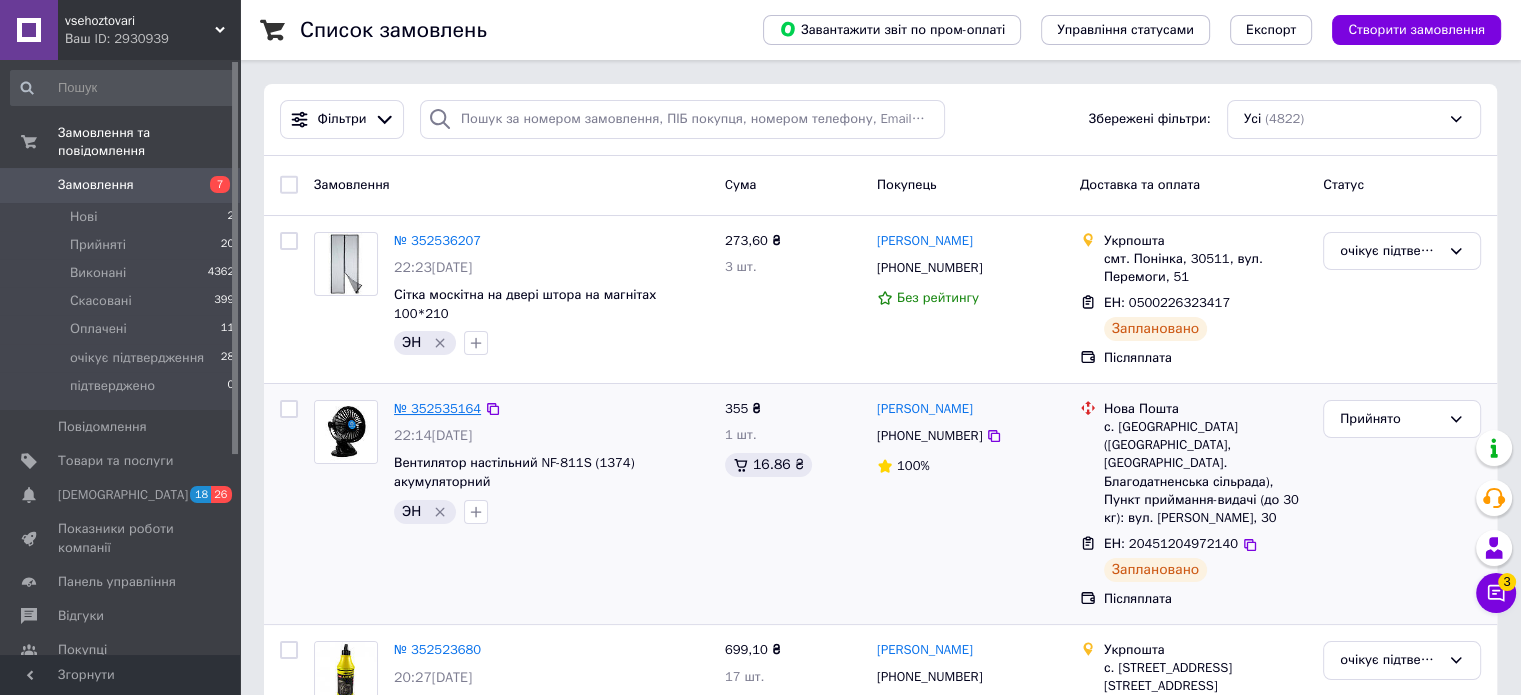 click on "№ 352535164" at bounding box center (437, 408) 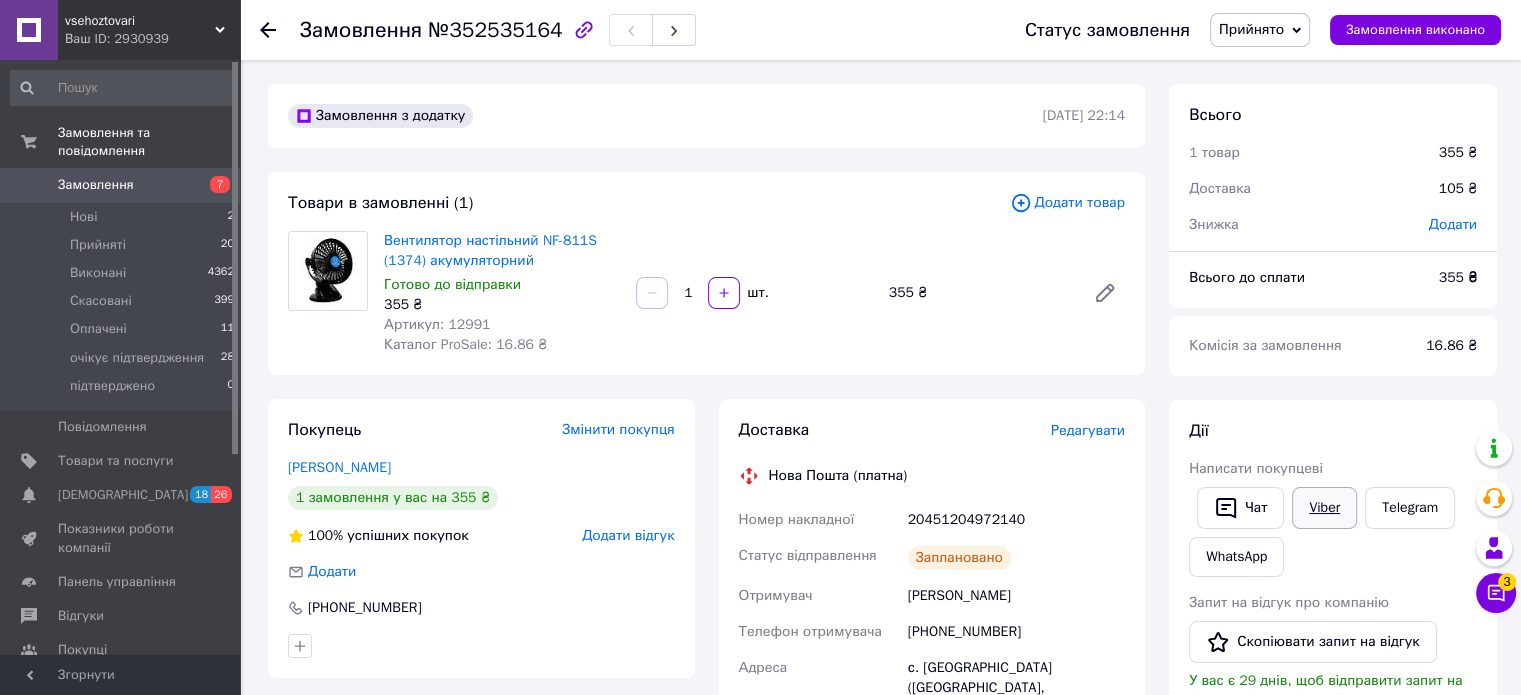 click on "Viber" at bounding box center (1324, 508) 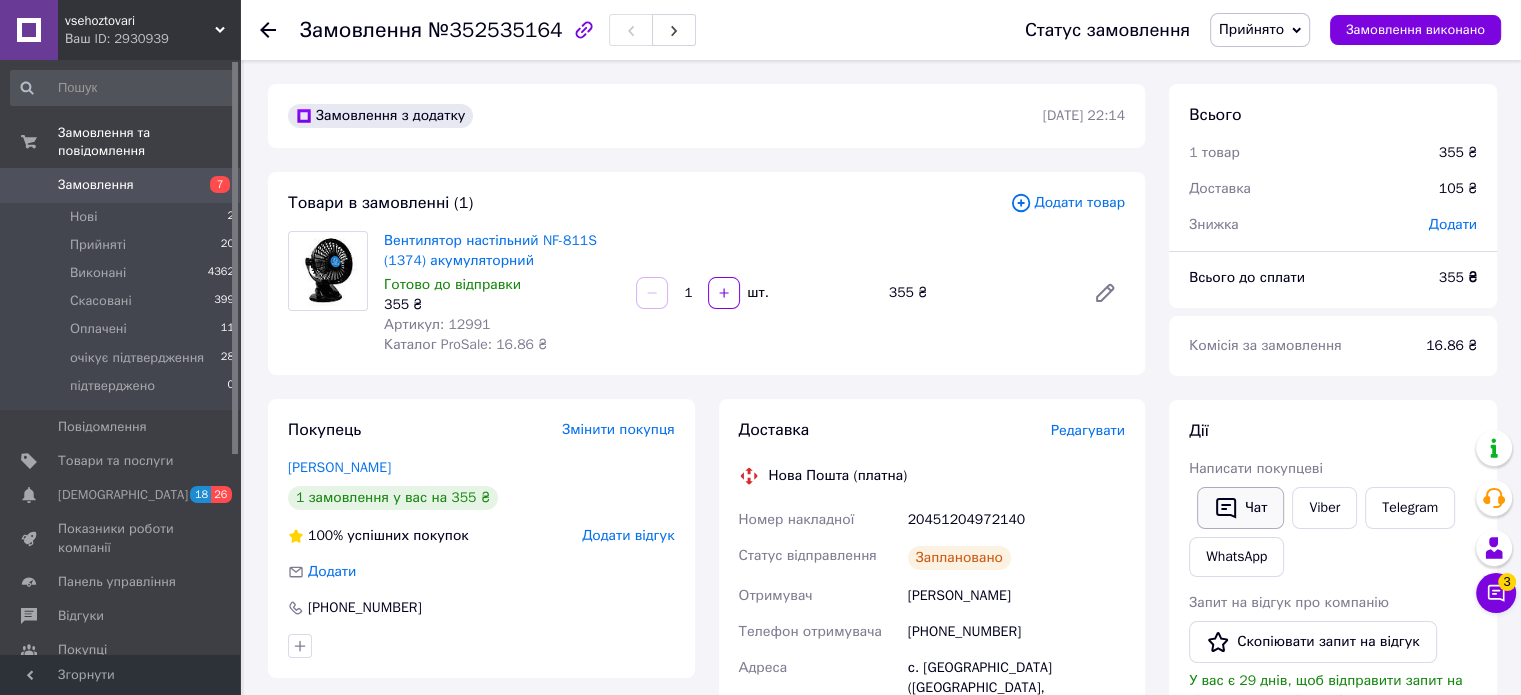 click on "Чат" at bounding box center [1240, 508] 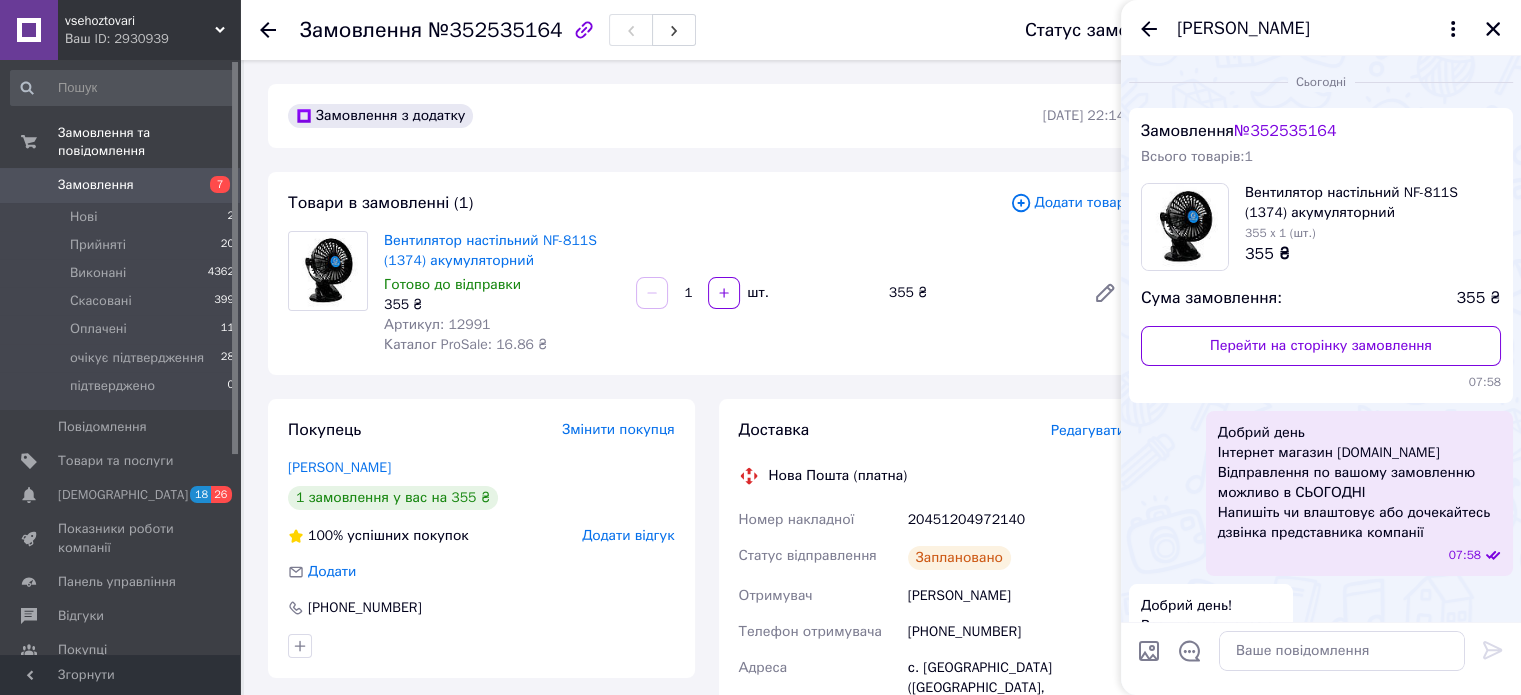 scroll, scrollTop: 33, scrollLeft: 0, axis: vertical 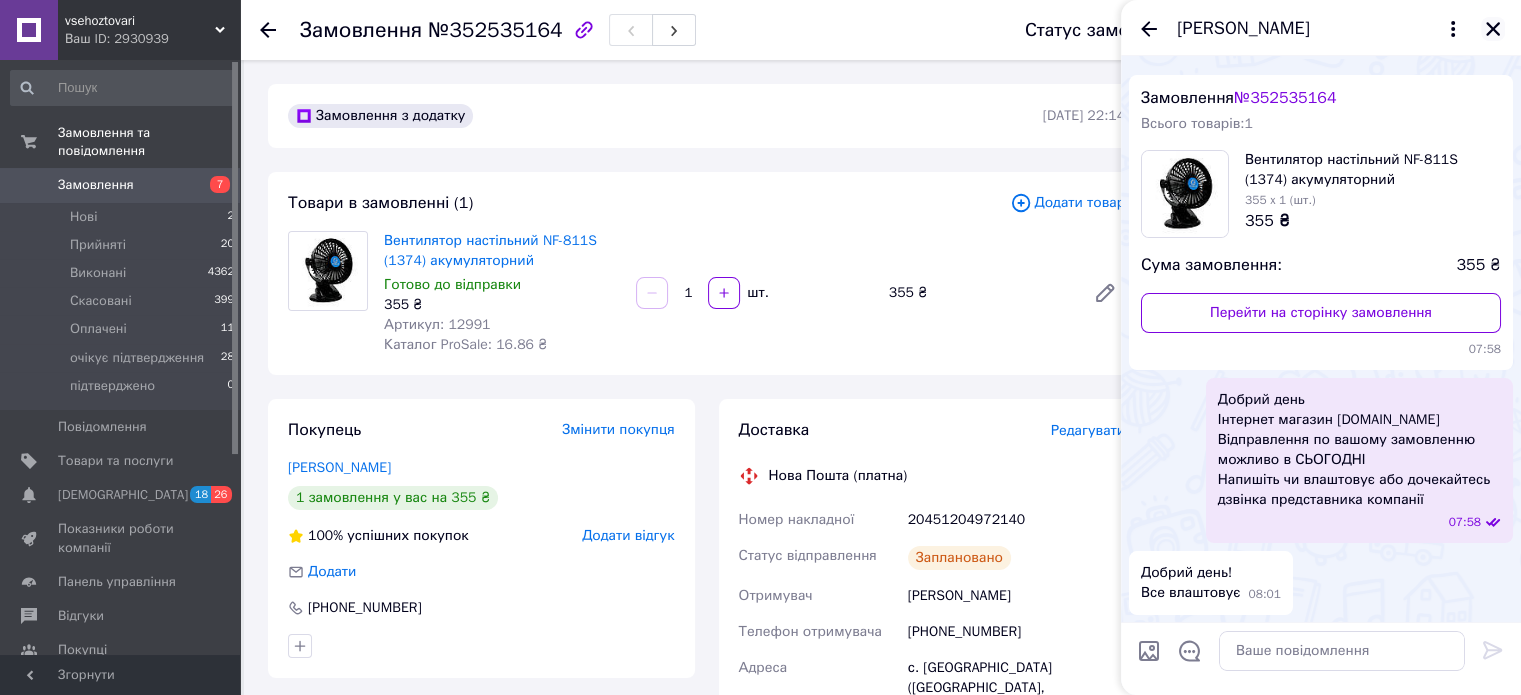 click 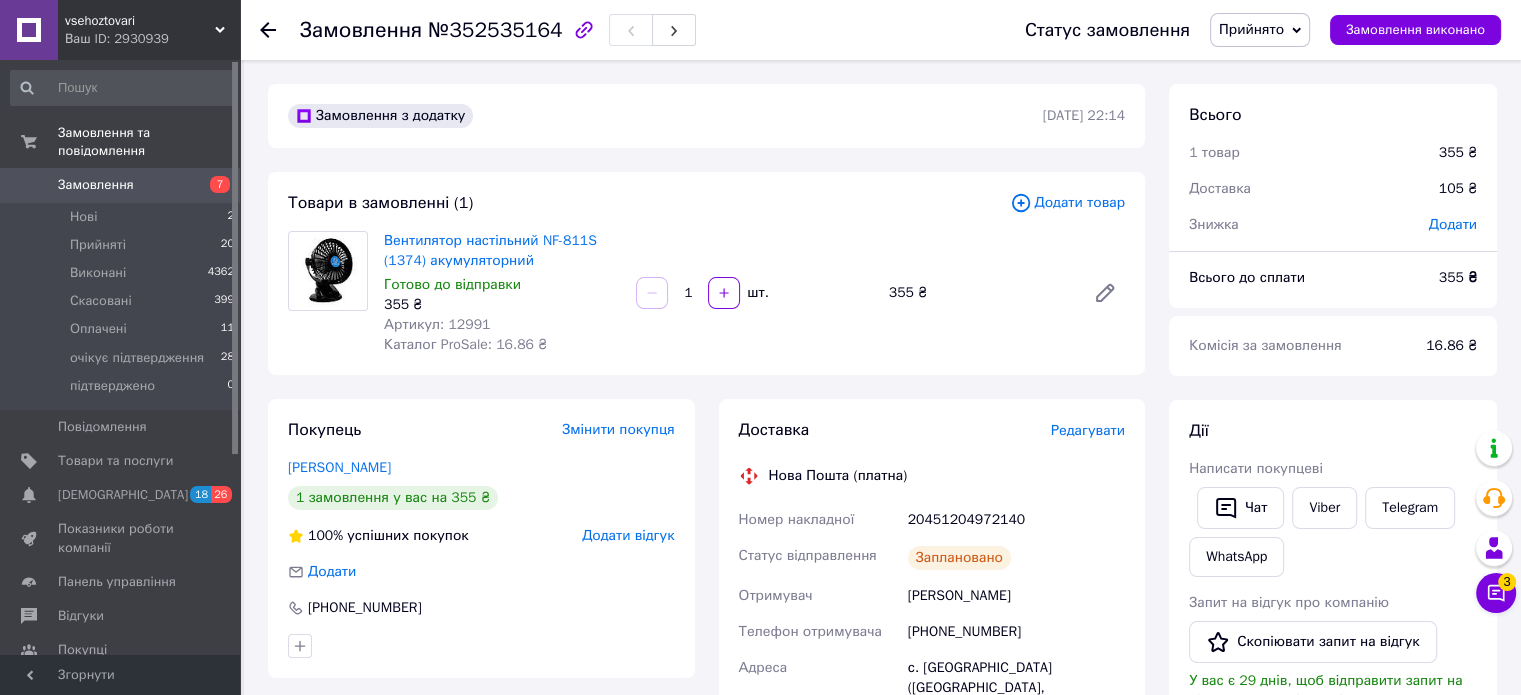 click 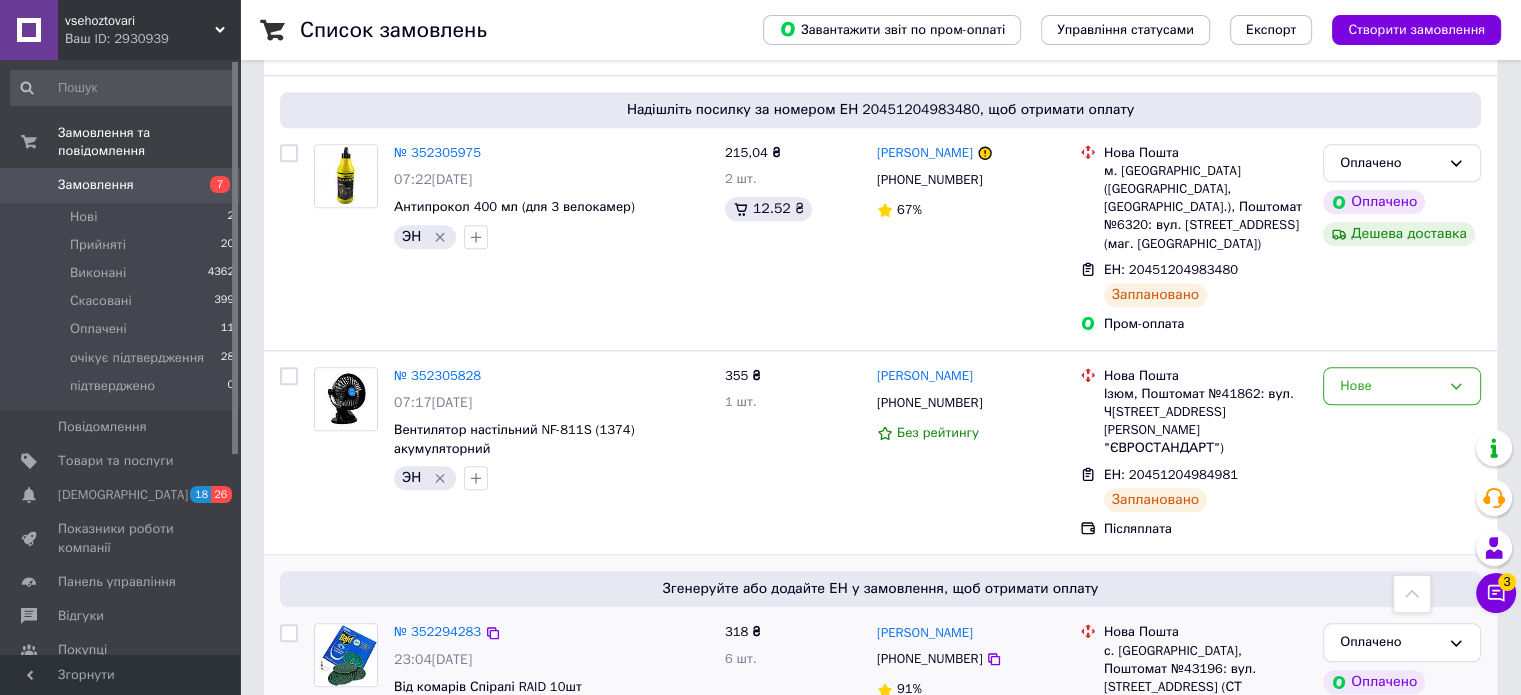 scroll, scrollTop: 2200, scrollLeft: 0, axis: vertical 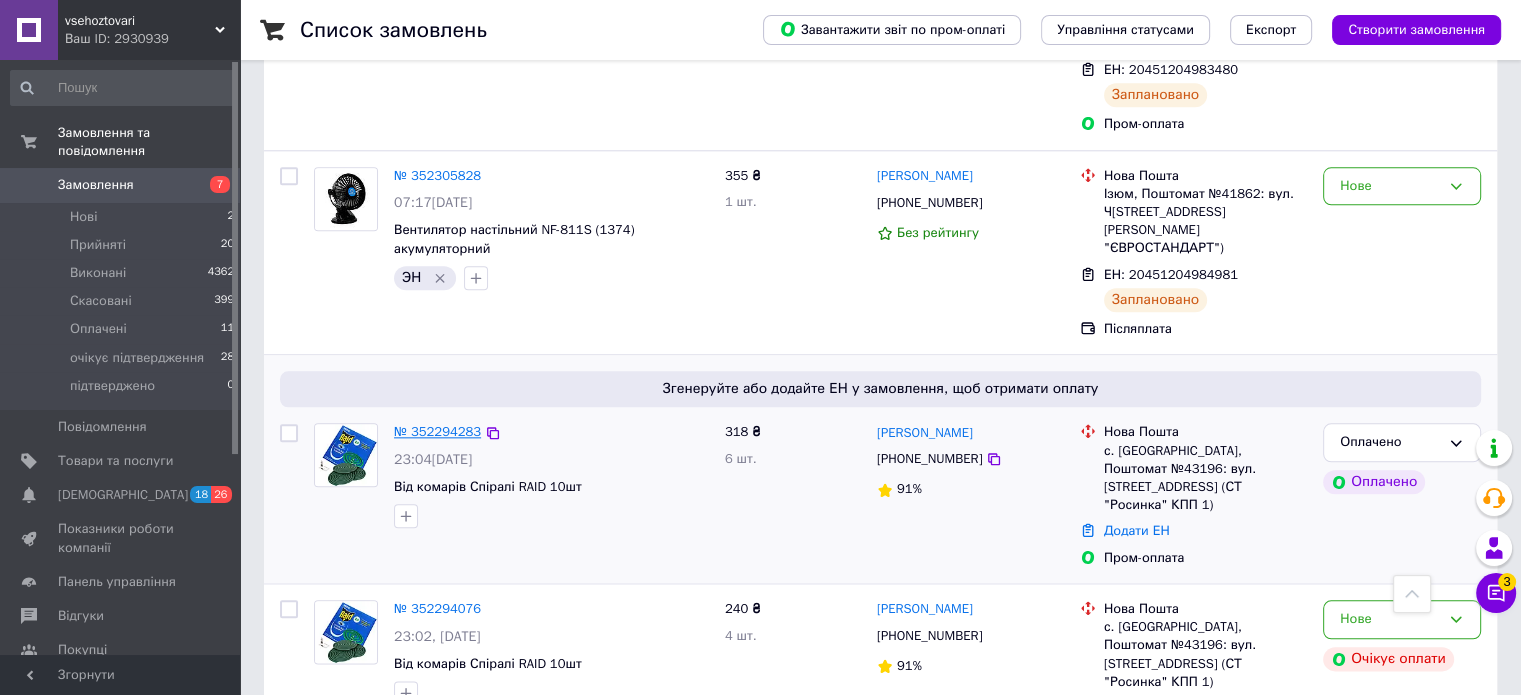 click on "№ 352294283" at bounding box center (437, 431) 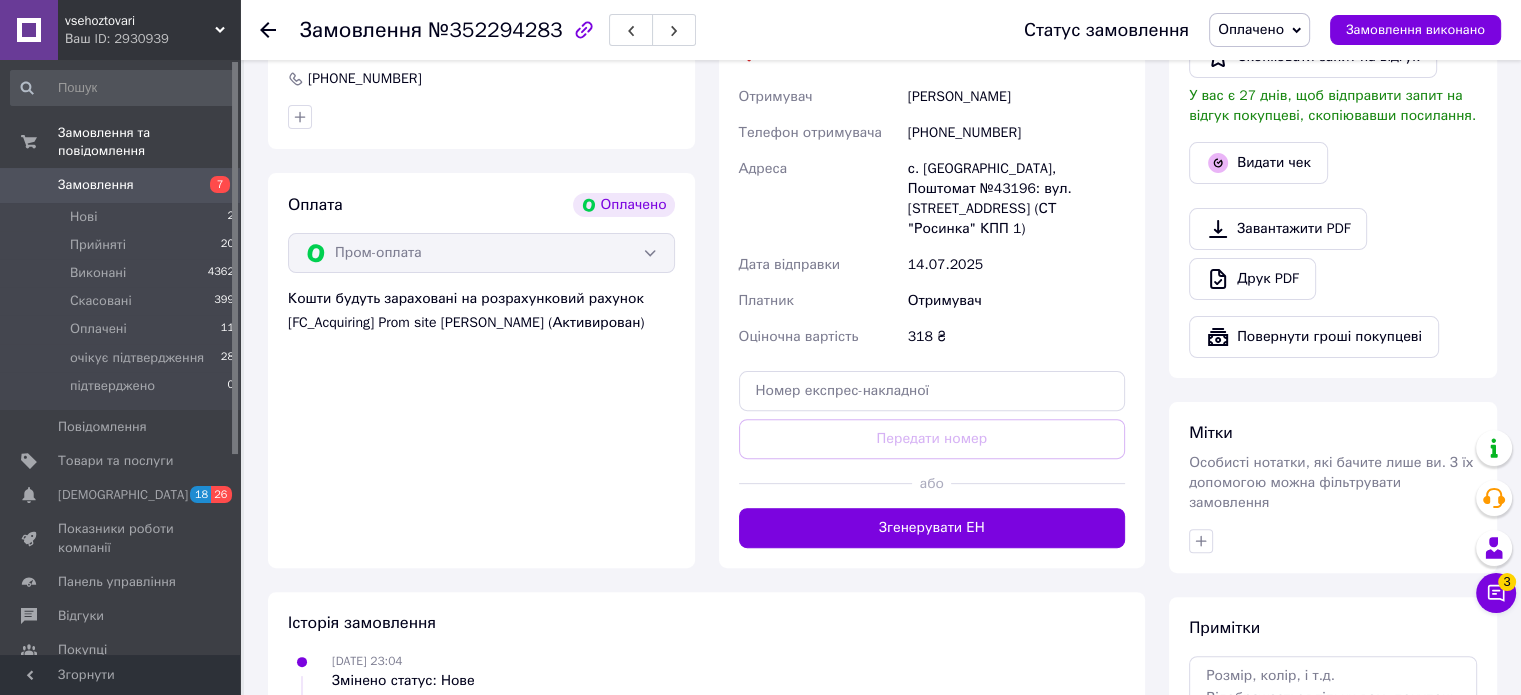 scroll, scrollTop: 312, scrollLeft: 0, axis: vertical 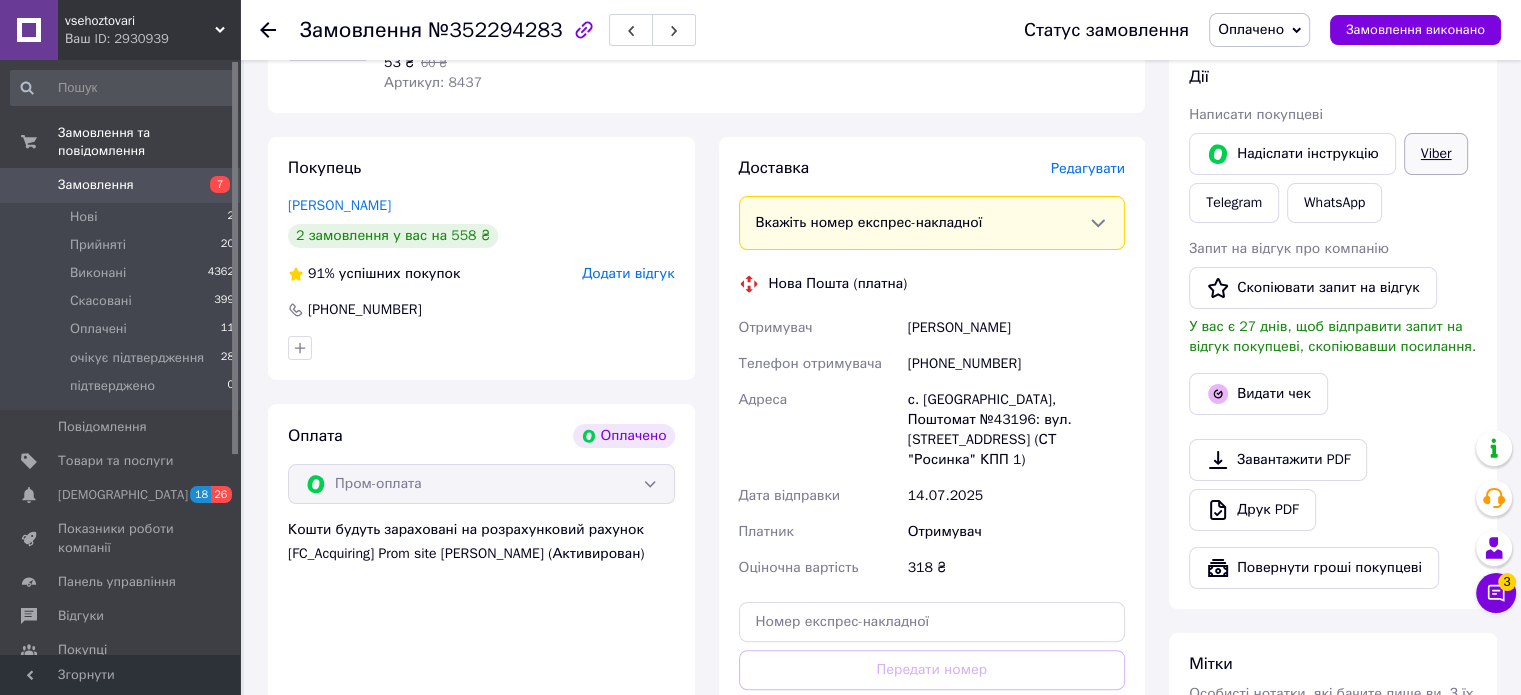 click on "Viber" at bounding box center (1436, 154) 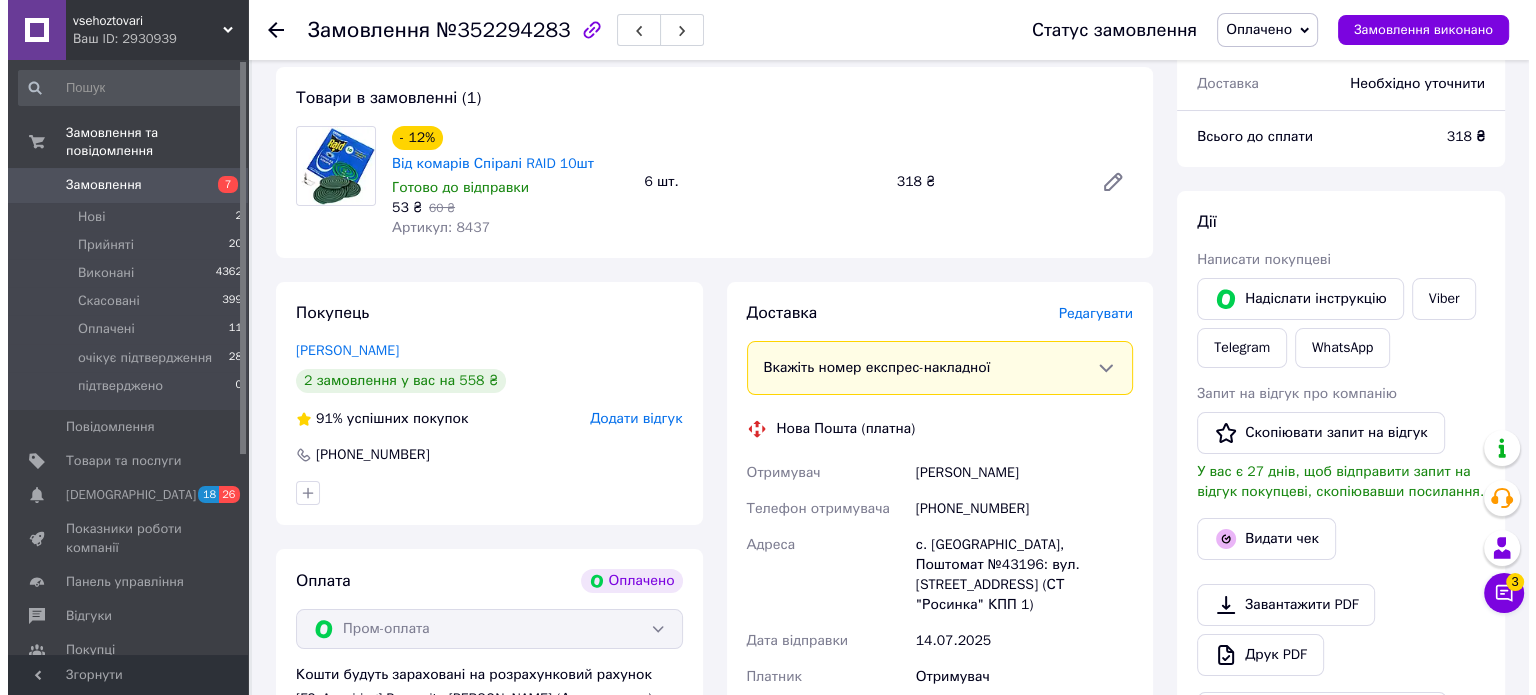 scroll, scrollTop: 200, scrollLeft: 0, axis: vertical 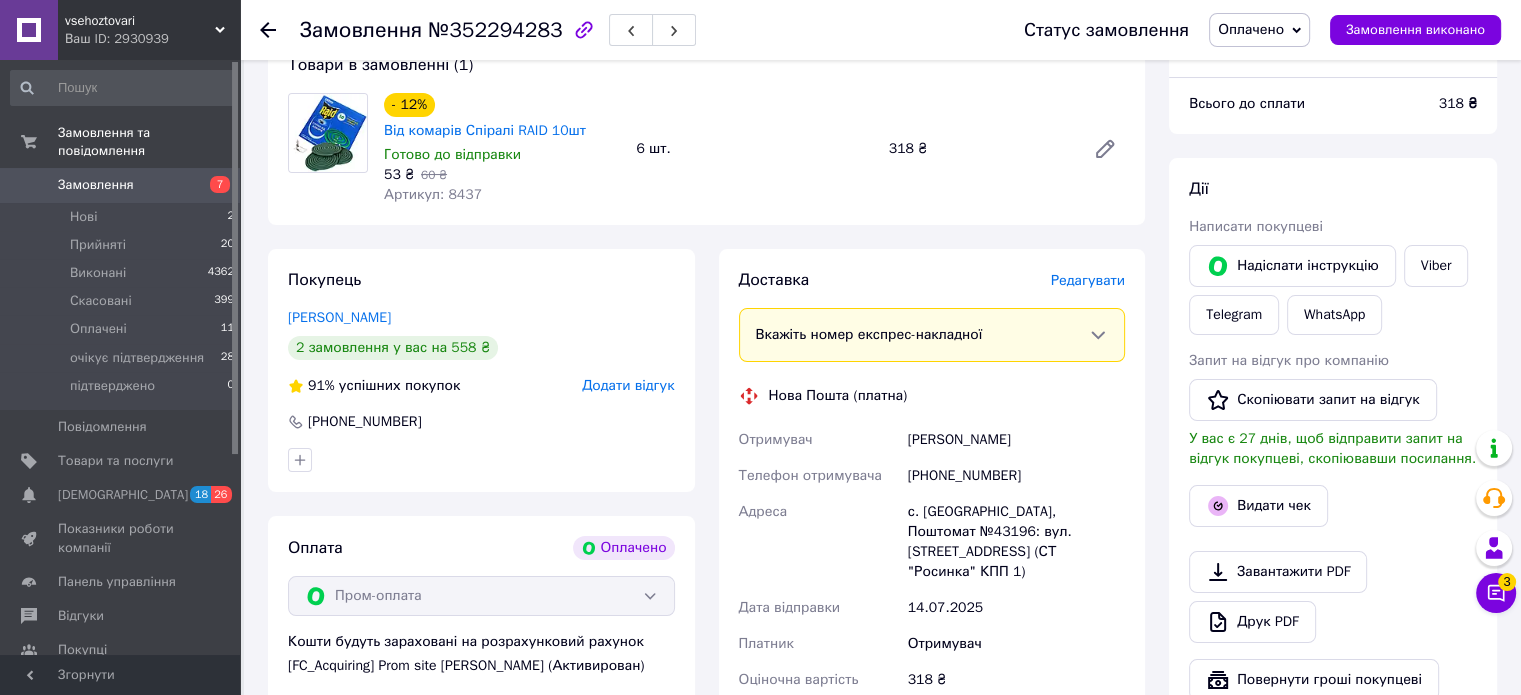 click on "Редагувати" at bounding box center (1088, 280) 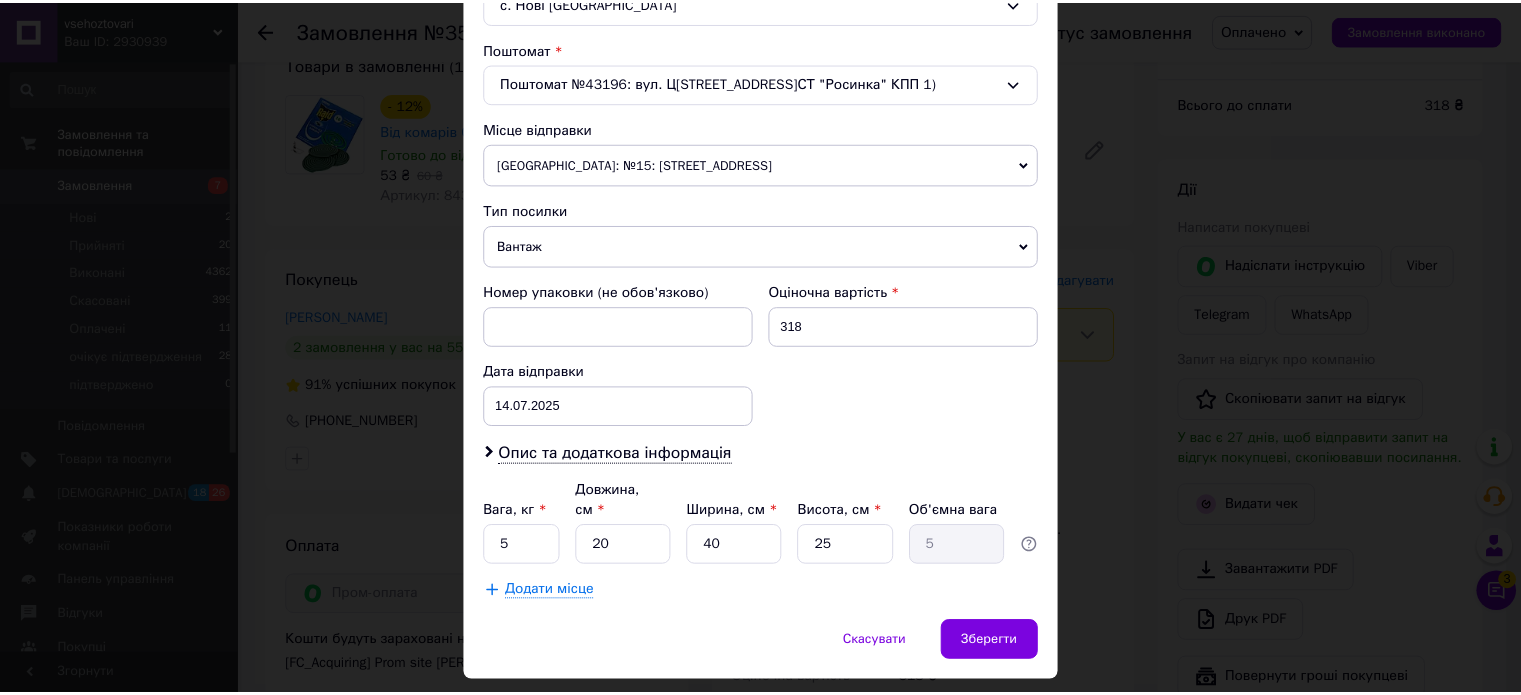 scroll, scrollTop: 627, scrollLeft: 0, axis: vertical 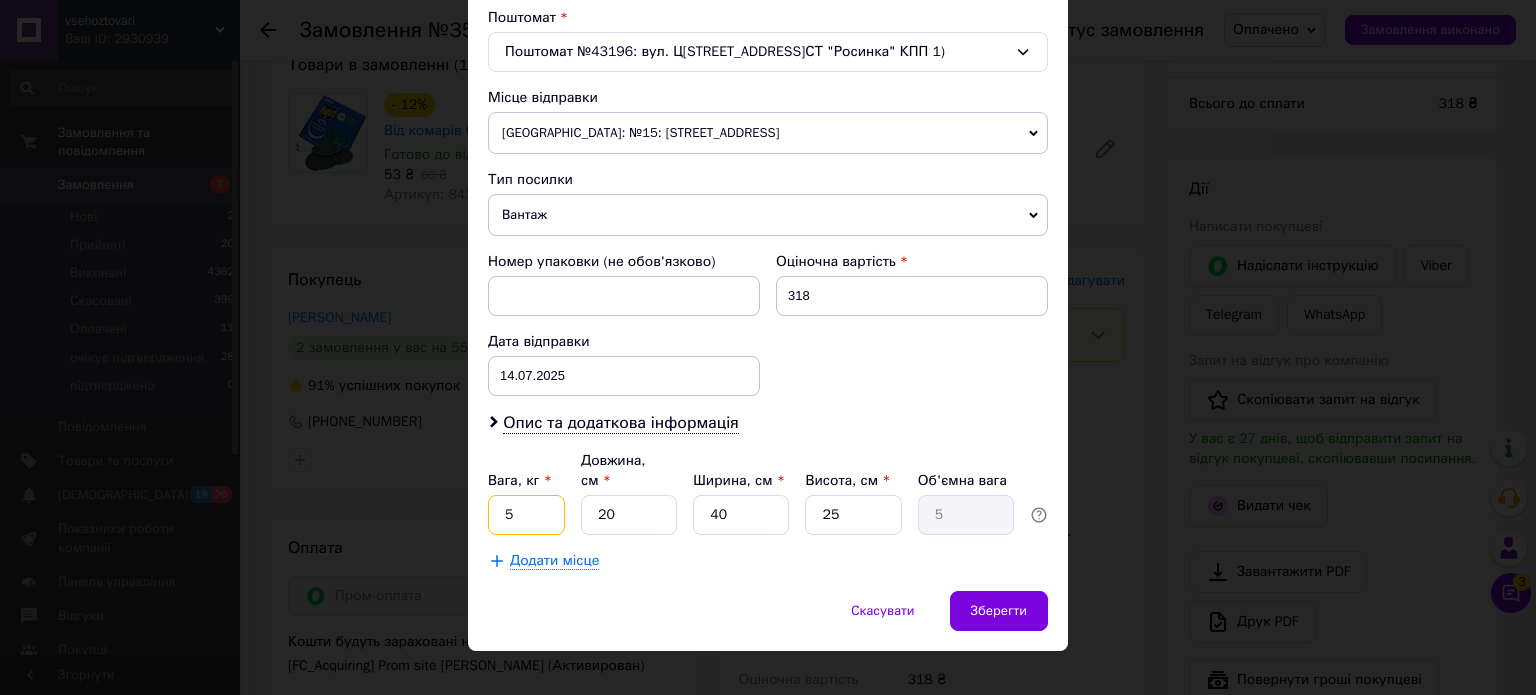click on "5" at bounding box center (526, 515) 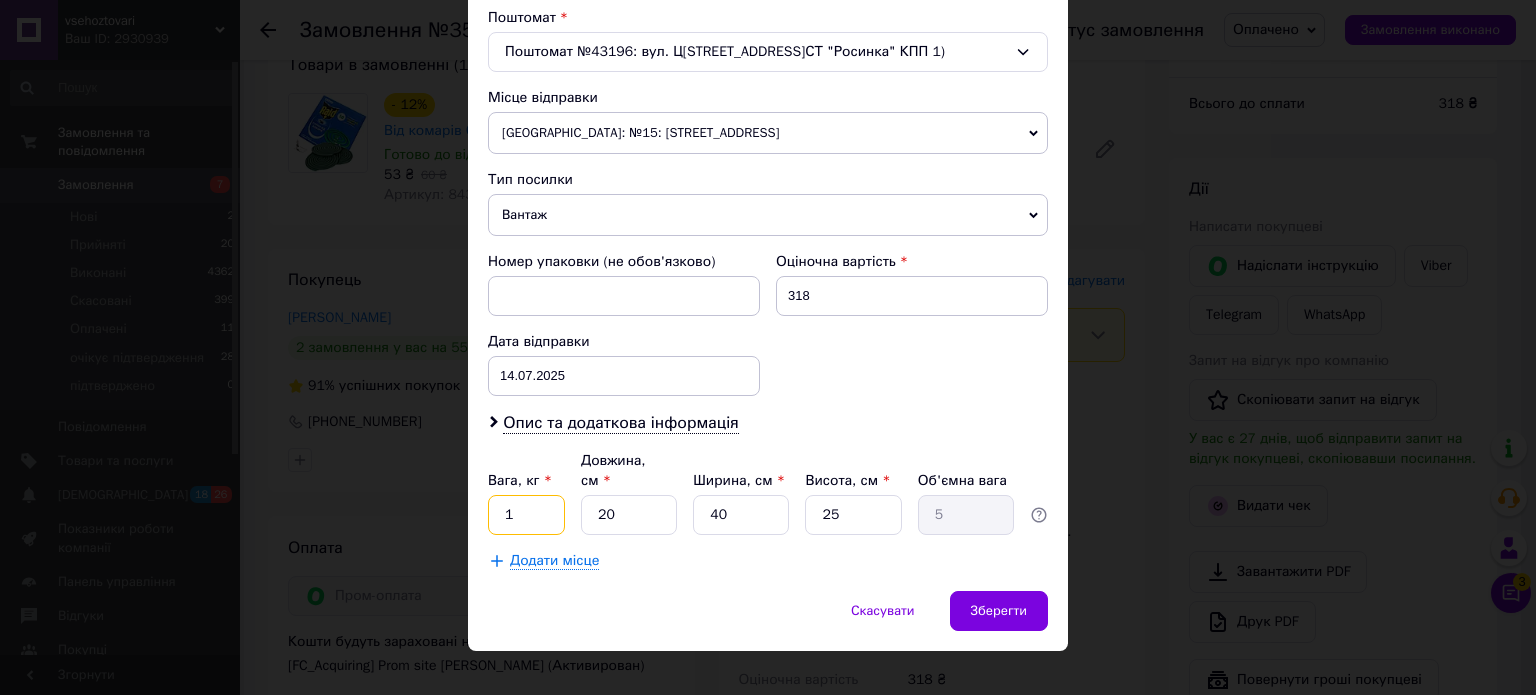 type on "1" 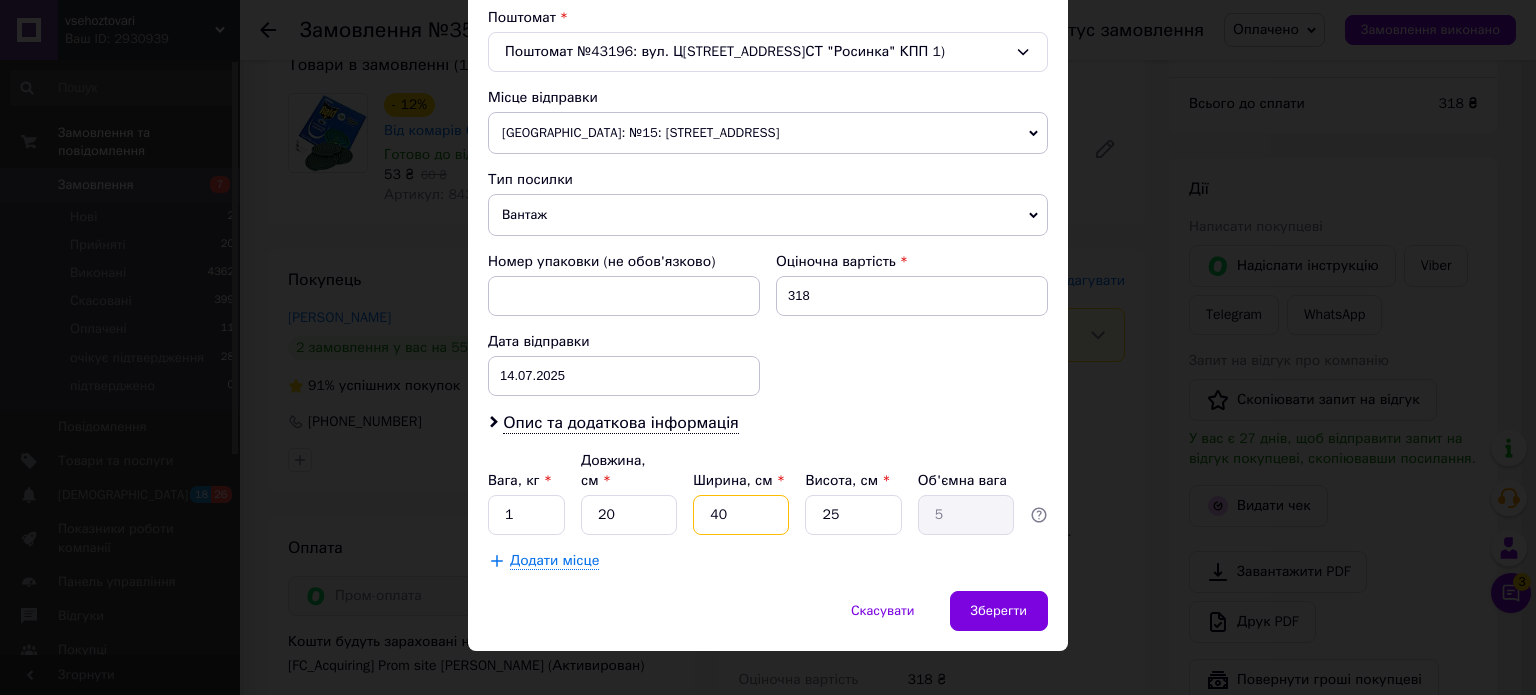 click on "40" at bounding box center [741, 515] 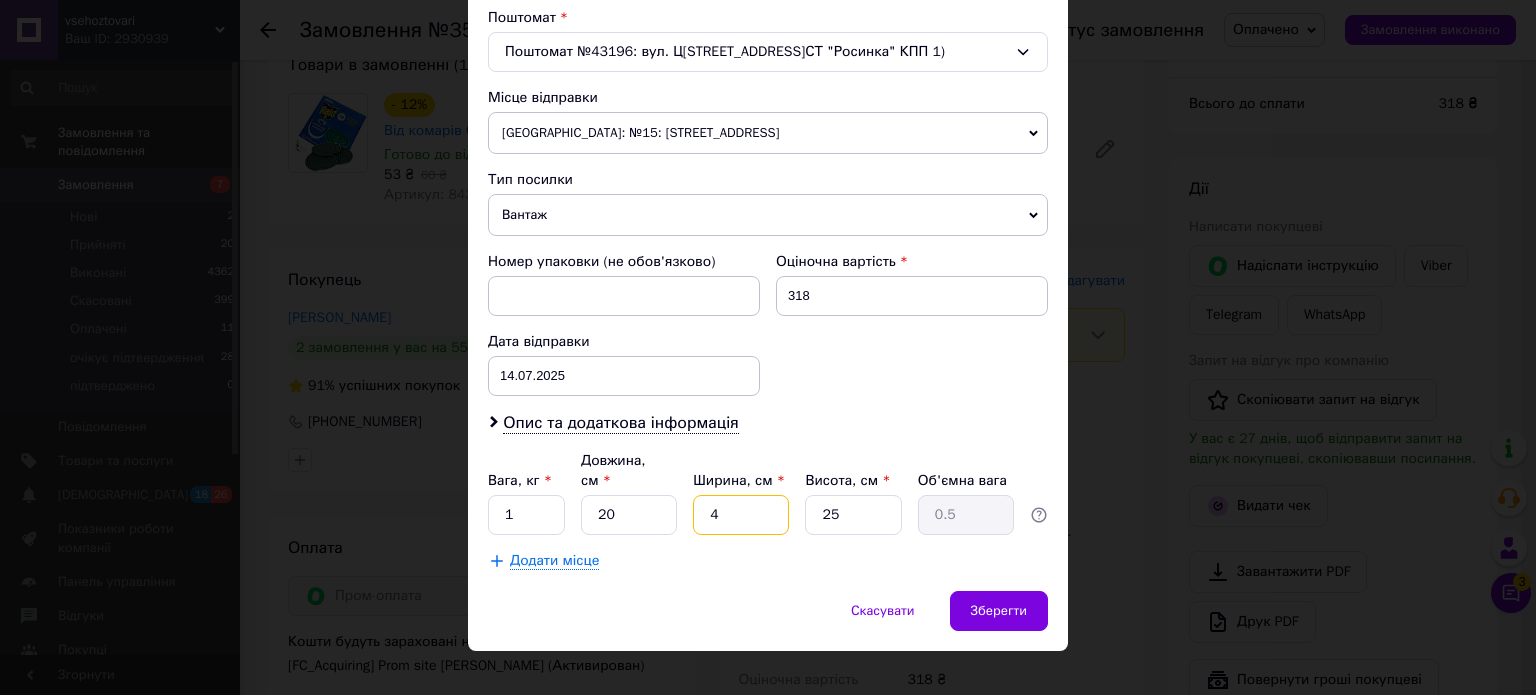 type 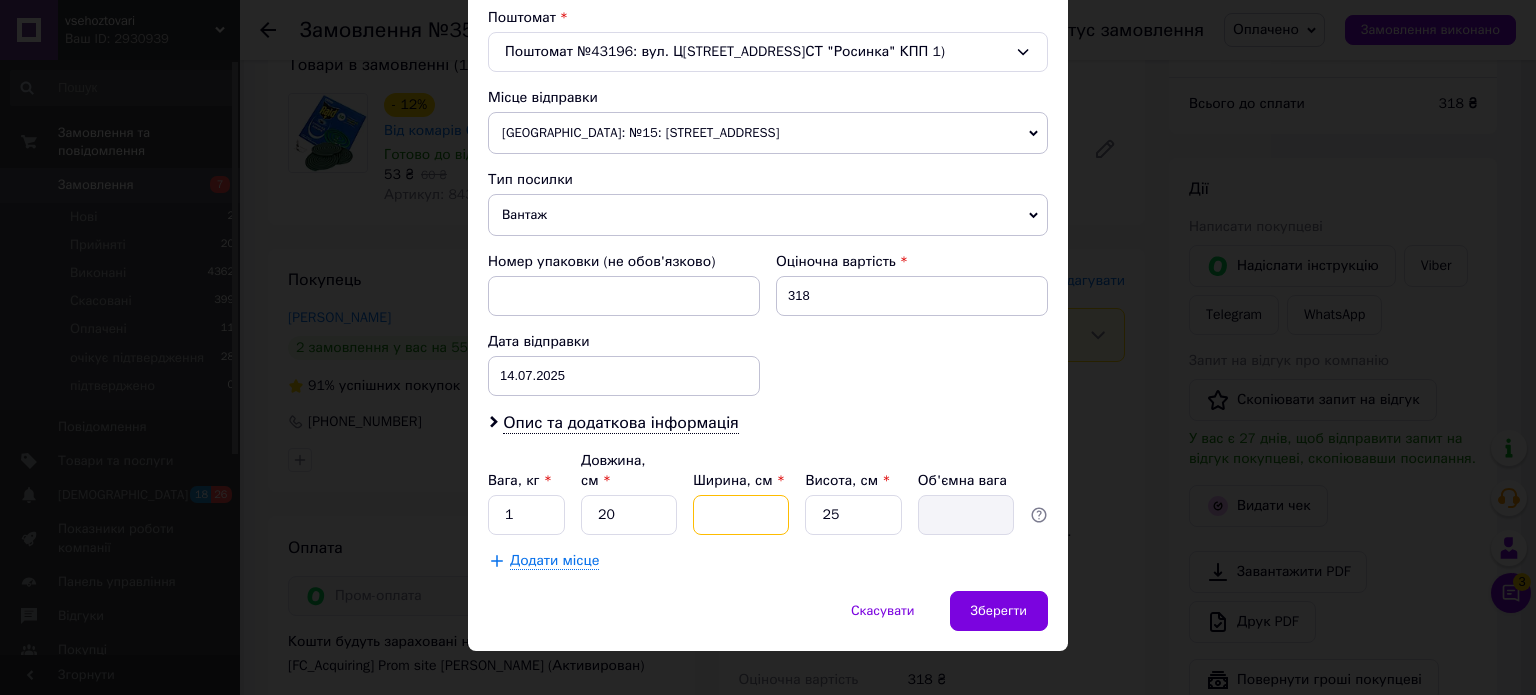 type on "2" 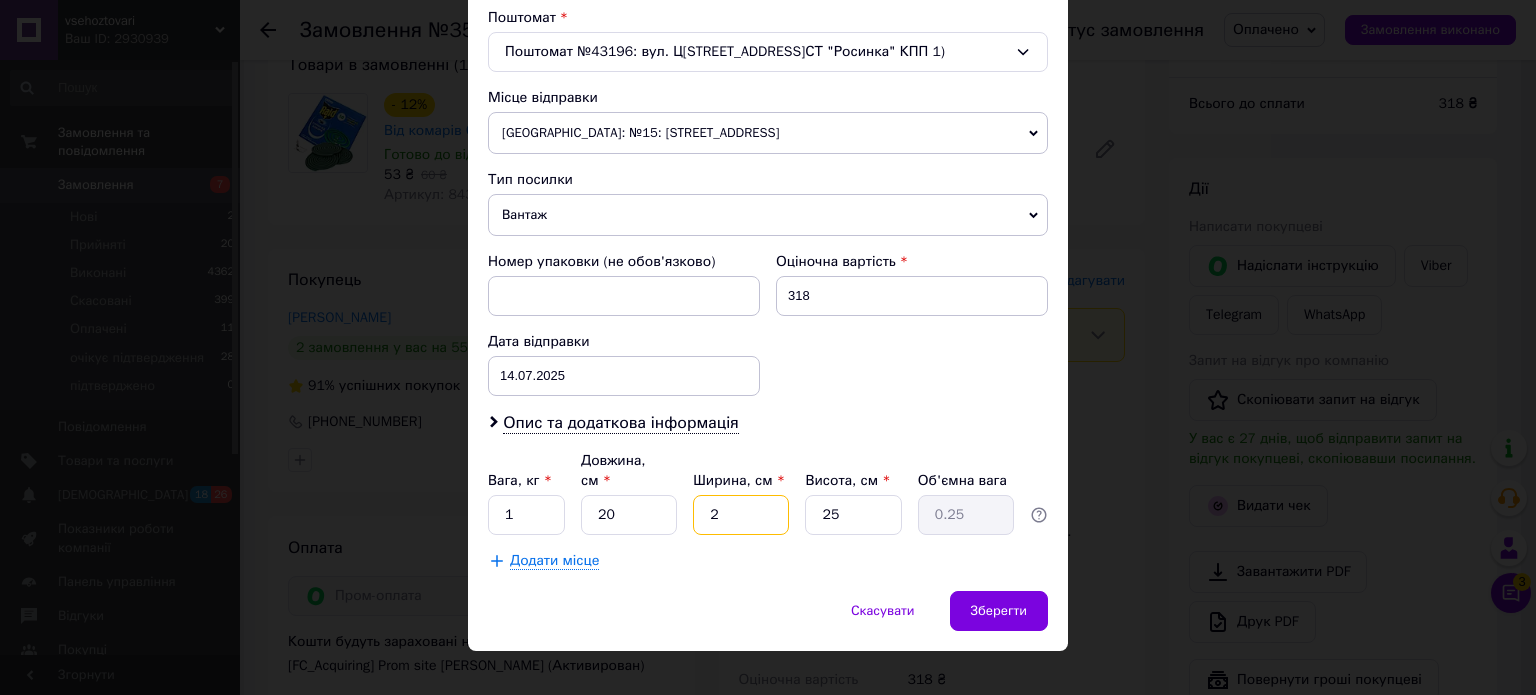 type on "20" 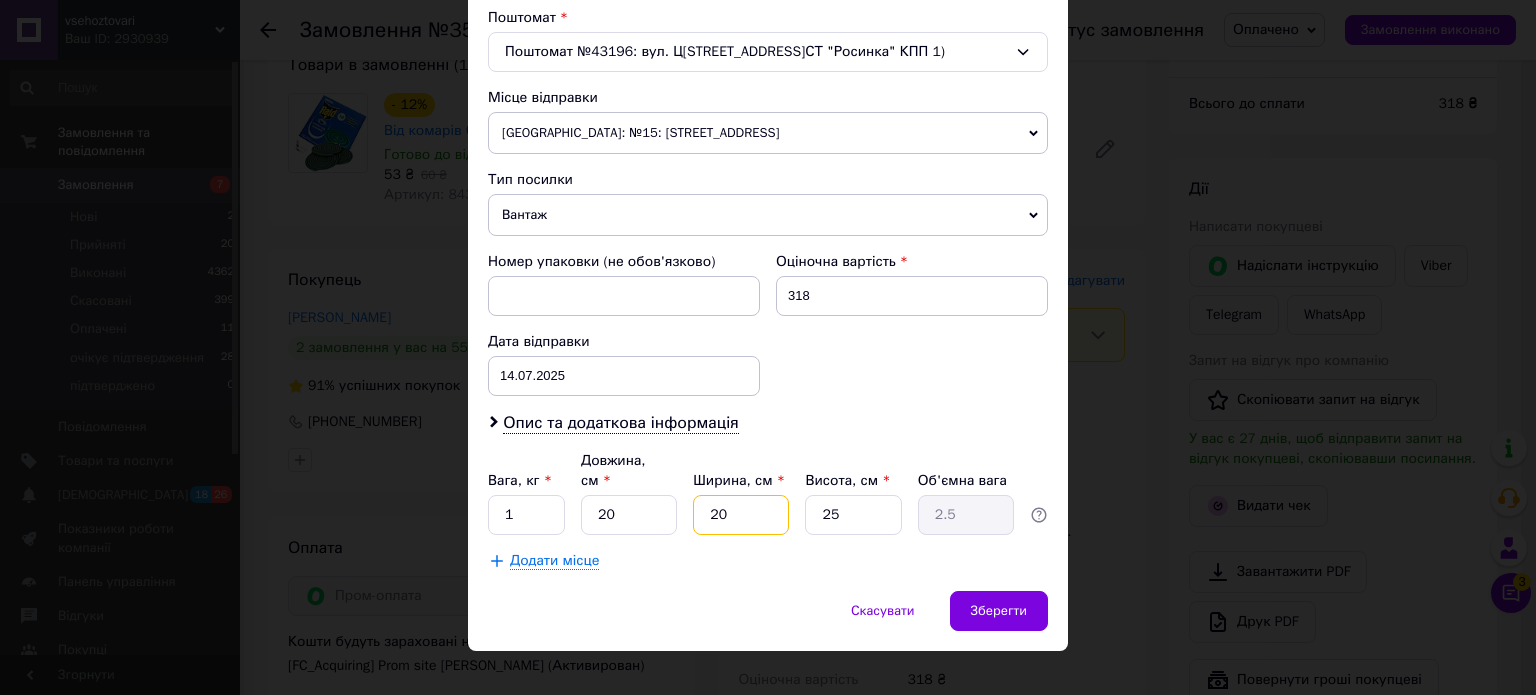 type on "20" 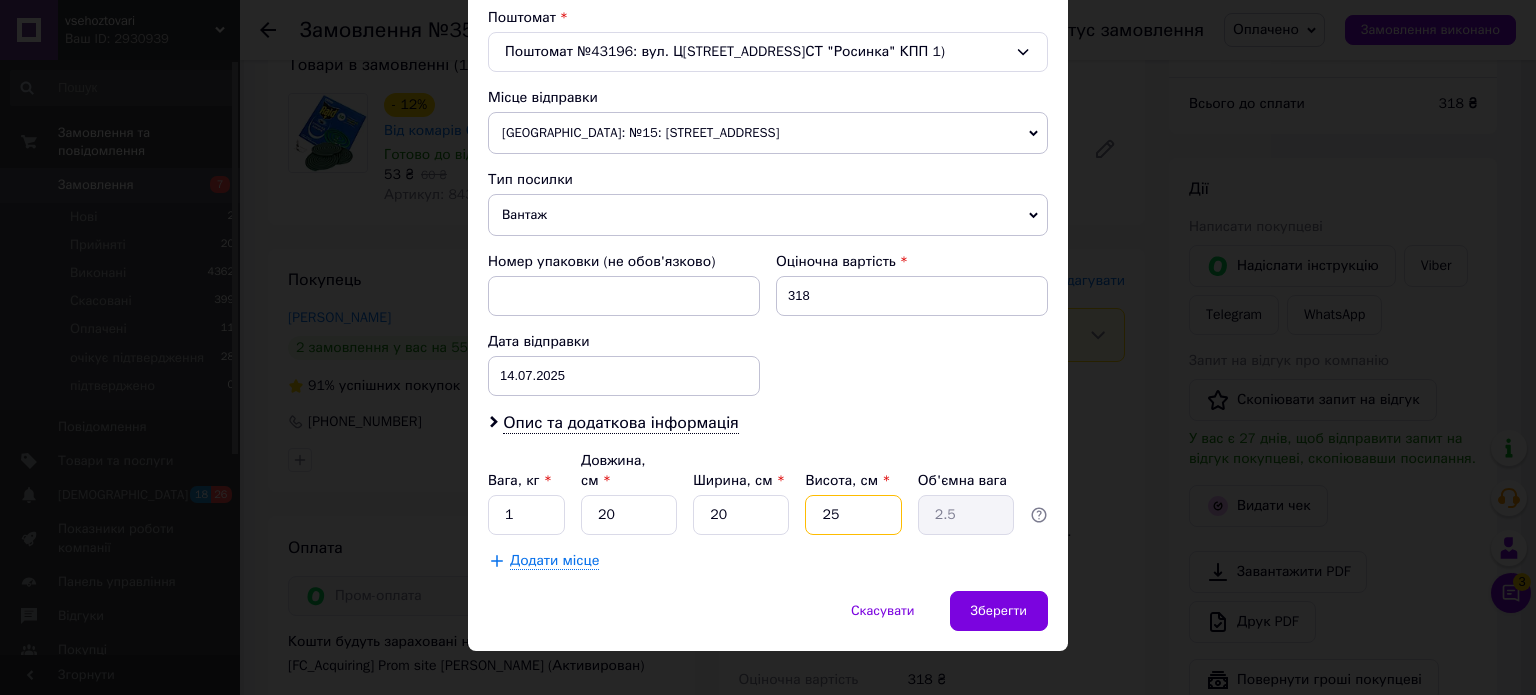 click on "25" at bounding box center (853, 515) 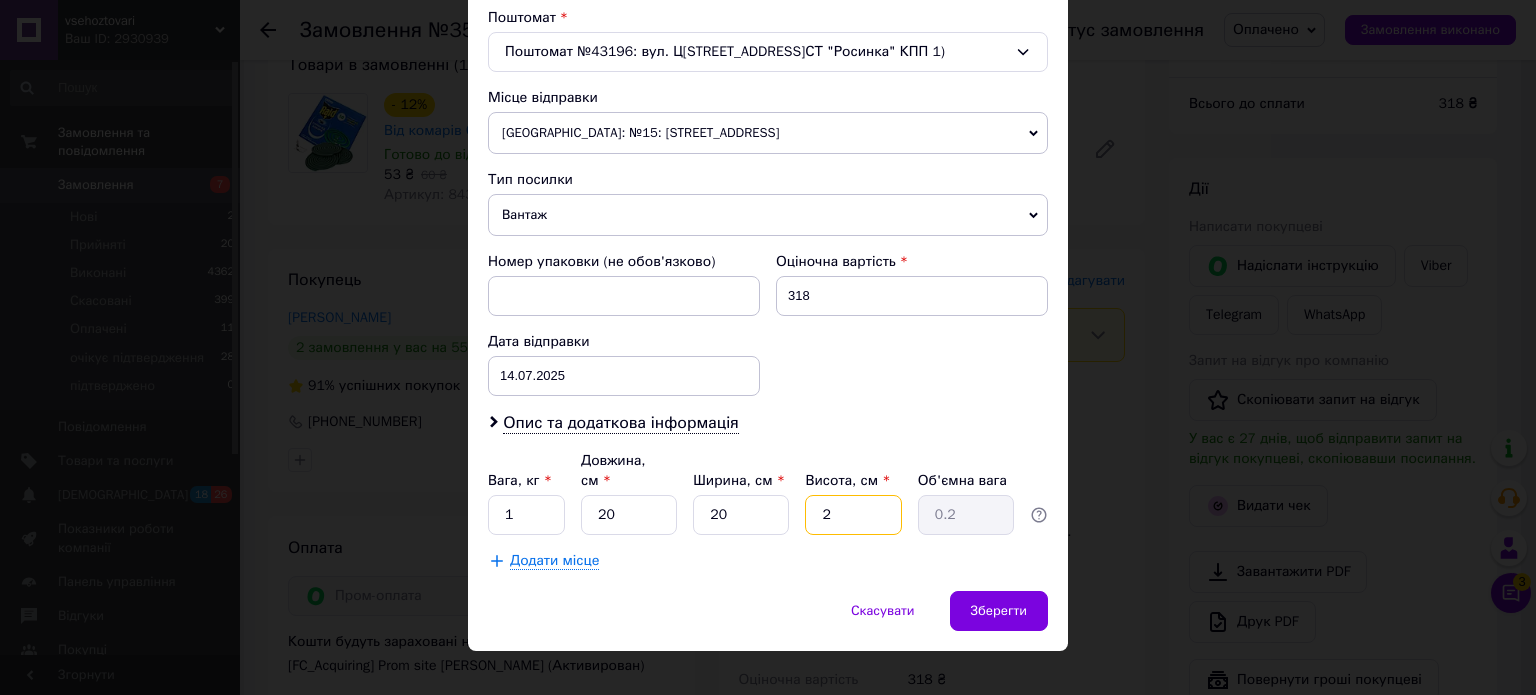 type on "20" 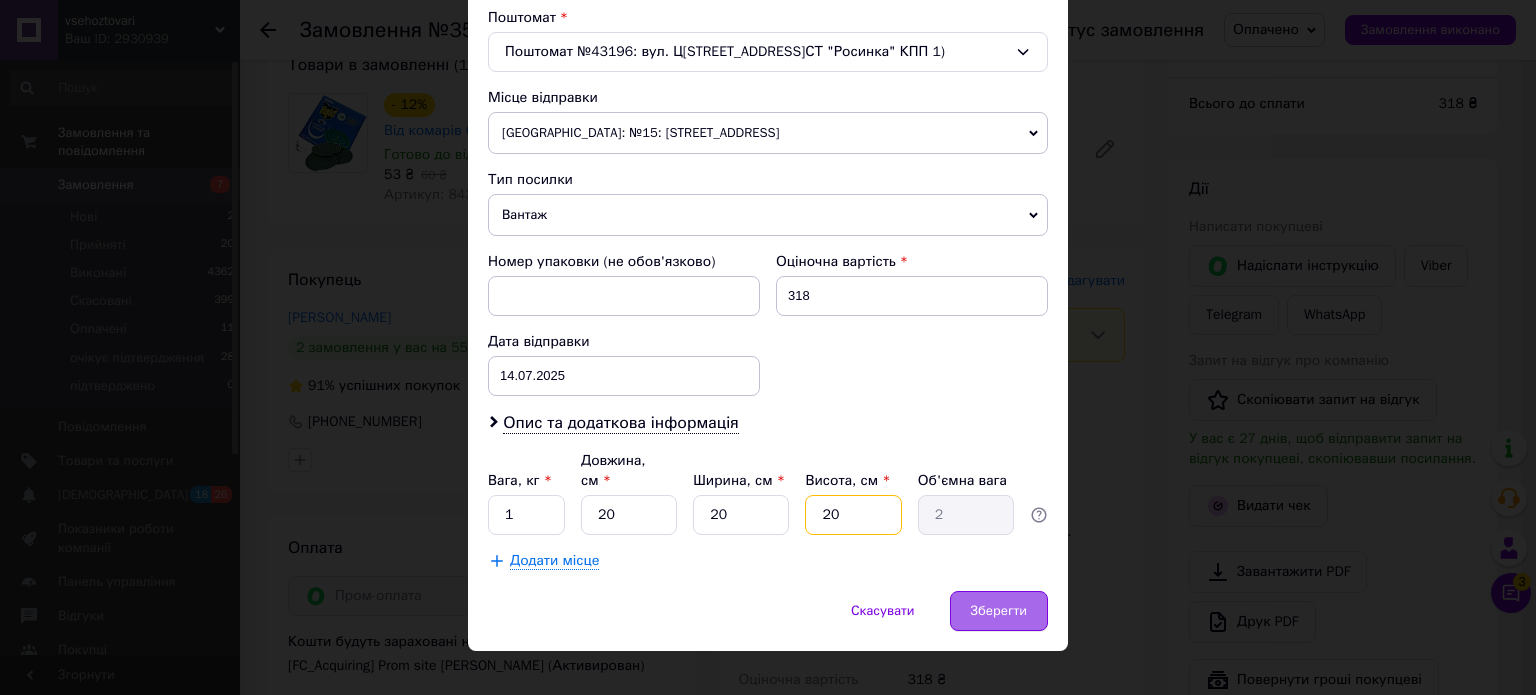 type on "20" 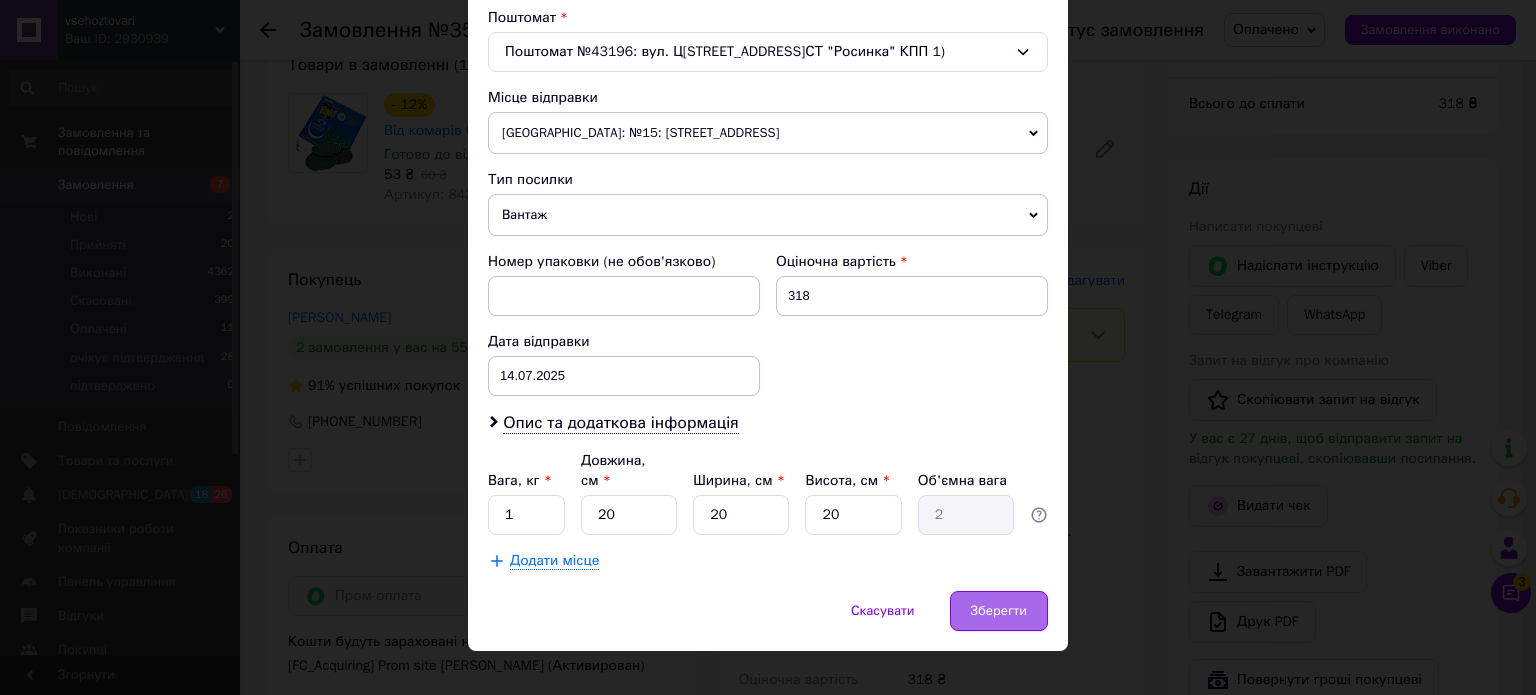 click on "Зберегти" at bounding box center (999, 611) 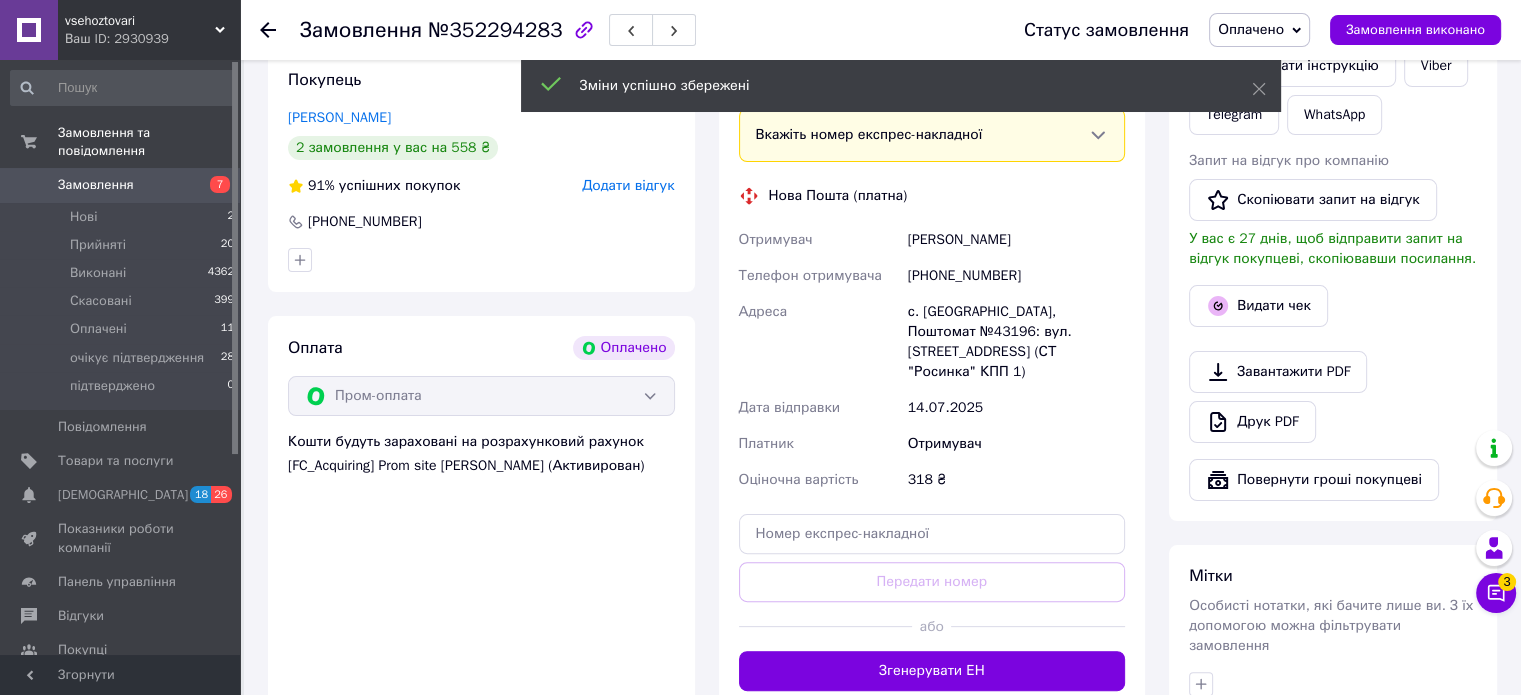 scroll, scrollTop: 600, scrollLeft: 0, axis: vertical 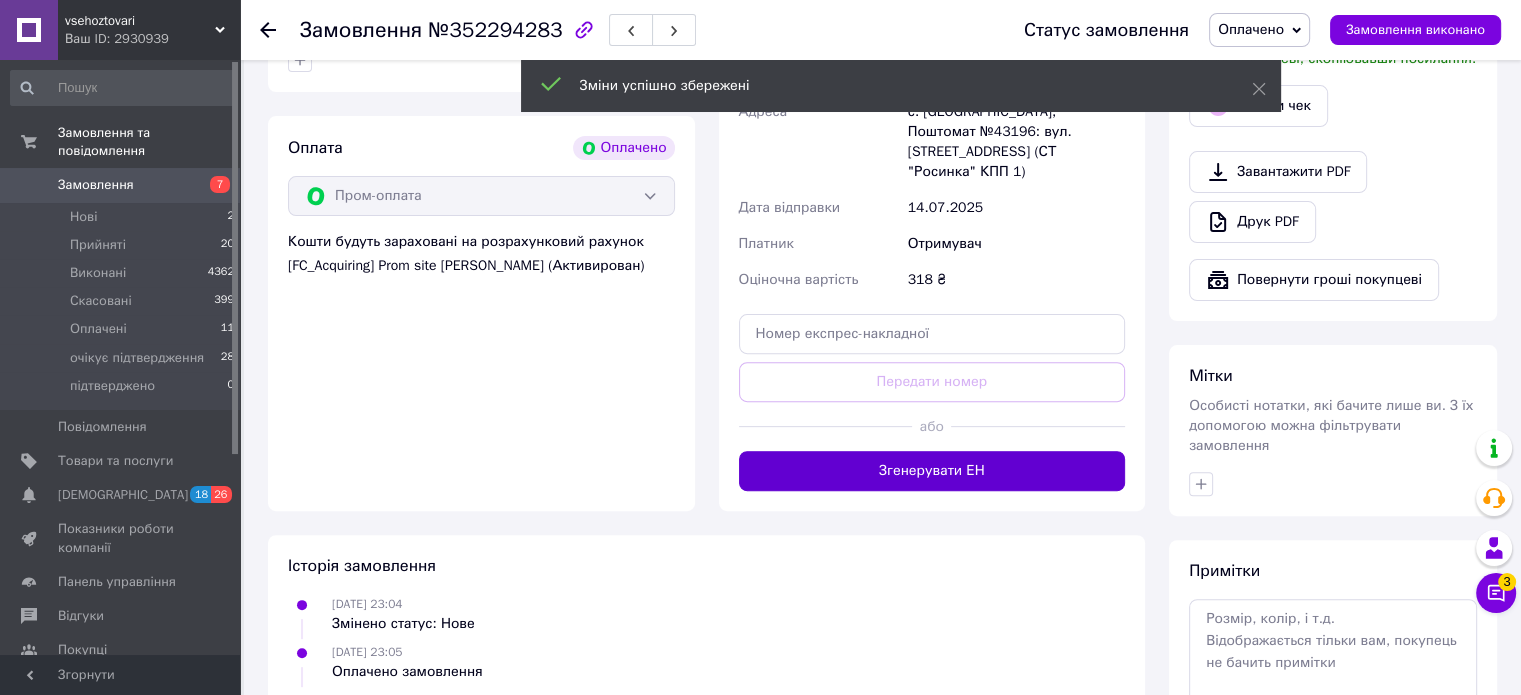 click on "Згенерувати ЕН" at bounding box center (932, 471) 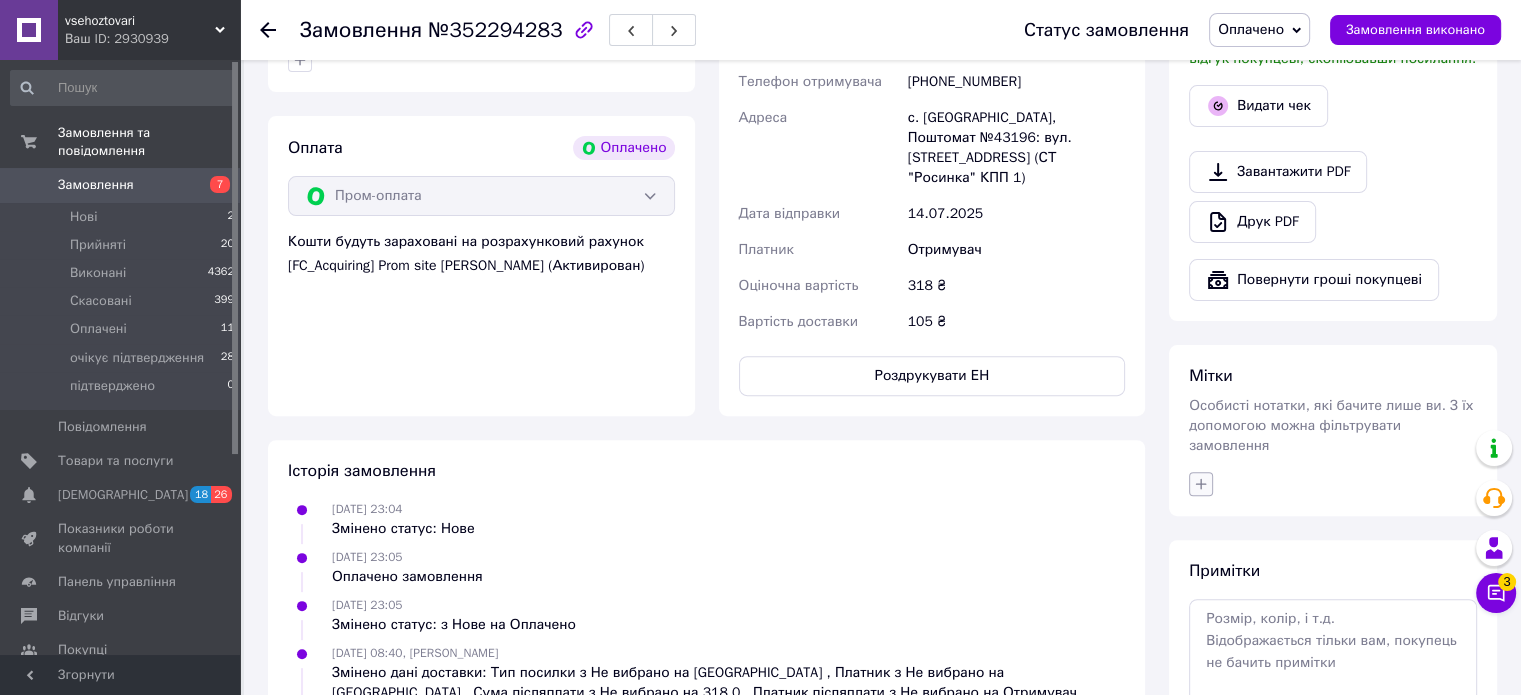 click 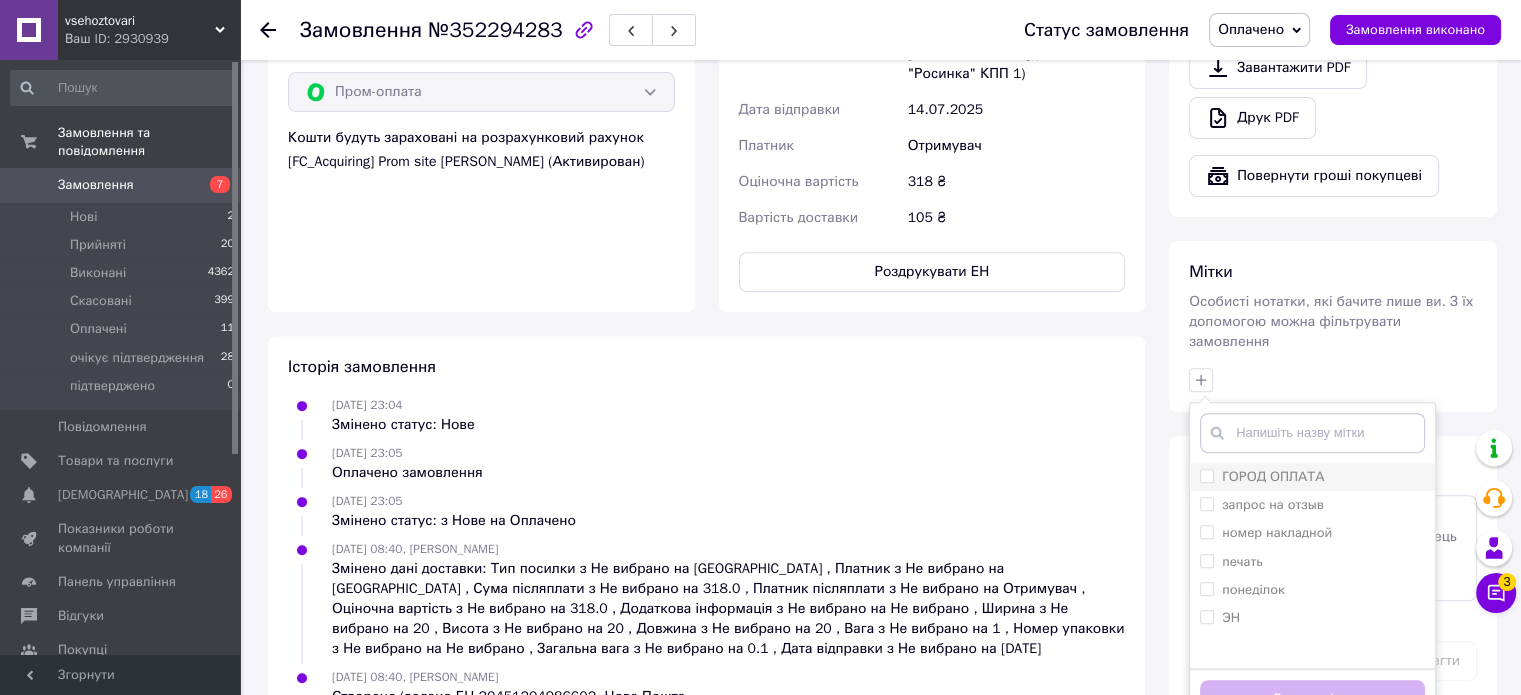 scroll, scrollTop: 744, scrollLeft: 0, axis: vertical 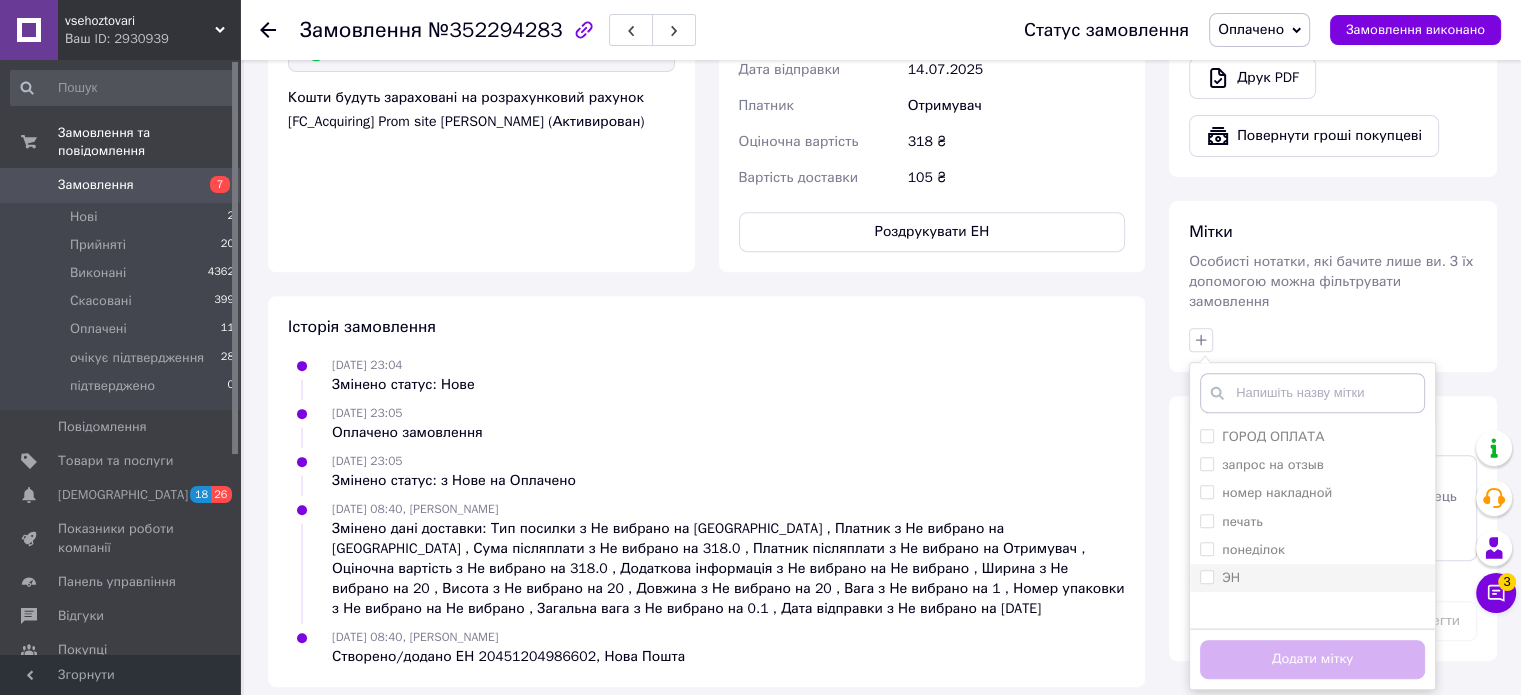 click on "ЭН" at bounding box center [1206, 576] 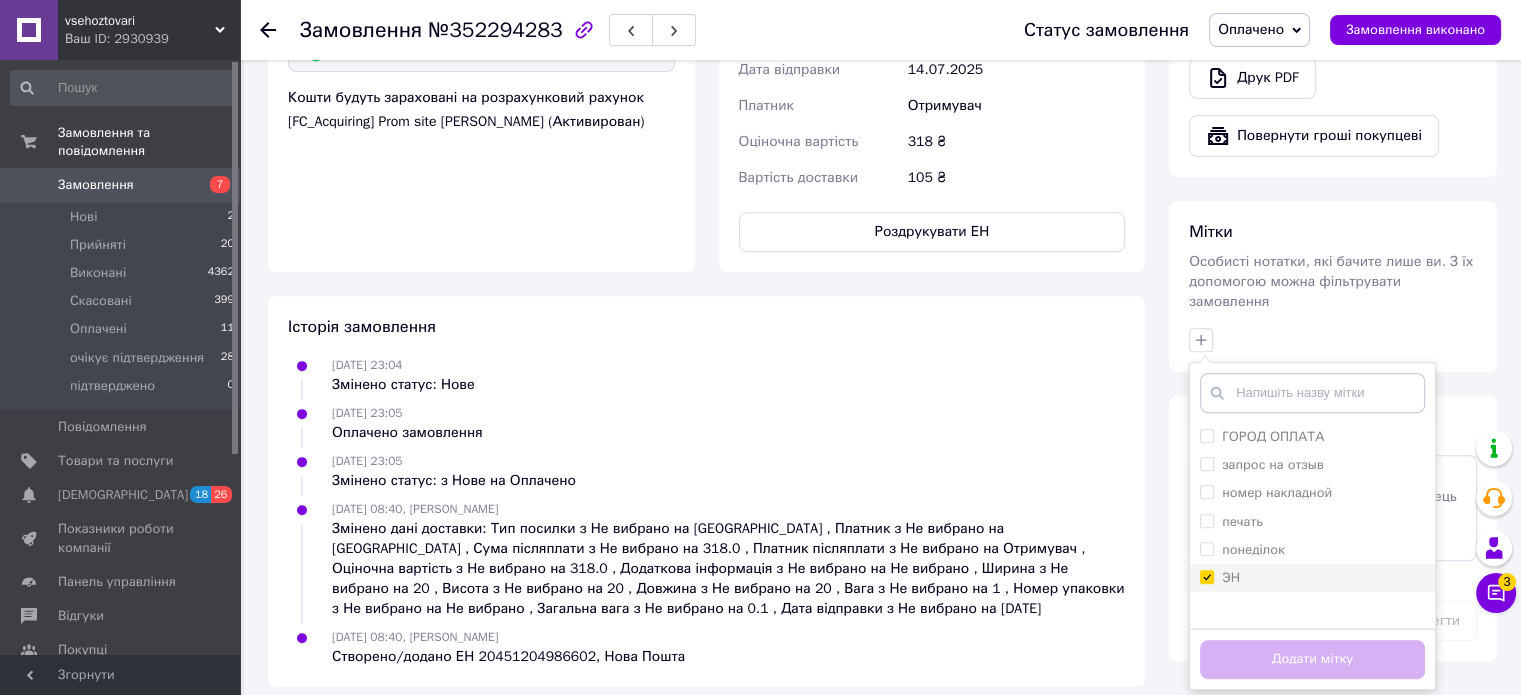 checkbox on "true" 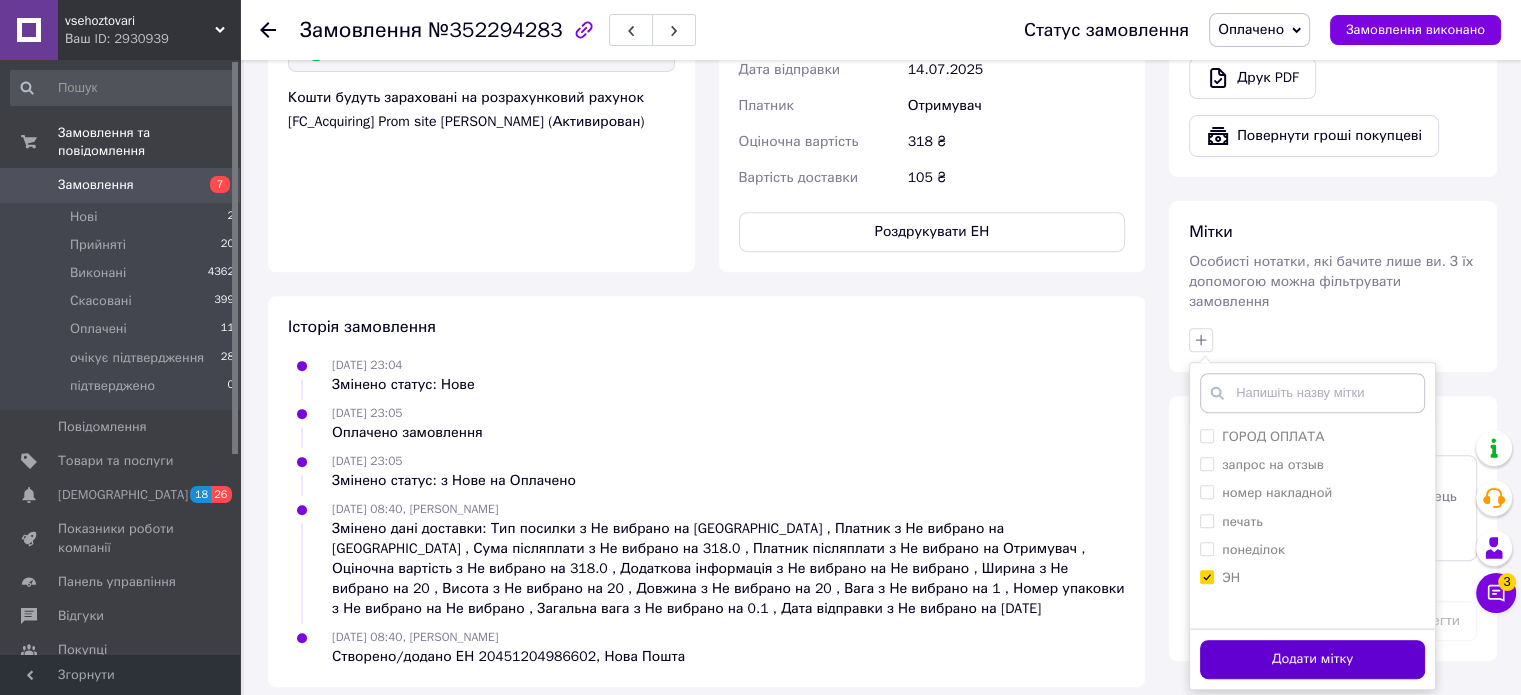 click on "Додати мітку" at bounding box center (1312, 659) 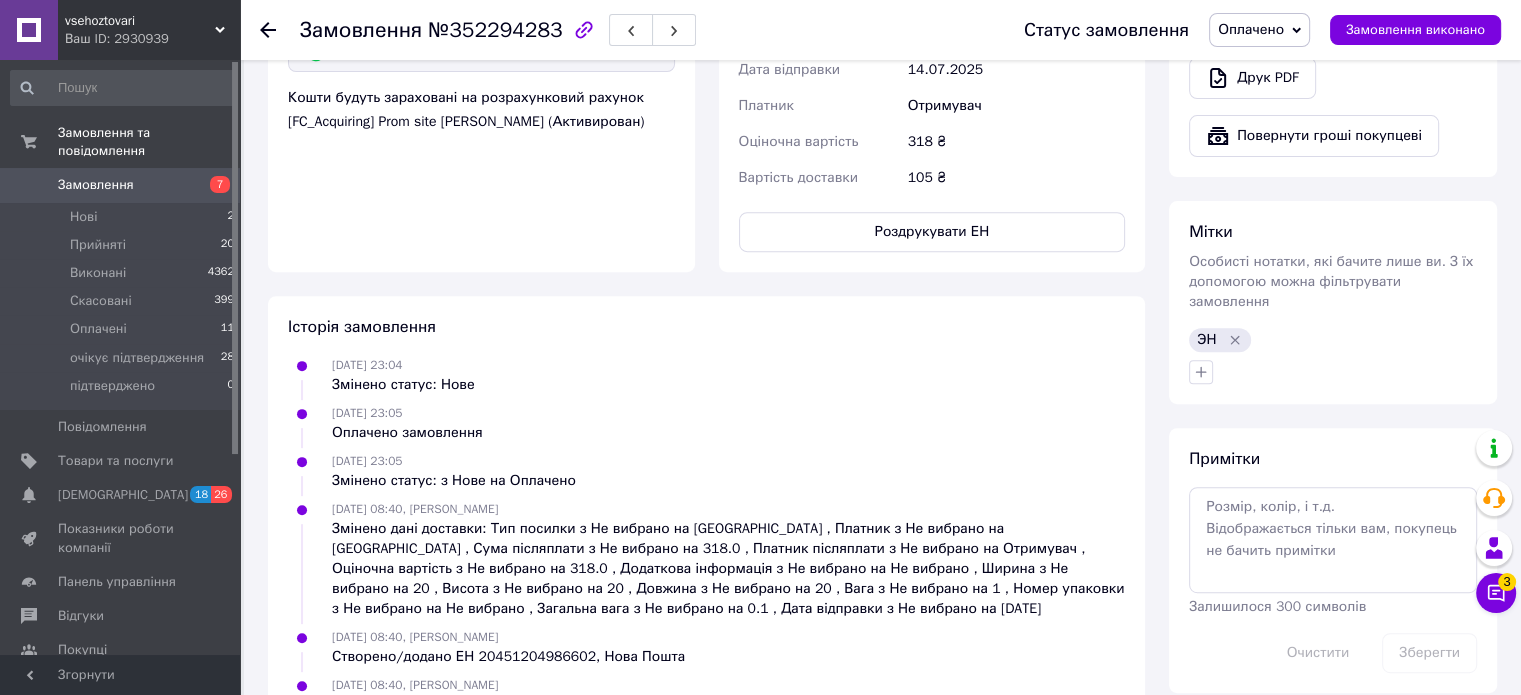 click 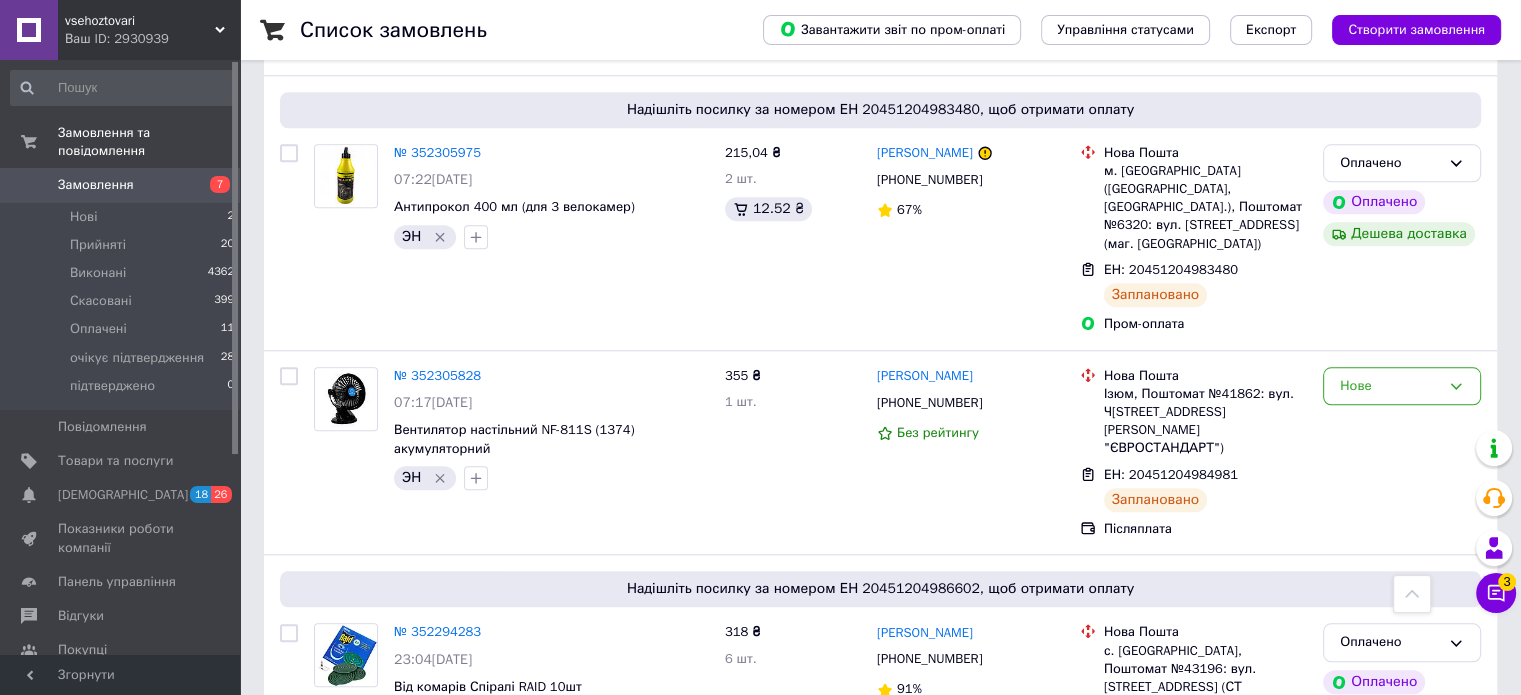 scroll, scrollTop: 2200, scrollLeft: 0, axis: vertical 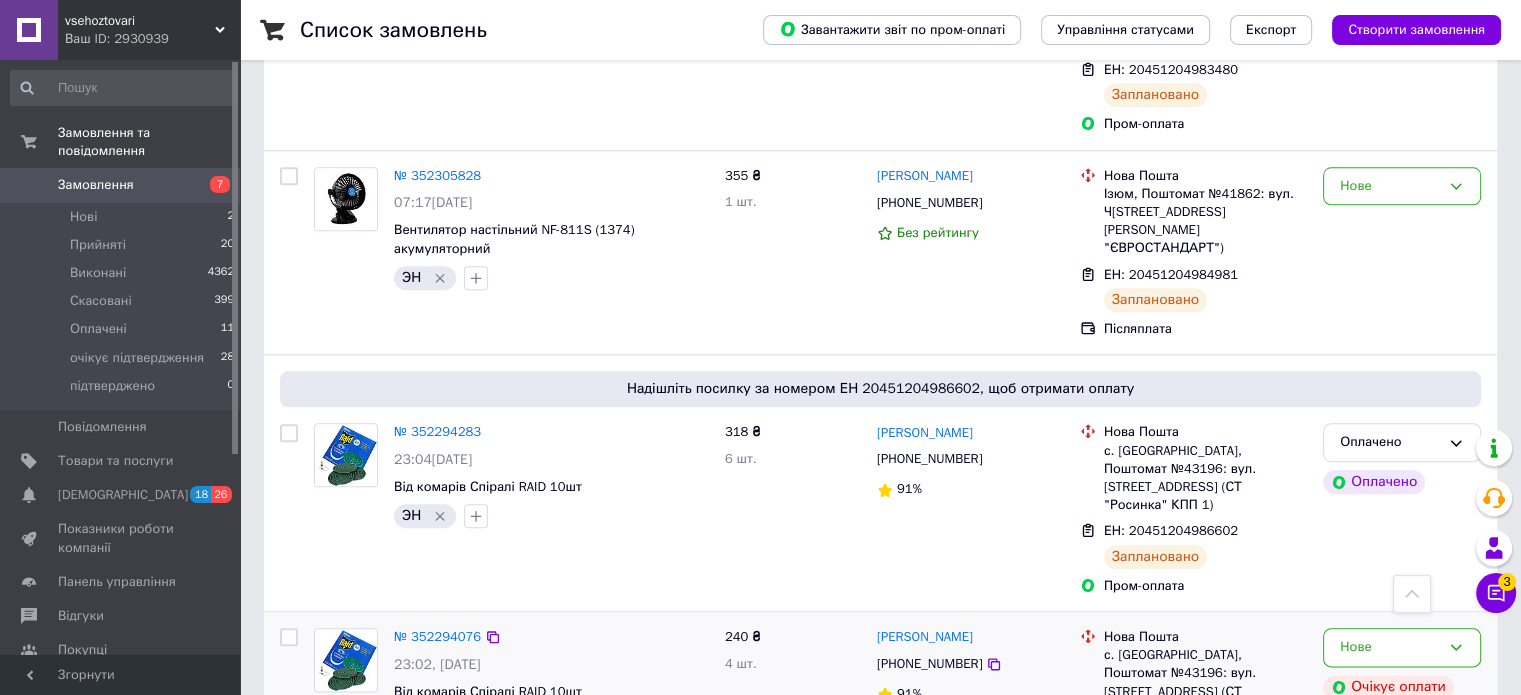 click 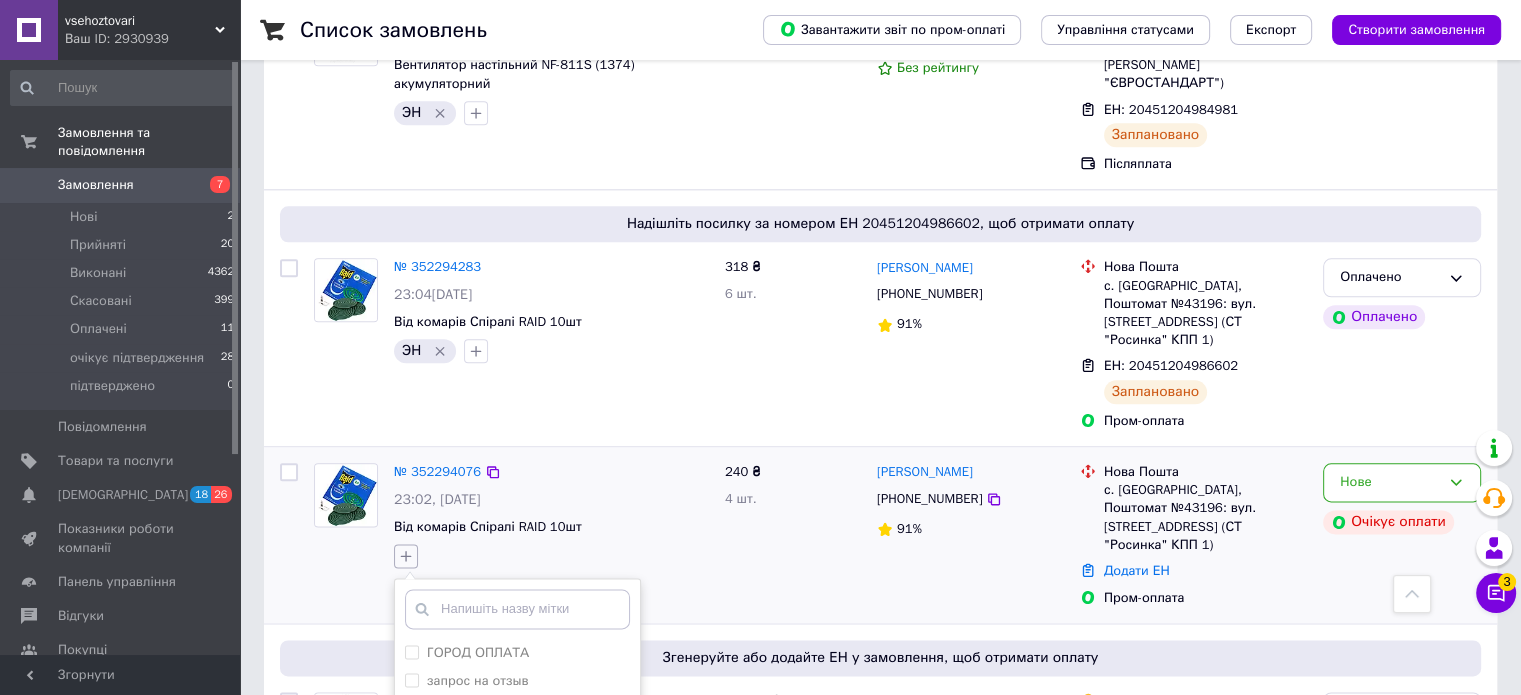 scroll, scrollTop: 2400, scrollLeft: 0, axis: vertical 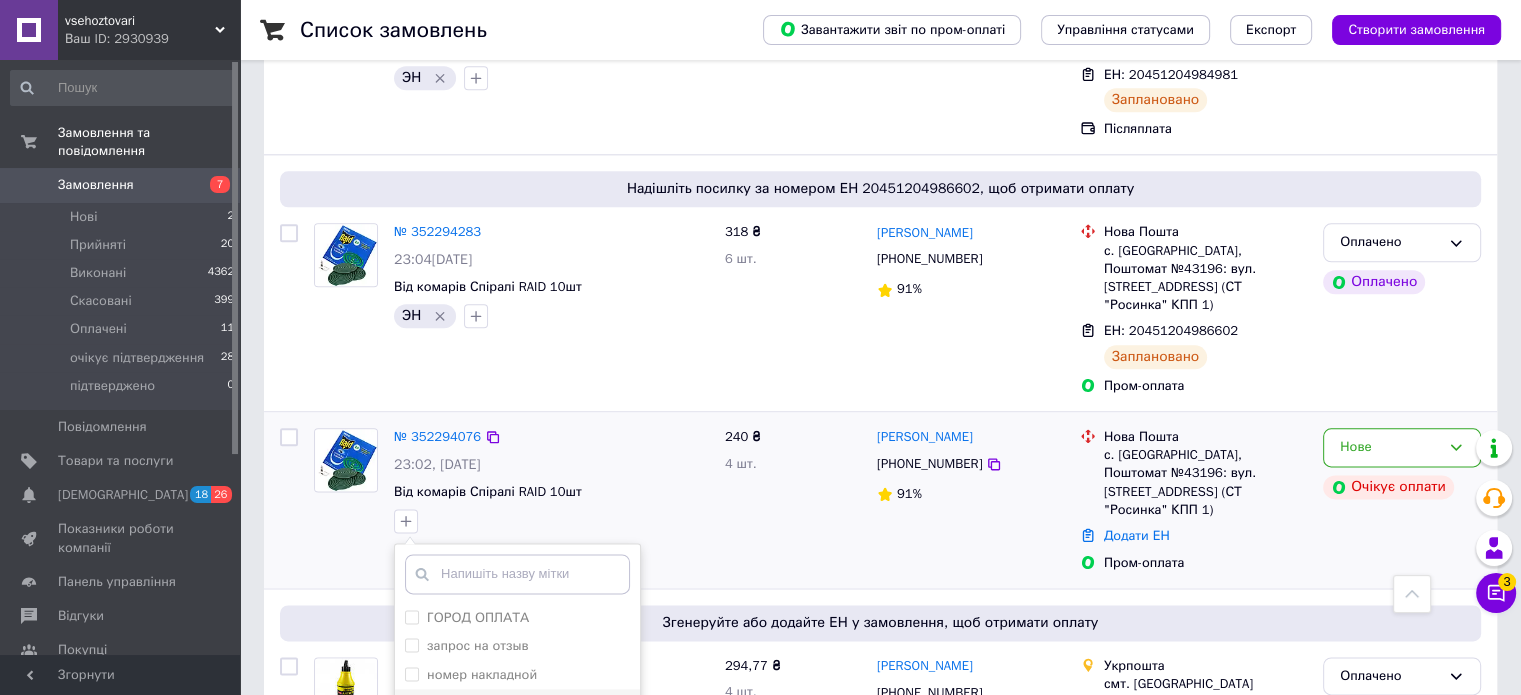 click at bounding box center (412, 702) 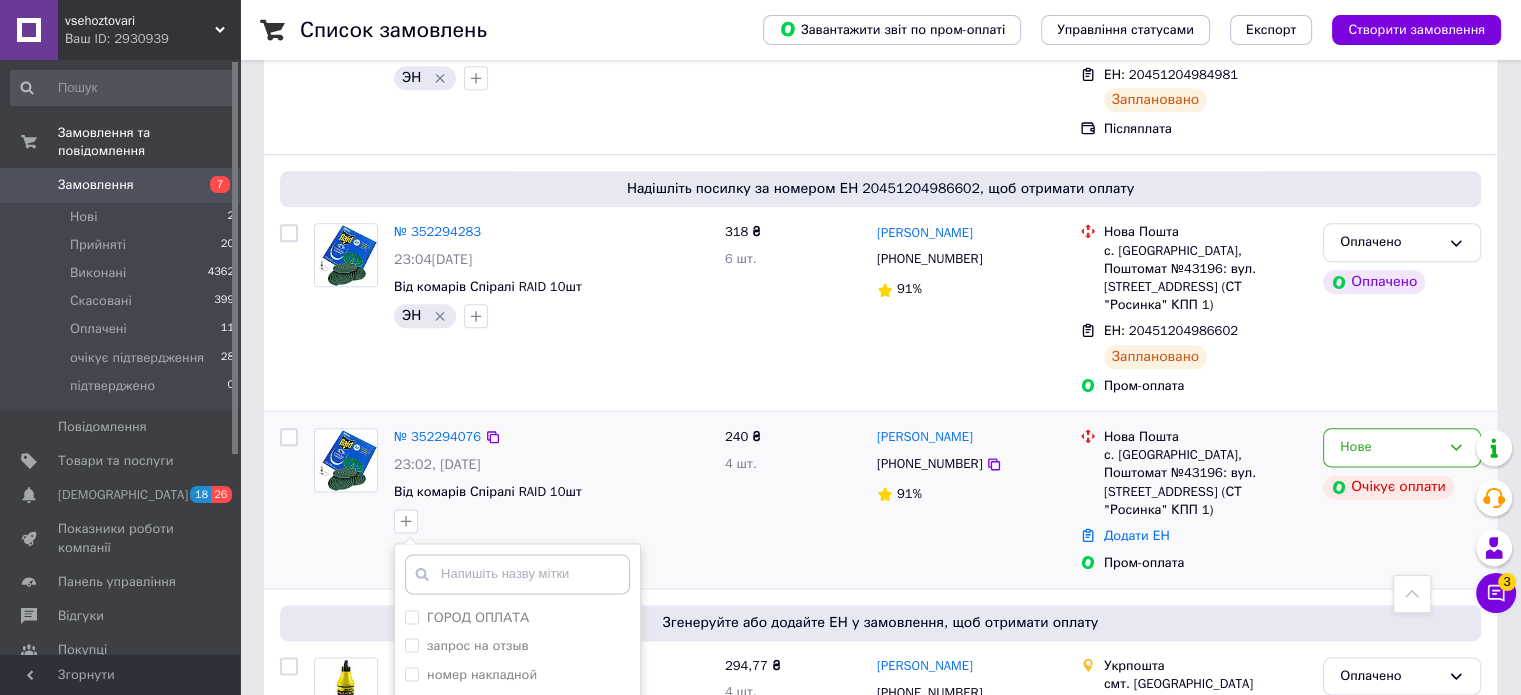 click on "Додати мітку" at bounding box center [517, 840] 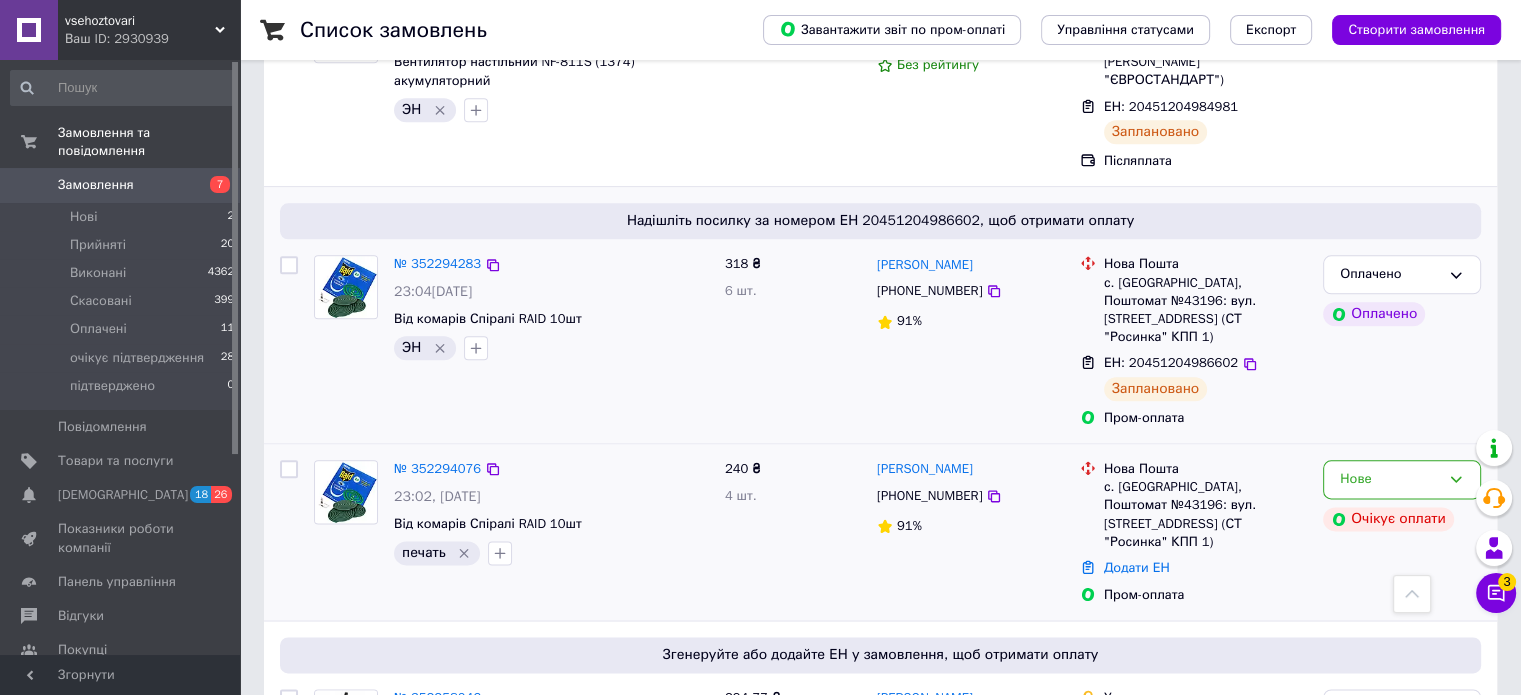 scroll, scrollTop: 2400, scrollLeft: 0, axis: vertical 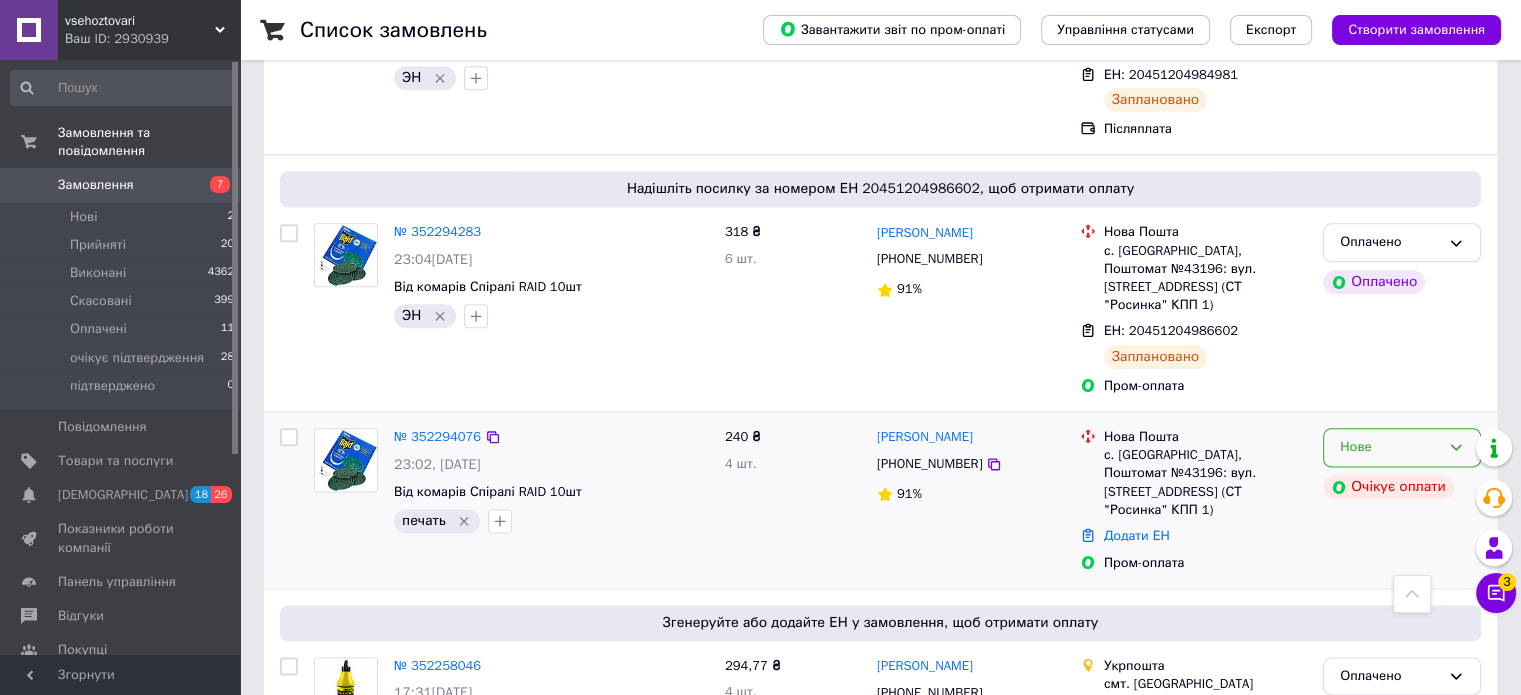 click 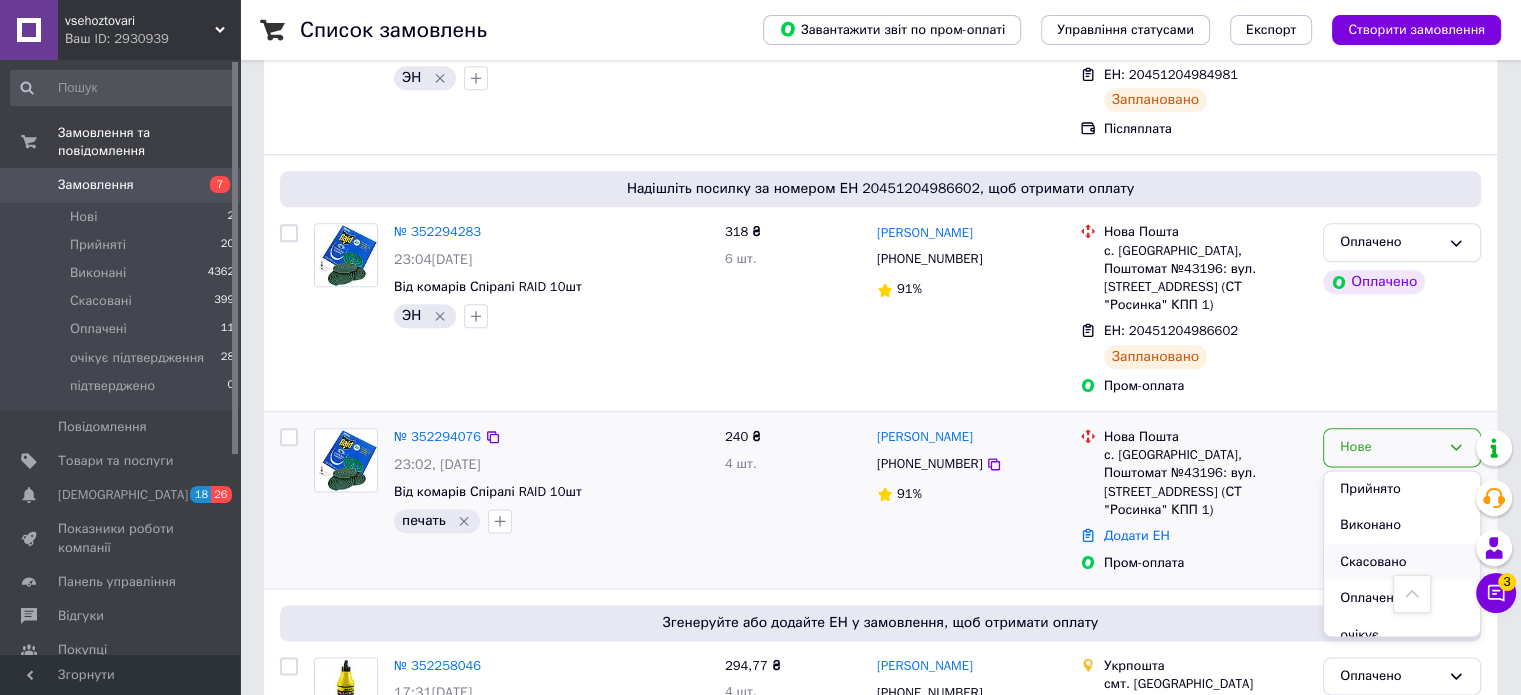 click on "Скасовано" at bounding box center [1402, 562] 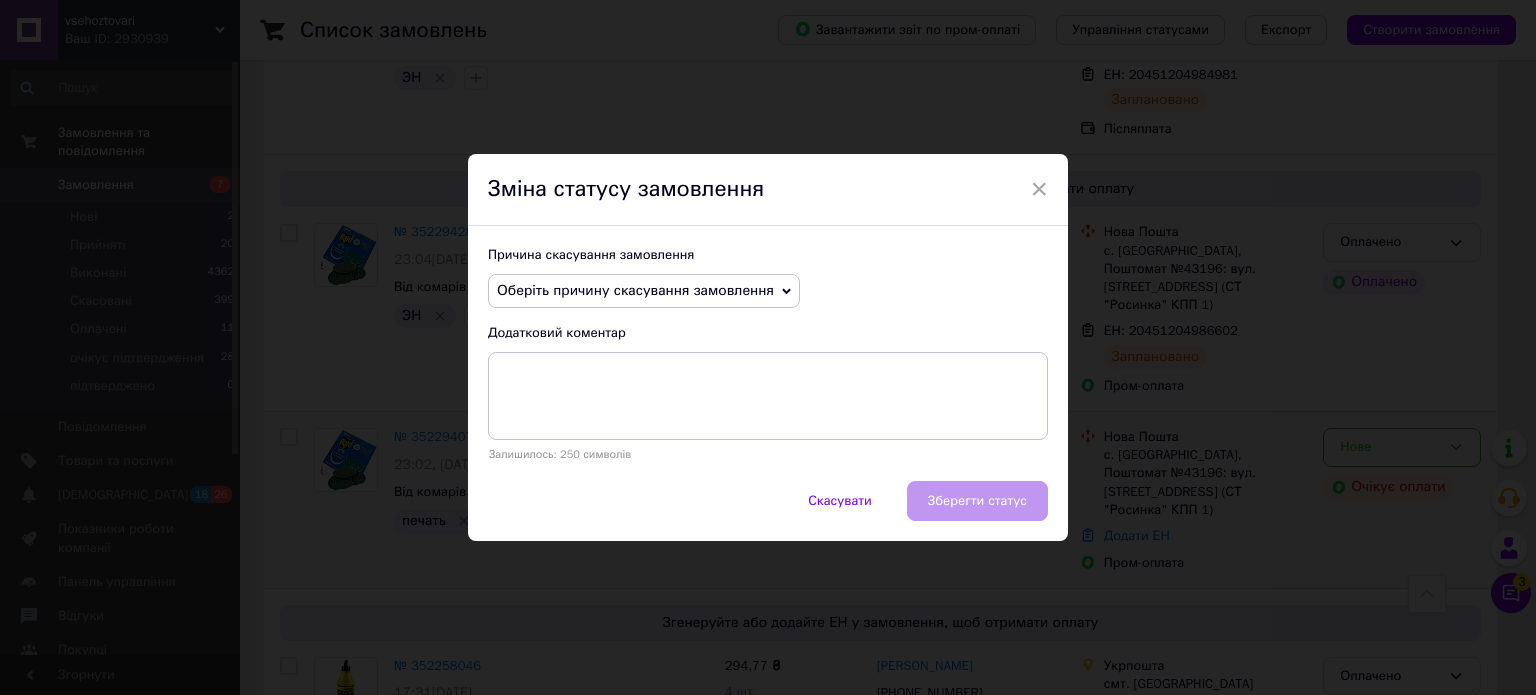 click on "Оберіть причину скасування замовлення" at bounding box center (644, 291) 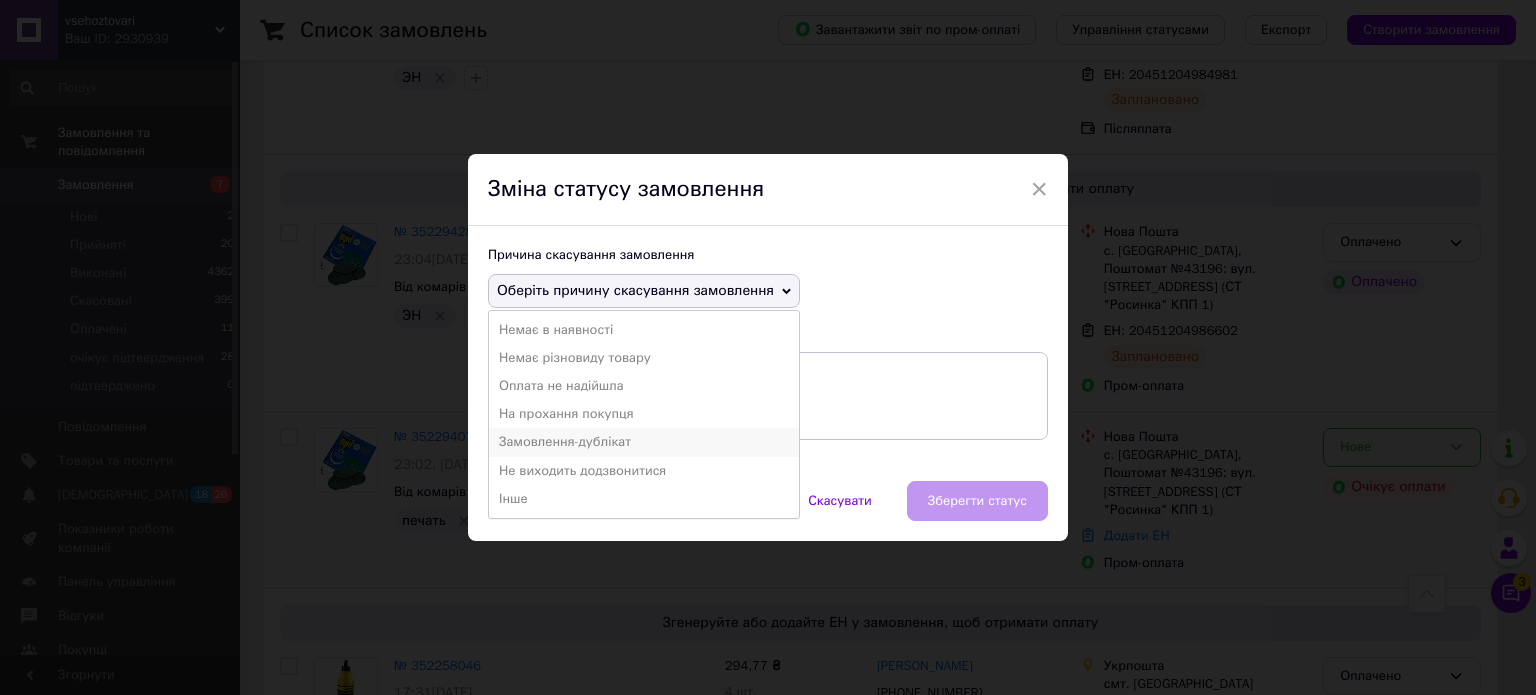 click on "Замовлення-дублікат" at bounding box center [644, 442] 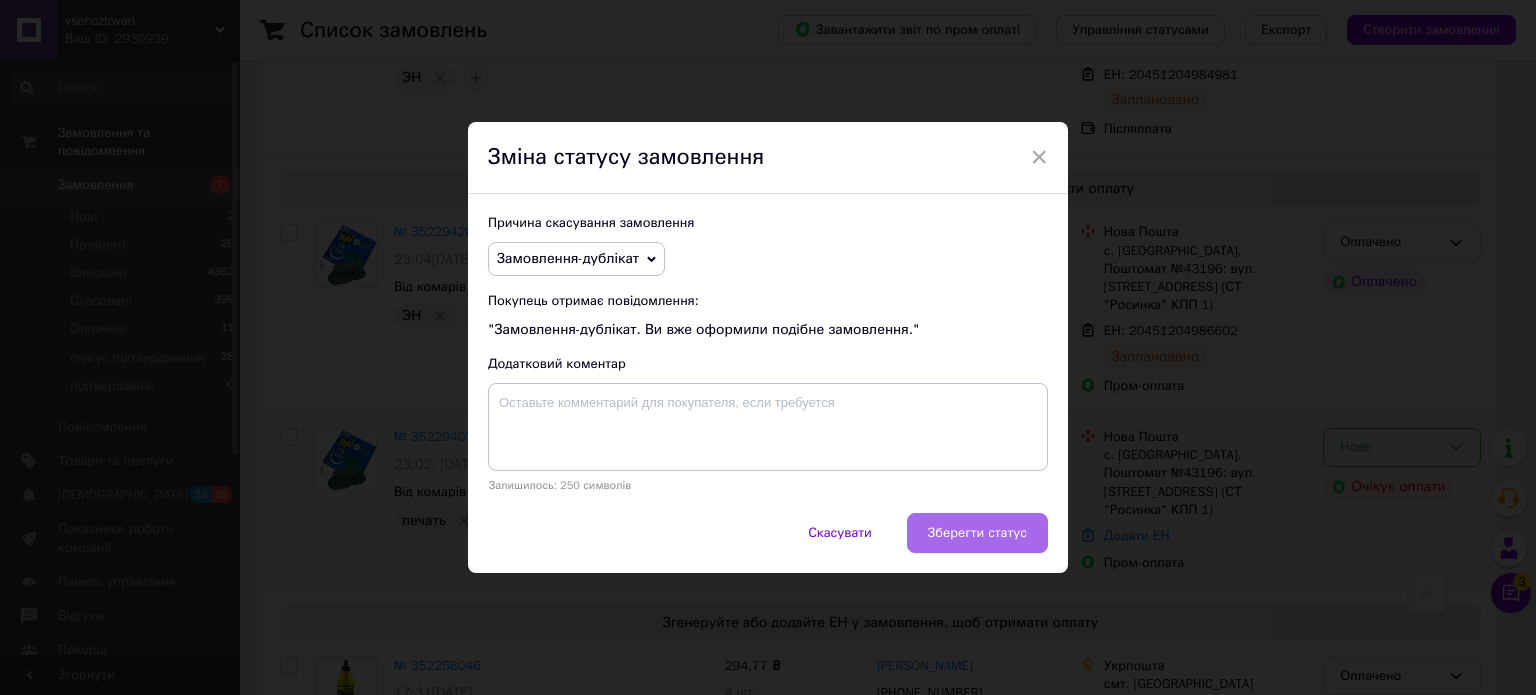 click on "Зберегти статус" at bounding box center (977, 533) 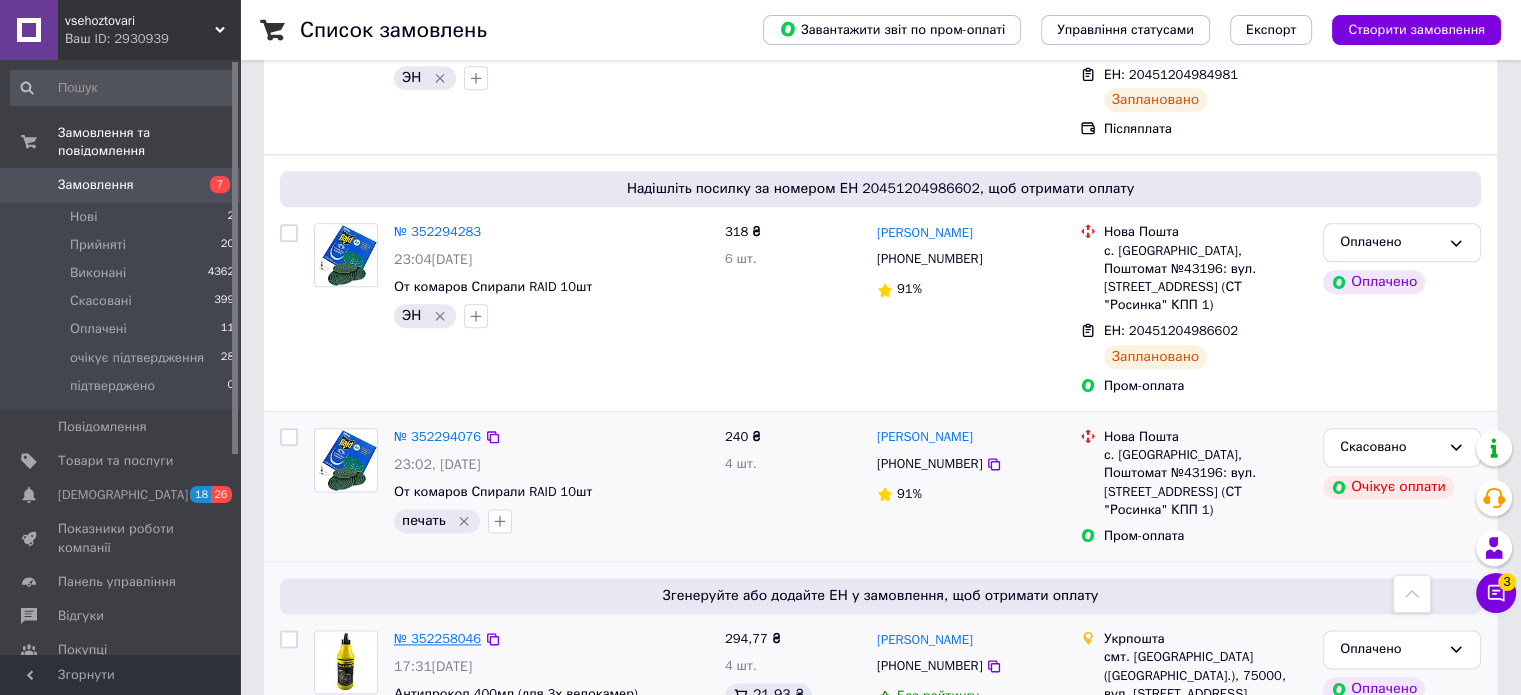 click on "№ 352258046" at bounding box center [437, 638] 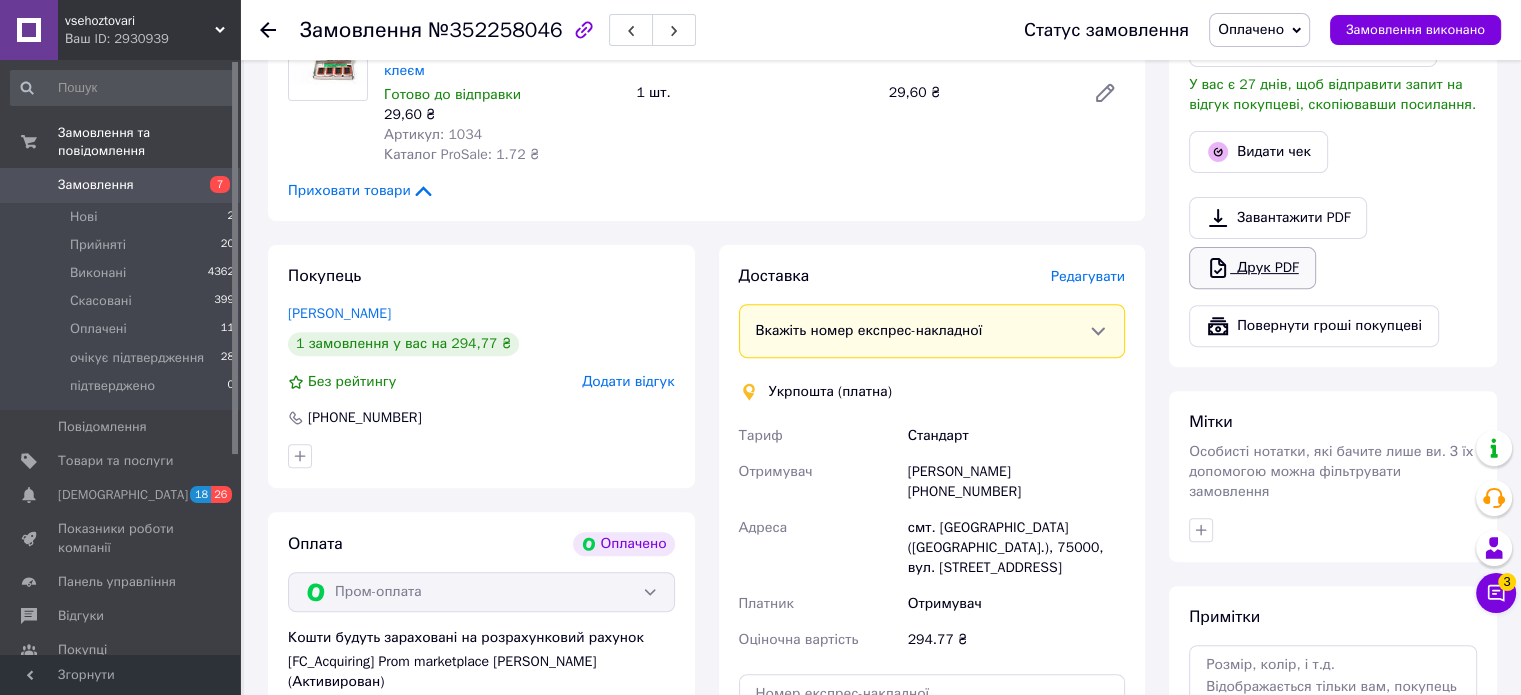 scroll, scrollTop: 272, scrollLeft: 0, axis: vertical 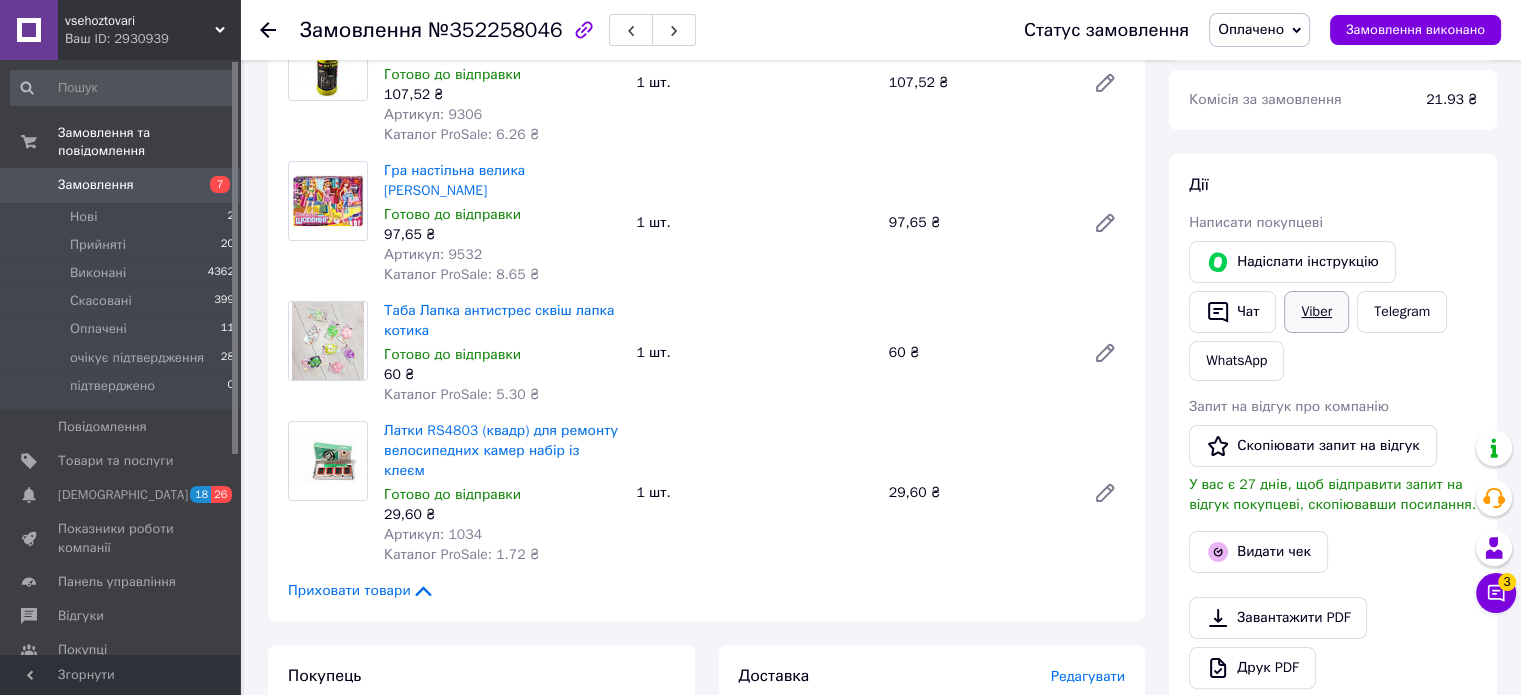 click on "Viber" at bounding box center (1316, 312) 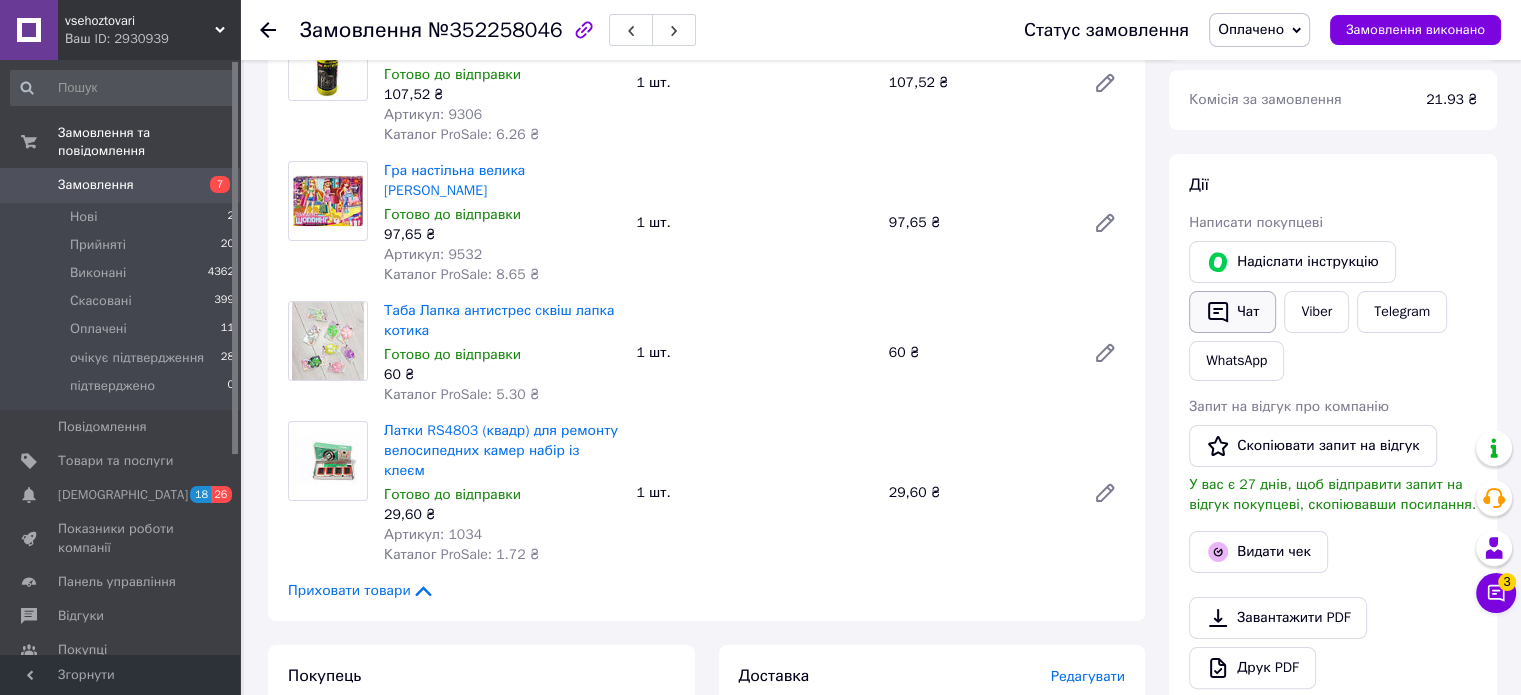 click on "Чат" at bounding box center [1232, 312] 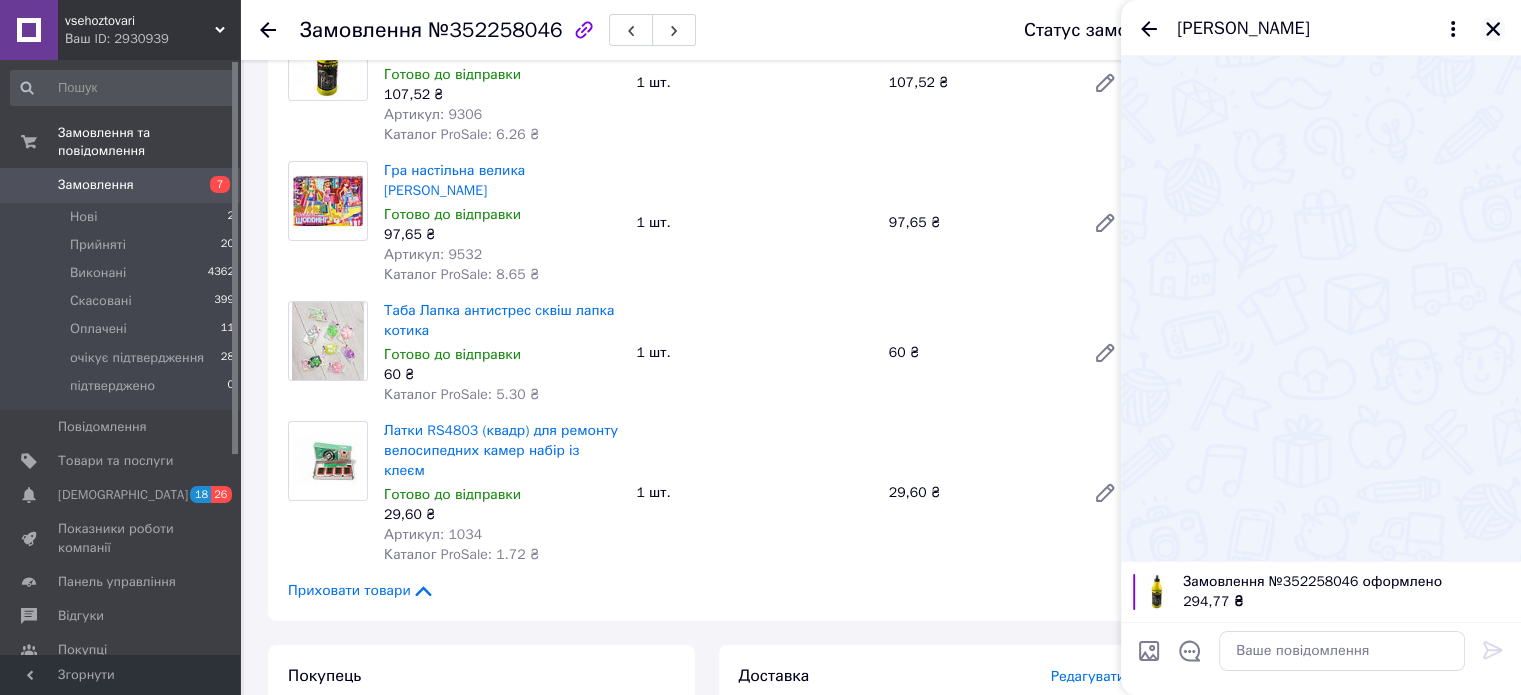 click 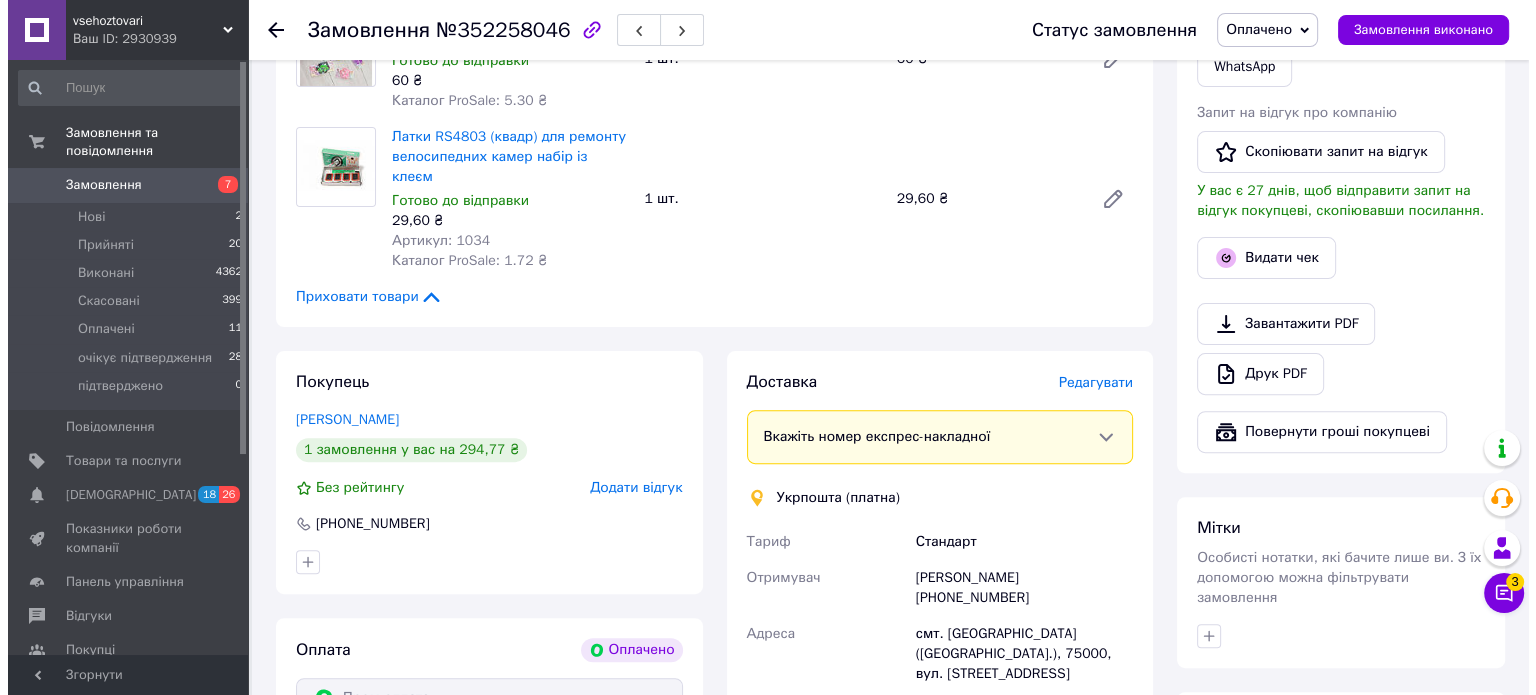scroll, scrollTop: 600, scrollLeft: 0, axis: vertical 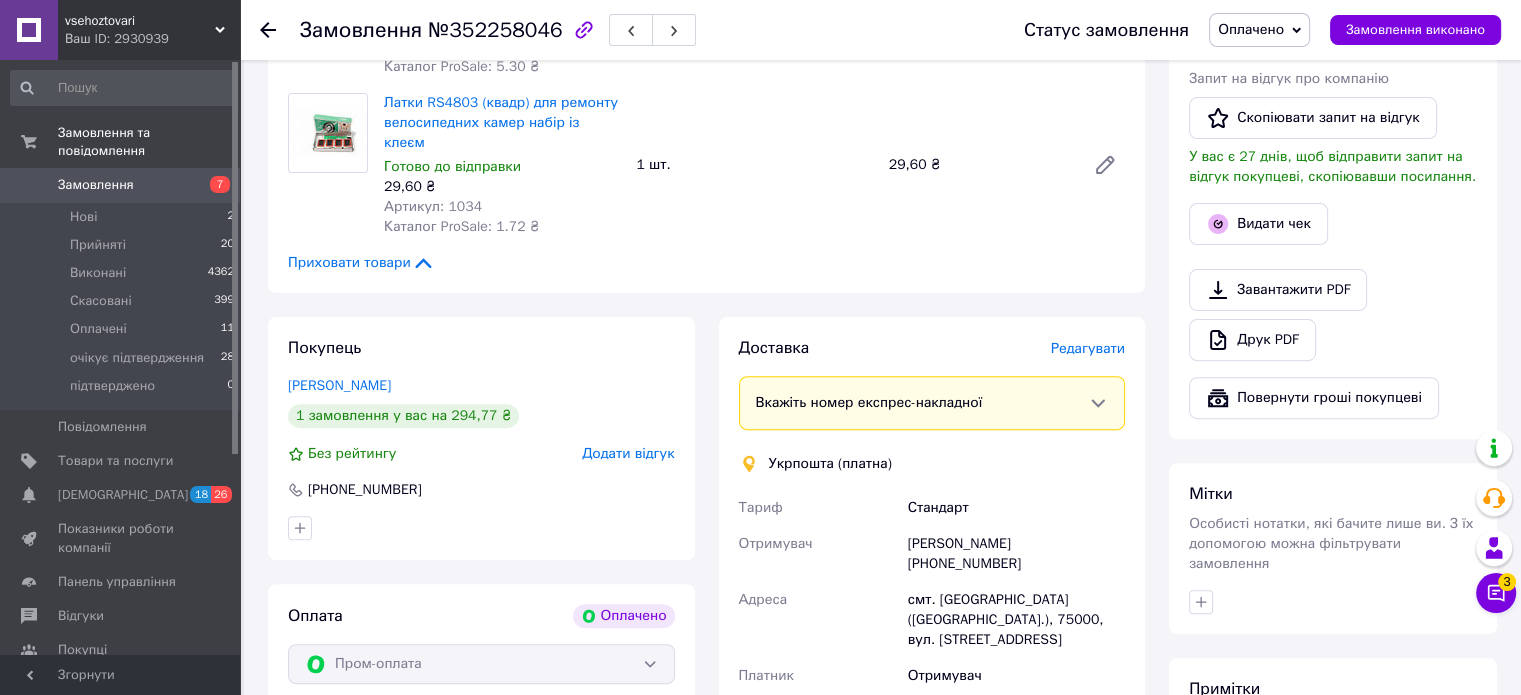 click on "Редагувати" at bounding box center (1088, 348) 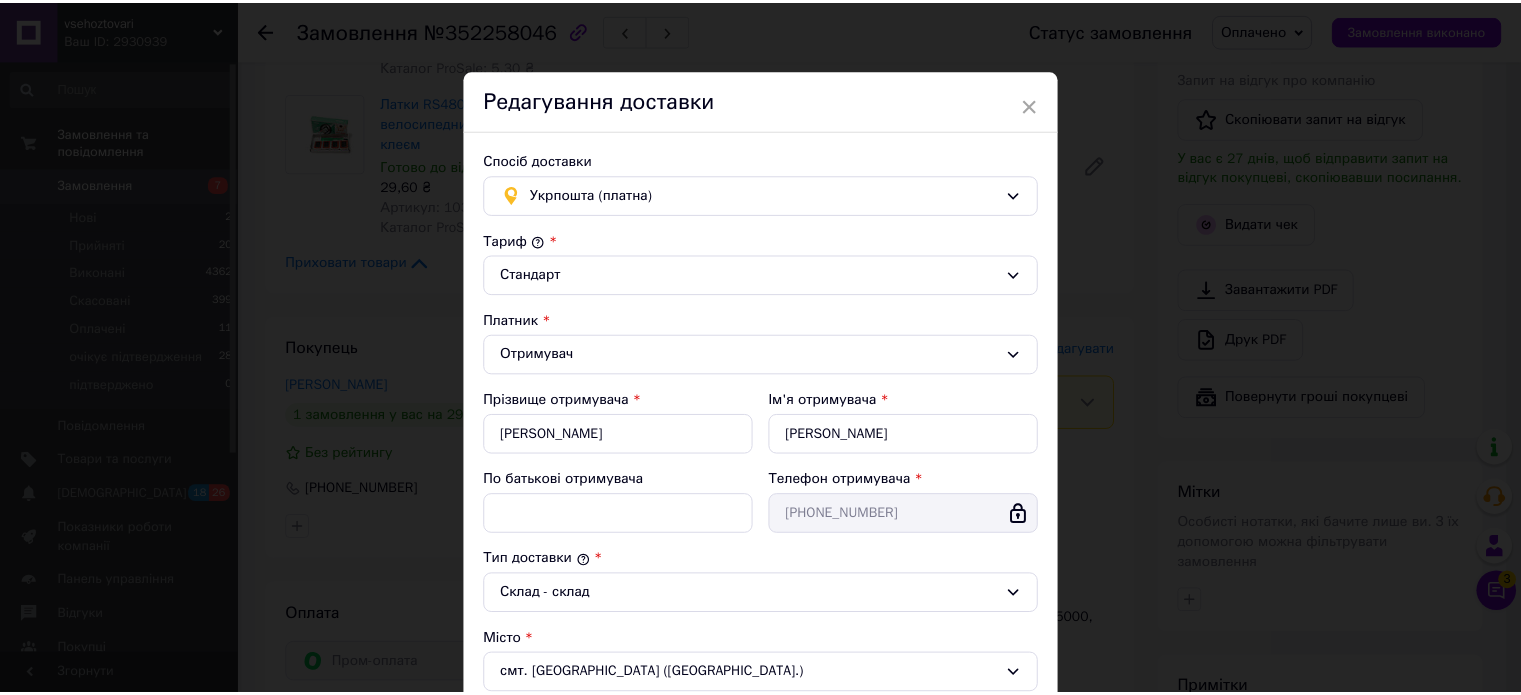 scroll, scrollTop: 551, scrollLeft: 0, axis: vertical 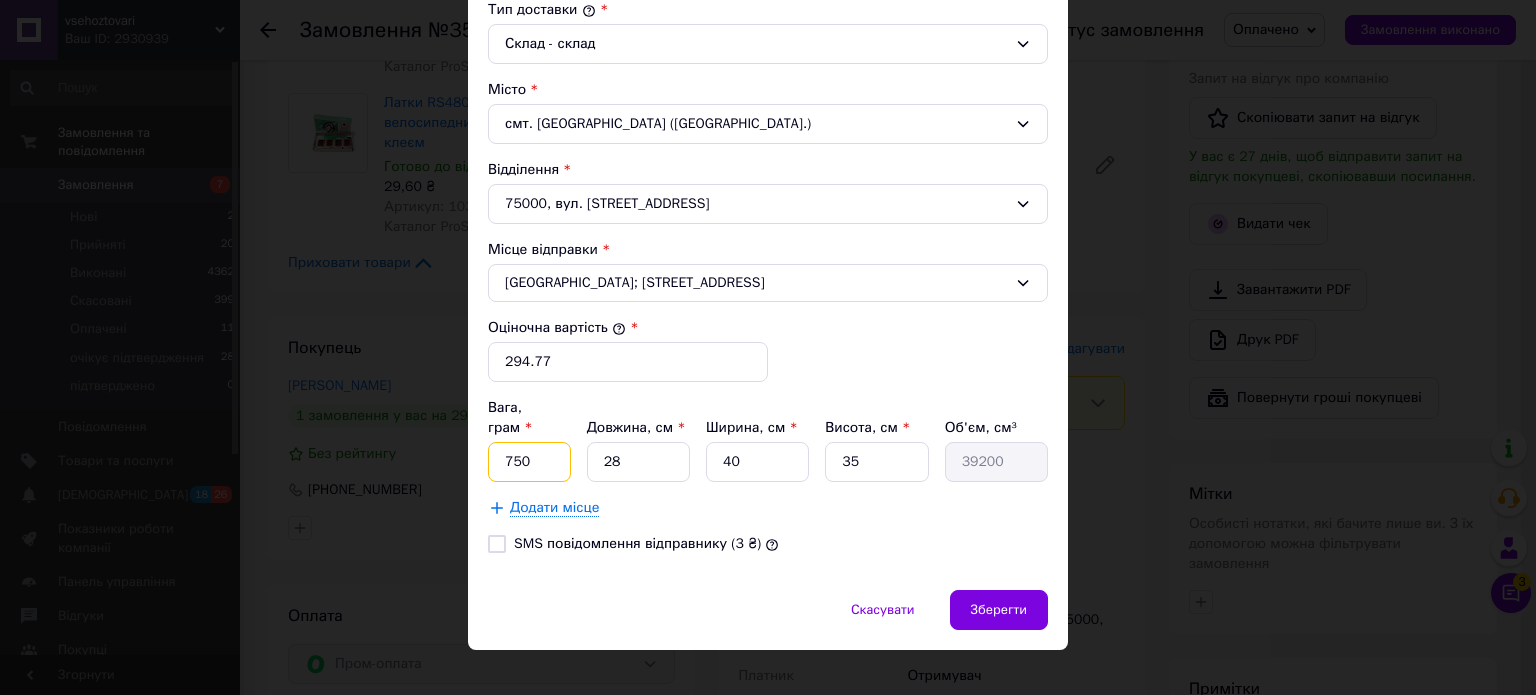 click on "750" at bounding box center [529, 462] 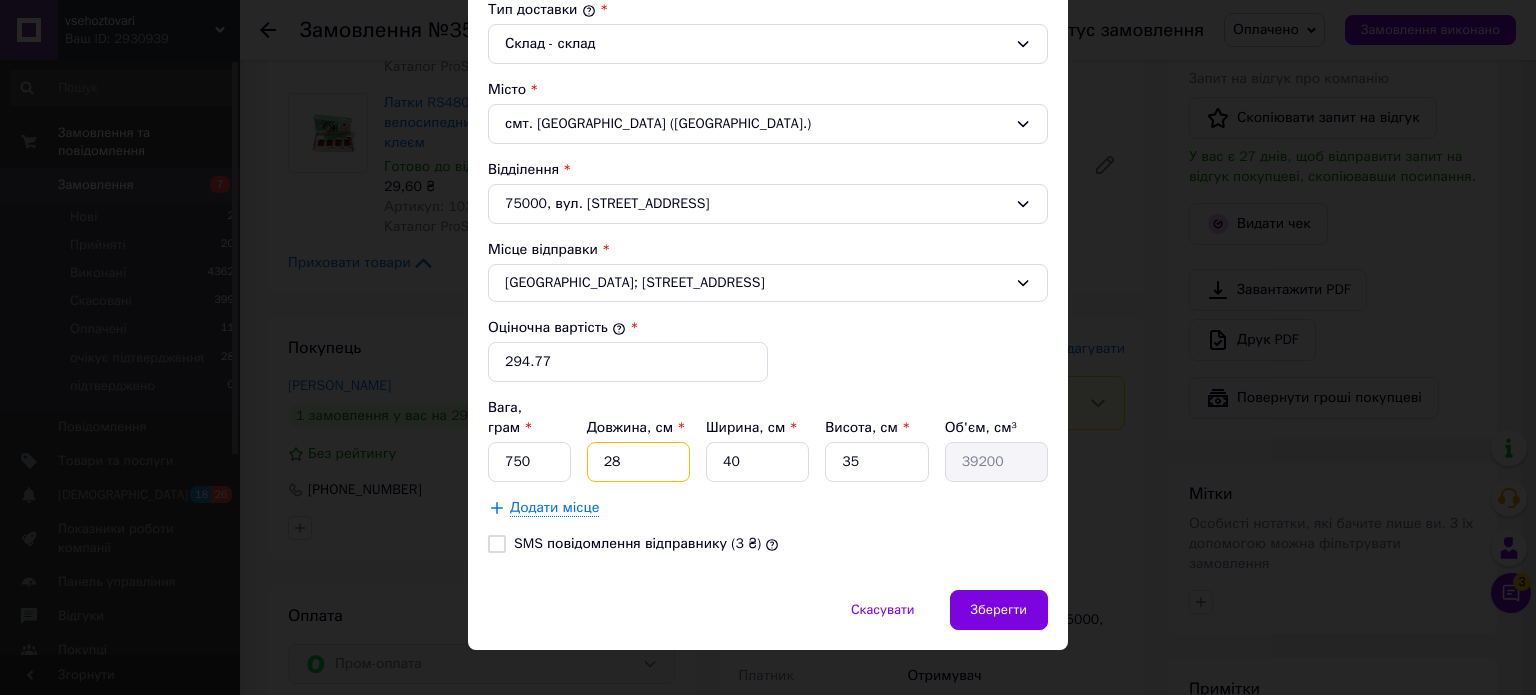 click on "28" at bounding box center (638, 462) 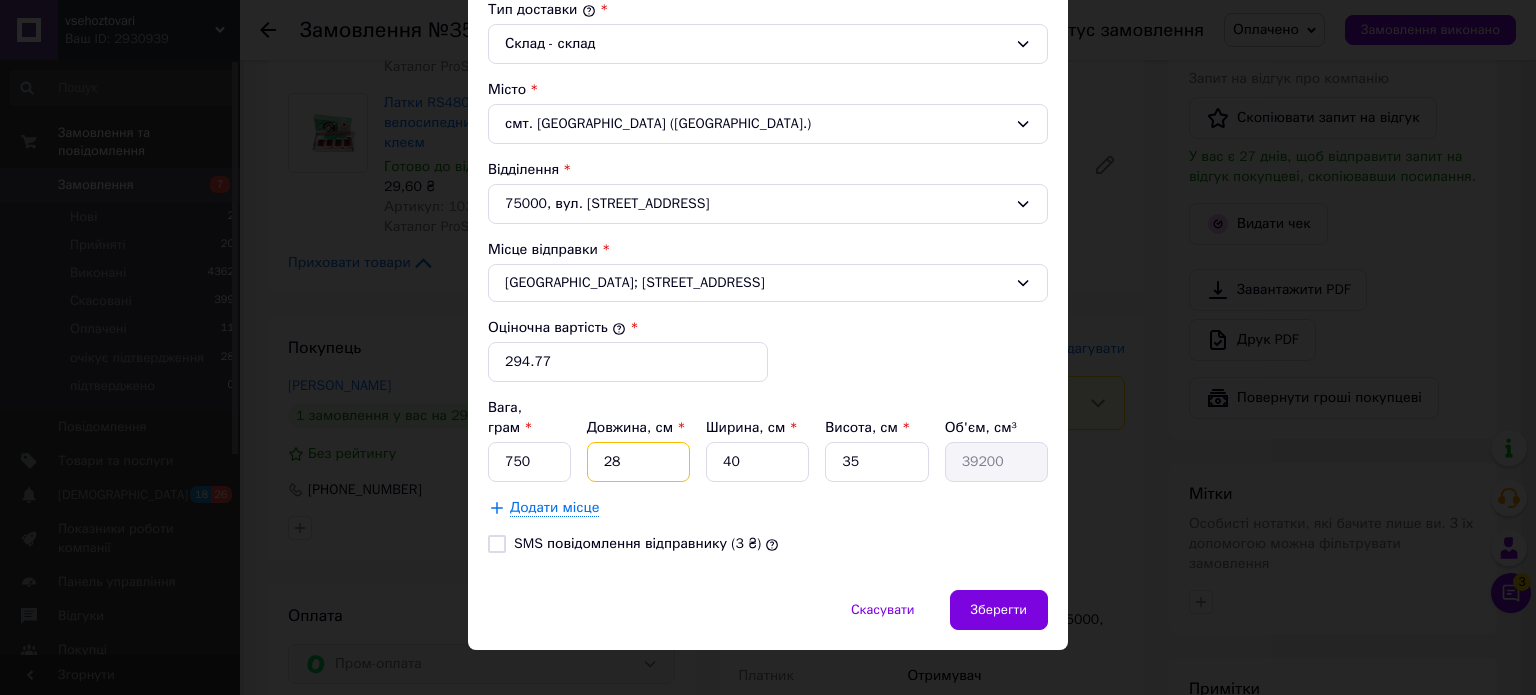 type on "2" 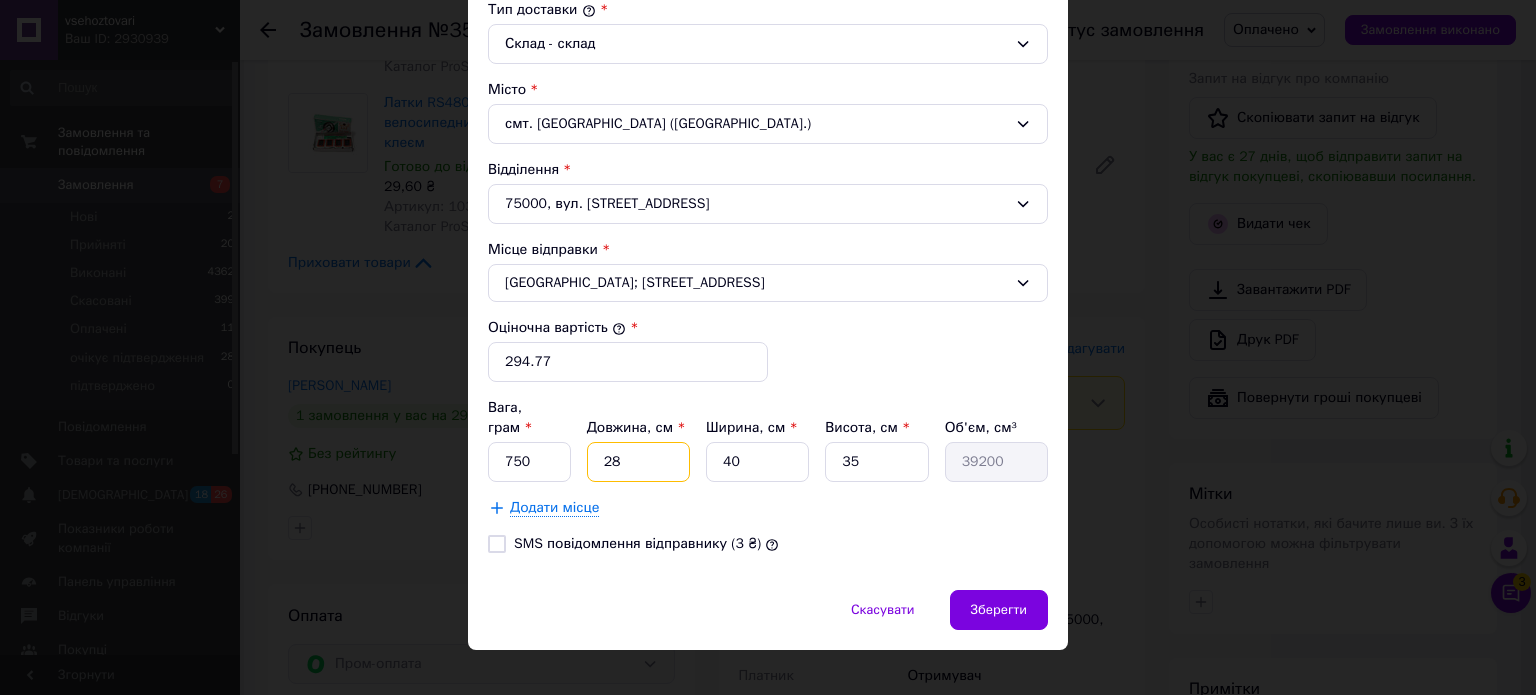 type on "2800" 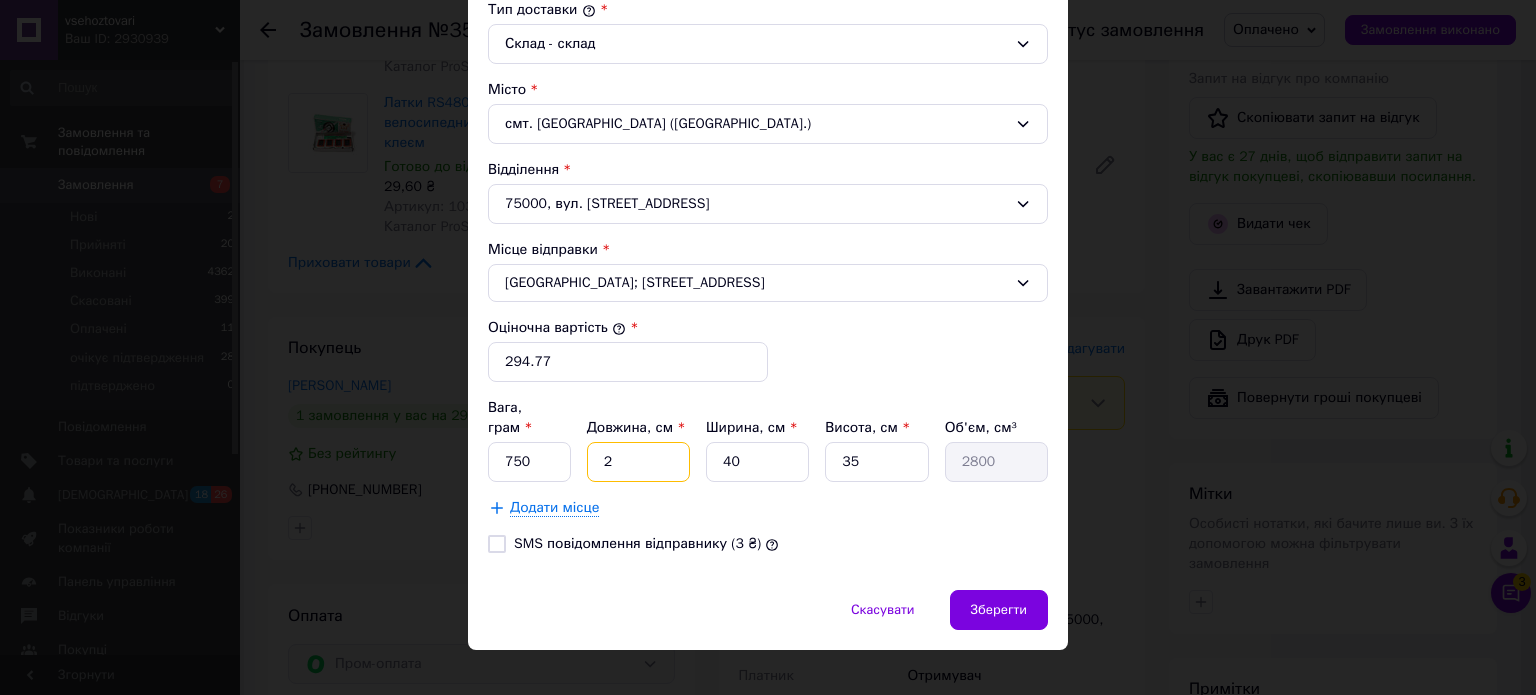 type on "20" 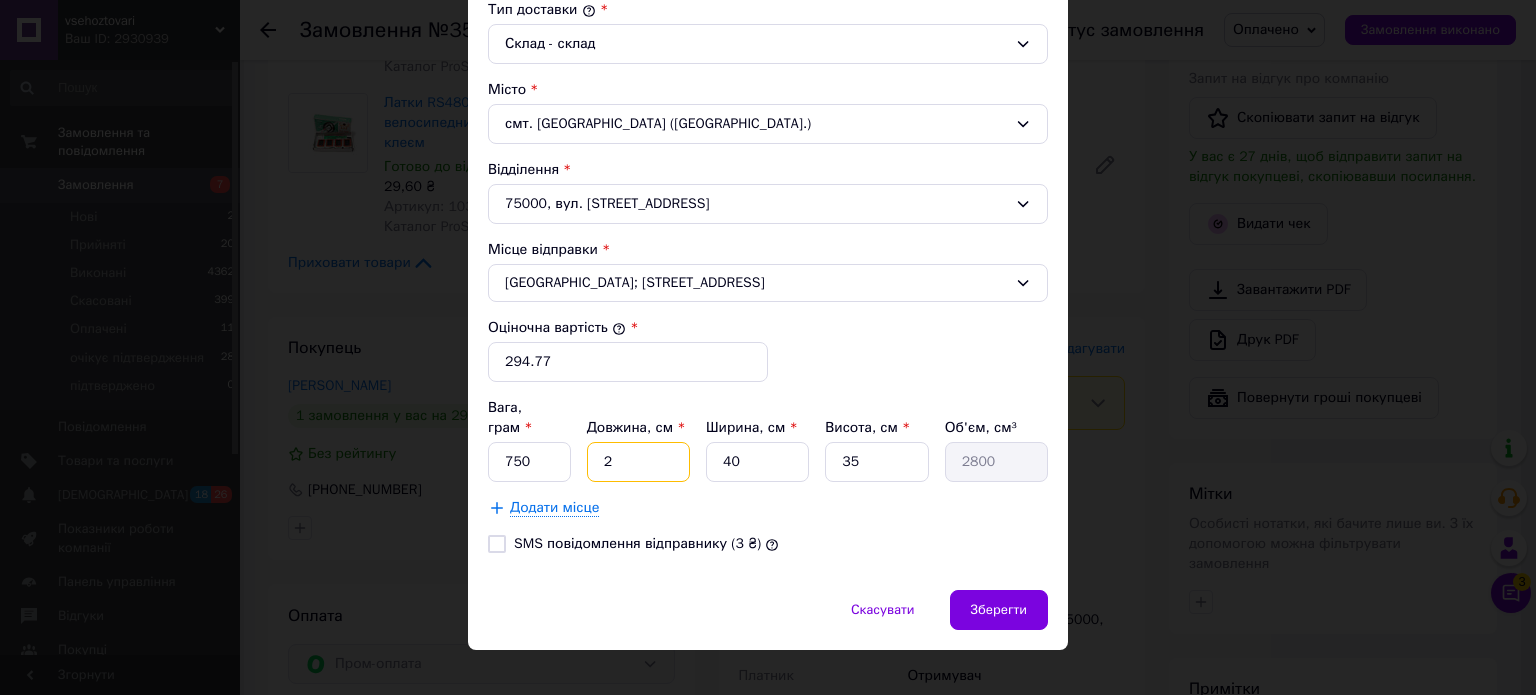 type on "28000" 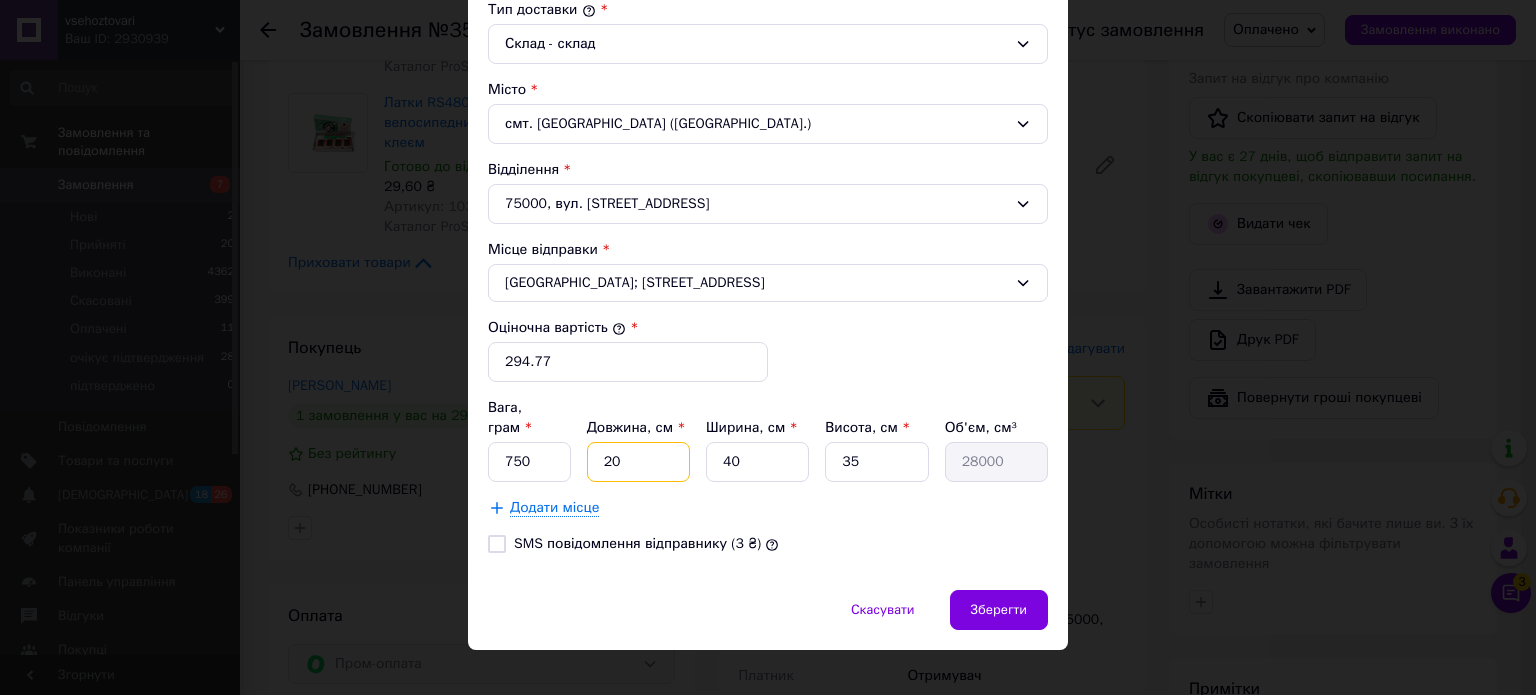 type on "20" 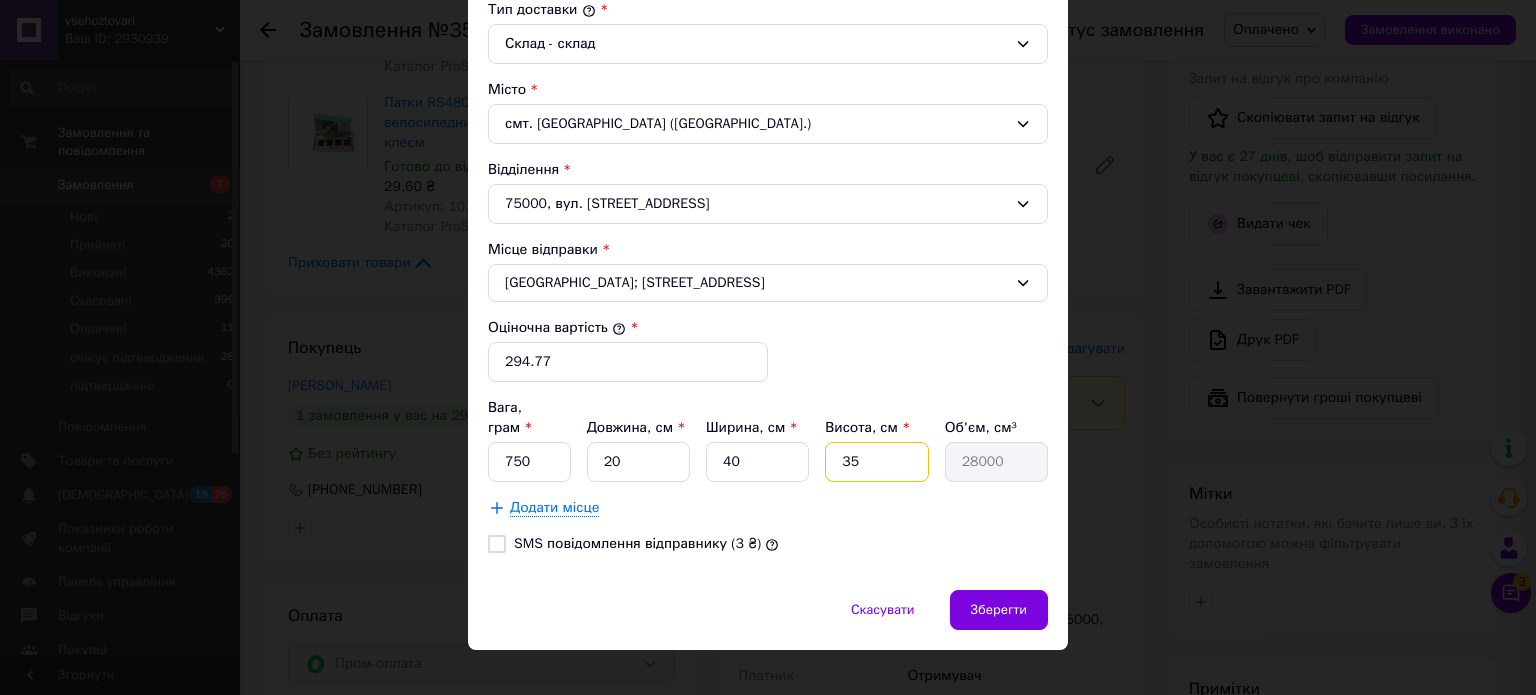 click on "35" at bounding box center (876, 462) 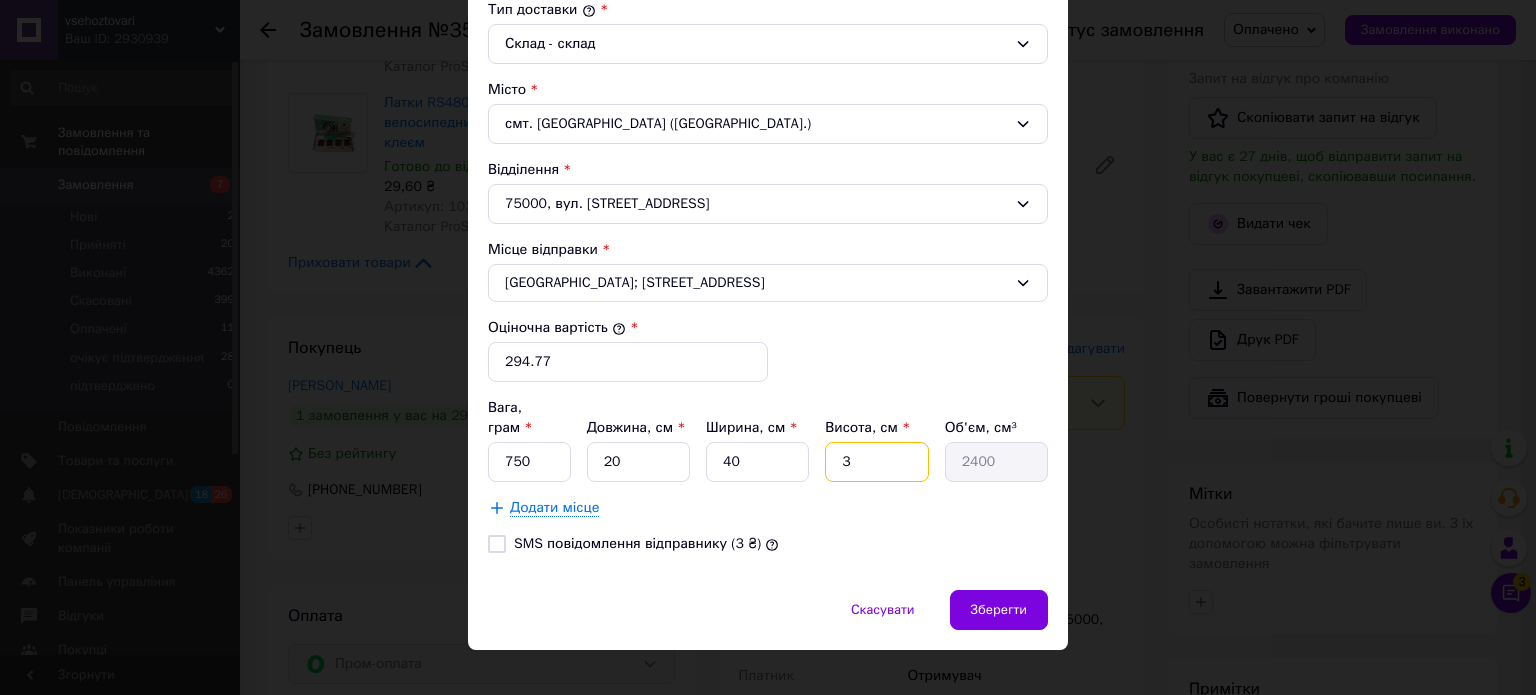 type 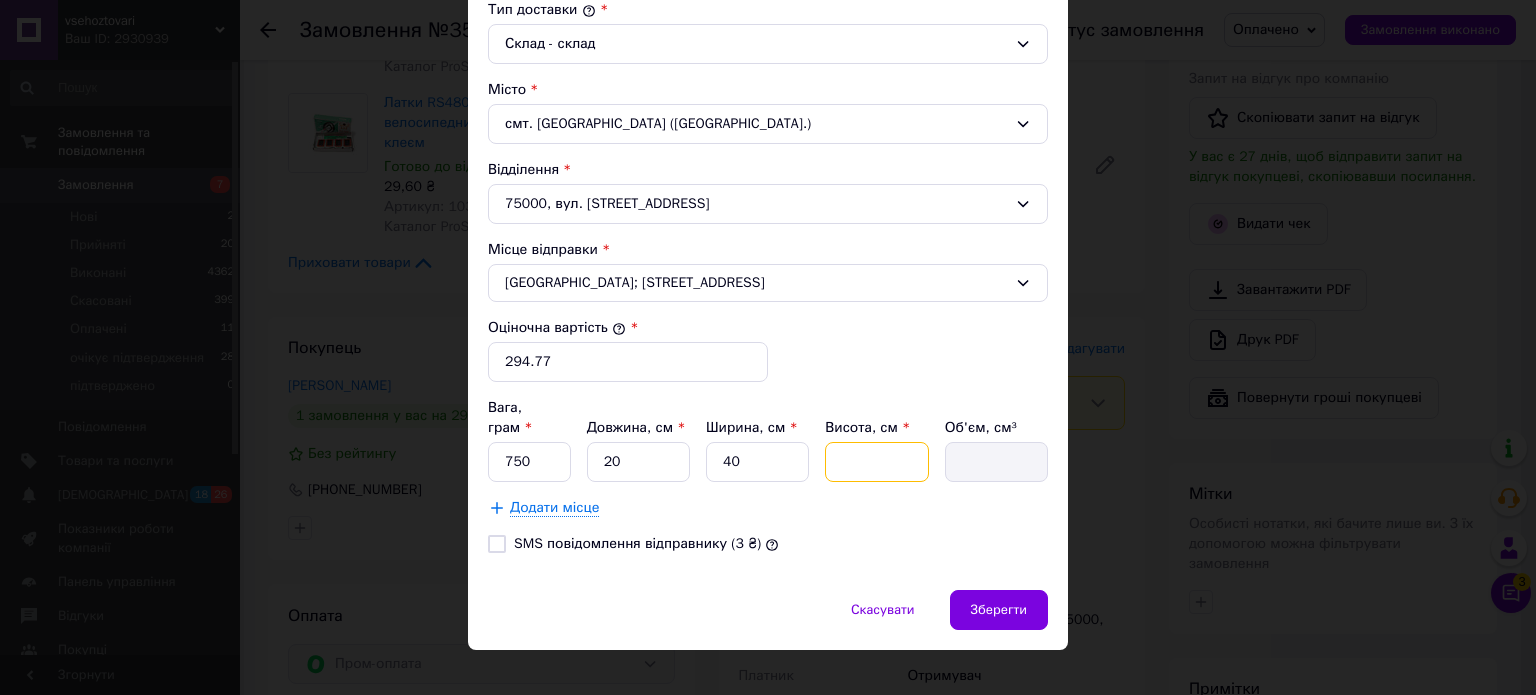 type on "2" 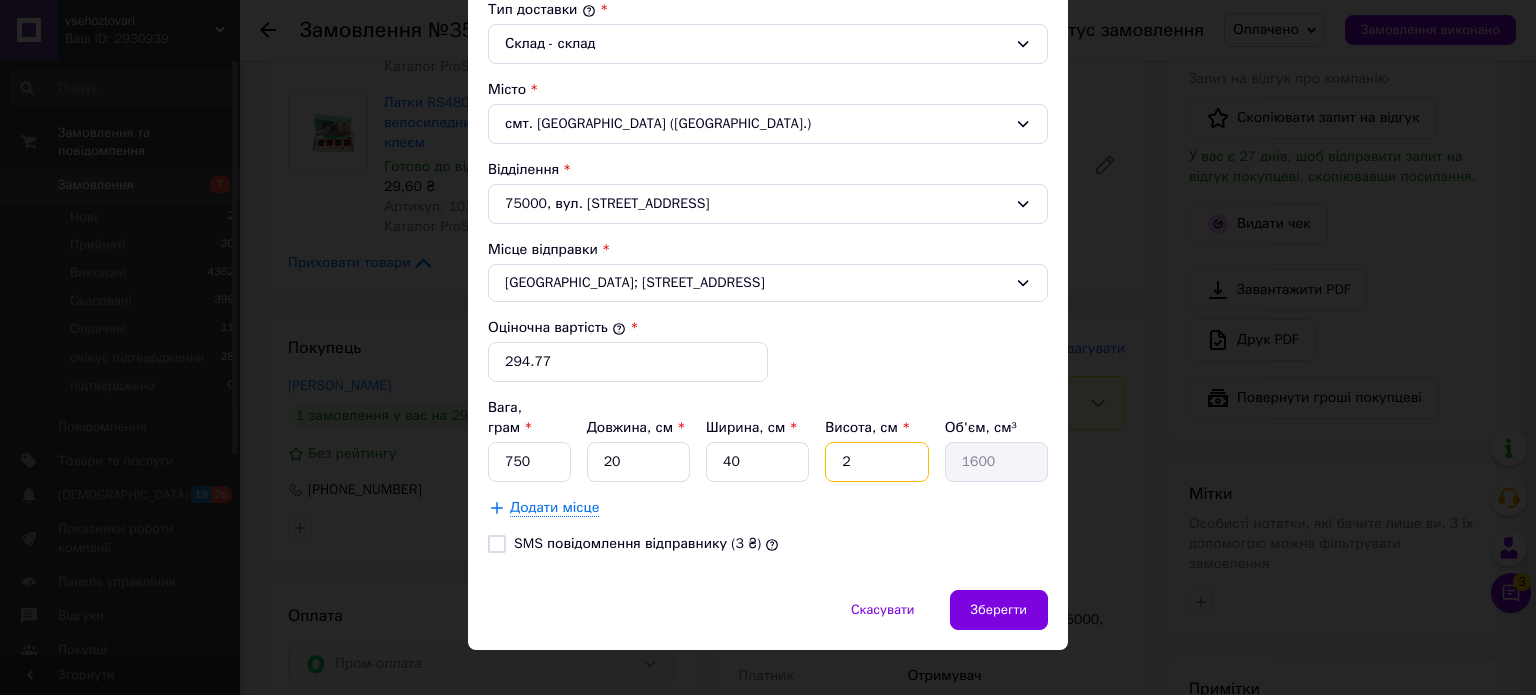 type on "20" 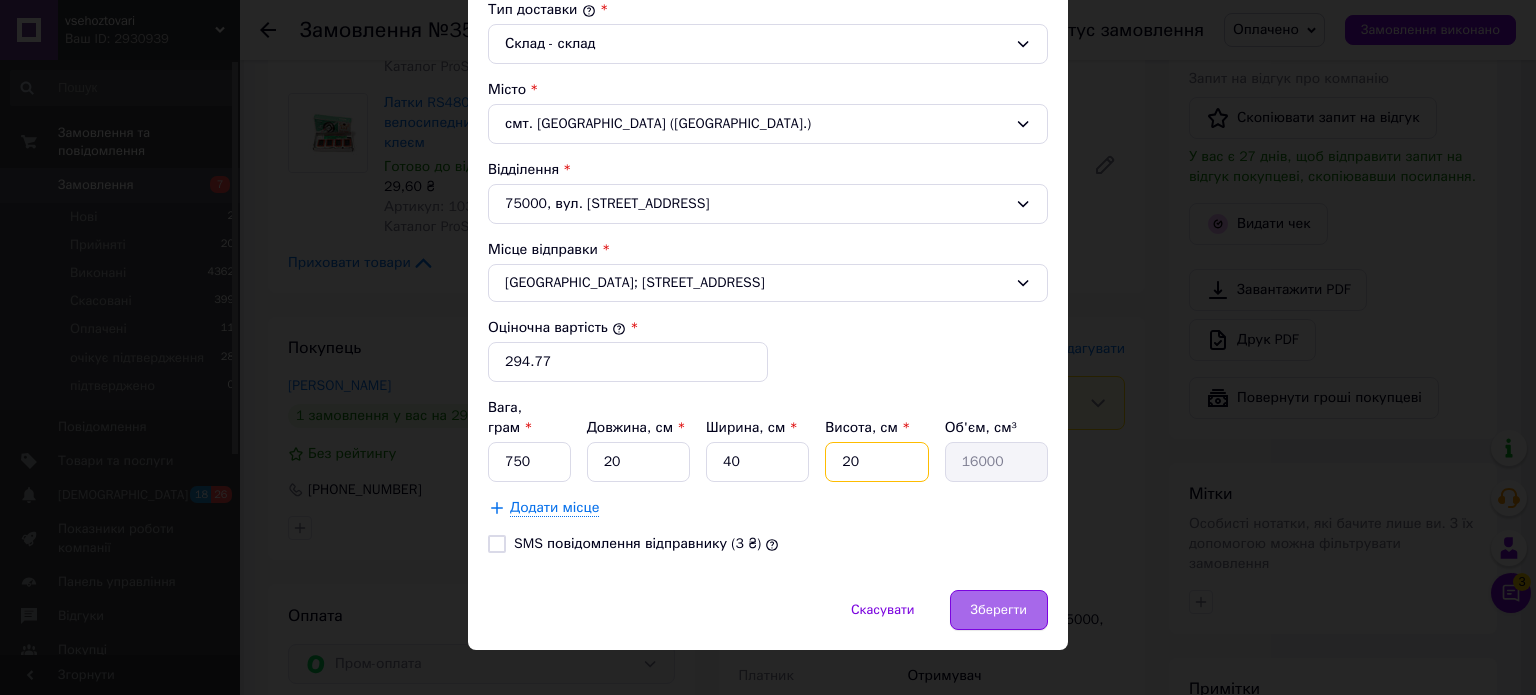 type on "20" 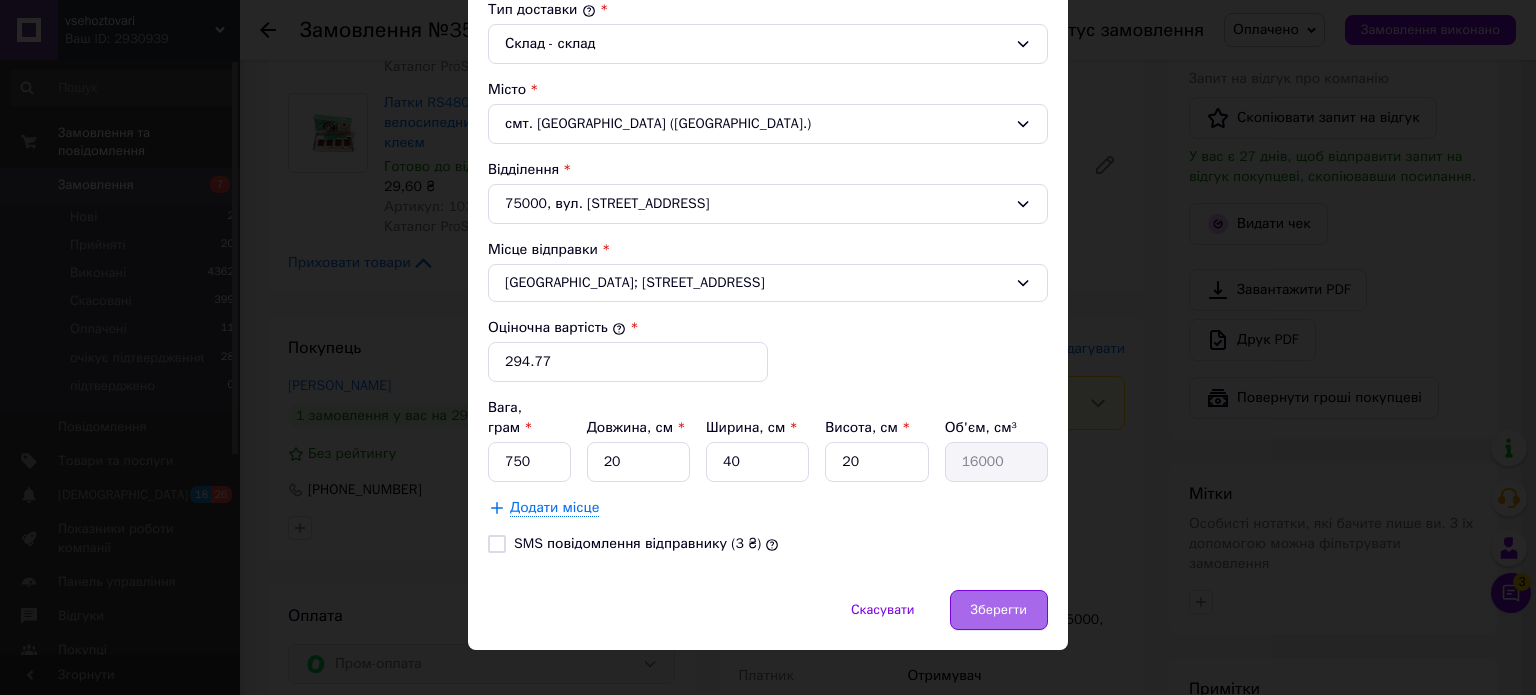 click on "Зберегти" at bounding box center (999, 610) 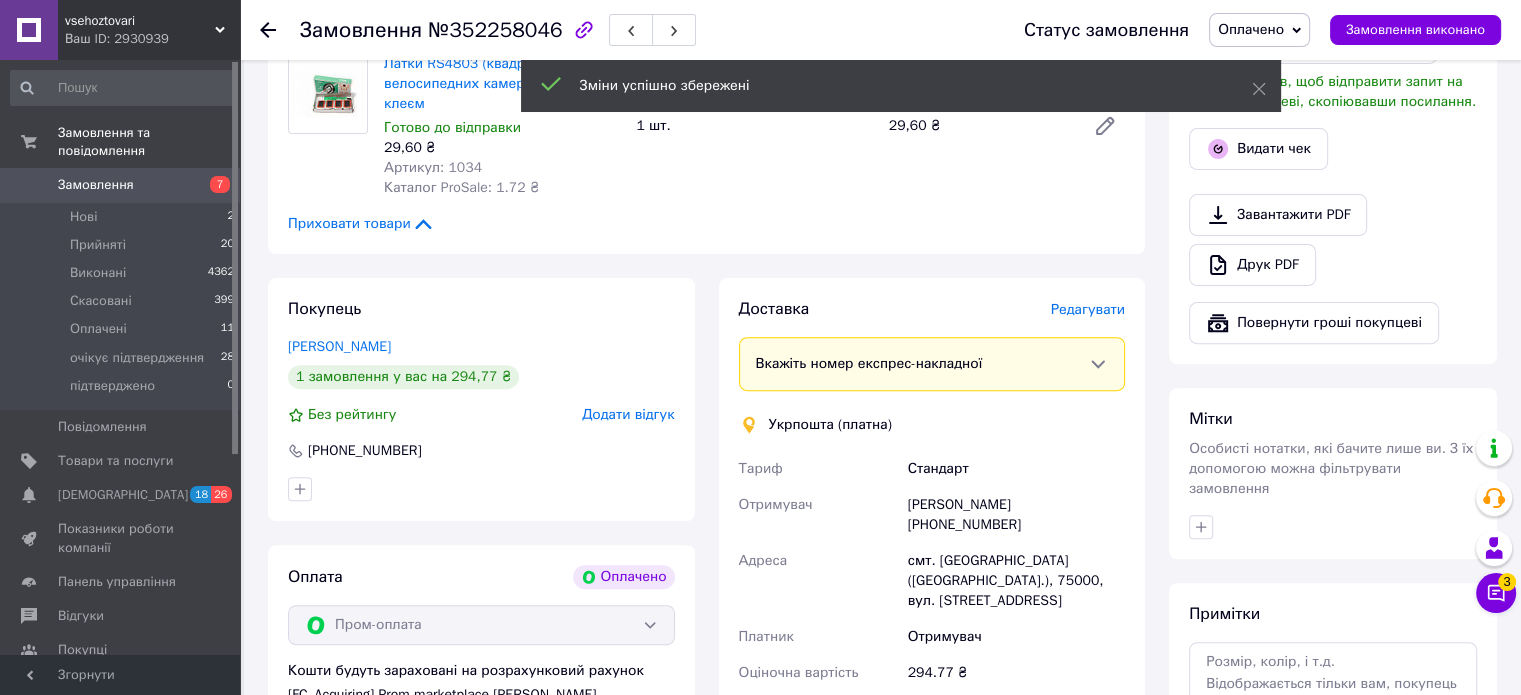 scroll, scrollTop: 1140, scrollLeft: 0, axis: vertical 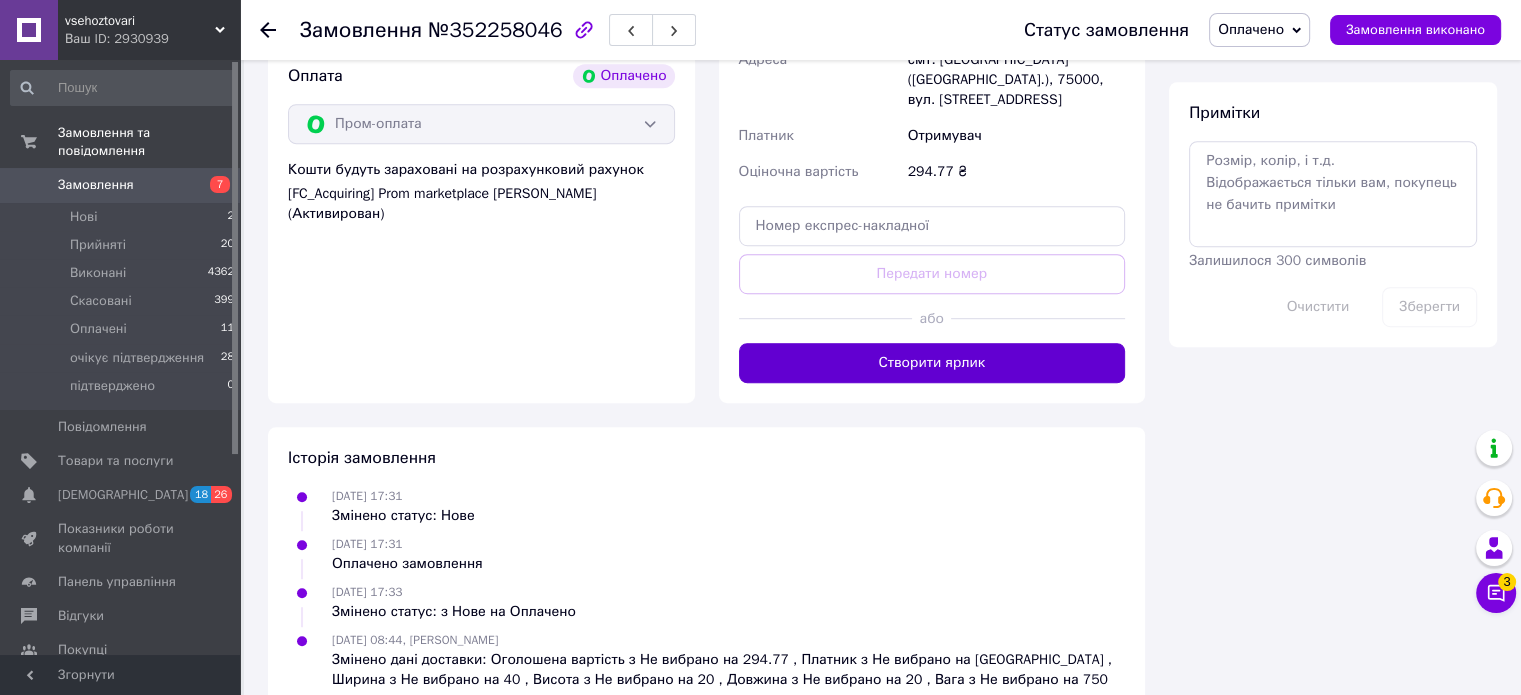 click on "Створити ярлик" at bounding box center [932, 363] 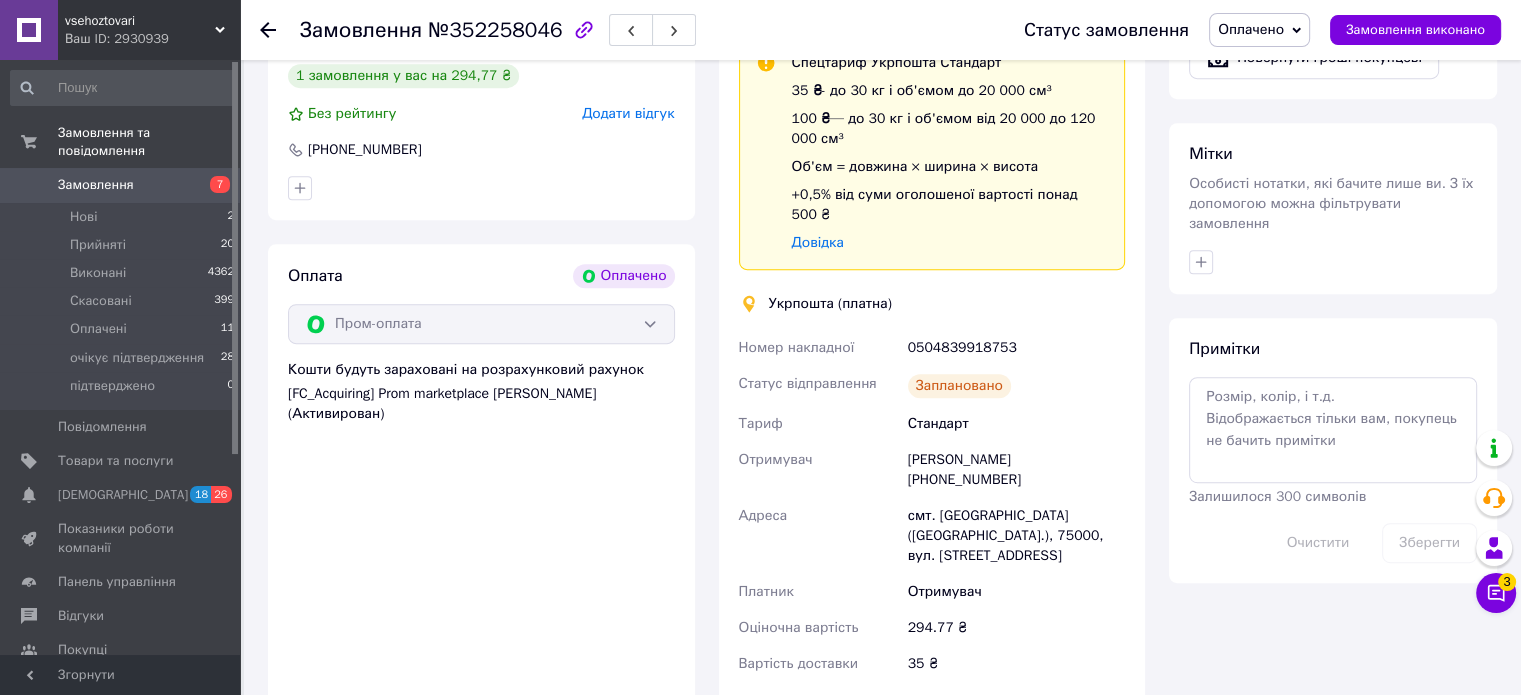 scroll, scrollTop: 740, scrollLeft: 0, axis: vertical 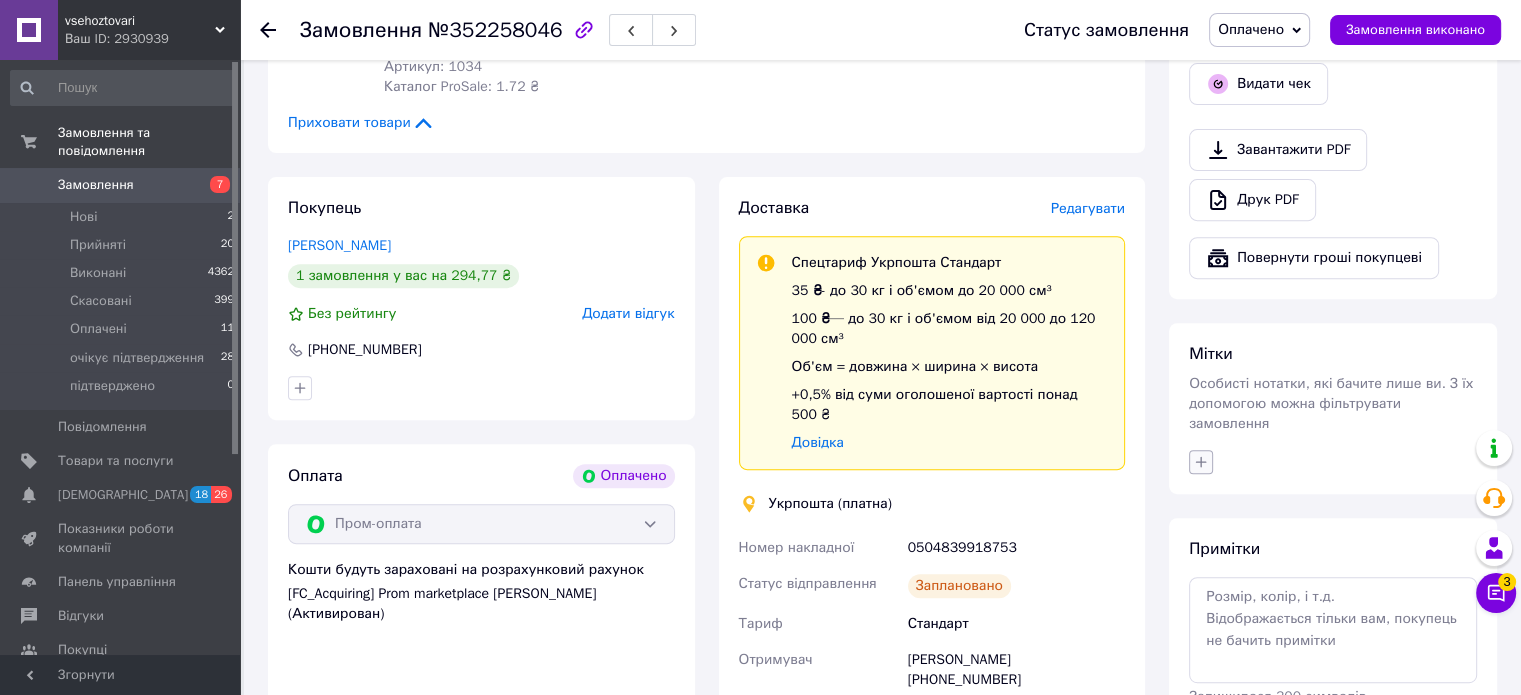 click 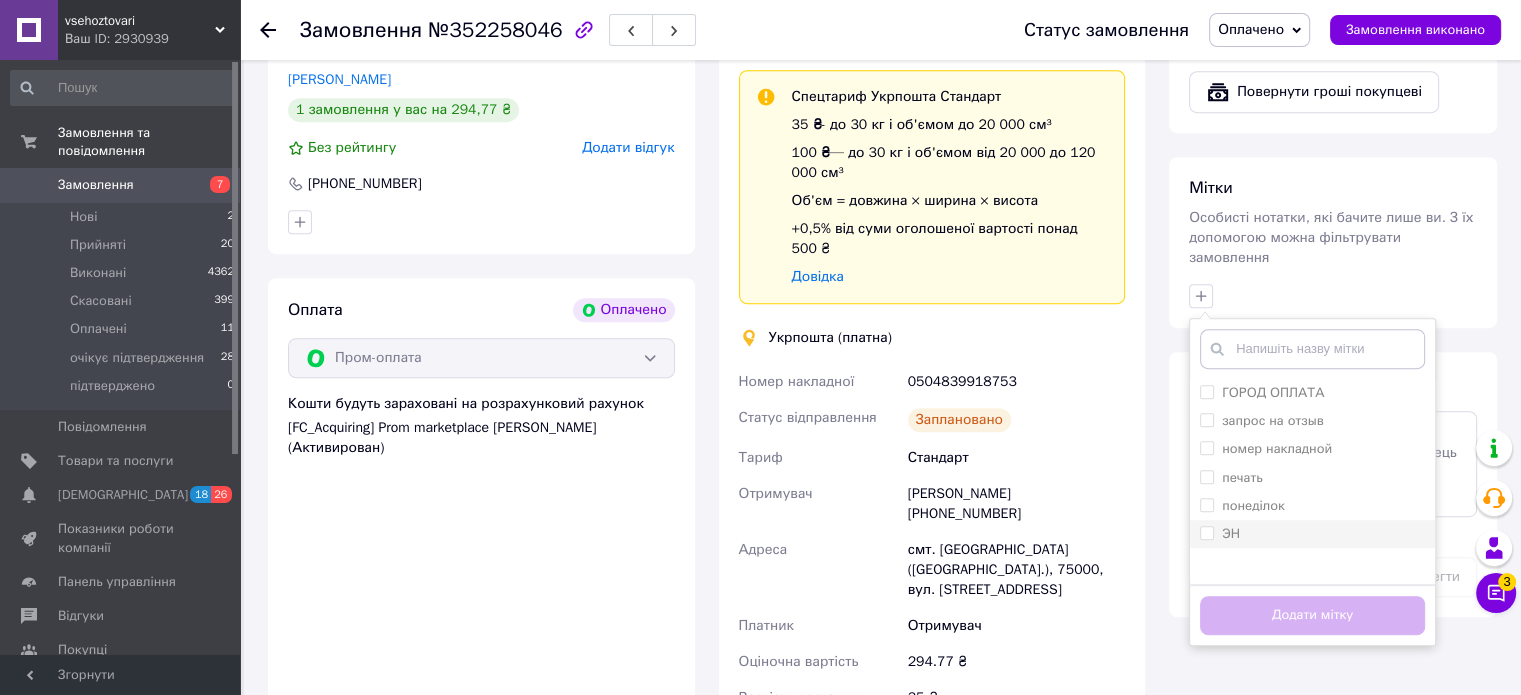 scroll, scrollTop: 940, scrollLeft: 0, axis: vertical 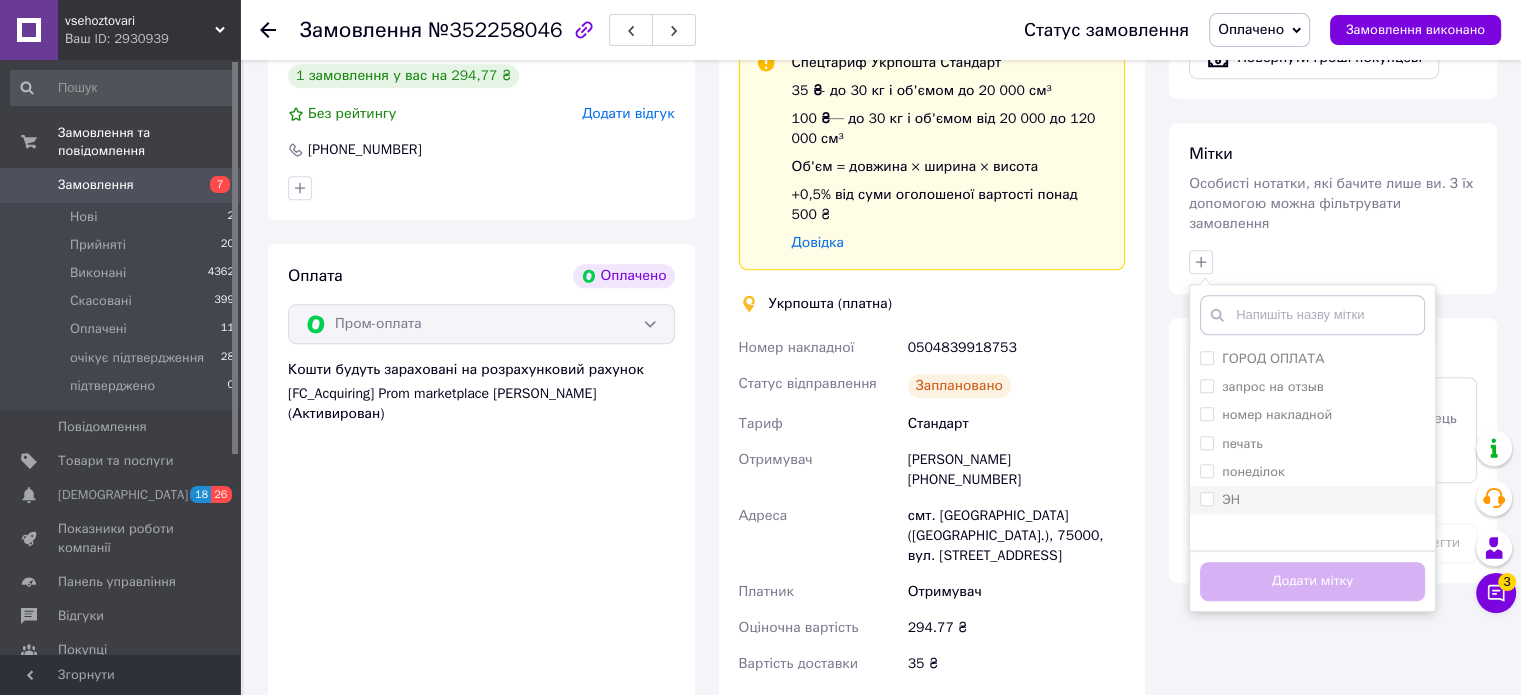 click on "ЭН" at bounding box center [1206, 498] 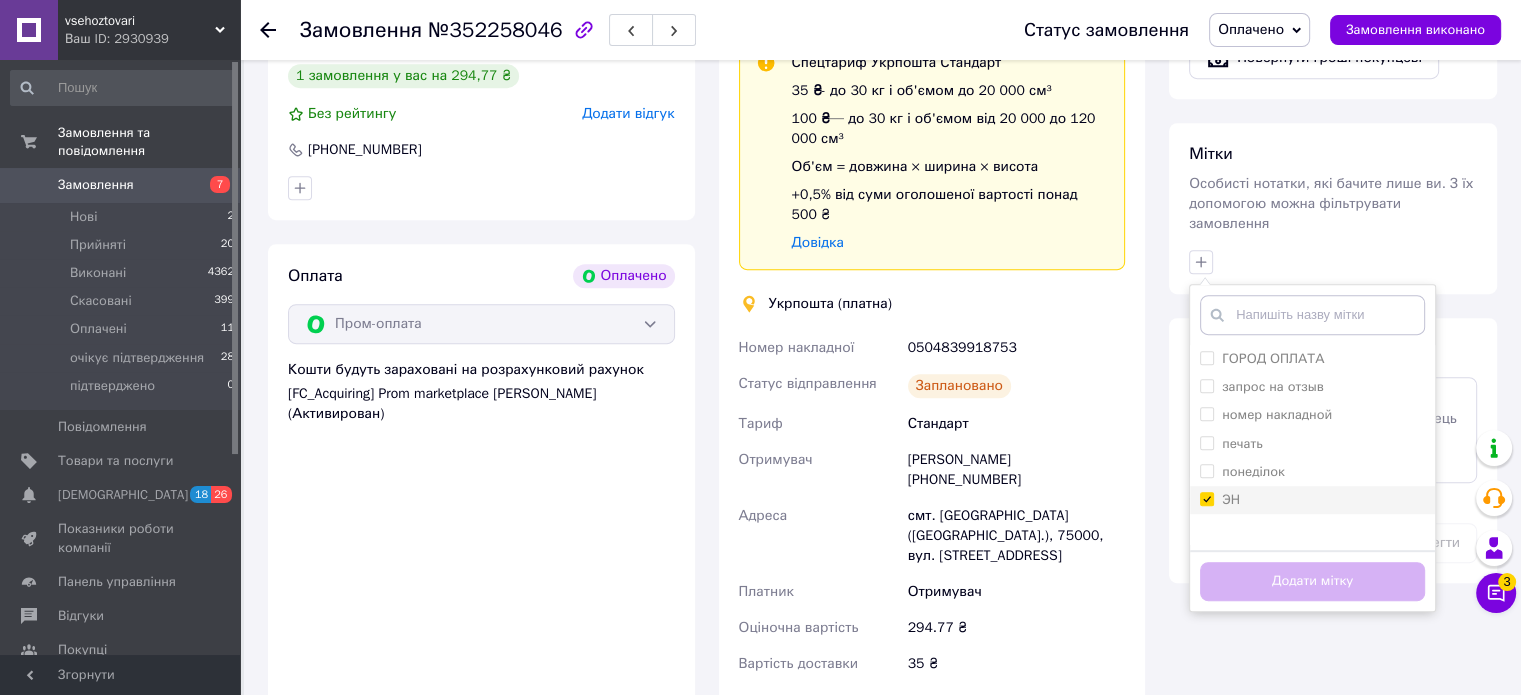 checkbox on "true" 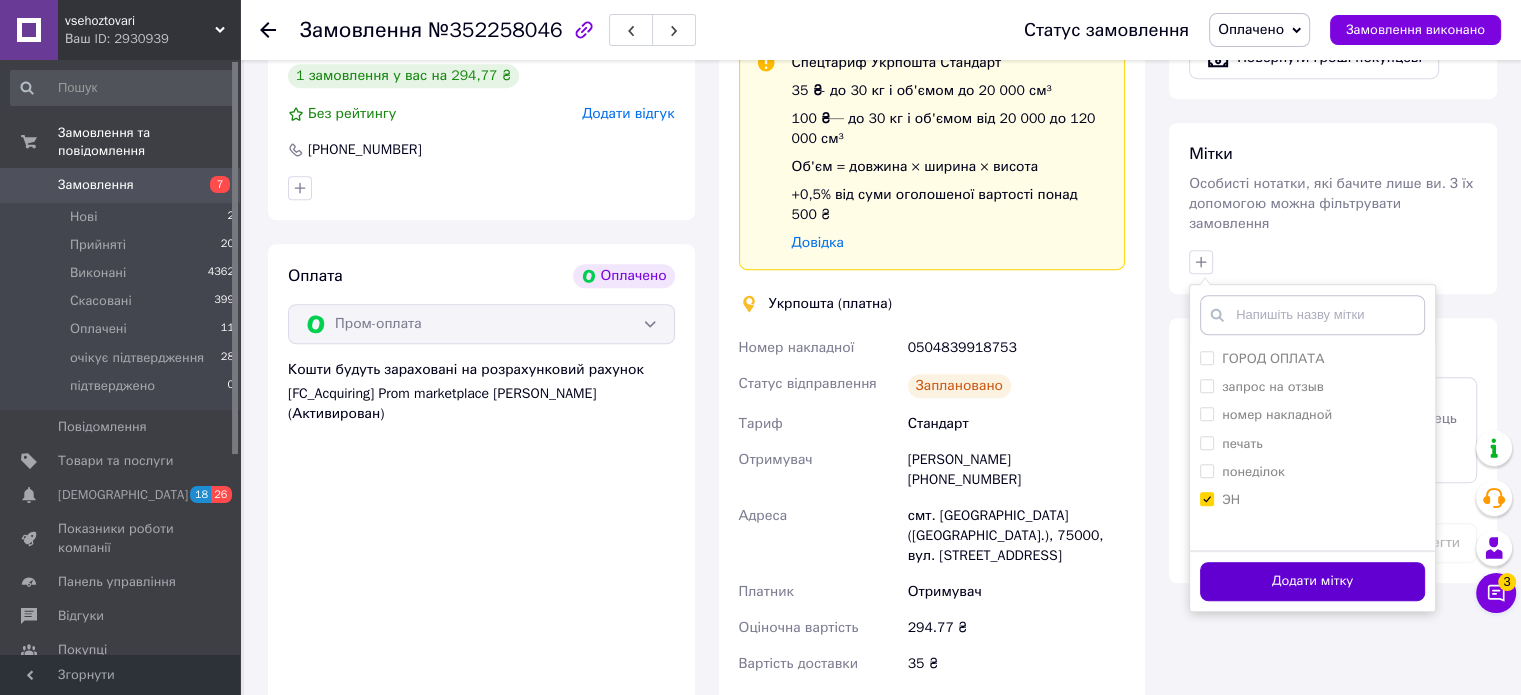 click on "Додати мітку" at bounding box center (1312, 581) 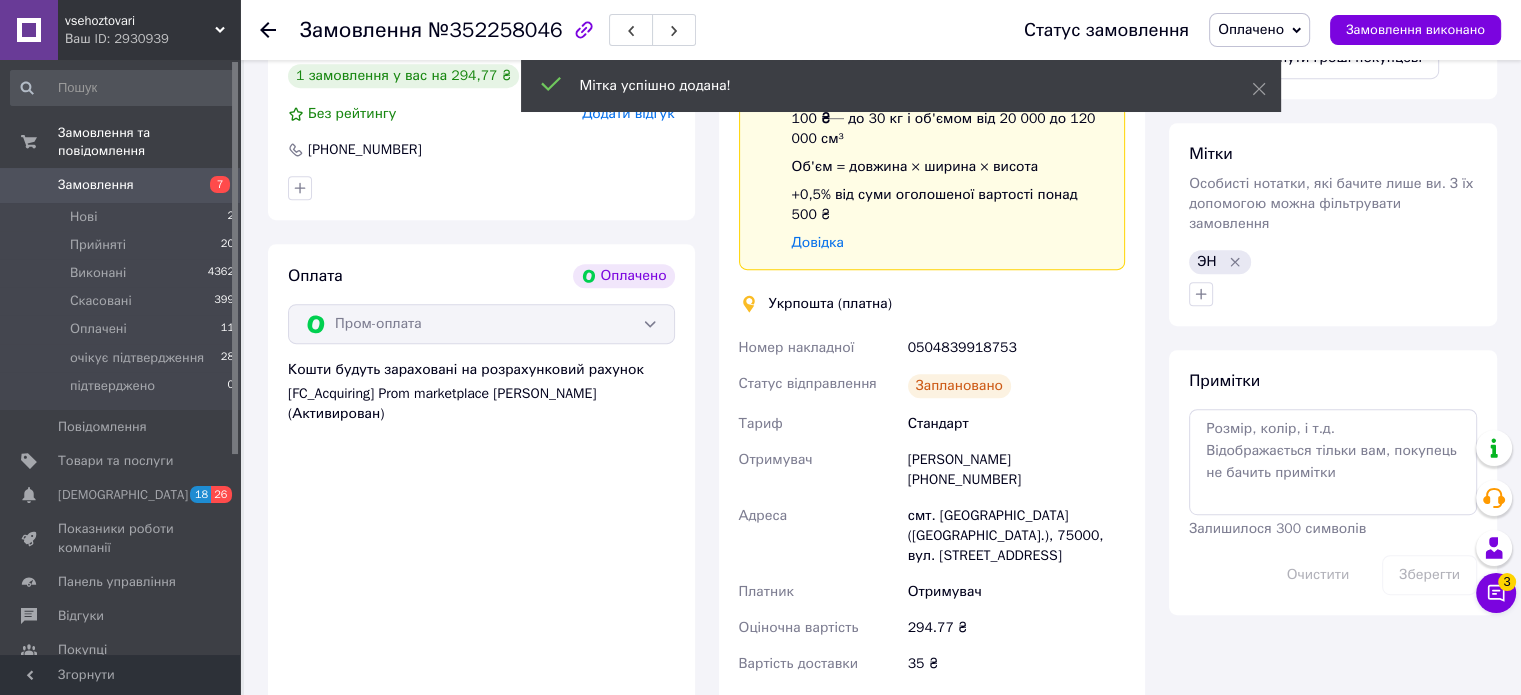 click 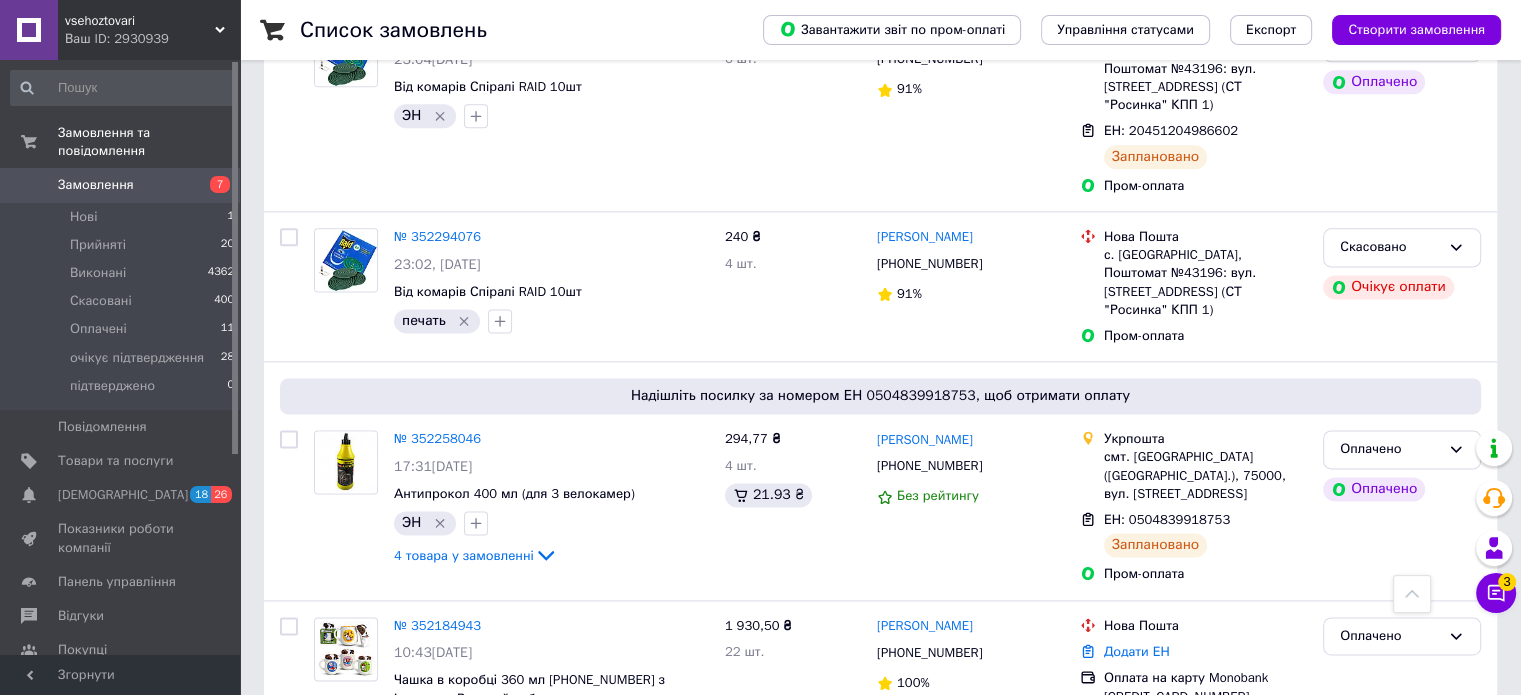 scroll, scrollTop: 2800, scrollLeft: 0, axis: vertical 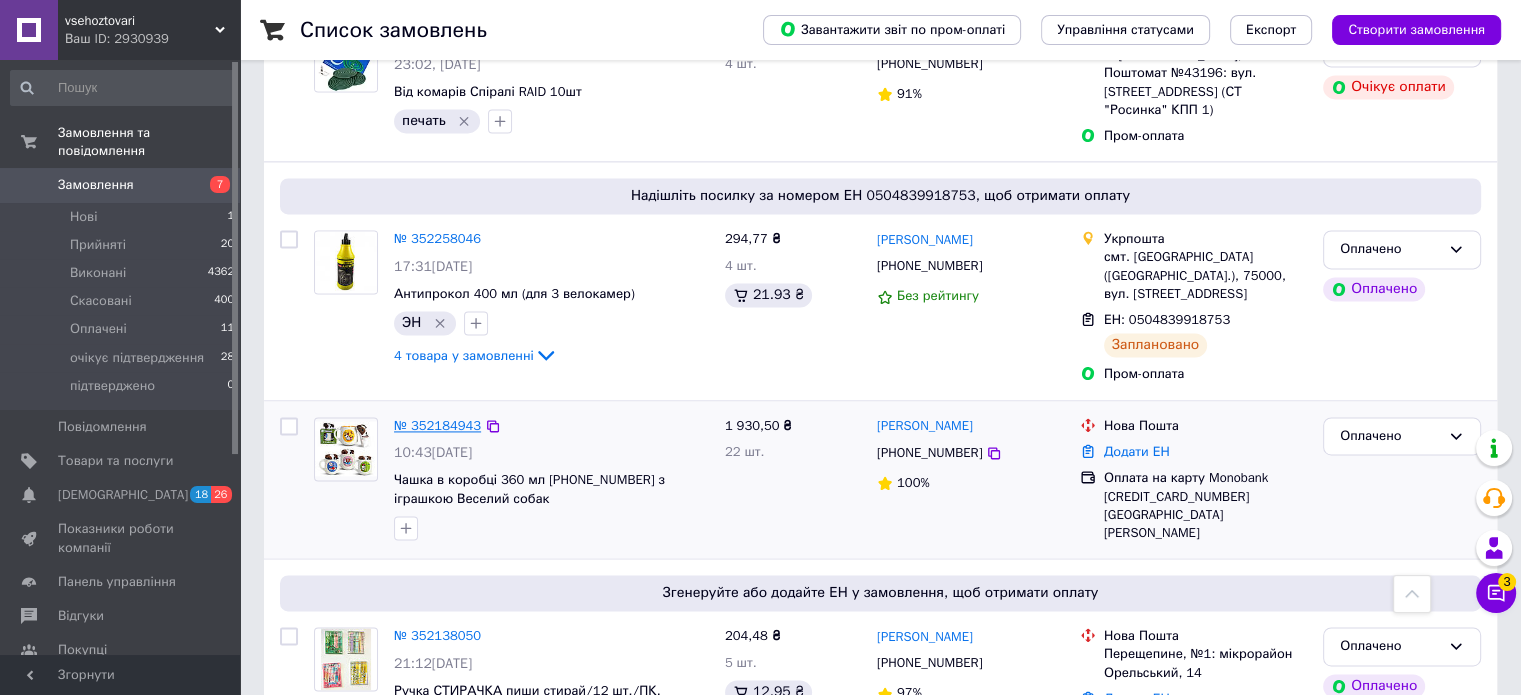 click on "№ 352184943" at bounding box center [437, 425] 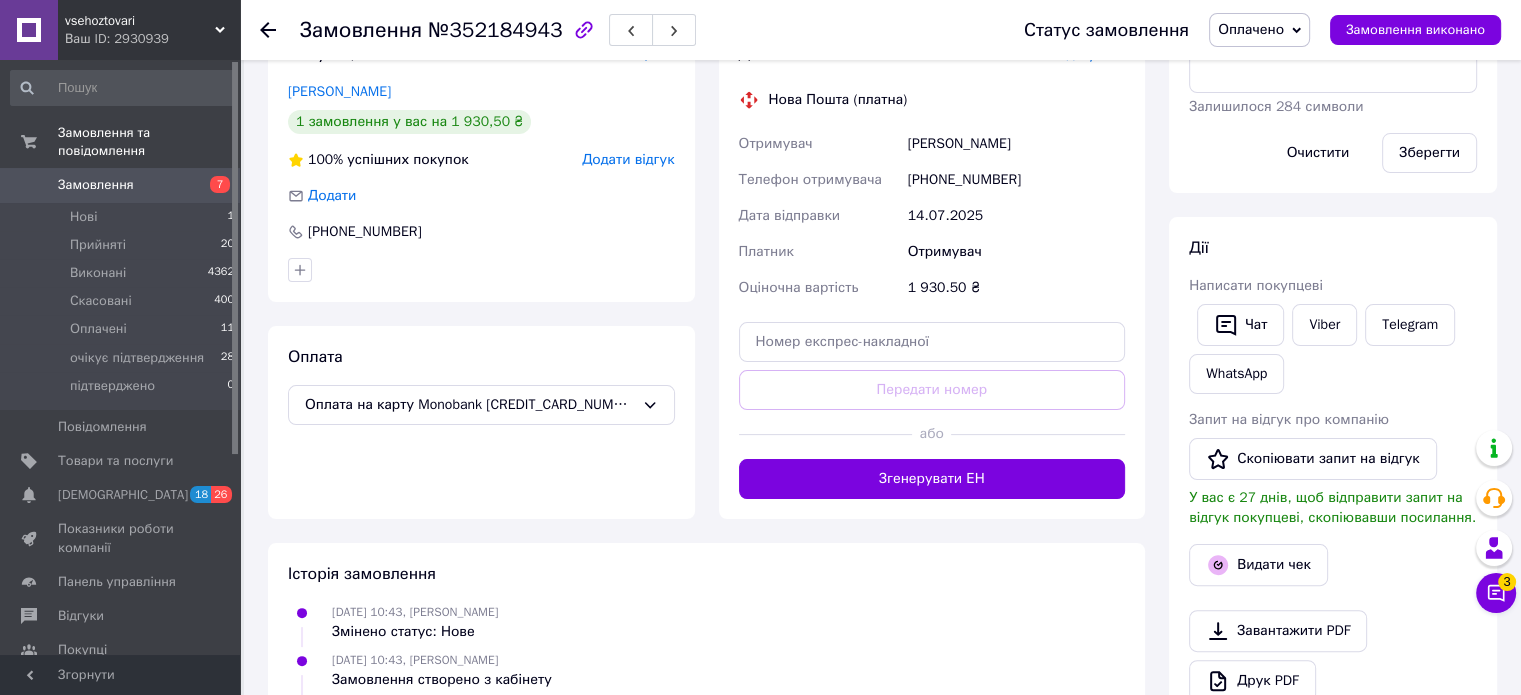scroll, scrollTop: 276, scrollLeft: 0, axis: vertical 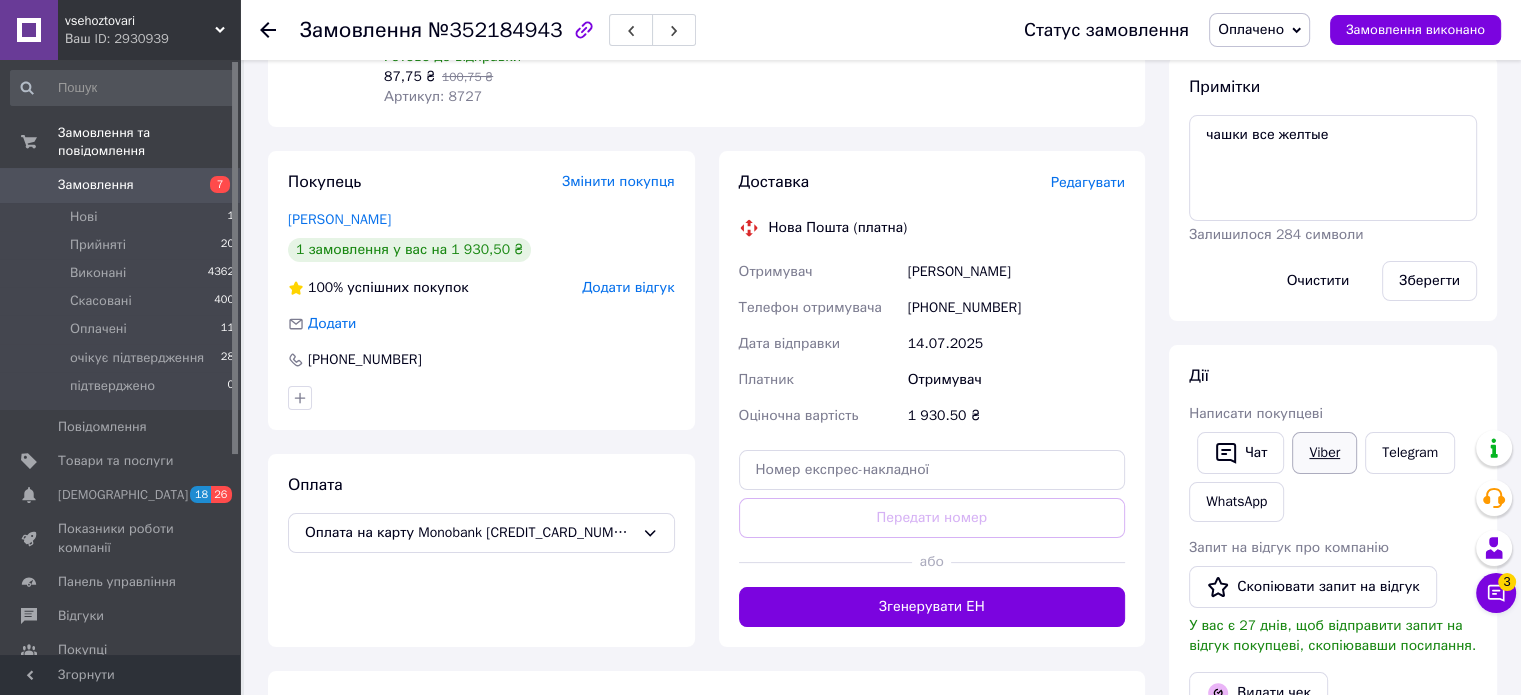 click on "Viber" at bounding box center [1324, 453] 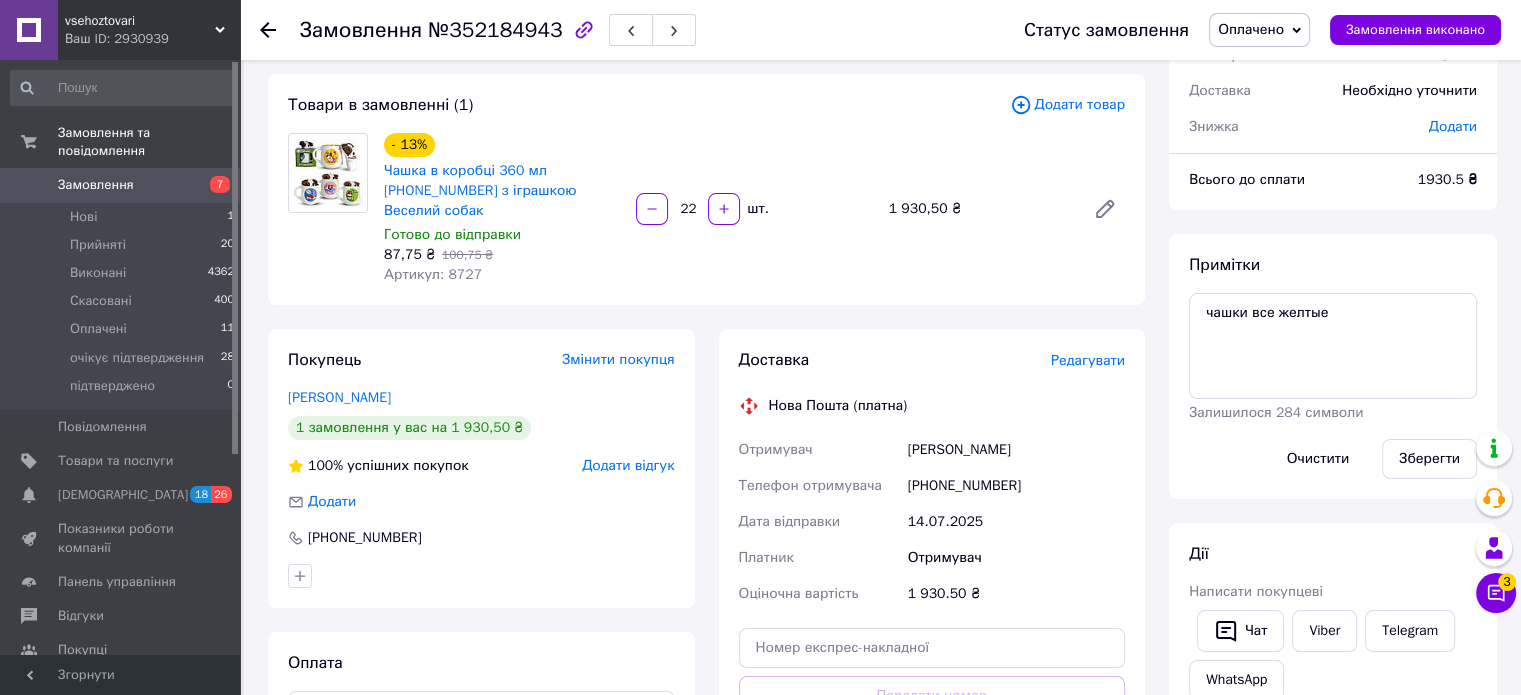 scroll, scrollTop: 0, scrollLeft: 0, axis: both 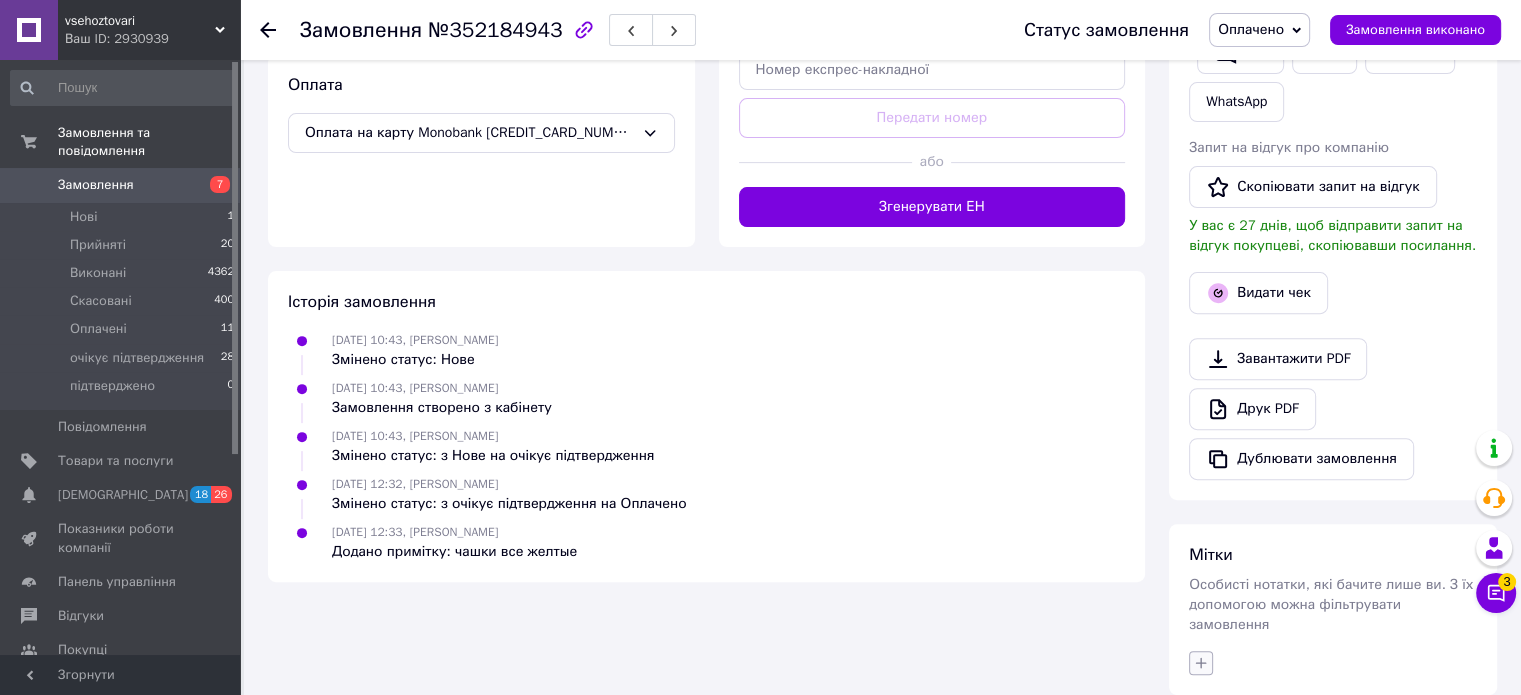 click 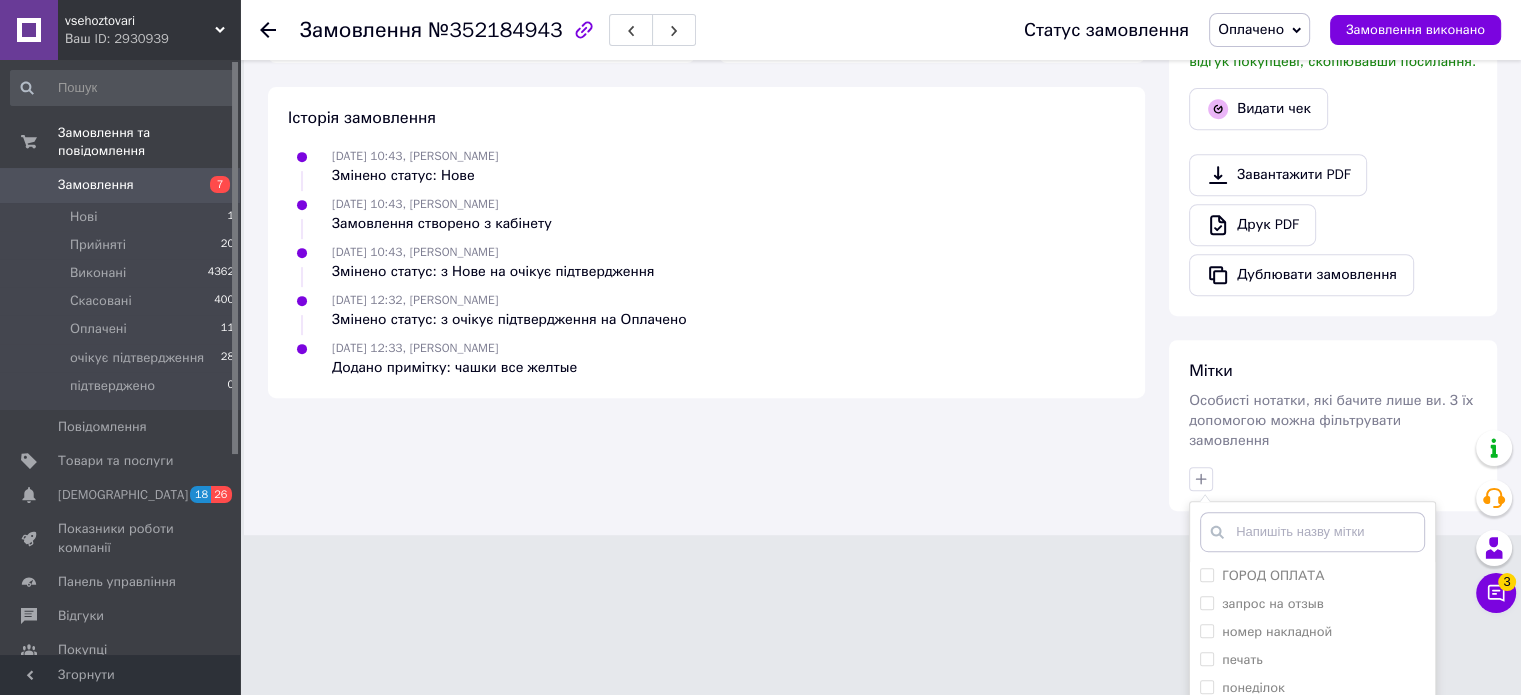 scroll, scrollTop: 893, scrollLeft: 0, axis: vertical 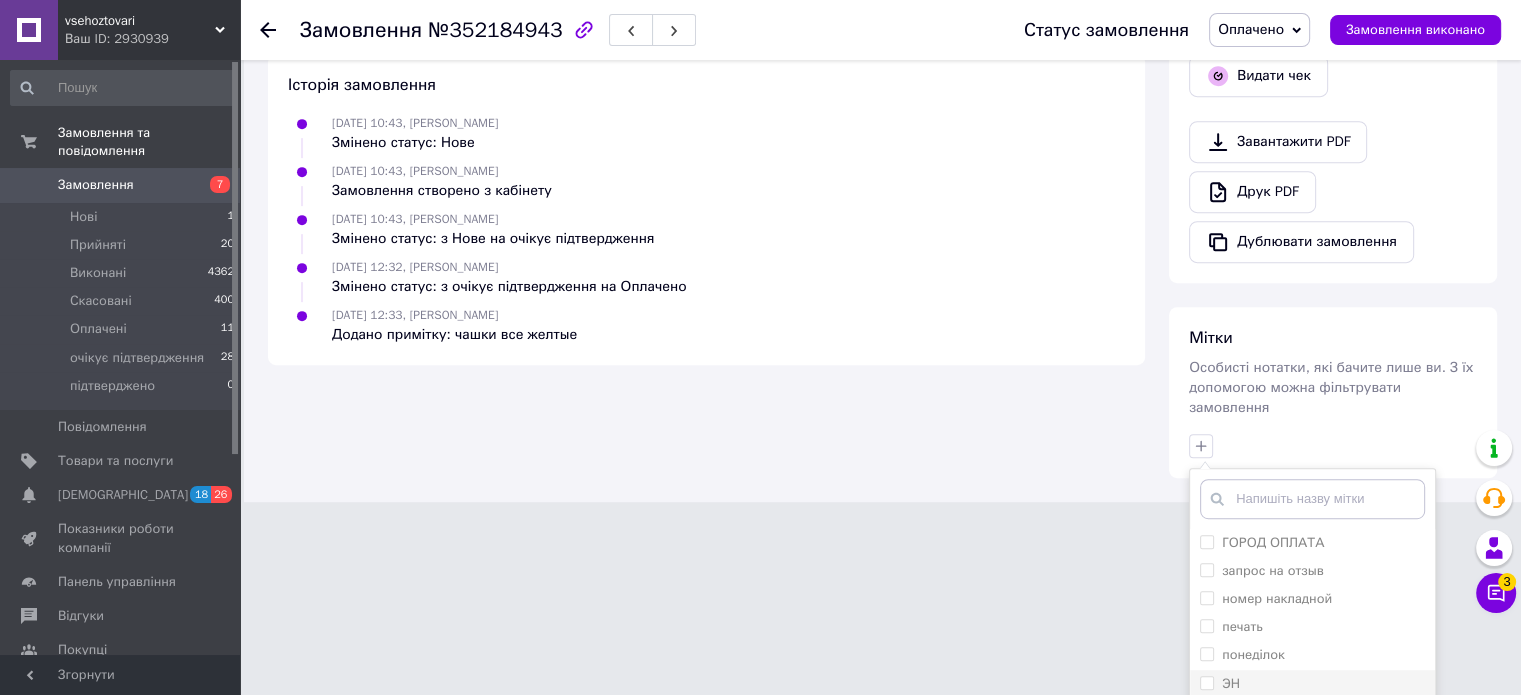 click on "ЭН" at bounding box center [1206, 682] 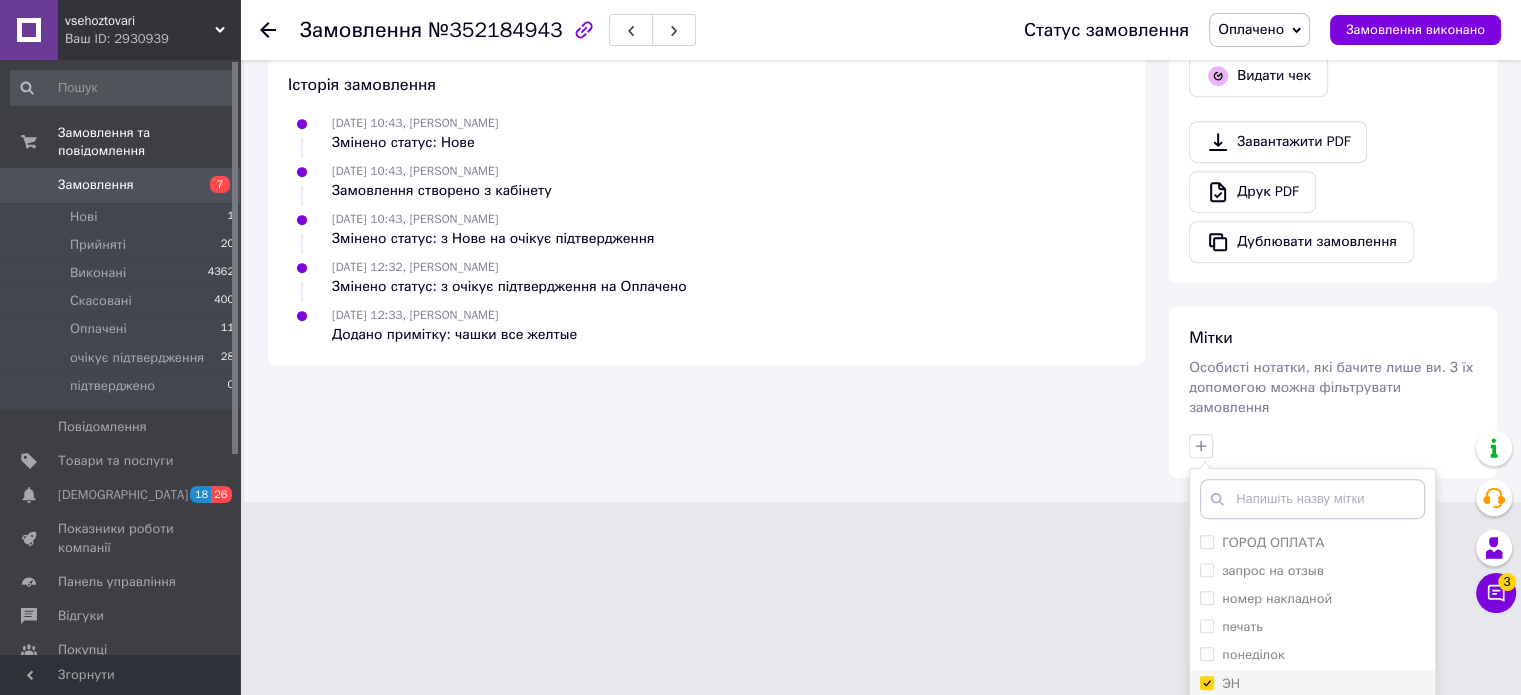 checkbox on "true" 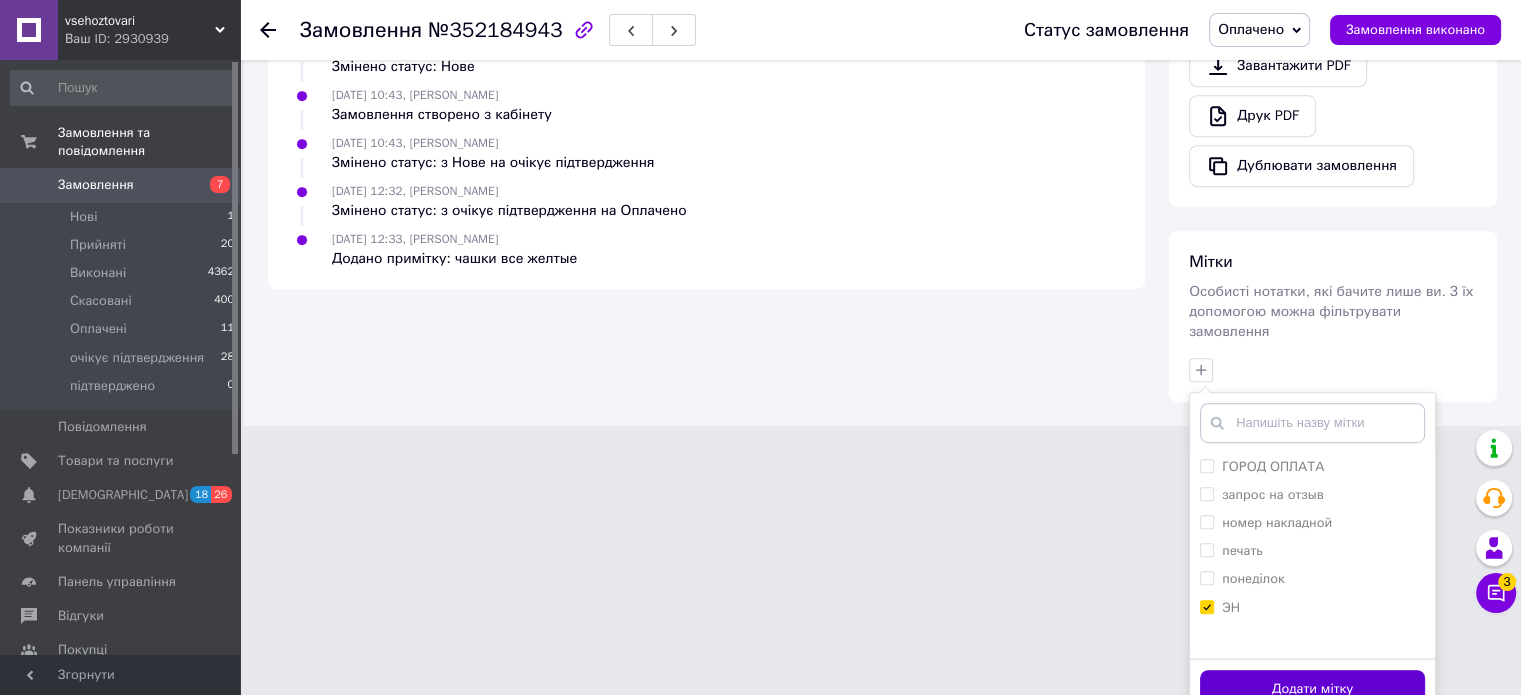 click on "Додати мітку" at bounding box center [1312, 689] 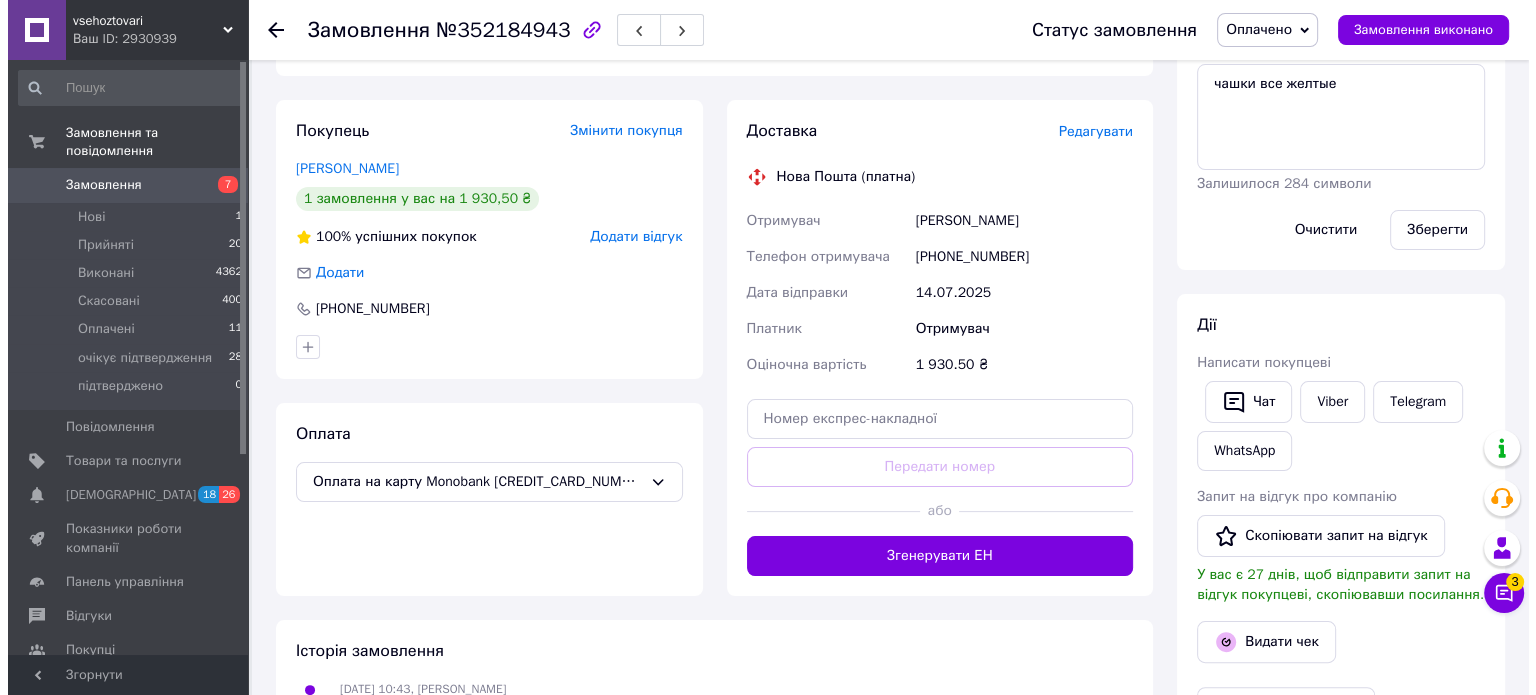 scroll, scrollTop: 309, scrollLeft: 0, axis: vertical 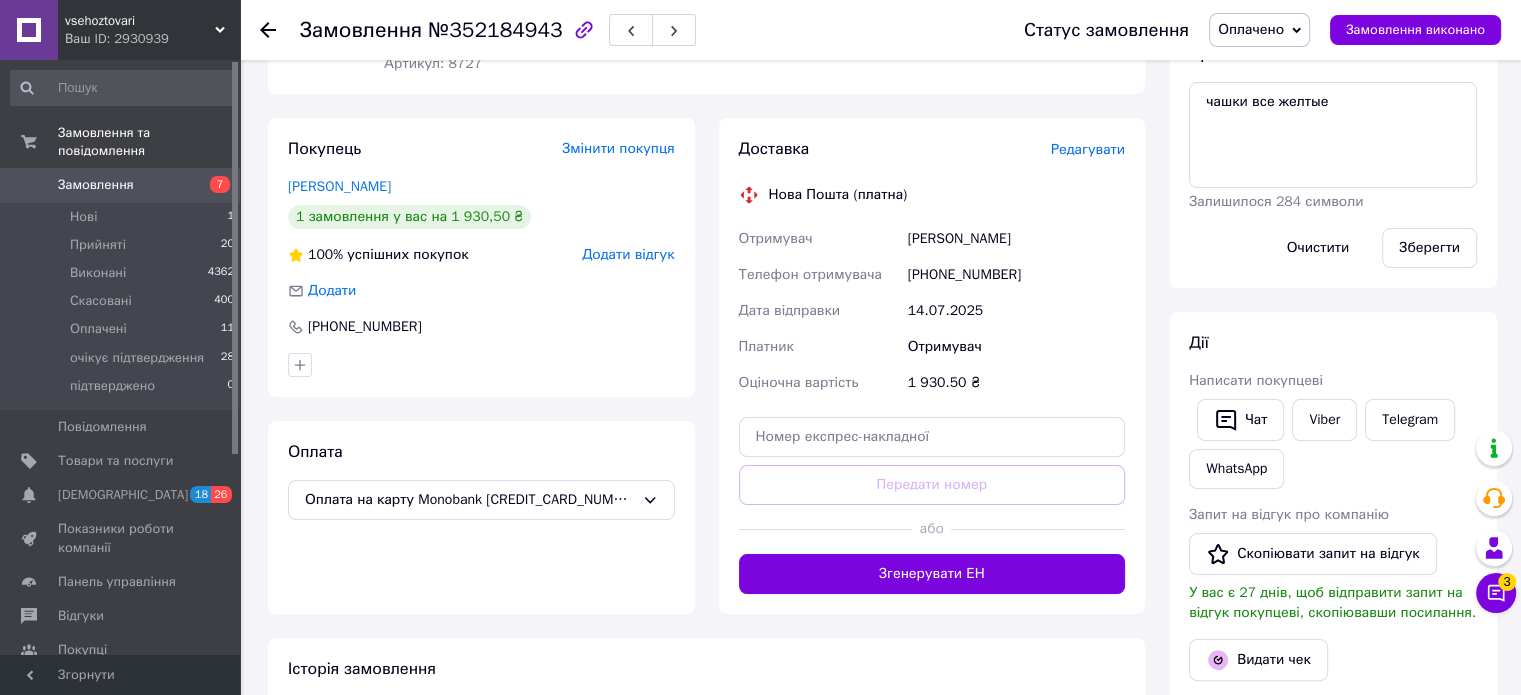 click on "Редагувати" at bounding box center [1088, 149] 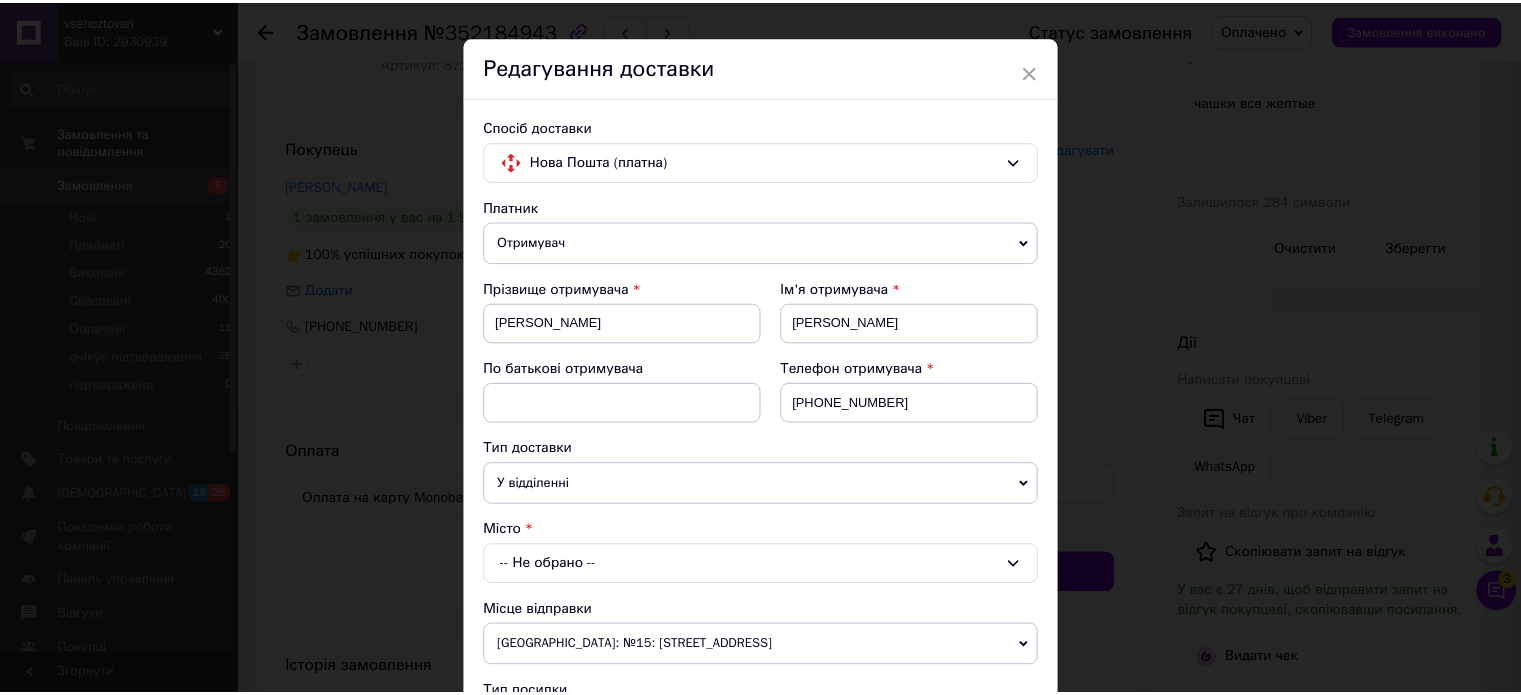 scroll, scrollTop: 0, scrollLeft: 0, axis: both 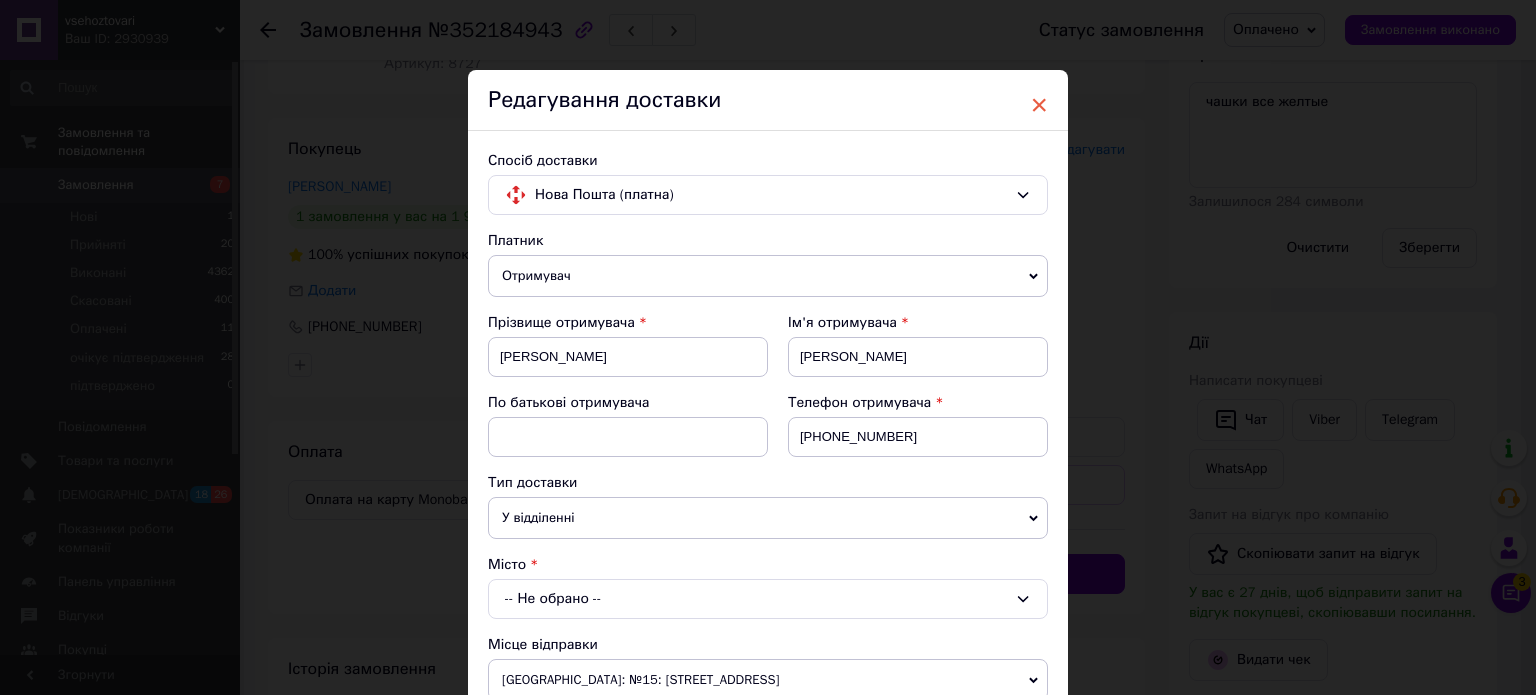 click on "×" at bounding box center (1039, 105) 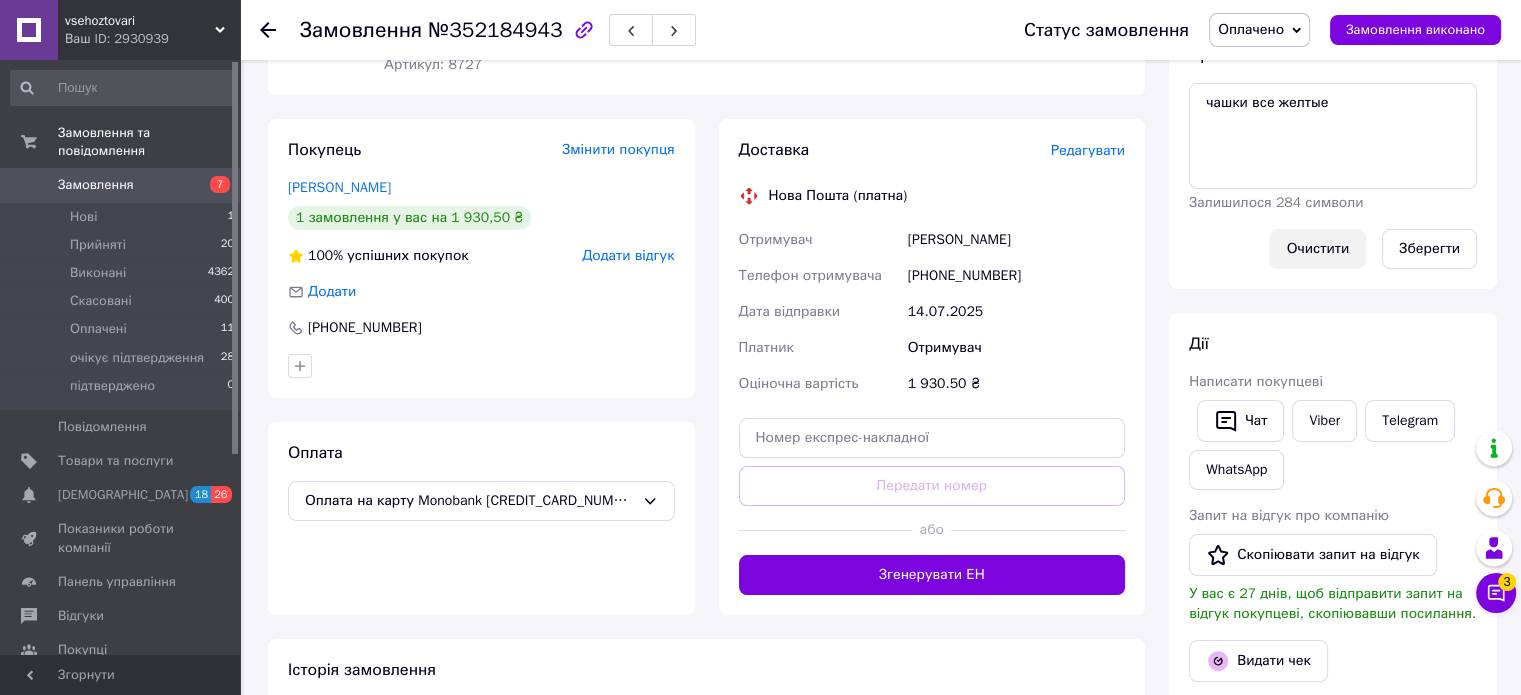 scroll, scrollTop: 400, scrollLeft: 0, axis: vertical 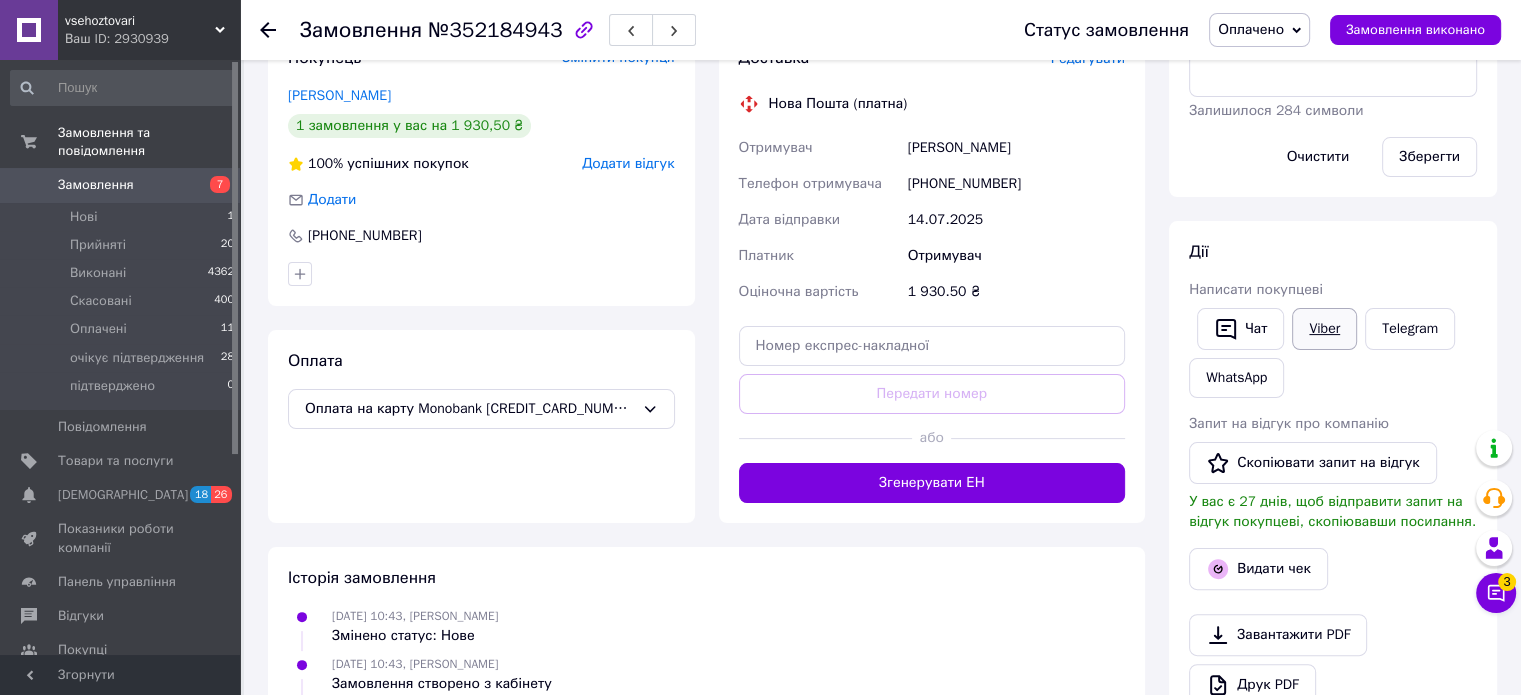 click on "Viber" at bounding box center (1324, 329) 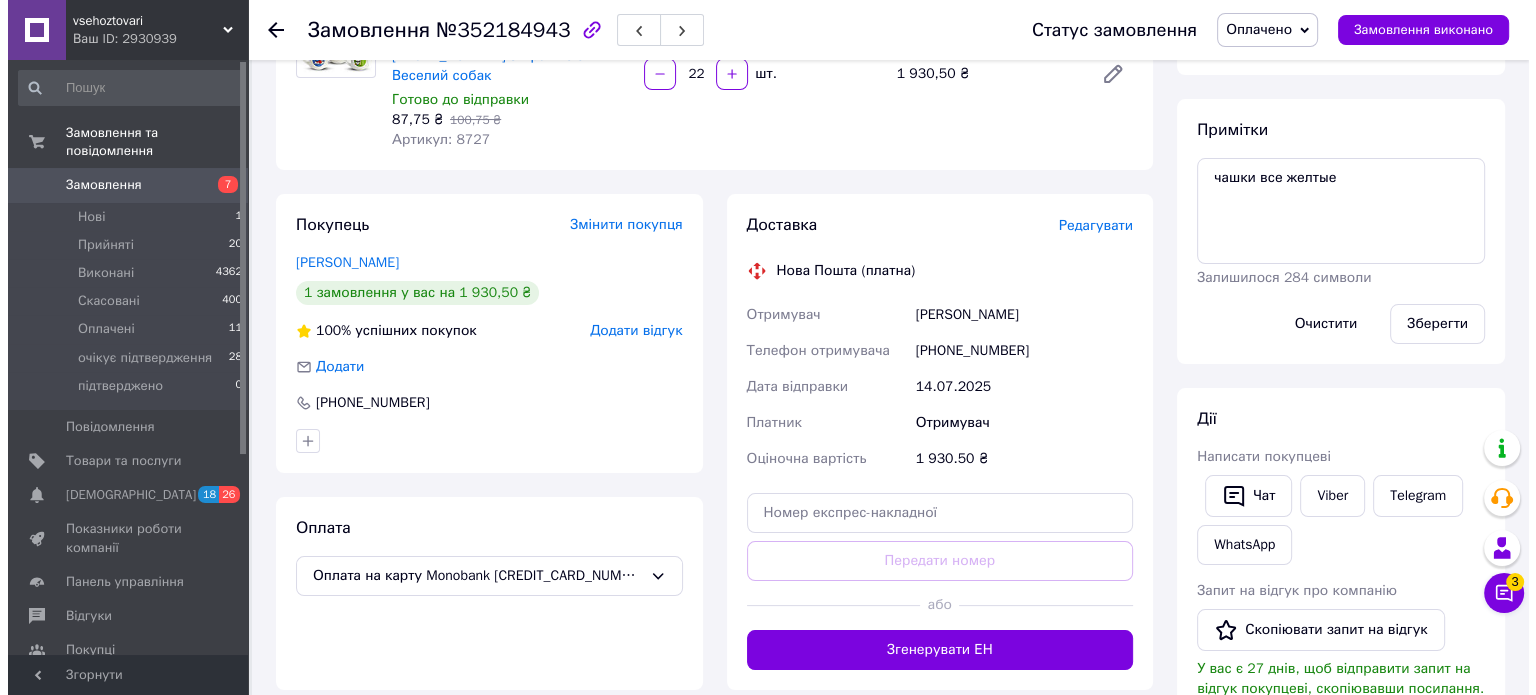 scroll, scrollTop: 200, scrollLeft: 0, axis: vertical 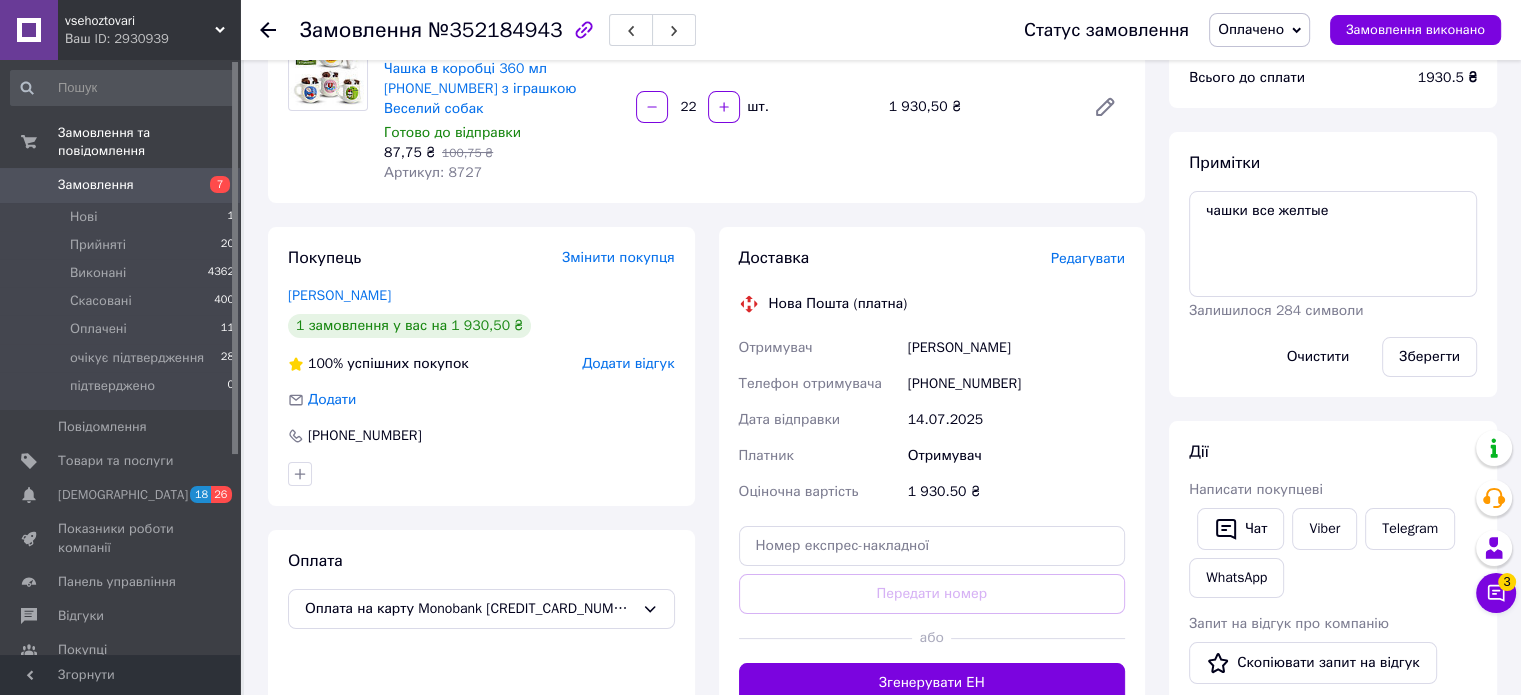 click on "Редагувати" at bounding box center [1088, 258] 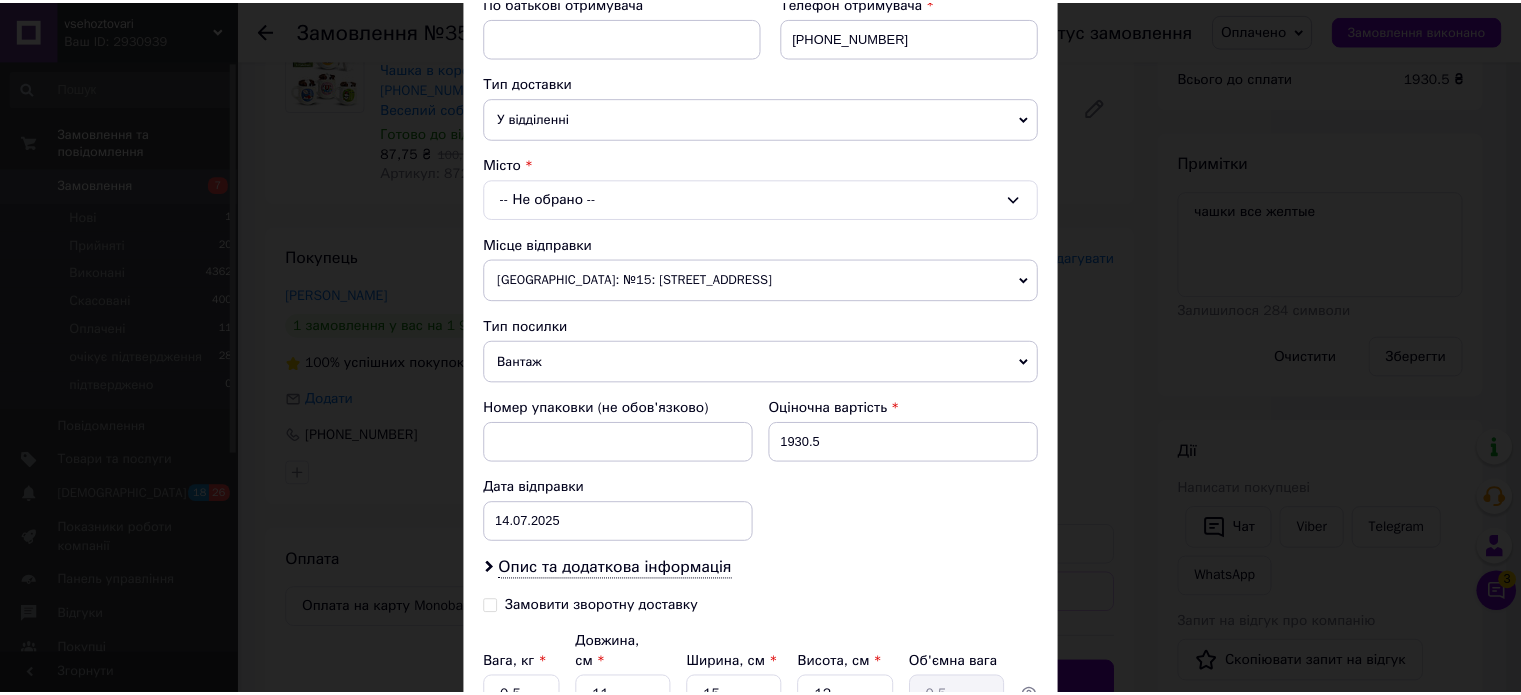 scroll, scrollTop: 0, scrollLeft: 0, axis: both 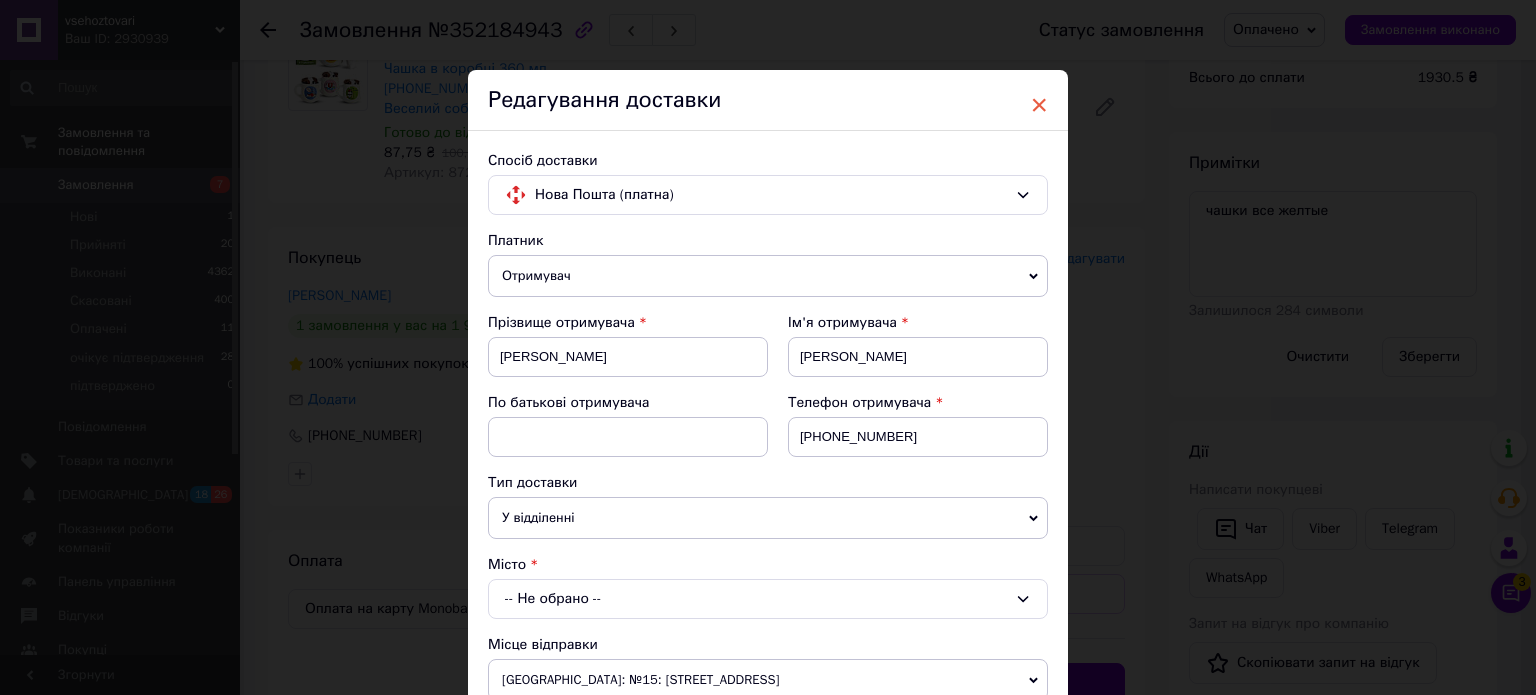 click on "×" at bounding box center [1039, 105] 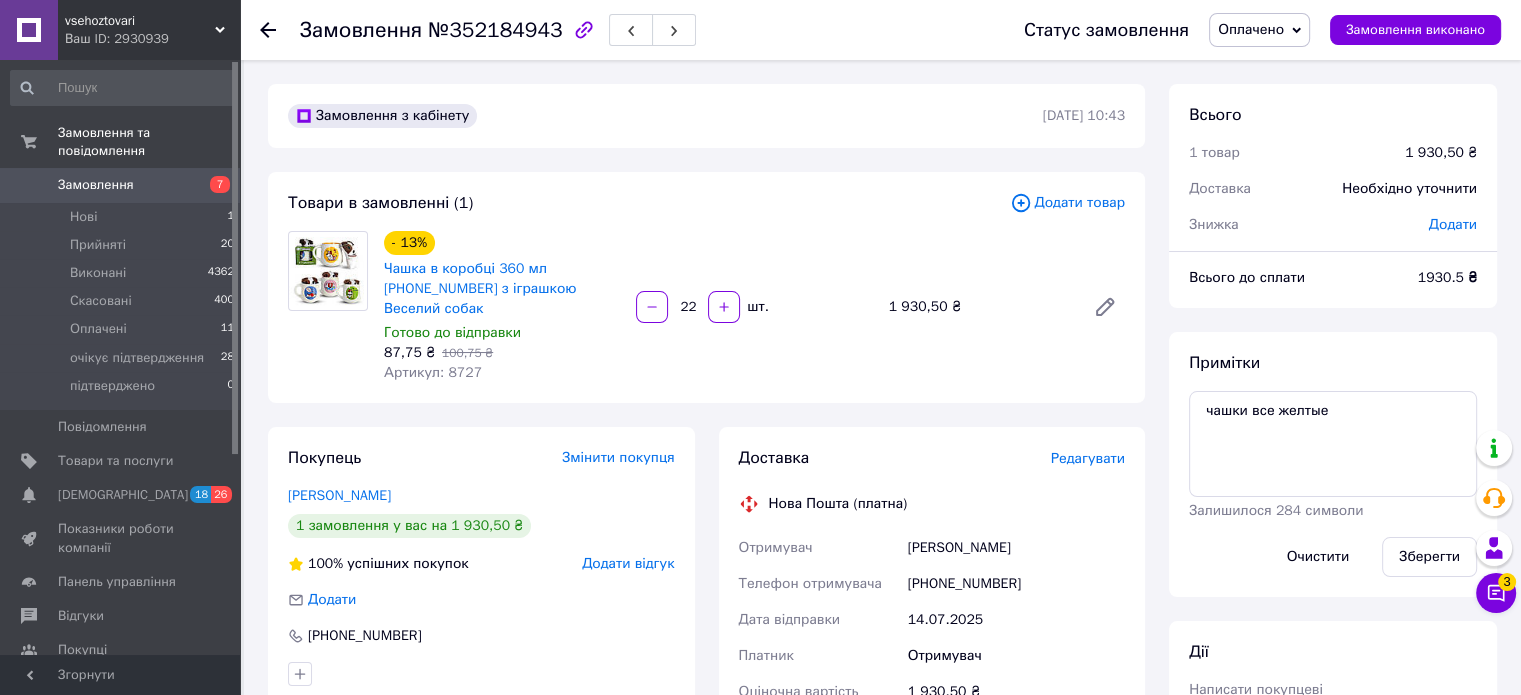 scroll, scrollTop: 200, scrollLeft: 0, axis: vertical 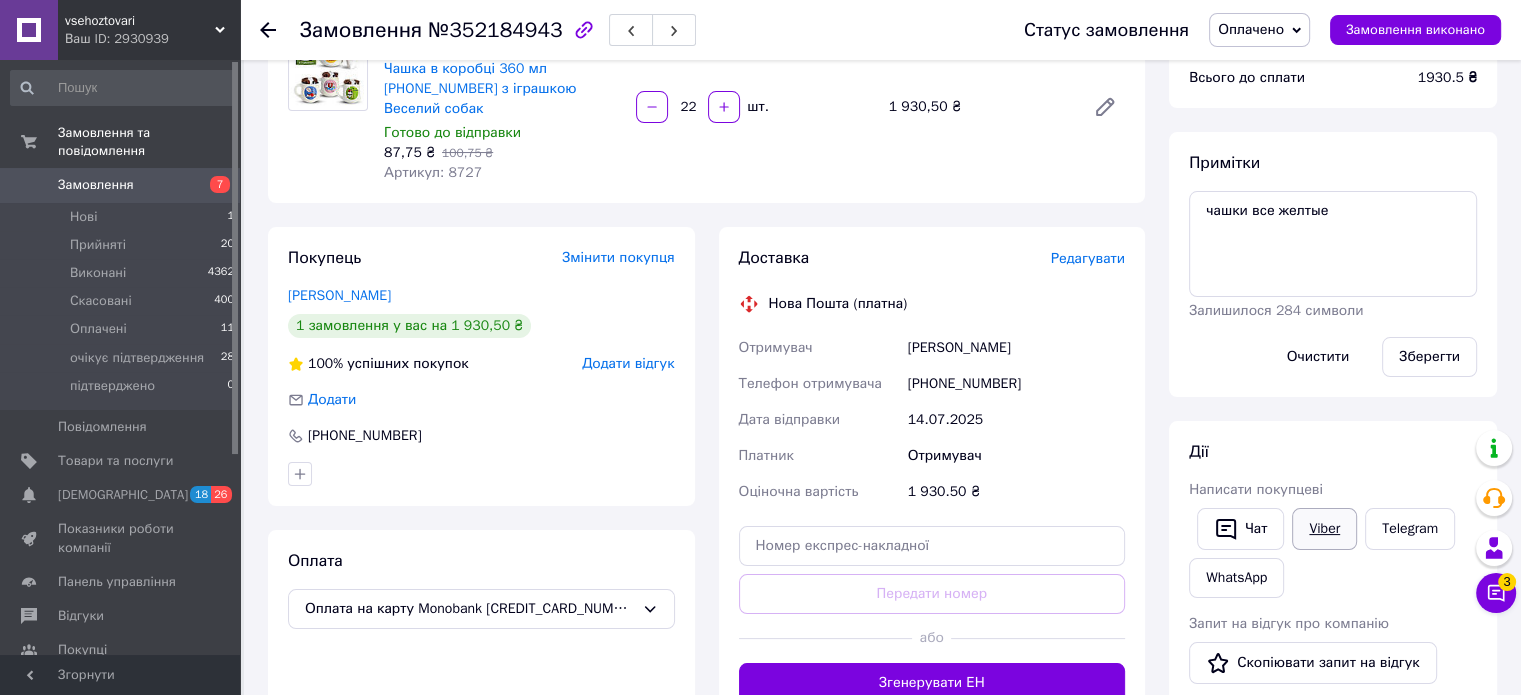 click on "Viber" at bounding box center [1324, 529] 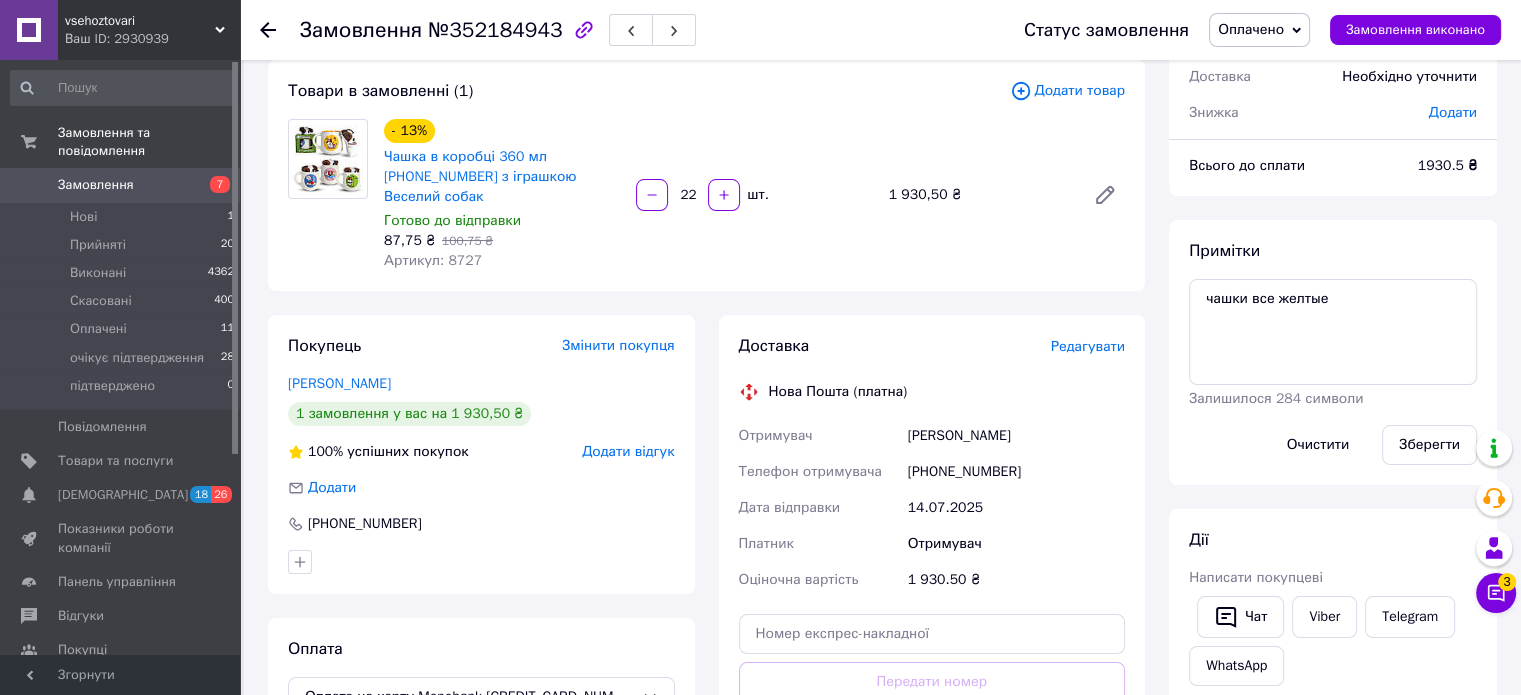 scroll, scrollTop: 109, scrollLeft: 0, axis: vertical 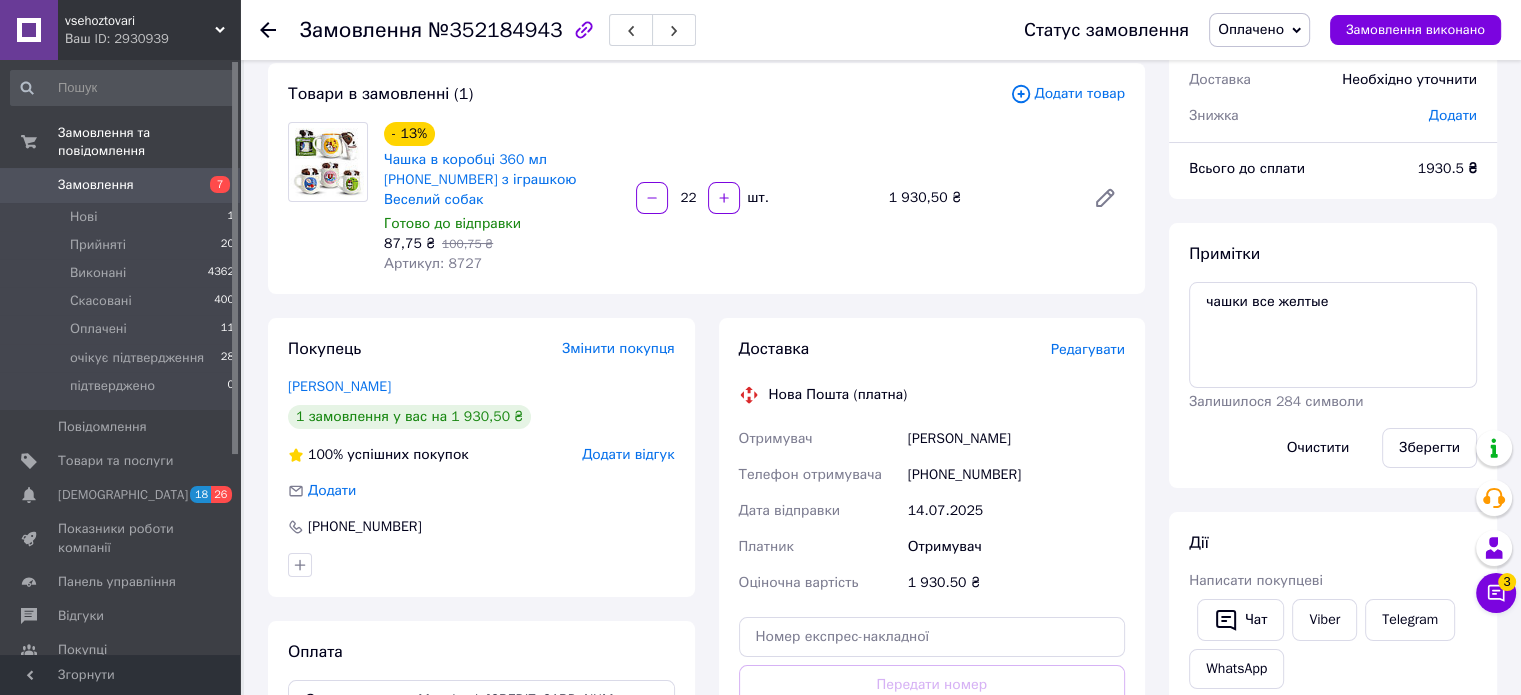 click 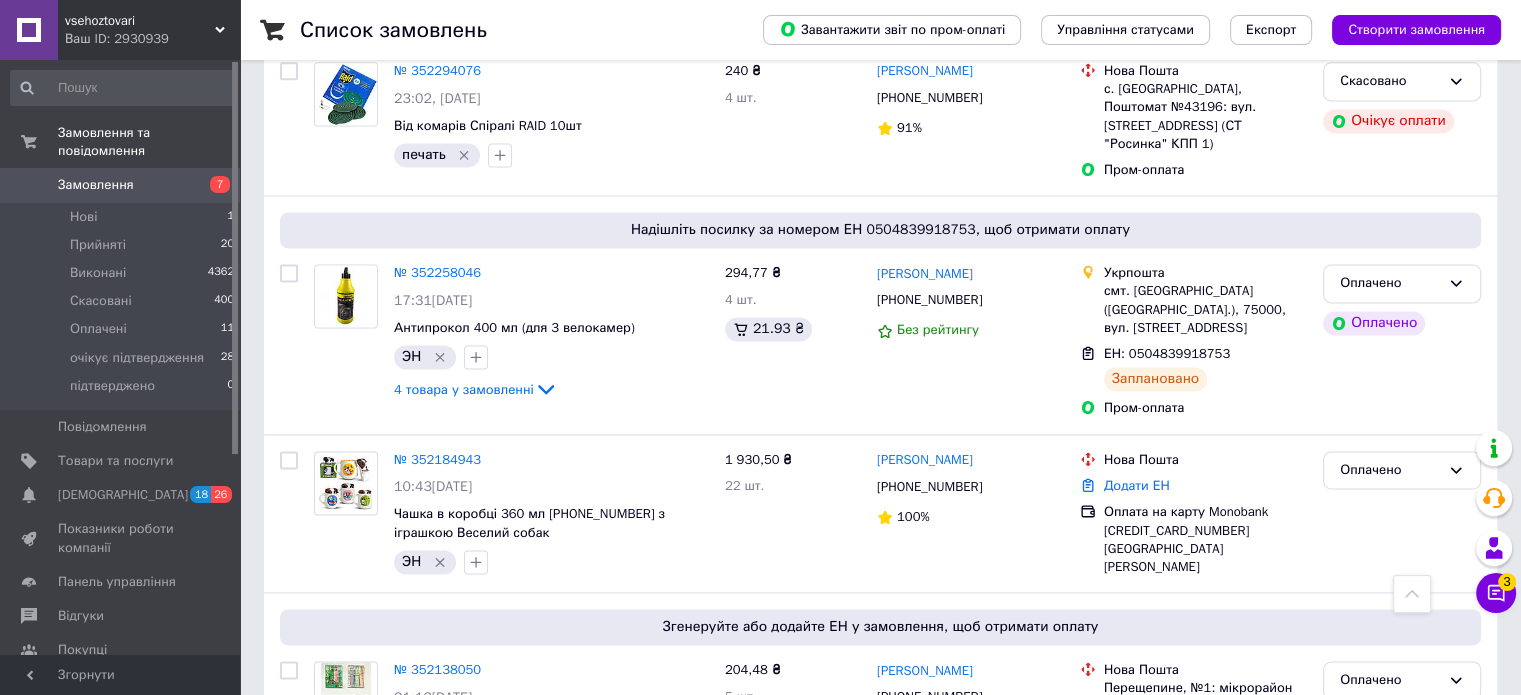scroll, scrollTop: 2800, scrollLeft: 0, axis: vertical 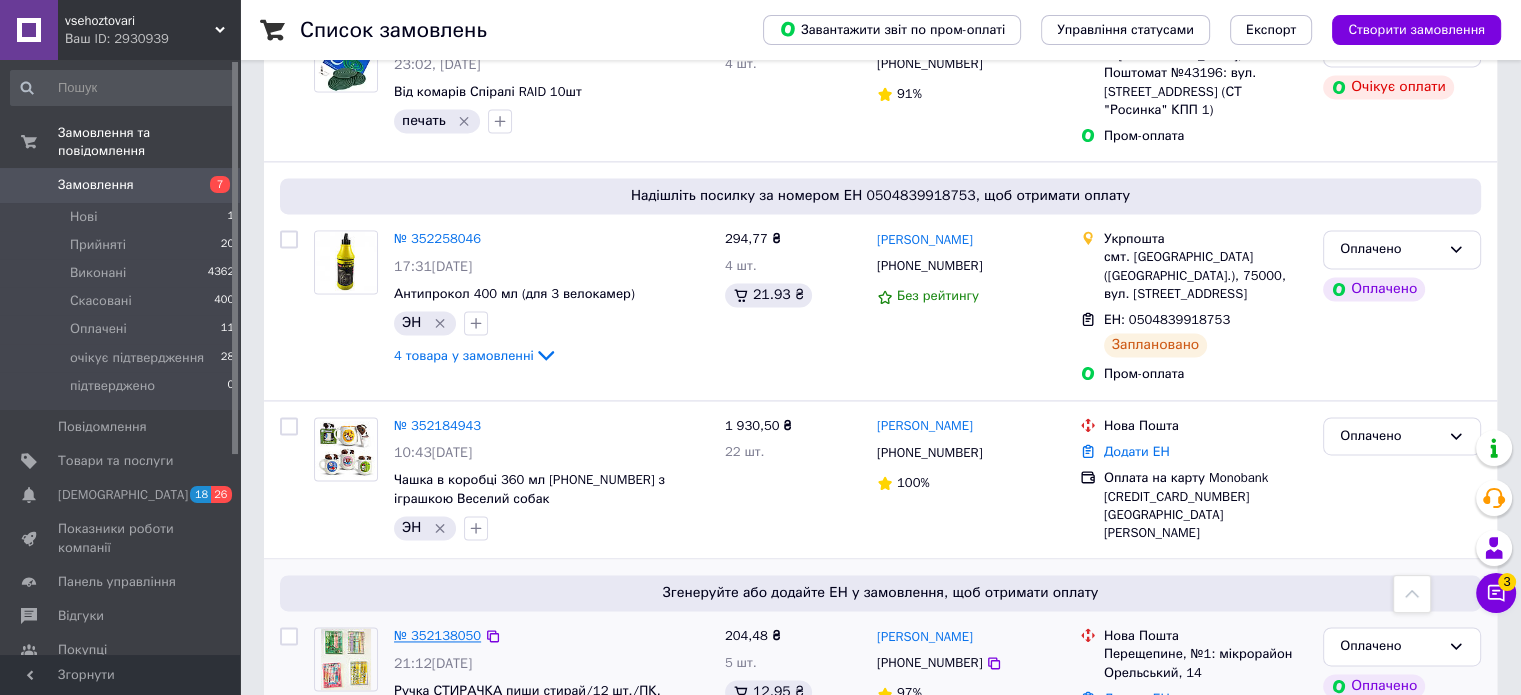 click on "№ 352138050" at bounding box center [437, 635] 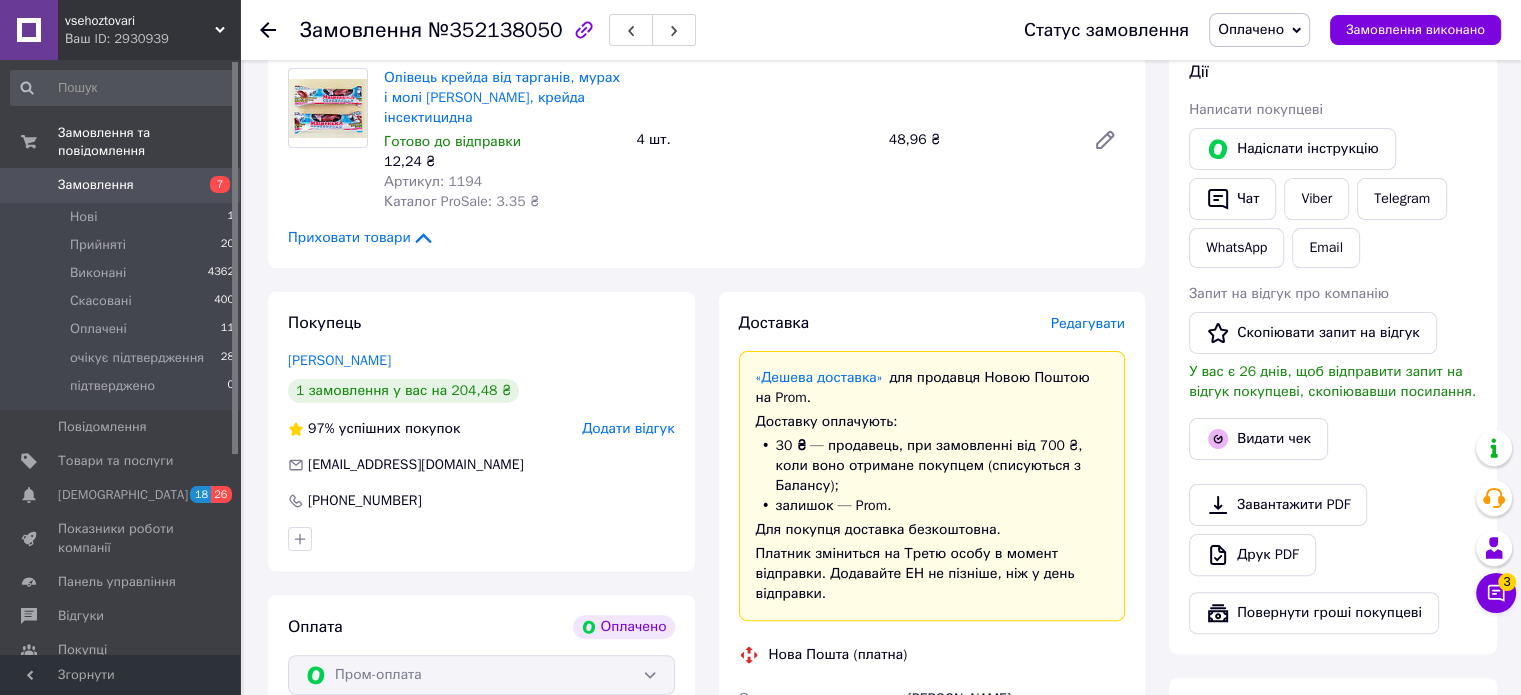 scroll, scrollTop: 264, scrollLeft: 0, axis: vertical 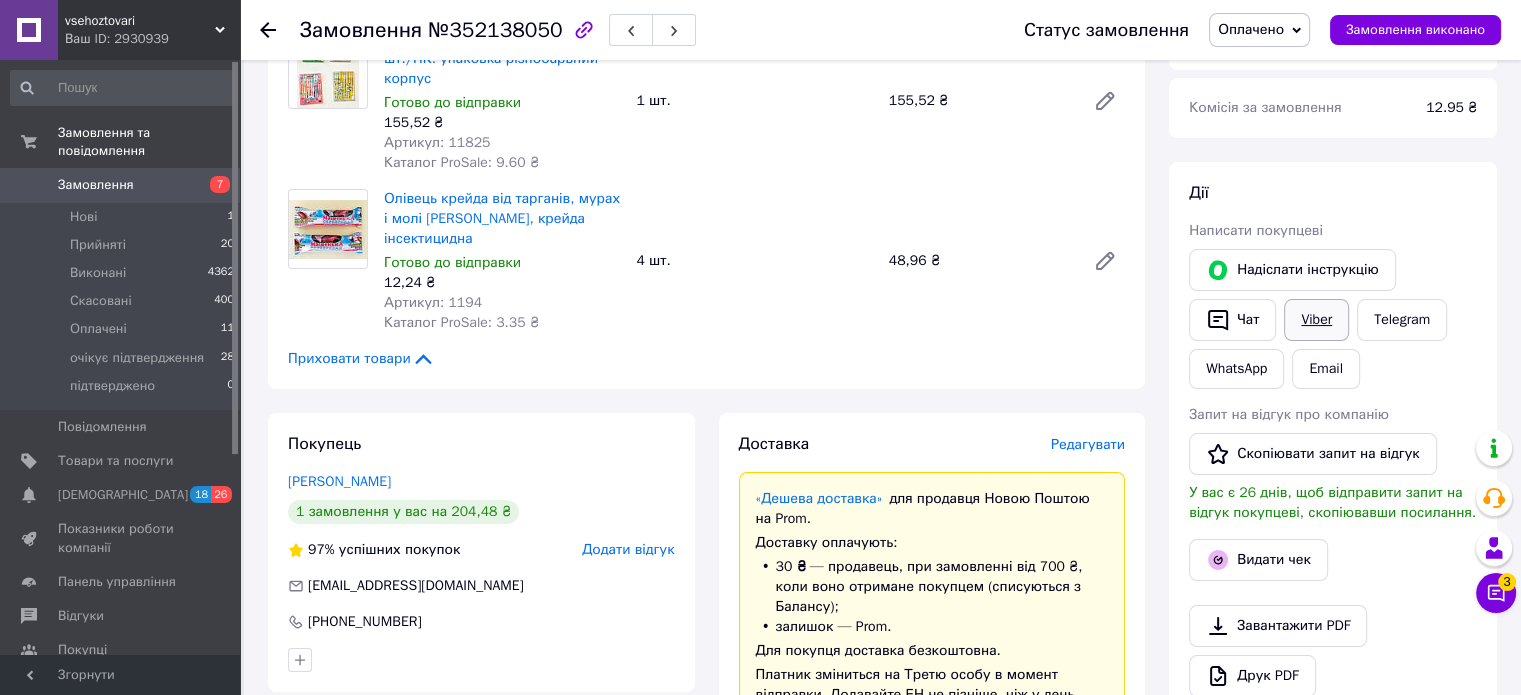 click on "Viber" at bounding box center [1316, 320] 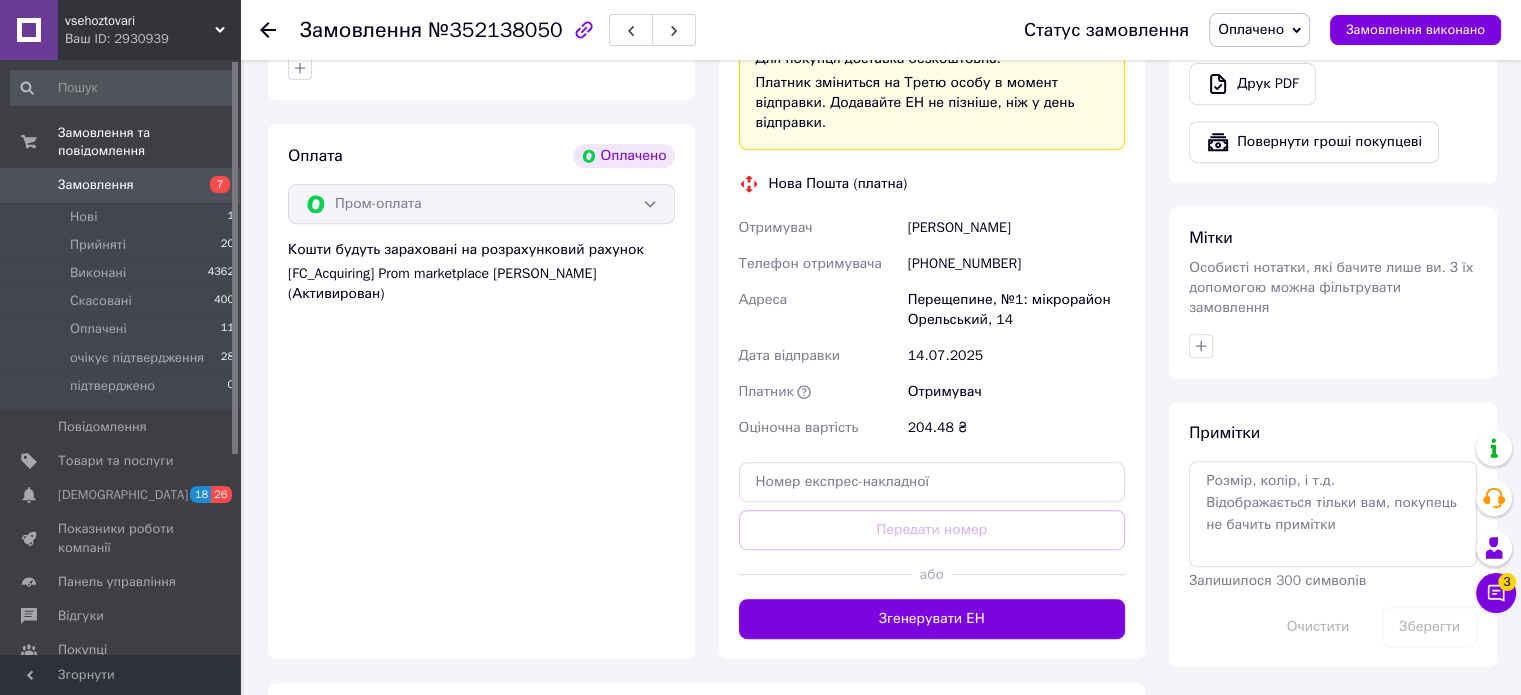 scroll, scrollTop: 864, scrollLeft: 0, axis: vertical 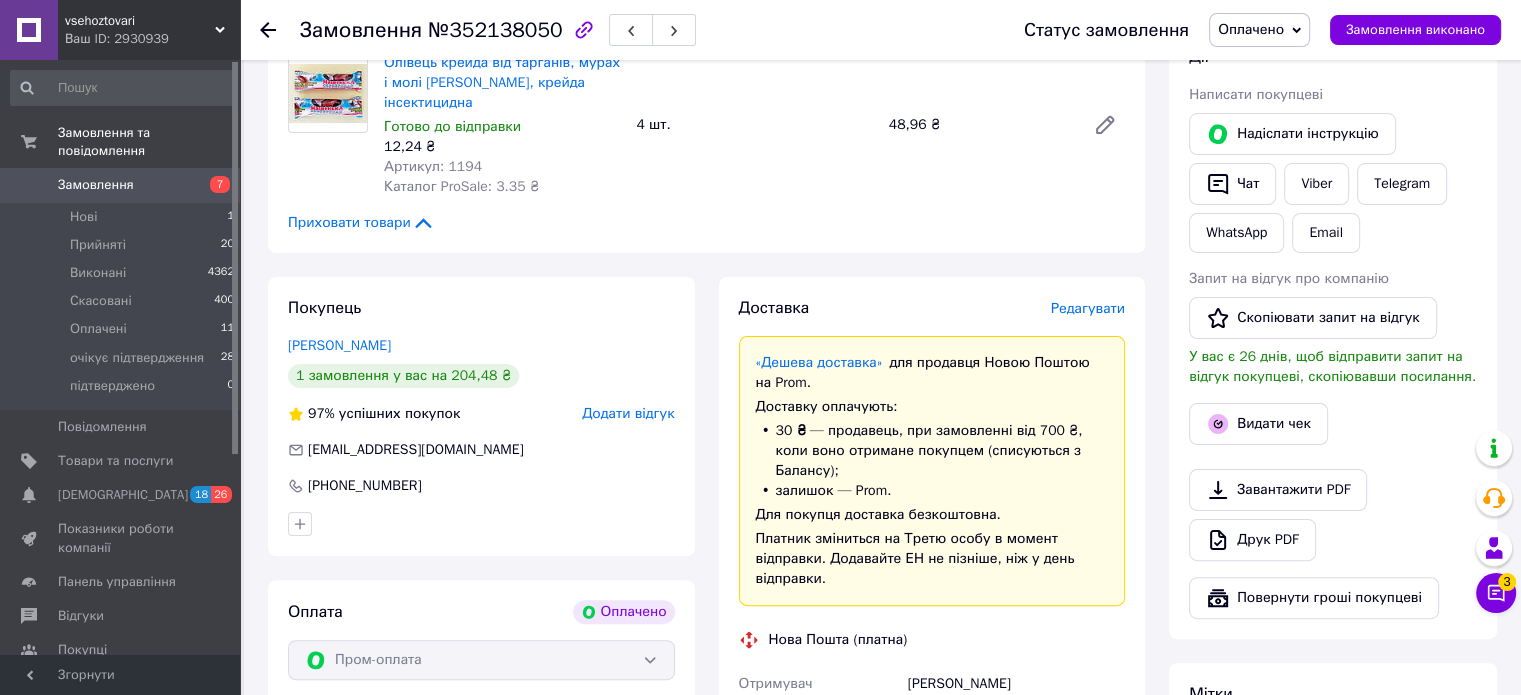click on "Редагувати" at bounding box center [1088, 308] 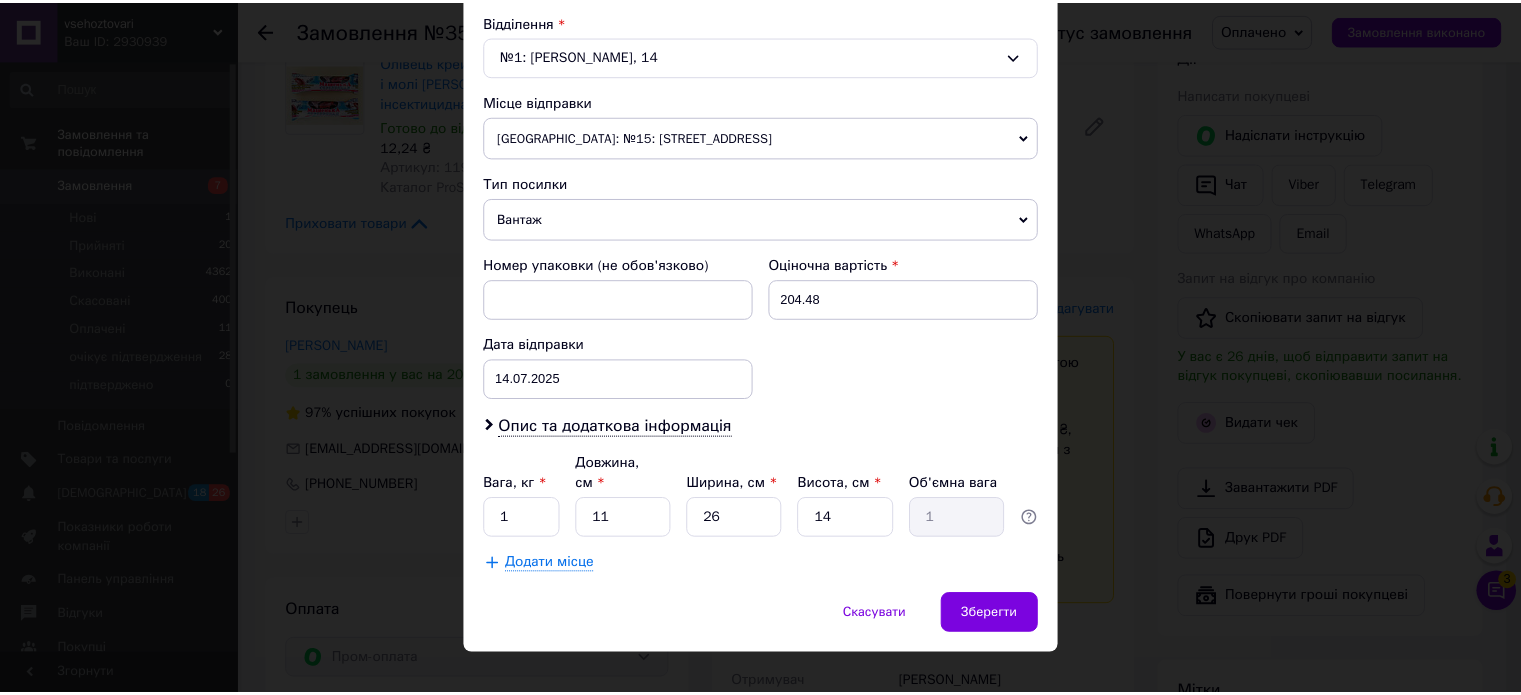 scroll, scrollTop: 627, scrollLeft: 0, axis: vertical 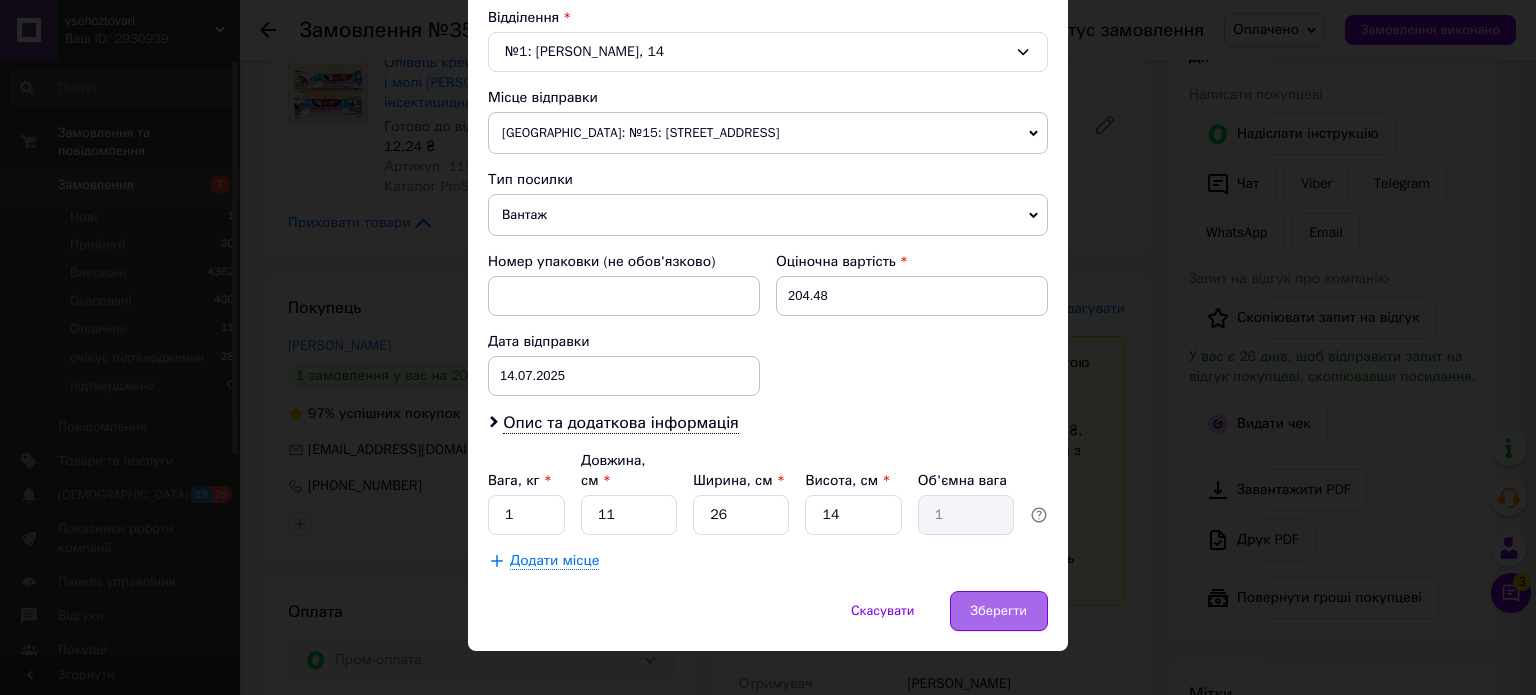 click on "Зберегти" at bounding box center (999, 611) 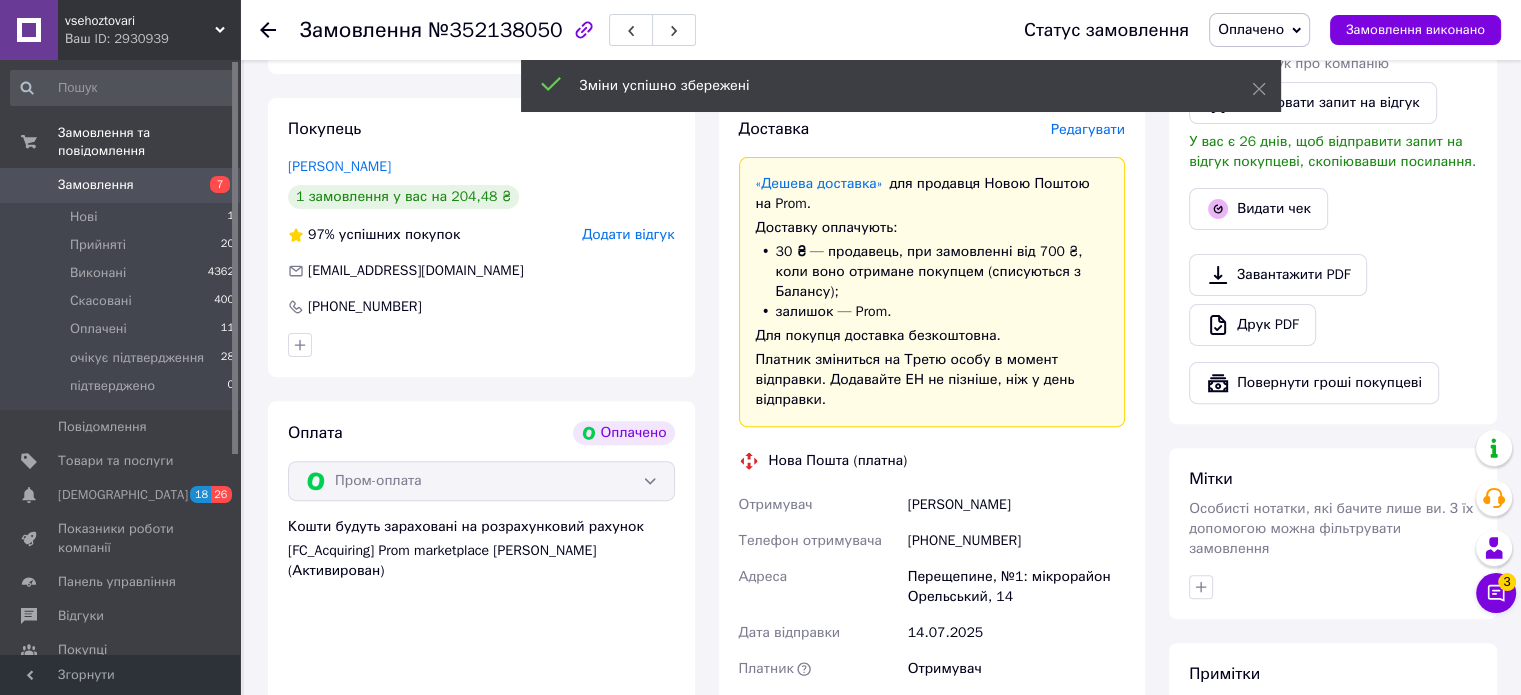 scroll, scrollTop: 800, scrollLeft: 0, axis: vertical 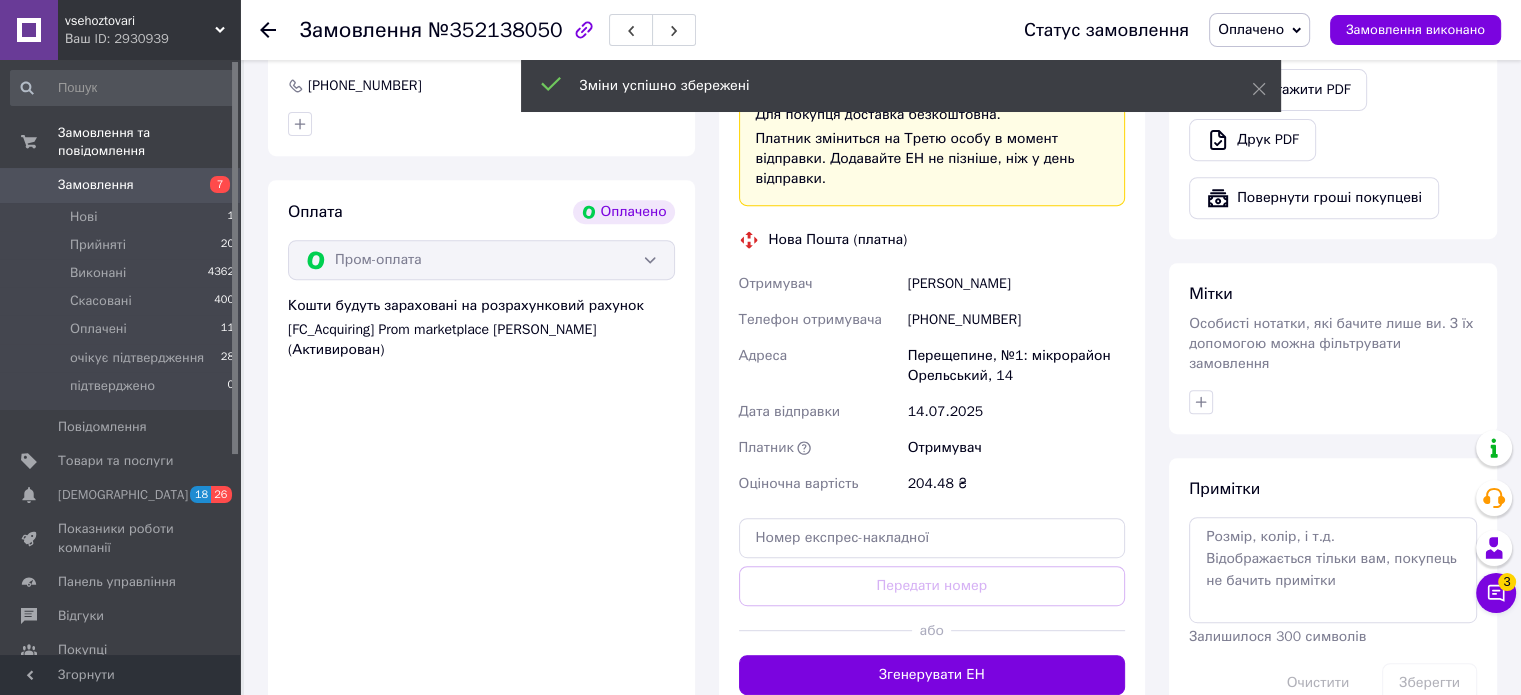 click on "Згенерувати ЕН" at bounding box center (932, 675) 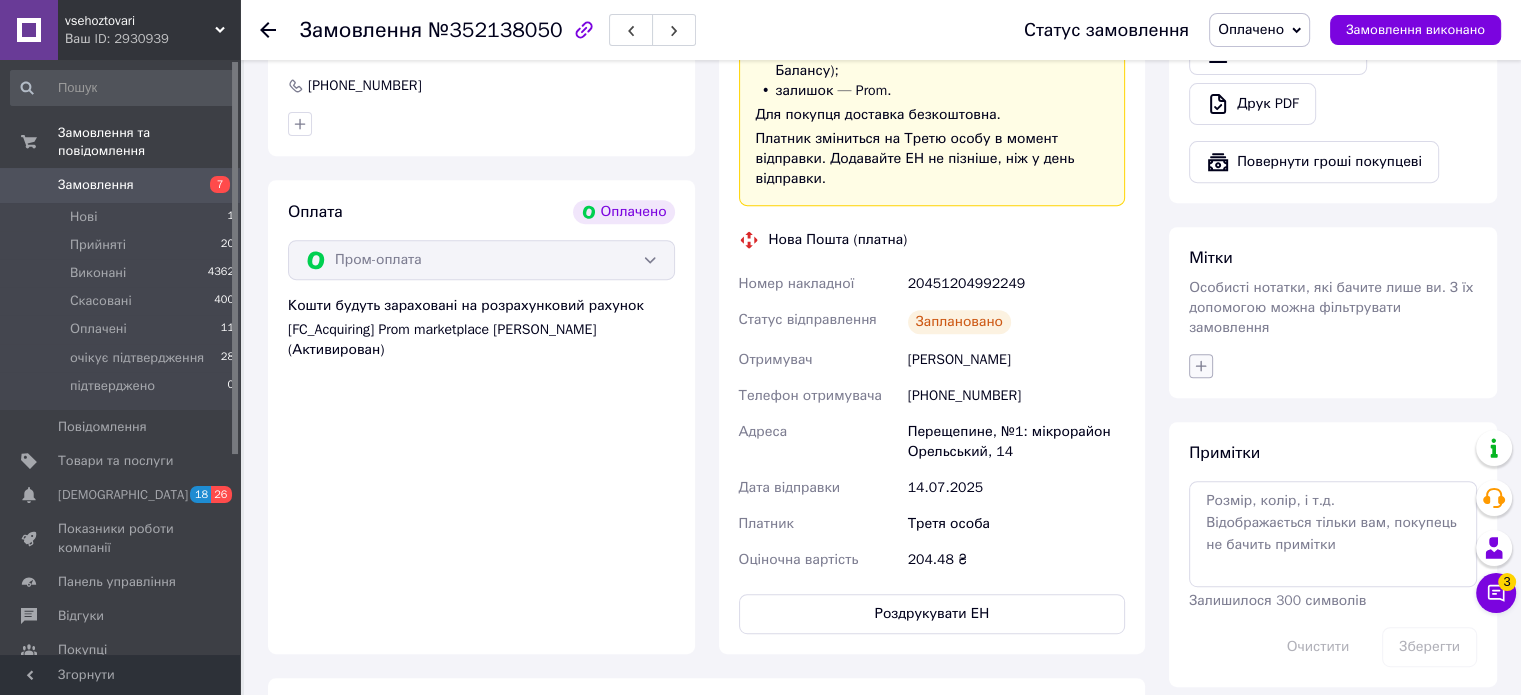 click 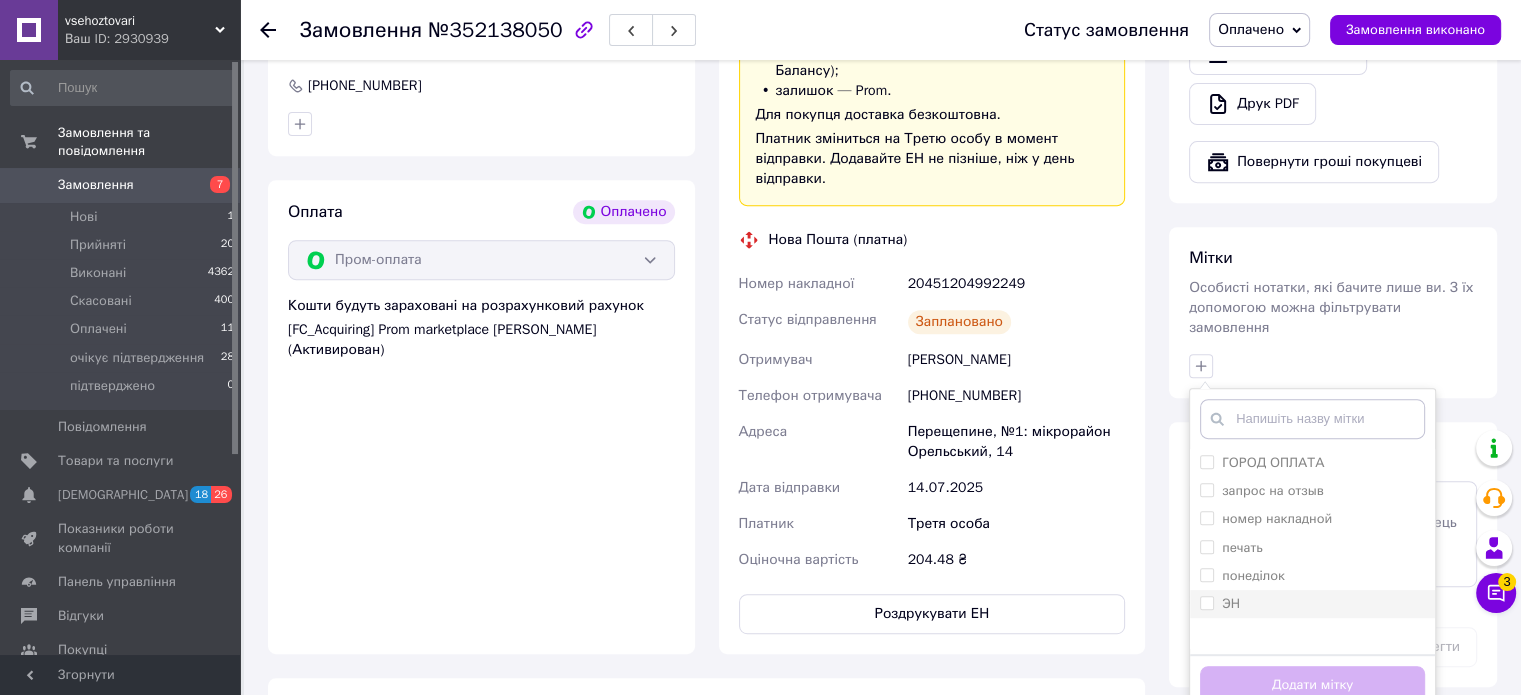 click on "ЭН" at bounding box center (1206, 602) 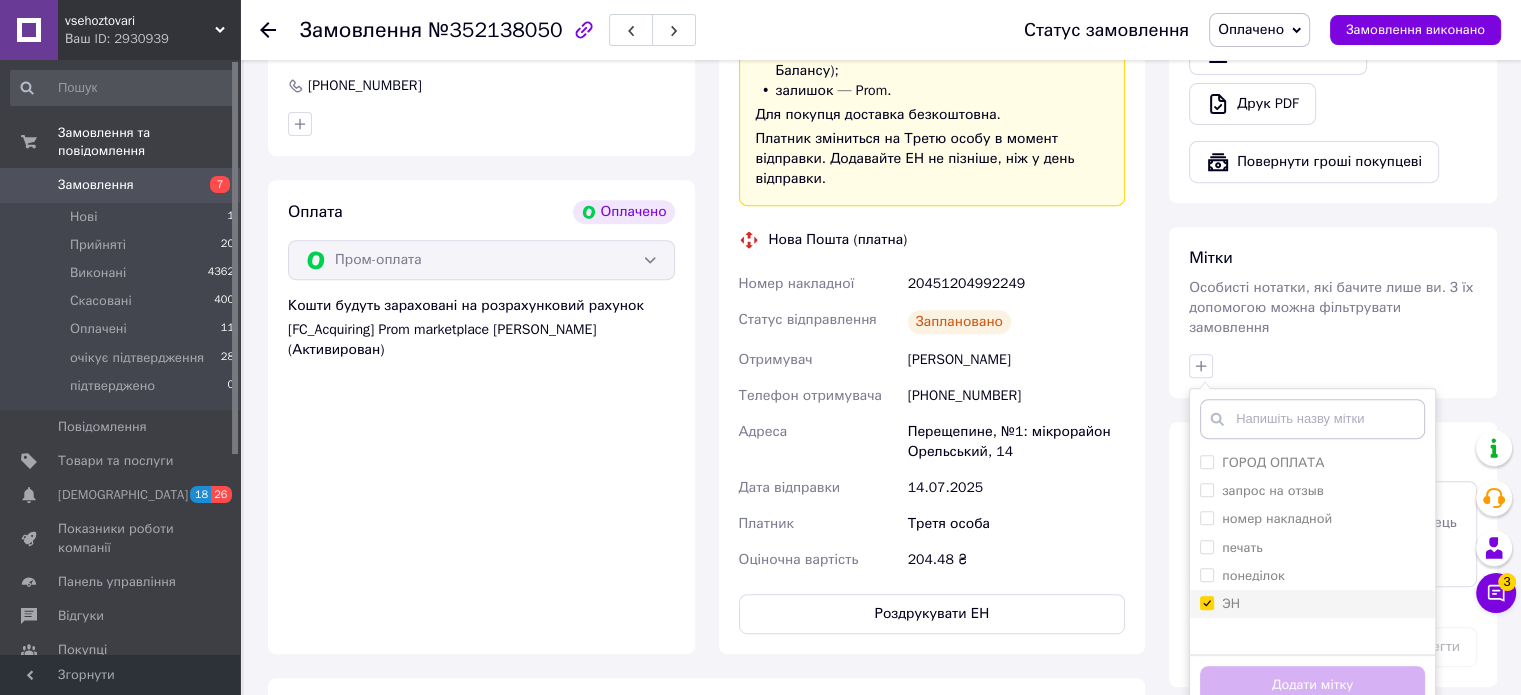 checkbox on "true" 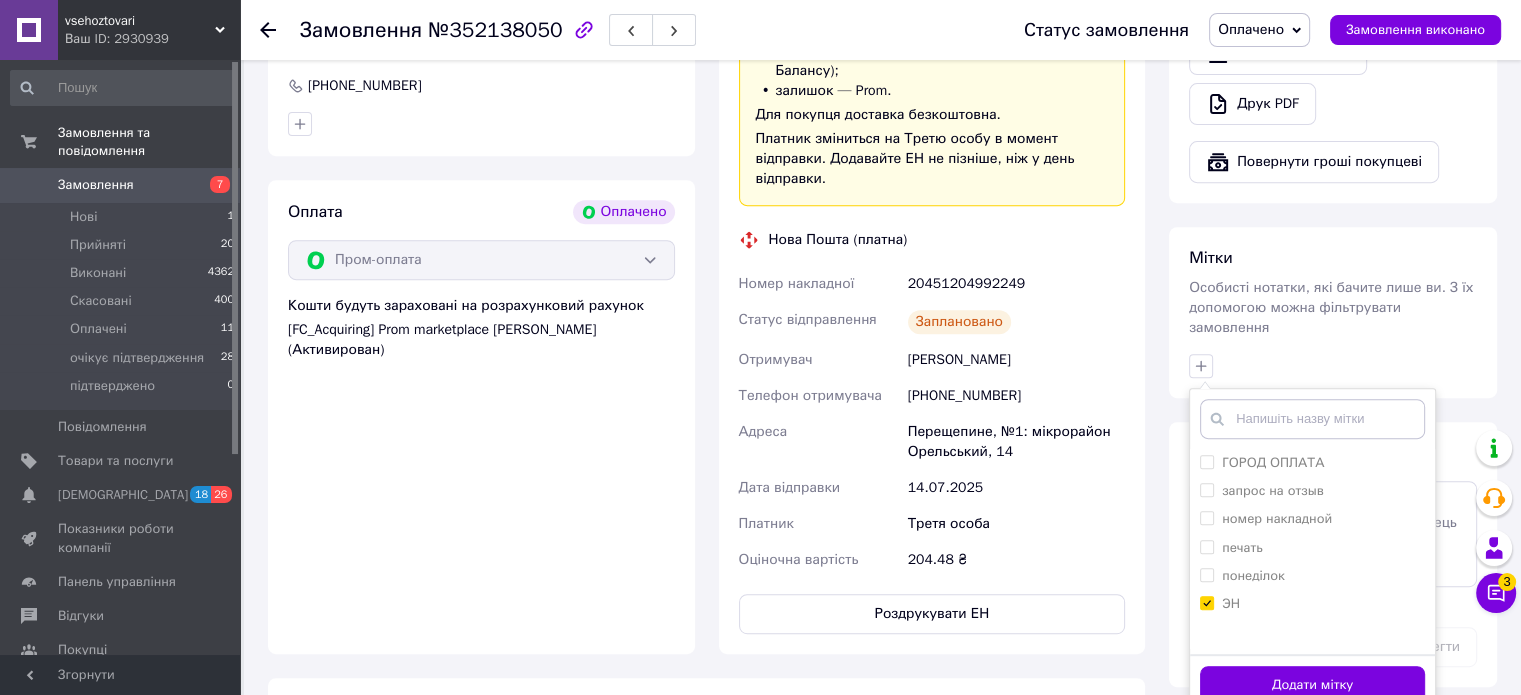 click on "Додати мітку" at bounding box center (1312, 685) 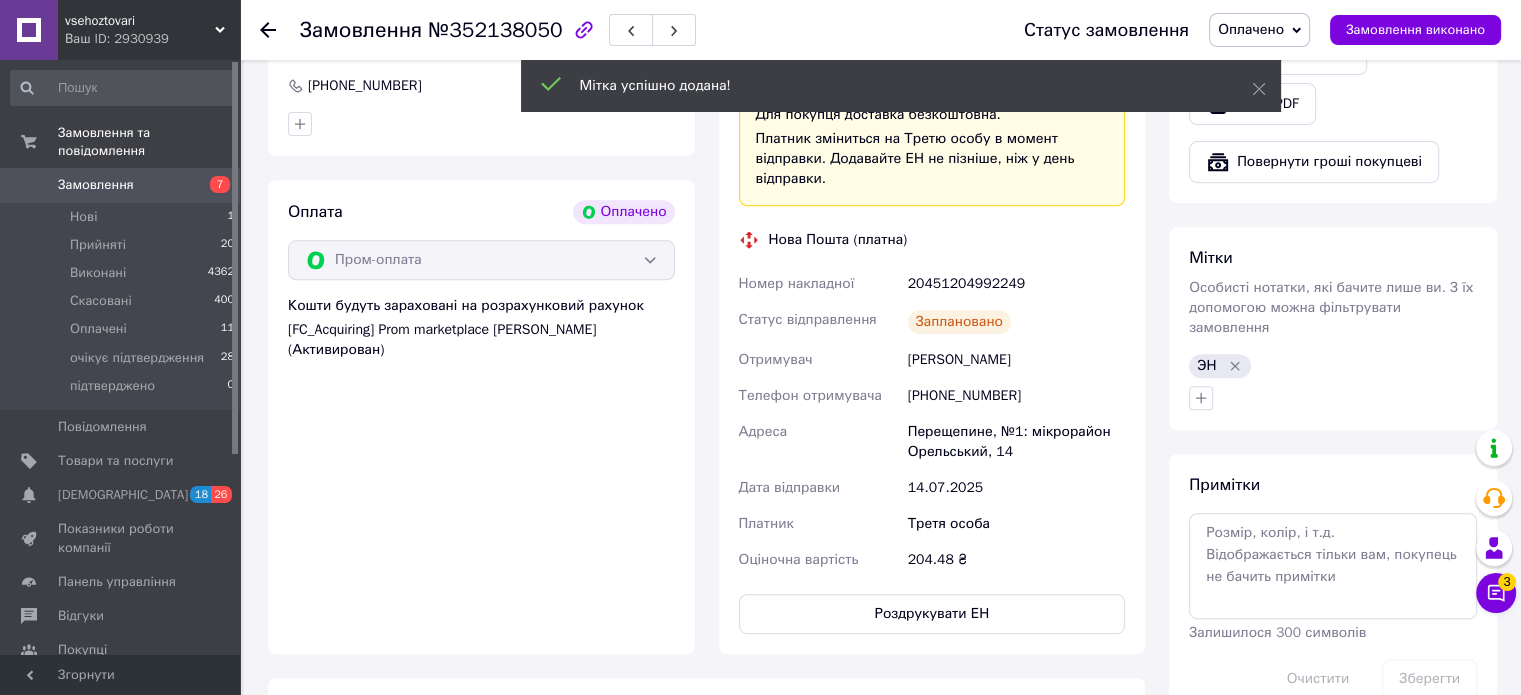 click 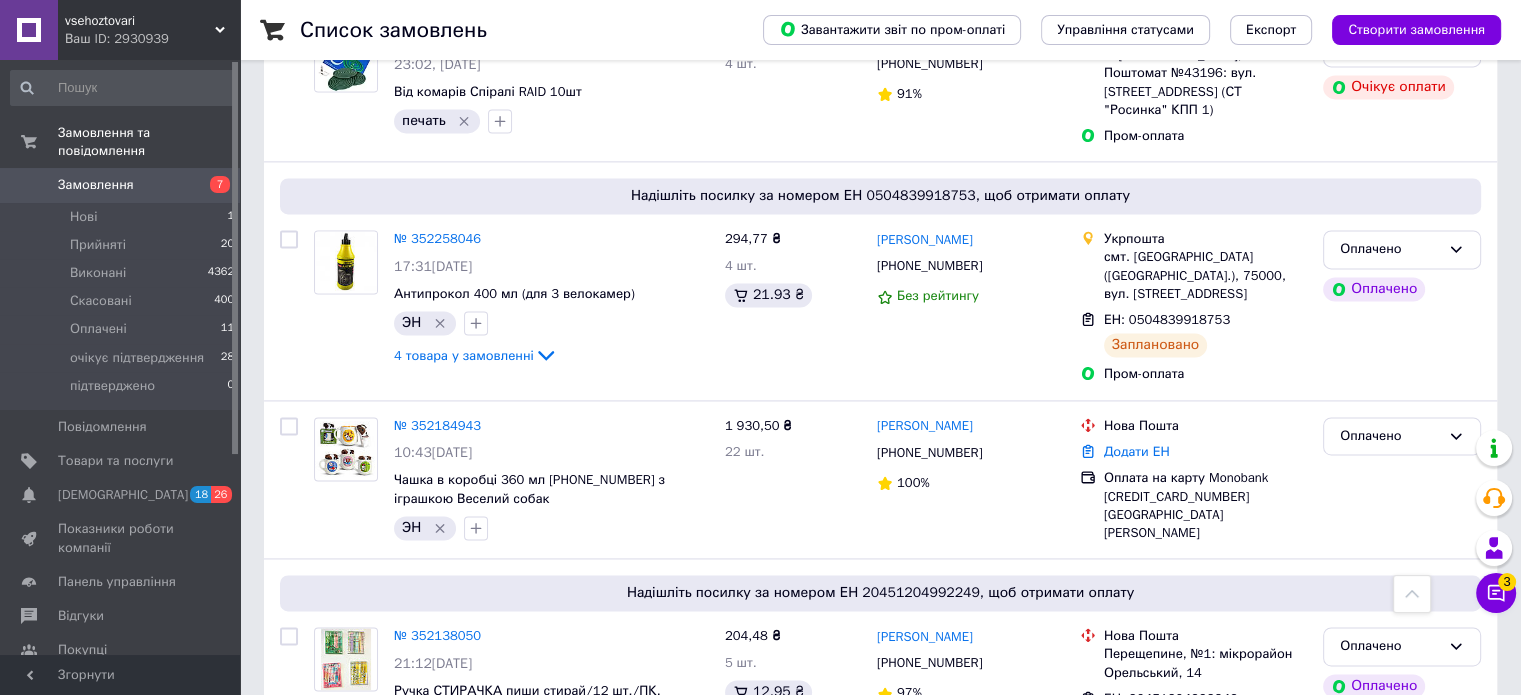 scroll, scrollTop: 3000, scrollLeft: 0, axis: vertical 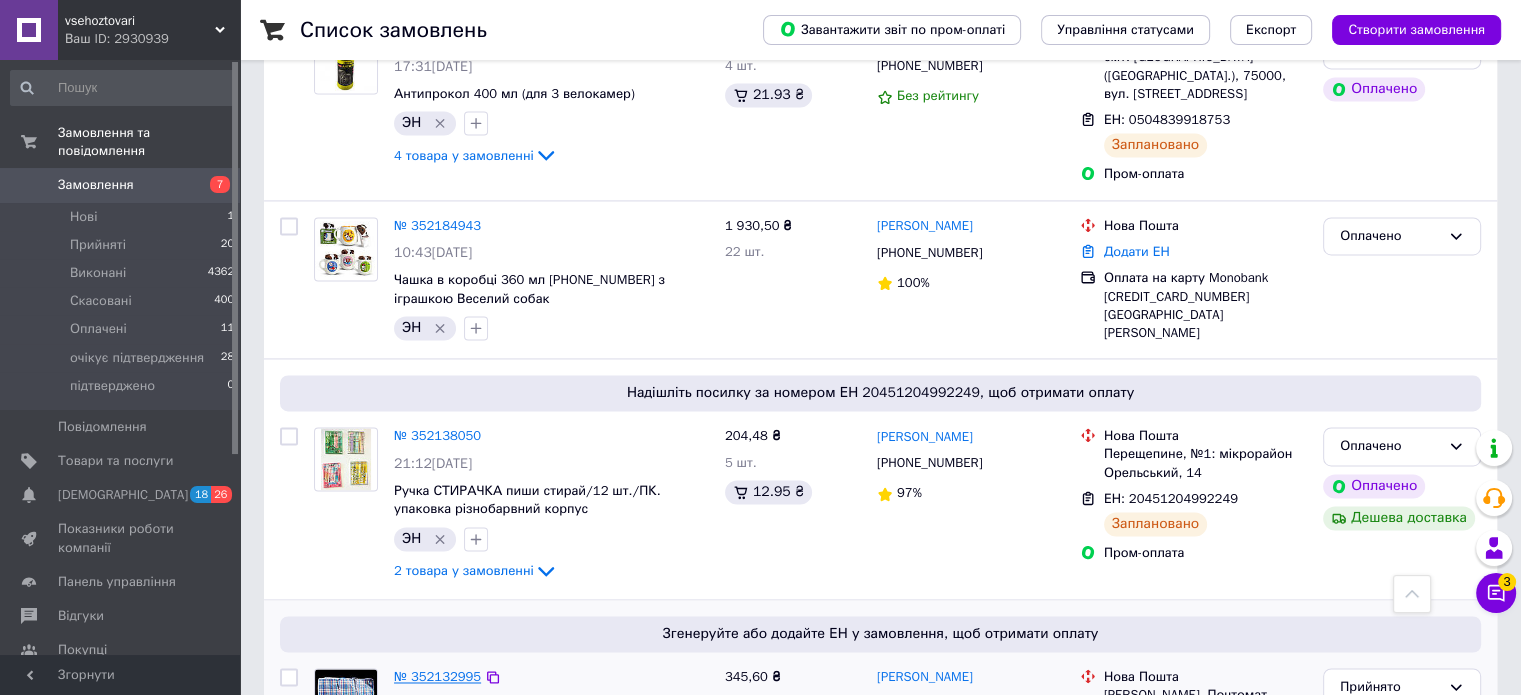 click on "№ 352132995" at bounding box center (437, 676) 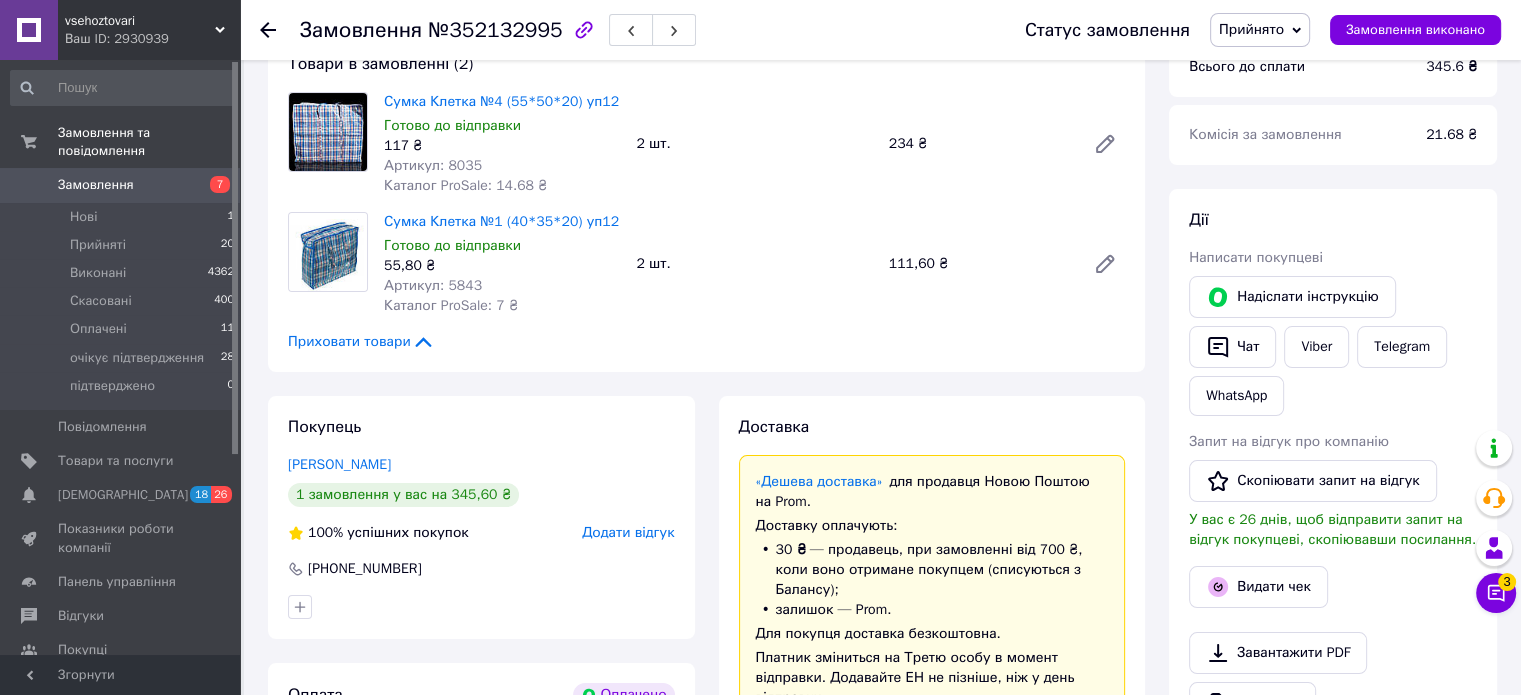 scroll, scrollTop: 194, scrollLeft: 0, axis: vertical 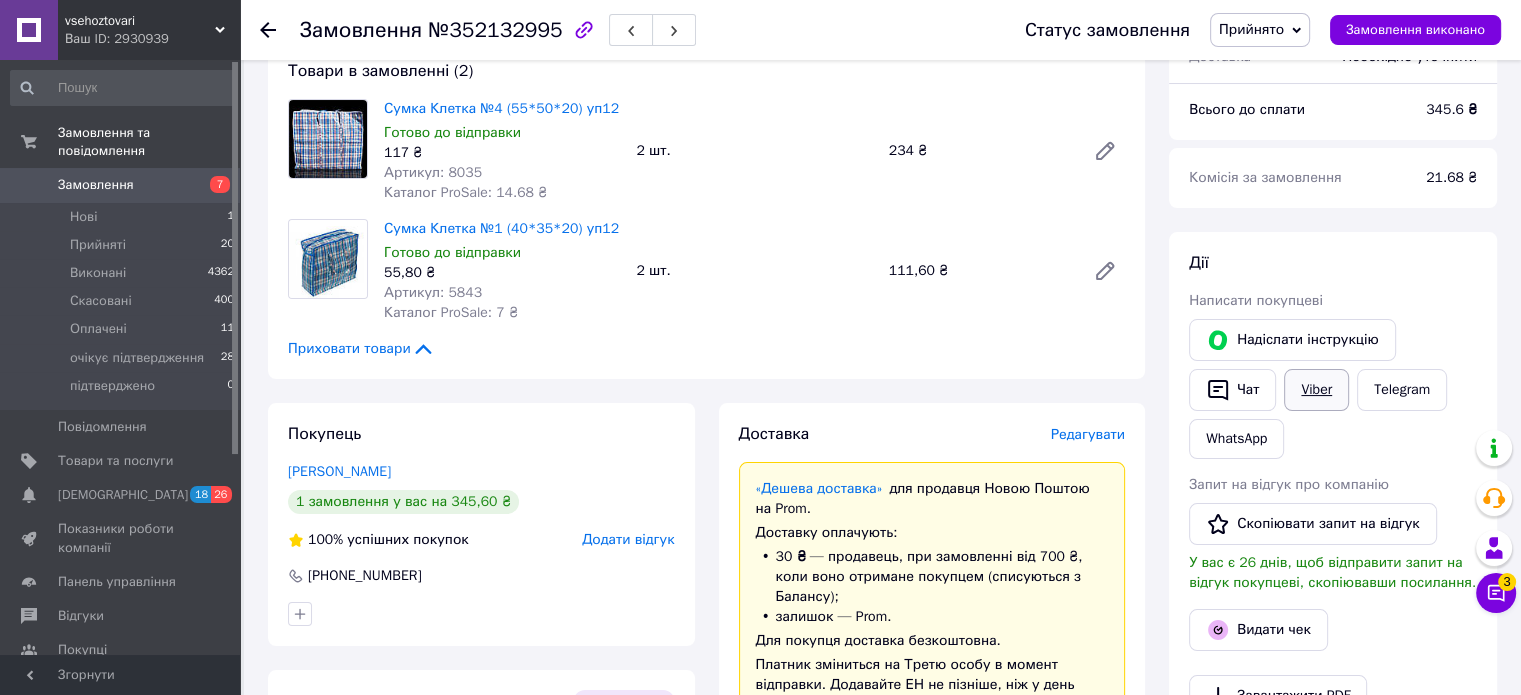 click on "Viber" at bounding box center (1316, 390) 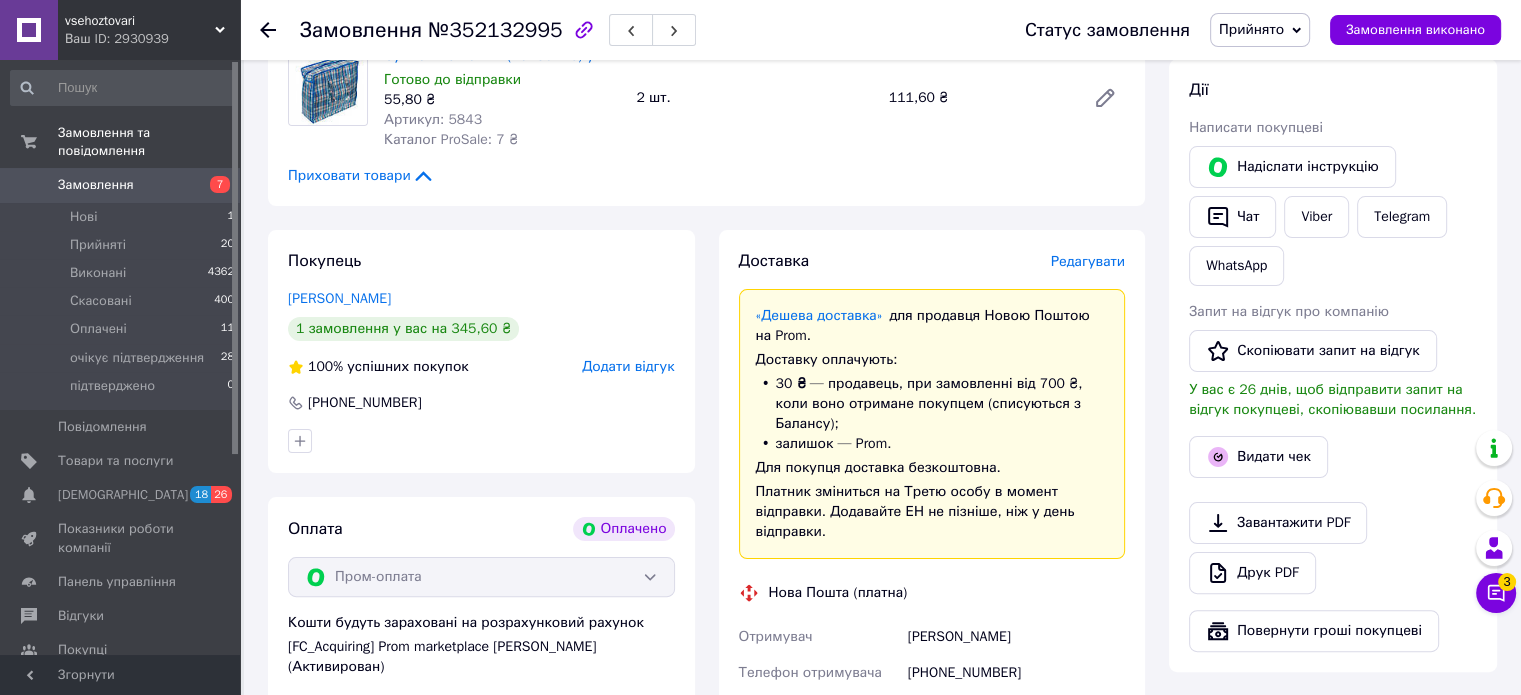 scroll, scrollTop: 400, scrollLeft: 0, axis: vertical 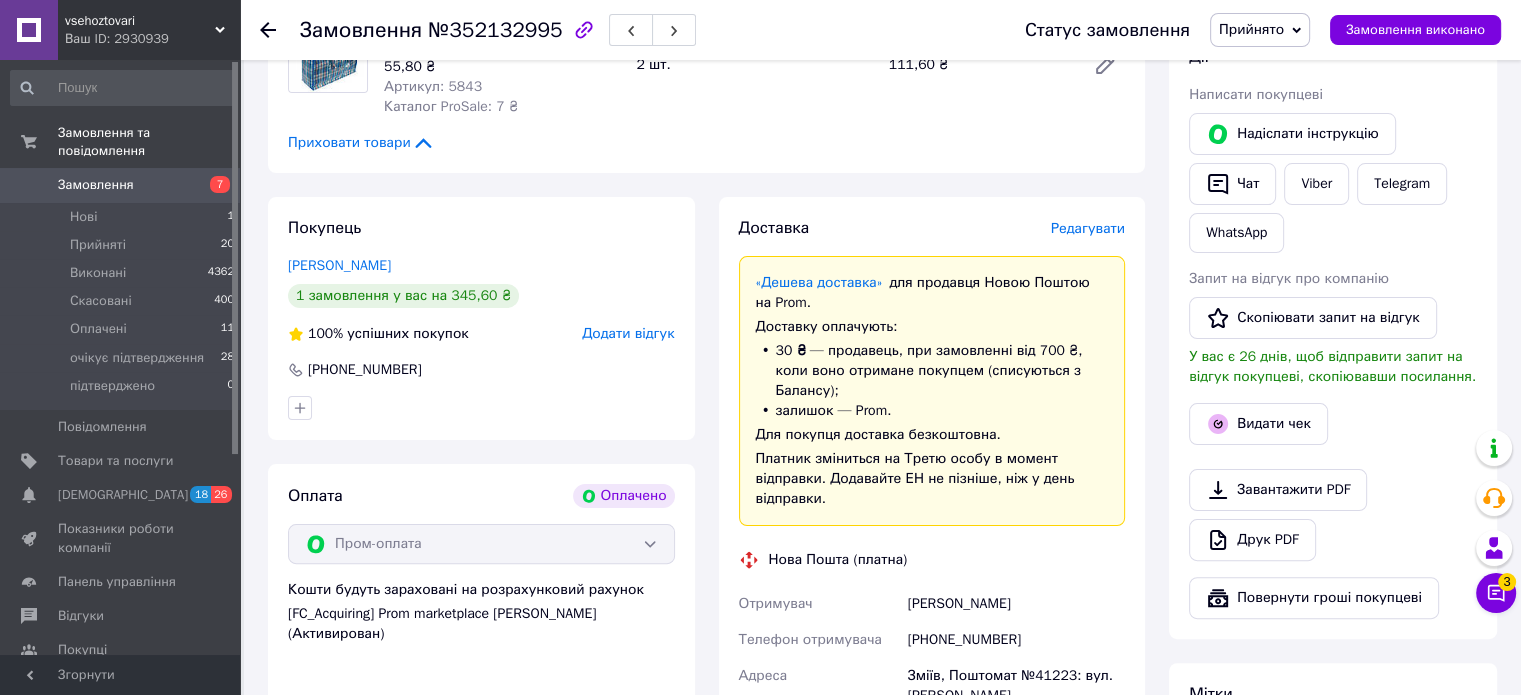 click on "Редагувати" at bounding box center (1088, 228) 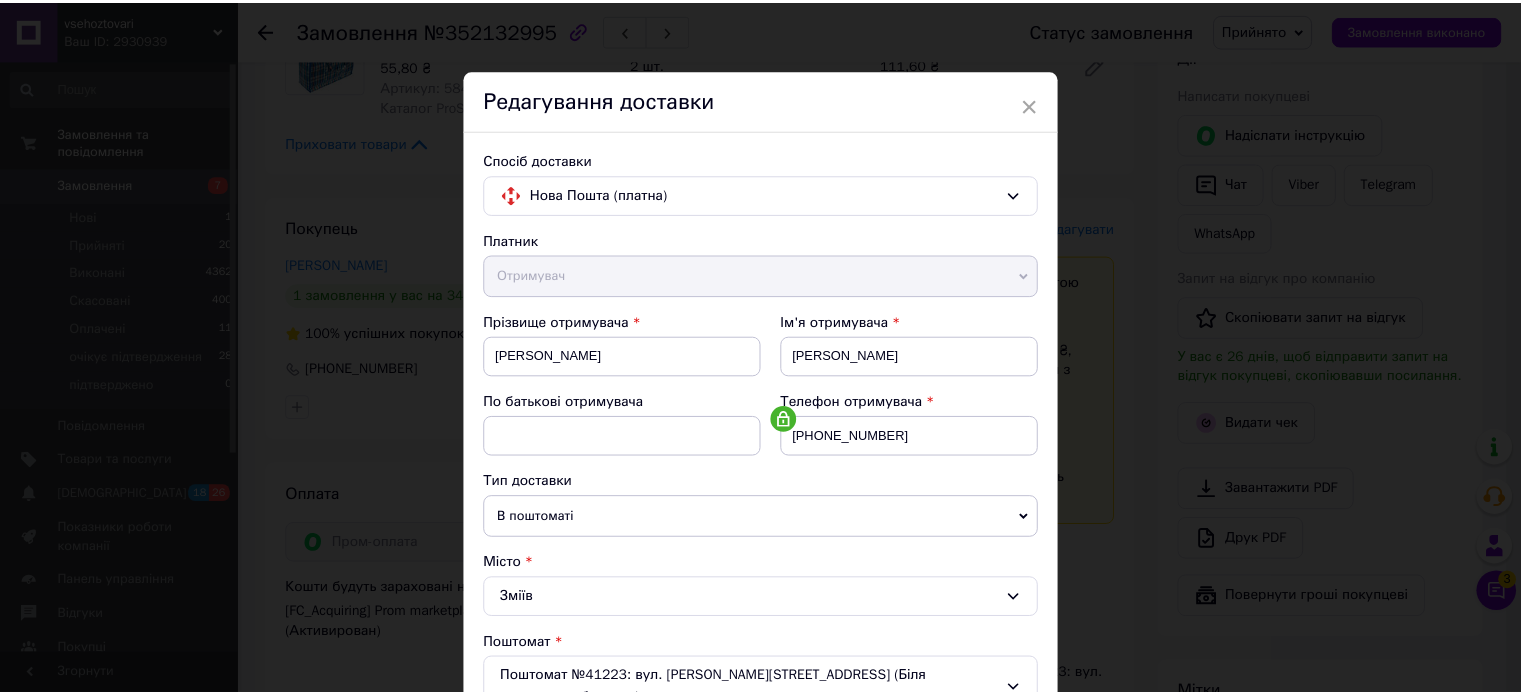 scroll, scrollTop: 627, scrollLeft: 0, axis: vertical 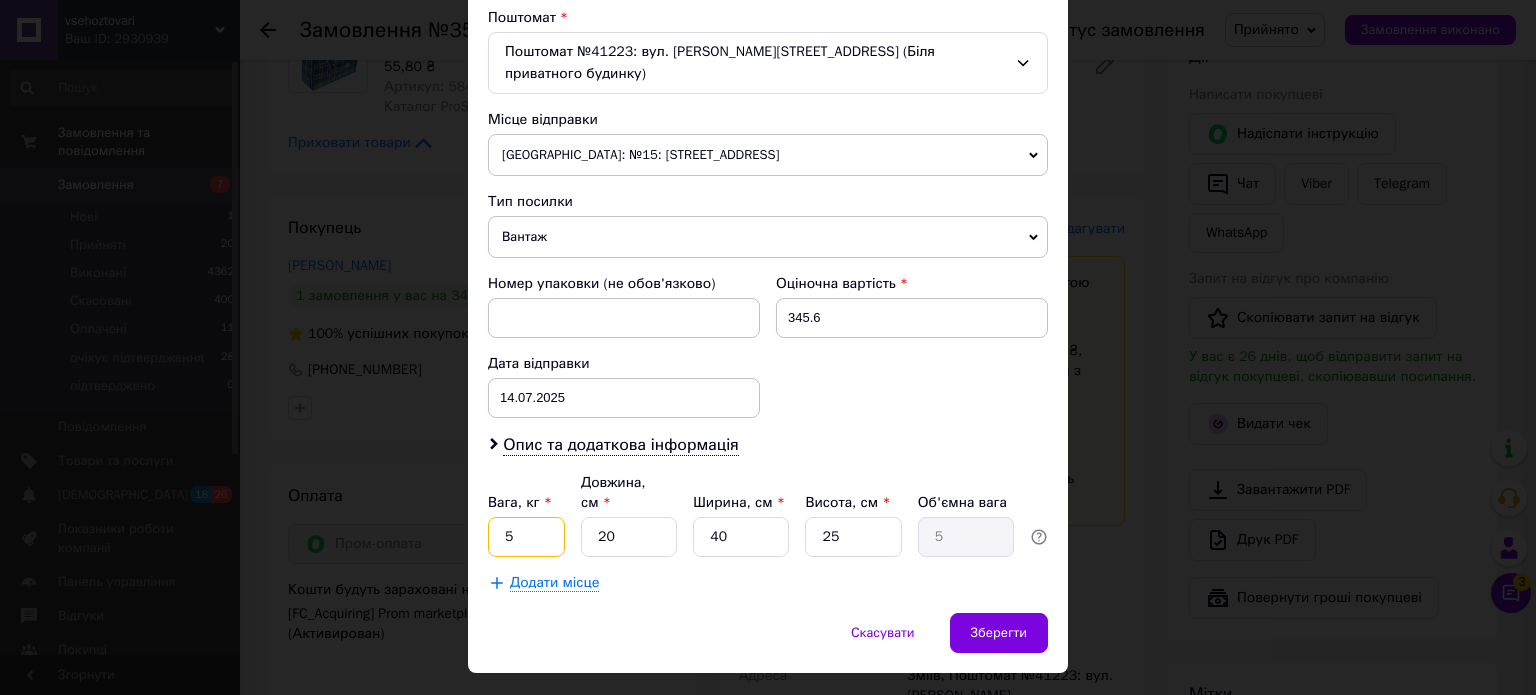 click on "5" at bounding box center [526, 537] 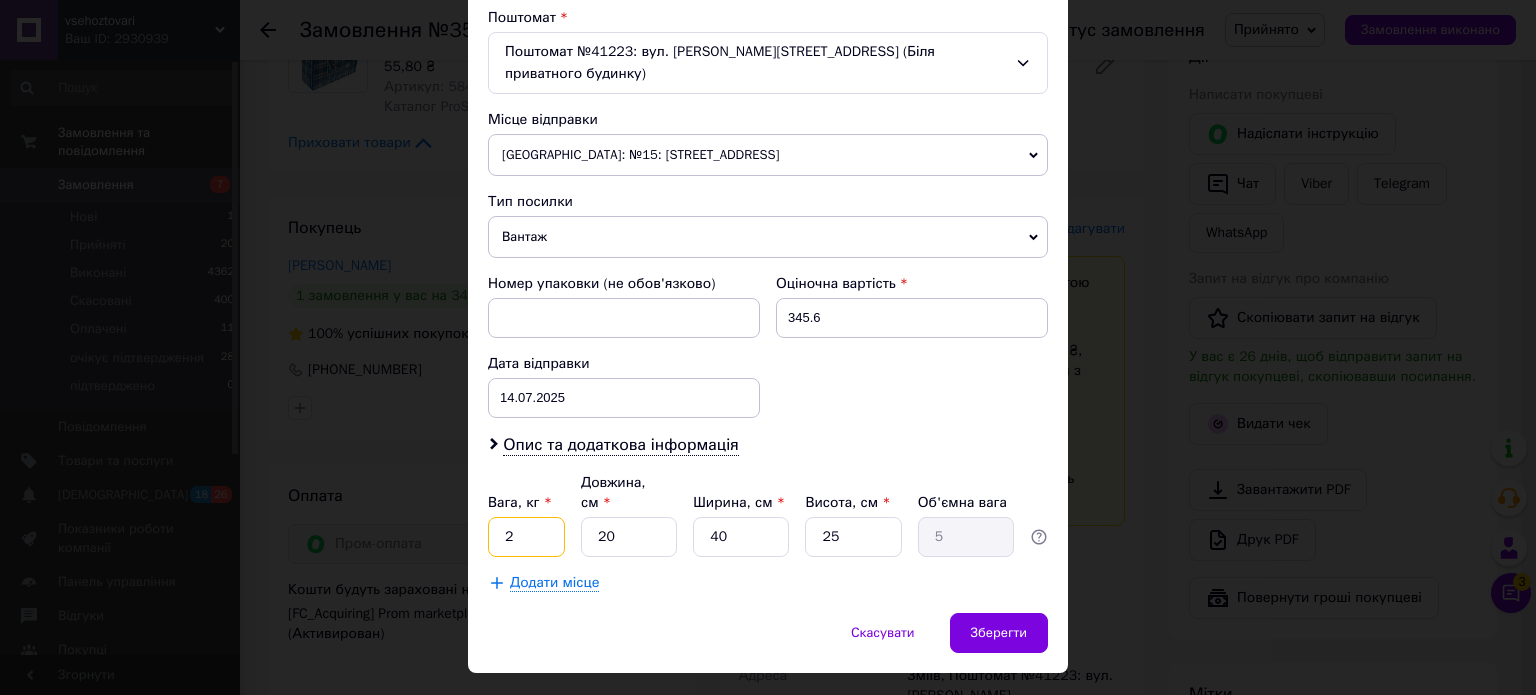 type on "2" 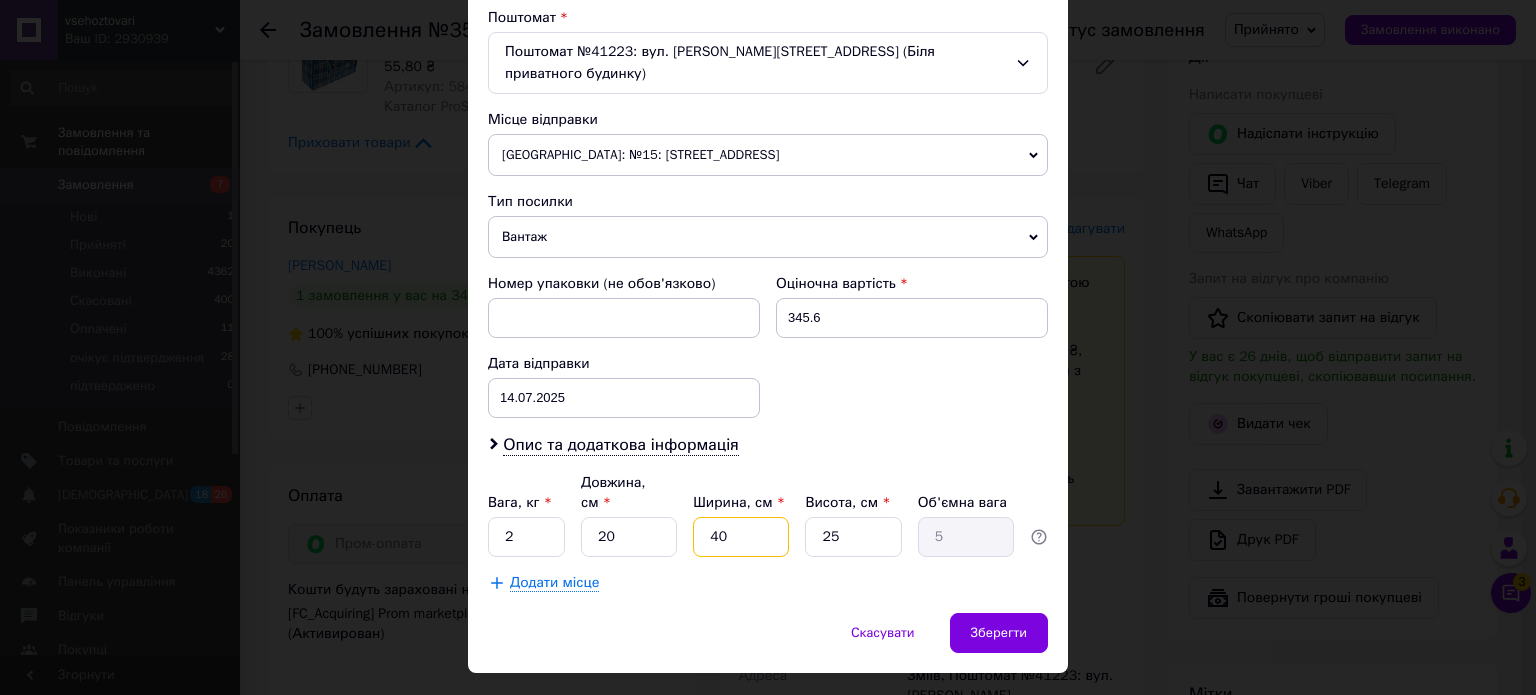 click on "40" at bounding box center [741, 537] 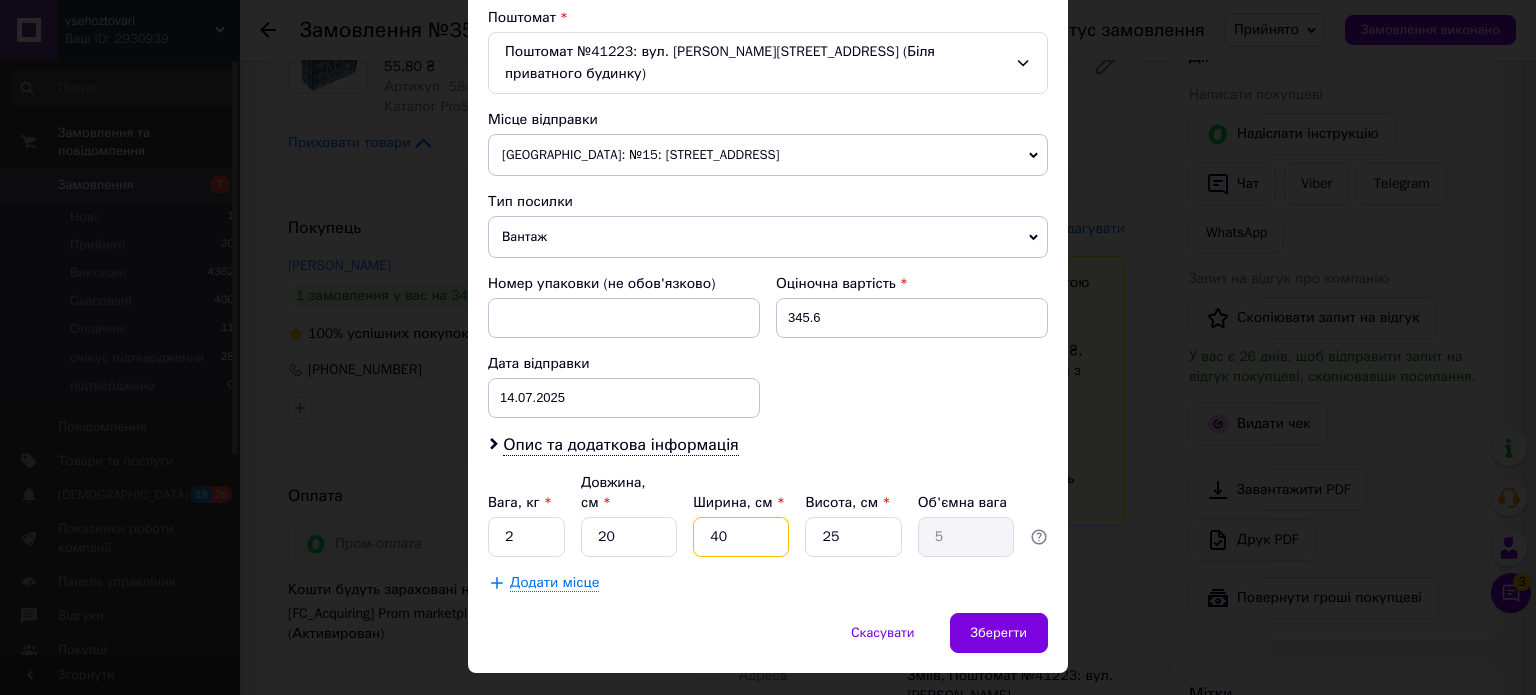 type on "4" 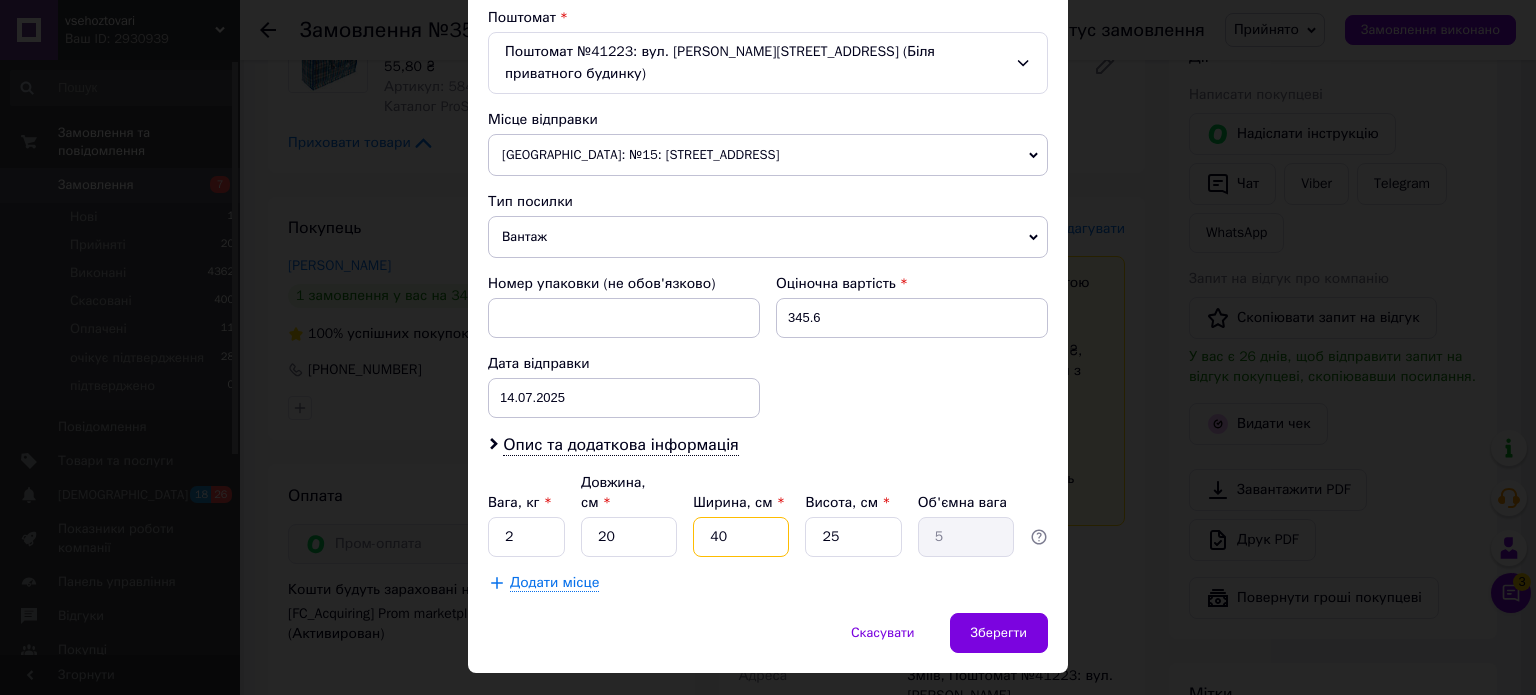 type on "0.5" 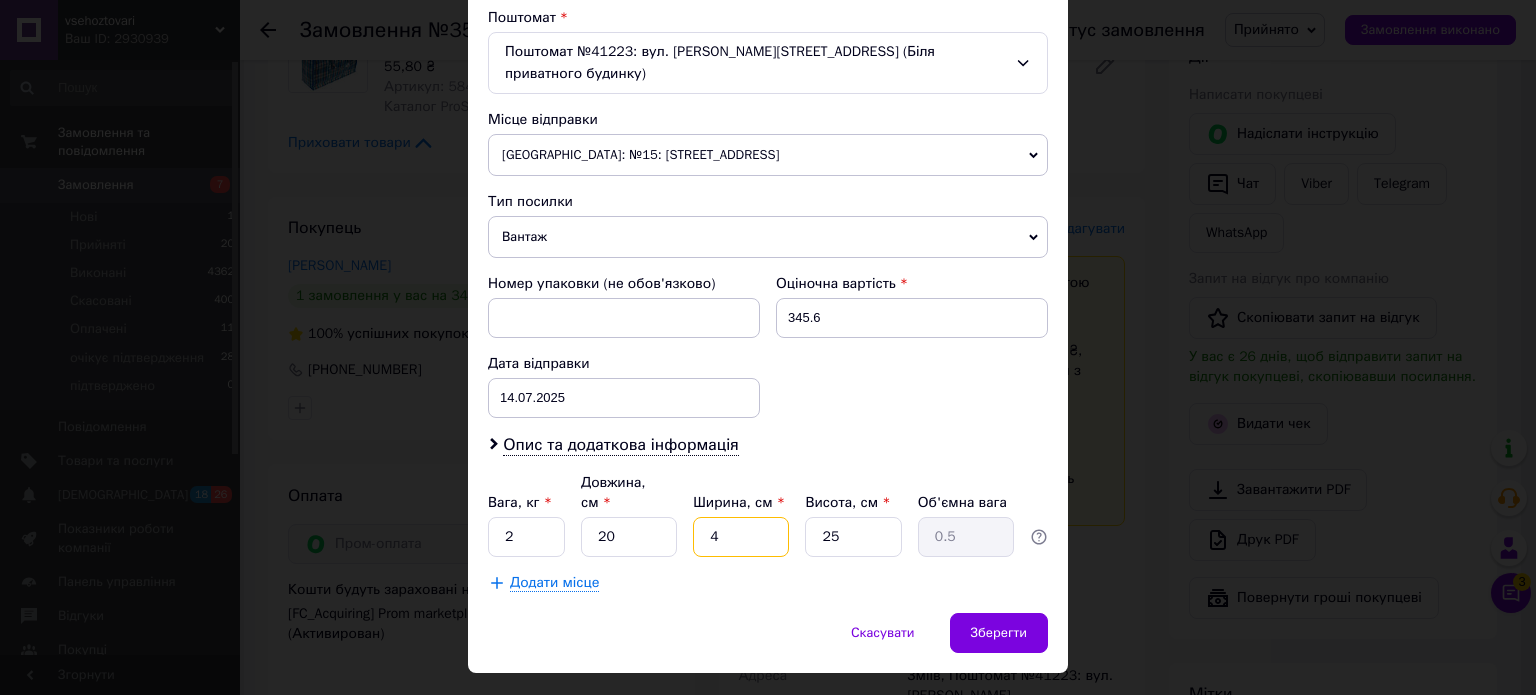 type 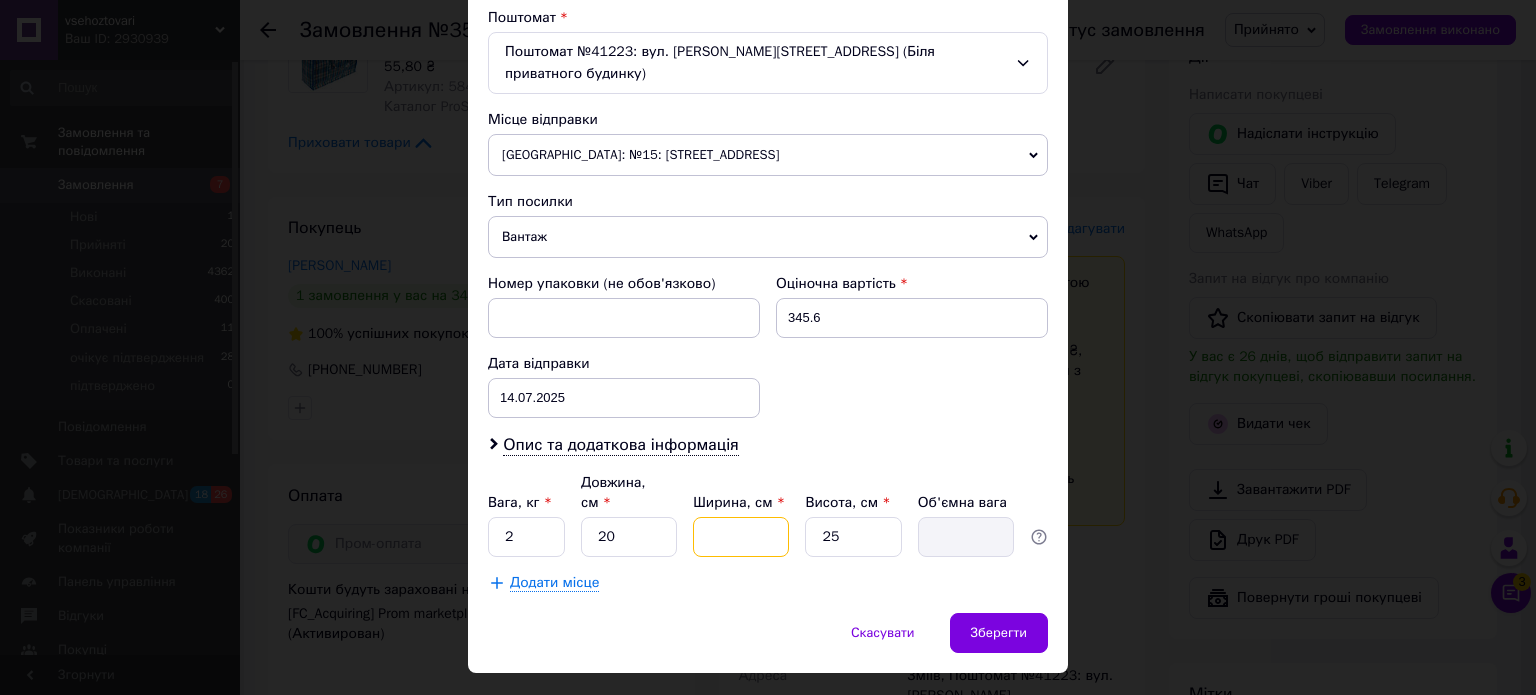 type on "2" 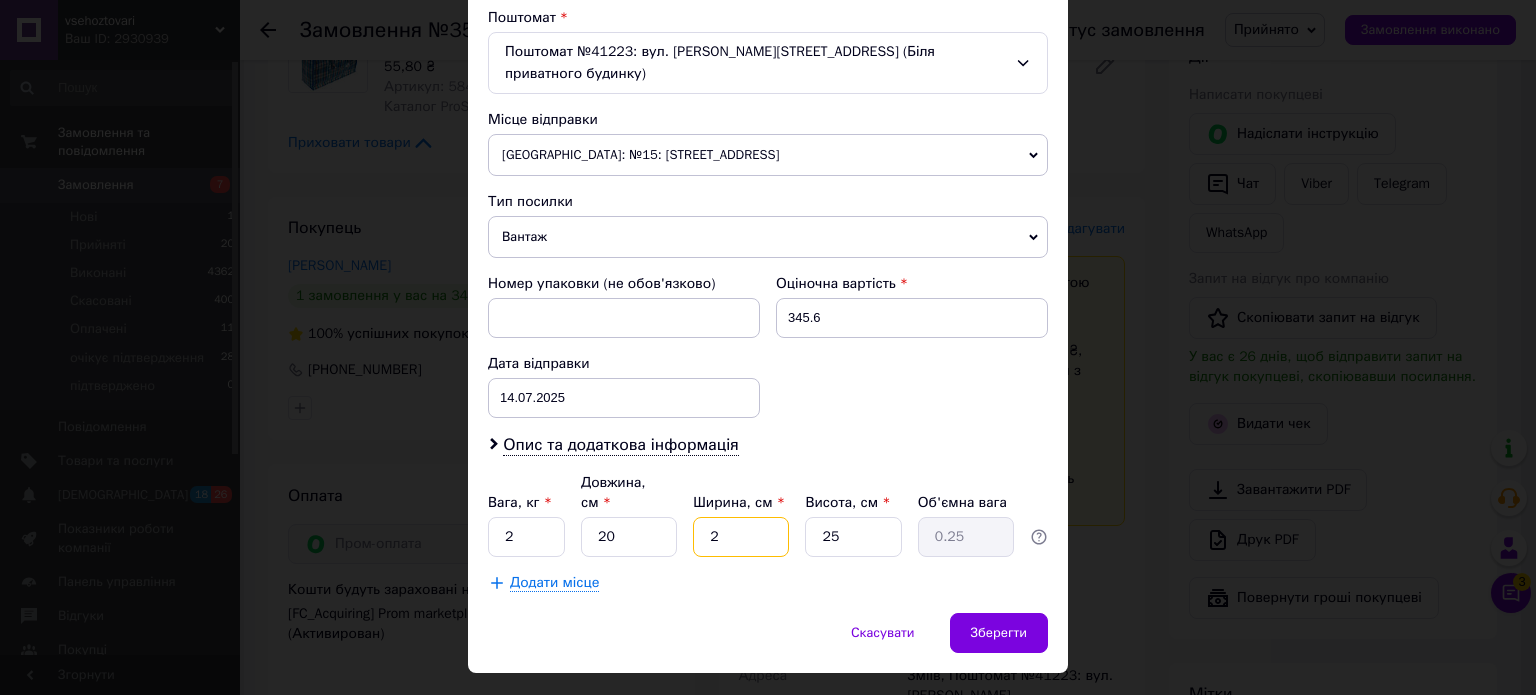 type on "20" 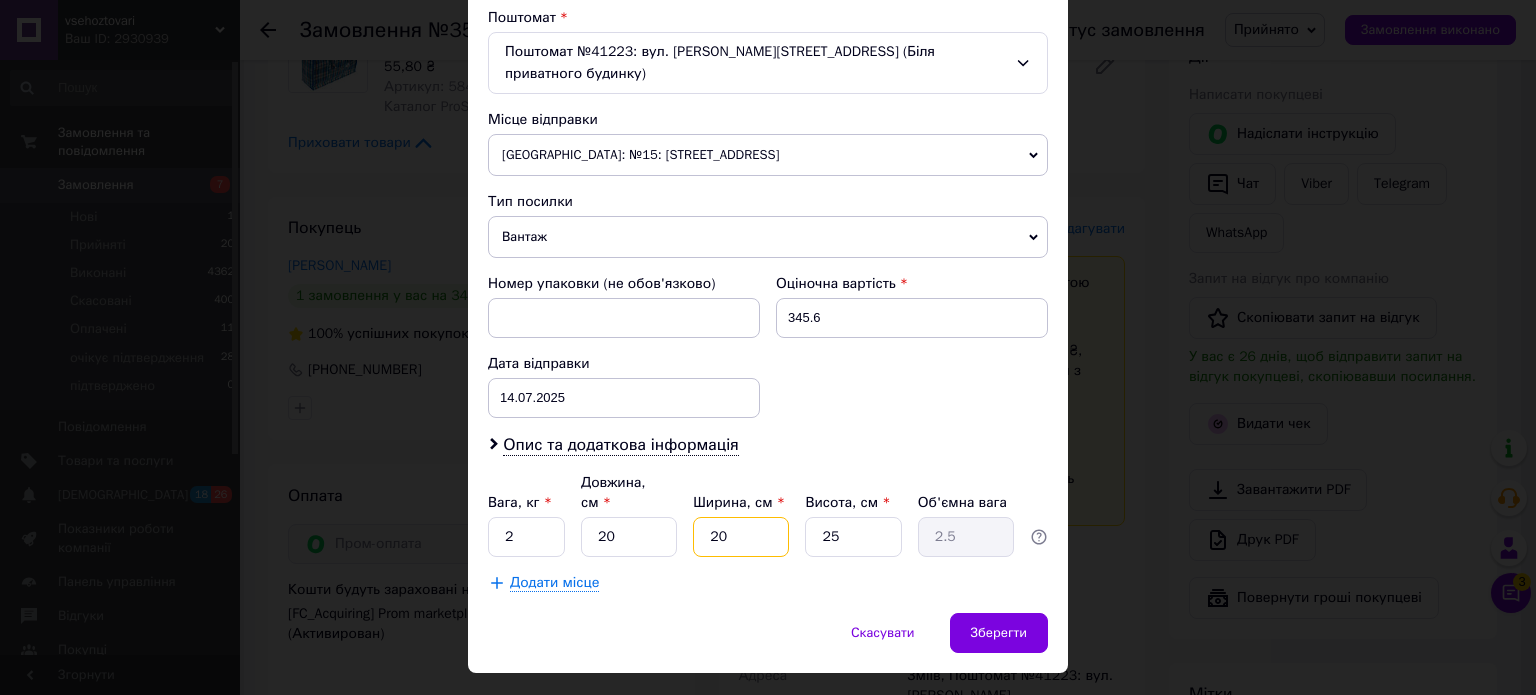 type on "20" 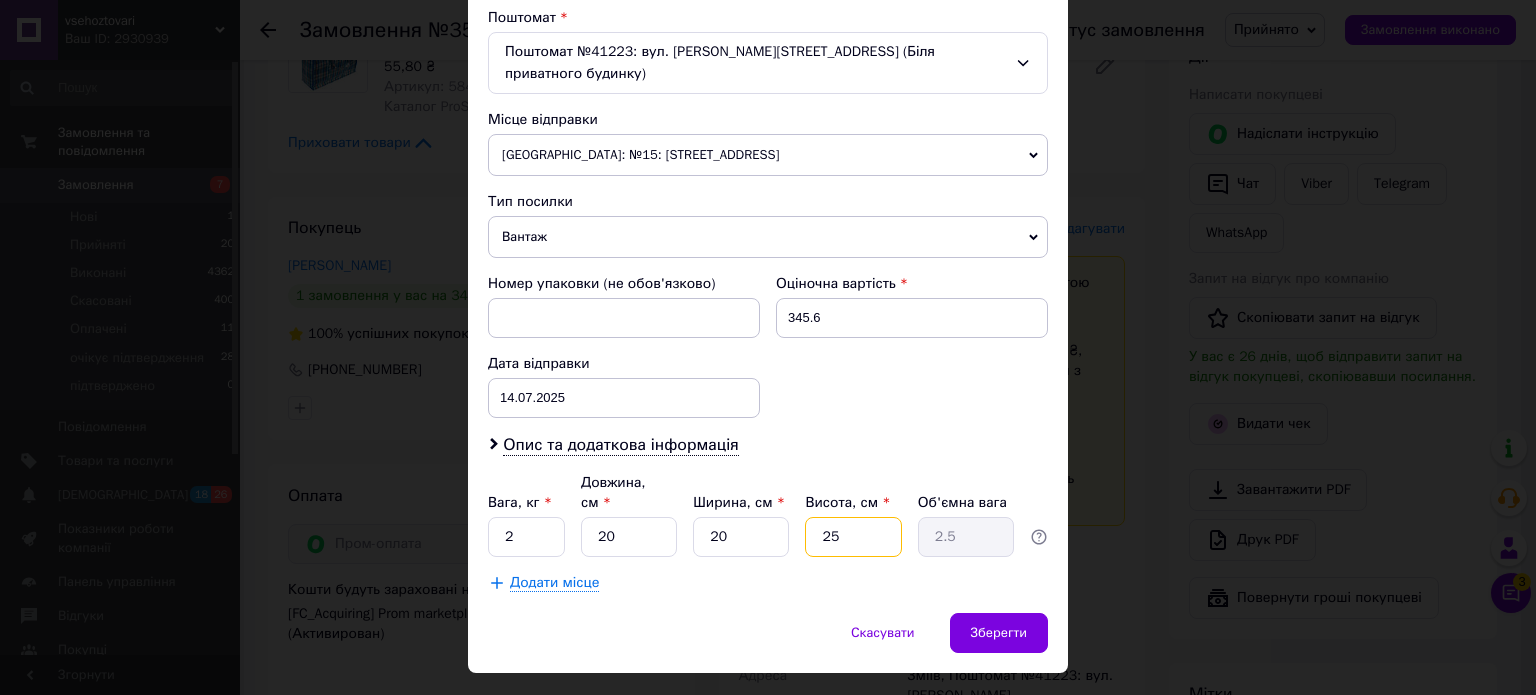 click on "25" at bounding box center (853, 537) 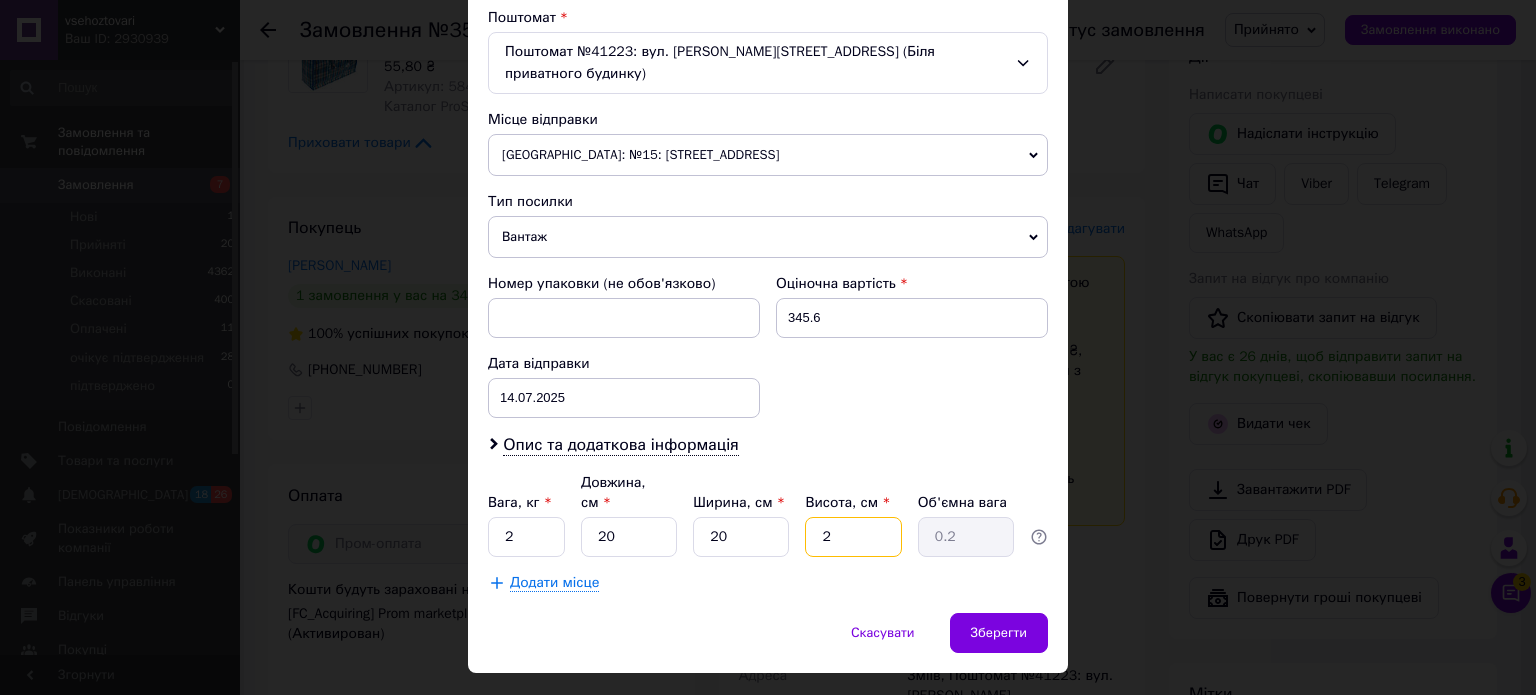 type on "20" 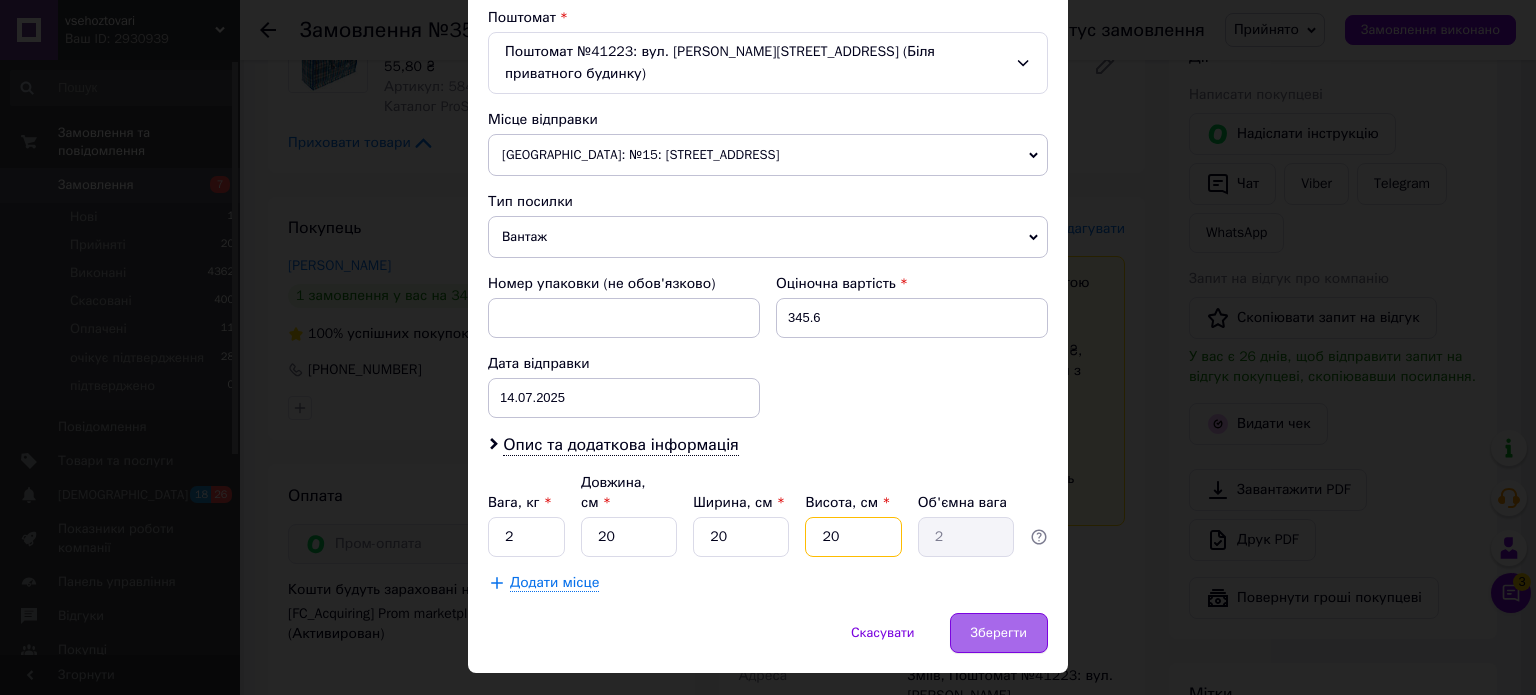 type on "20" 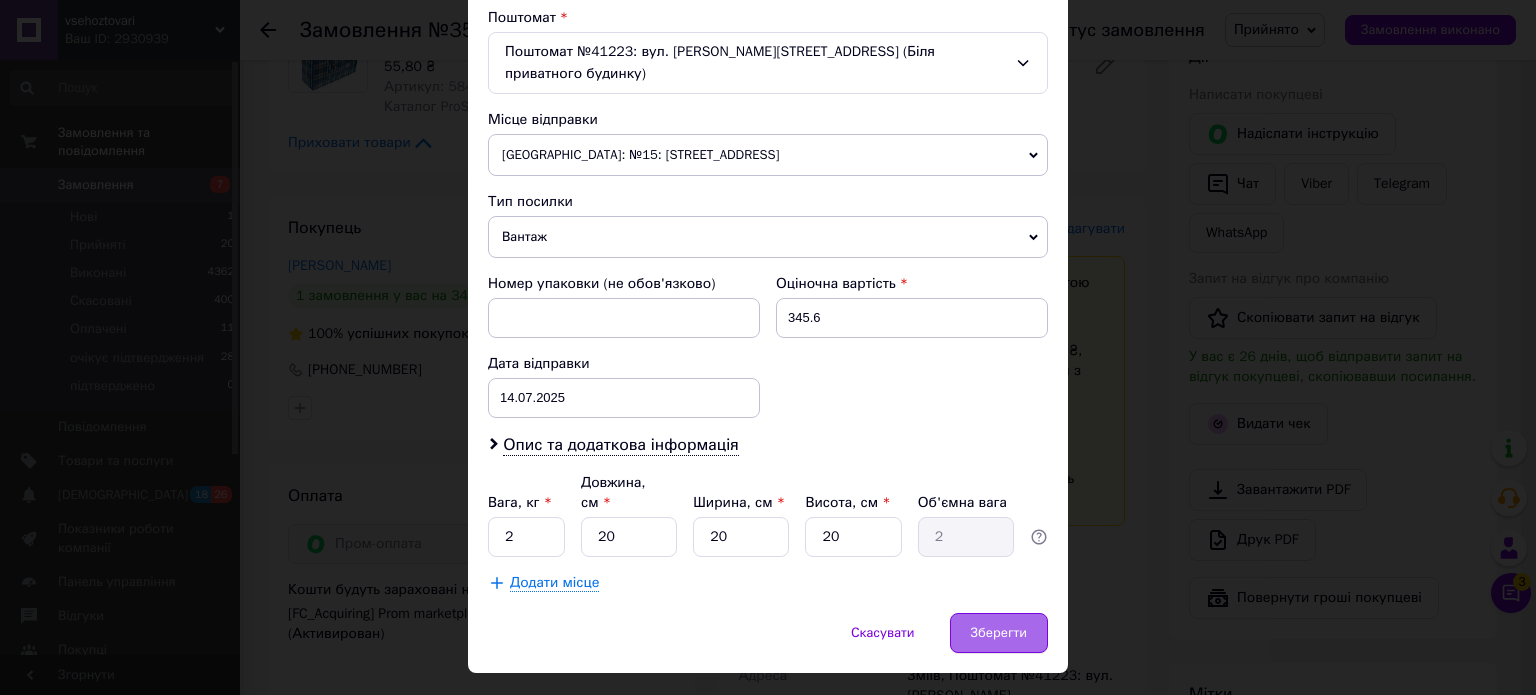 click on "Зберегти" at bounding box center (999, 633) 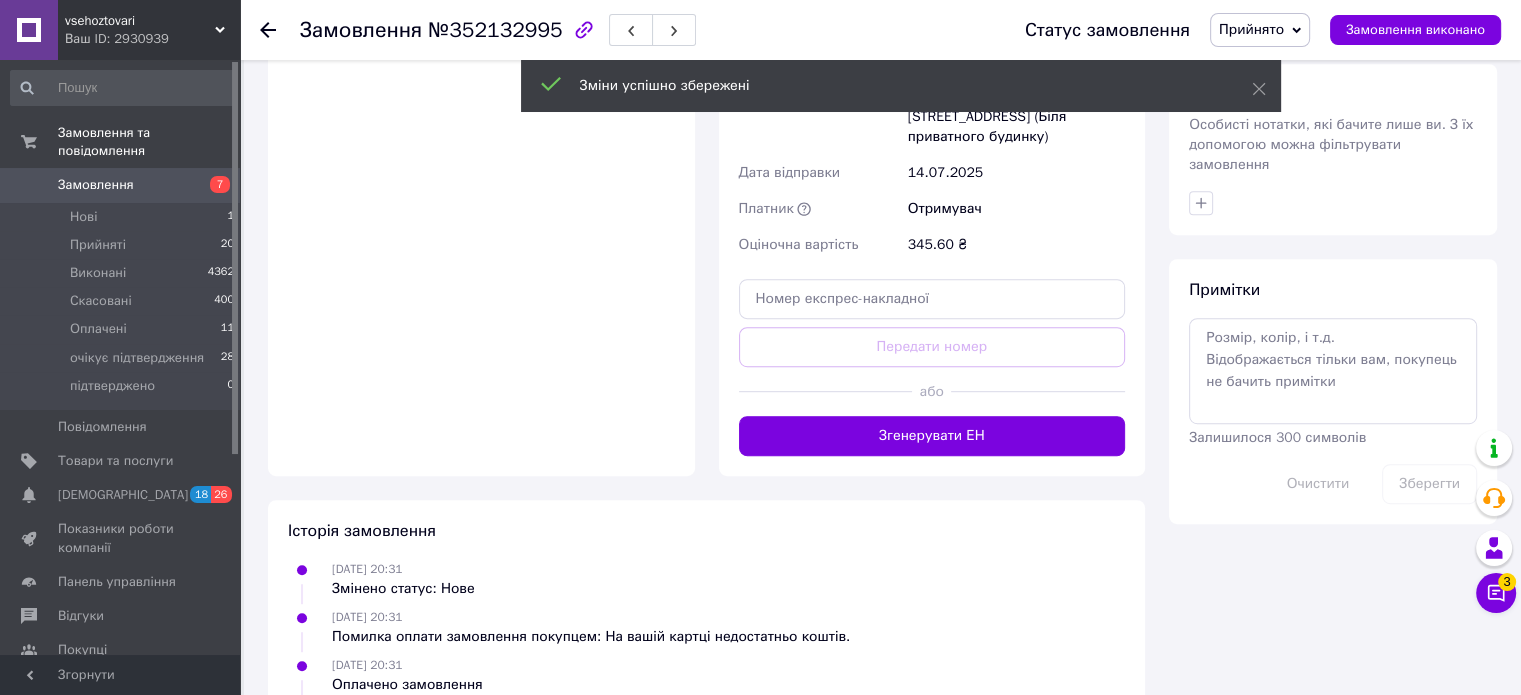 scroll, scrollTop: 1000, scrollLeft: 0, axis: vertical 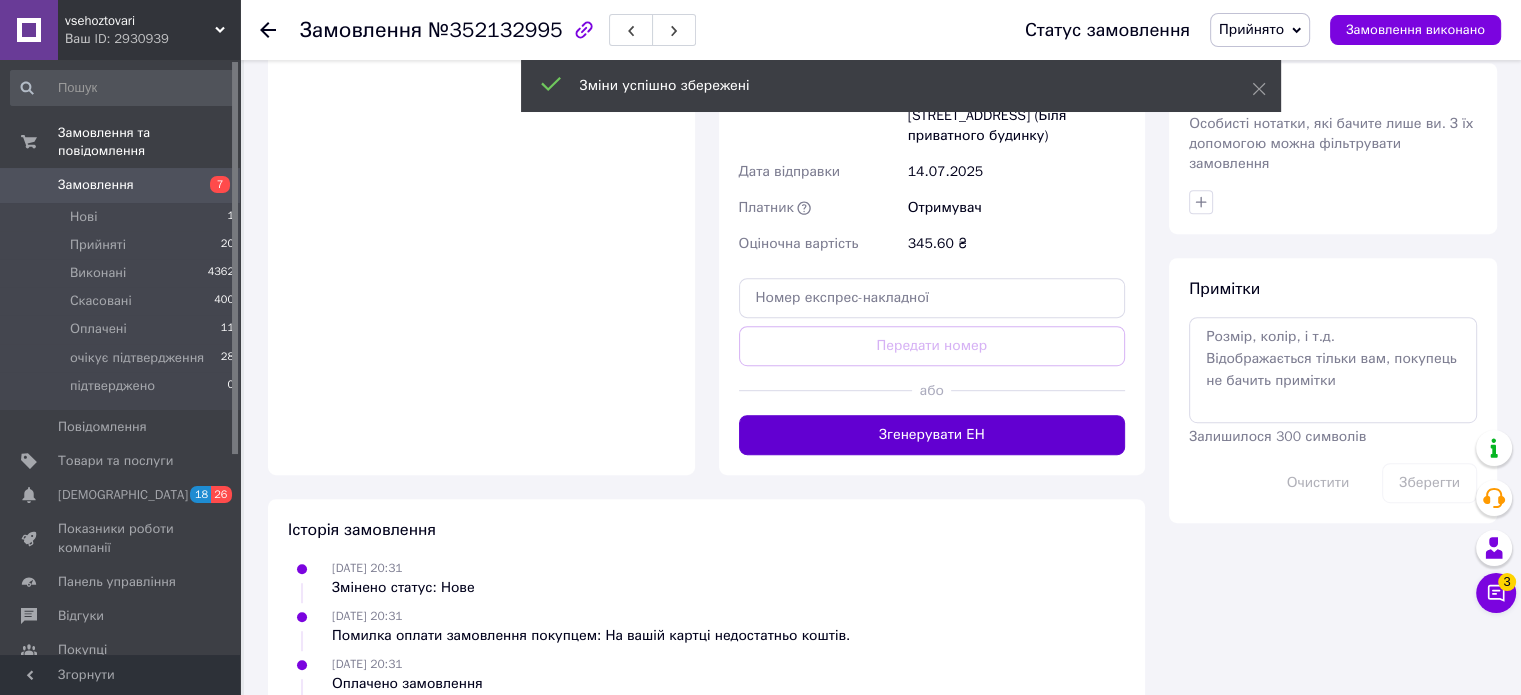 click on "Згенерувати ЕН" at bounding box center [932, 435] 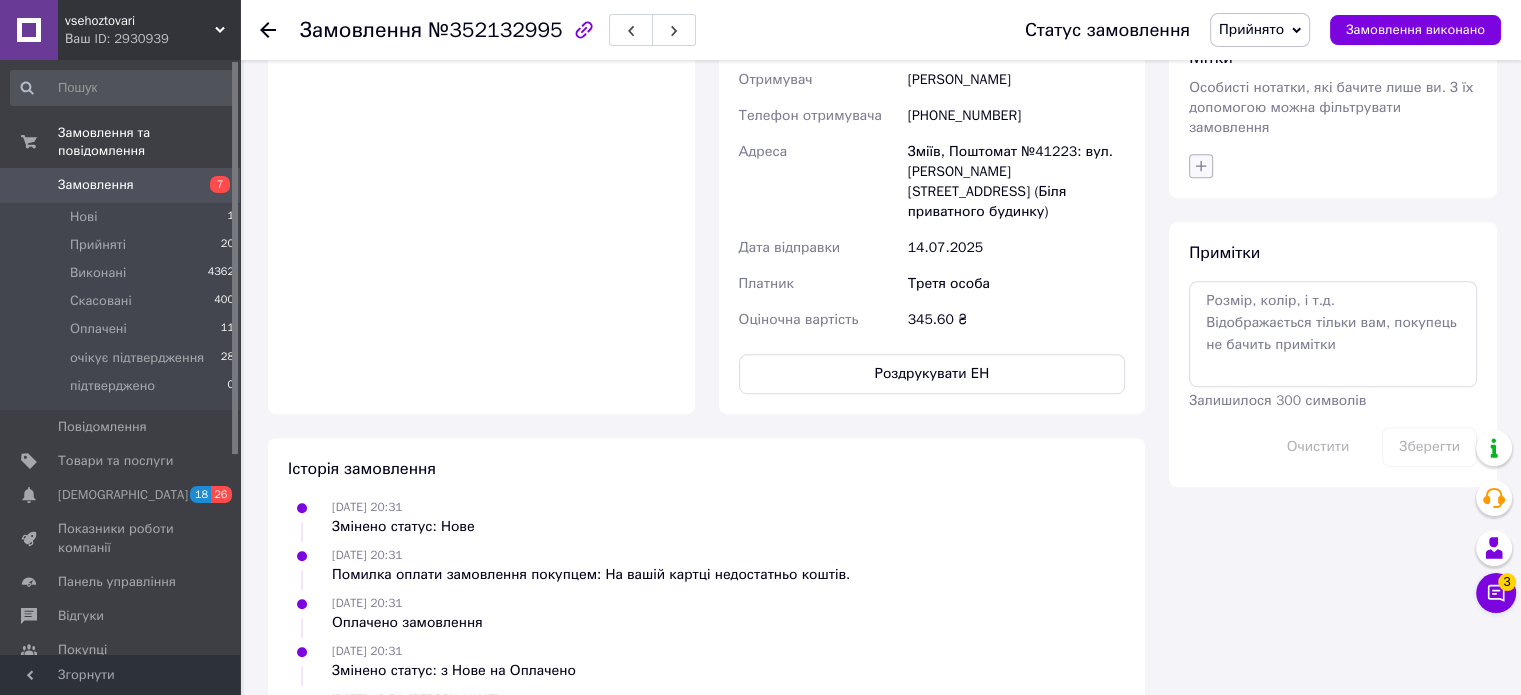click 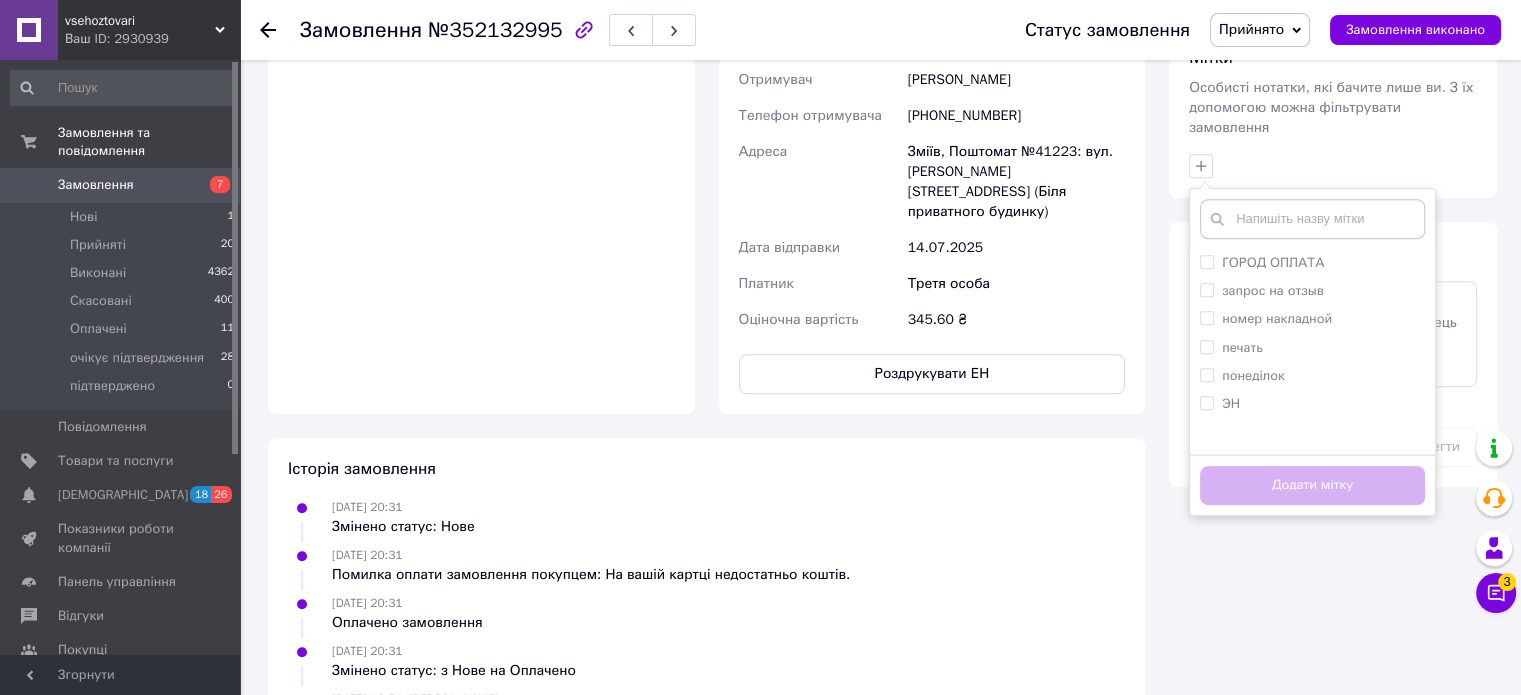 drag, startPoint x: 1206, startPoint y: 383, endPoint x: 1231, endPoint y: 412, distance: 38.28838 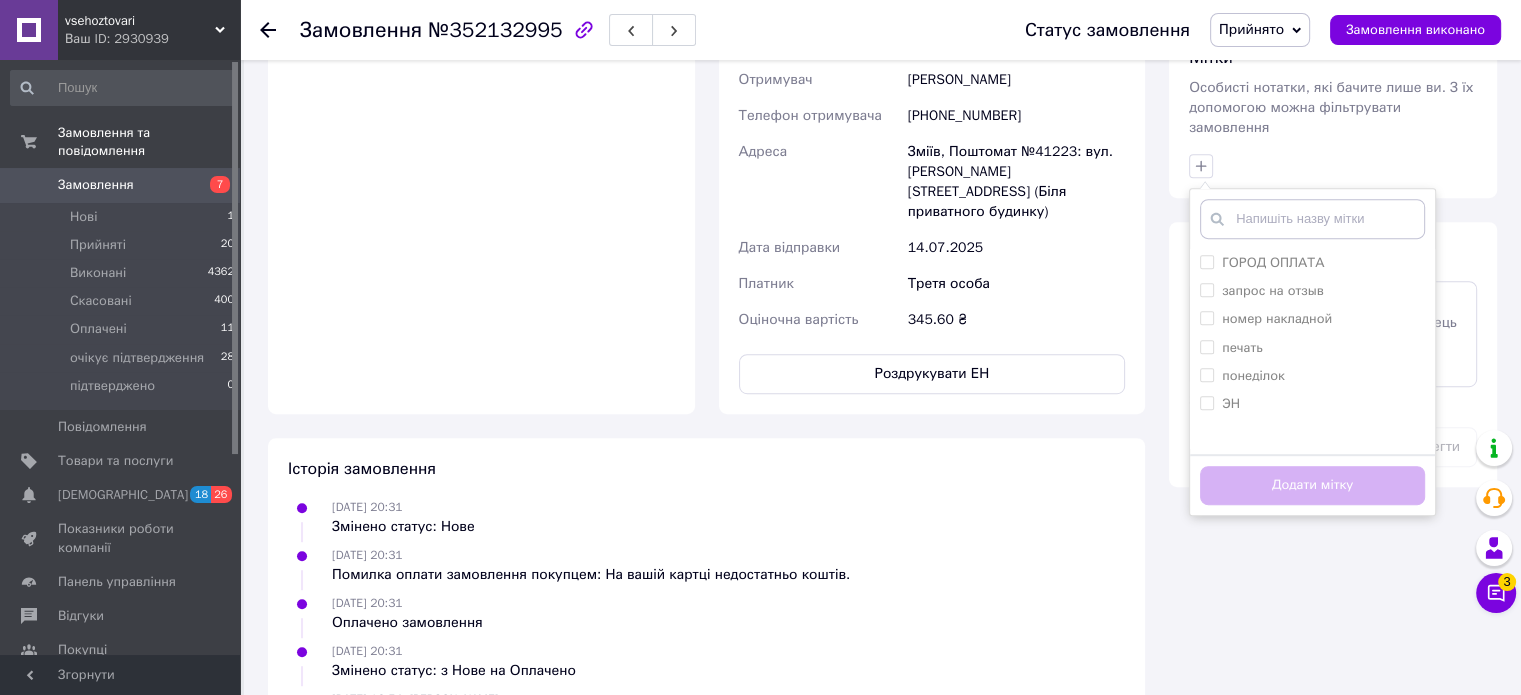click on "ЭН" at bounding box center (1206, 402) 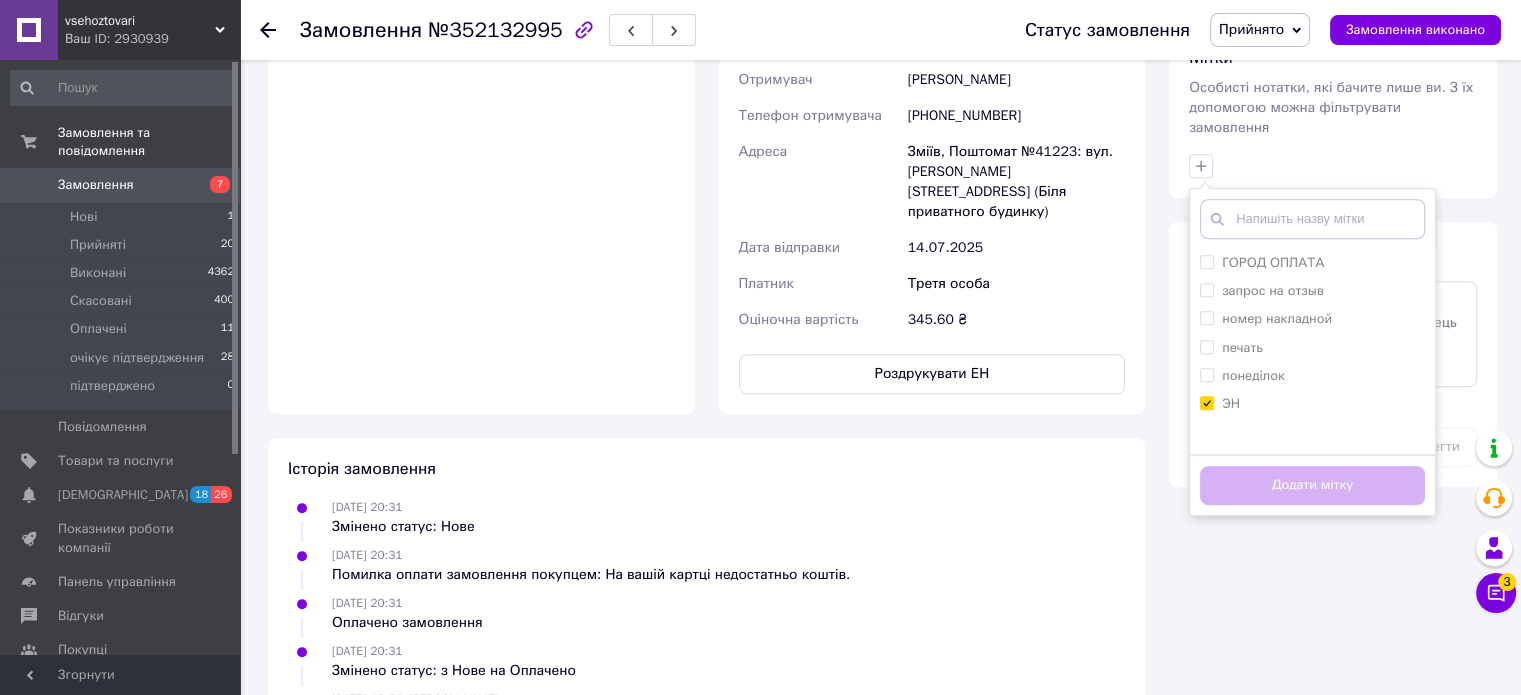 checkbox on "true" 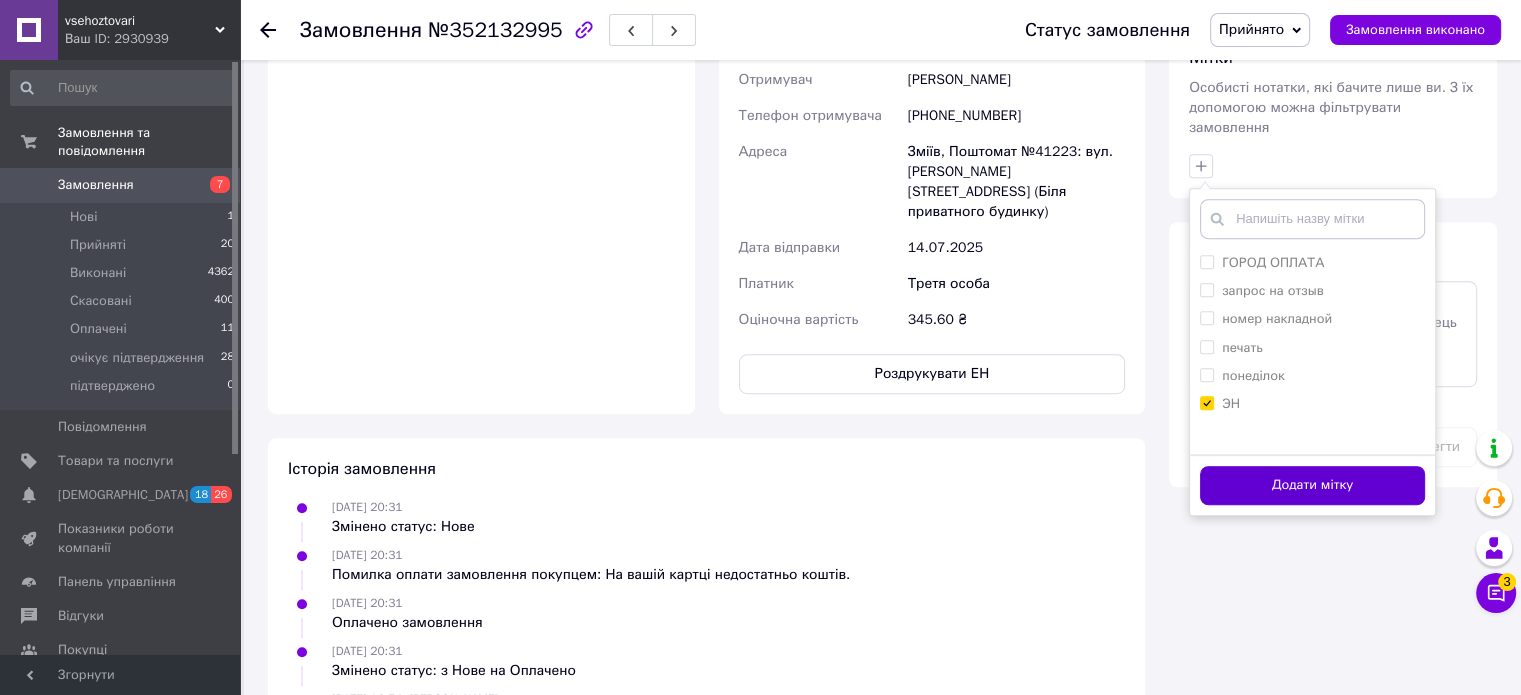 click on "Додати мітку" at bounding box center (1312, 485) 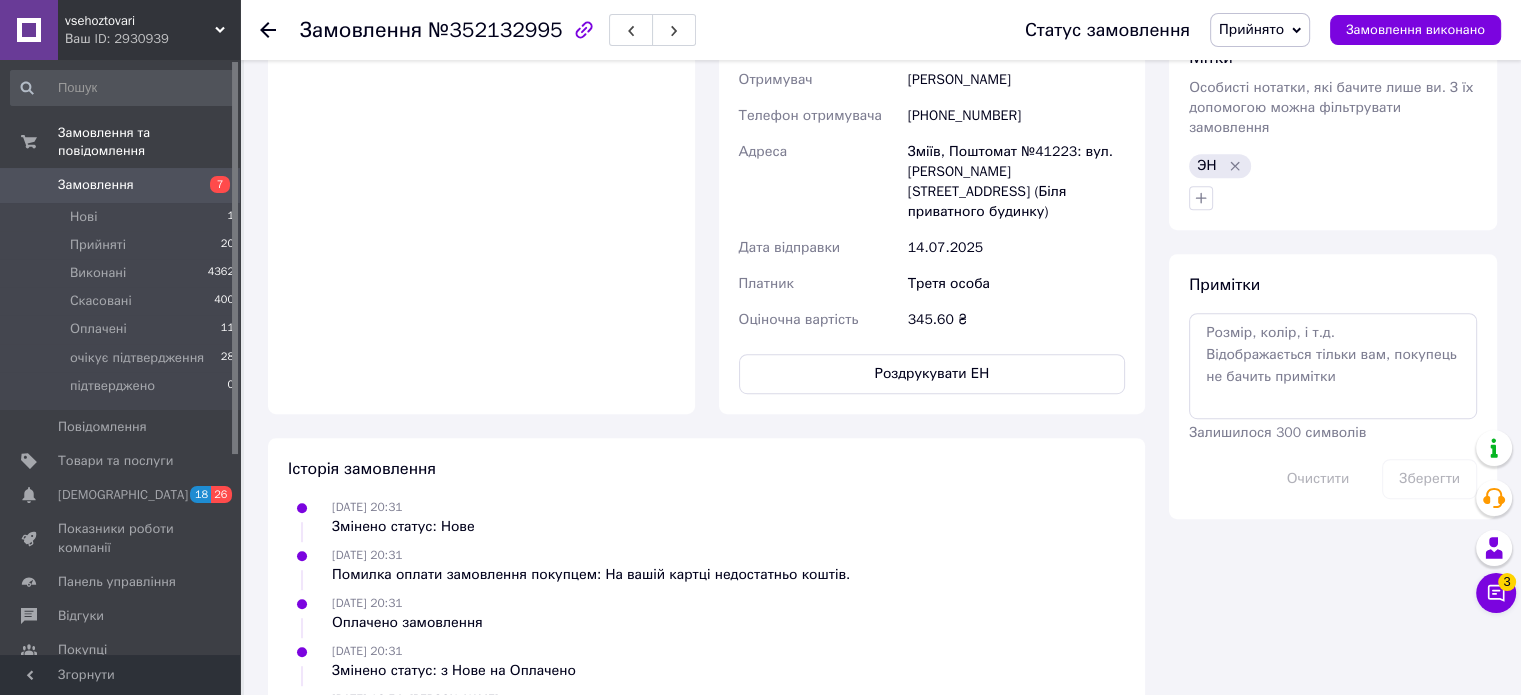 click 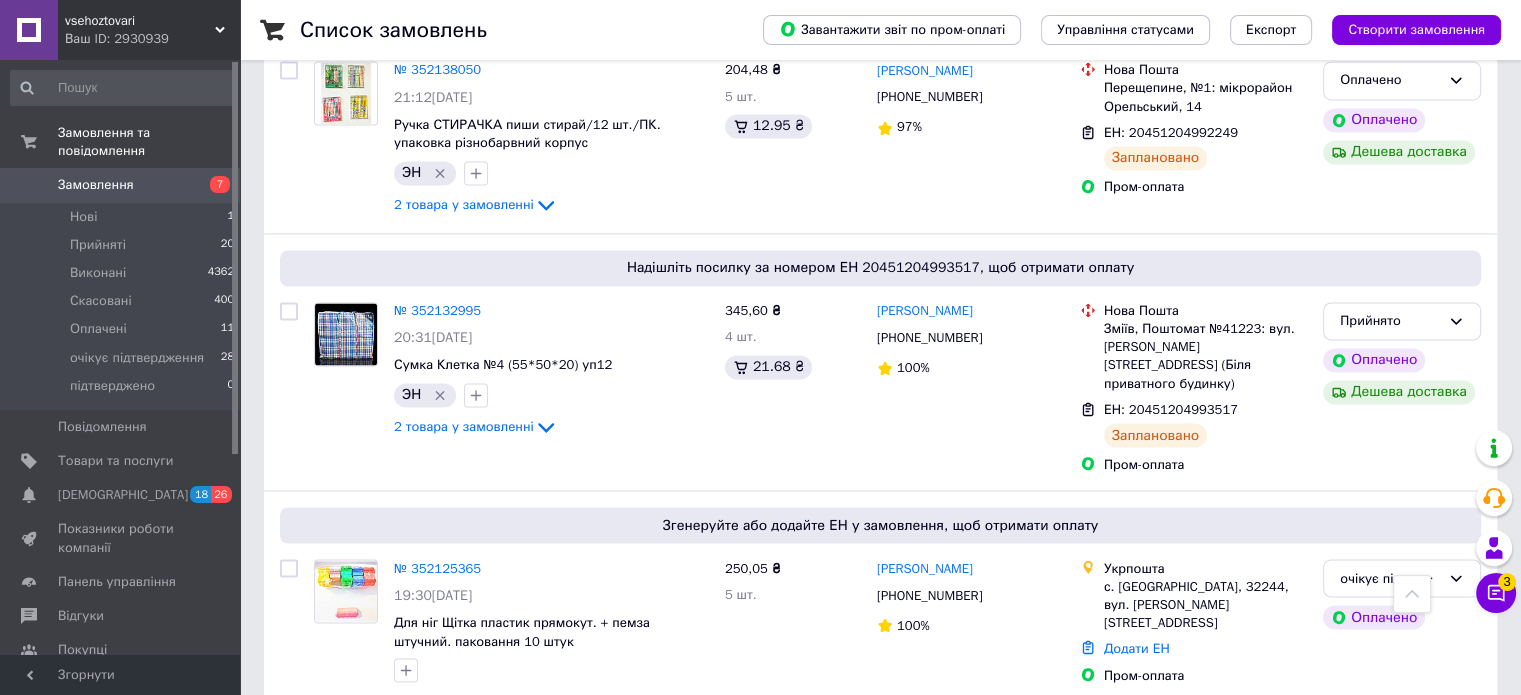 scroll, scrollTop: 3400, scrollLeft: 0, axis: vertical 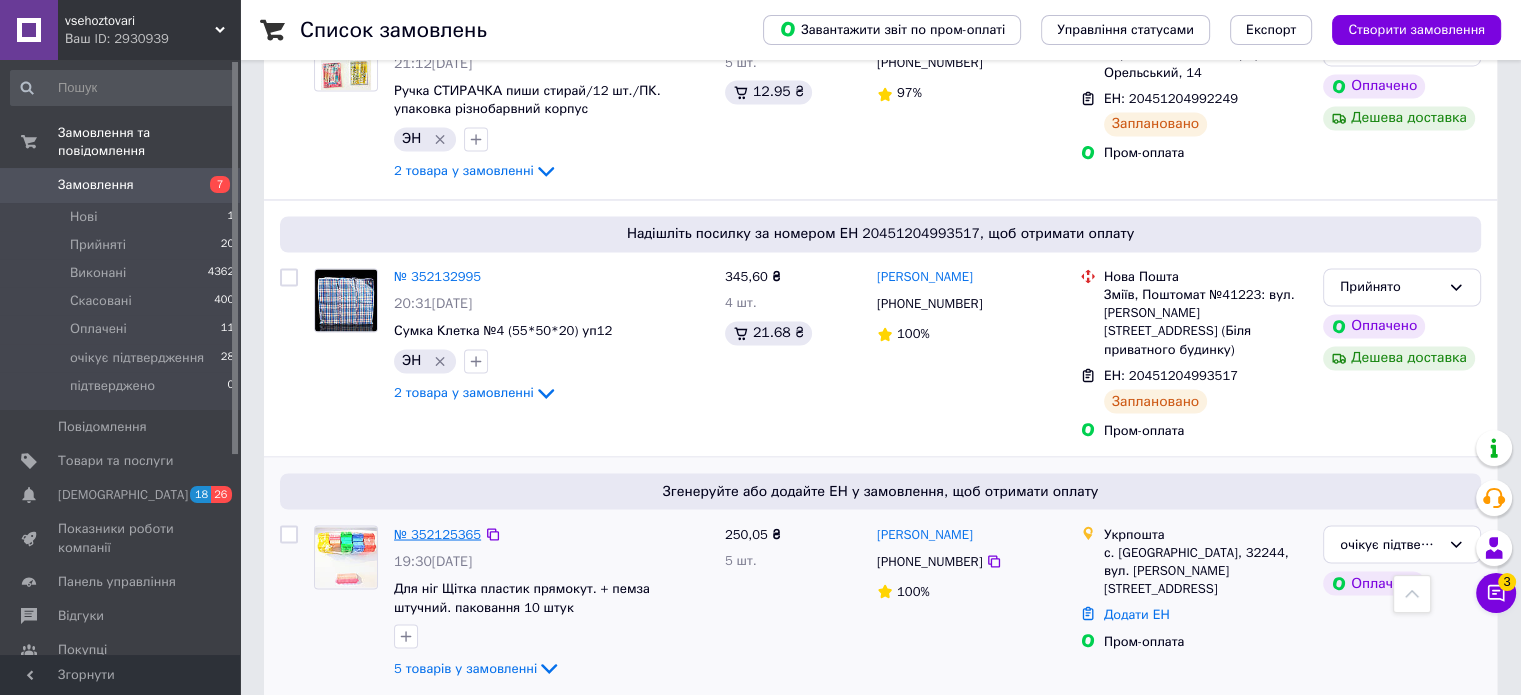 click on "№ 352125365" at bounding box center [437, 533] 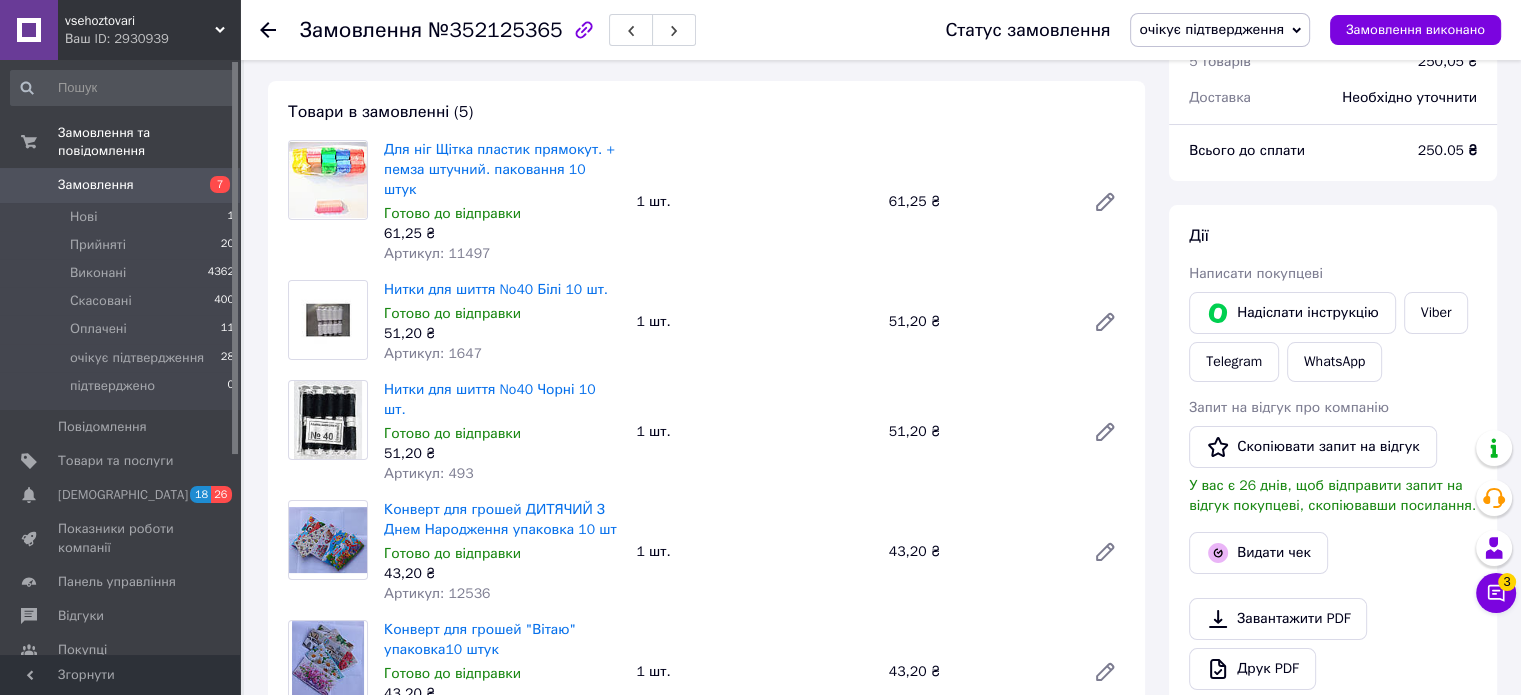scroll, scrollTop: 120, scrollLeft: 0, axis: vertical 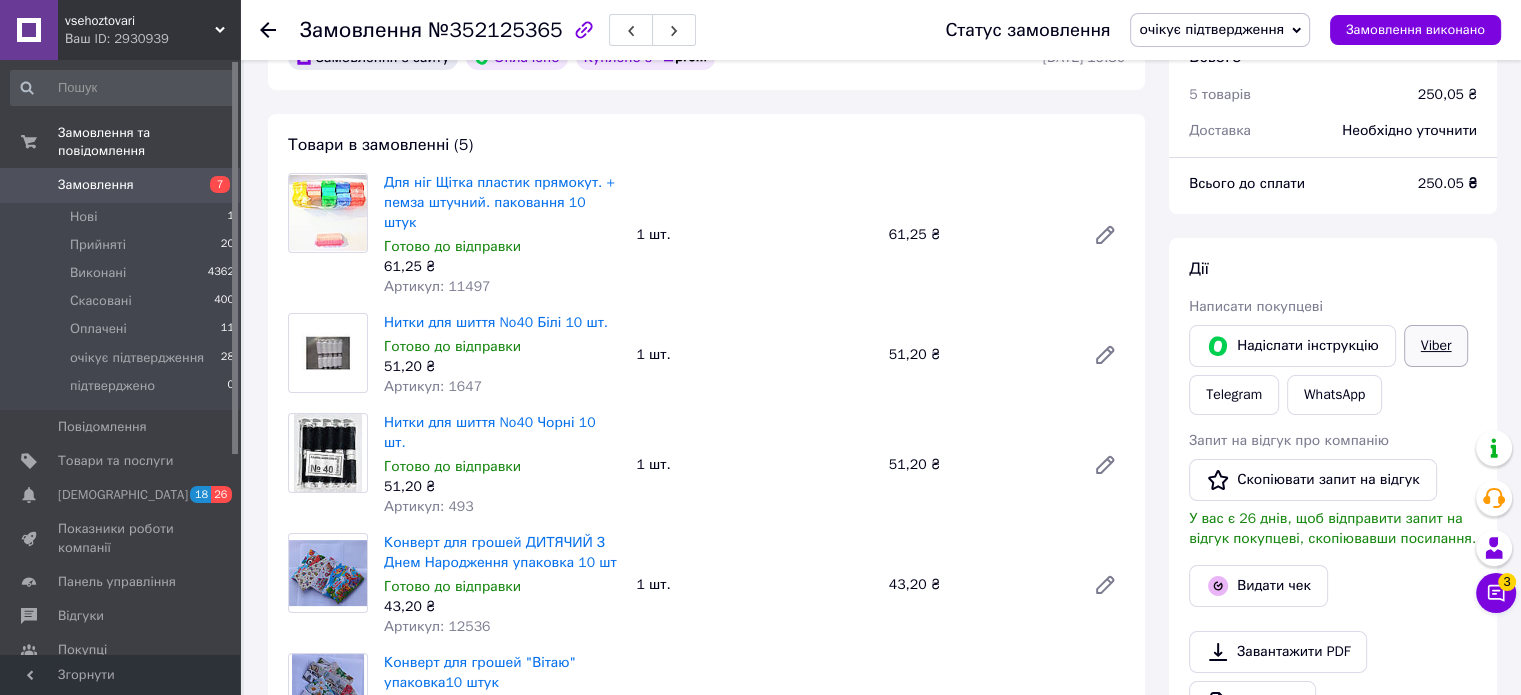 click on "Viber" at bounding box center [1436, 346] 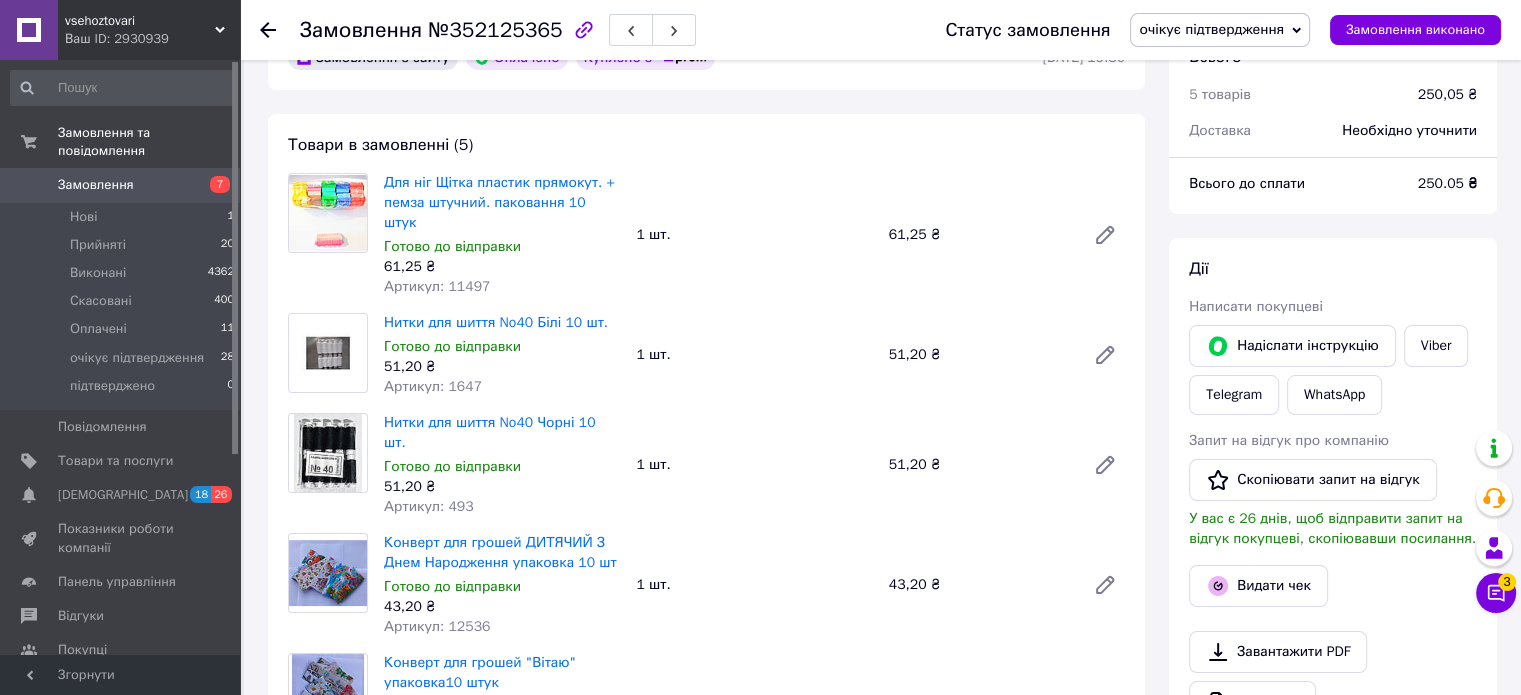 click on "очікує підтвердження" at bounding box center [1220, 30] 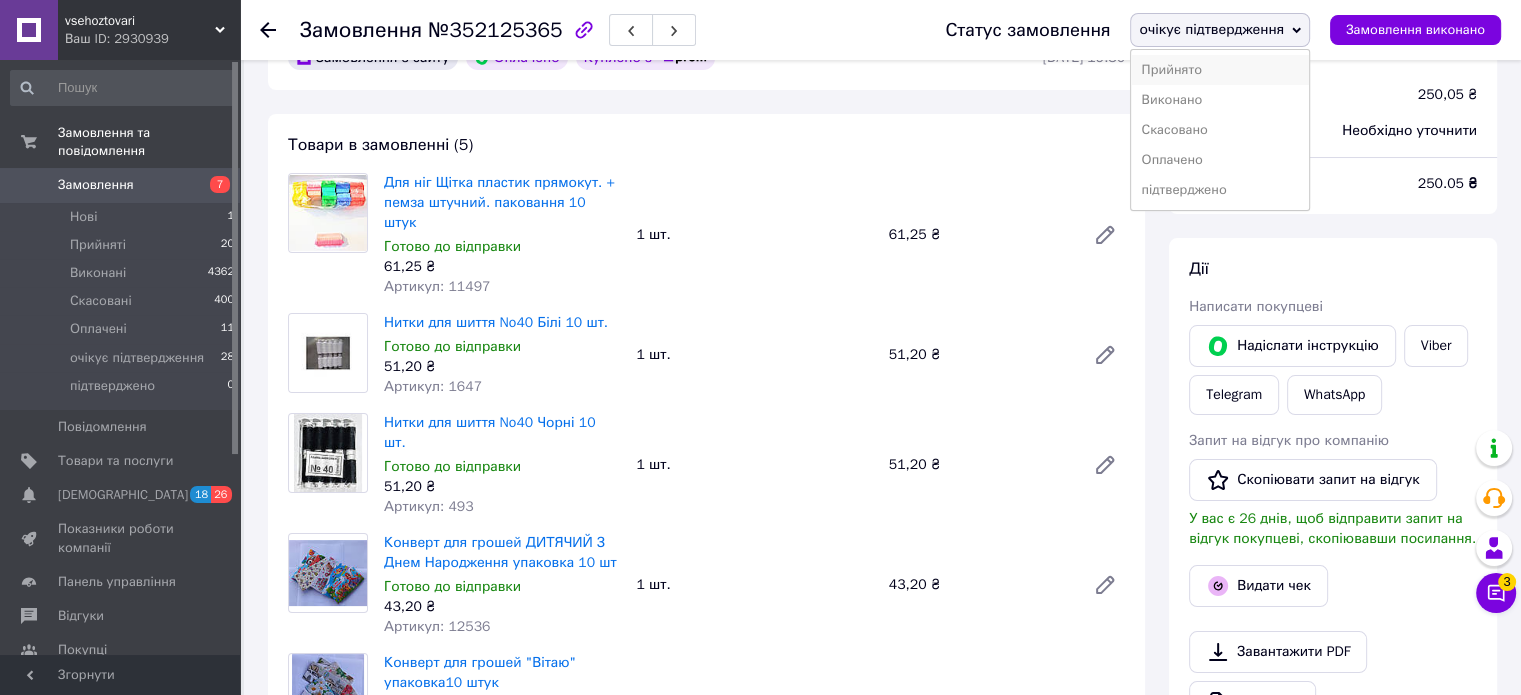 click on "Прийнято" at bounding box center (1220, 70) 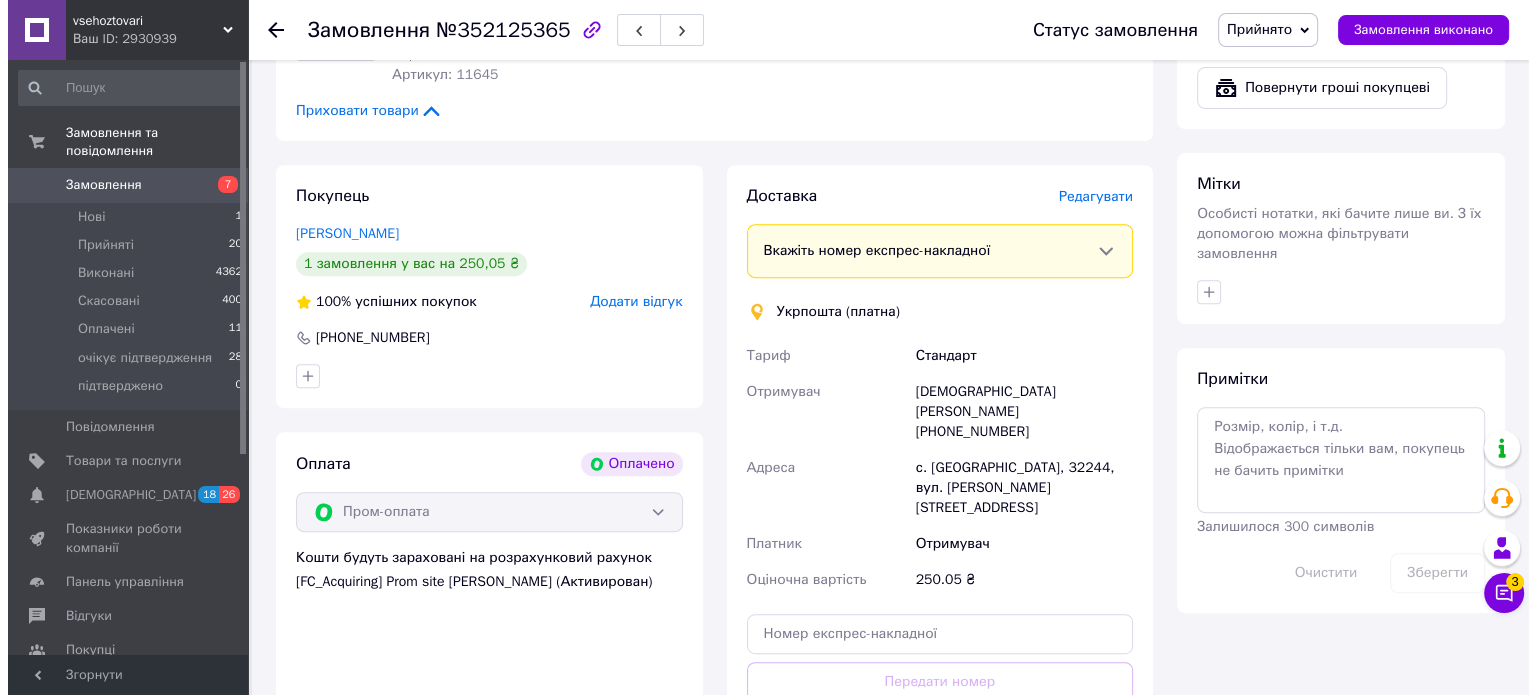 scroll, scrollTop: 800, scrollLeft: 0, axis: vertical 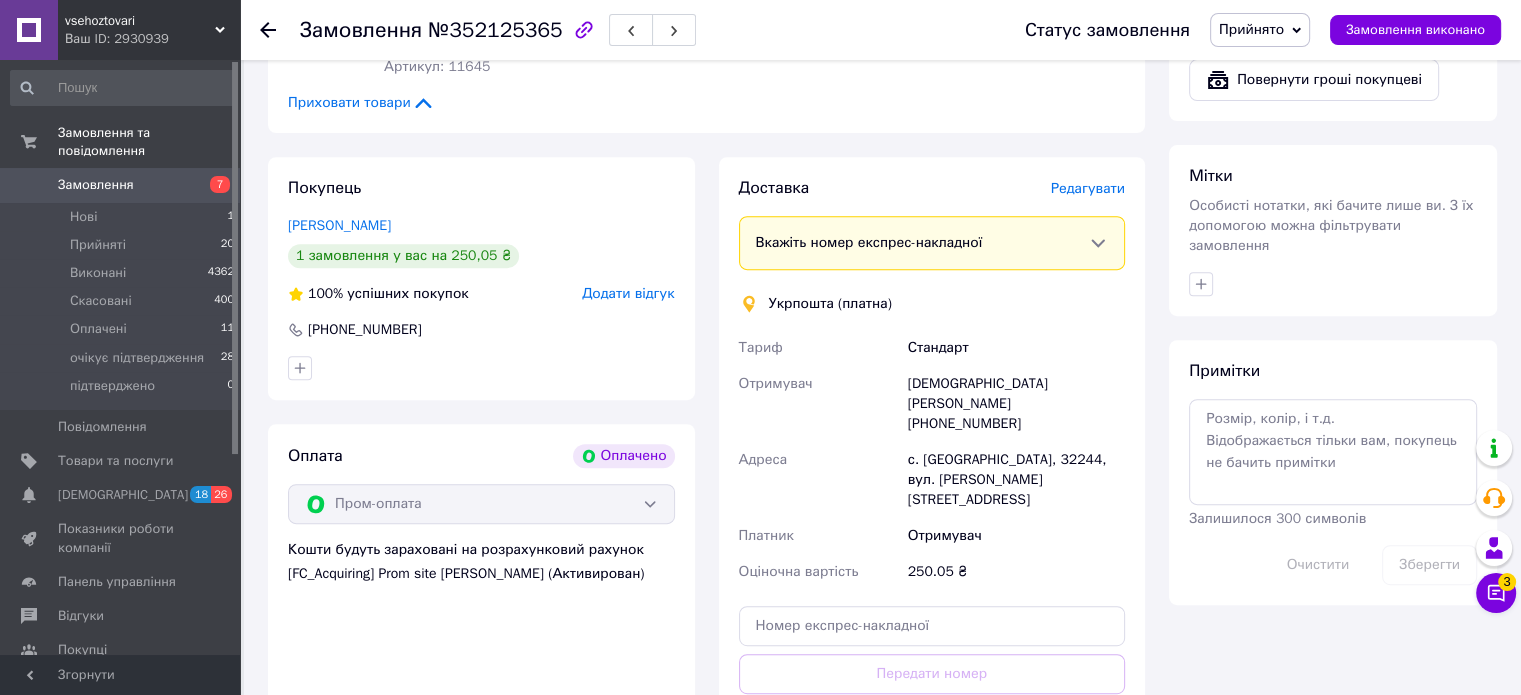 click on "Редагувати" at bounding box center [1088, 188] 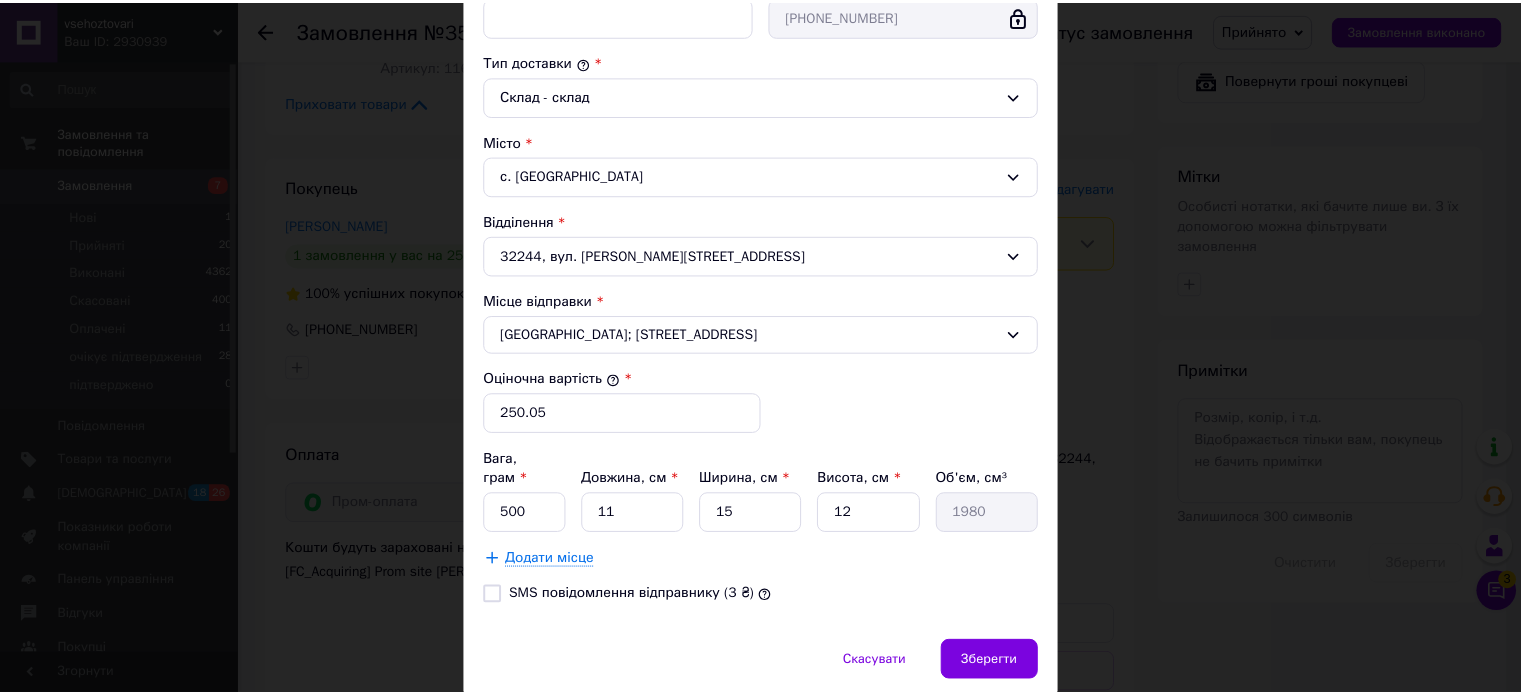 scroll, scrollTop: 551, scrollLeft: 0, axis: vertical 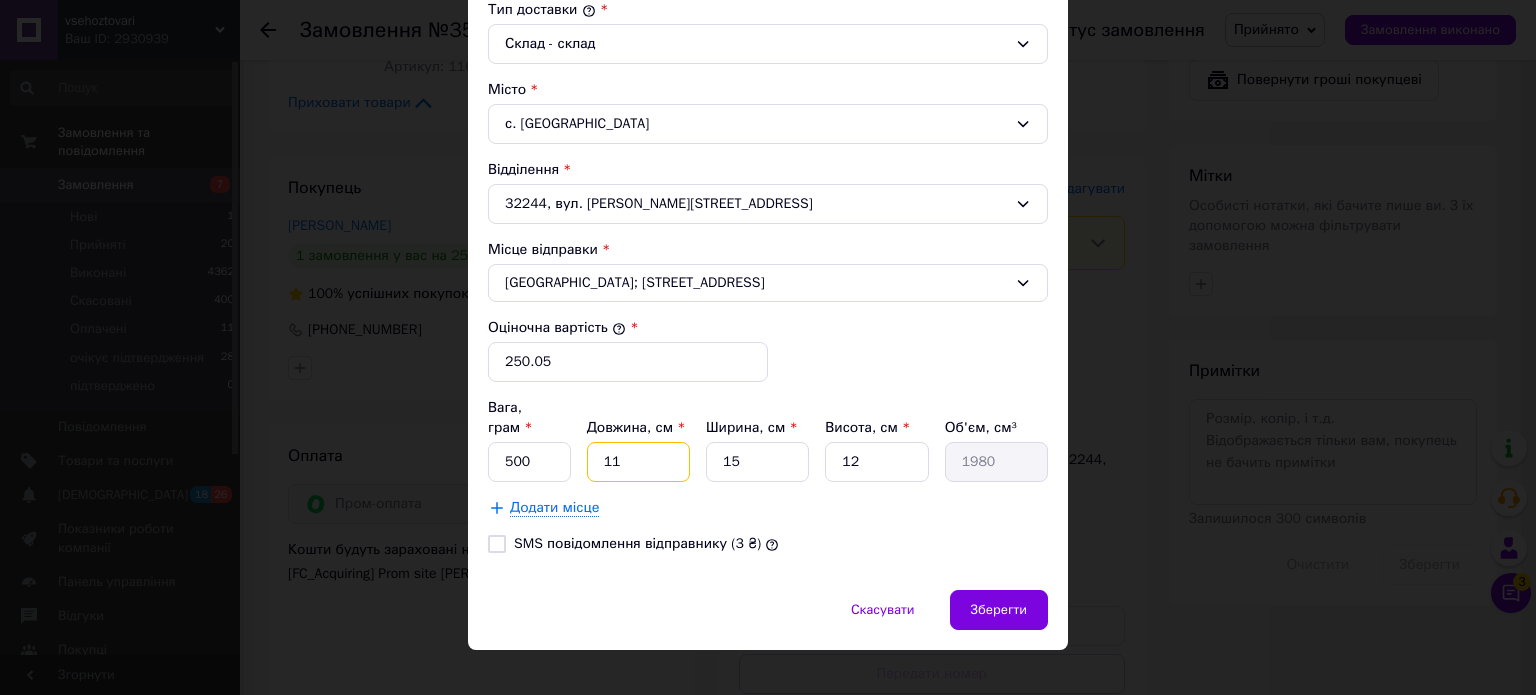 click on "11" at bounding box center [638, 462] 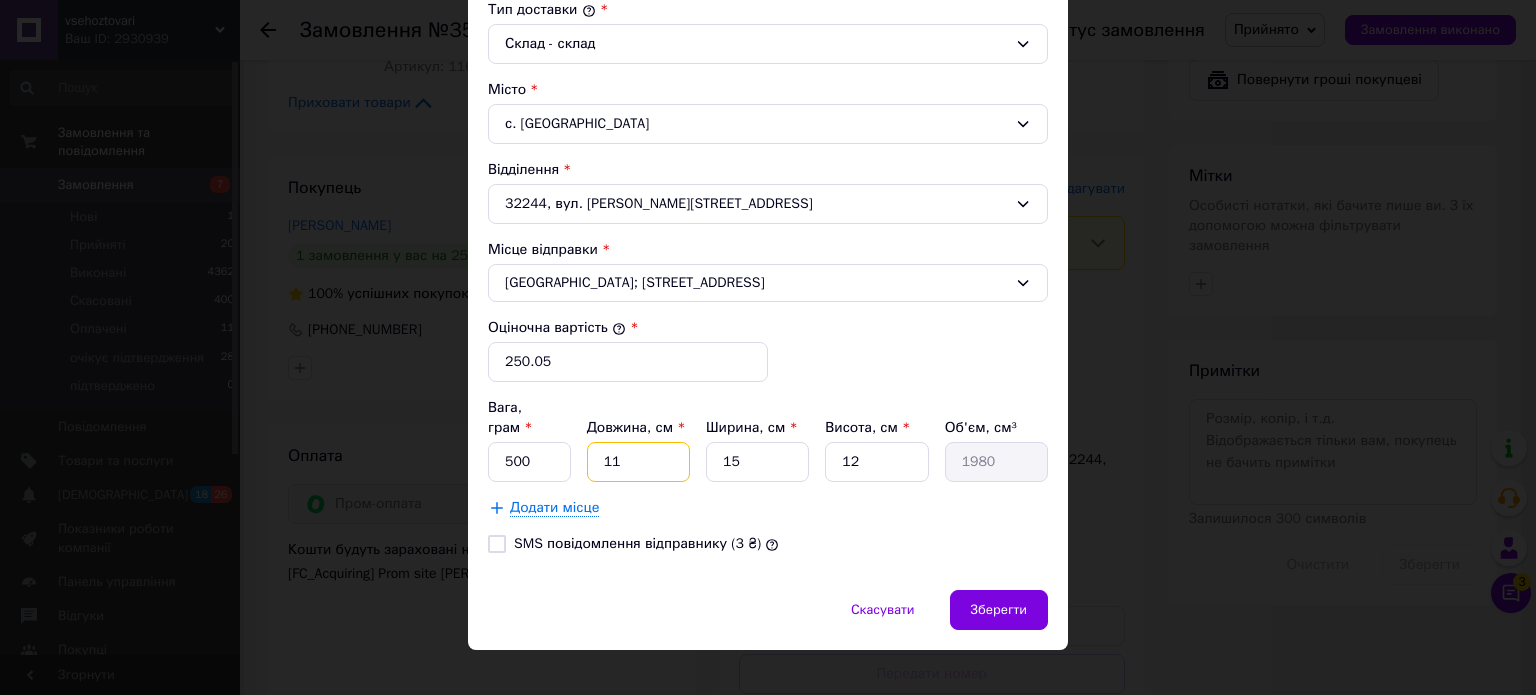 type on "1" 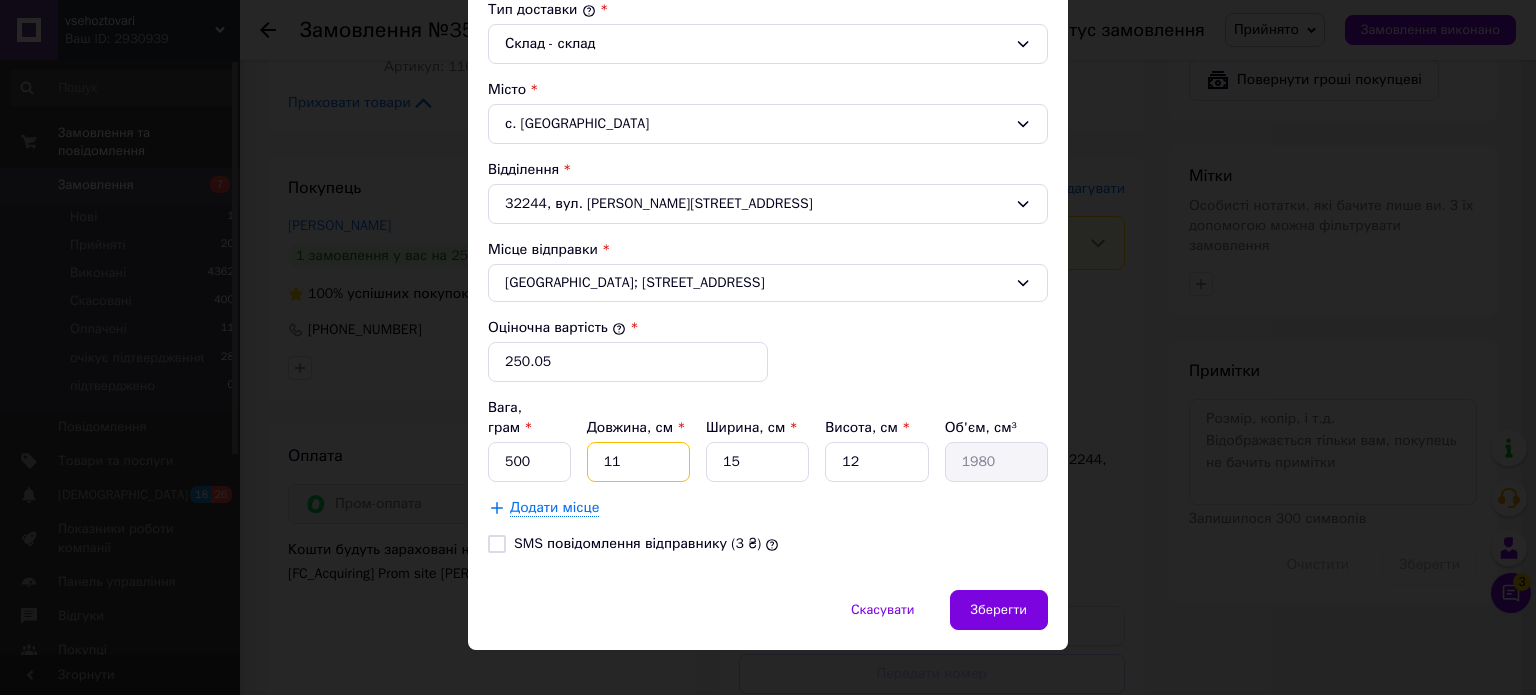 type on "180" 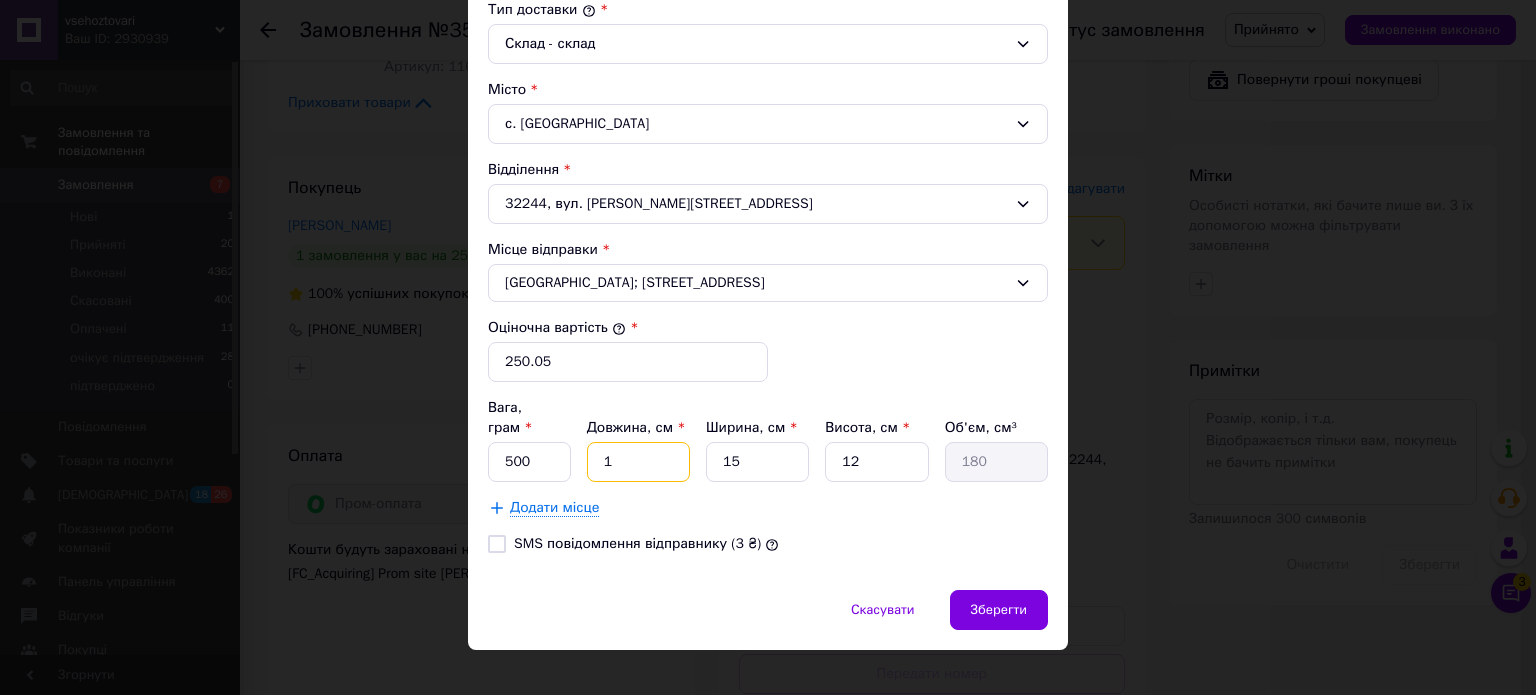 type 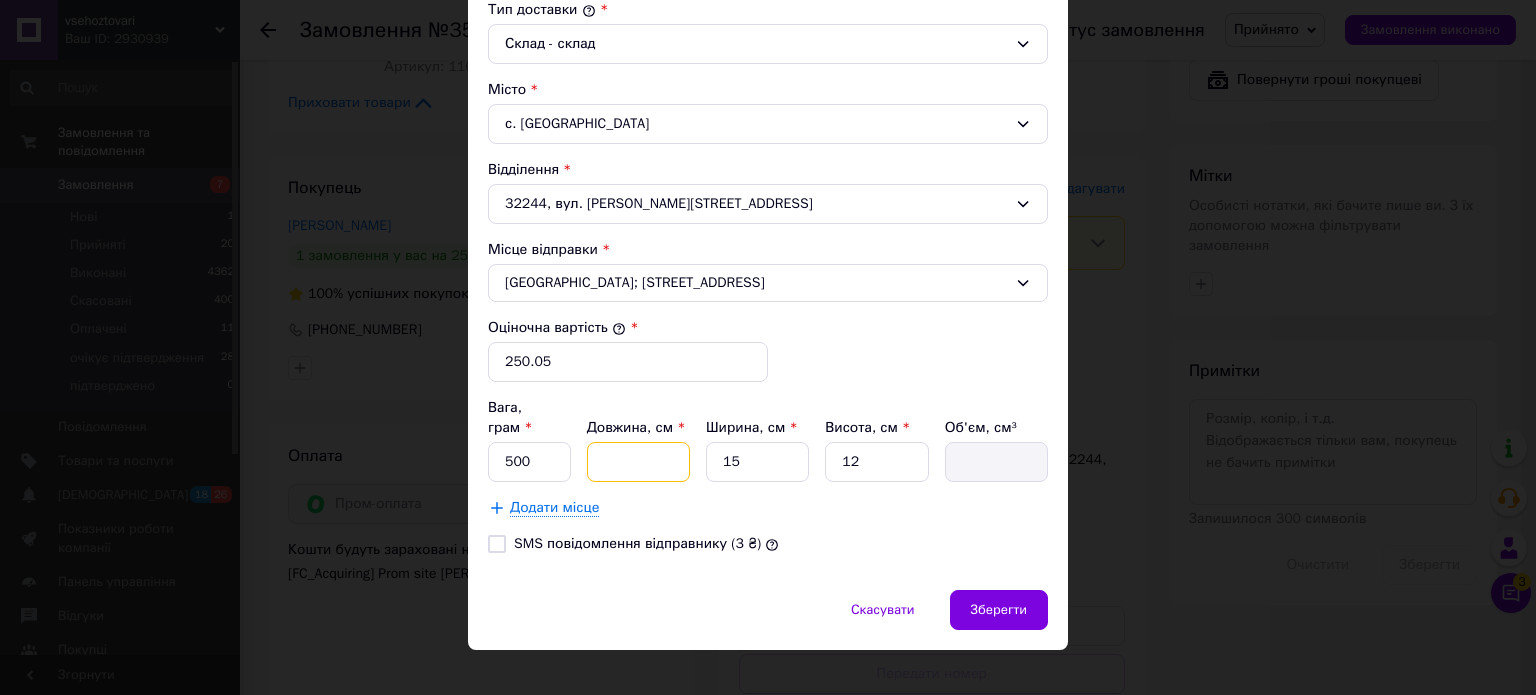 type on "1" 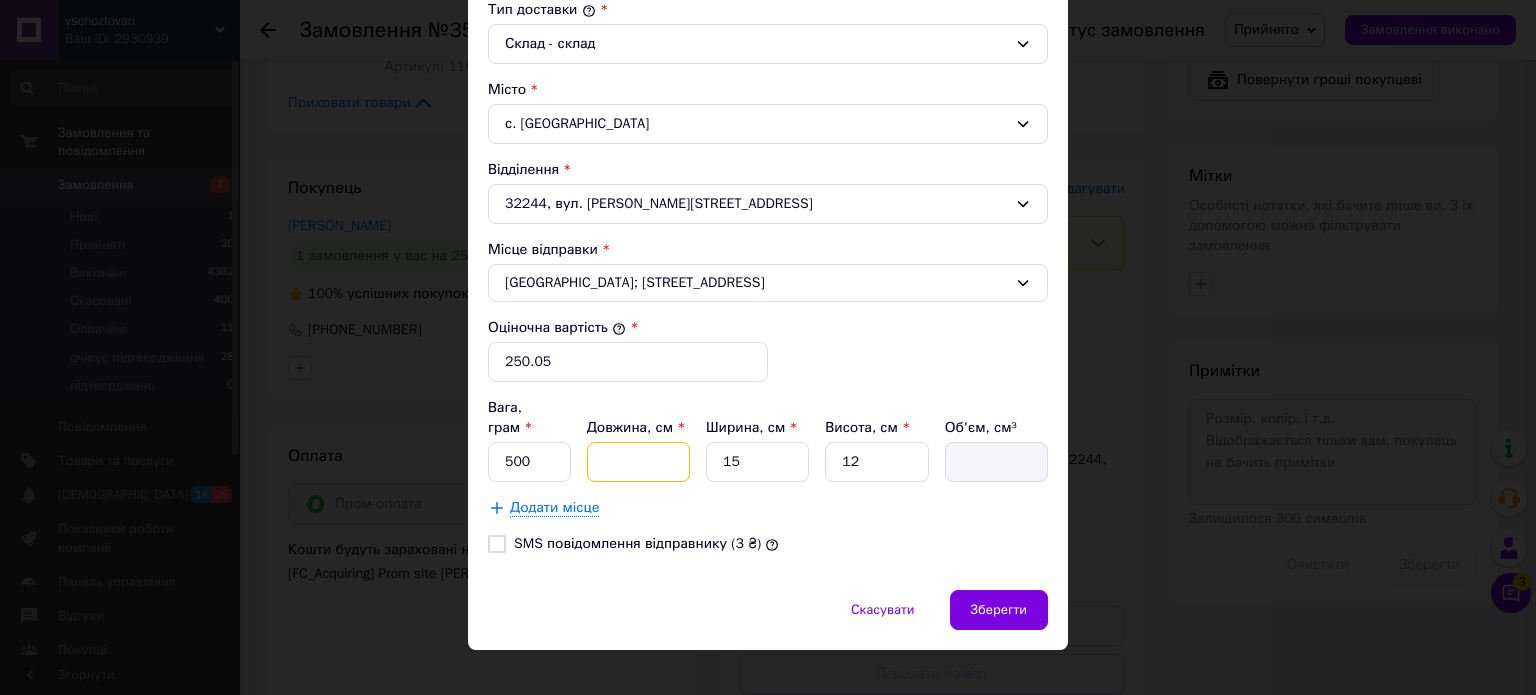 type on "180" 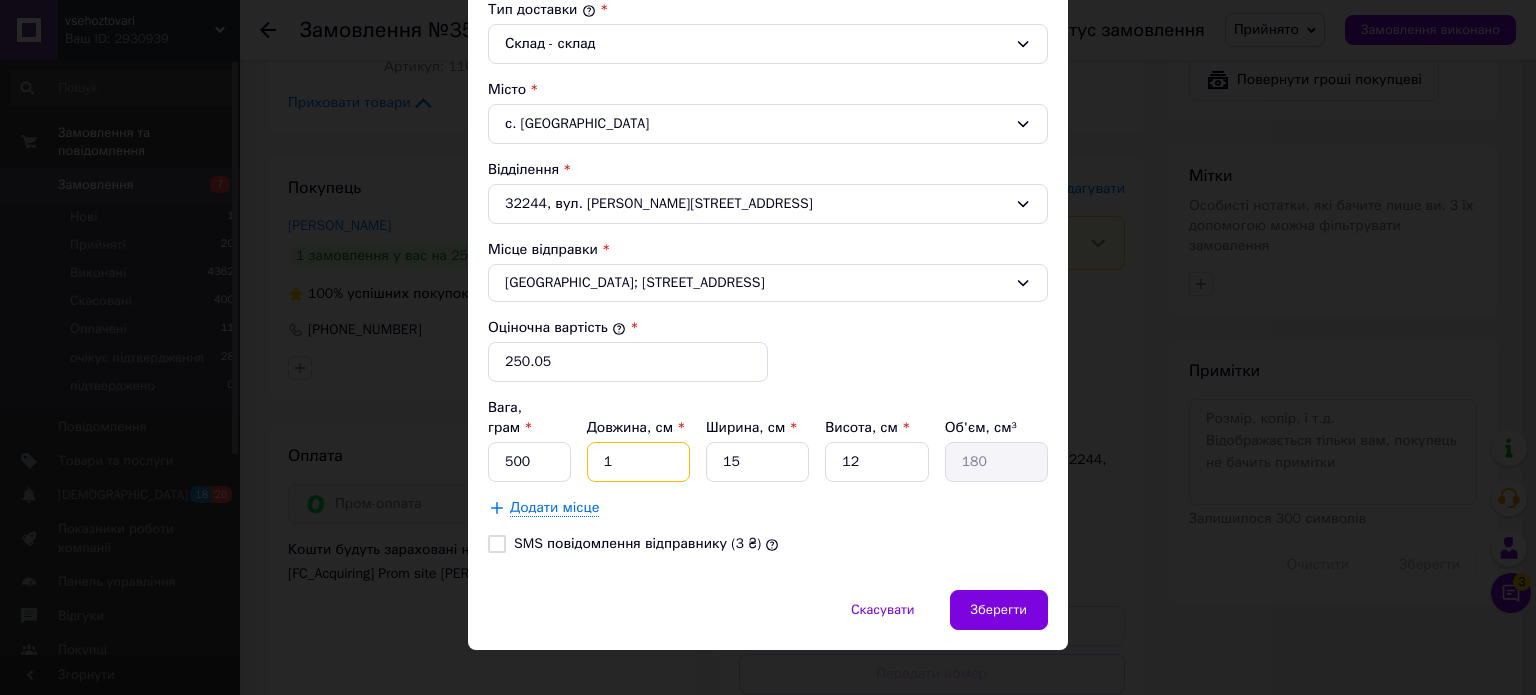 type on "15" 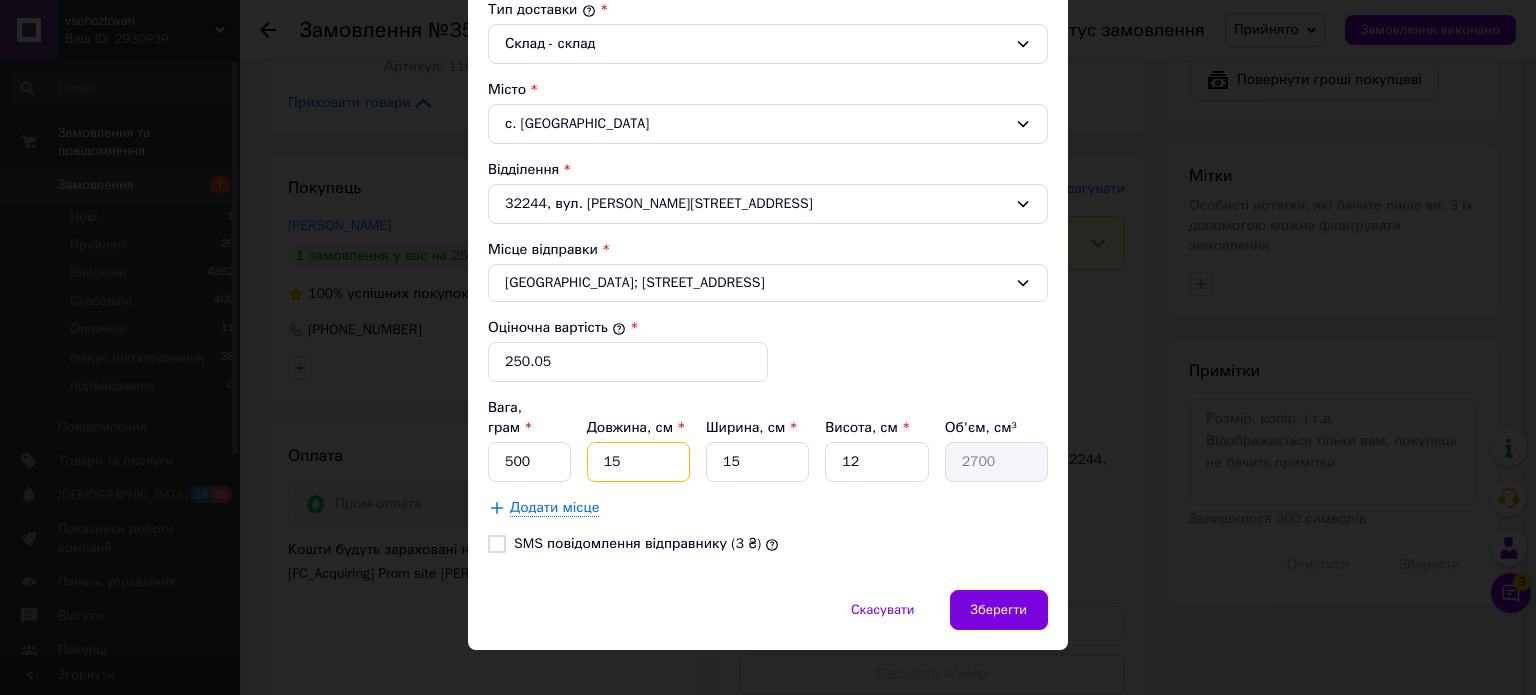 type on "1" 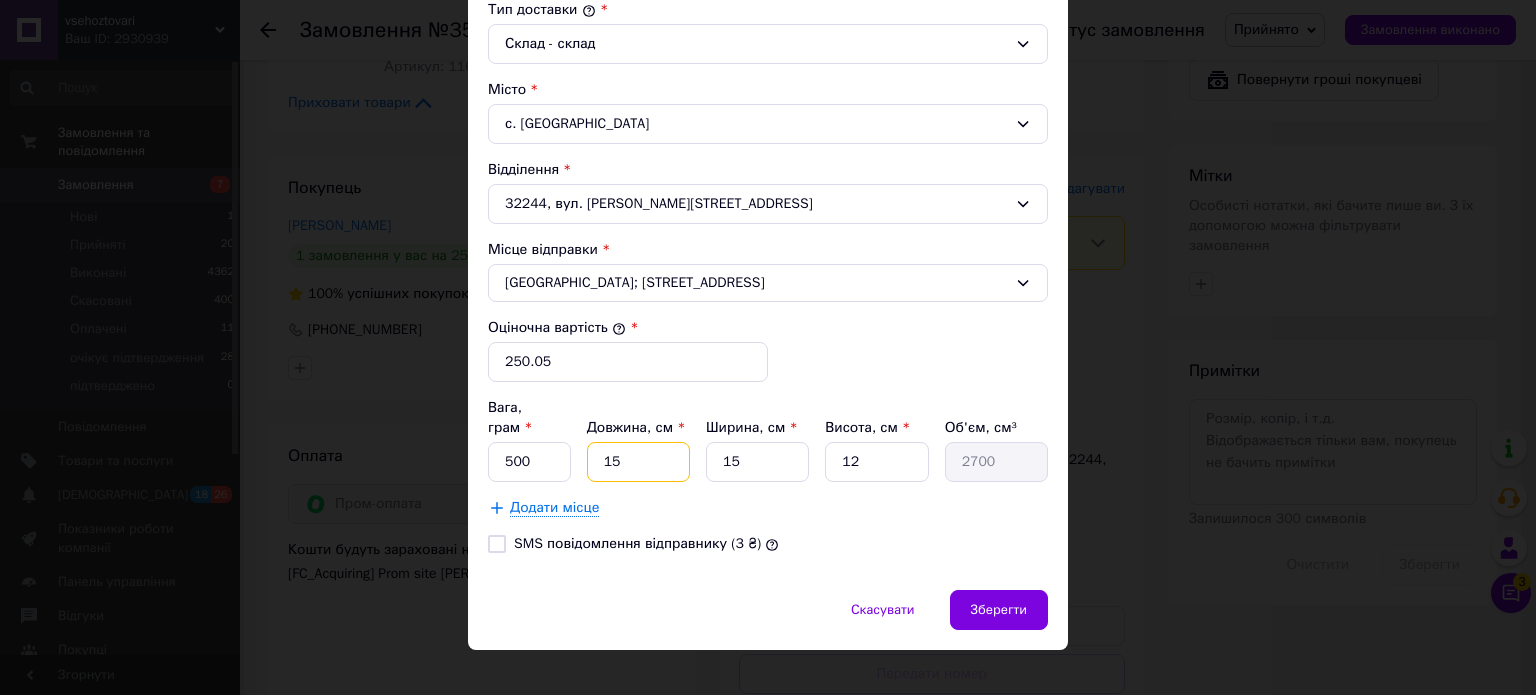 type on "180" 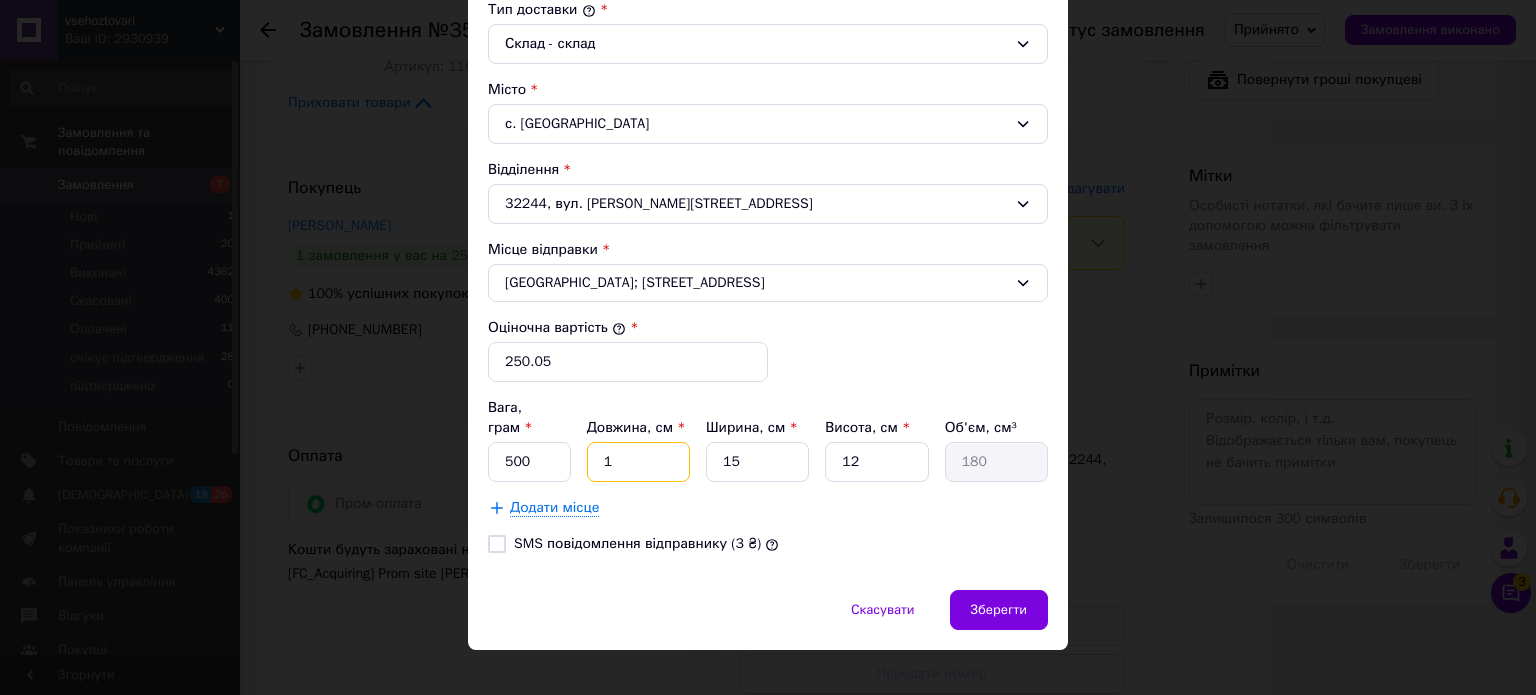 type 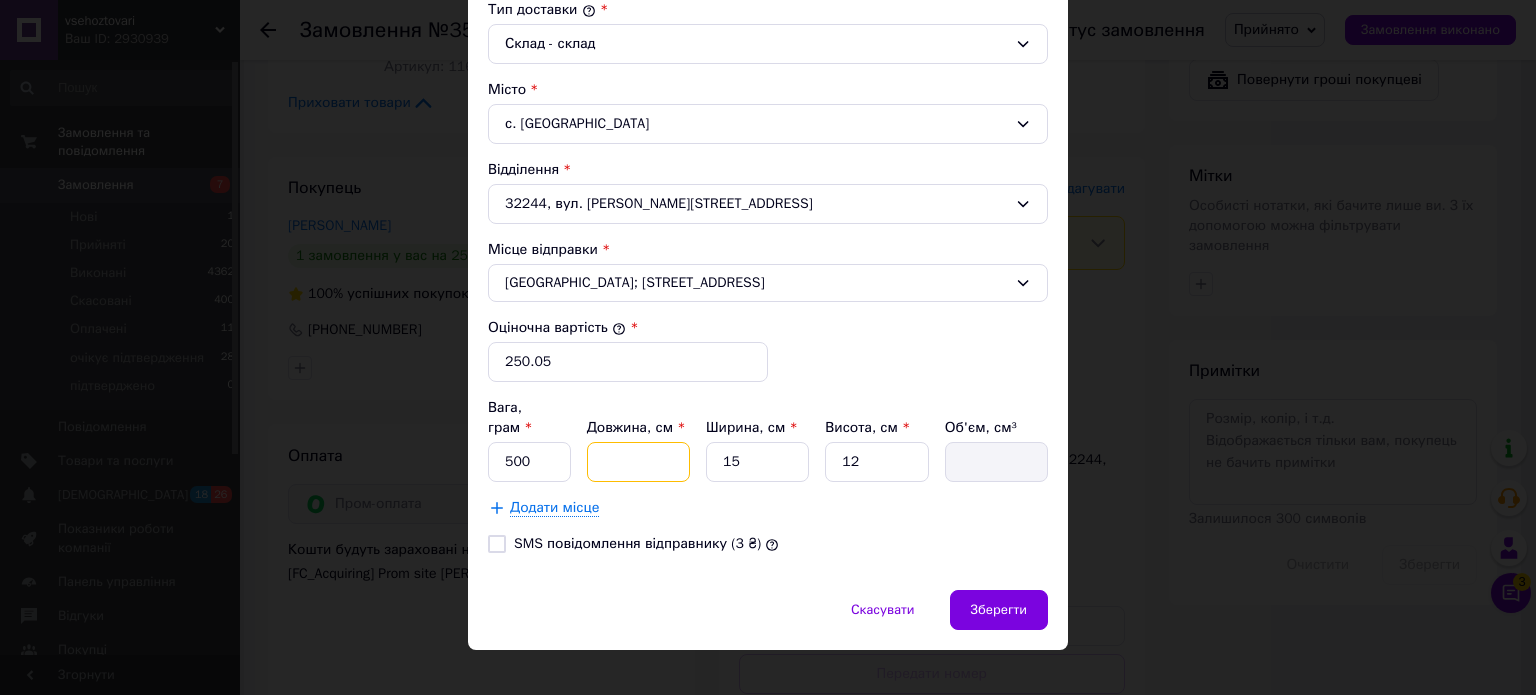 type on "2" 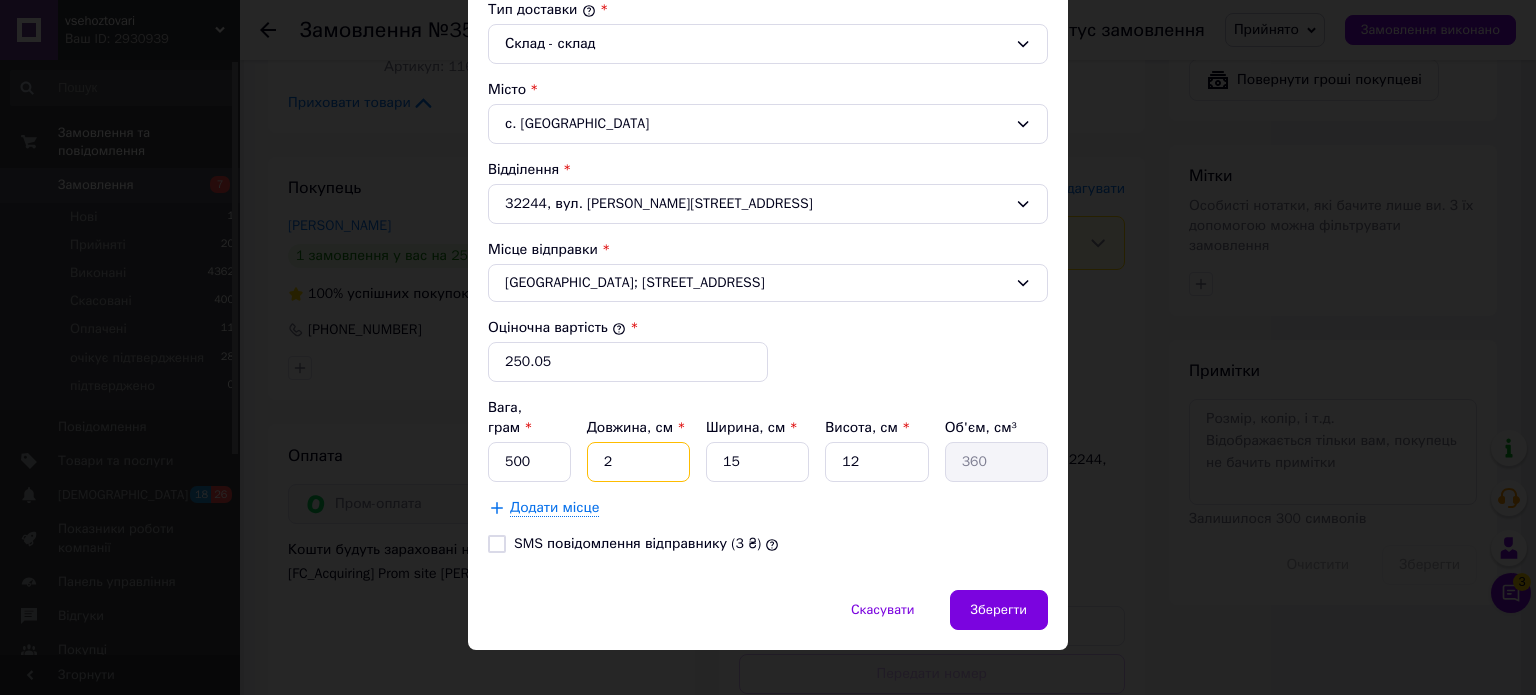 type on "20" 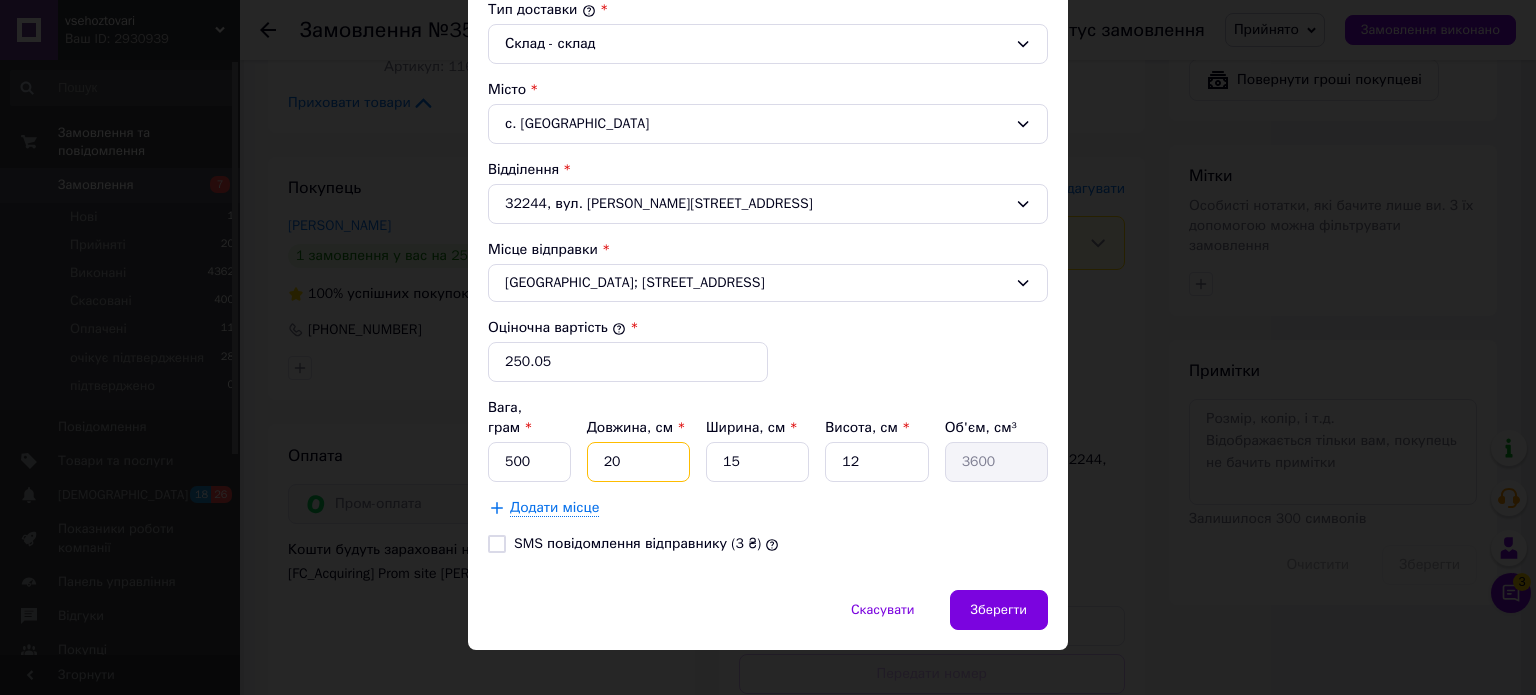 type on "20" 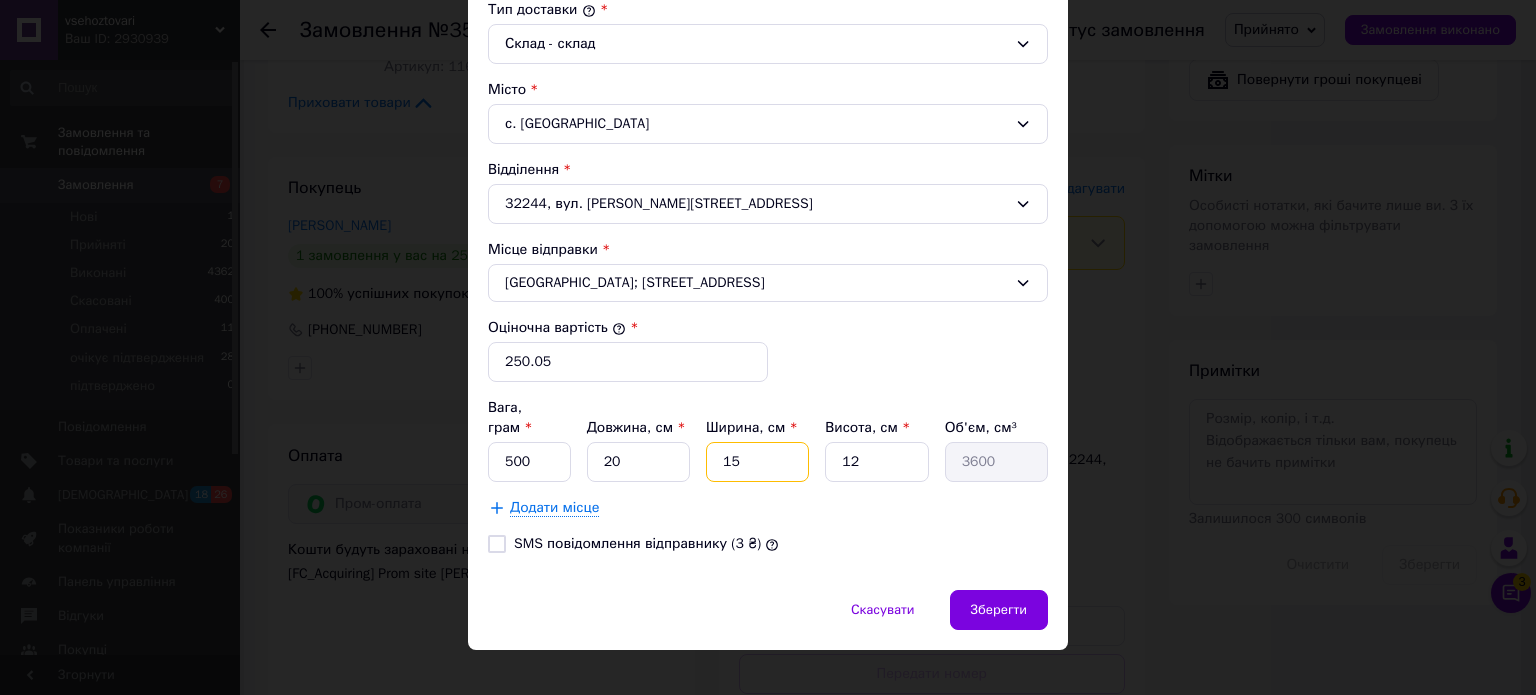 click on "15" at bounding box center [757, 462] 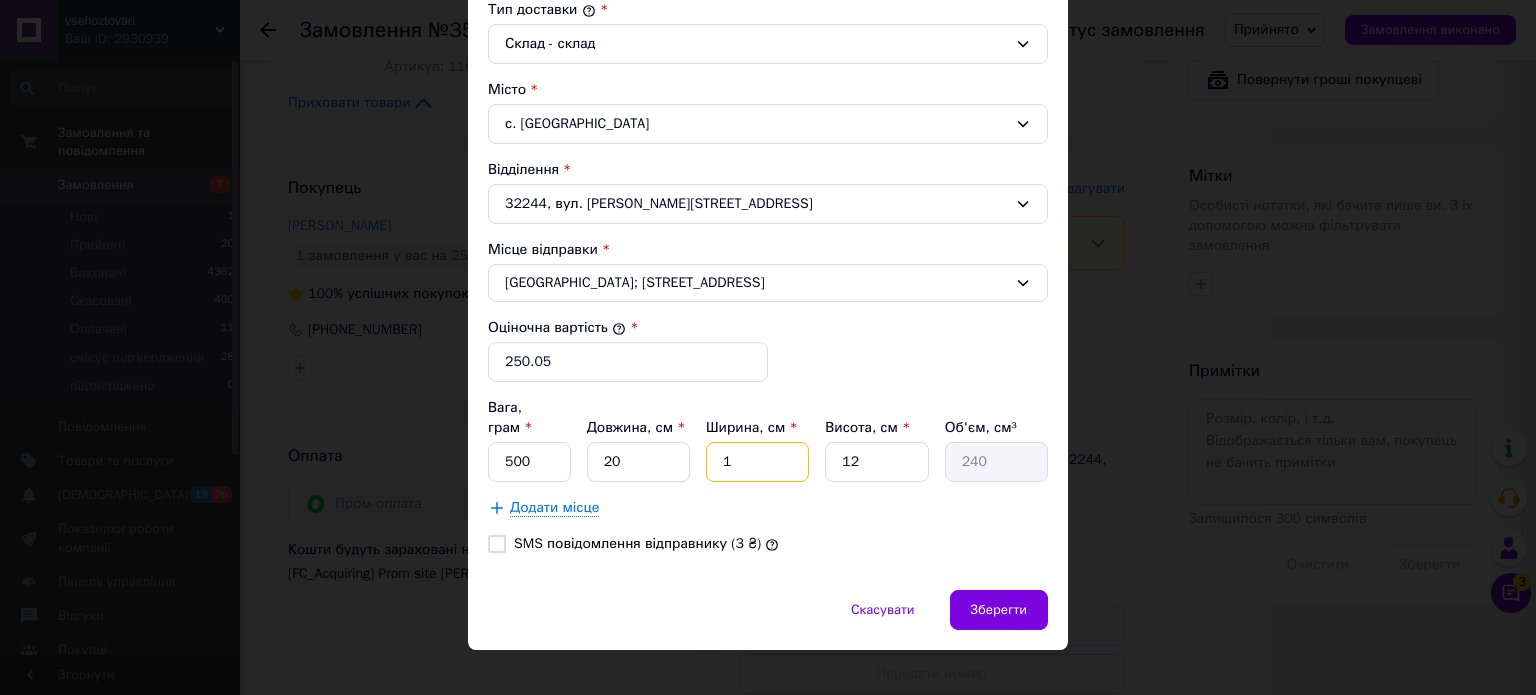 type 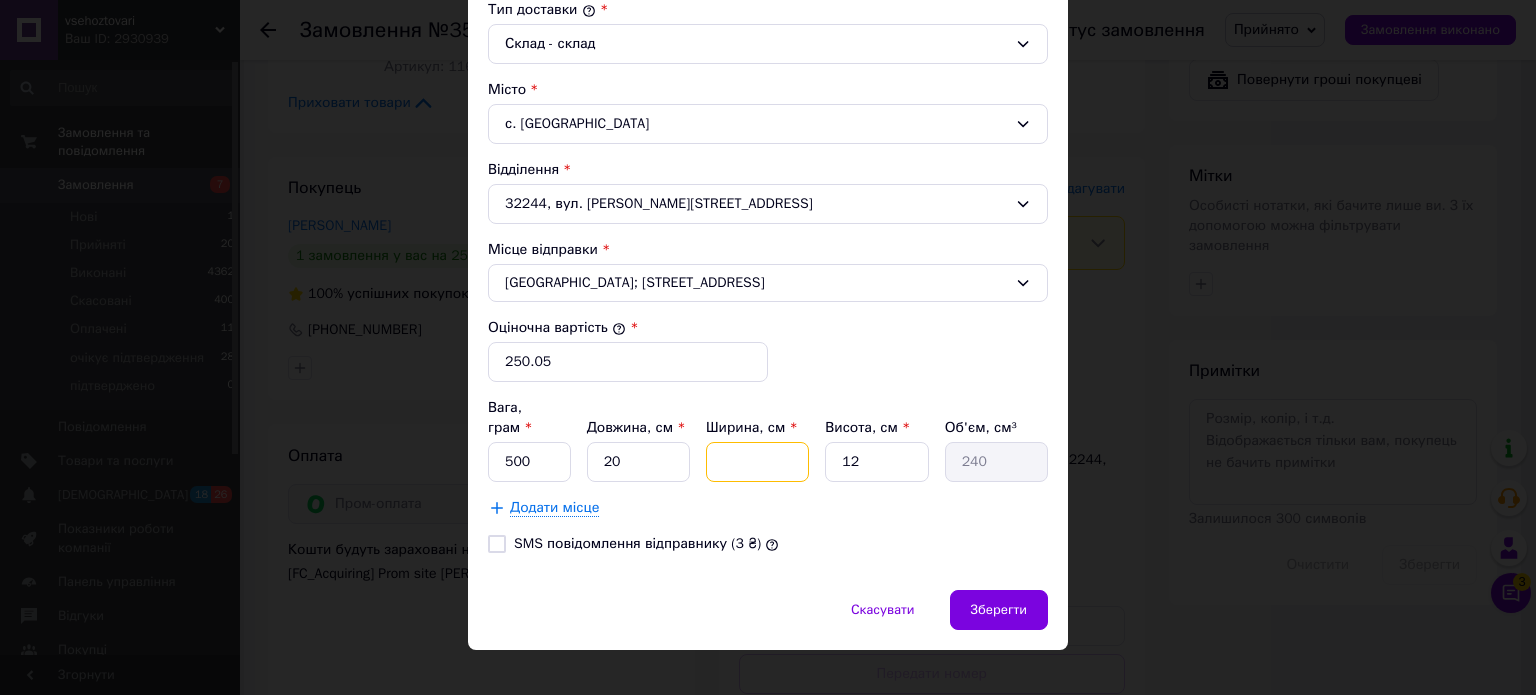 type 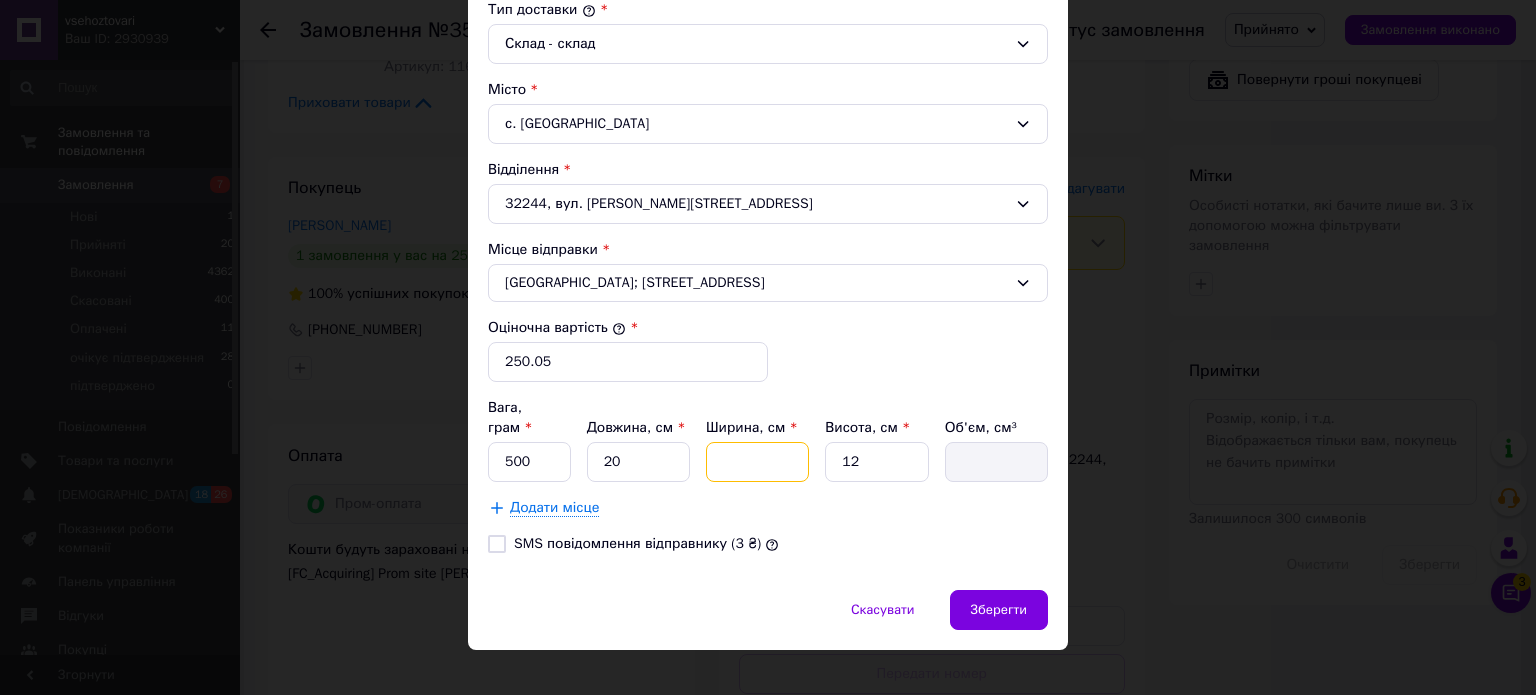 type on "2" 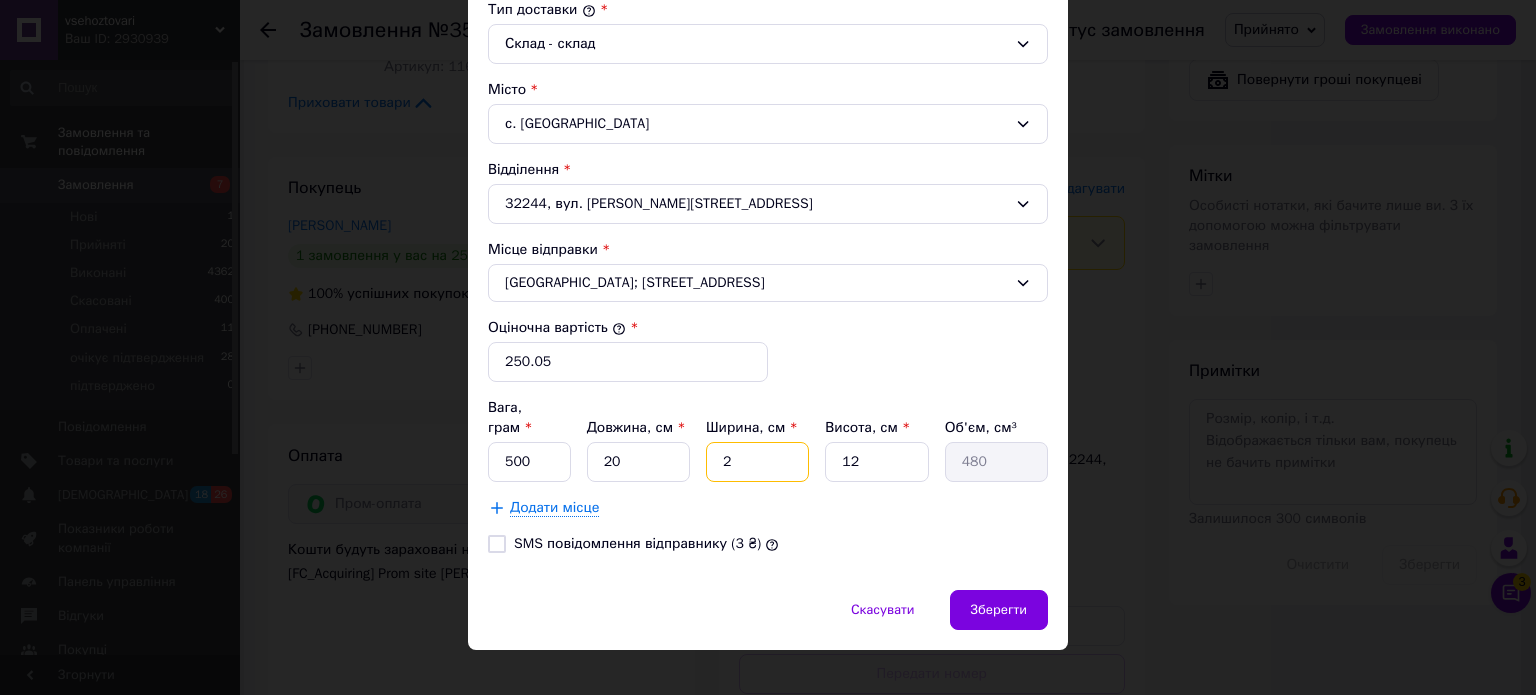 type on "20" 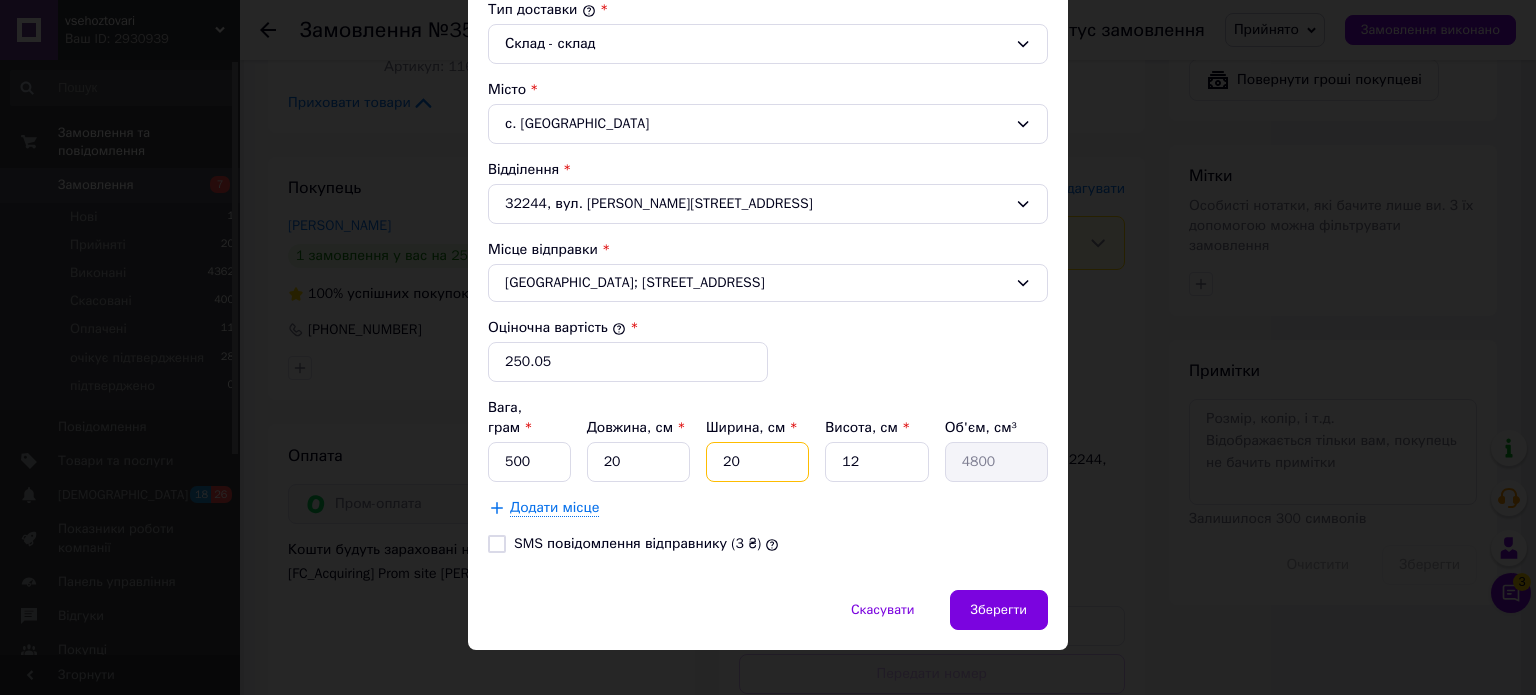 type on "20" 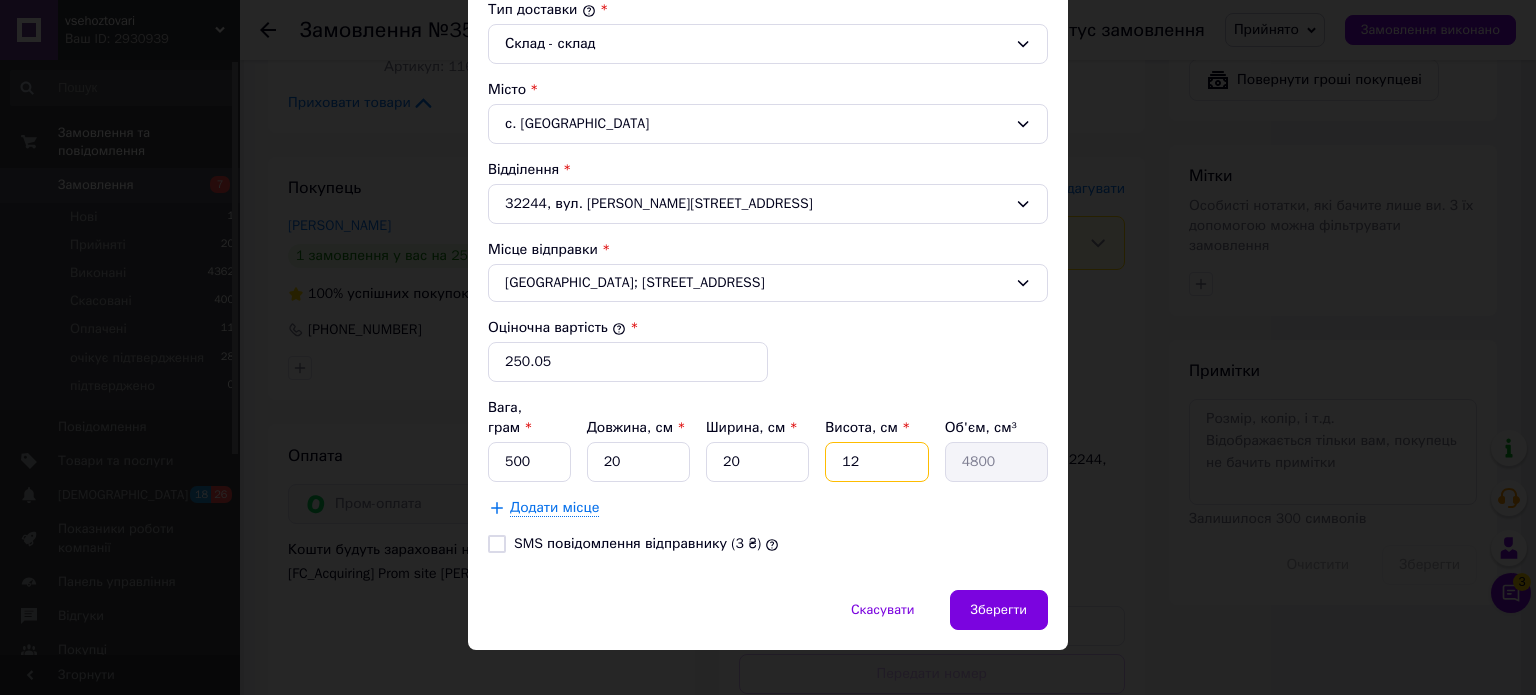 click on "12" at bounding box center (876, 462) 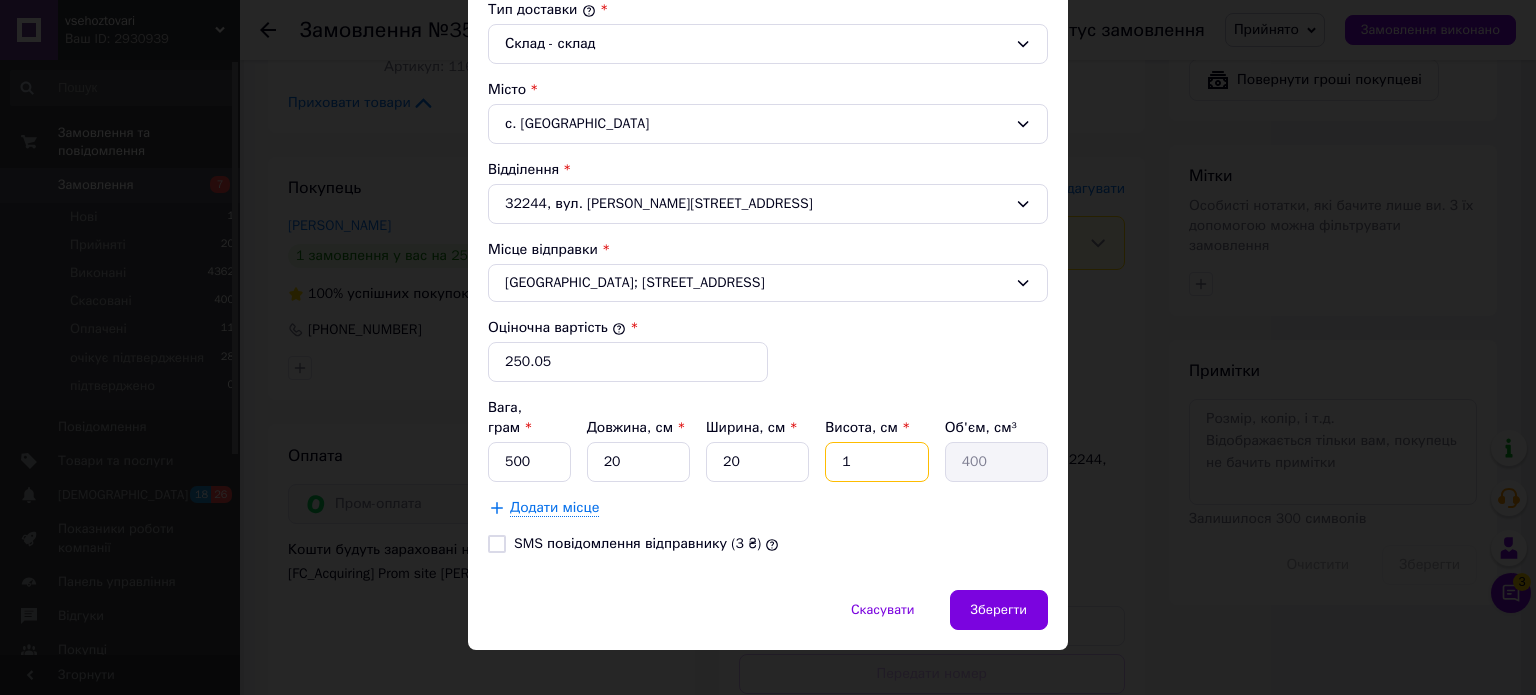 type 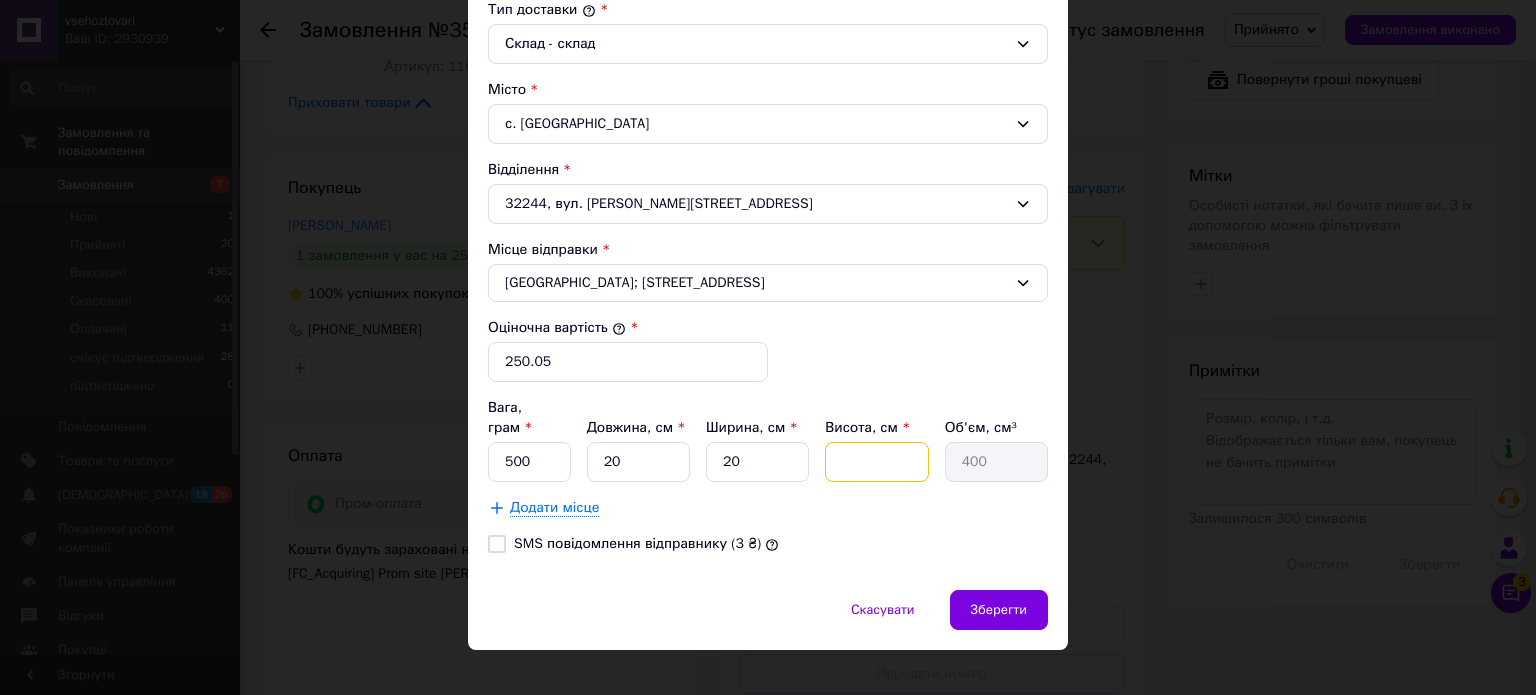 type 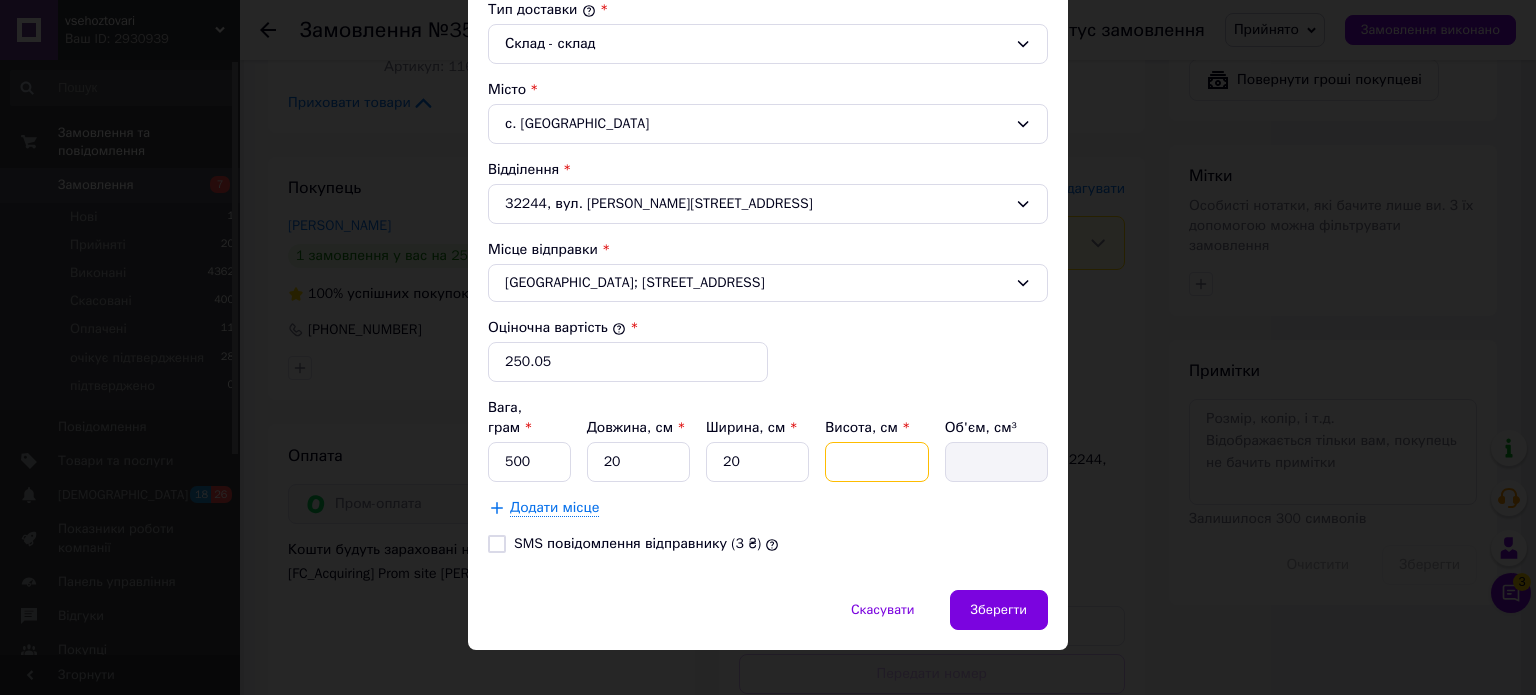 type on "2" 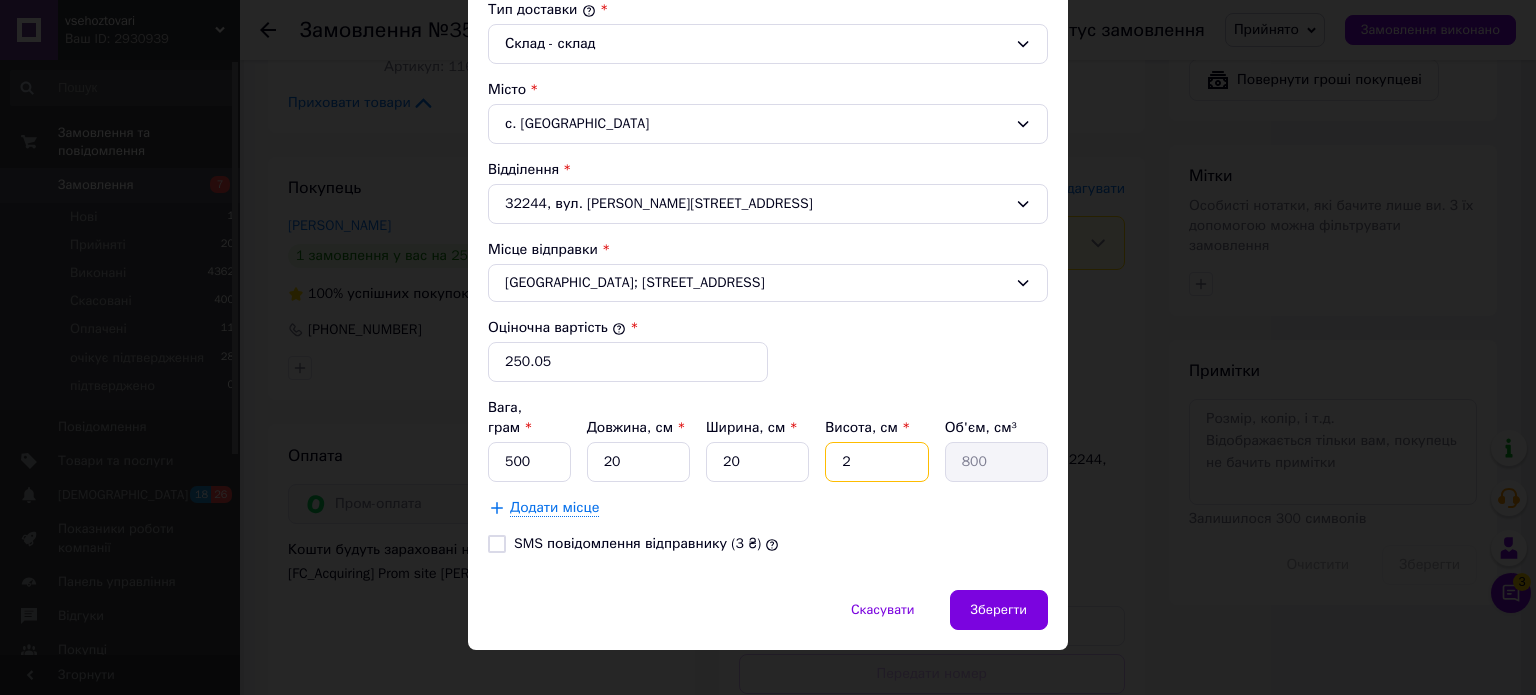 type on "20" 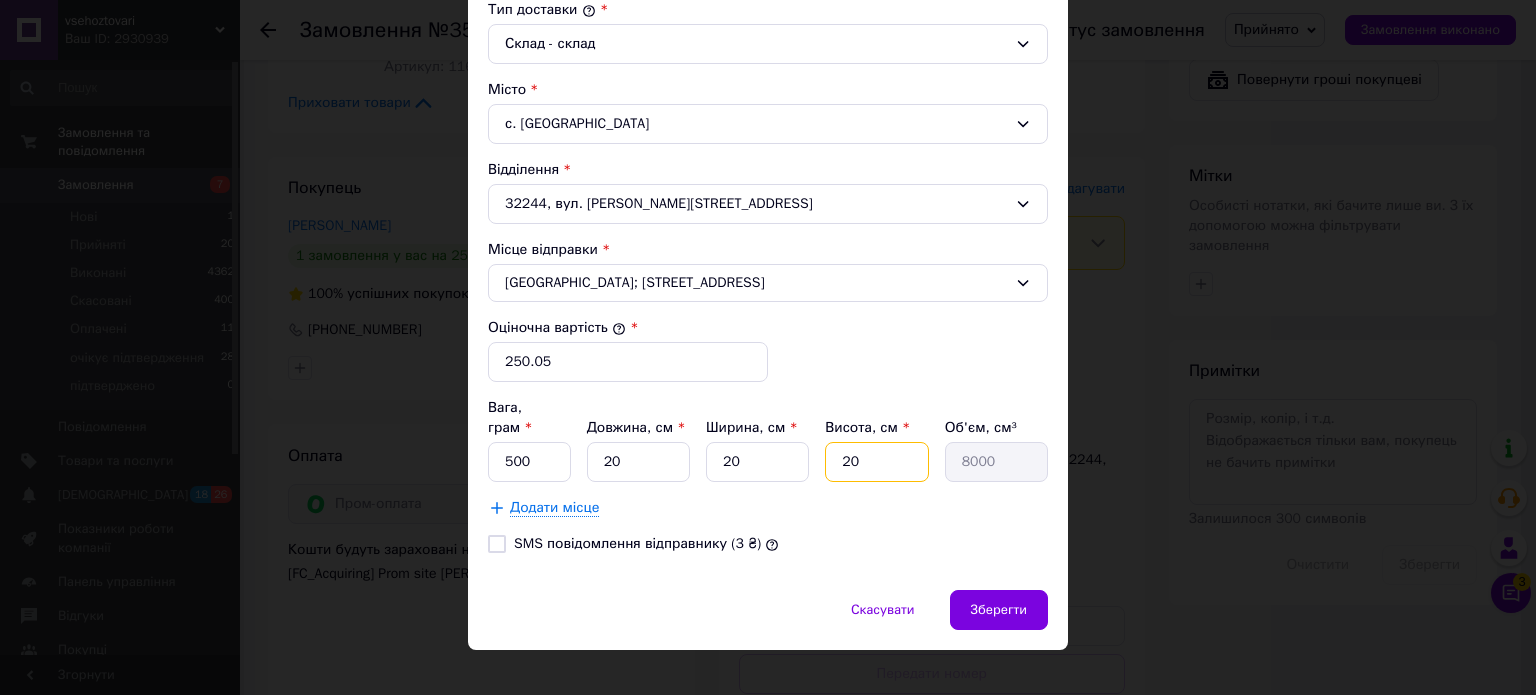 type on "20" 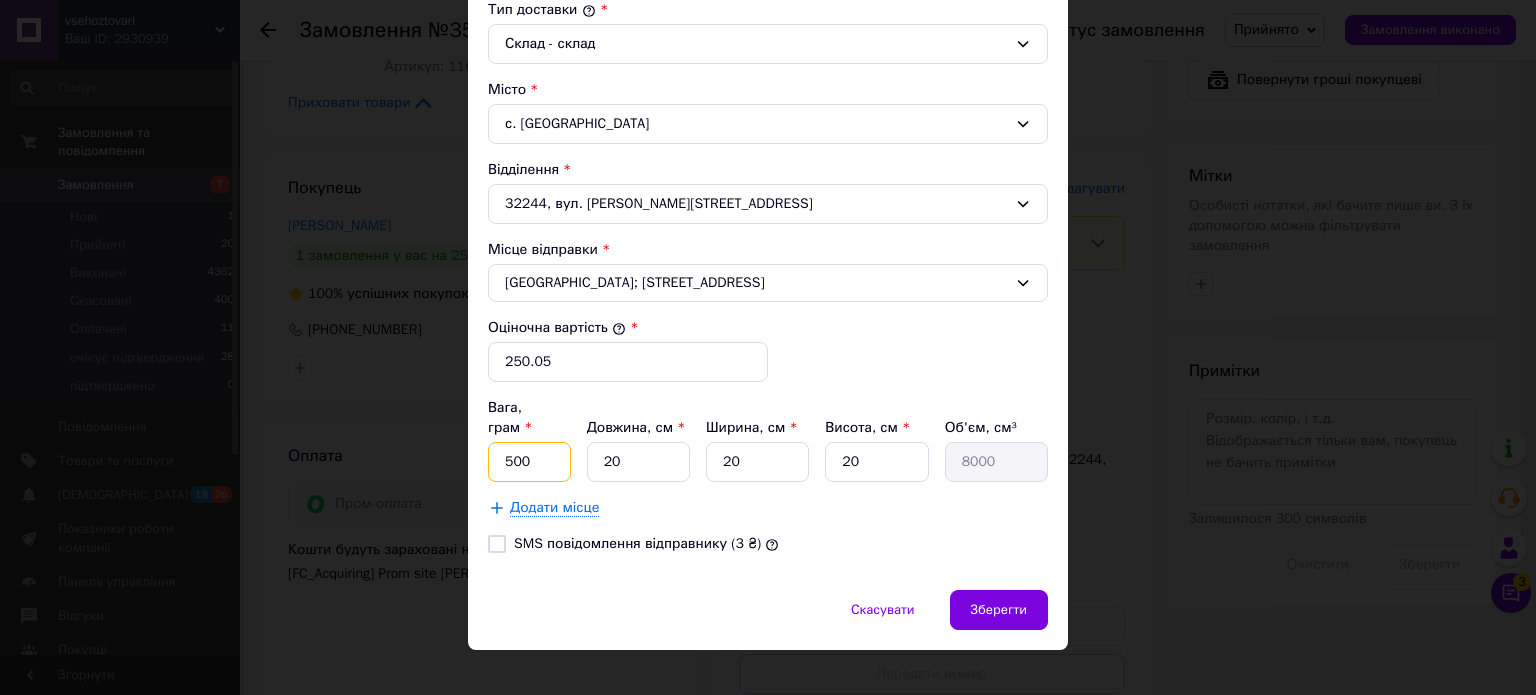 click on "500" at bounding box center [529, 462] 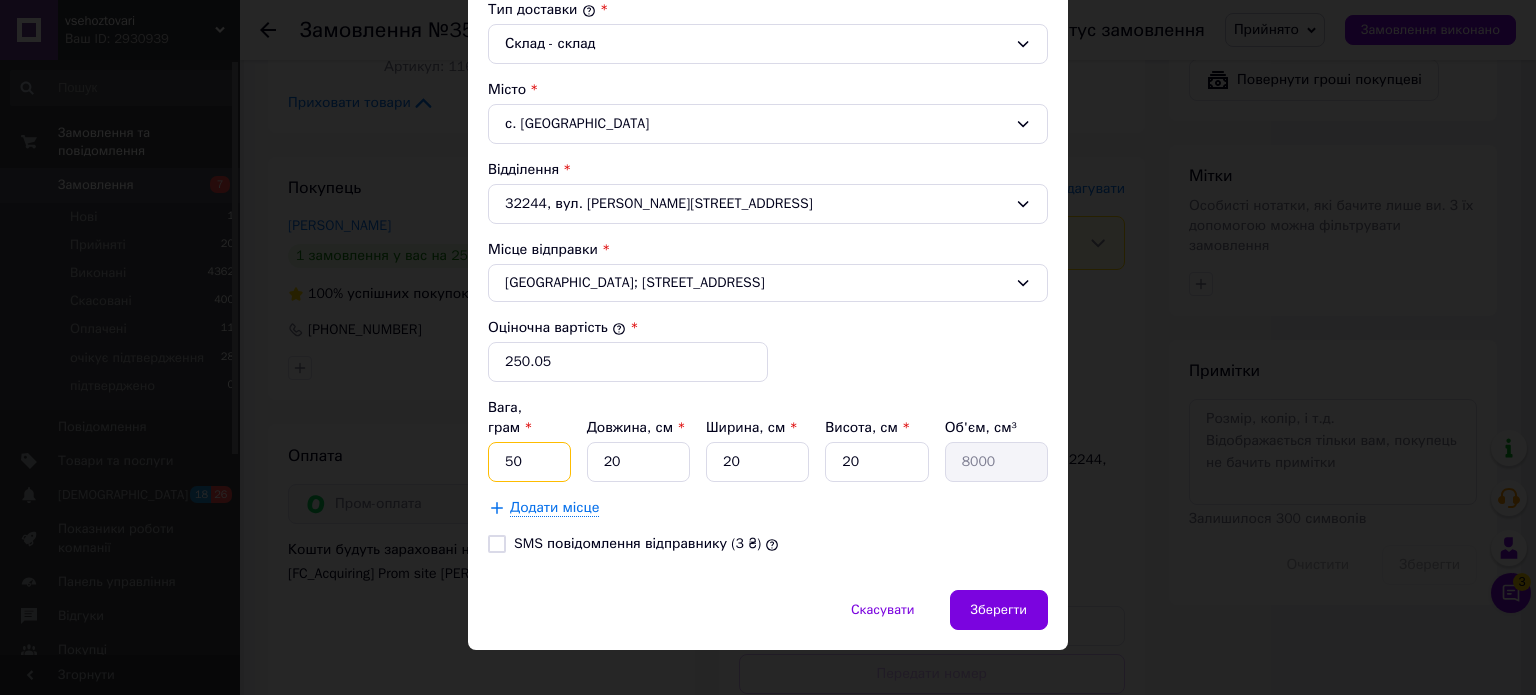 type on "5" 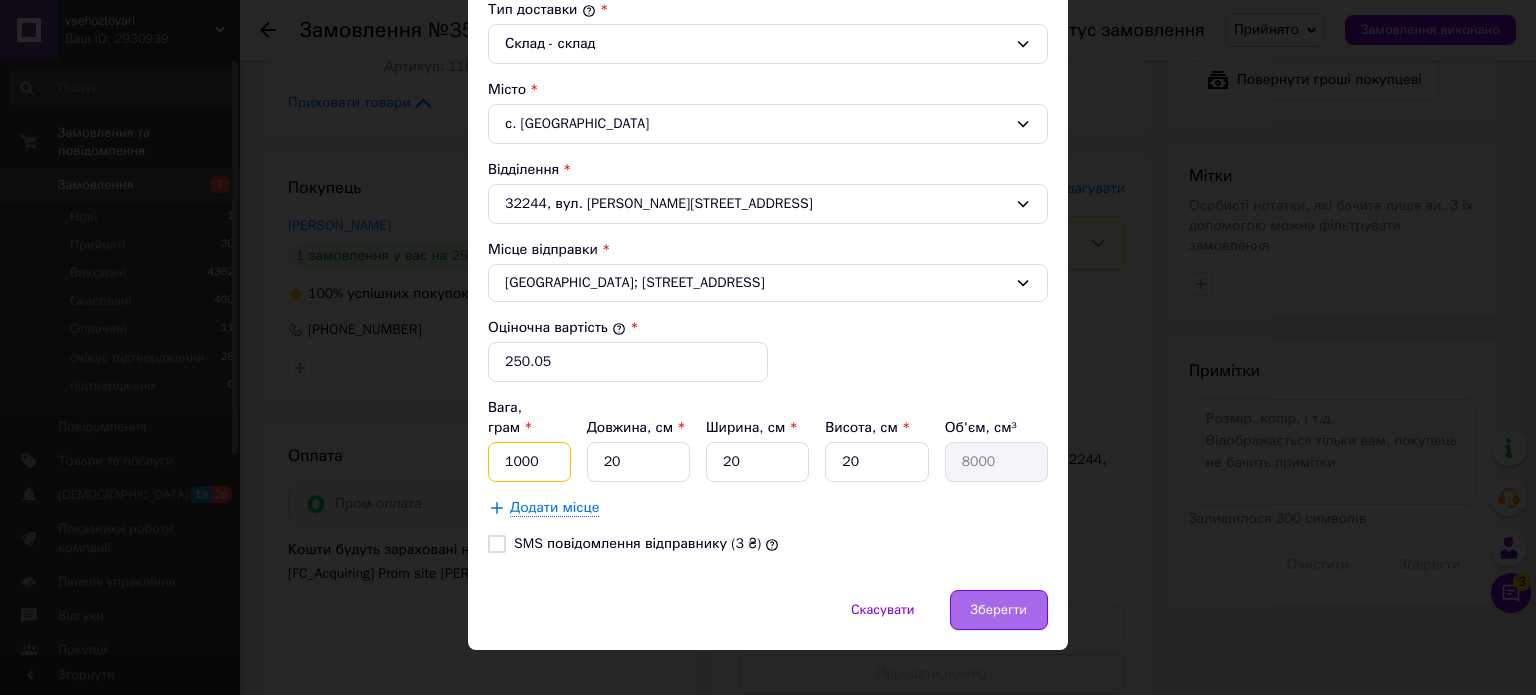 type on "1000" 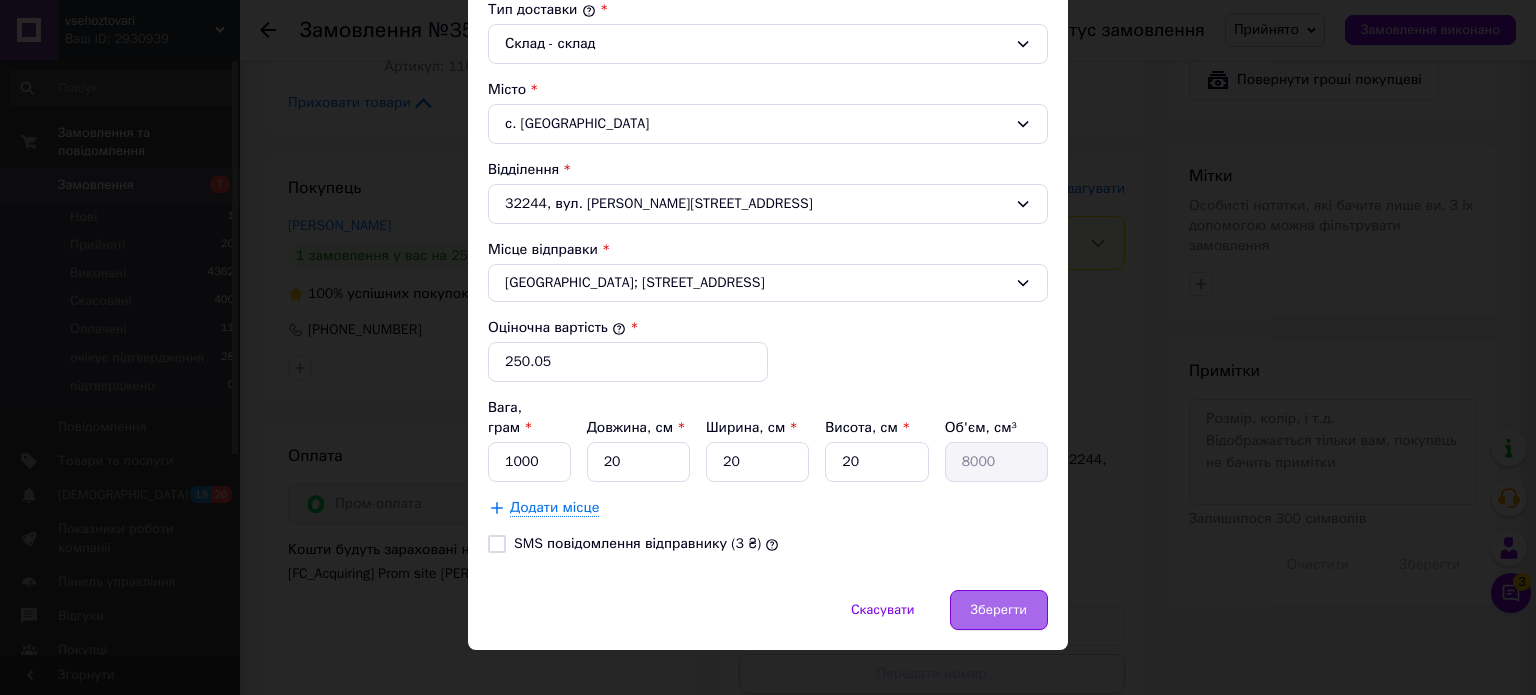 click on "Зберегти" at bounding box center (999, 610) 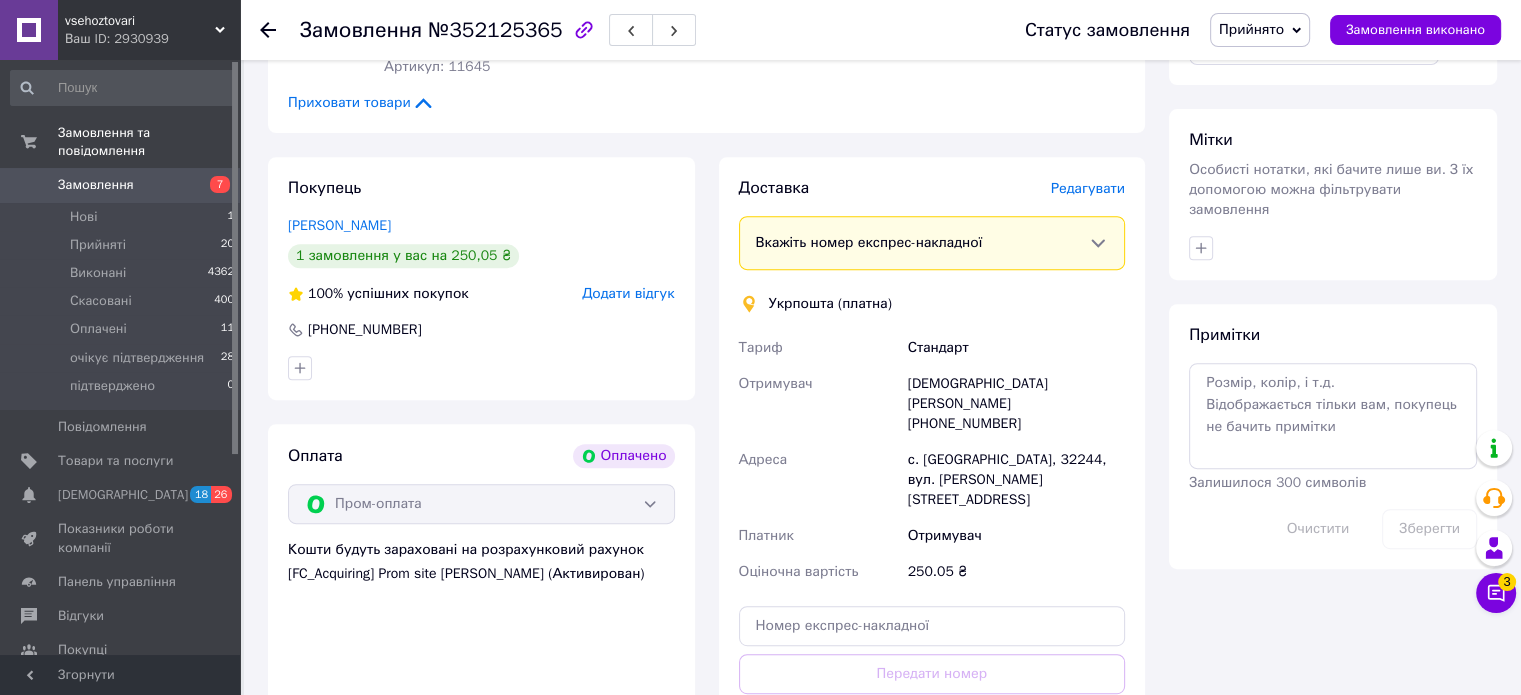 scroll, scrollTop: 1000, scrollLeft: 0, axis: vertical 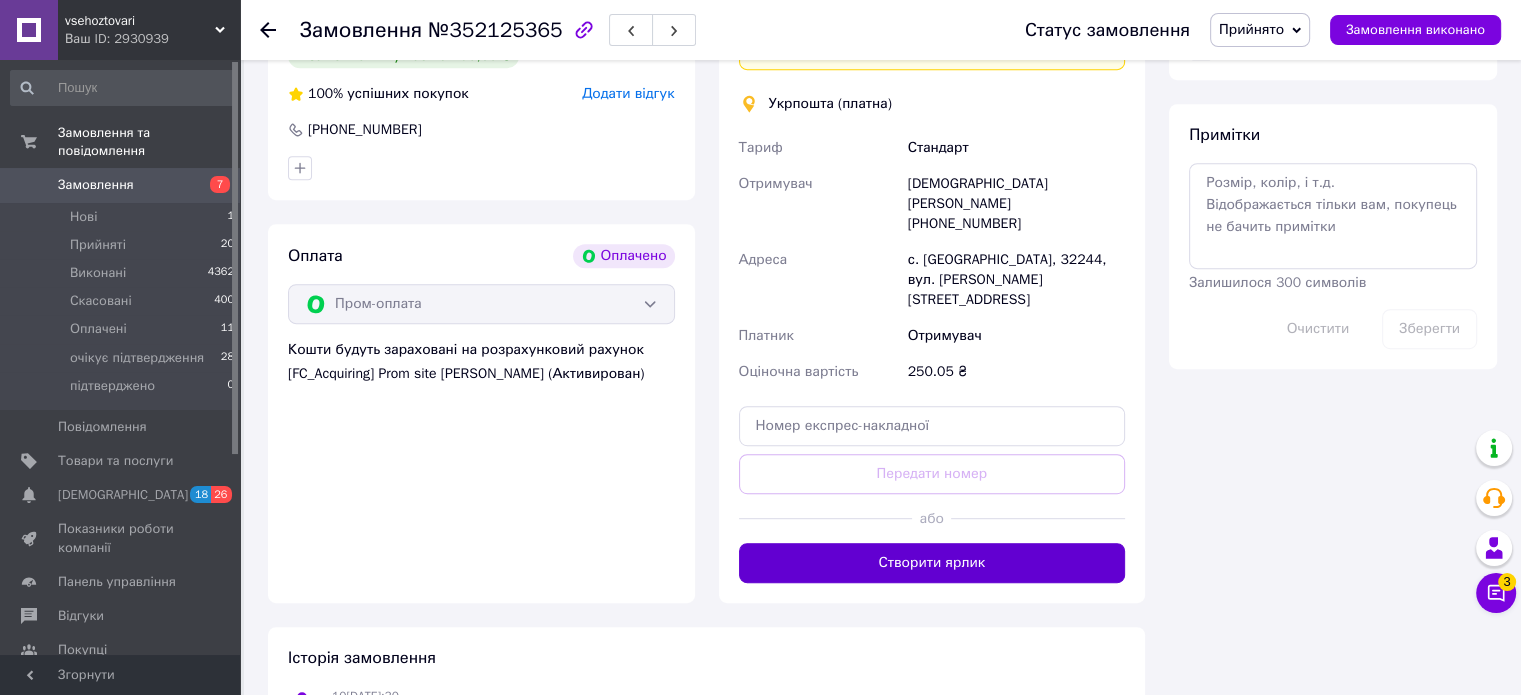 click on "Створити ярлик" at bounding box center [932, 563] 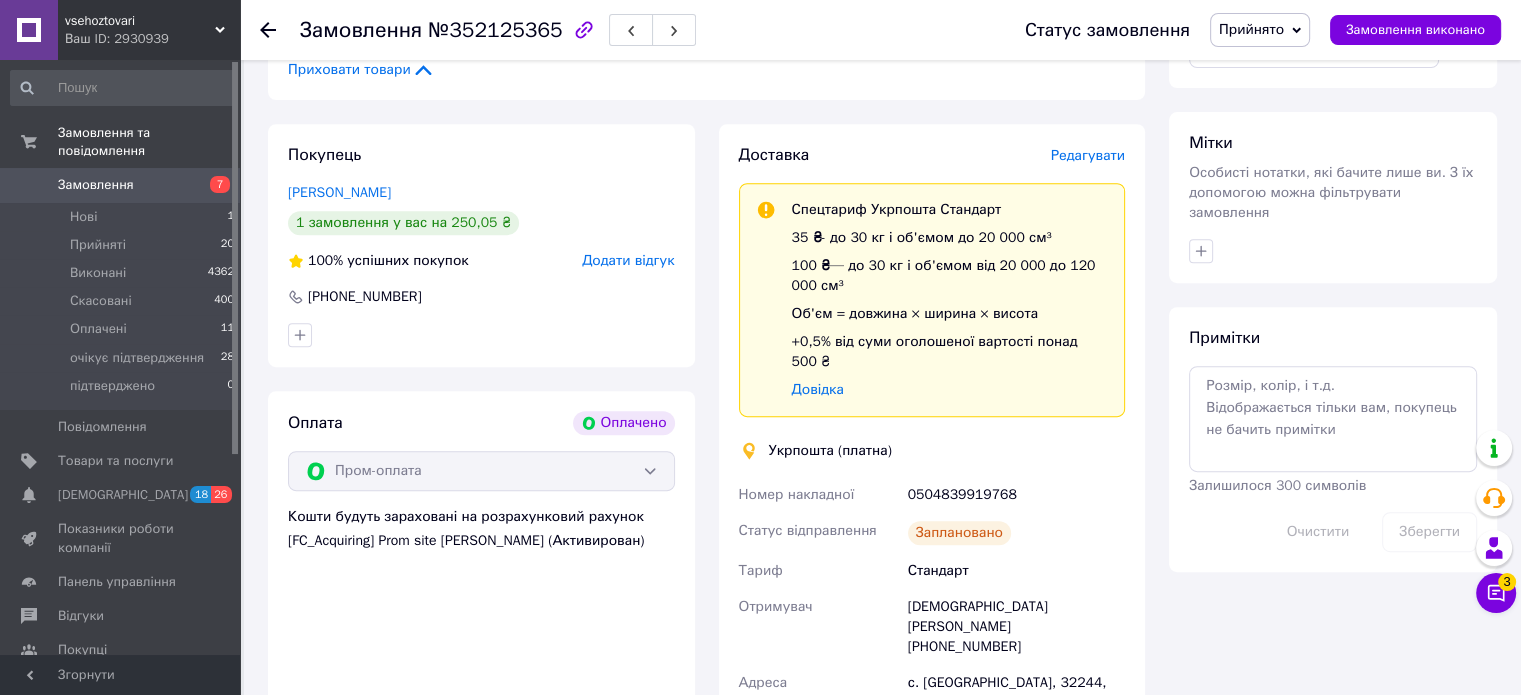 scroll, scrollTop: 800, scrollLeft: 0, axis: vertical 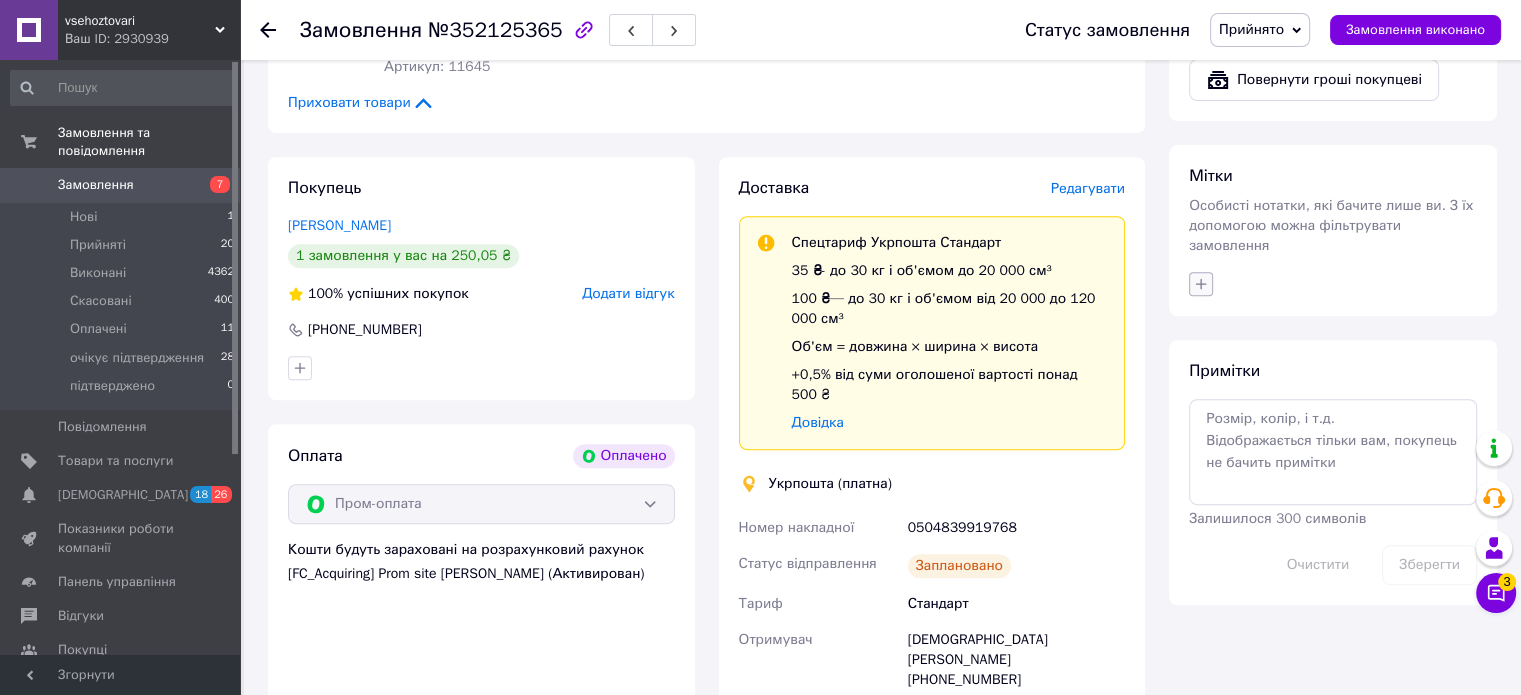 click 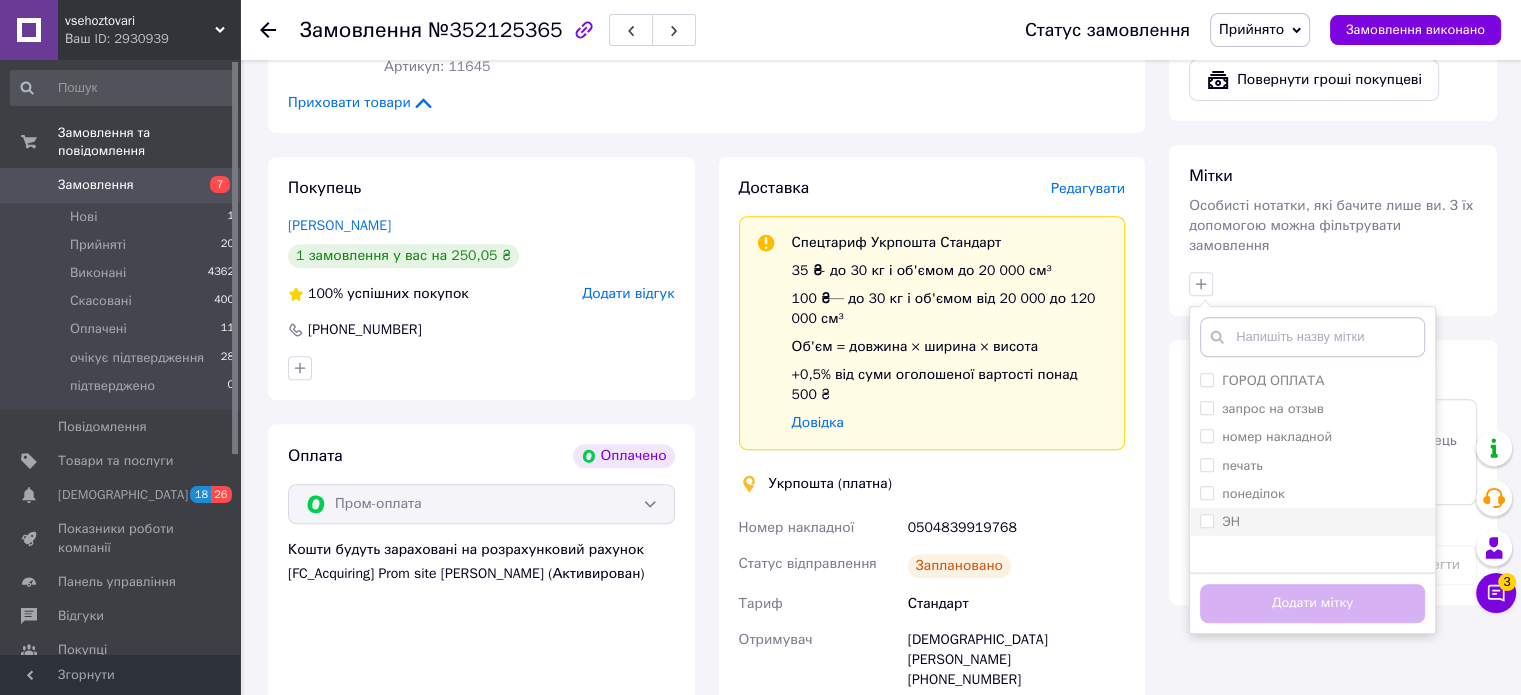click on "ЭН" at bounding box center (1206, 520) 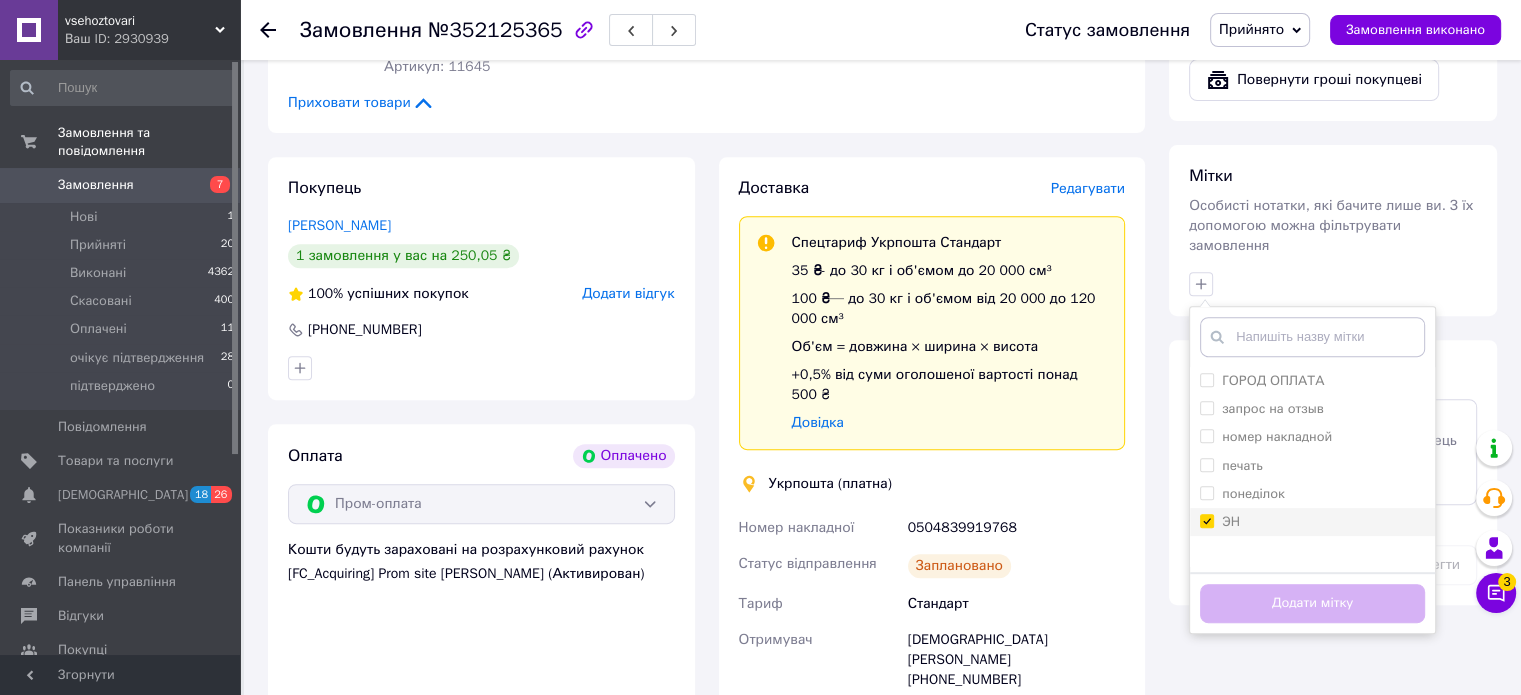 checkbox on "true" 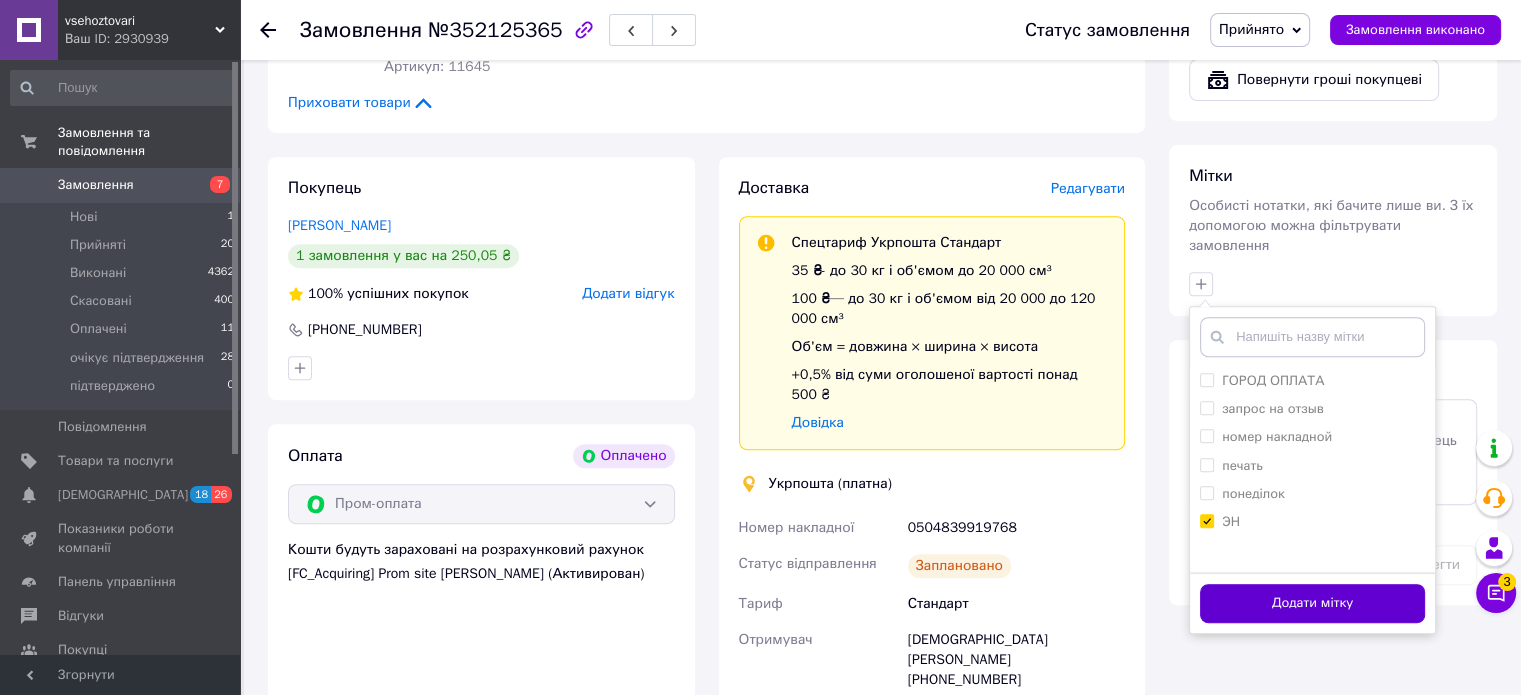 click on "Додати мітку" at bounding box center [1312, 603] 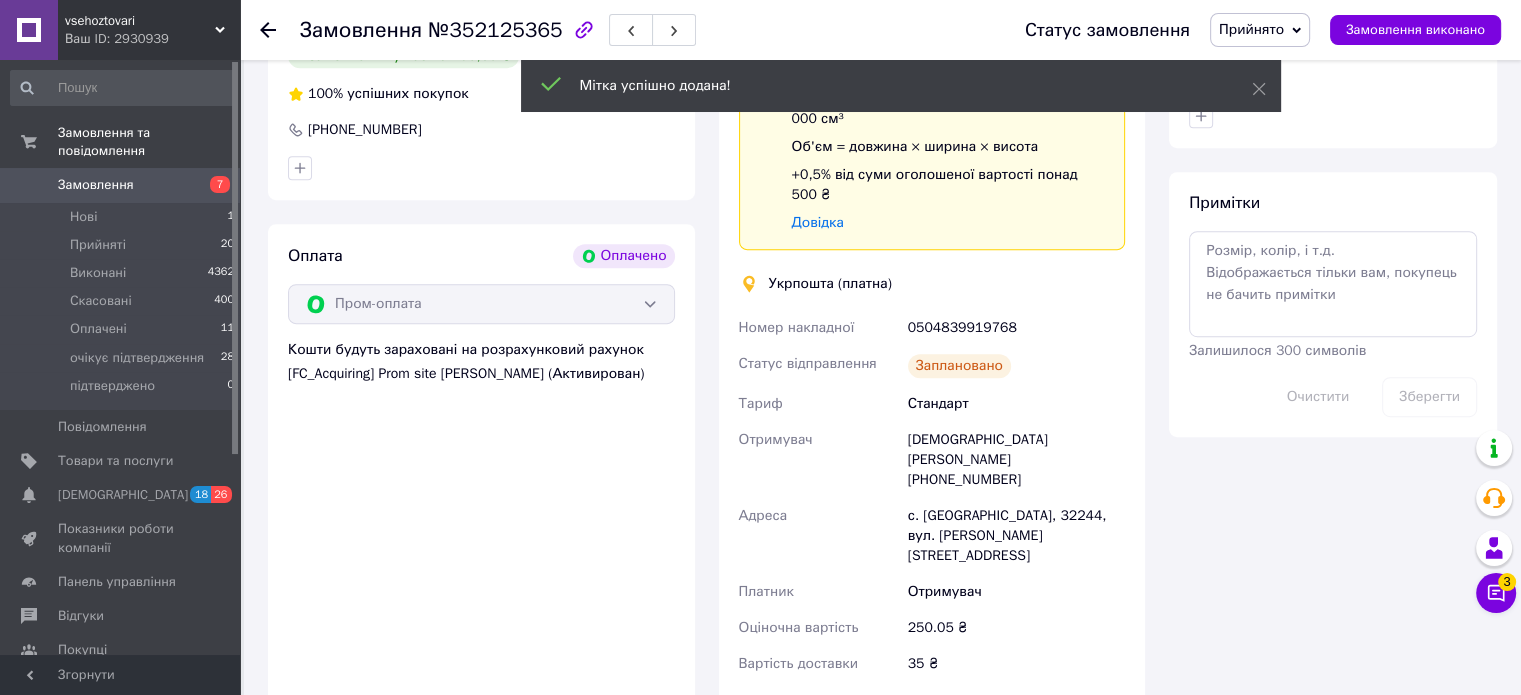 scroll, scrollTop: 800, scrollLeft: 0, axis: vertical 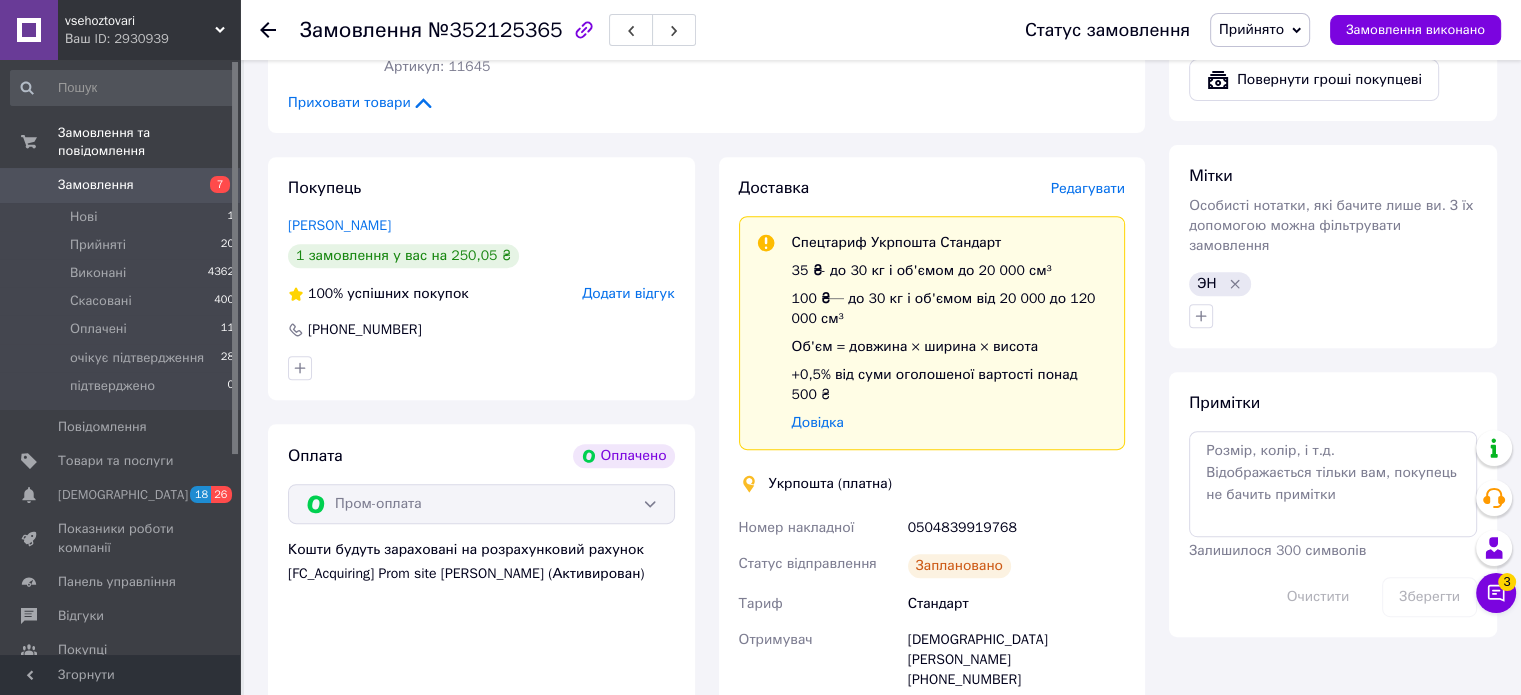 click 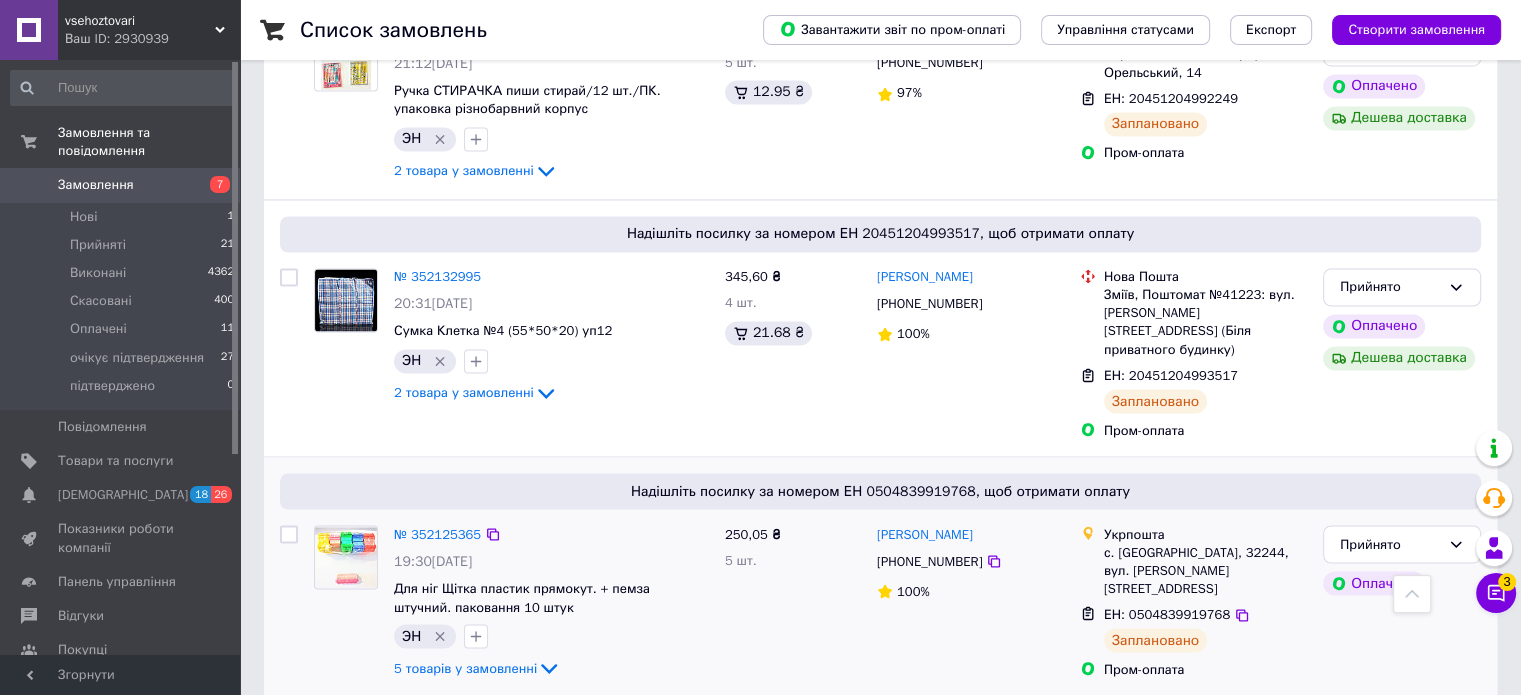 scroll, scrollTop: 3600, scrollLeft: 0, axis: vertical 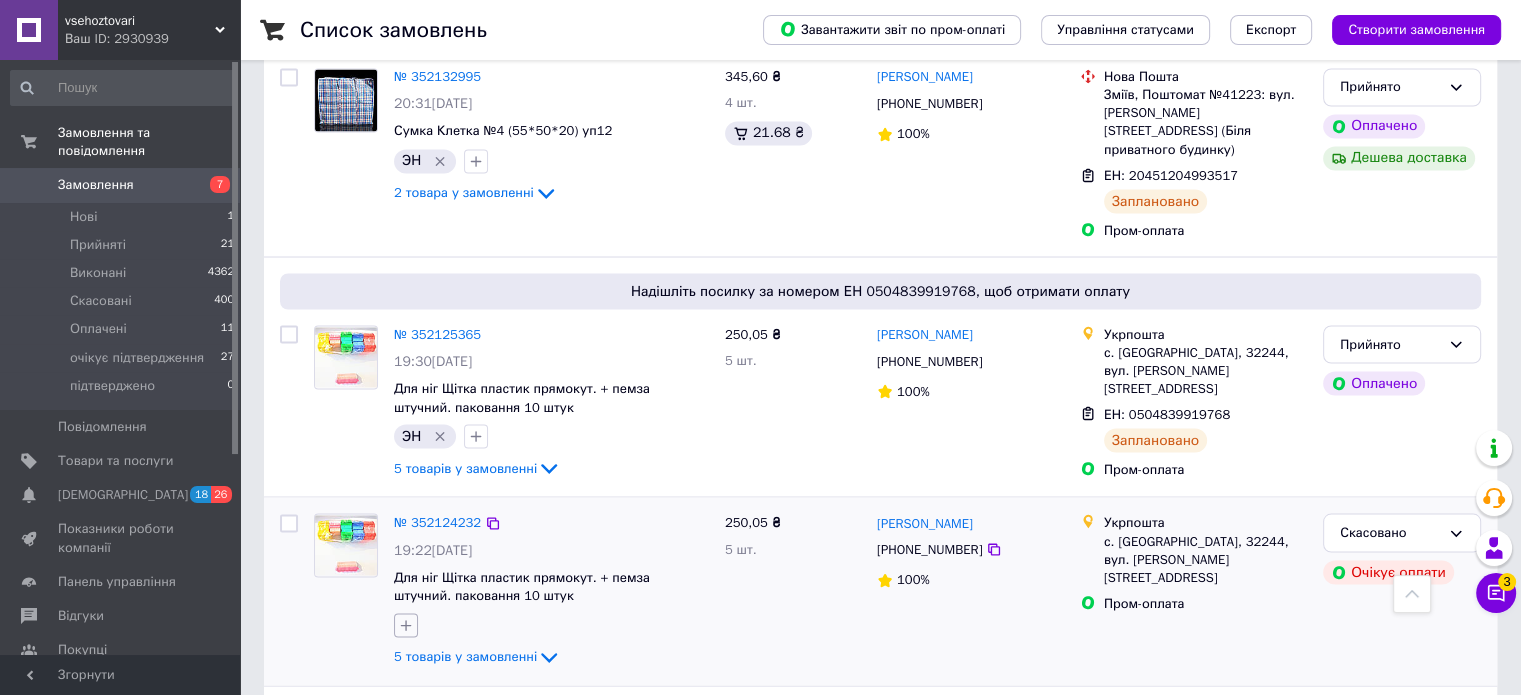 click 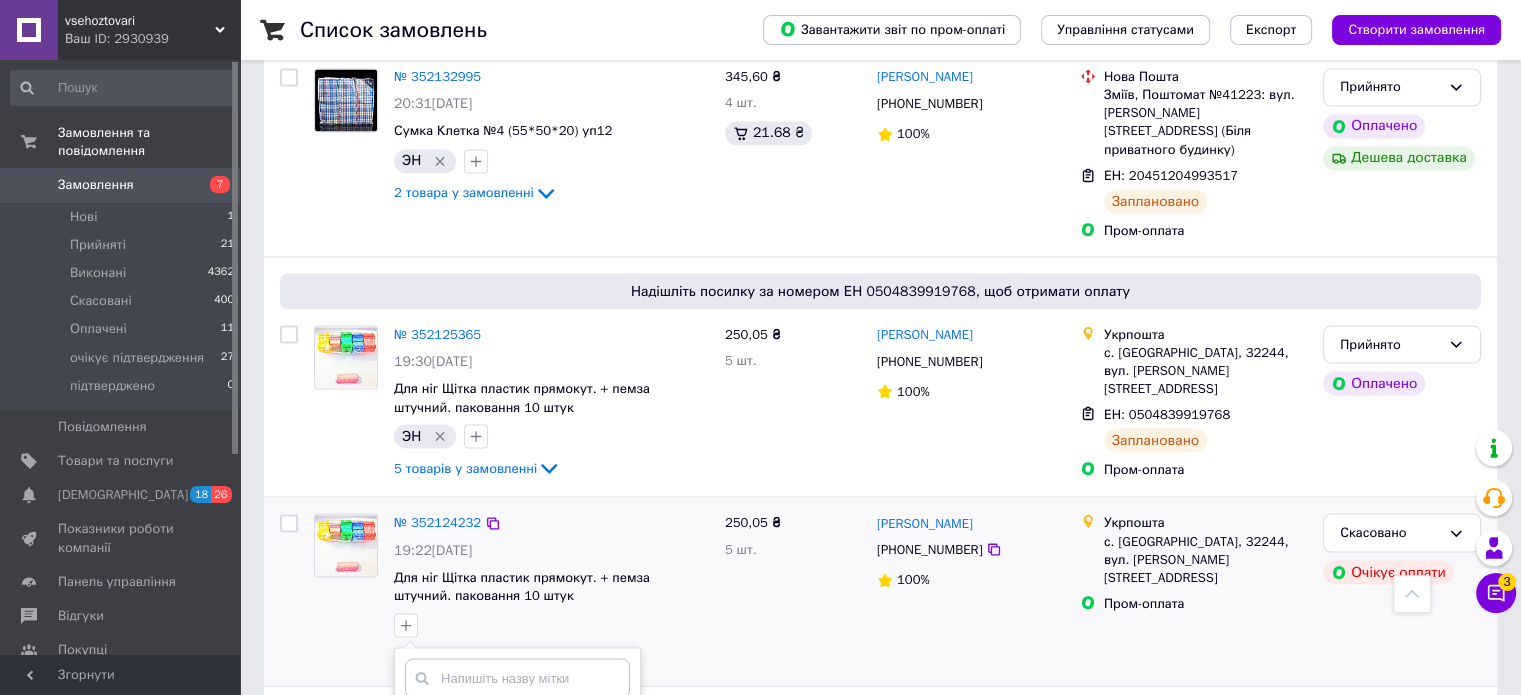click on "печать" at bounding box center [436, 807] 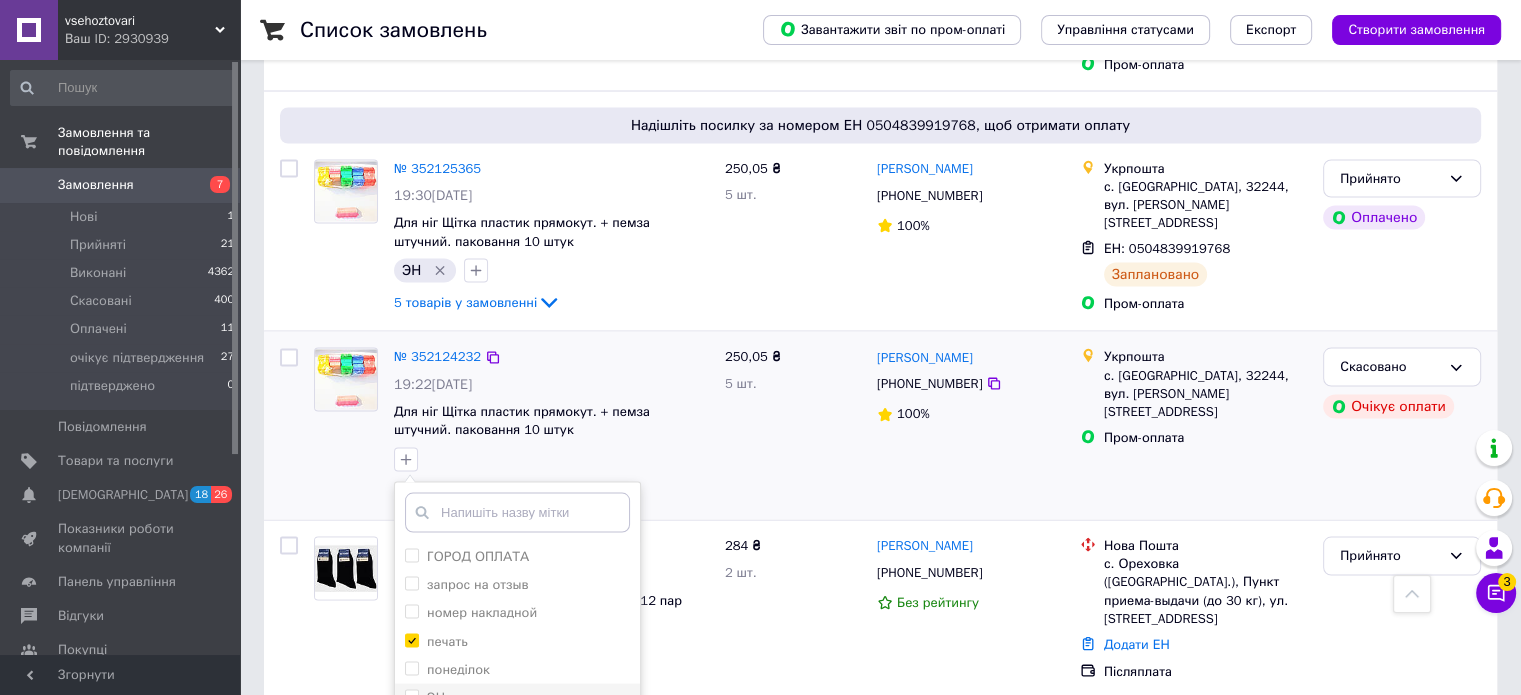 scroll, scrollTop: 3800, scrollLeft: 0, axis: vertical 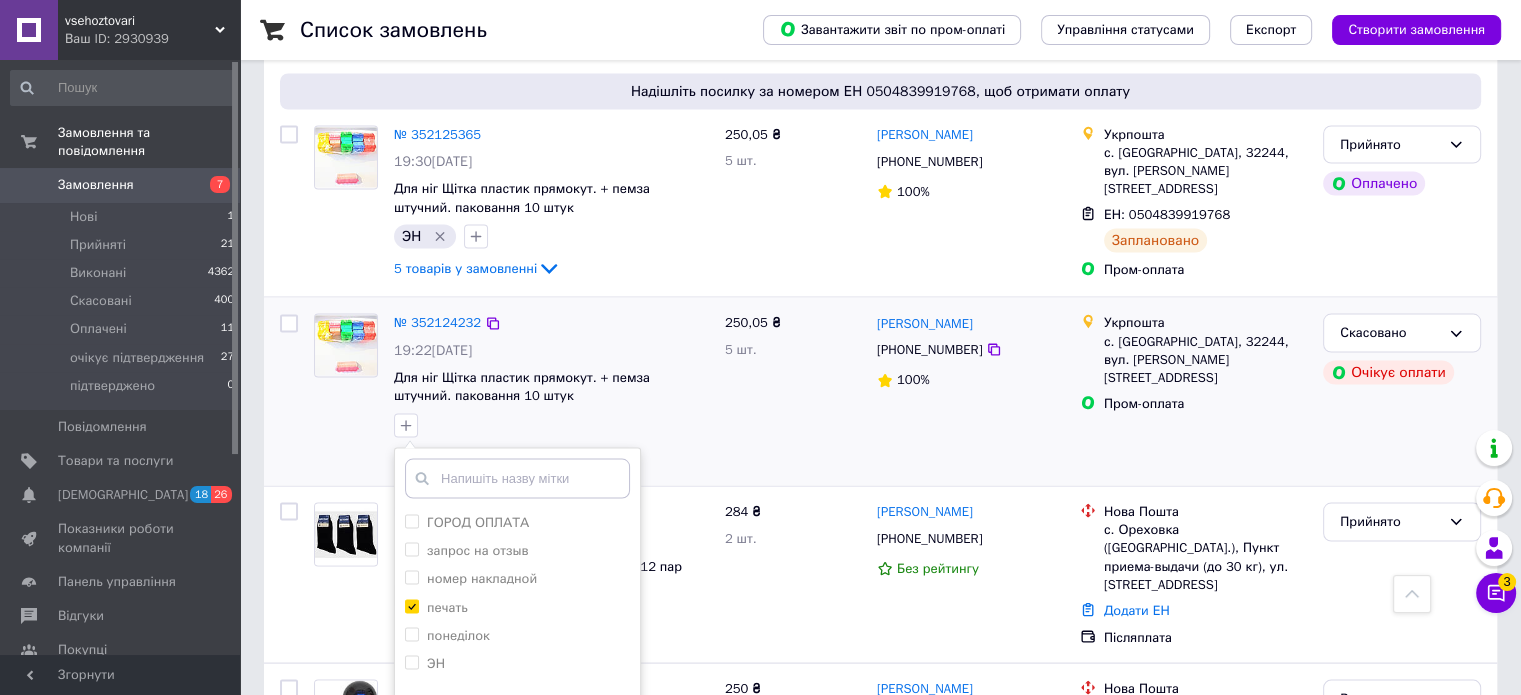 click on "Додати мітку" at bounding box center [517, 744] 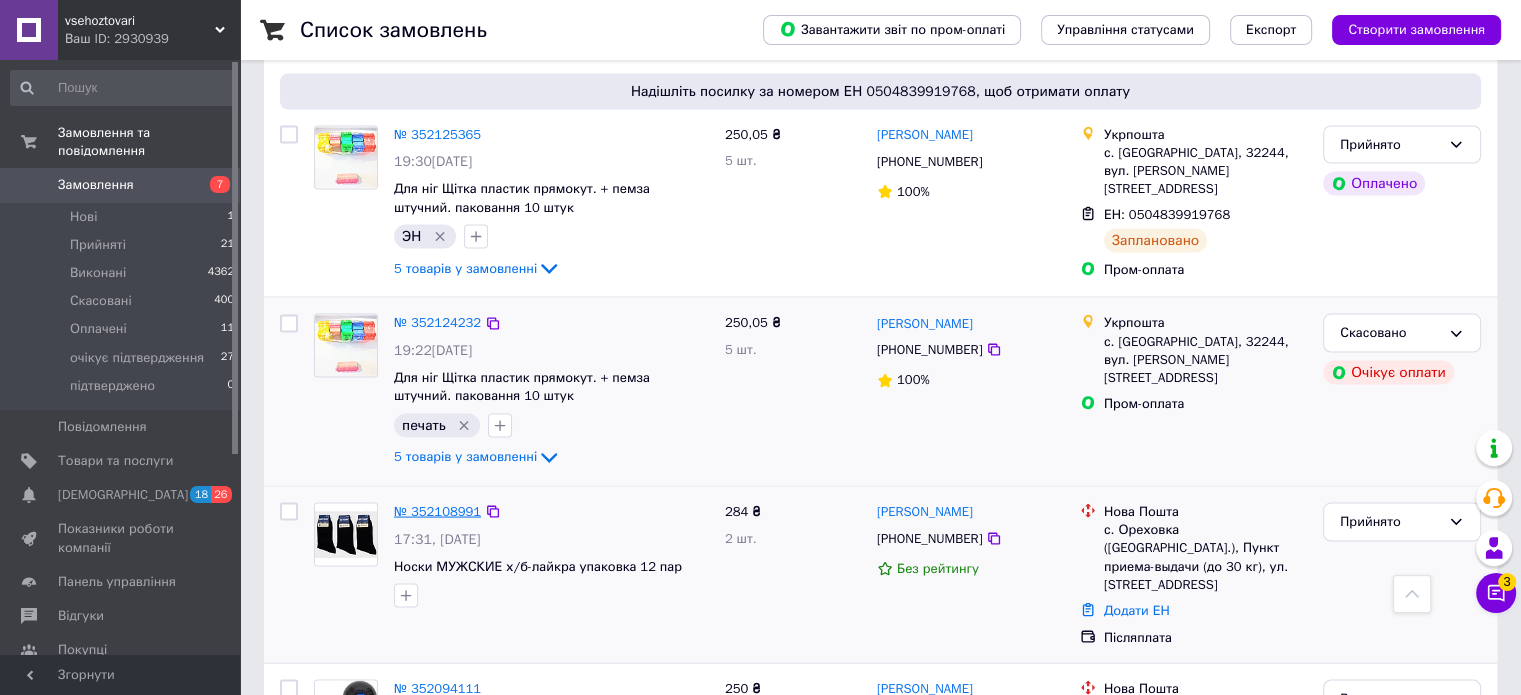 click on "№ 352108991" at bounding box center [437, 510] 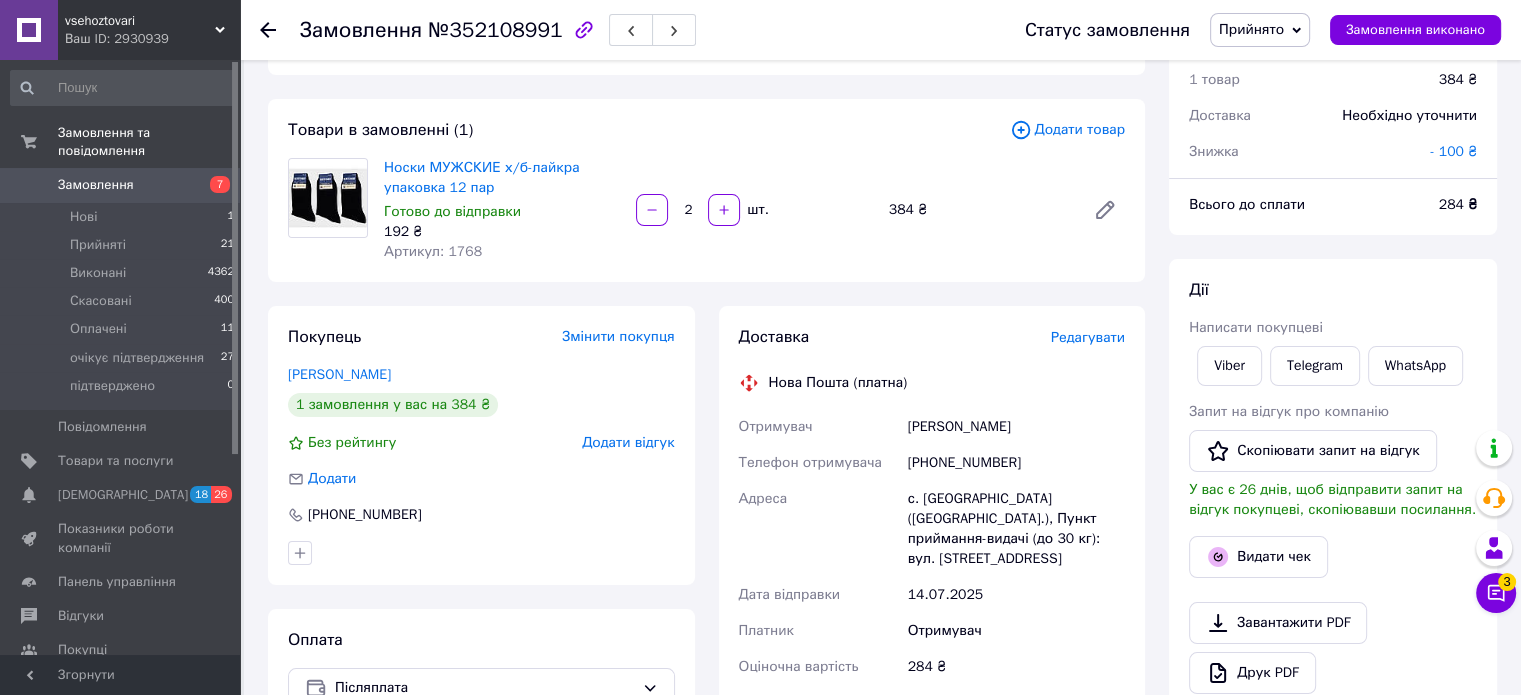 scroll, scrollTop: 40, scrollLeft: 0, axis: vertical 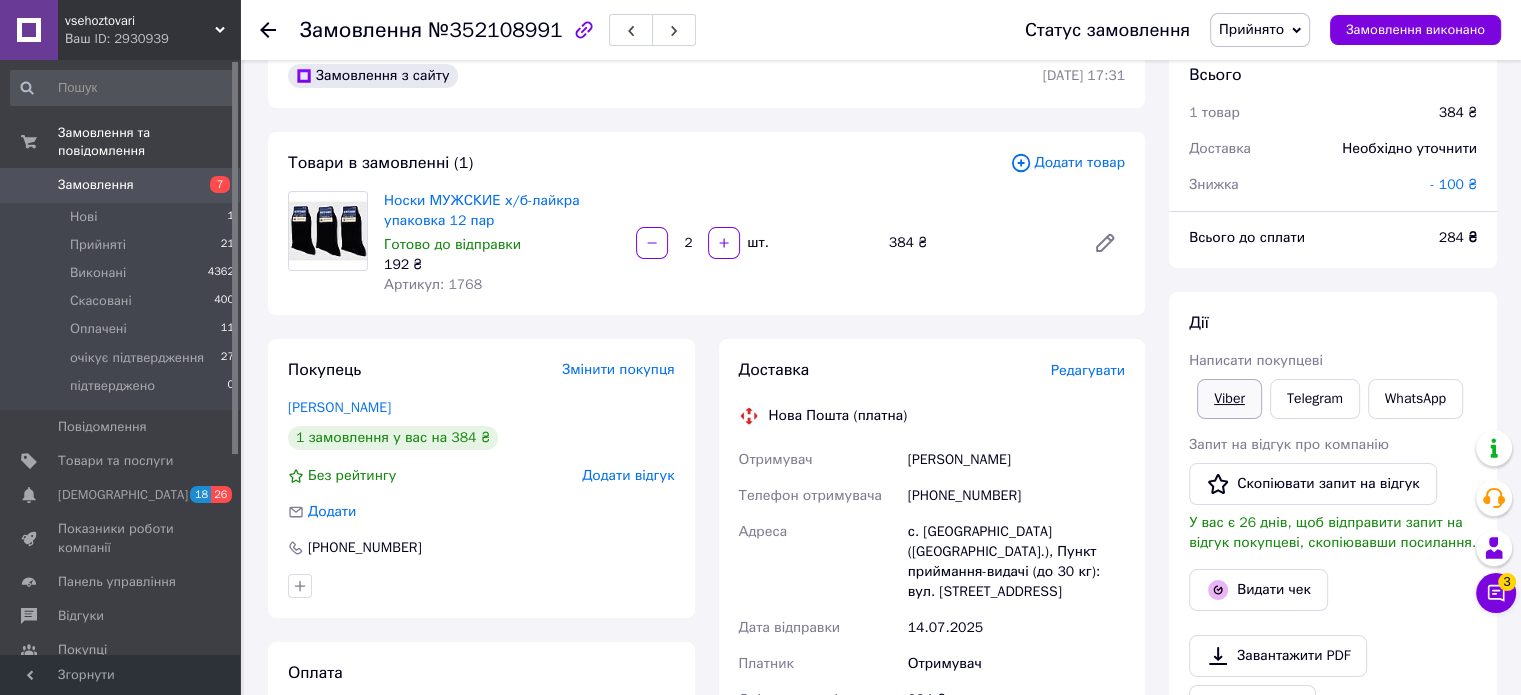 click on "Viber" at bounding box center (1229, 399) 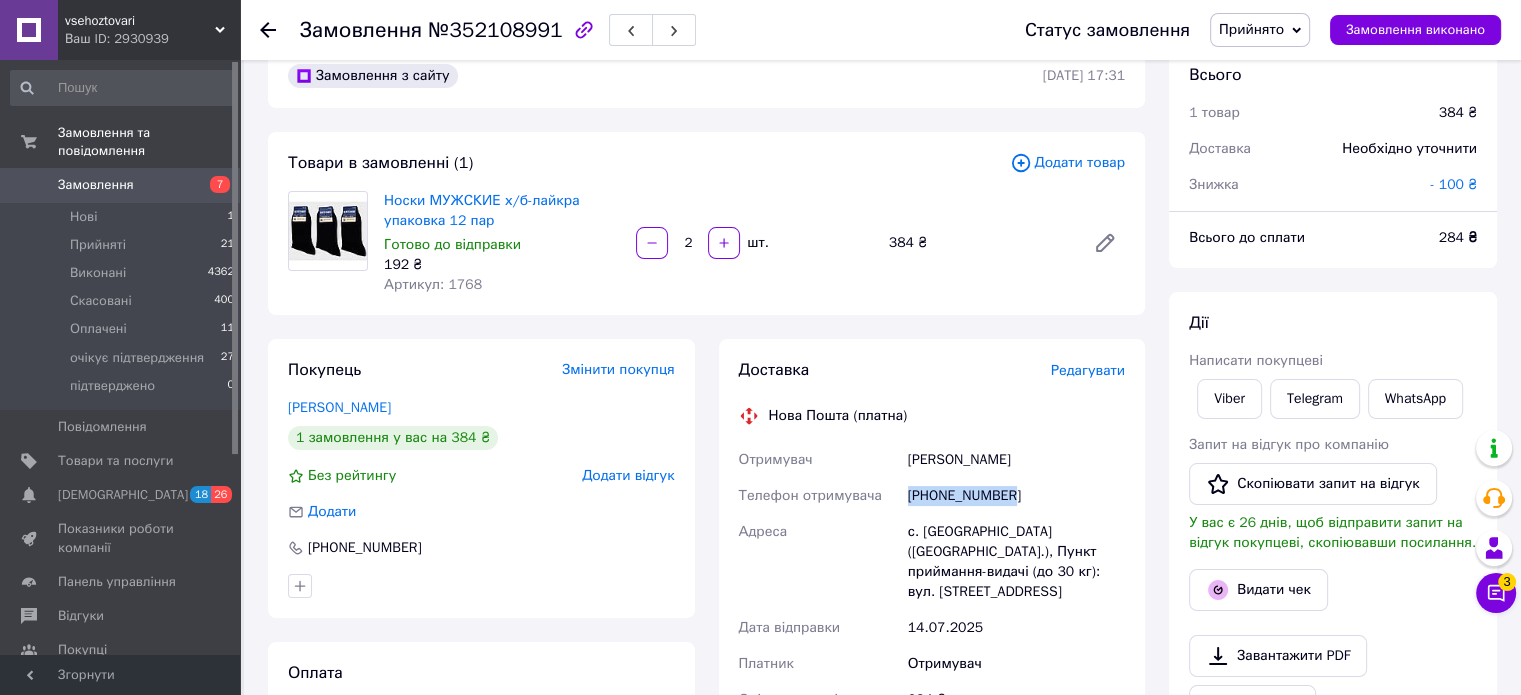 drag, startPoint x: 909, startPoint y: 495, endPoint x: 1014, endPoint y: 502, distance: 105.23308 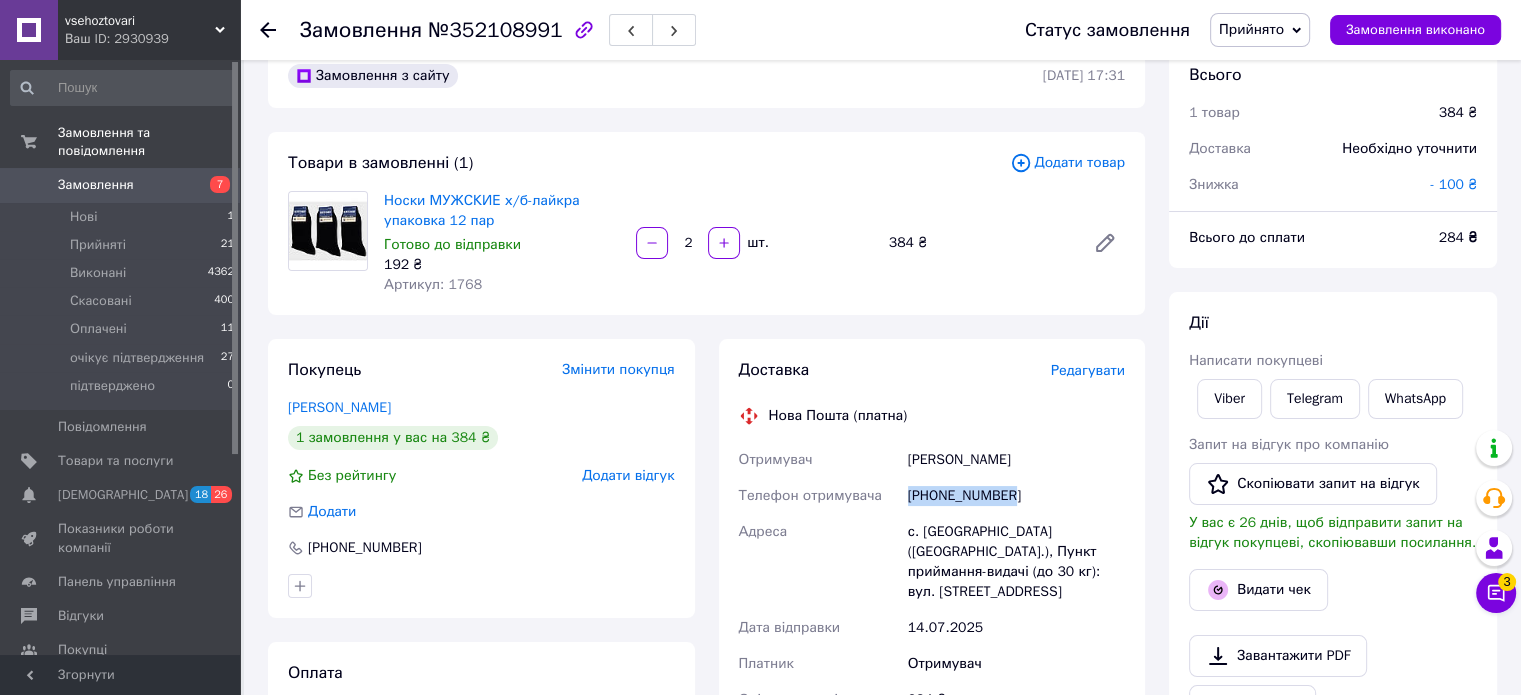 click on "[PHONE_NUMBER]" at bounding box center (1016, 496) 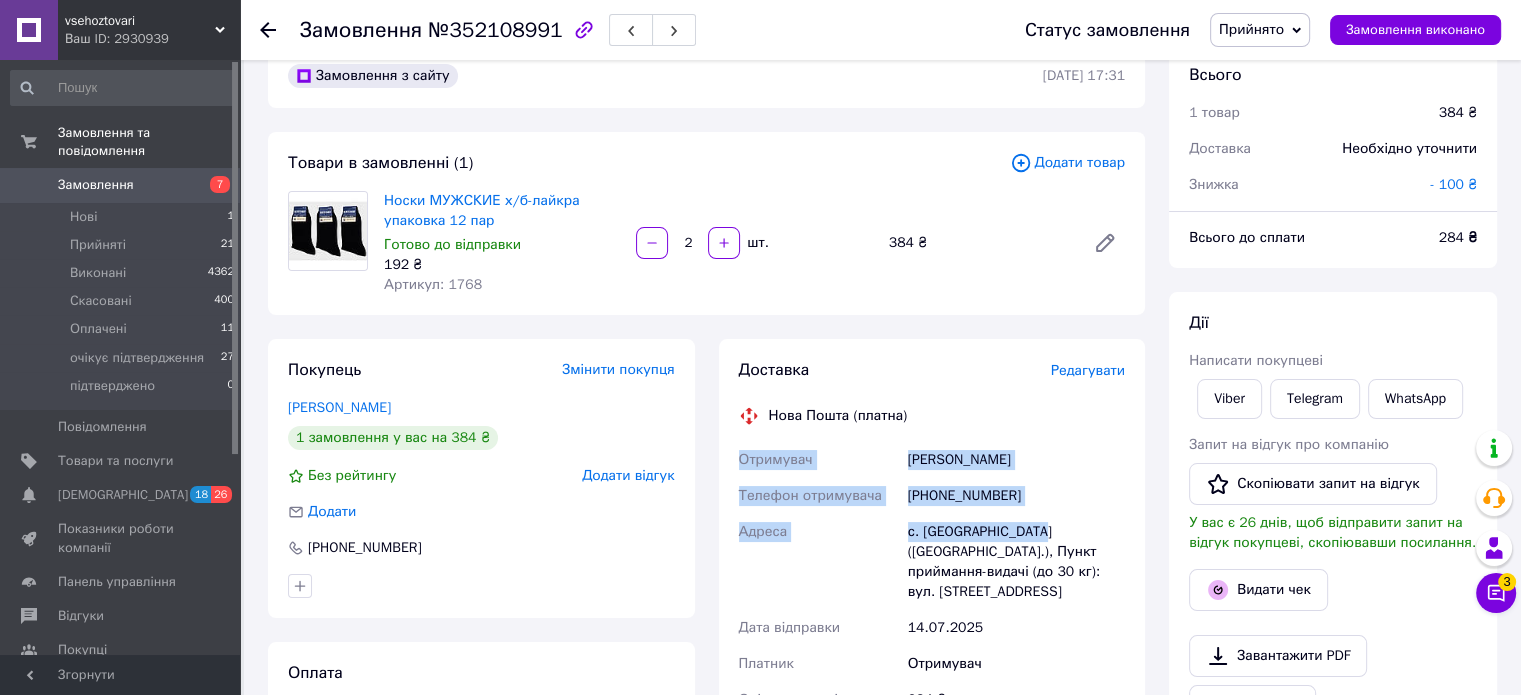 drag, startPoint x: 740, startPoint y: 458, endPoint x: 1003, endPoint y: 506, distance: 267.34436 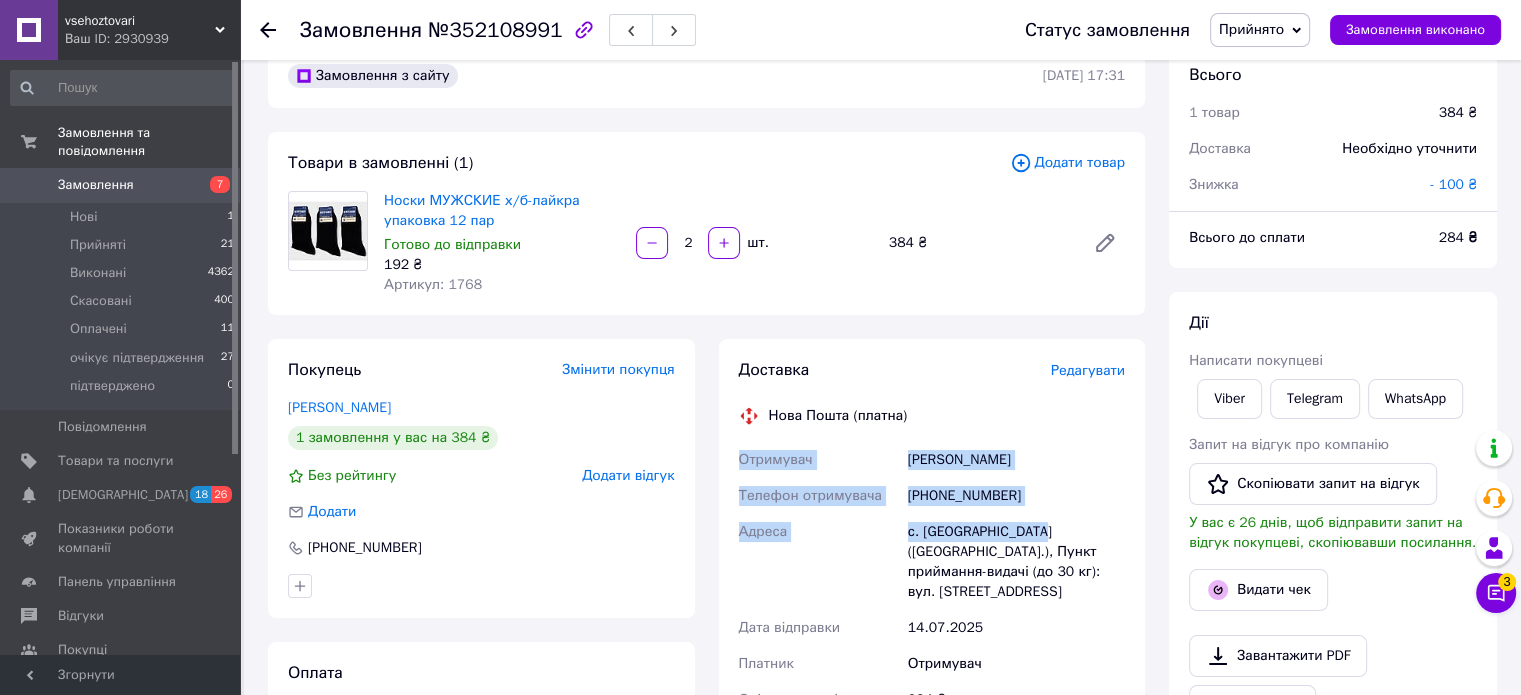 click on "Отримувач [PERSON_NAME] Телефон отримувача [PHONE_NUMBER] Адреса [PERSON_NAME]. [GEOGRAPHIC_DATA] ([GEOGRAPHIC_DATA].), Пункт приймання-видачі (до 30 кг): вул. Радянська, 82-а Дата відправки [DATE] Платник Отримувач Оціночна вартість 284 ₴ Сума післяплати 284 ₴ Комісія за післяплату 25.68 ₴ Платник комісії післяплати Отримувач" at bounding box center [932, 644] 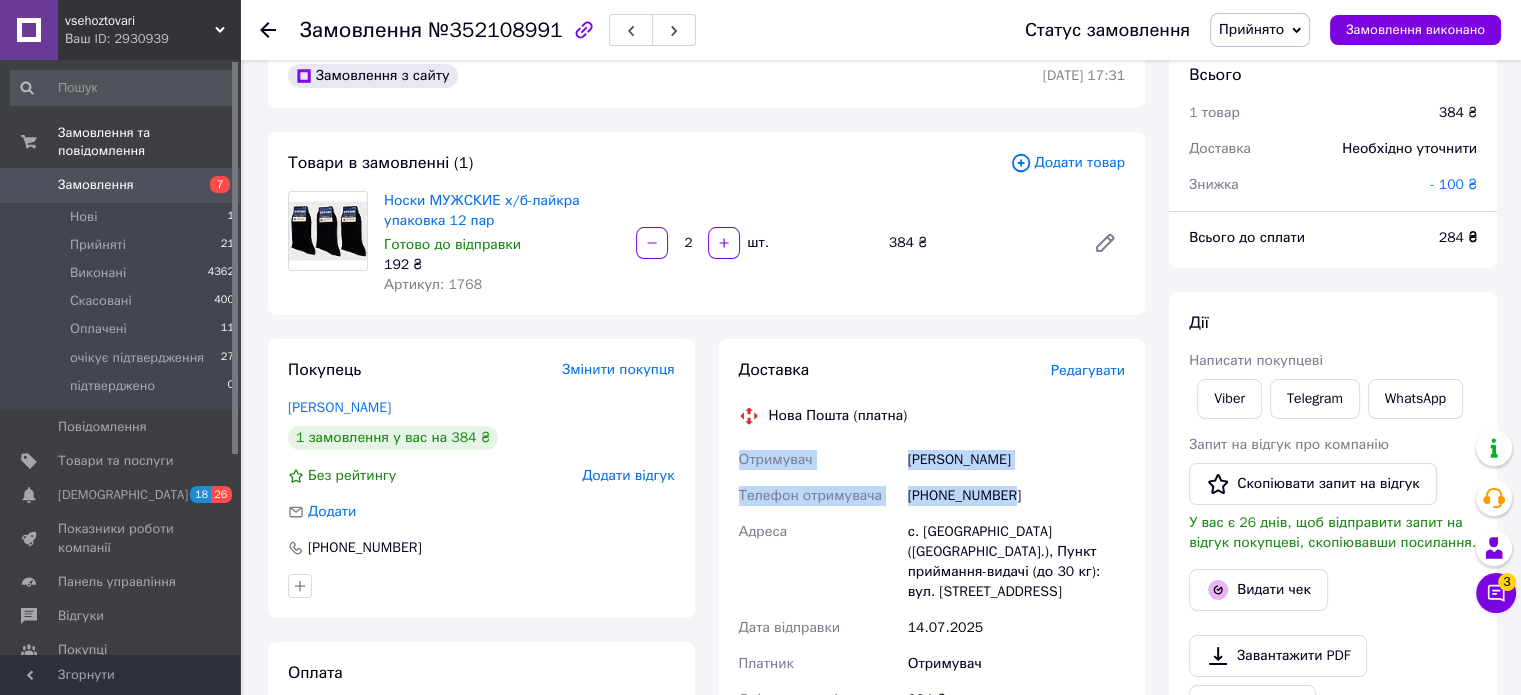 copy on "Отримувач [PERSON_NAME] Телефон отримувача [PHONE_NUMBER]" 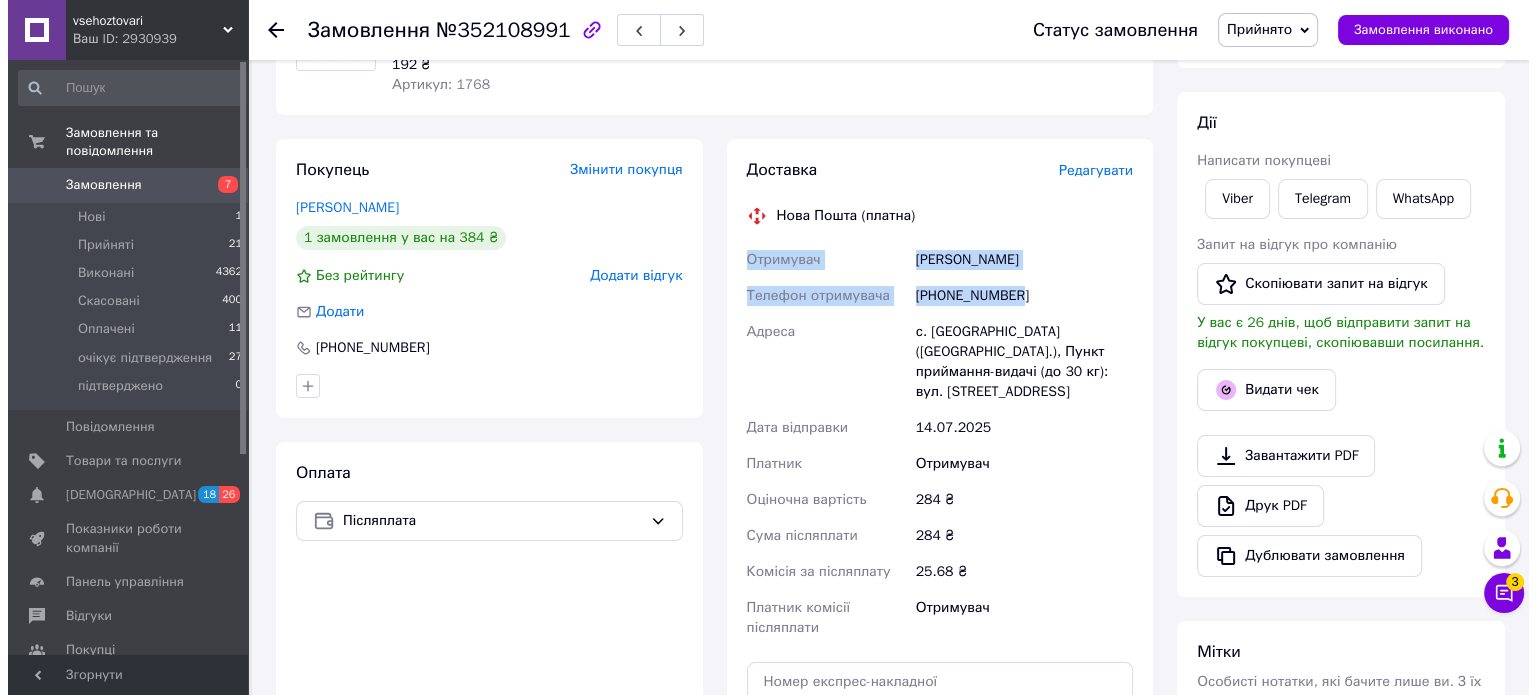 scroll, scrollTop: 40, scrollLeft: 0, axis: vertical 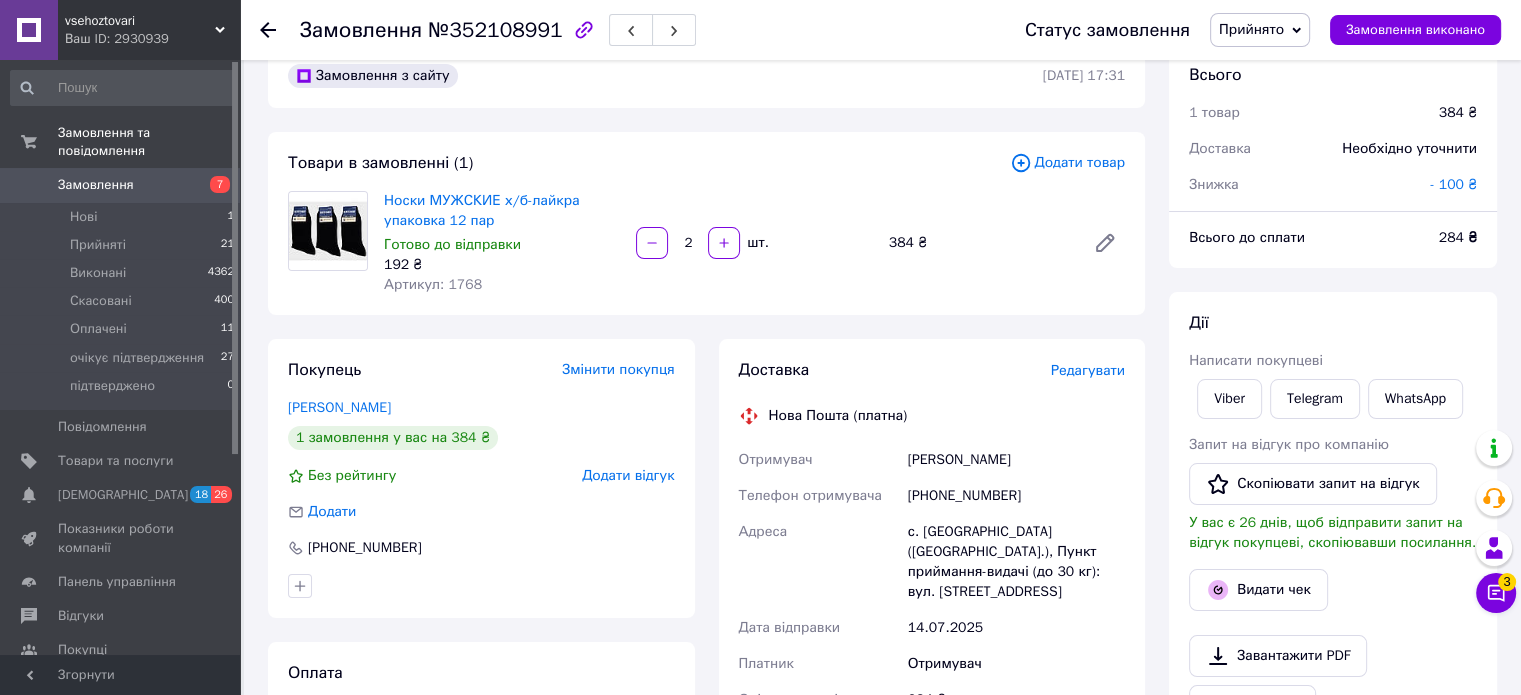 click on "Редагувати" at bounding box center (1088, 370) 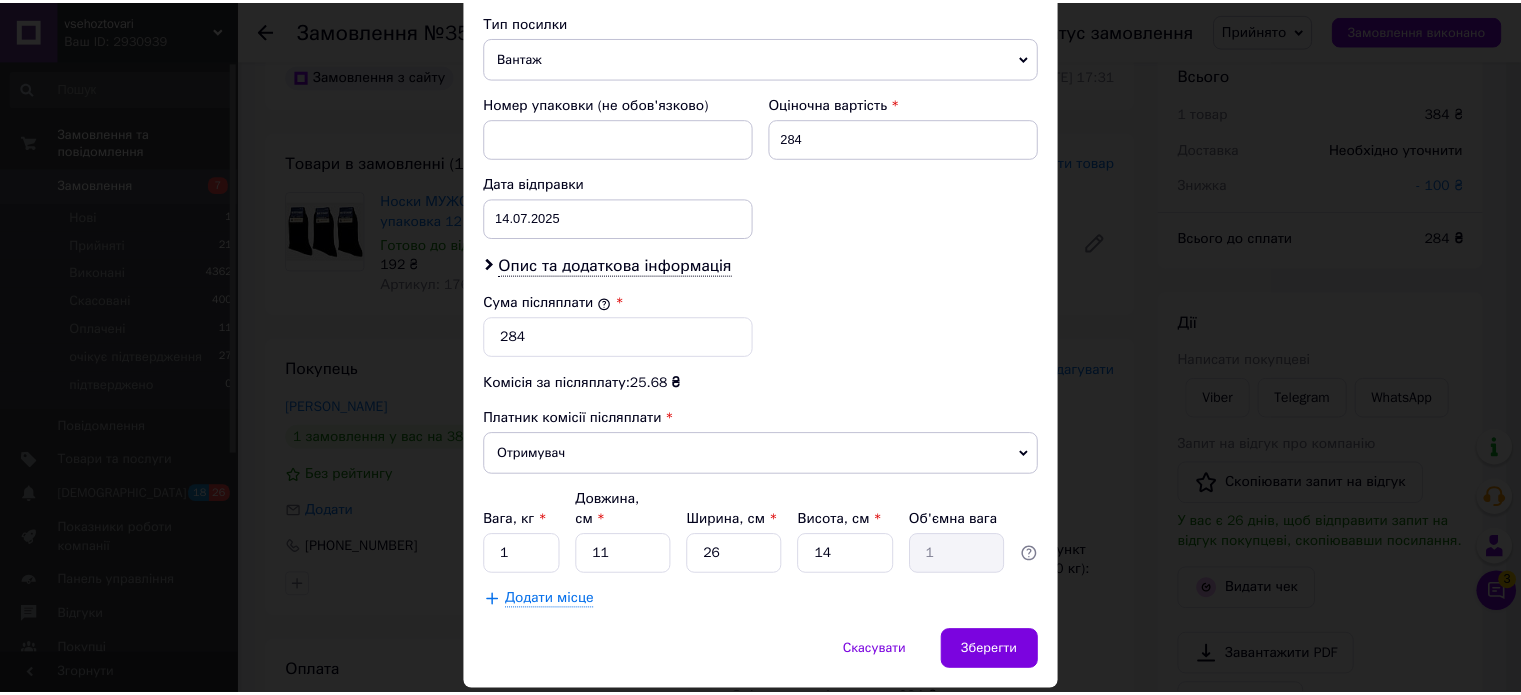 scroll, scrollTop: 824, scrollLeft: 0, axis: vertical 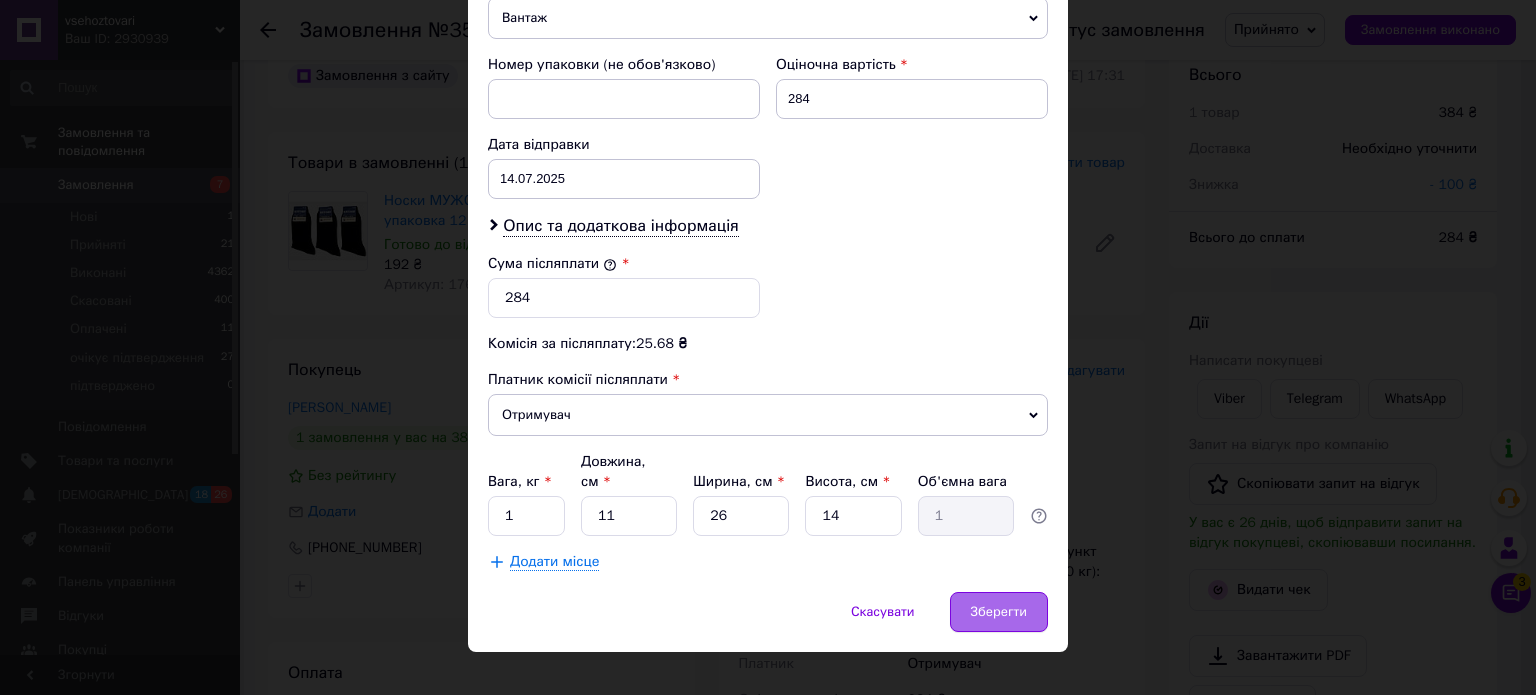 click on "Зберегти" at bounding box center [999, 612] 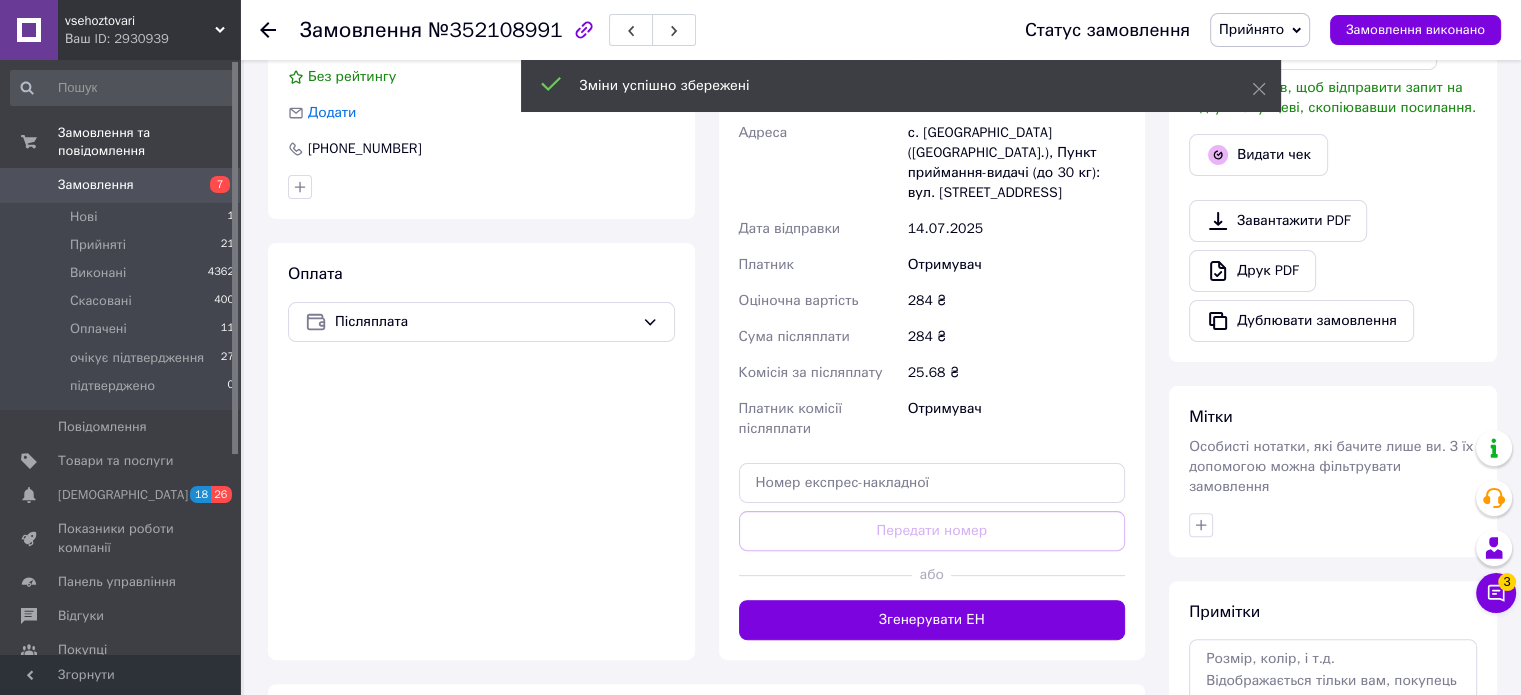 scroll, scrollTop: 440, scrollLeft: 0, axis: vertical 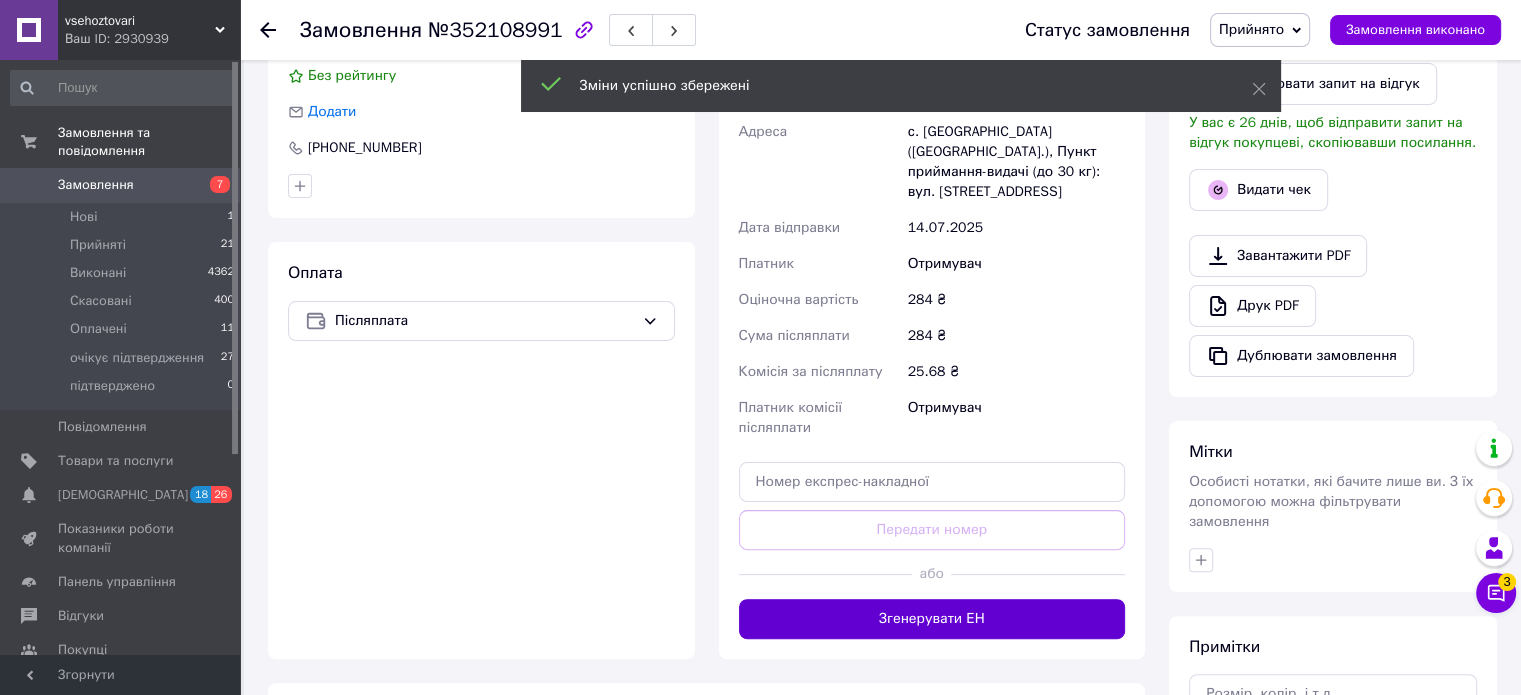 click on "Згенерувати ЕН" at bounding box center (932, 619) 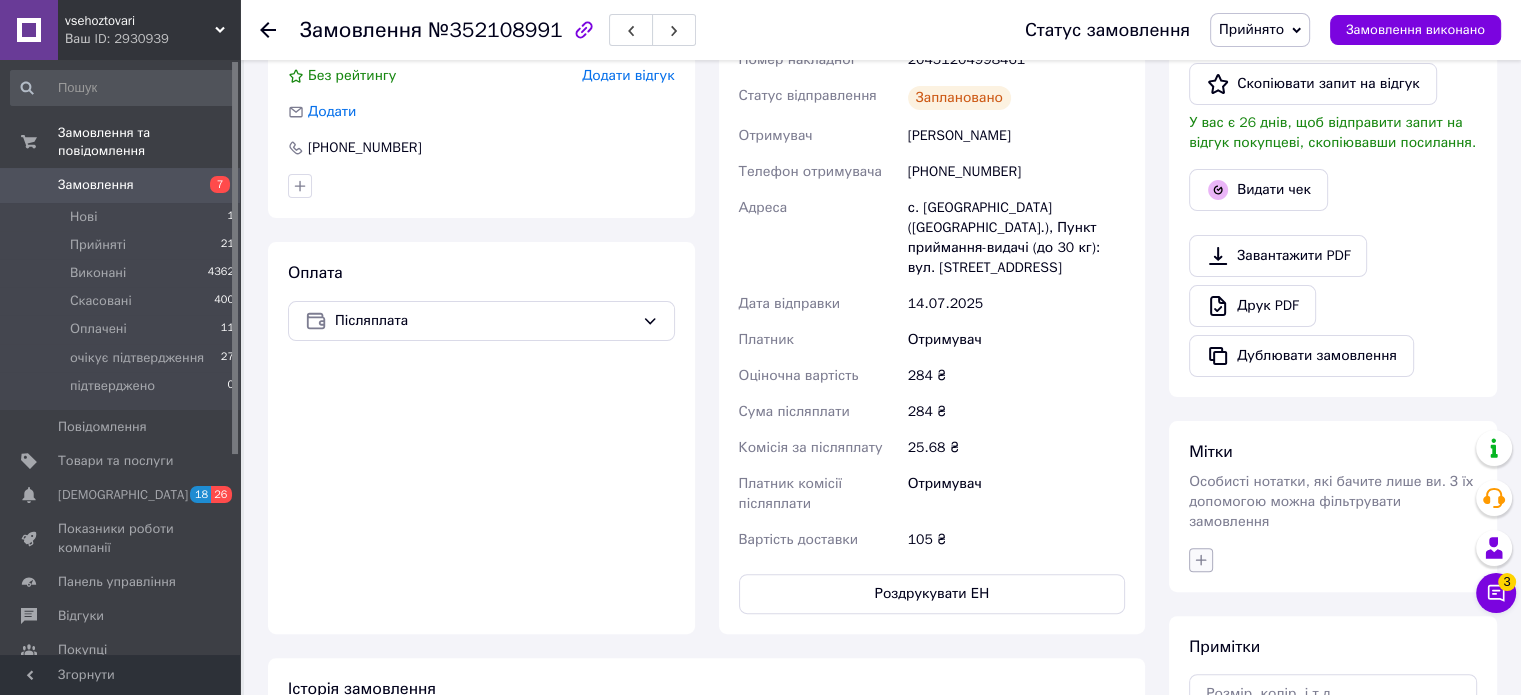 click 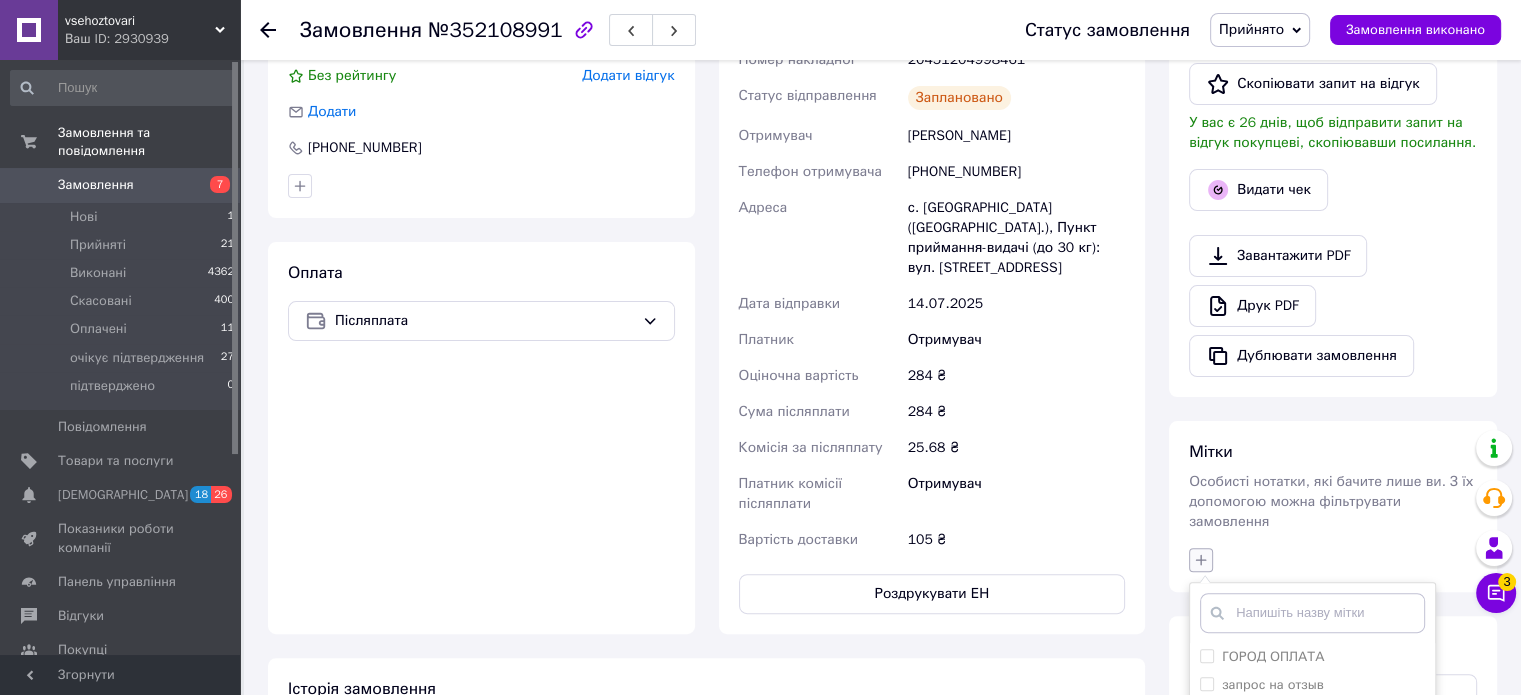 scroll, scrollTop: 840, scrollLeft: 0, axis: vertical 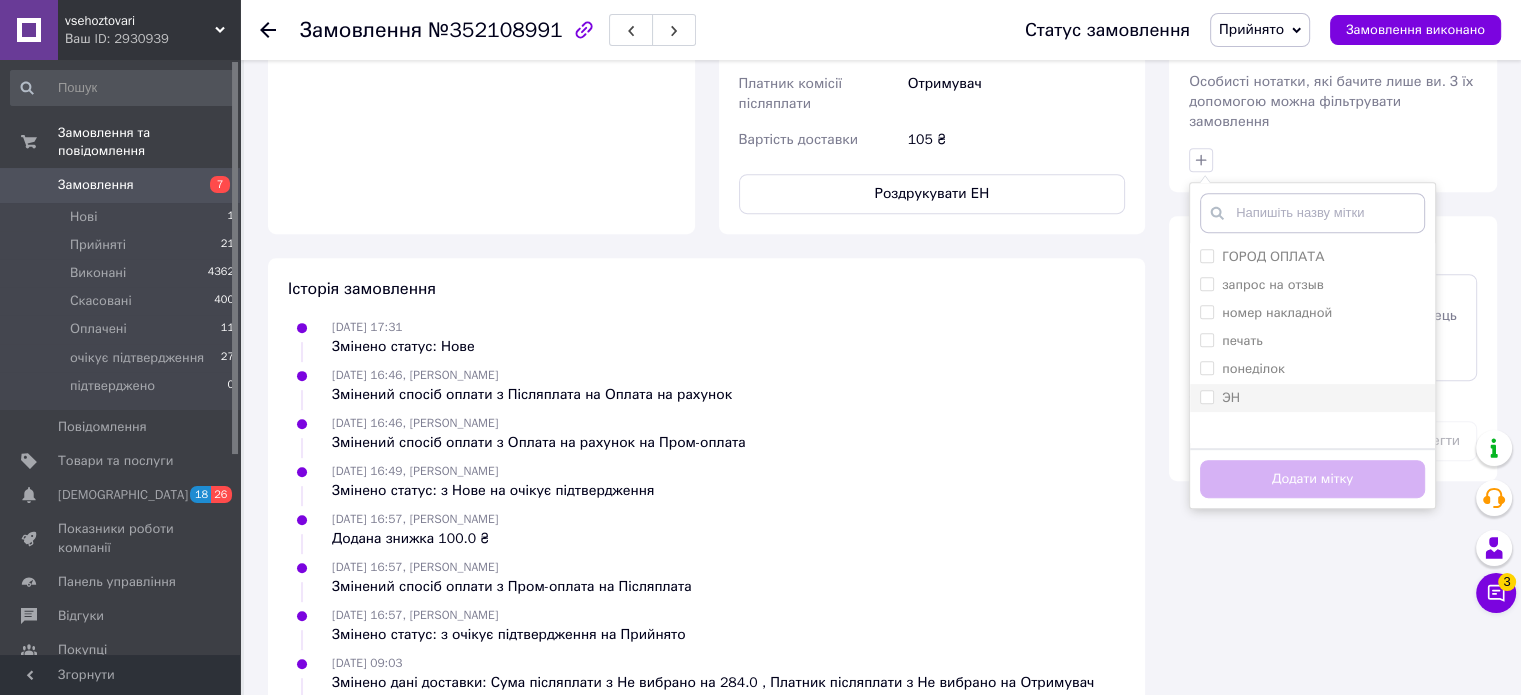 click on "ЭН" at bounding box center (1206, 396) 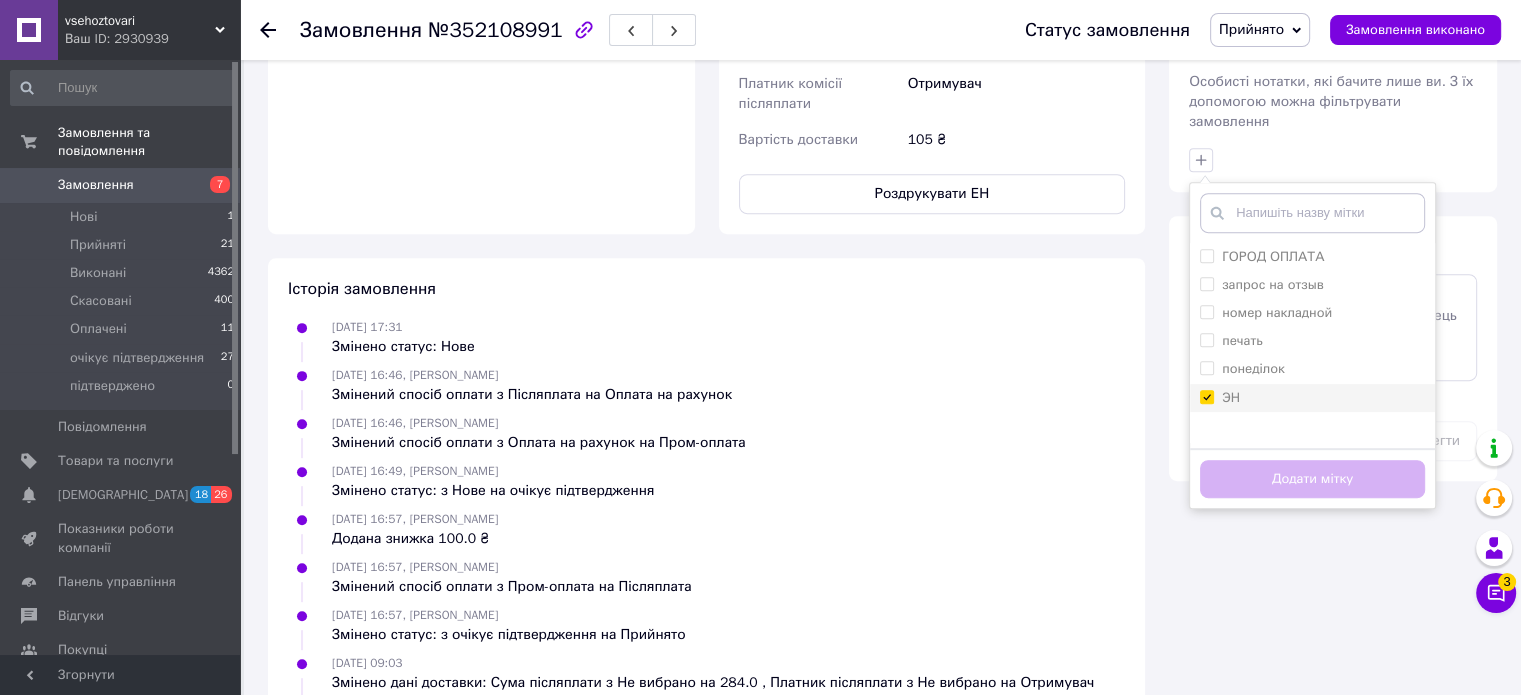 checkbox on "true" 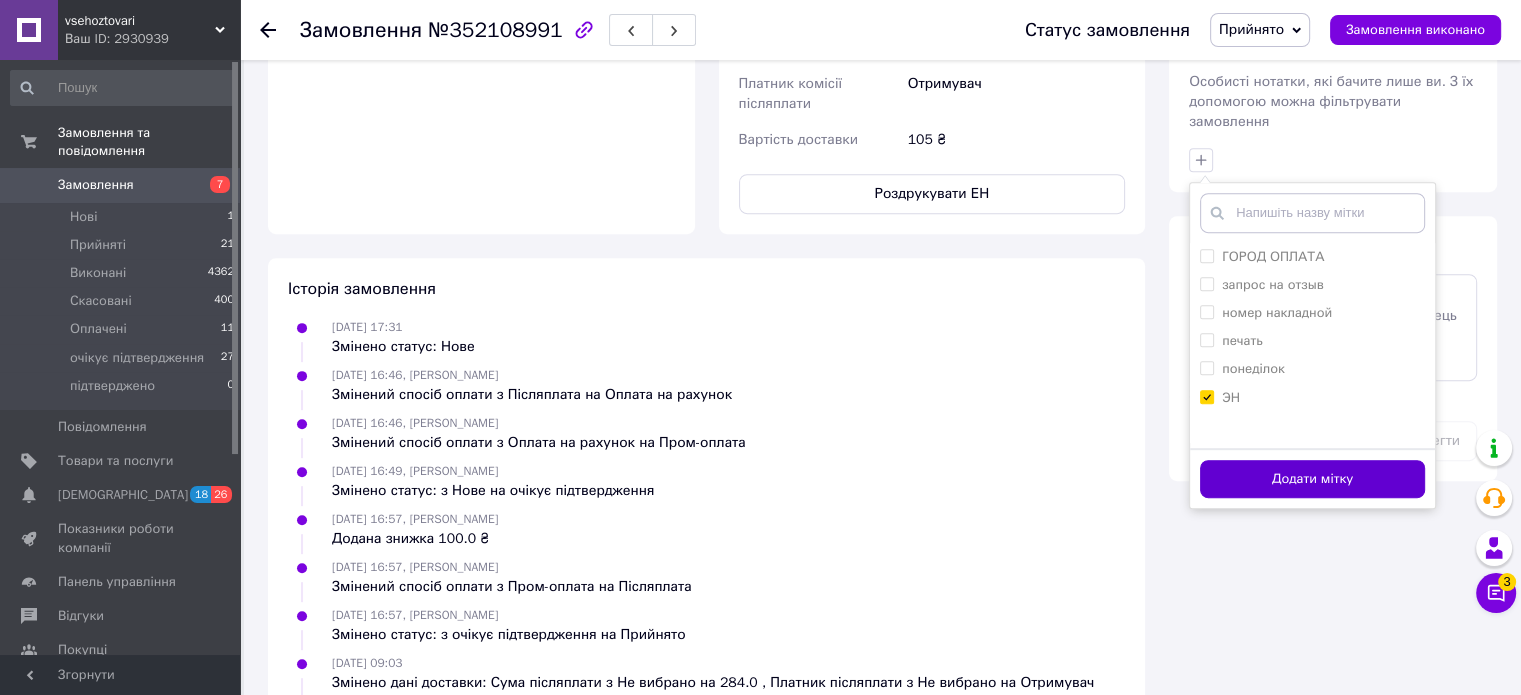 click on "Додати мітку" at bounding box center [1312, 479] 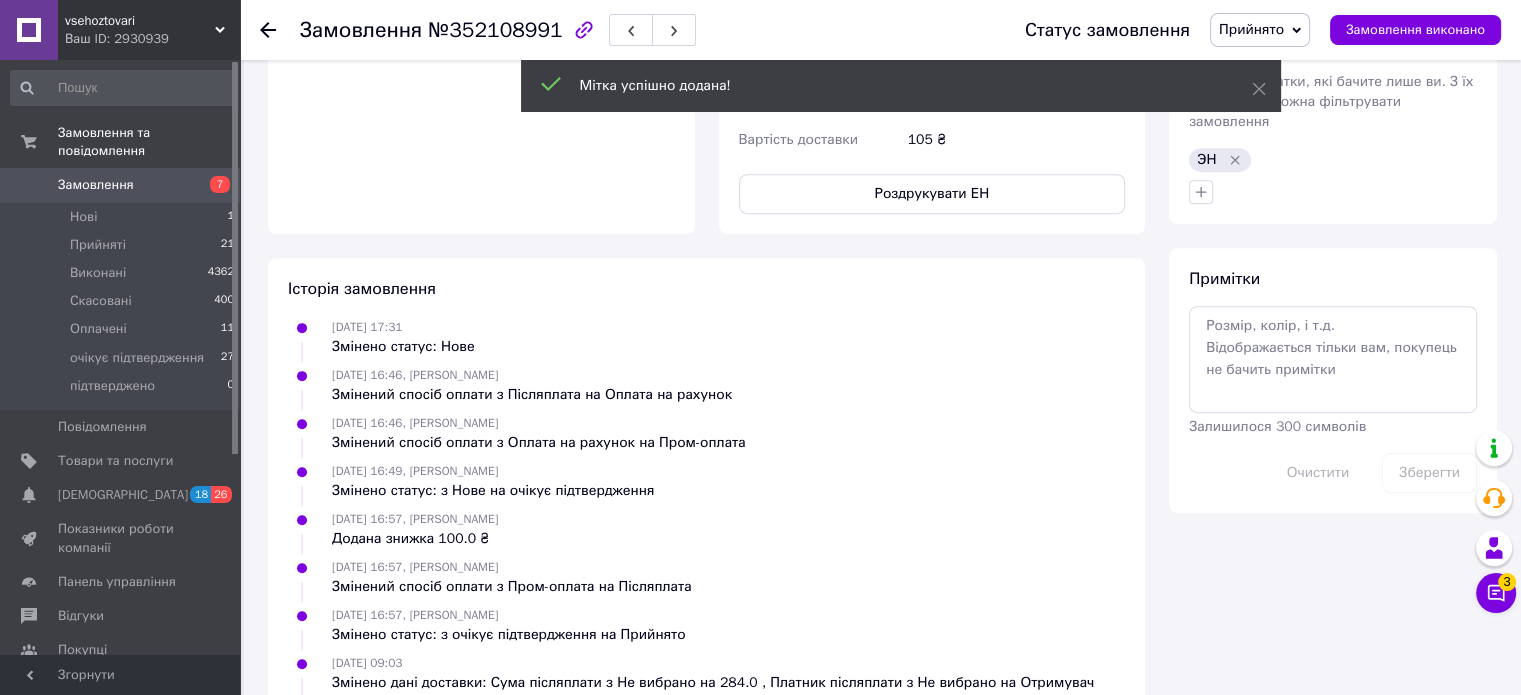 scroll, scrollTop: 24, scrollLeft: 0, axis: vertical 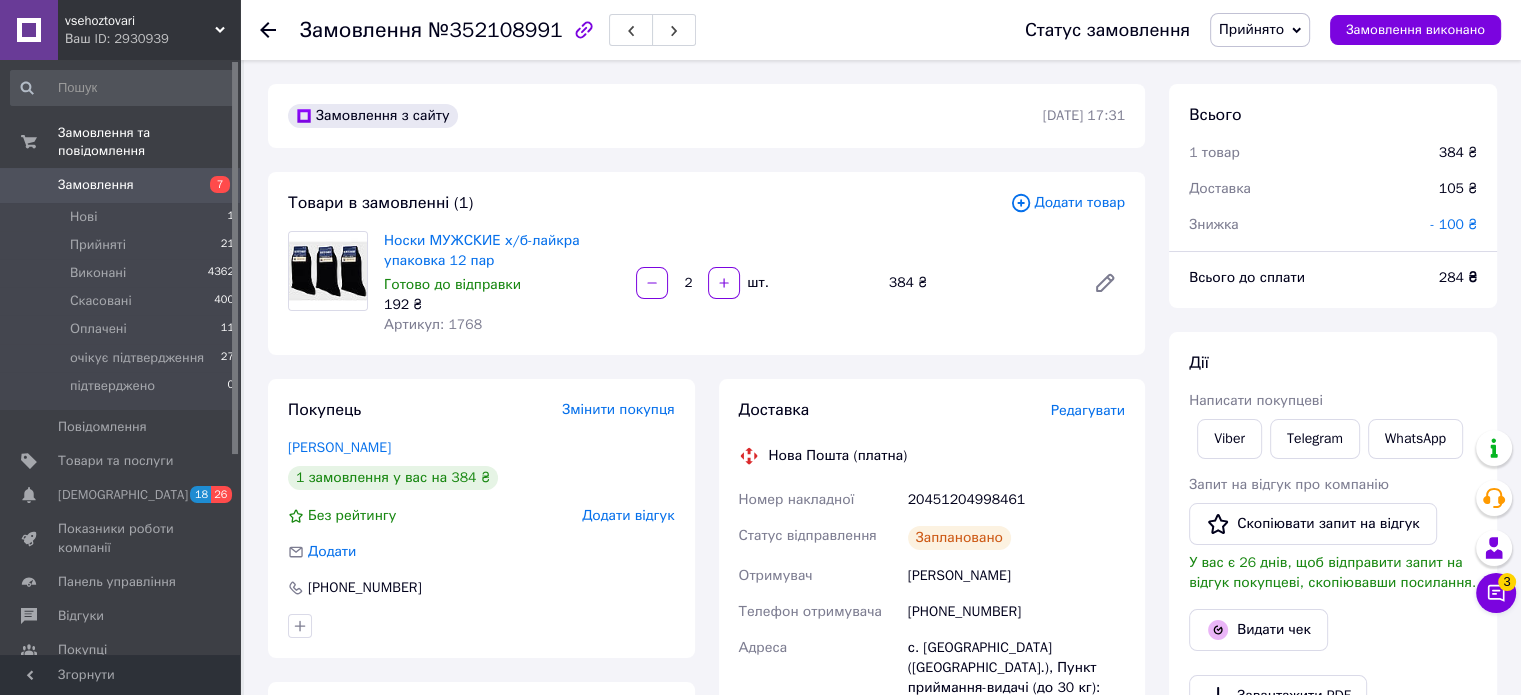 click 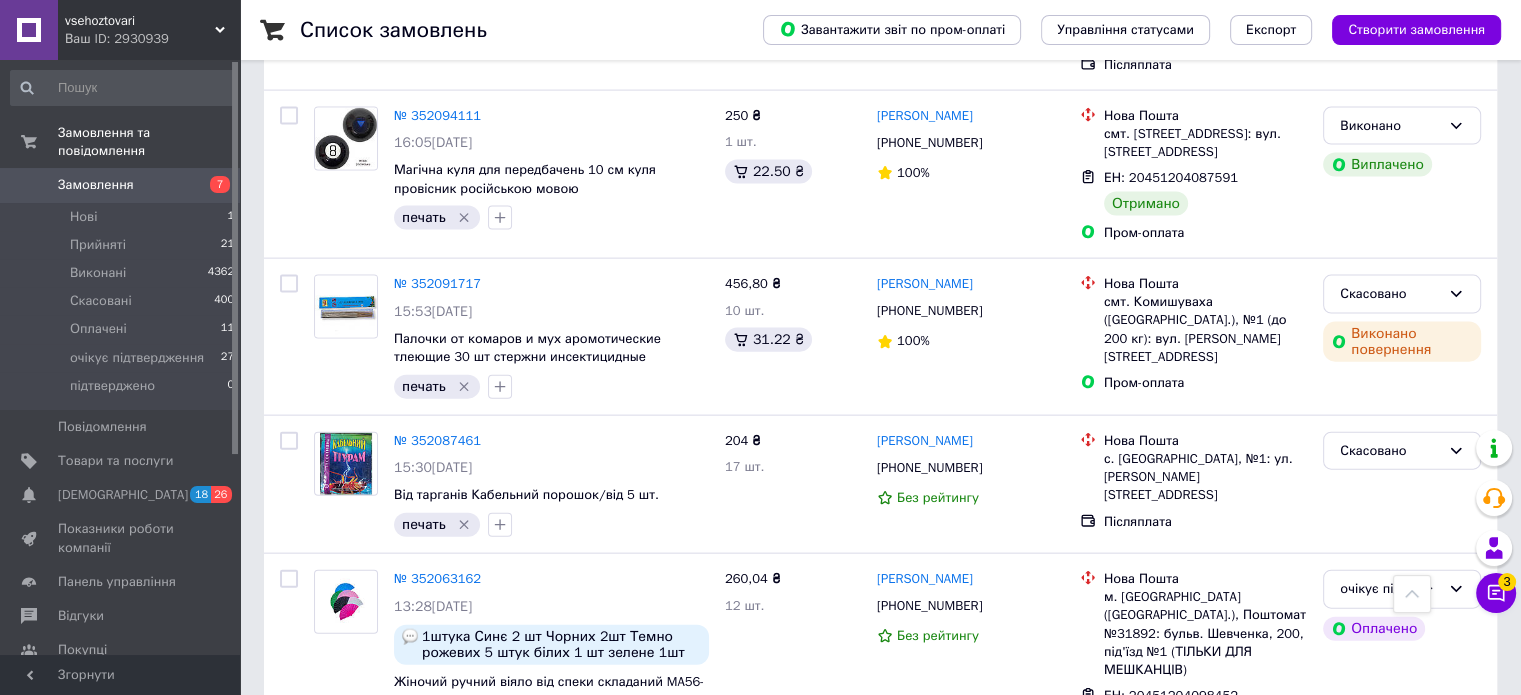 scroll, scrollTop: 4600, scrollLeft: 0, axis: vertical 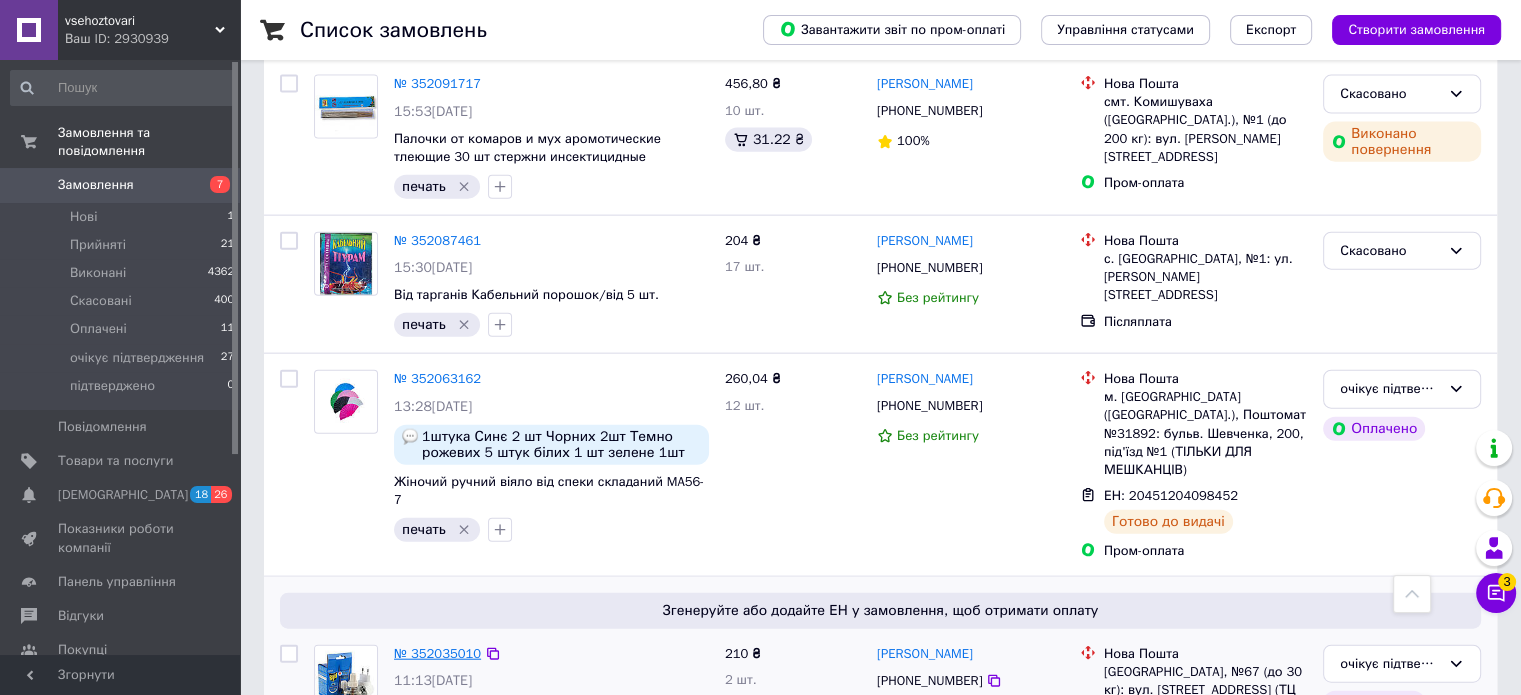 click on "№ 352035010" at bounding box center [437, 653] 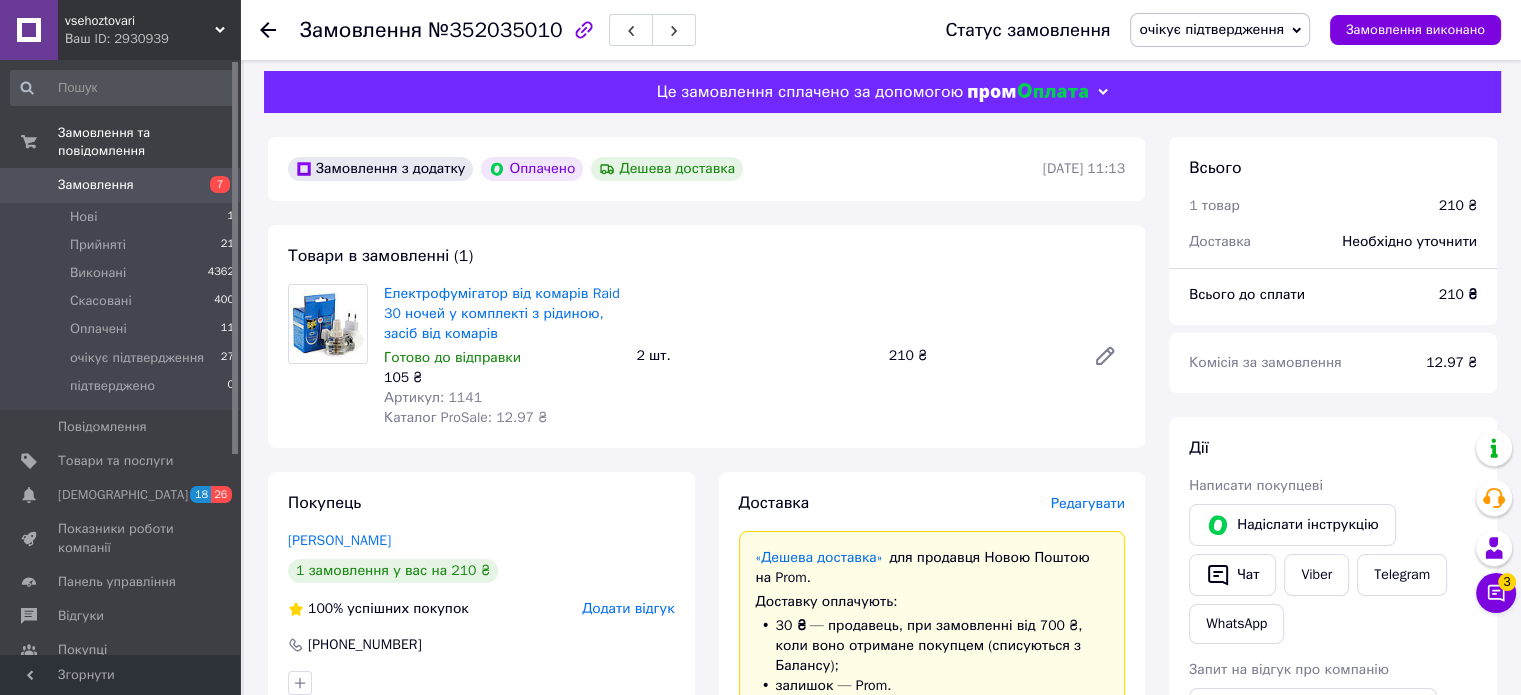 scroll, scrollTop: 0, scrollLeft: 0, axis: both 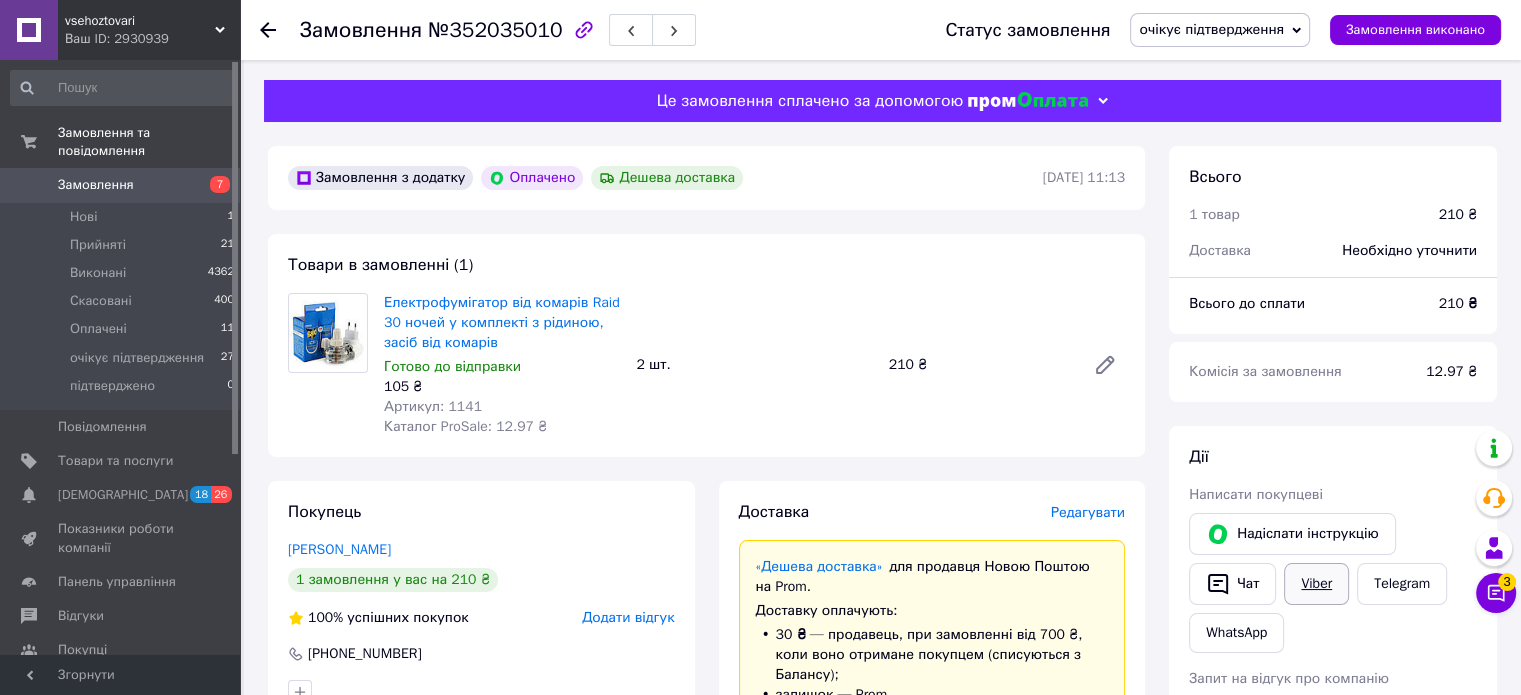 click on "Viber" at bounding box center (1316, 584) 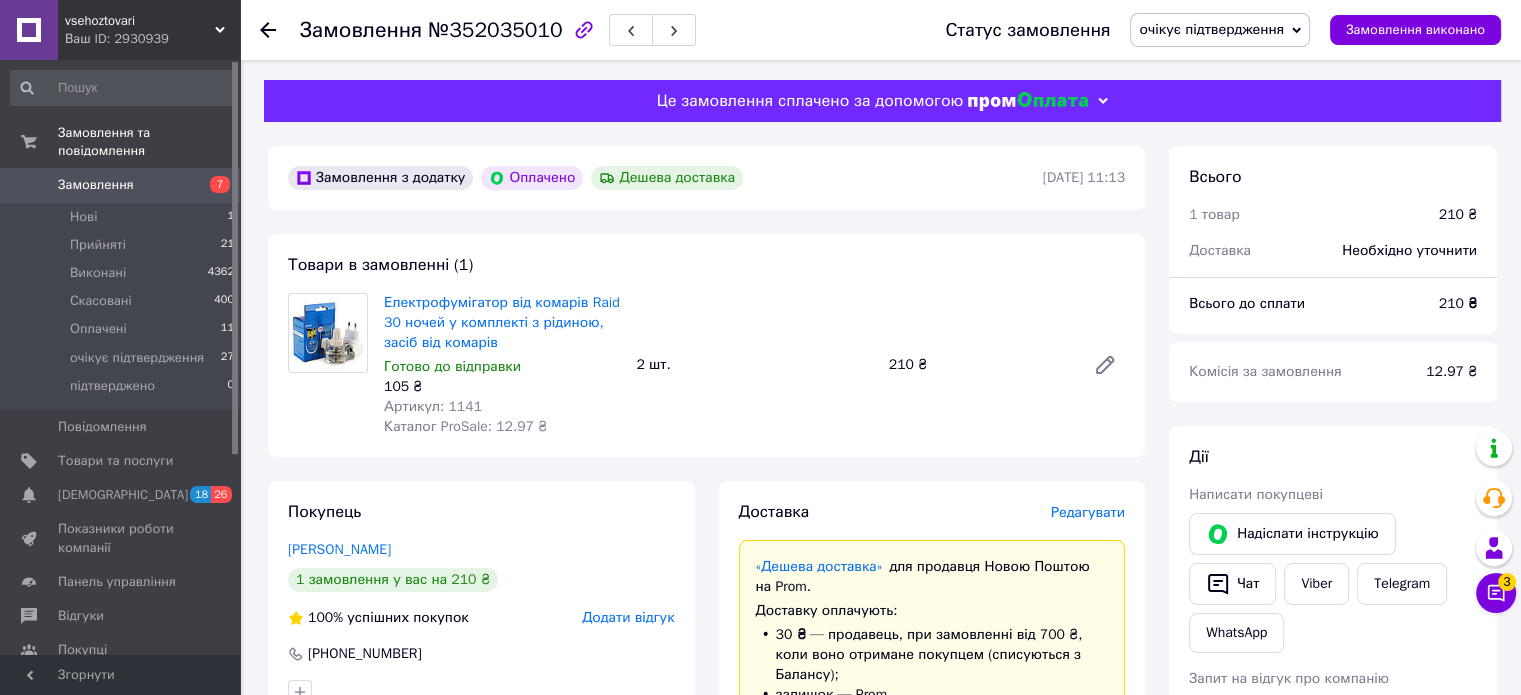 click on "очікує підтвердження" at bounding box center (1220, 30) 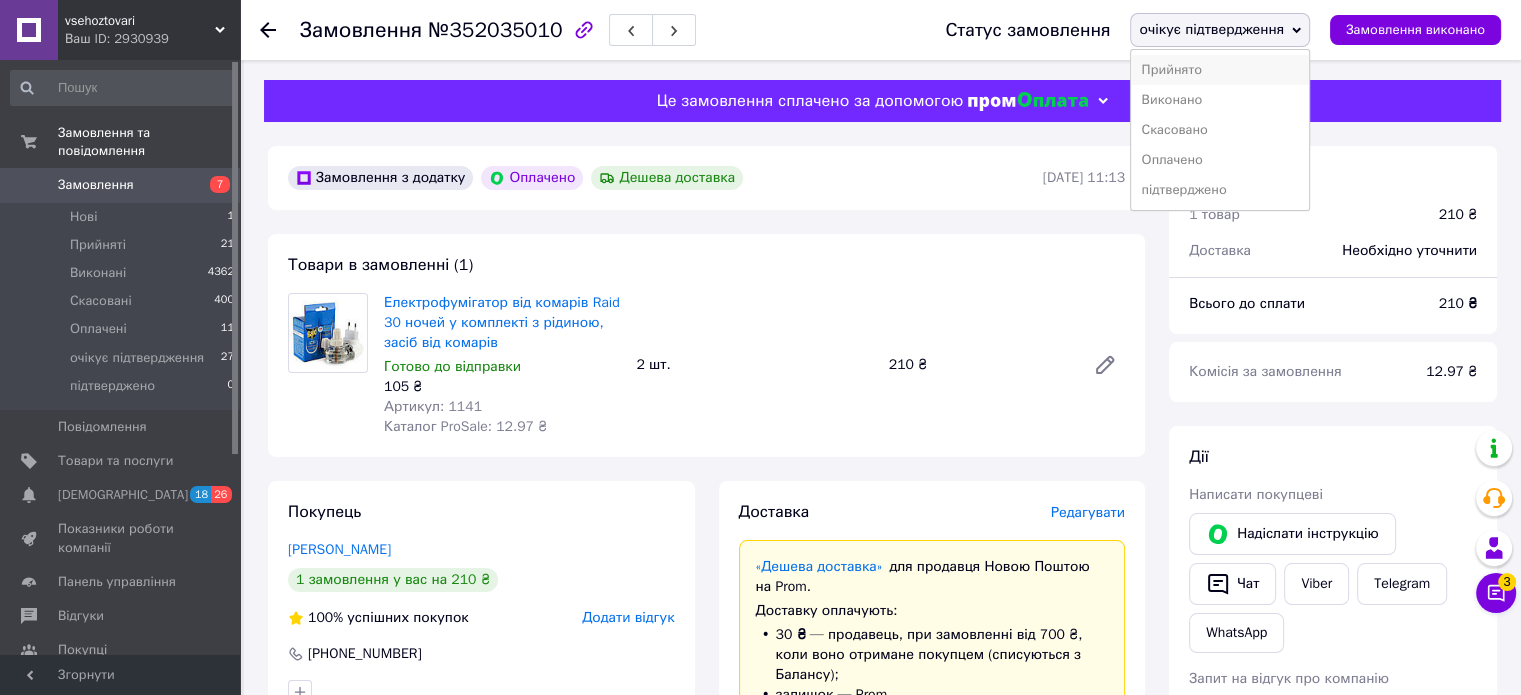 click on "Прийнято" at bounding box center (1220, 70) 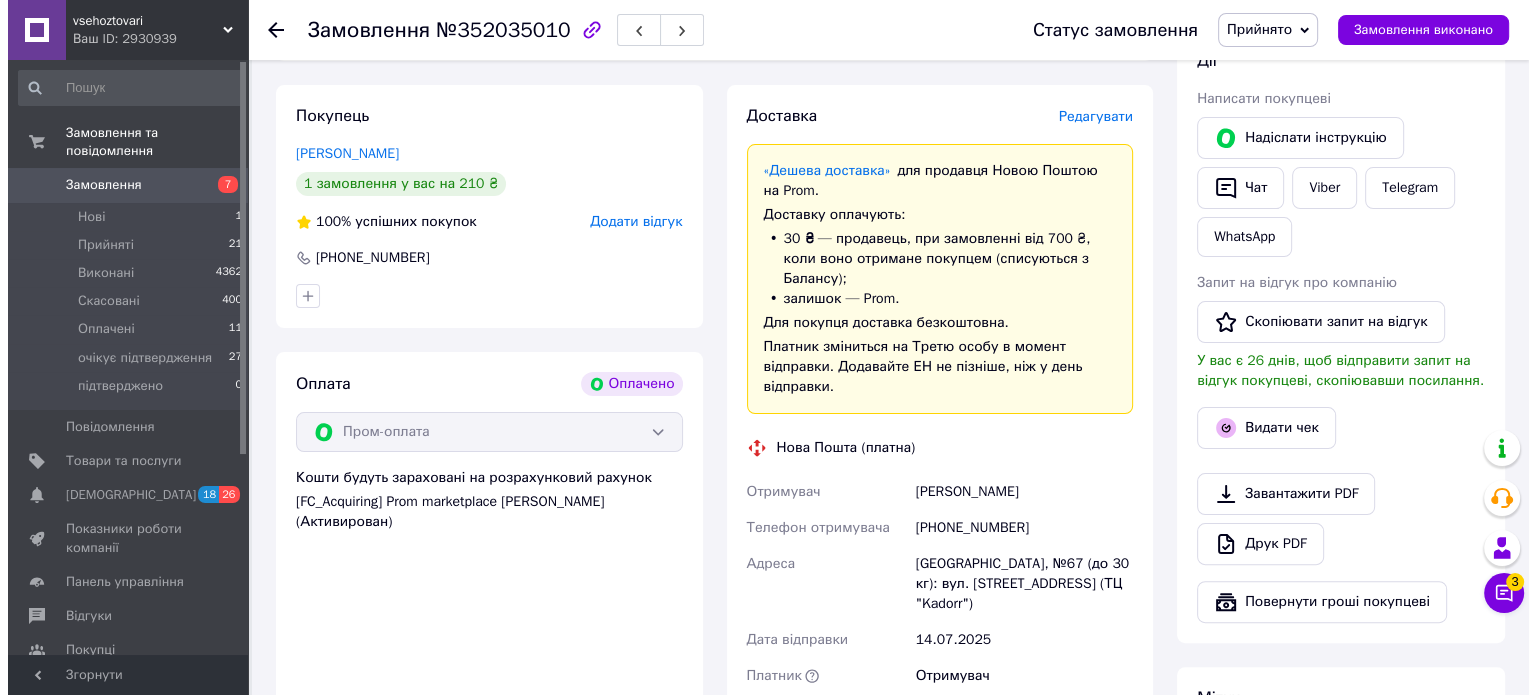 scroll, scrollTop: 400, scrollLeft: 0, axis: vertical 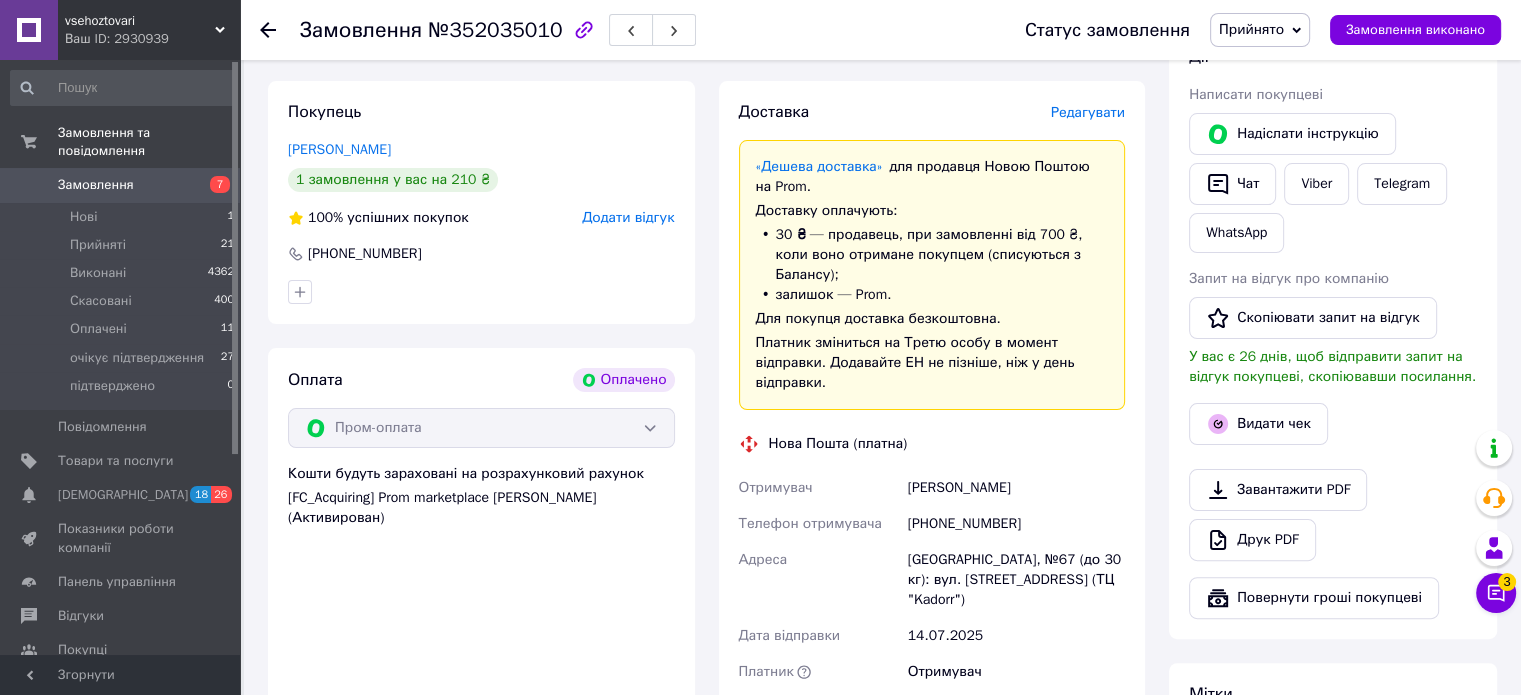 click on "Редагувати" at bounding box center (1088, 112) 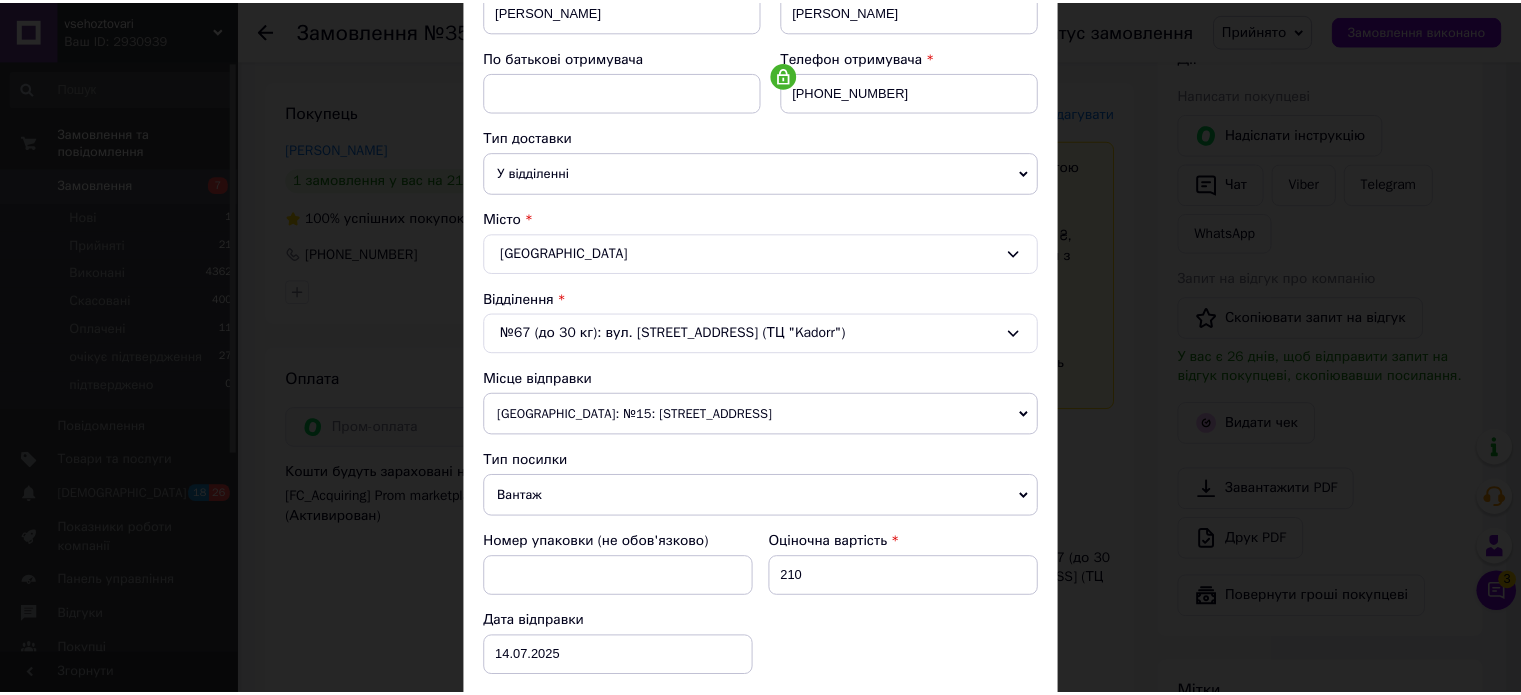 scroll, scrollTop: 627, scrollLeft: 0, axis: vertical 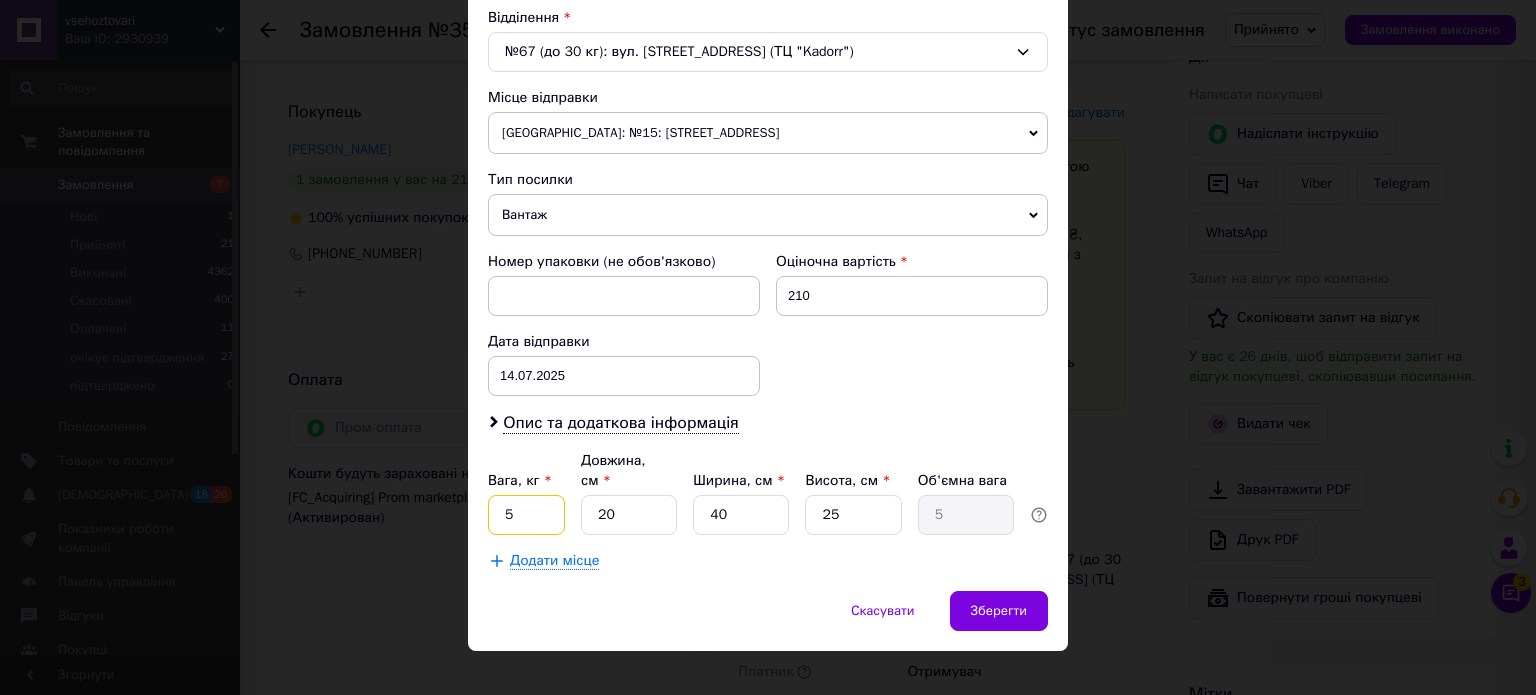 click on "5" at bounding box center [526, 515] 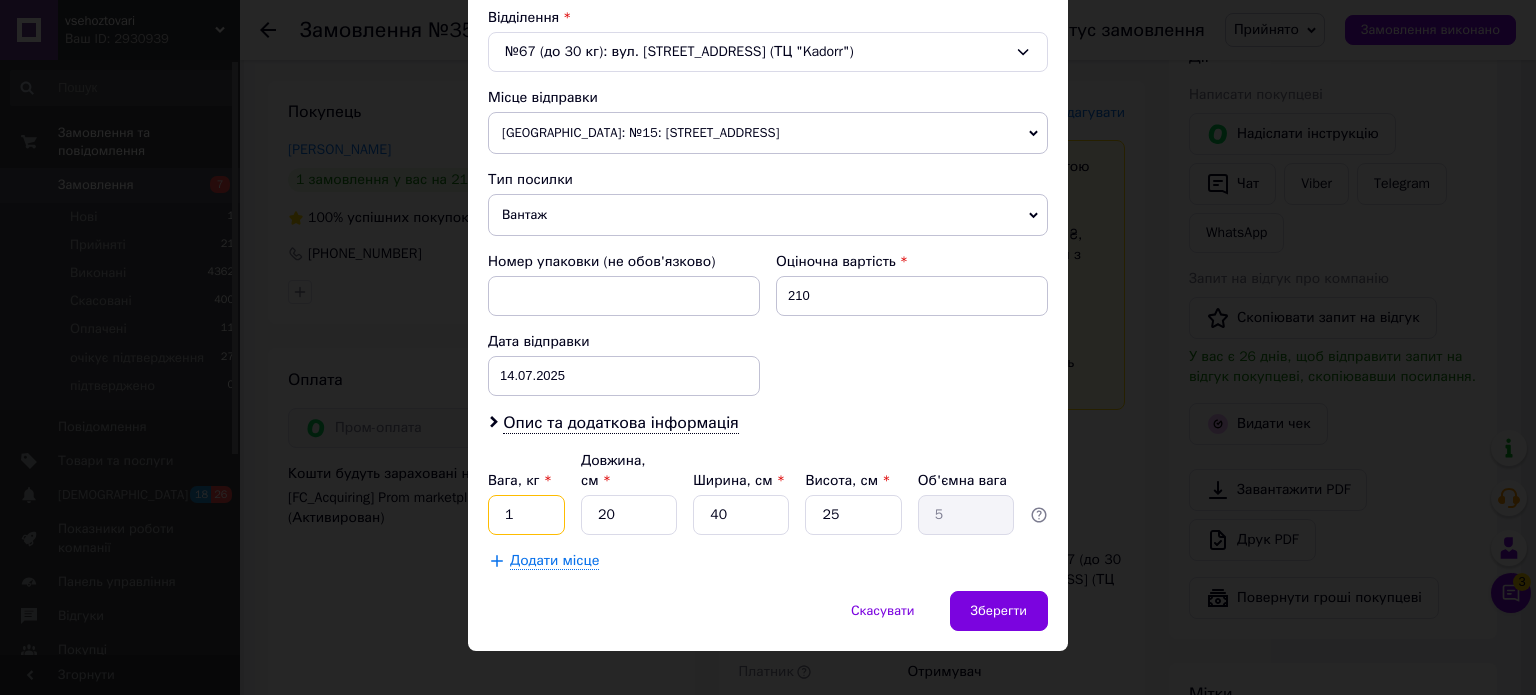 type on "1" 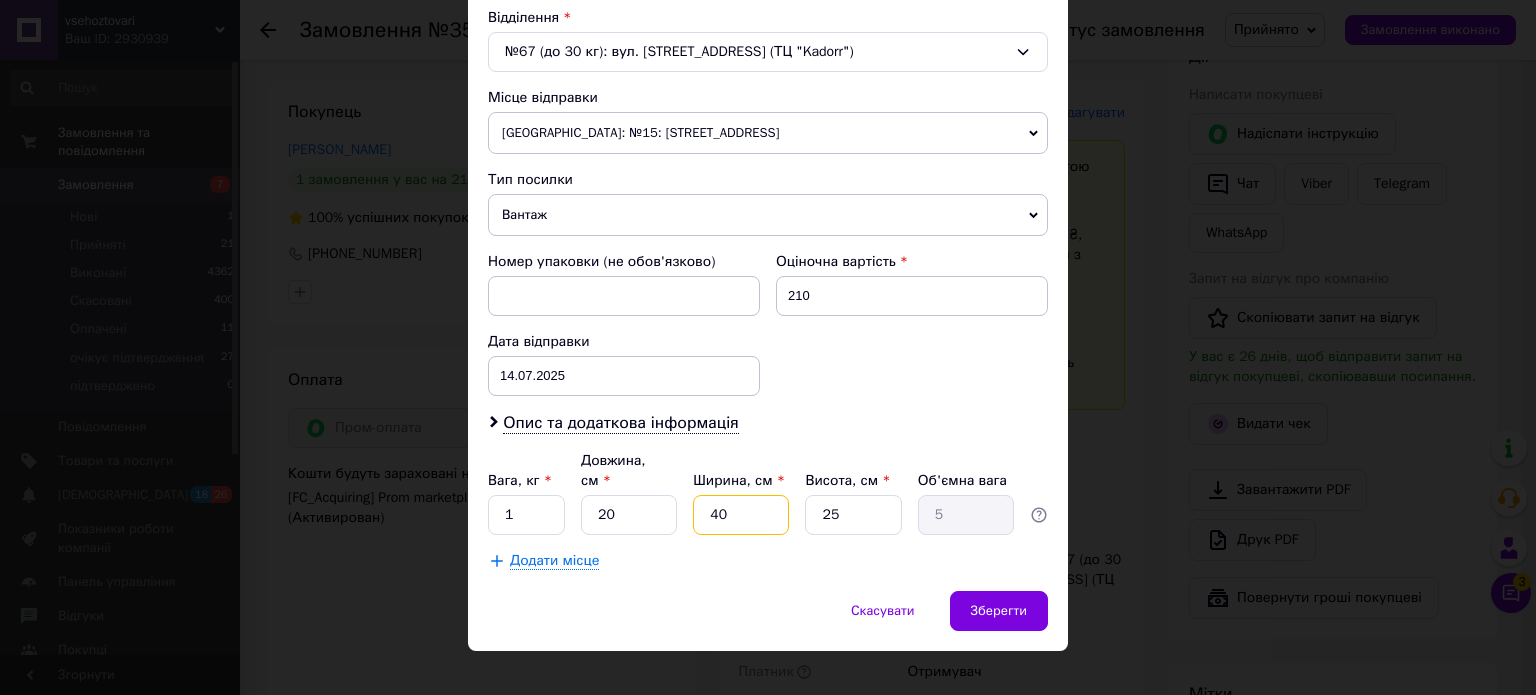 click on "40" at bounding box center [741, 515] 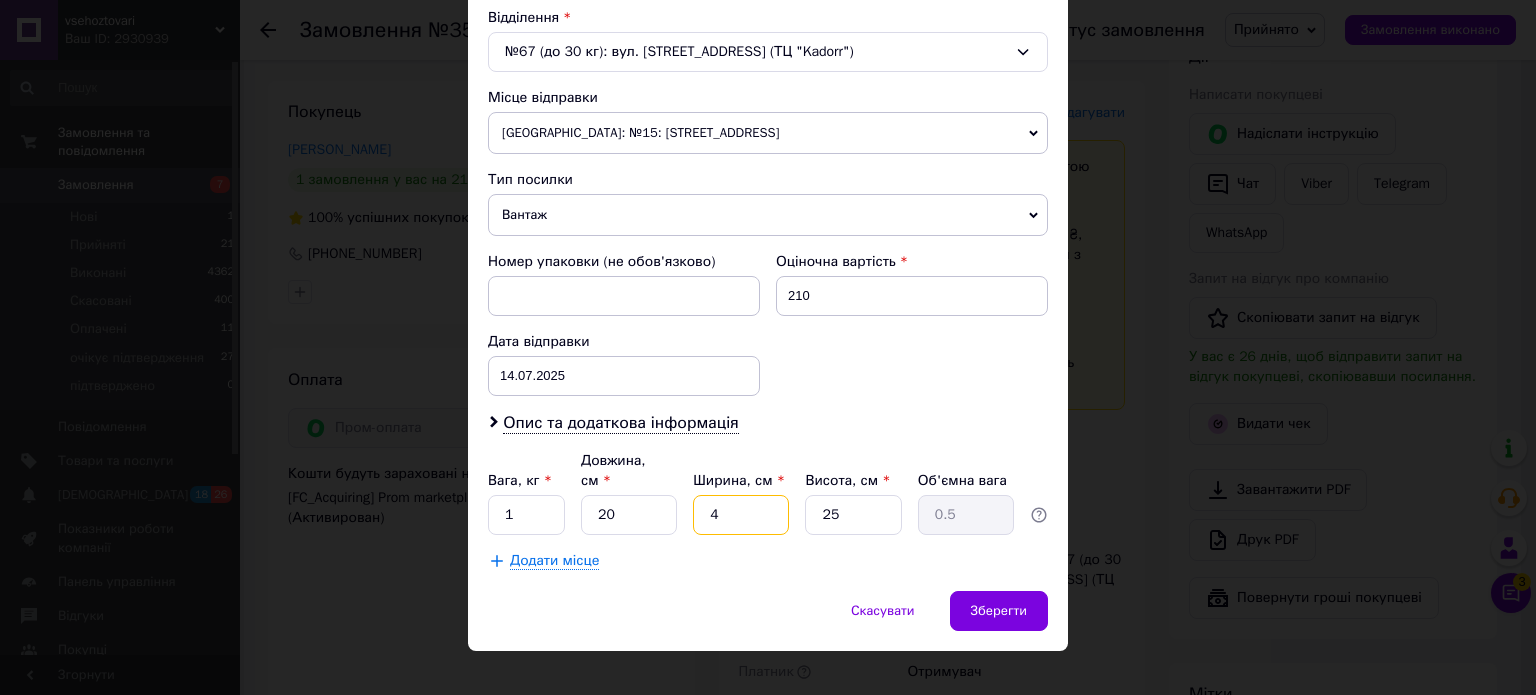 type 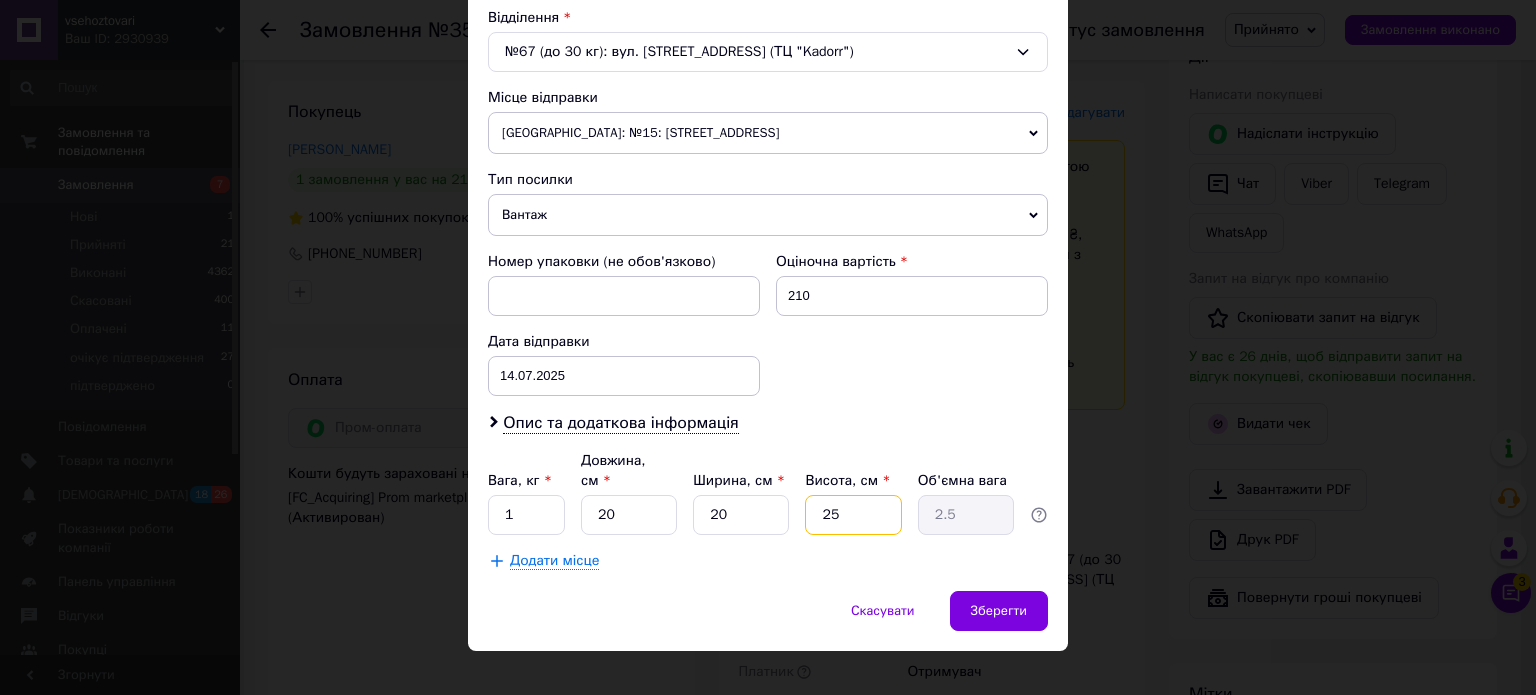 click on "25" at bounding box center (853, 515) 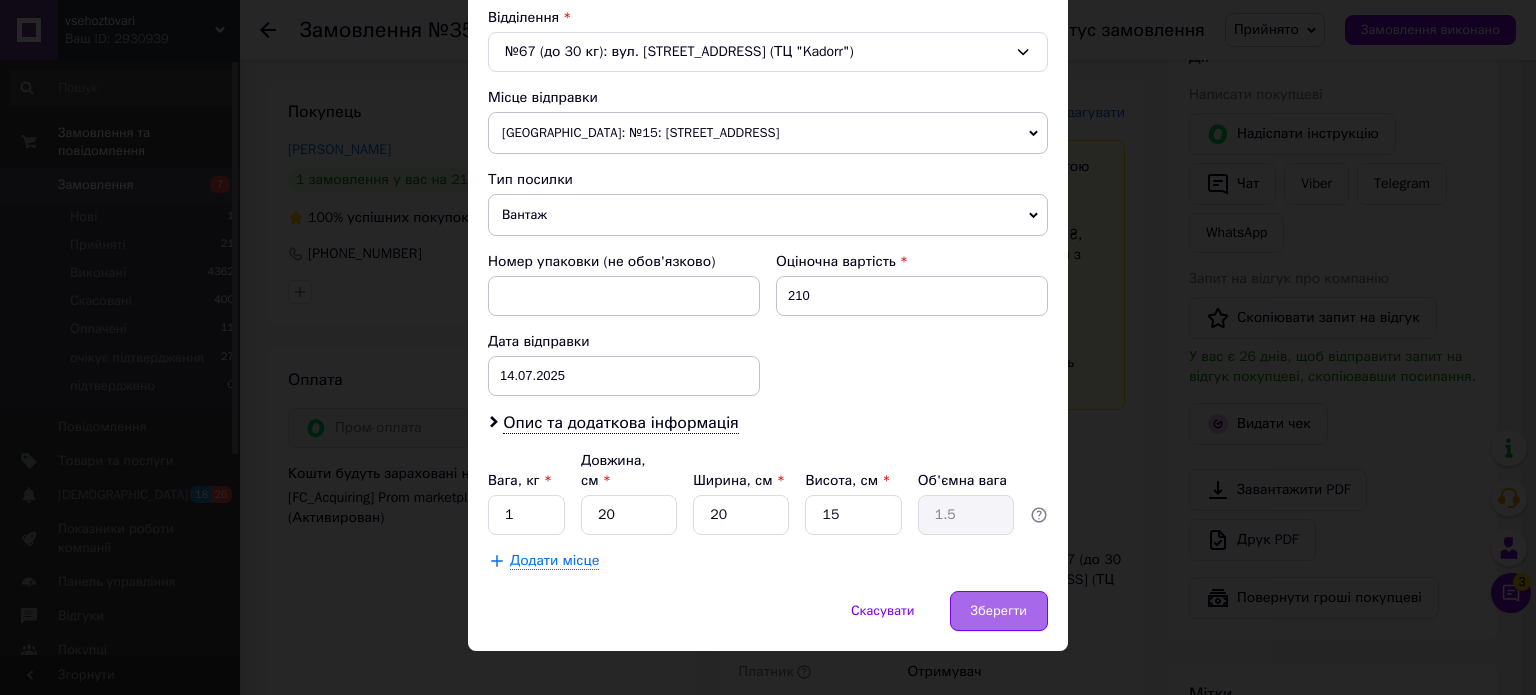 click on "Зберегти" at bounding box center (999, 611) 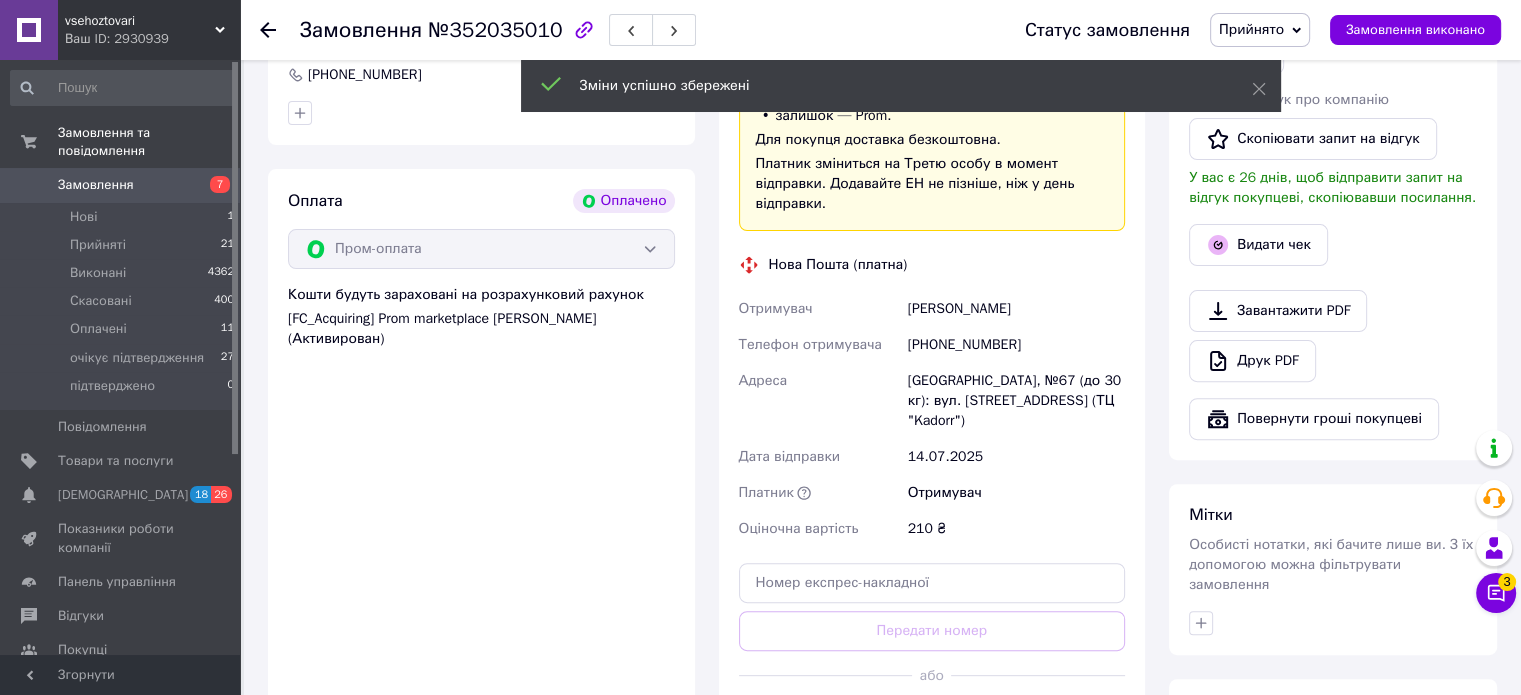 scroll, scrollTop: 800, scrollLeft: 0, axis: vertical 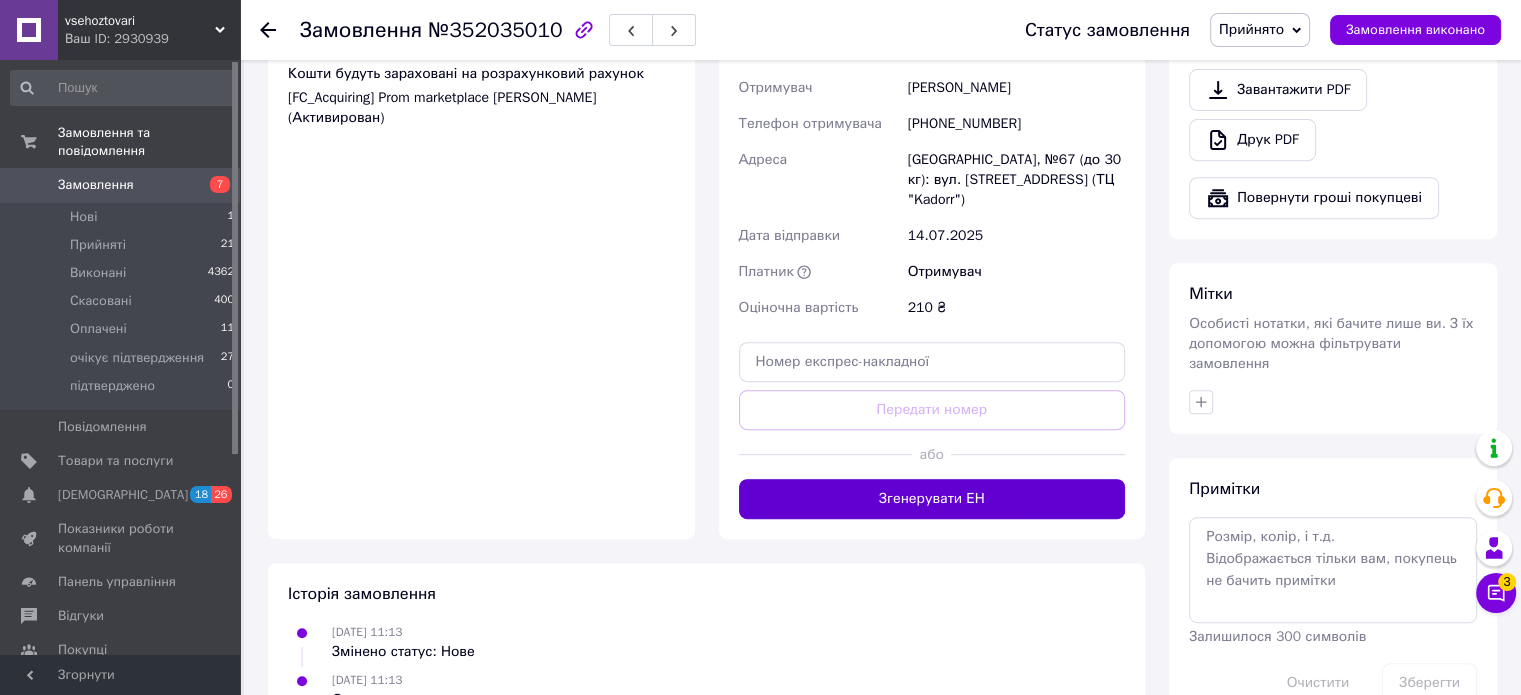 click on "Згенерувати ЕН" at bounding box center (932, 499) 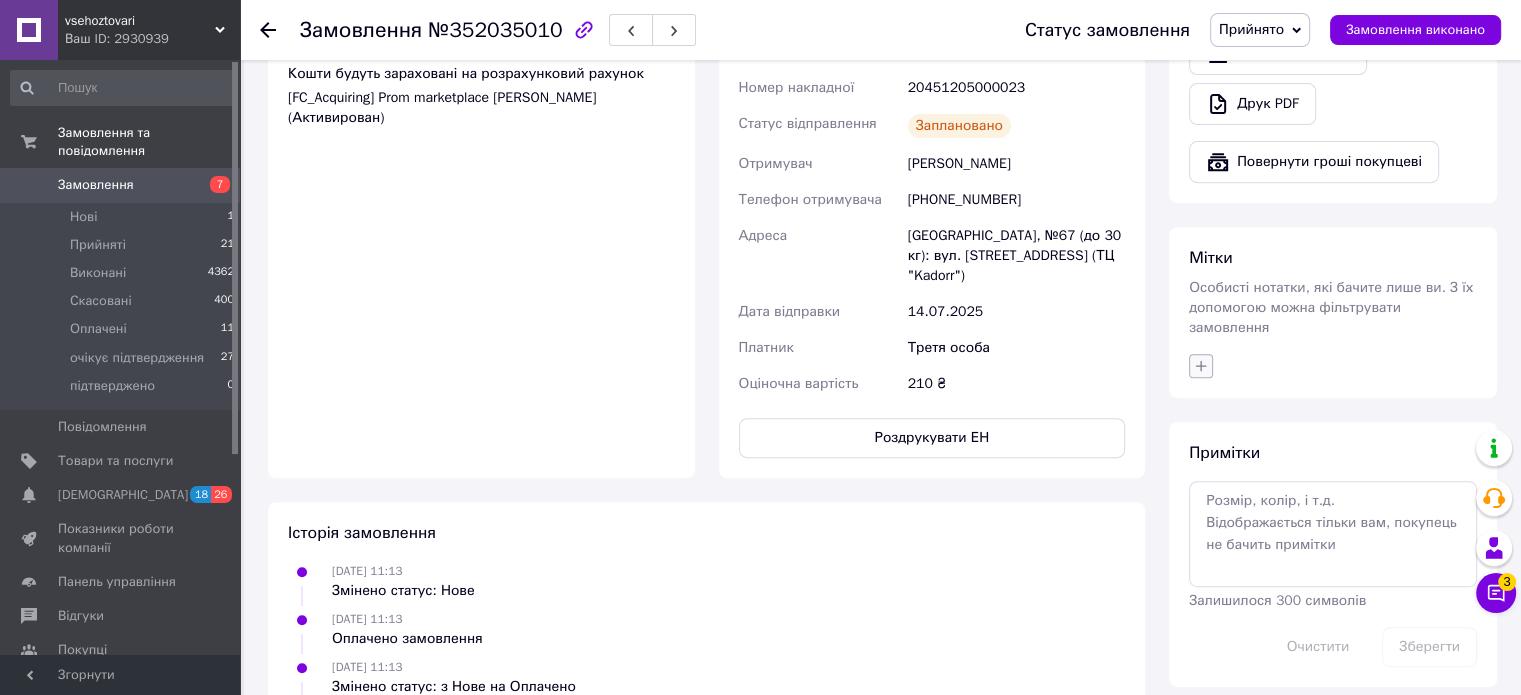 click 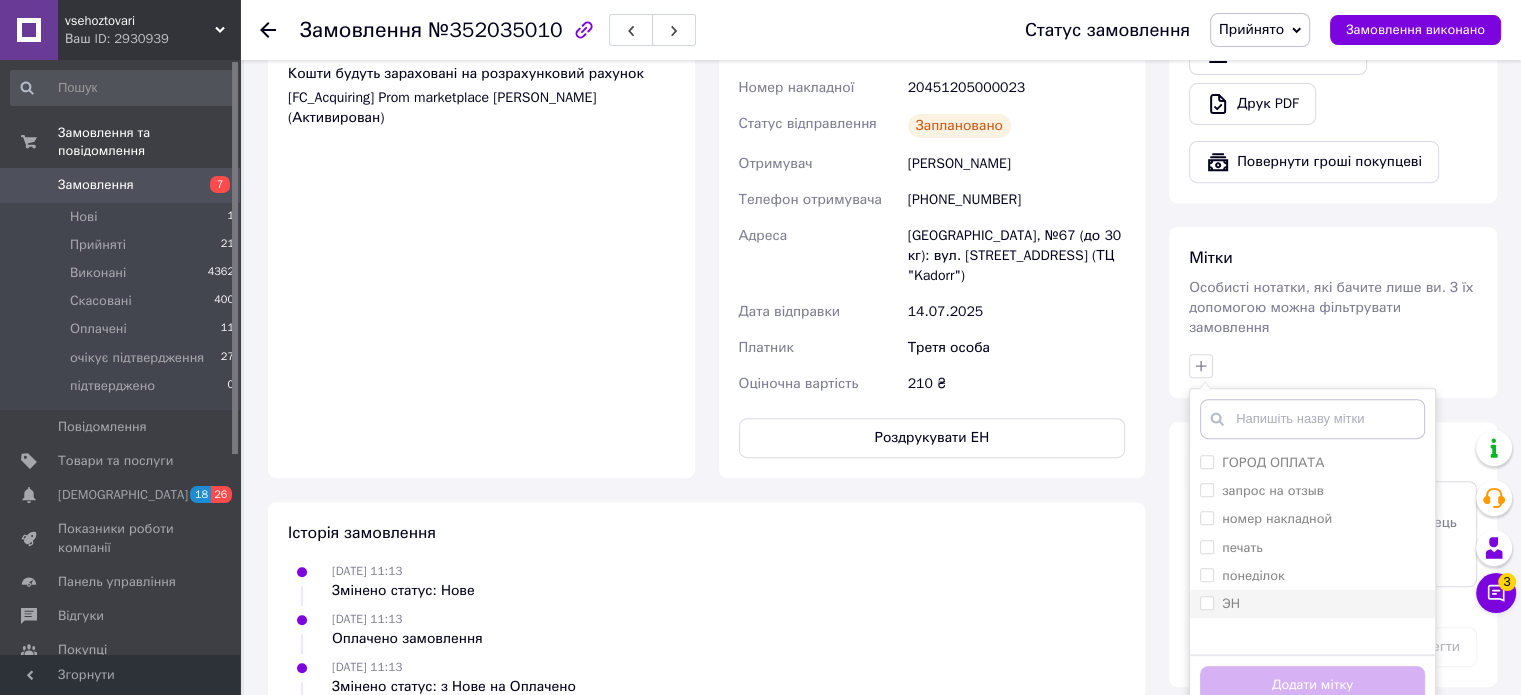 drag, startPoint x: 1208, startPoint y: 580, endPoint x: 1212, endPoint y: 591, distance: 11.7046995 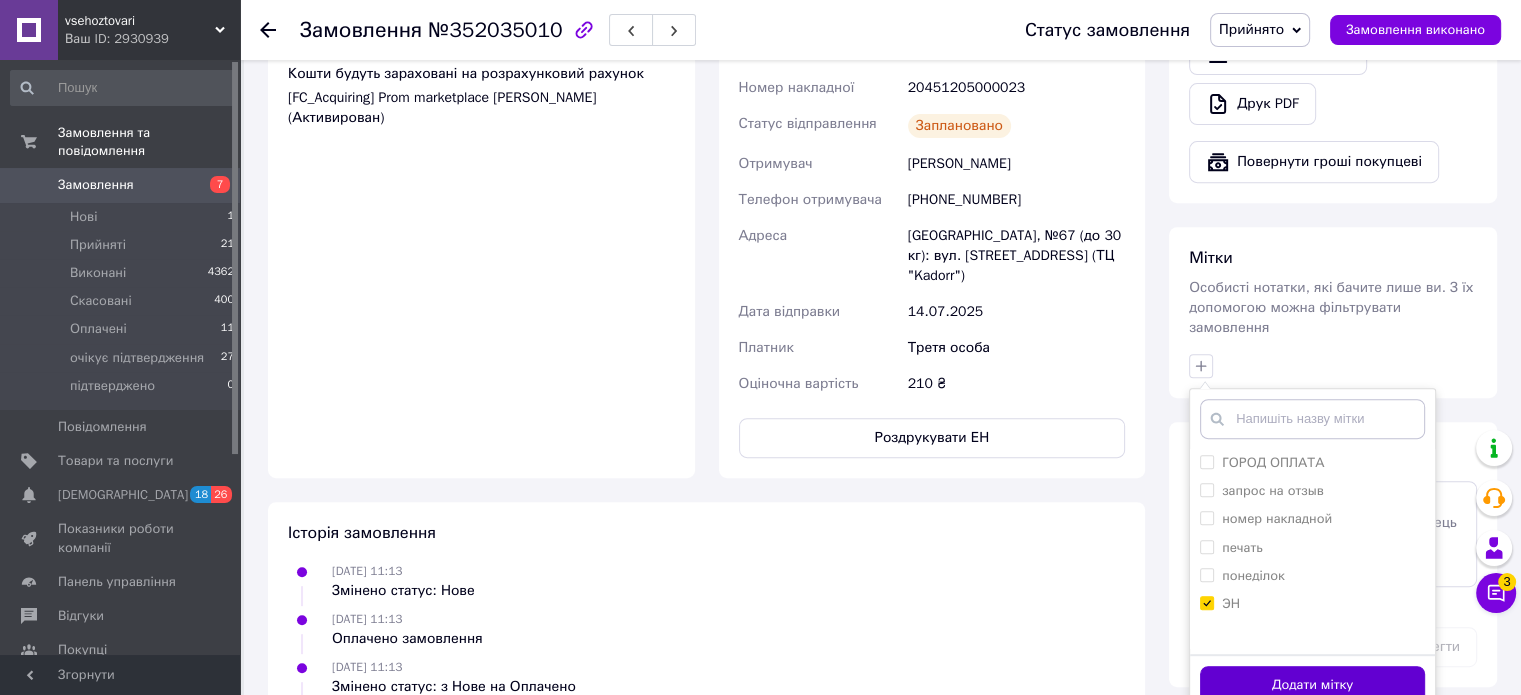 click on "Додати мітку" at bounding box center [1312, 685] 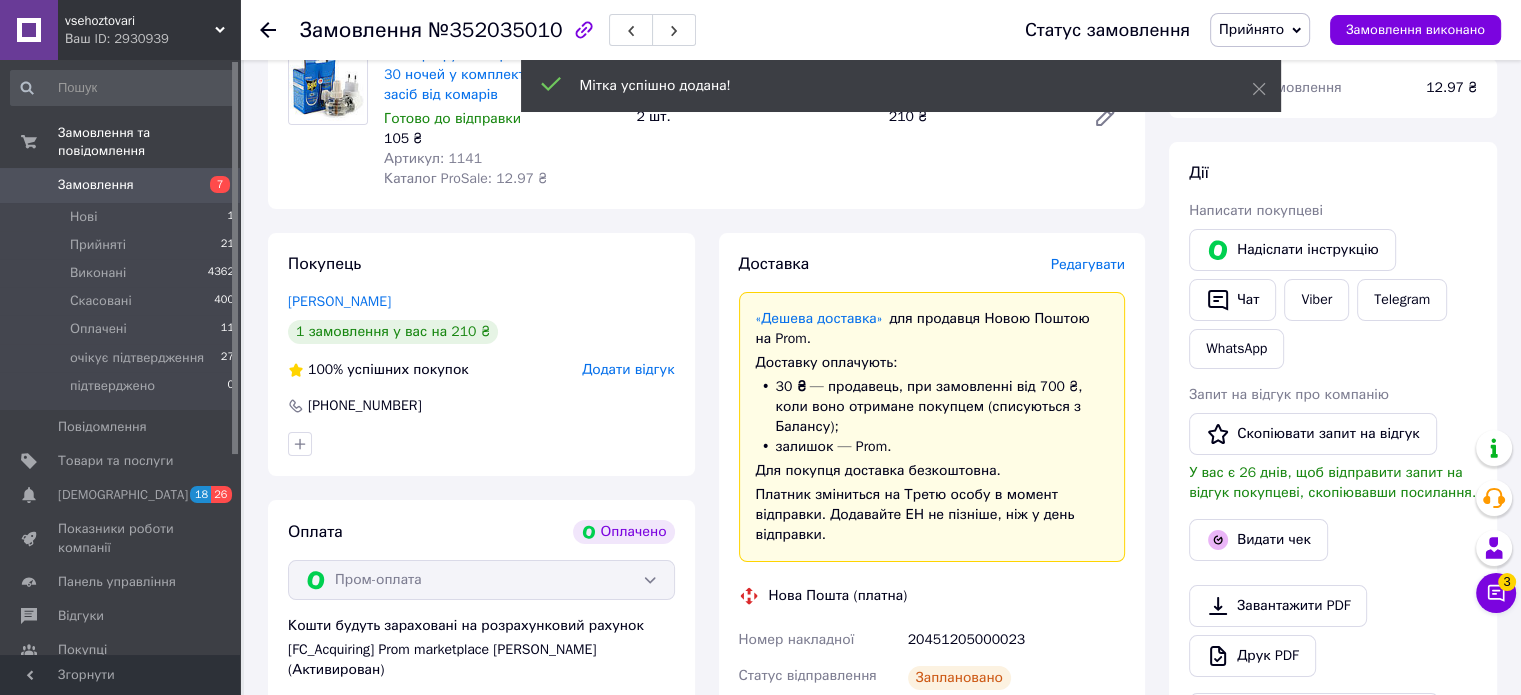 scroll, scrollTop: 200, scrollLeft: 0, axis: vertical 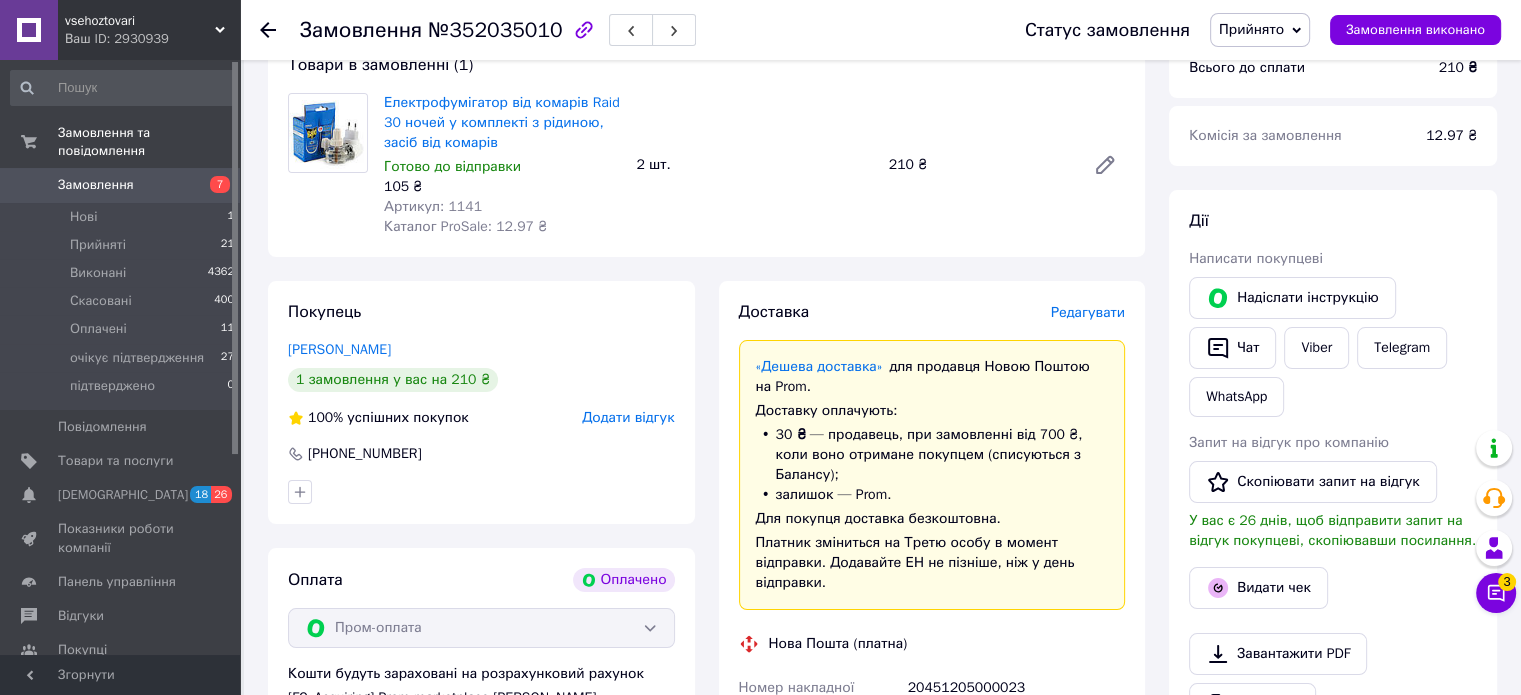 click 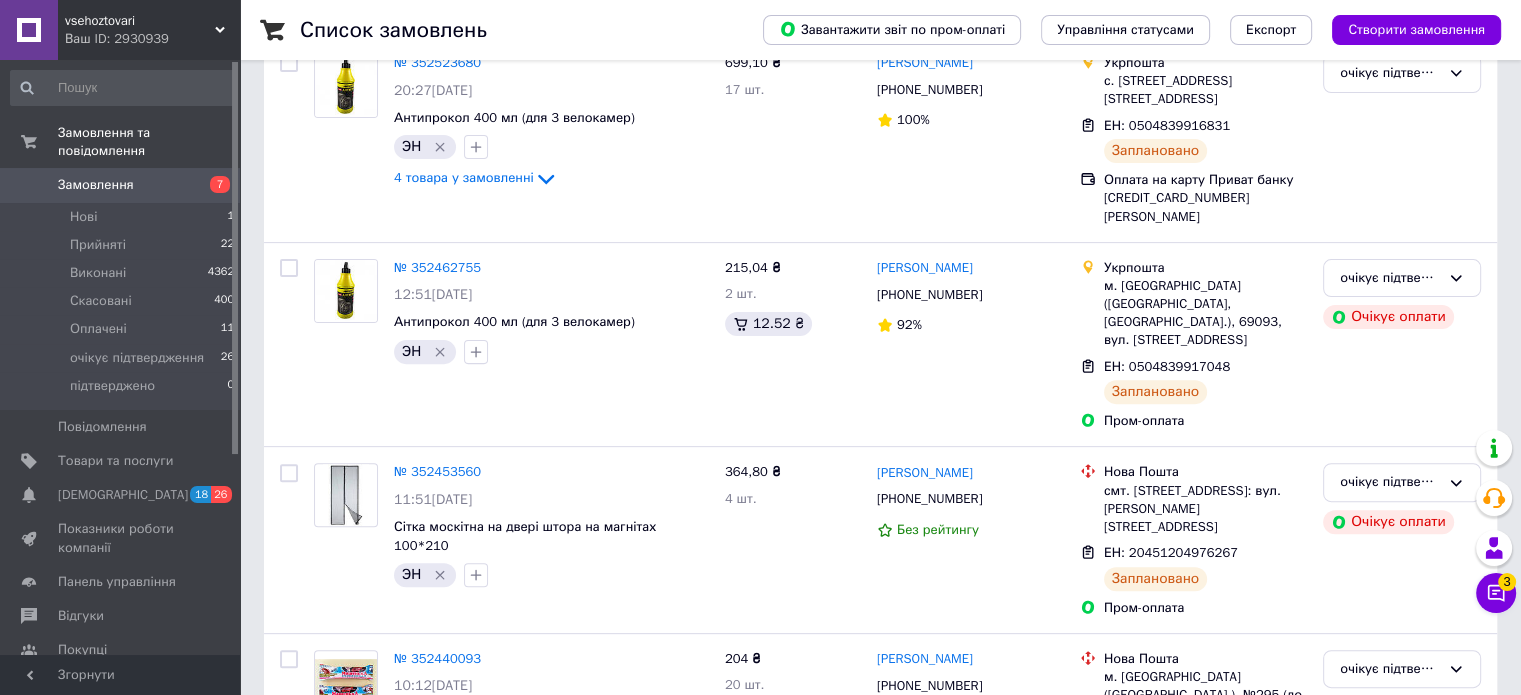 scroll, scrollTop: 600, scrollLeft: 0, axis: vertical 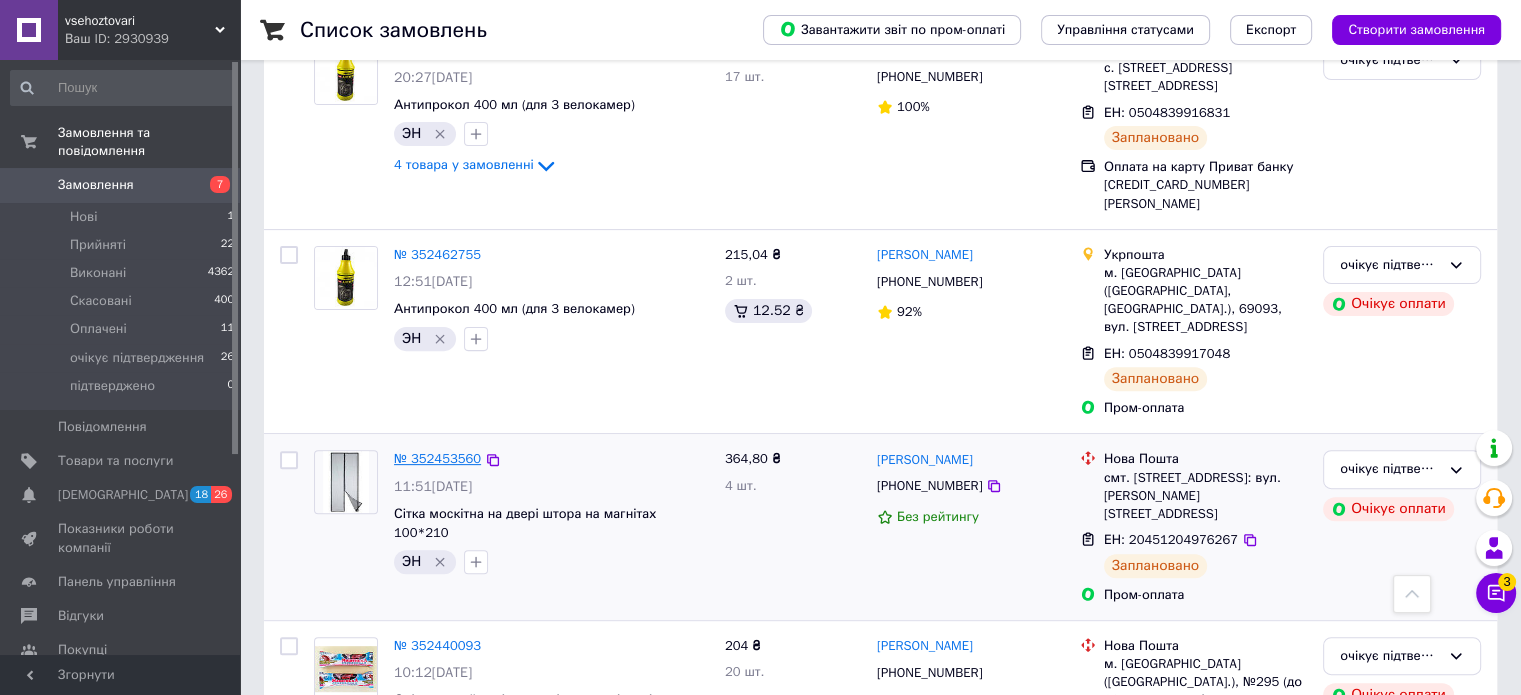 click on "№ 352453560" at bounding box center (437, 458) 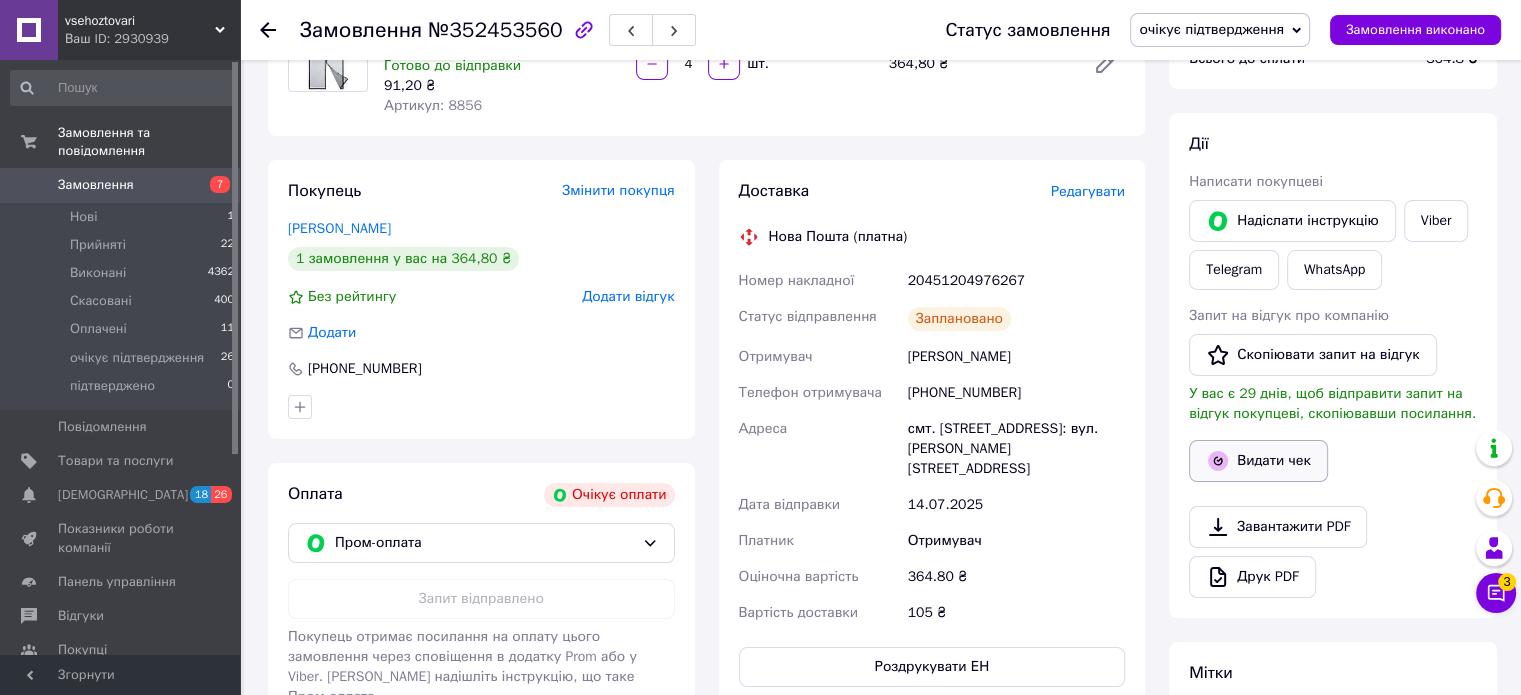 scroll, scrollTop: 0, scrollLeft: 0, axis: both 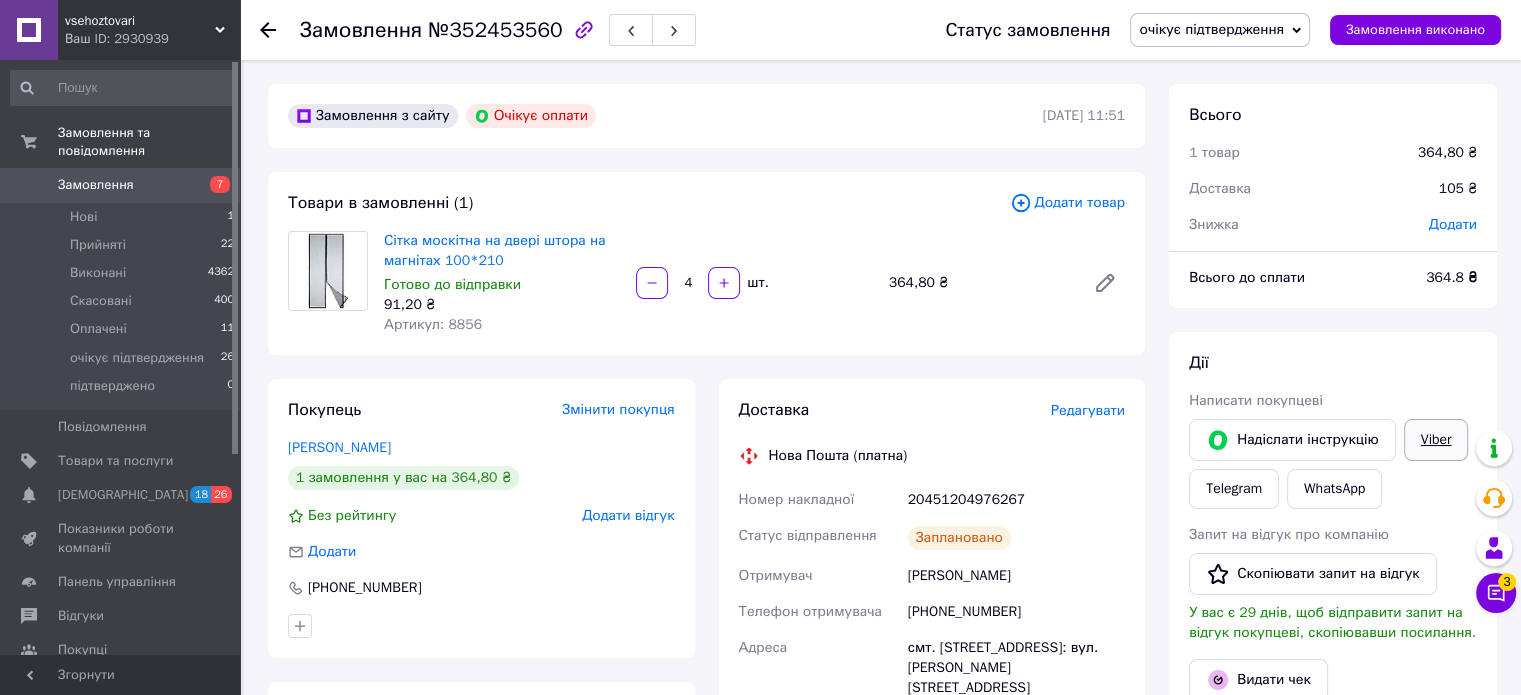 click on "Viber" at bounding box center [1436, 440] 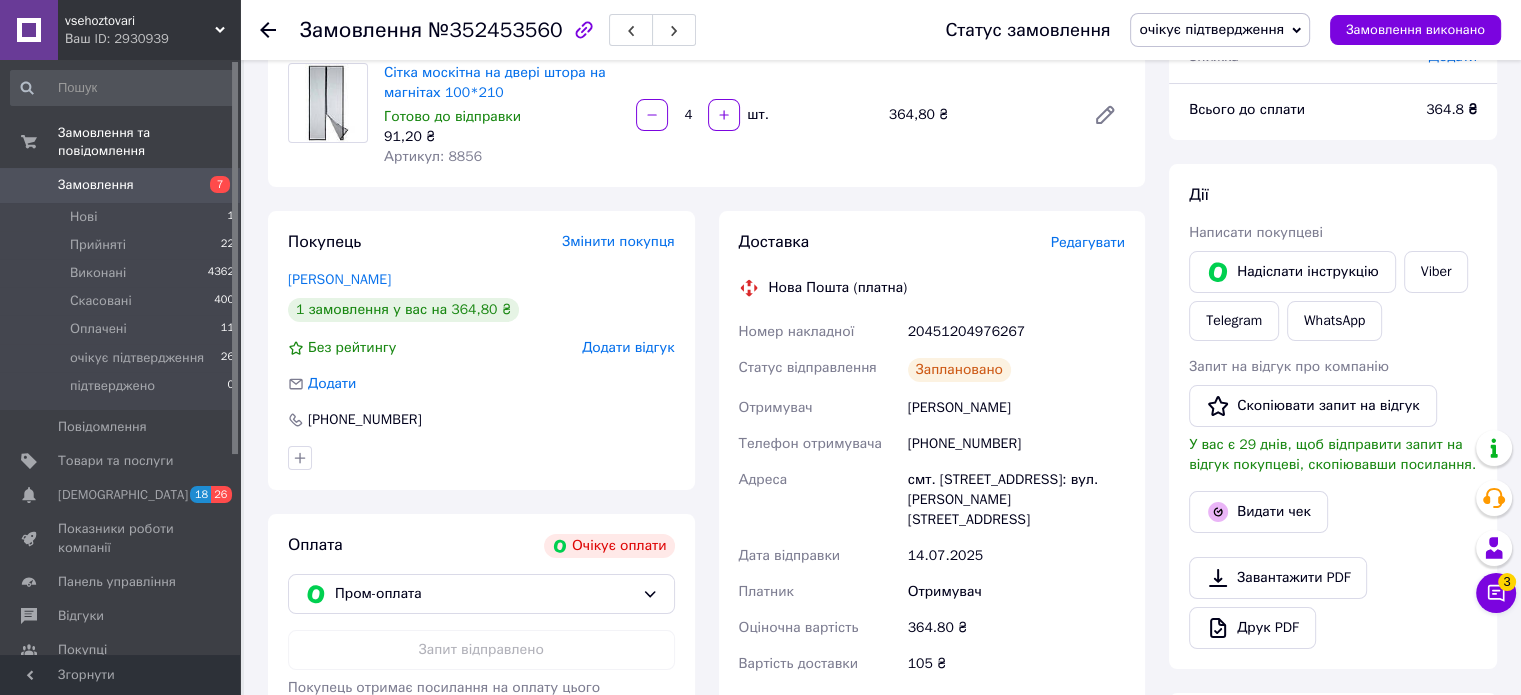 scroll, scrollTop: 200, scrollLeft: 0, axis: vertical 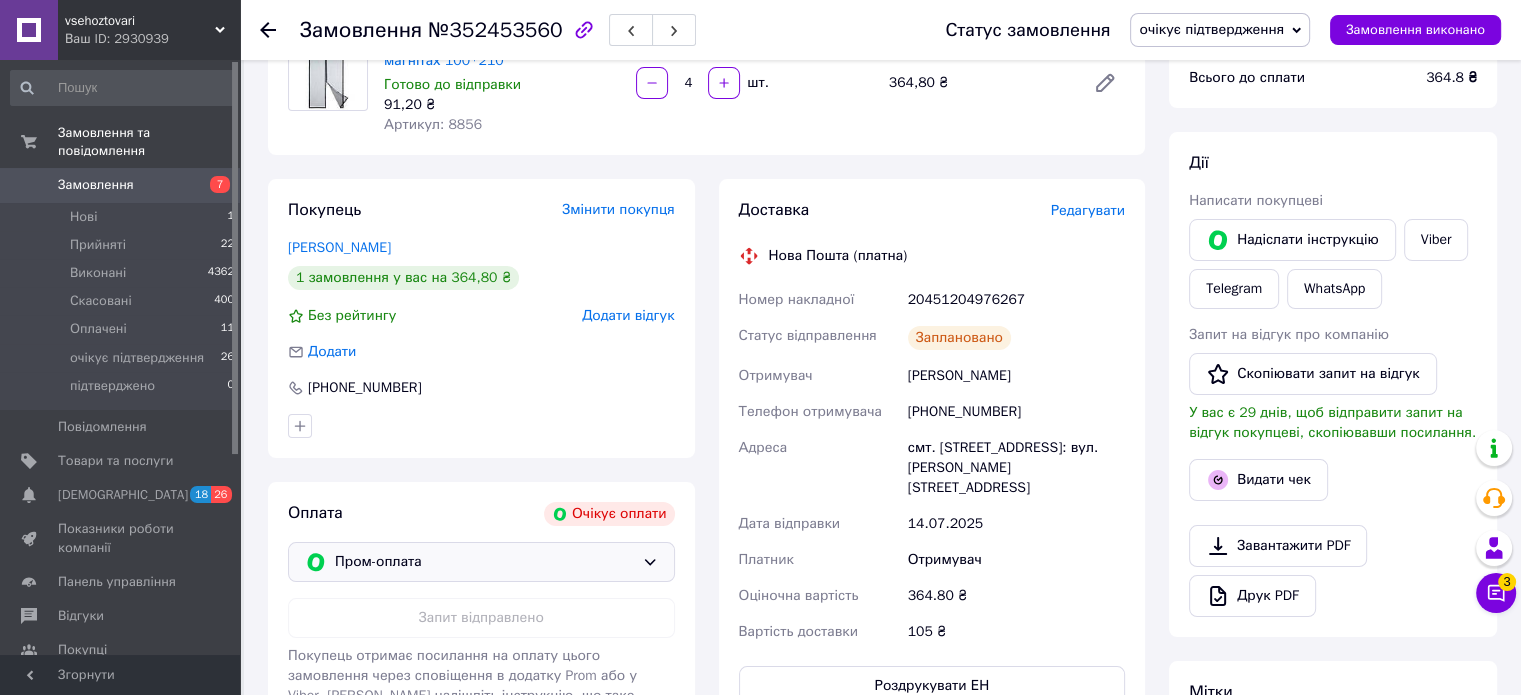 click 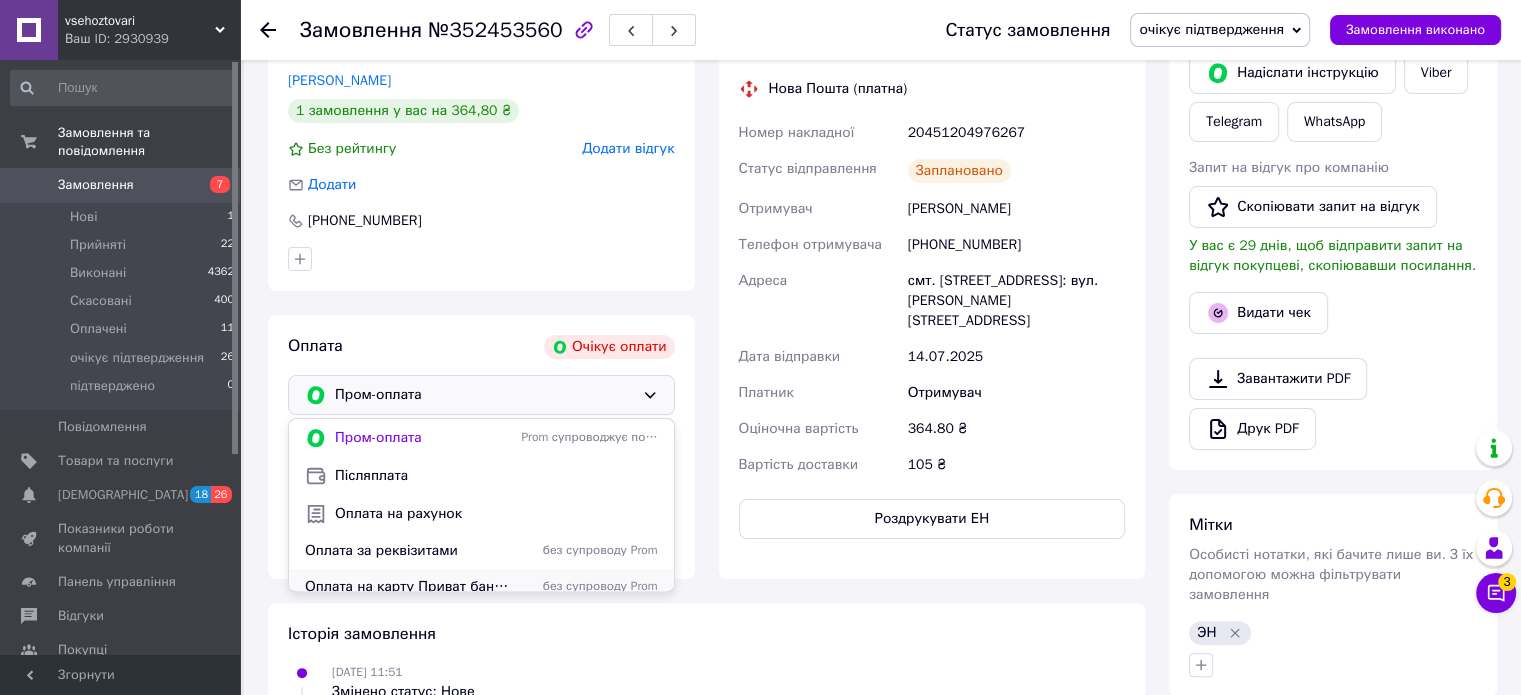 scroll, scrollTop: 400, scrollLeft: 0, axis: vertical 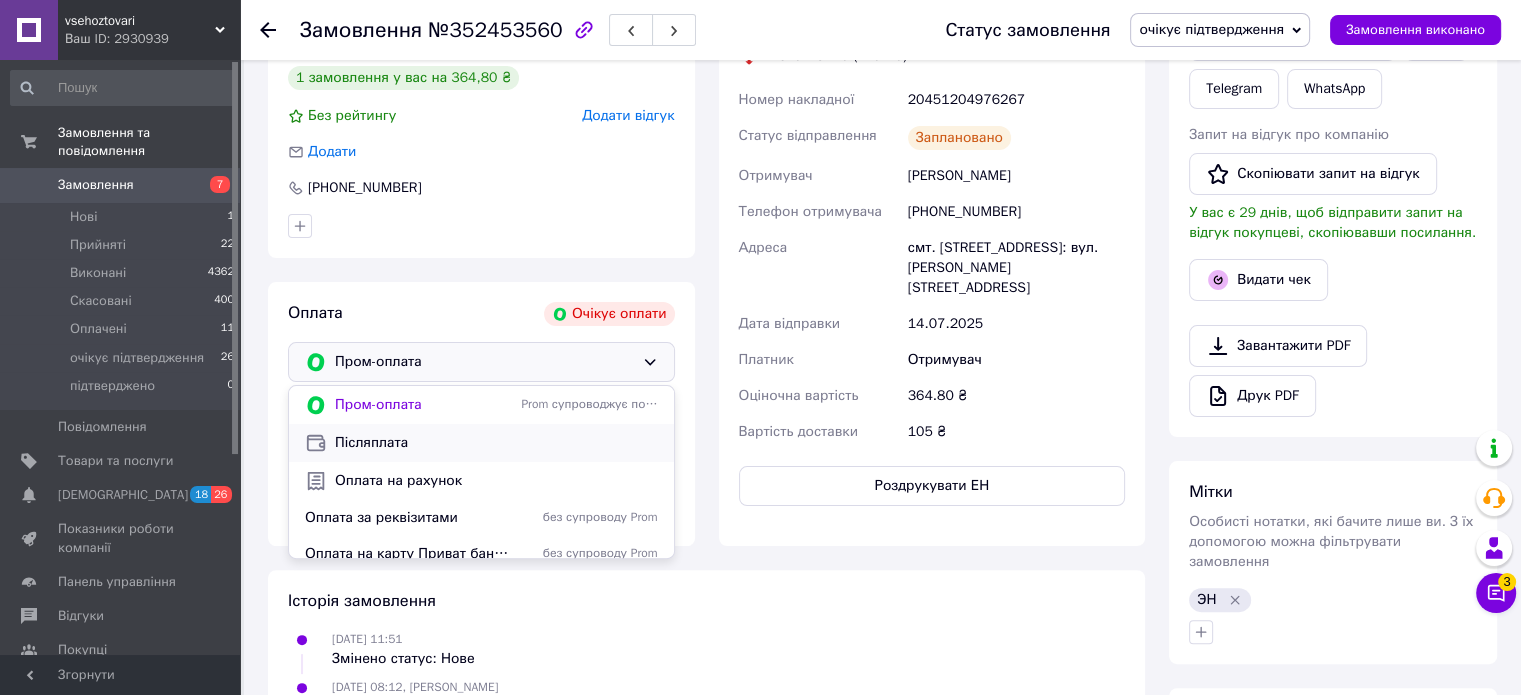 click on "Післяплата" at bounding box center [496, 443] 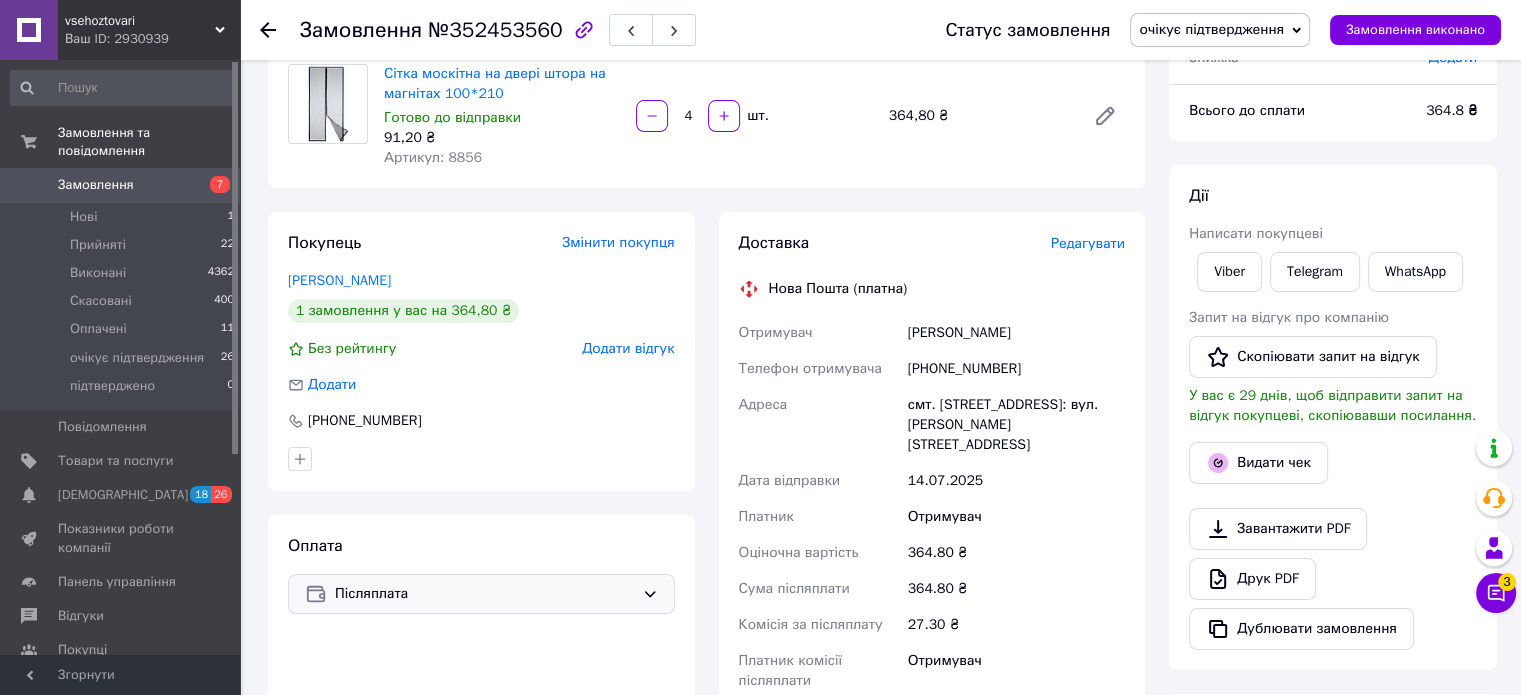 scroll, scrollTop: 200, scrollLeft: 0, axis: vertical 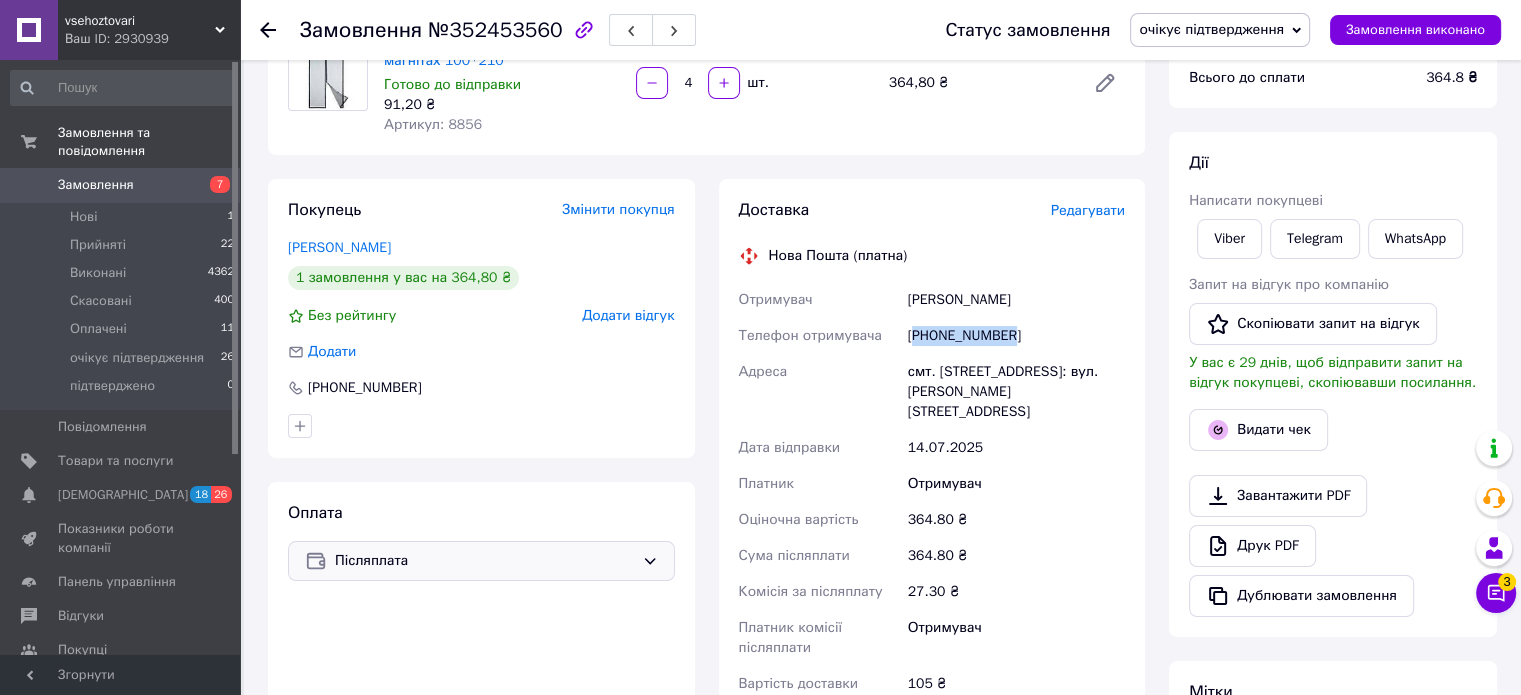 drag, startPoint x: 915, startPoint y: 339, endPoint x: 1008, endPoint y: 348, distance: 93.43447 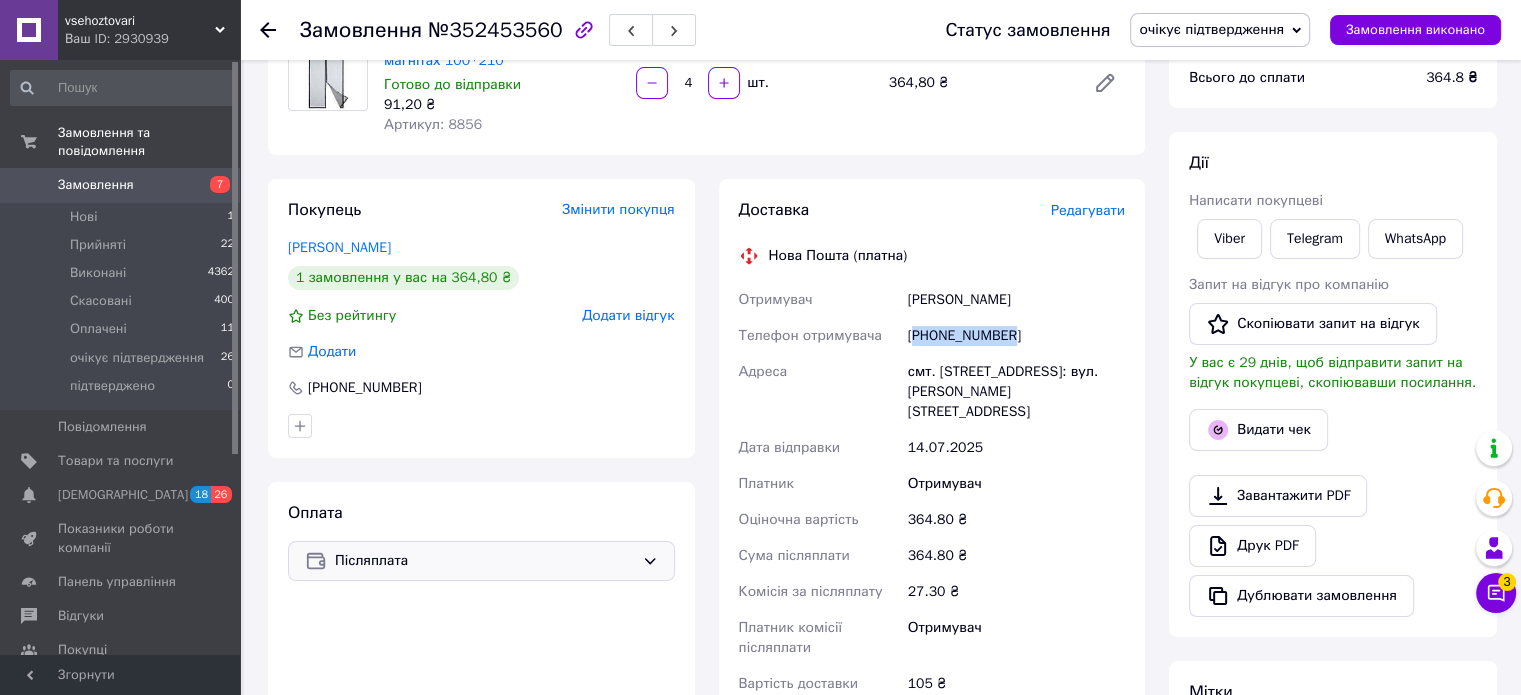 click on "[PHONE_NUMBER]" at bounding box center [1016, 336] 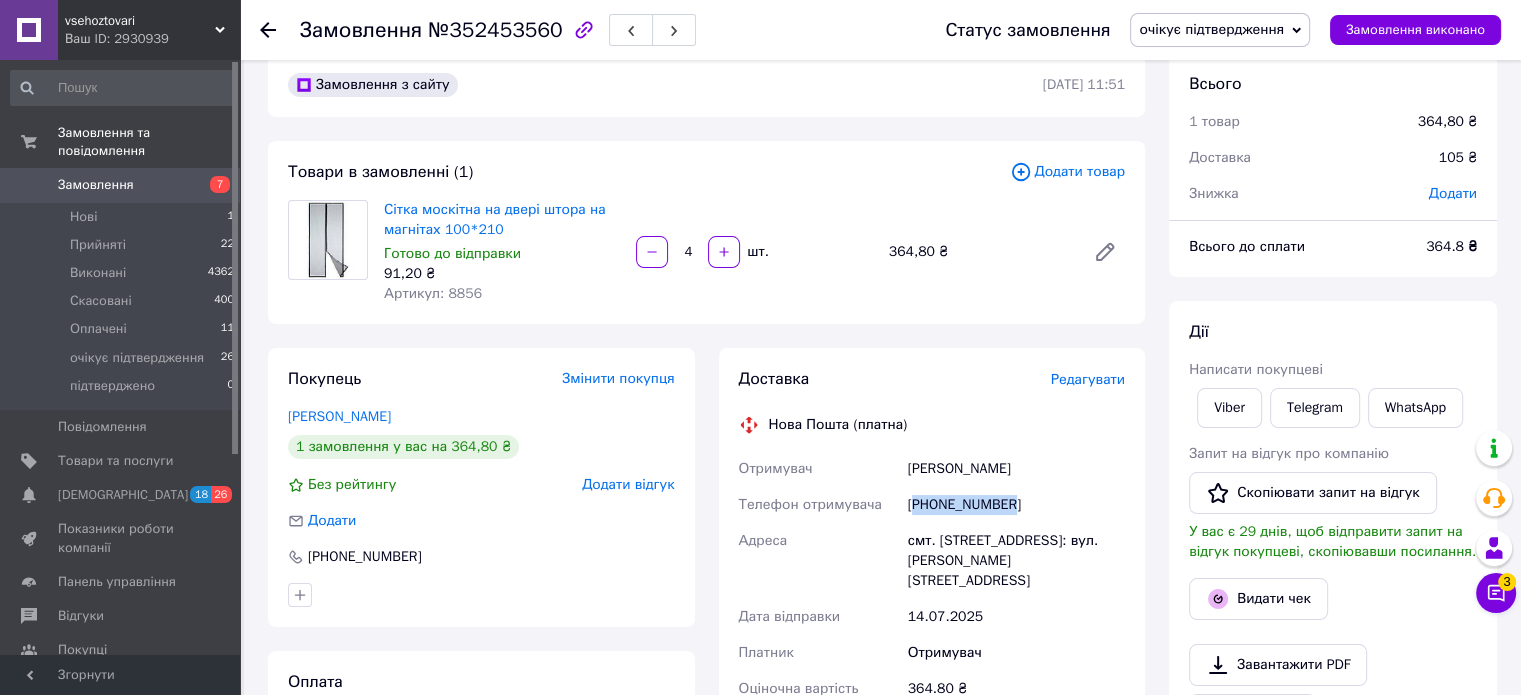 scroll, scrollTop: 0, scrollLeft: 0, axis: both 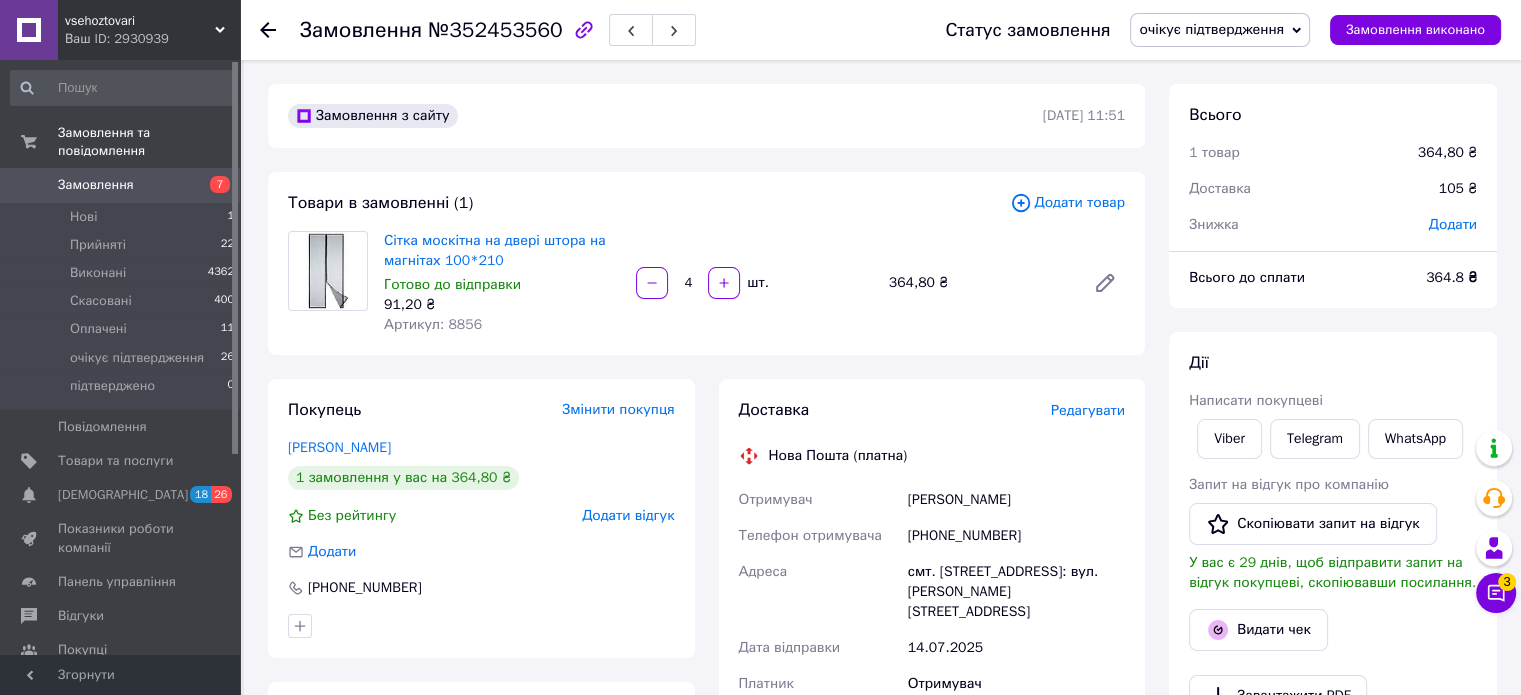 click 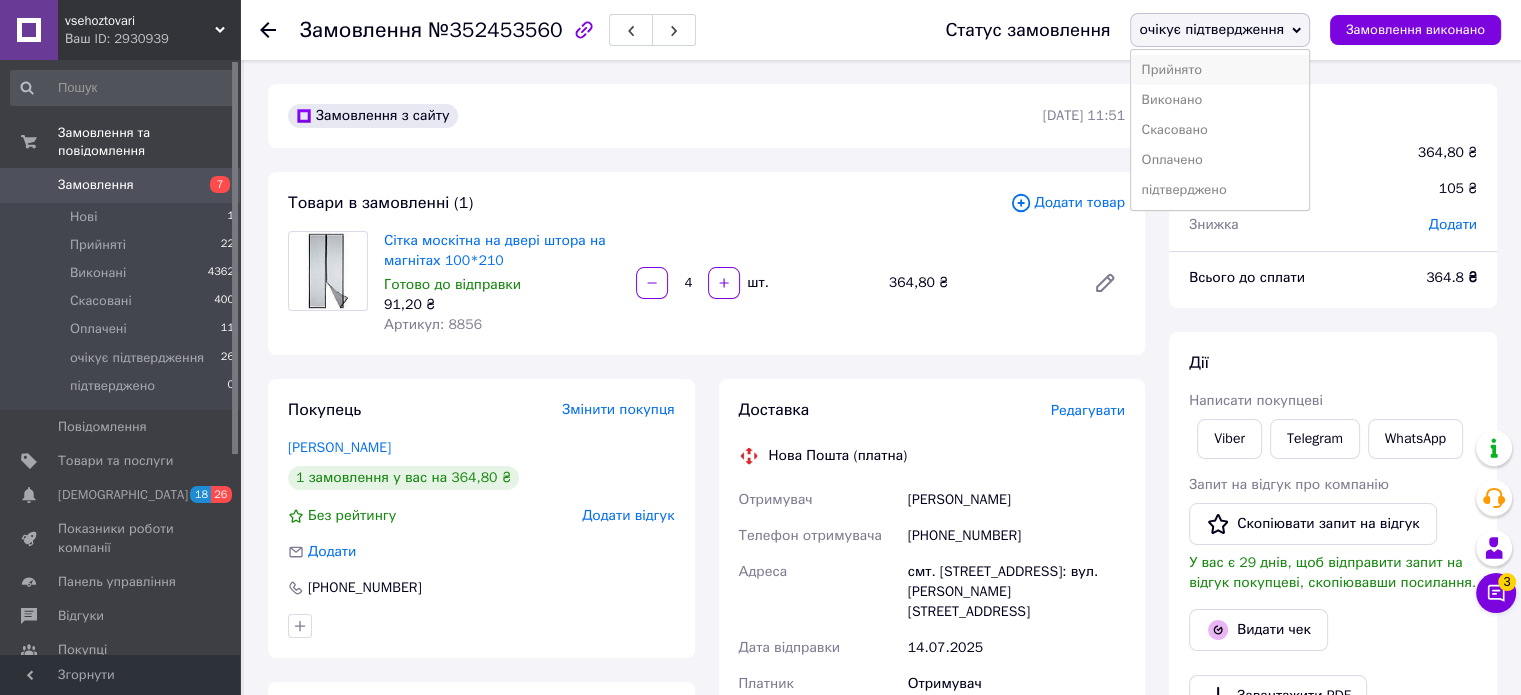 click on "Прийнято" at bounding box center [1220, 70] 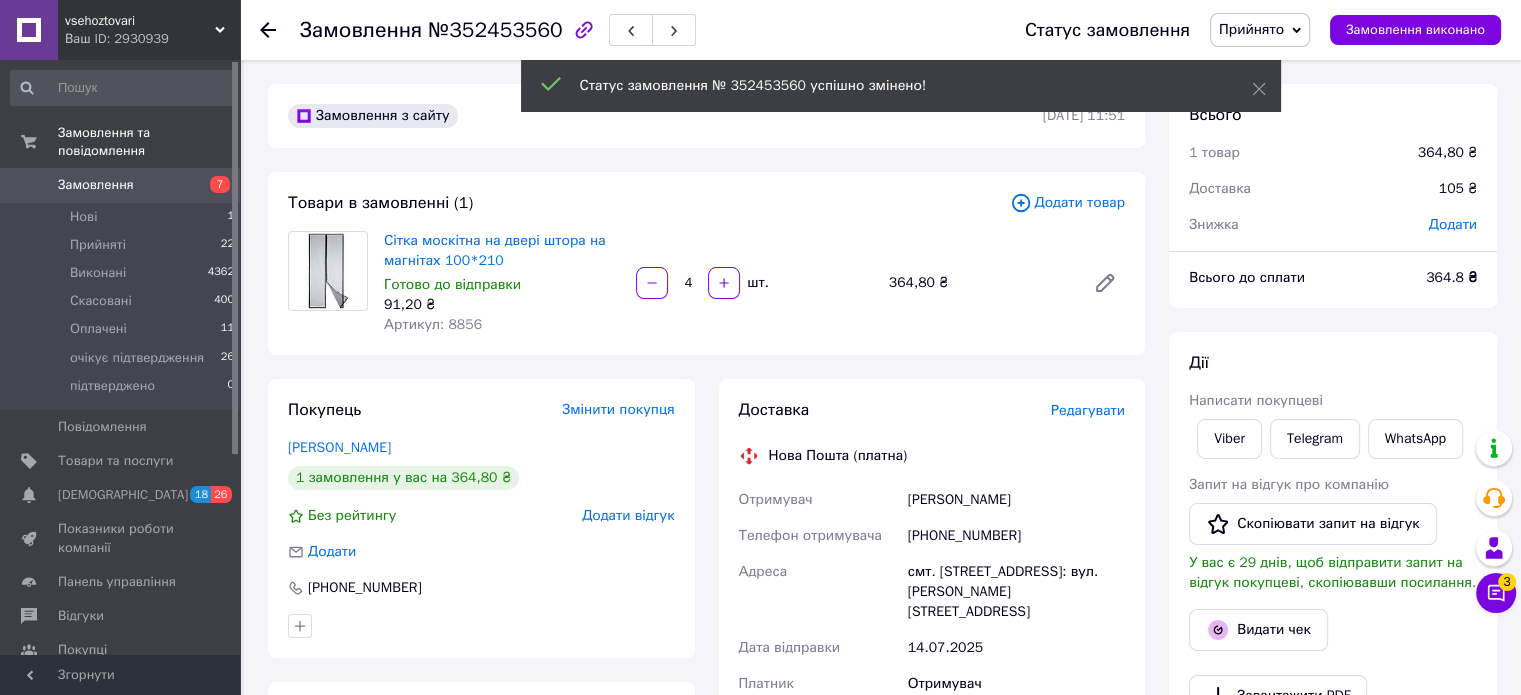 click on "Доставка" at bounding box center [1220, 188] 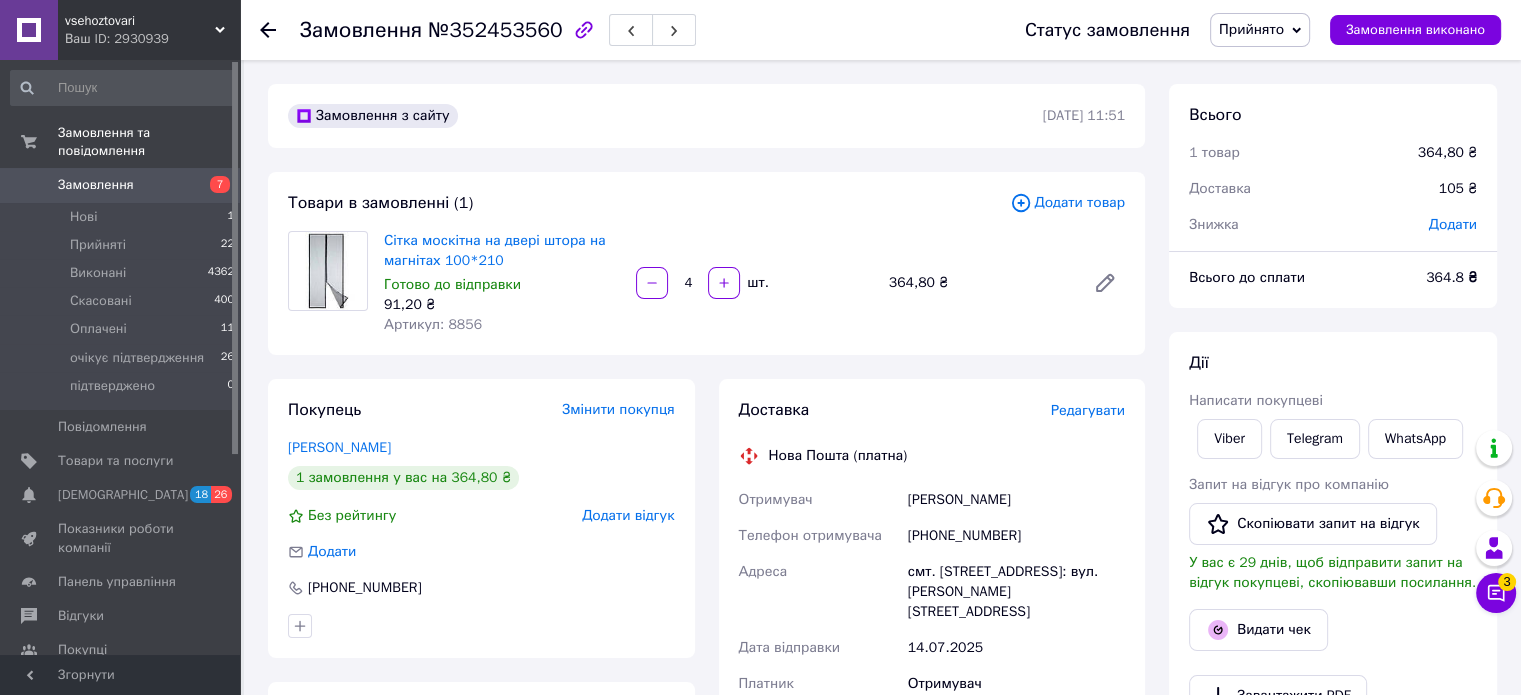 click on "Додати" at bounding box center (1453, 224) 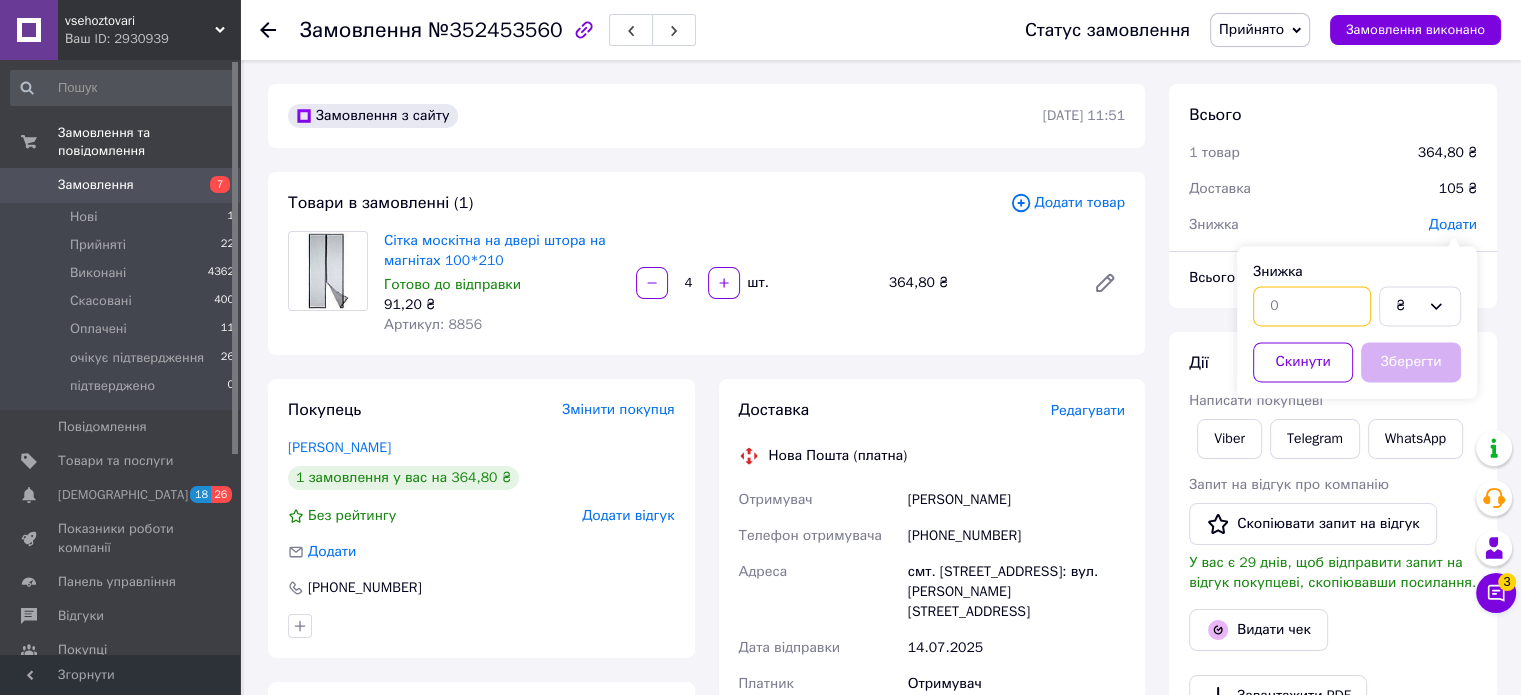click at bounding box center [1312, 306] 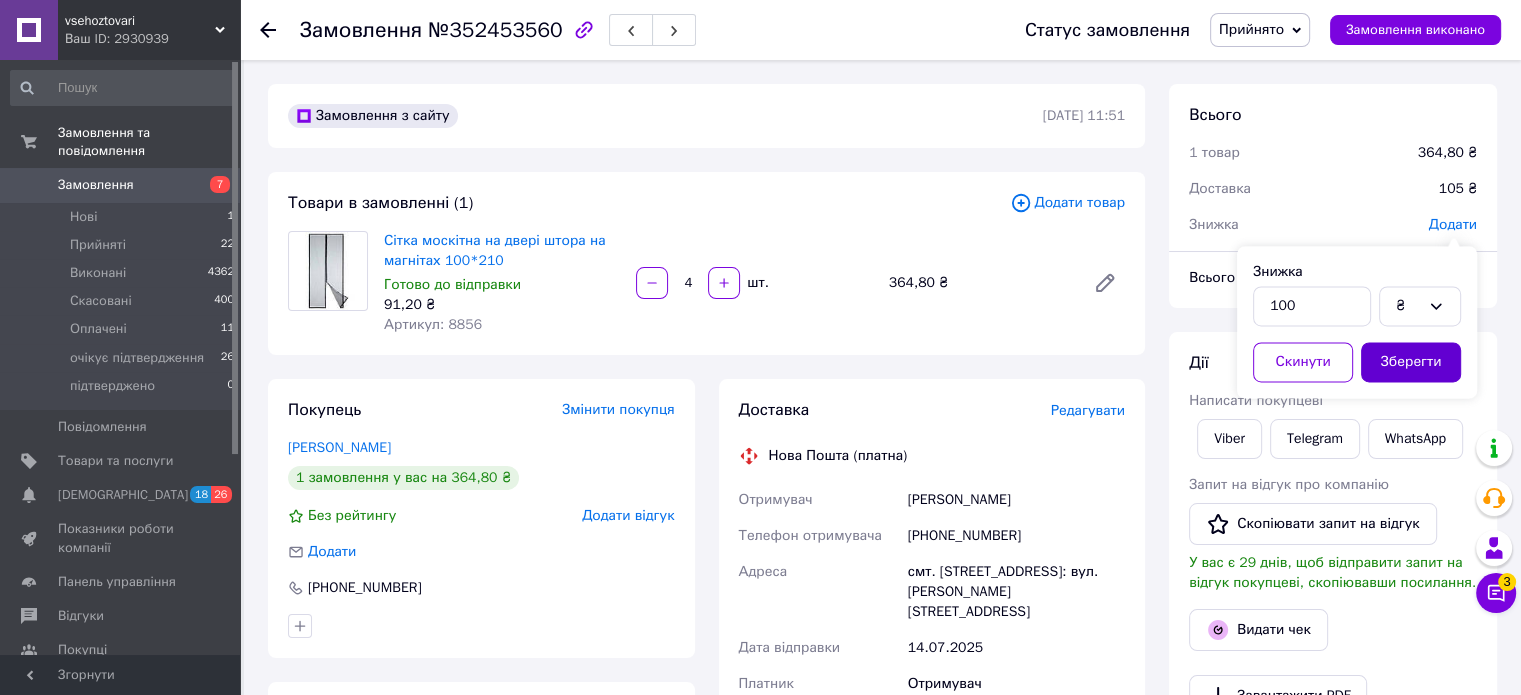 click on "Зберегти" at bounding box center (1411, 362) 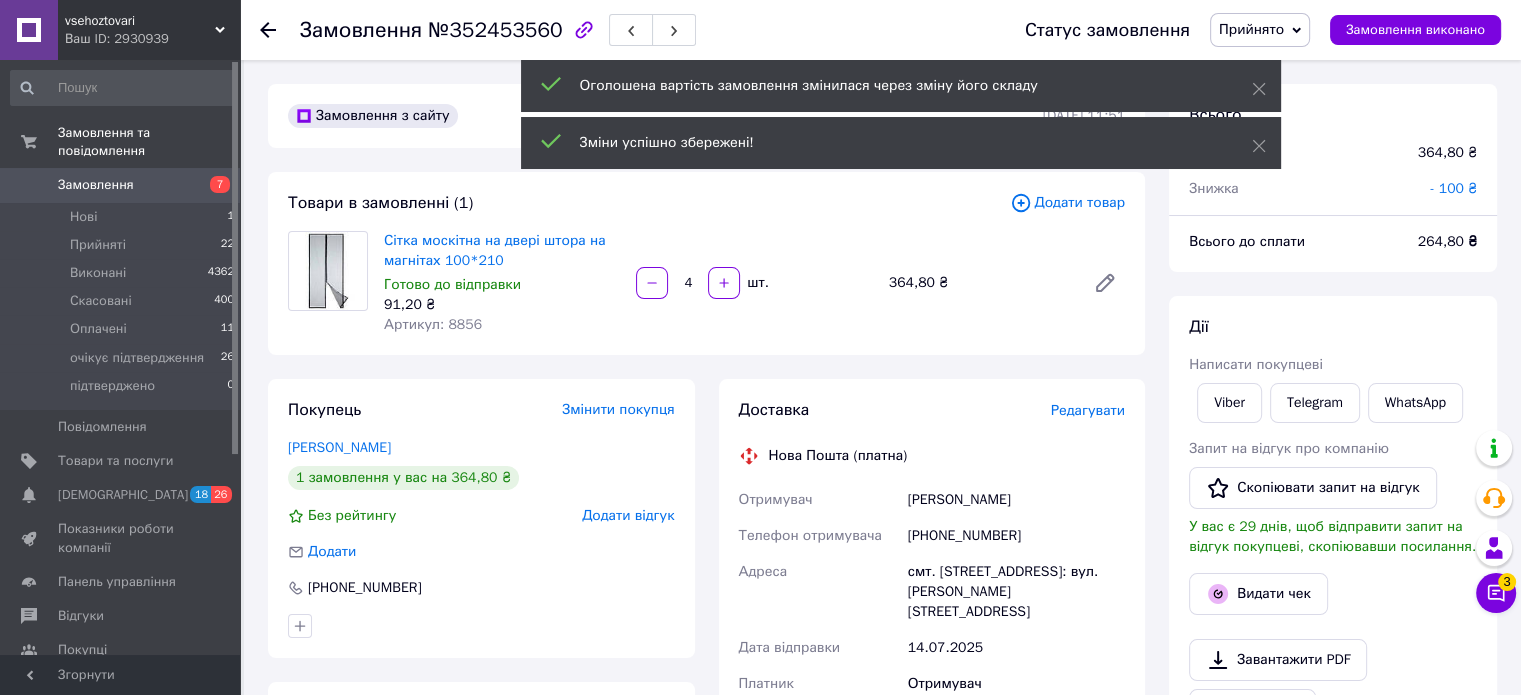 scroll, scrollTop: 4, scrollLeft: 0, axis: vertical 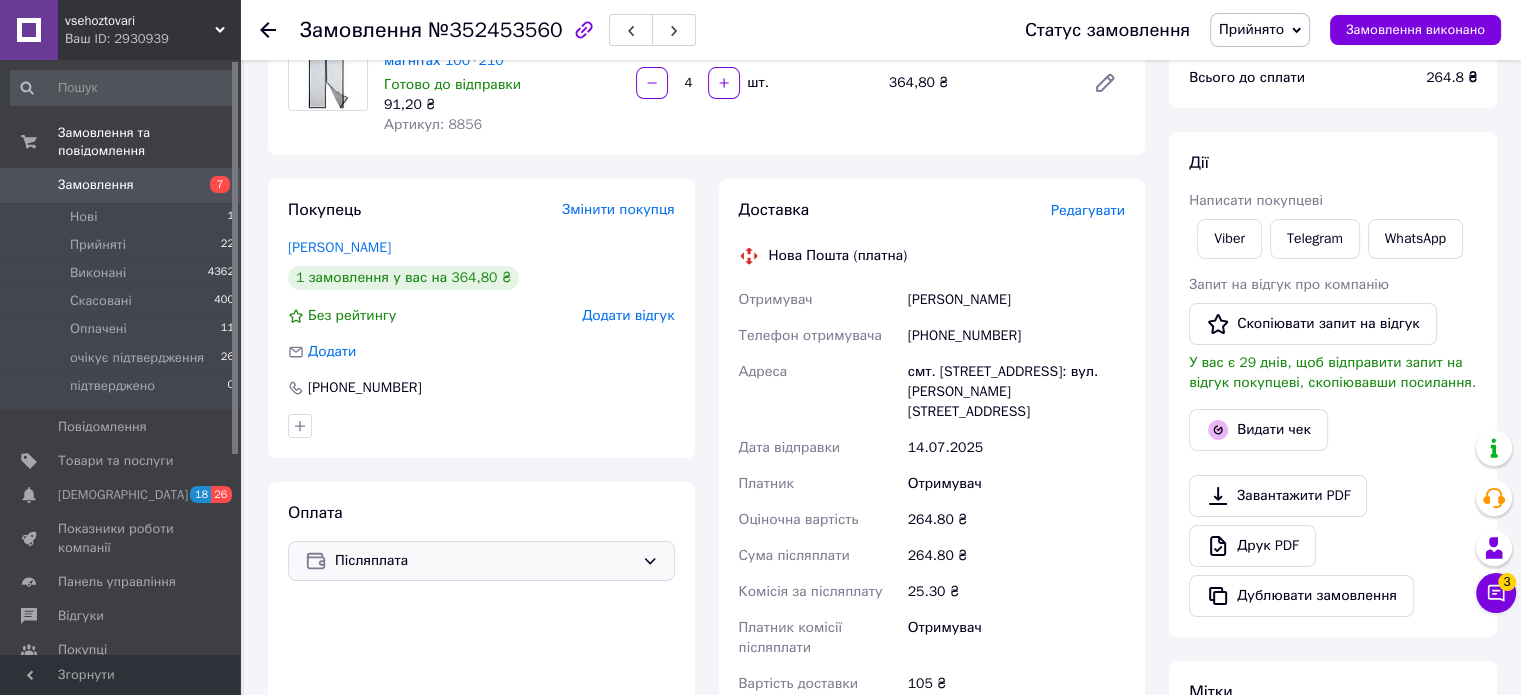 click on "Редагувати" at bounding box center [1088, 210] 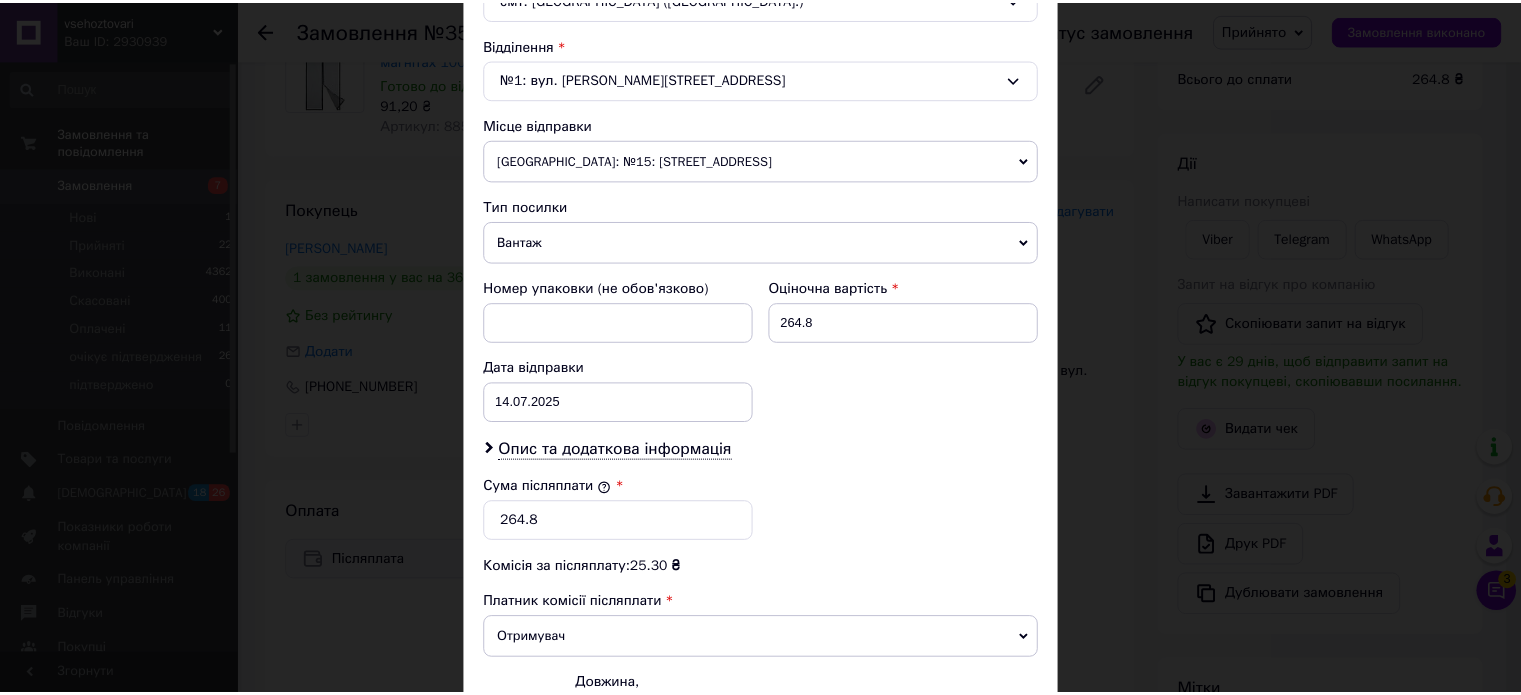 scroll, scrollTop: 800, scrollLeft: 0, axis: vertical 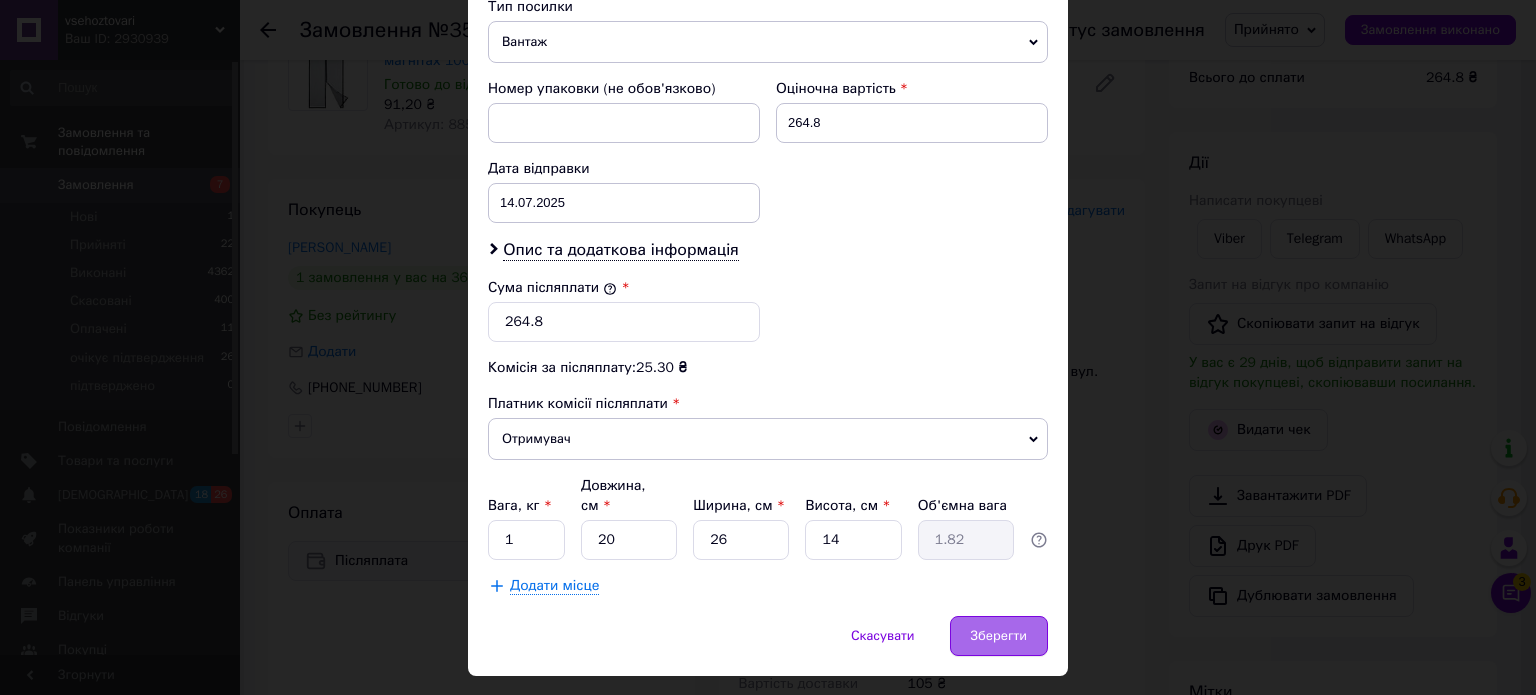 click on "Зберегти" at bounding box center (999, 636) 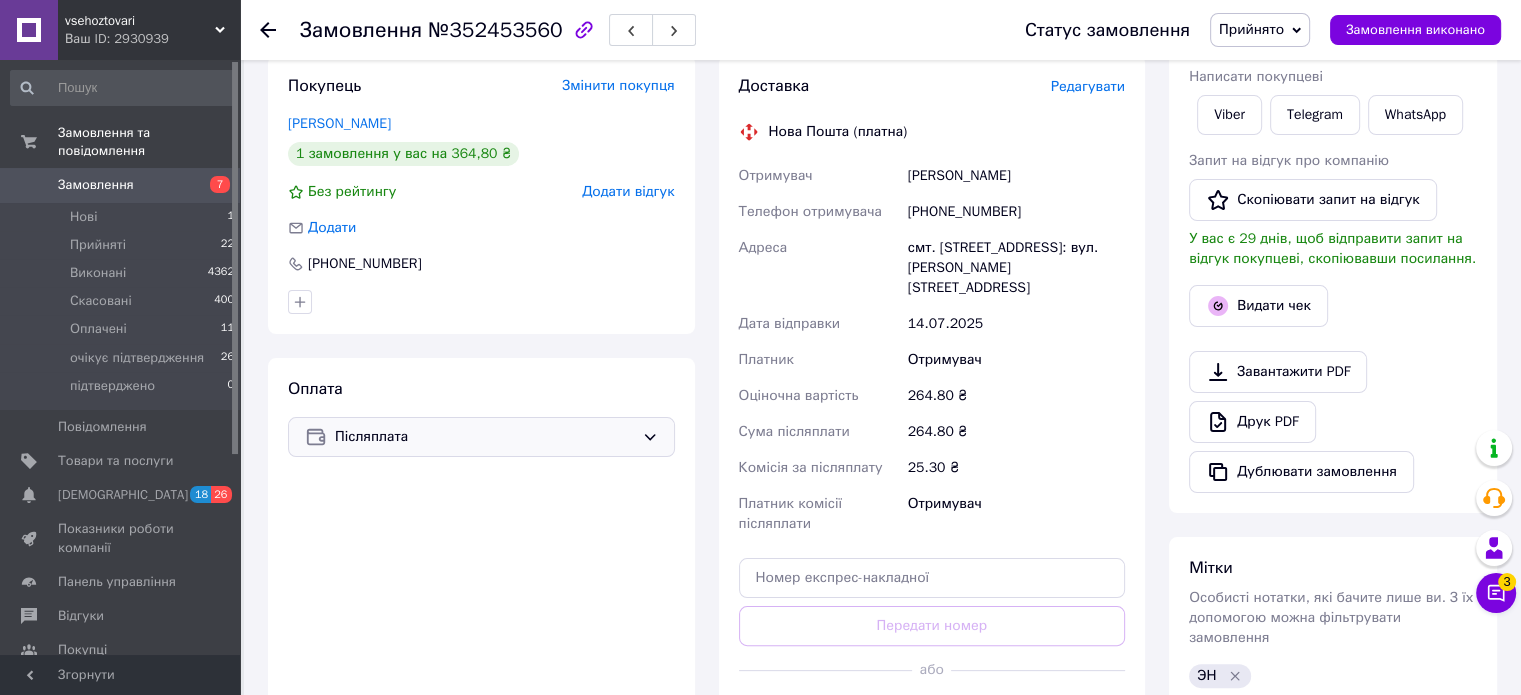 scroll, scrollTop: 400, scrollLeft: 0, axis: vertical 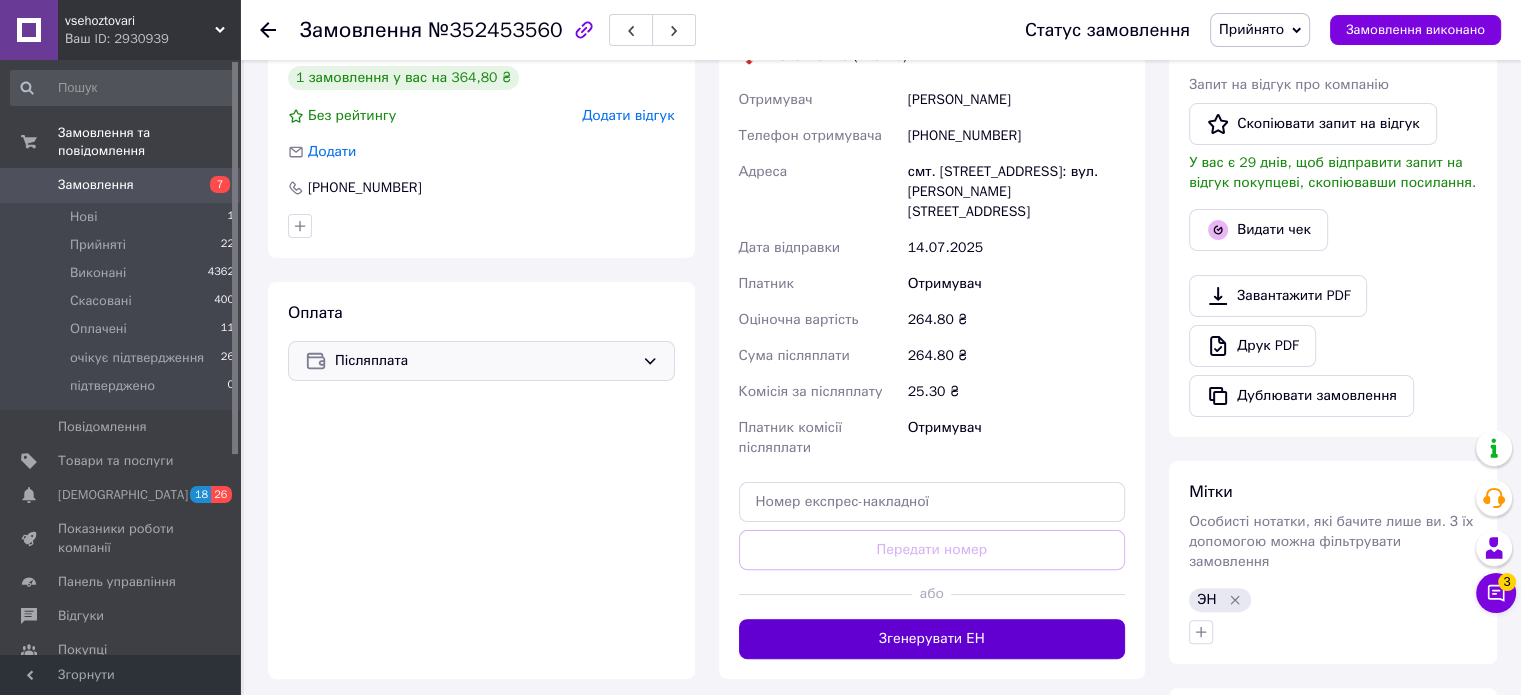 click on "Згенерувати ЕН" at bounding box center [932, 639] 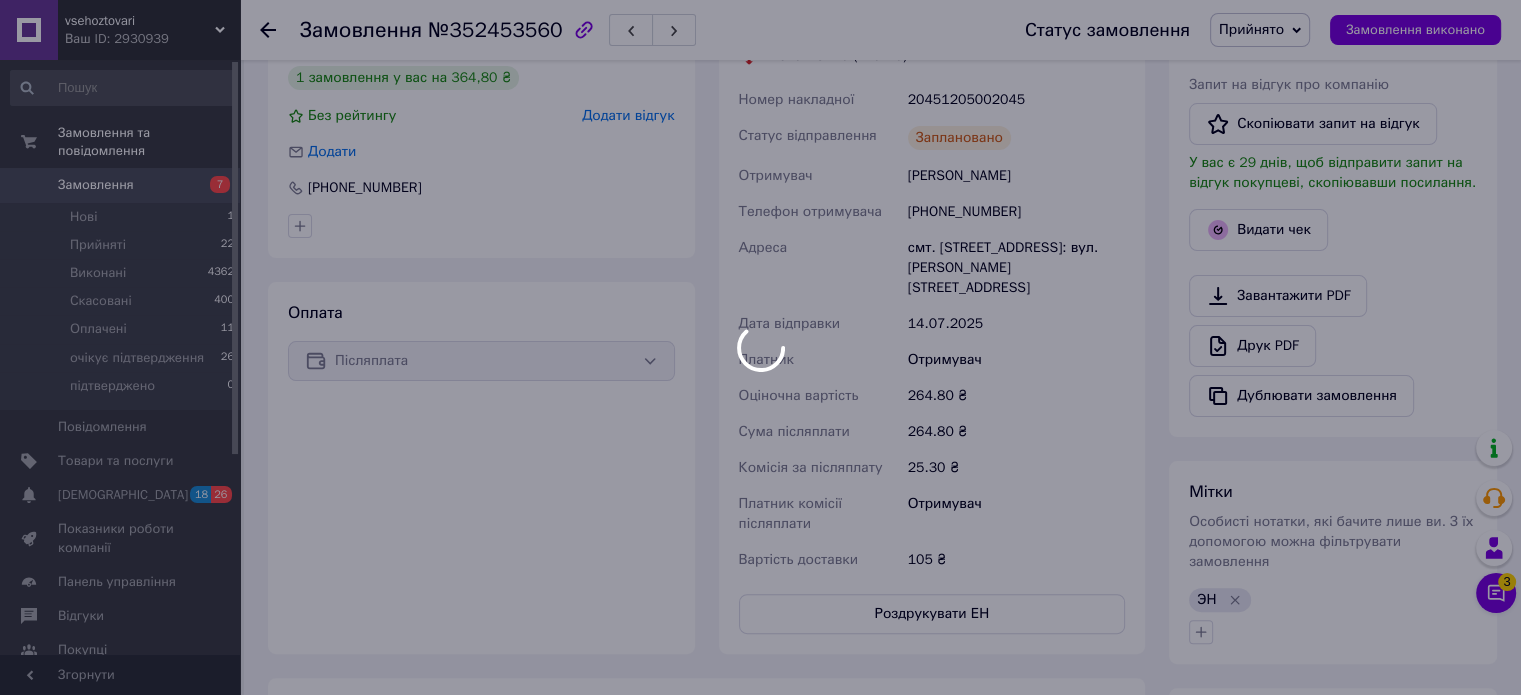 scroll, scrollTop: 52, scrollLeft: 0, axis: vertical 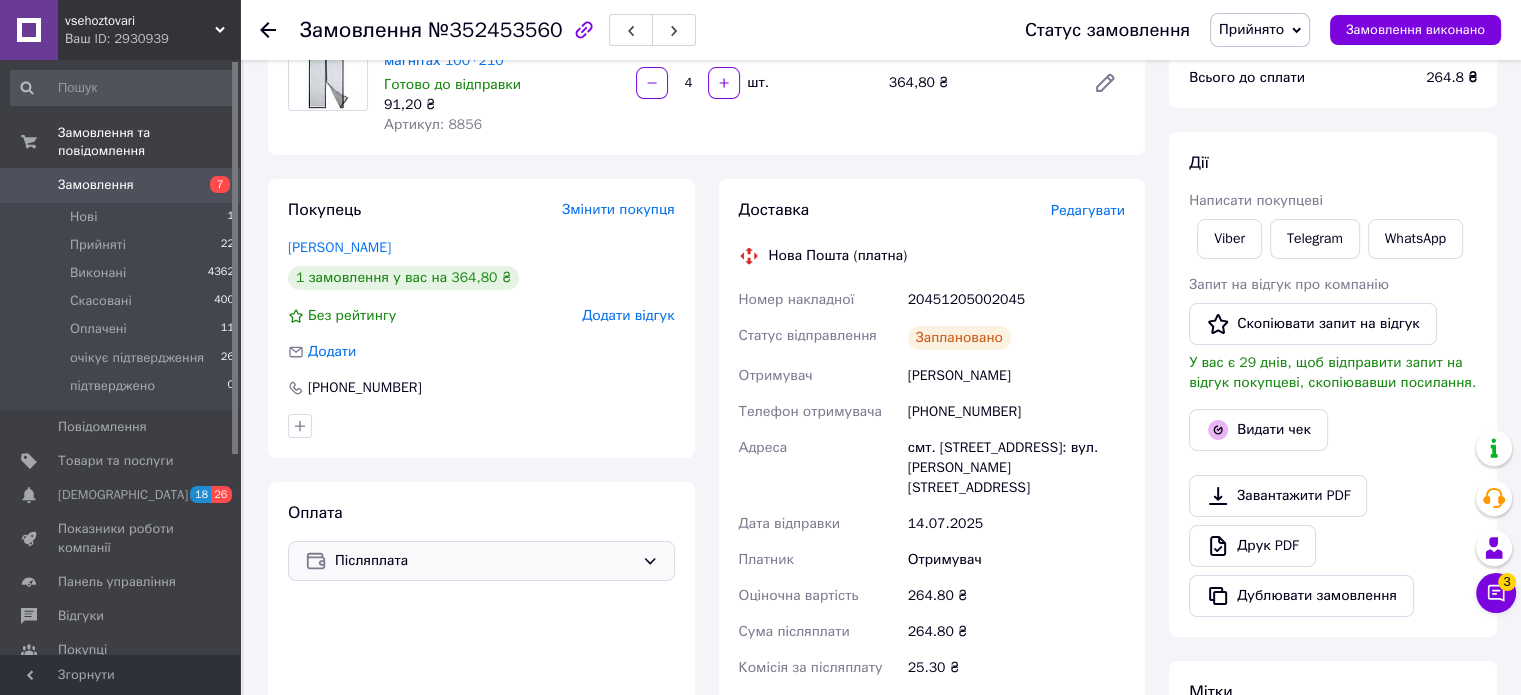 click 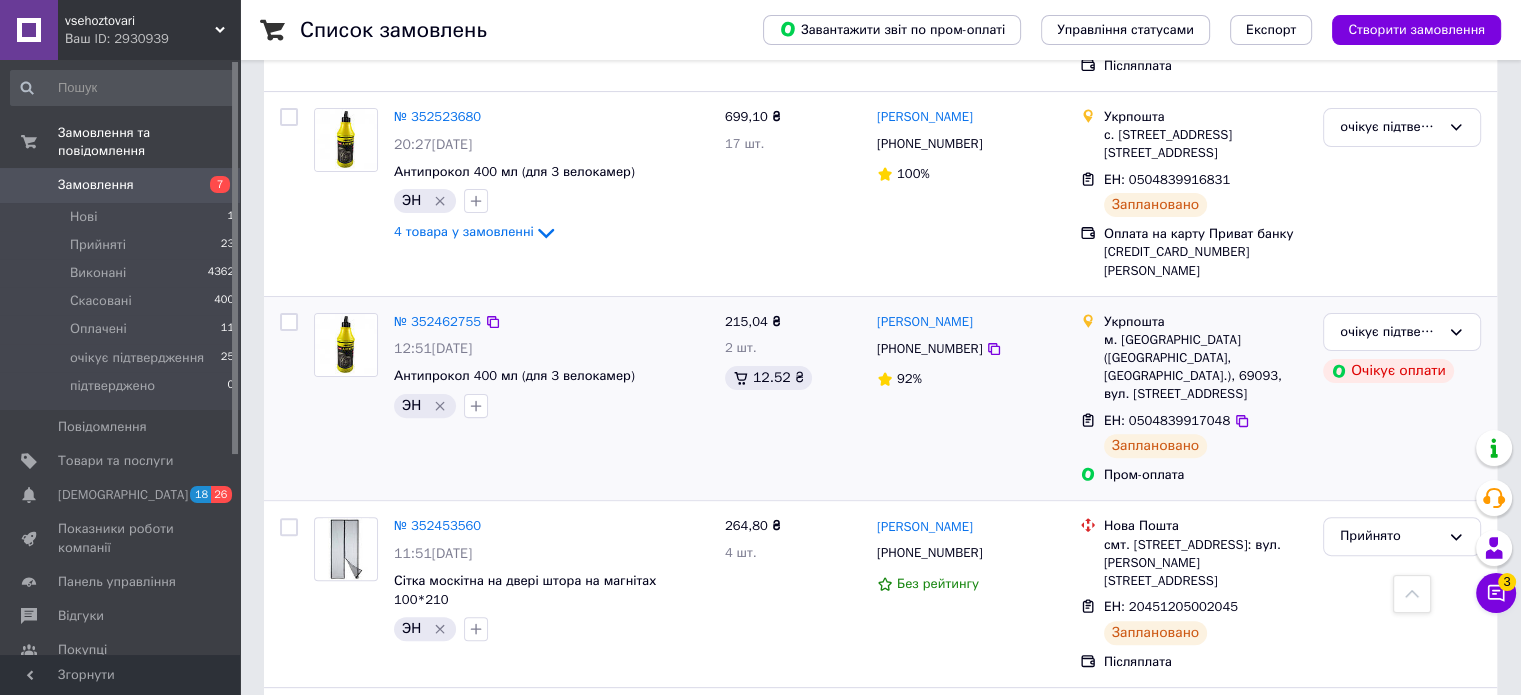 scroll, scrollTop: 0, scrollLeft: 0, axis: both 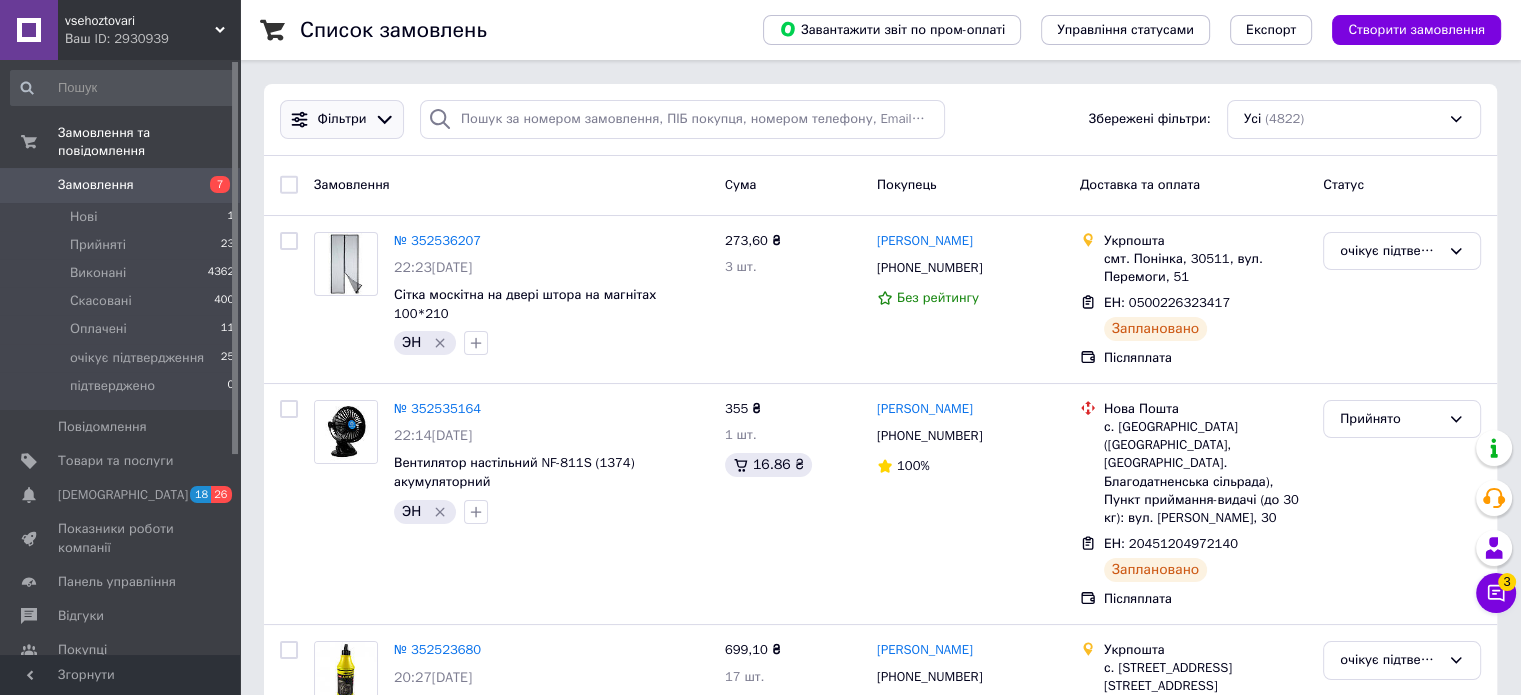 click 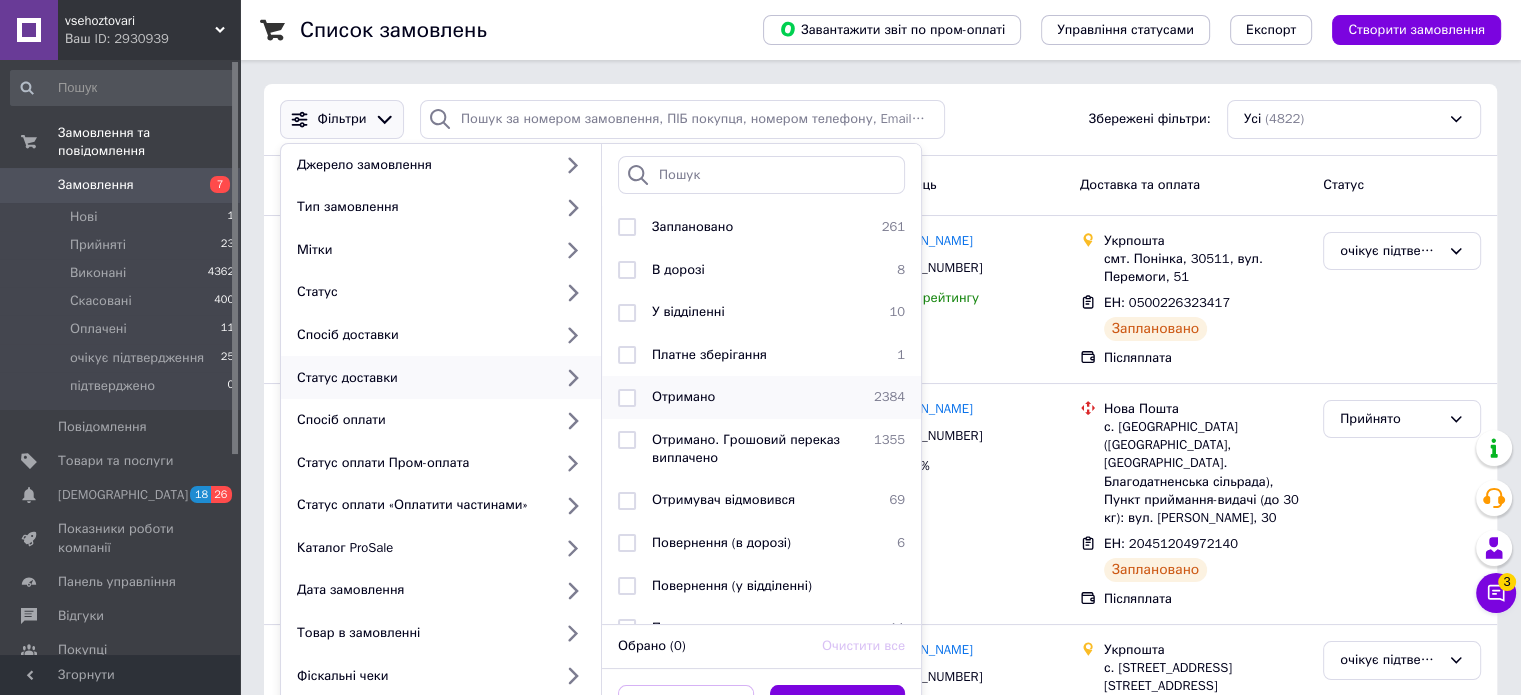 click at bounding box center [627, 398] 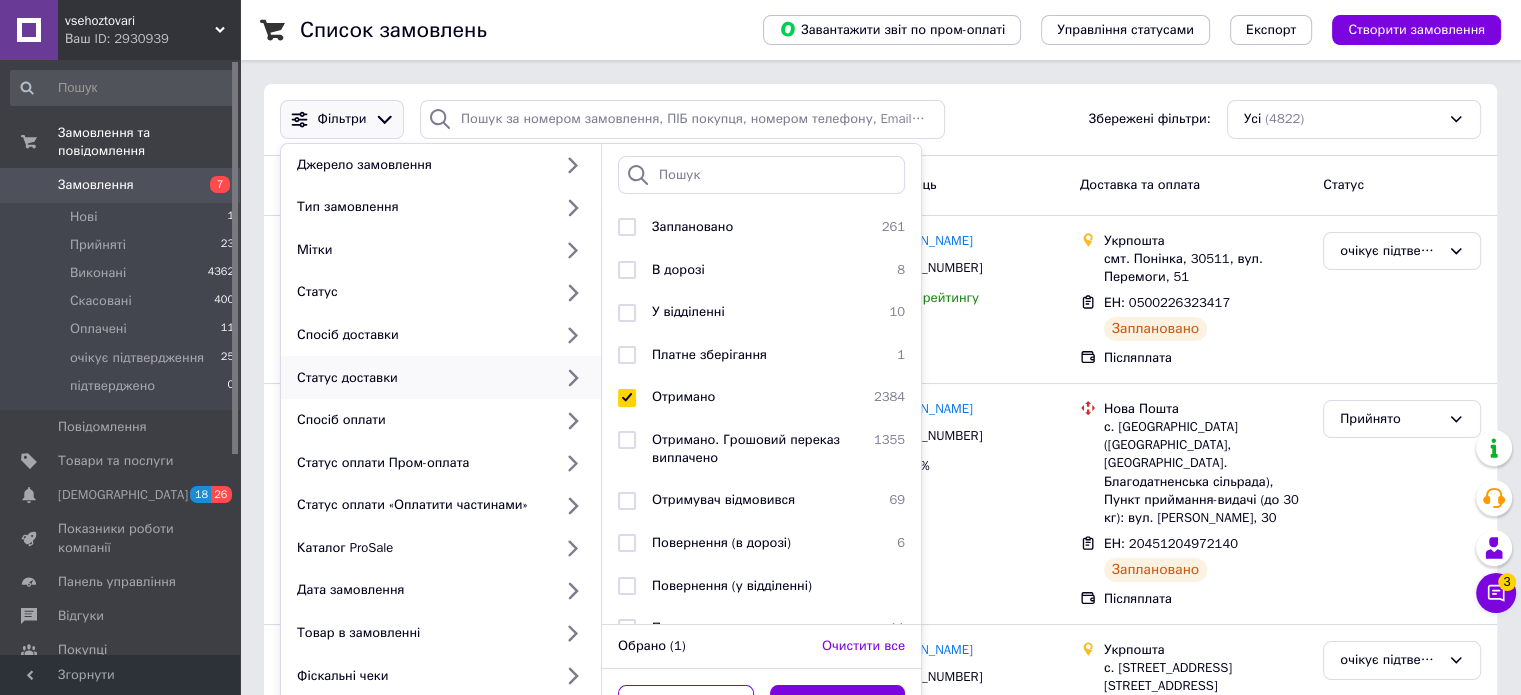 scroll, scrollTop: 108, scrollLeft: 0, axis: vertical 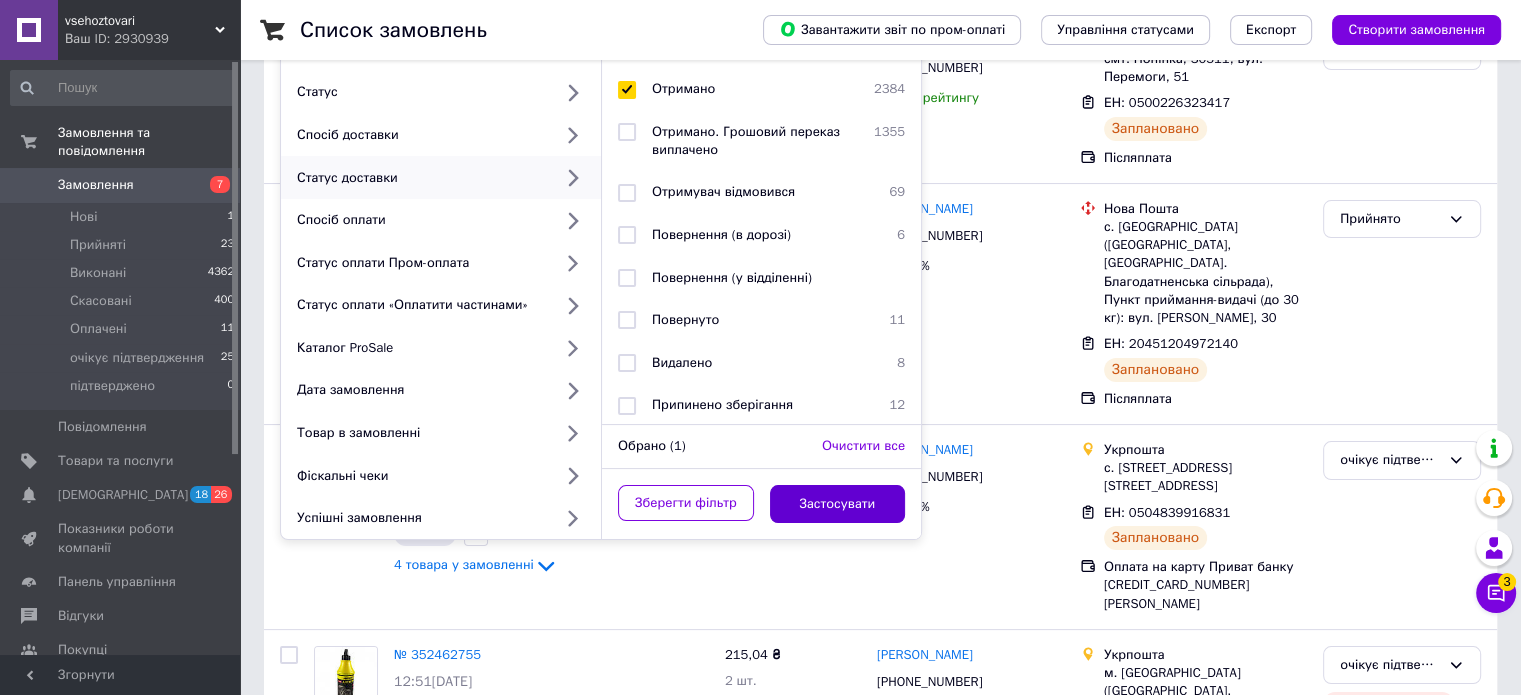 click on "Застосувати" at bounding box center [838, 504] 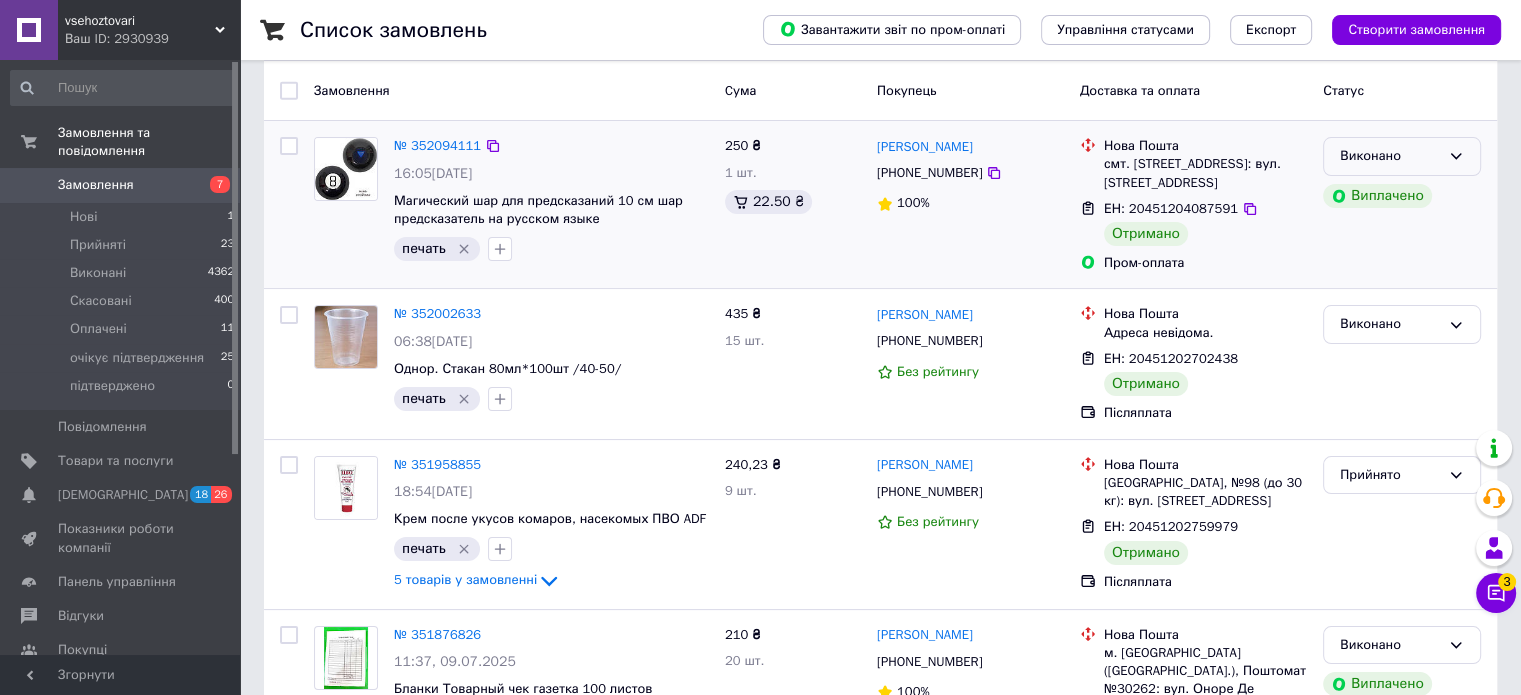 scroll, scrollTop: 200, scrollLeft: 0, axis: vertical 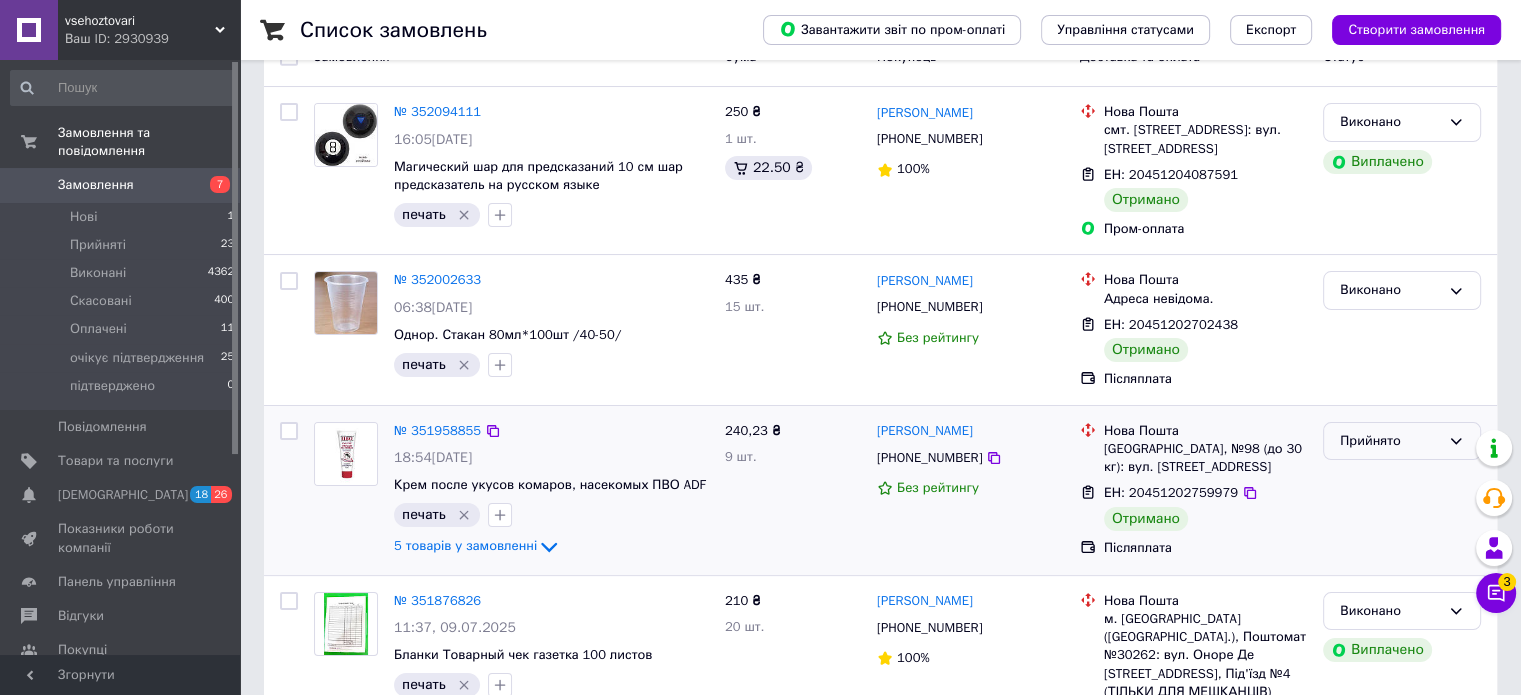 click 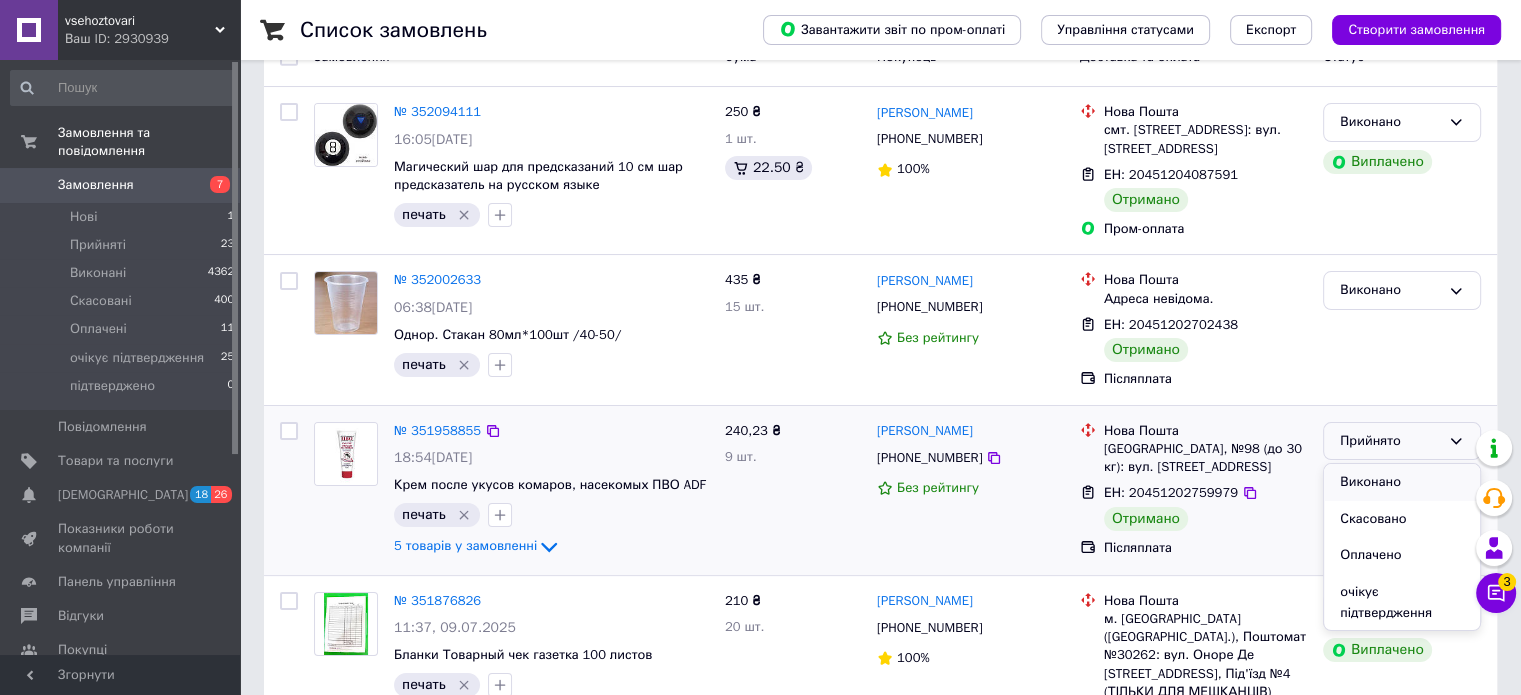 click on "Виконано" at bounding box center [1402, 482] 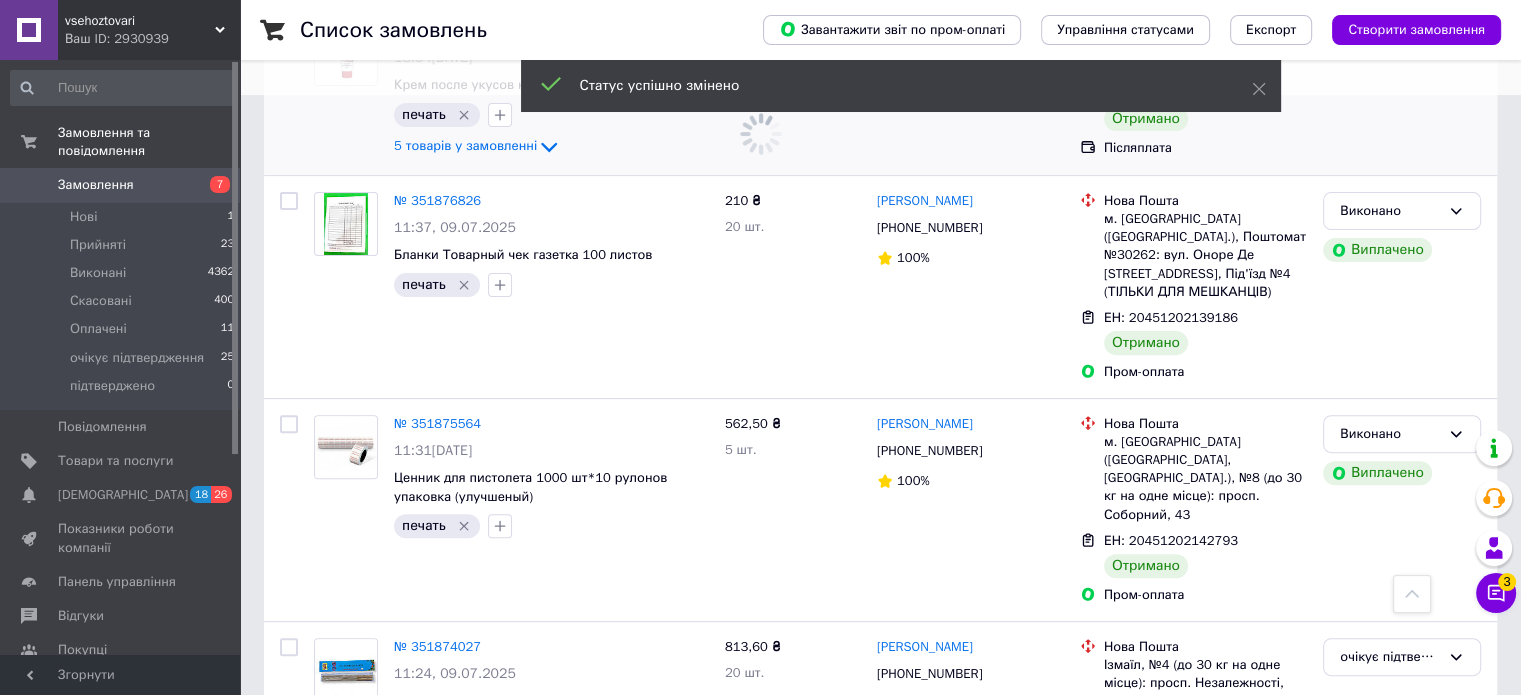 scroll, scrollTop: 800, scrollLeft: 0, axis: vertical 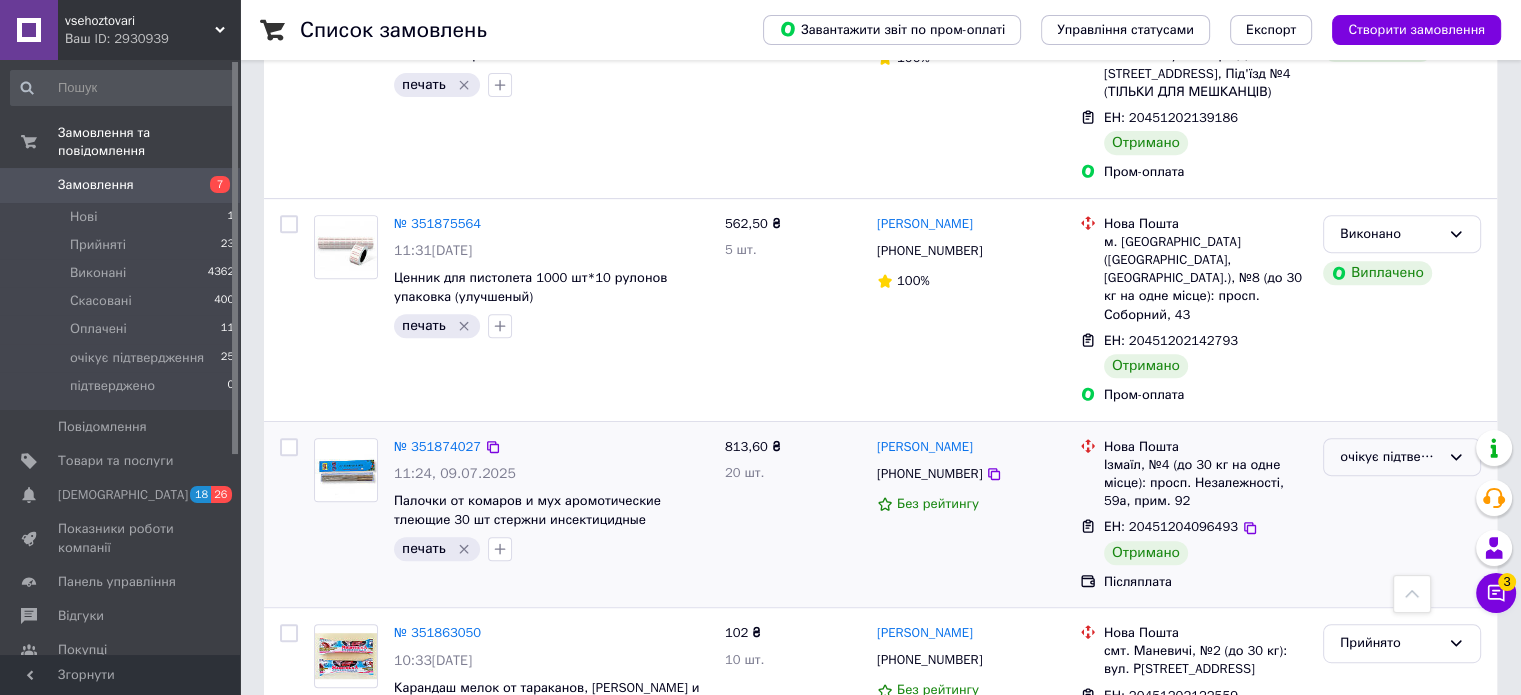 click 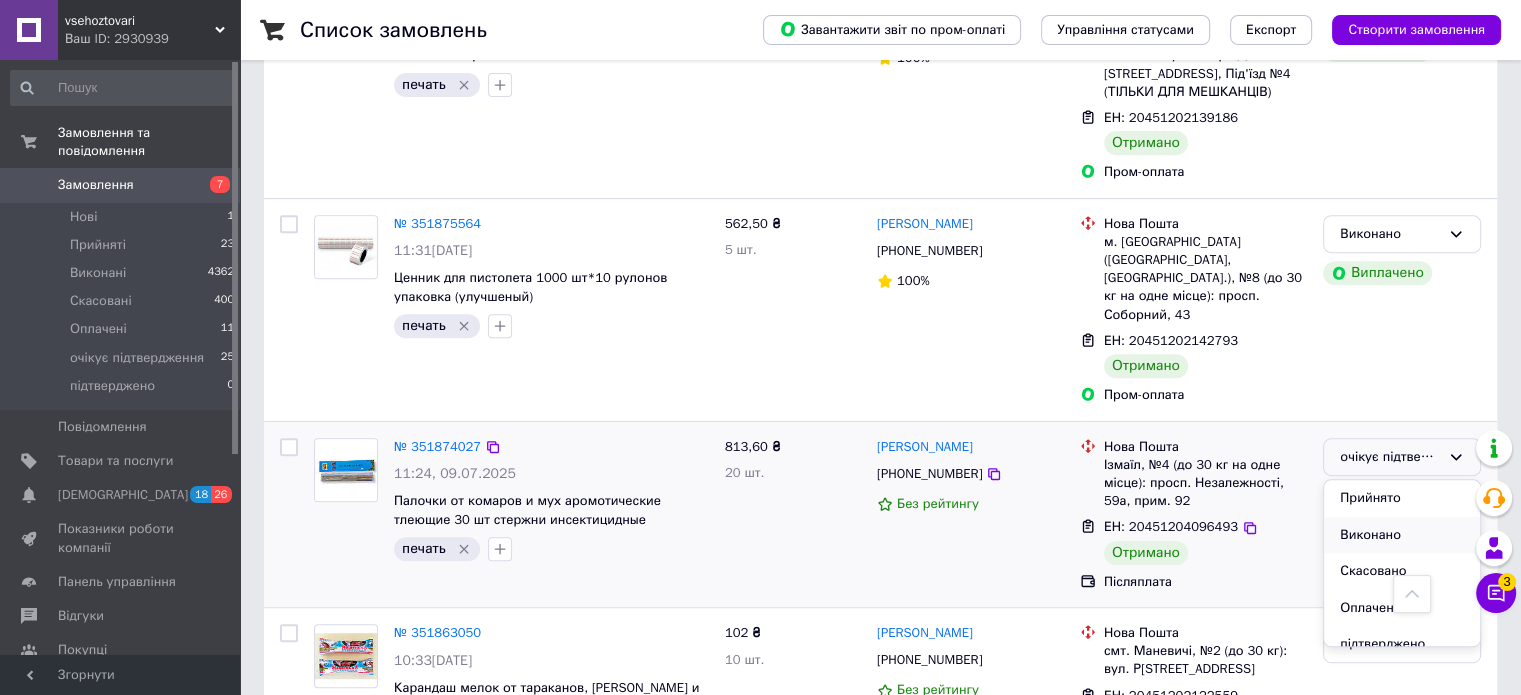 click on "Виконано" at bounding box center [1402, 535] 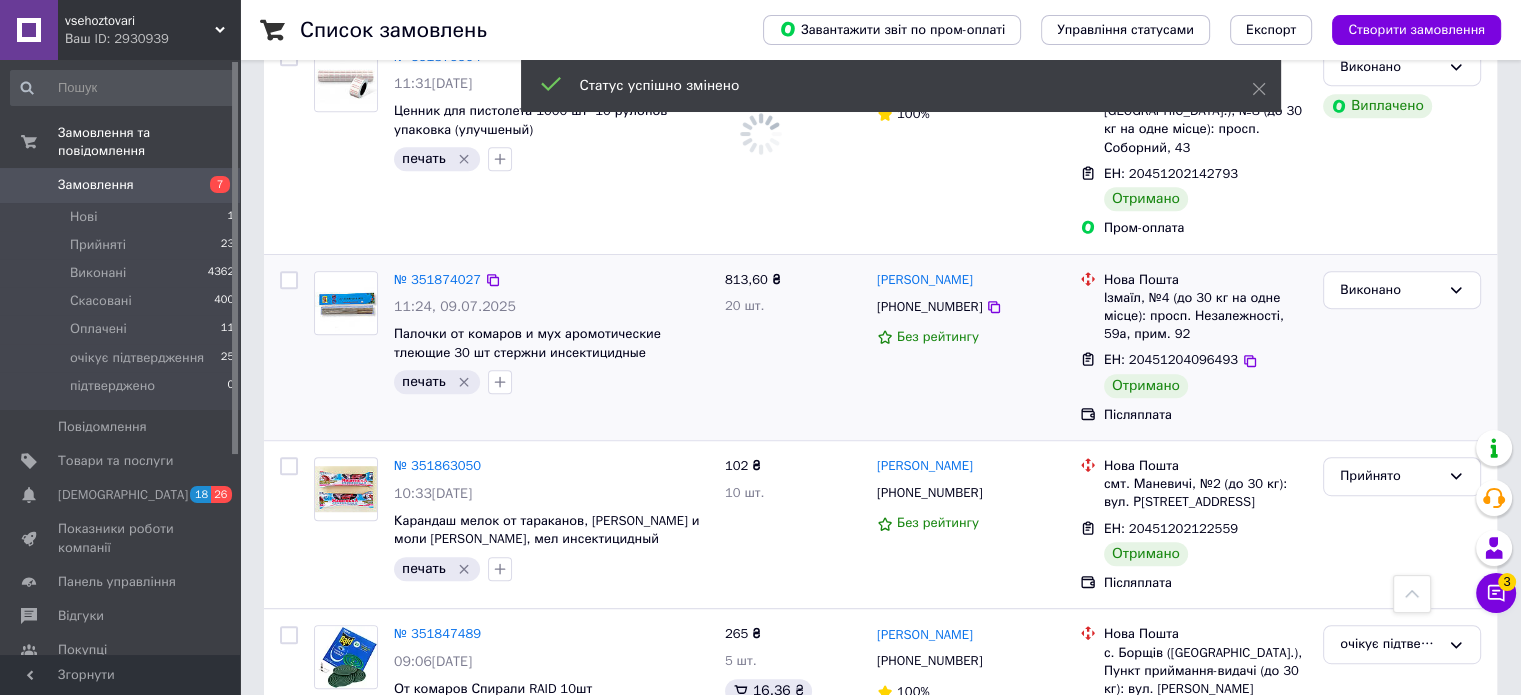 scroll, scrollTop: 1000, scrollLeft: 0, axis: vertical 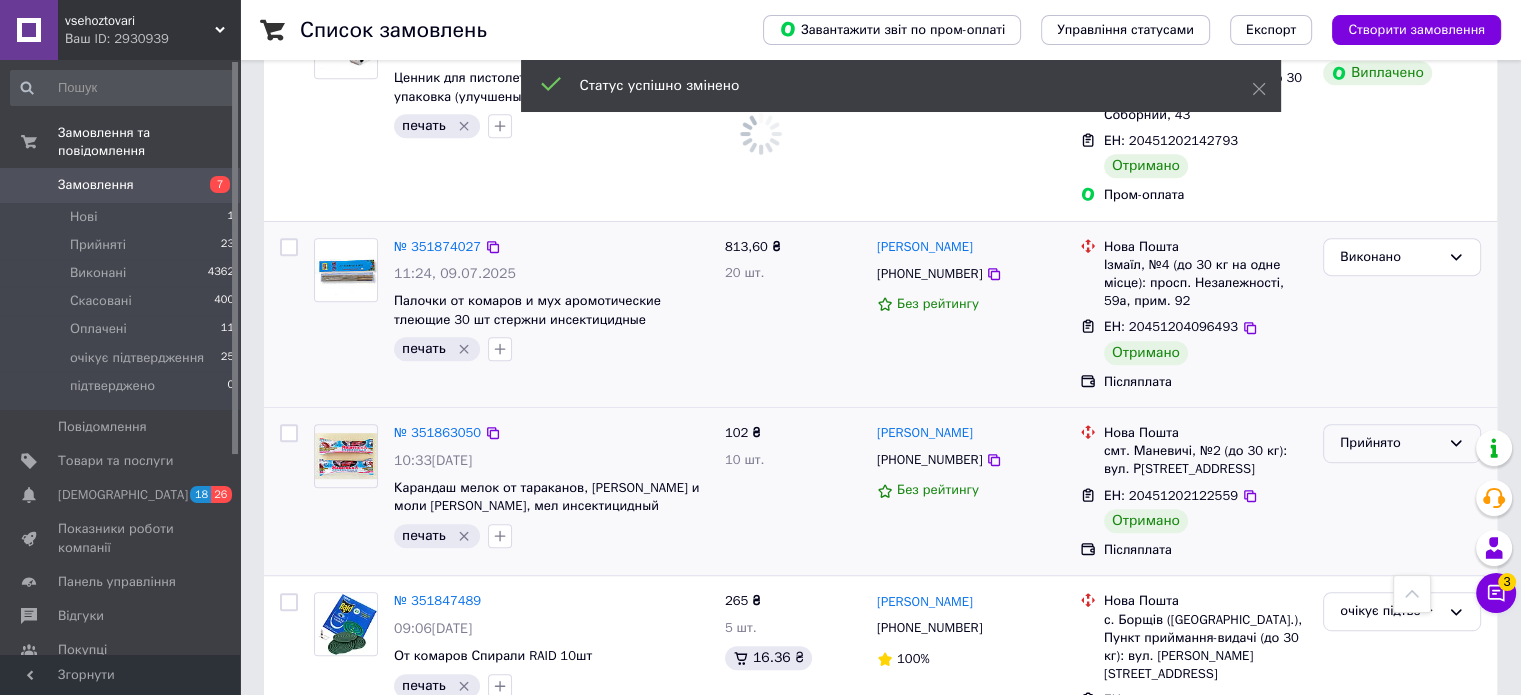 click 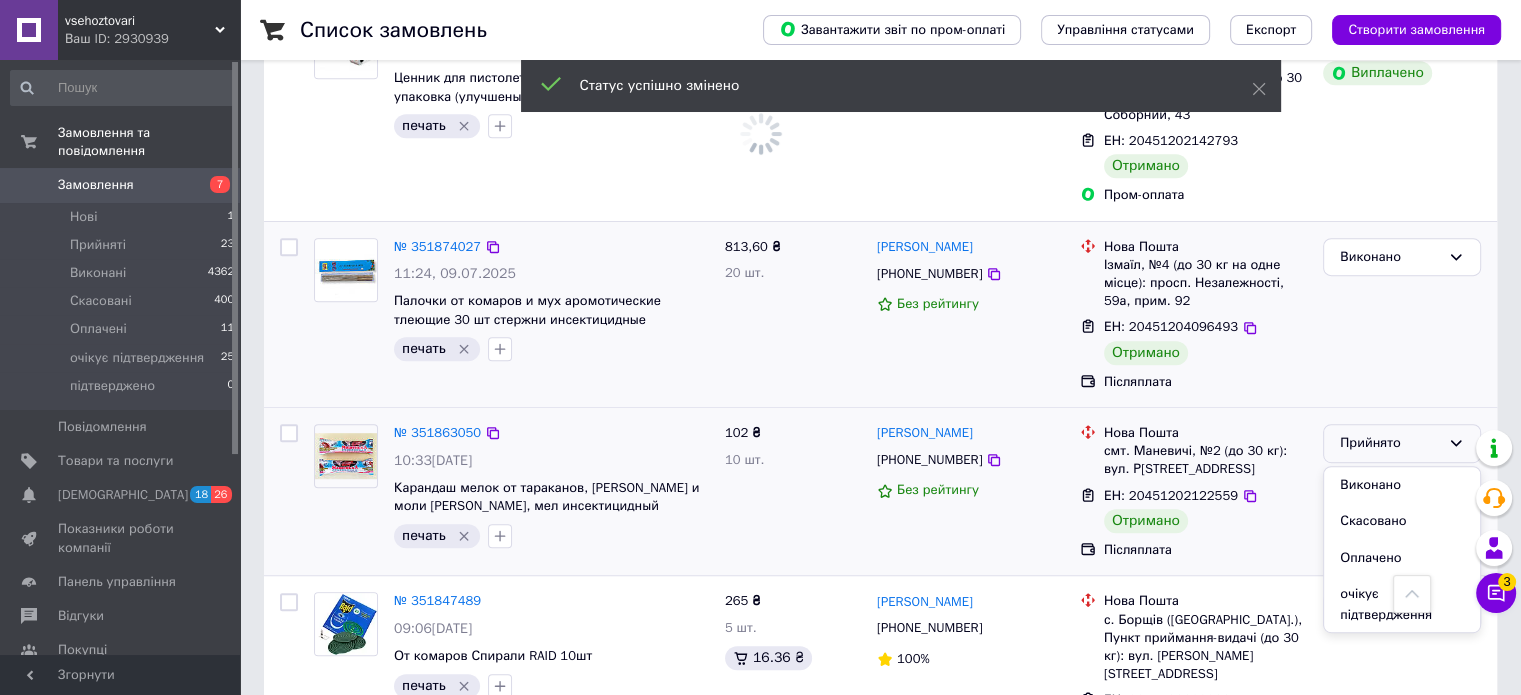 click on "Виконано" at bounding box center (1402, 485) 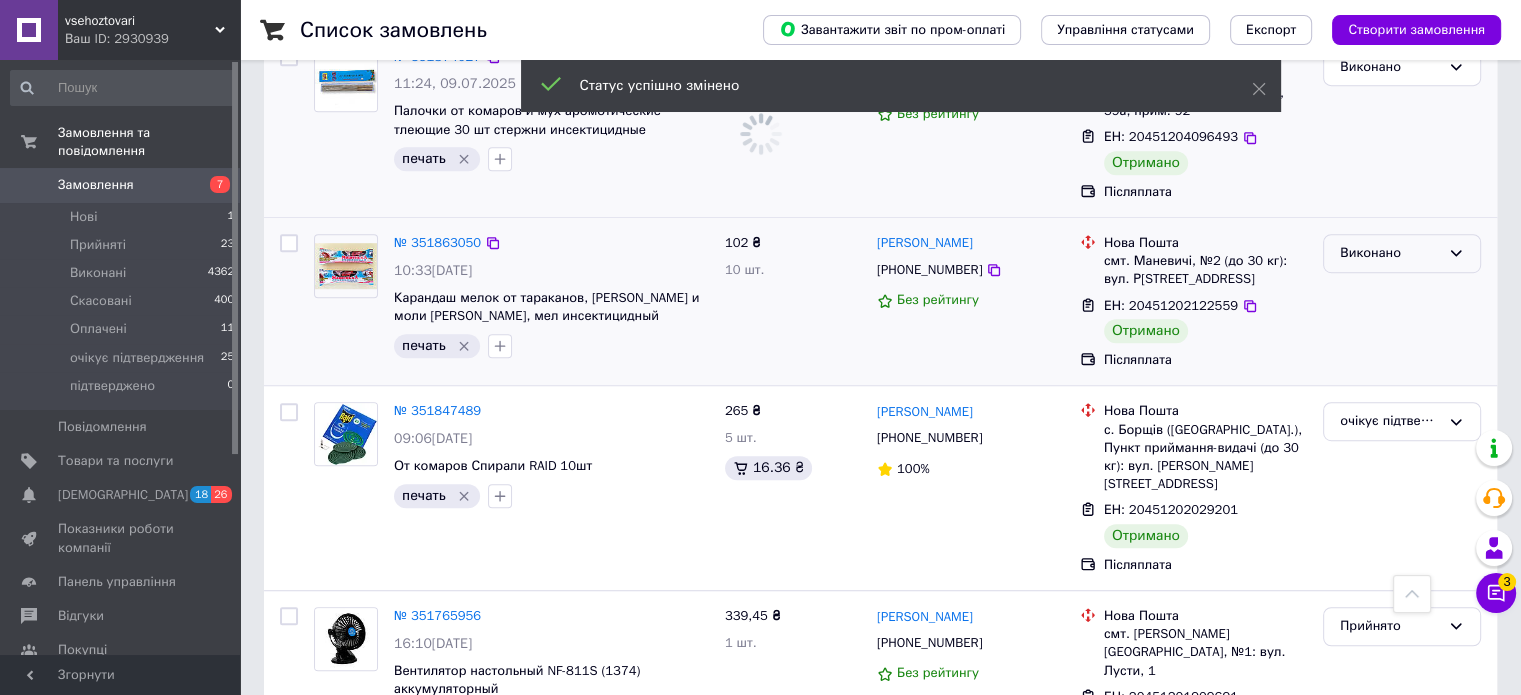 scroll, scrollTop: 1200, scrollLeft: 0, axis: vertical 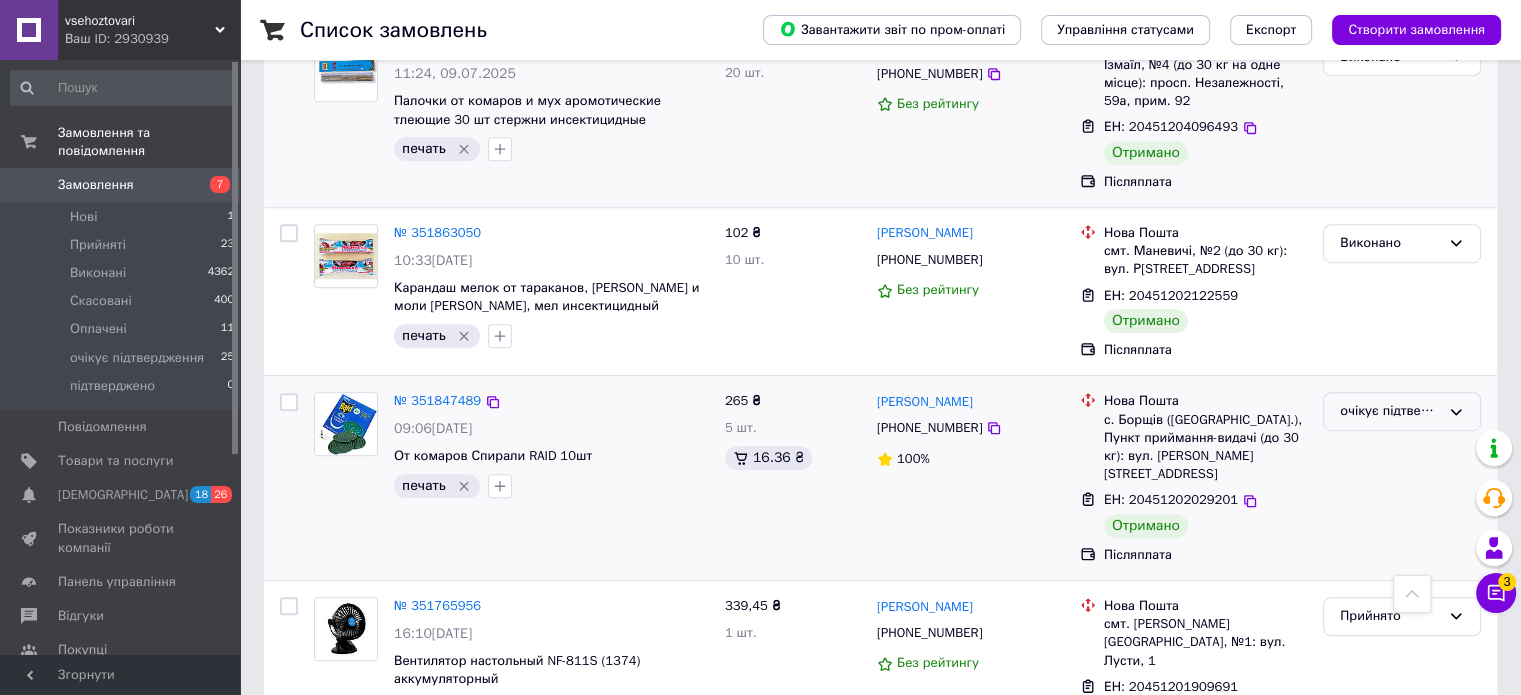 click 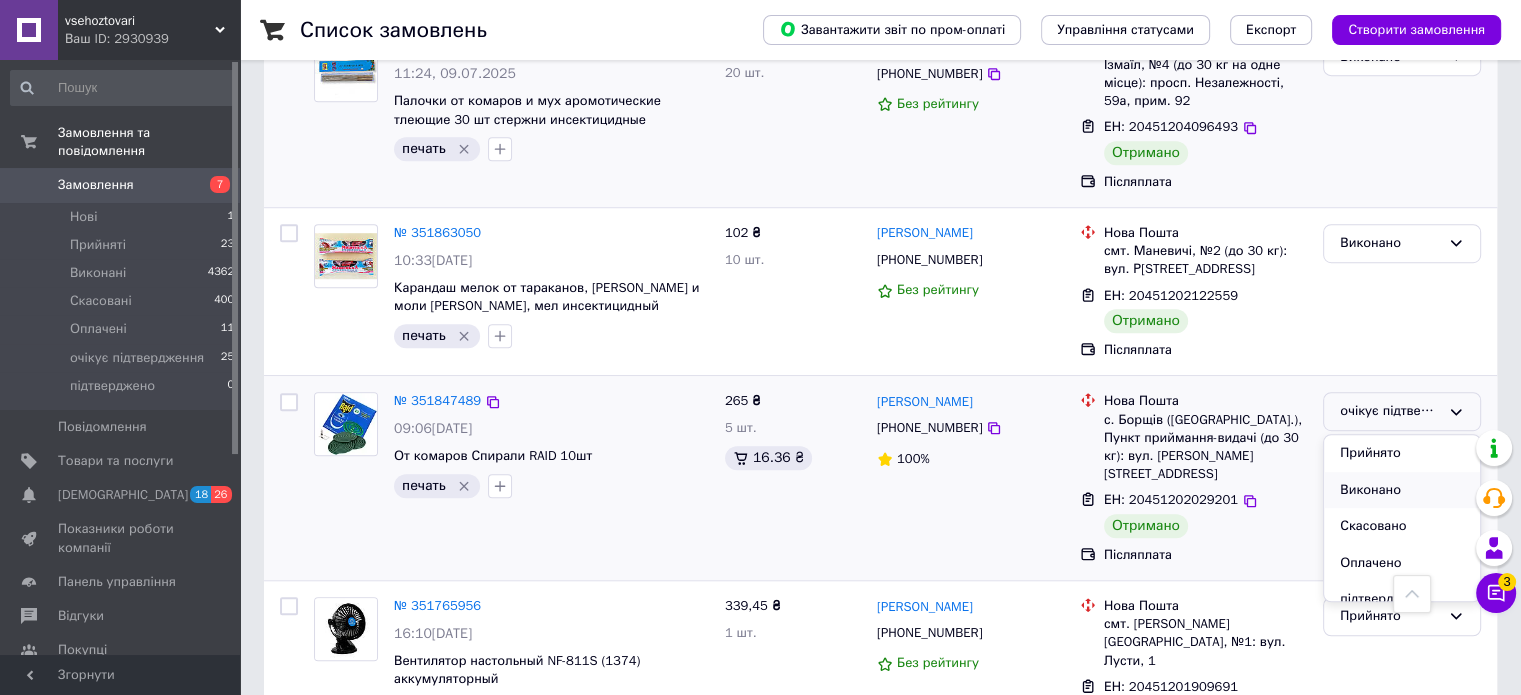 click on "Виконано" at bounding box center (1402, 490) 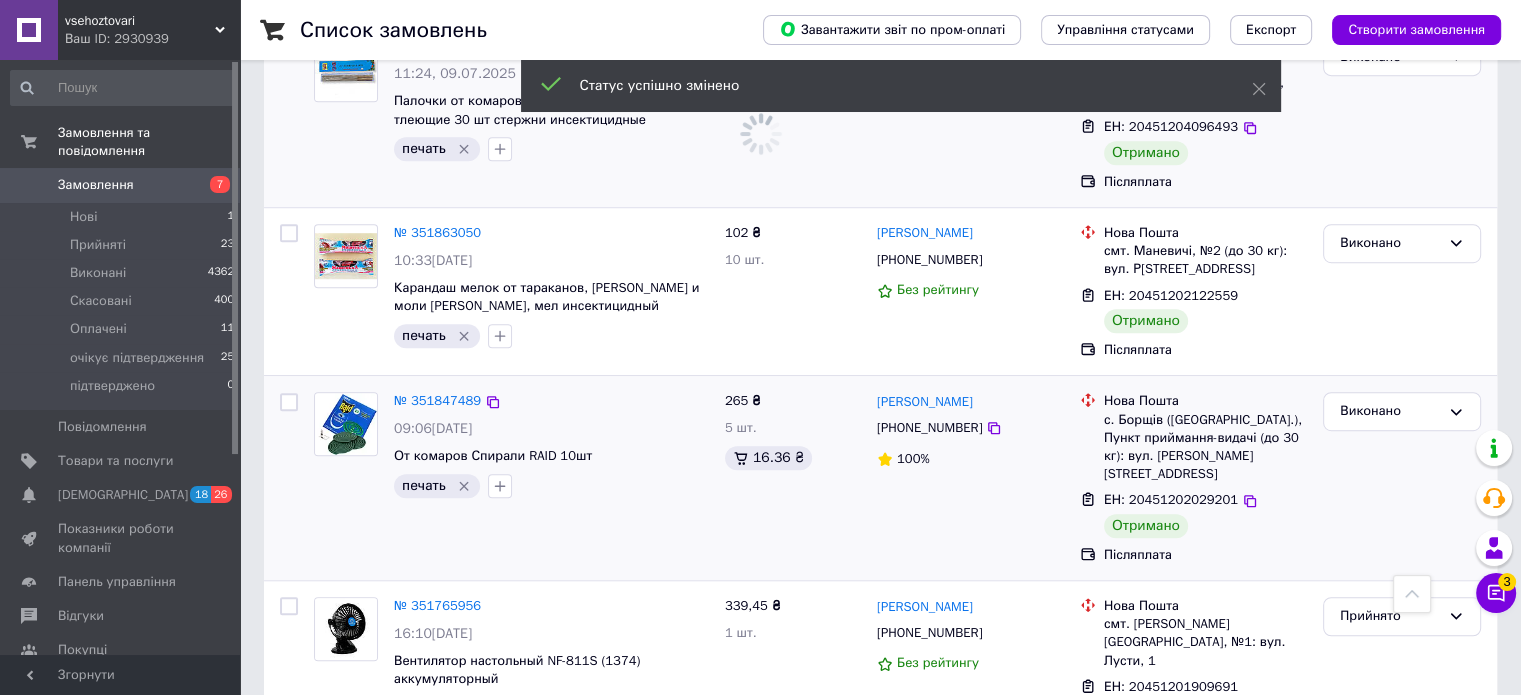 scroll, scrollTop: 1400, scrollLeft: 0, axis: vertical 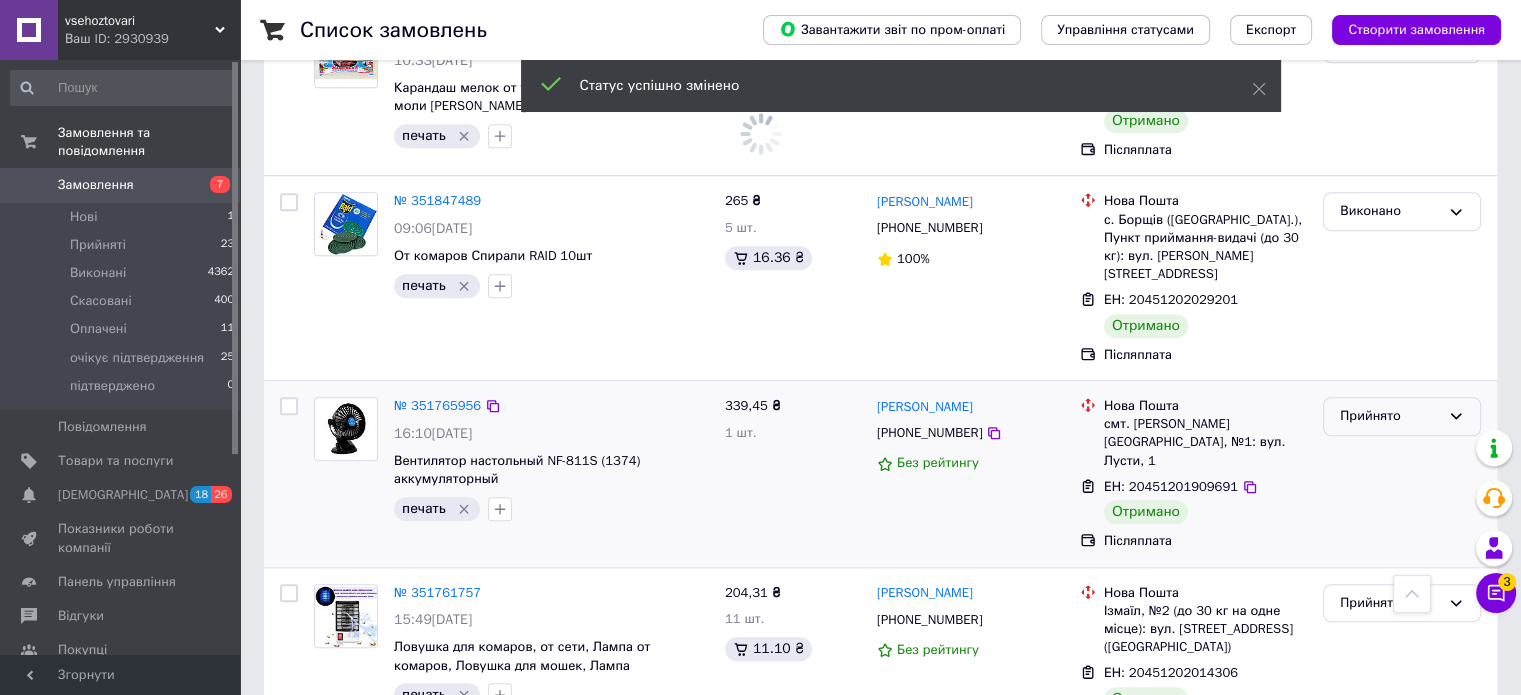click 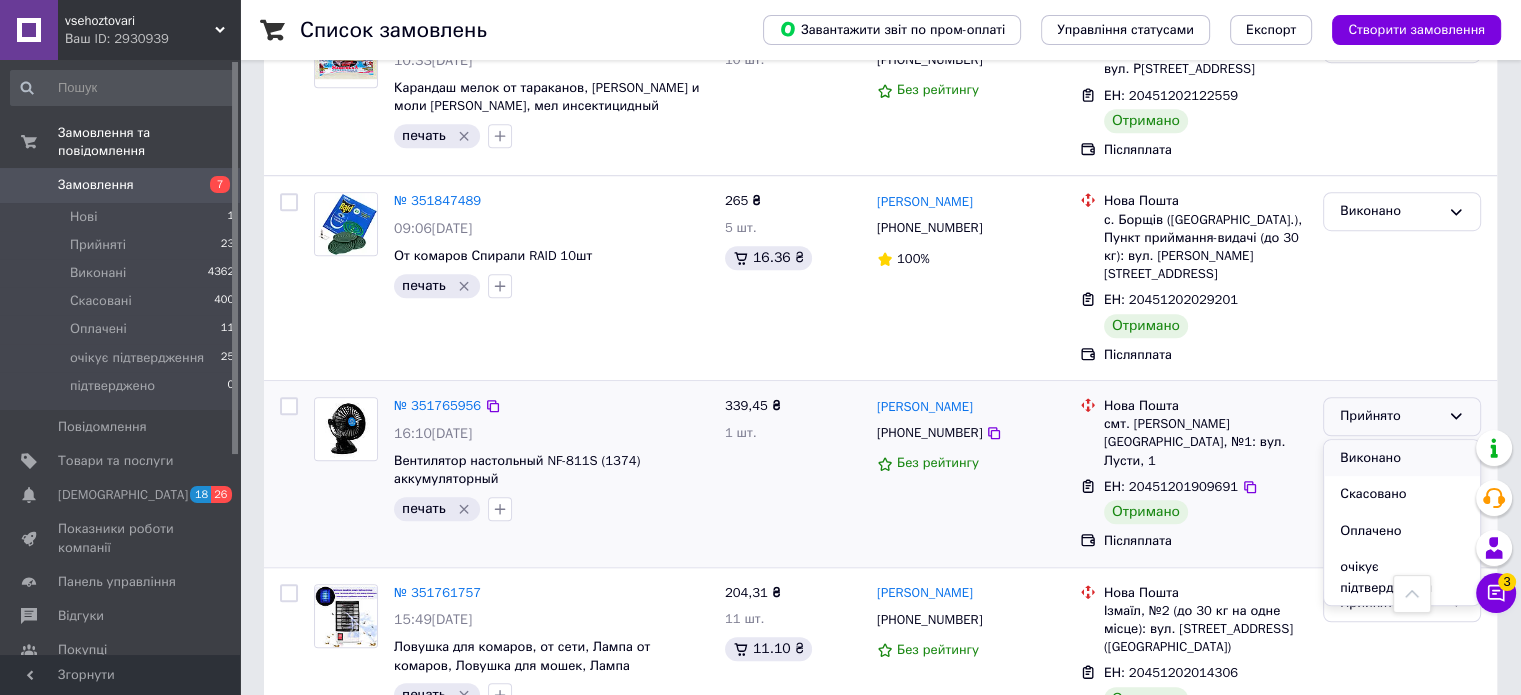 click on "Виконано" at bounding box center [1402, 458] 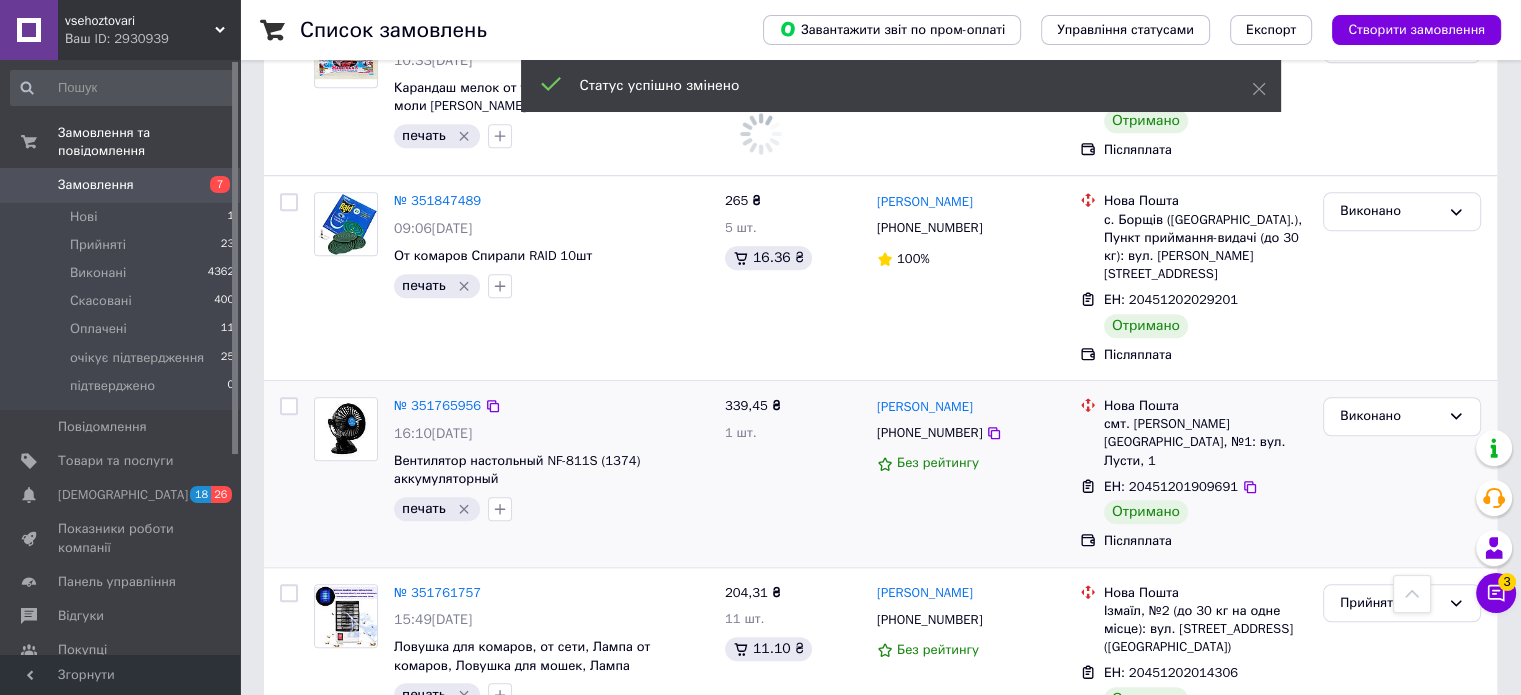 scroll, scrollTop: 1600, scrollLeft: 0, axis: vertical 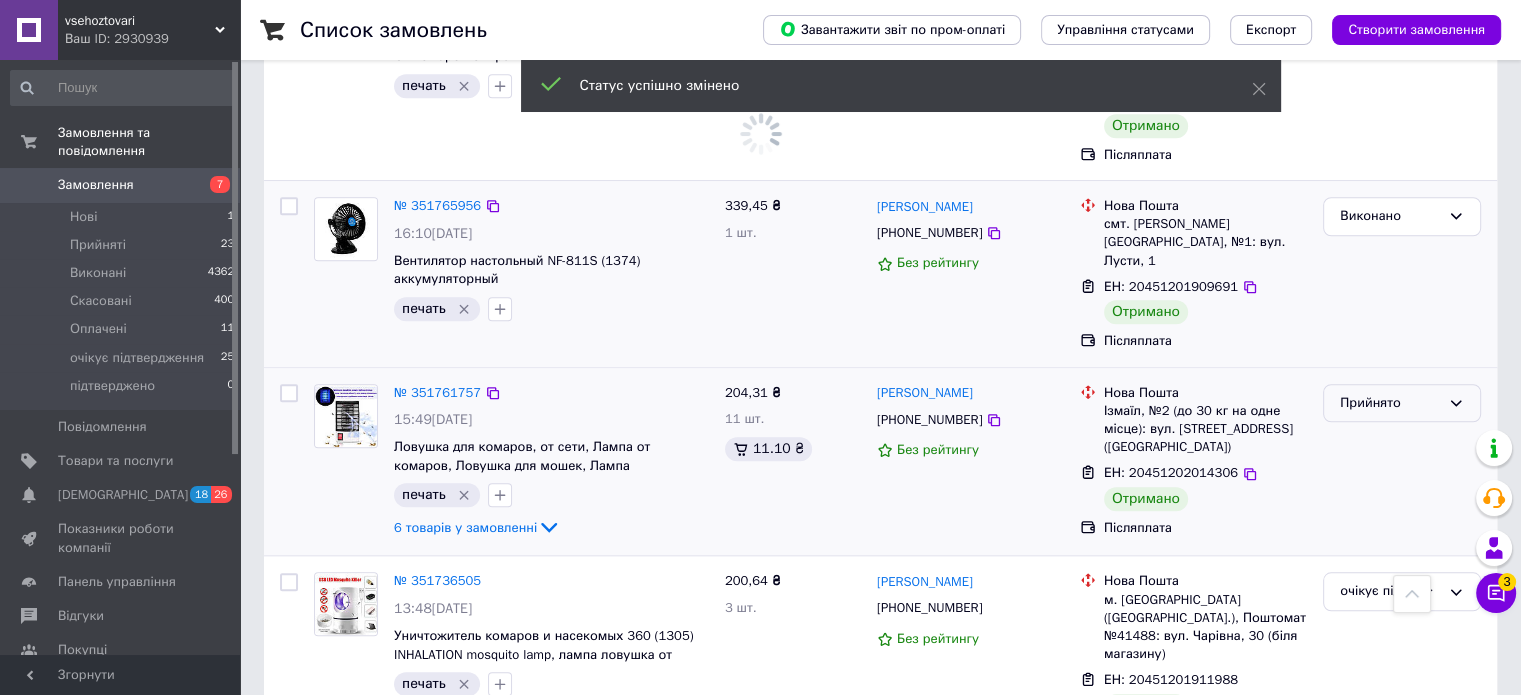 click 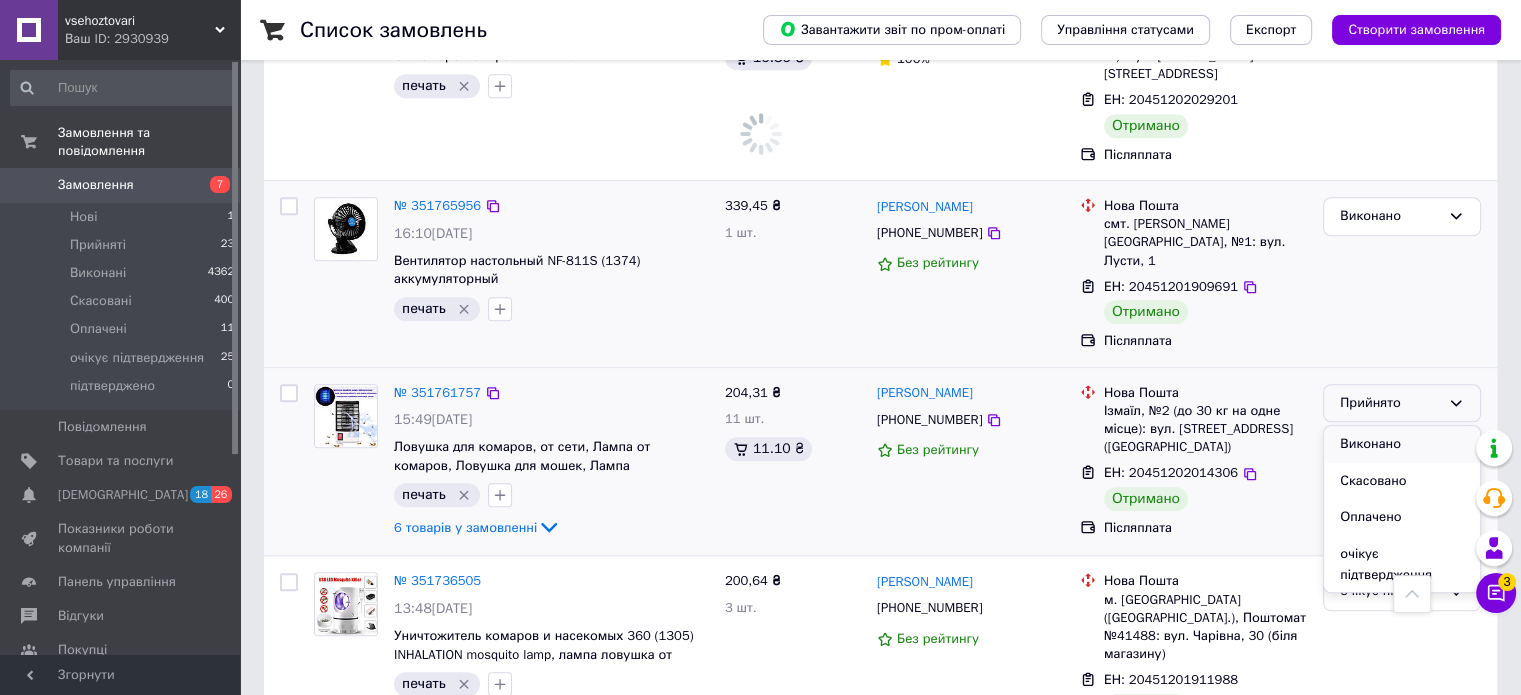 click on "Виконано" at bounding box center (1402, 444) 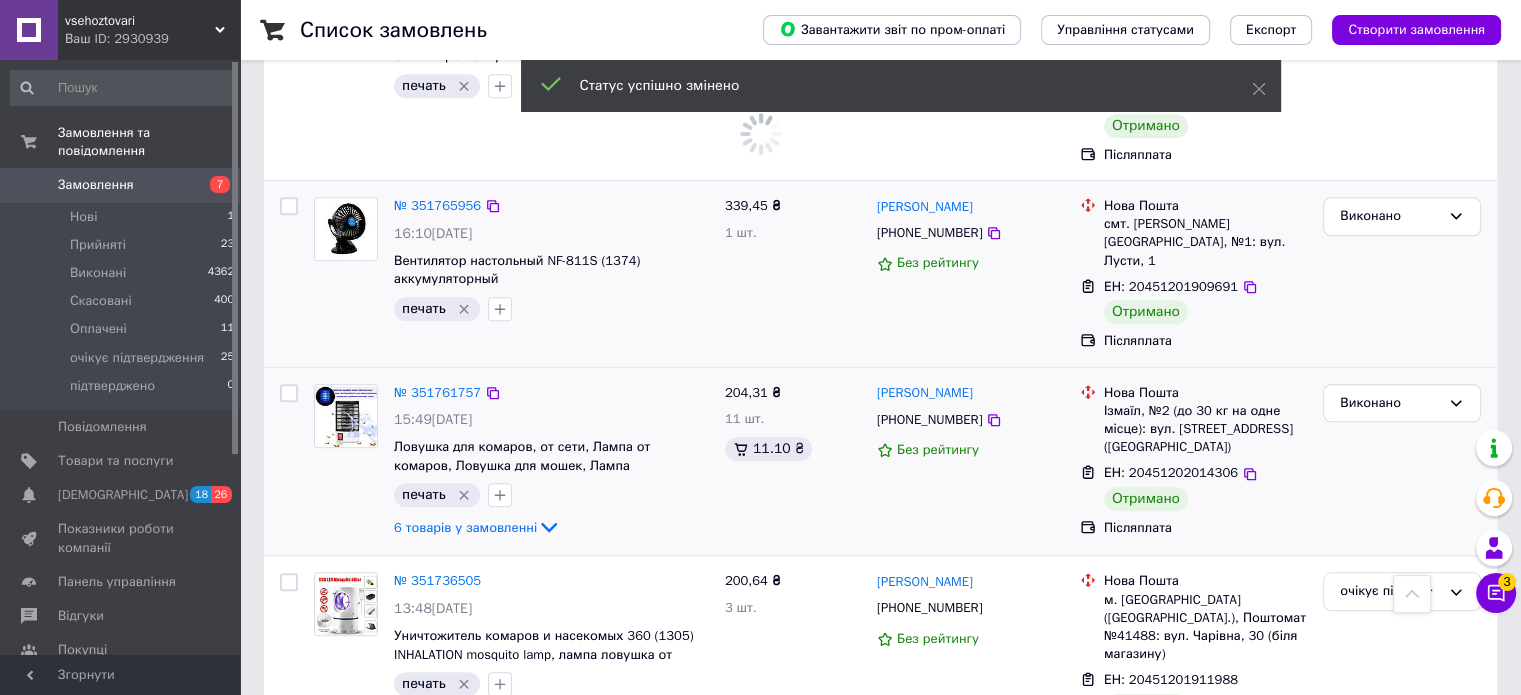 scroll, scrollTop: 1800, scrollLeft: 0, axis: vertical 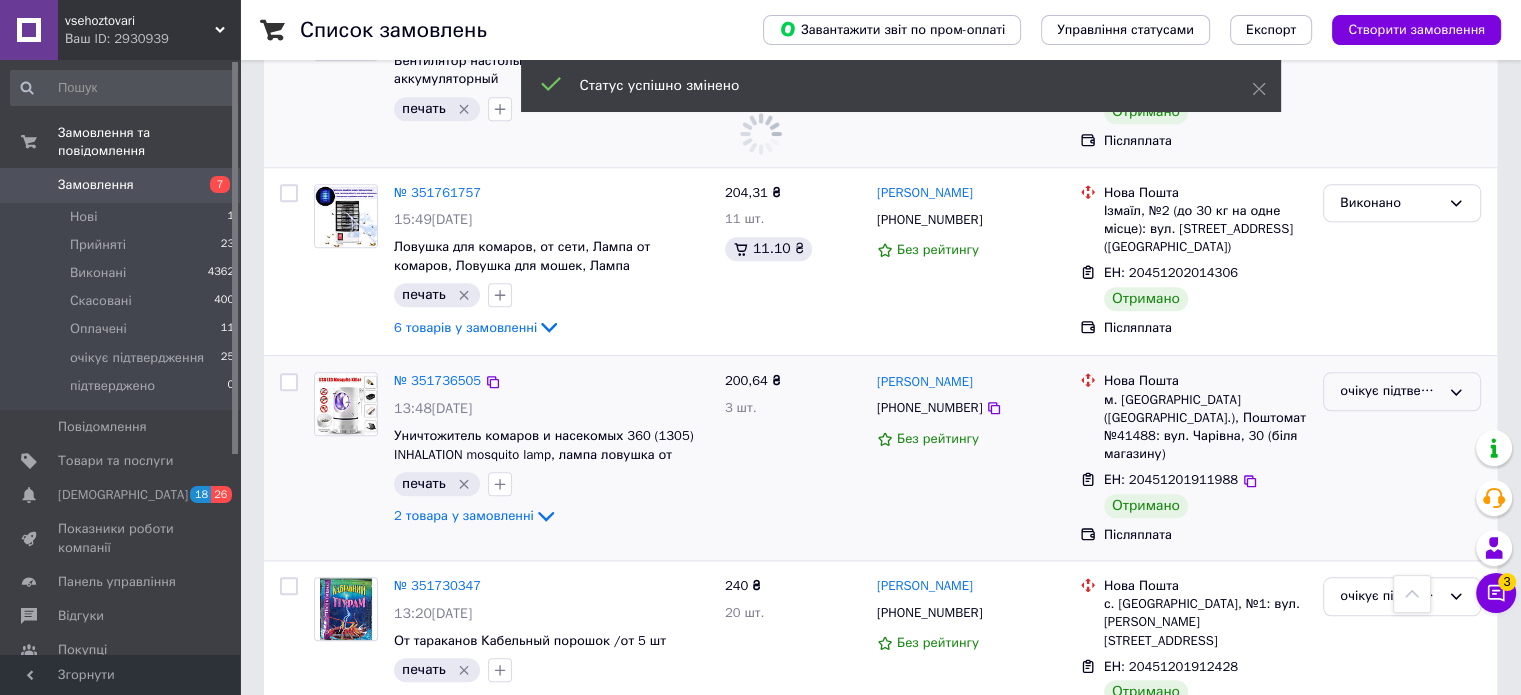 click 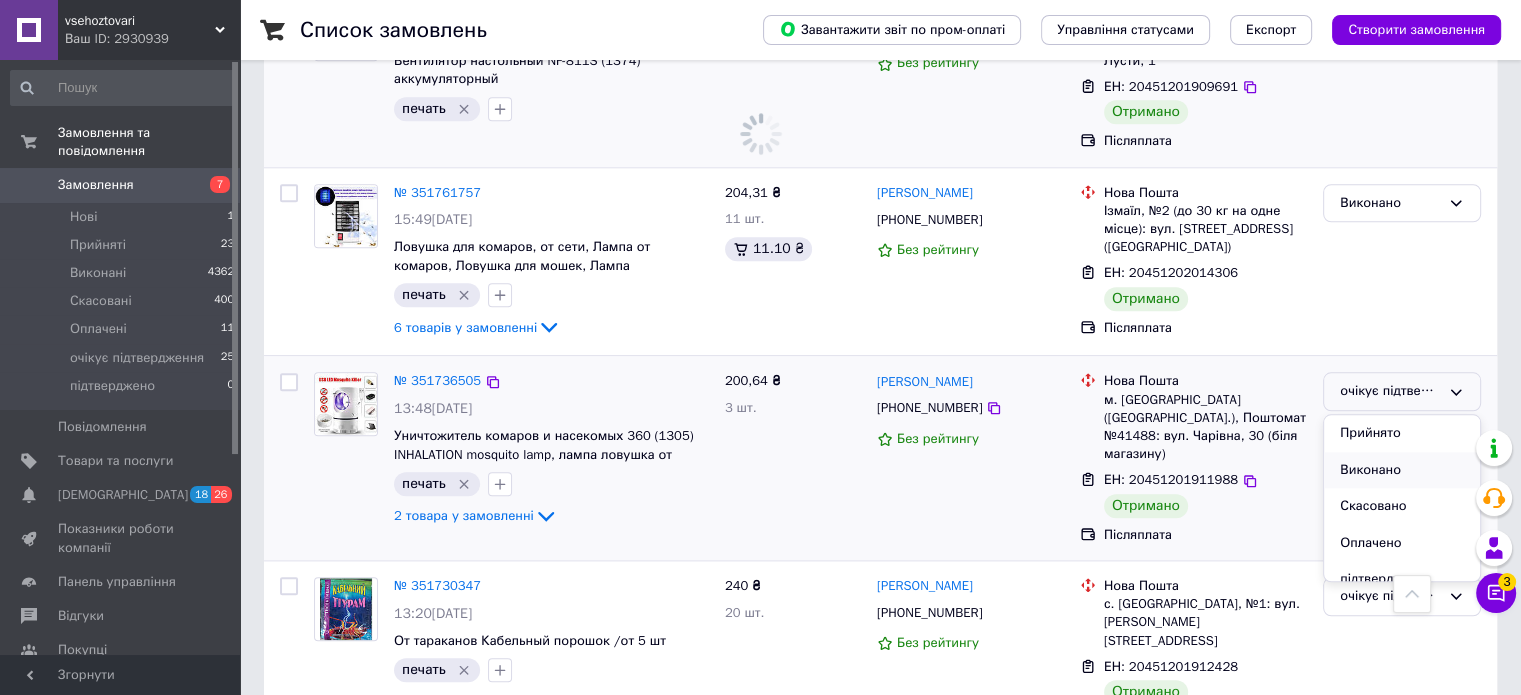 click on "Виконано" at bounding box center (1402, 470) 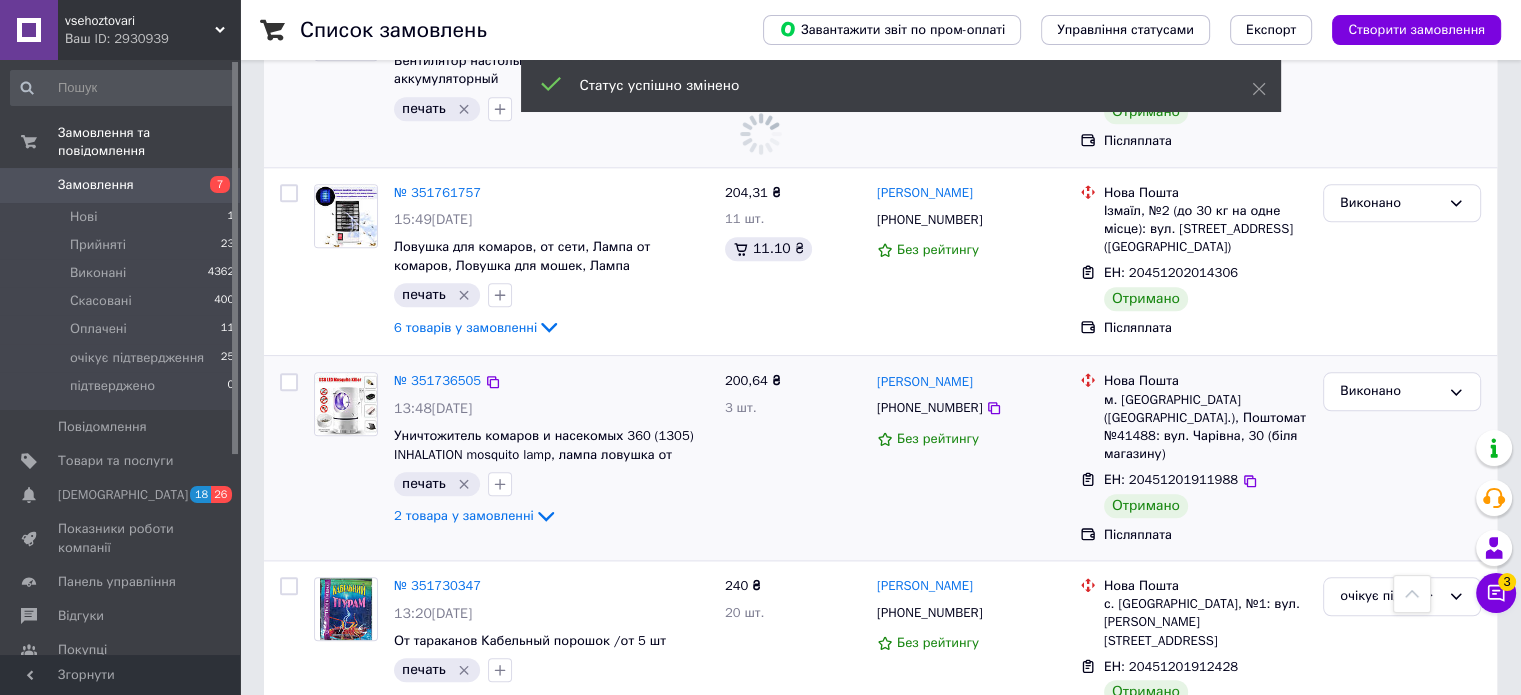 scroll, scrollTop: 2000, scrollLeft: 0, axis: vertical 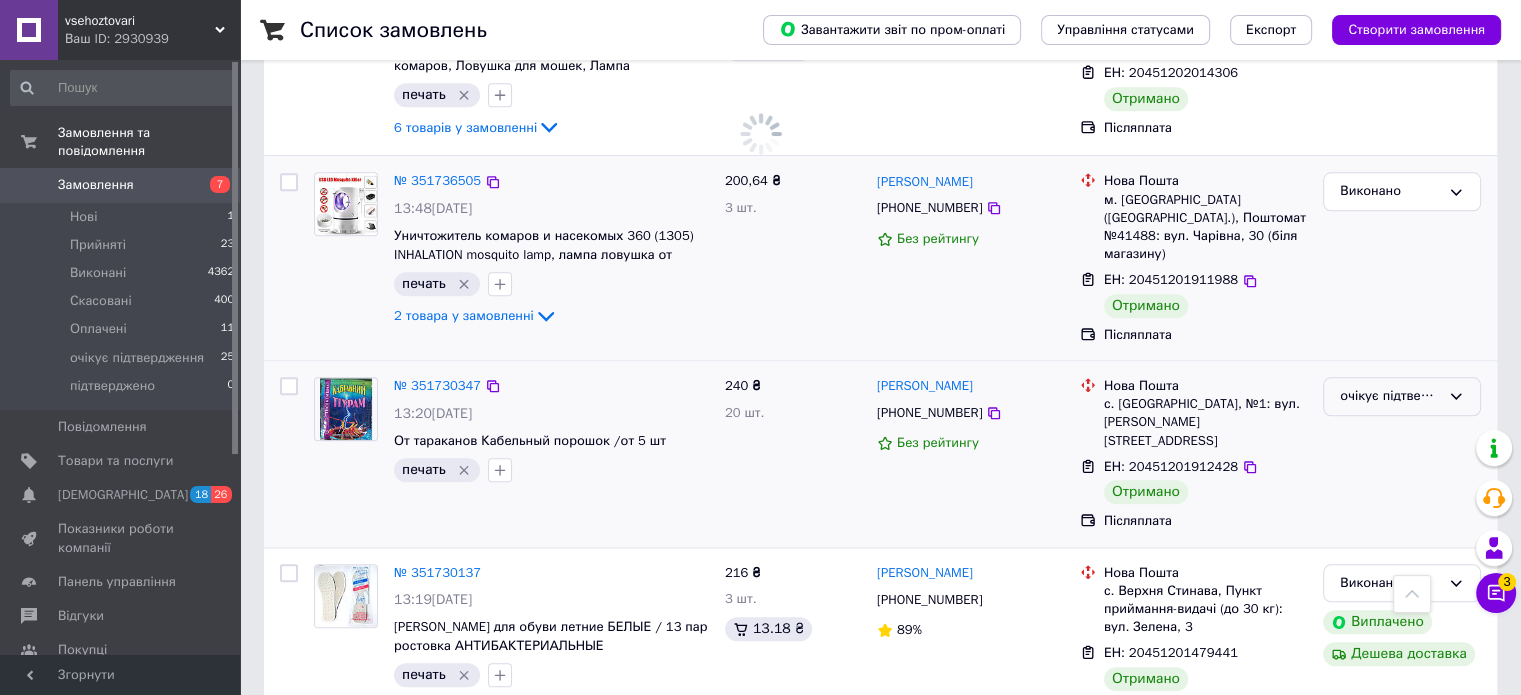 click 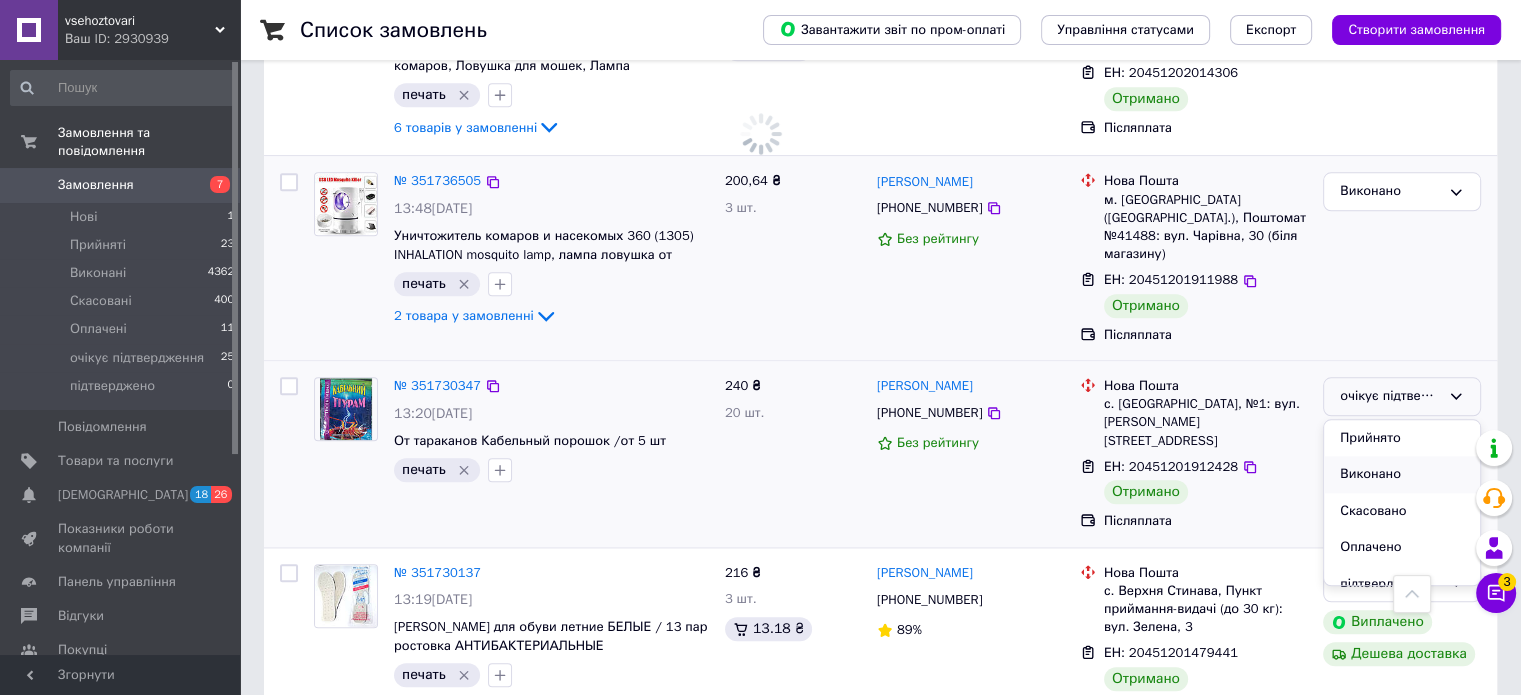 click on "Виконано" at bounding box center [1402, 474] 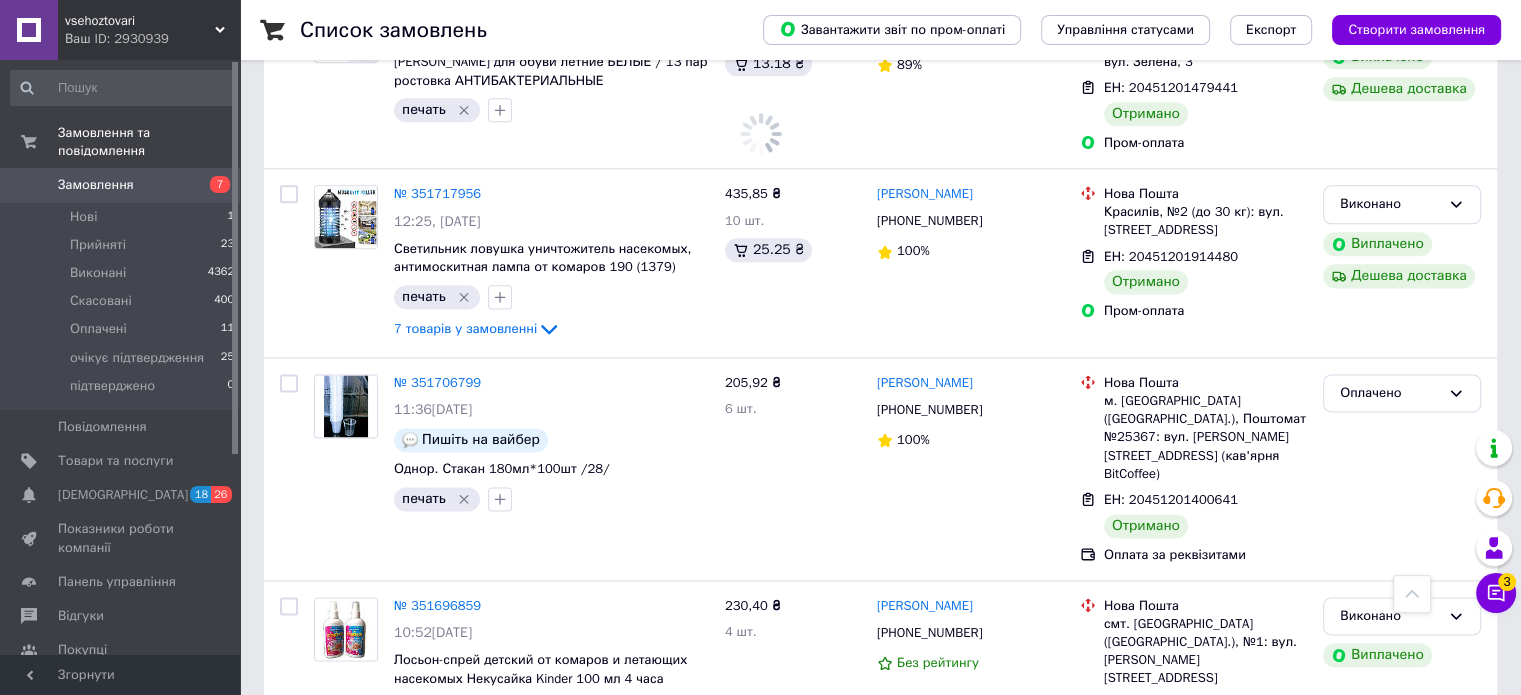 scroll, scrollTop: 2600, scrollLeft: 0, axis: vertical 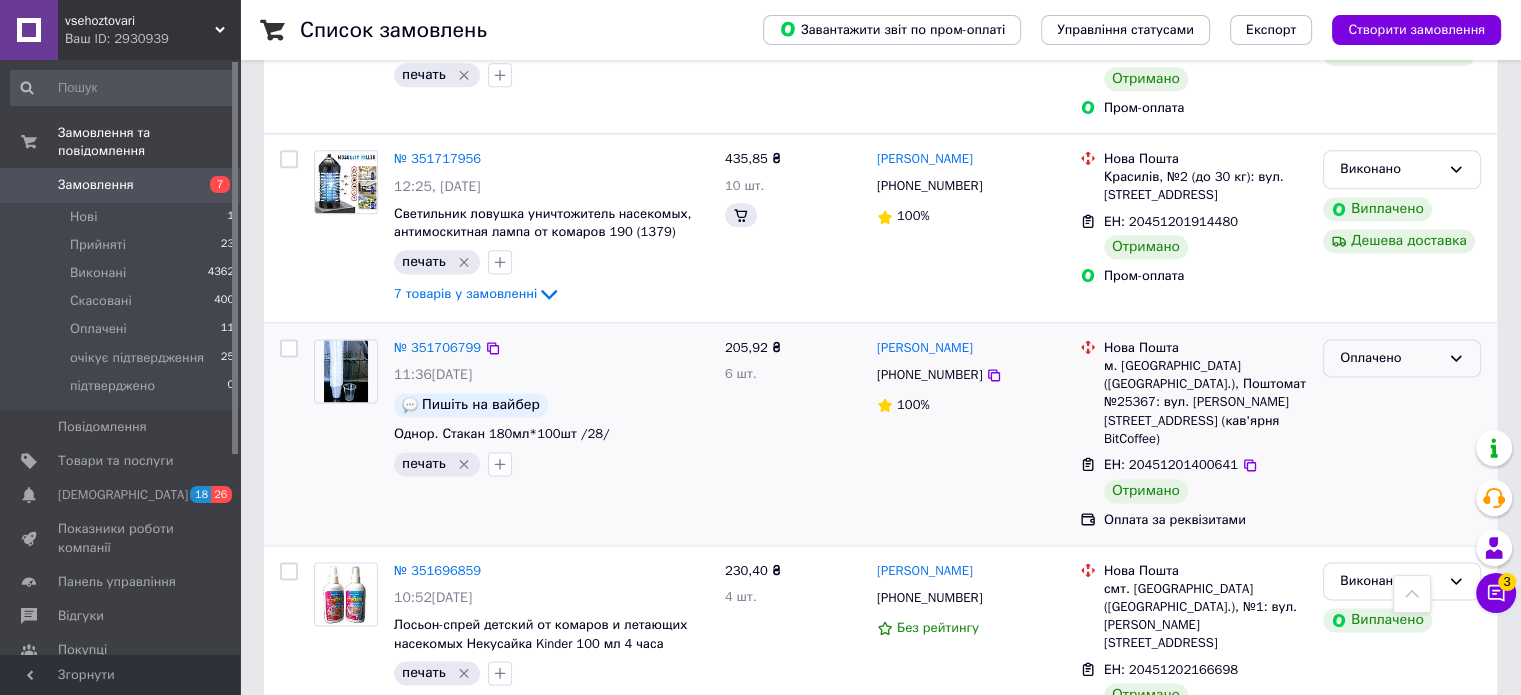 click 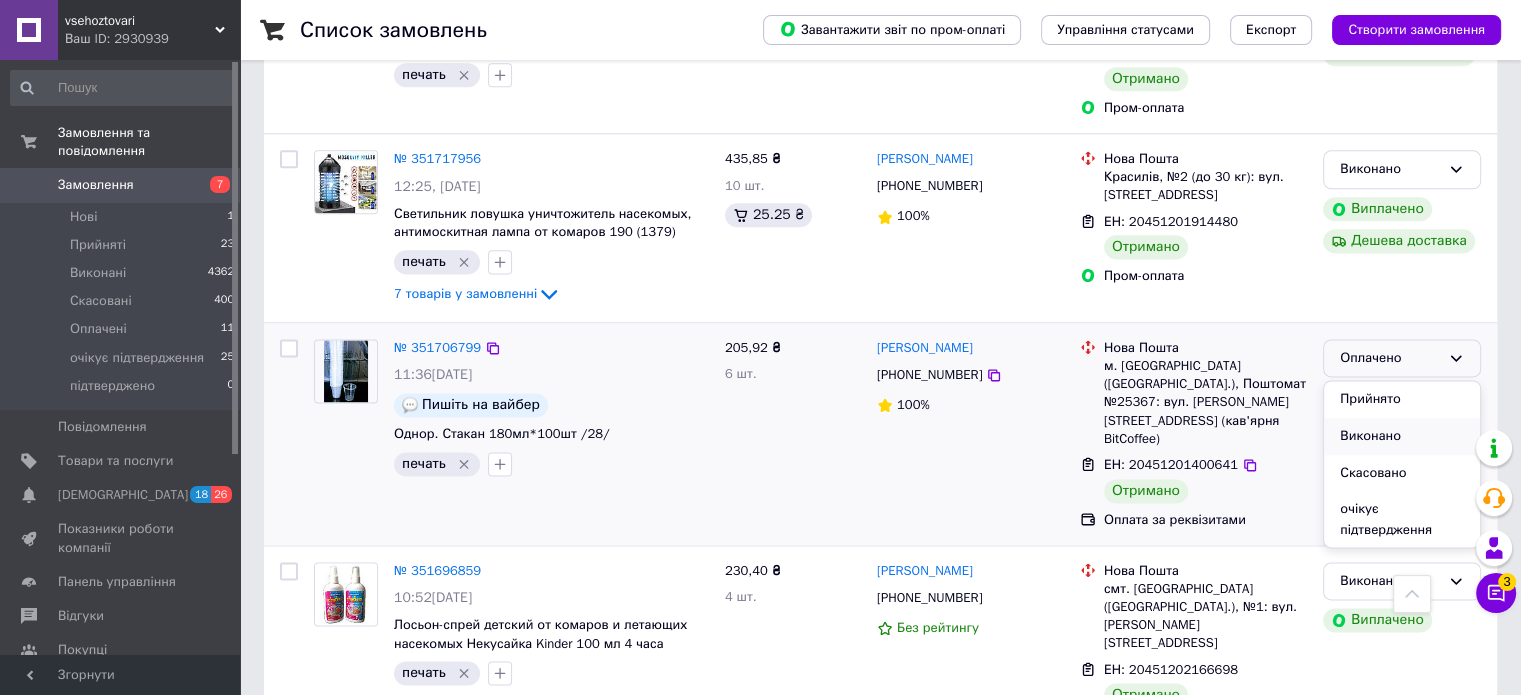click on "Виконано" at bounding box center [1402, 436] 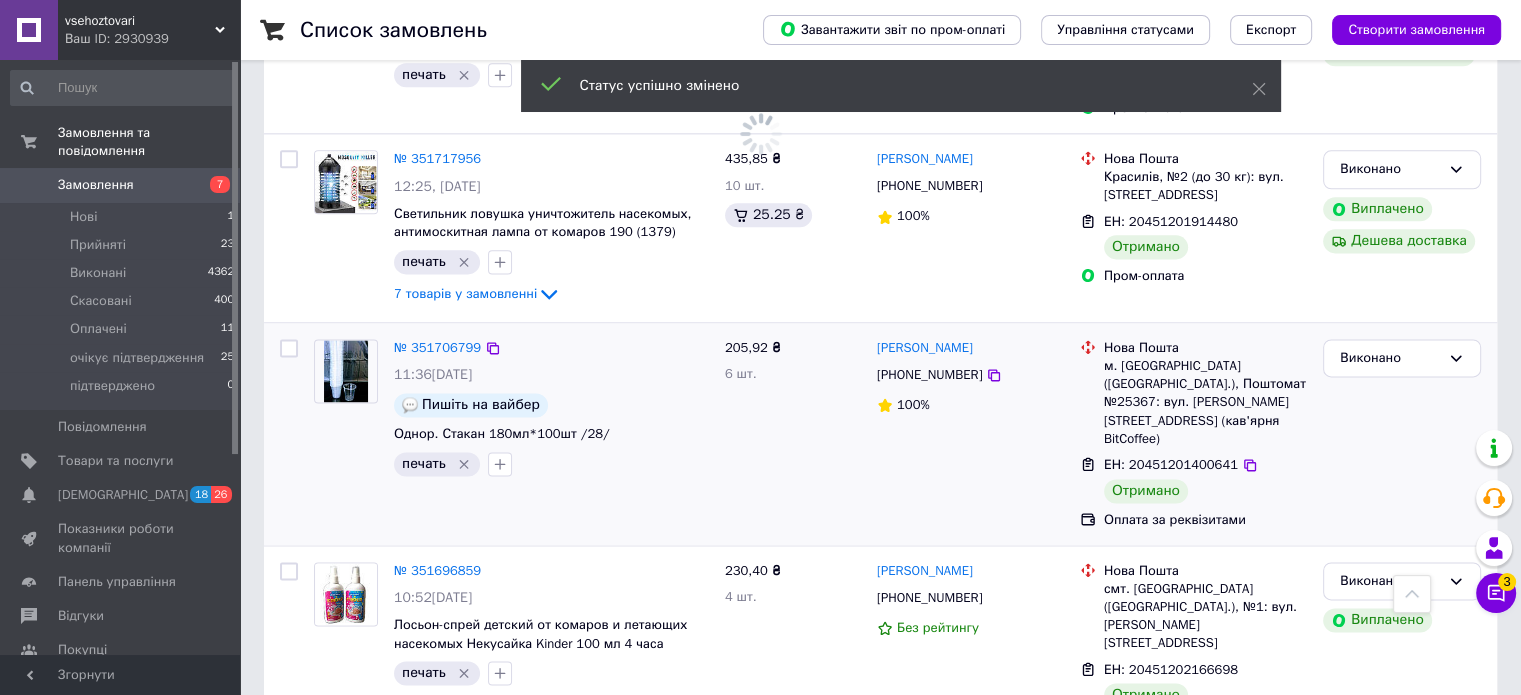 scroll, scrollTop: 2800, scrollLeft: 0, axis: vertical 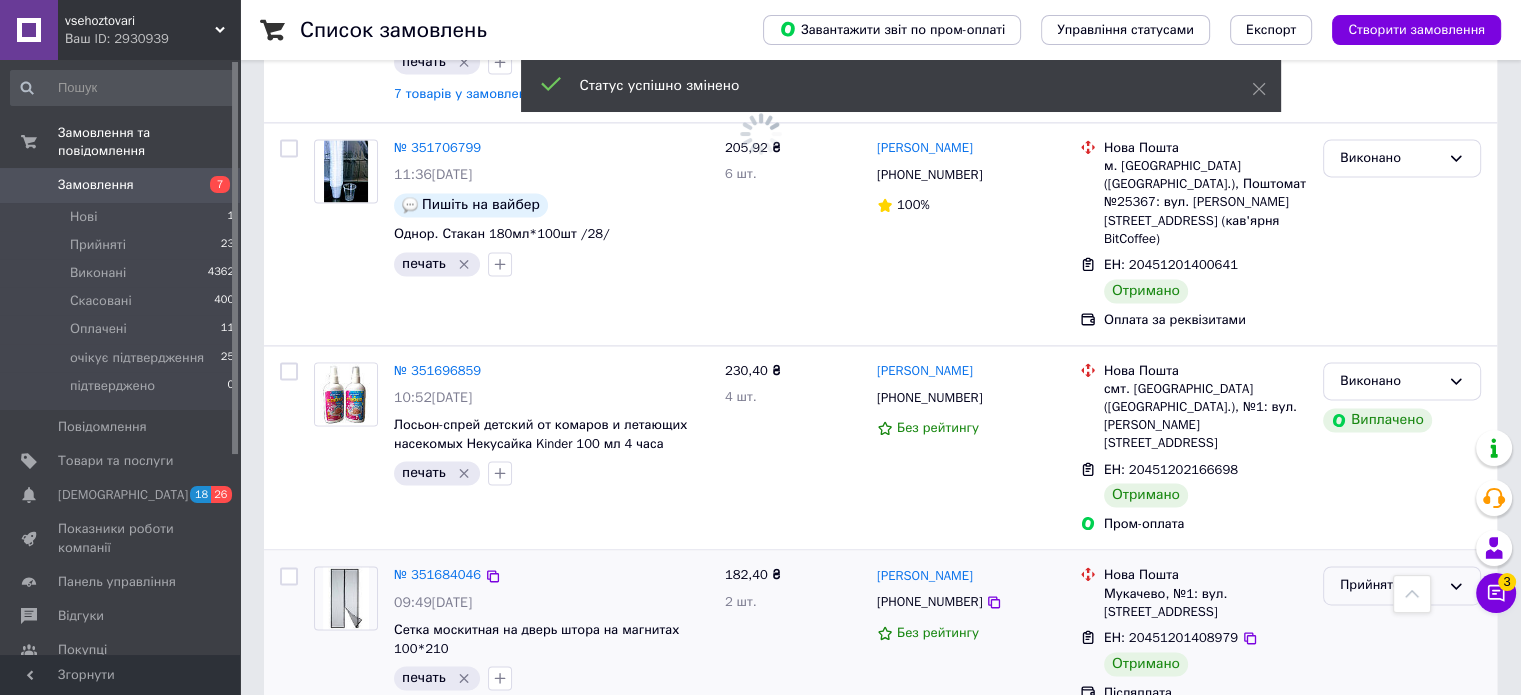 click 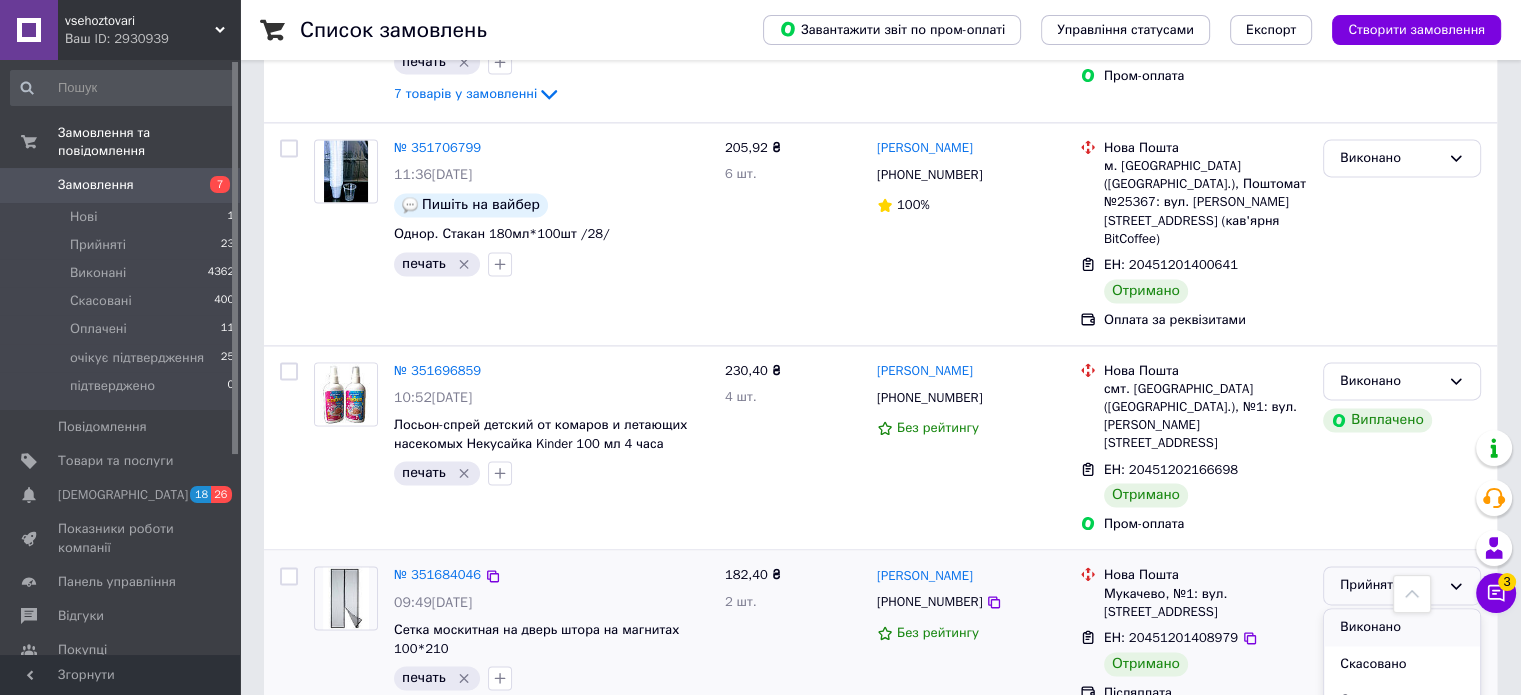 click on "Виконано" at bounding box center [1402, 627] 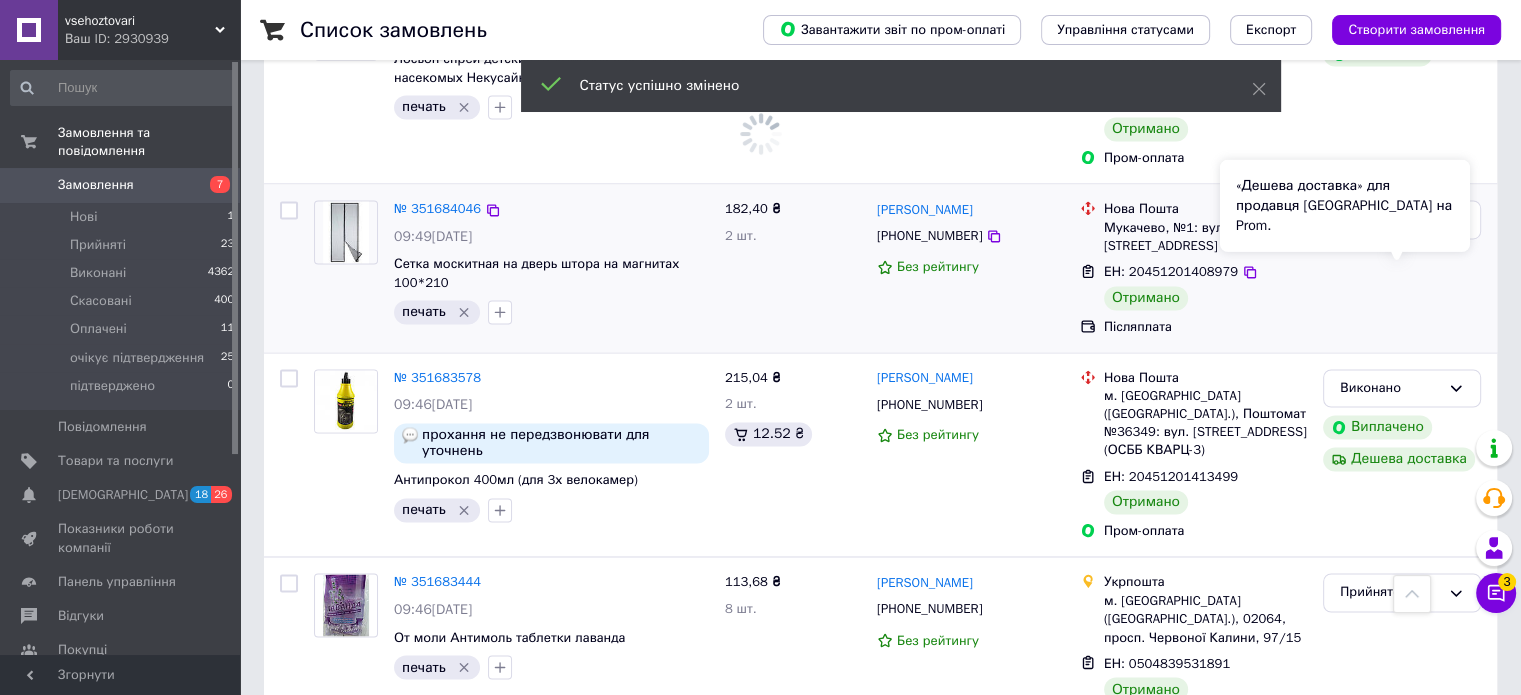 scroll, scrollTop: 3200, scrollLeft: 0, axis: vertical 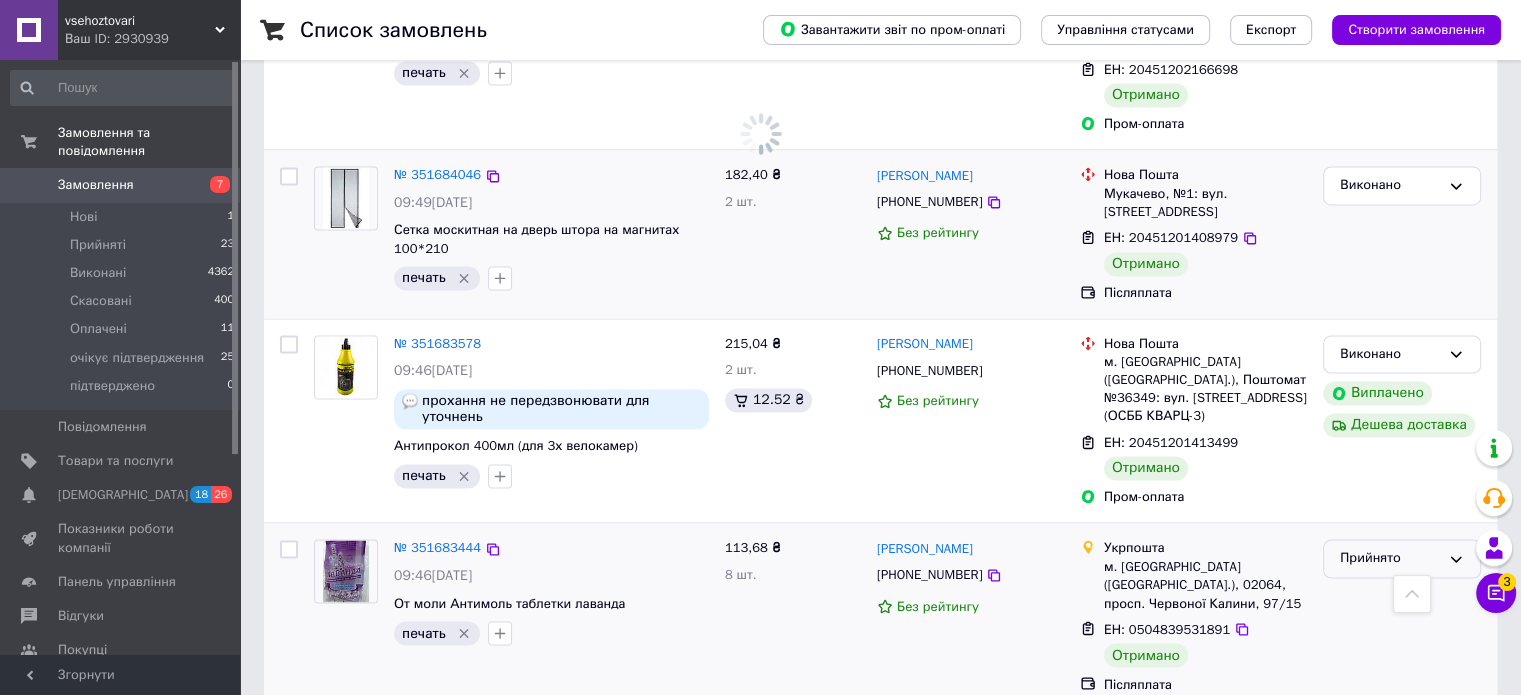 click 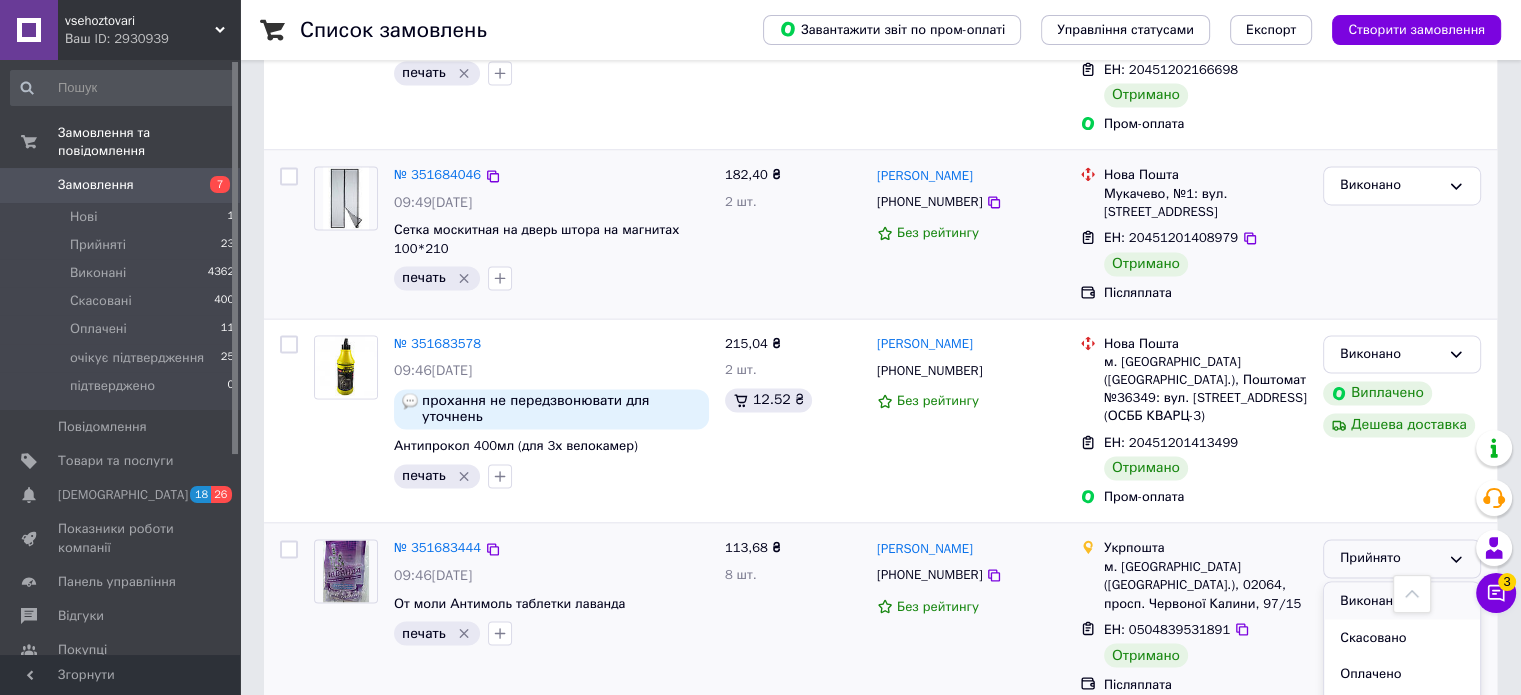 click on "Виконано" at bounding box center [1402, 600] 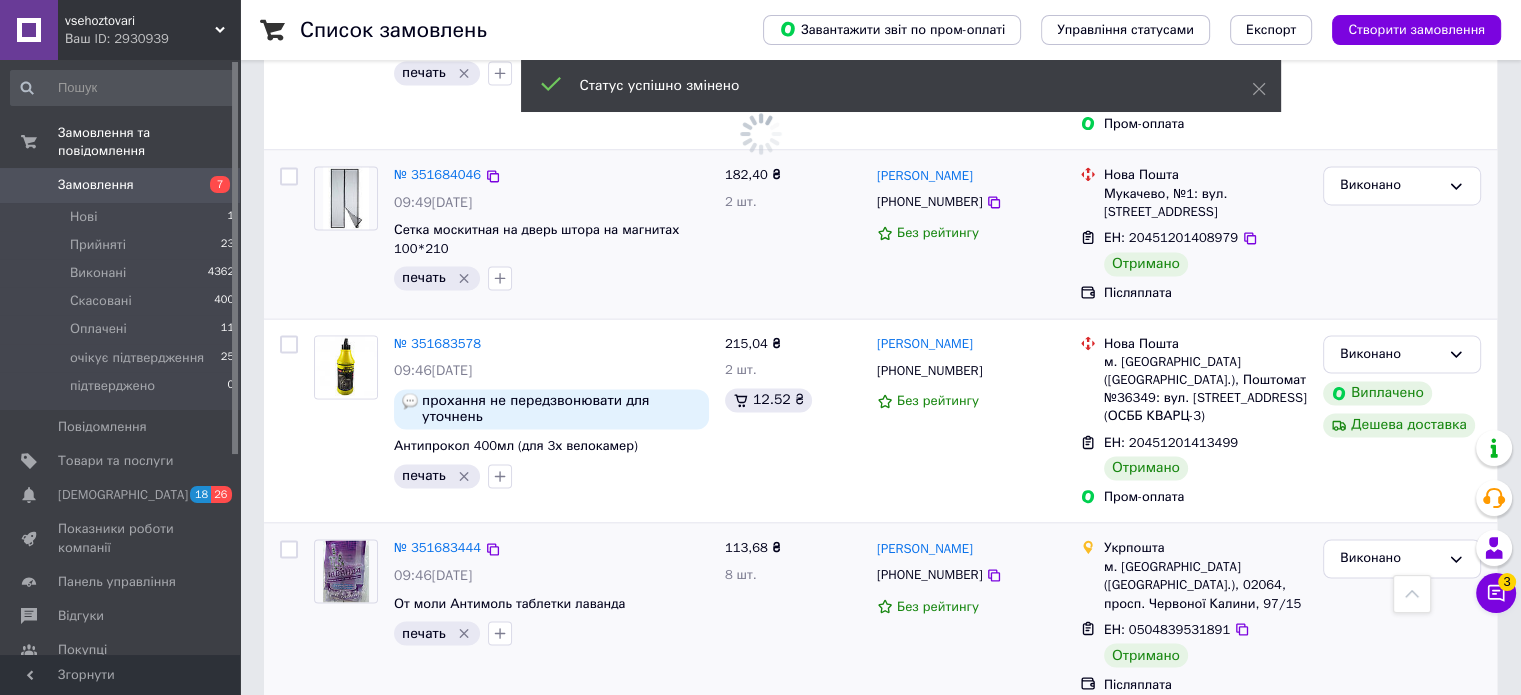 scroll, scrollTop: 3400, scrollLeft: 0, axis: vertical 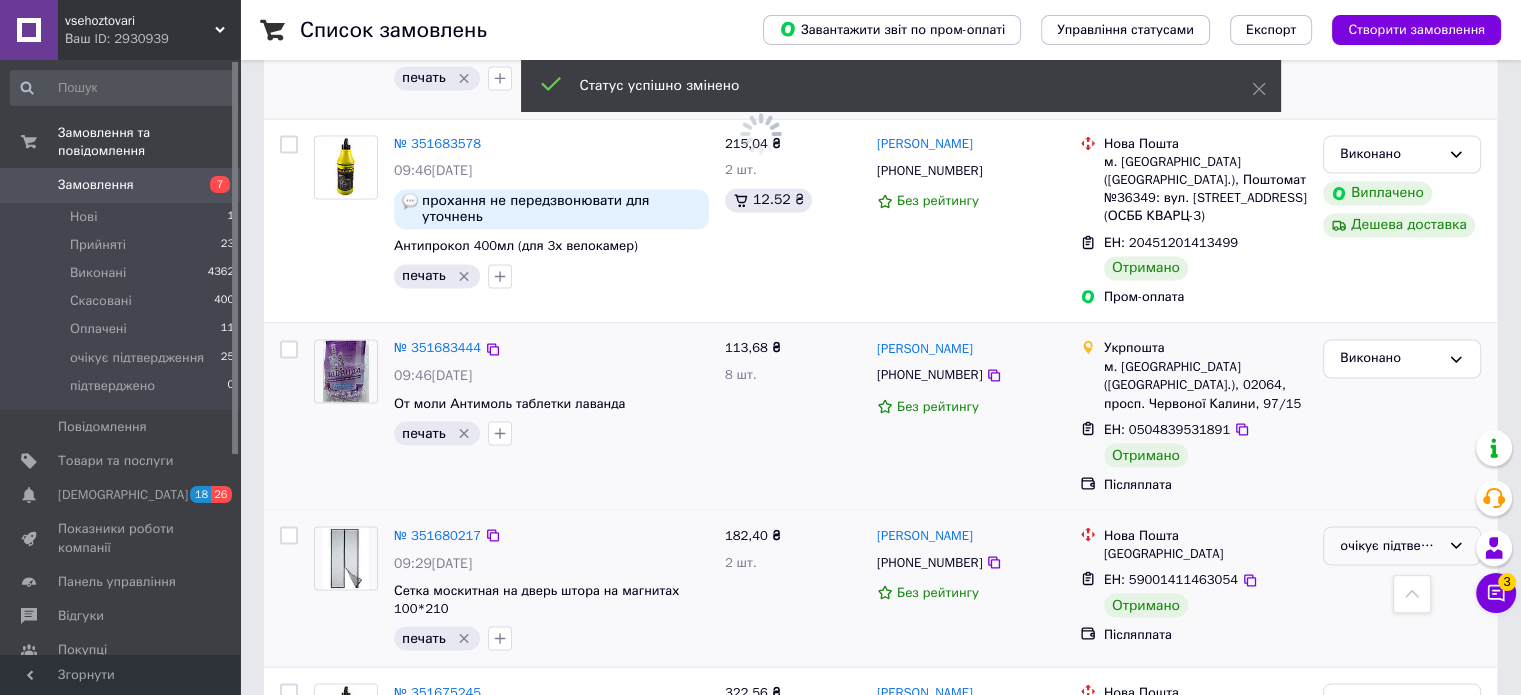 click 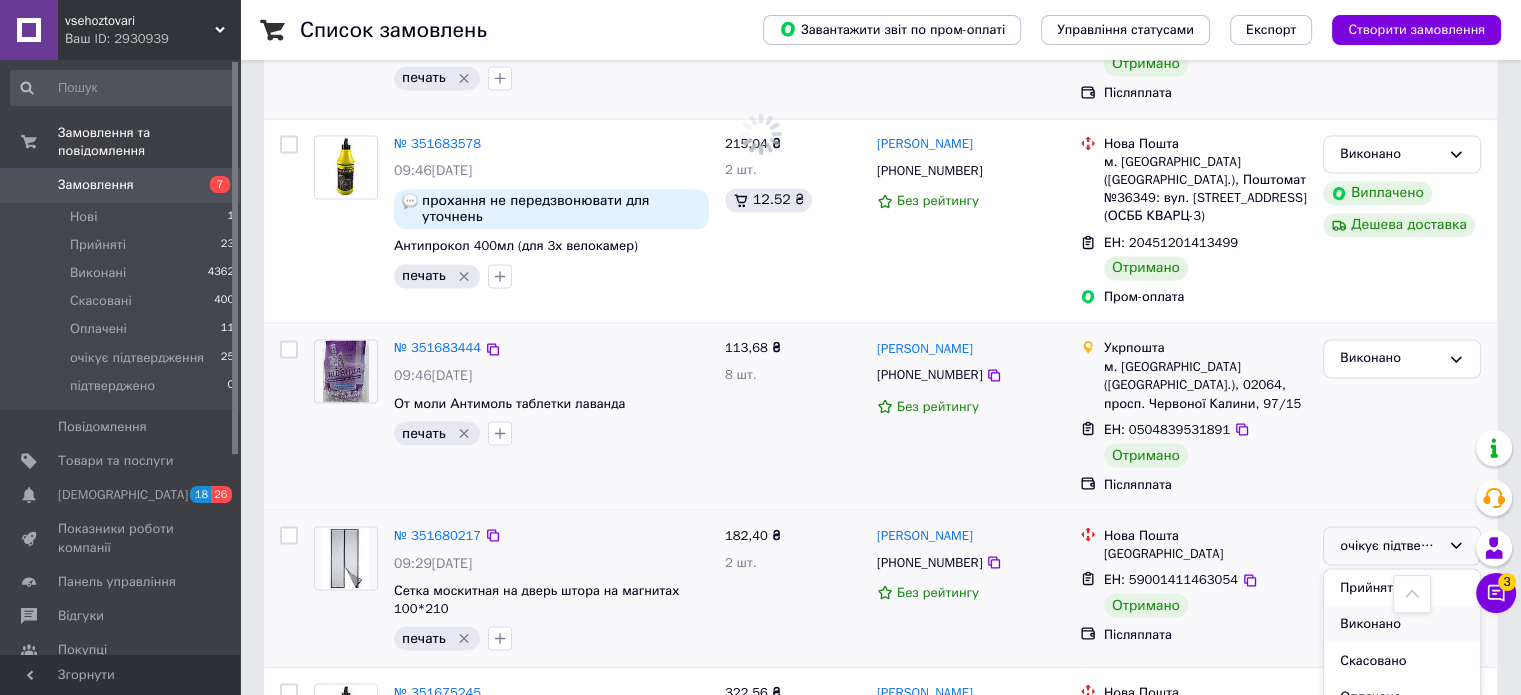 click on "Виконано" at bounding box center (1402, 623) 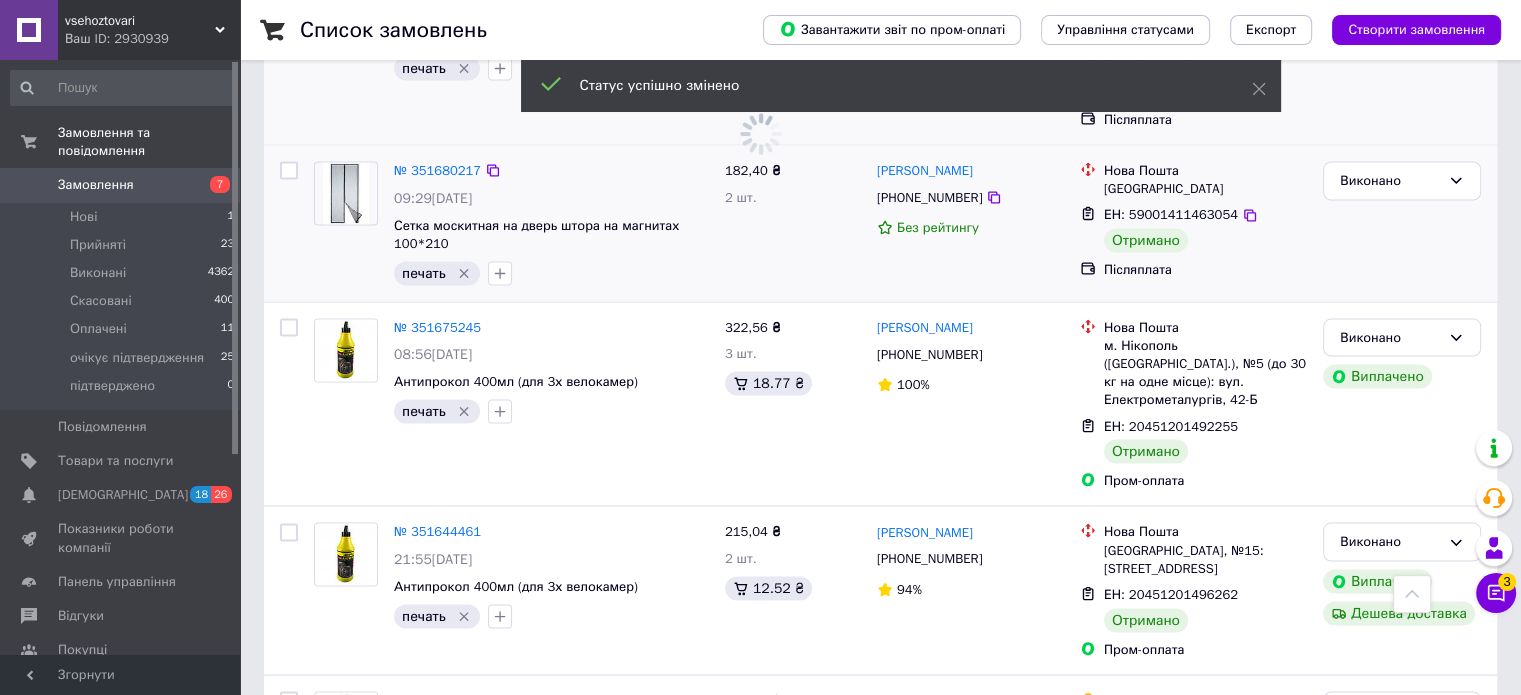 scroll, scrollTop: 3800, scrollLeft: 0, axis: vertical 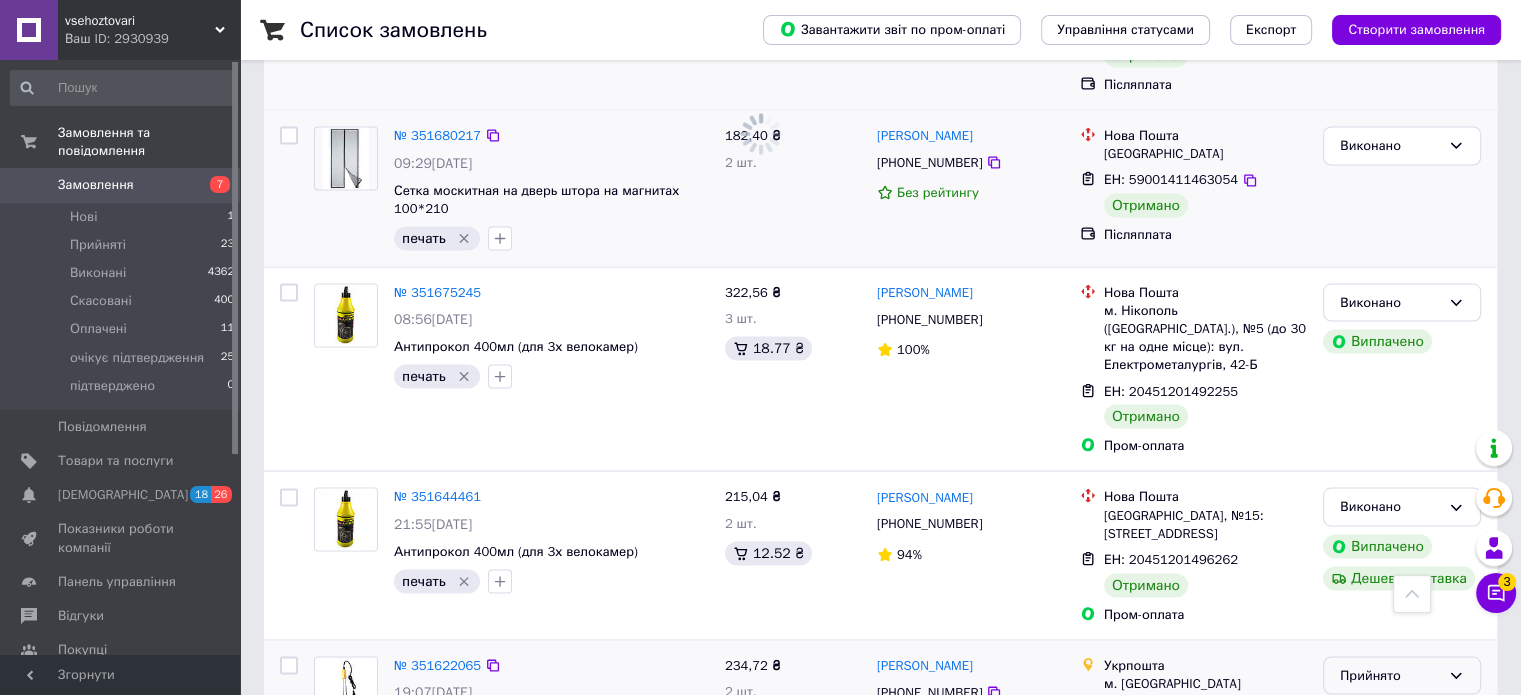 click 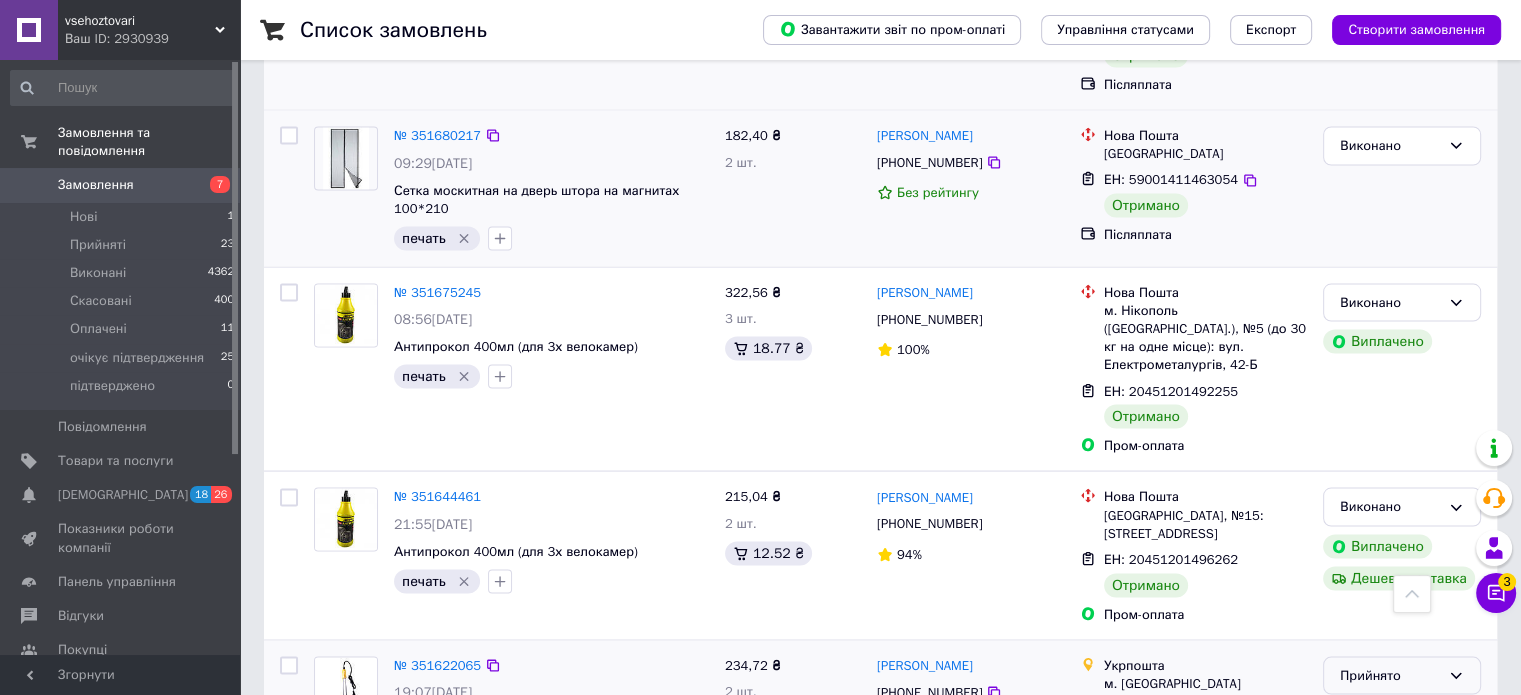 click on "Виконано" at bounding box center (1402, 716) 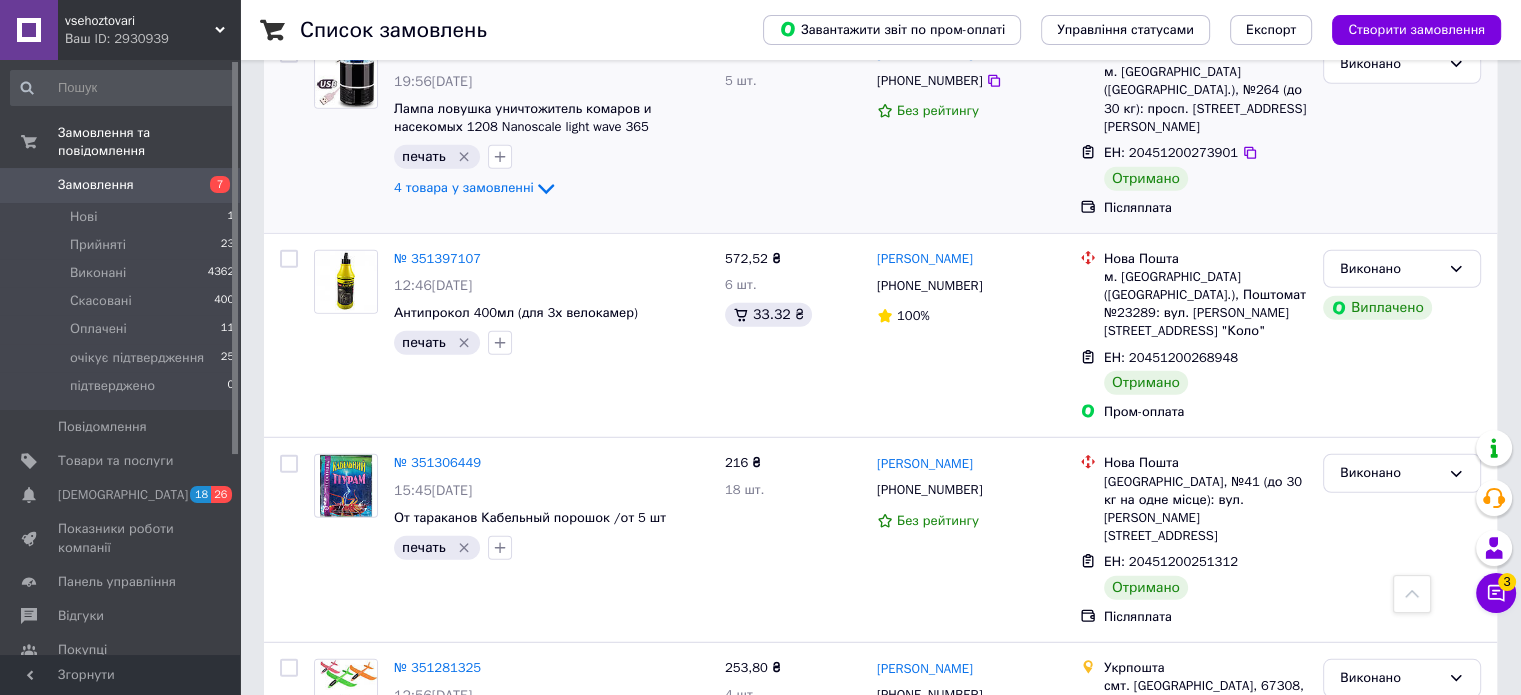 scroll, scrollTop: 5600, scrollLeft: 0, axis: vertical 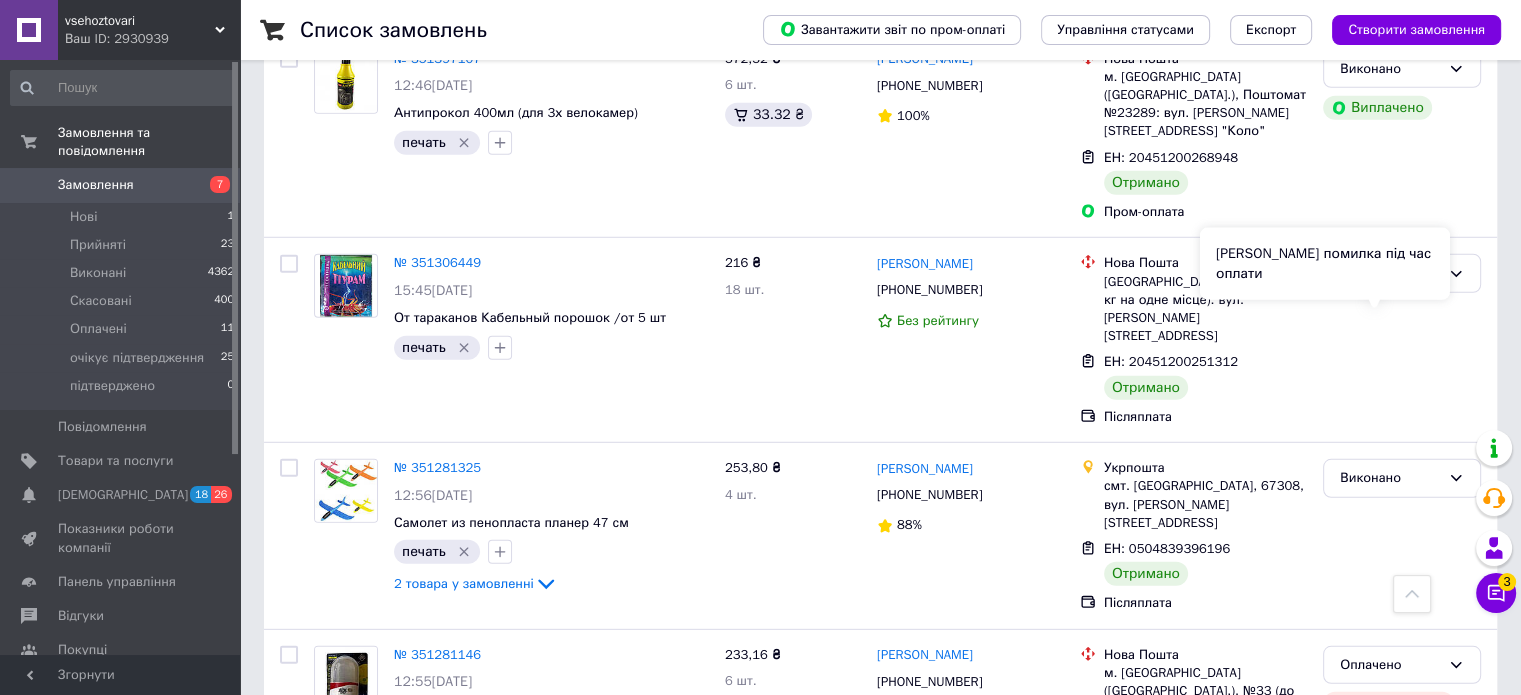 click on "[PERSON_NAME] помилка під час оплати" at bounding box center [1325, 264] 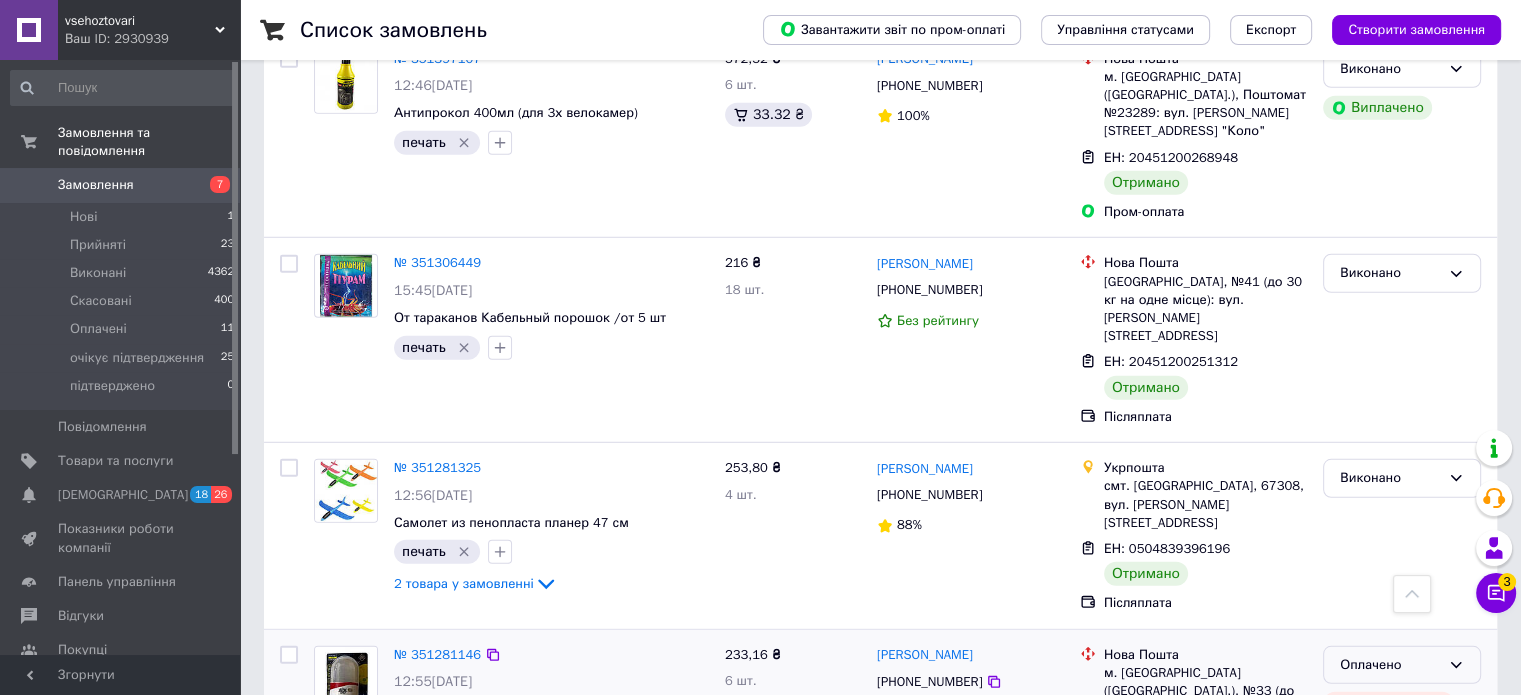 click 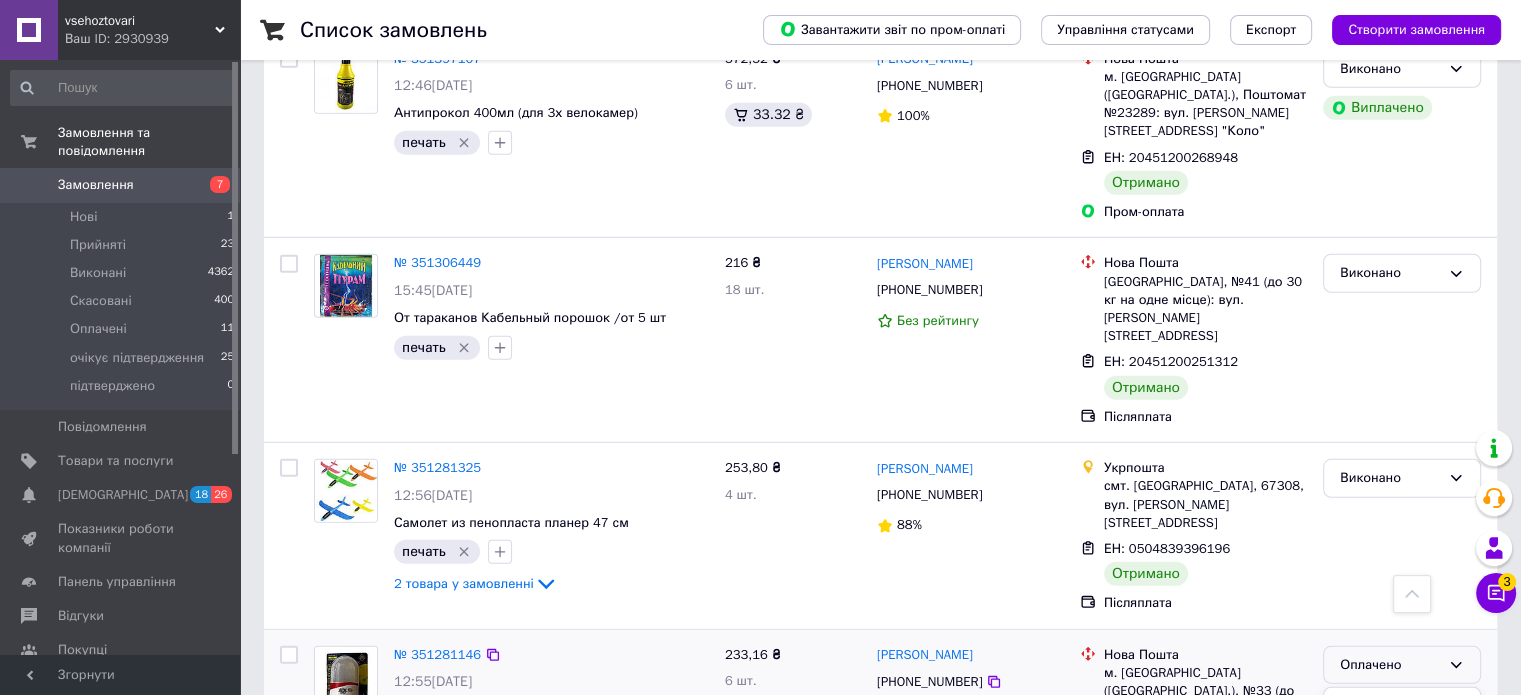 click on "Виконано" at bounding box center [1402, 743] 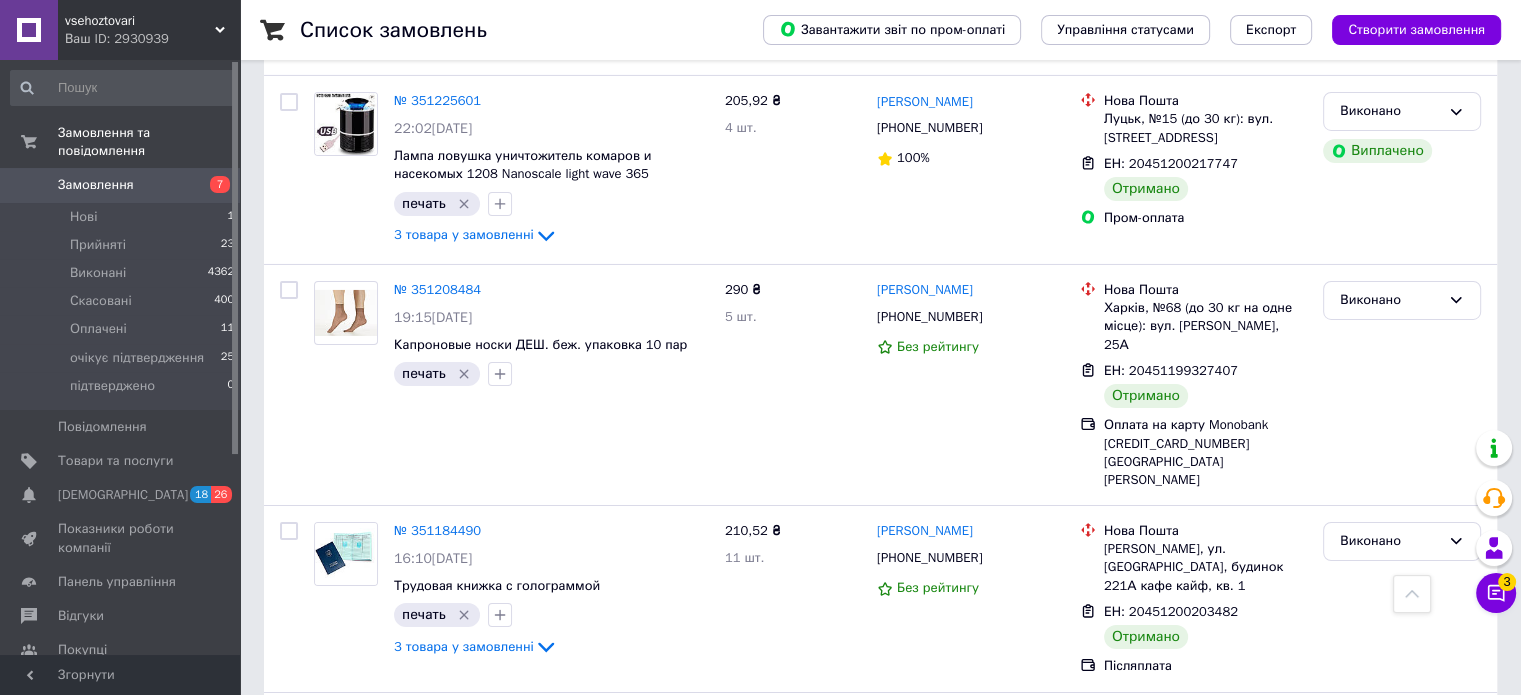 scroll, scrollTop: 7000, scrollLeft: 0, axis: vertical 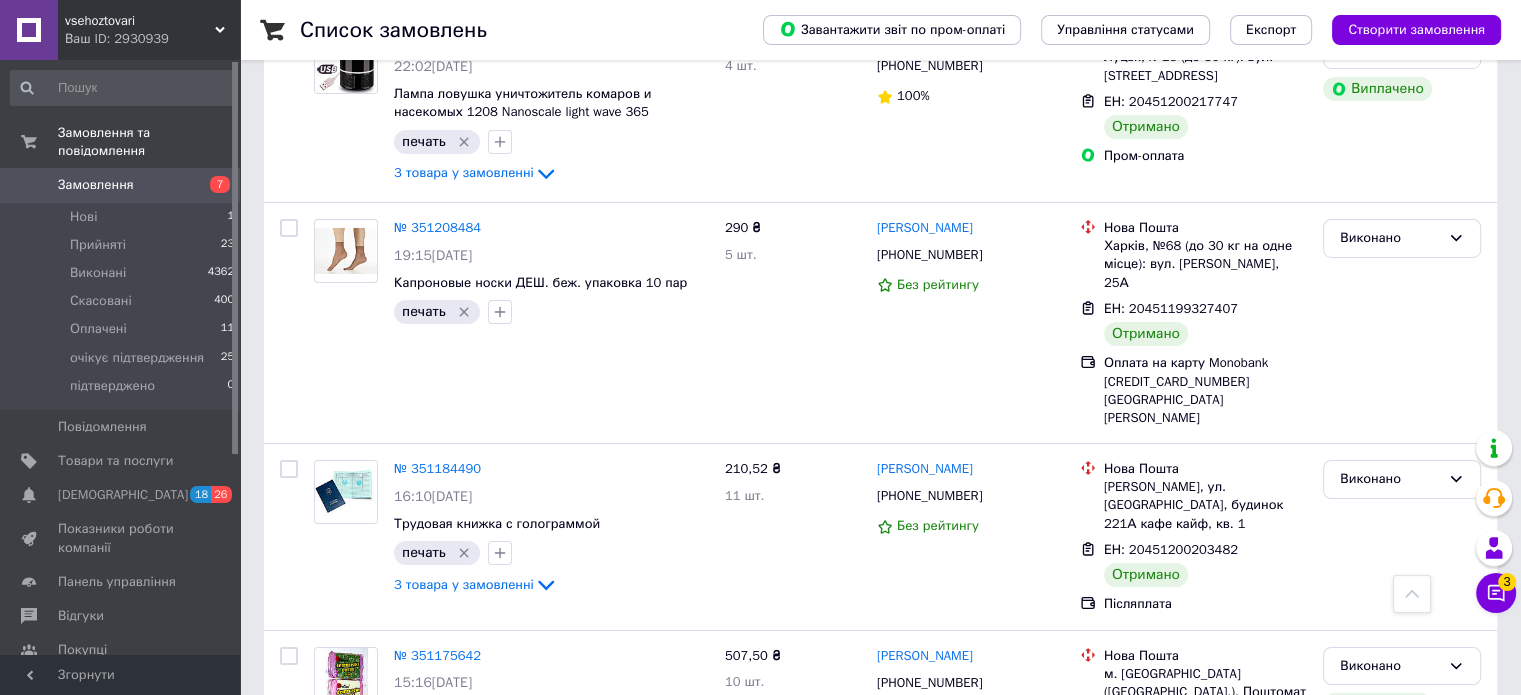 click 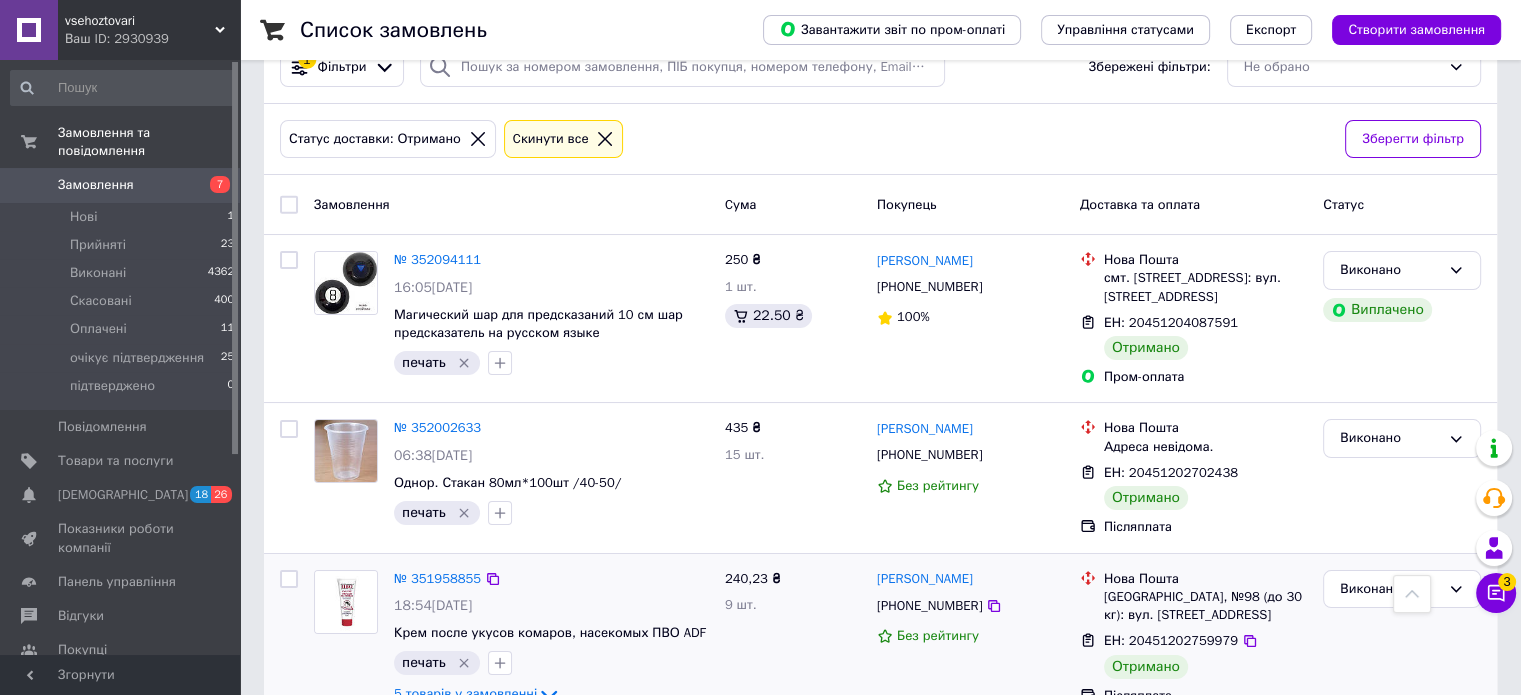 scroll, scrollTop: 0, scrollLeft: 0, axis: both 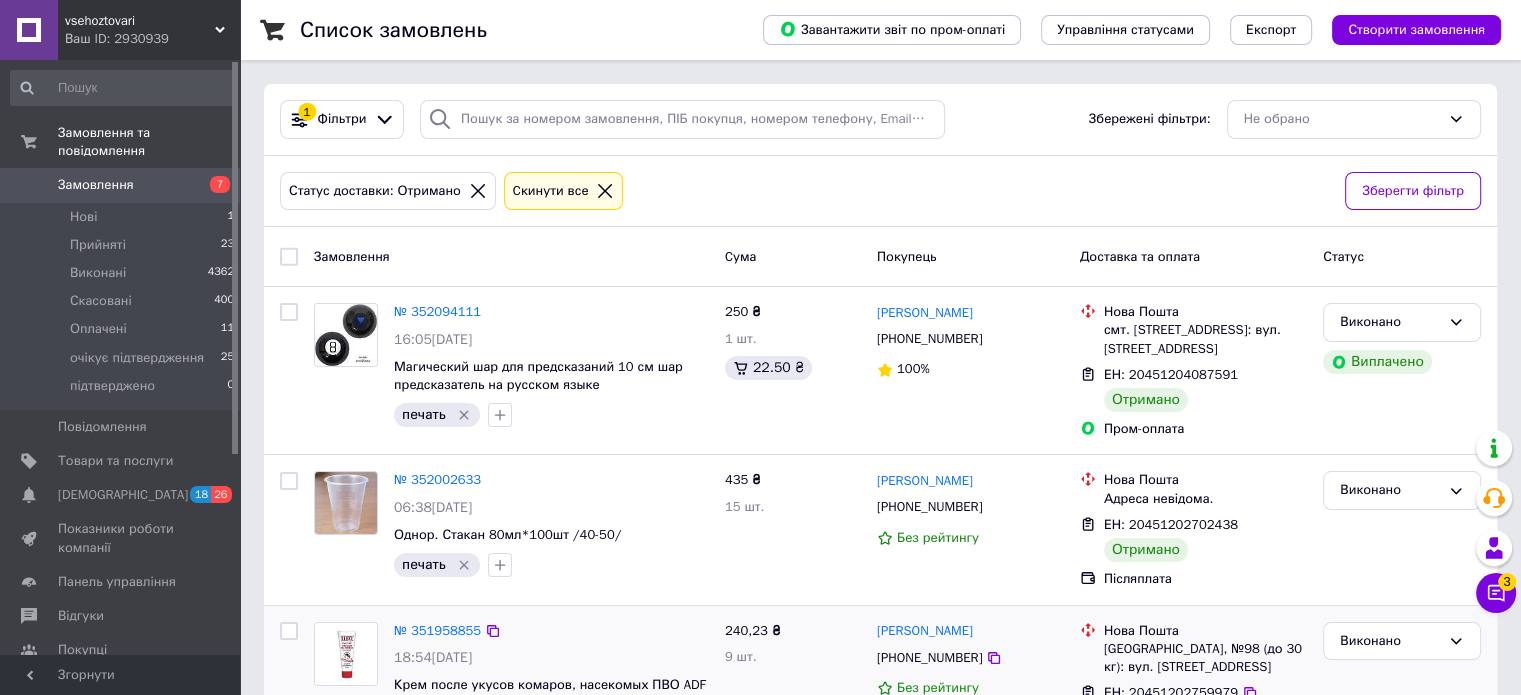 click 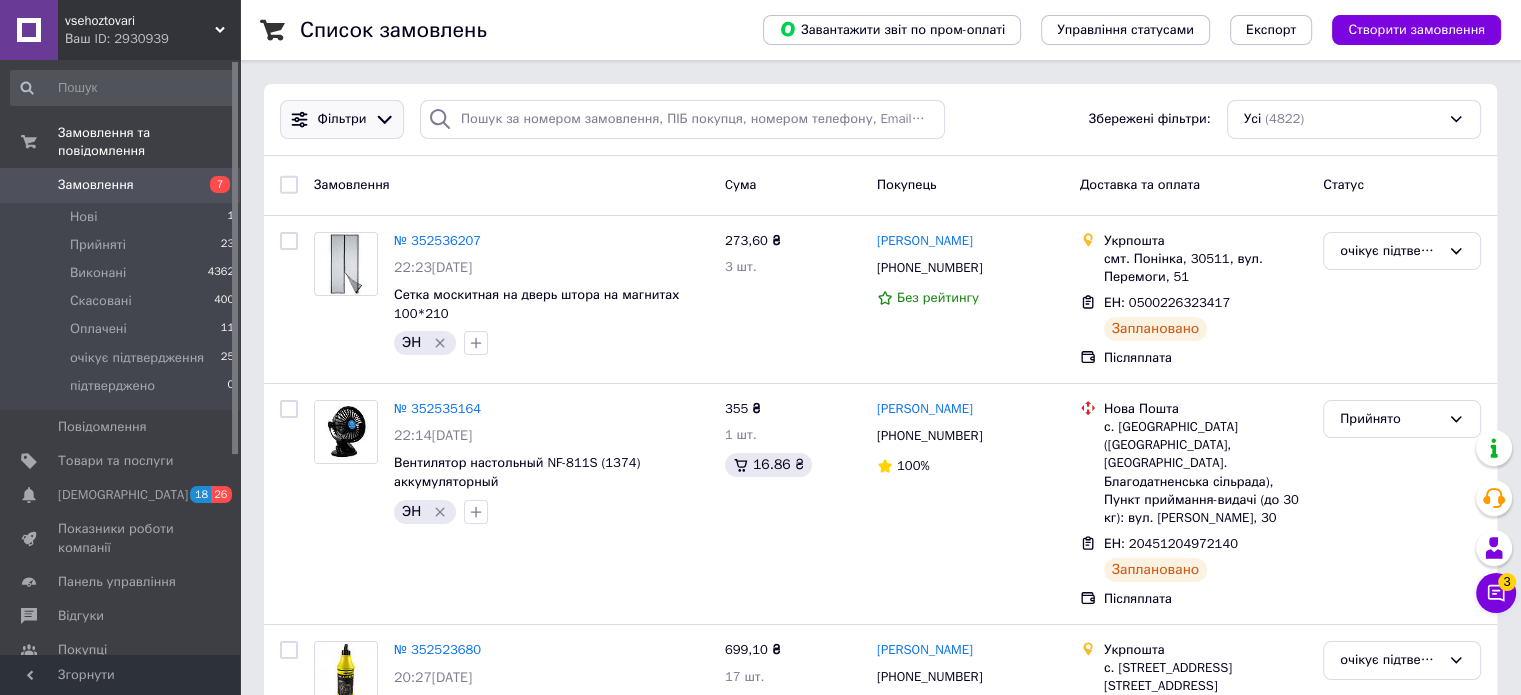 click 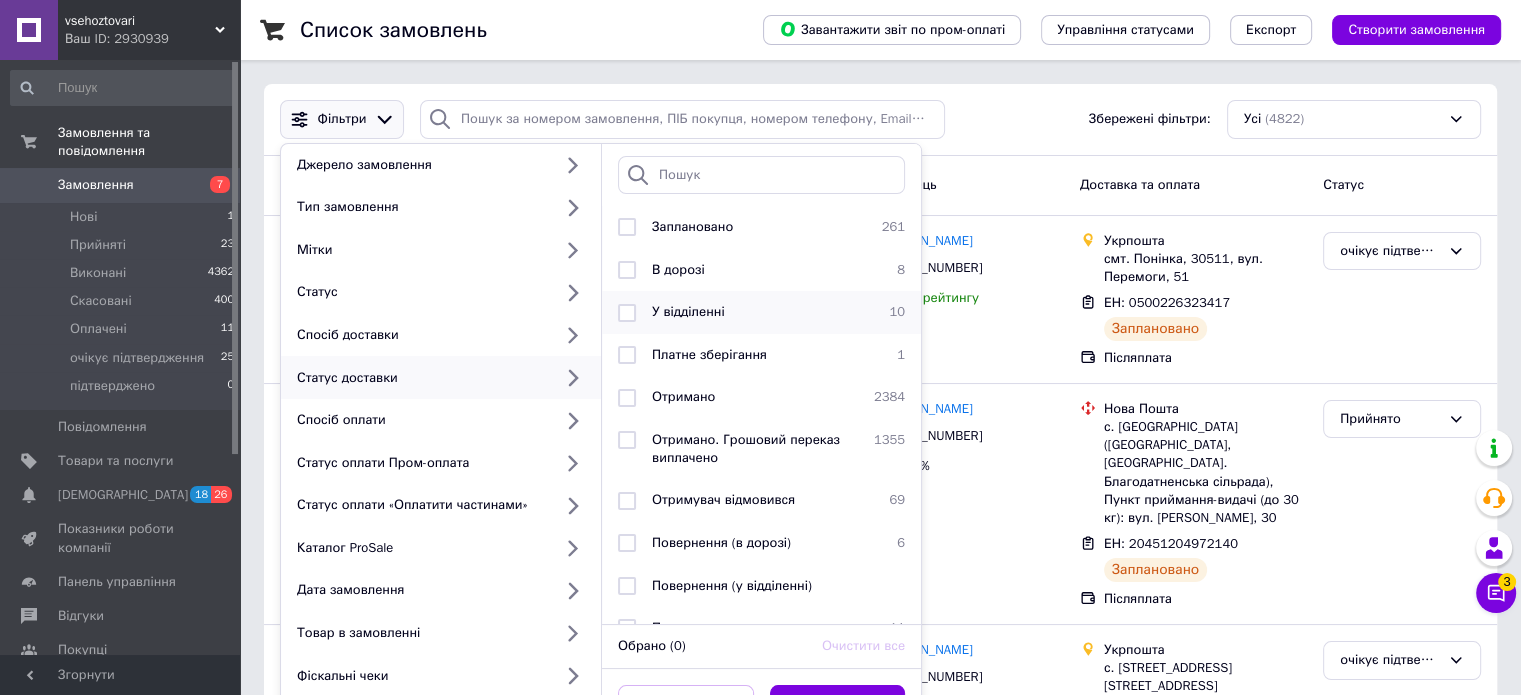click at bounding box center [627, 313] 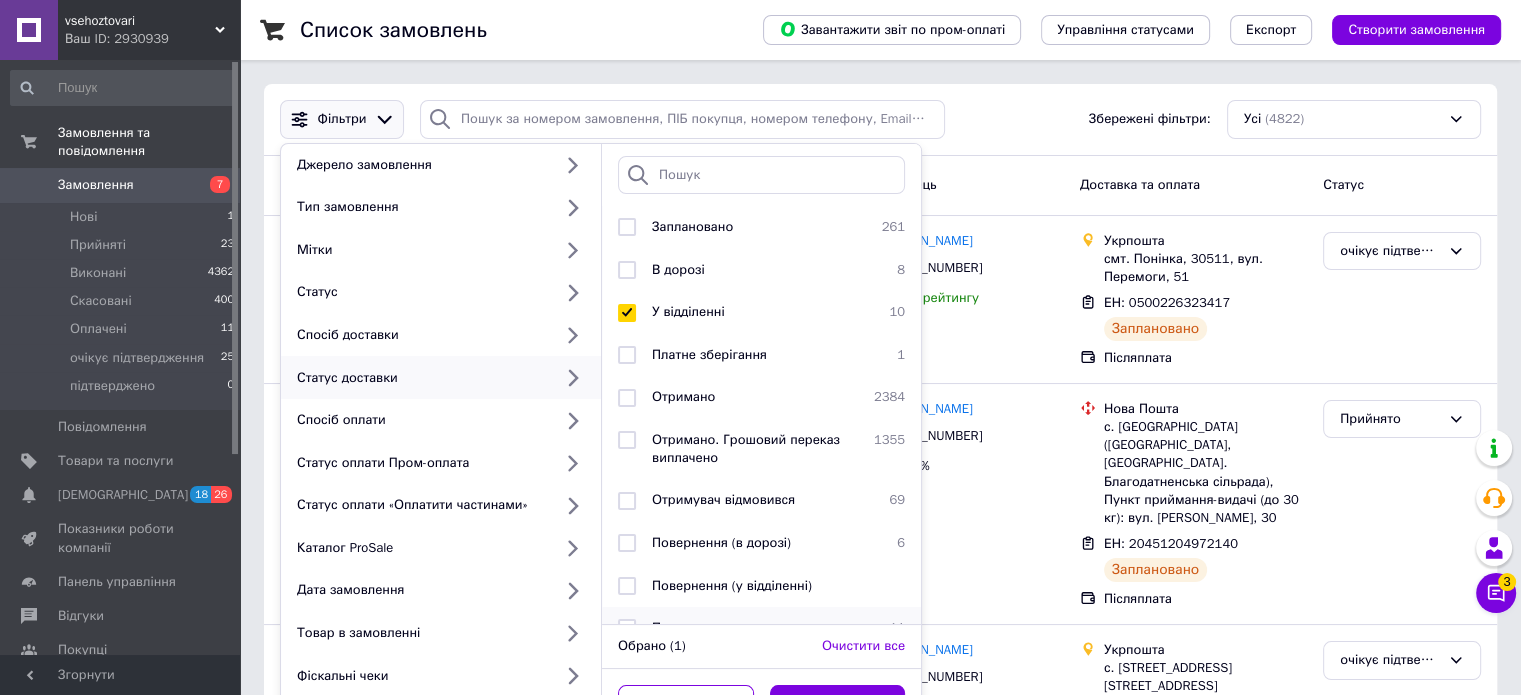 scroll, scrollTop: 108, scrollLeft: 0, axis: vertical 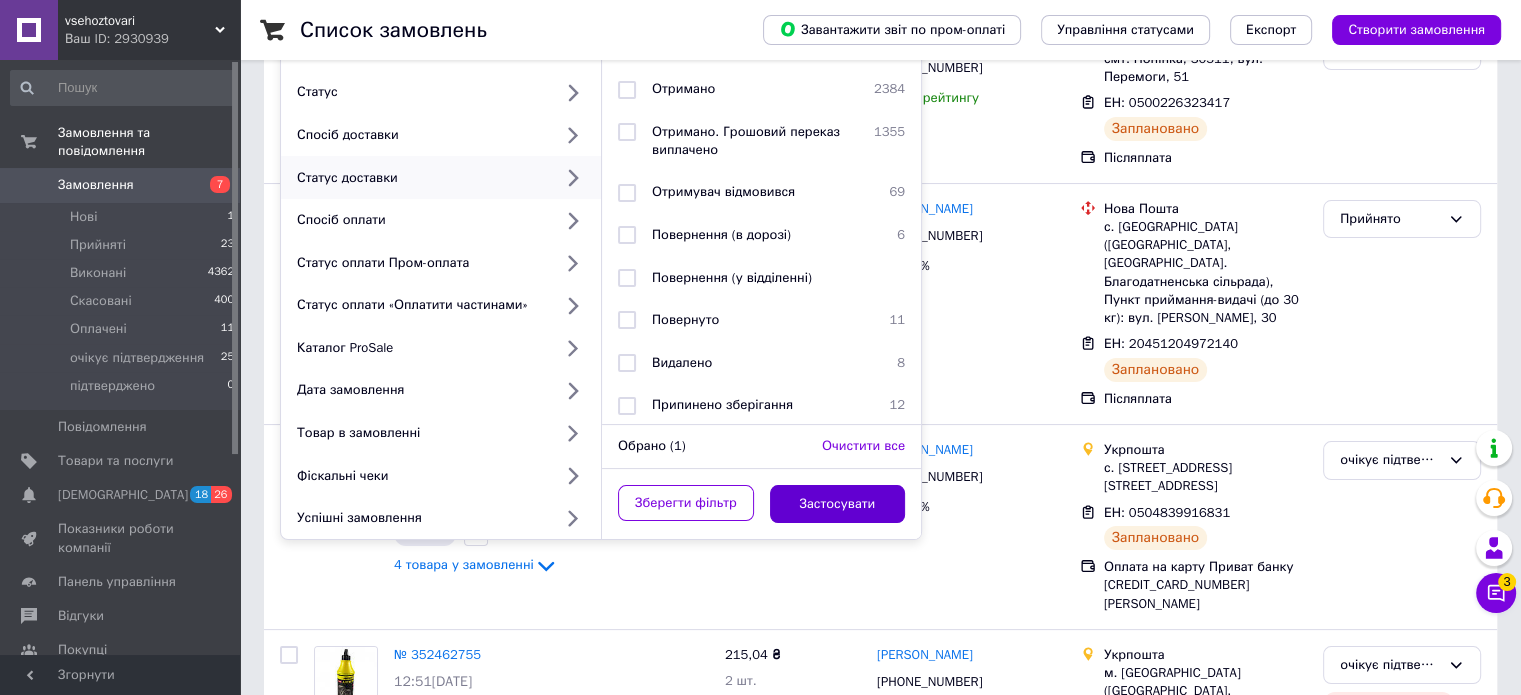 click on "Застосувати" at bounding box center (838, 504) 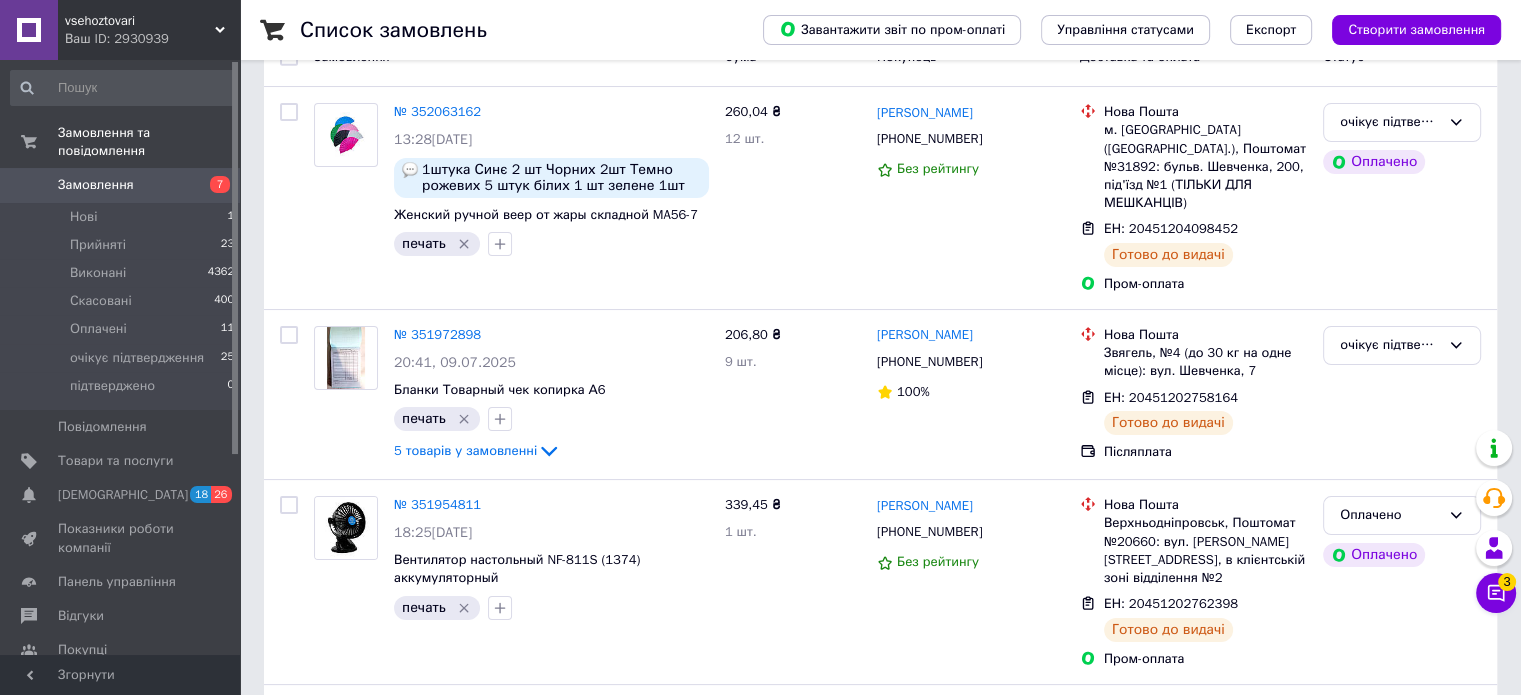 scroll, scrollTop: 0, scrollLeft: 0, axis: both 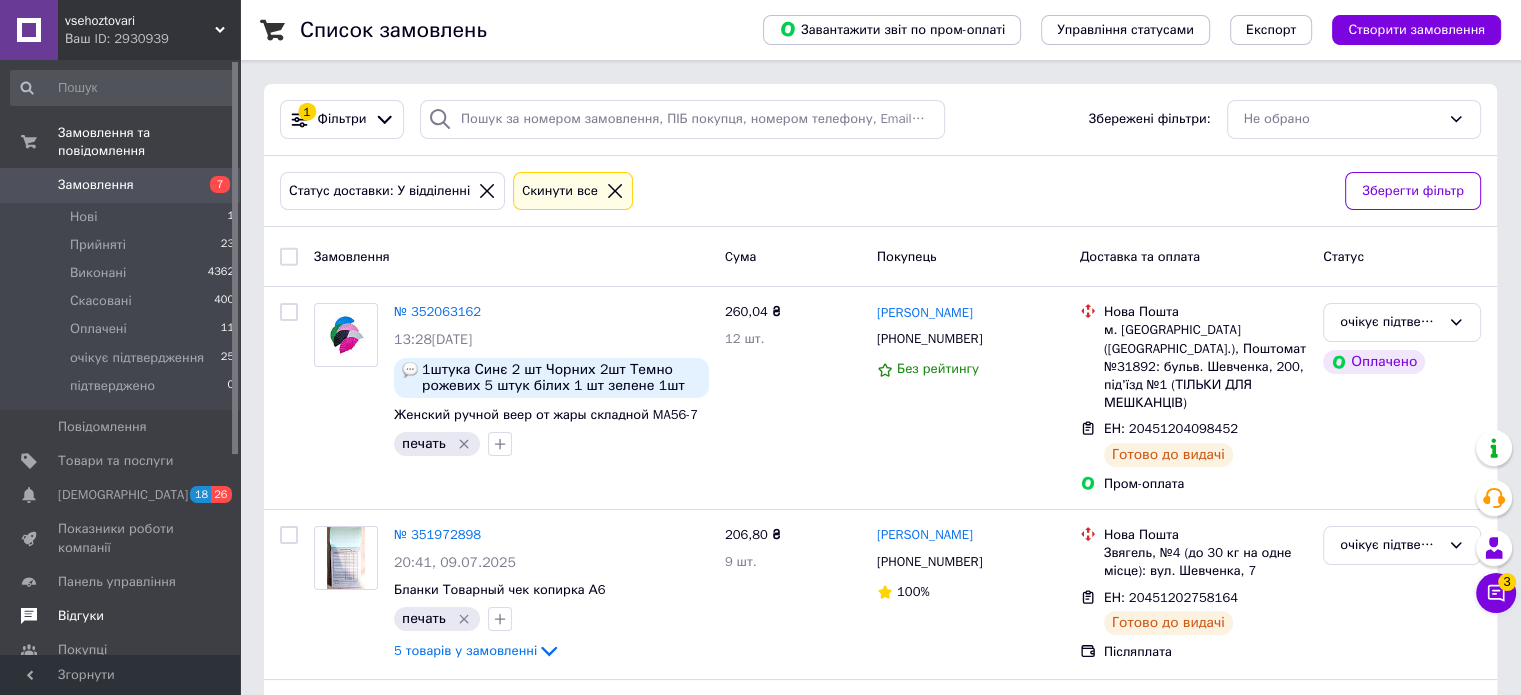 click on "Відгуки" at bounding box center [81, 616] 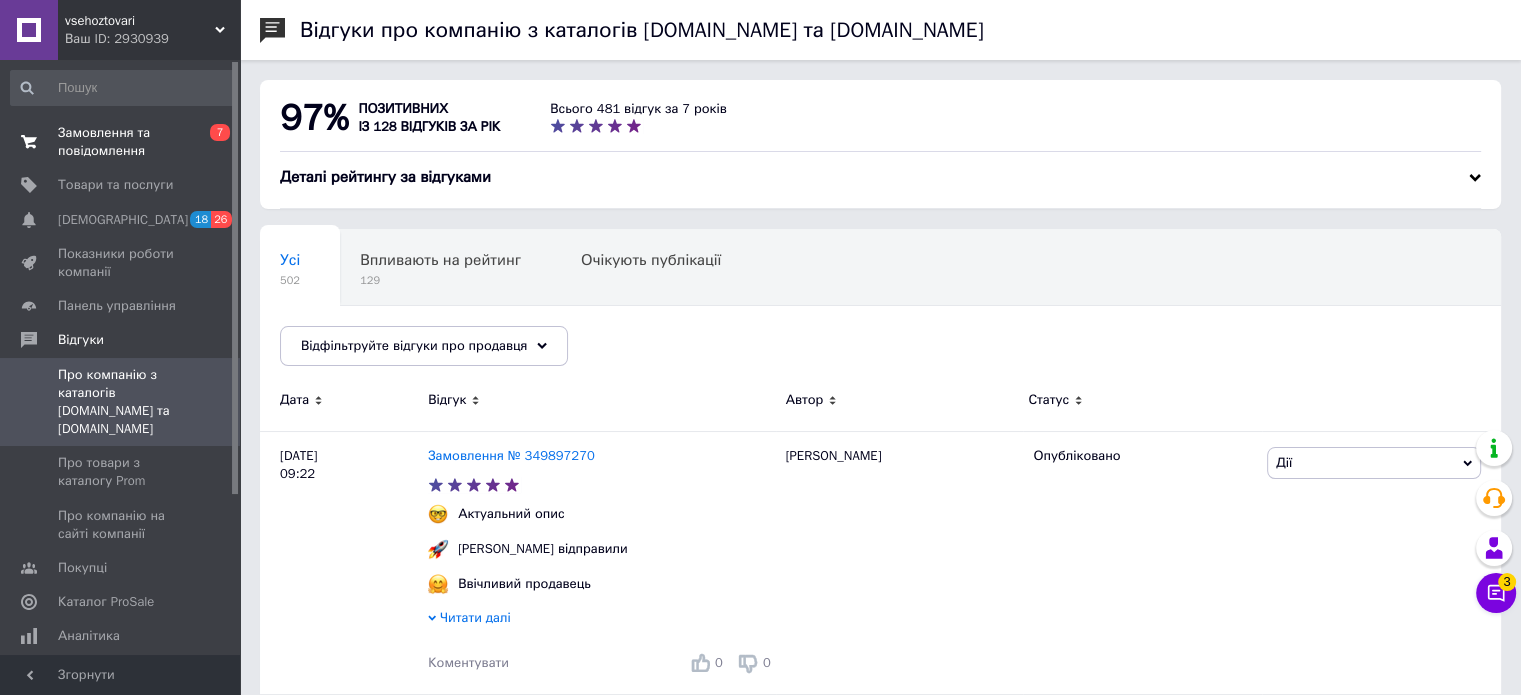 click on "Замовлення та повідомлення" at bounding box center (121, 142) 